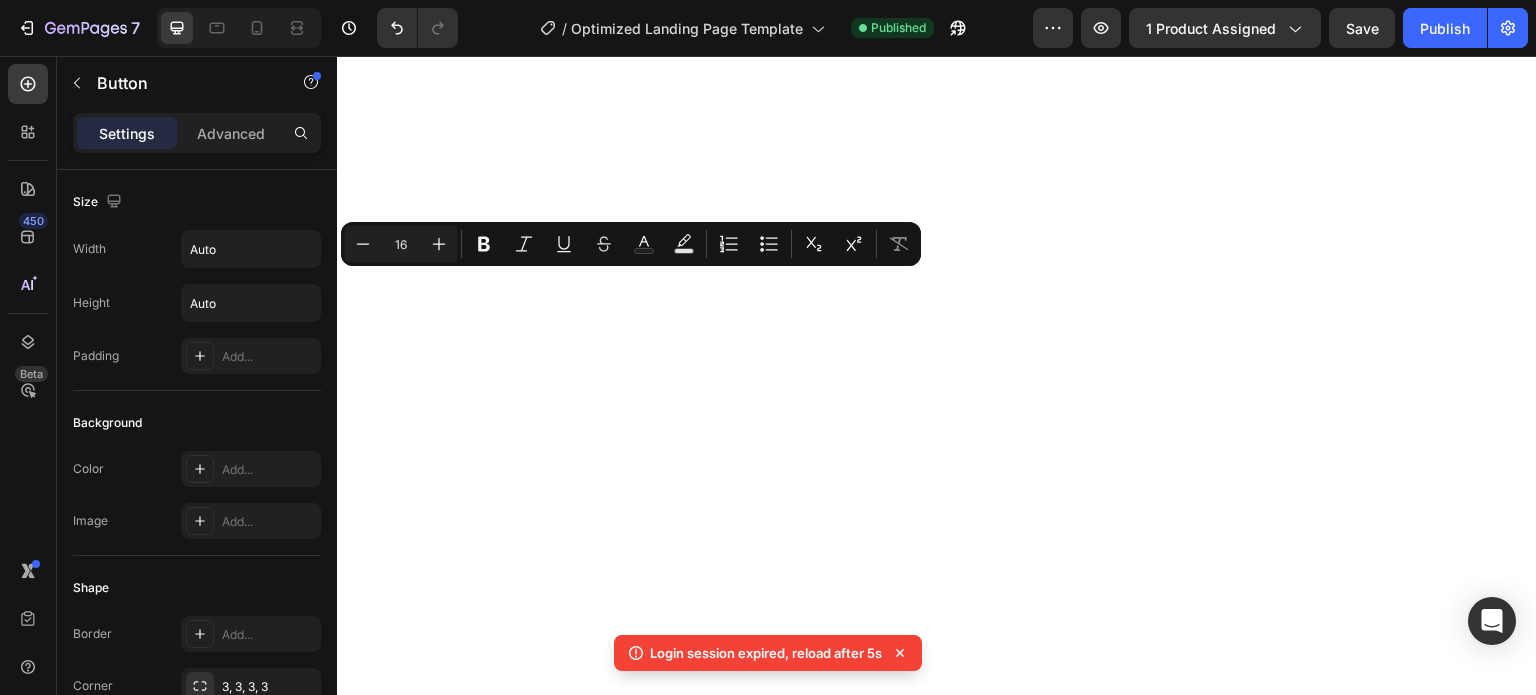 scroll, scrollTop: 0, scrollLeft: 0, axis: both 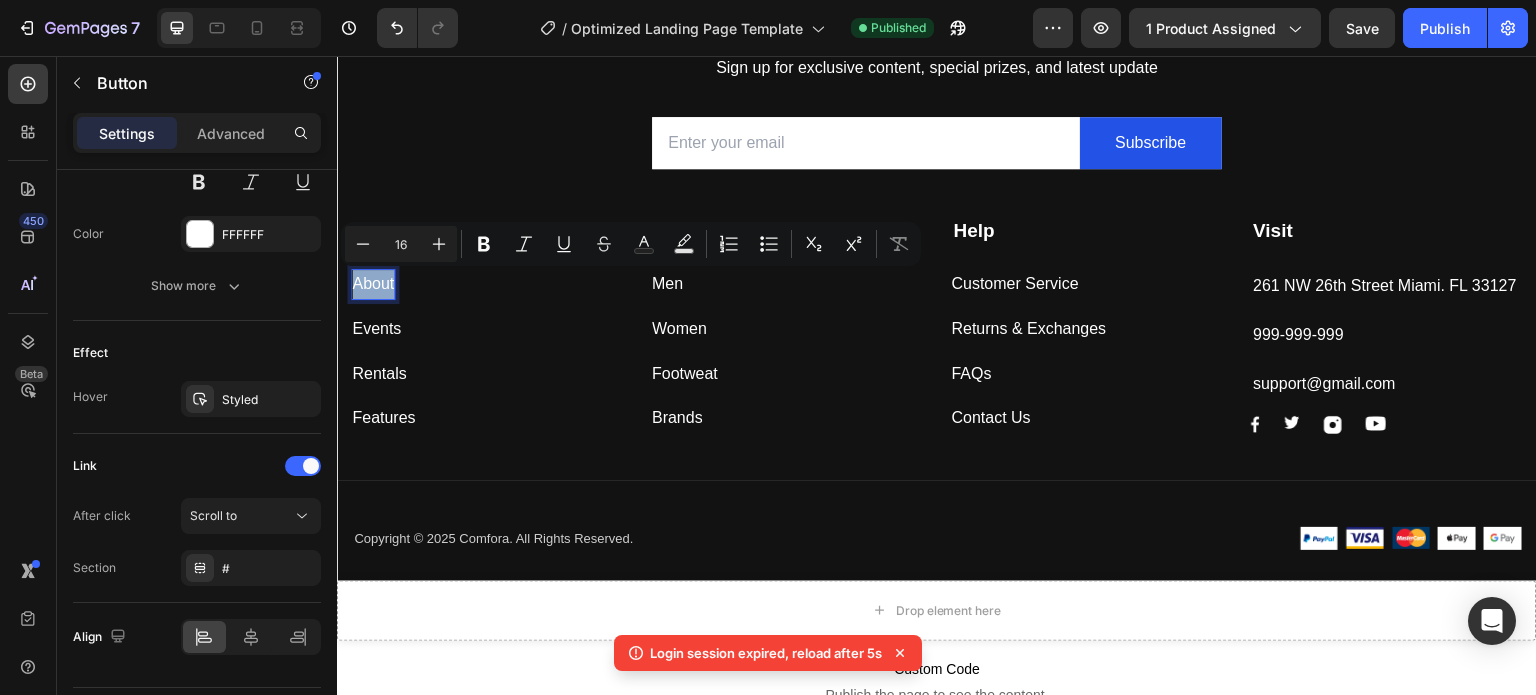 click on "About" at bounding box center (373, 284) 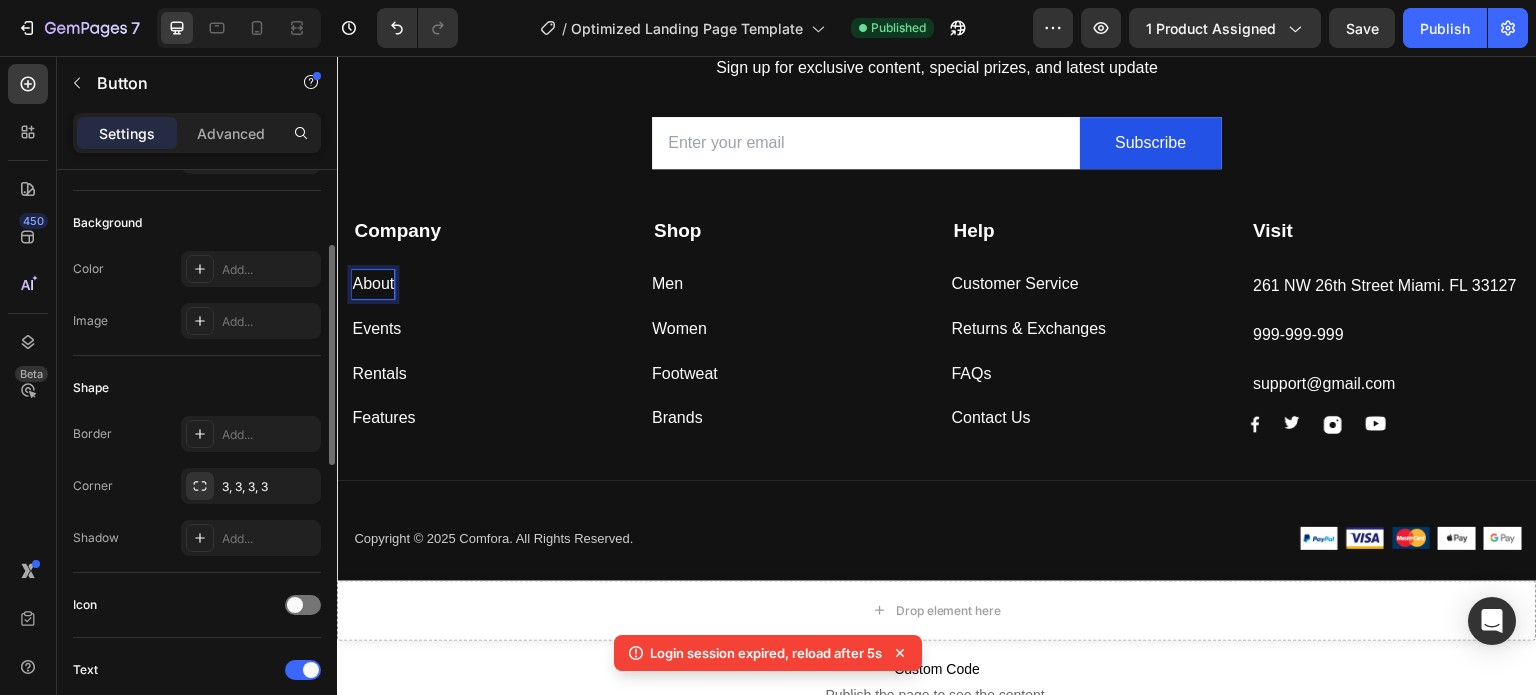 scroll, scrollTop: 0, scrollLeft: 0, axis: both 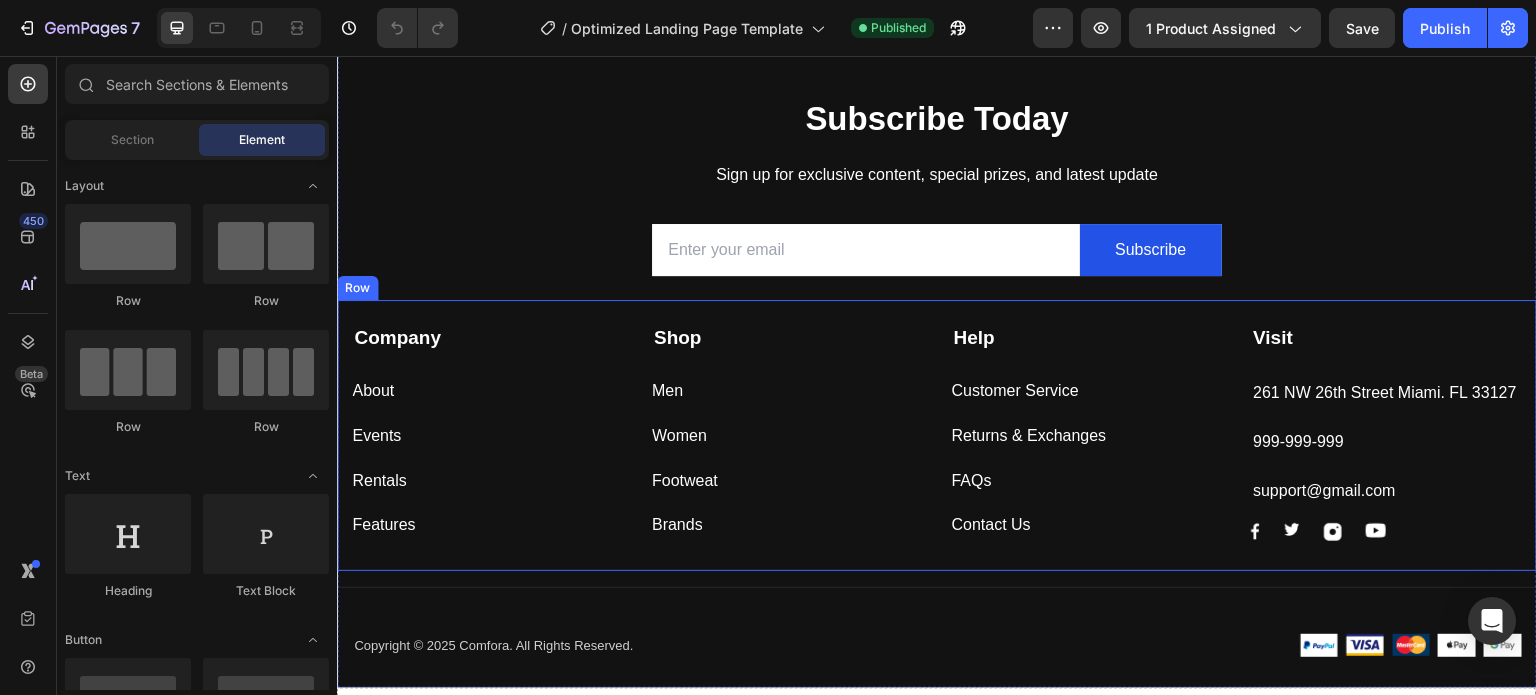 click on "Company Text block About Button Events Button Rentals Button Features Button Shop Text block Men Button Women Button Footweat Button Brands Button Help Text block Customer Service Button Returns & Exchanges Button FAQs Button Contact Us Button Visit Text block 261 NW 26th Street Miami. FL 33127 Text block 999-999-999 Text block support@gmail.com Text block Image Image Image Image Row Row" at bounding box center (937, 435) 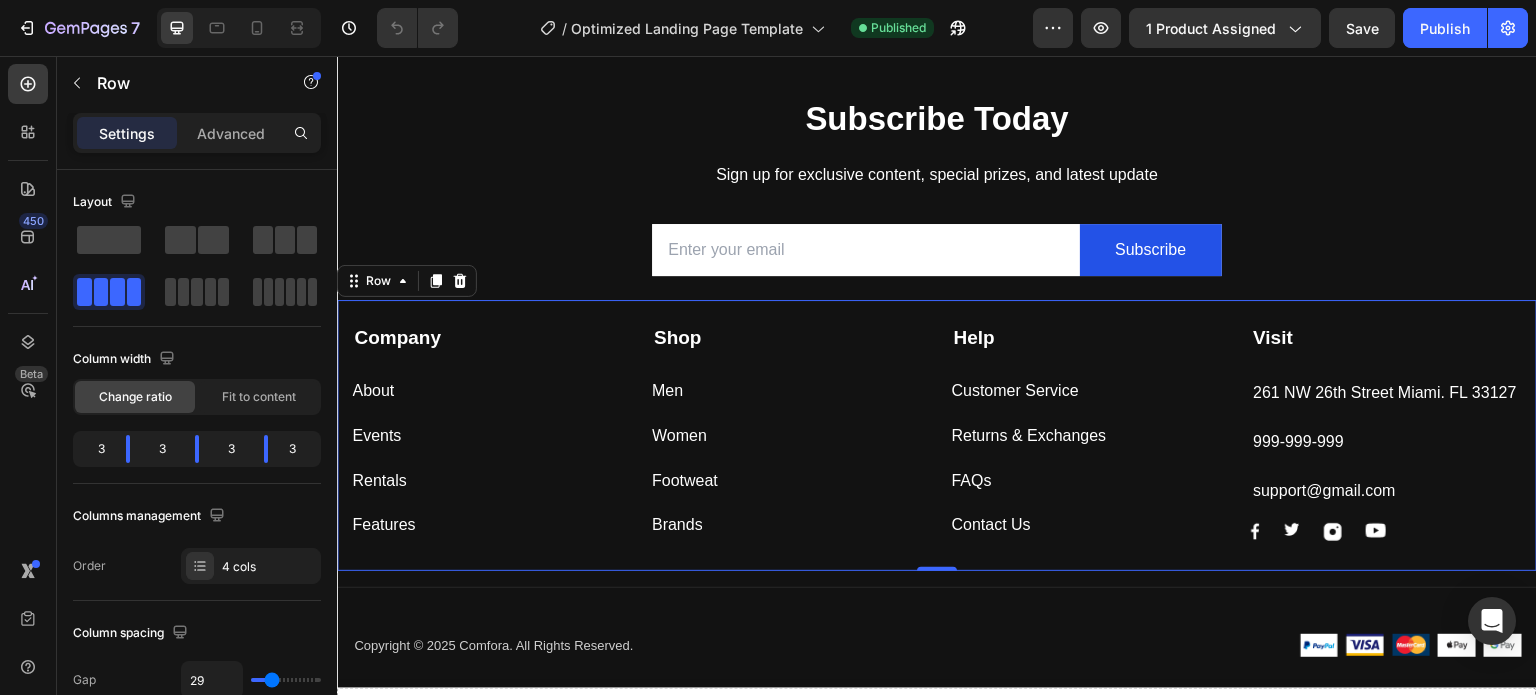 click on "Company Text block About Button Events Button Rentals Button Features Button Shop Text block Men Button Women Button Footweat Button Brands Button Help Text block Customer Service Button Returns & Exchanges Button FAQs Button Contact Us Button Visit Text block 261 NW 26th Street Miami. FL 33127 Text block 999-999-999 Text block support@gmail.com Text block Image Image Image Image Row Row   0" at bounding box center (937, 435) 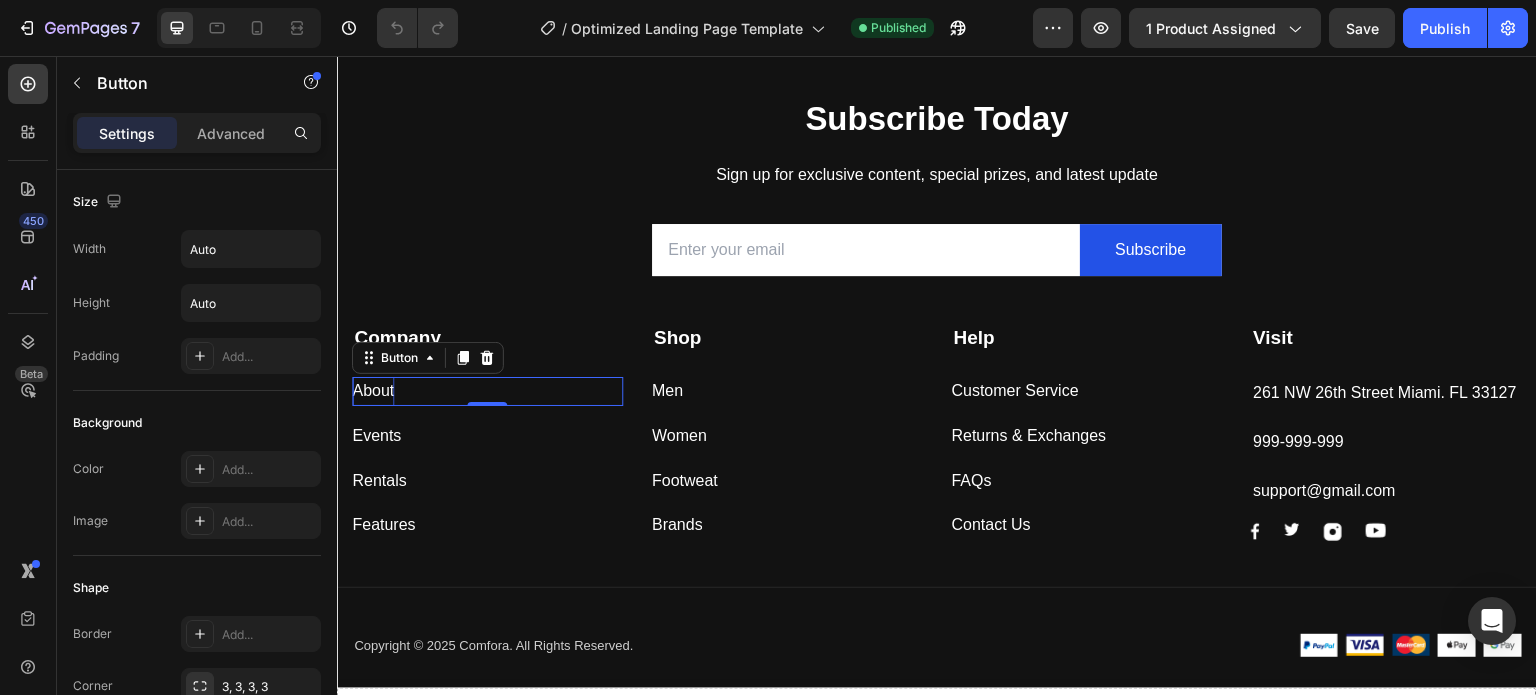 click on "About" at bounding box center (373, 391) 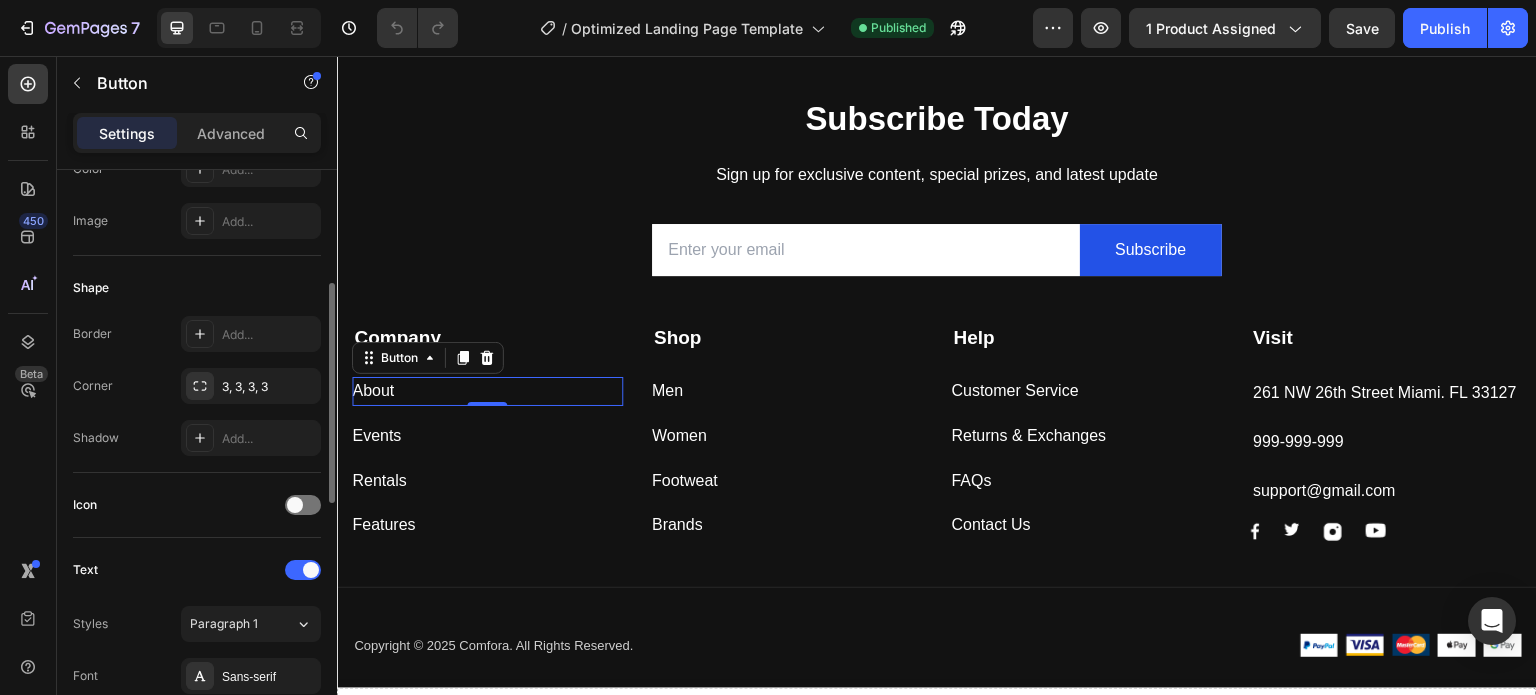 scroll, scrollTop: 400, scrollLeft: 0, axis: vertical 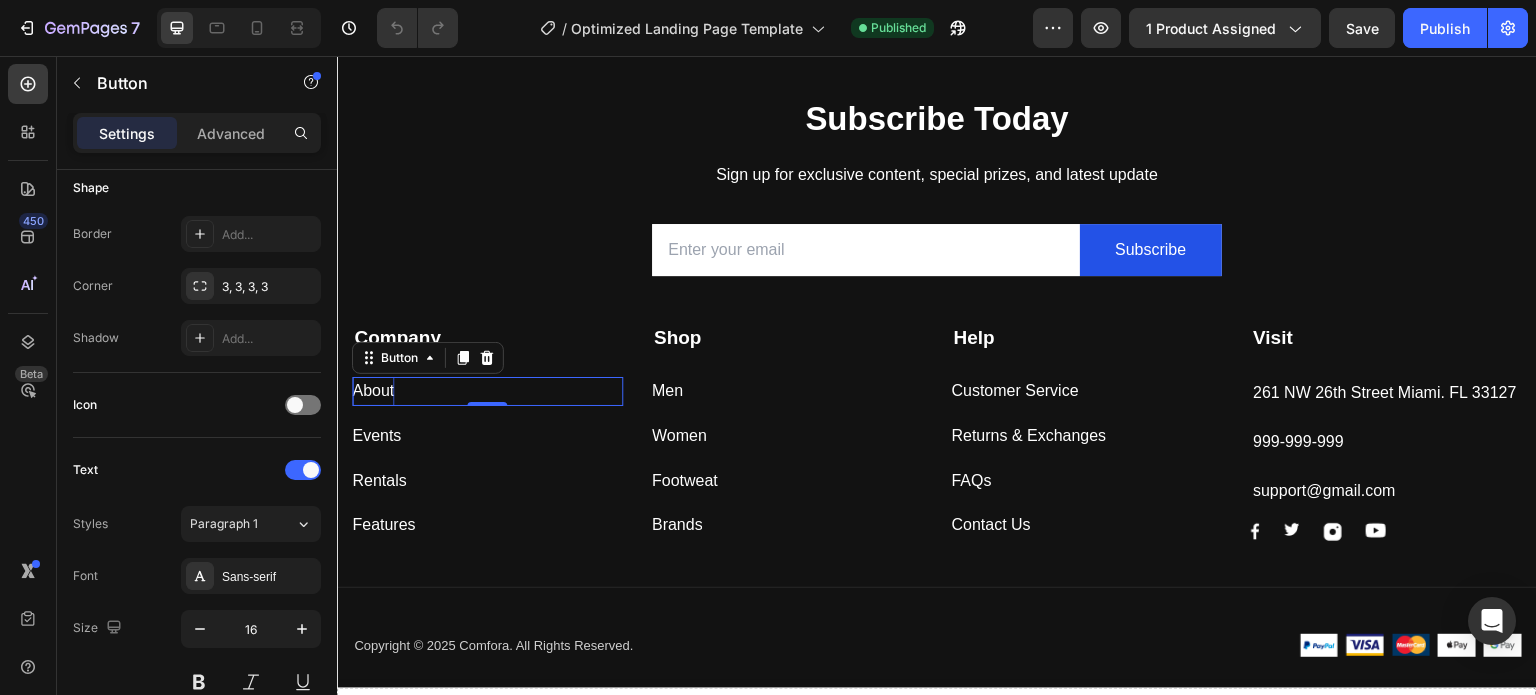 click on "About" at bounding box center [373, 391] 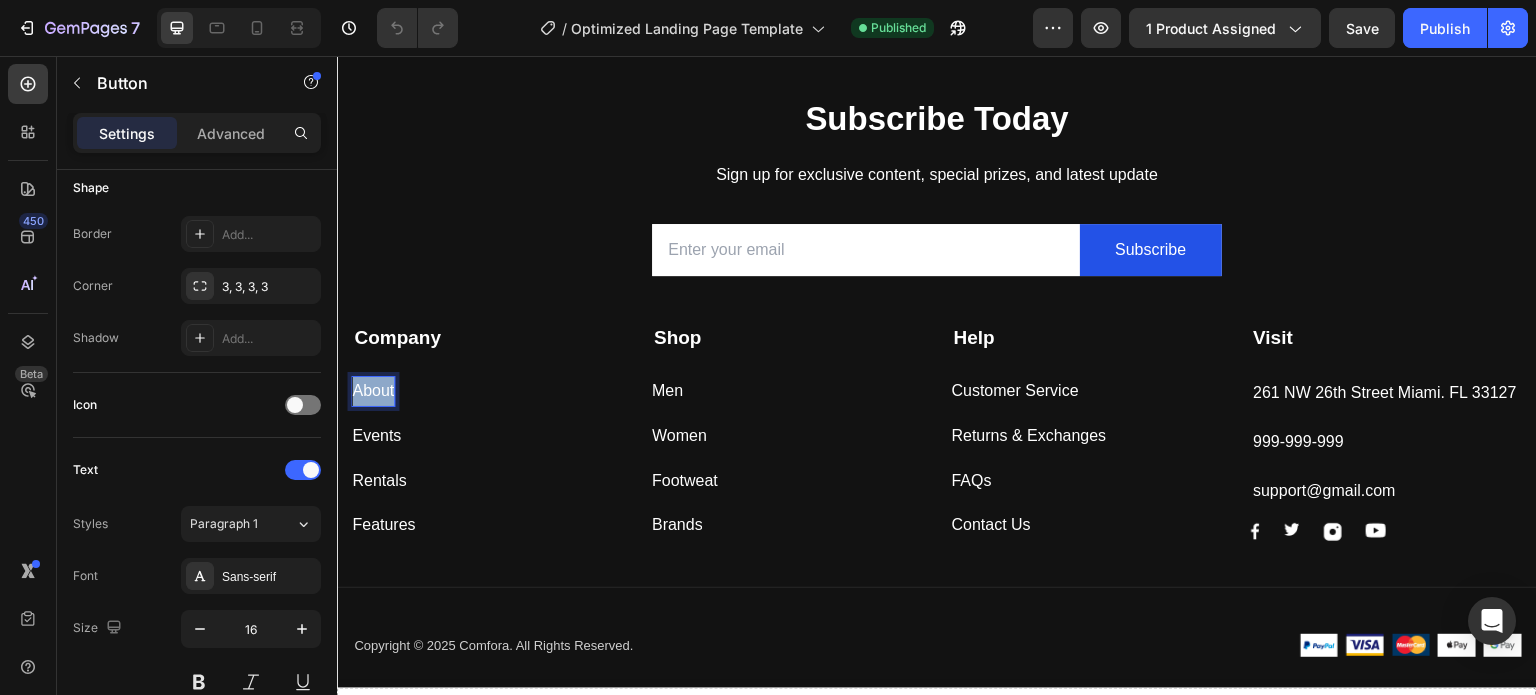 click on "About" at bounding box center [373, 391] 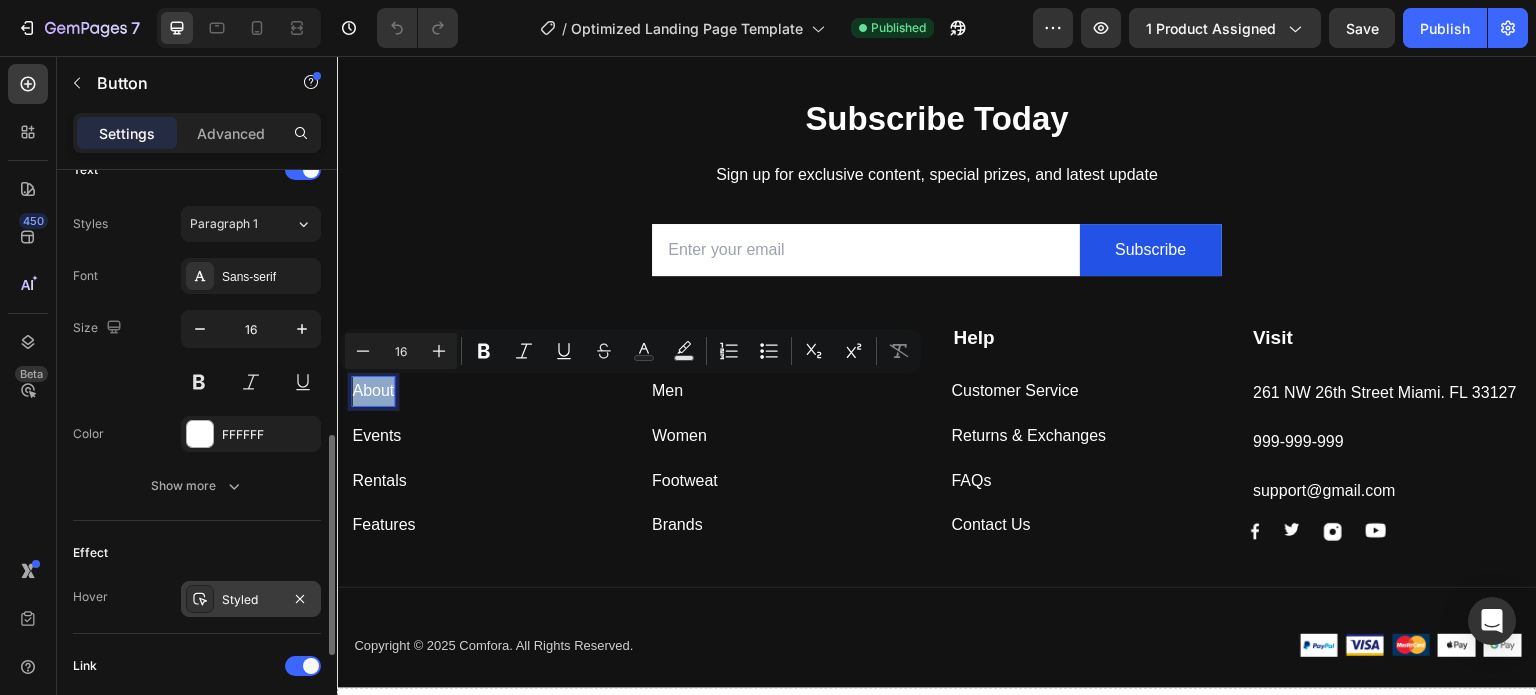 scroll, scrollTop: 900, scrollLeft: 0, axis: vertical 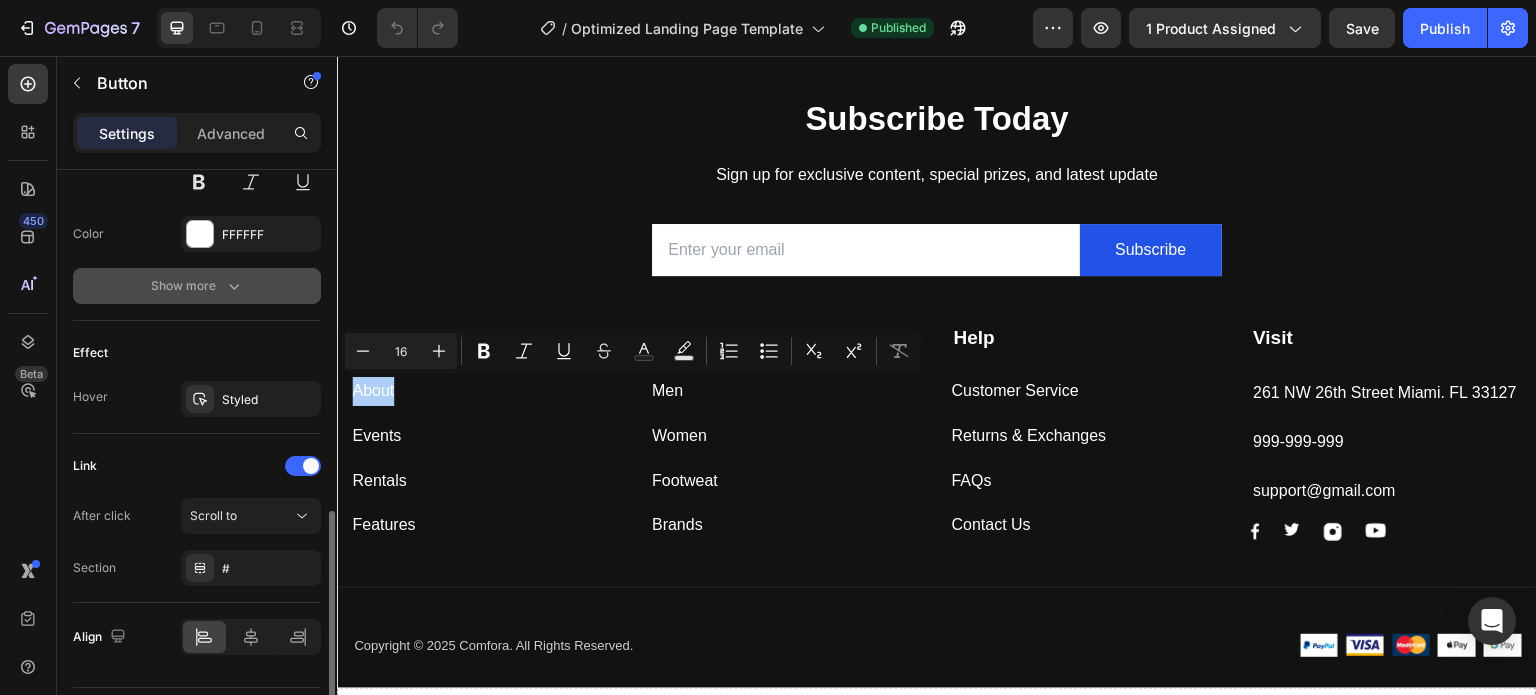 click 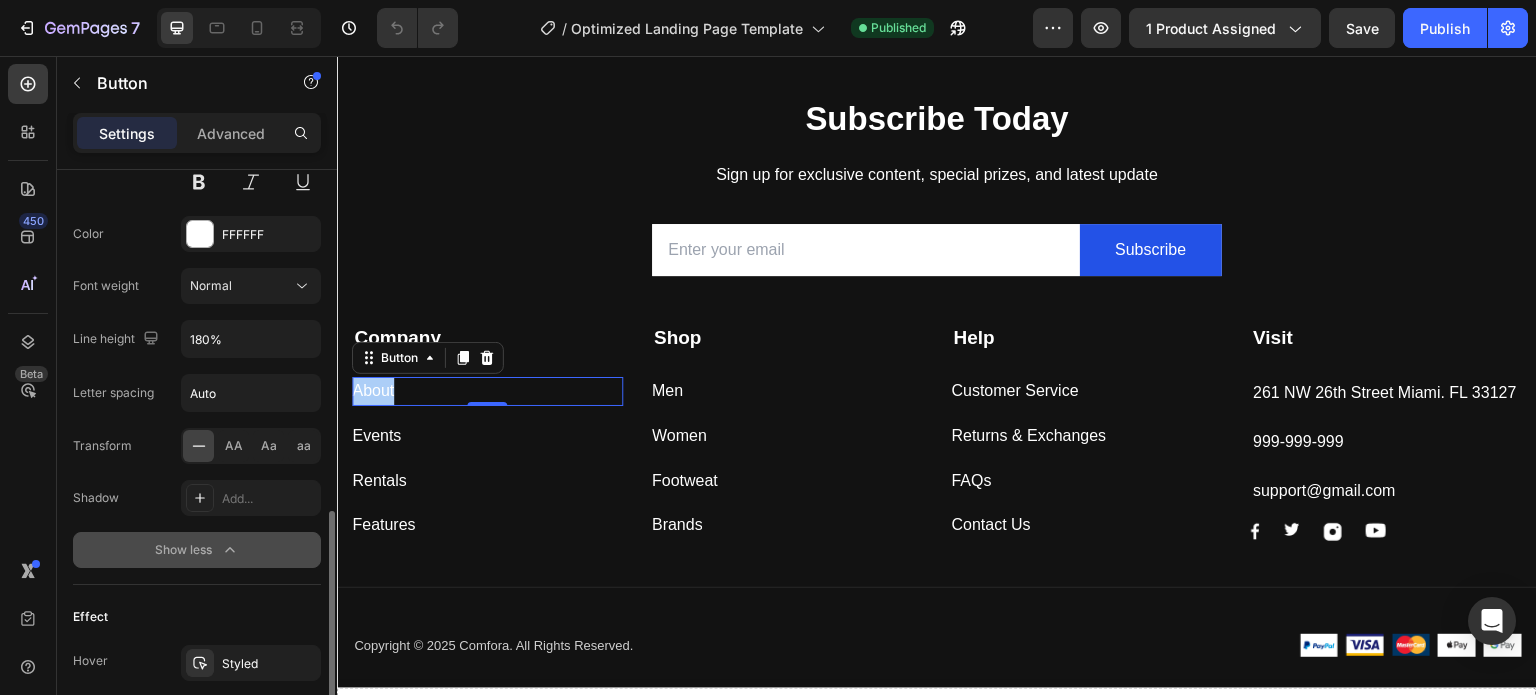scroll, scrollTop: 1200, scrollLeft: 0, axis: vertical 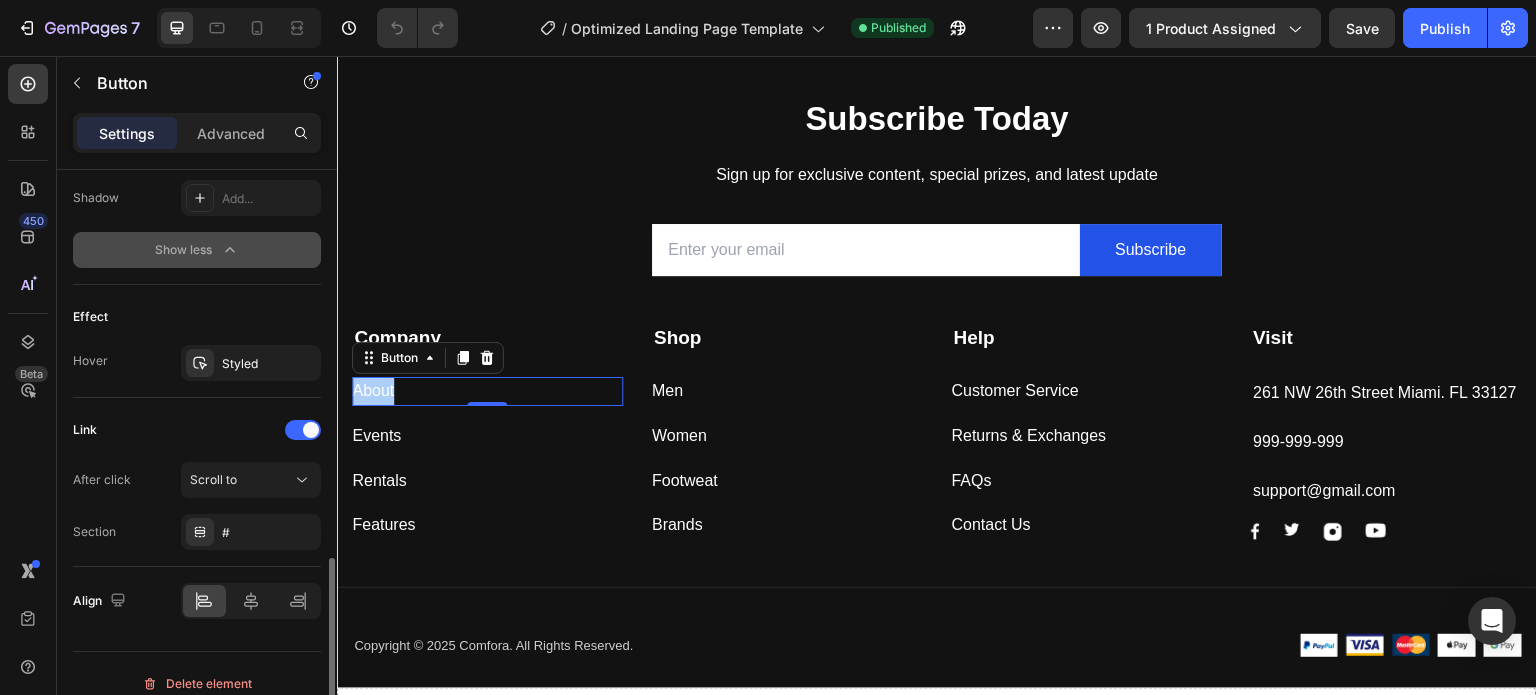 click 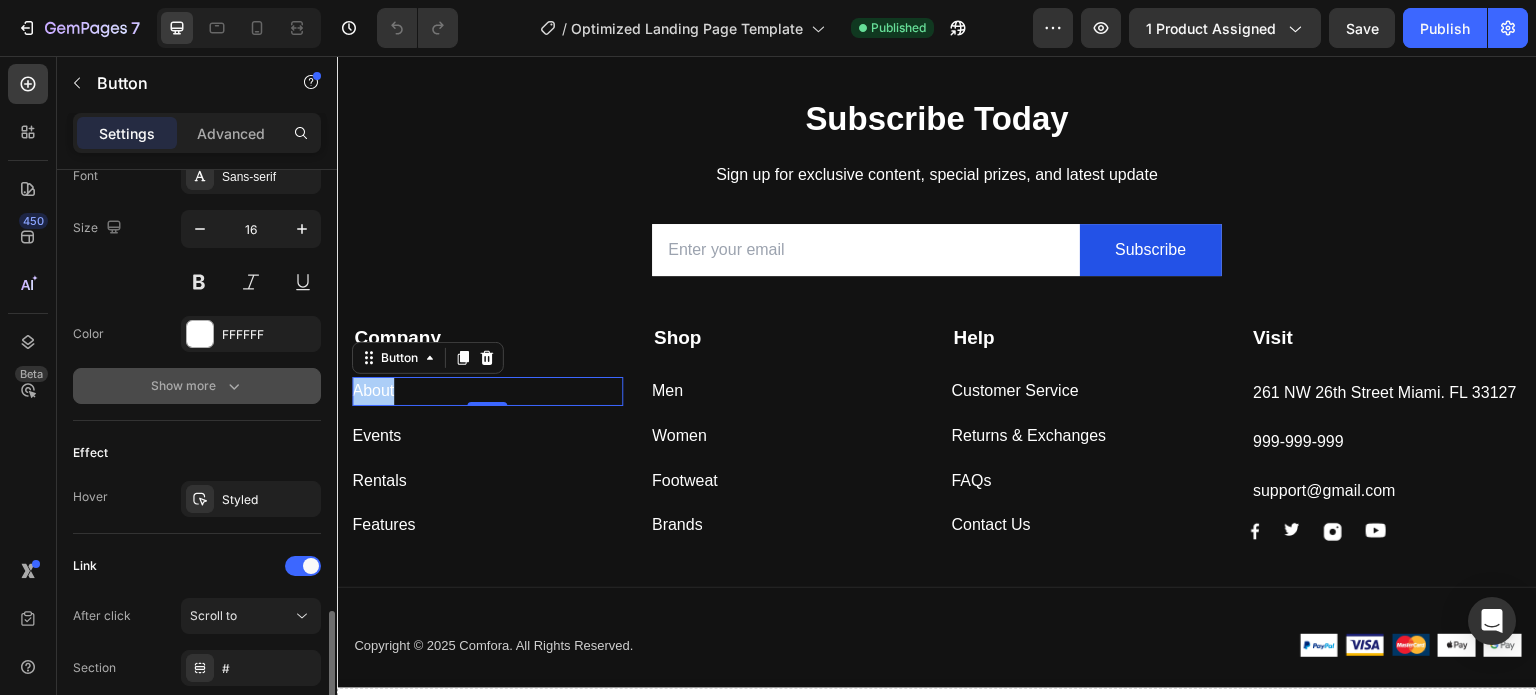 scroll, scrollTop: 900, scrollLeft: 0, axis: vertical 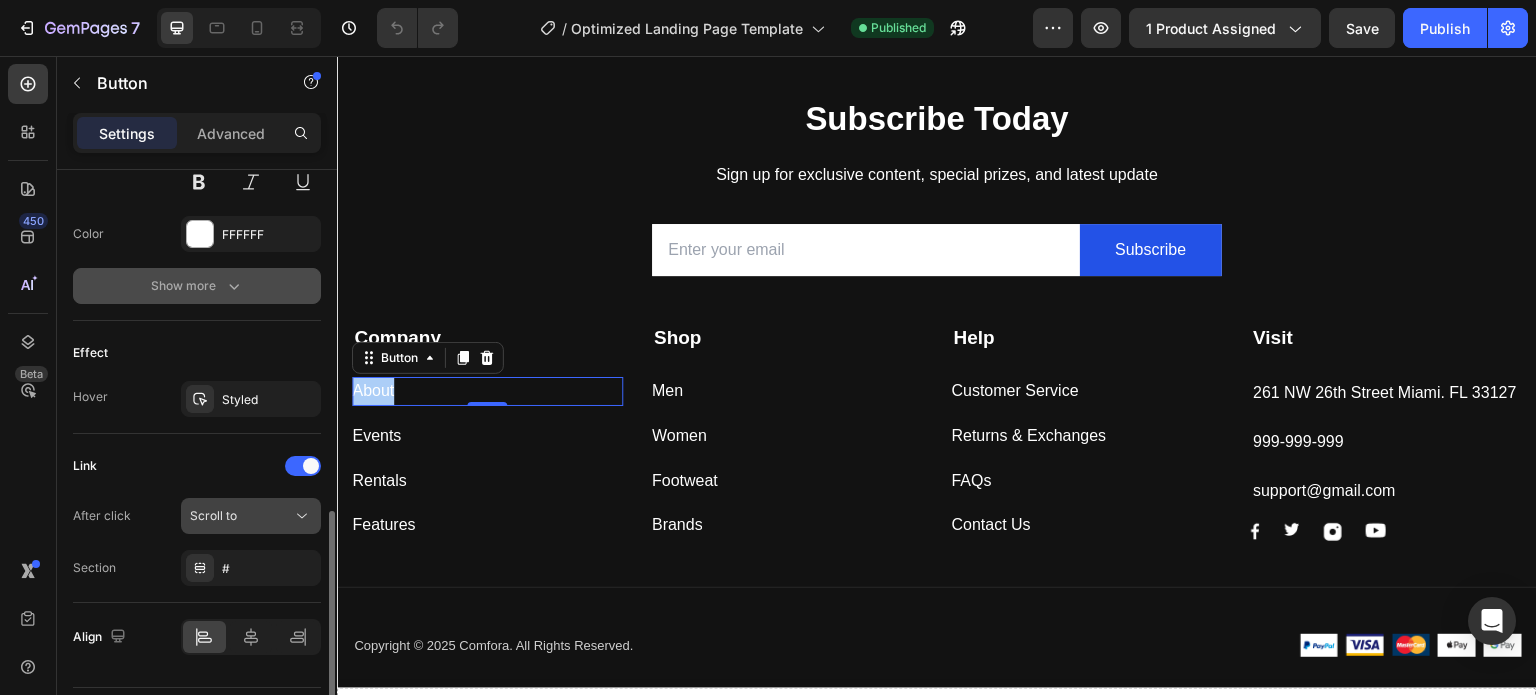 click on "Scroll to" at bounding box center [241, 516] 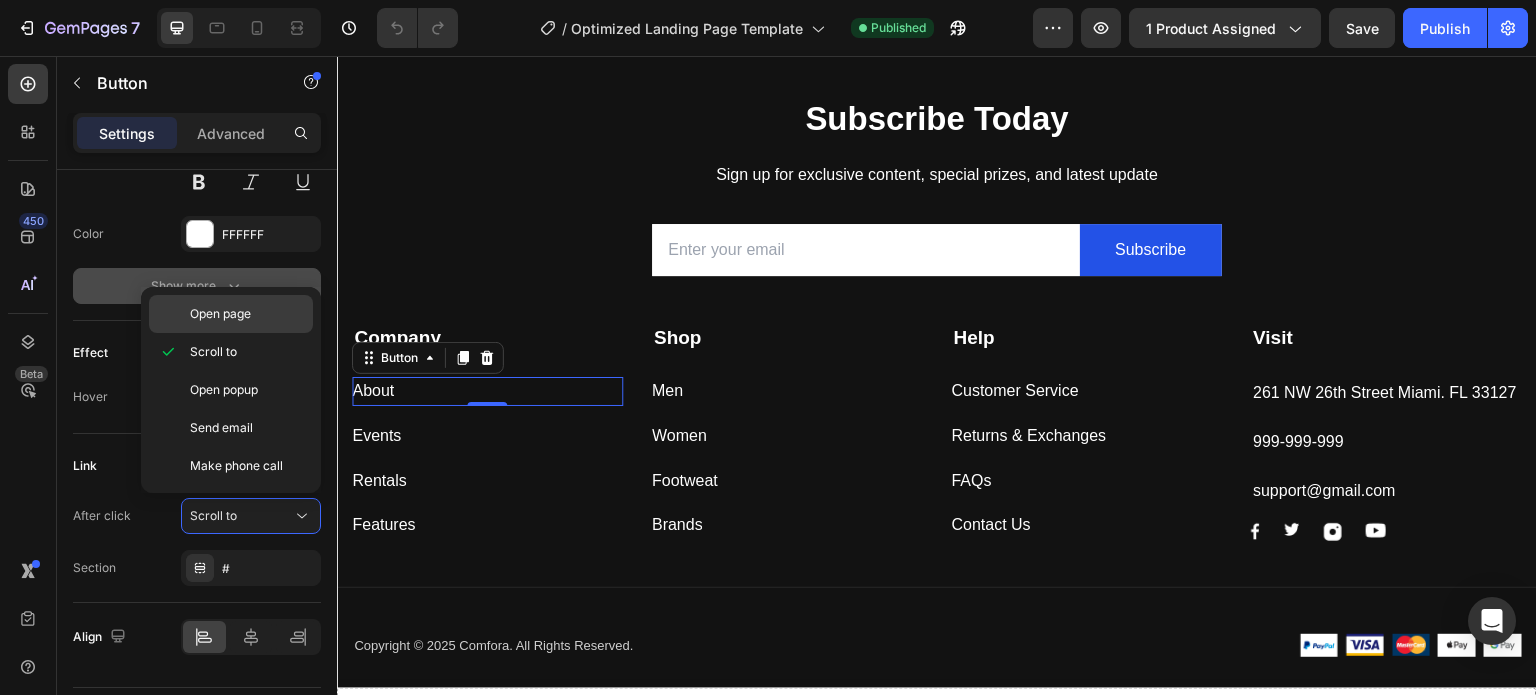 click on "Open page" at bounding box center (220, 314) 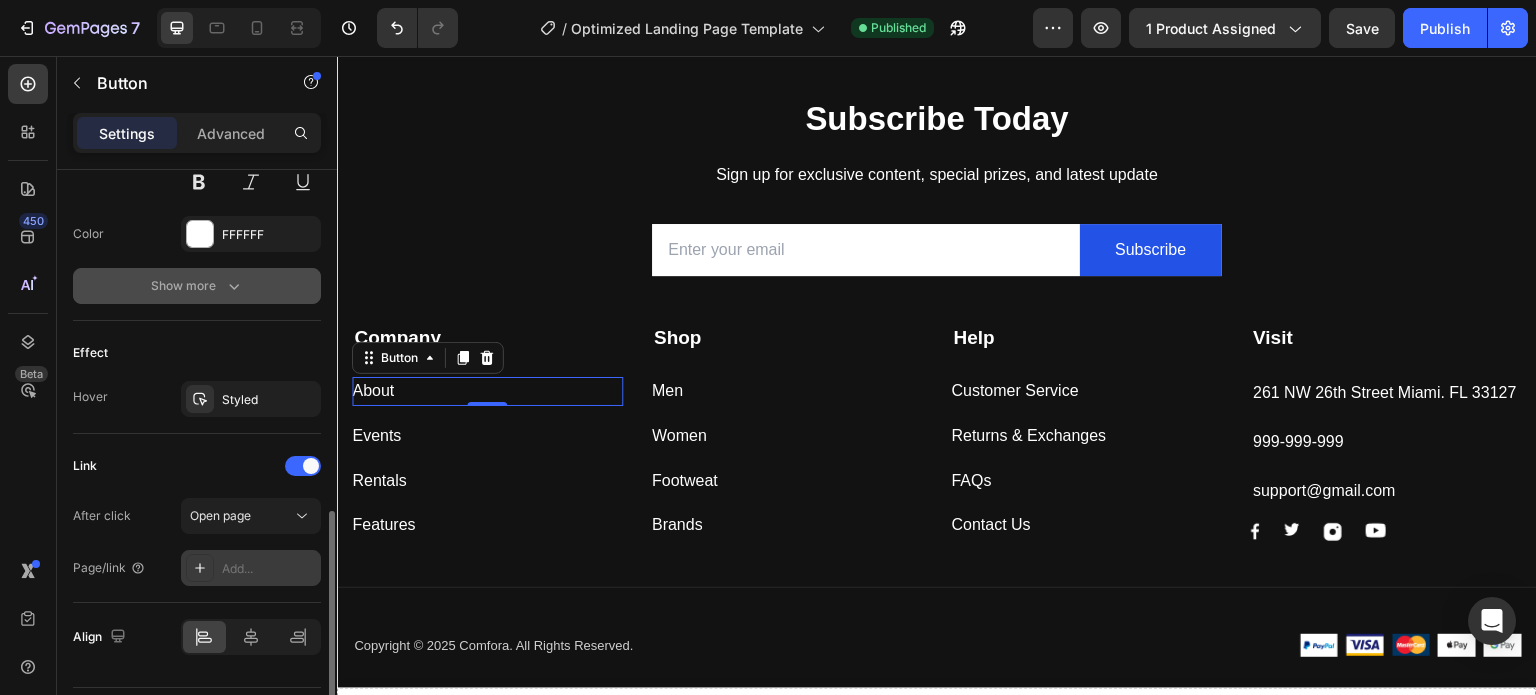 click on "Add..." at bounding box center [269, 569] 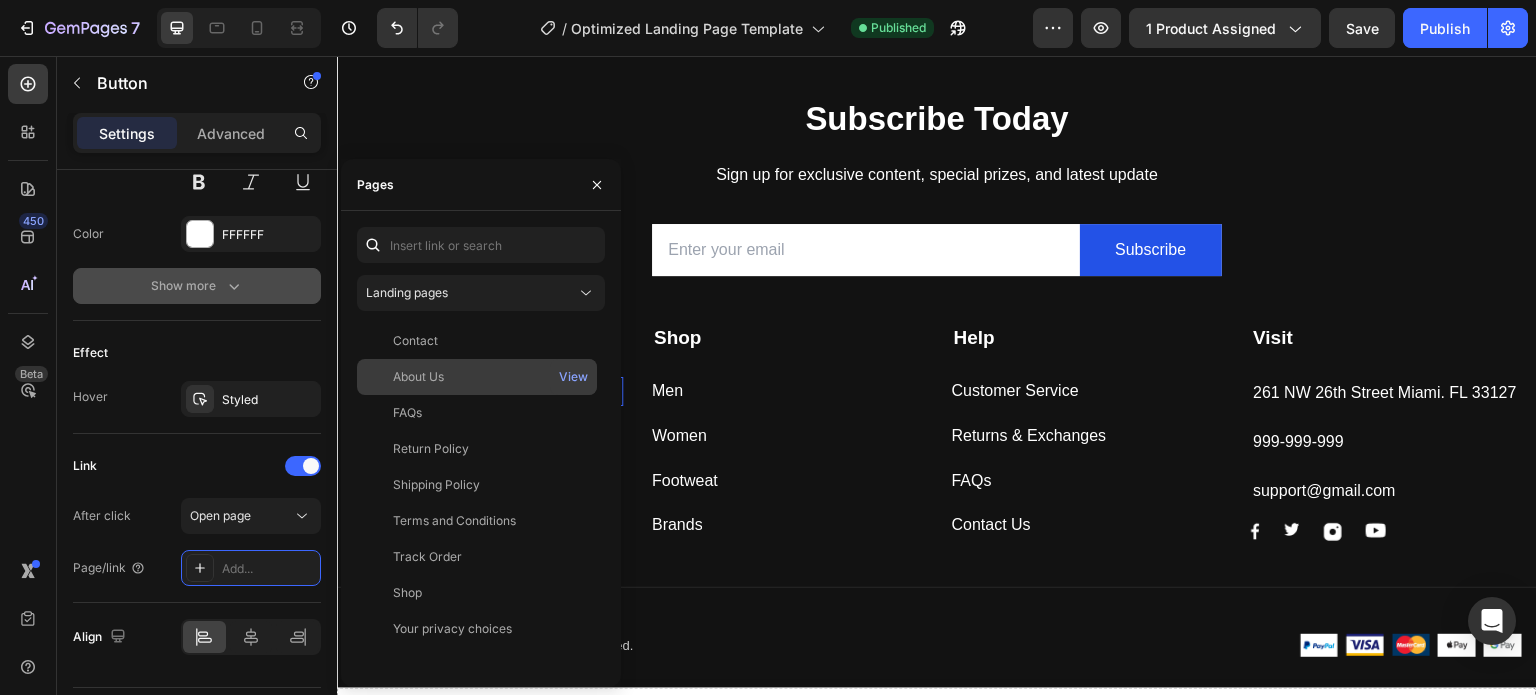click on "About Us" 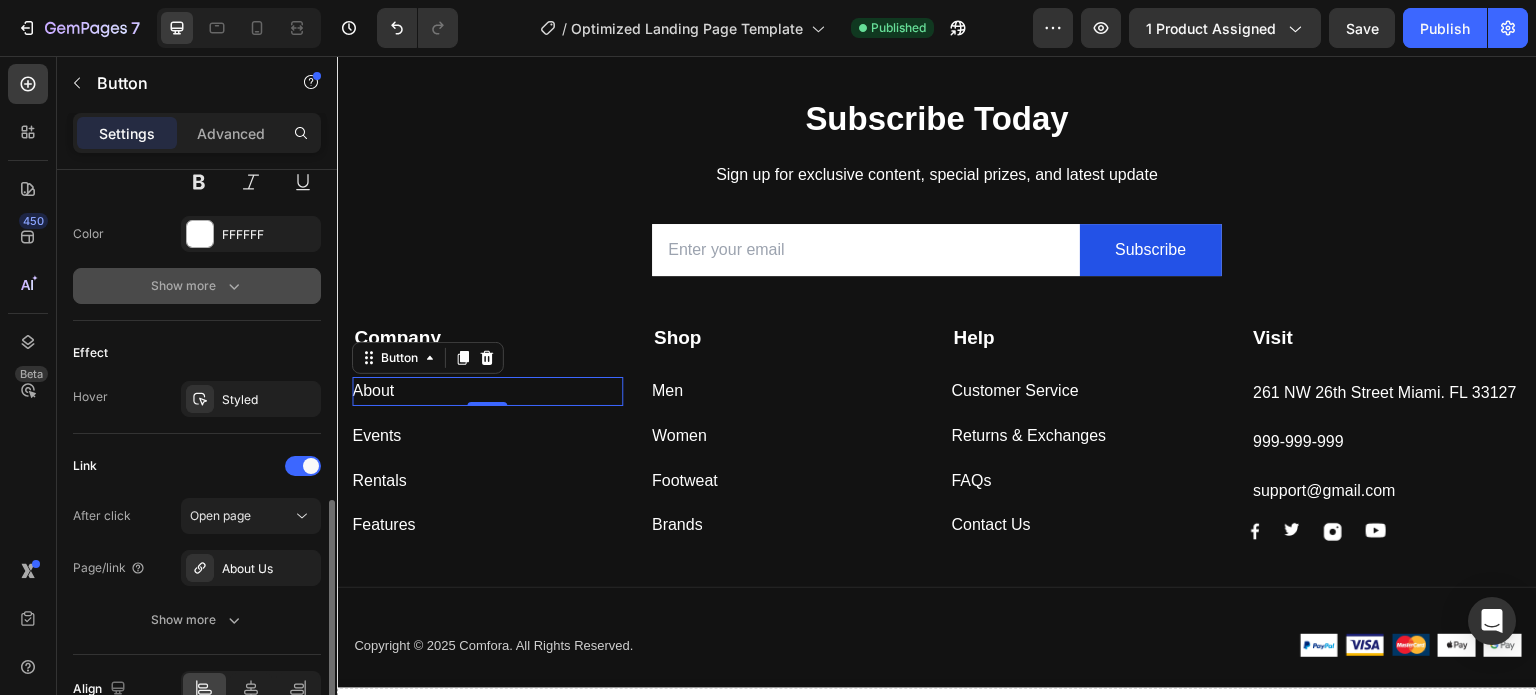 click on "After click Open page Page/link About Us Show more" at bounding box center (197, 568) 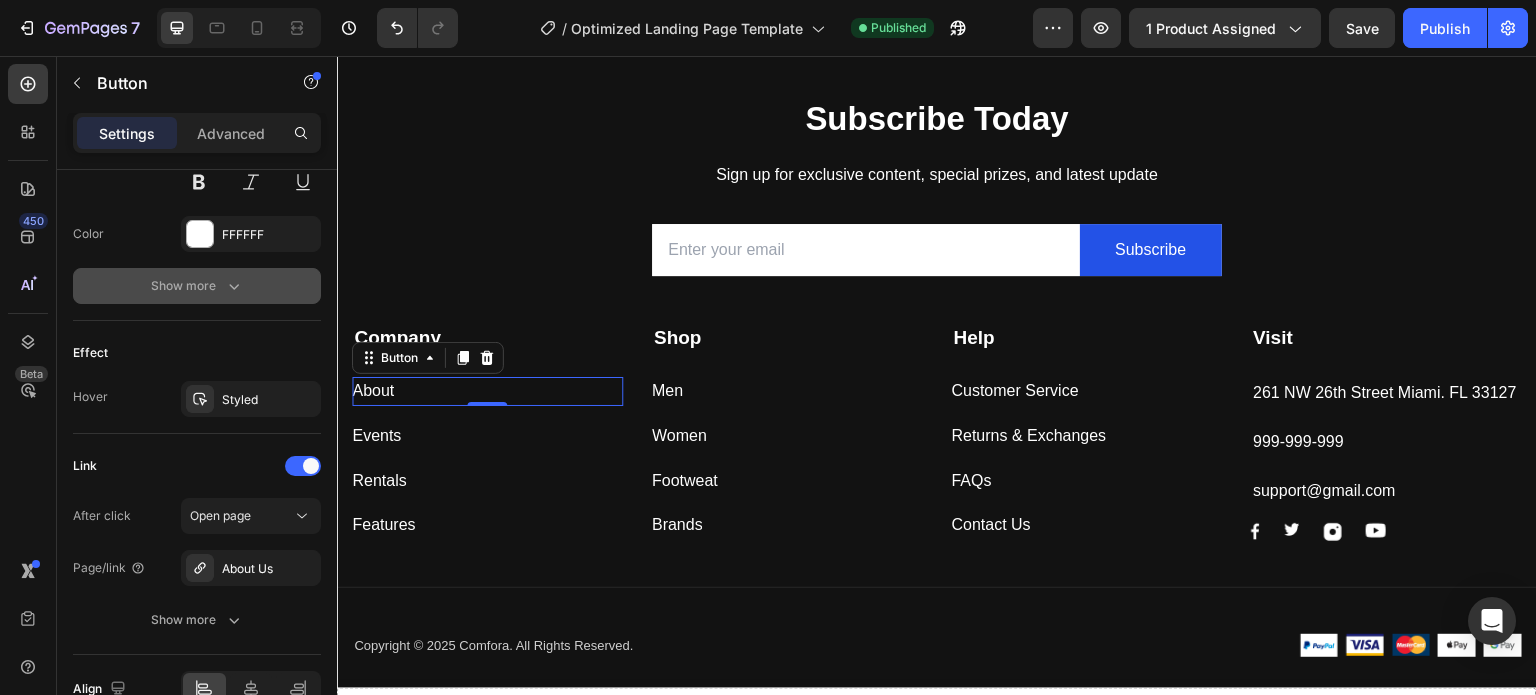 click on "About Button   0" at bounding box center (487, 391) 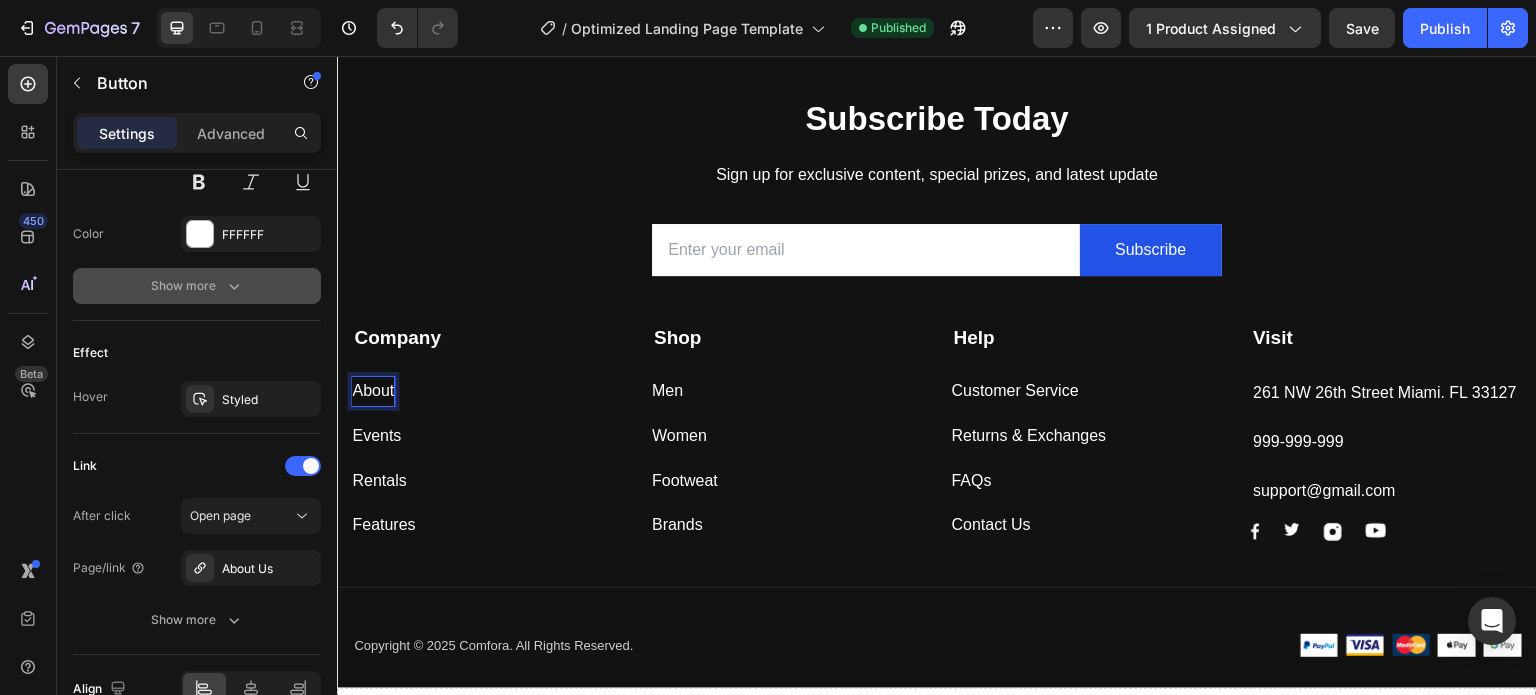 click on "About" at bounding box center [373, 391] 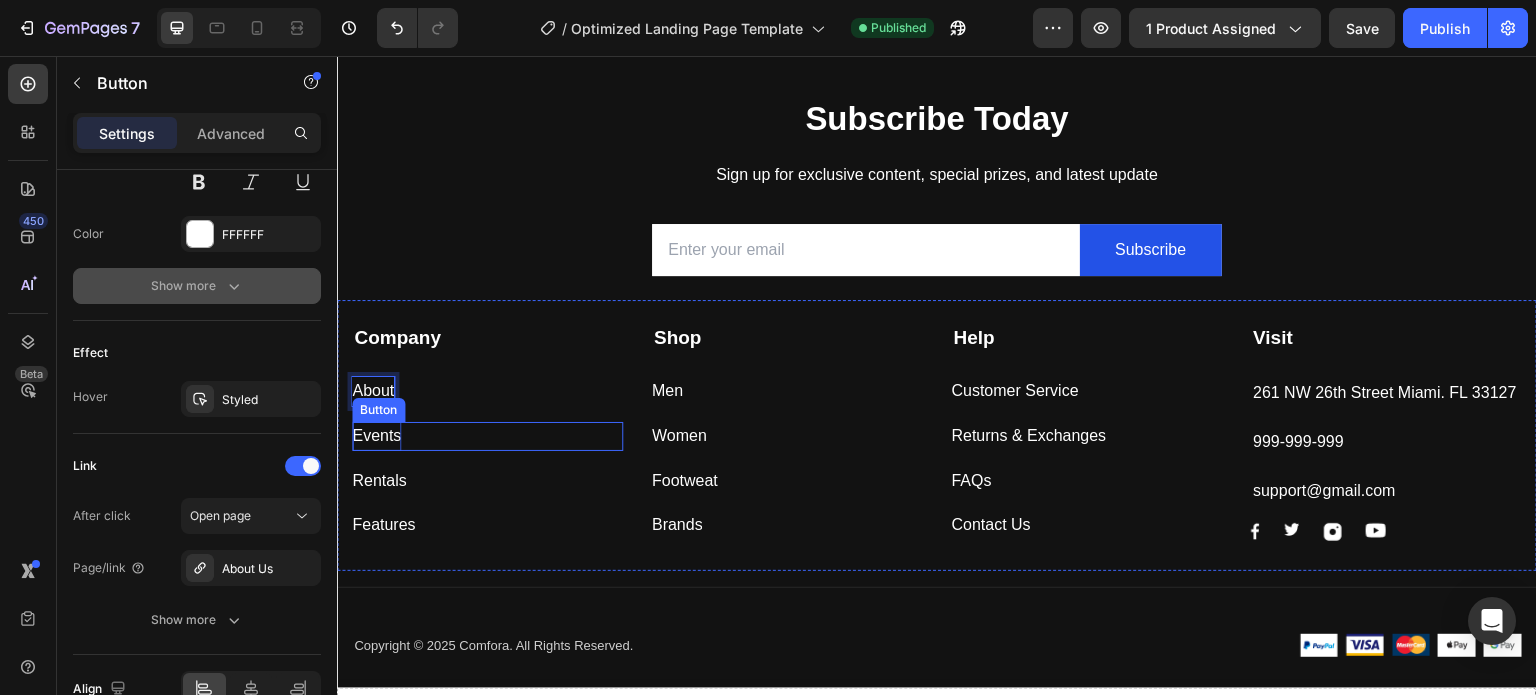 click on "Events" at bounding box center (376, 436) 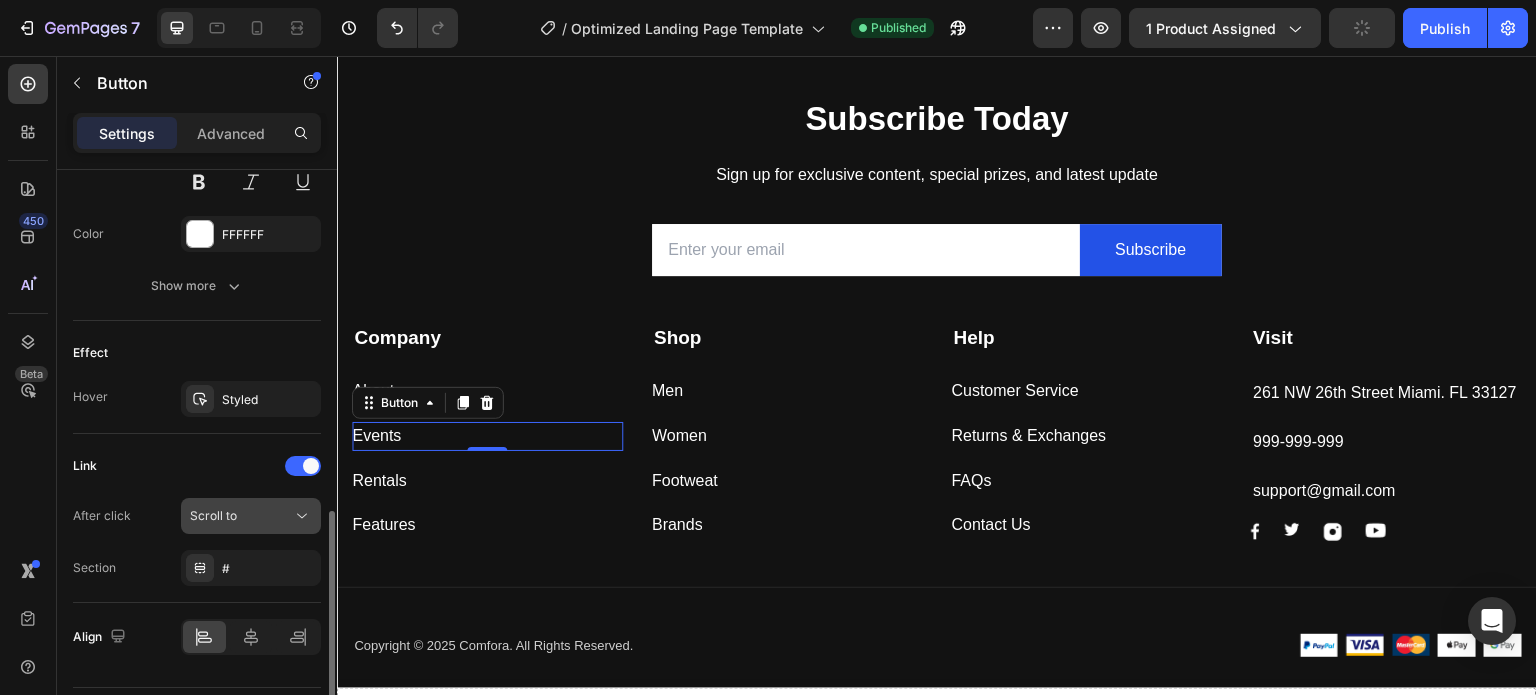 click on "Scroll to" 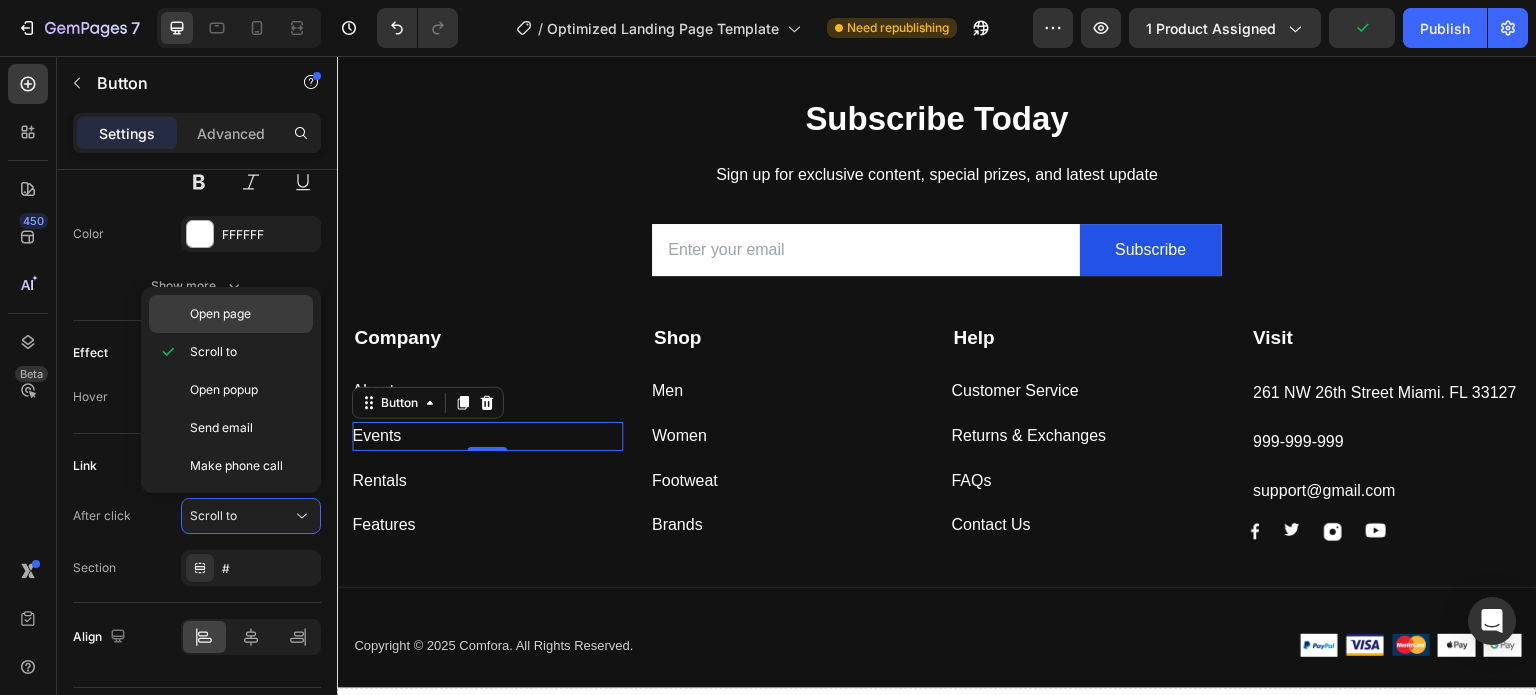 click on "Open page" at bounding box center [220, 314] 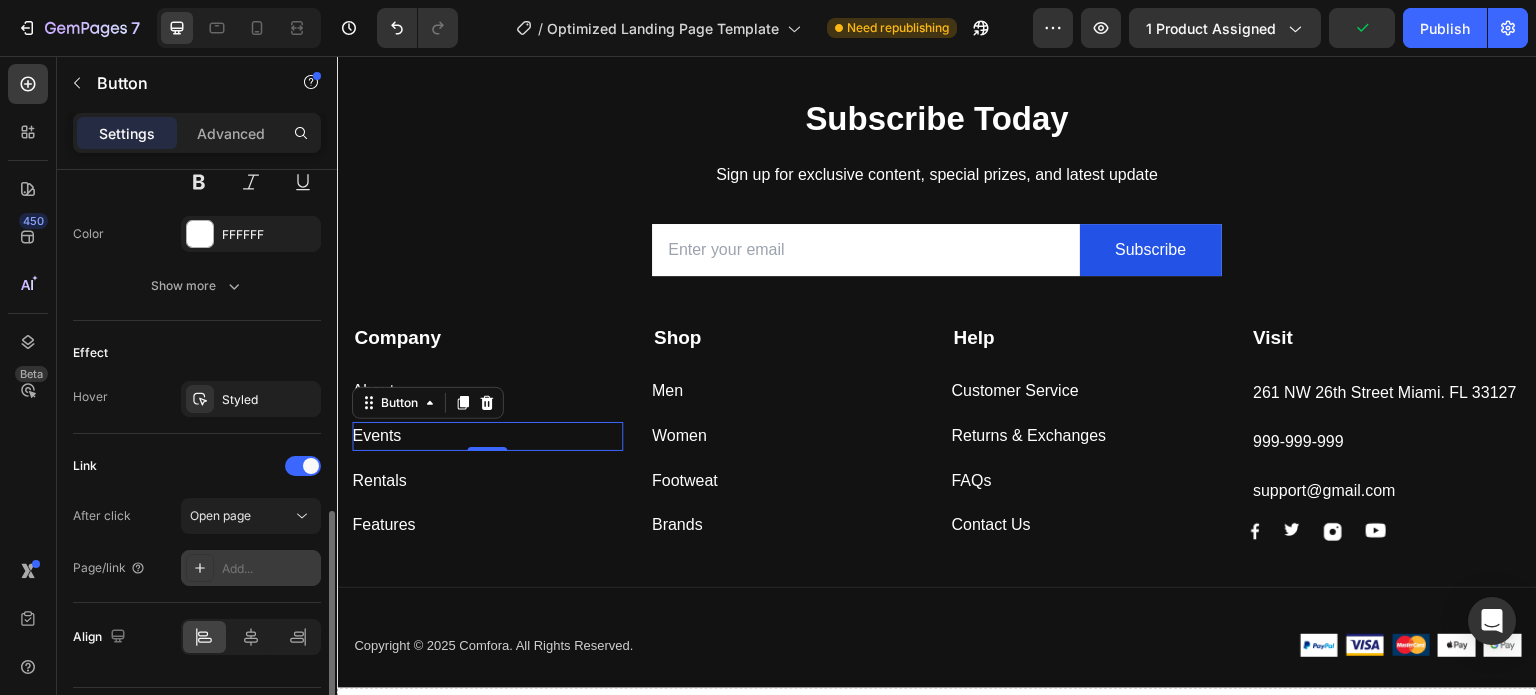 click on "Add..." at bounding box center (269, 569) 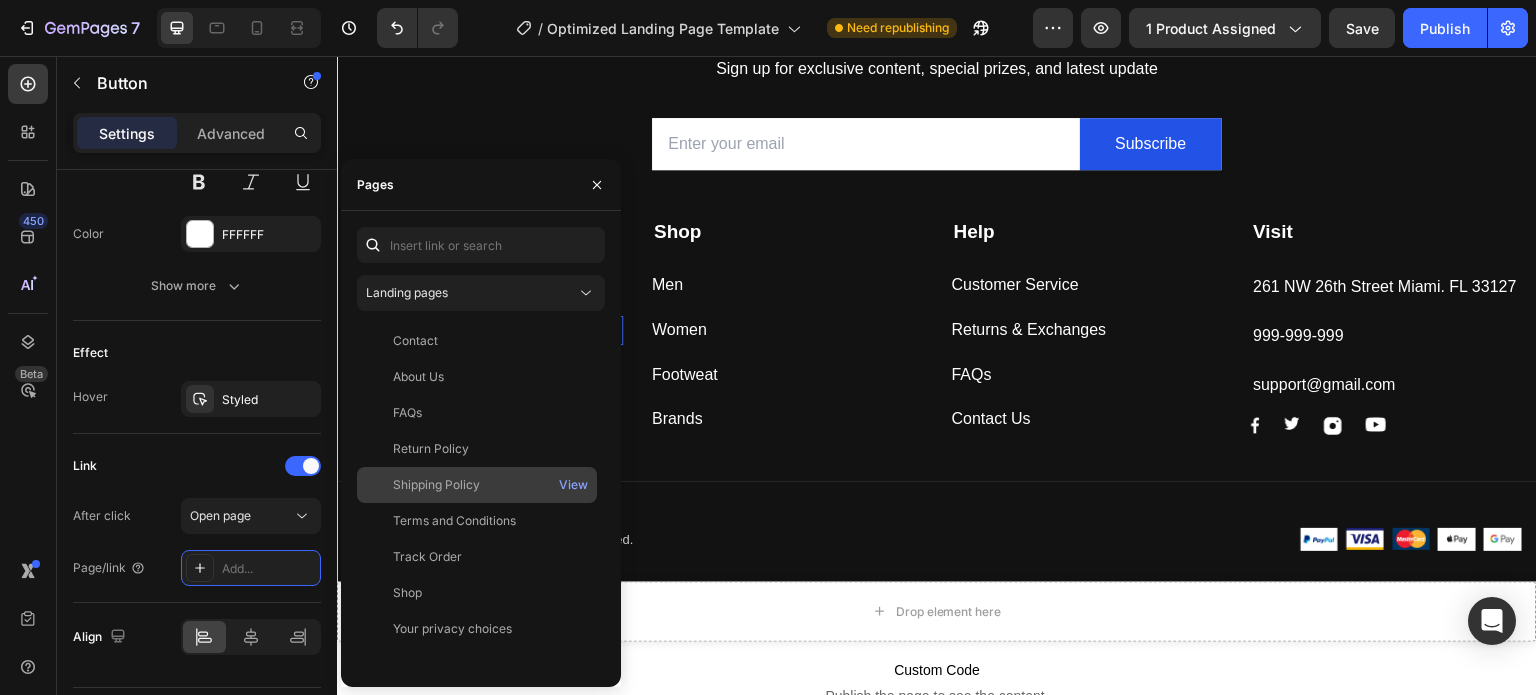 scroll, scrollTop: 6081, scrollLeft: 0, axis: vertical 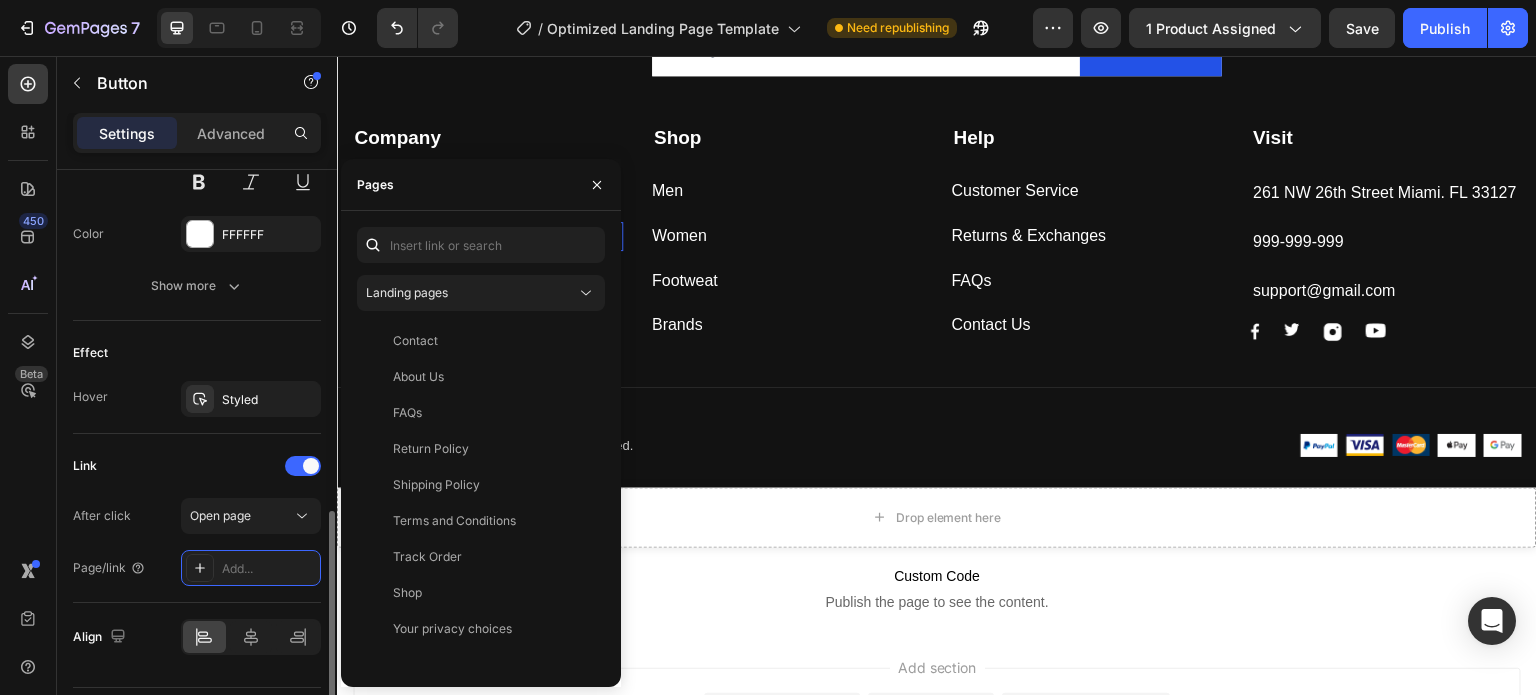 click on "Link" at bounding box center [197, 466] 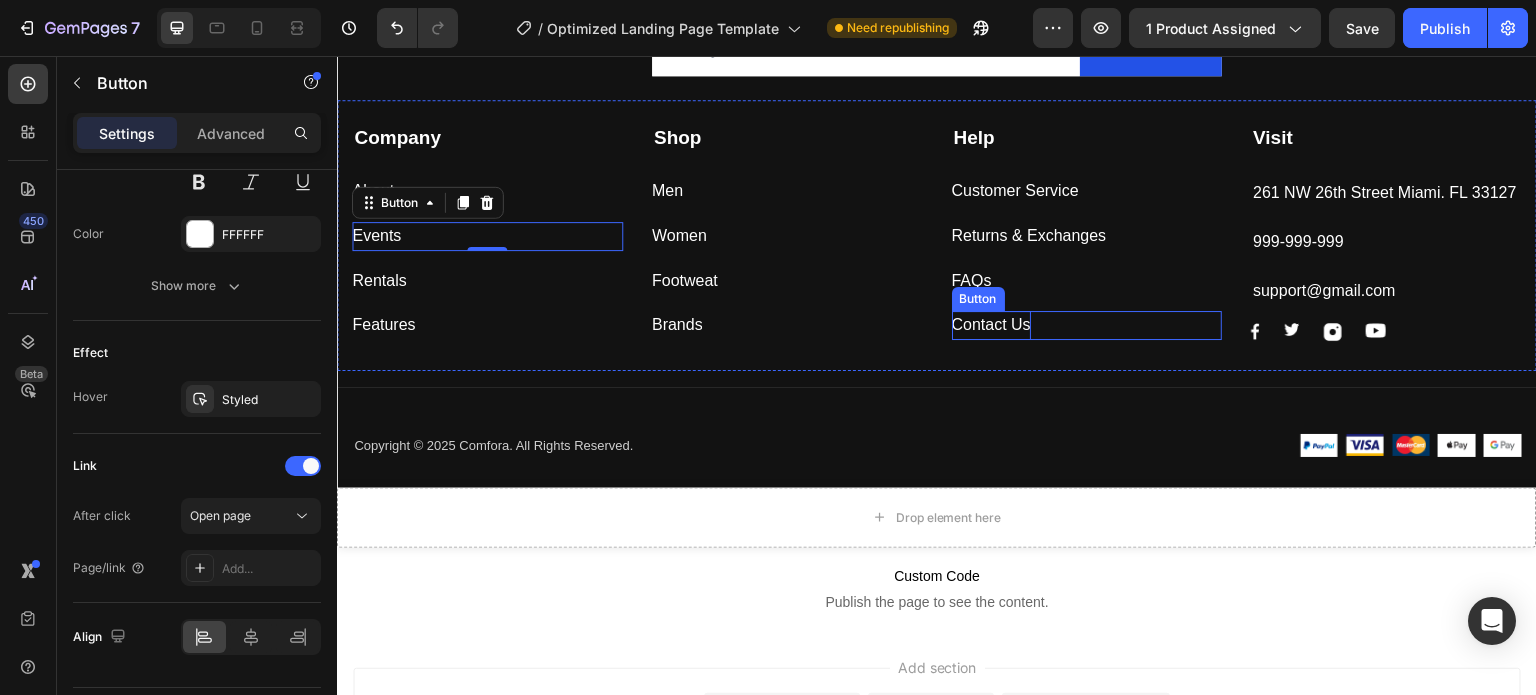click on "Contact Us" at bounding box center (991, 325) 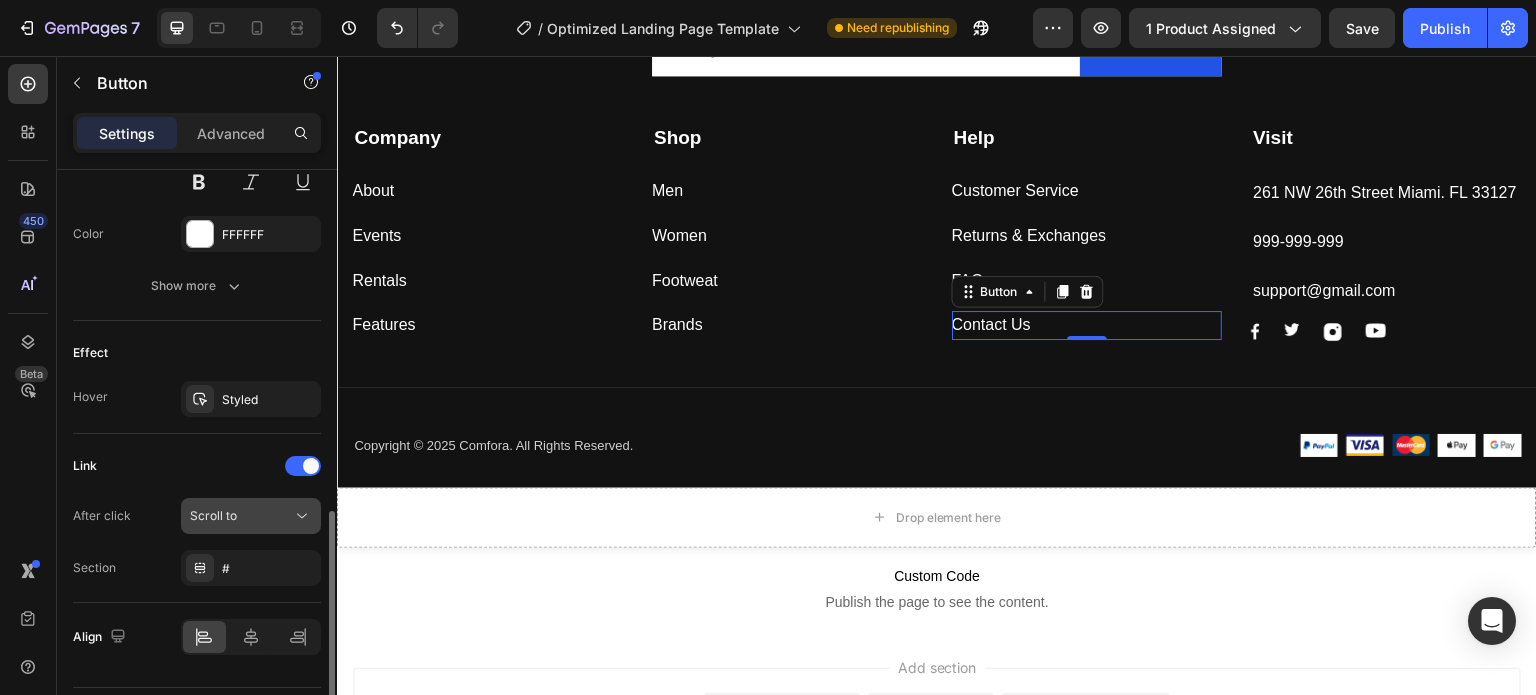 click on "Scroll to" at bounding box center (241, 516) 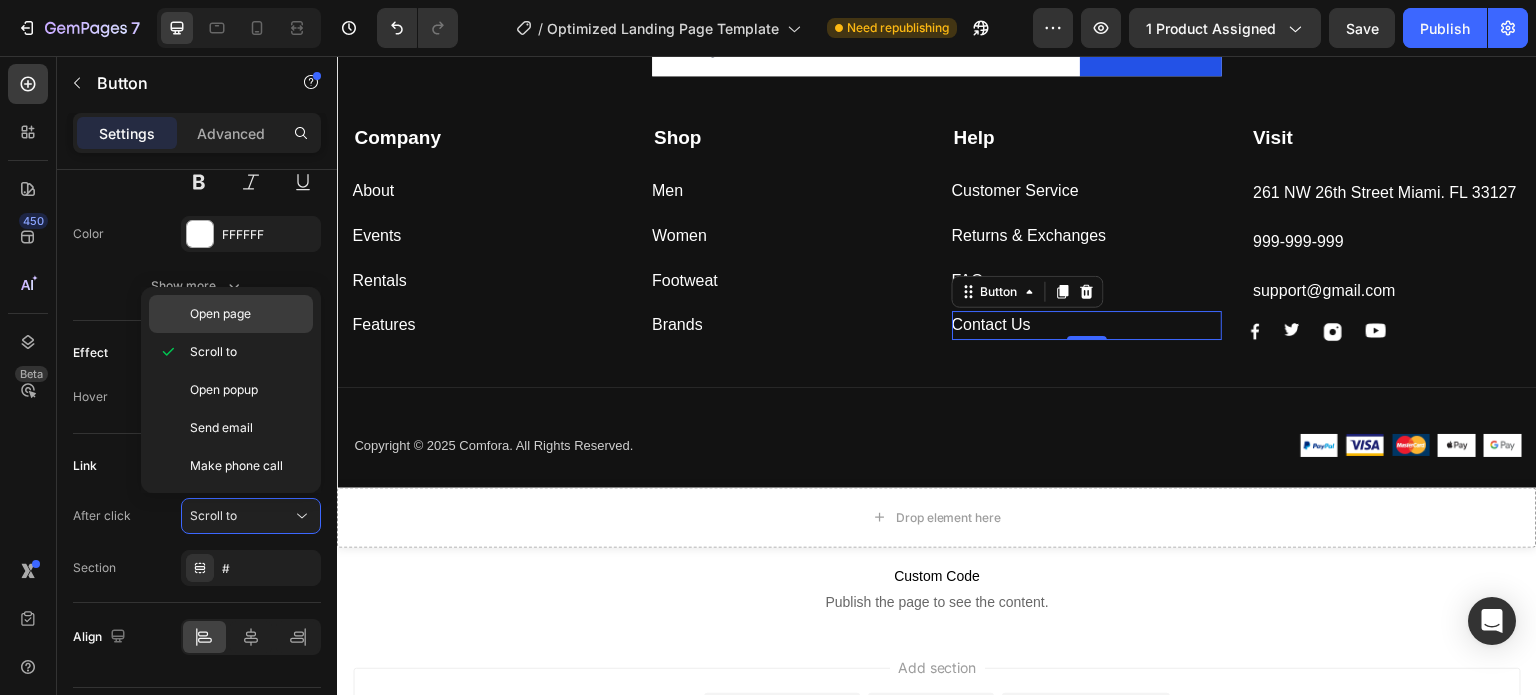 click on "Open page" 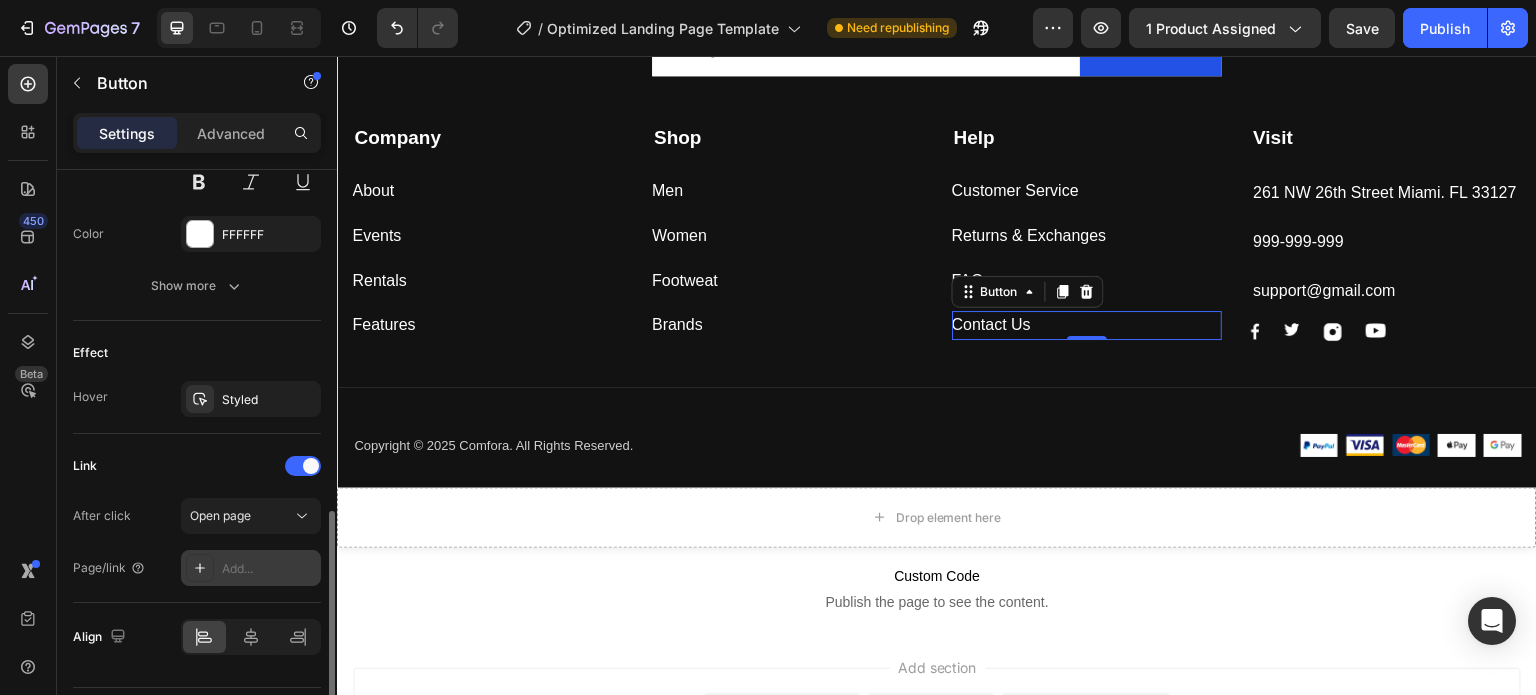 click on "Add..." at bounding box center (269, 569) 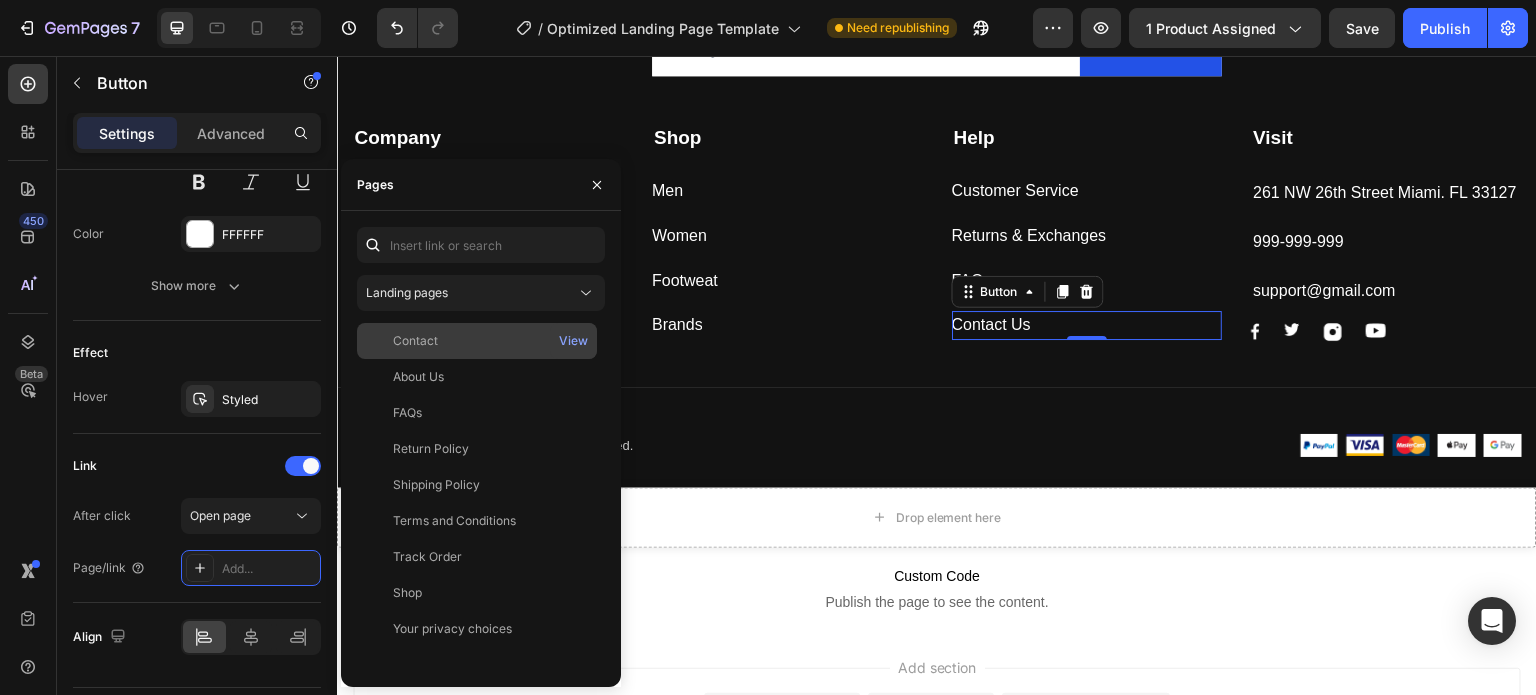 click on "Contact" 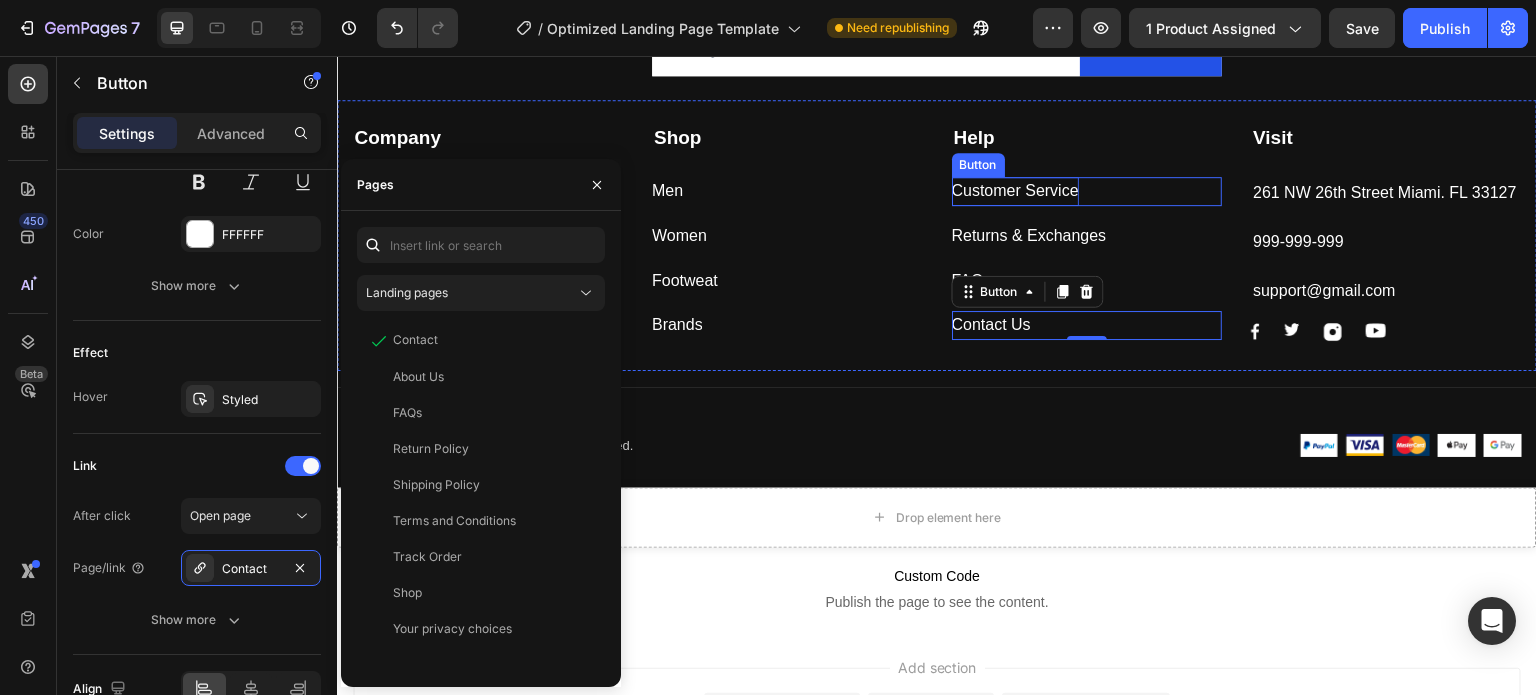 click on "Customer Service" at bounding box center (1015, 191) 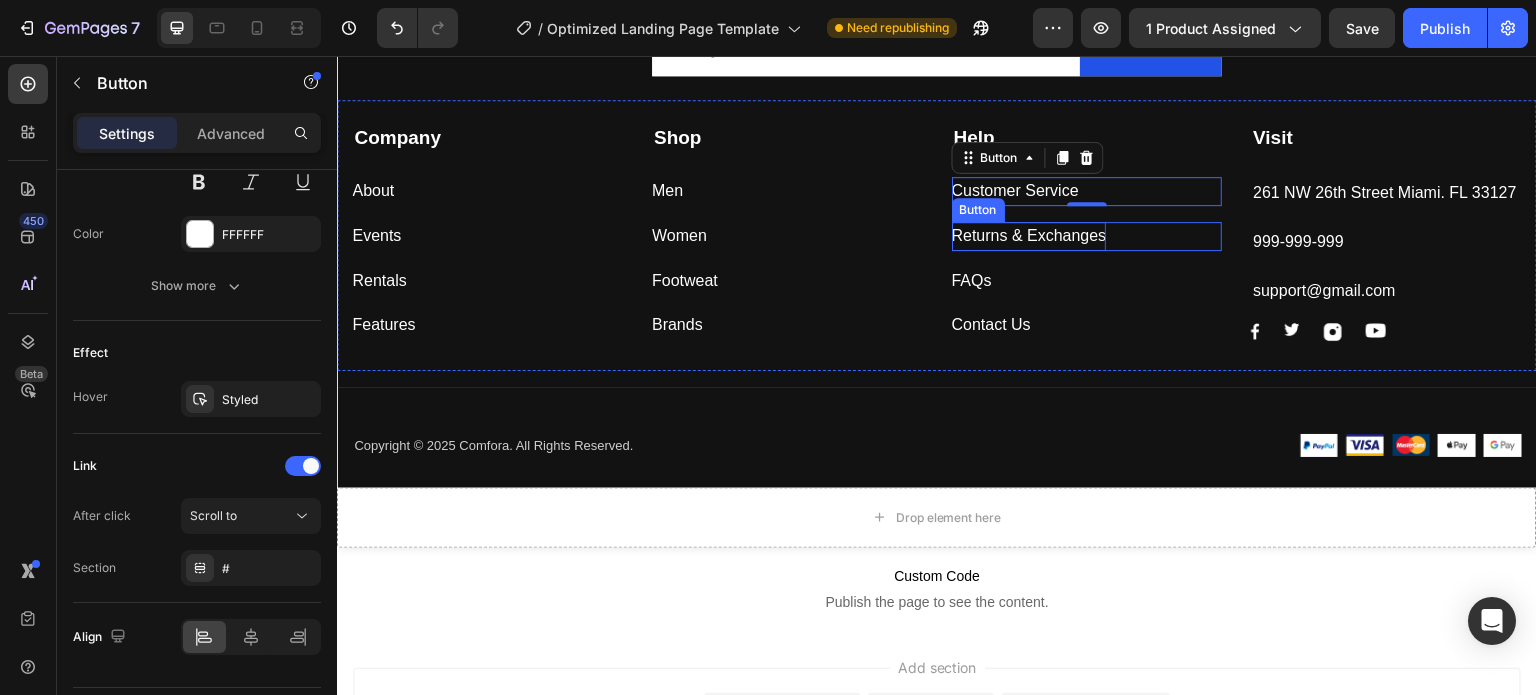 click on "Returns & Exchanges" at bounding box center (1029, 236) 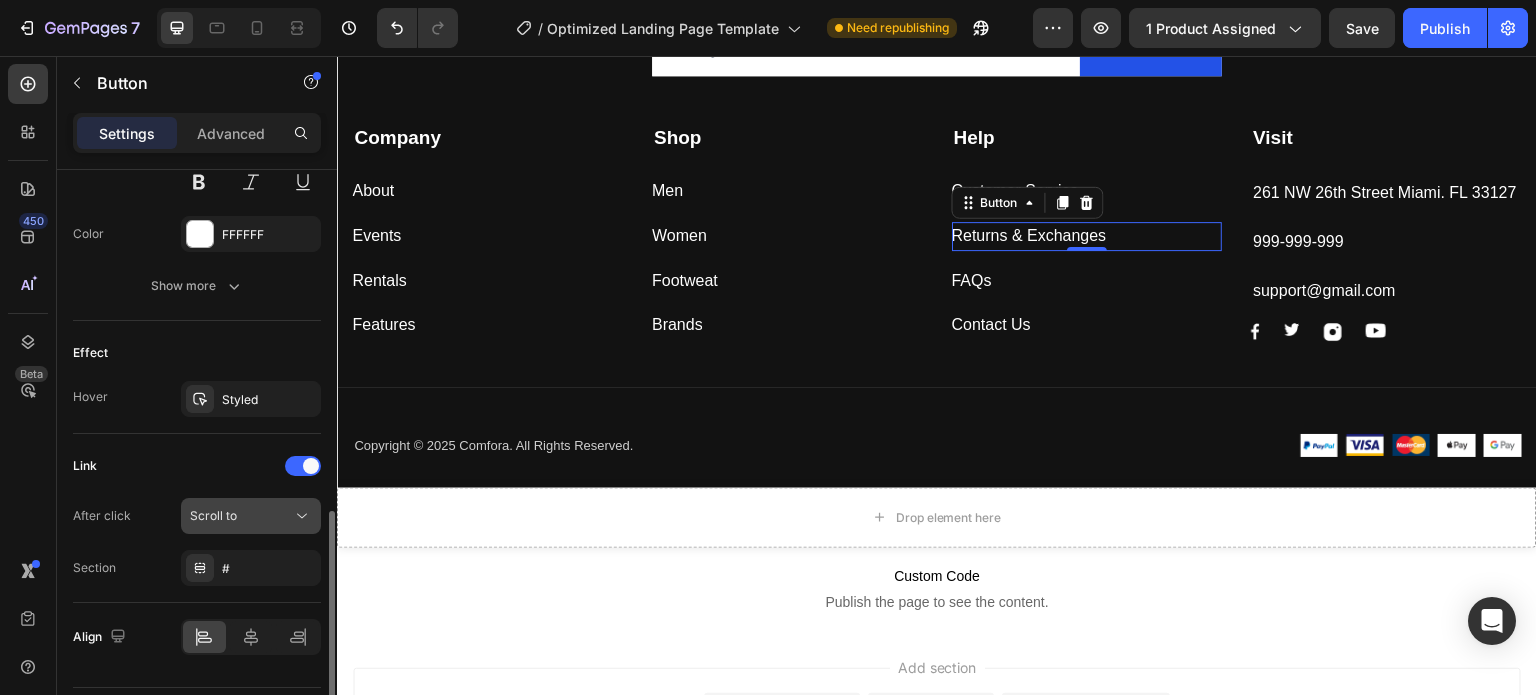 click on "Scroll to" at bounding box center [241, 516] 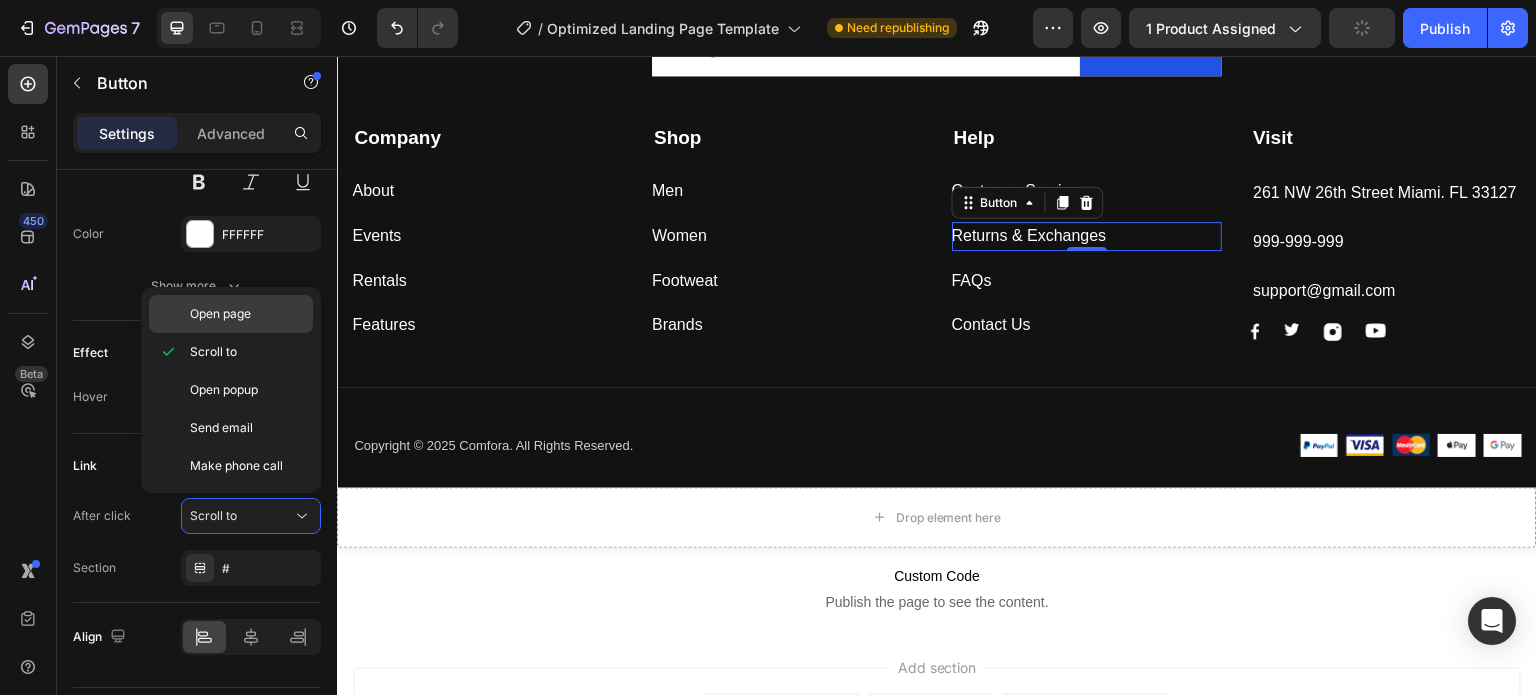 click on "Open page" at bounding box center (220, 314) 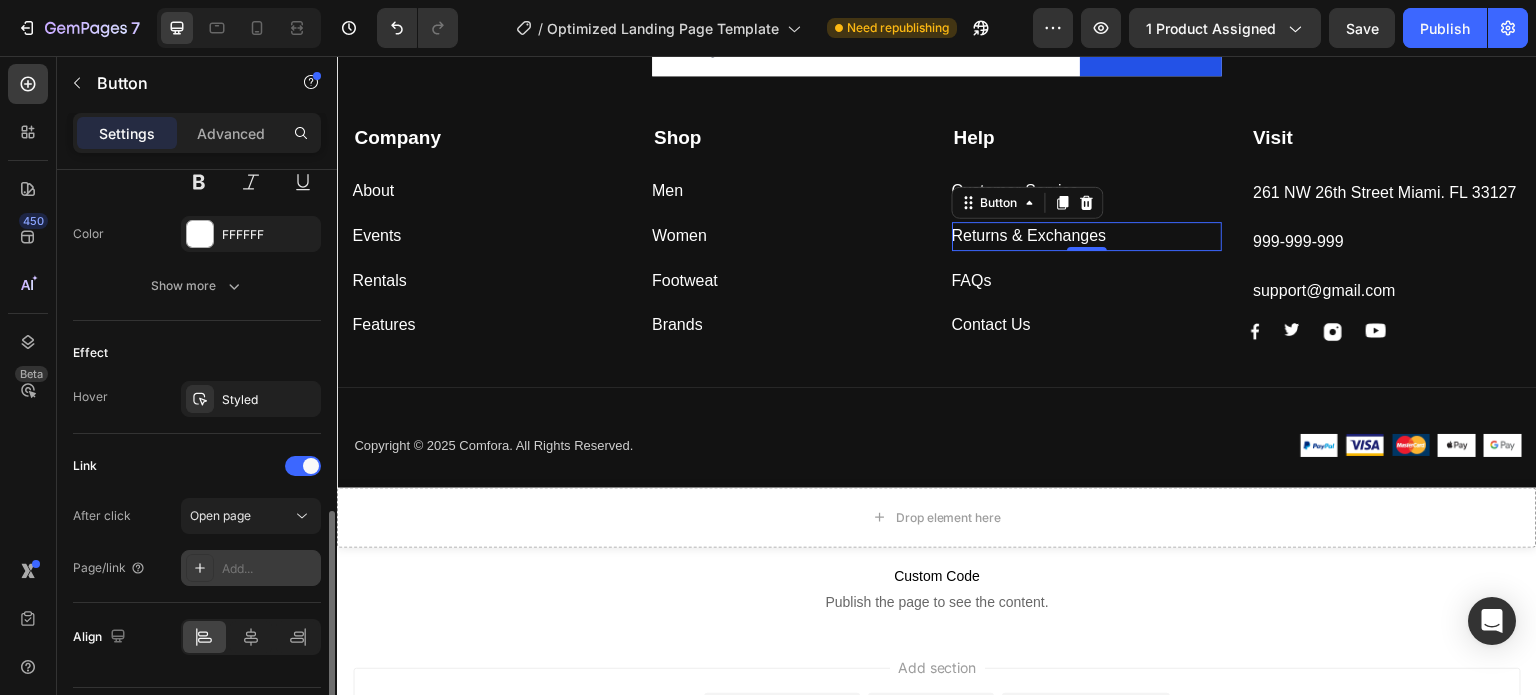 click on "Add..." at bounding box center [269, 569] 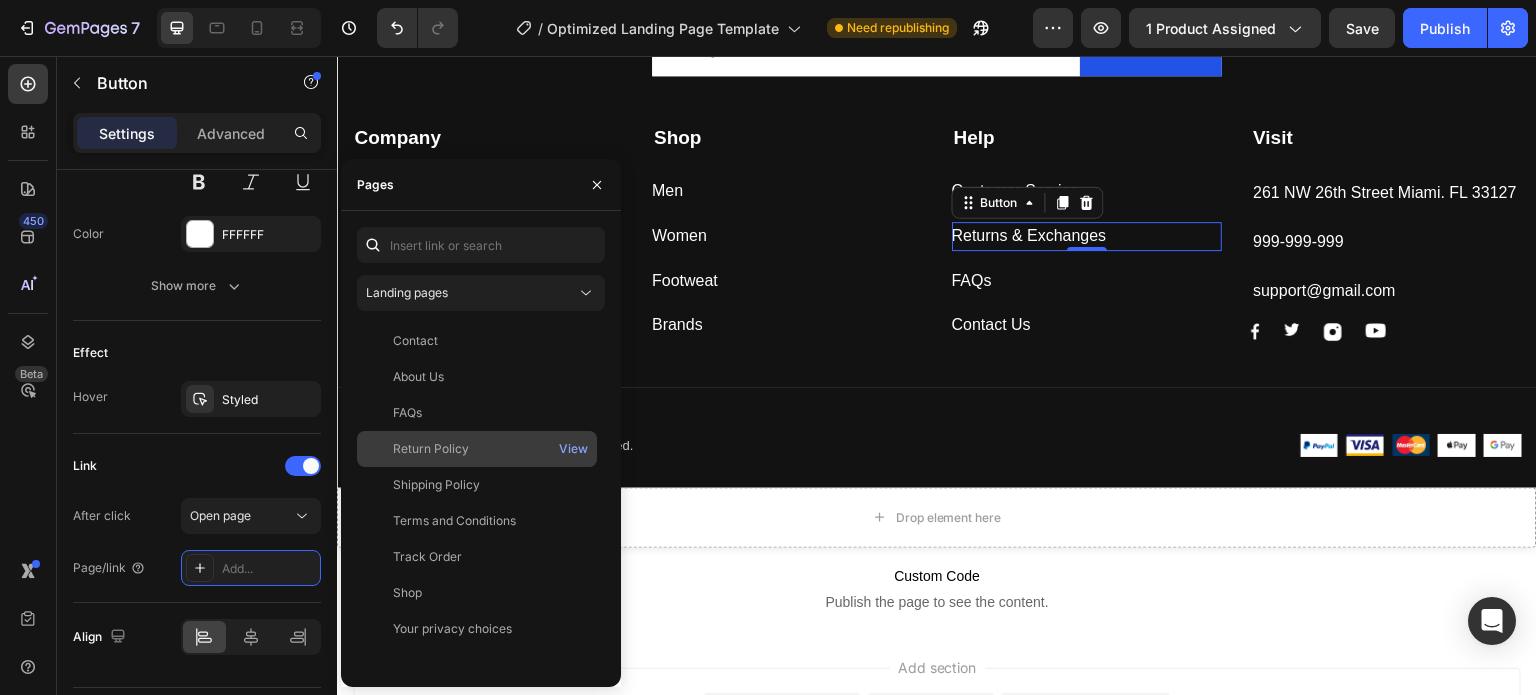 click on "Return Policy" 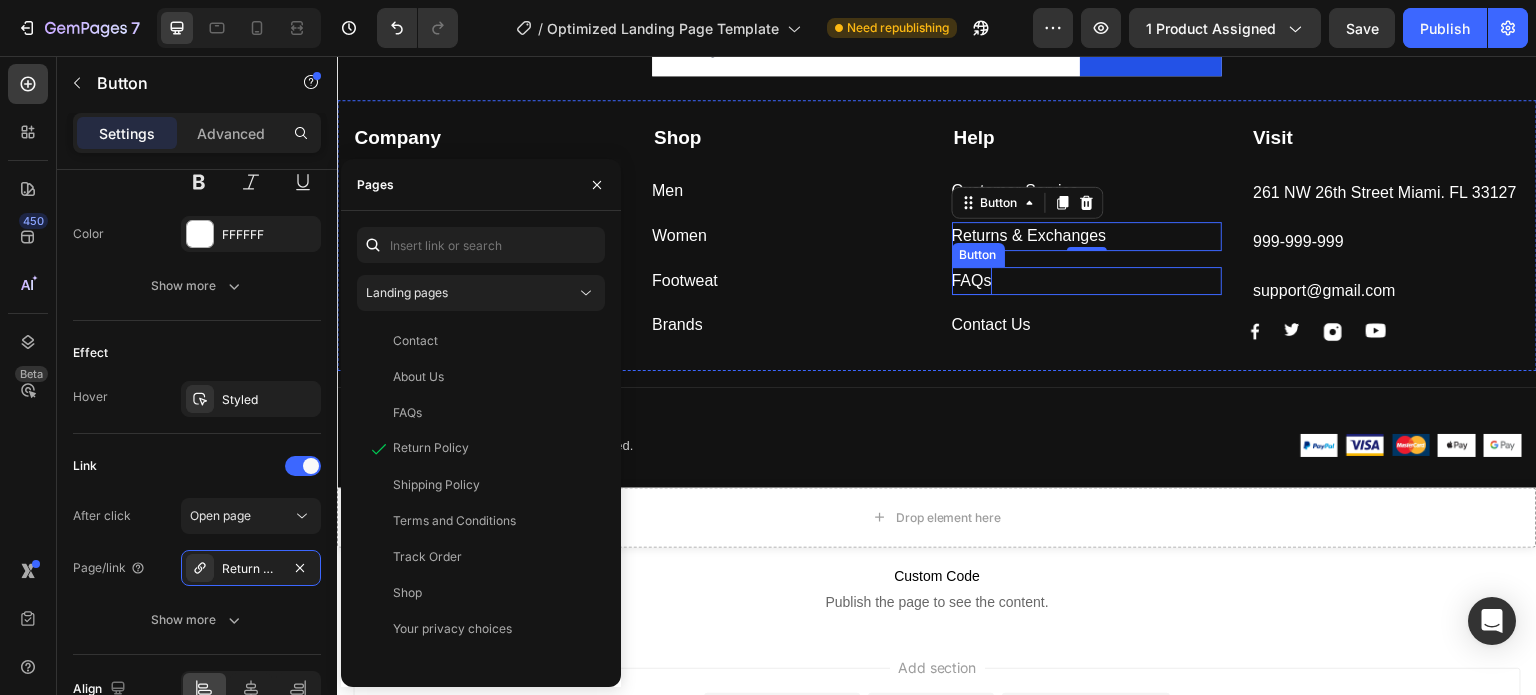 click on "FAQs" at bounding box center [972, 281] 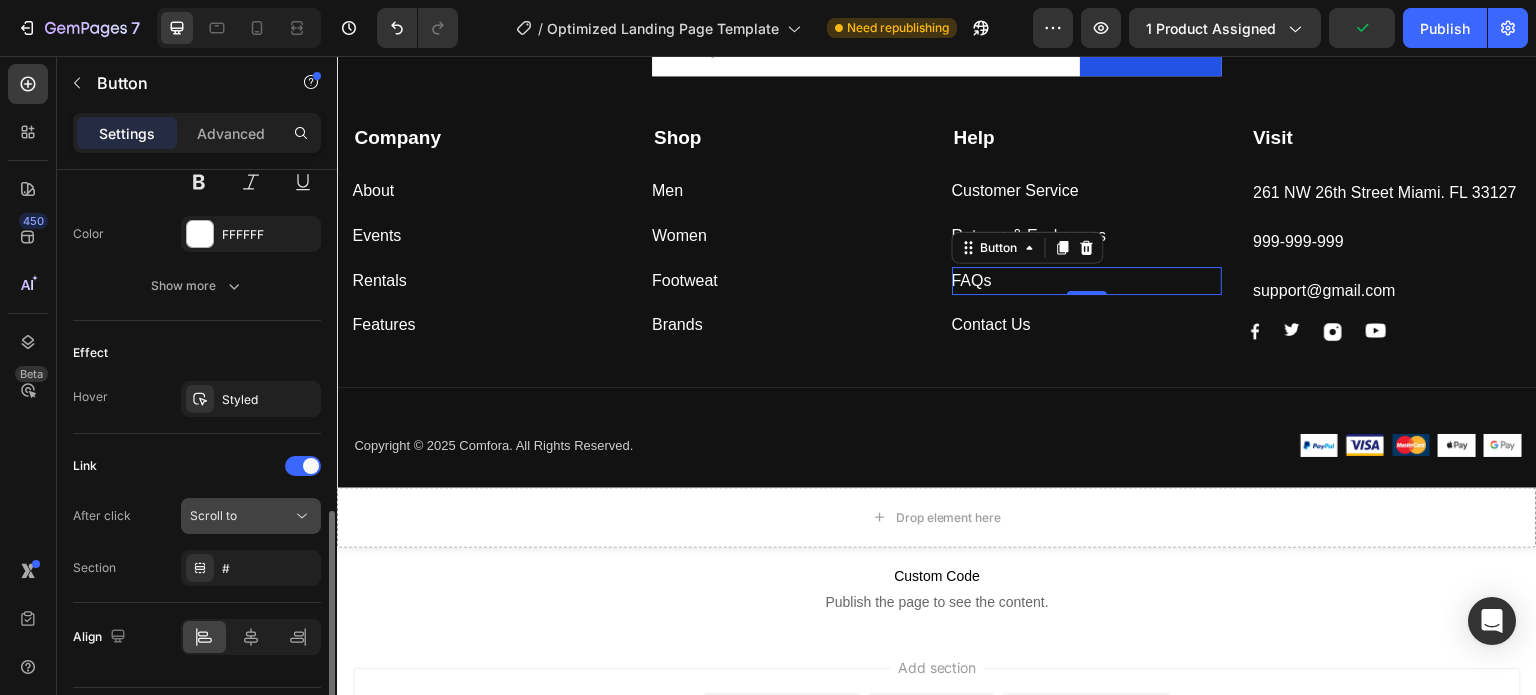 click on "Scroll to" at bounding box center (241, 516) 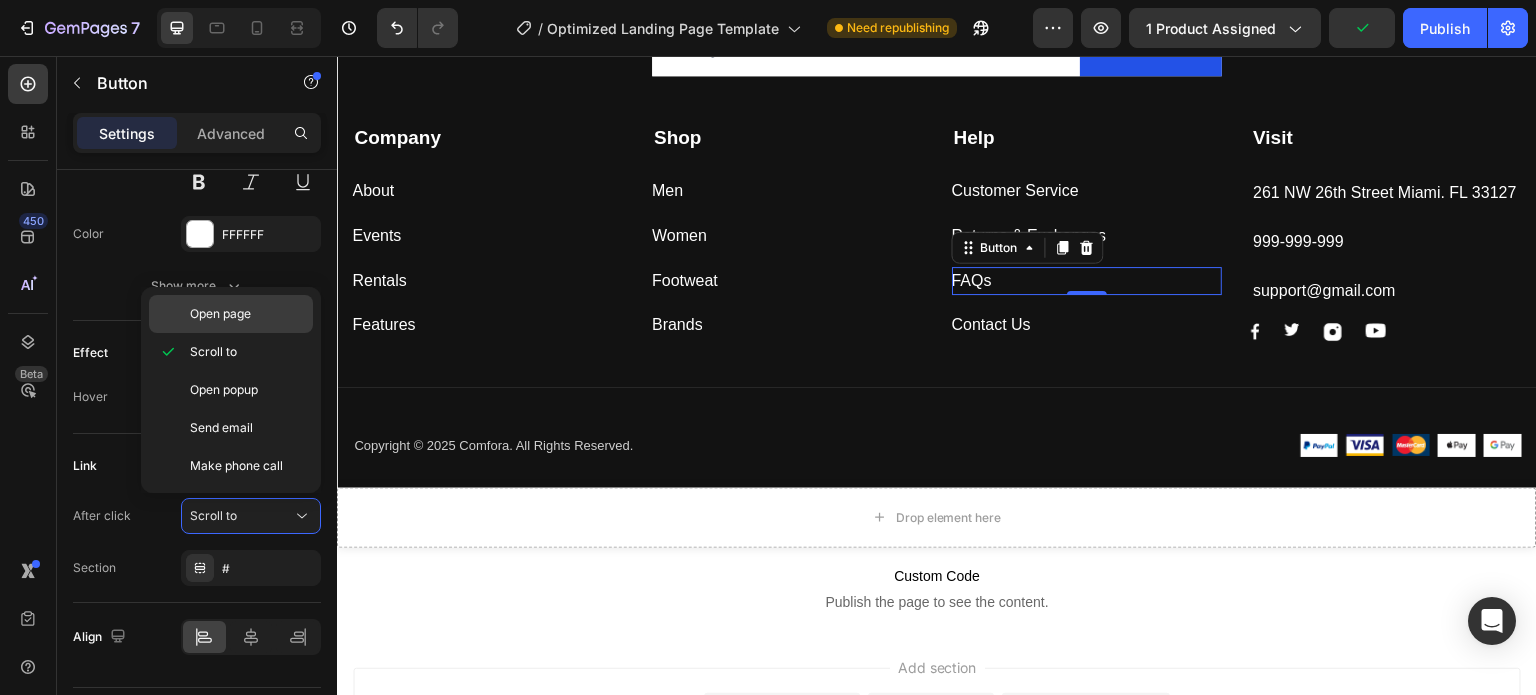 click on "Open page" 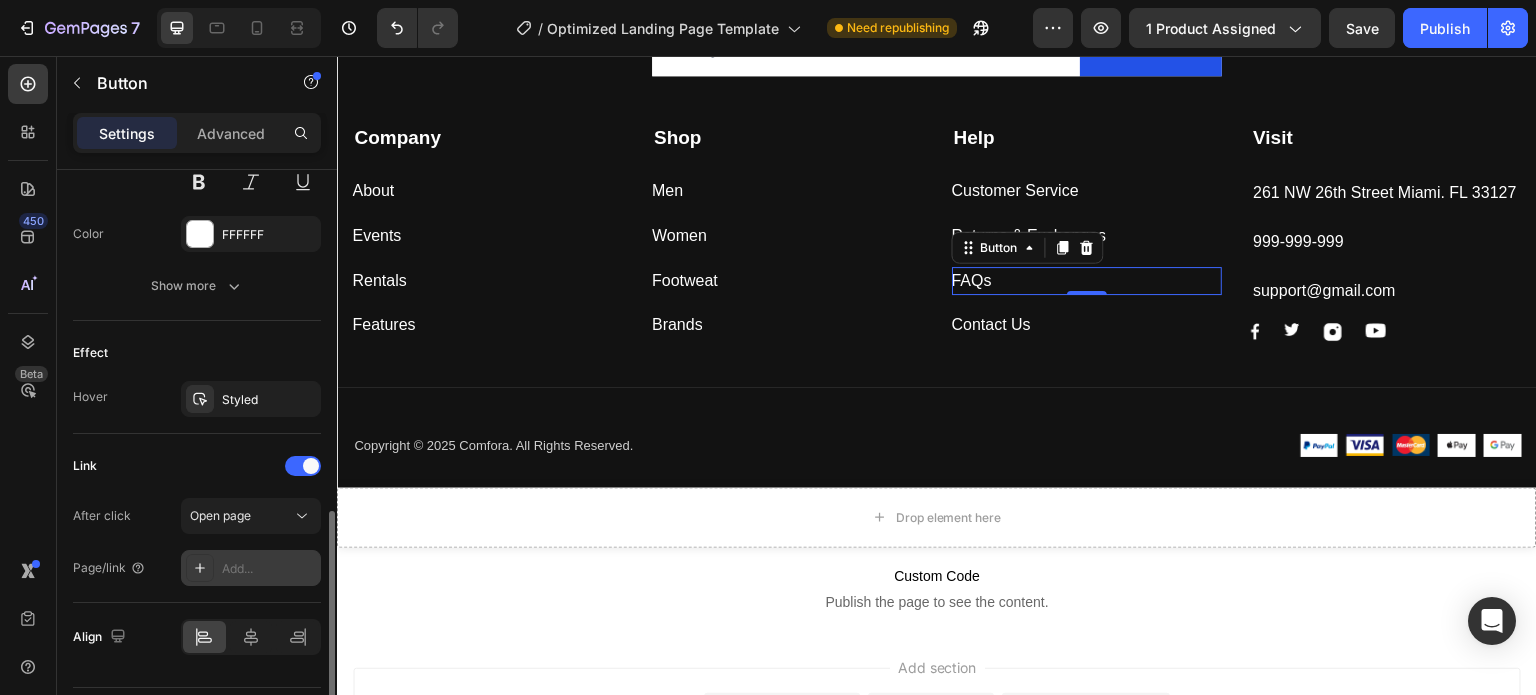 click on "Add..." at bounding box center (269, 569) 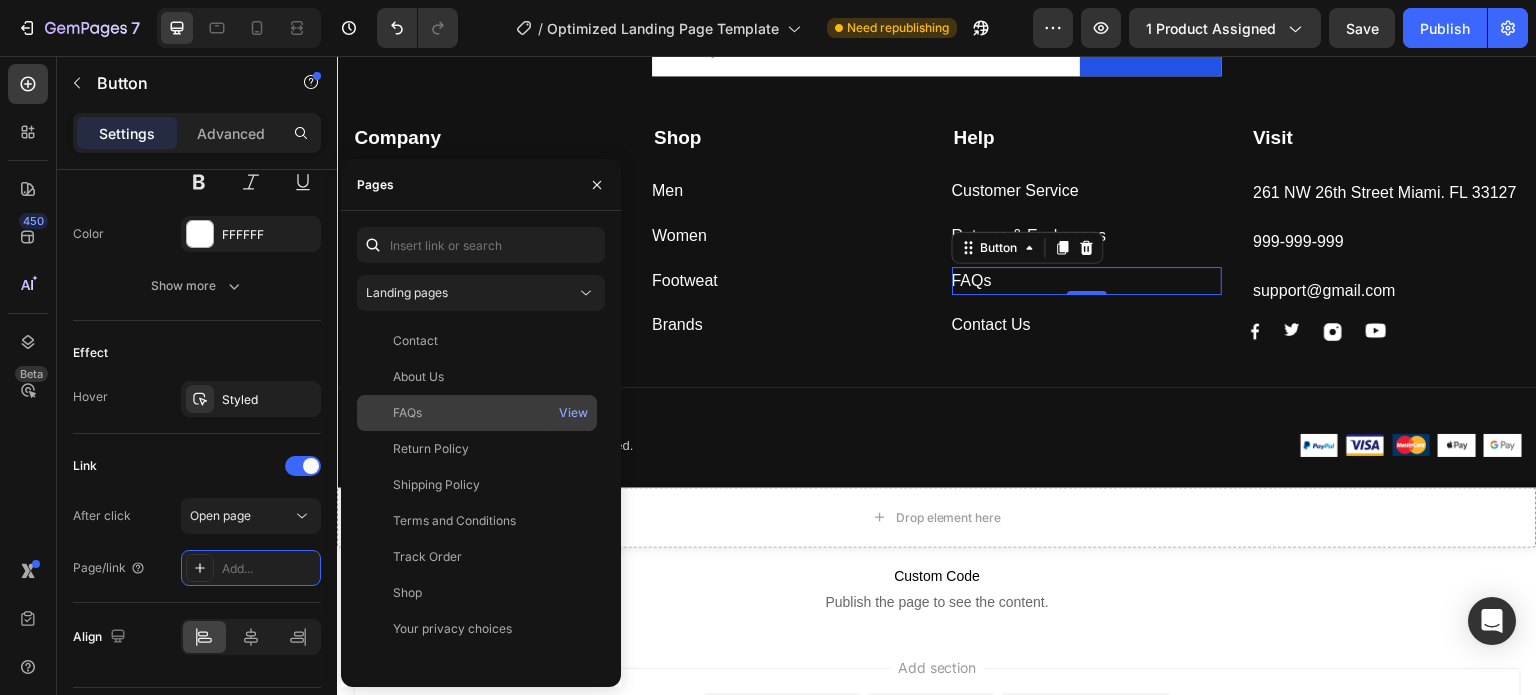 click on "FAQs" 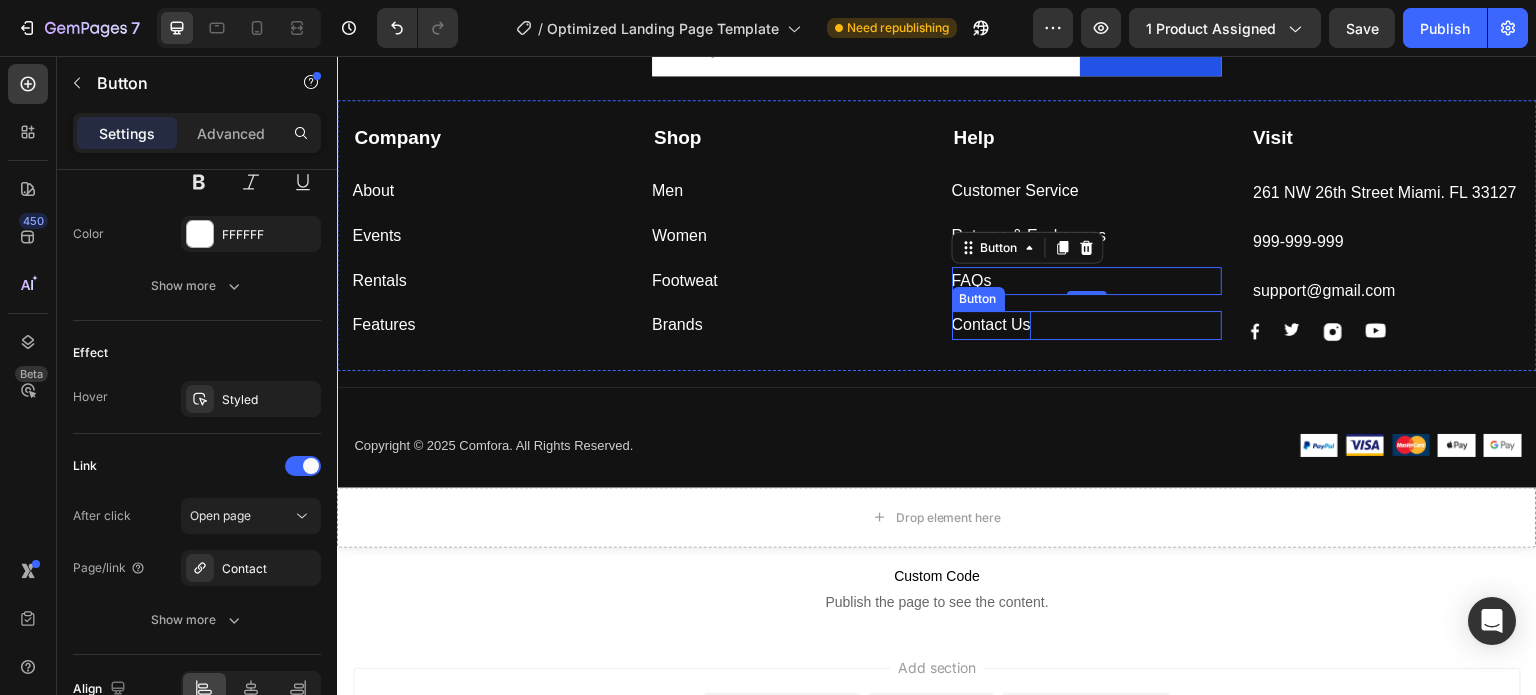 click on "Contact Us" at bounding box center (991, 325) 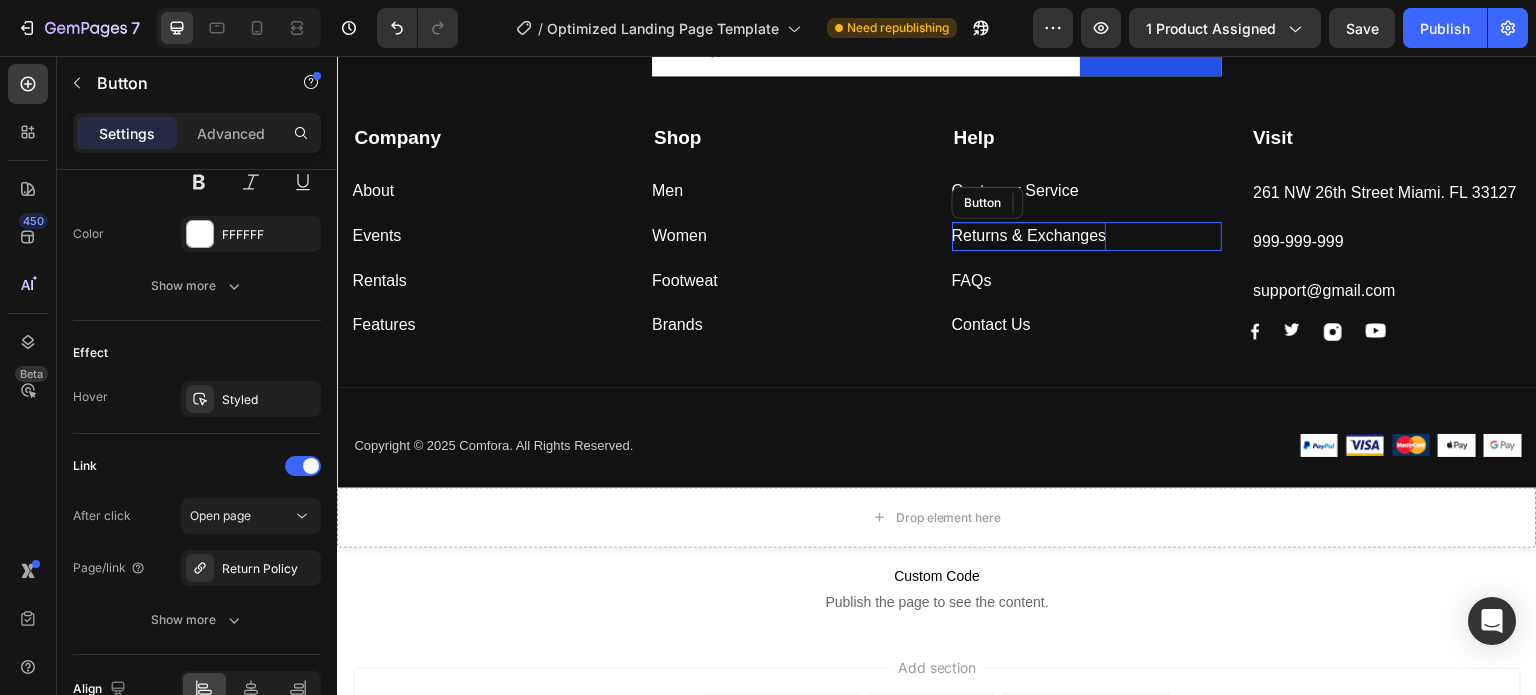 click on "Returns & Exchanges" at bounding box center (1029, 236) 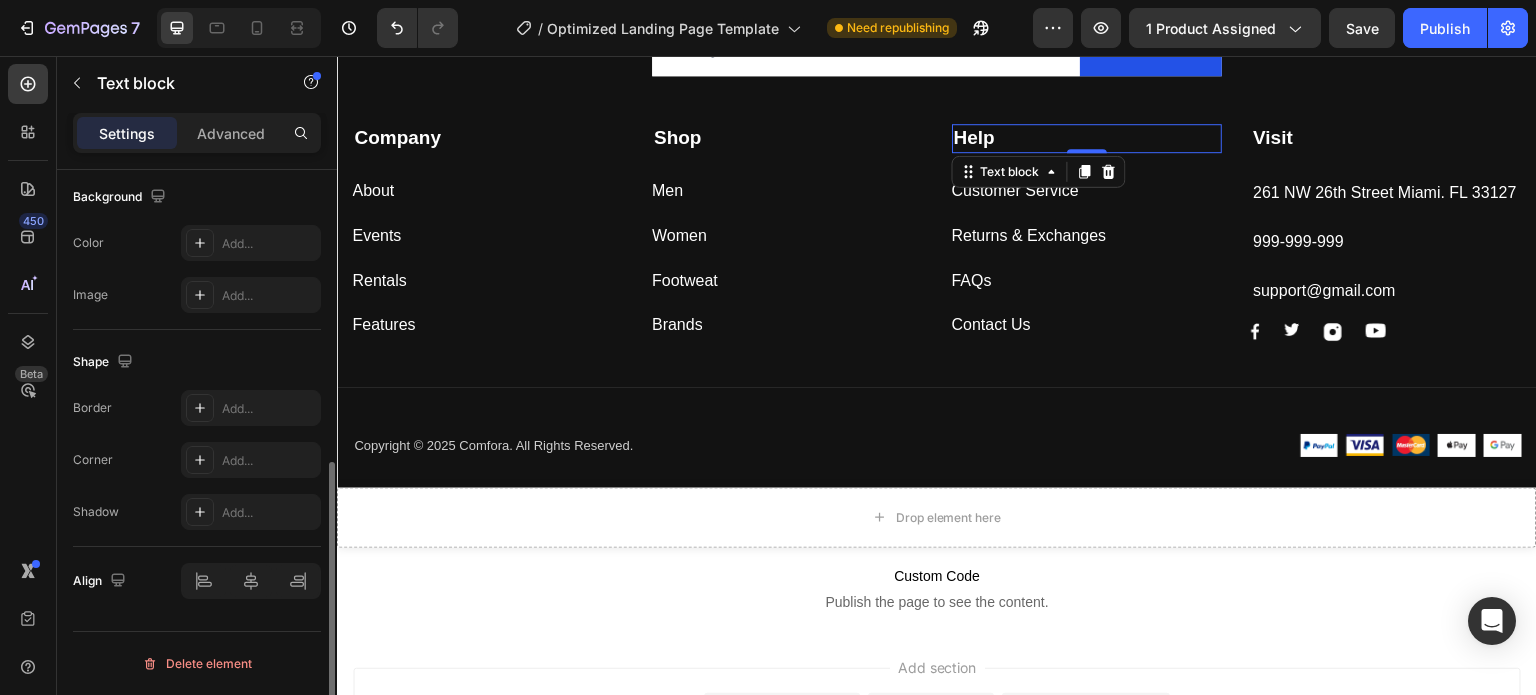 click on "Help" at bounding box center (974, 137) 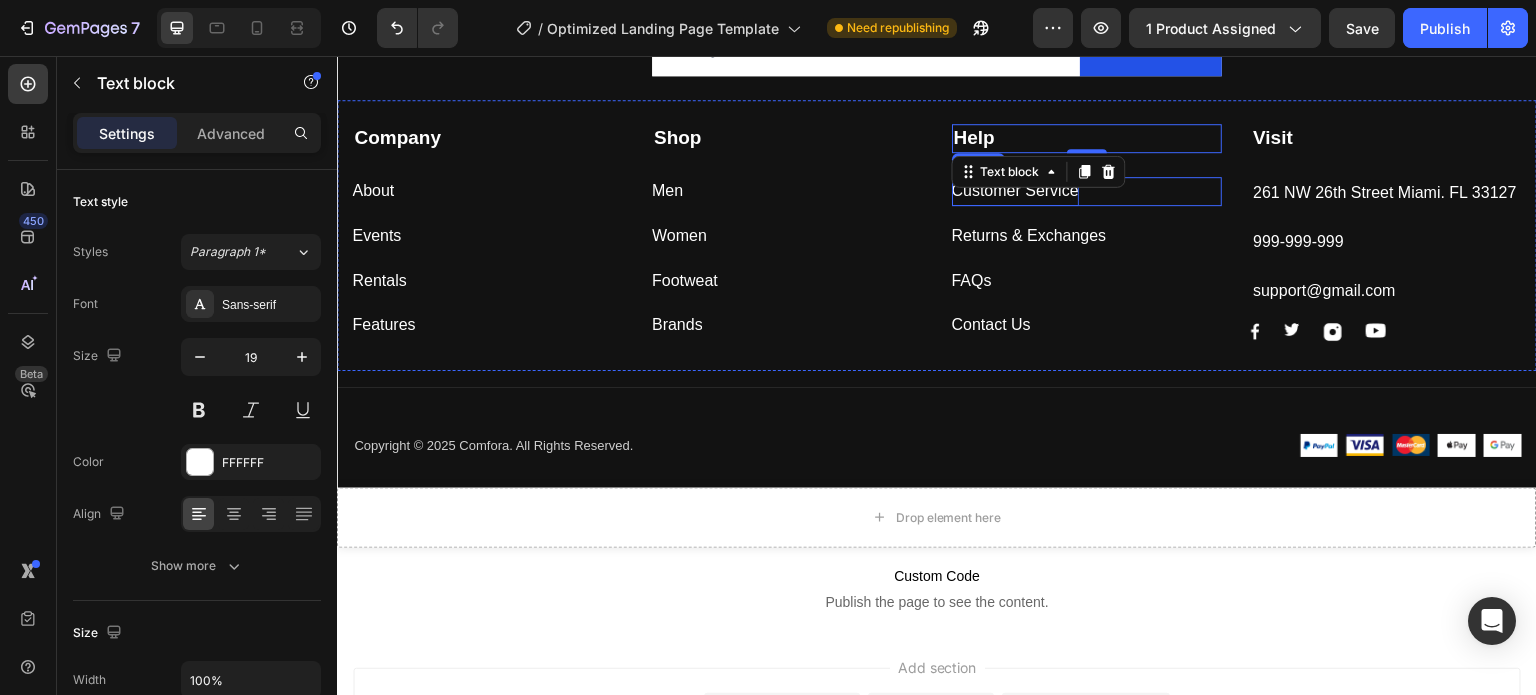 click on "Customer Service" at bounding box center [1015, 191] 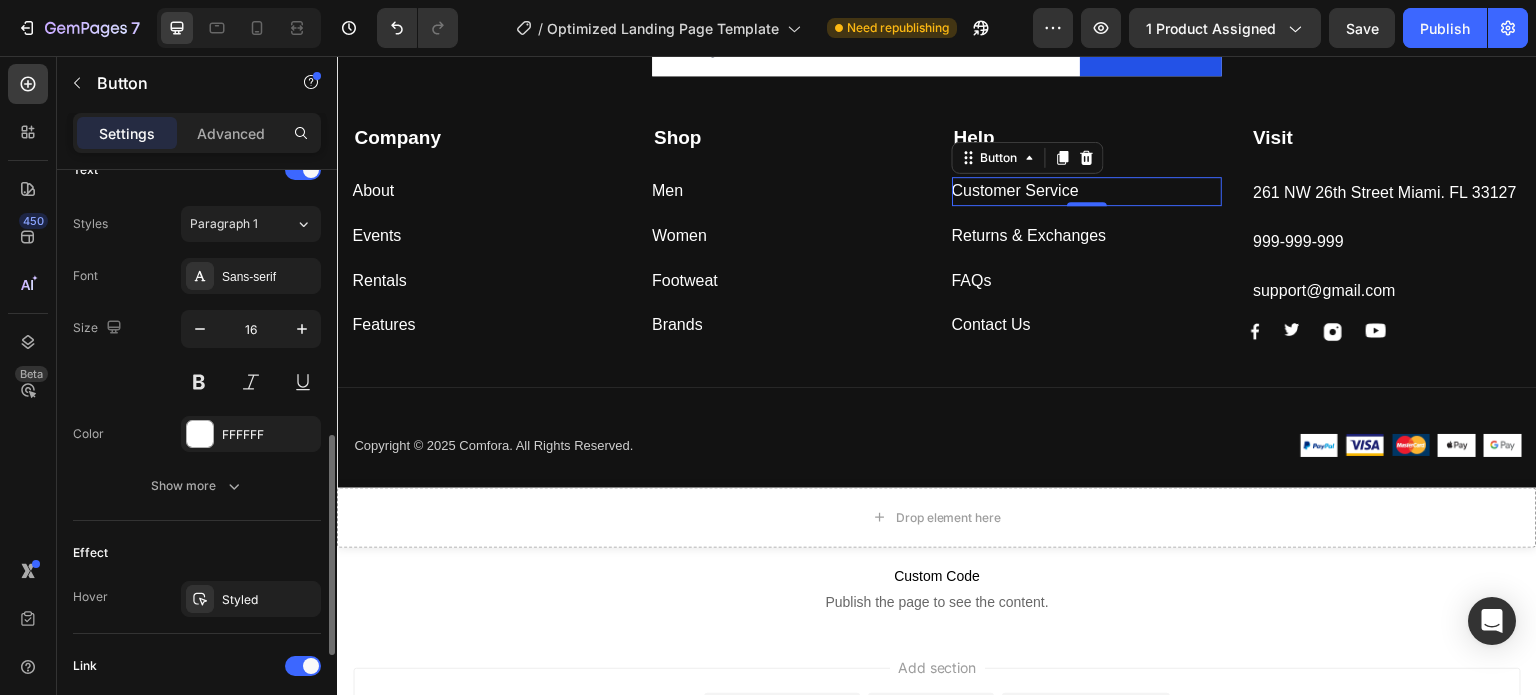 scroll, scrollTop: 952, scrollLeft: 0, axis: vertical 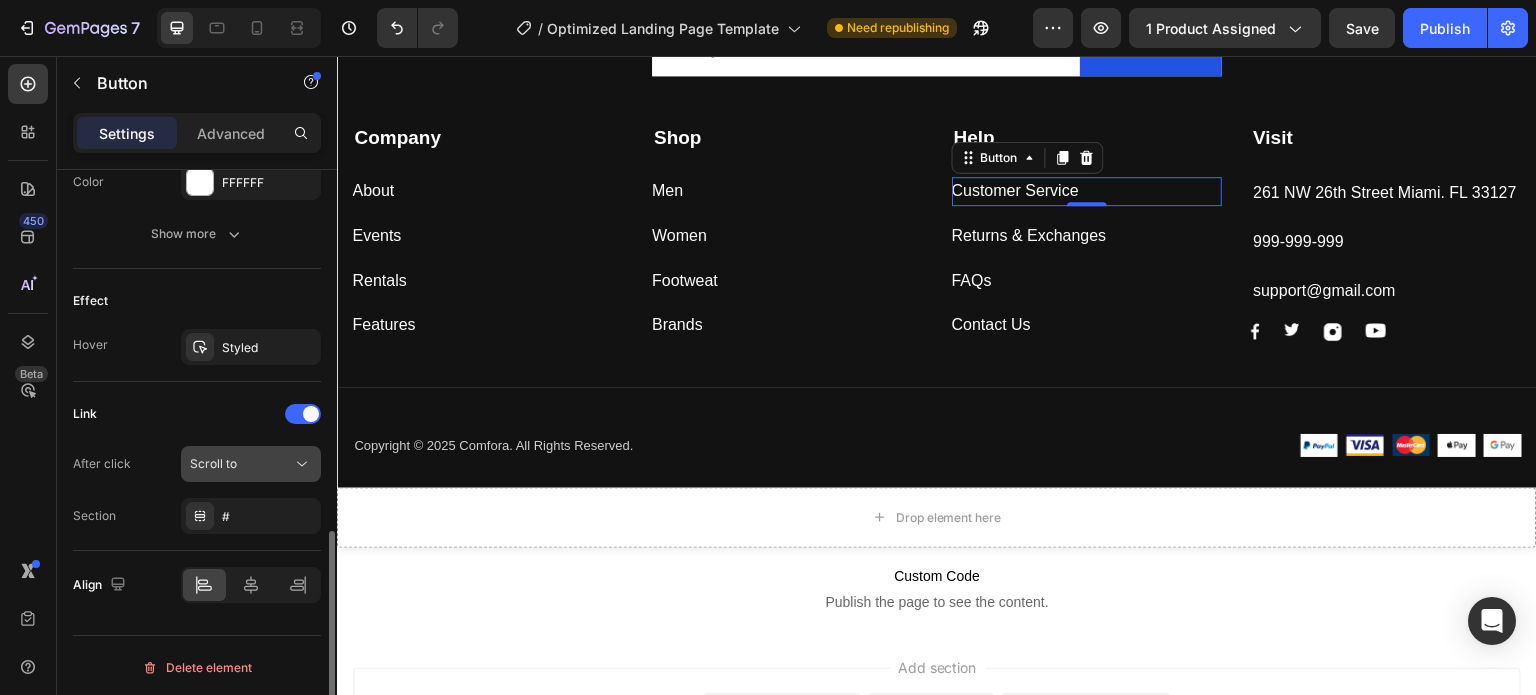 click 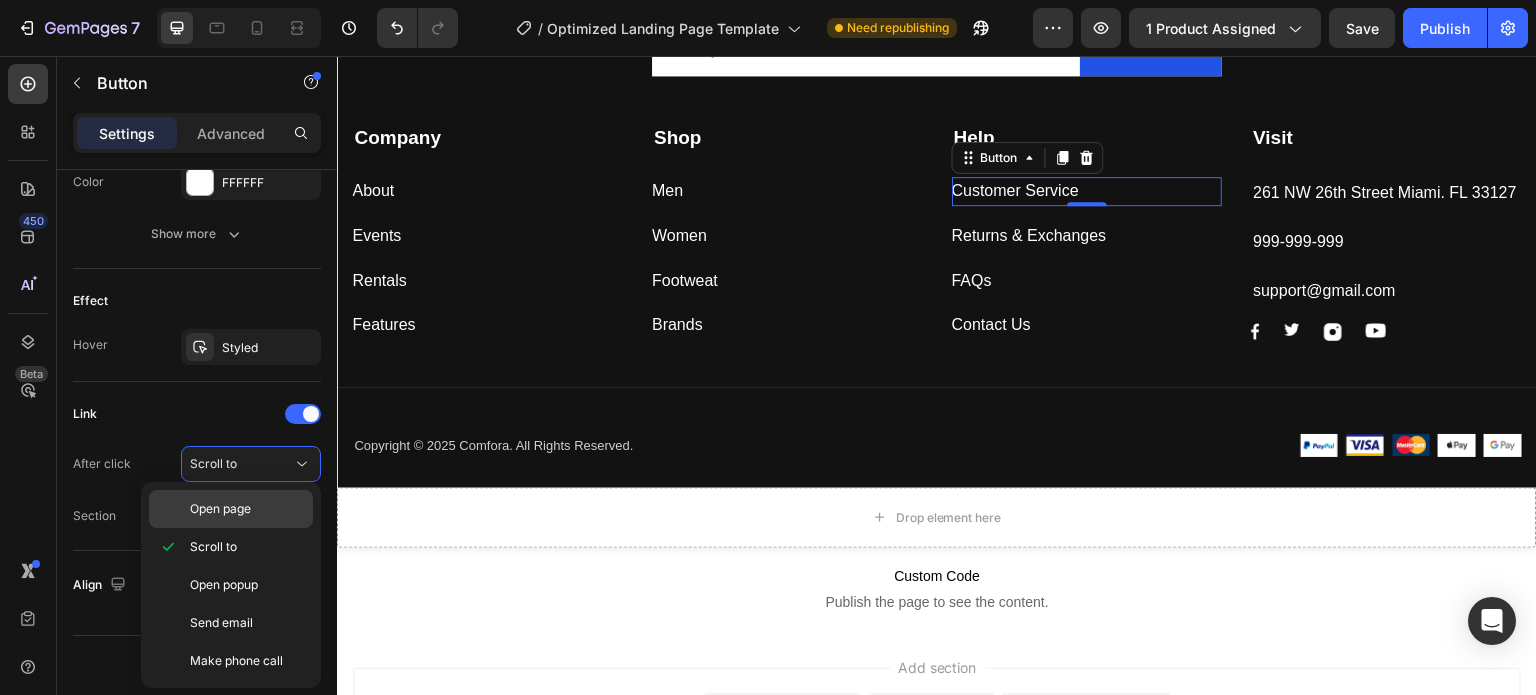 click on "Open page" 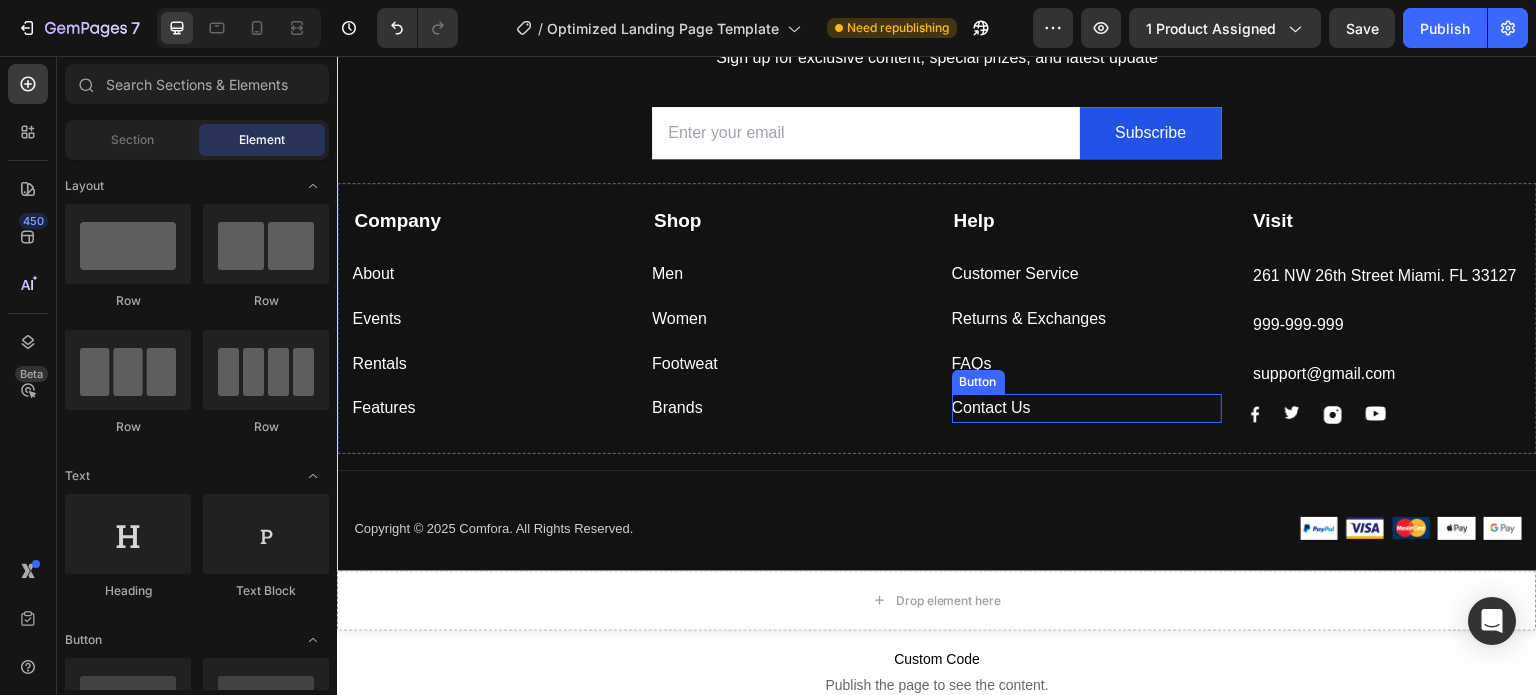 scroll, scrollTop: 5960, scrollLeft: 0, axis: vertical 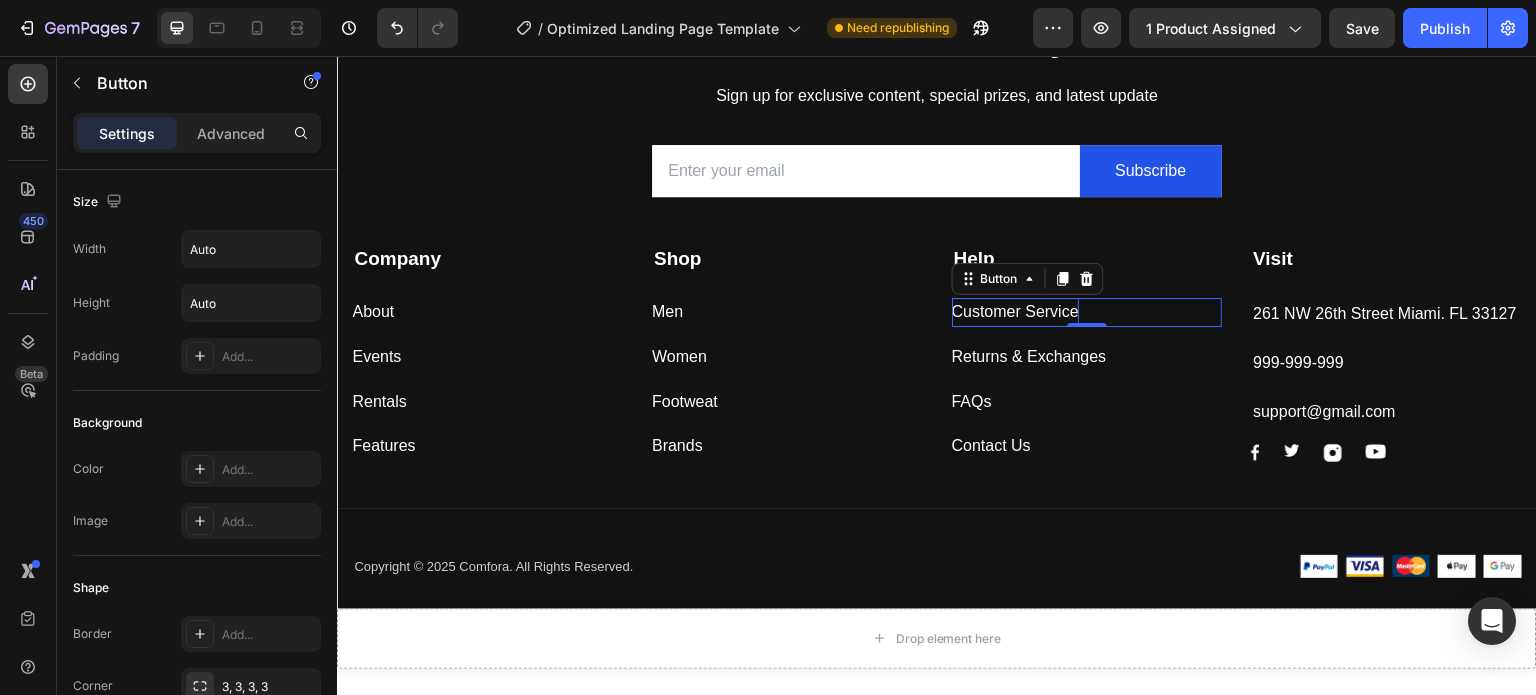 click on "Customer Service" at bounding box center (1015, 312) 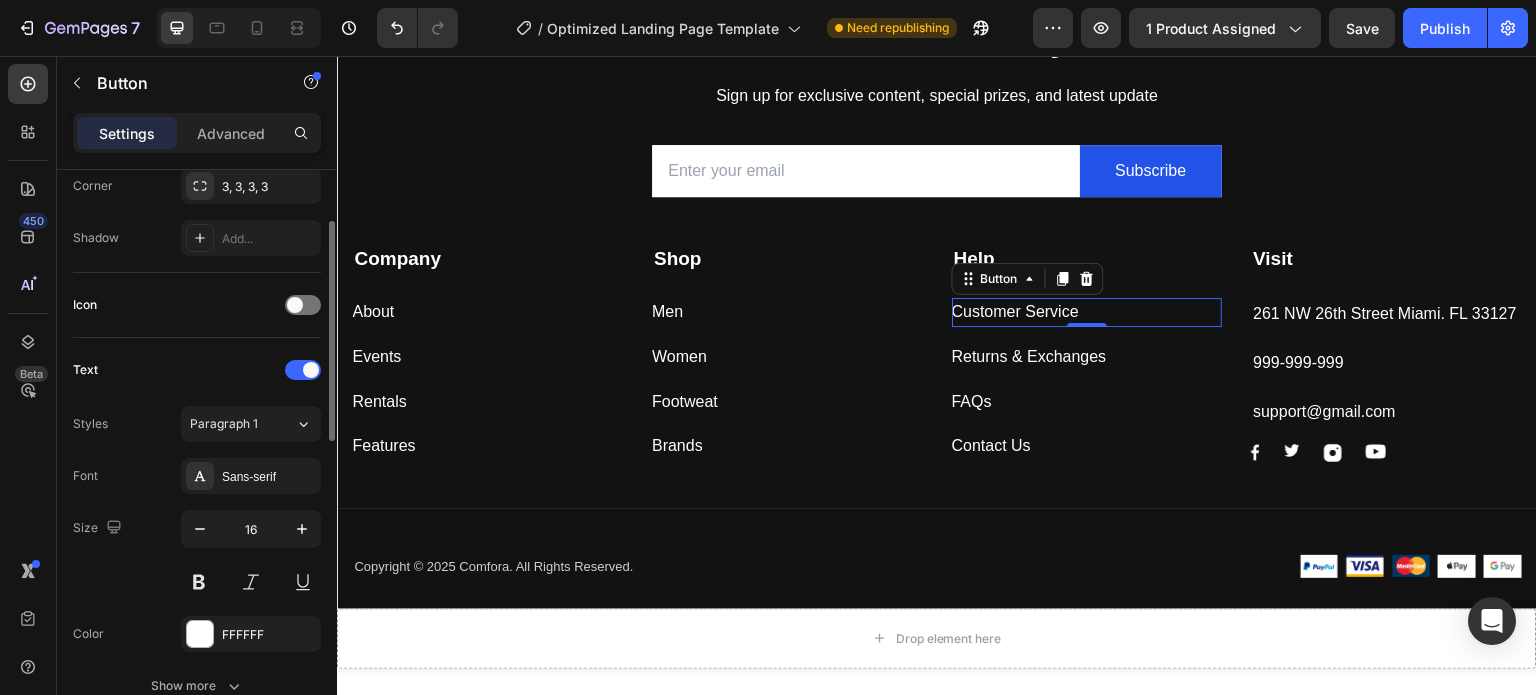 scroll, scrollTop: 700, scrollLeft: 0, axis: vertical 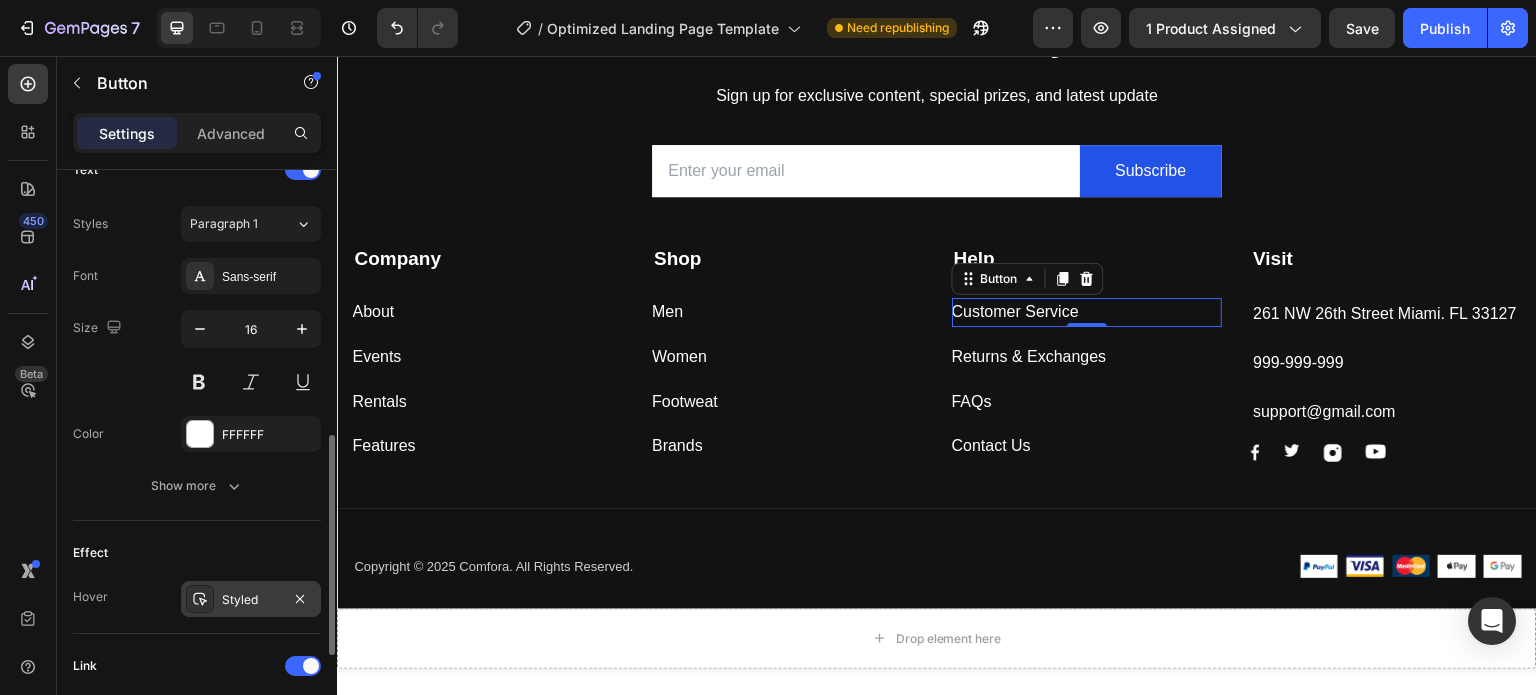 click on "Styled" at bounding box center [251, 600] 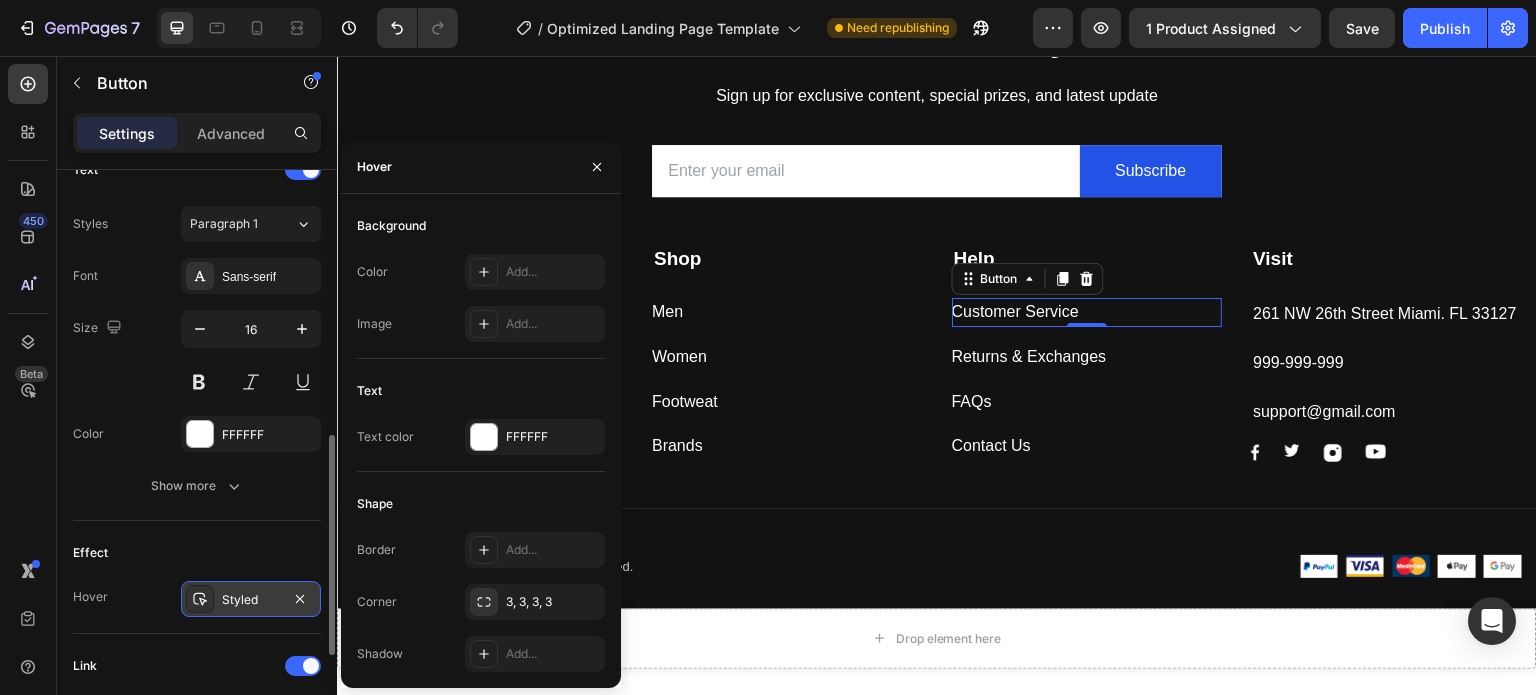 click on "Styled" at bounding box center [251, 600] 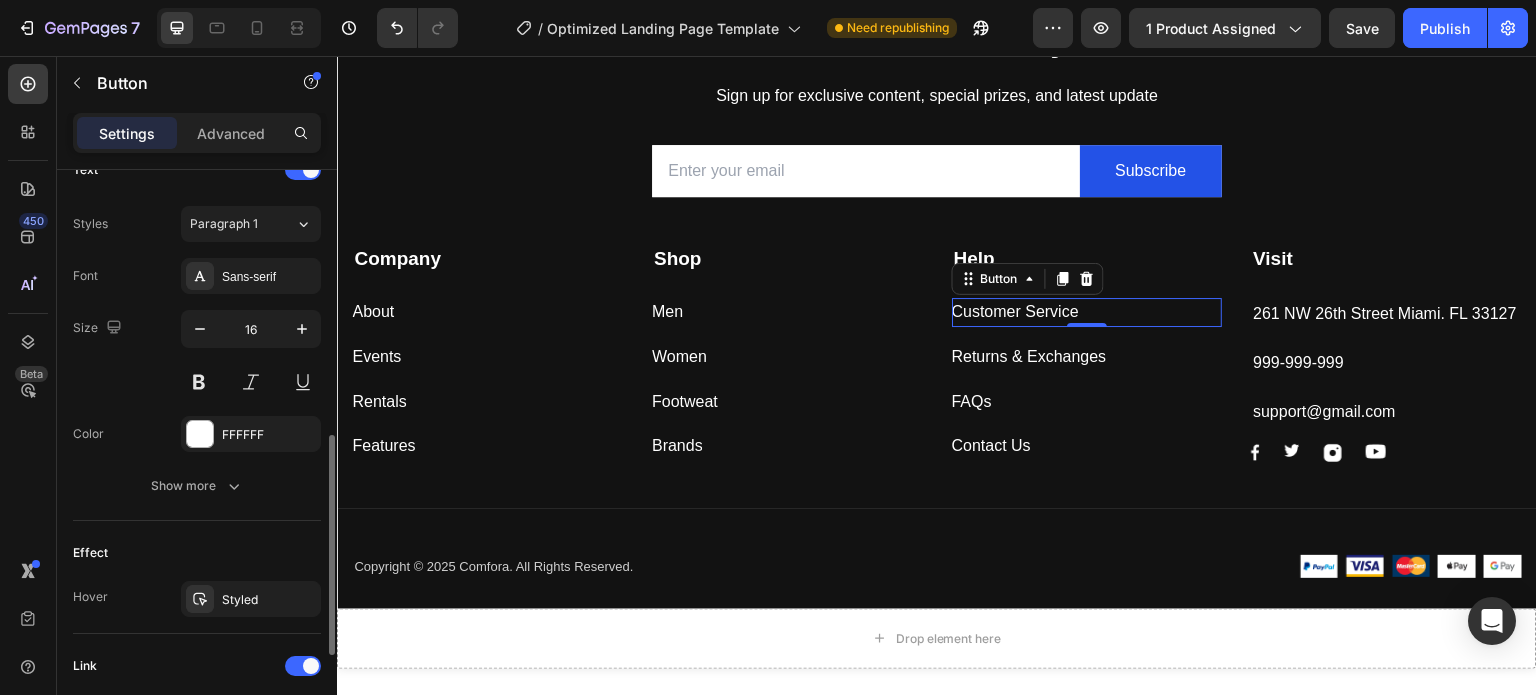 scroll, scrollTop: 952, scrollLeft: 0, axis: vertical 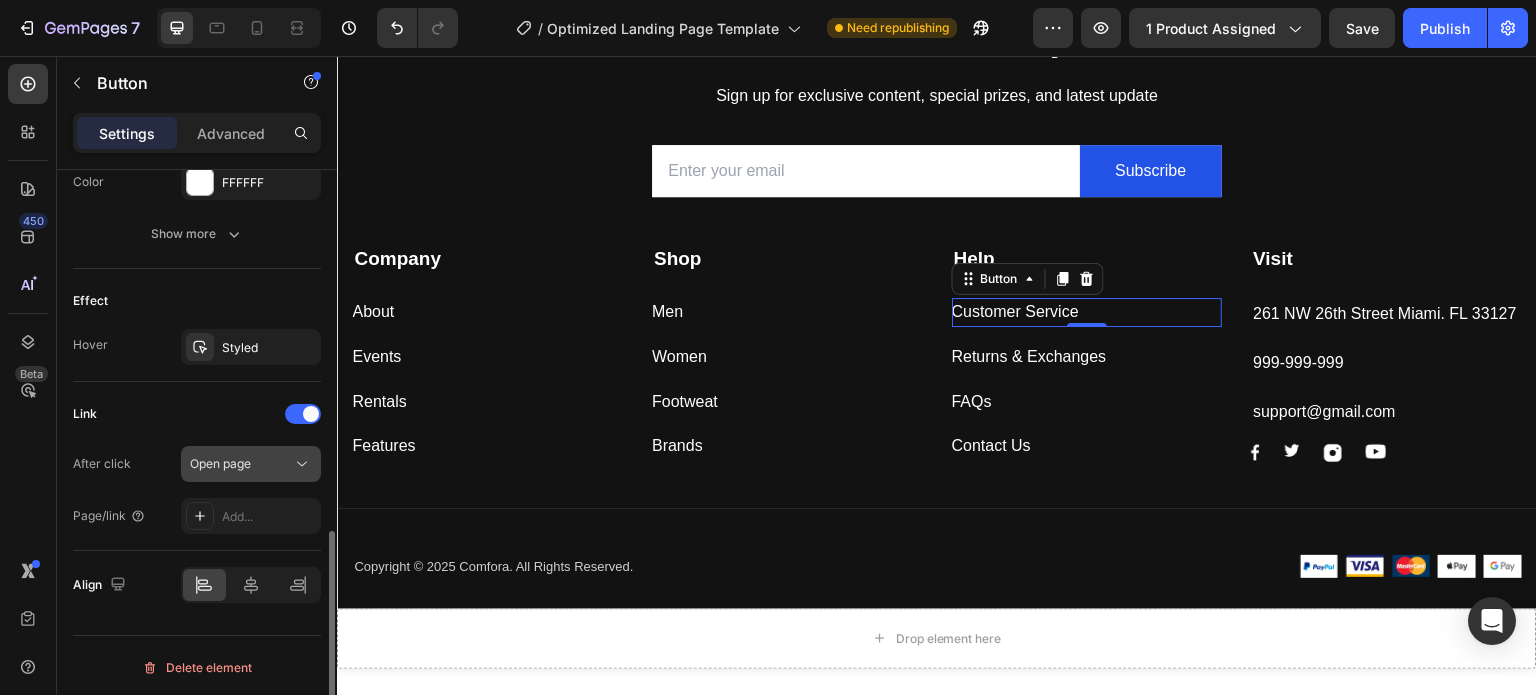 click on "Open page" at bounding box center (241, 464) 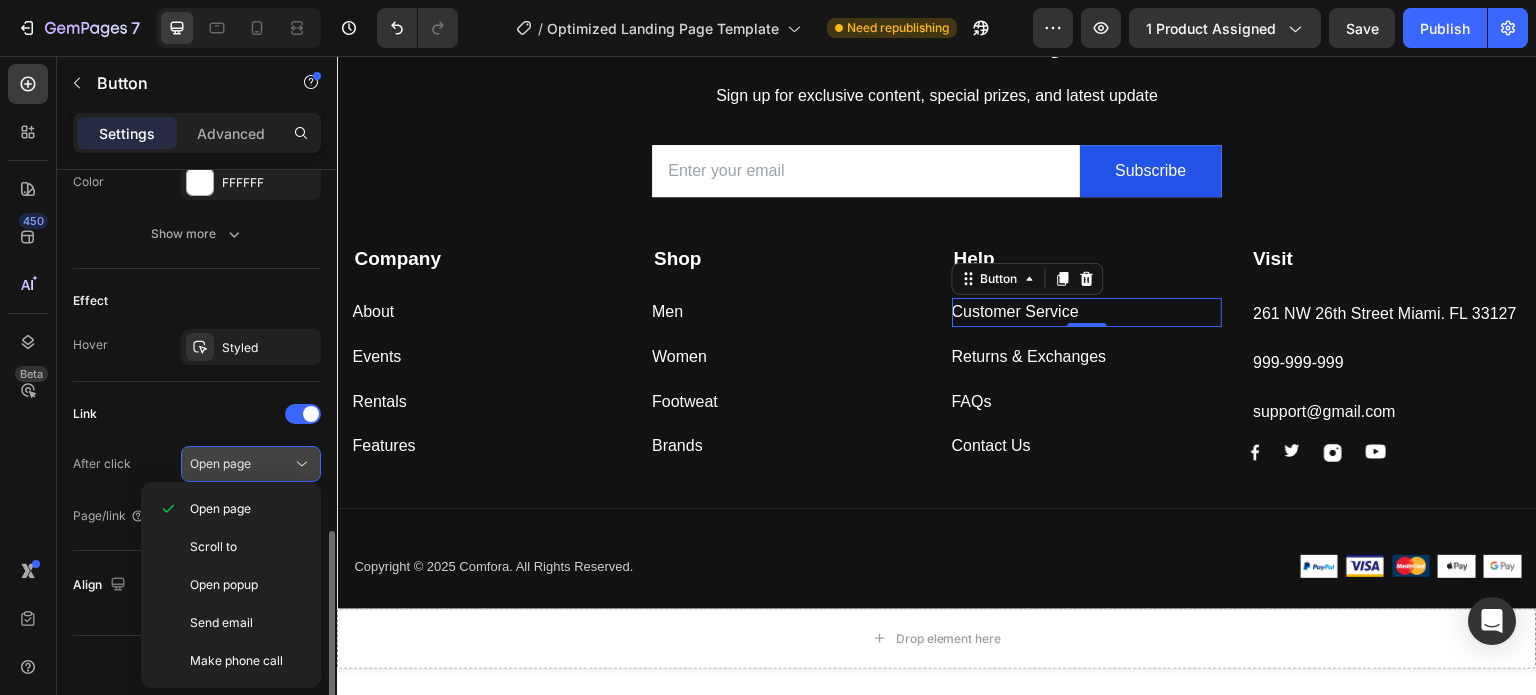 click on "Open page" at bounding box center (241, 464) 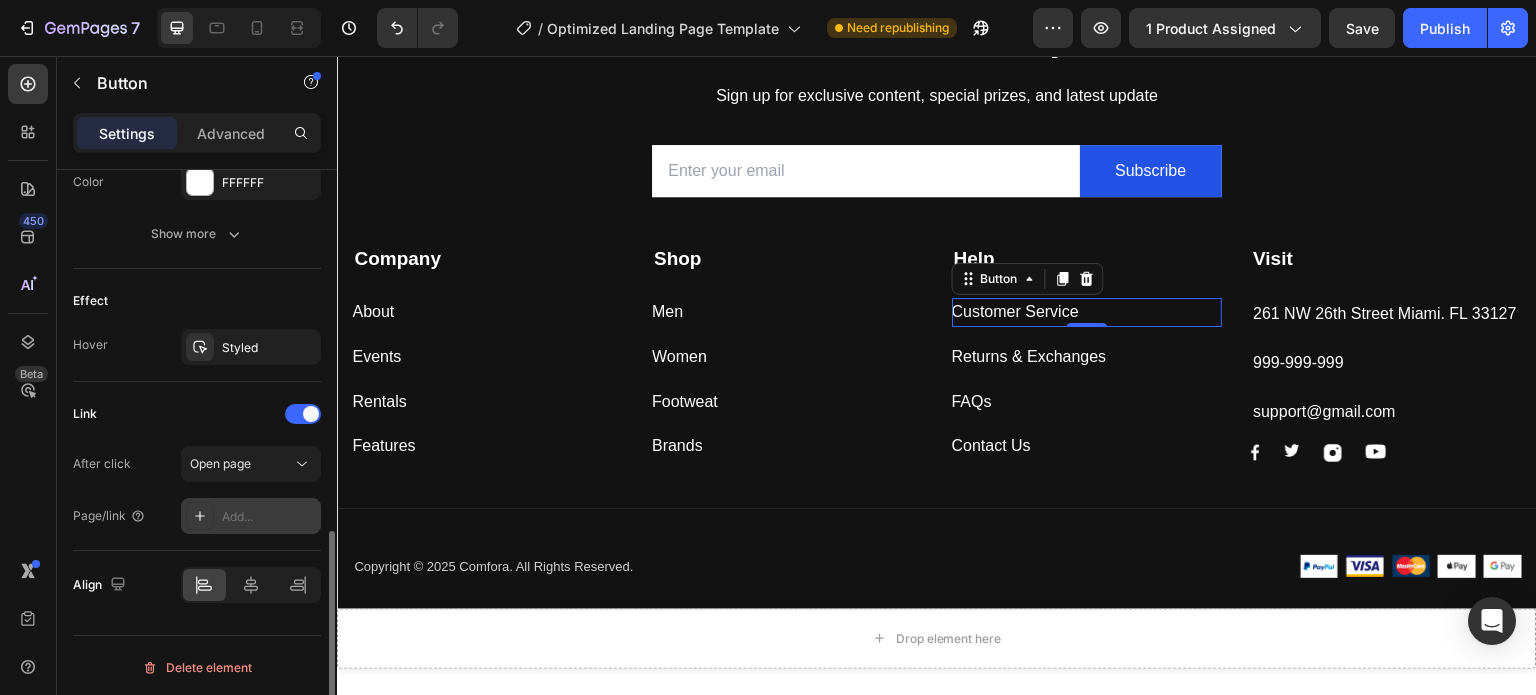 click on "Add..." at bounding box center (251, 516) 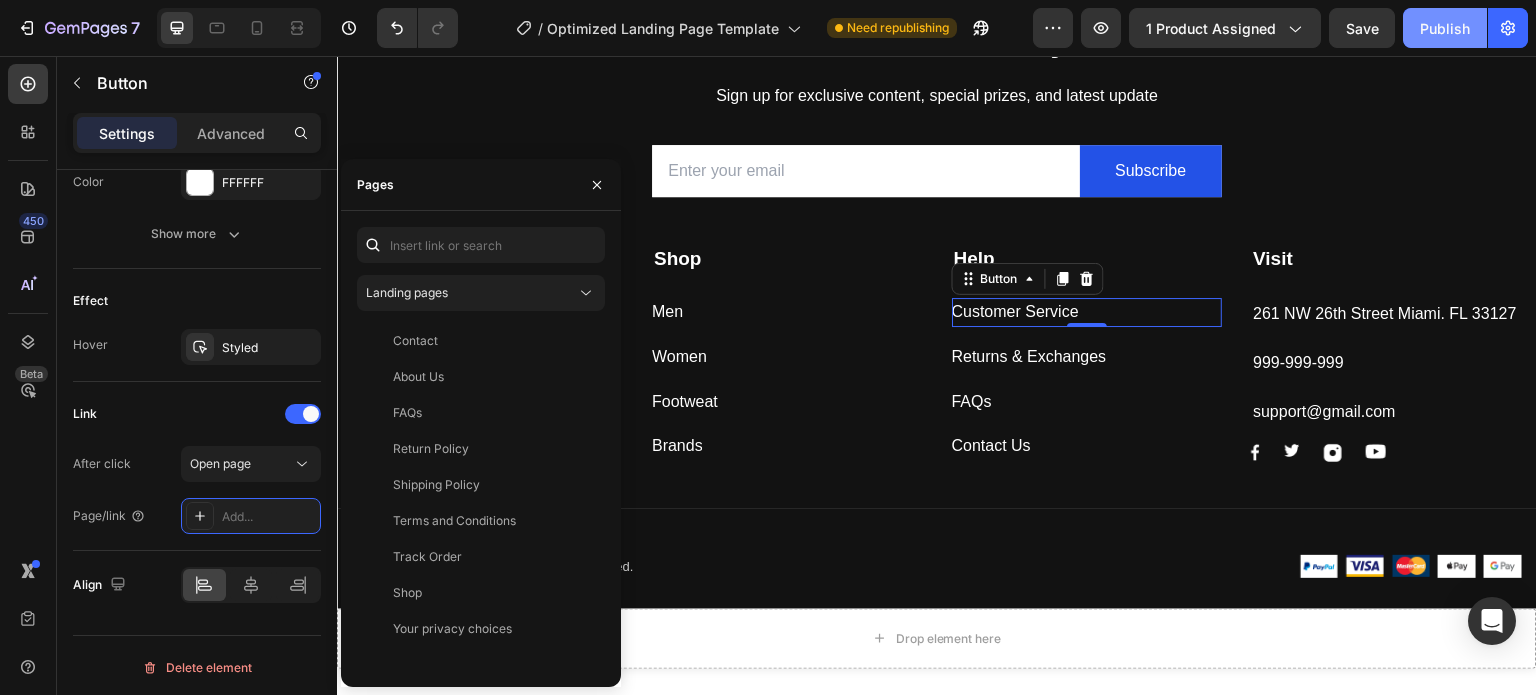click on "Publish" at bounding box center (1445, 28) 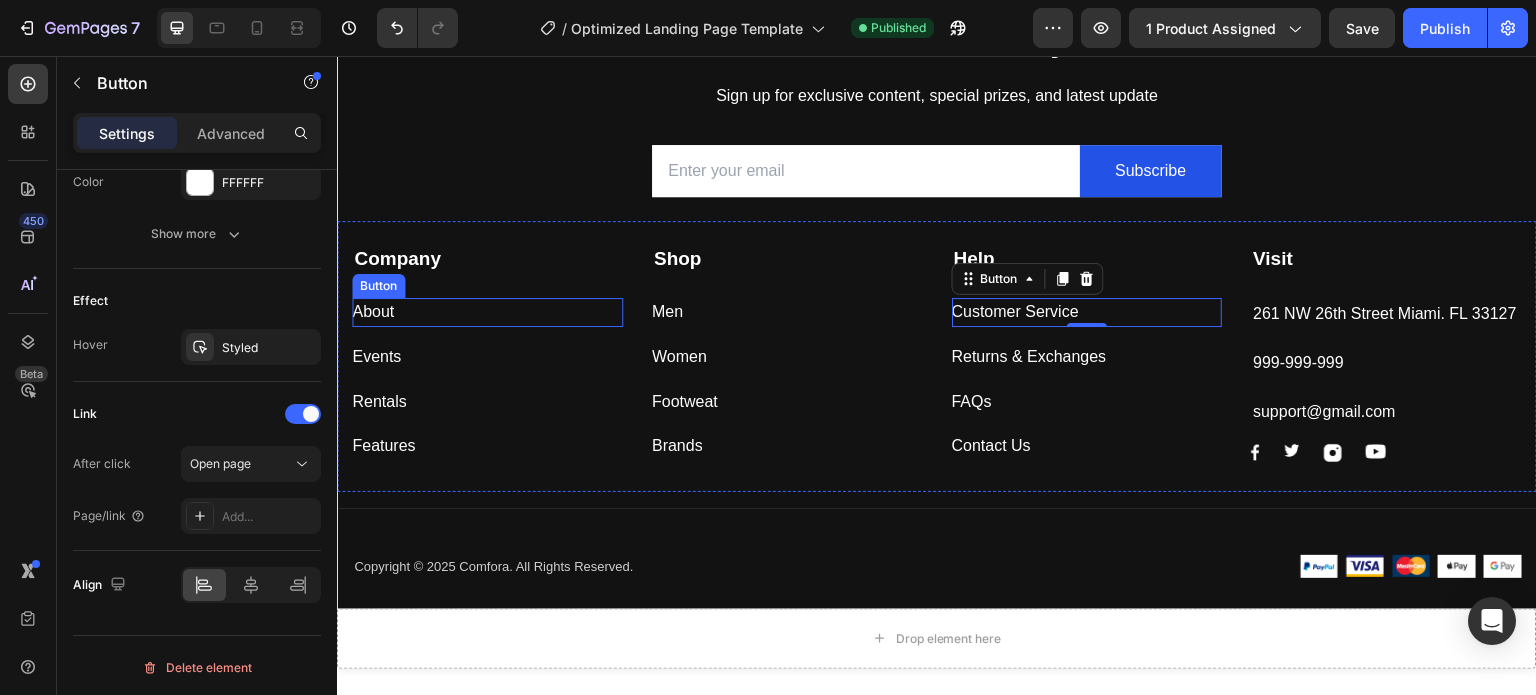 type 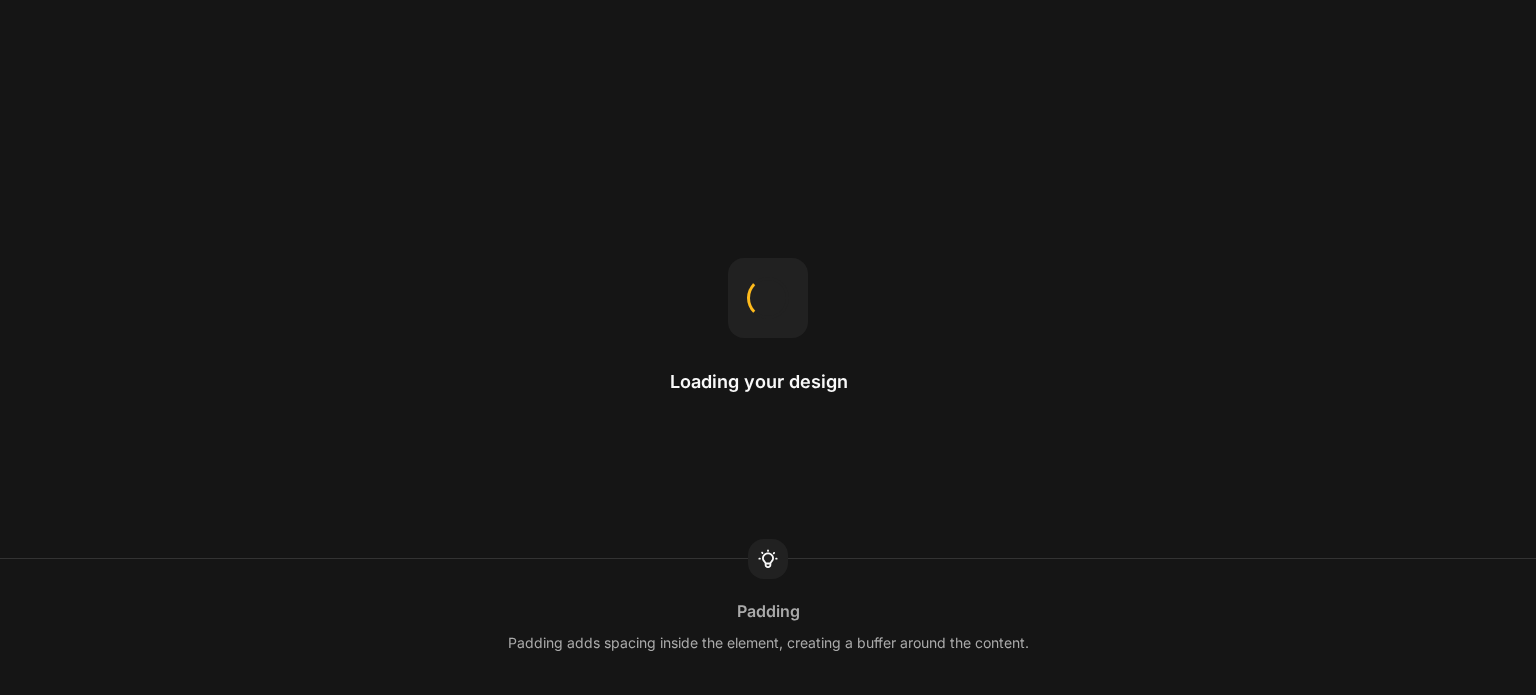 scroll, scrollTop: 0, scrollLeft: 0, axis: both 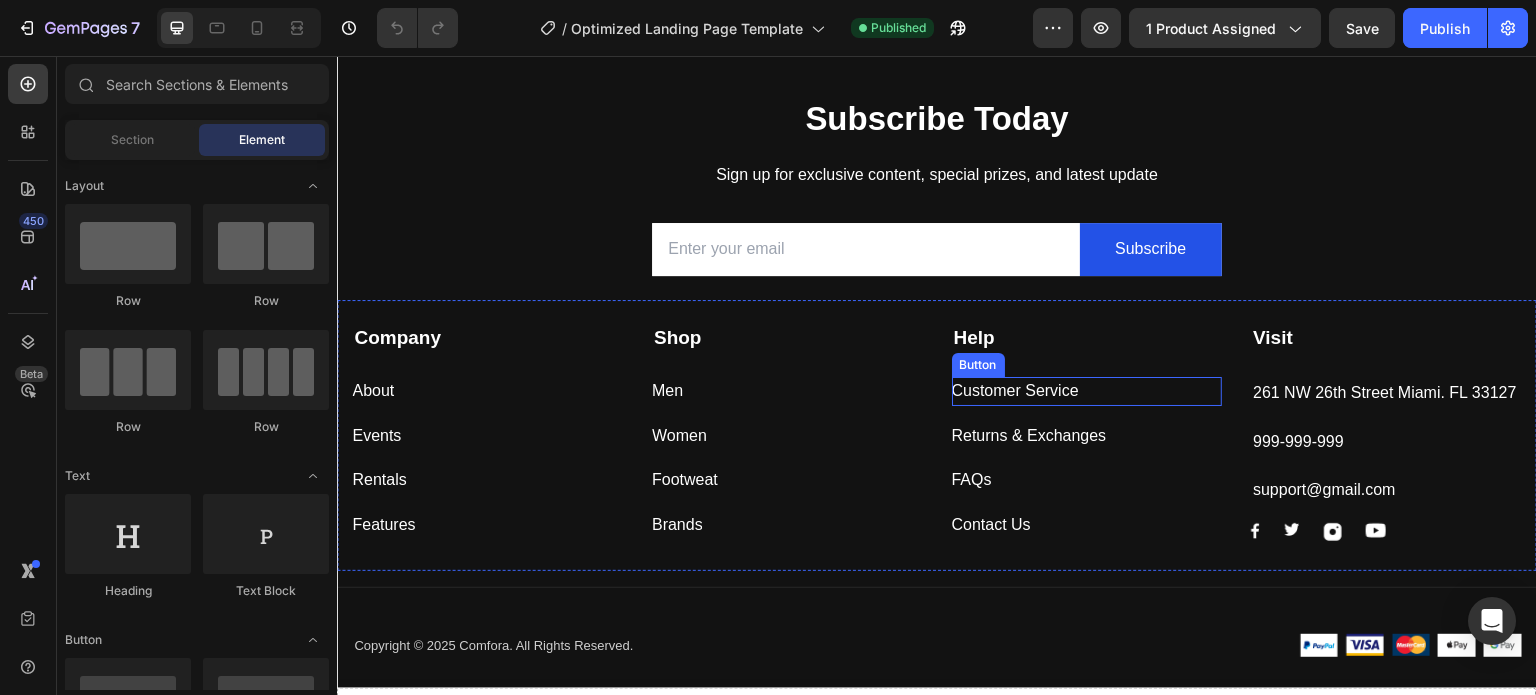 click on "Customer Service Button" at bounding box center [1087, 391] 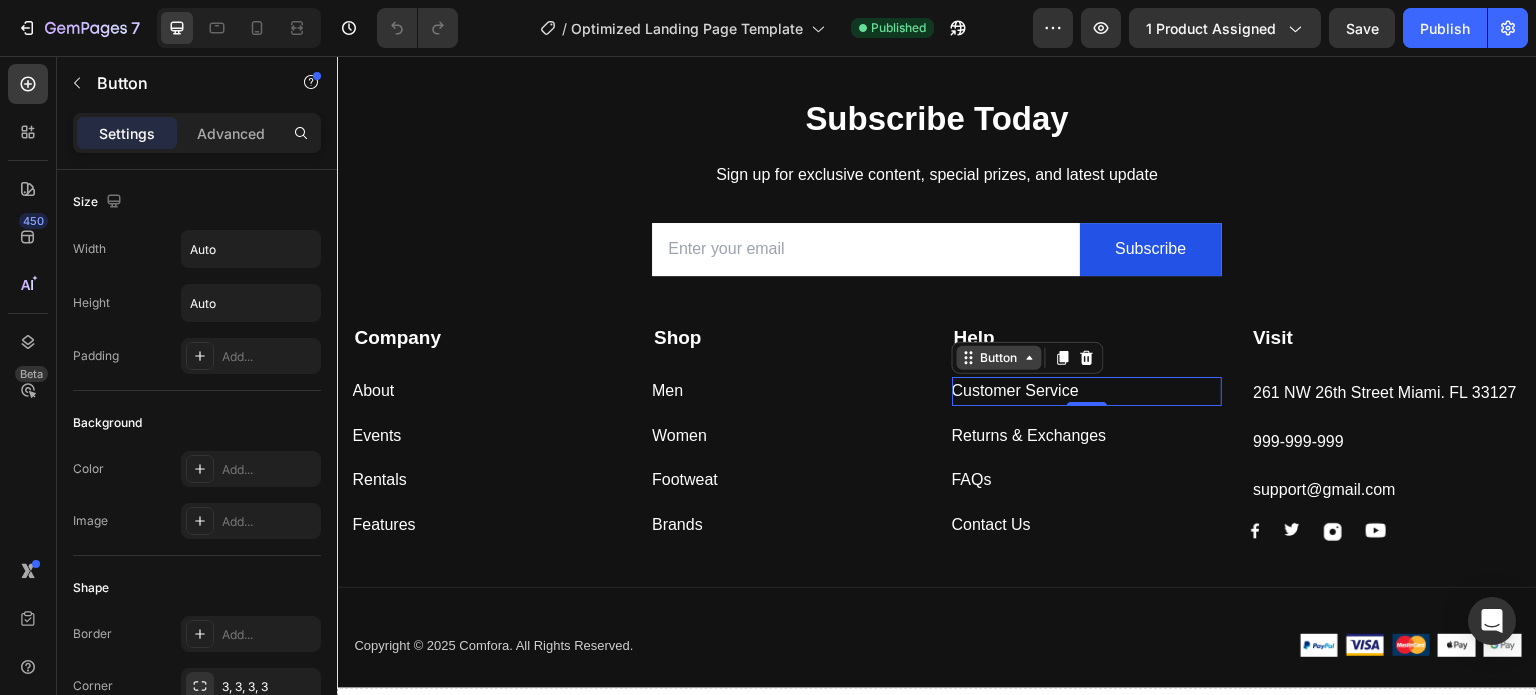 click on "Button" at bounding box center [999, 358] 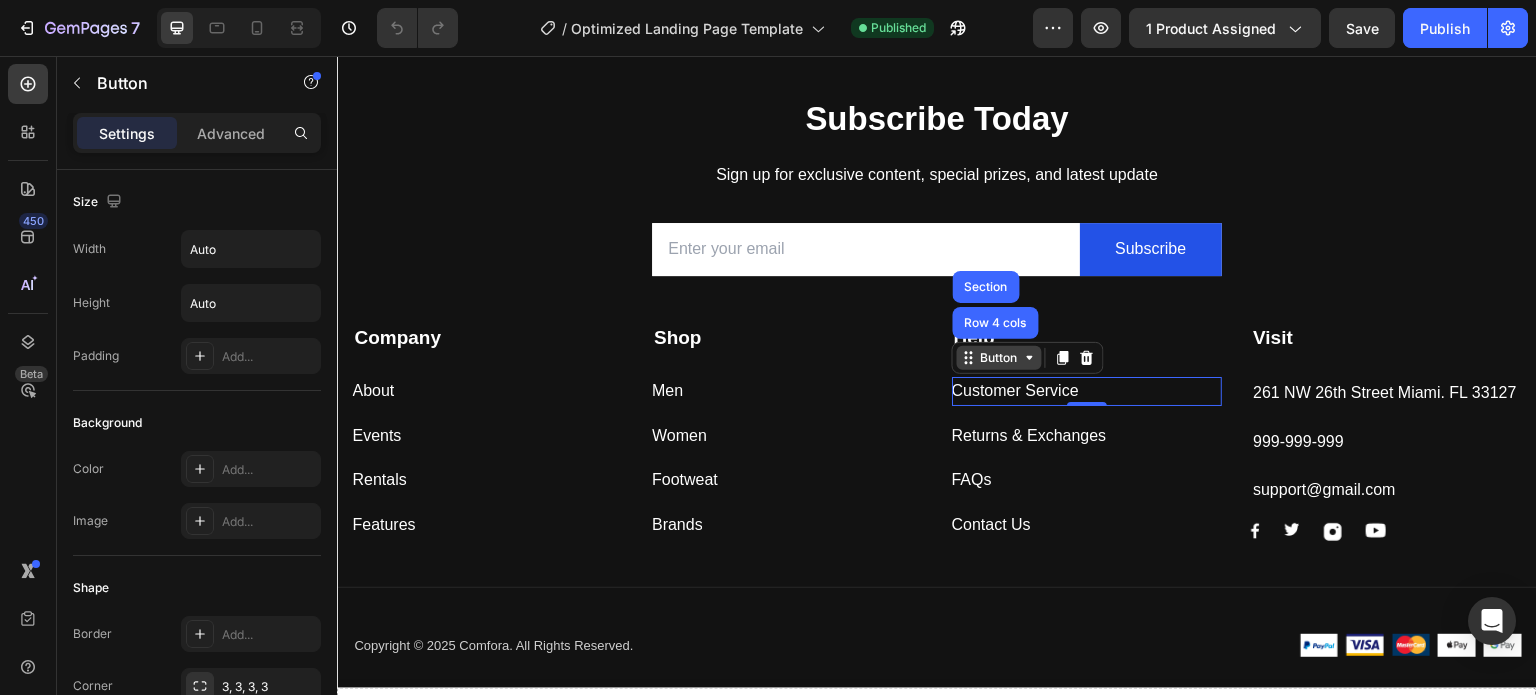 click on "Button" at bounding box center (999, 358) 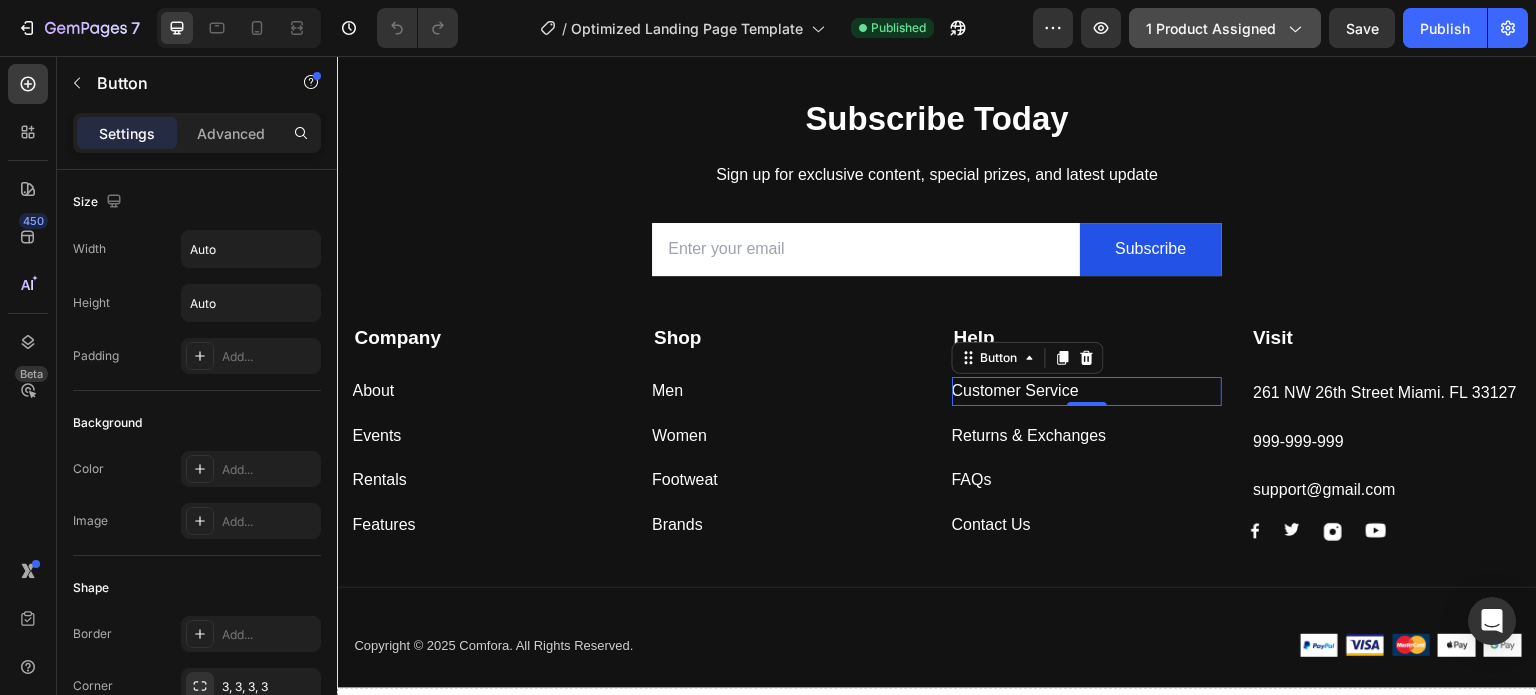 click on "1 product assigned" at bounding box center (1225, 28) 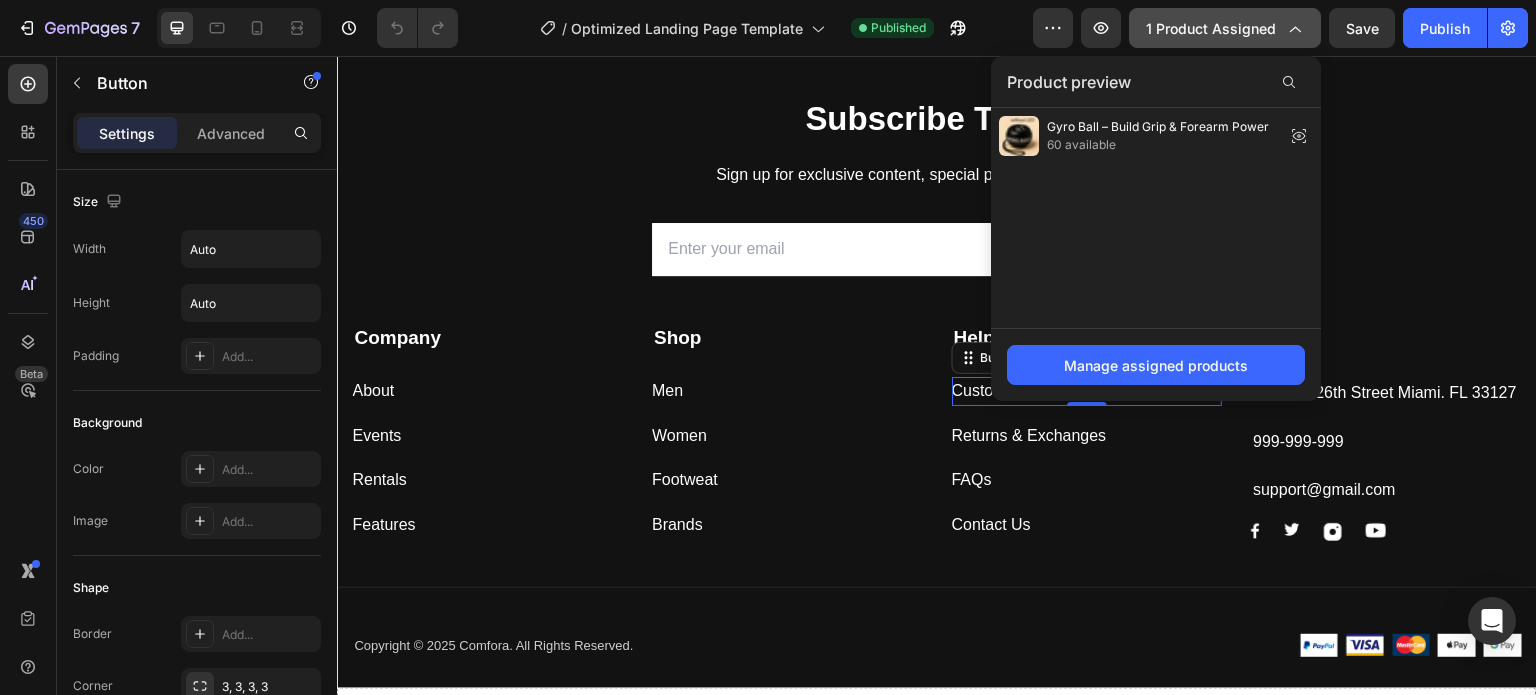click on "1 product assigned" at bounding box center (1225, 28) 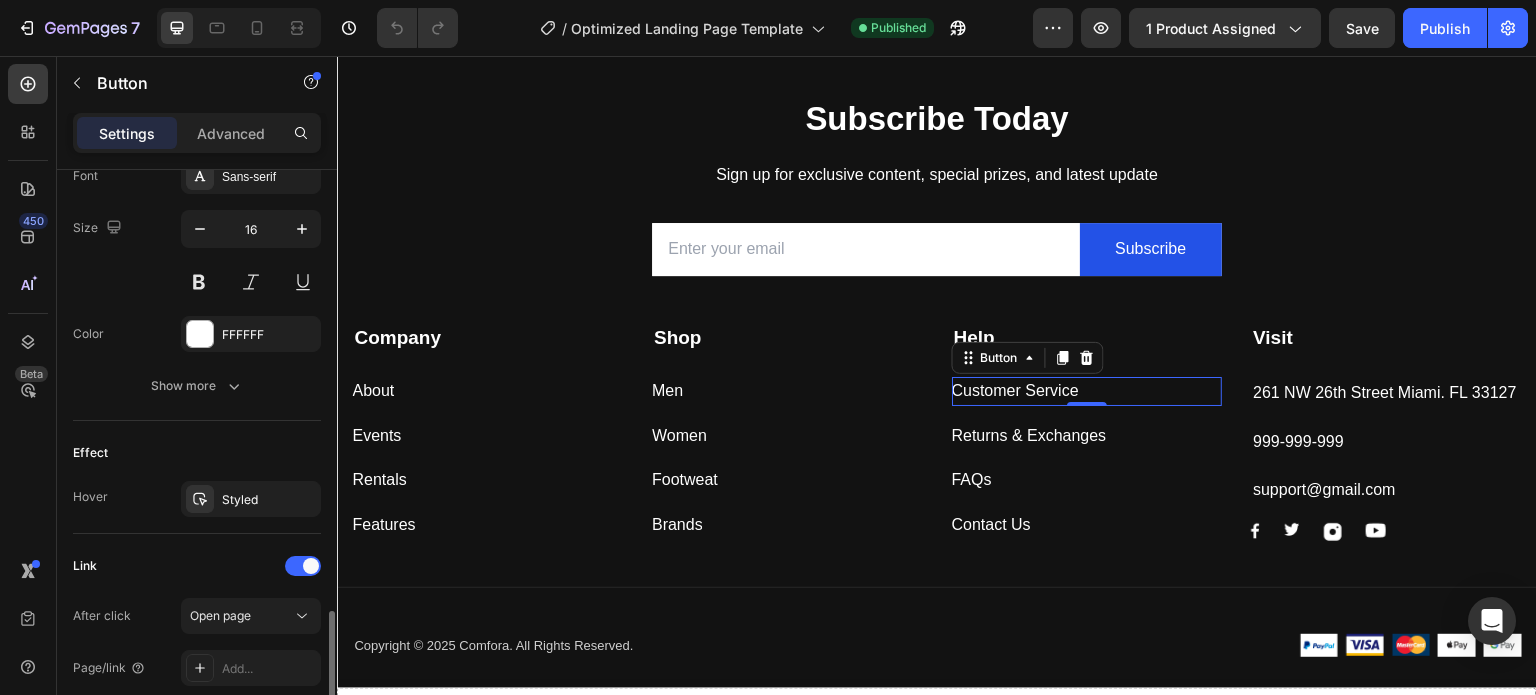 scroll, scrollTop: 952, scrollLeft: 0, axis: vertical 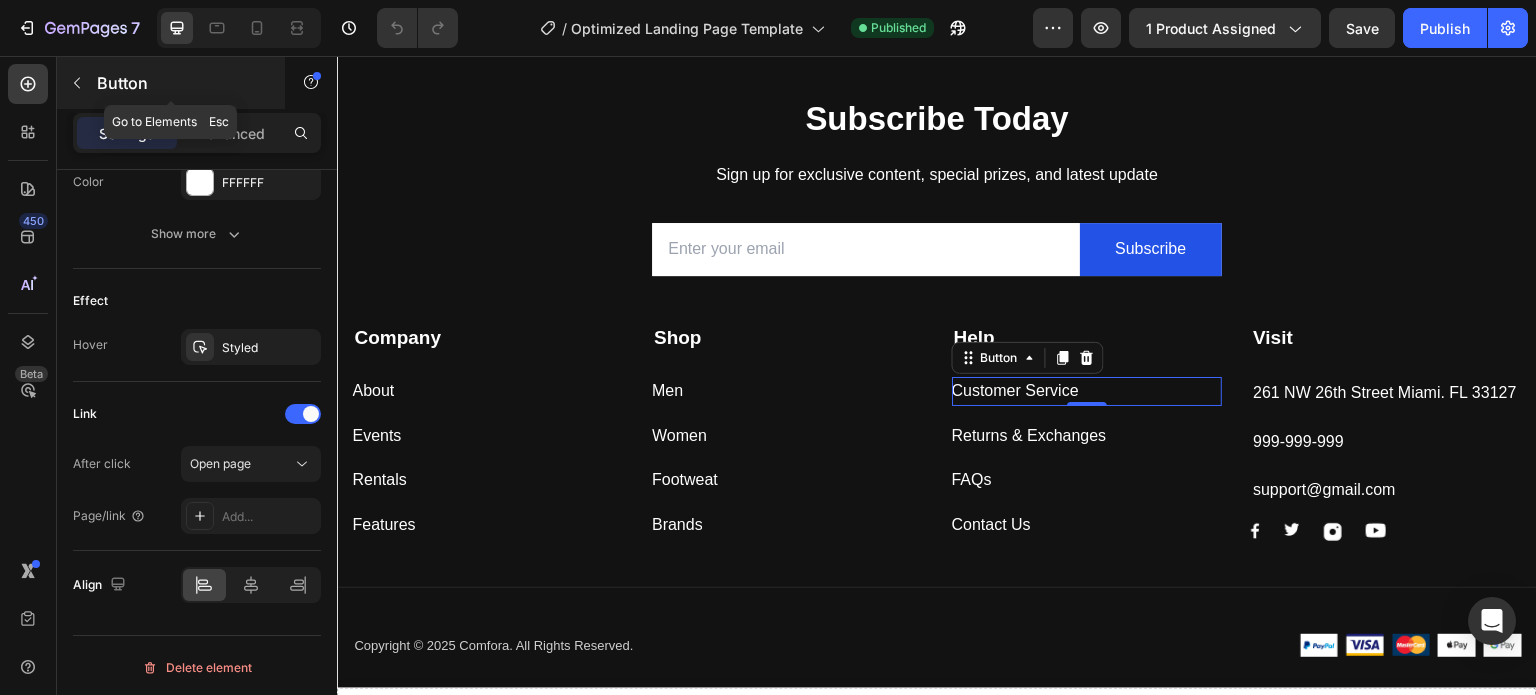 click 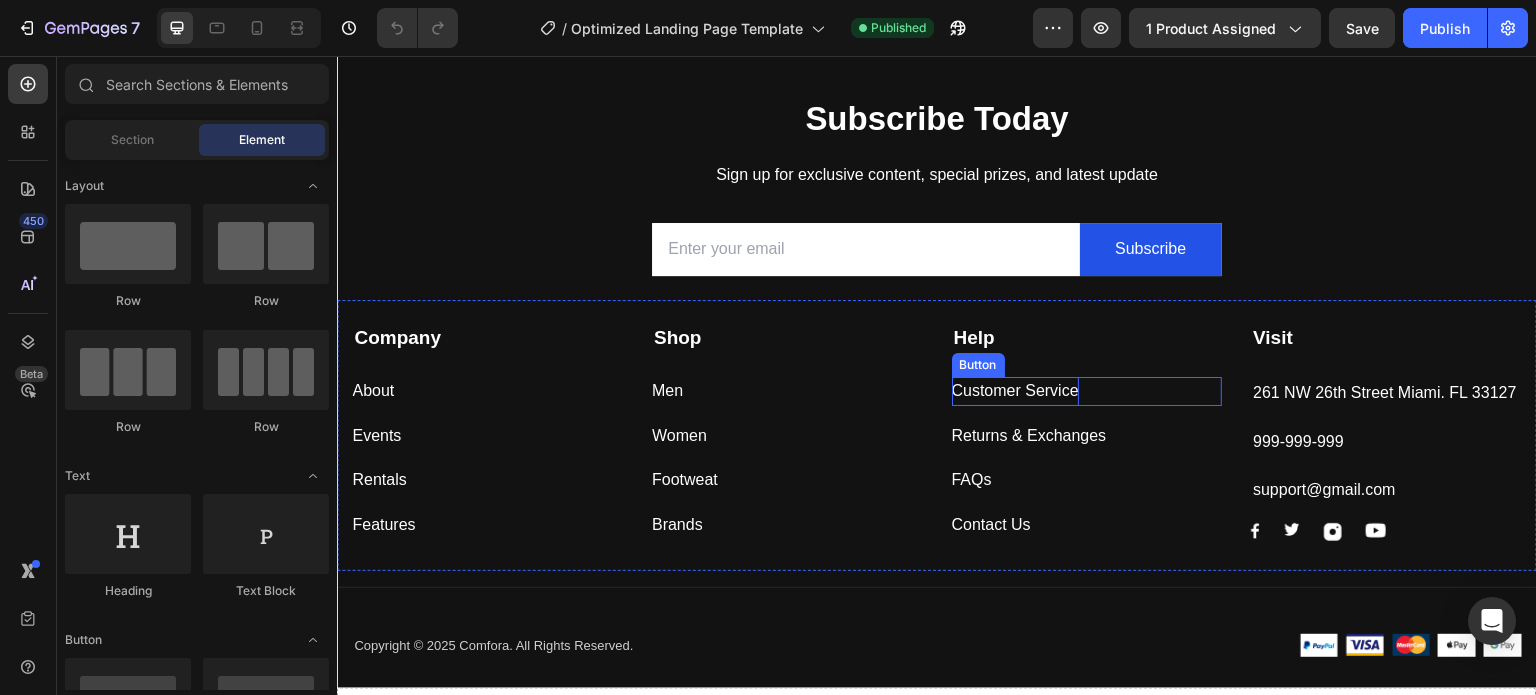 click on "Customer Service" at bounding box center (1015, 391) 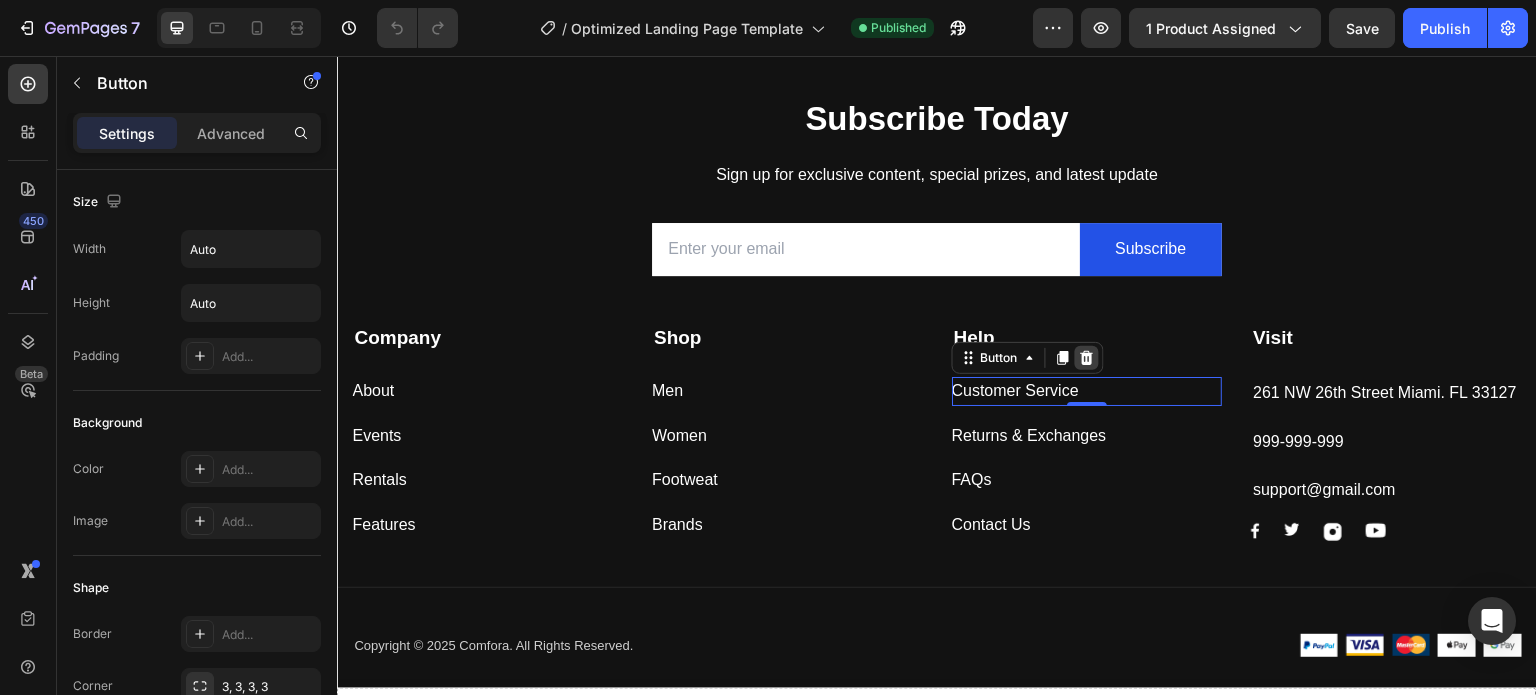 click 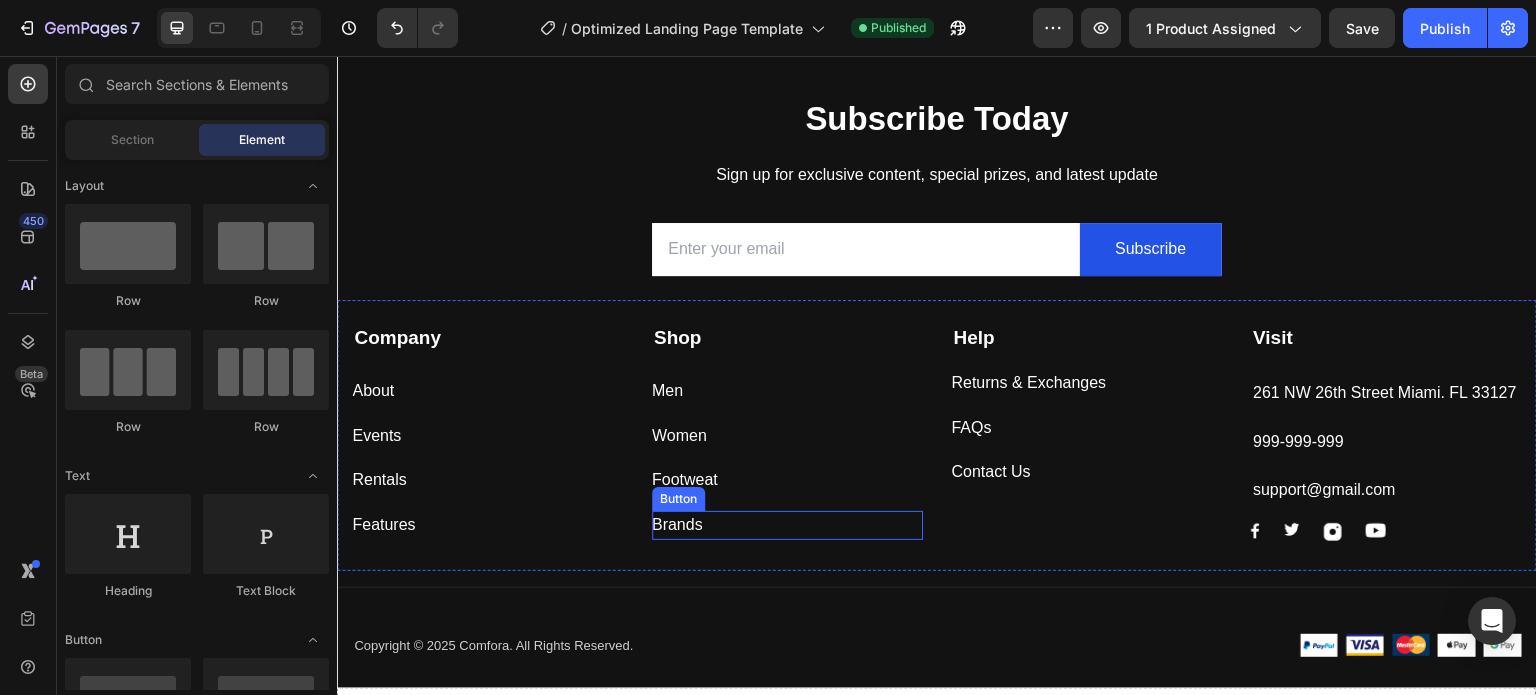 click on "Brands Button" at bounding box center (787, 525) 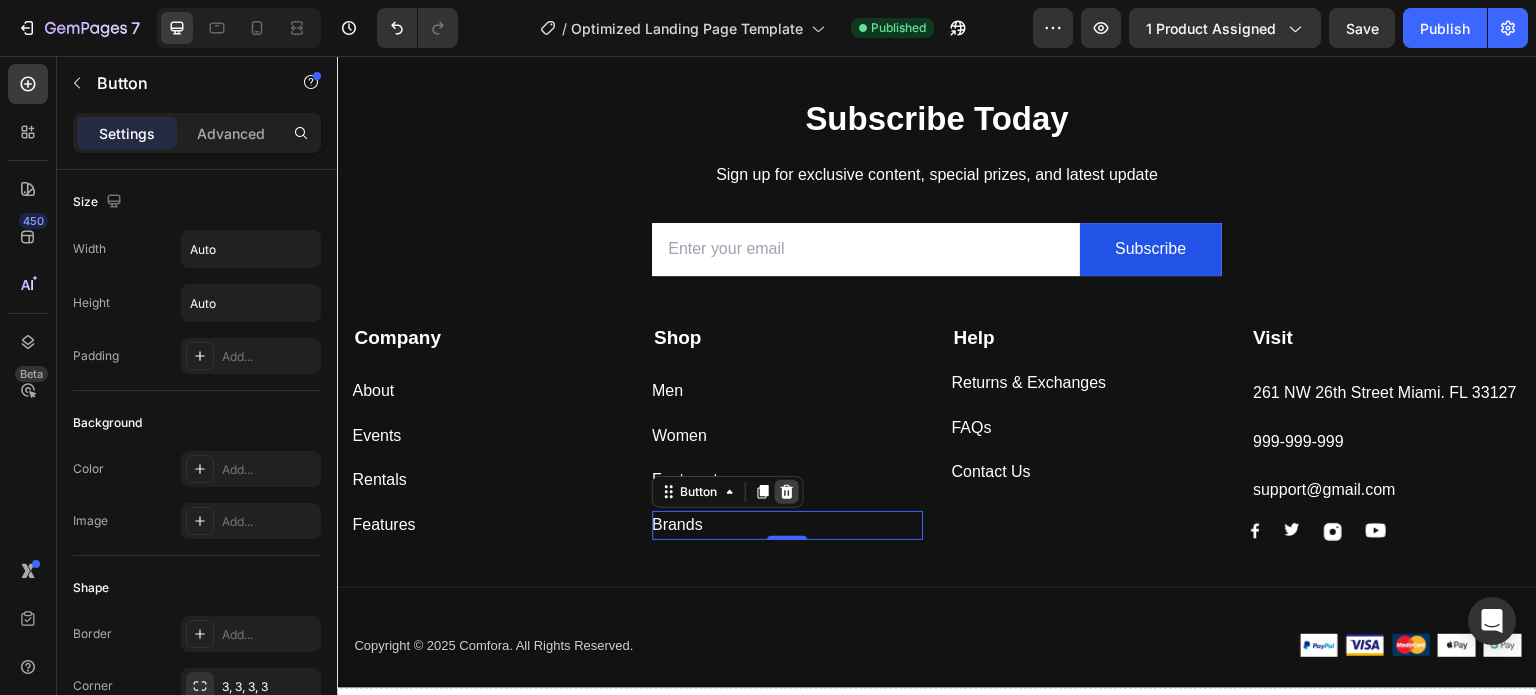 click 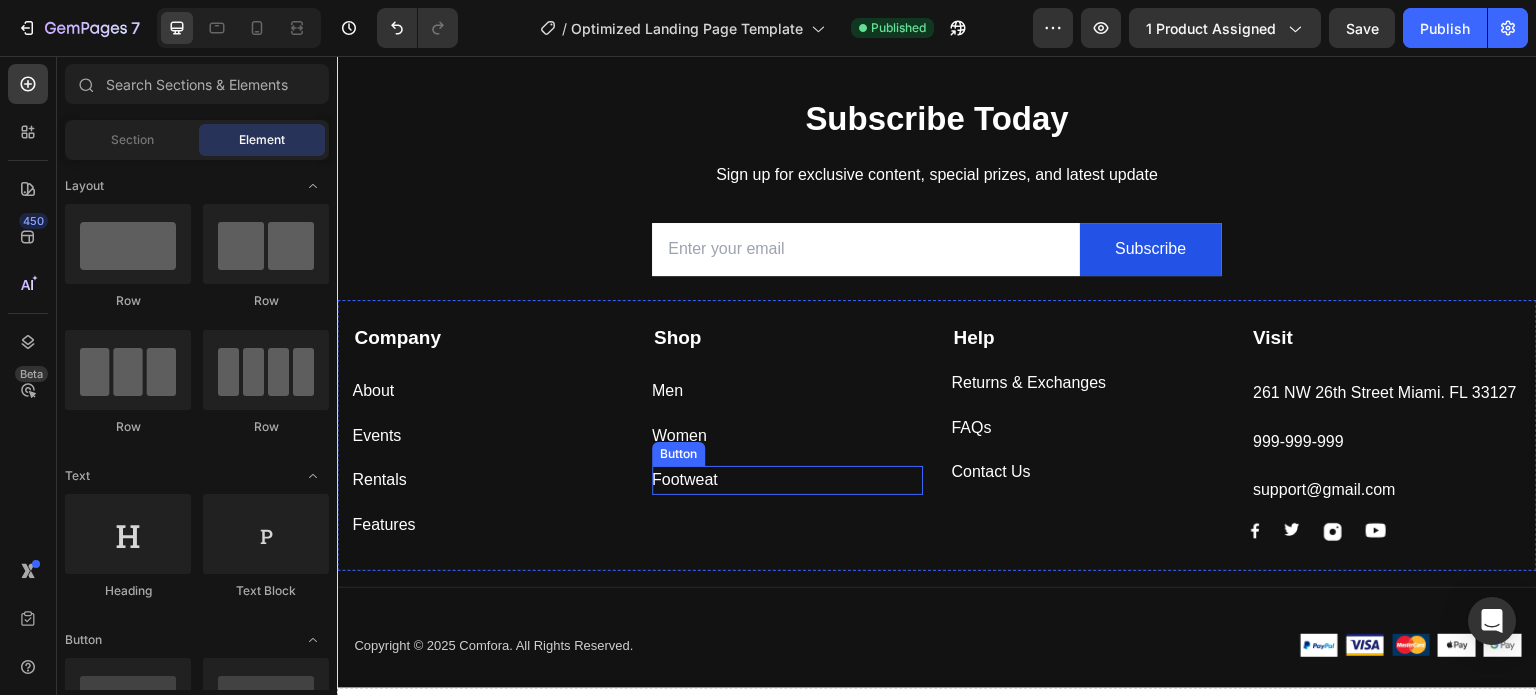 click on "Footweat Button" at bounding box center (787, 480) 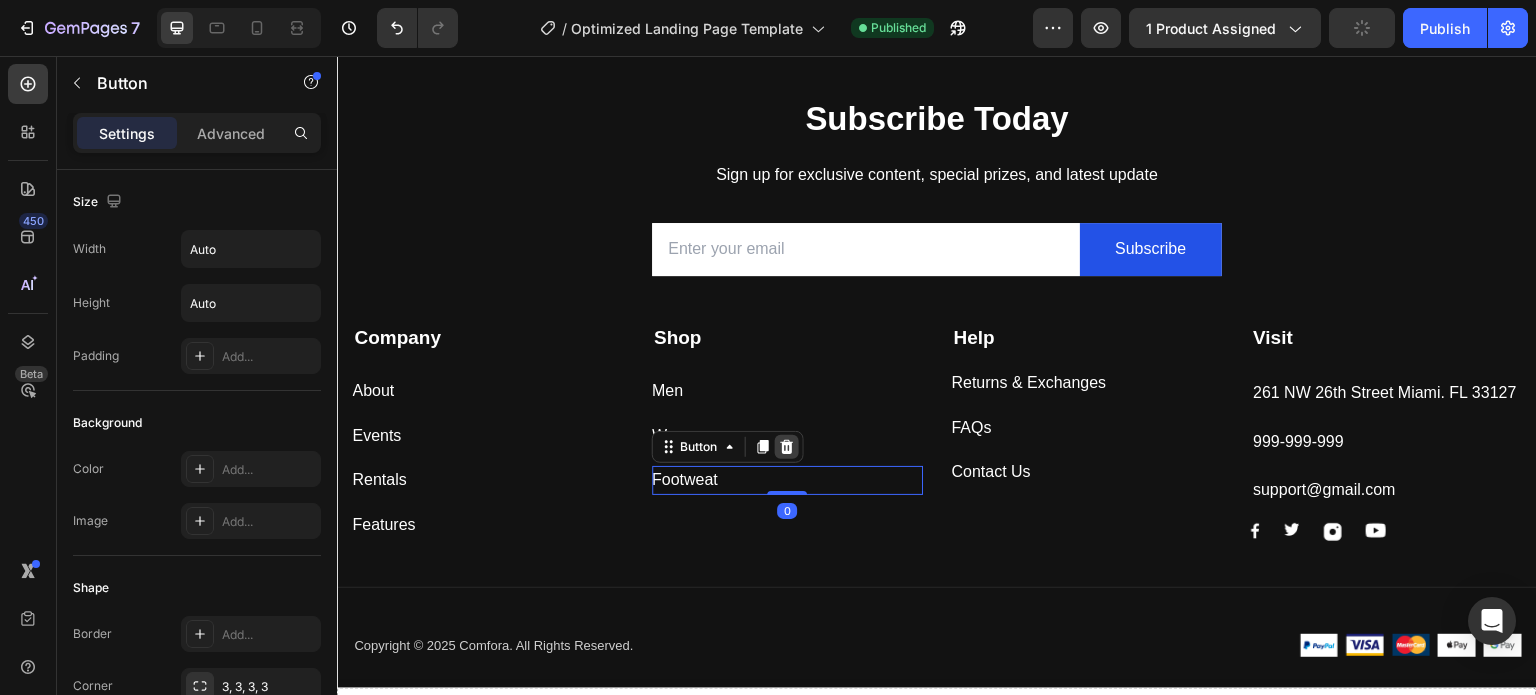 click 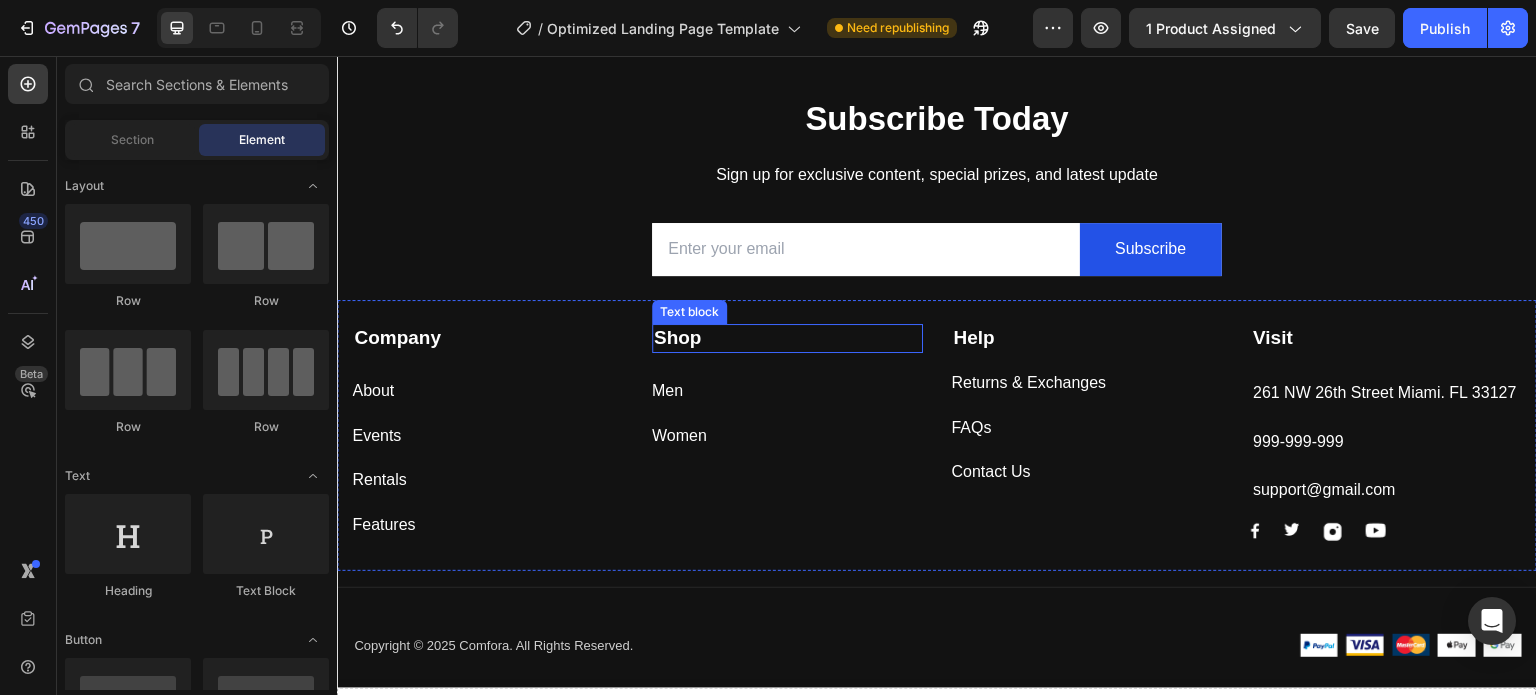 click on "Shop" at bounding box center [787, 338] 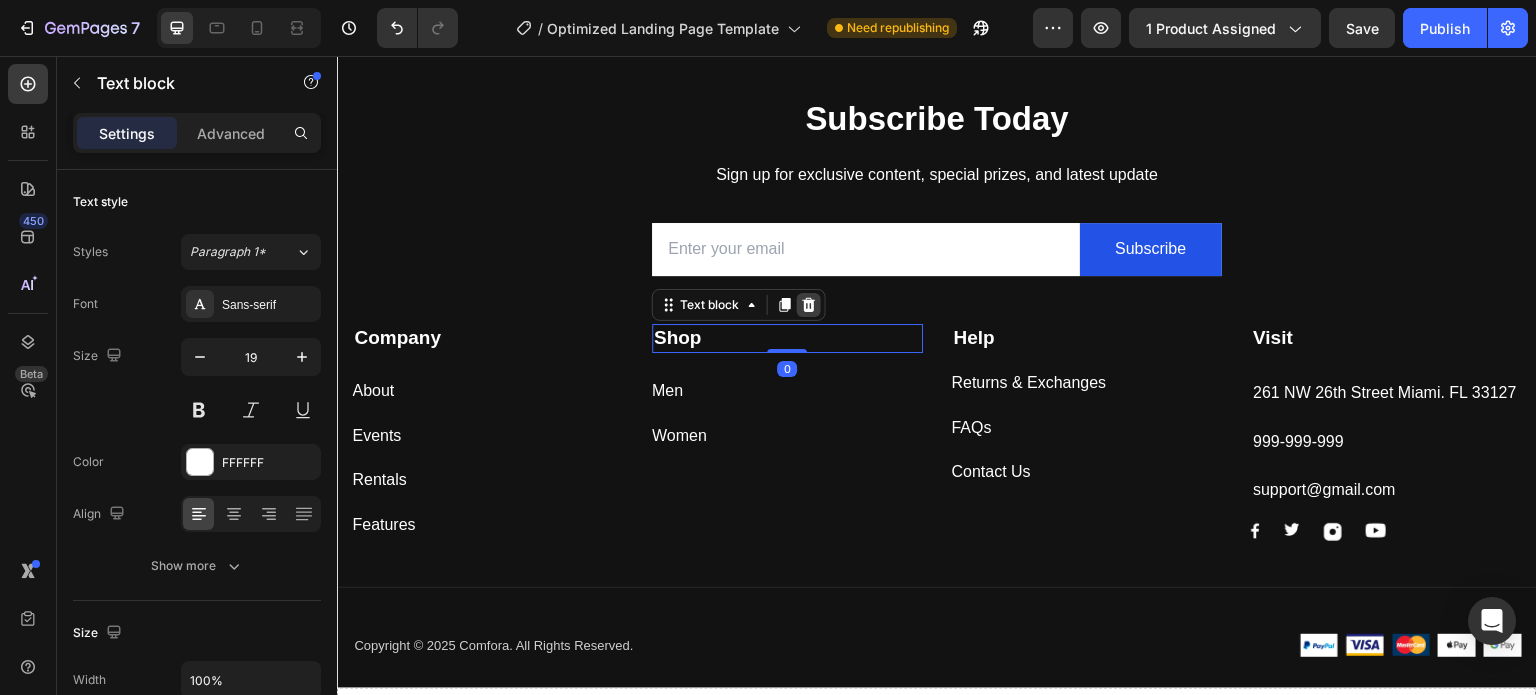 click 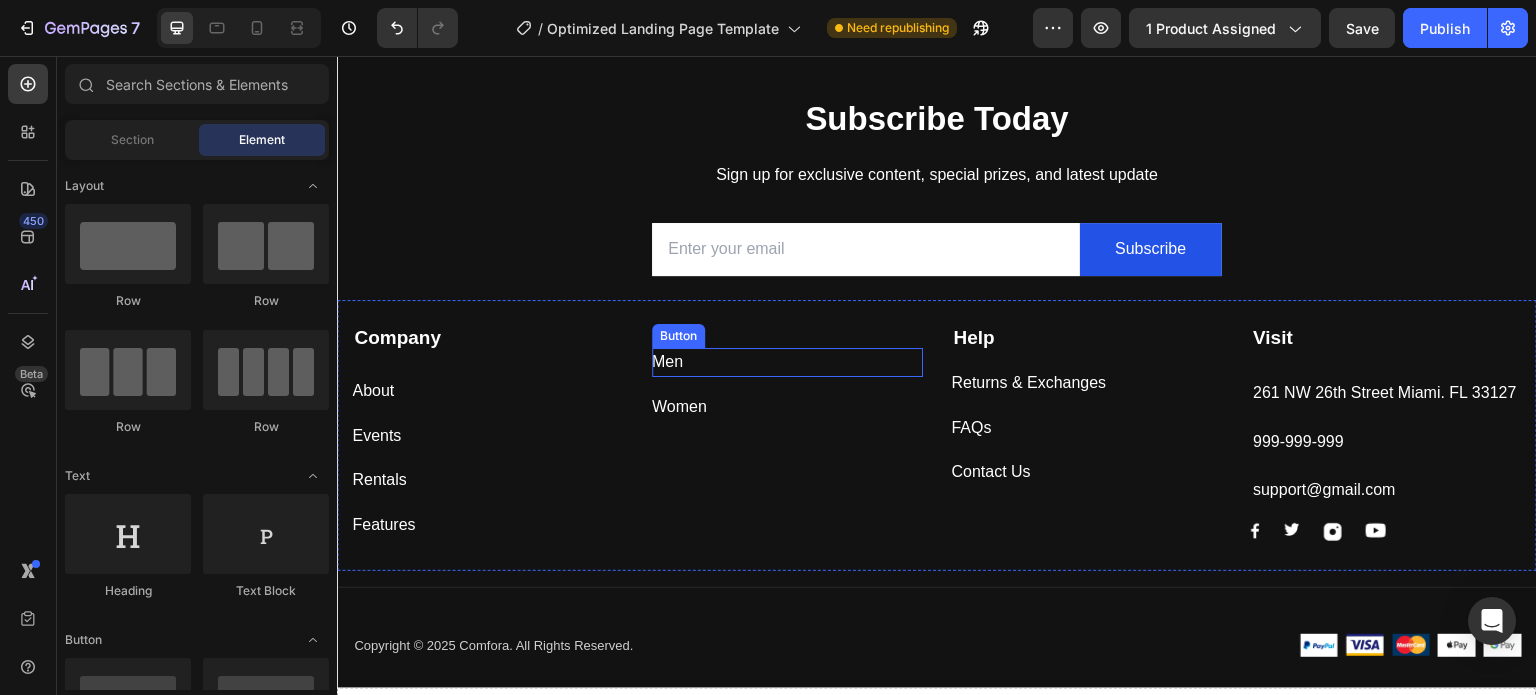 click on "Men Button" at bounding box center [787, 362] 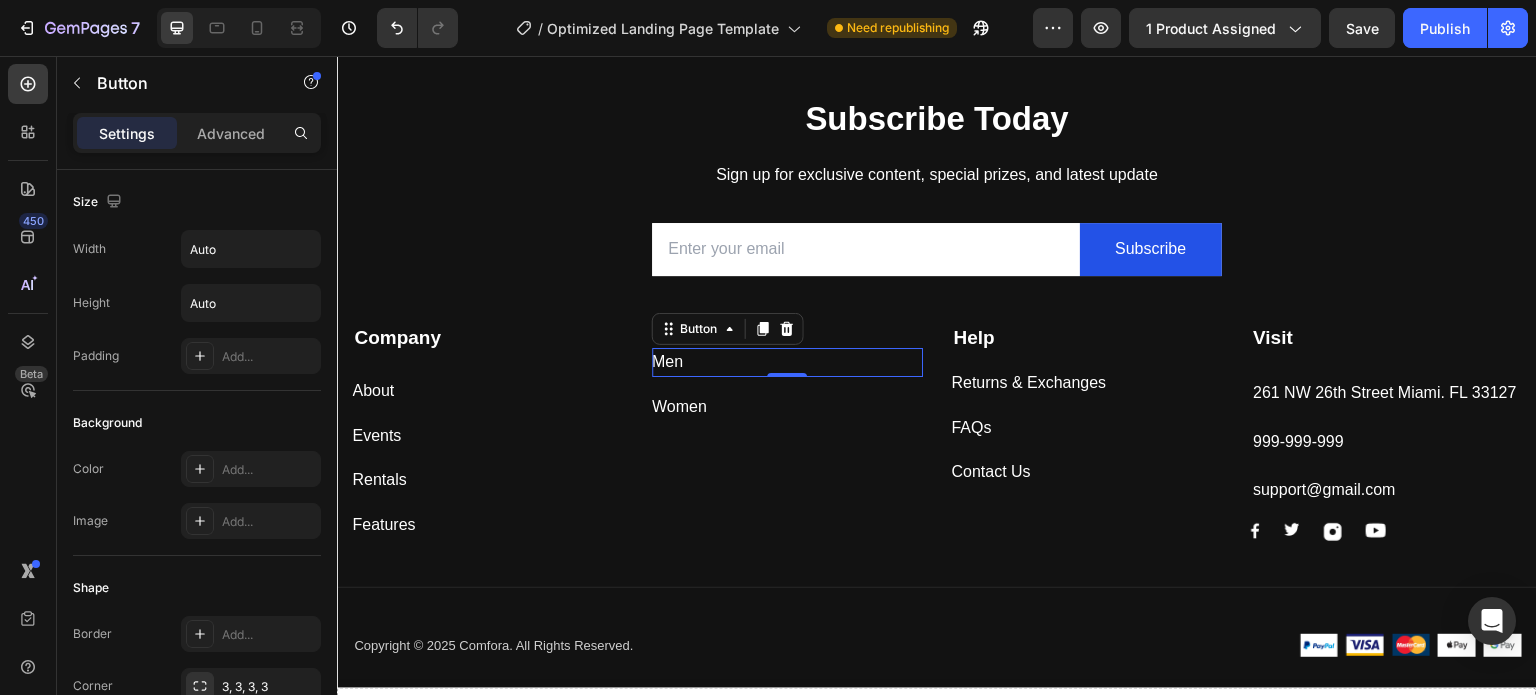 click 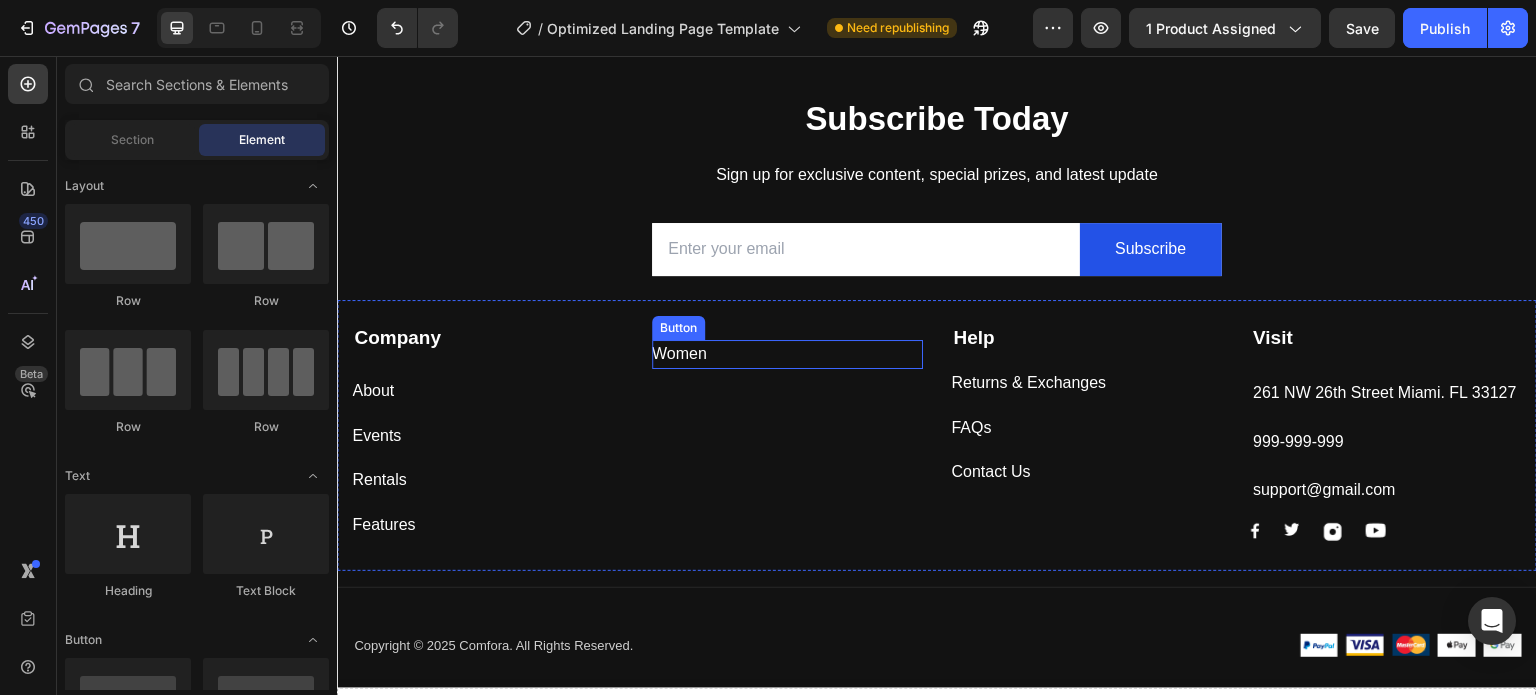 click on "Women Button" at bounding box center (787, 354) 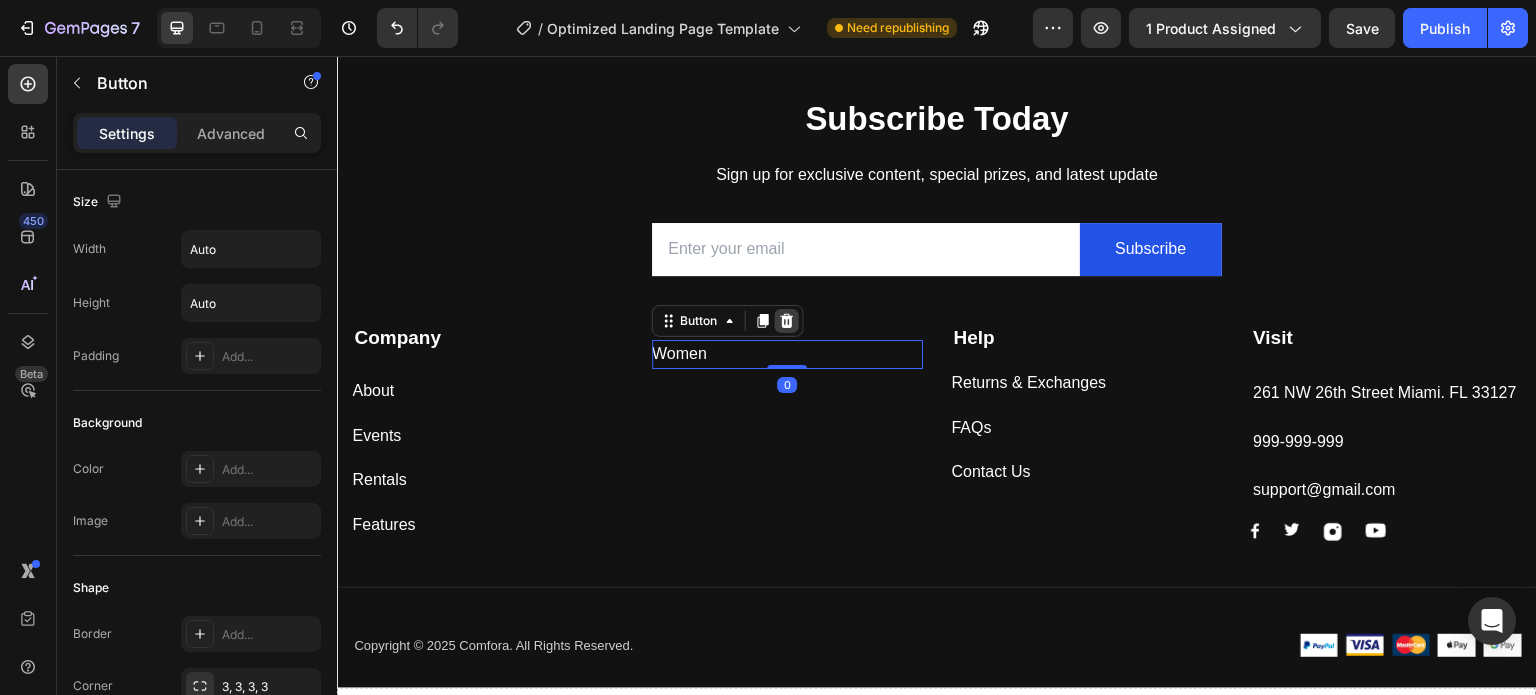 click 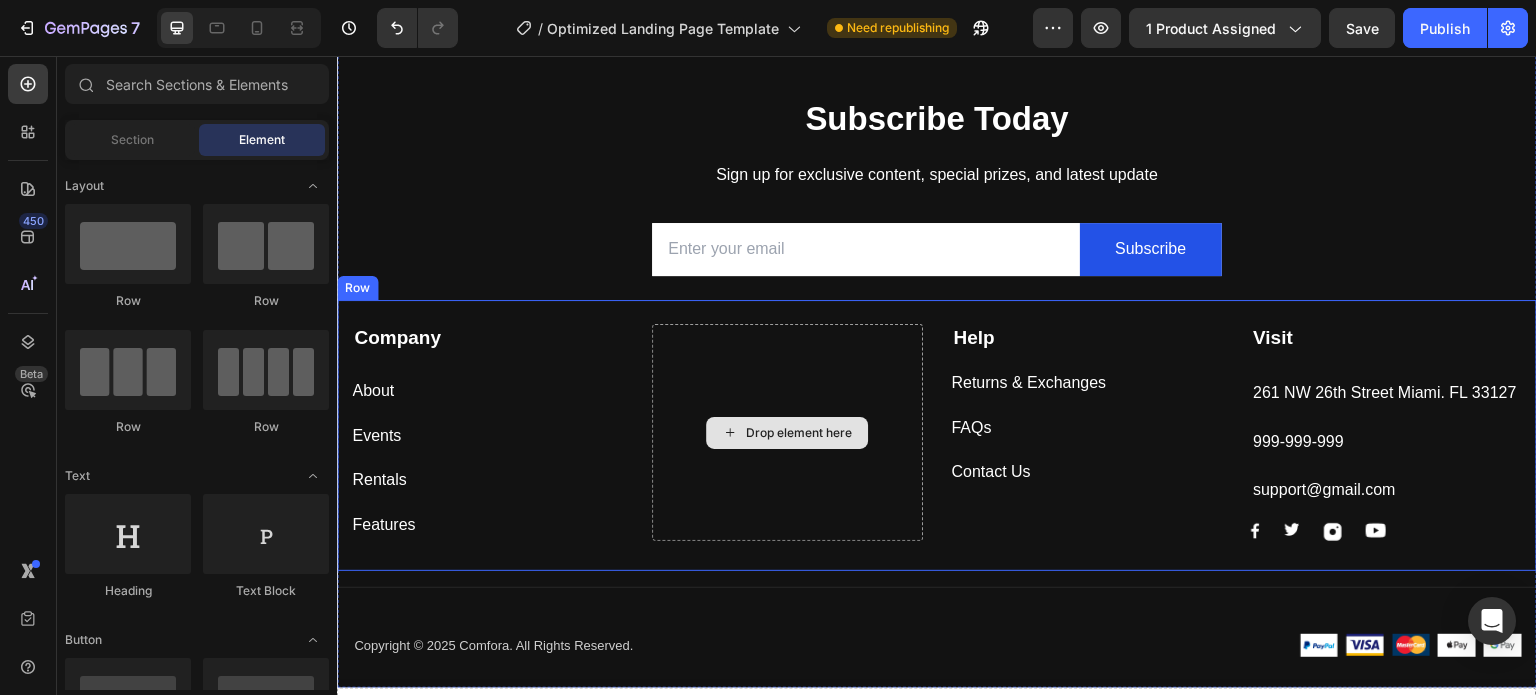 click on "Drop element here" at bounding box center [787, 432] 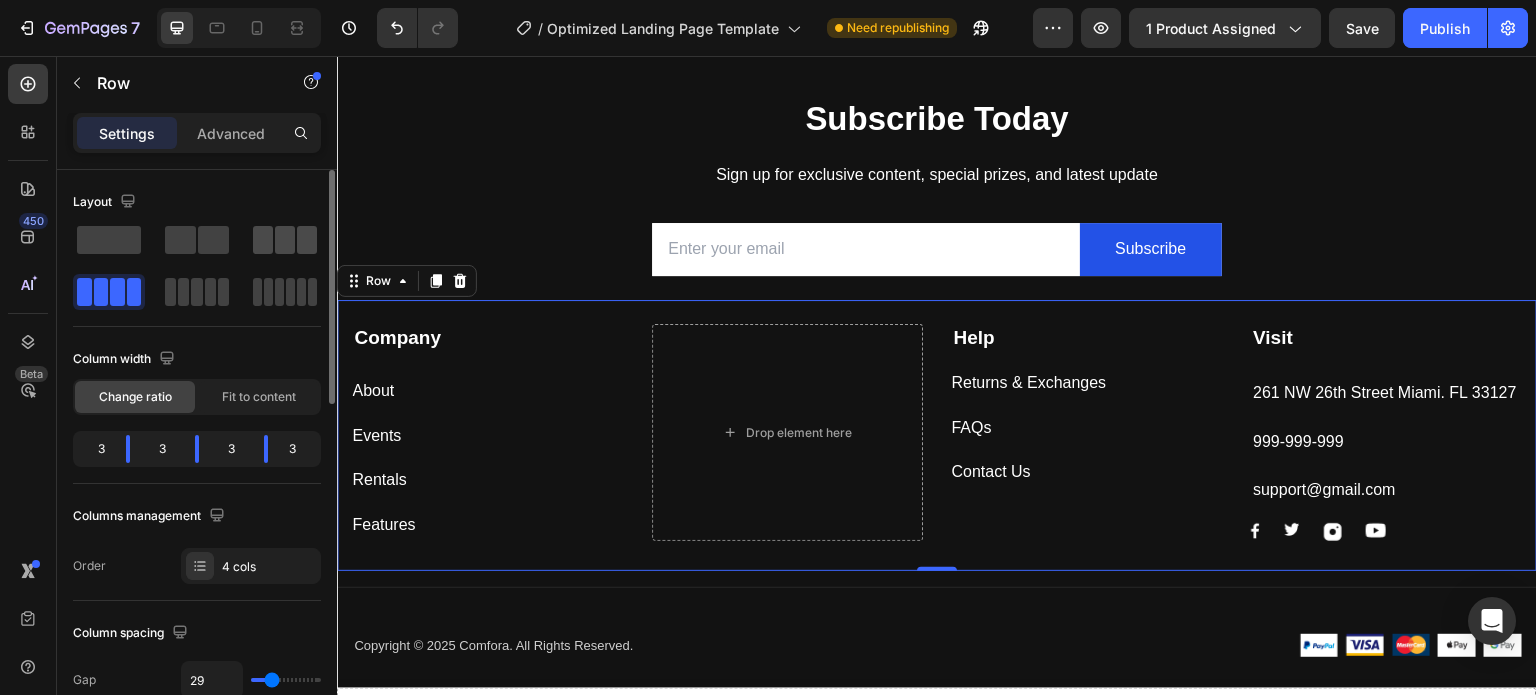 click 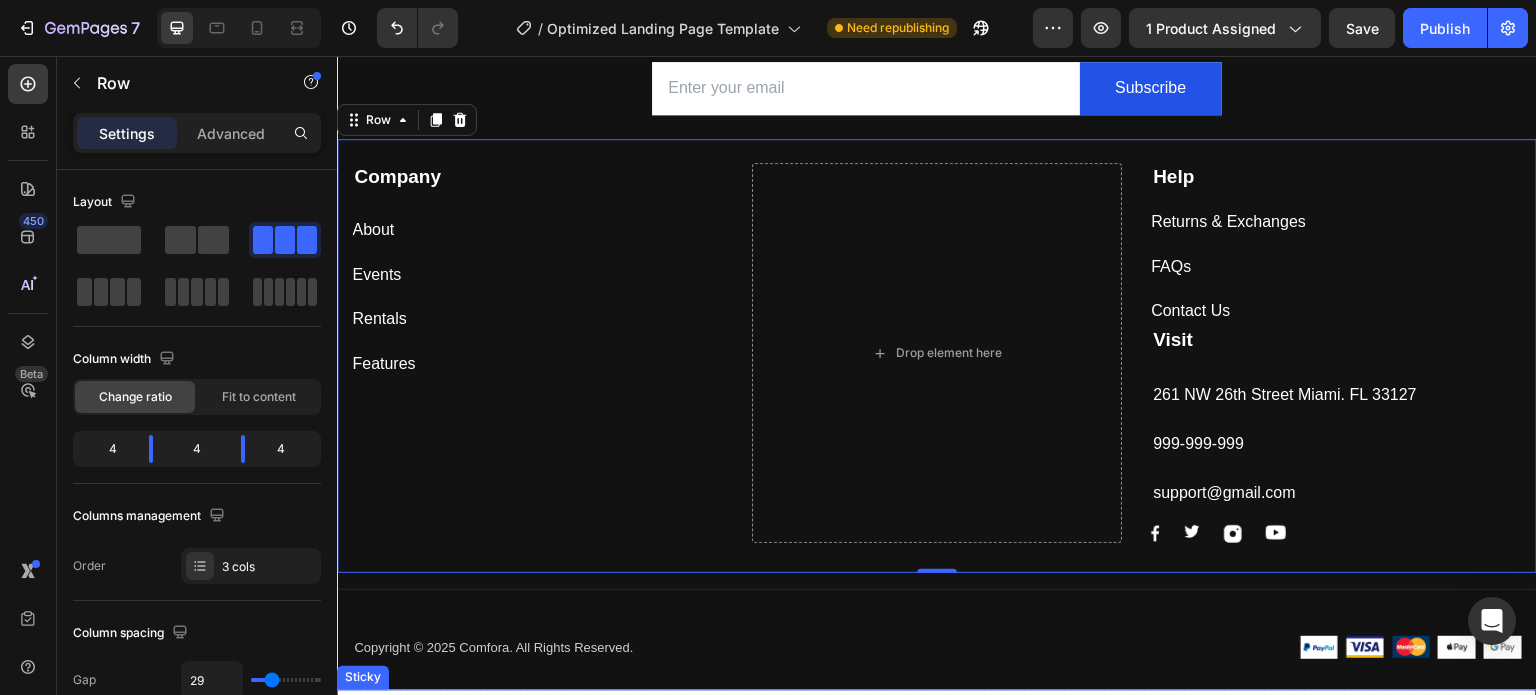 scroll, scrollTop: 5975, scrollLeft: 0, axis: vertical 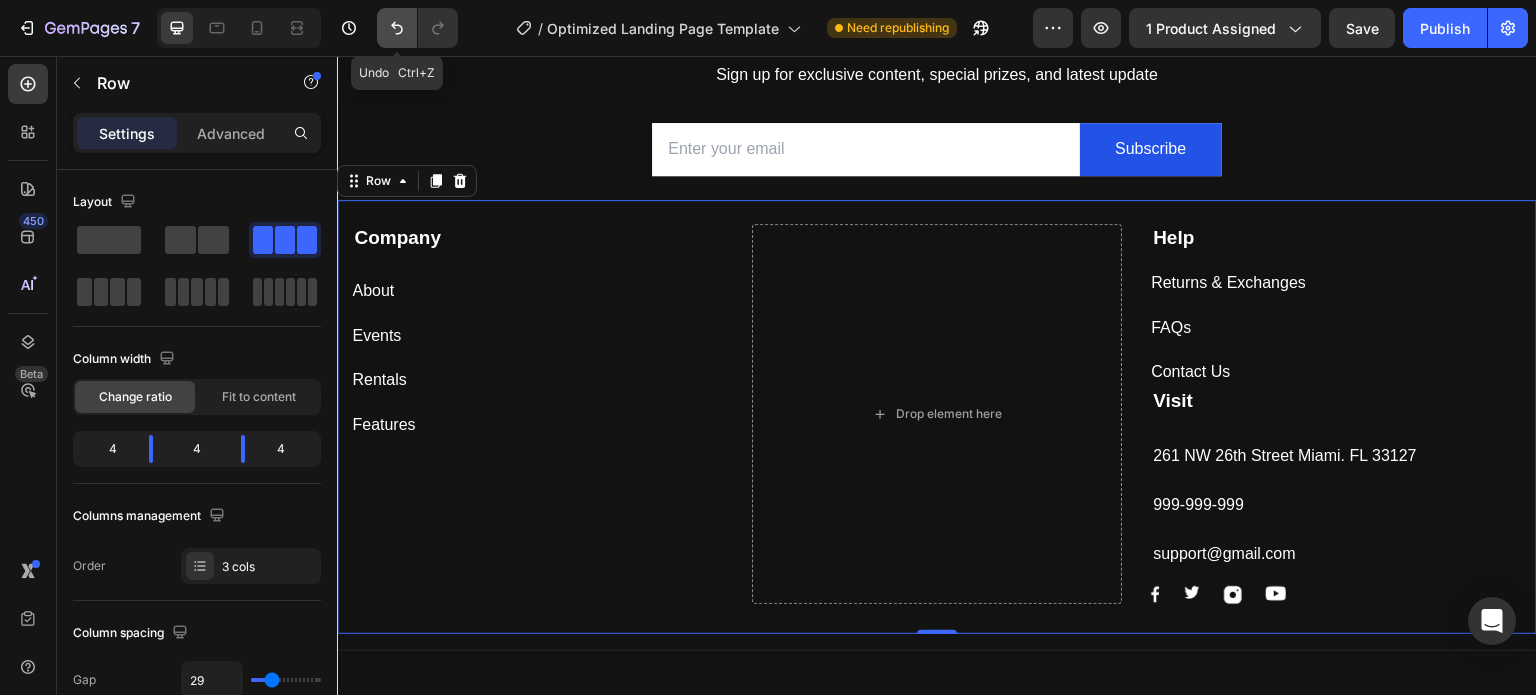 click 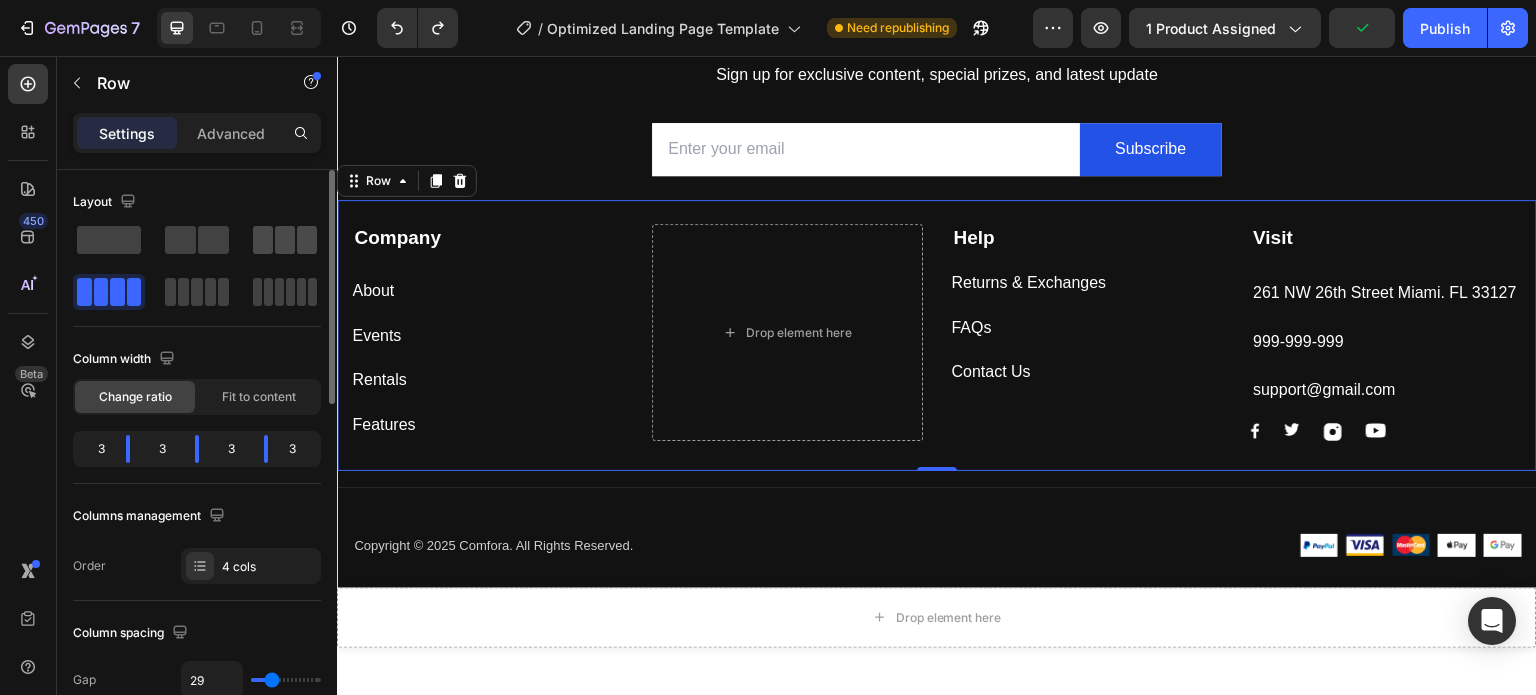 click 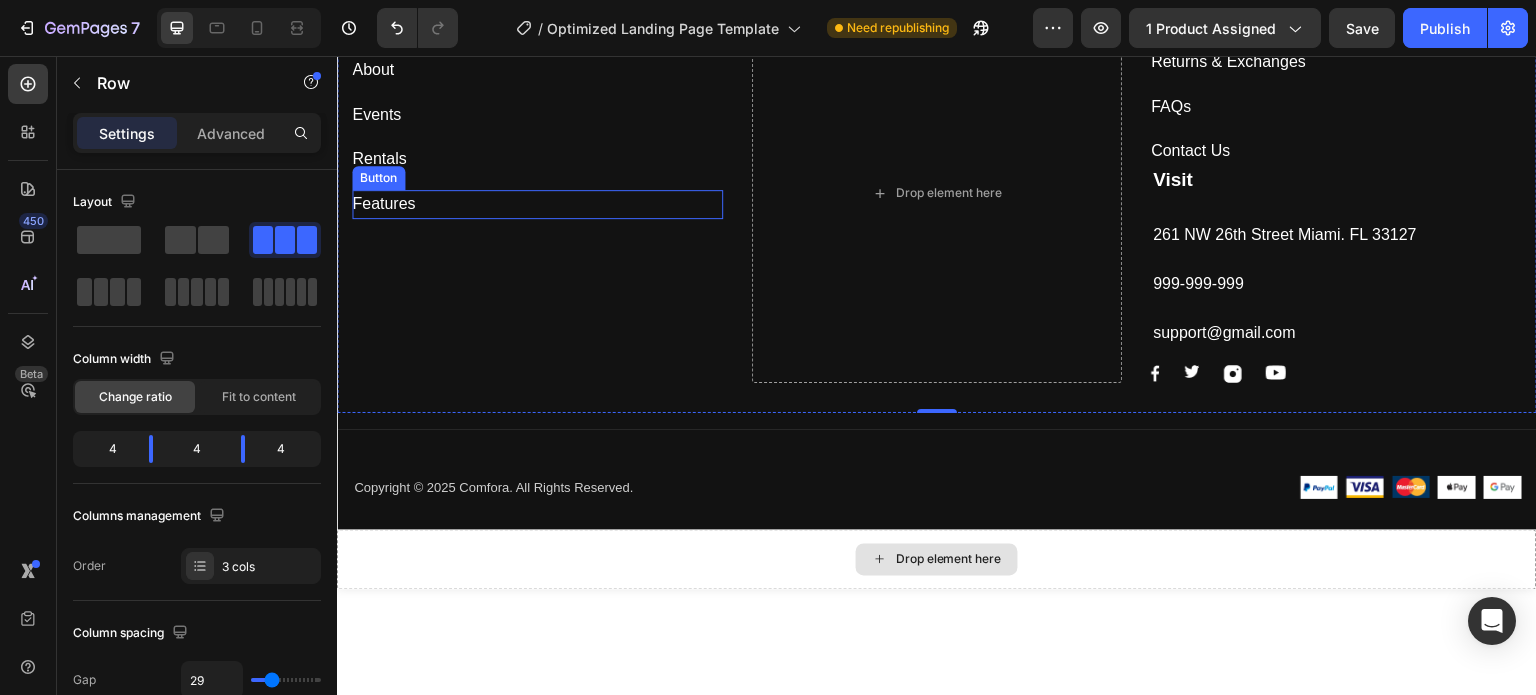scroll, scrollTop: 6009, scrollLeft: 0, axis: vertical 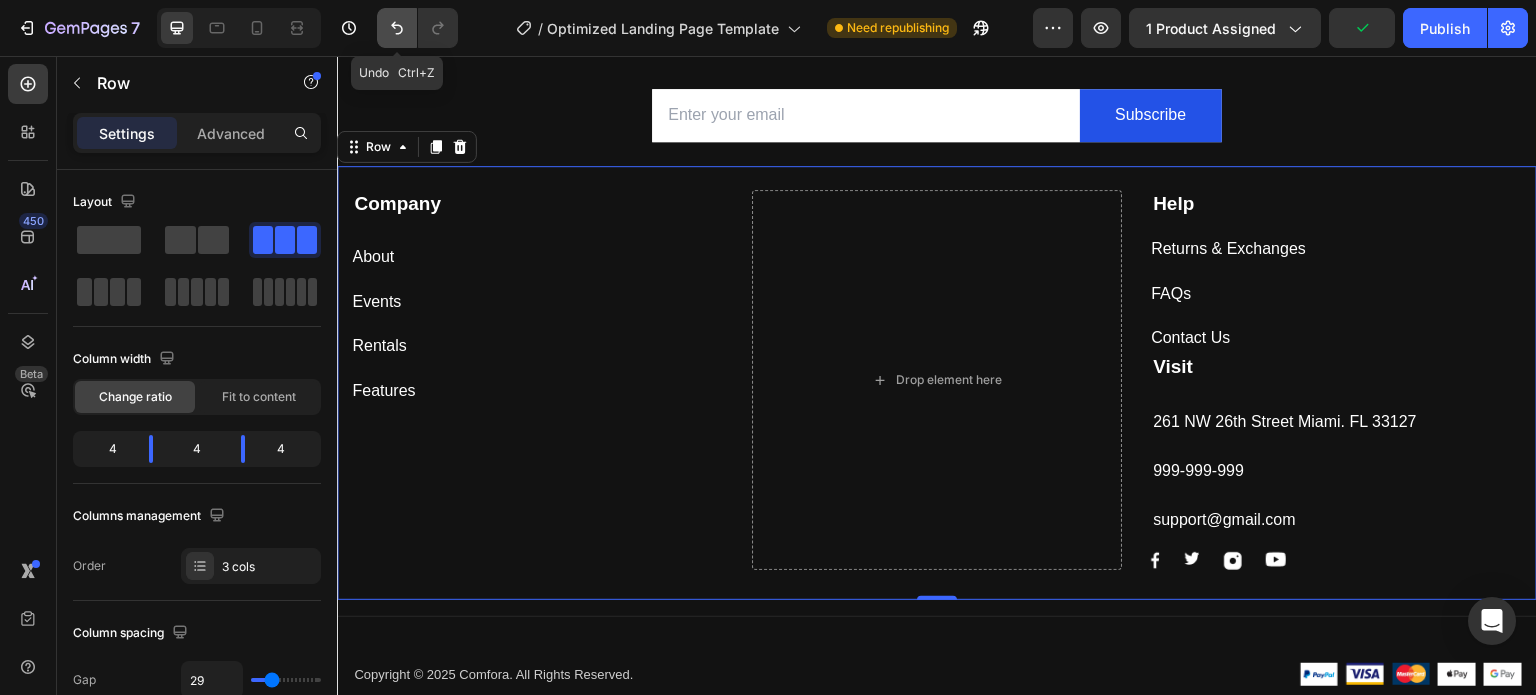 drag, startPoint x: 392, startPoint y: 23, endPoint x: 424, endPoint y: 167, distance: 147.51271 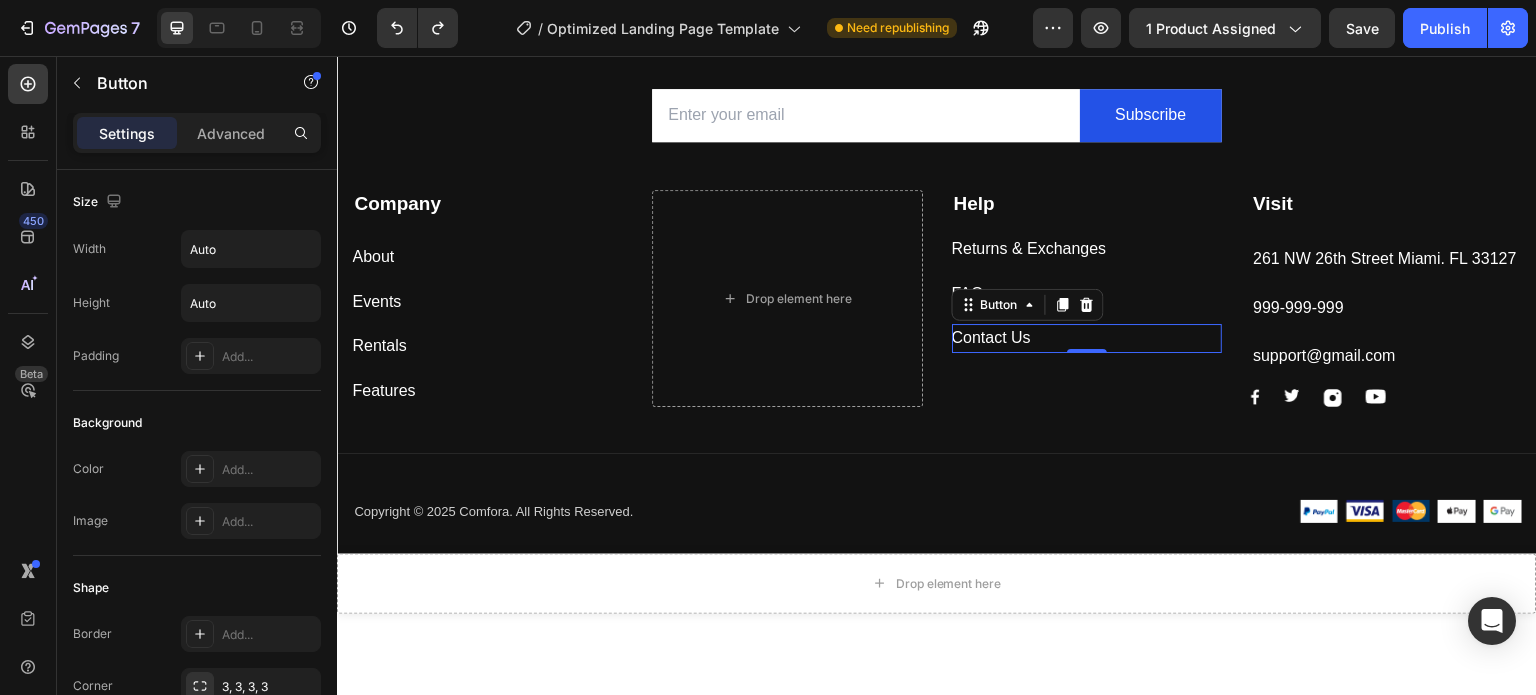 click on "Contact Us Button   0" at bounding box center [1087, 338] 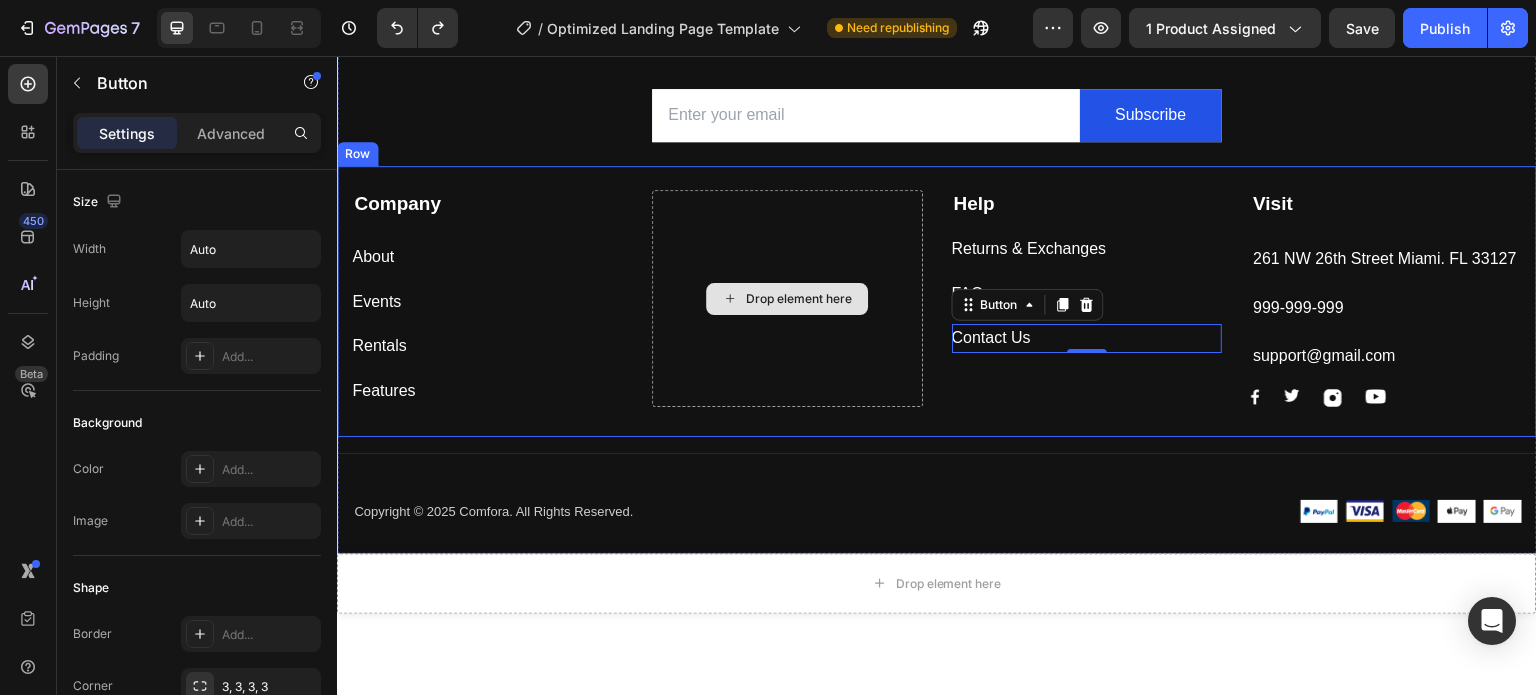 click on "Drop element here" at bounding box center [799, 299] 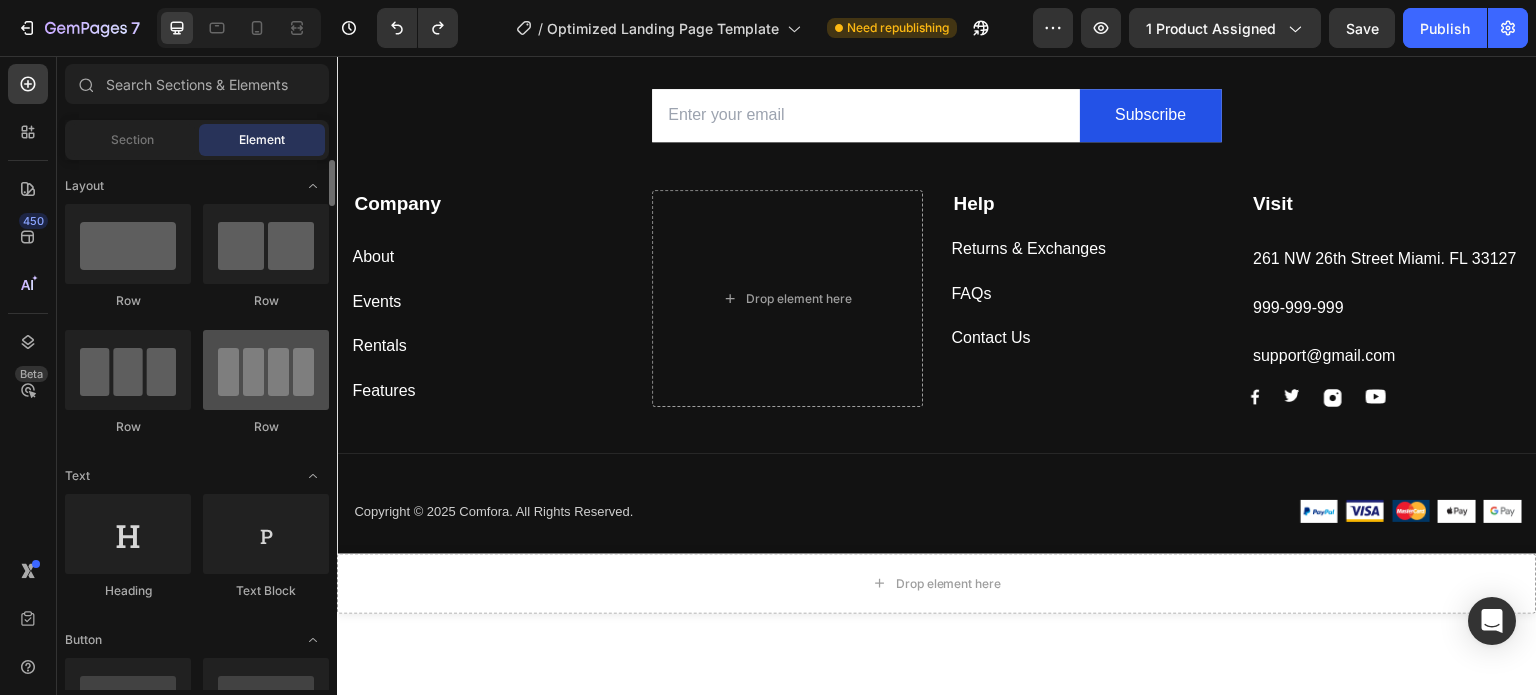 click at bounding box center [266, 370] 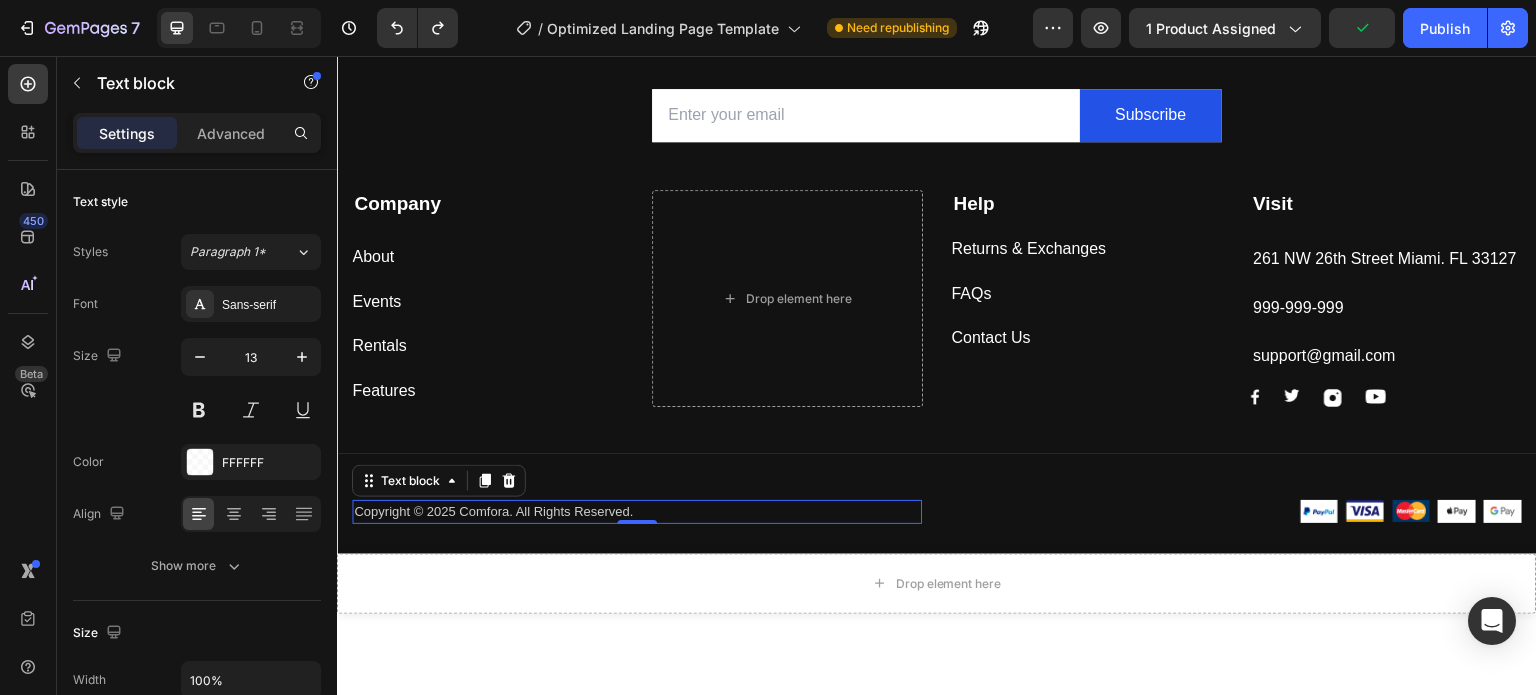 click on "Copyright © 2025 Comfora. All Rights Reserved." at bounding box center (637, 512) 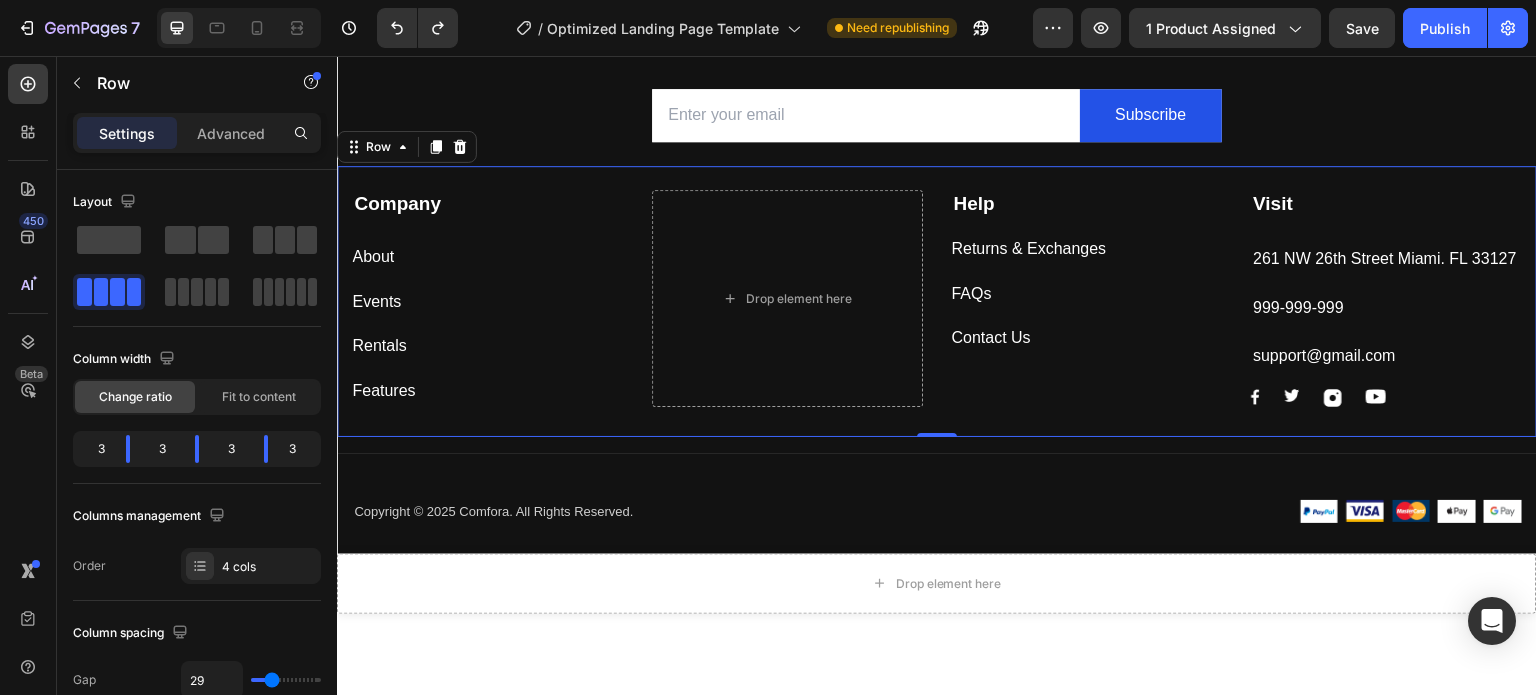 click on "Company Text block About Button Events Button Rentals Button Features Button
Drop element here Help Text block Returns & Exchanges Button FAQs Button Contact Us Button Visit Text block 261 NW 26th Street Miami. FL 33127 Text block 999-999-999 Text block support@gmail.com Text block Image Image Image Image Row Row   0" at bounding box center (937, 301) 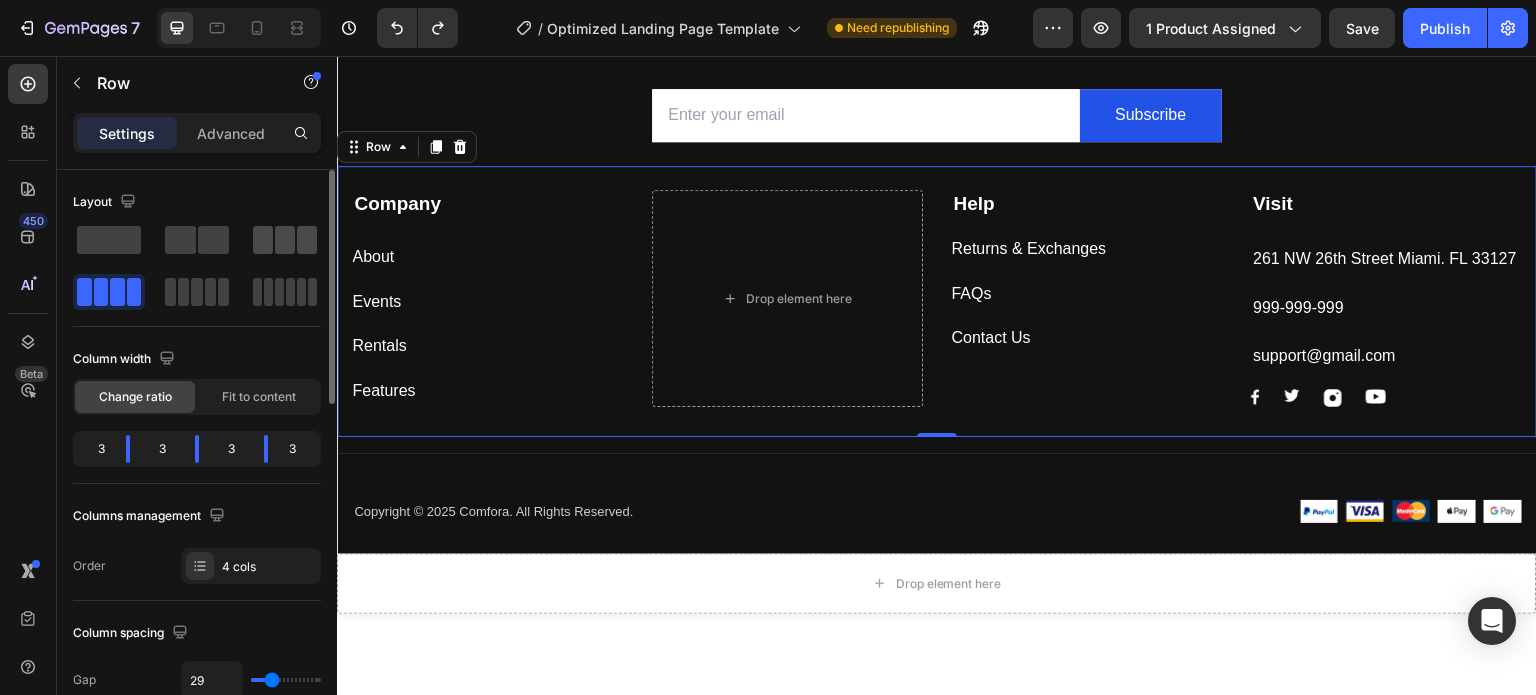 click 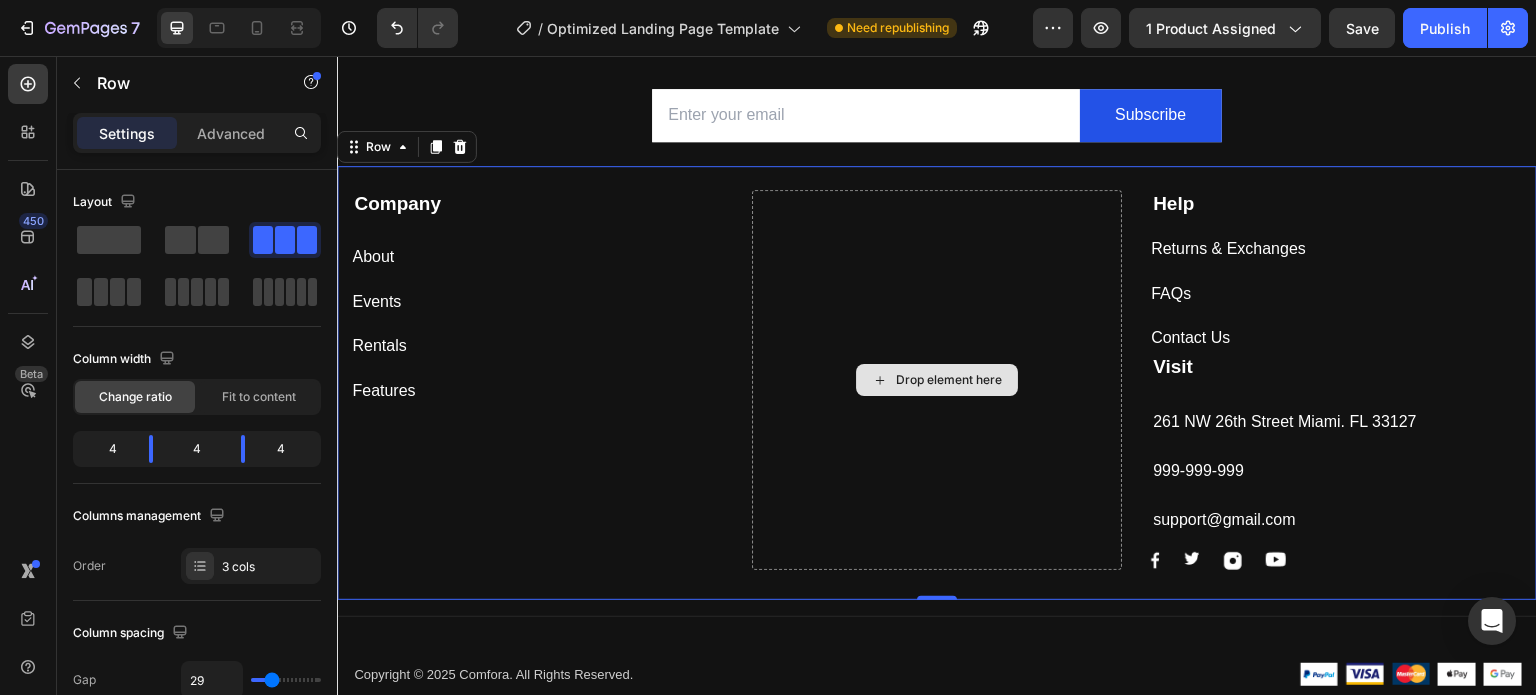 click on "Drop element here" at bounding box center [937, 380] 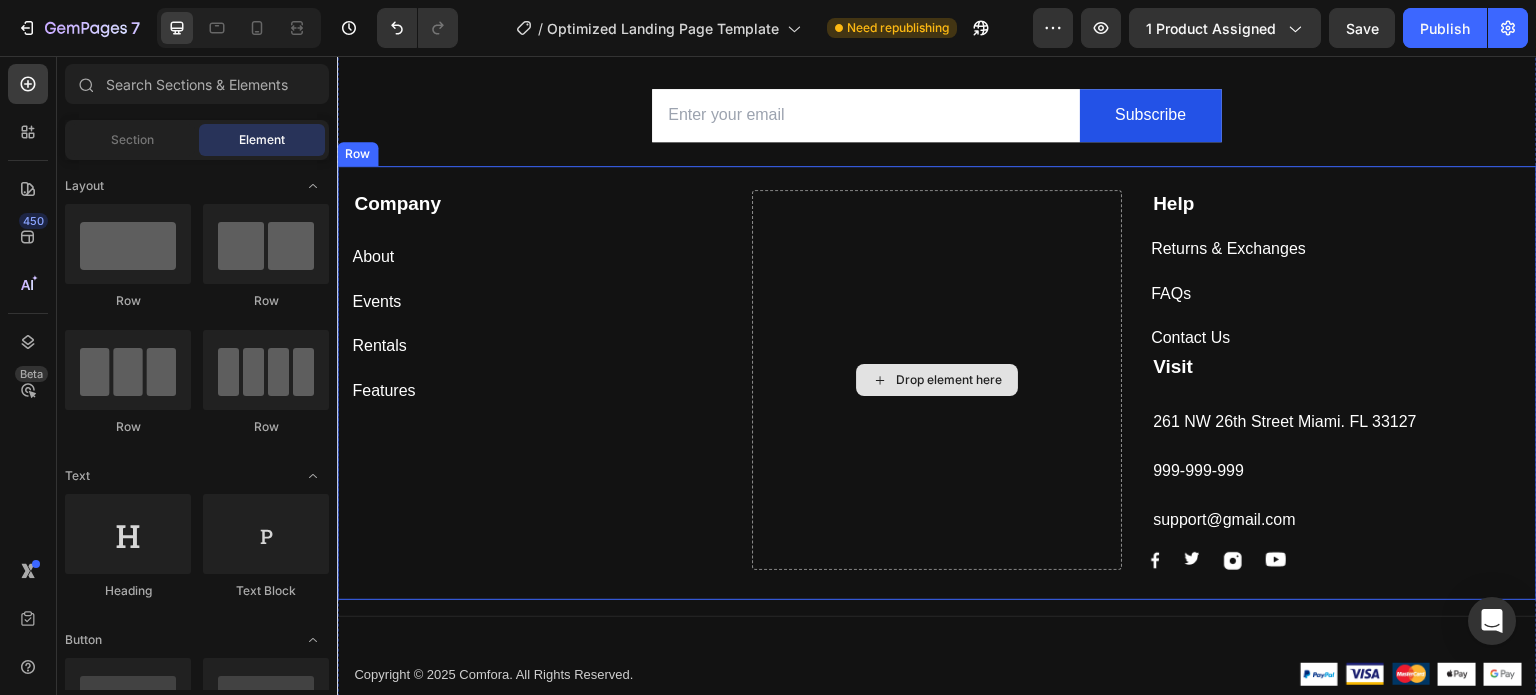 click on "Drop element here" at bounding box center (949, 380) 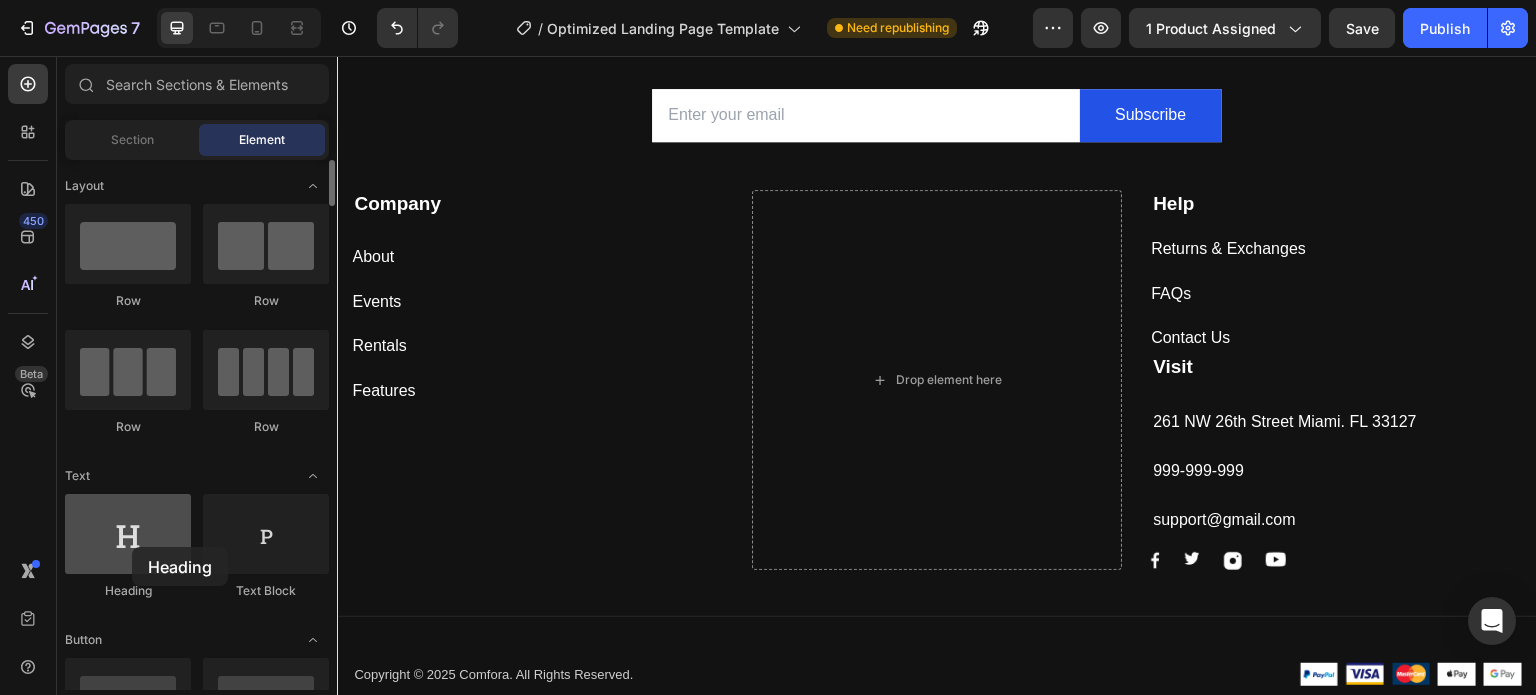 click at bounding box center [128, 534] 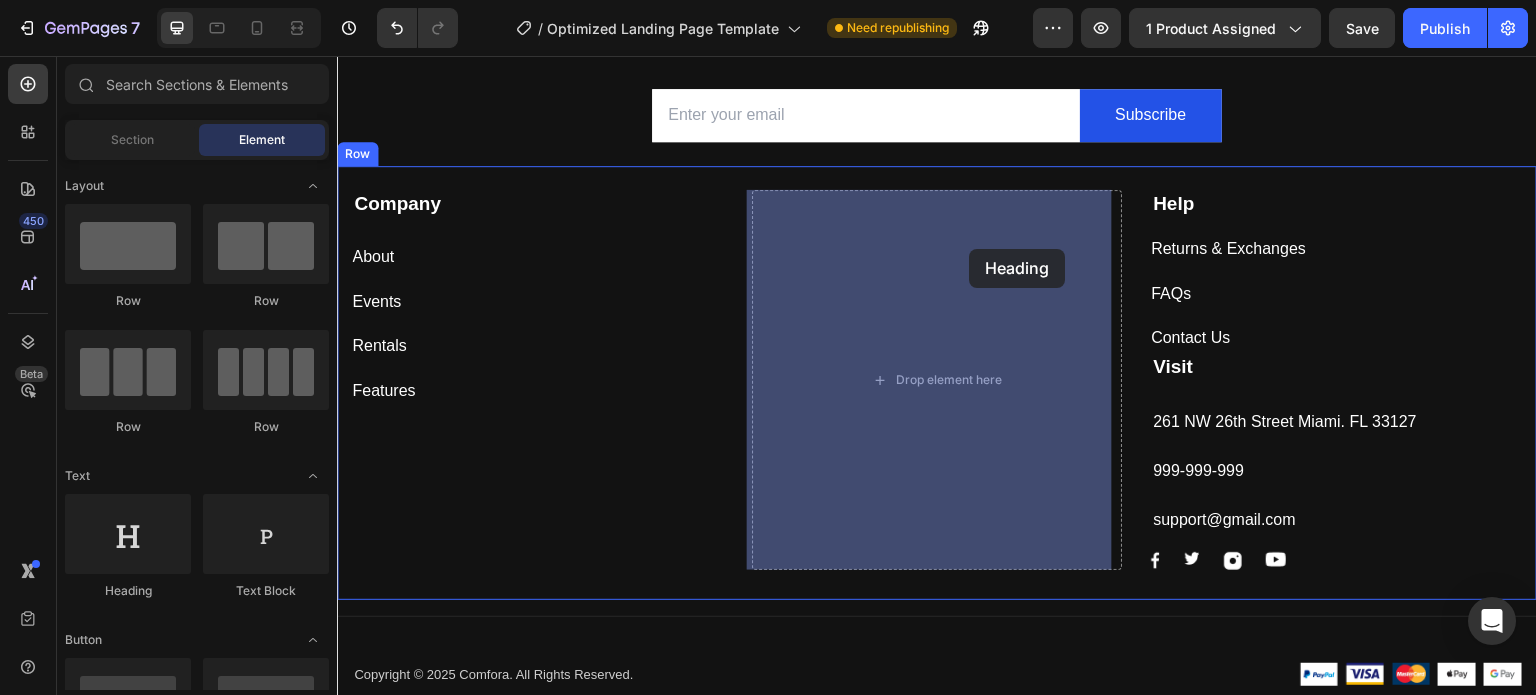 drag, startPoint x: 469, startPoint y: 603, endPoint x: 970, endPoint y: 249, distance: 613.44684 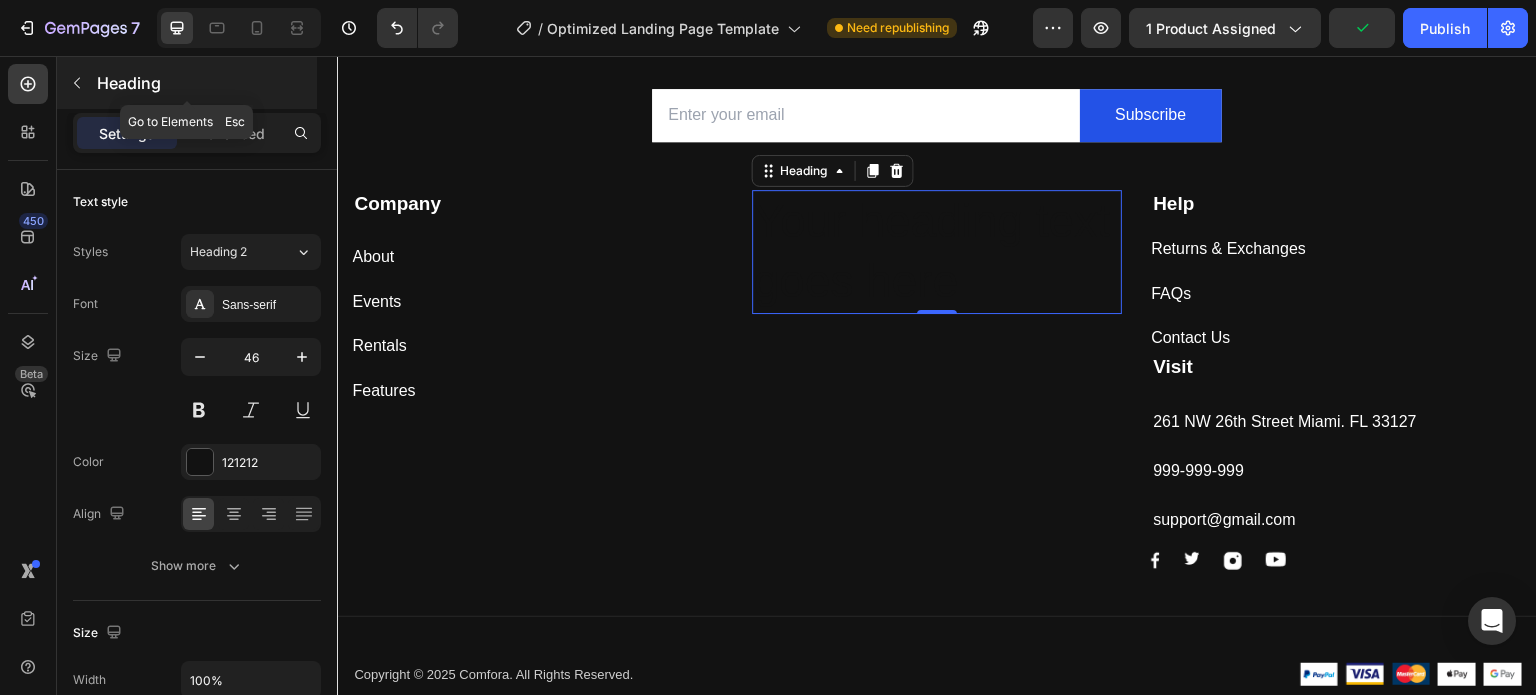 click 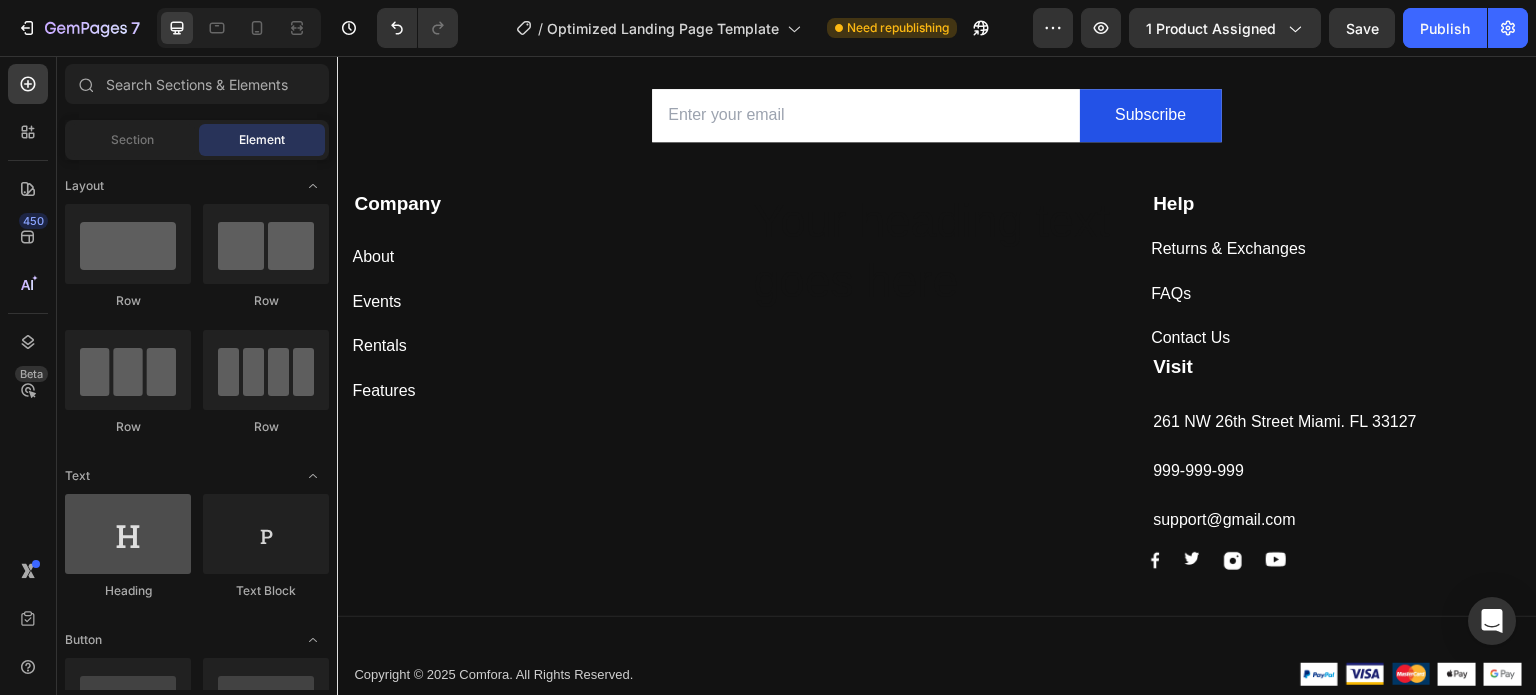 scroll, scrollTop: 100, scrollLeft: 0, axis: vertical 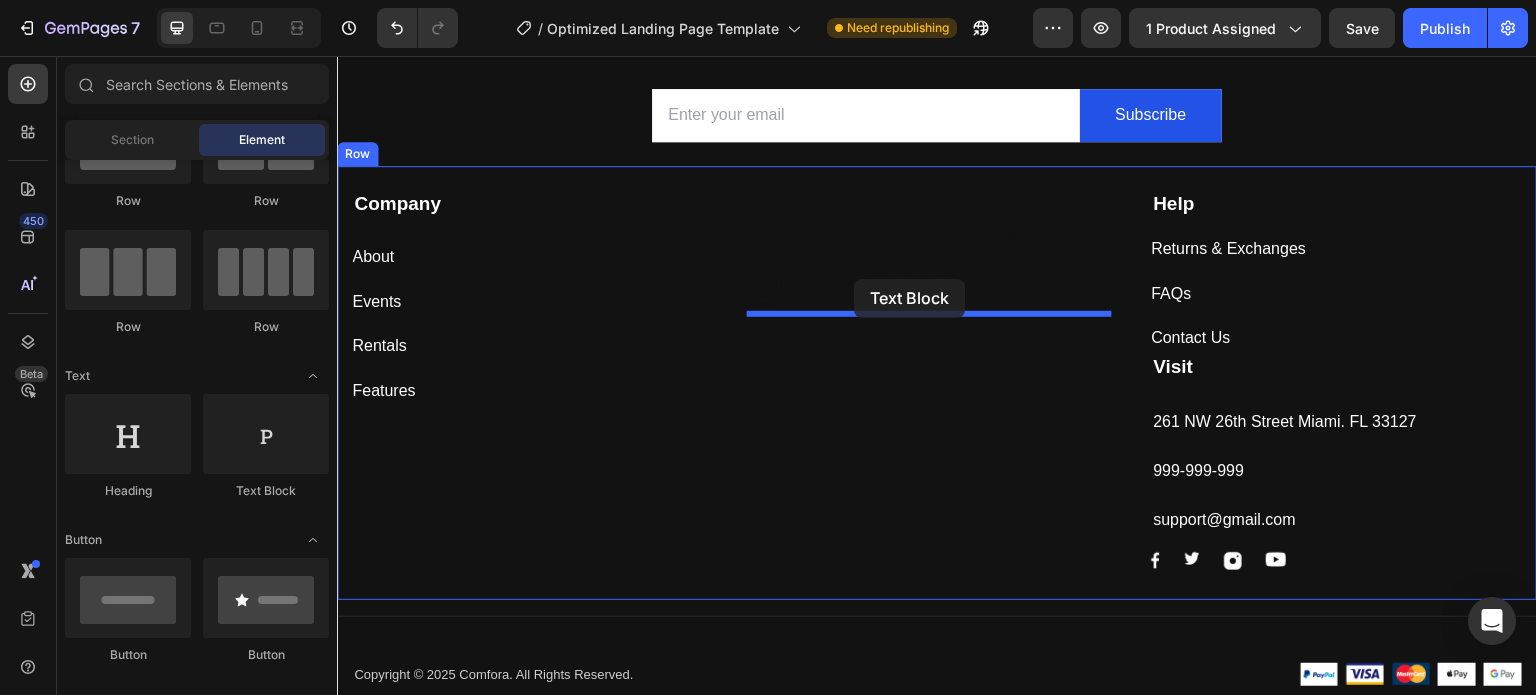 drag, startPoint x: 573, startPoint y: 512, endPoint x: 854, endPoint y: 279, distance: 365.03424 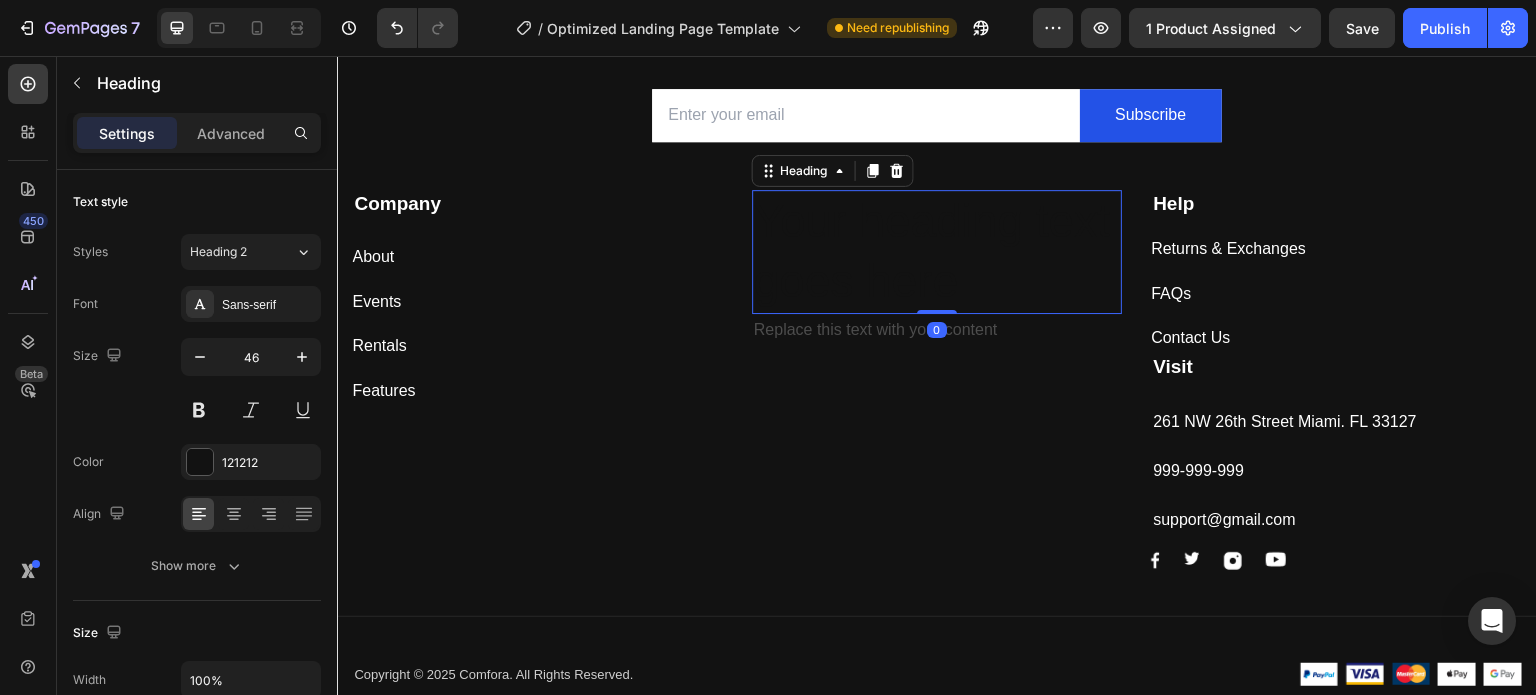 click on "Your heading text goes here" at bounding box center [937, 252] 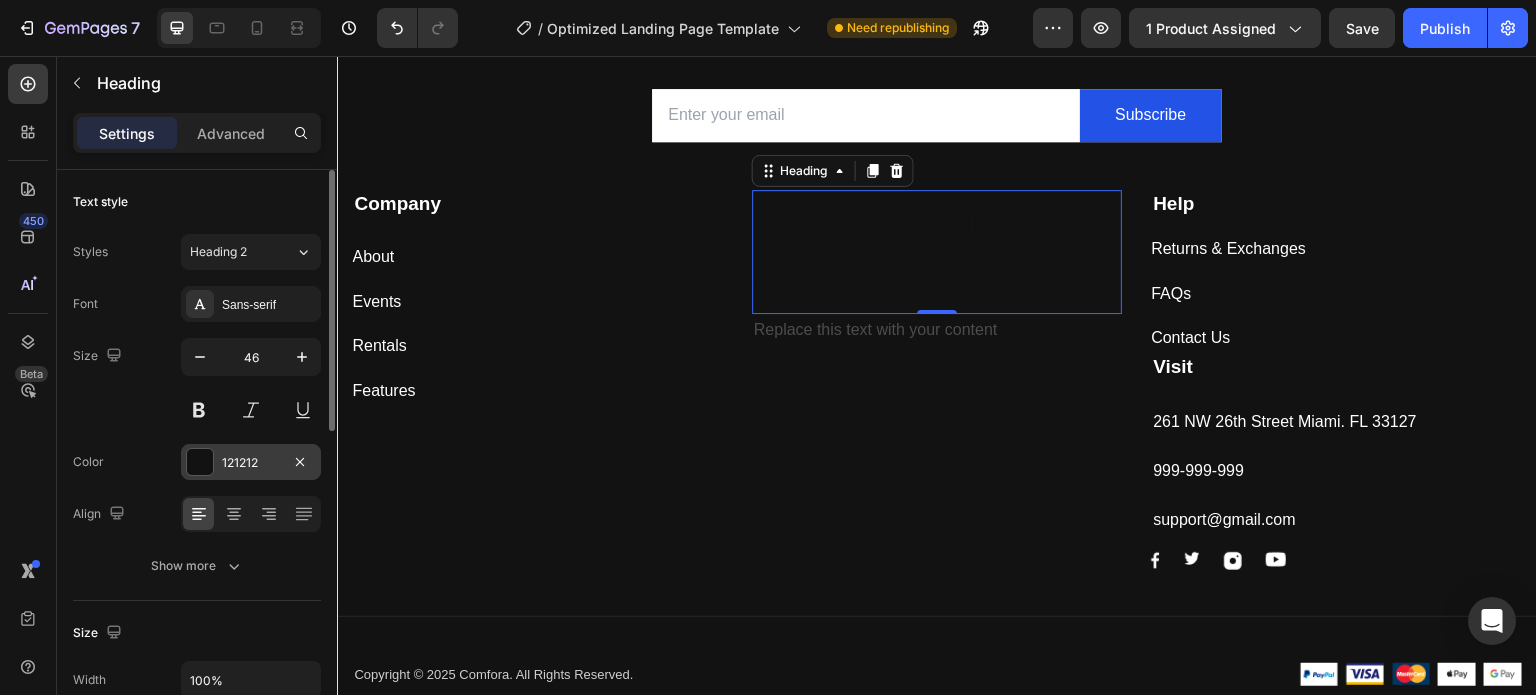 click on "121212" at bounding box center (251, 463) 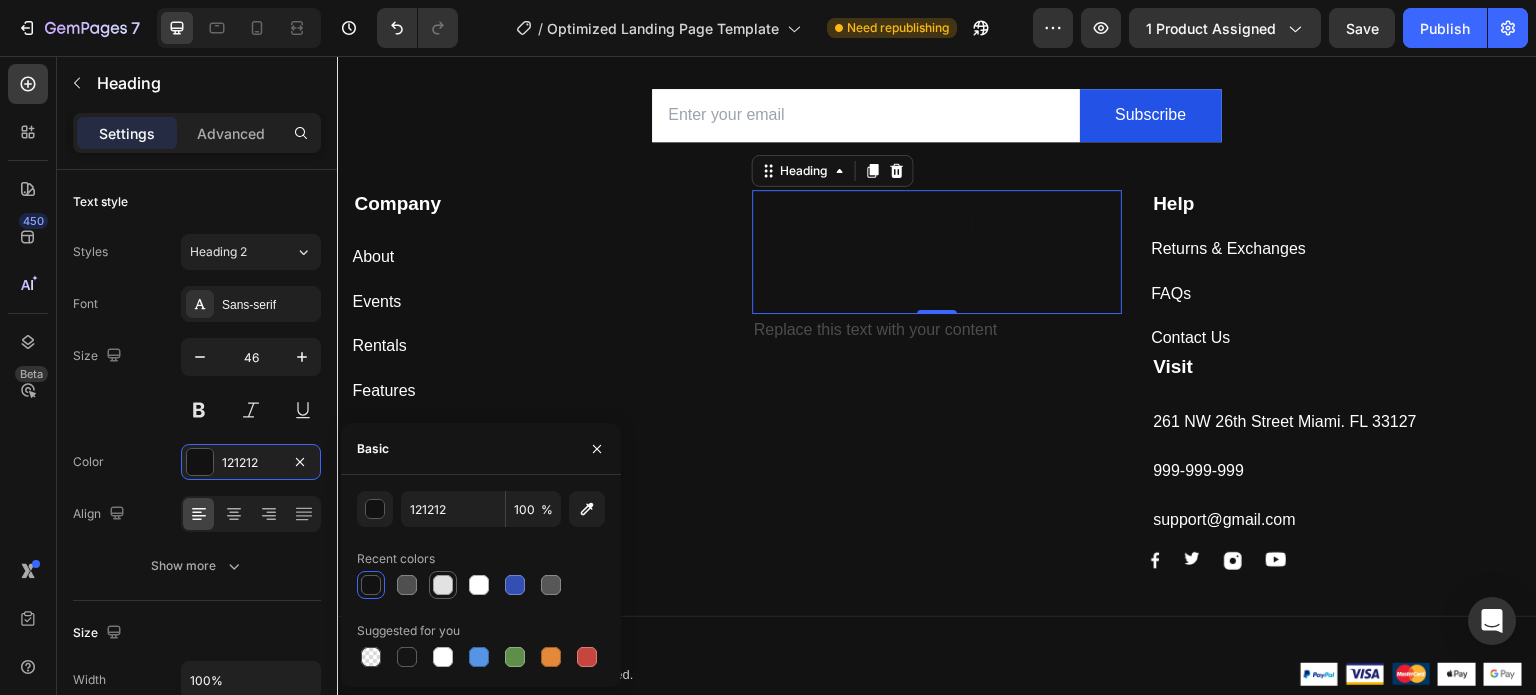 click at bounding box center [443, 585] 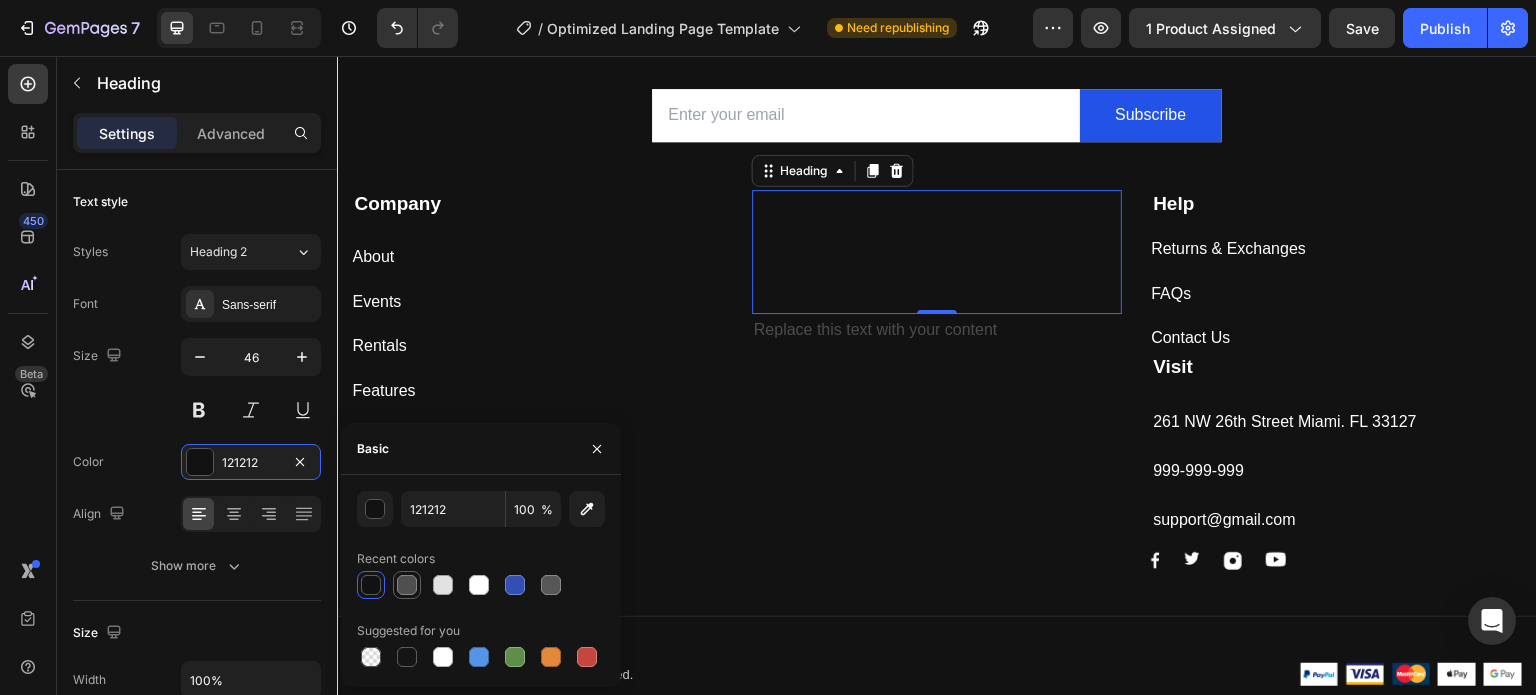 type on "E2E2E2" 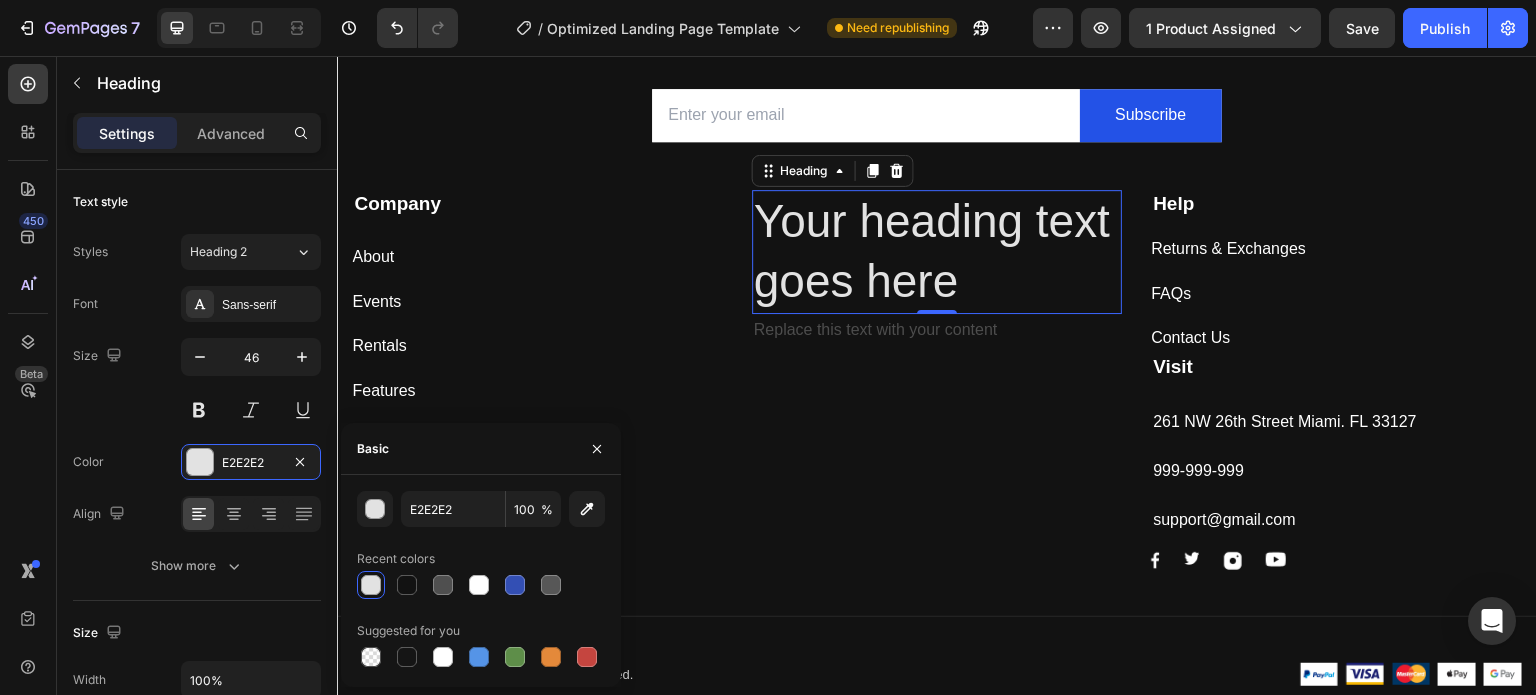 click on "Your heading text goes here" at bounding box center (937, 252) 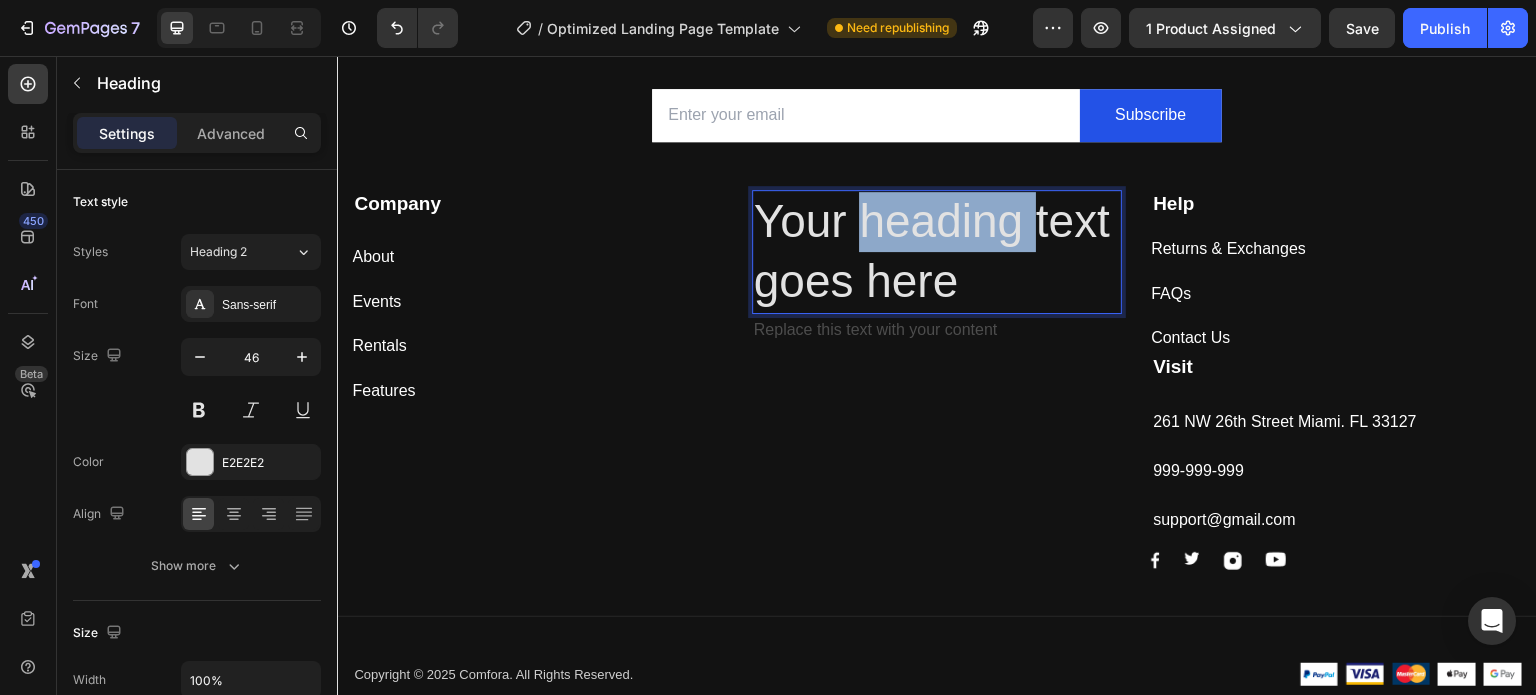 click on "Your heading text goes here" at bounding box center [937, 252] 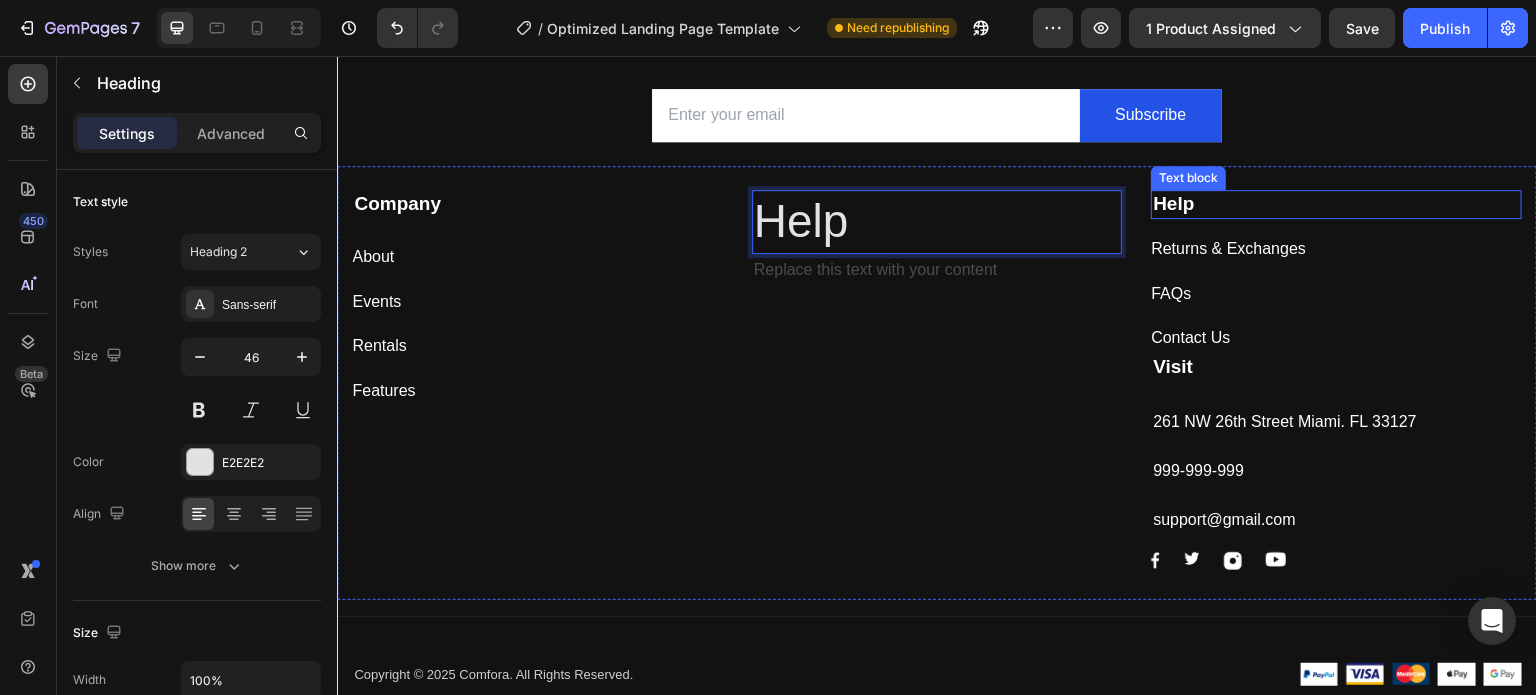 click on "Help" at bounding box center (1336, 204) 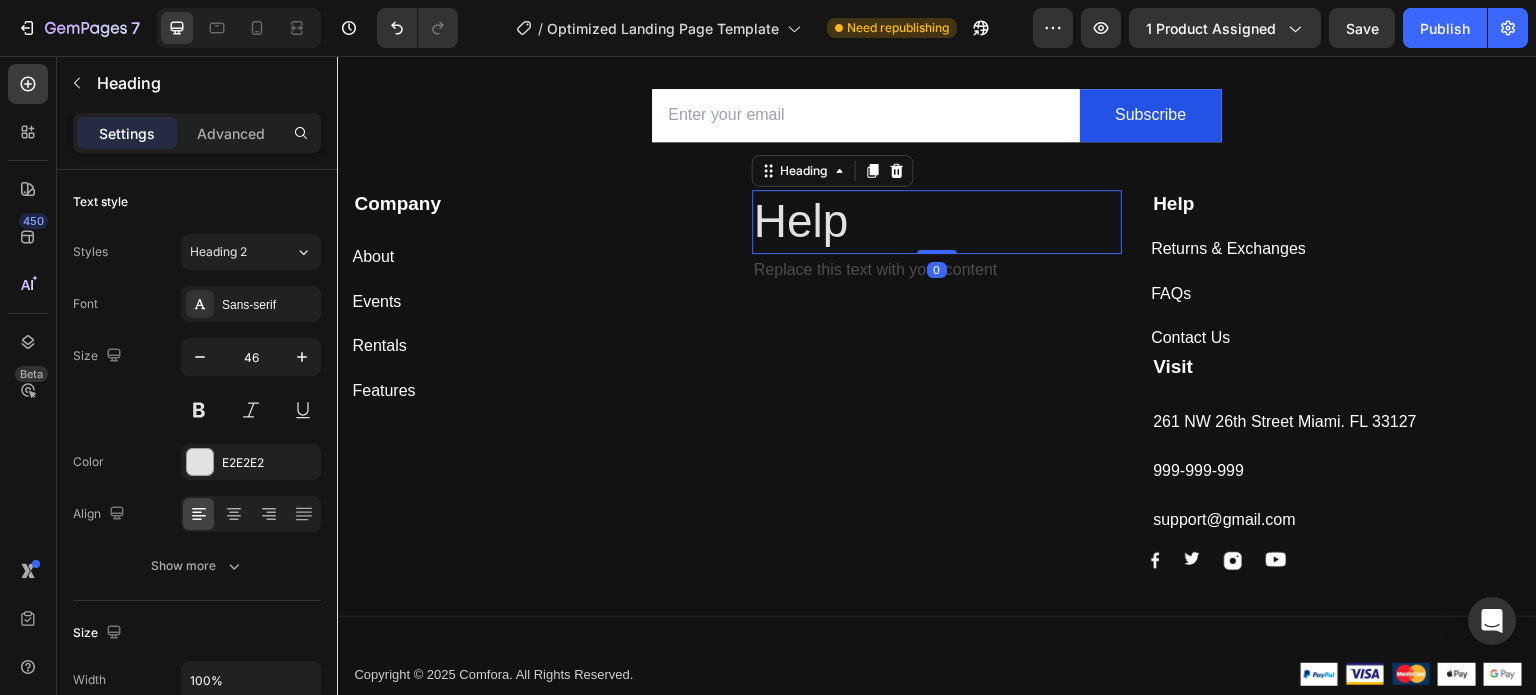 click on "Help" at bounding box center [937, 222] 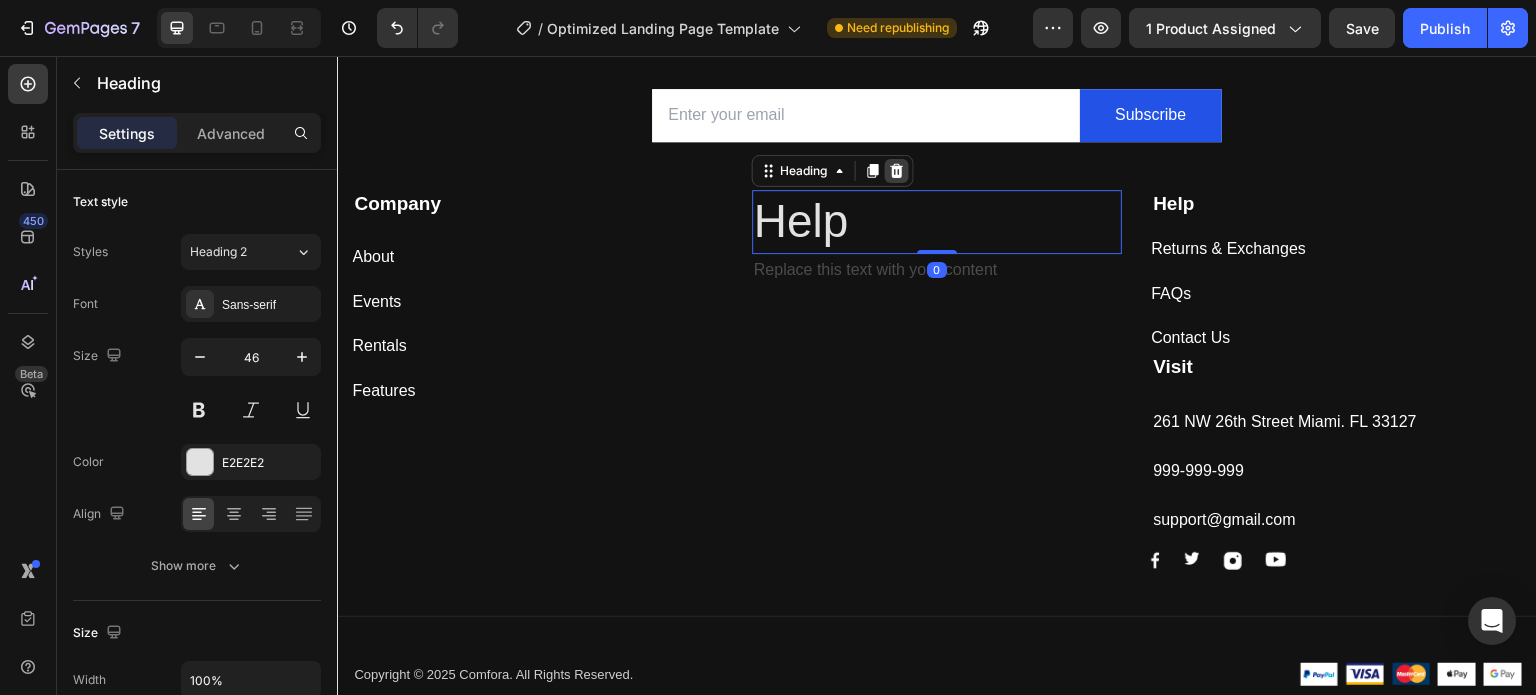 click 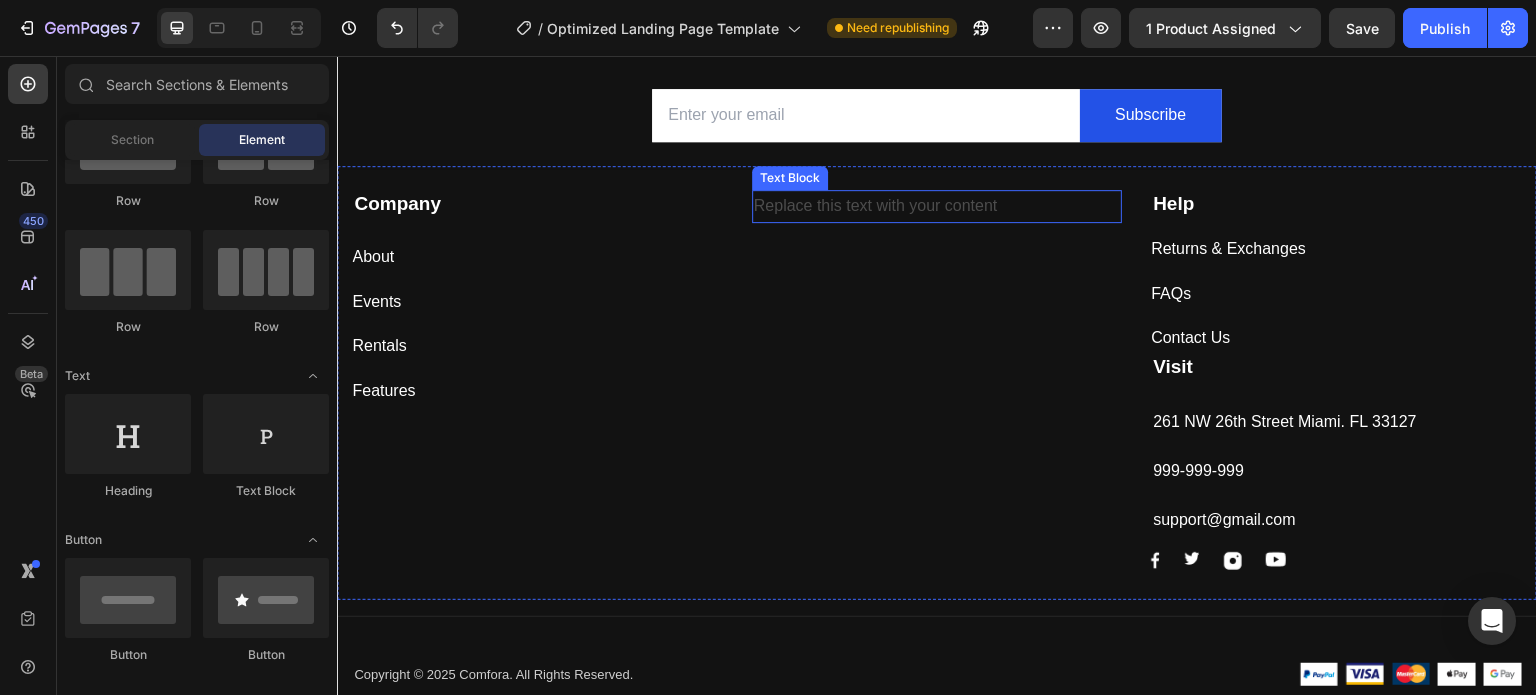 click on "Replace this text with your content" at bounding box center (937, 206) 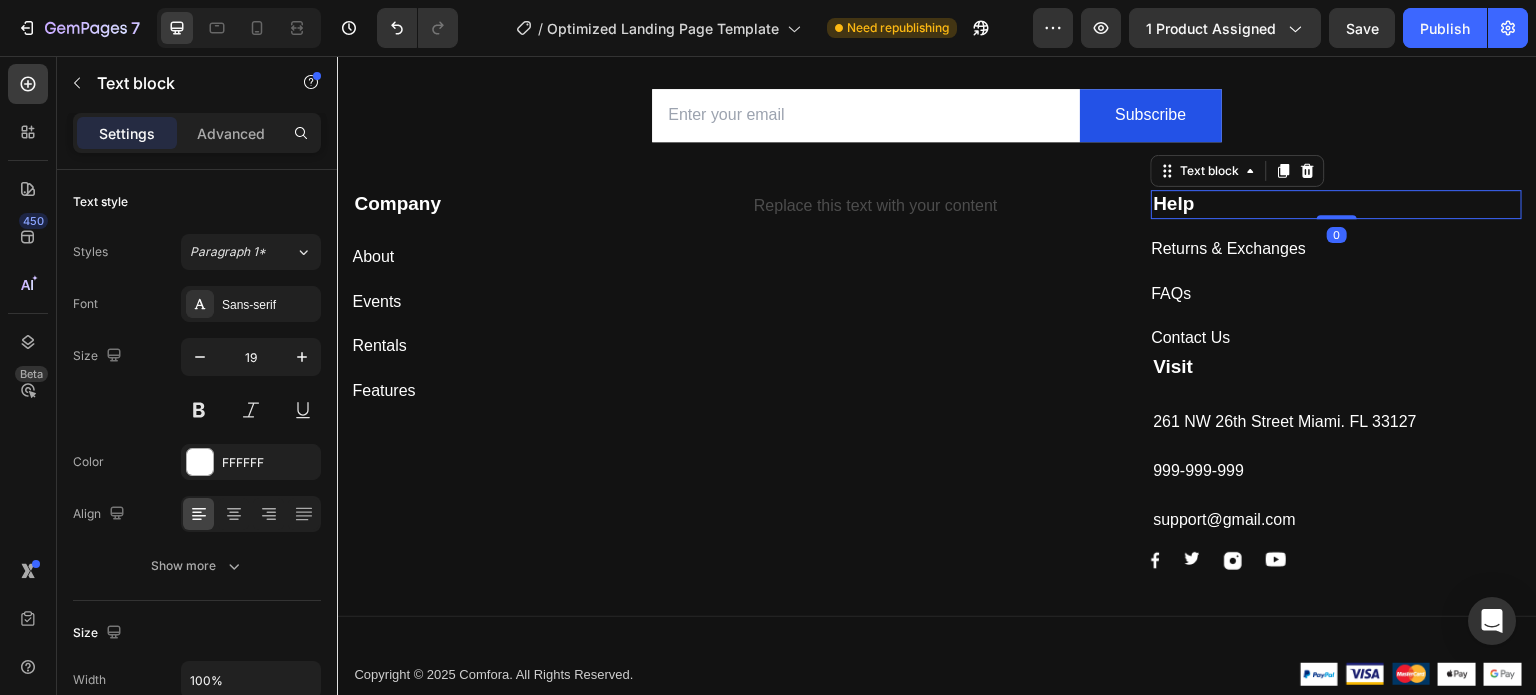 click on "Help" at bounding box center [1173, 203] 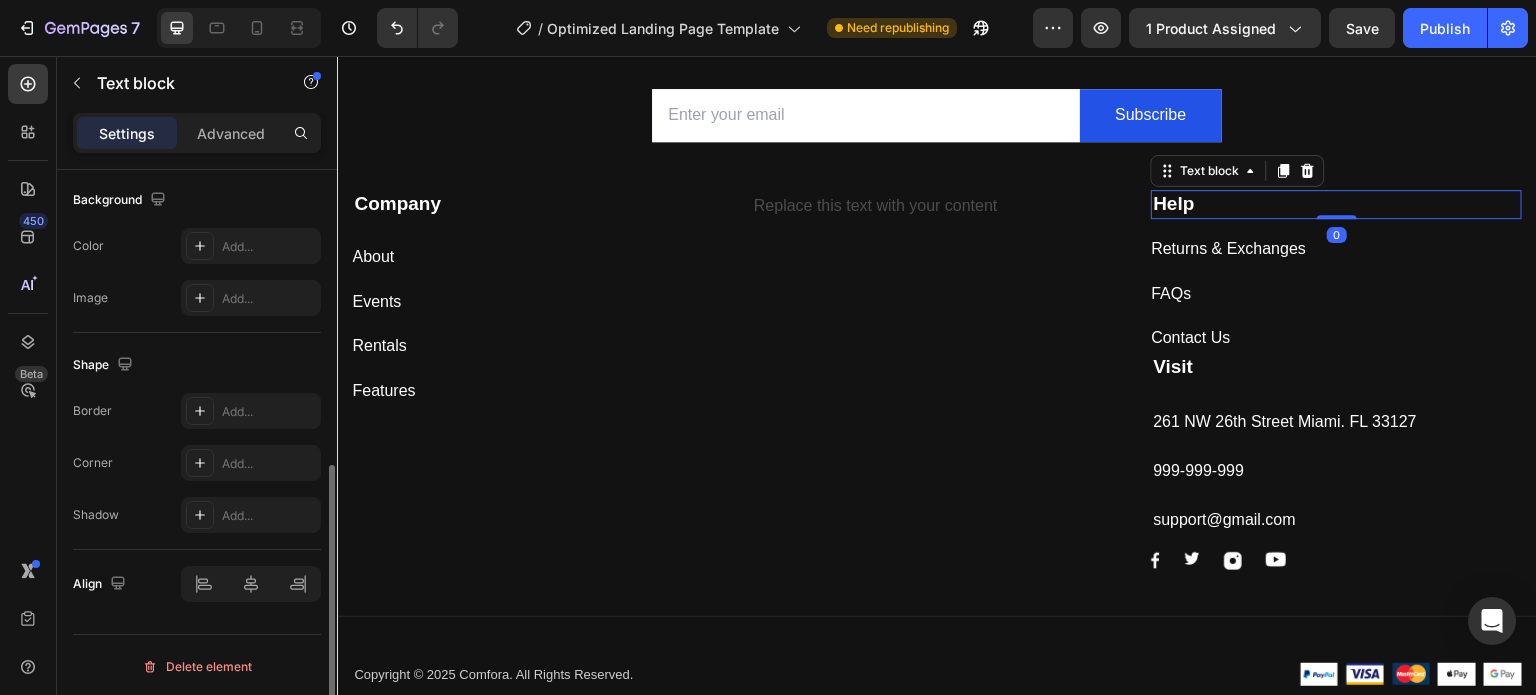 click on "Help" at bounding box center (1173, 203) 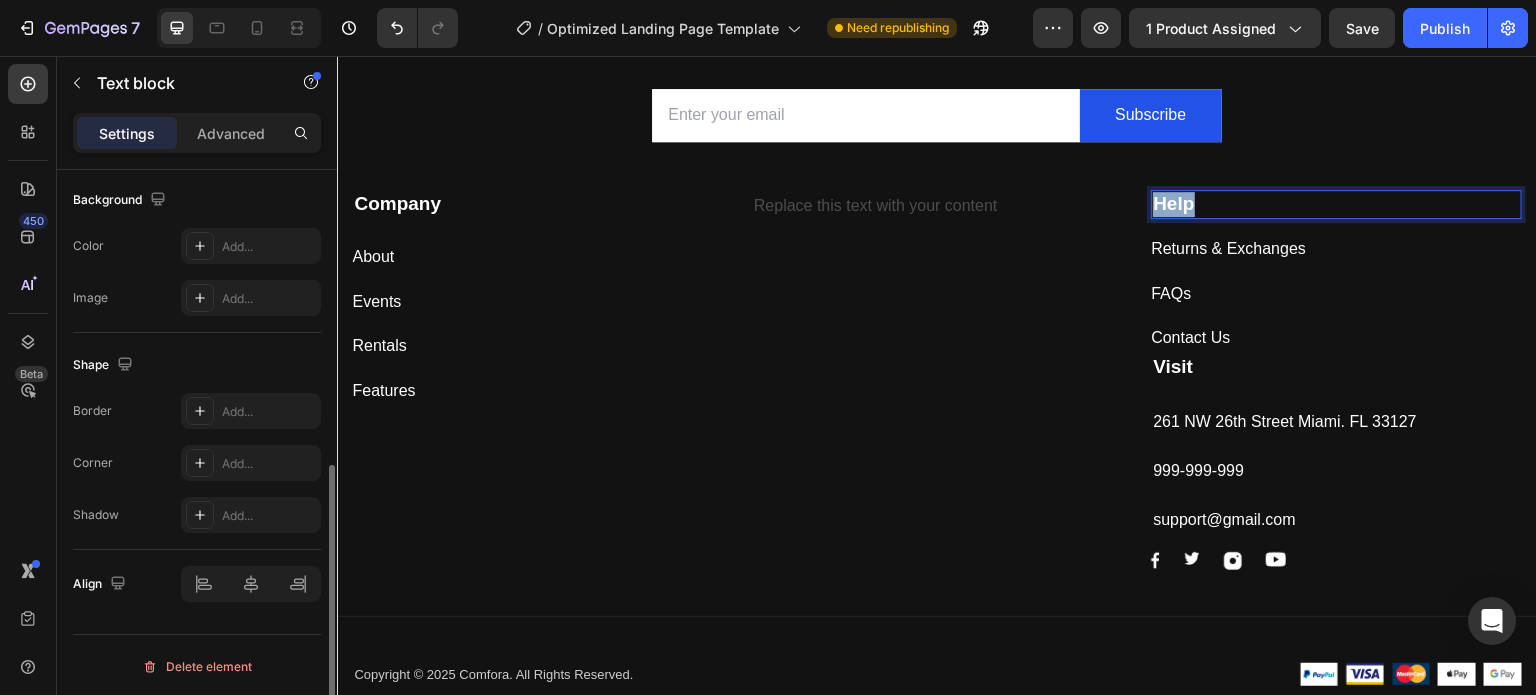 click on "Help" at bounding box center [1173, 203] 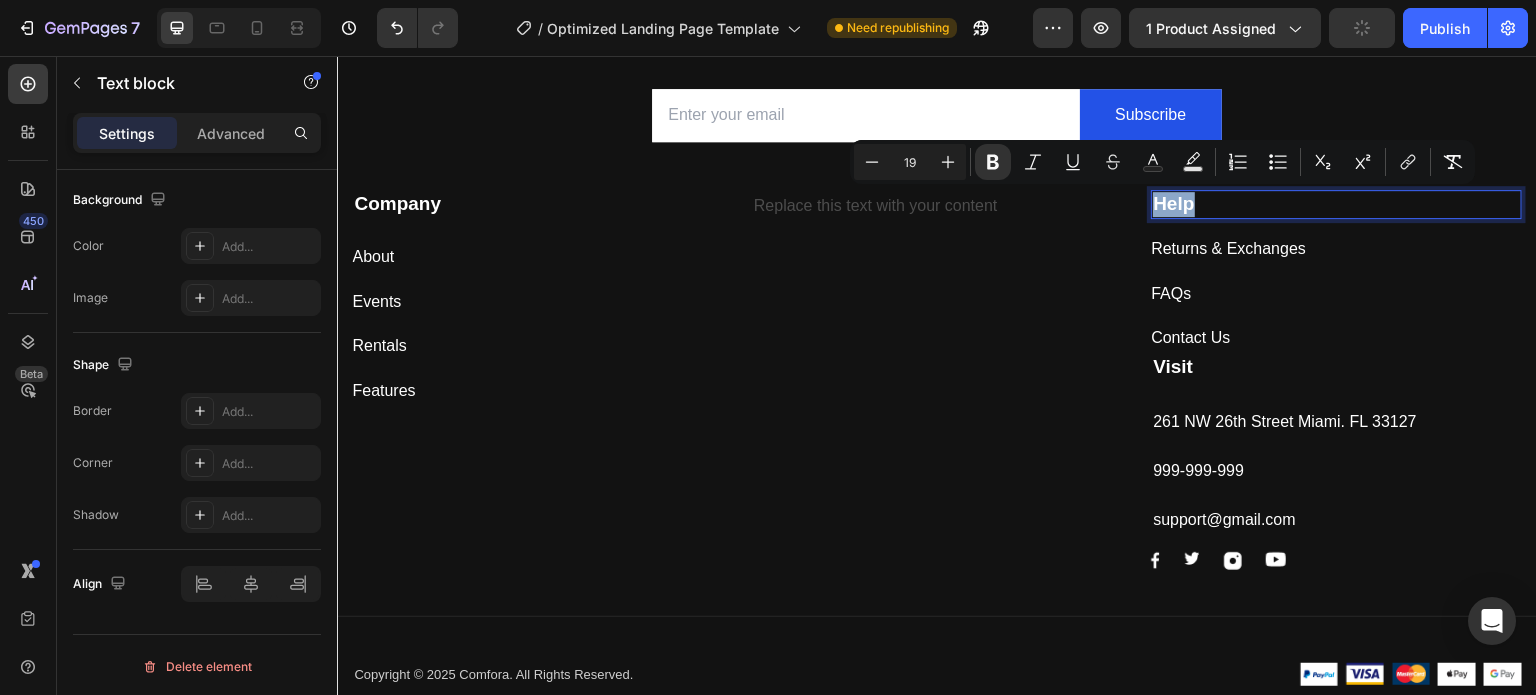 copy on "Help" 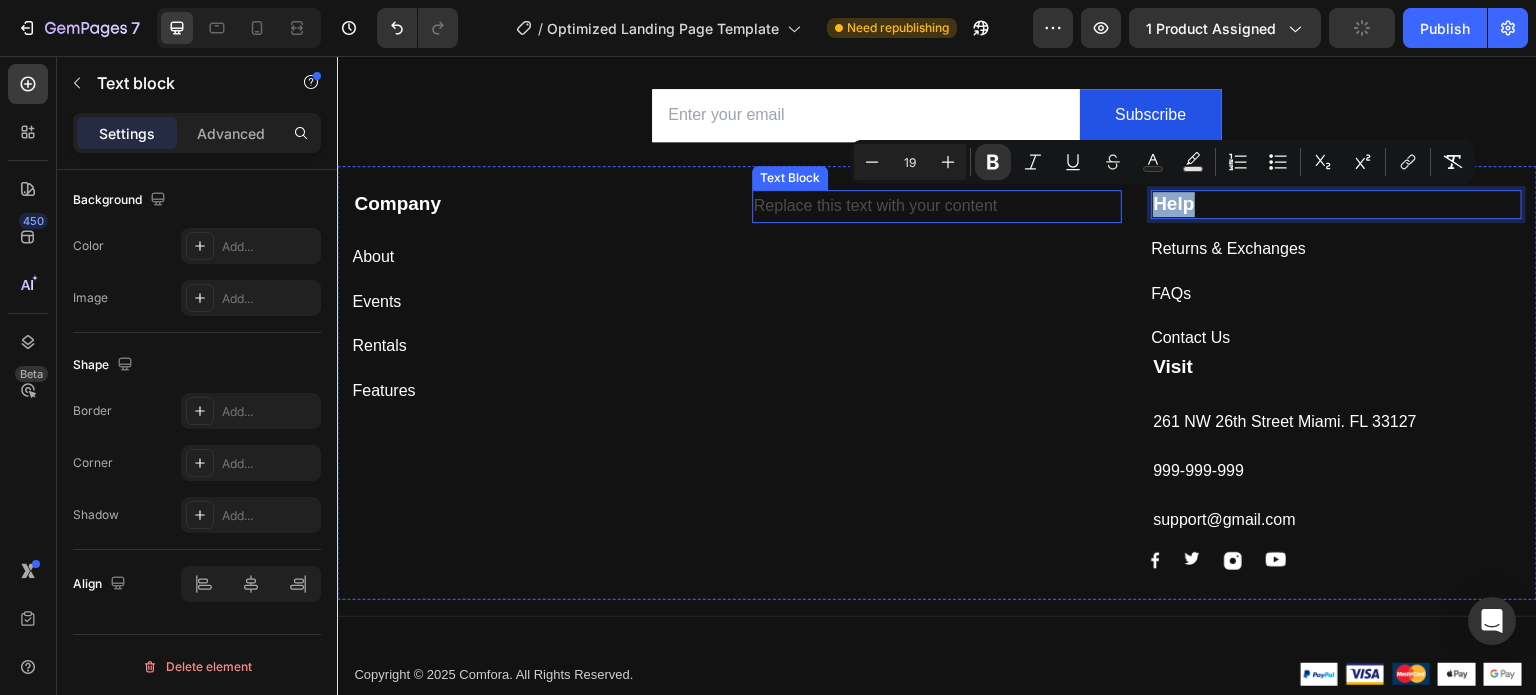 click on "Replace this text with your content" at bounding box center [937, 206] 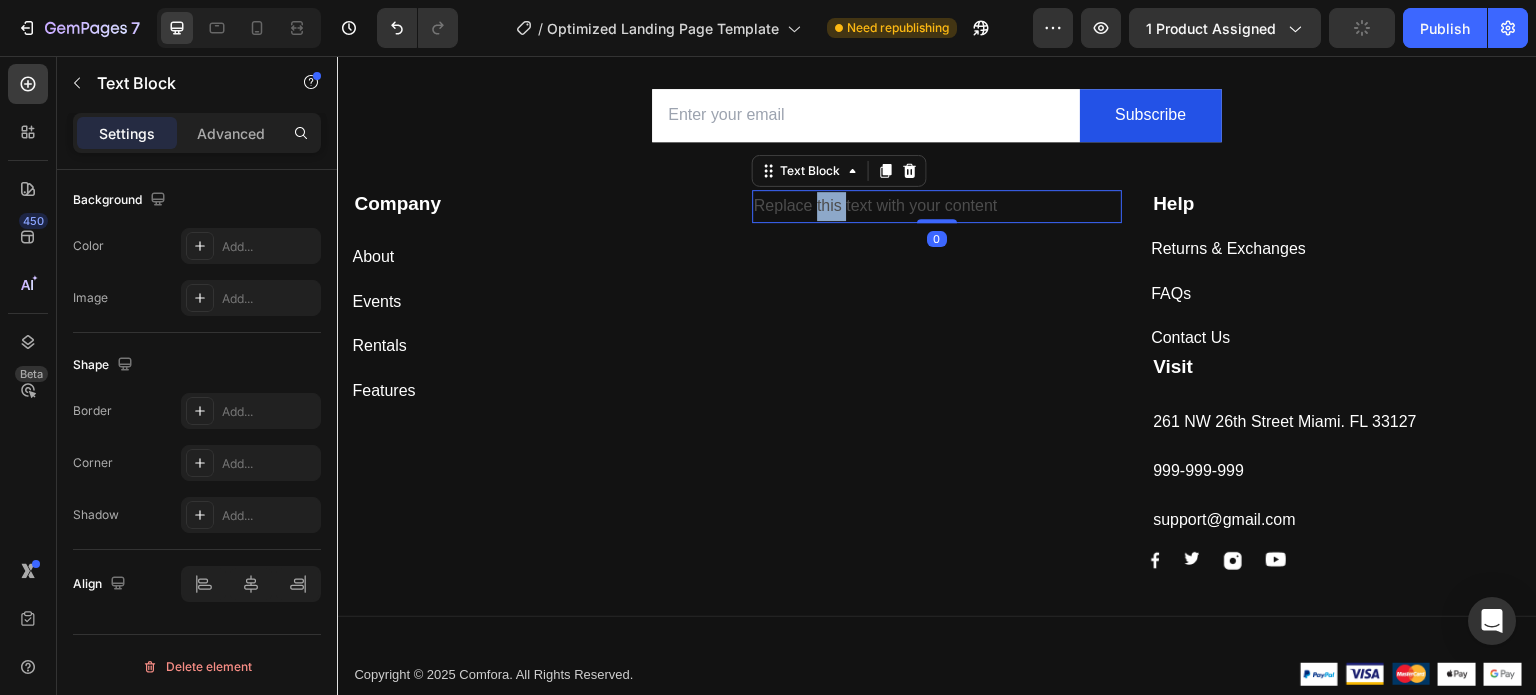 click on "Replace this text with your content" at bounding box center [937, 206] 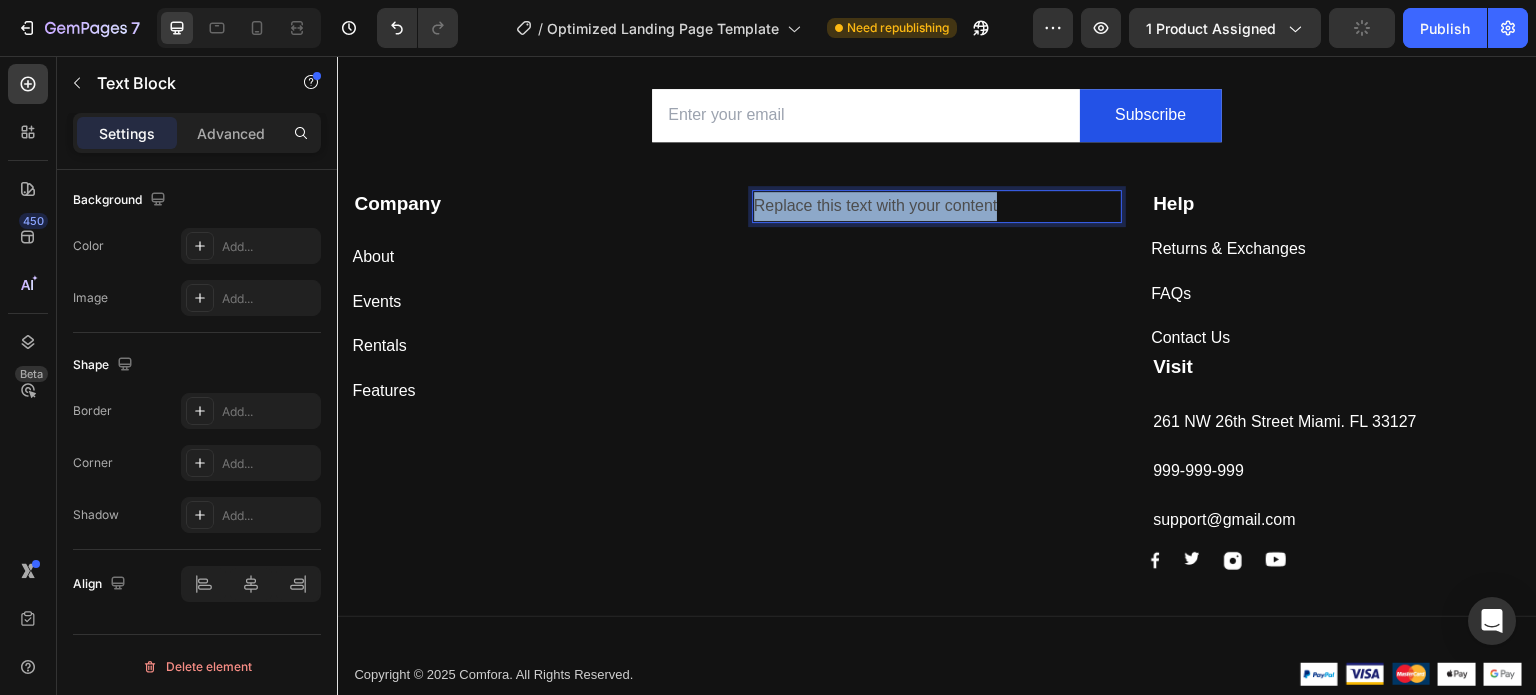 click on "Replace this text with your content" at bounding box center (937, 206) 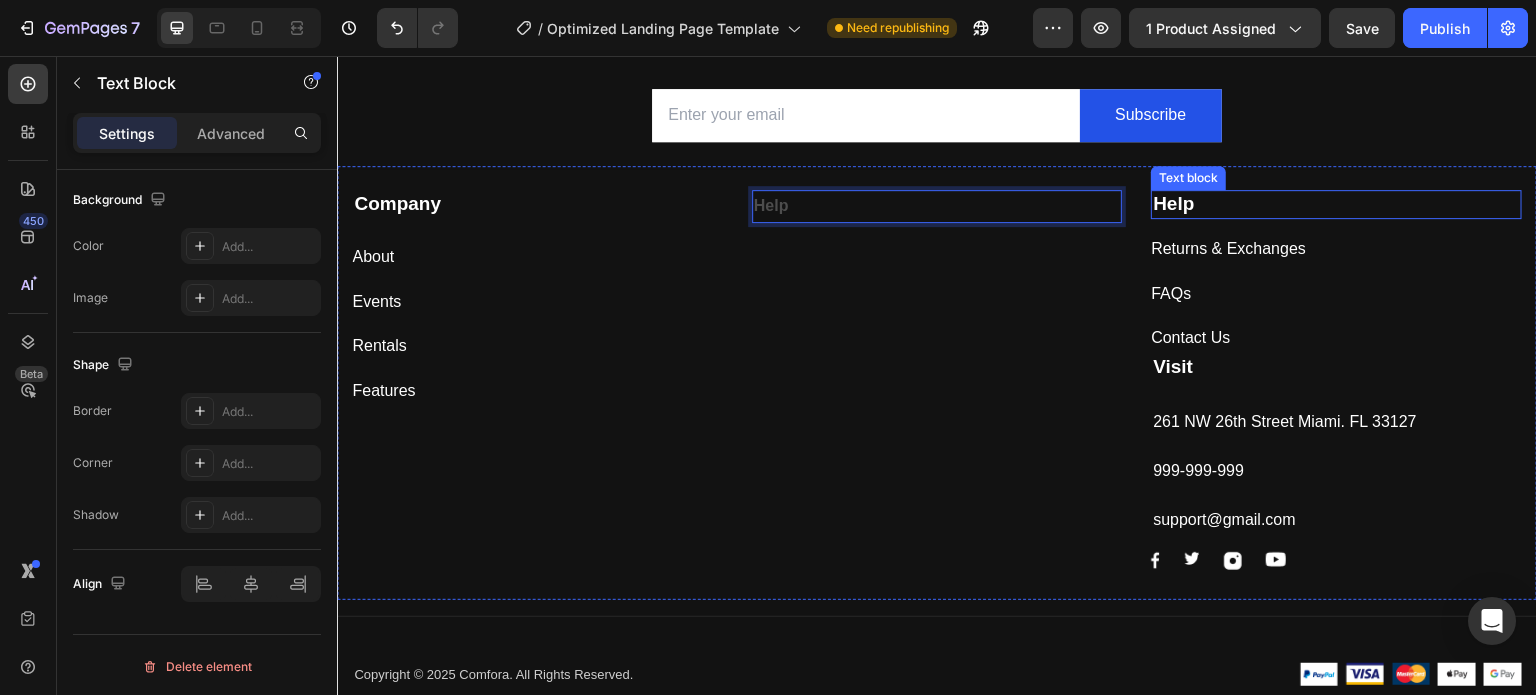 click on "Help" at bounding box center [1173, 203] 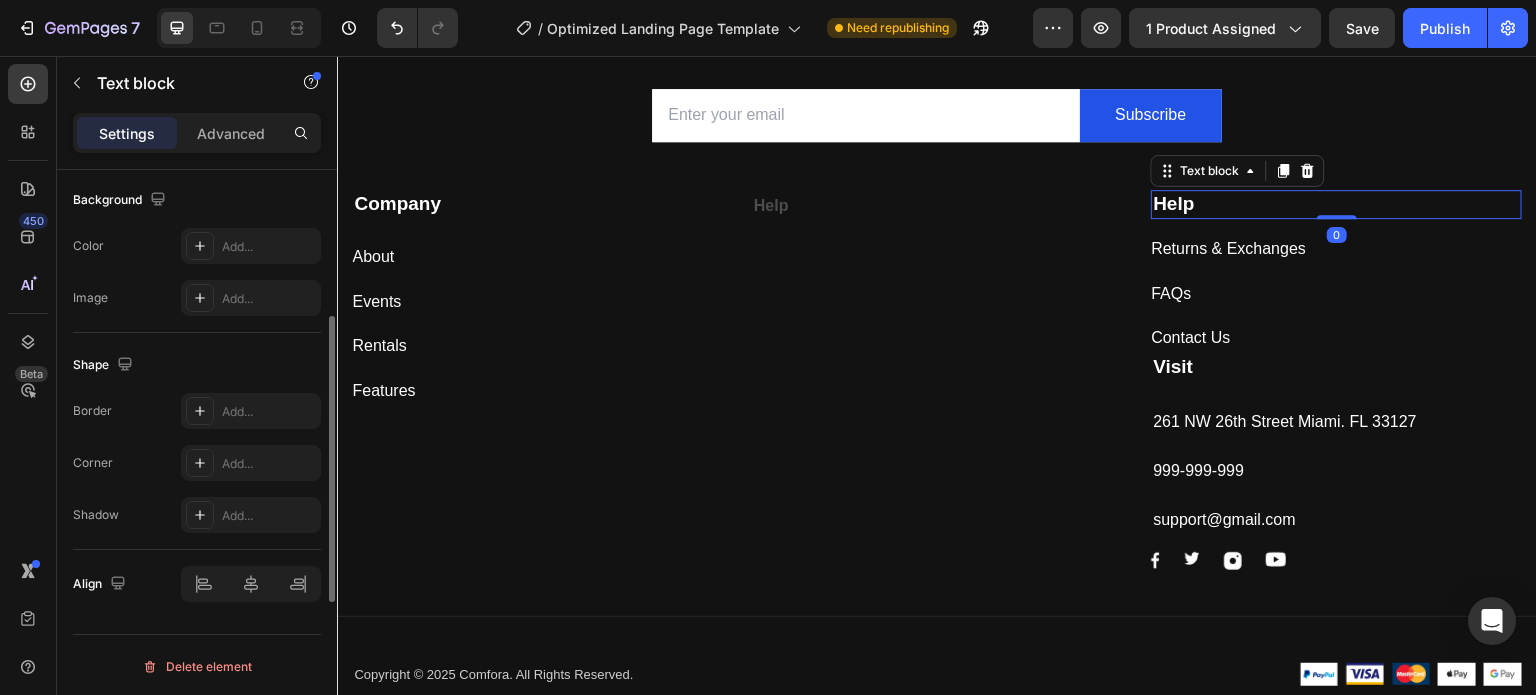 scroll, scrollTop: 0, scrollLeft: 0, axis: both 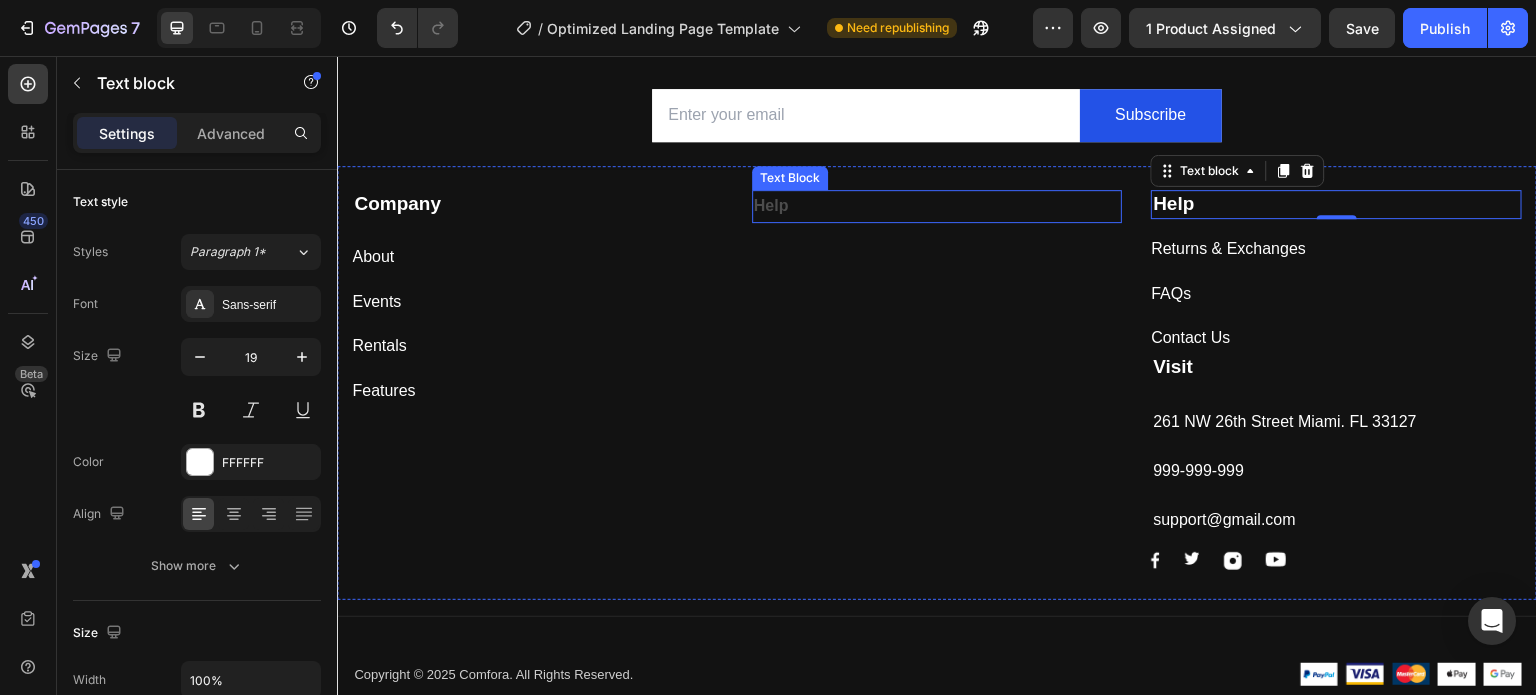 click on "Help" at bounding box center [771, 205] 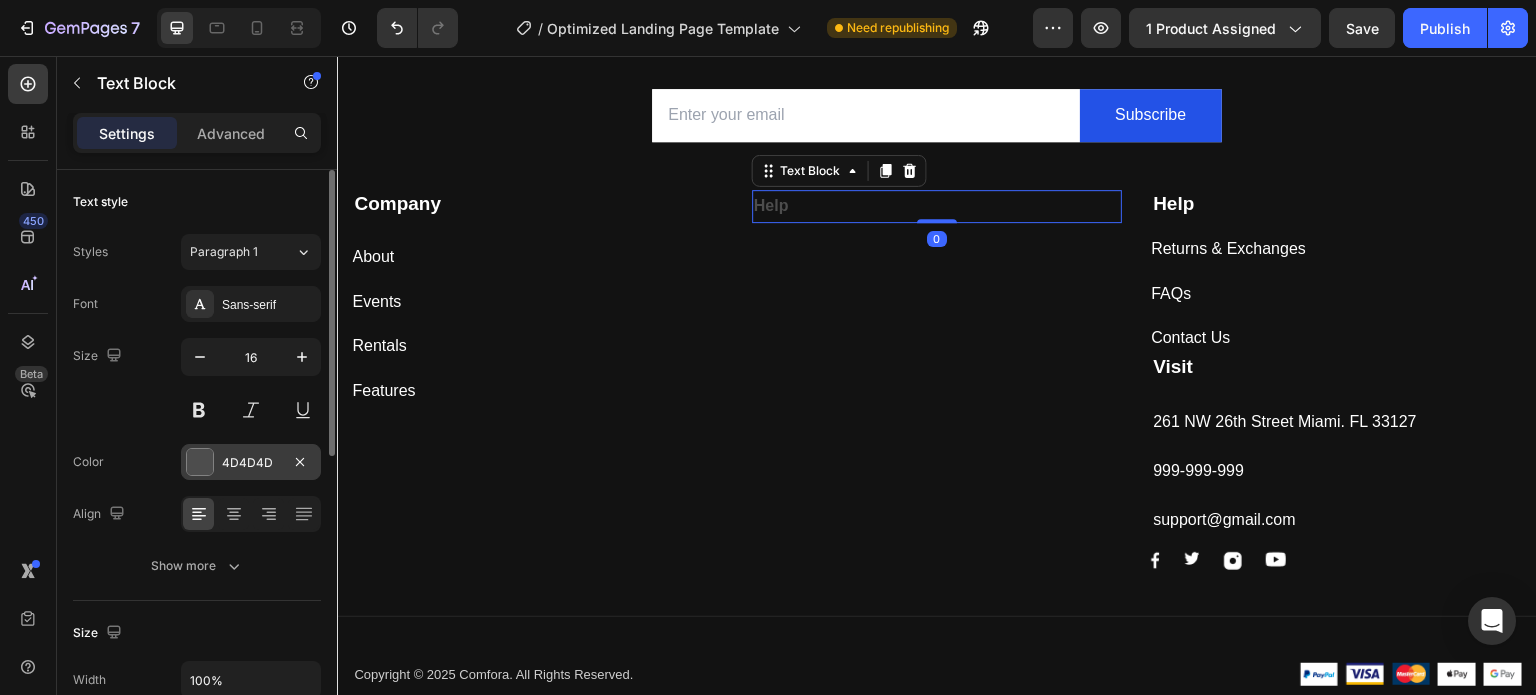 click on "4D4D4D" at bounding box center [251, 463] 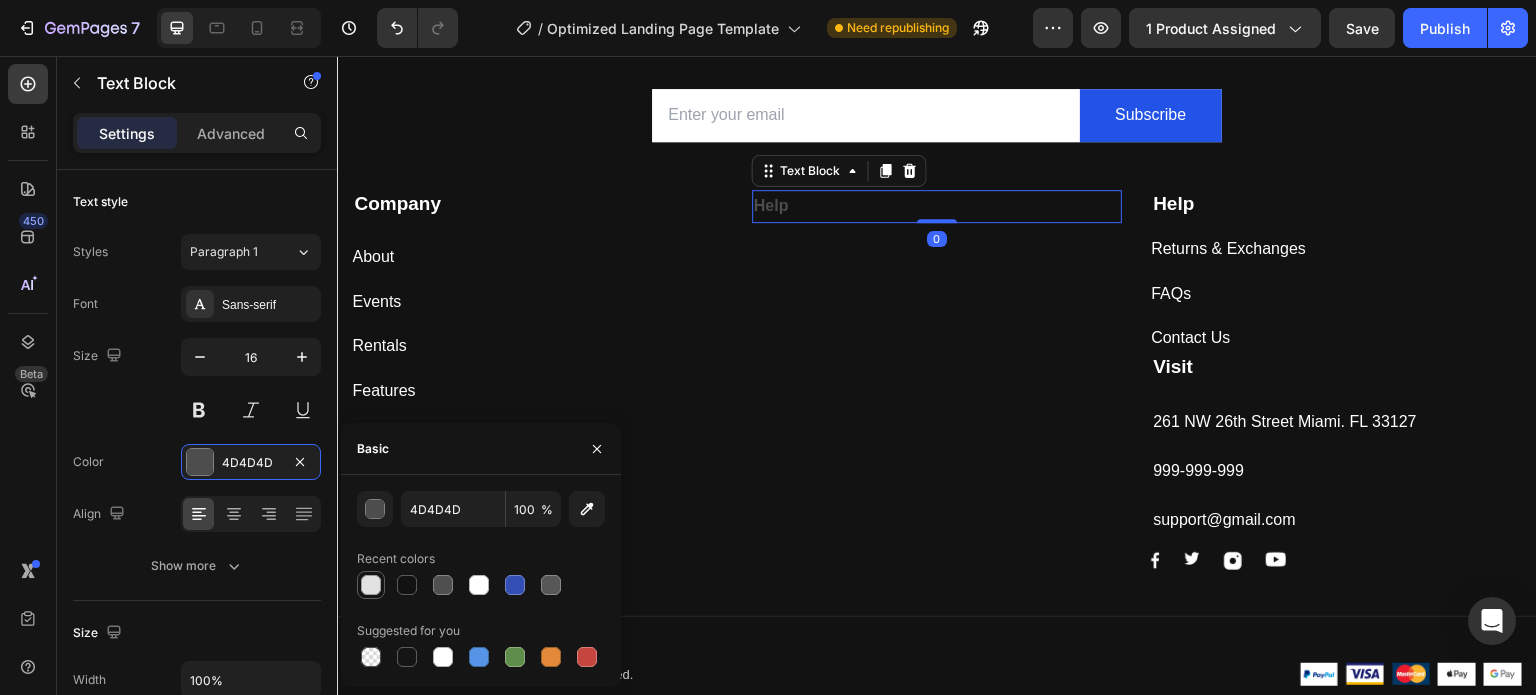 click at bounding box center [371, 585] 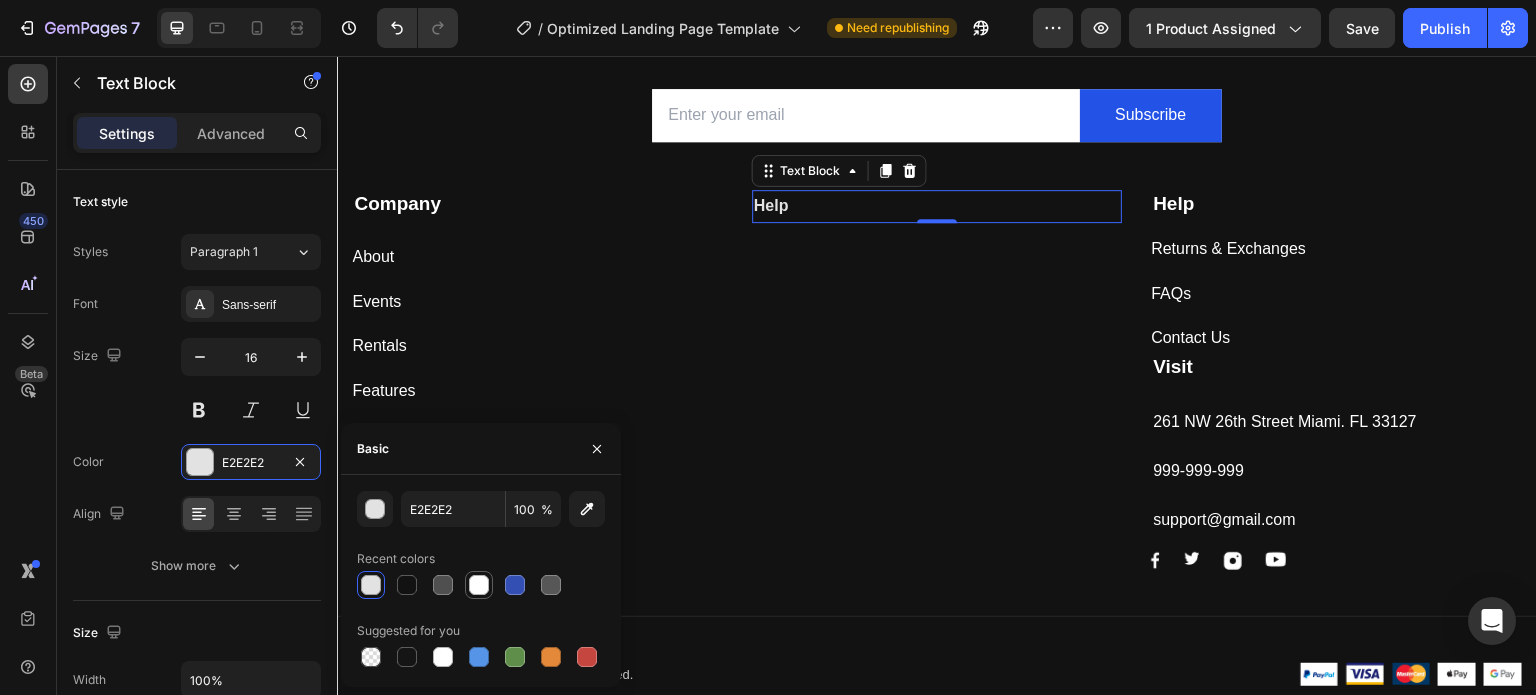 click at bounding box center (479, 585) 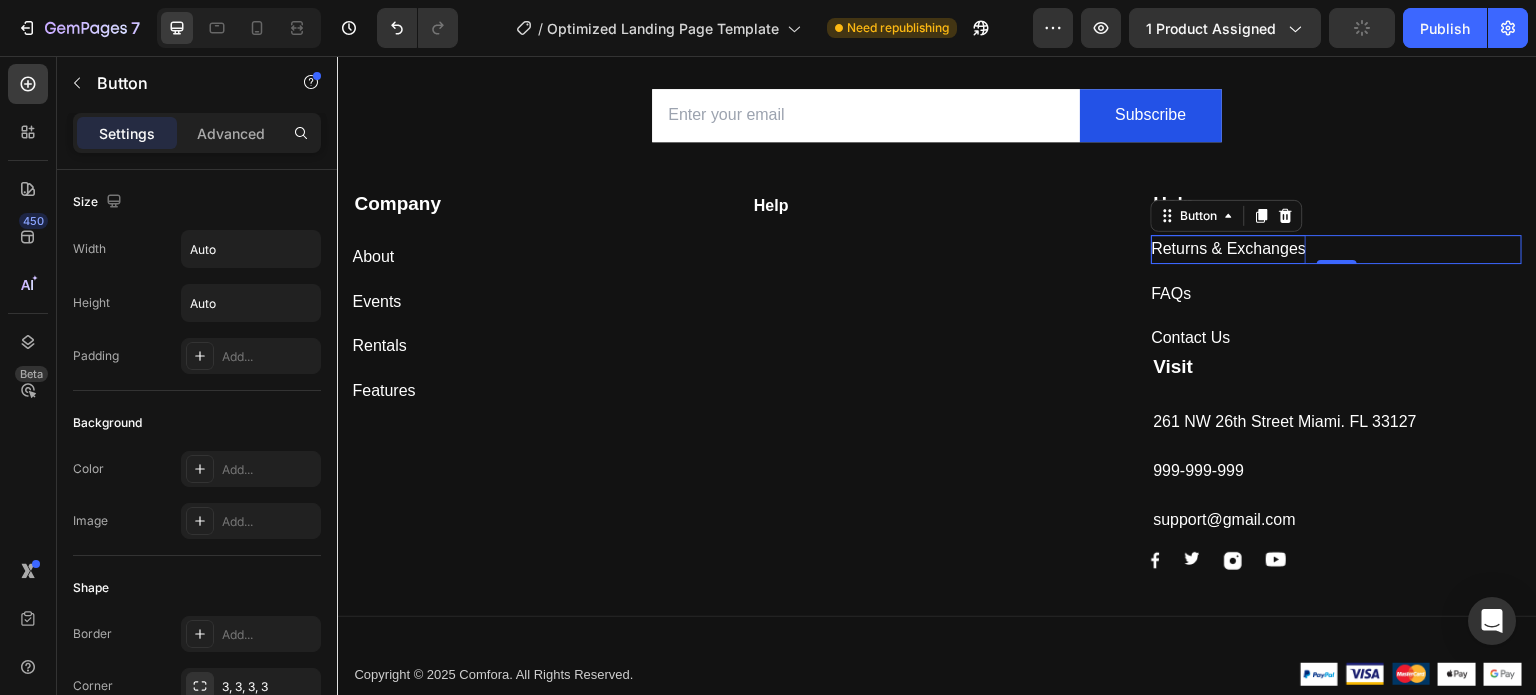click on "Returns & Exchanges" at bounding box center (1228, 249) 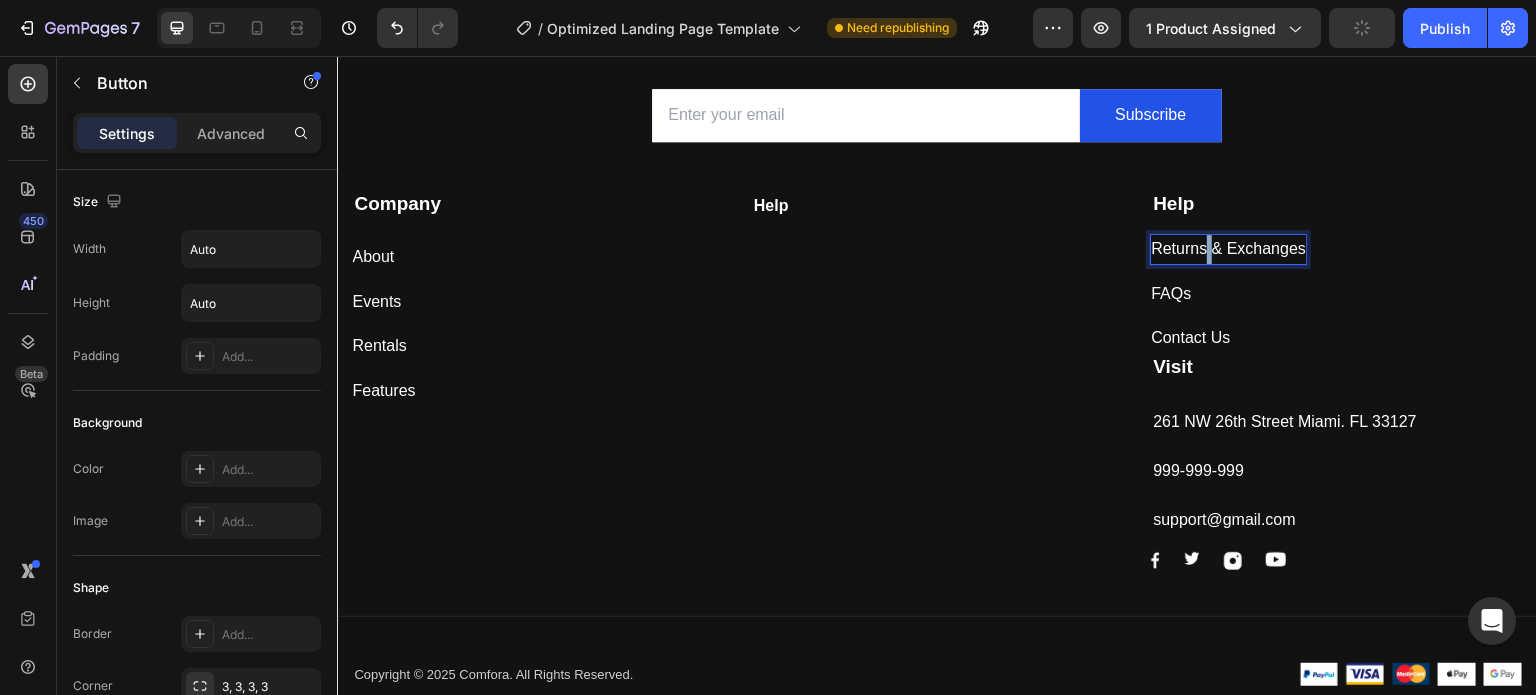 click on "Returns & Exchanges" at bounding box center (1228, 249) 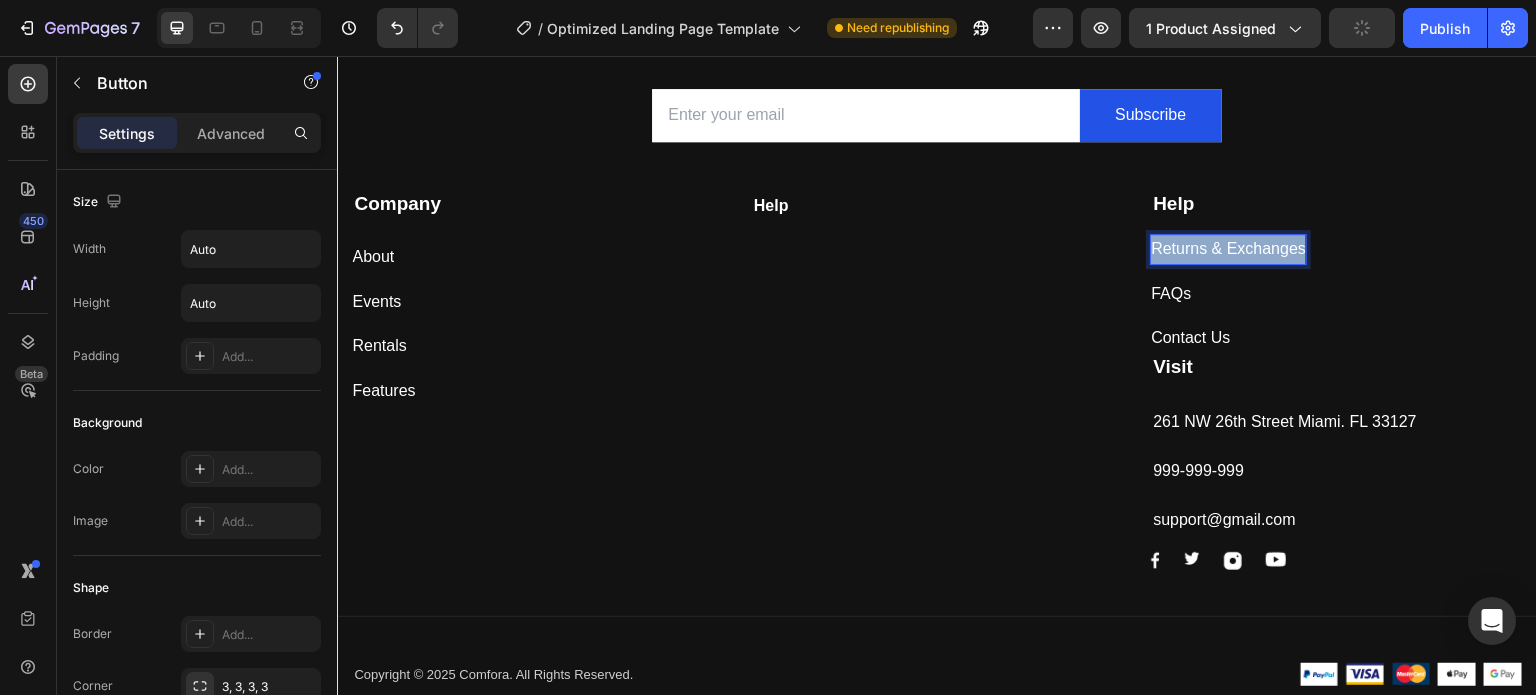 click on "Returns & Exchanges" at bounding box center [1228, 249] 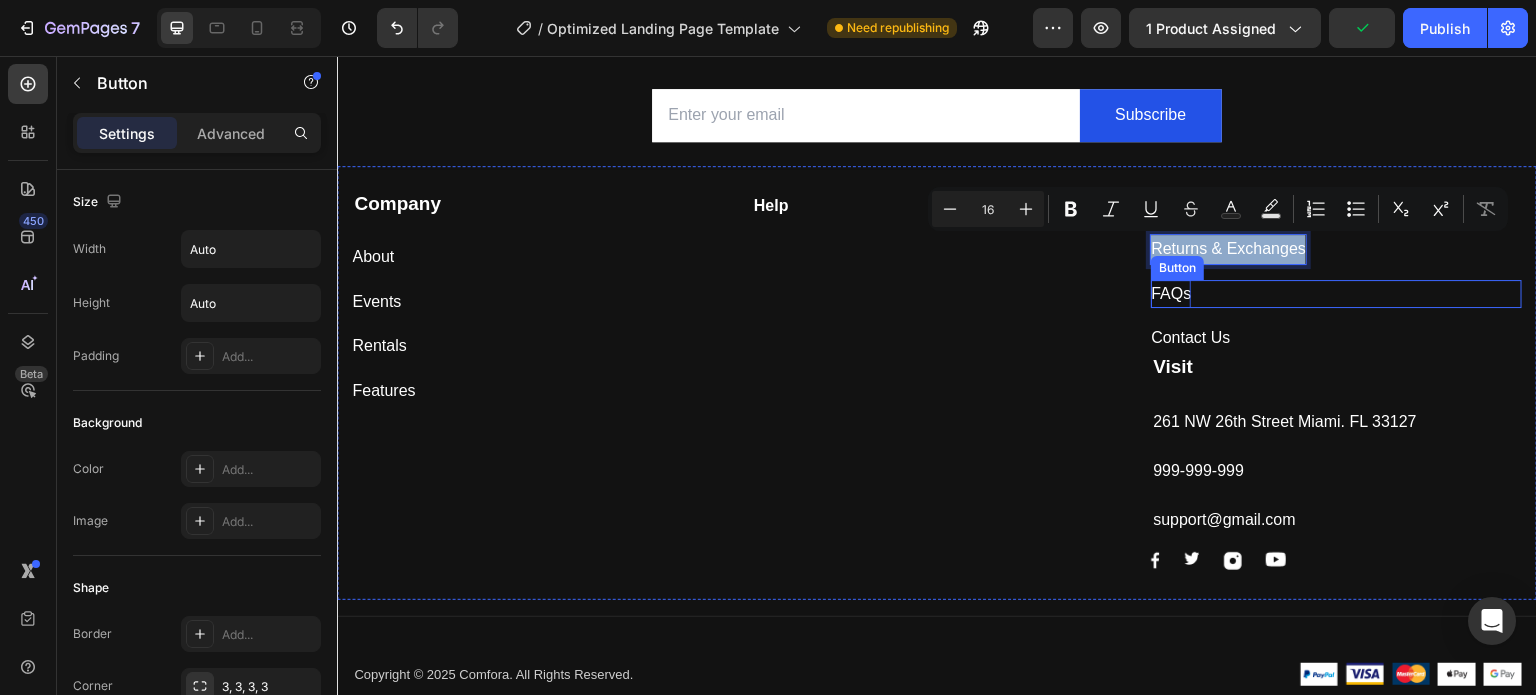 click on "FAQs" at bounding box center (1171, 294) 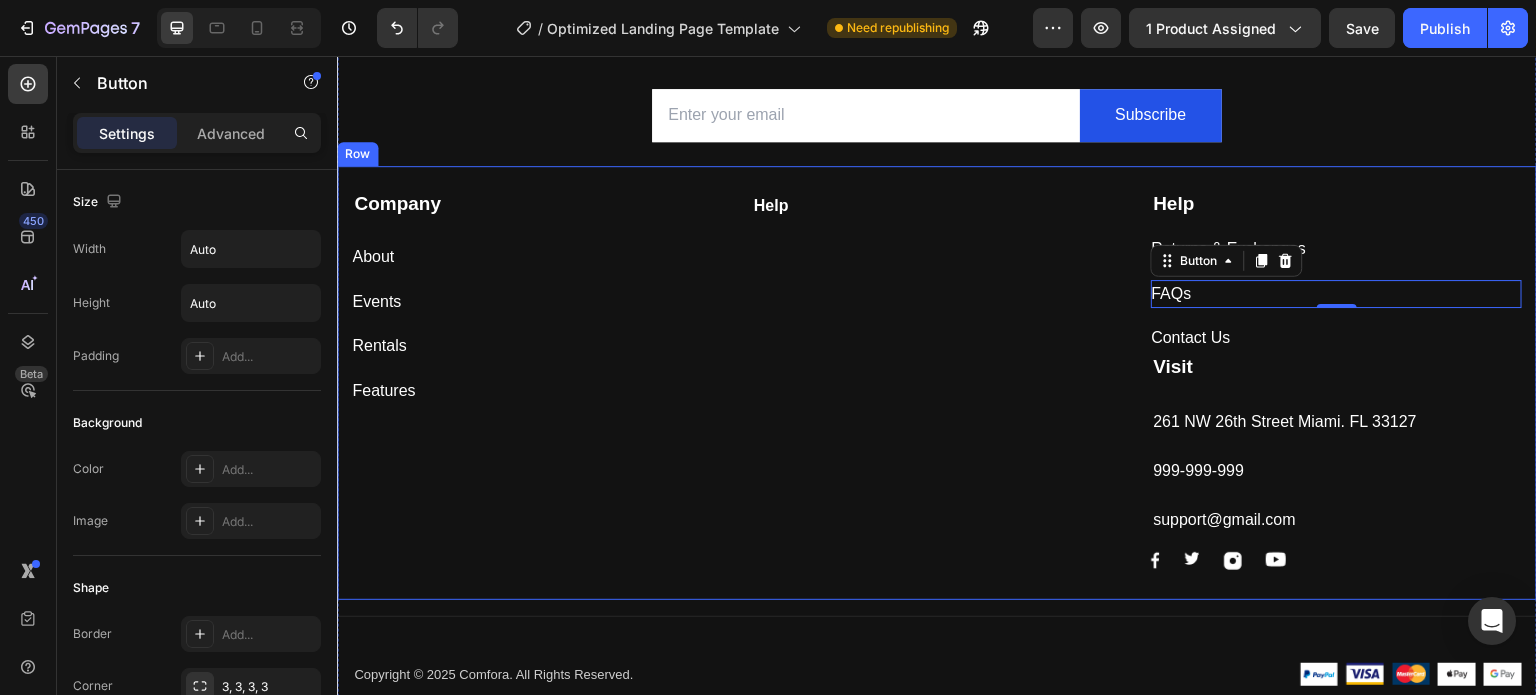 click on "Returns & Exchanges Button" at bounding box center (1336, 241) 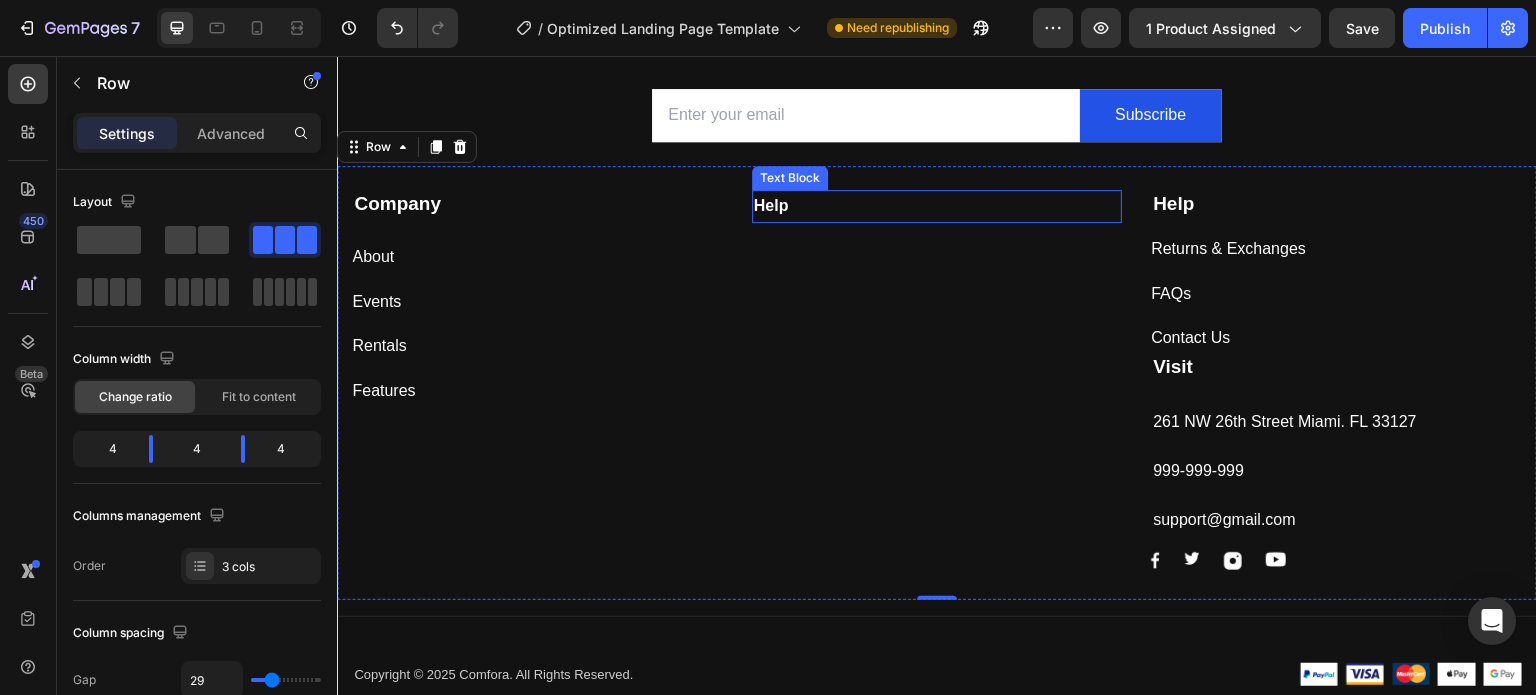 click on "Help" at bounding box center (771, 205) 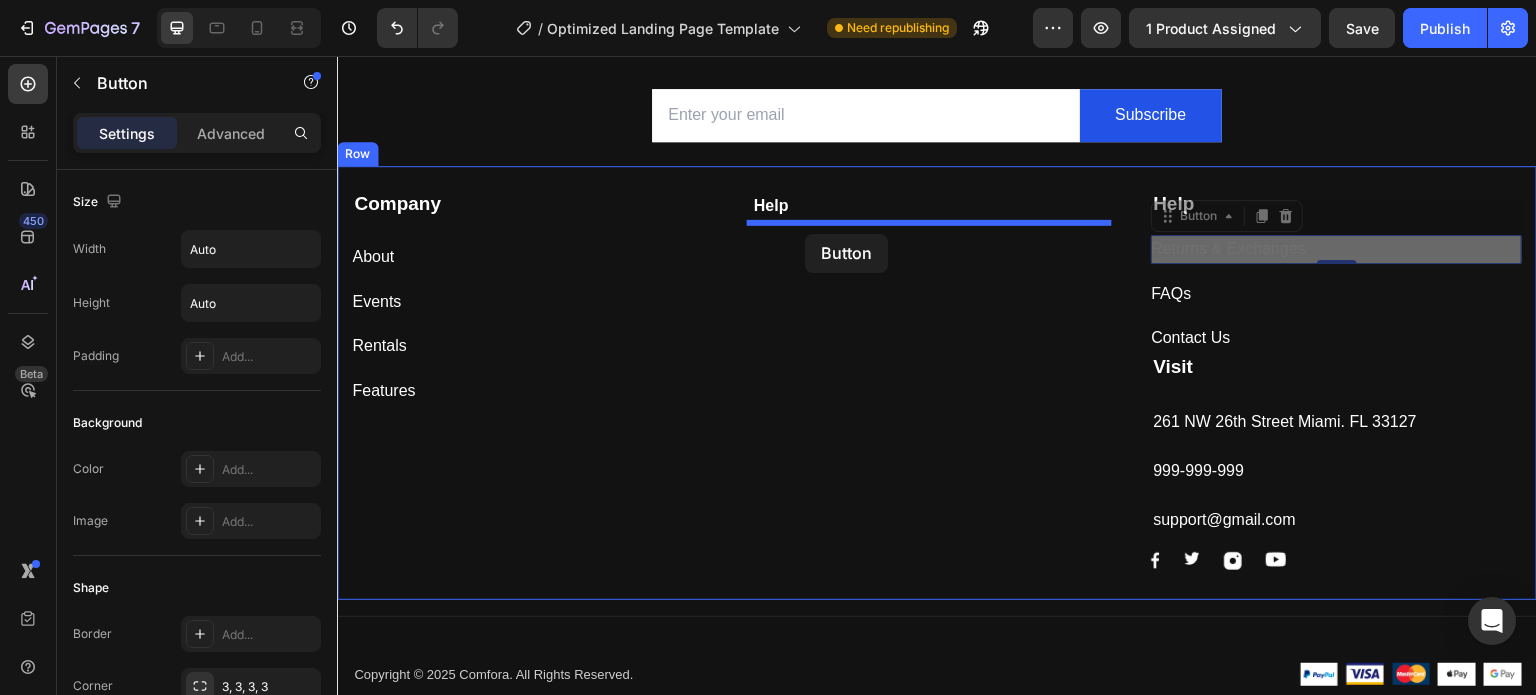 drag, startPoint x: 1226, startPoint y: 249, endPoint x: 805, endPoint y: 234, distance: 421.26715 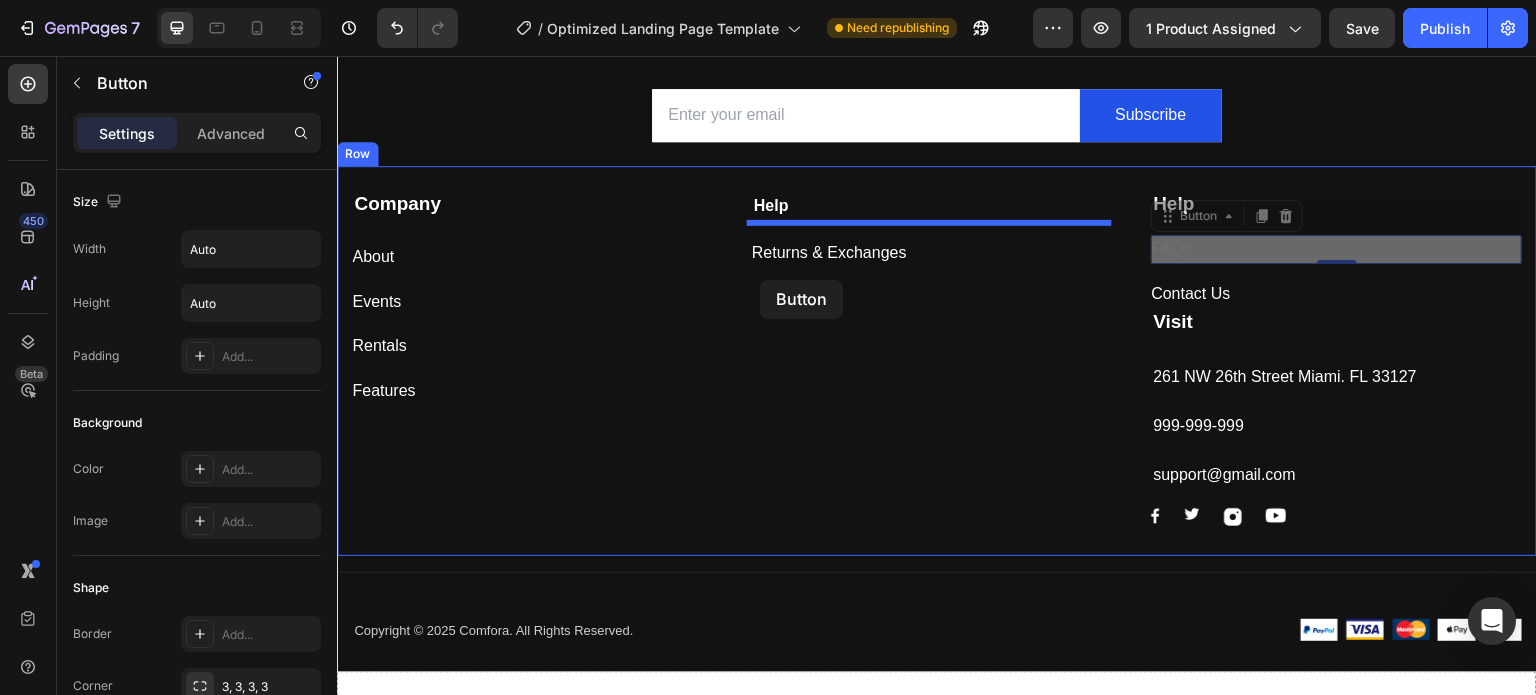 drag, startPoint x: 1169, startPoint y: 247, endPoint x: 760, endPoint y: 278, distance: 410.17313 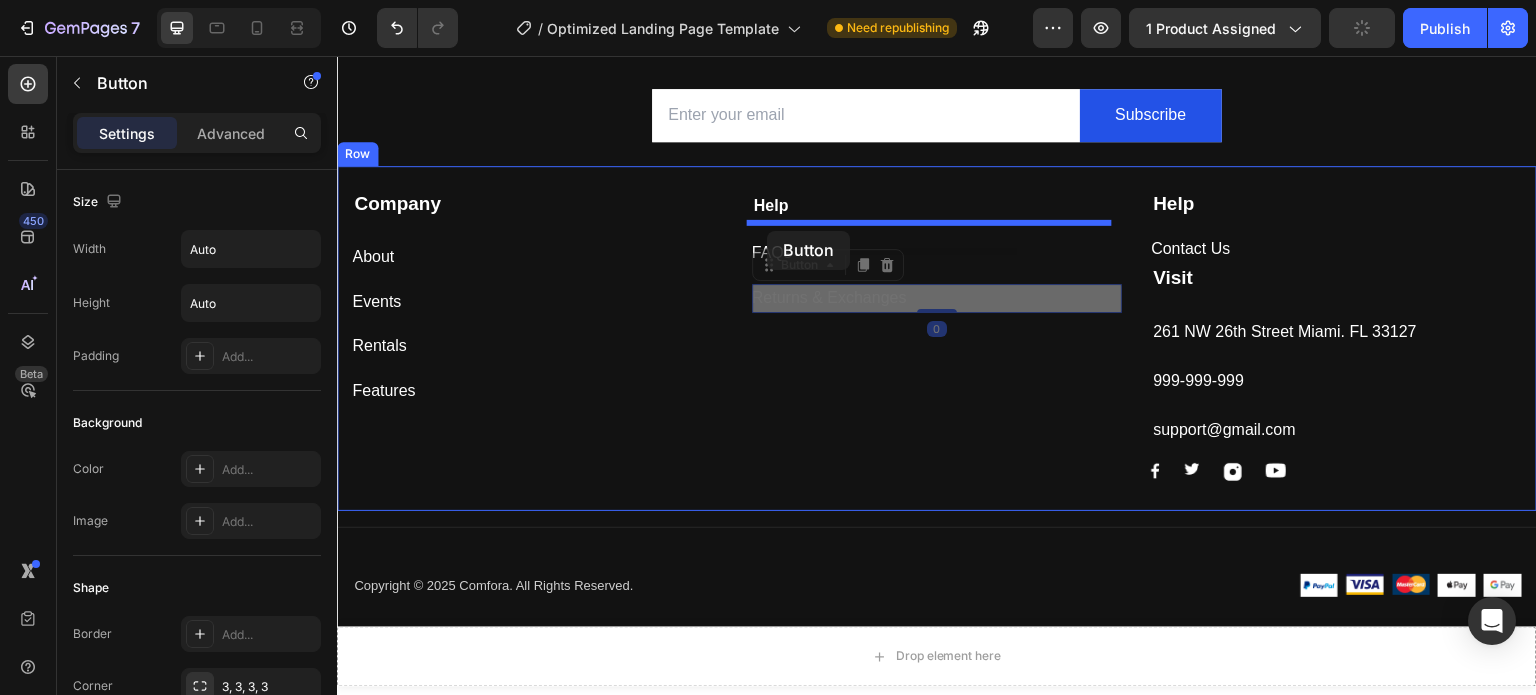 drag, startPoint x: 761, startPoint y: 294, endPoint x: 767, endPoint y: 231, distance: 63.28507 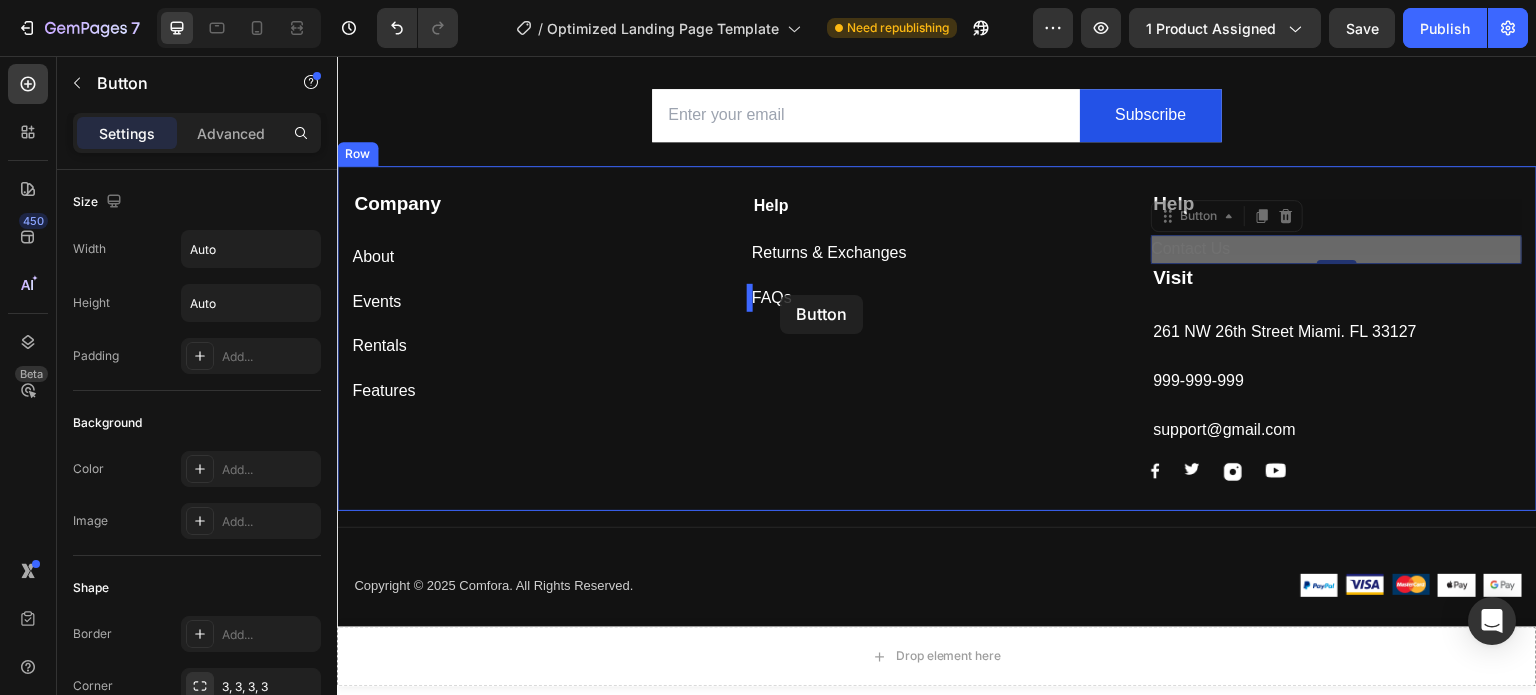 drag, startPoint x: 1215, startPoint y: 251, endPoint x: 780, endPoint y: 295, distance: 437.21964 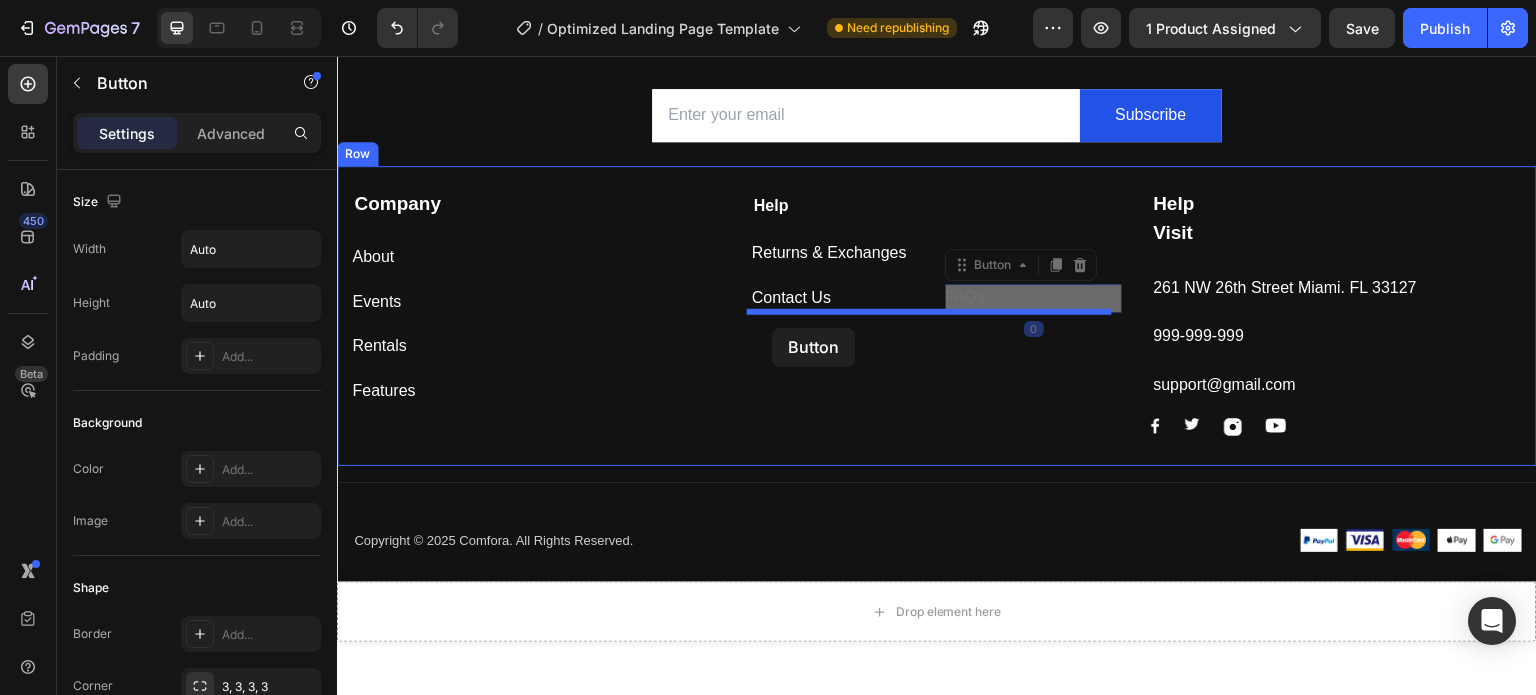 drag, startPoint x: 962, startPoint y: 293, endPoint x: 772, endPoint y: 328, distance: 193.1968 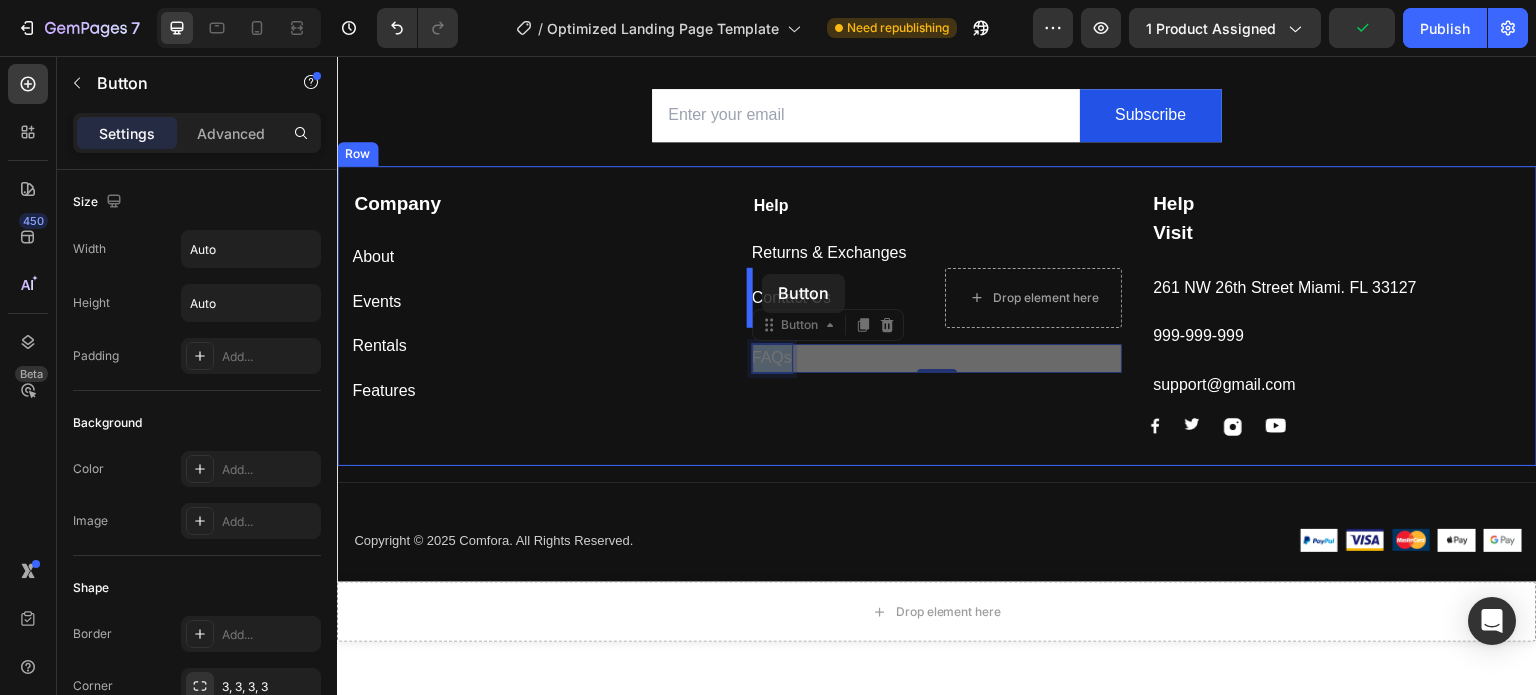 drag, startPoint x: 758, startPoint y: 359, endPoint x: 762, endPoint y: 274, distance: 85.09406 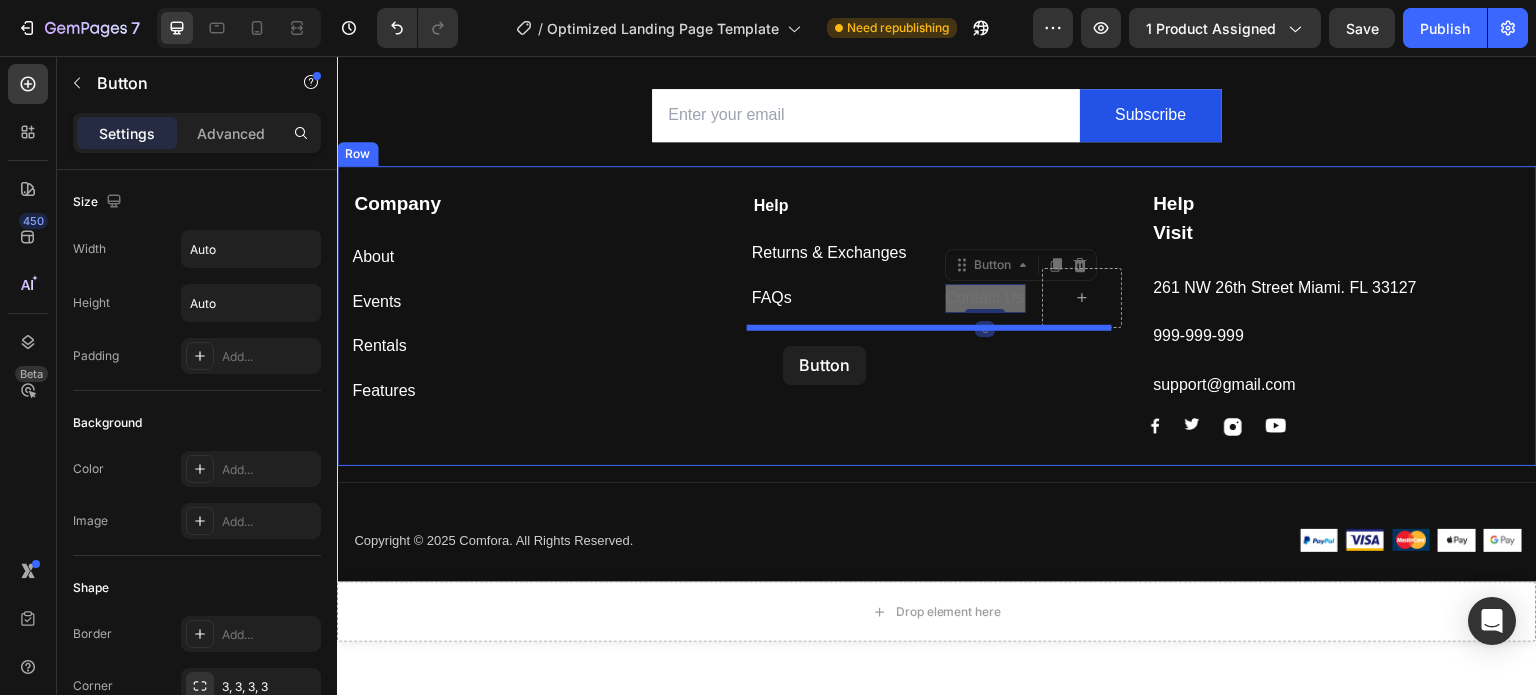 drag, startPoint x: 986, startPoint y: 301, endPoint x: 783, endPoint y: 346, distance: 207.92787 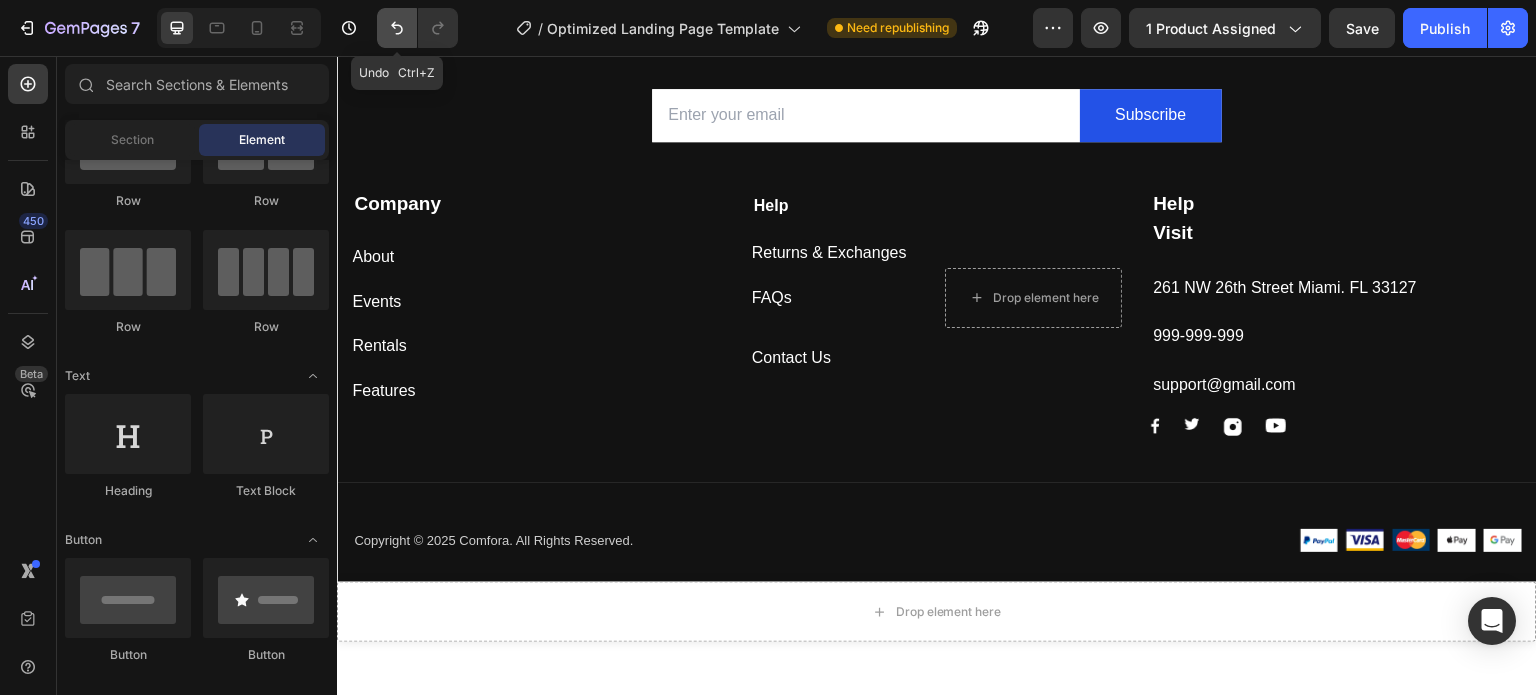 click 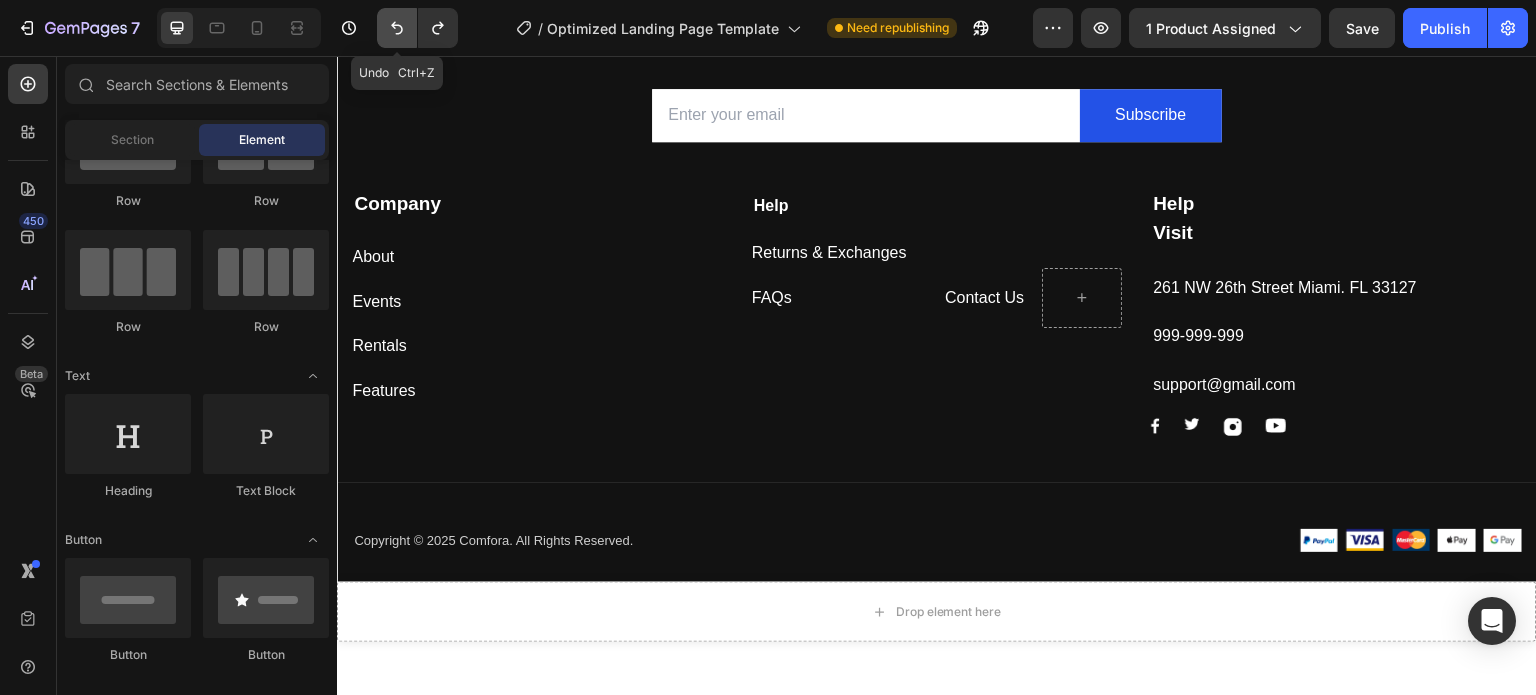 click 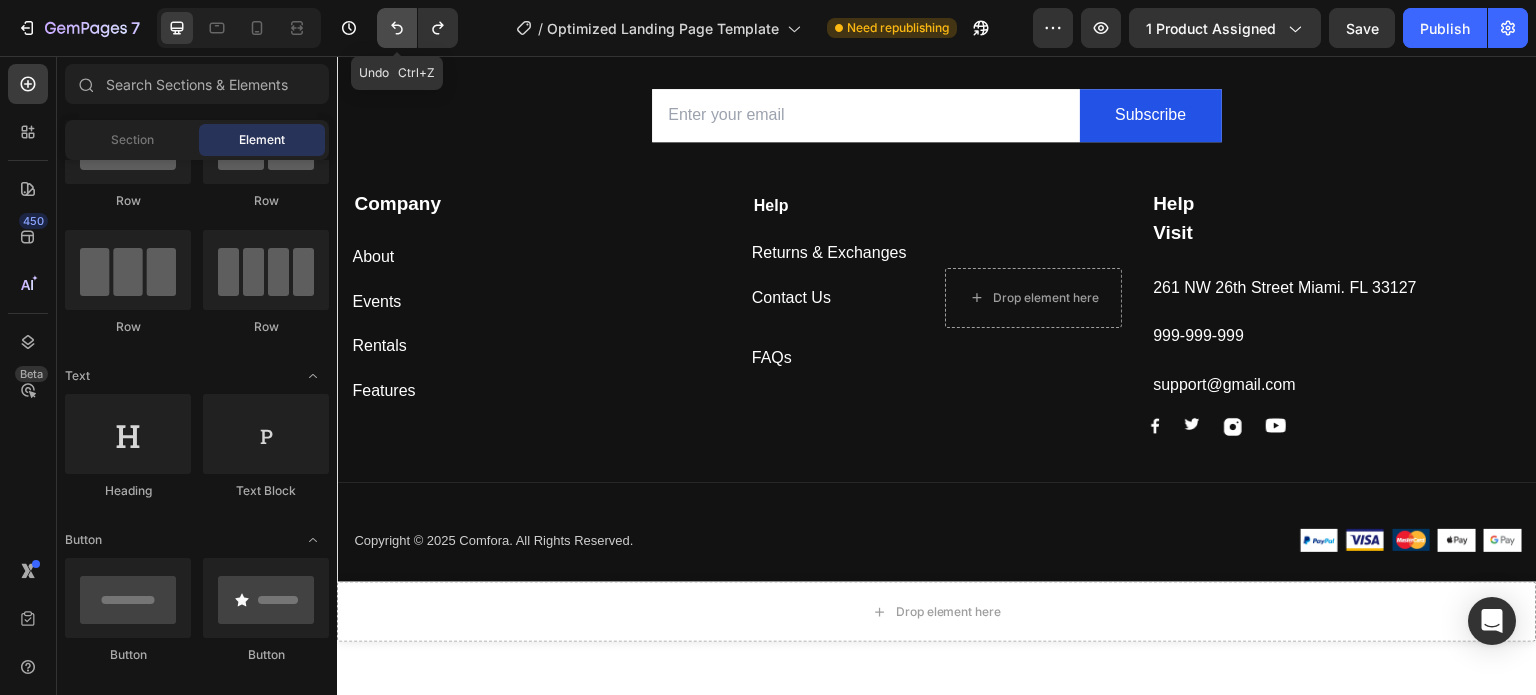 click 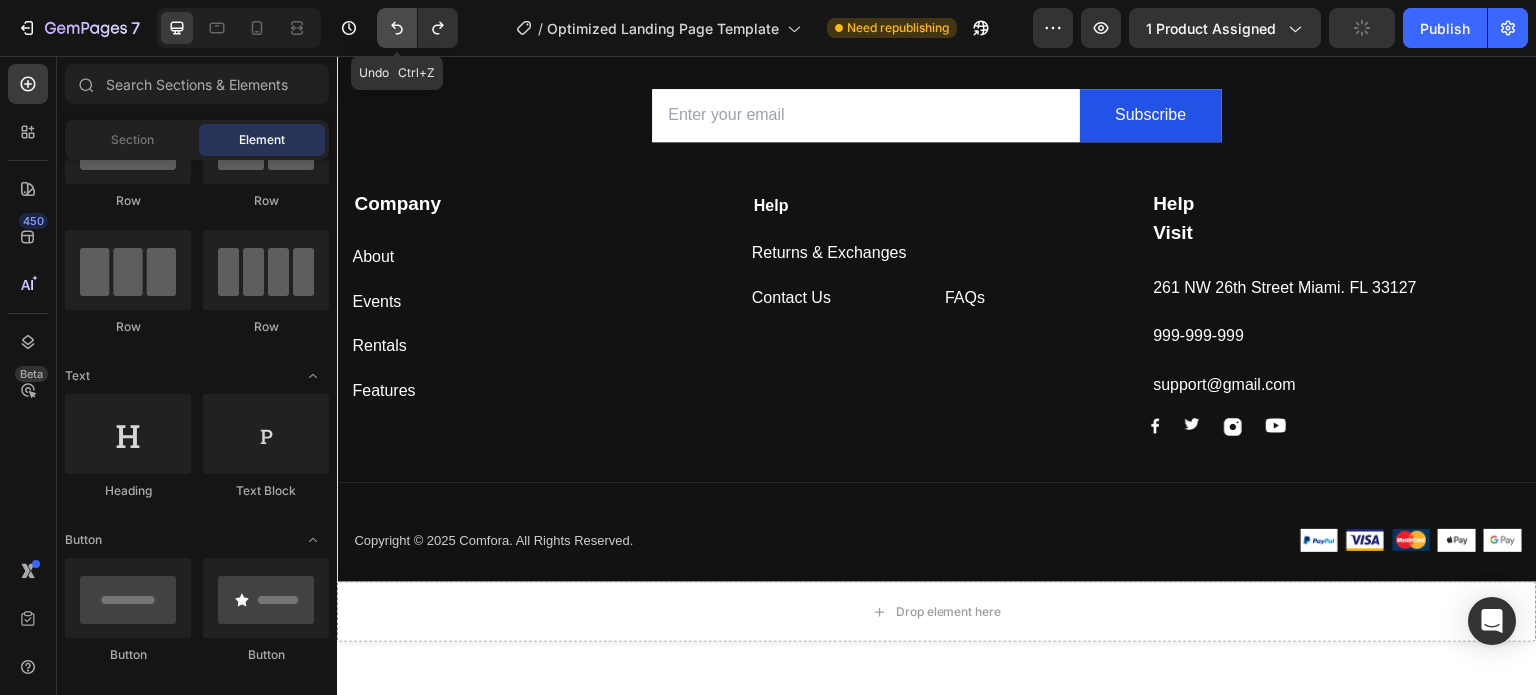 click 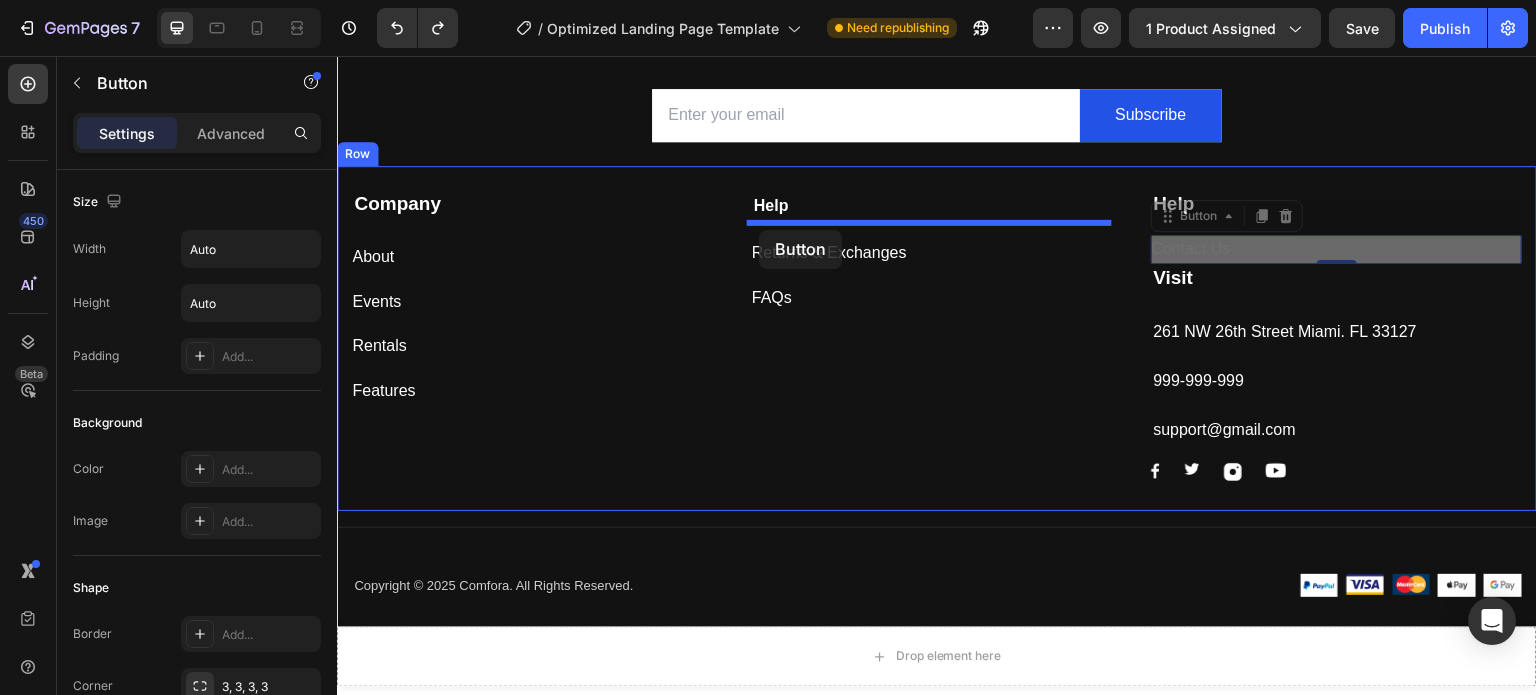 drag, startPoint x: 1167, startPoint y: 248, endPoint x: 759, endPoint y: 230, distance: 408.39685 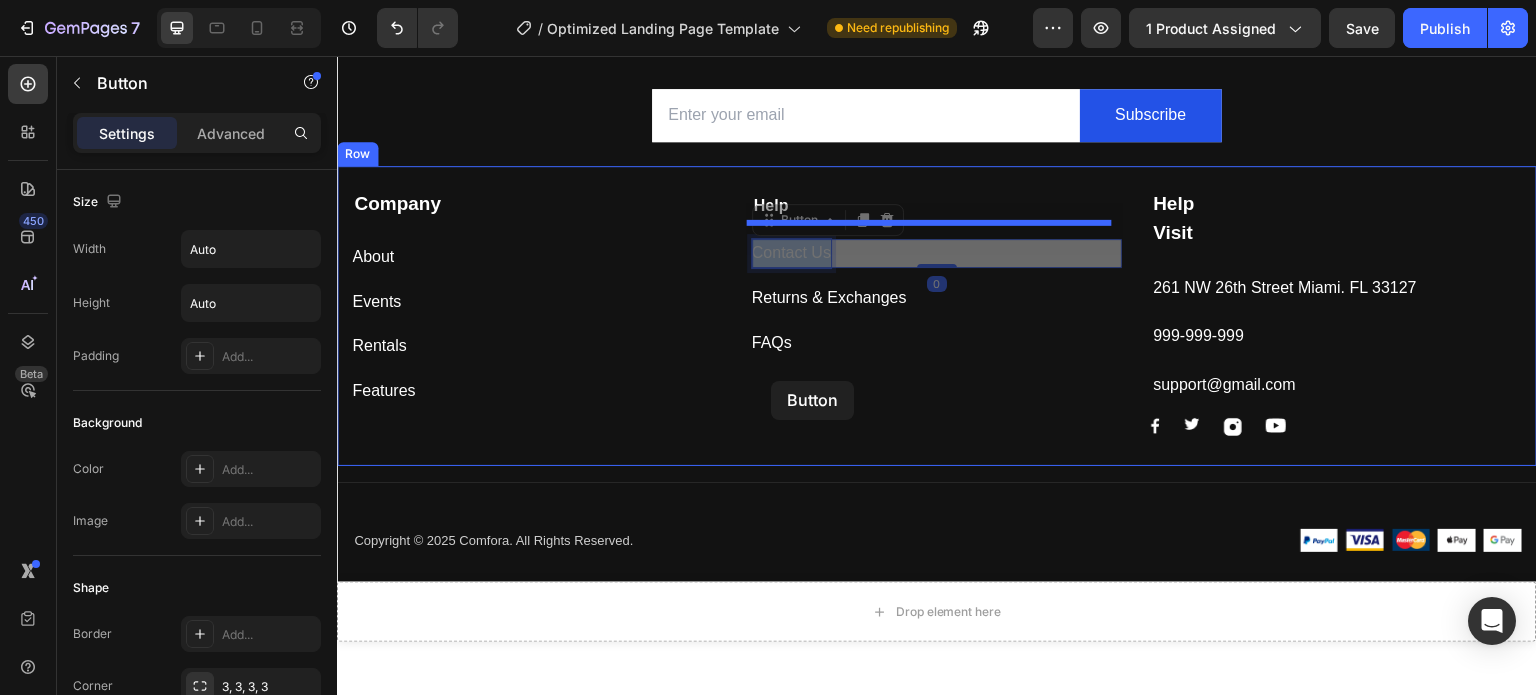drag, startPoint x: 779, startPoint y: 251, endPoint x: 771, endPoint y: 381, distance: 130.24593 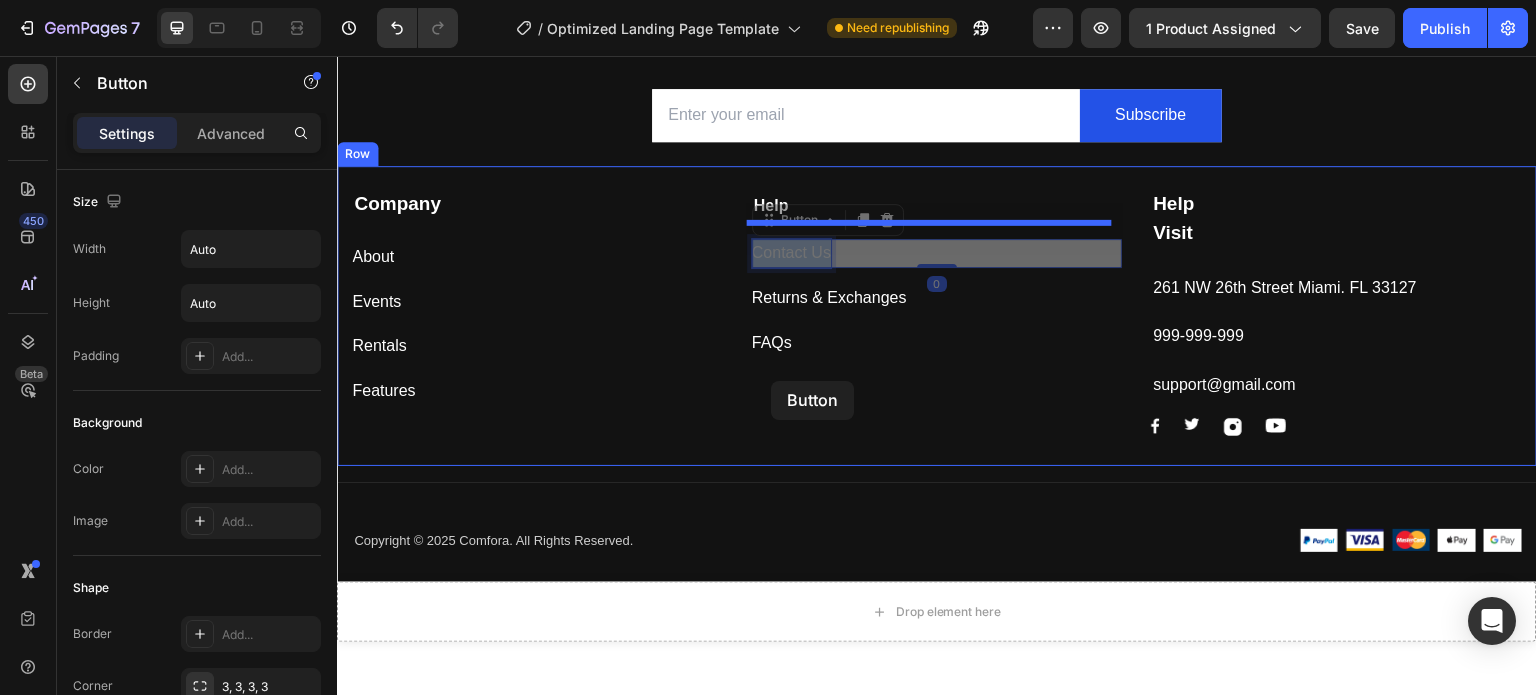 click on "Header Subscribe Today Heading Sign up for exclusive content, special prizes, and latest update Text block Email Field Subscribe Submit Button Row Newsletter Row Company Text block About Button Events Button Rentals Button Features Button Help Text Block Contact Us Button   0 Contact Us Button   0 Returns & Exchanges Button FAQs Button Help Text block Visit Text block 261 NW 26th Street Miami. FL 33127 Text block 999-999-999 Text block support@gmail.com Text block Image Image Image Image Row Row Company Help Visit Accordion Row                Title Line Copyright © 2025 Comfora. All Rights Reserved. Text block Image Image Image Image Image Row Row Section 9
Drop element here Sticky Root Start with Sections from sidebar Add sections Add elements Start with Generating from URL or image Add section Choose templates inspired by CRO experts Generate layout from URL or image Add blank section then drag & drop elements Footer" at bounding box center (937, -2496) 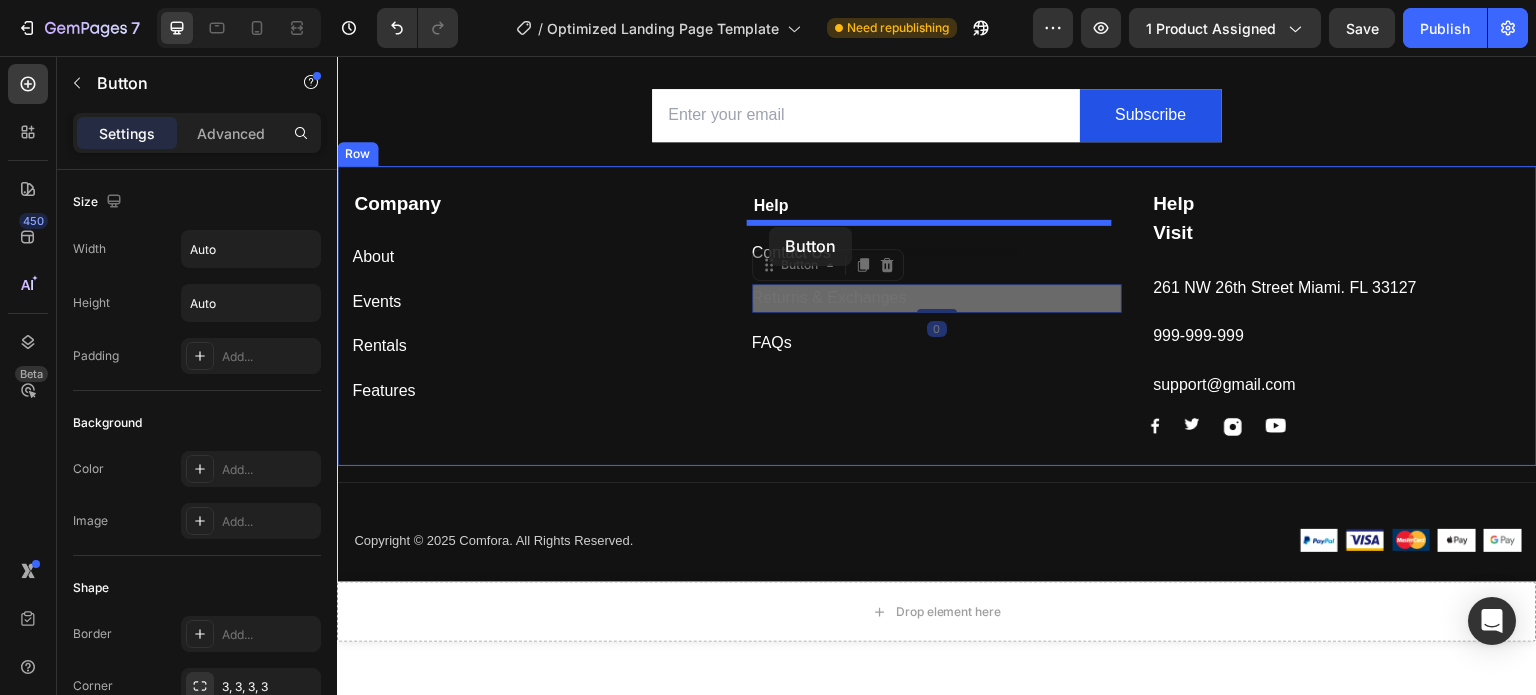 drag, startPoint x: 771, startPoint y: 293, endPoint x: 769, endPoint y: 227, distance: 66.0303 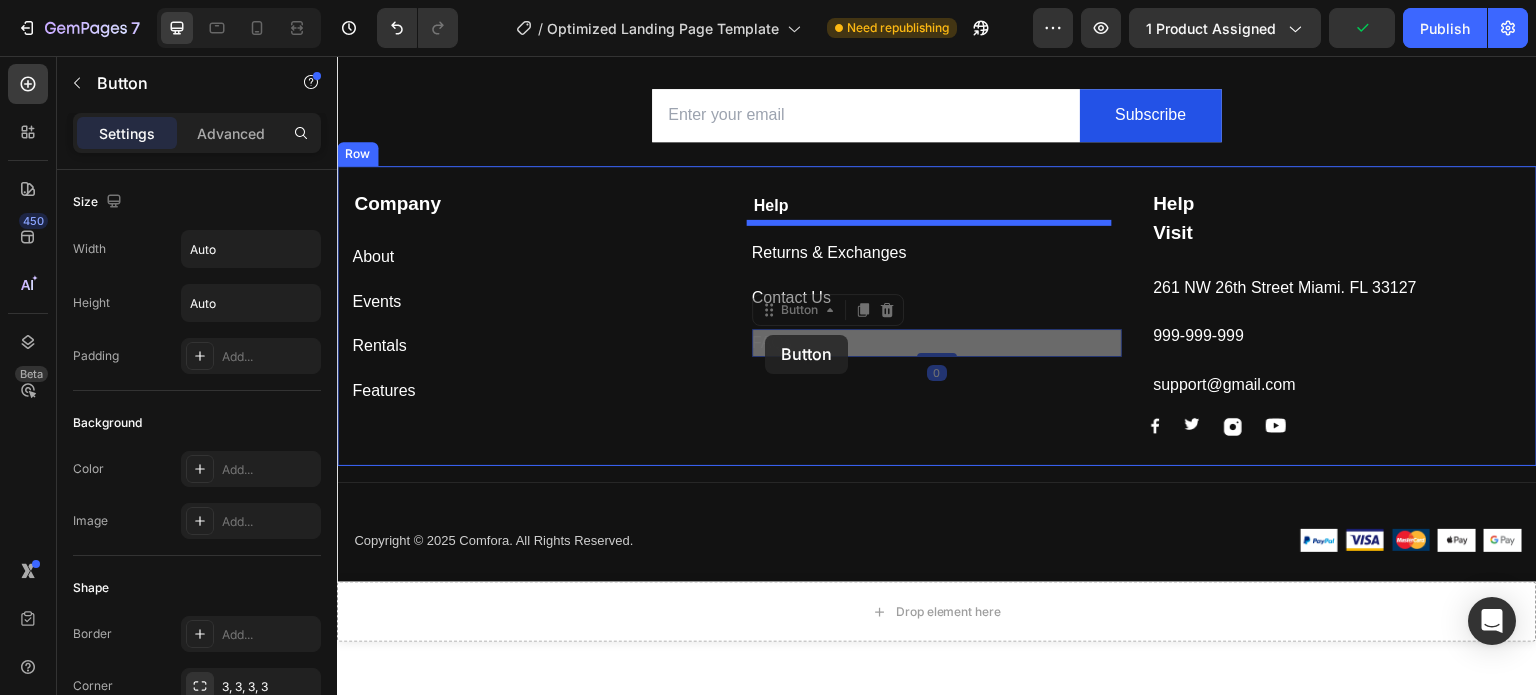 click on "Header Subscribe Today Heading Sign up for exclusive content, special prizes, and latest update Text block Email Field Subscribe Submit Button Row Newsletter Row Company Text block About Button Events Button Rentals Button Features Button Help Text Block Returns & Exchanges Button Contact Us Button FAQs Button   0 FAQs Button   0 Help Text block Visit Text block 261 NW 26th Street Miami. FL 33127 Text block 999-999-999 Text block support@gmail.com Text block Image Image Image Image Row Row Company Help Visit Accordion Row                Title Line Copyright © 2025 Comfora. All Rights Reserved. Text block Image Image Image Image Image Row Row Section 9
Drop element here Sticky Root Start with Sections from sidebar Add sections Add elements Start with Generating from URL or image Add section Choose templates inspired by CRO experts Generate layout from URL or image Add blank section then drag & drop elements Footer" at bounding box center [937, -2496] 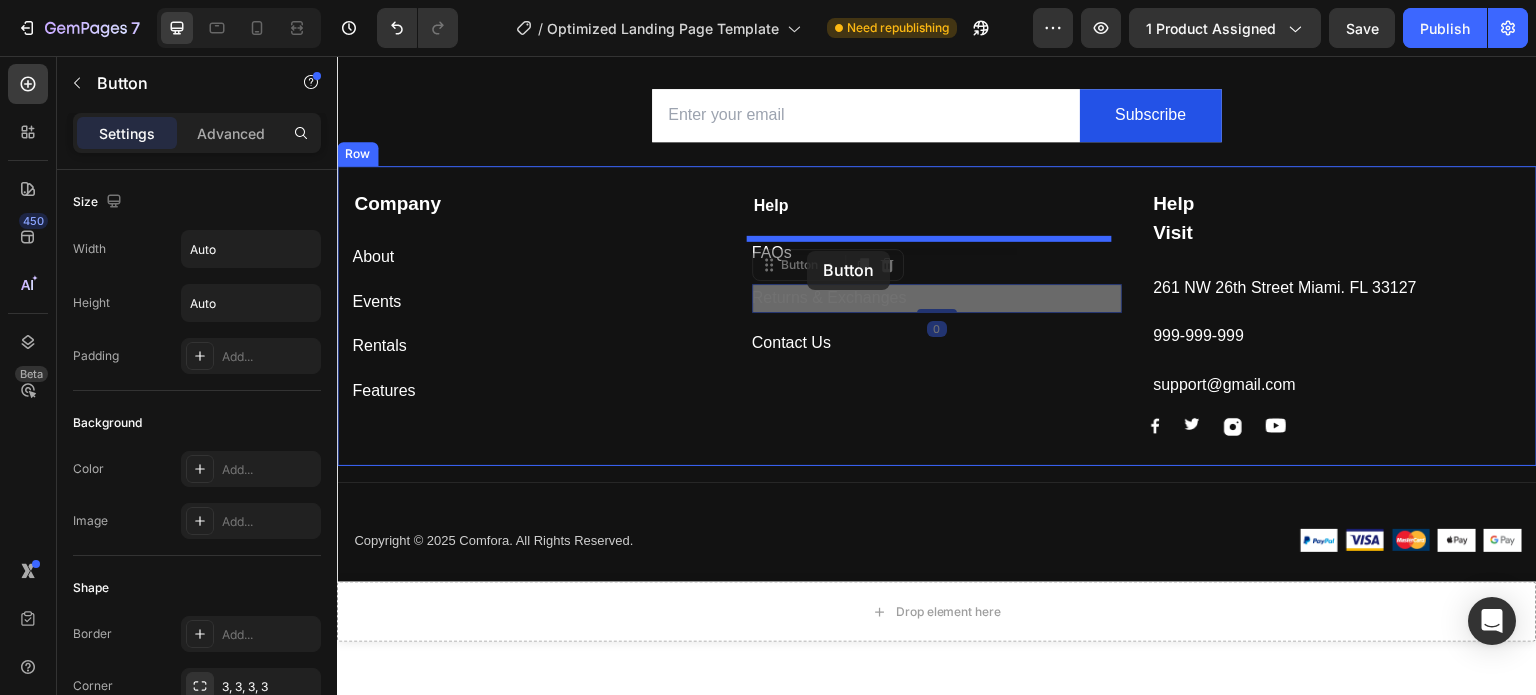 drag, startPoint x: 809, startPoint y: 296, endPoint x: 807, endPoint y: 251, distance: 45.044422 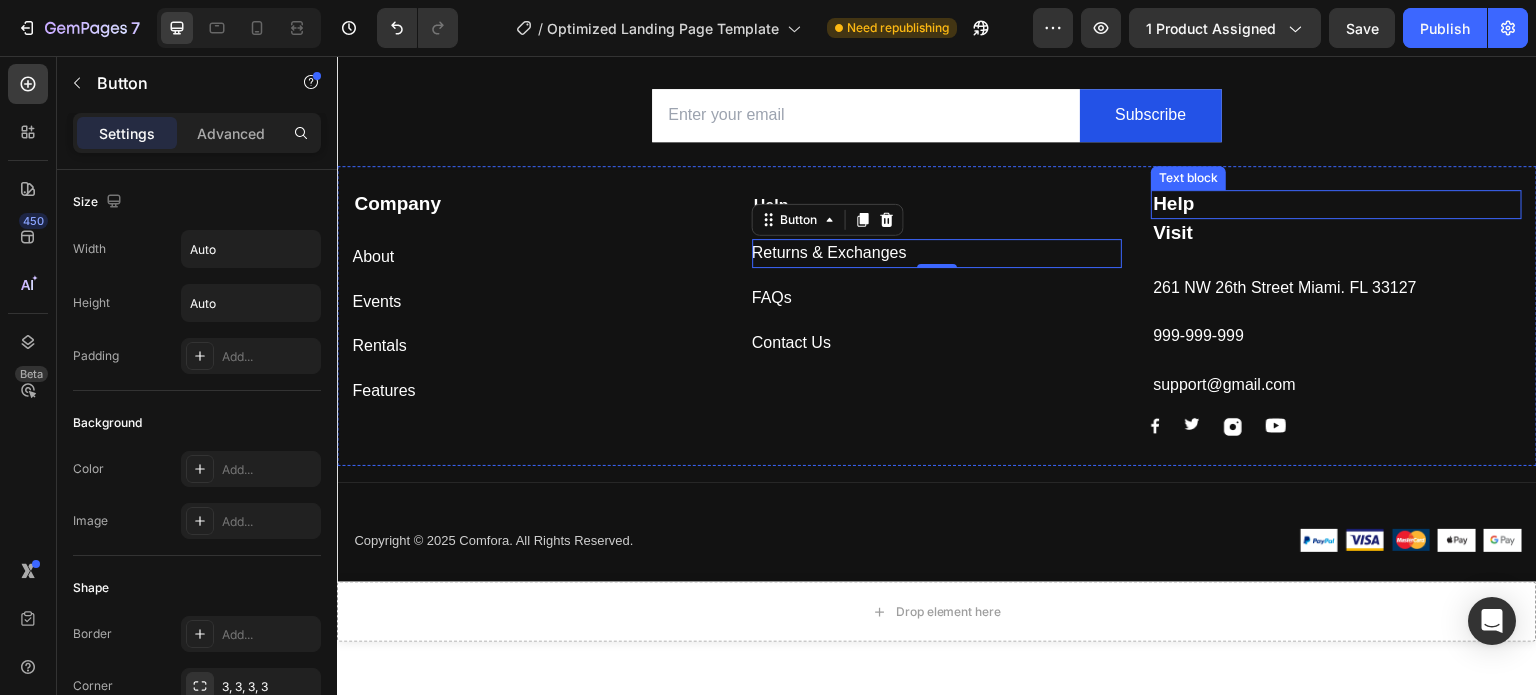 click on "Help" at bounding box center (1336, 204) 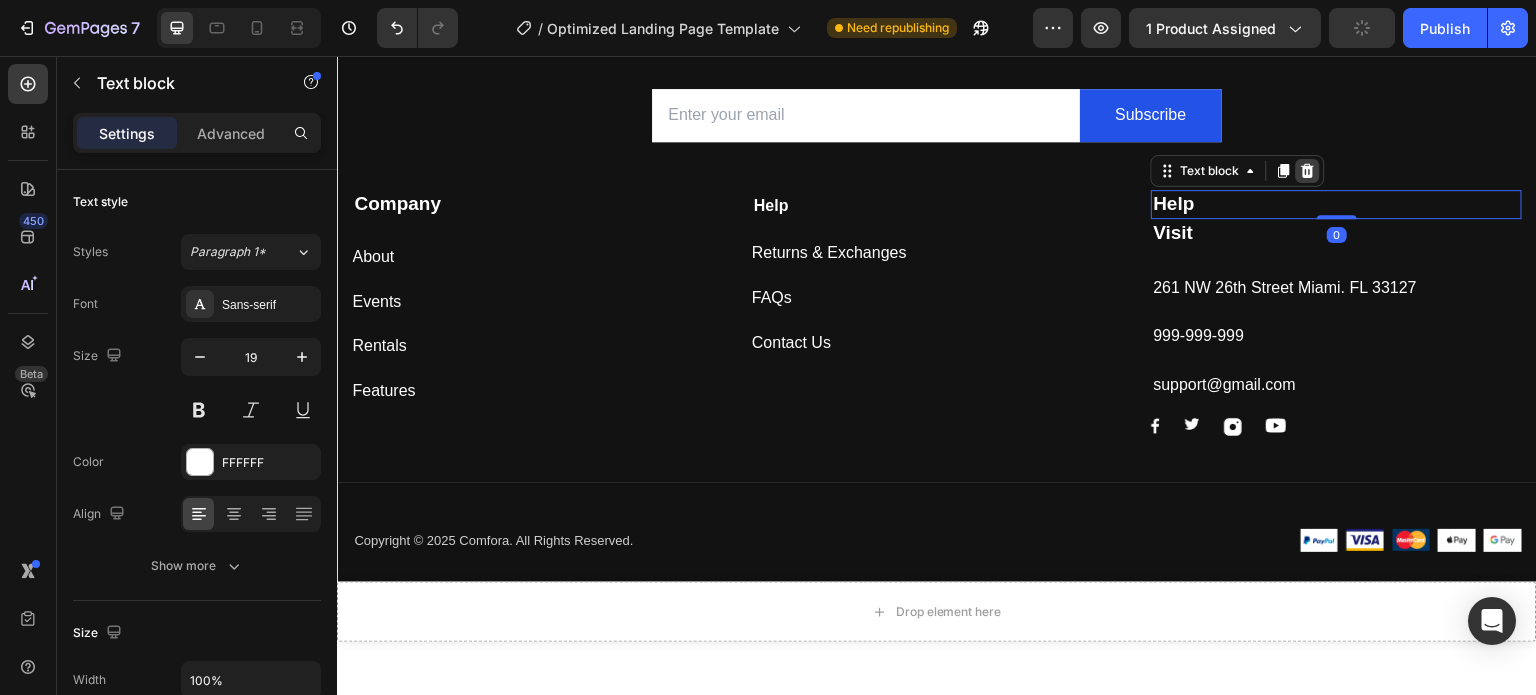 click 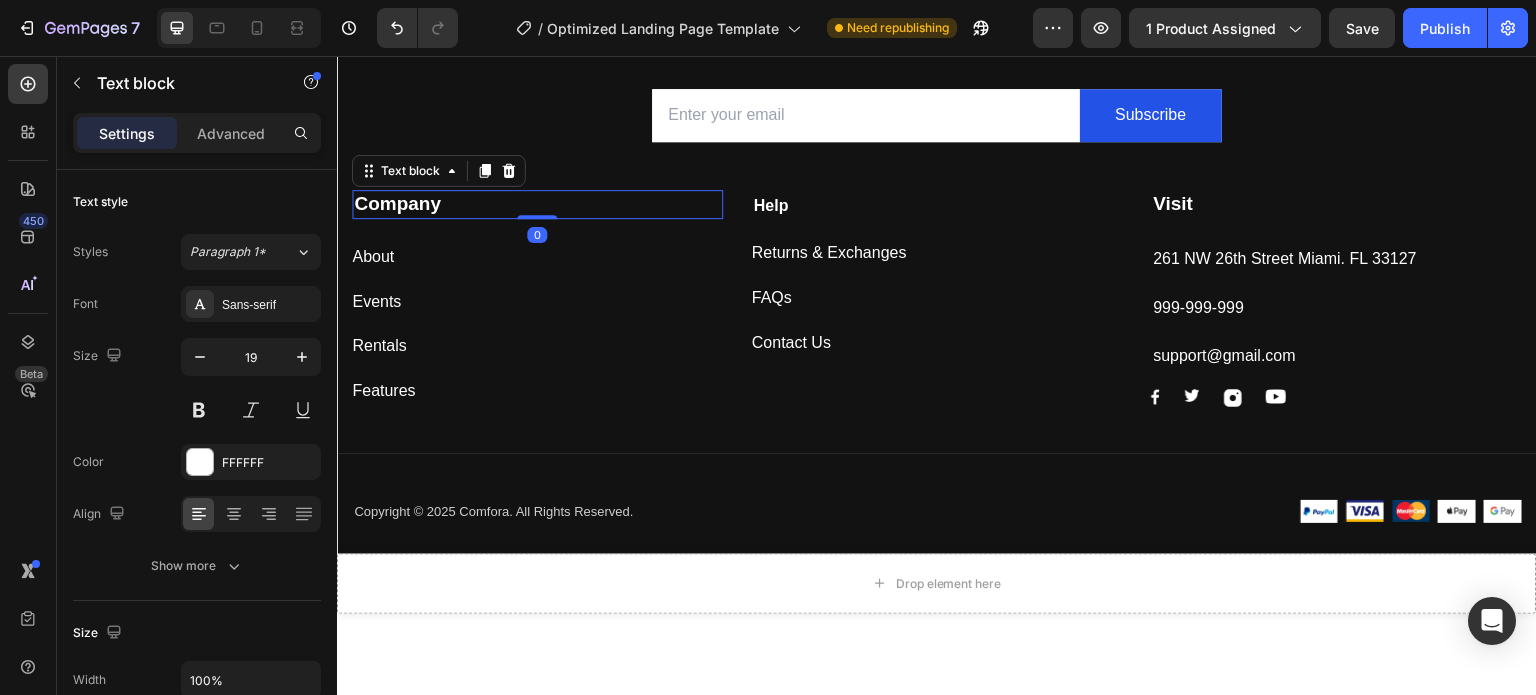 click on "Company" at bounding box center (397, 203) 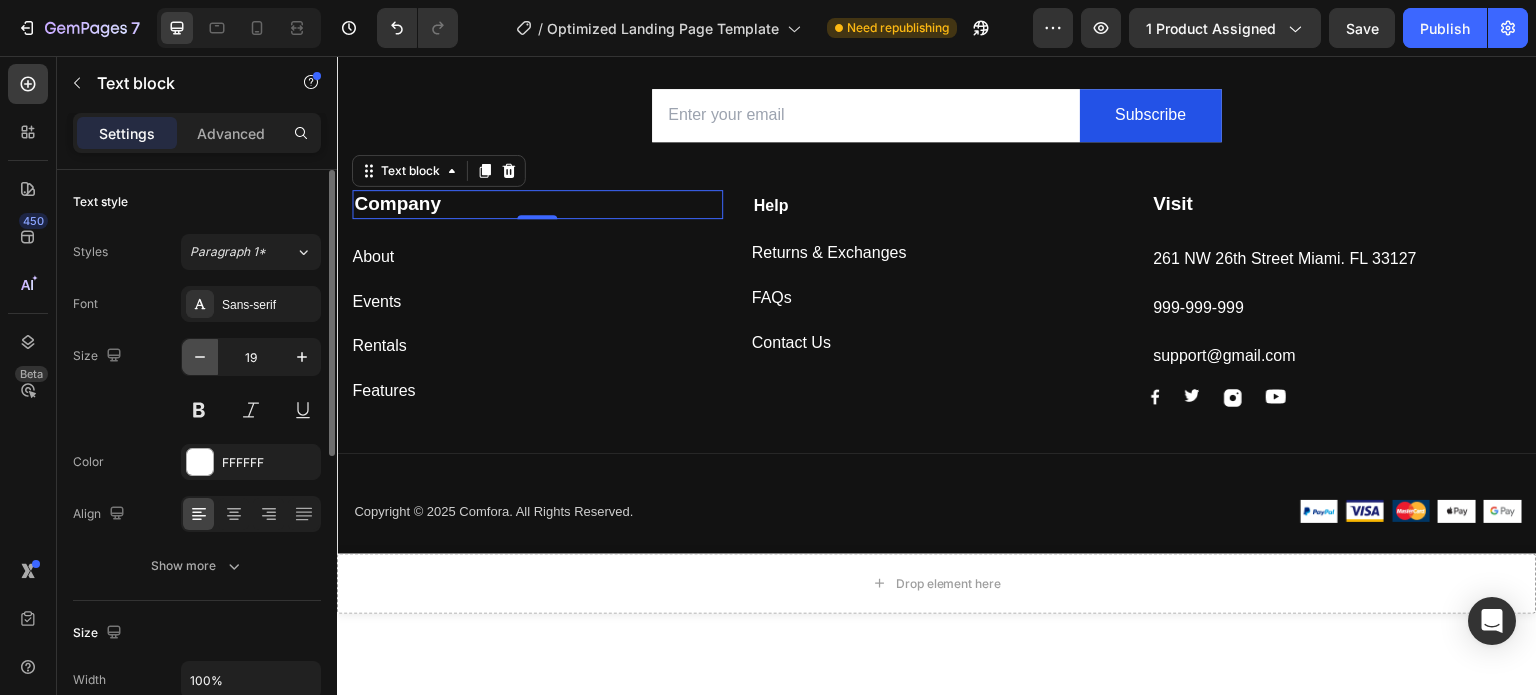 click 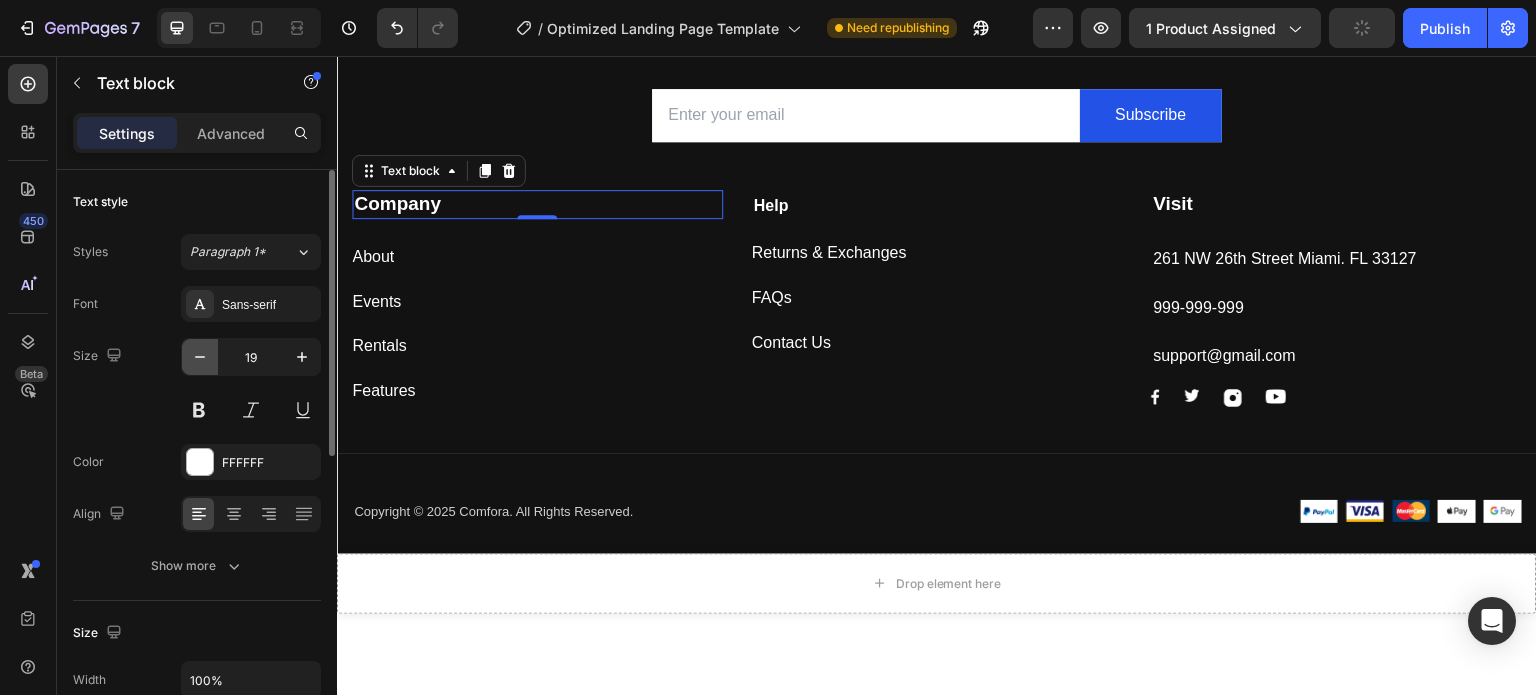 type on "18" 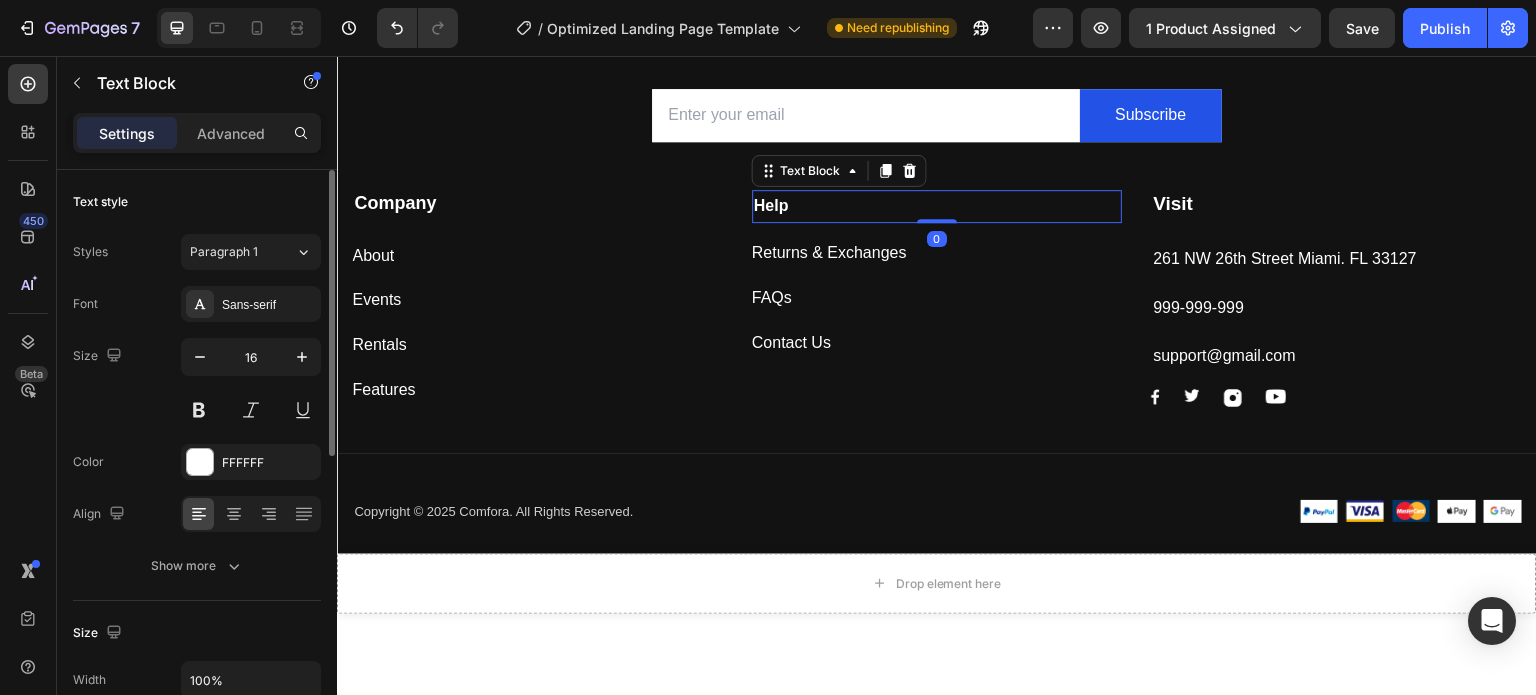 click on "Help" at bounding box center (771, 205) 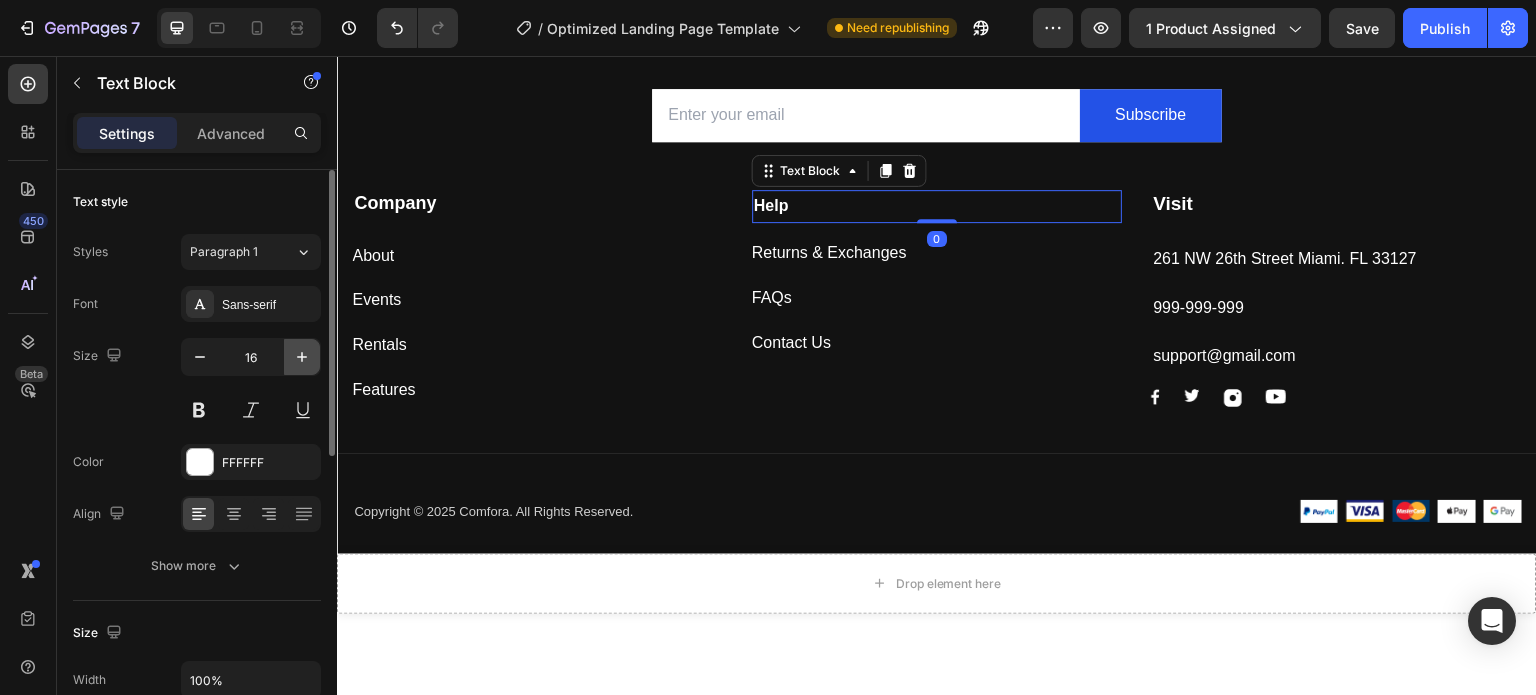 click 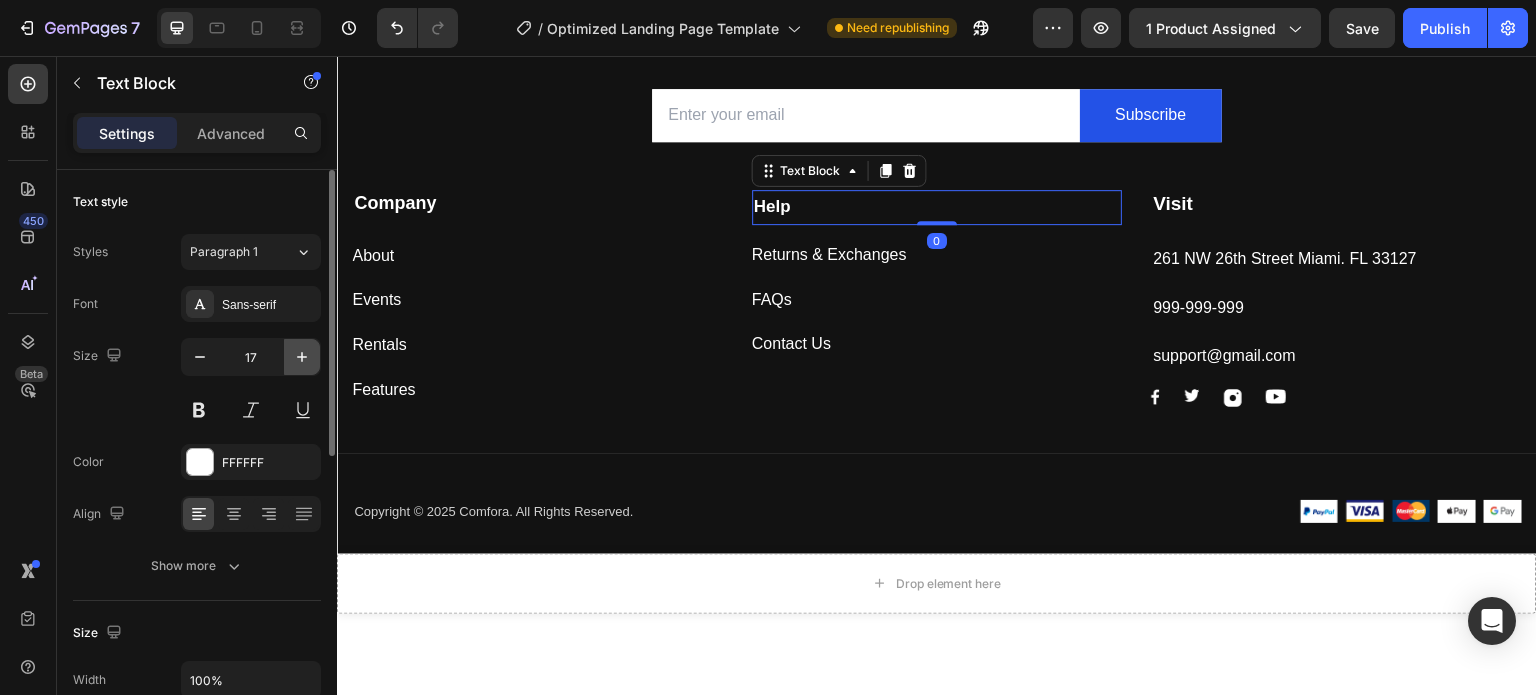 click 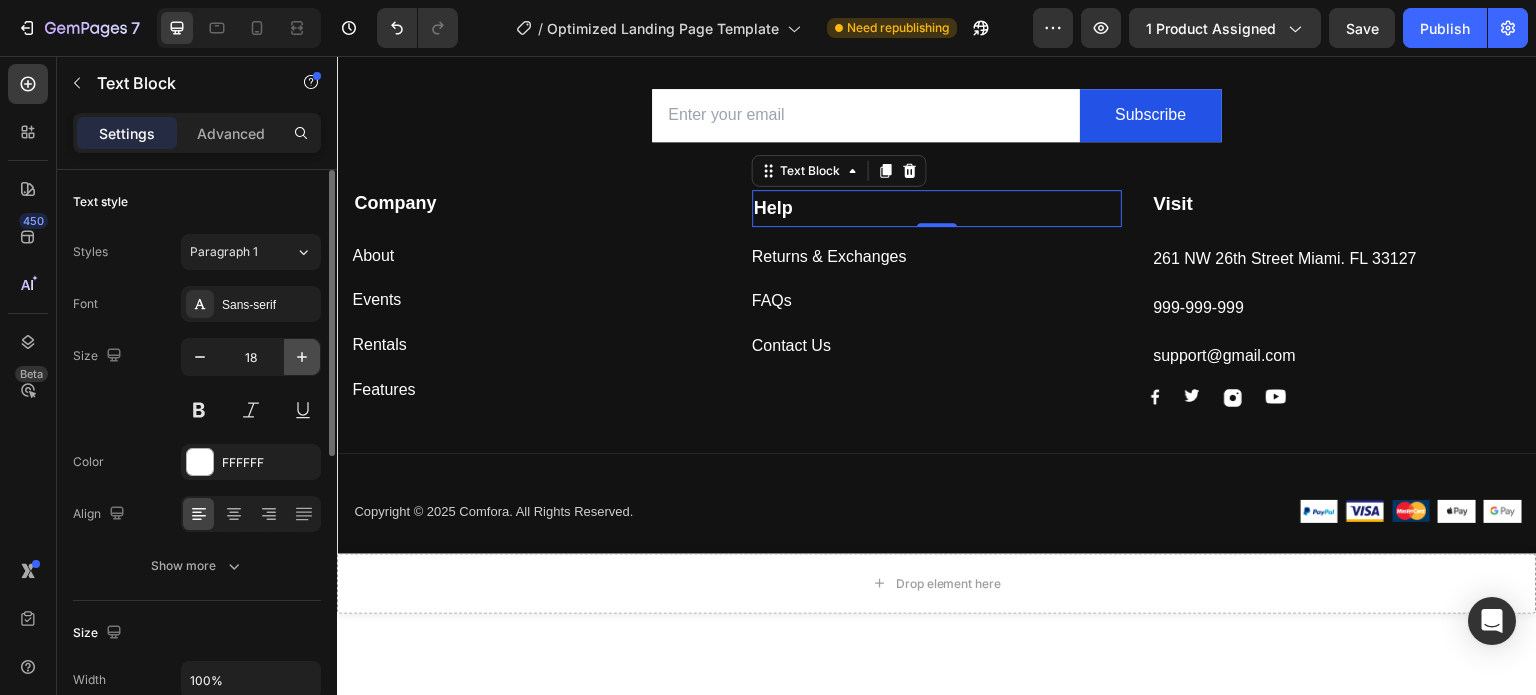 click 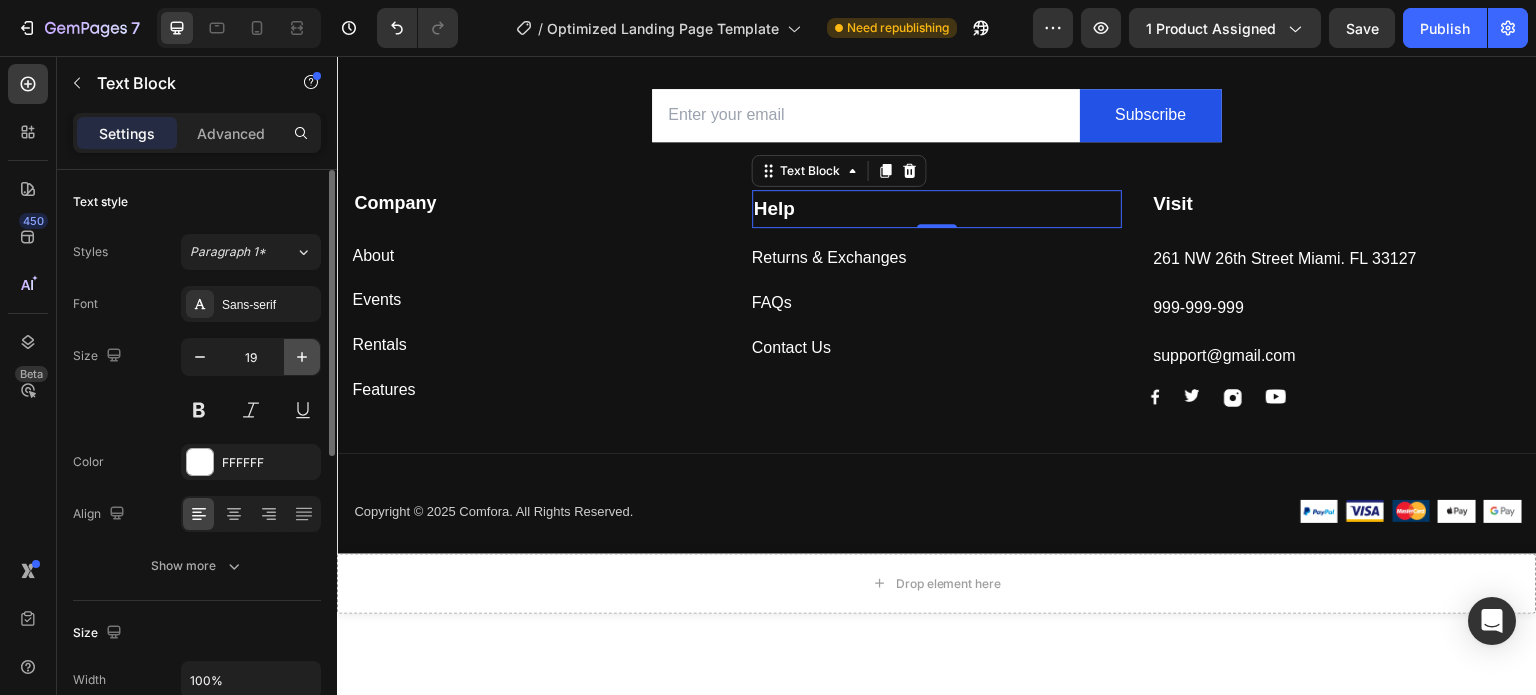 click 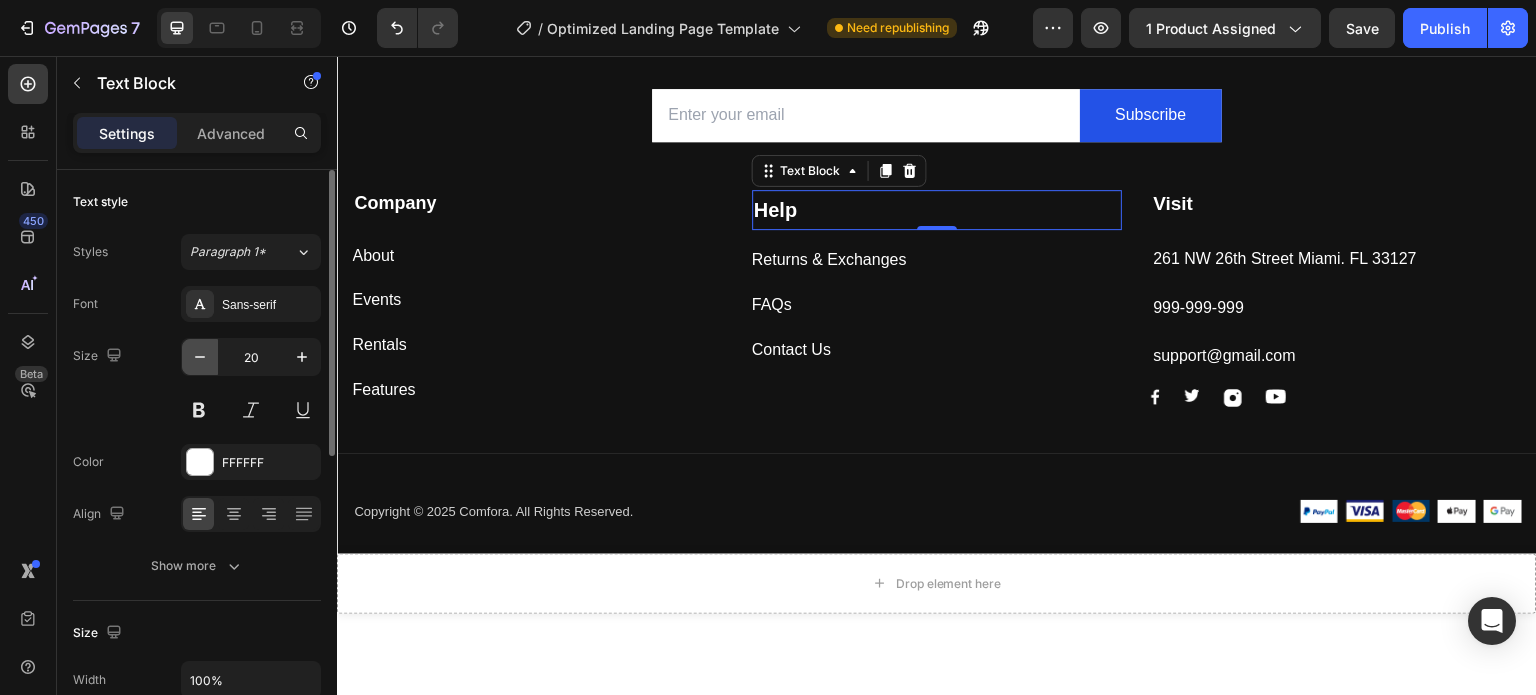 click 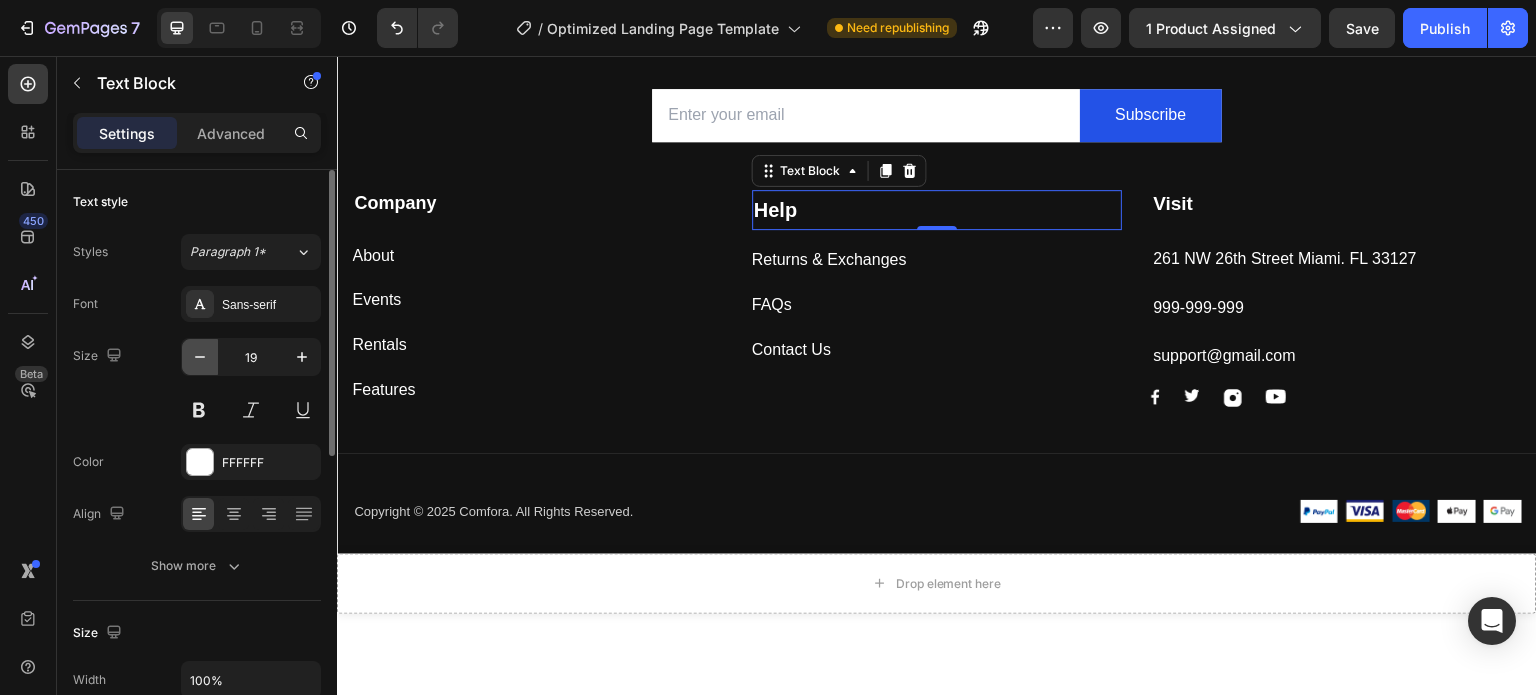 click 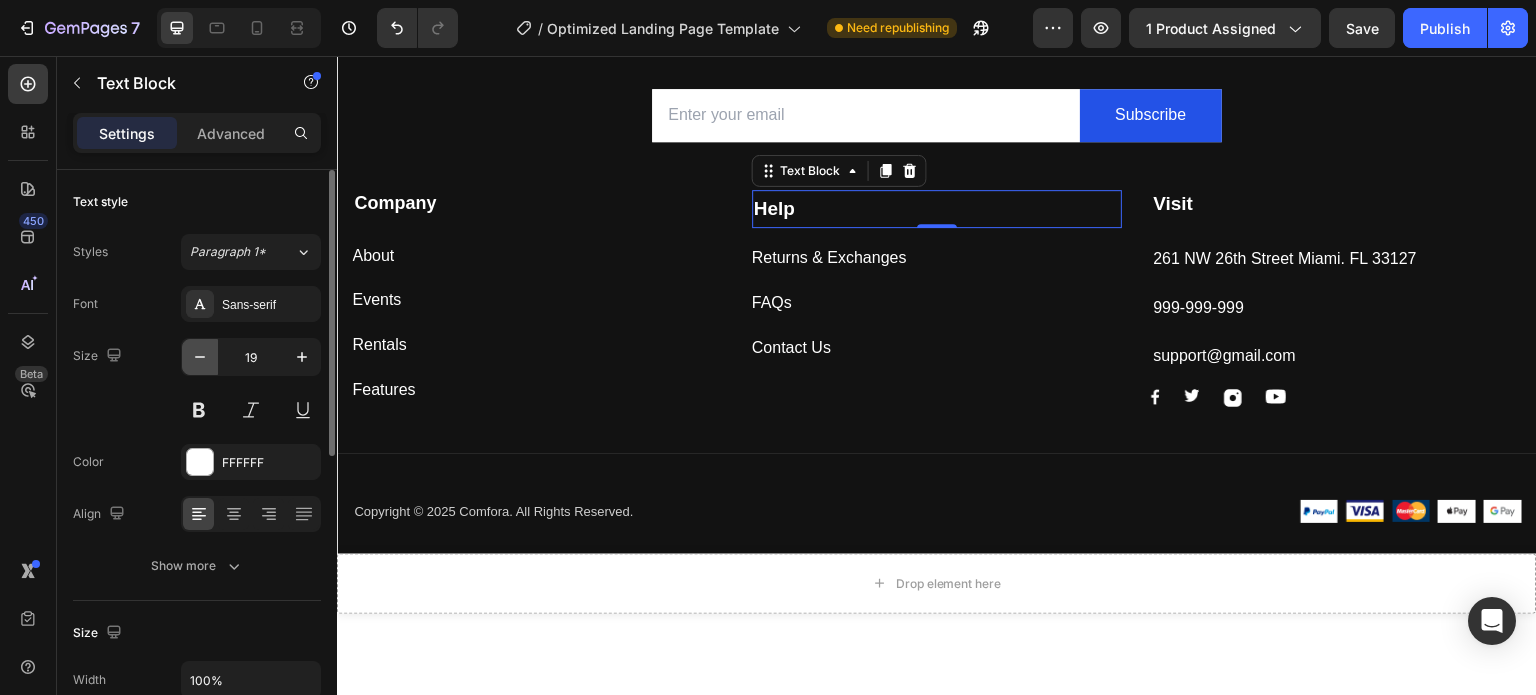 type on "18" 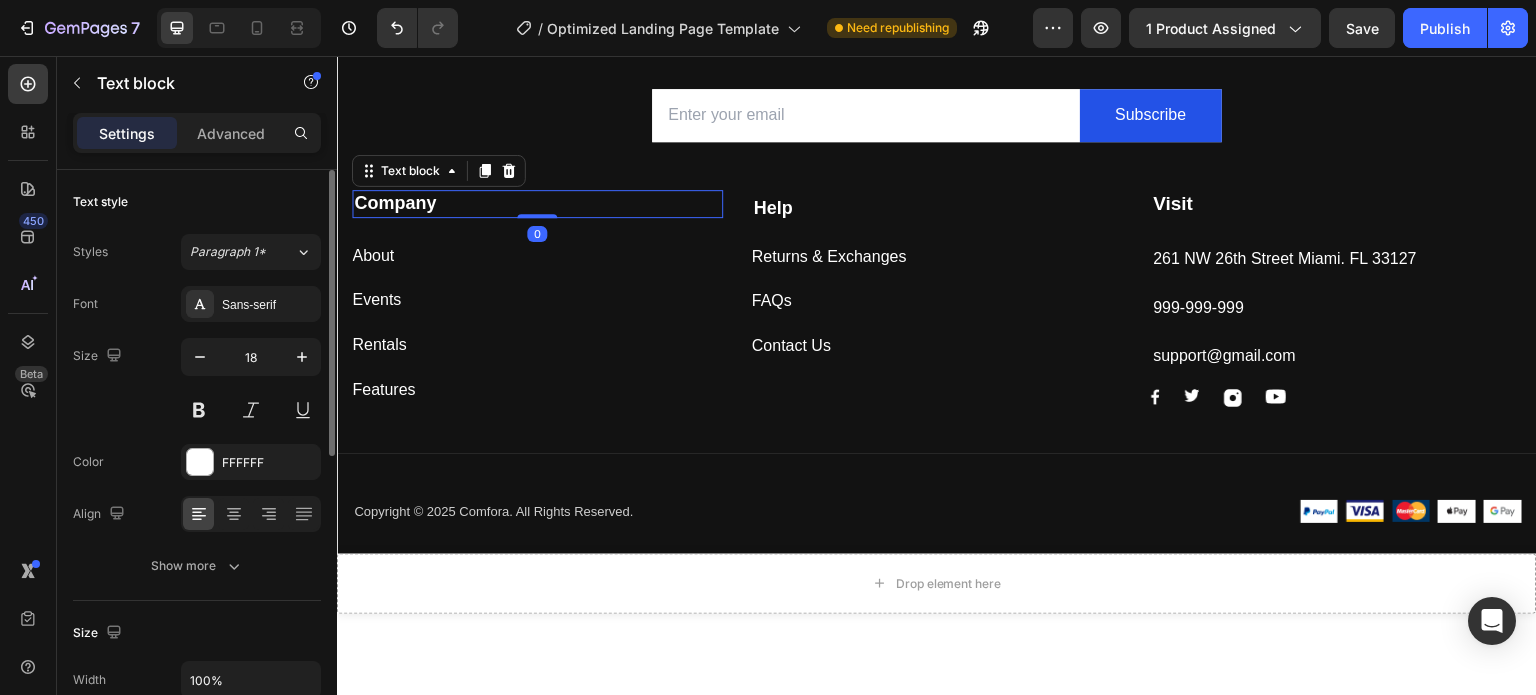 click on "Company" at bounding box center [395, 203] 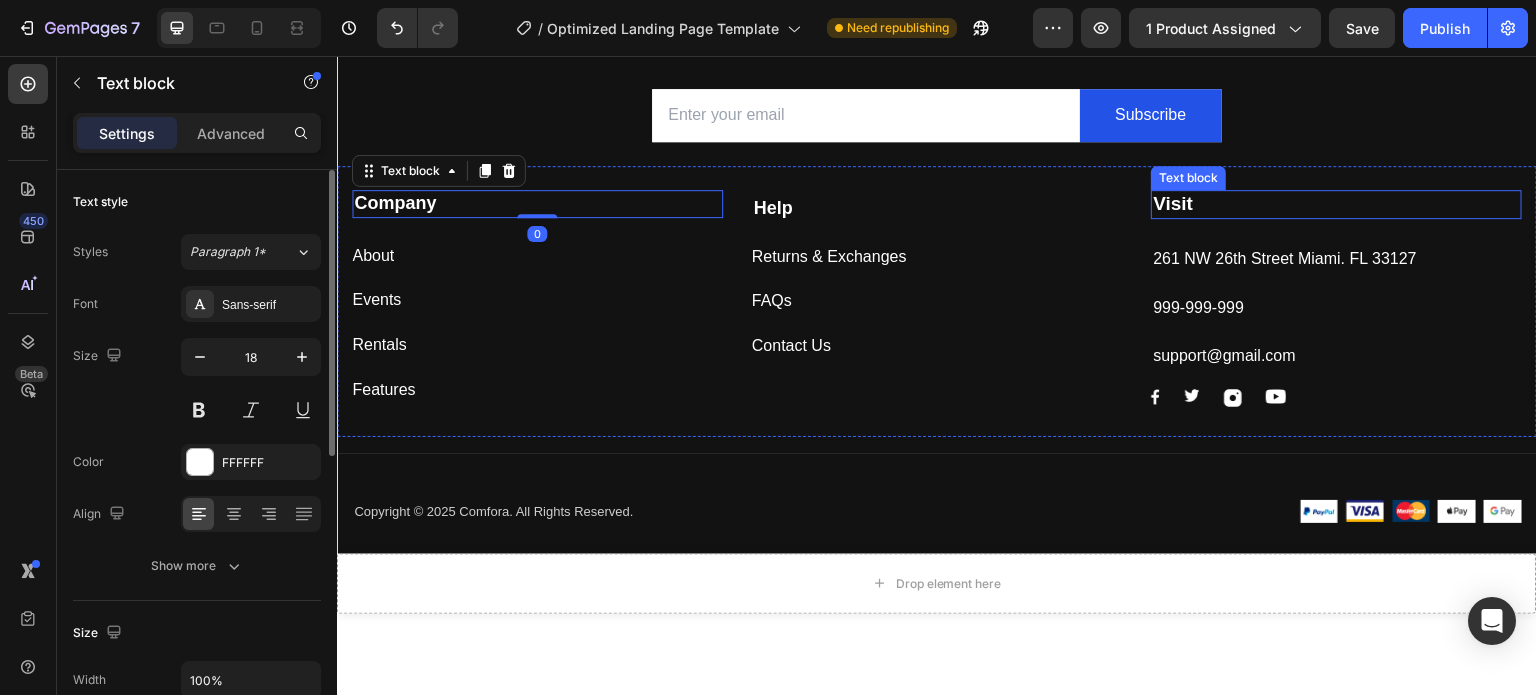 click on "Visit" at bounding box center [1336, 204] 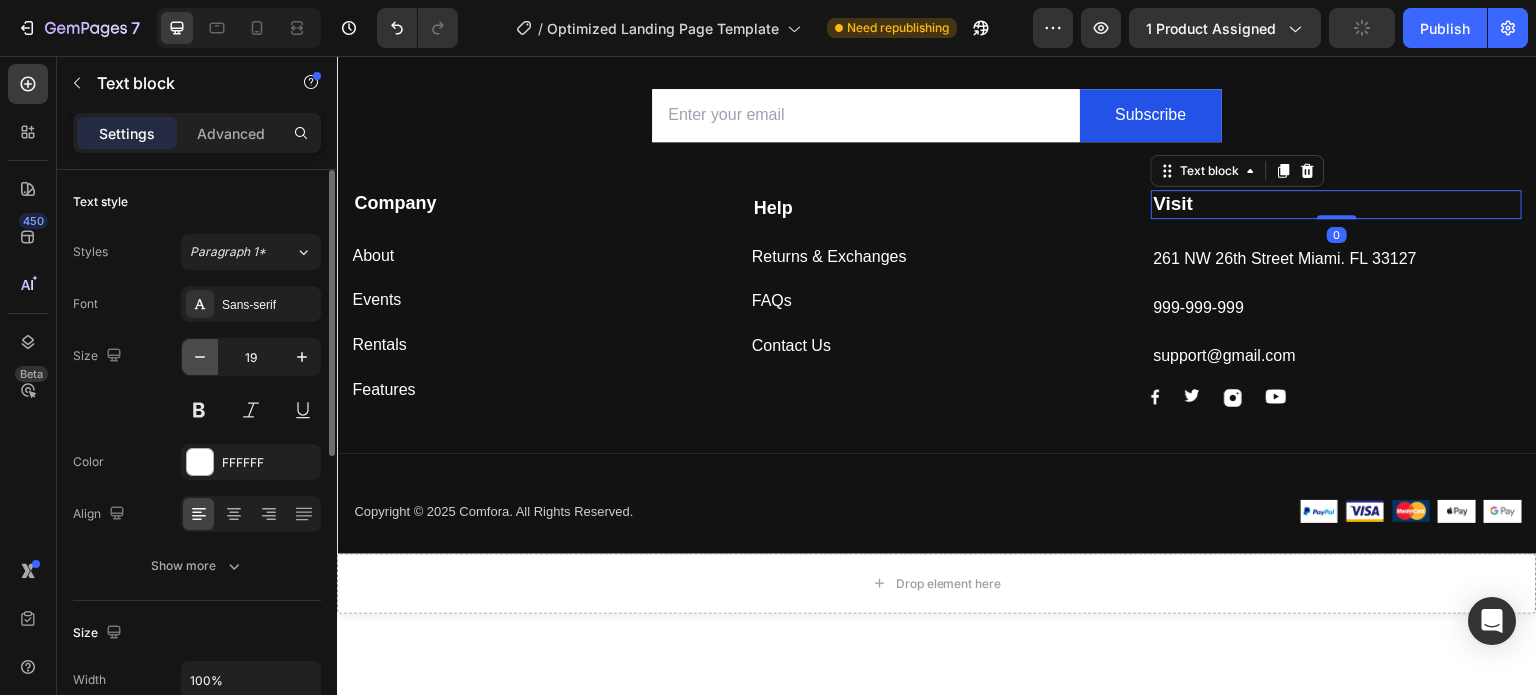 click 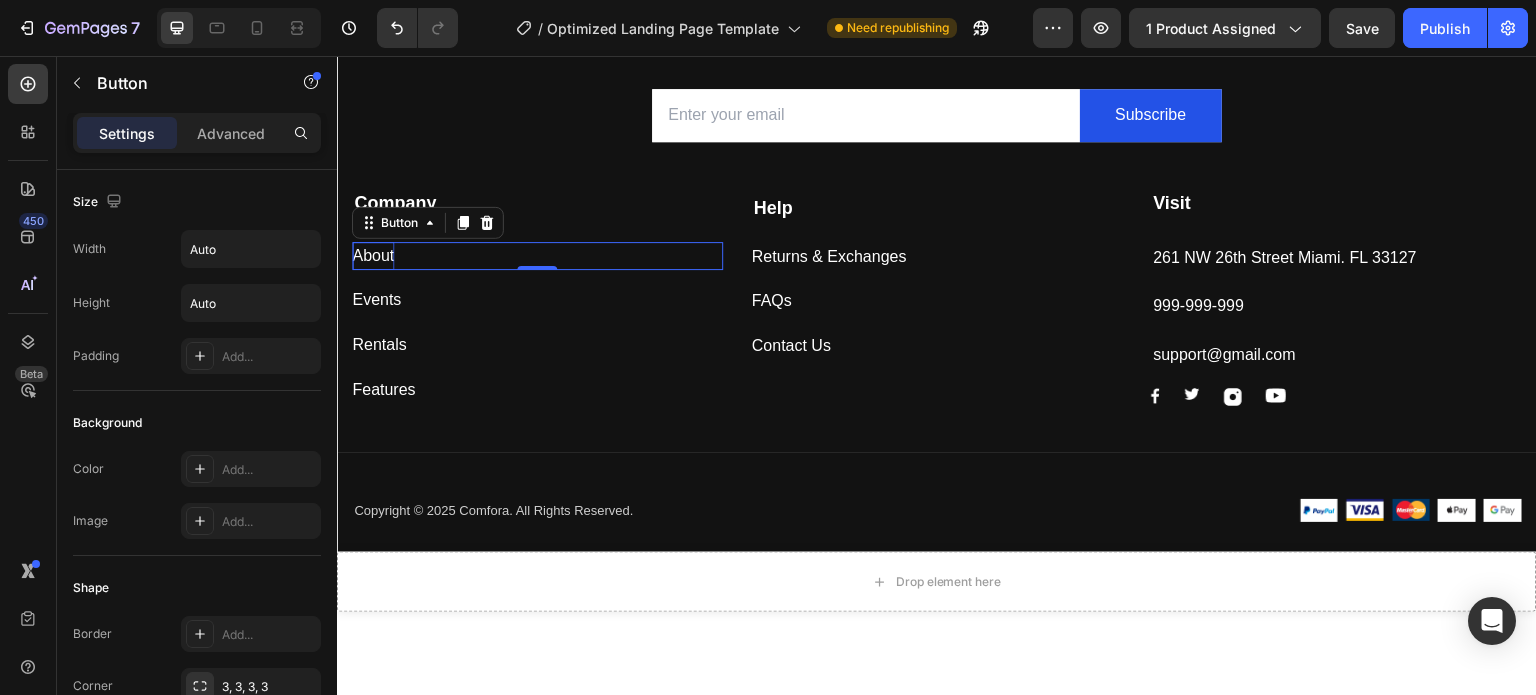 click on "About" at bounding box center (373, 256) 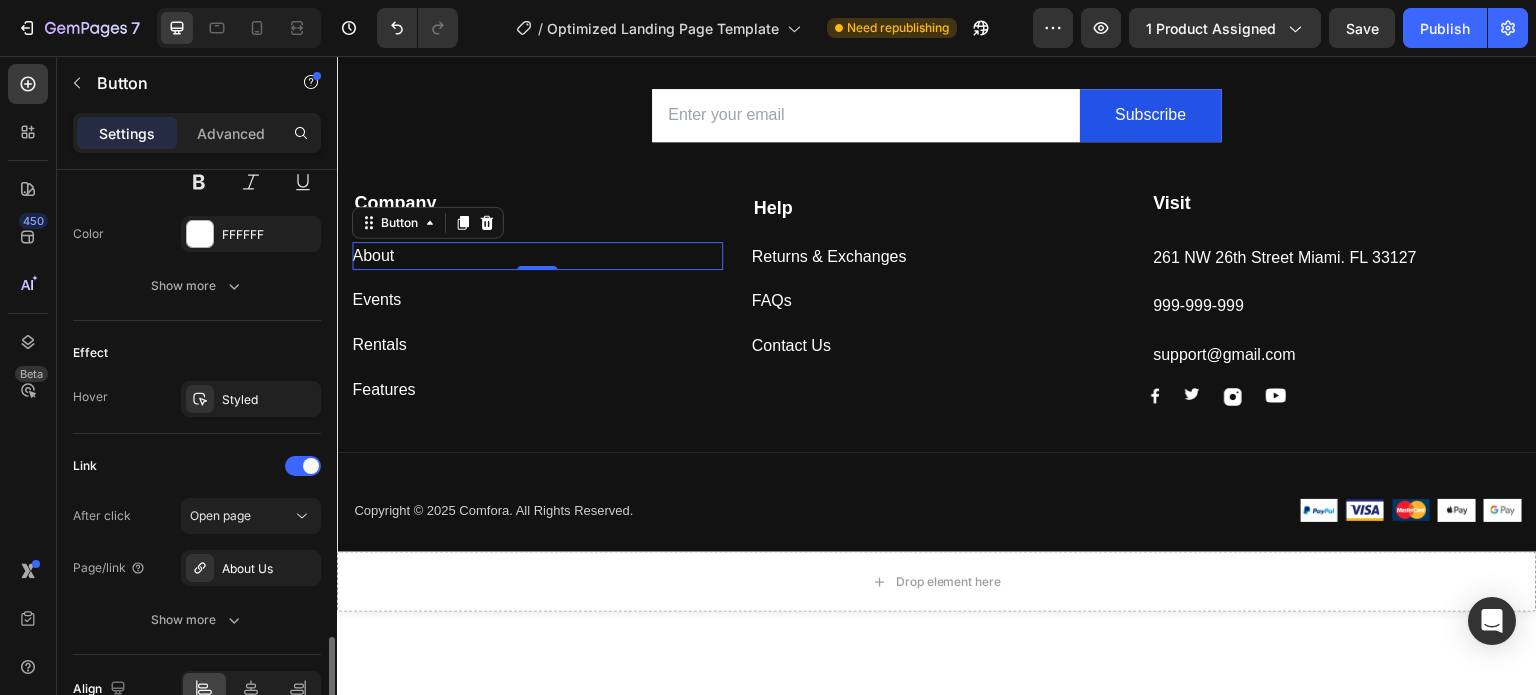scroll, scrollTop: 1000, scrollLeft: 0, axis: vertical 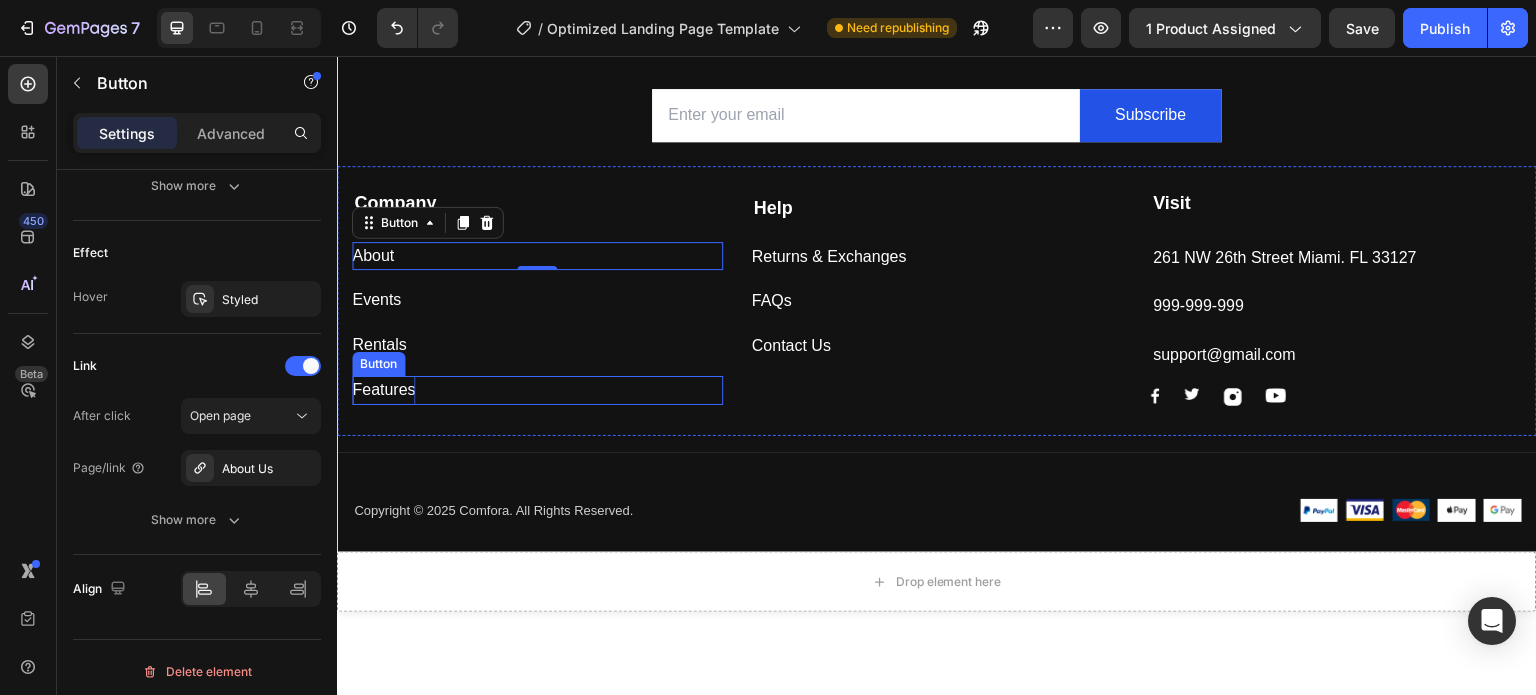 click on "Features" at bounding box center [383, 390] 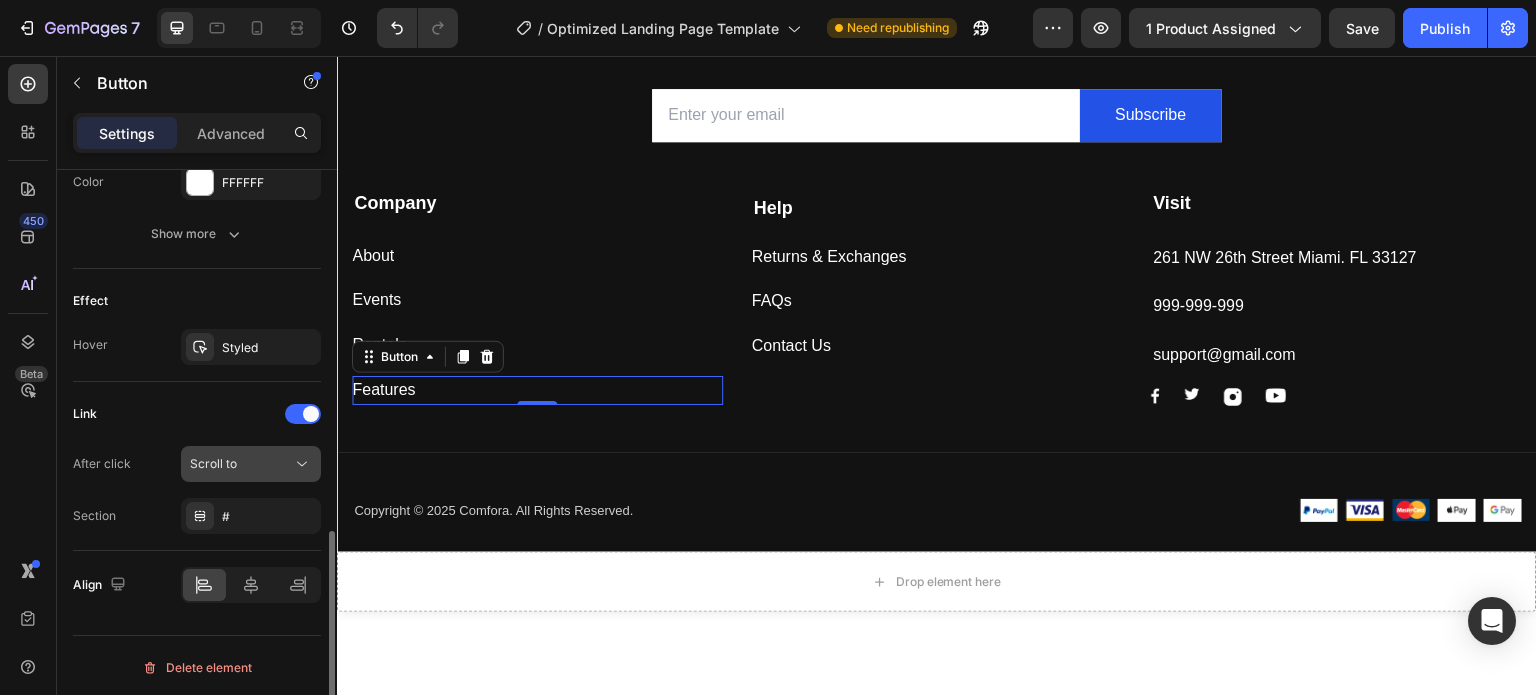 click on "Scroll to" at bounding box center (241, 464) 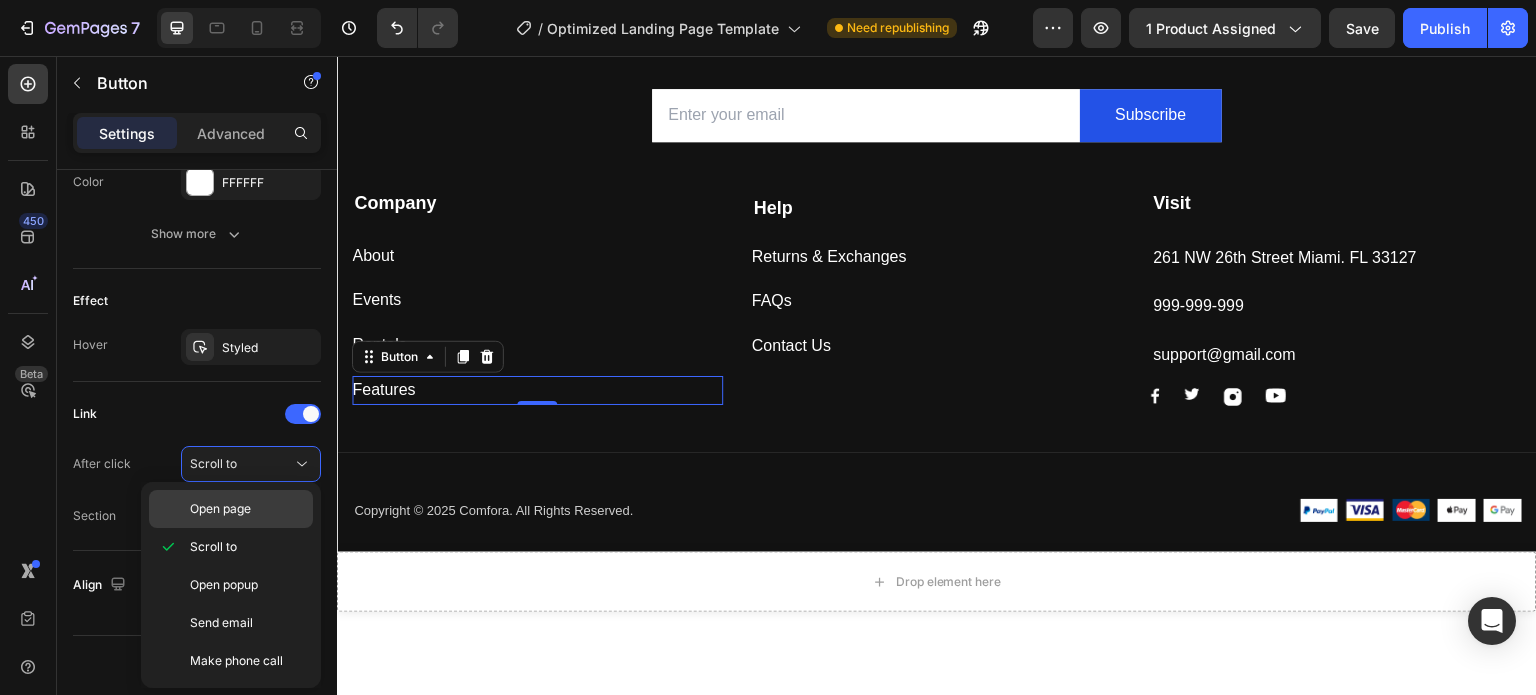 click on "Open page" 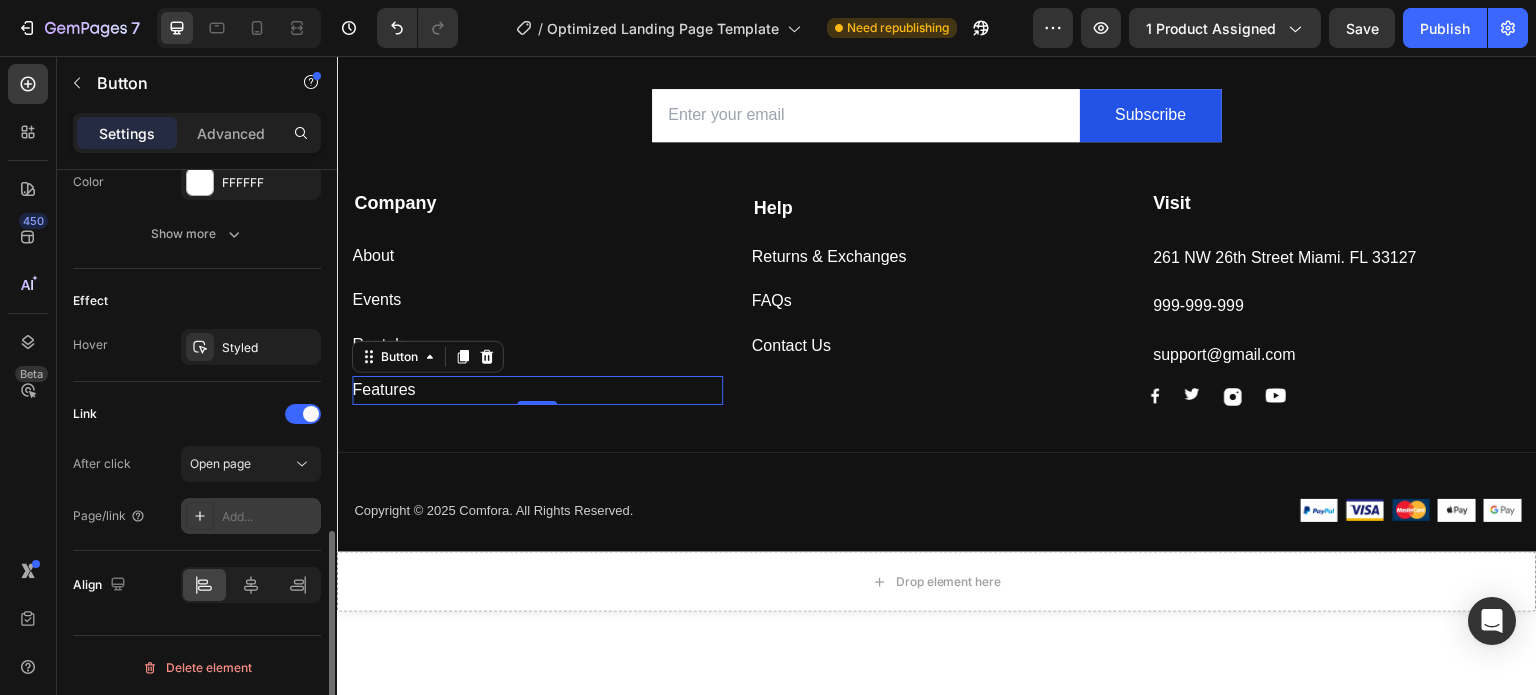click on "Add..." at bounding box center [269, 517] 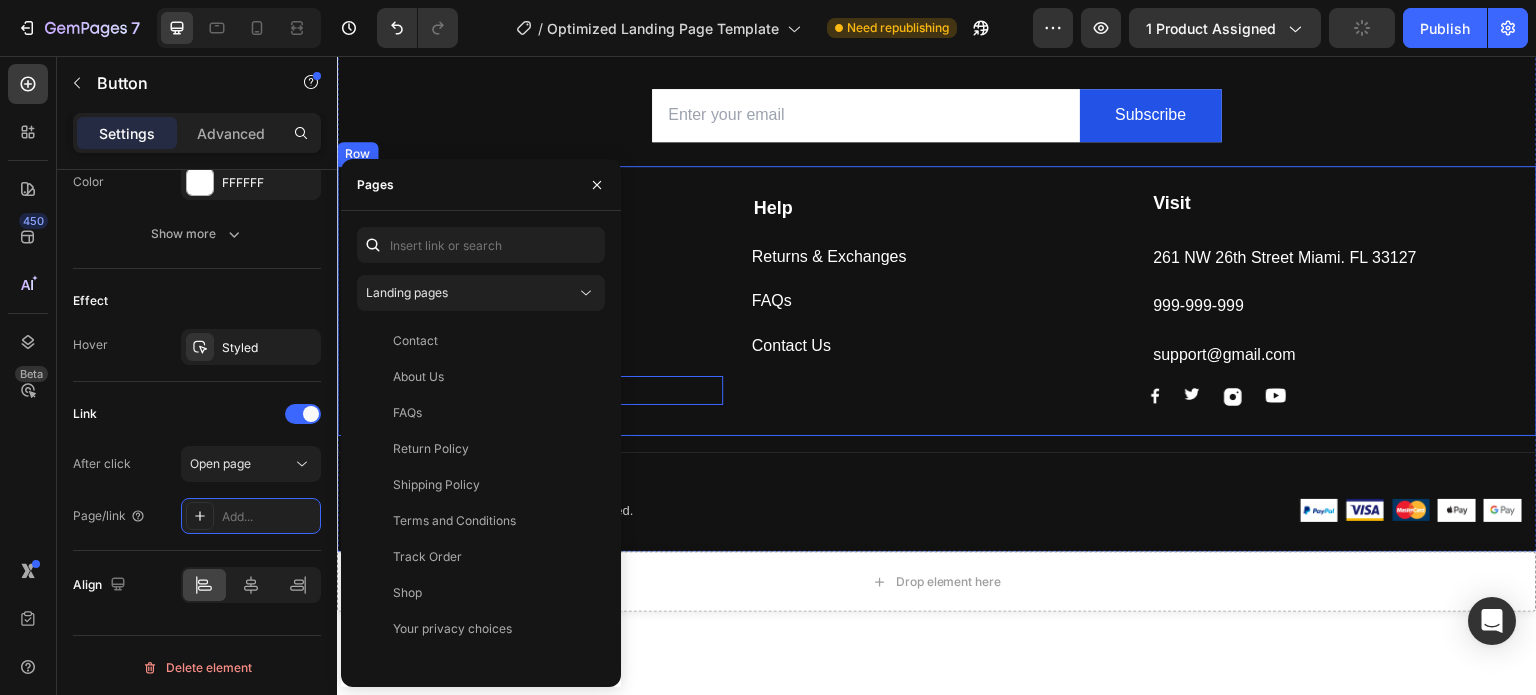 click on "Help Text Block Returns & Exchanges Button FAQs Button Contact Us Button" at bounding box center (937, 298) 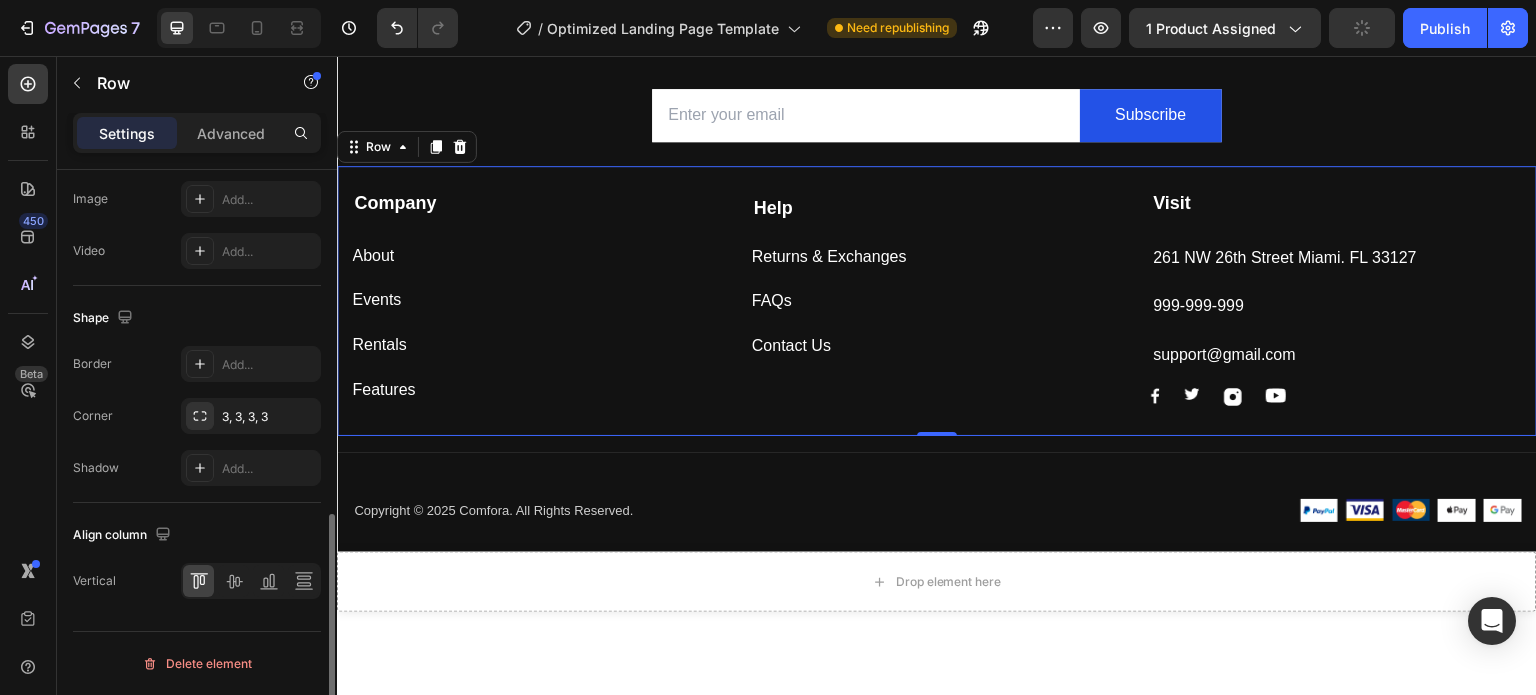 scroll, scrollTop: 0, scrollLeft: 0, axis: both 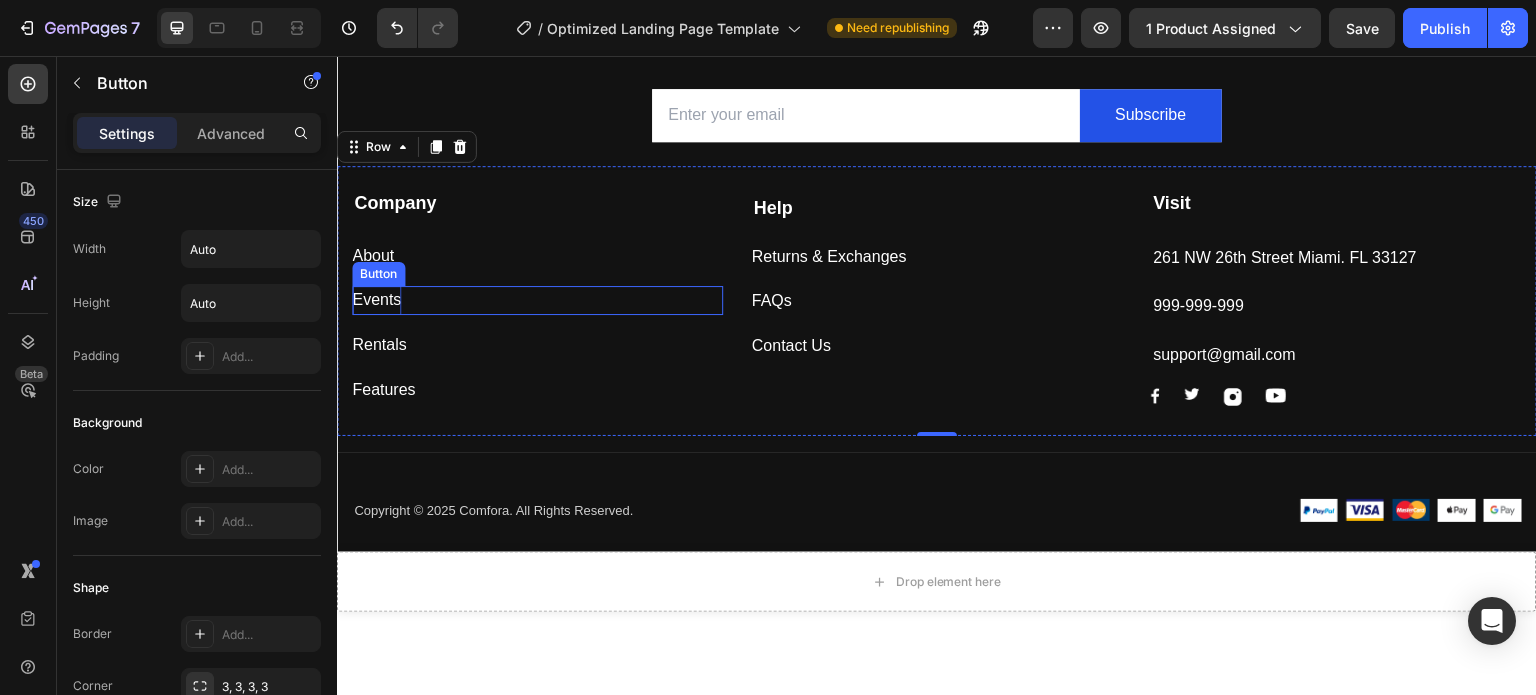 click on "Events" at bounding box center (376, 300) 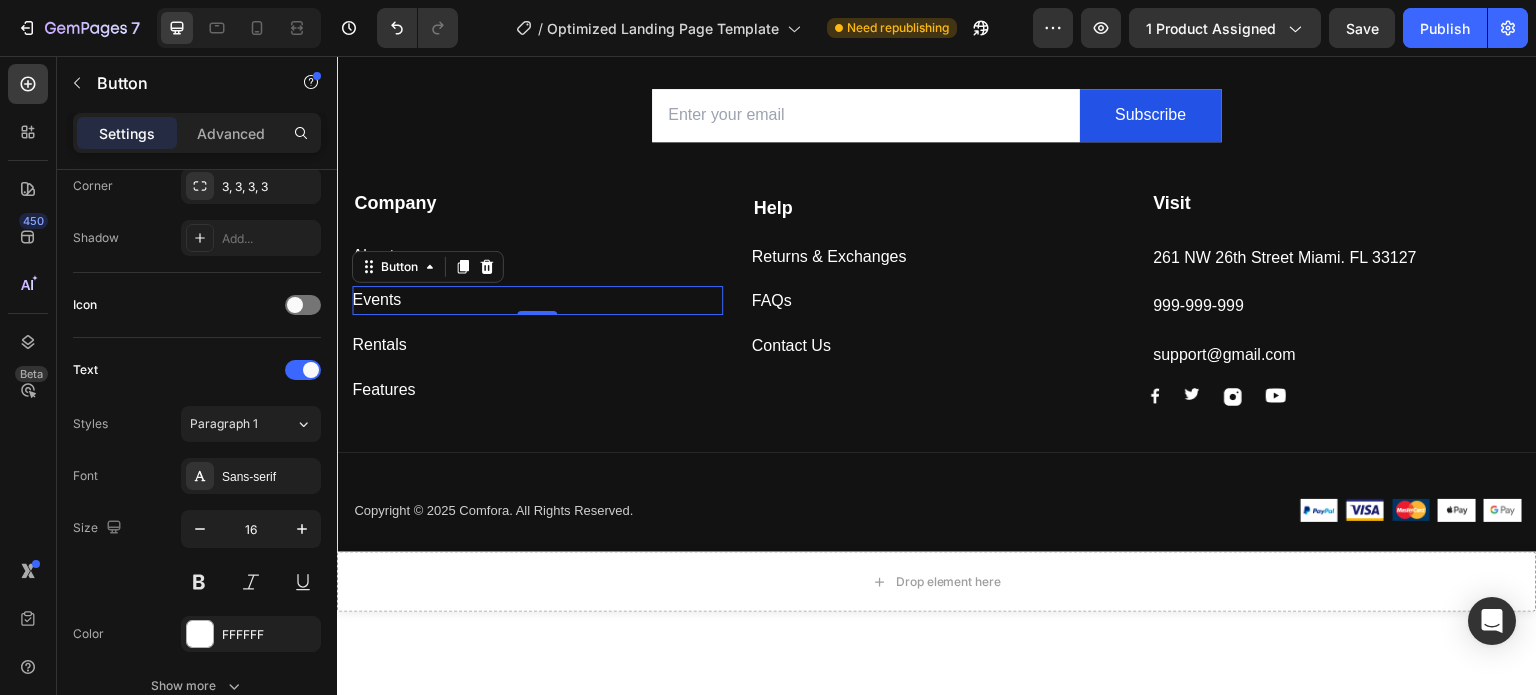 scroll, scrollTop: 800, scrollLeft: 0, axis: vertical 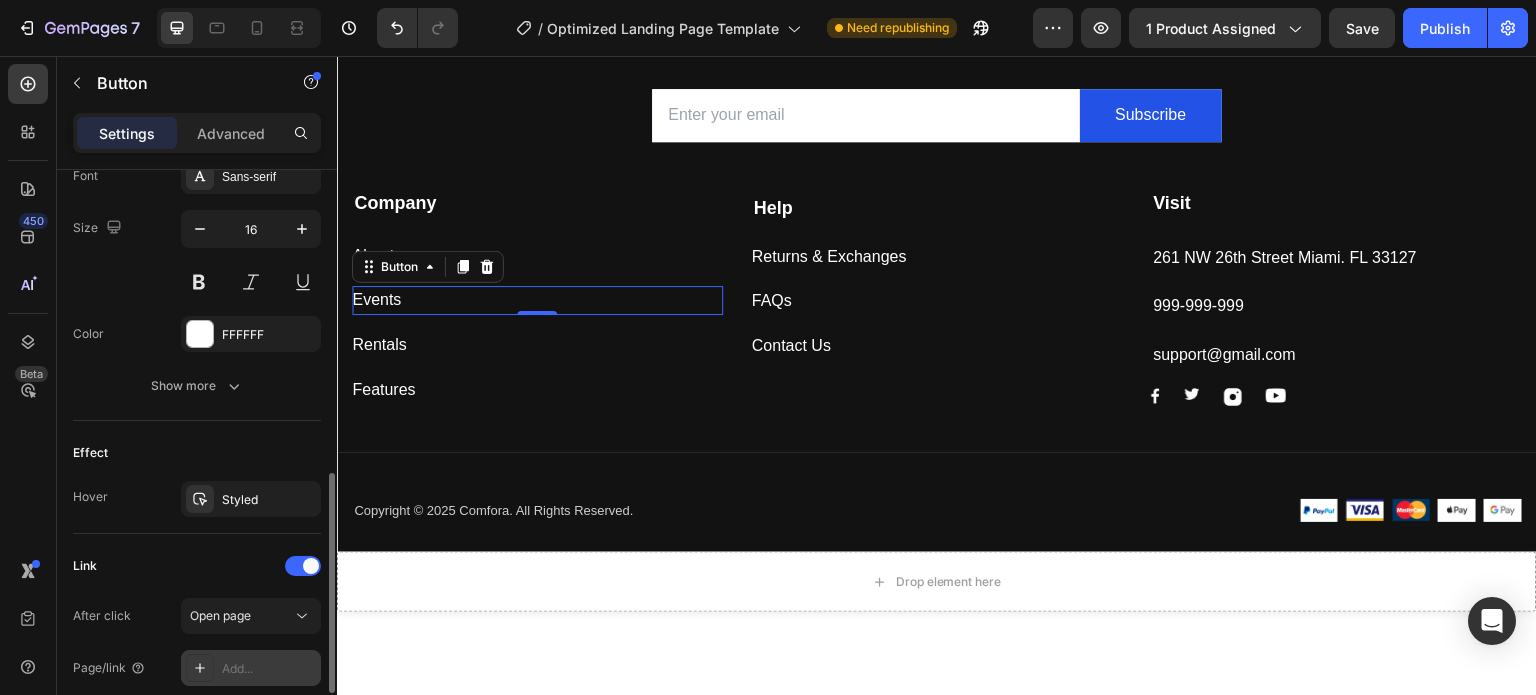 click on "Add..." at bounding box center [269, 669] 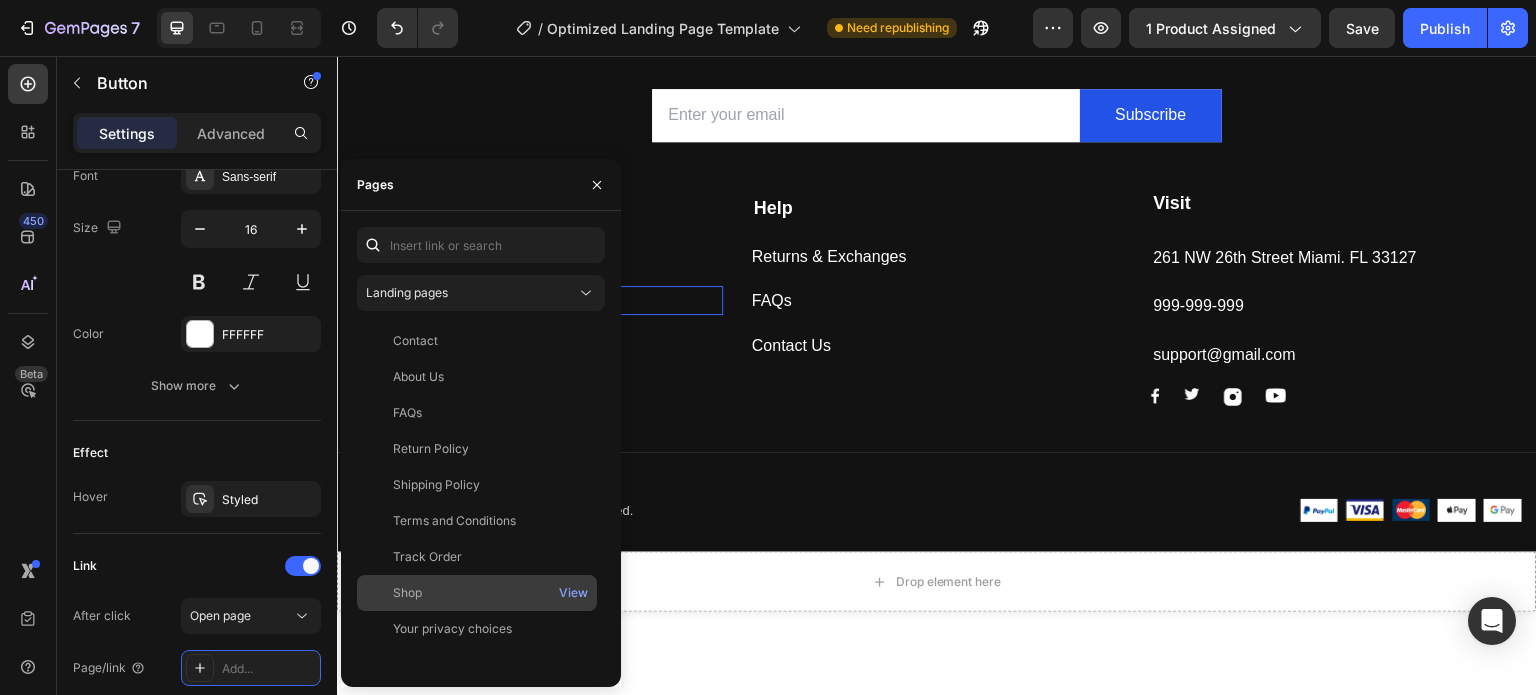 click on "Shop" at bounding box center (477, 593) 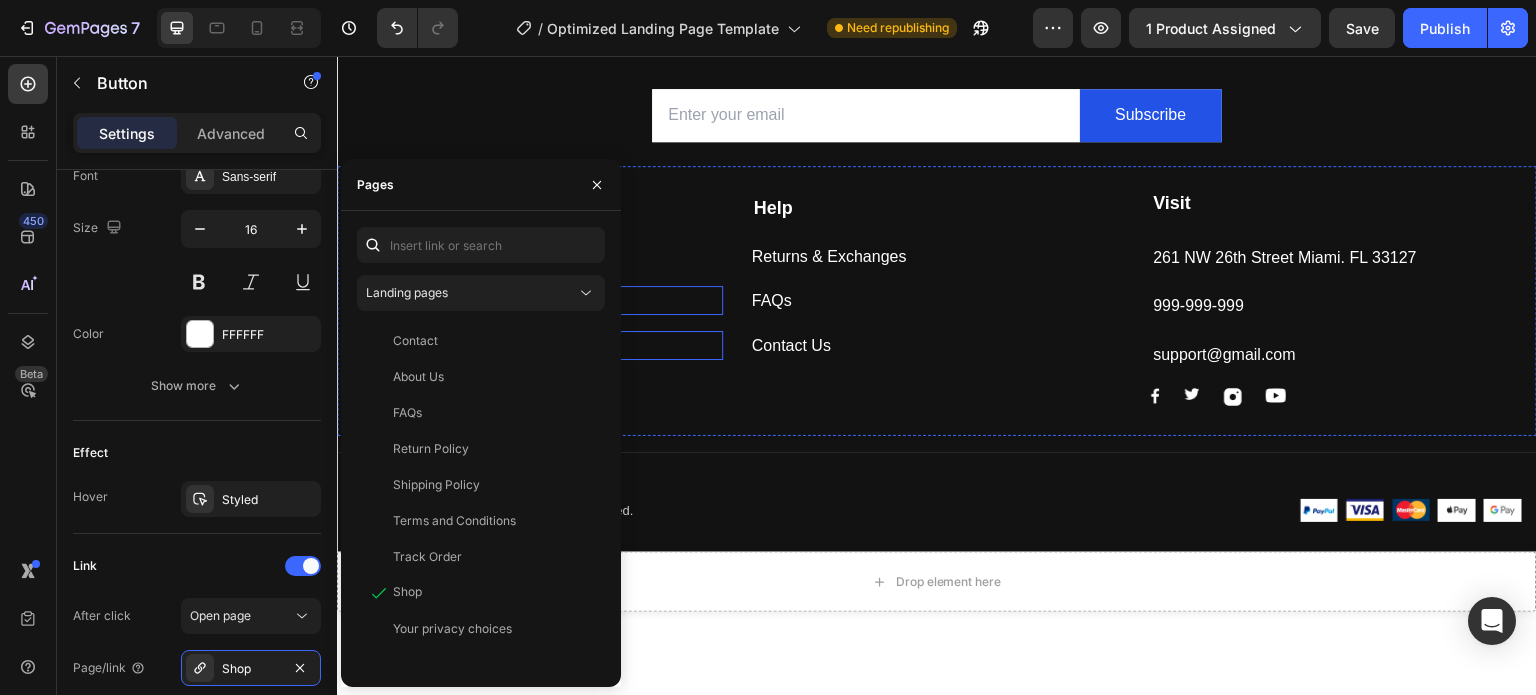click on "Rentals Button" at bounding box center [537, 345] 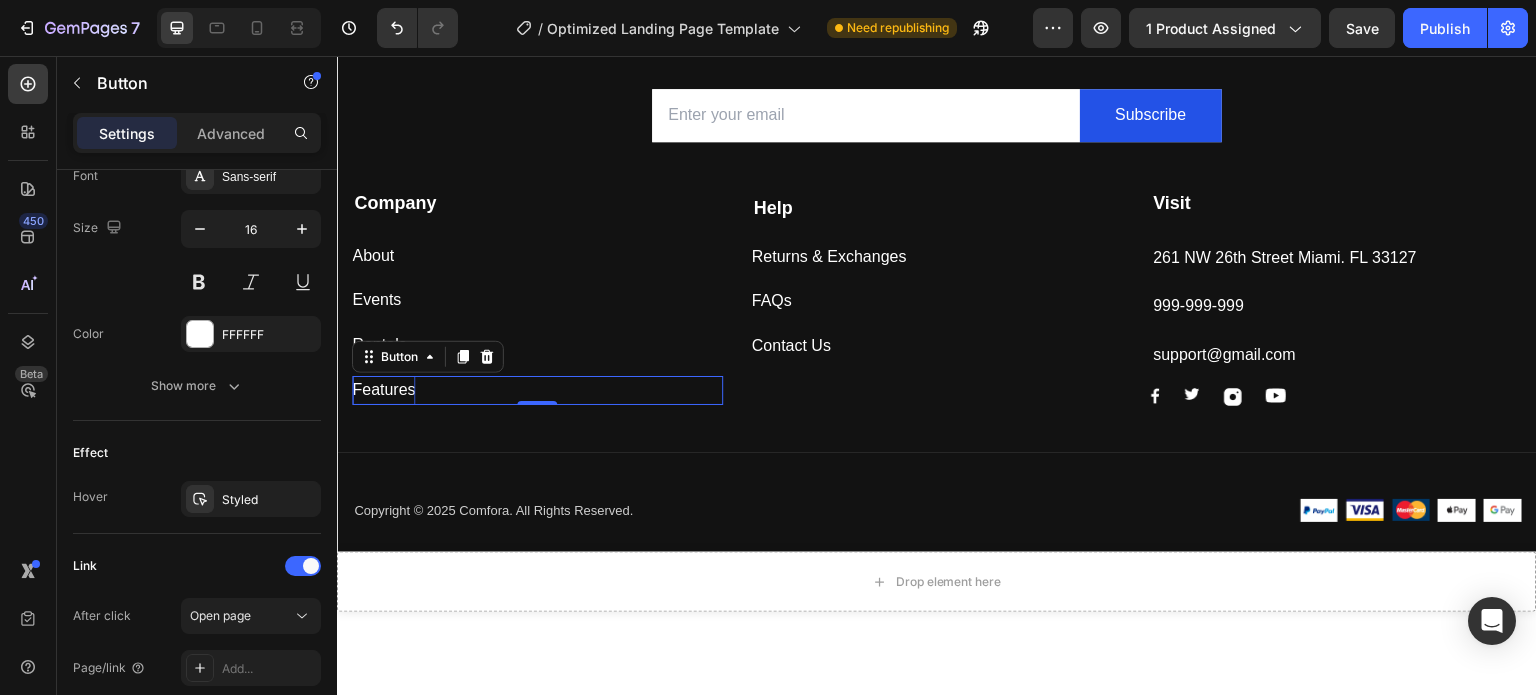 click on "Features" at bounding box center (383, 390) 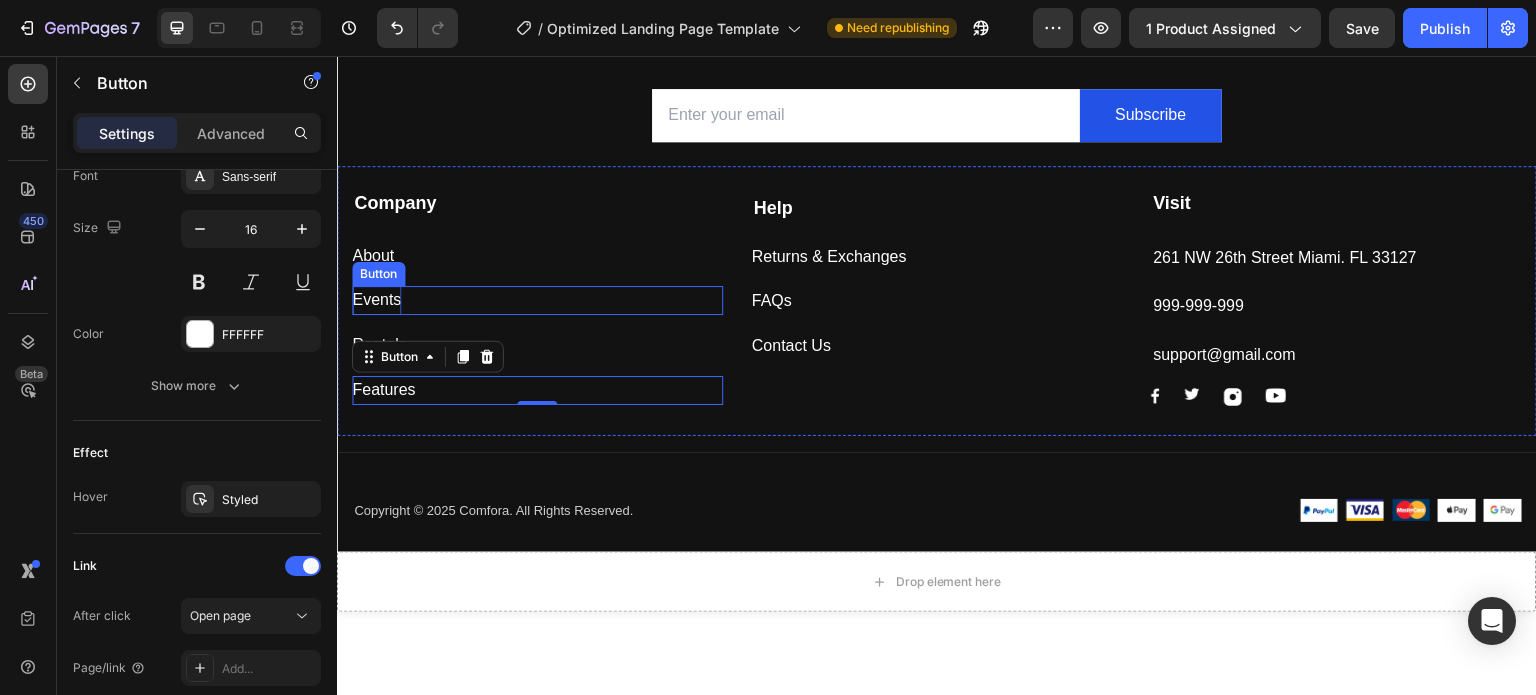 click on "Events" at bounding box center [376, 300] 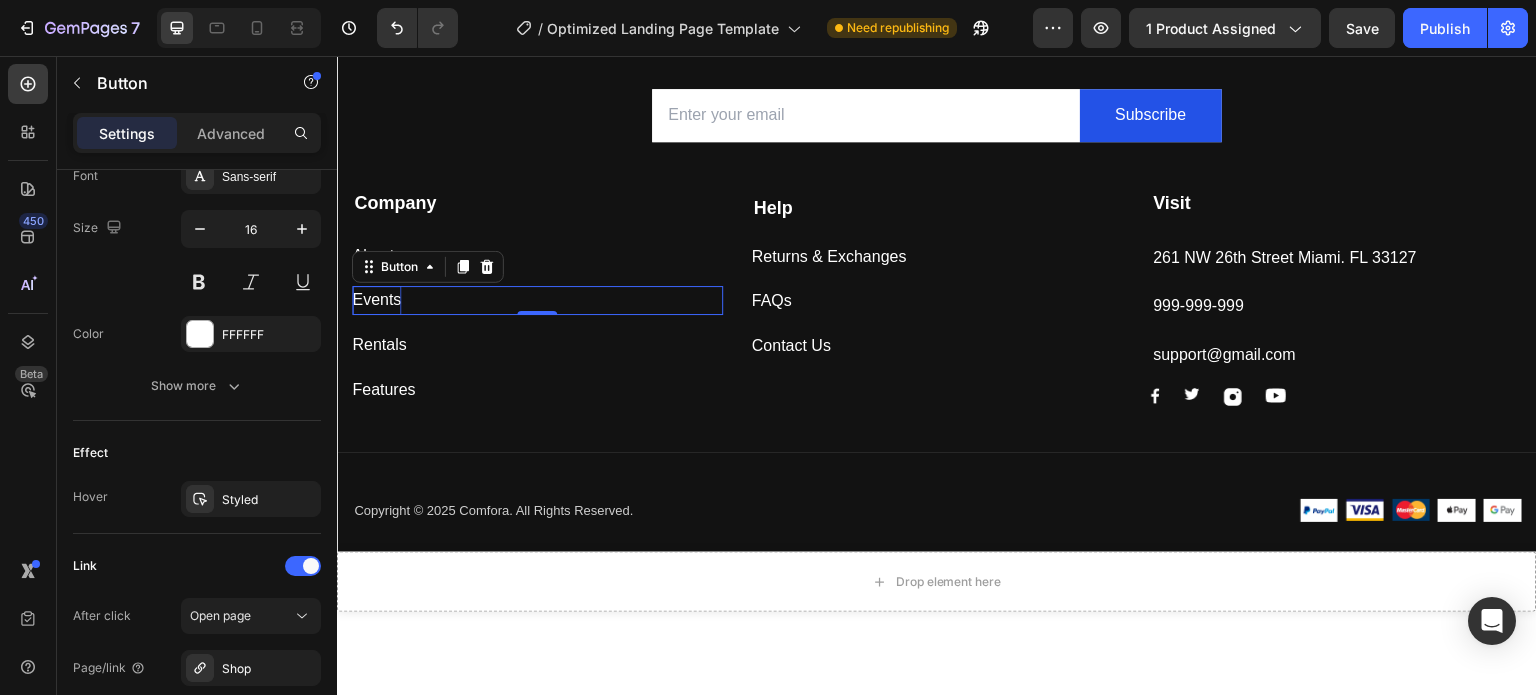 click on "Events" at bounding box center [376, 300] 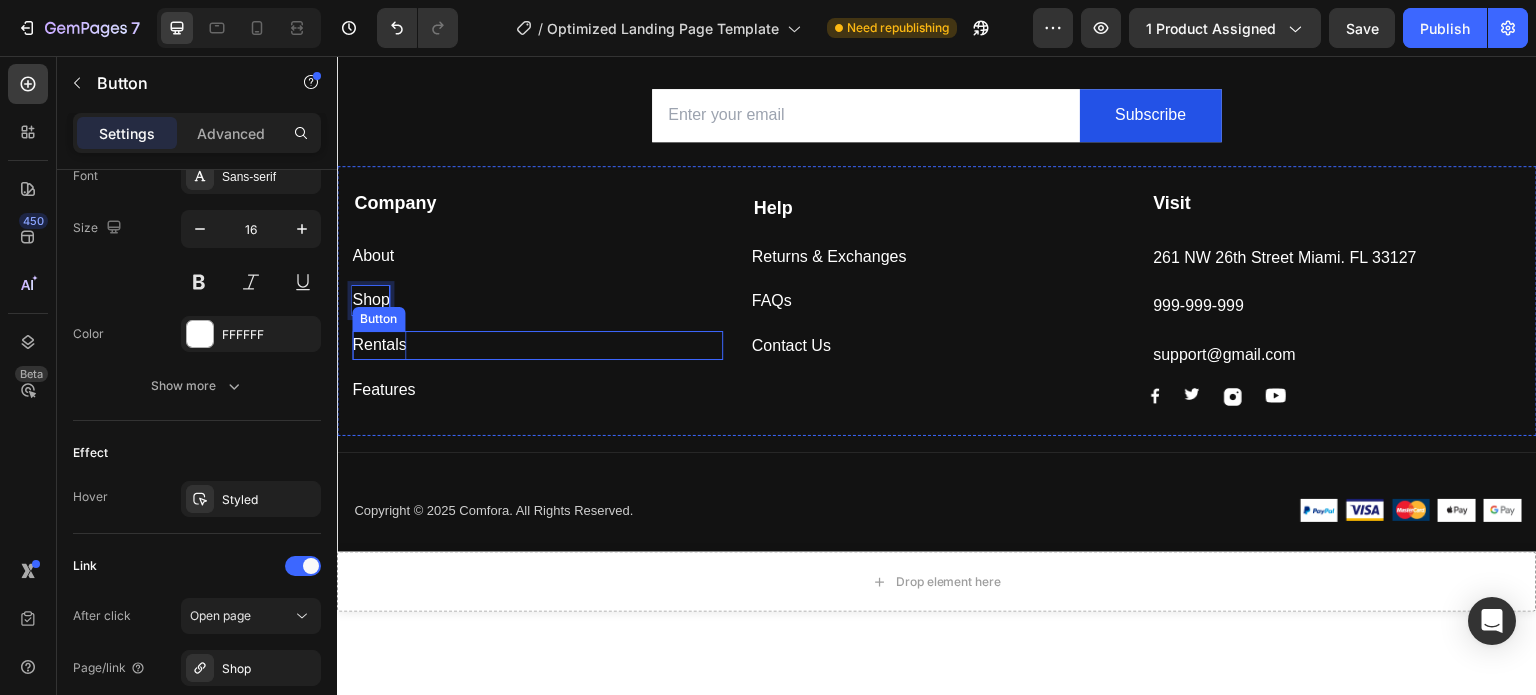 click on "Rentals" at bounding box center [379, 345] 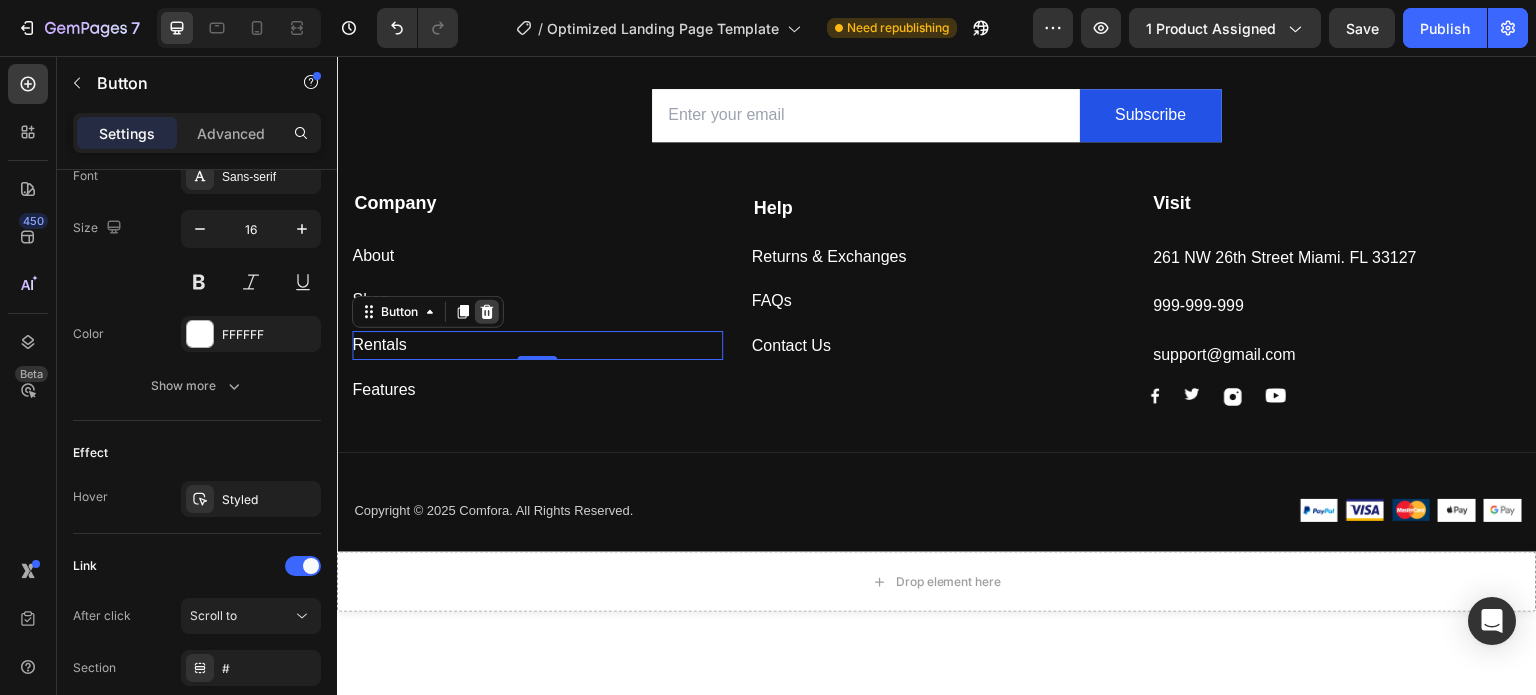 click 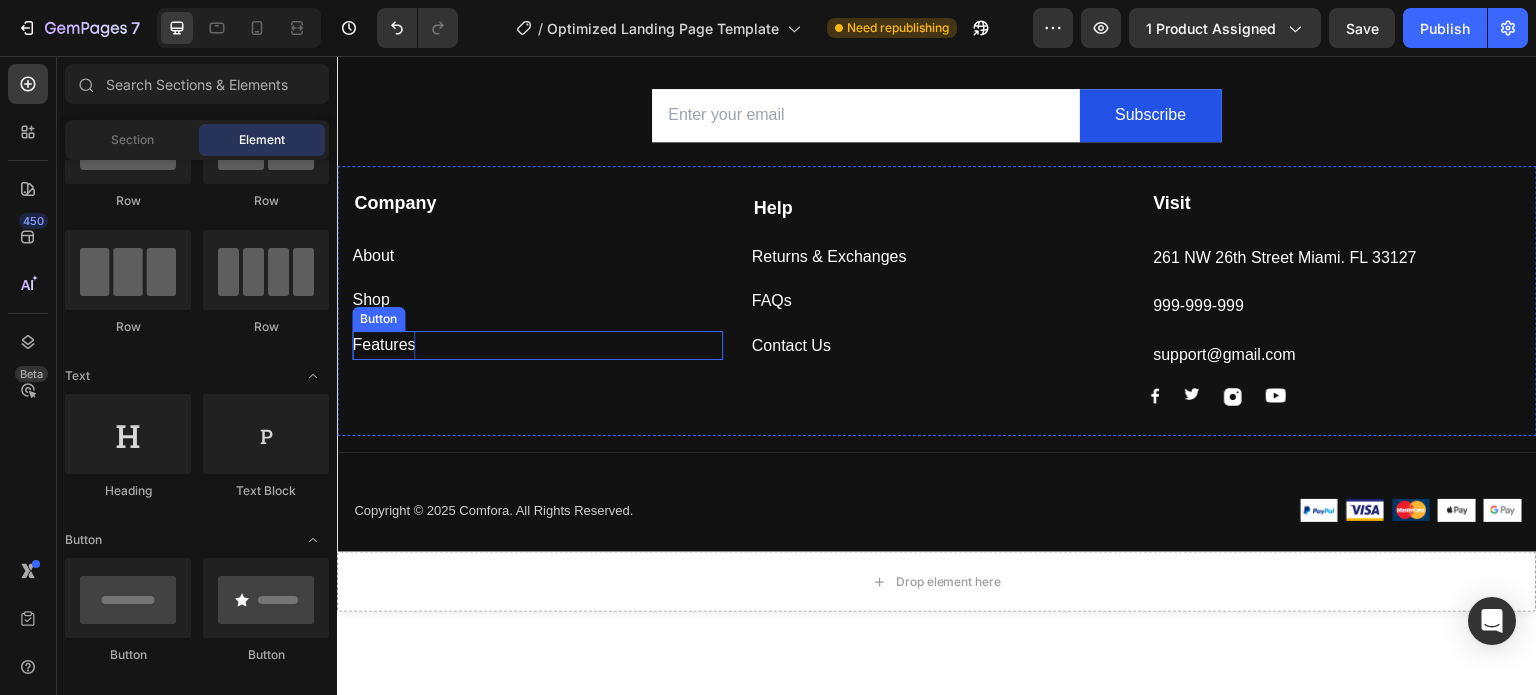 click on "Features" at bounding box center [383, 345] 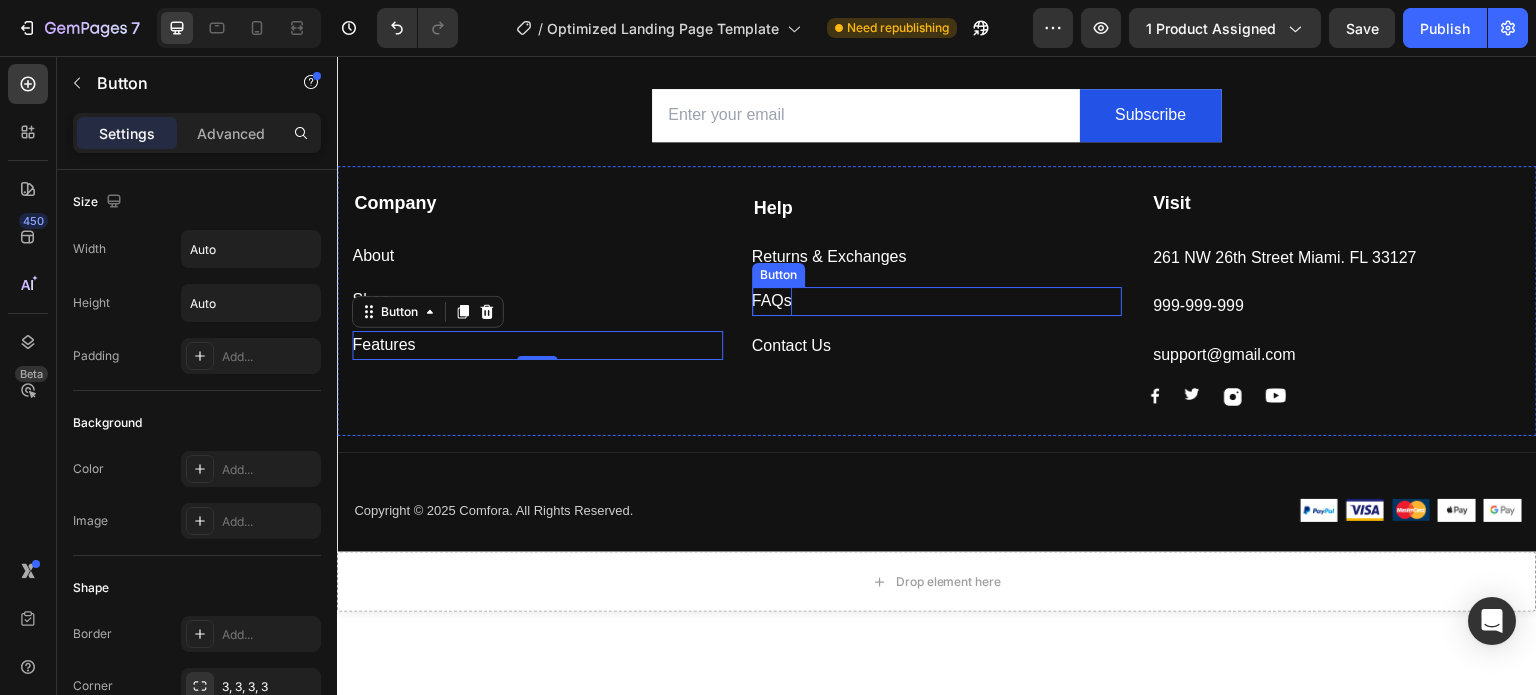 click on "FAQs" at bounding box center (772, 301) 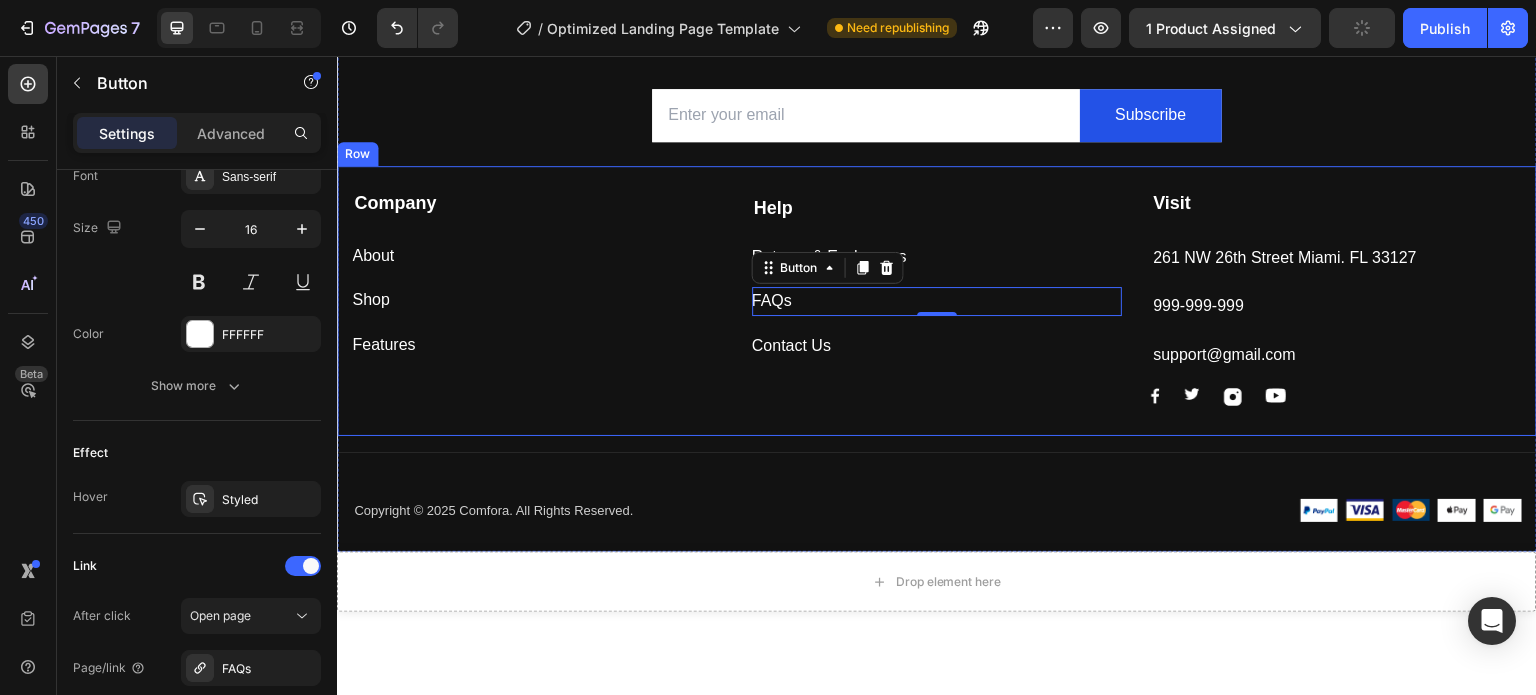 click on "Help Text Block Returns & Exchanges Button FAQs Button   0 Contact Us Button" at bounding box center (937, 298) 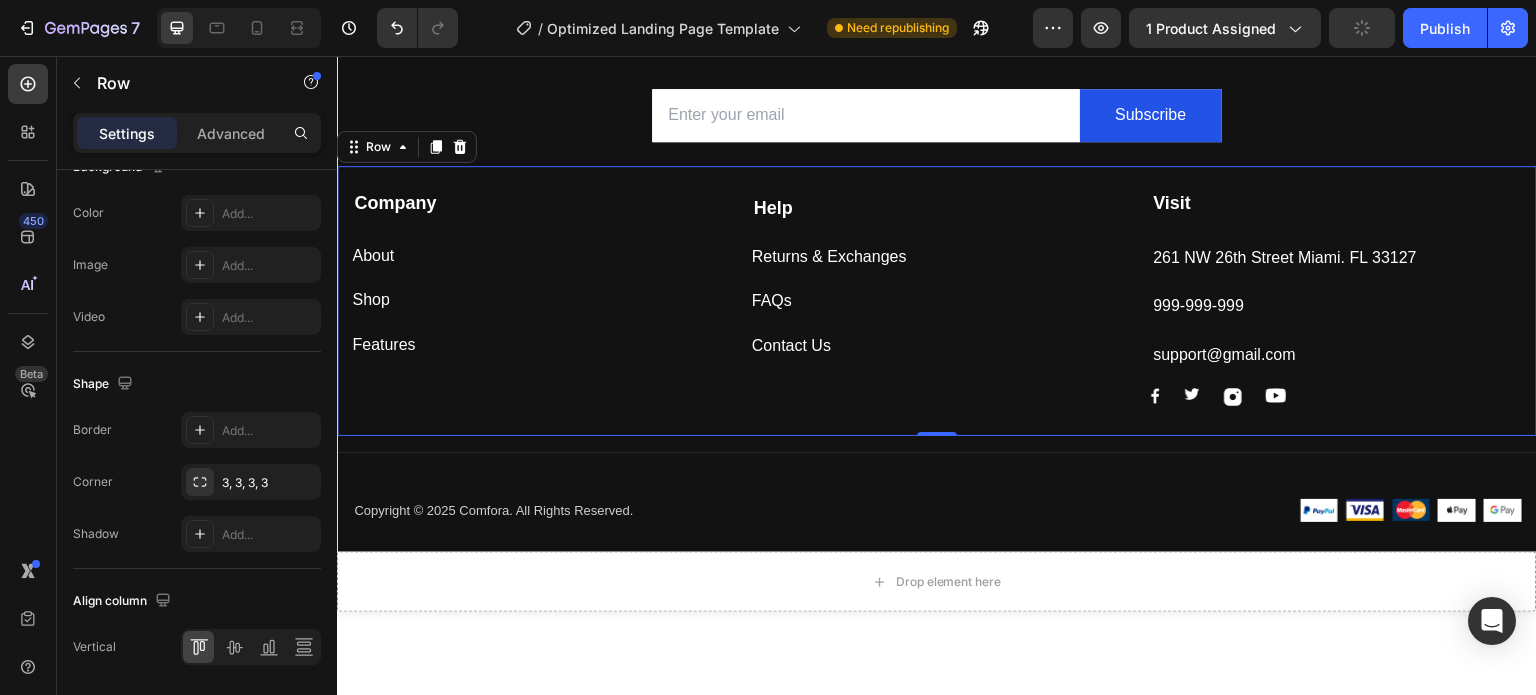 scroll, scrollTop: 0, scrollLeft: 0, axis: both 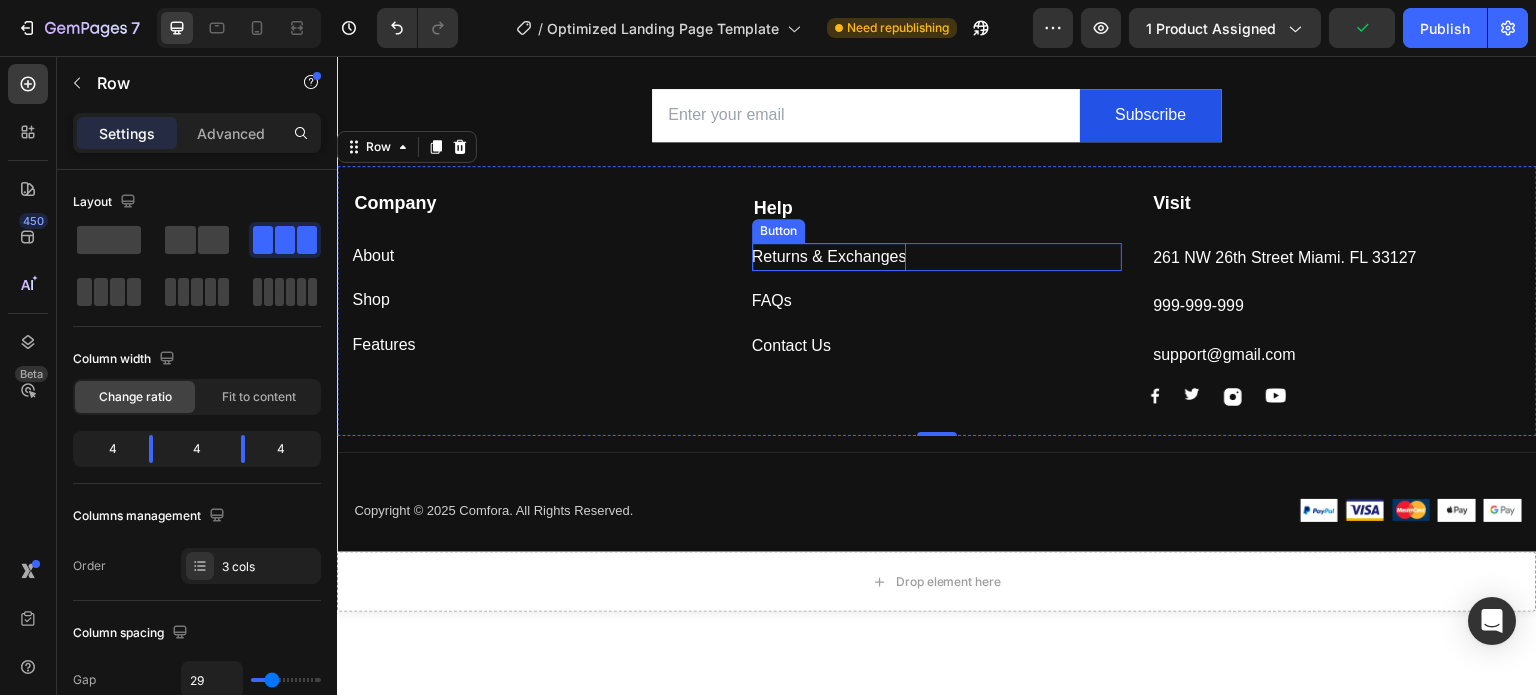 click on "Returns & Exchanges" at bounding box center [829, 257] 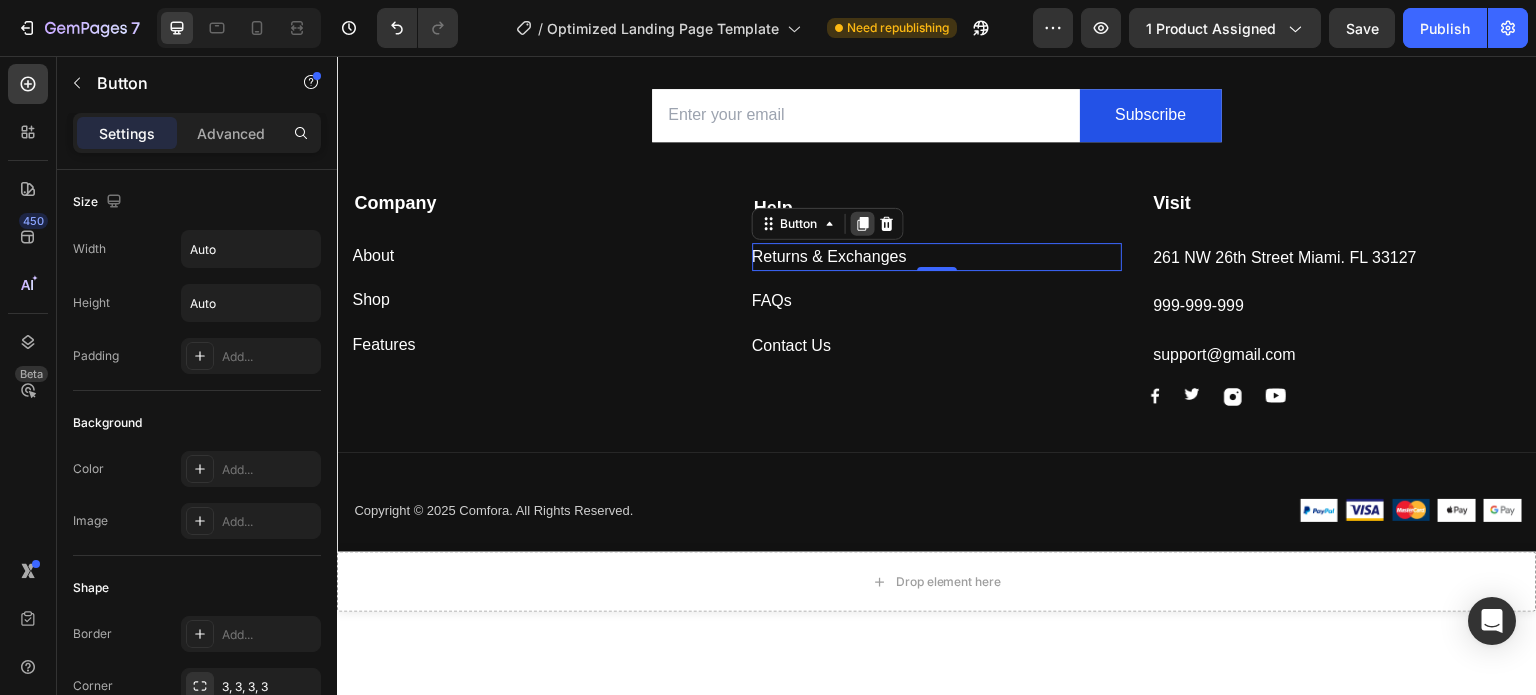 click 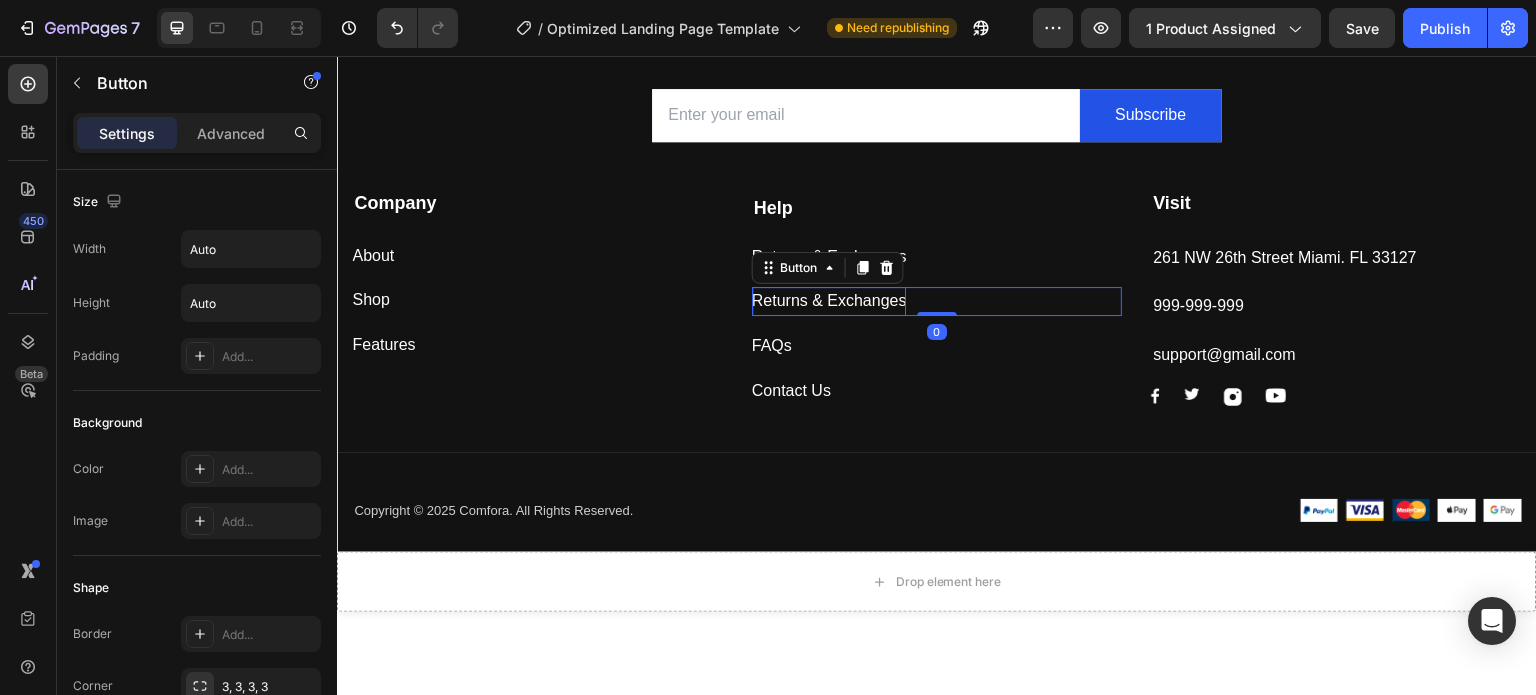 click on "Returns & Exchanges" at bounding box center (829, 301) 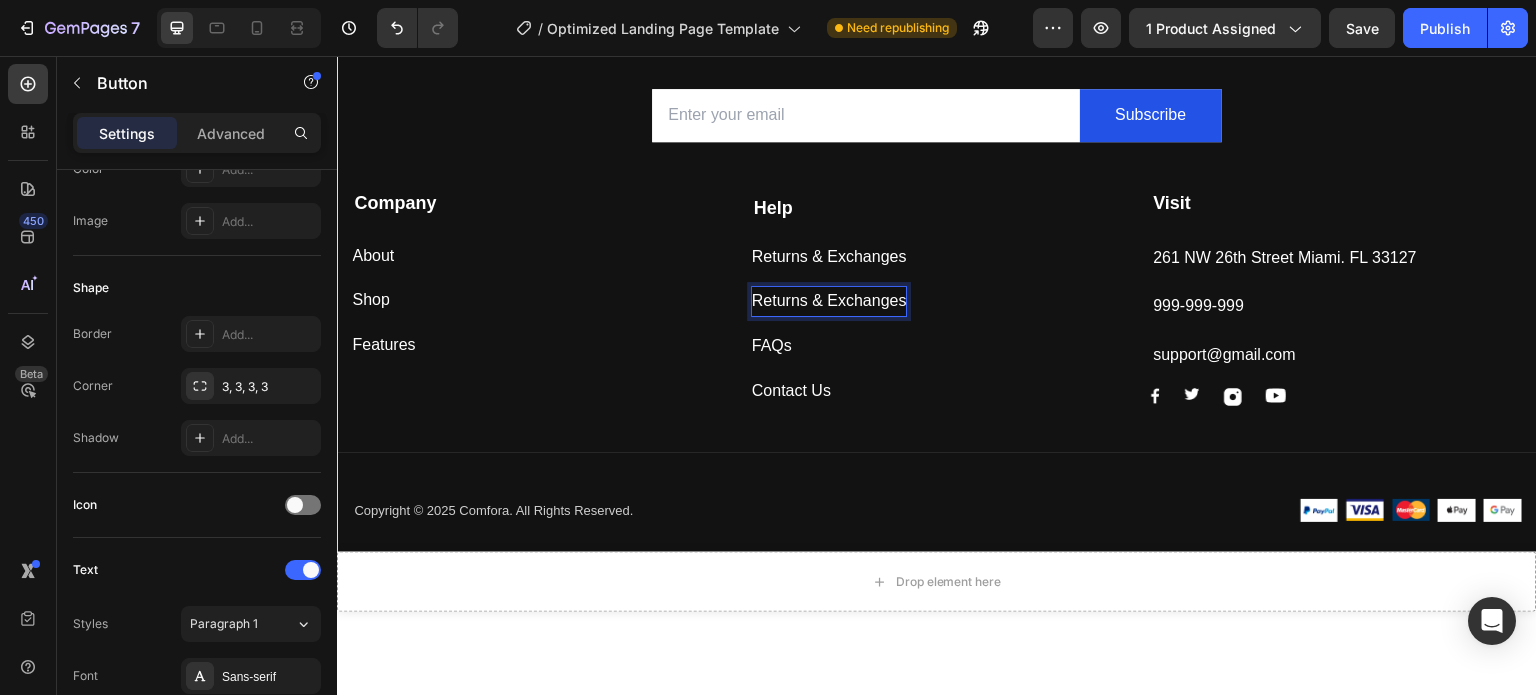 scroll, scrollTop: 1000, scrollLeft: 0, axis: vertical 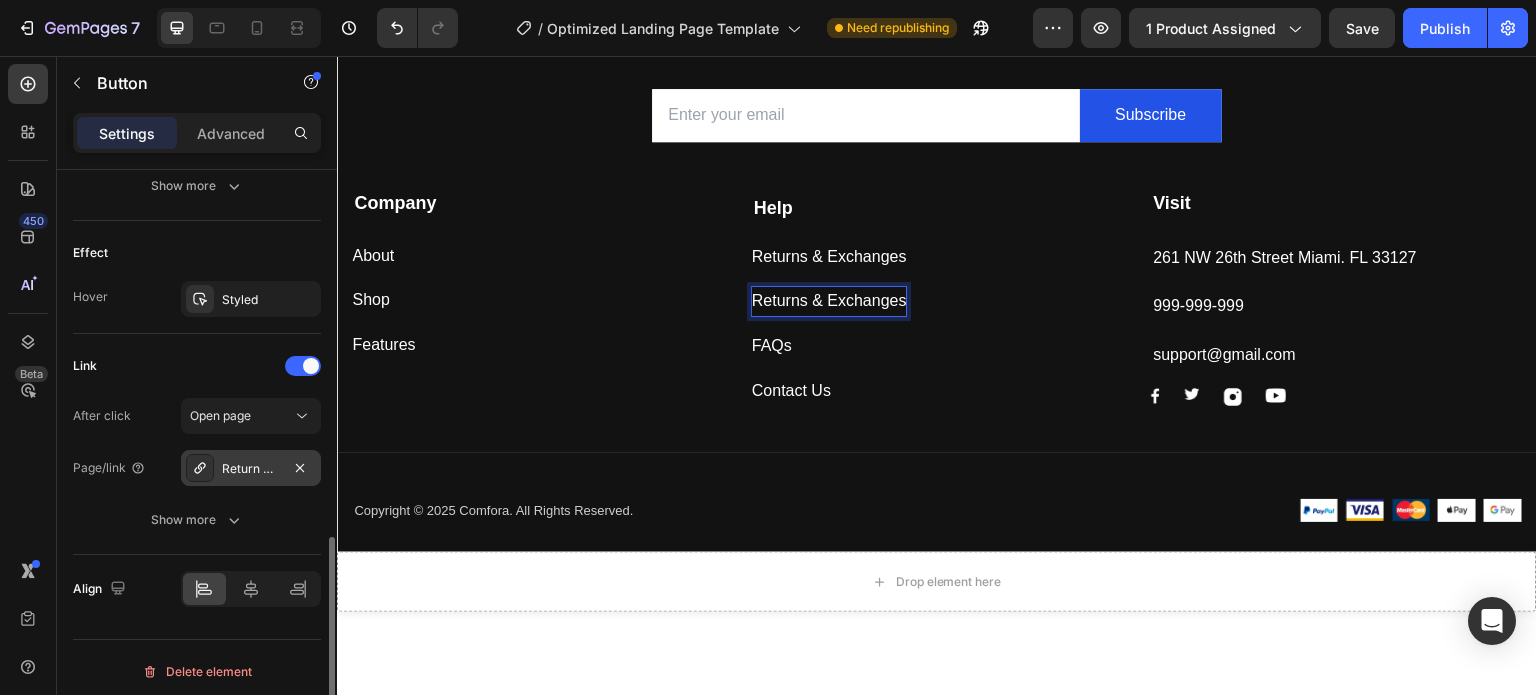 click on "Return Policy" at bounding box center (251, 469) 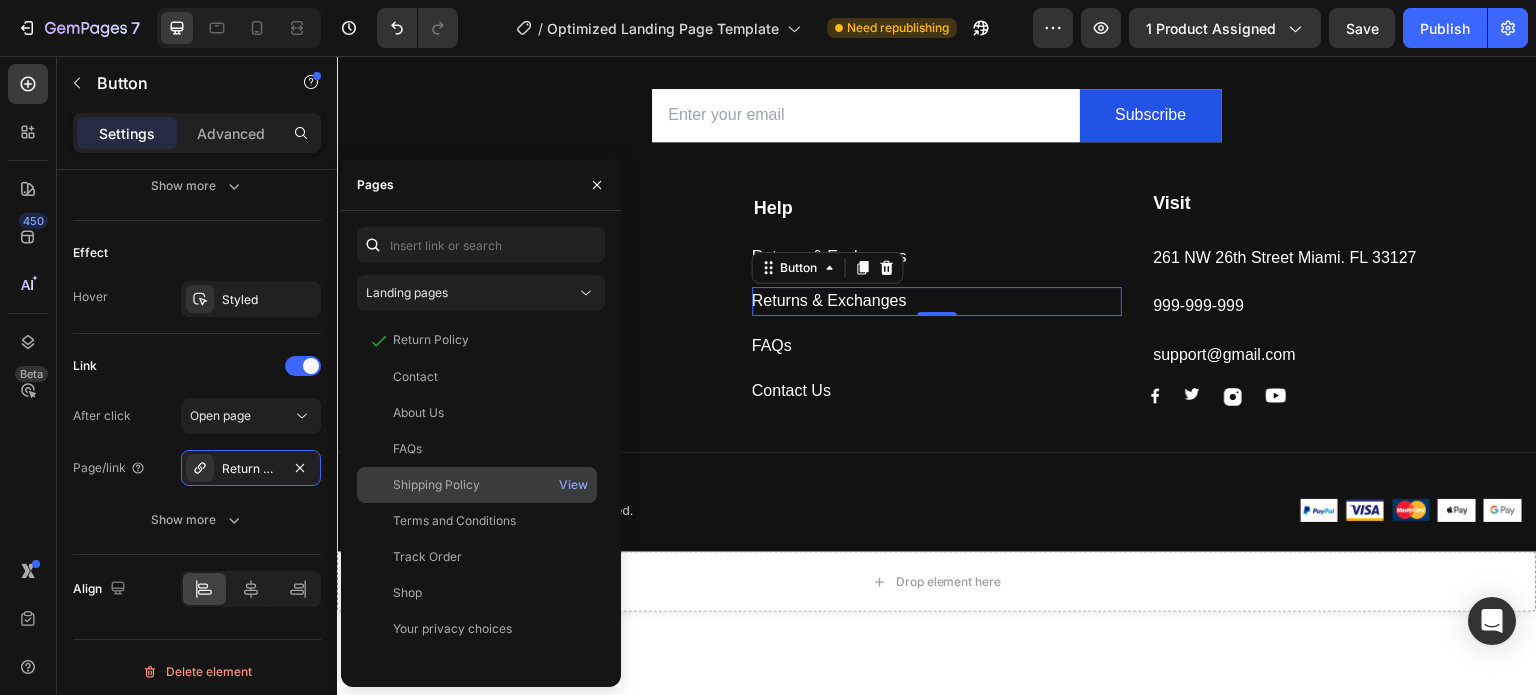 click on "Shipping Policy" 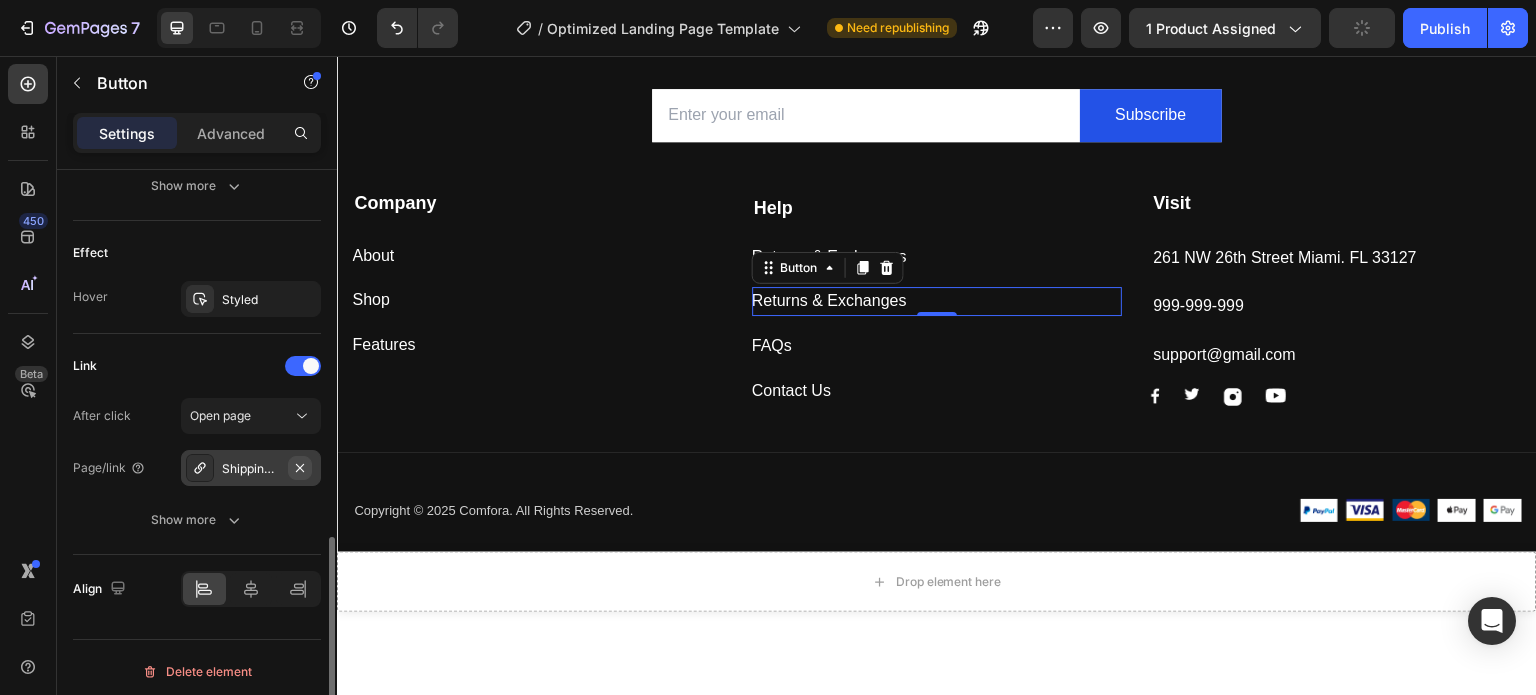 drag, startPoint x: 175, startPoint y: 459, endPoint x: 302, endPoint y: 460, distance: 127.00394 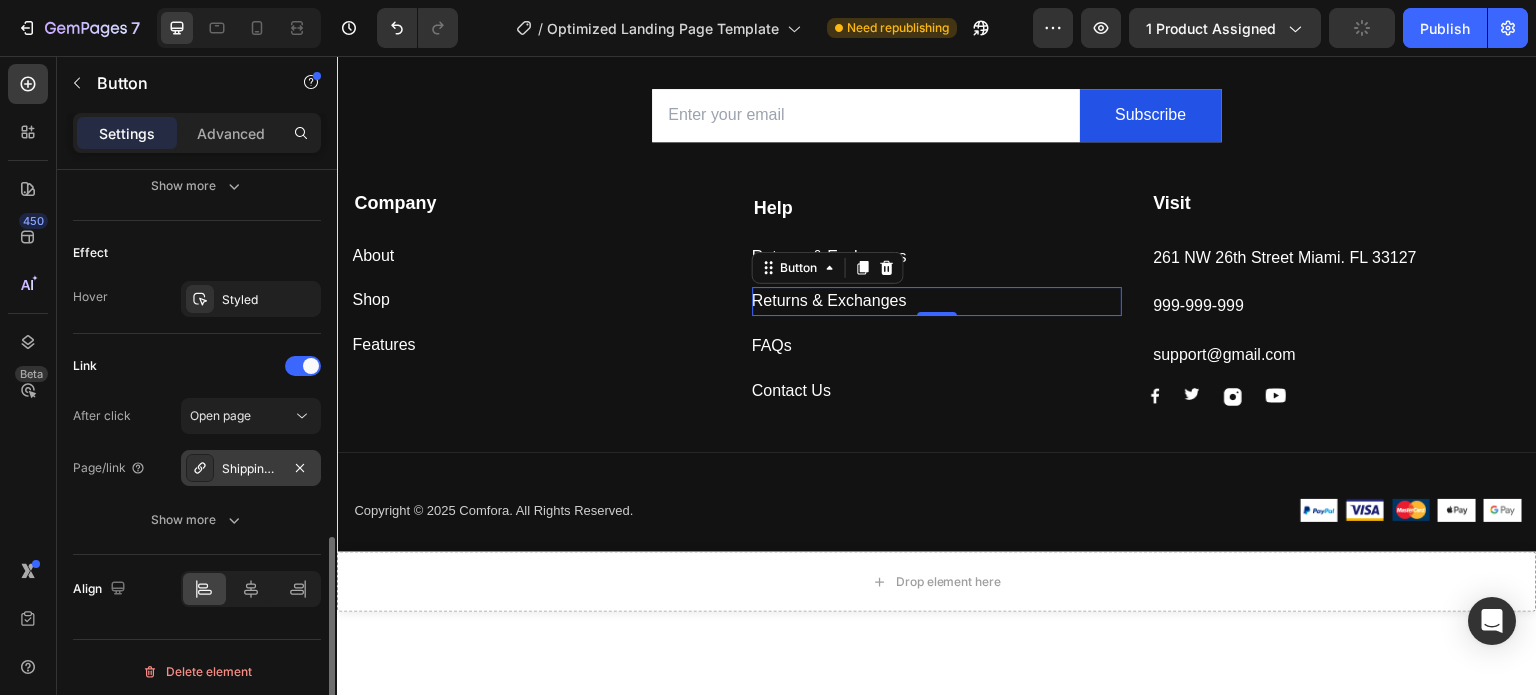 drag, startPoint x: 172, startPoint y: 464, endPoint x: 251, endPoint y: 467, distance: 79.05694 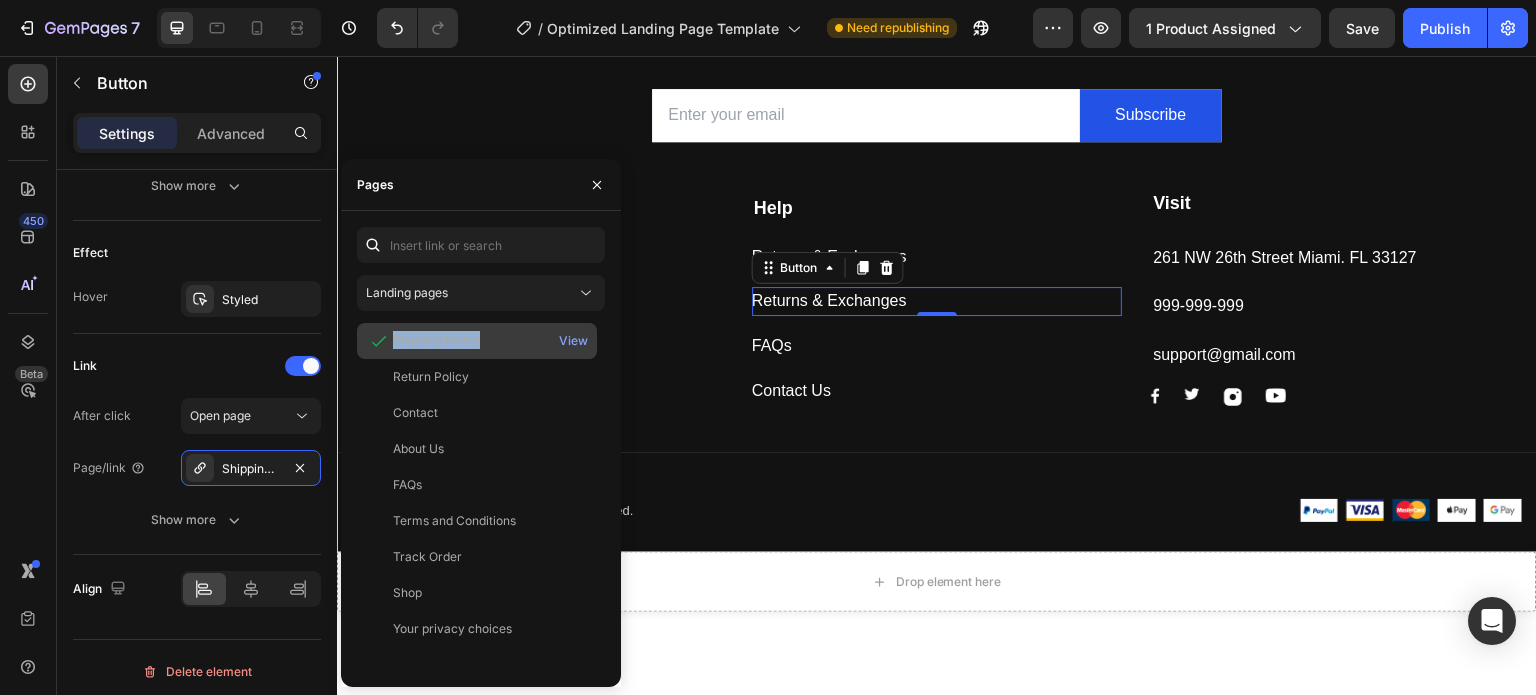 drag, startPoint x: 347, startPoint y: 333, endPoint x: 485, endPoint y: 335, distance: 138.0145 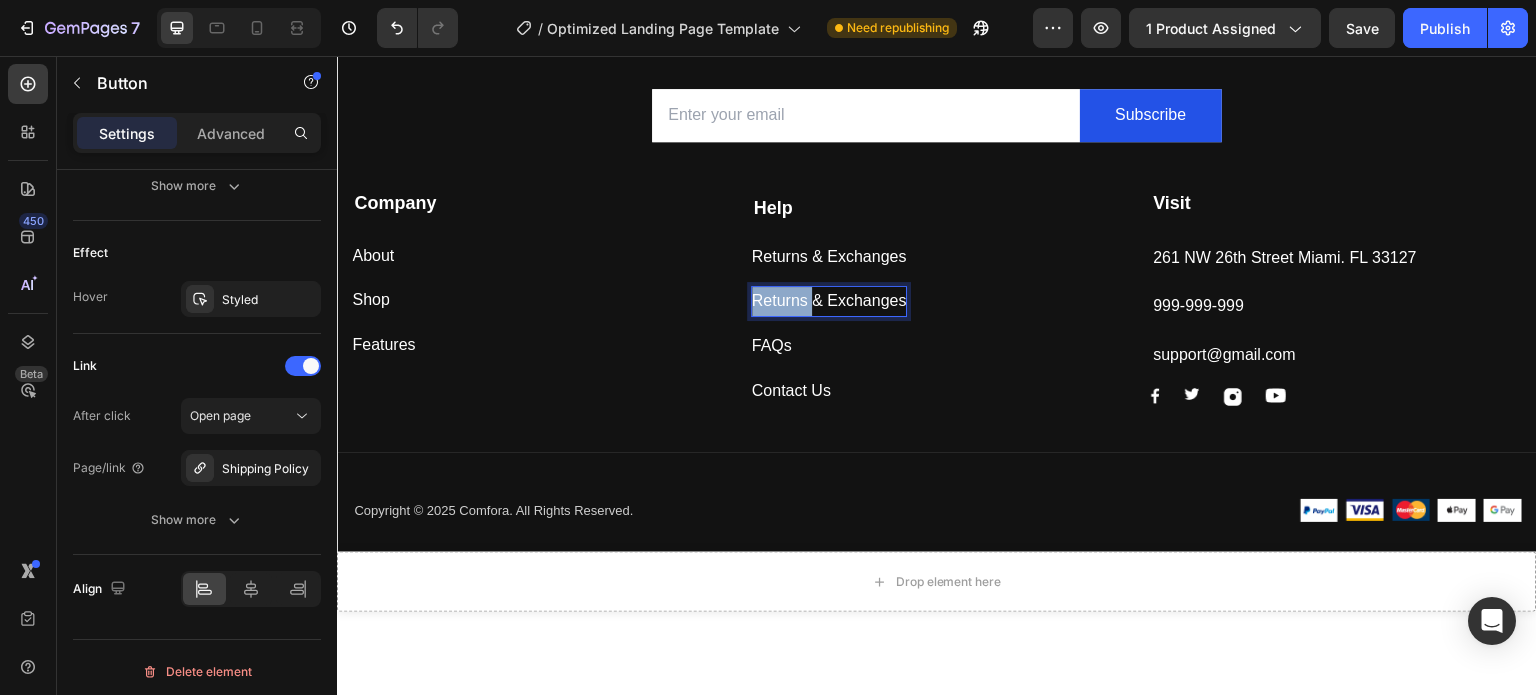 click on "Returns & Exchanges" at bounding box center [829, 301] 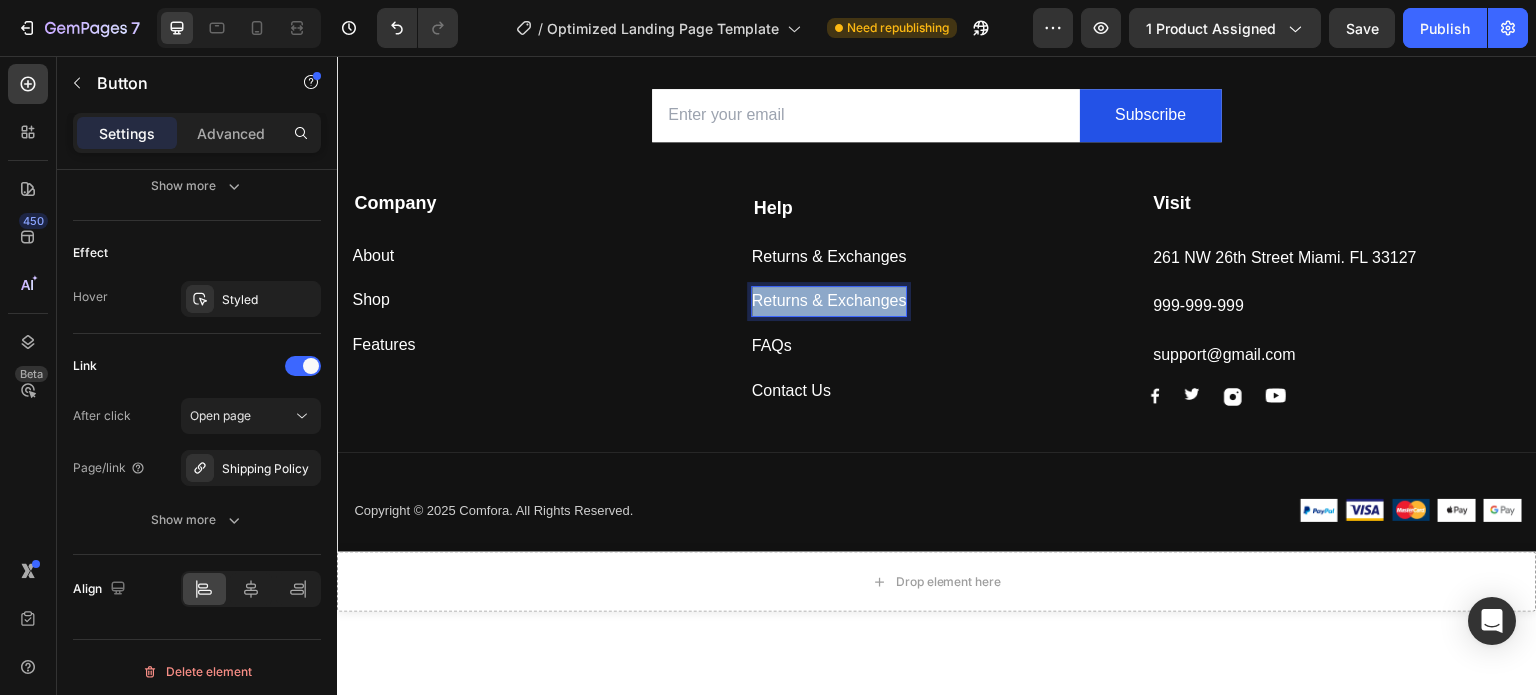 click on "Returns & Exchanges" at bounding box center [829, 301] 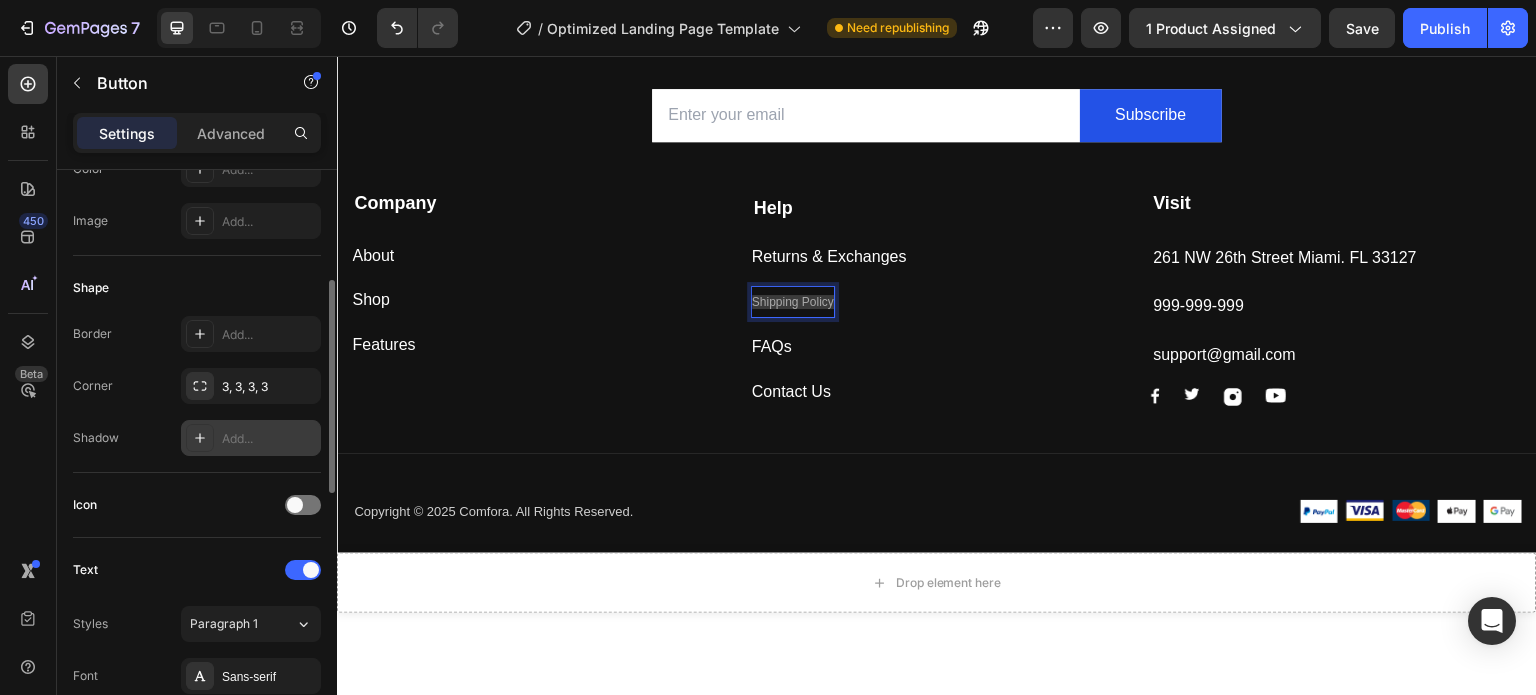 scroll, scrollTop: 0, scrollLeft: 0, axis: both 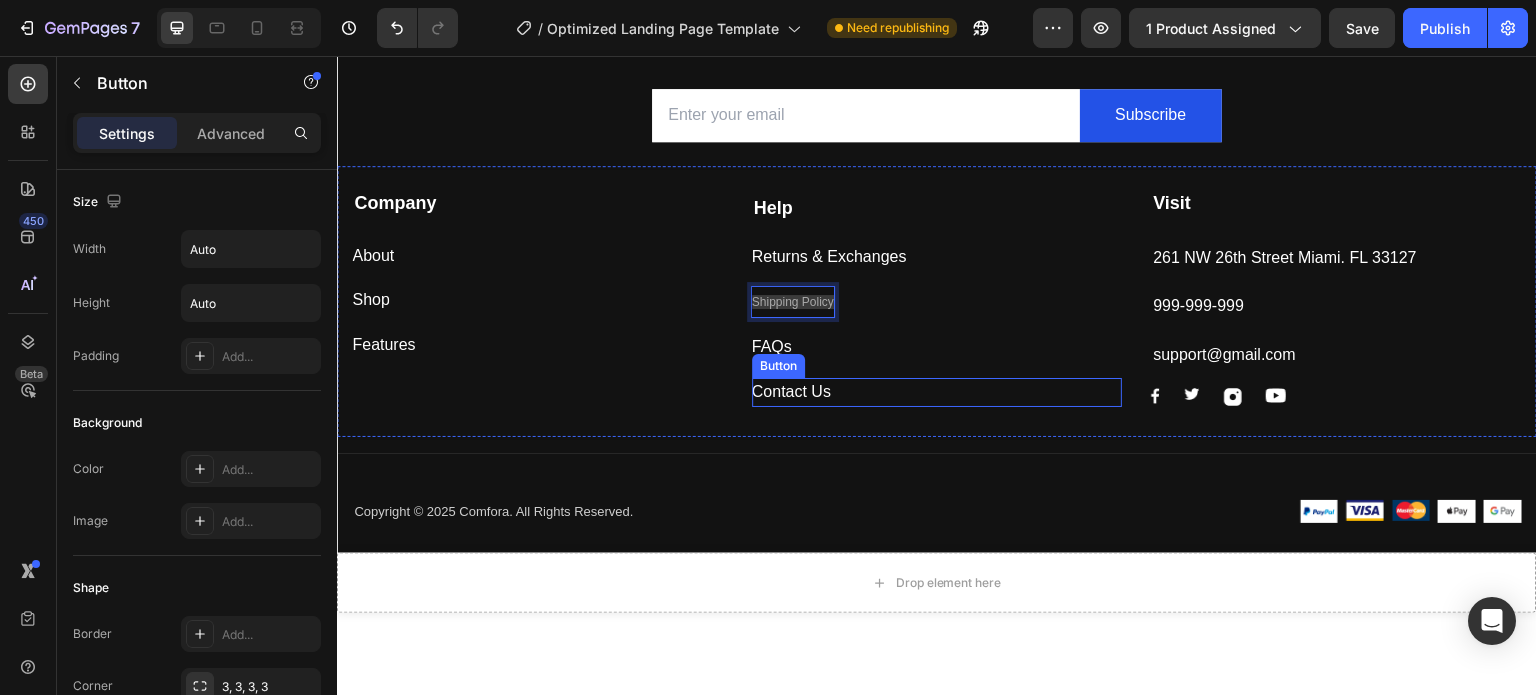 click on "Contact Us Button" at bounding box center [937, 392] 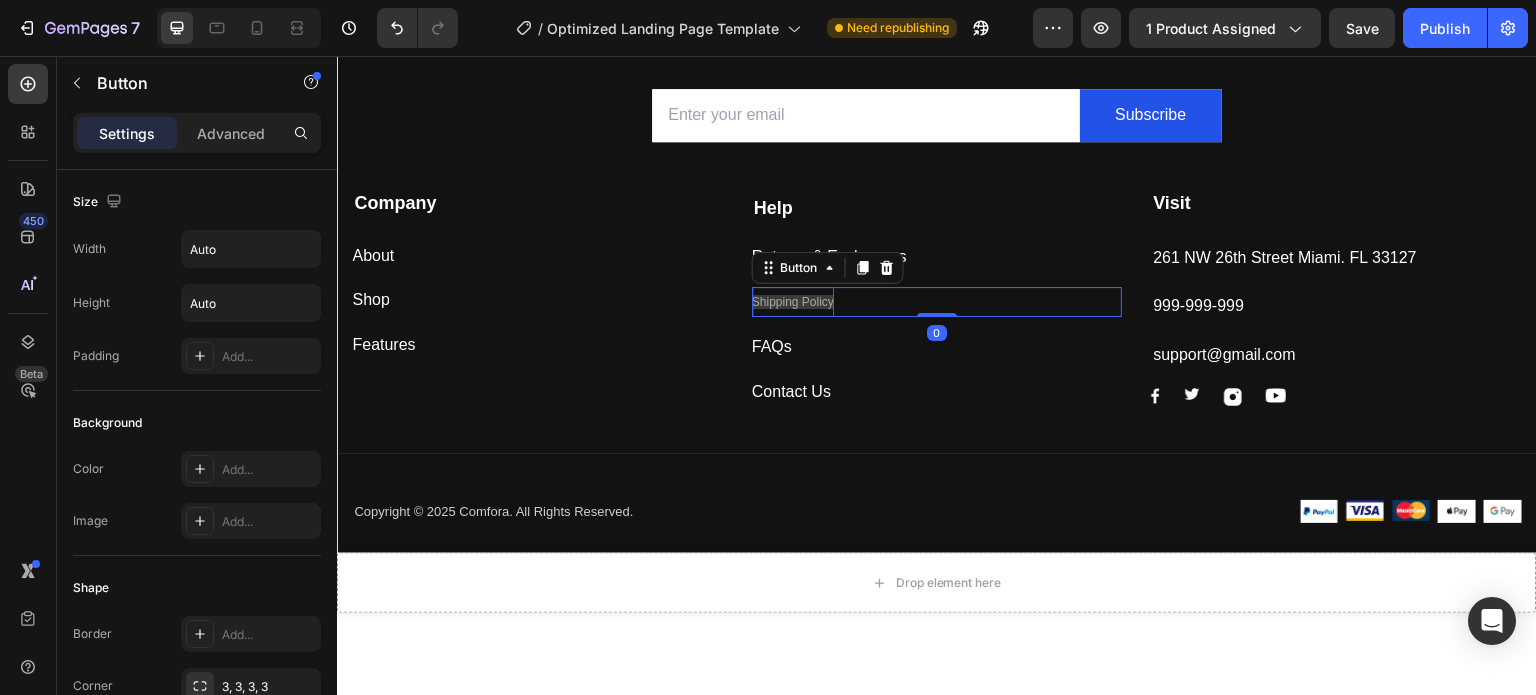 click on "Shipping Policy" at bounding box center [793, 302] 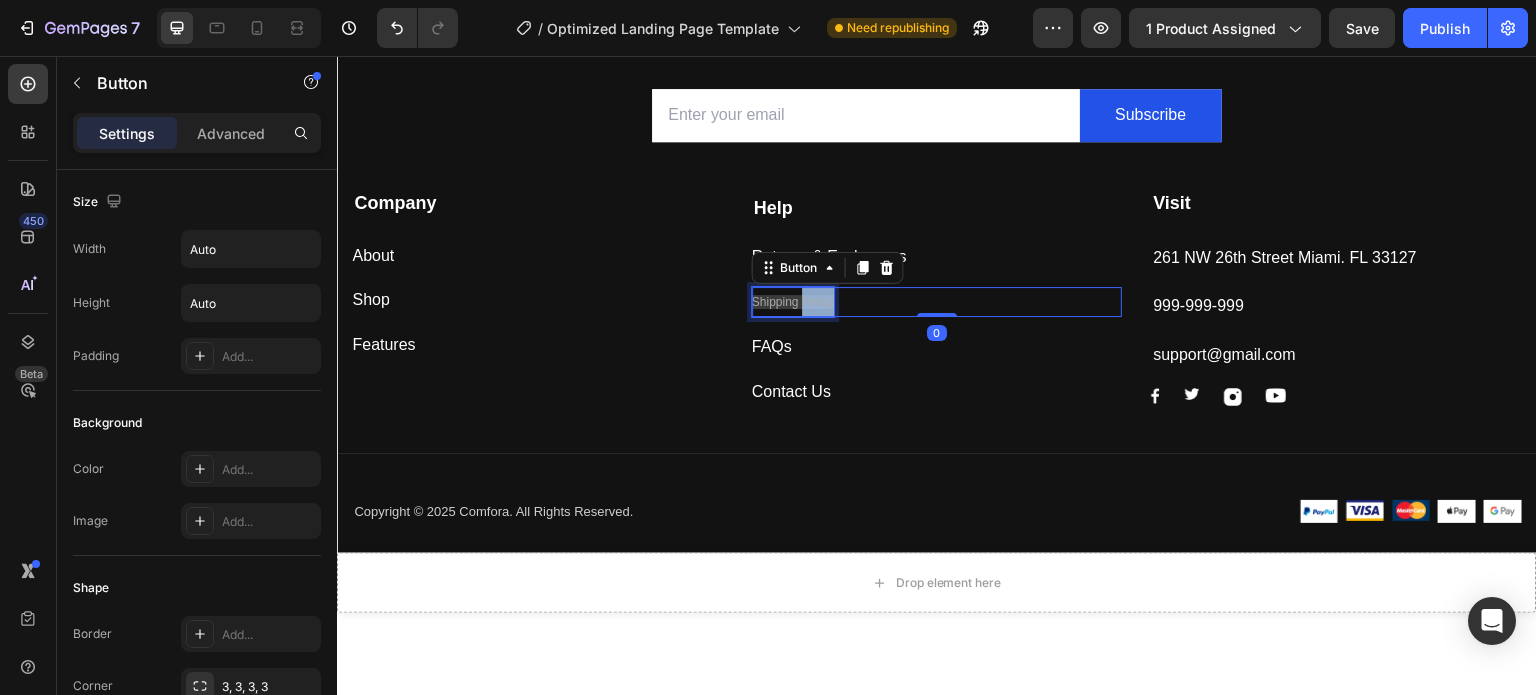 click on "Shipping Policy" at bounding box center (793, 302) 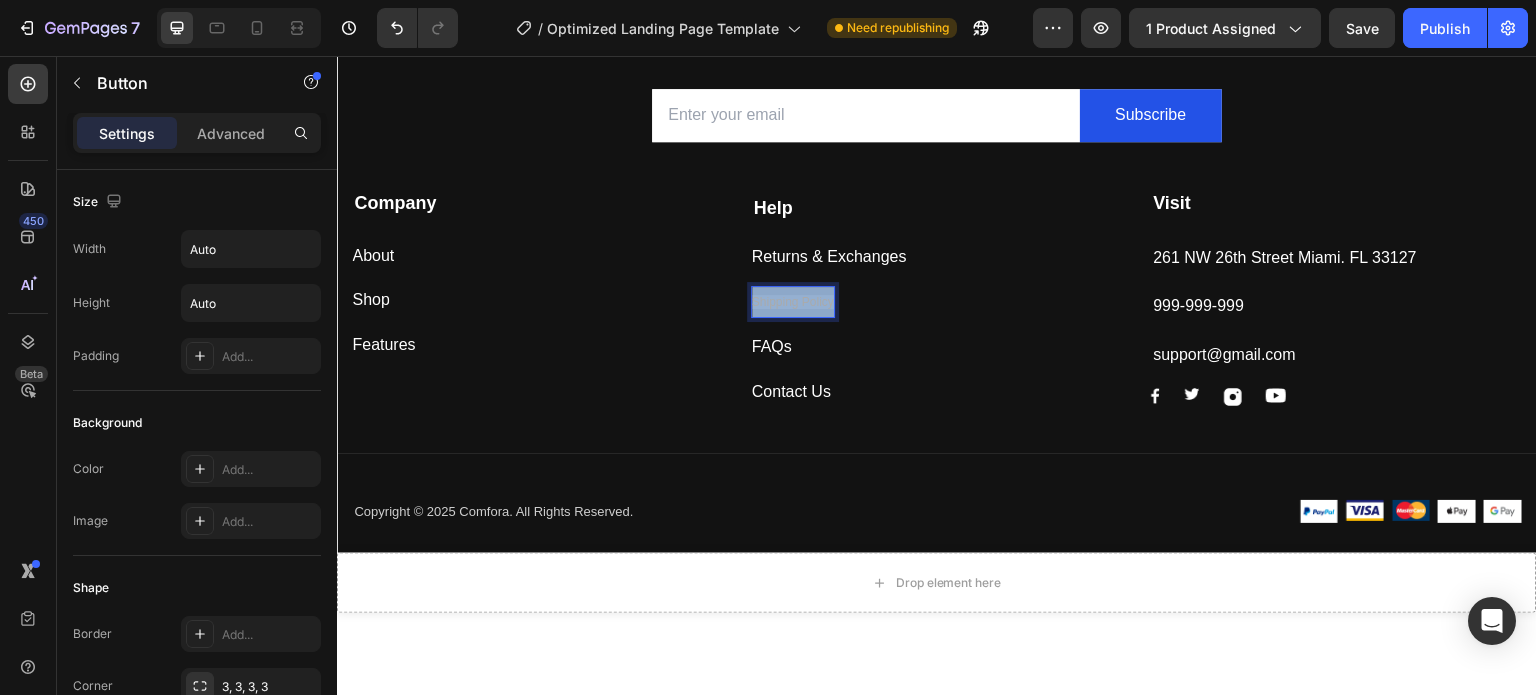 click on "Shipping Policy" at bounding box center (793, 302) 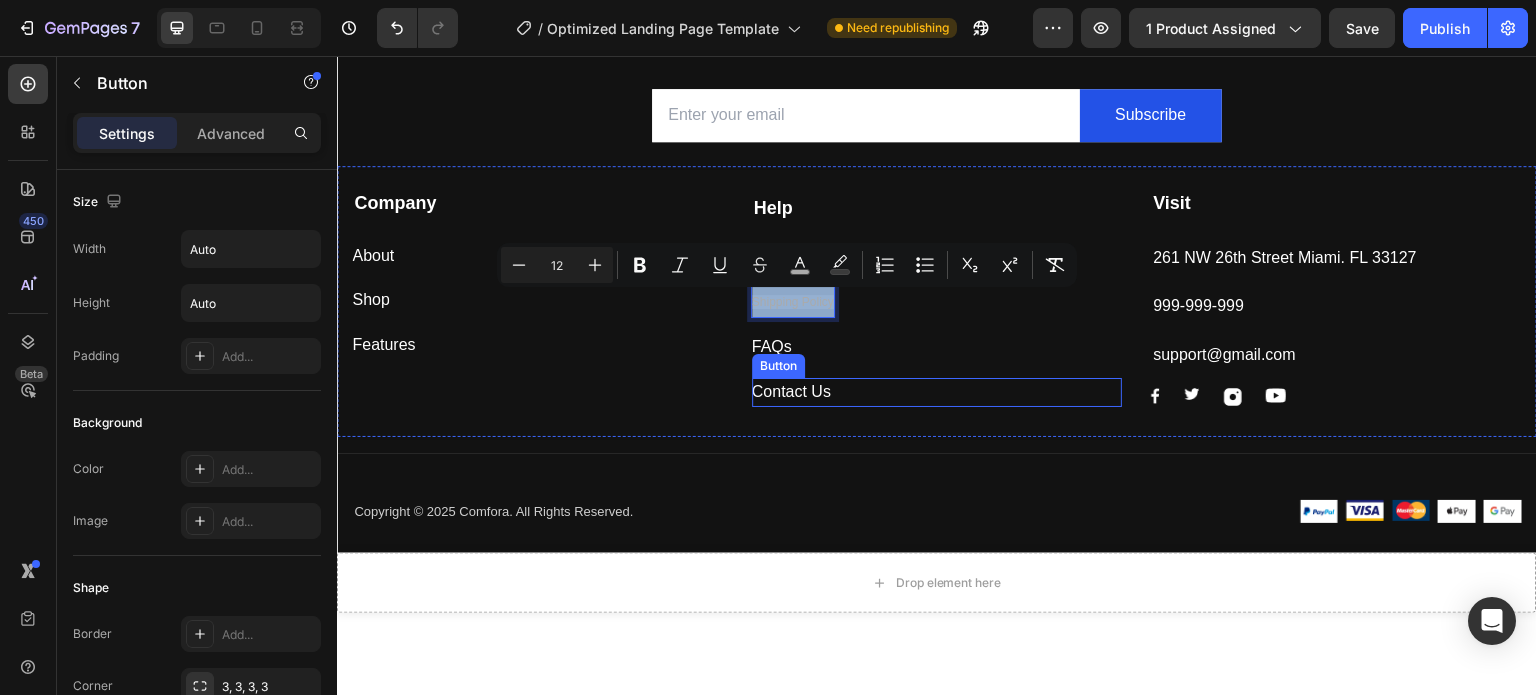 click on "Contact Us Button" at bounding box center [937, 392] 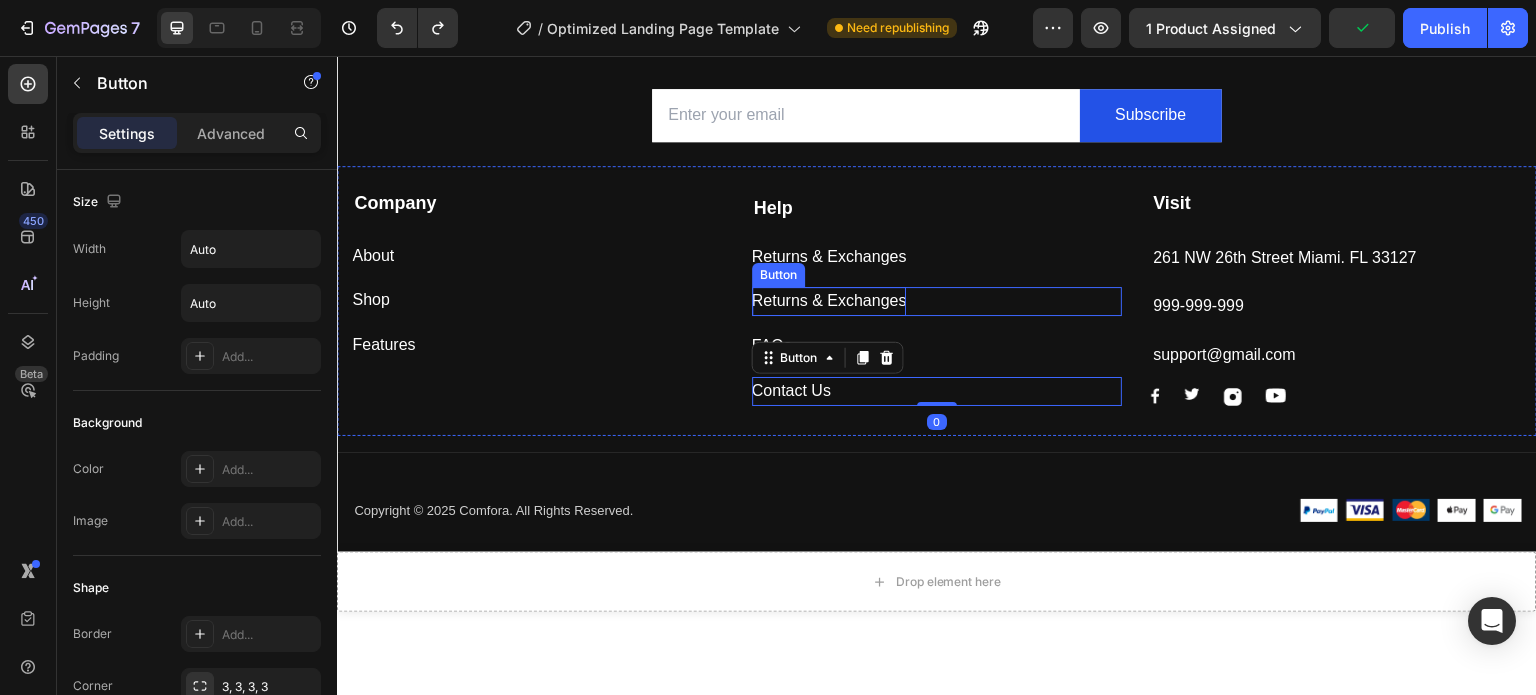 click on "Returns & Exchanges" at bounding box center (829, 301) 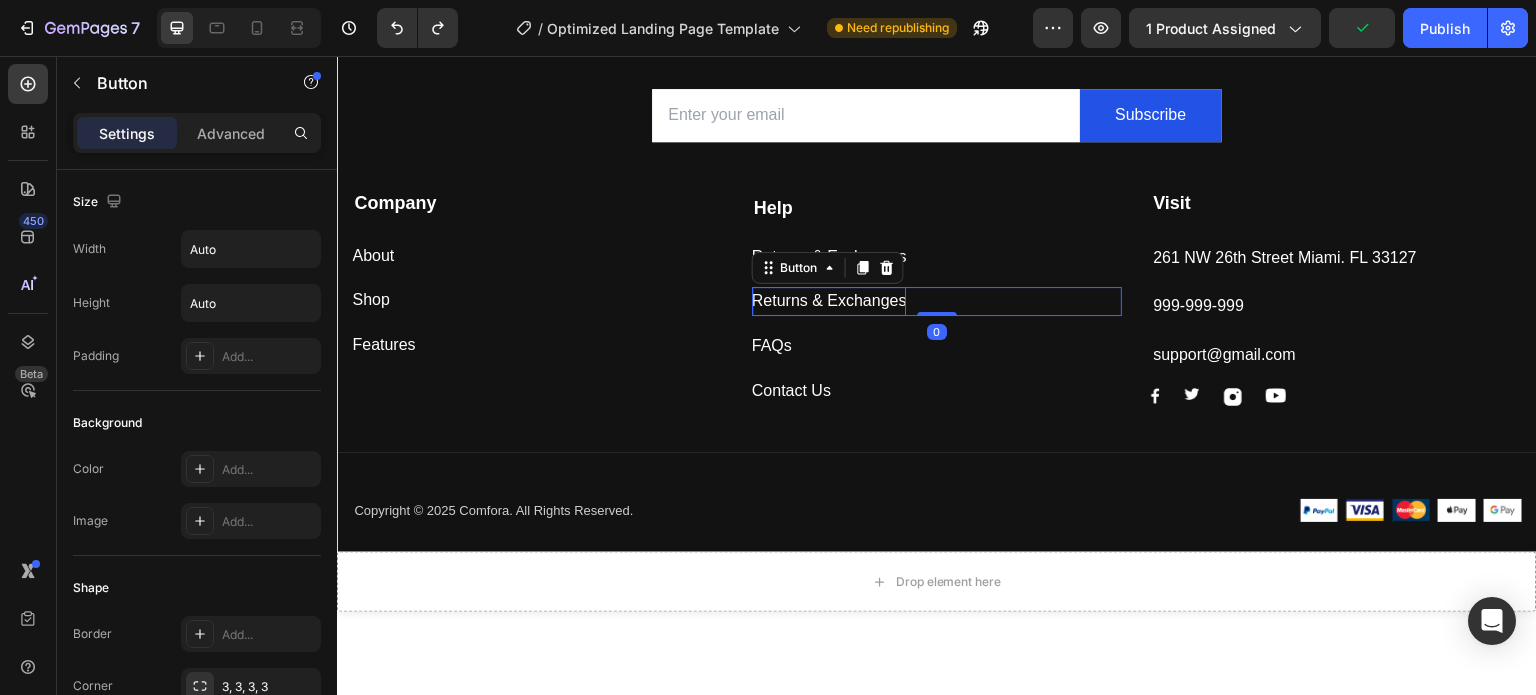 click on "Returns & Exchanges" at bounding box center (829, 301) 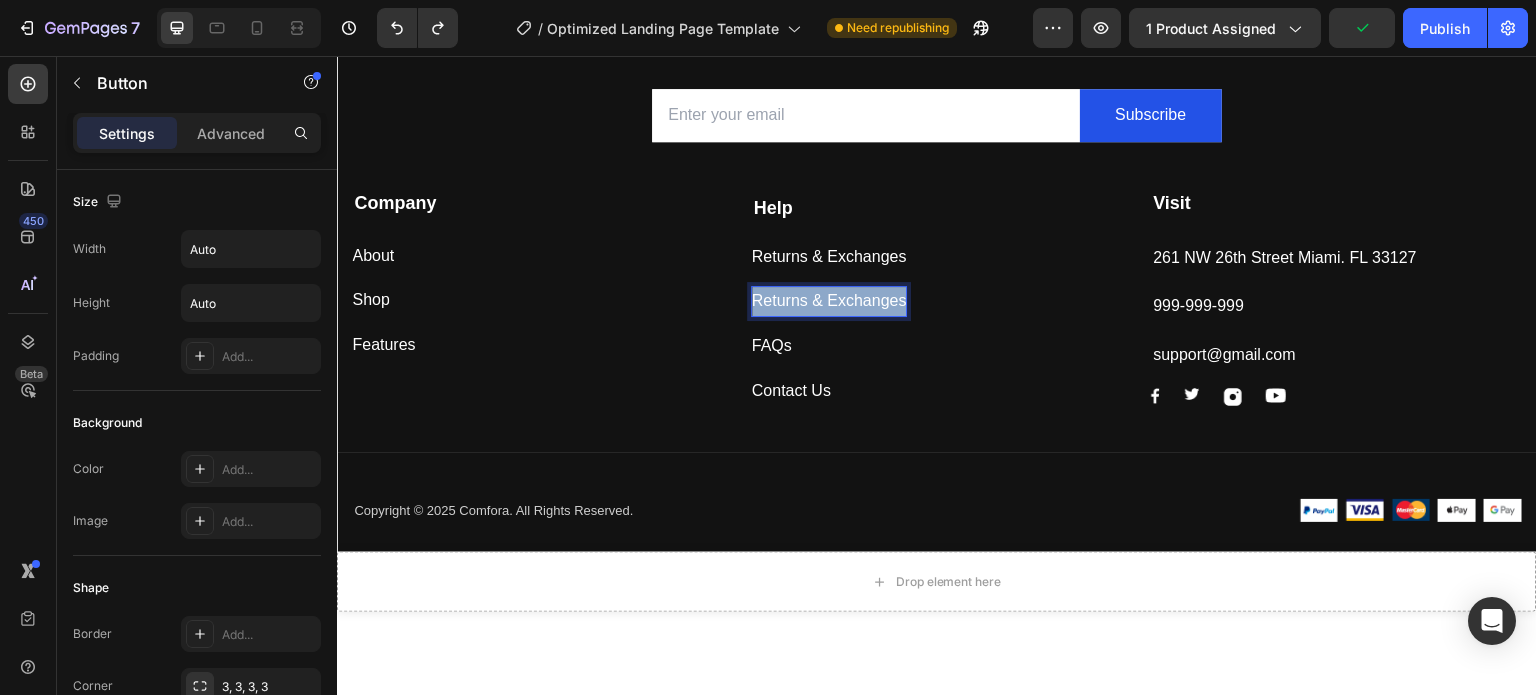 click on "Returns & Exchanges" at bounding box center [829, 301] 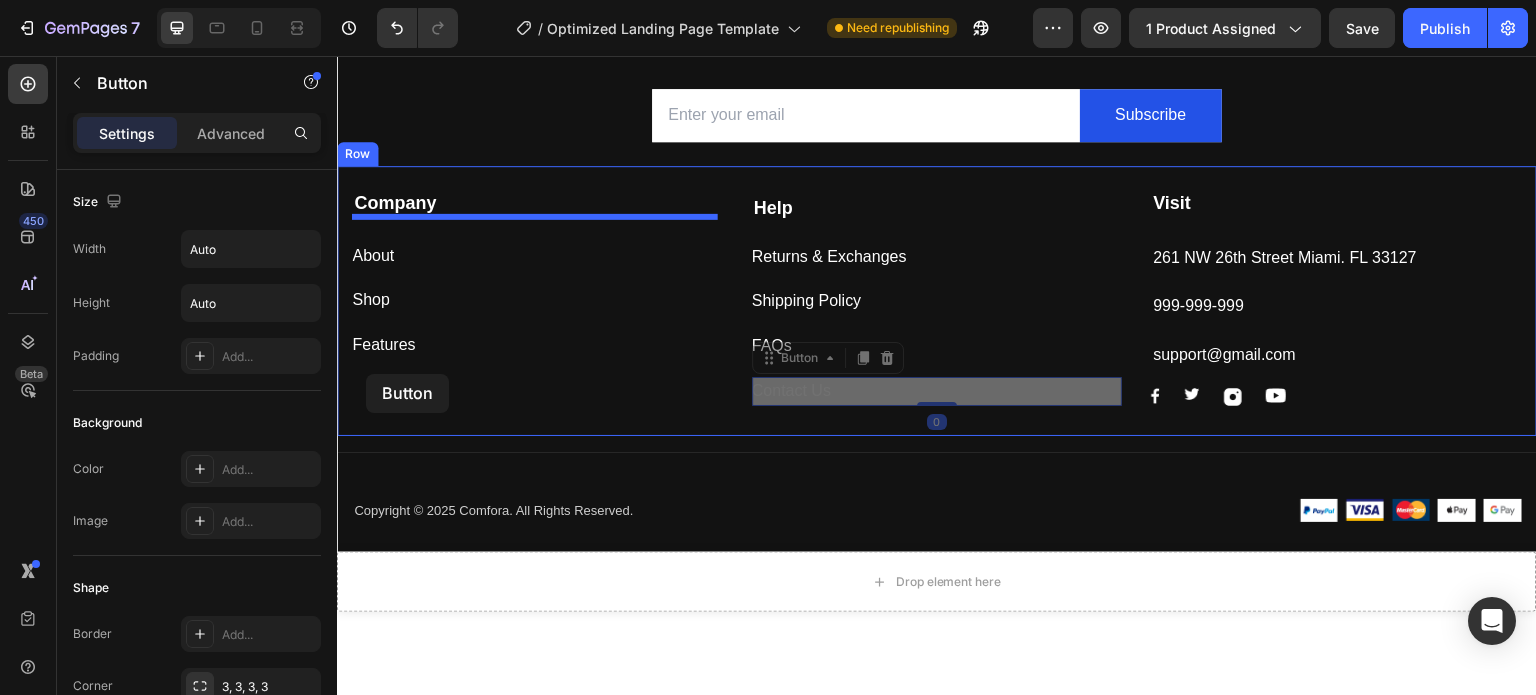 drag, startPoint x: 788, startPoint y: 396, endPoint x: 366, endPoint y: 374, distance: 422.57306 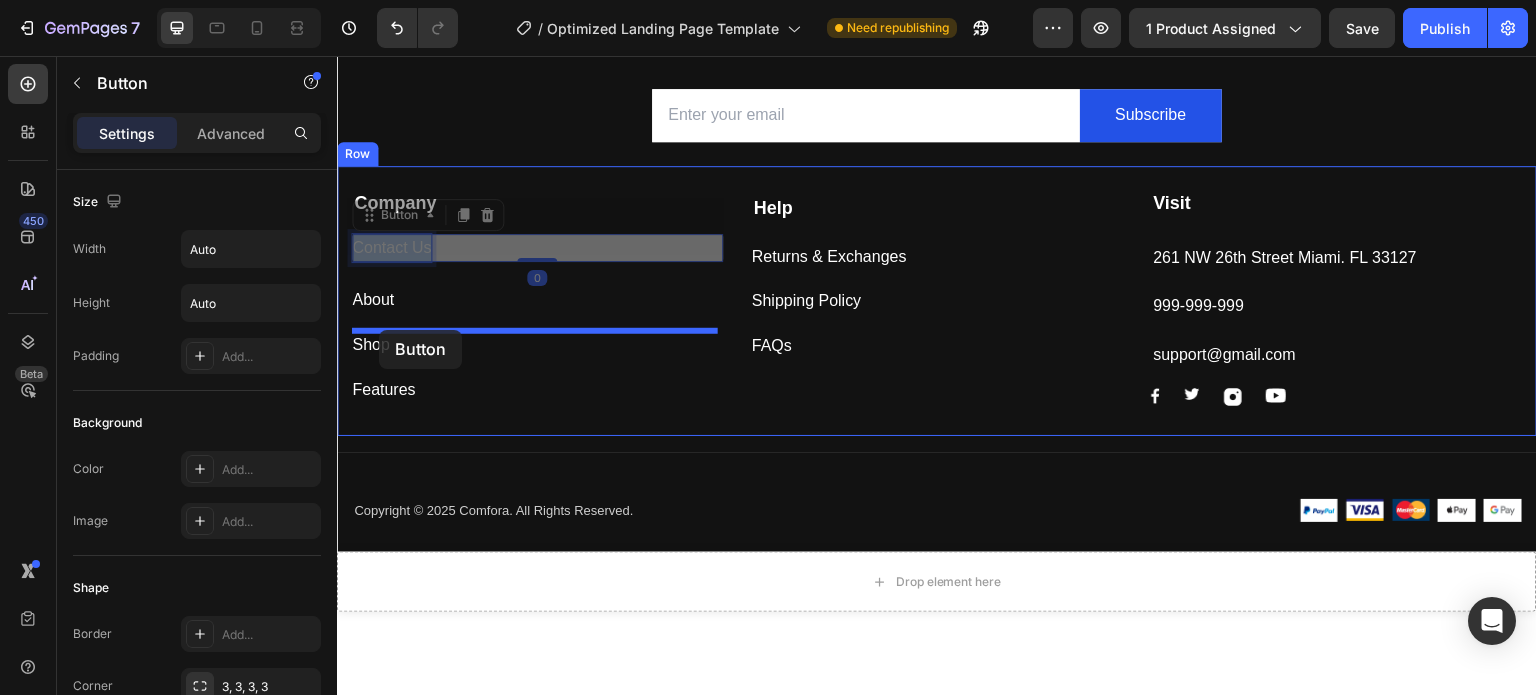 drag, startPoint x: 373, startPoint y: 239, endPoint x: 379, endPoint y: 330, distance: 91.197586 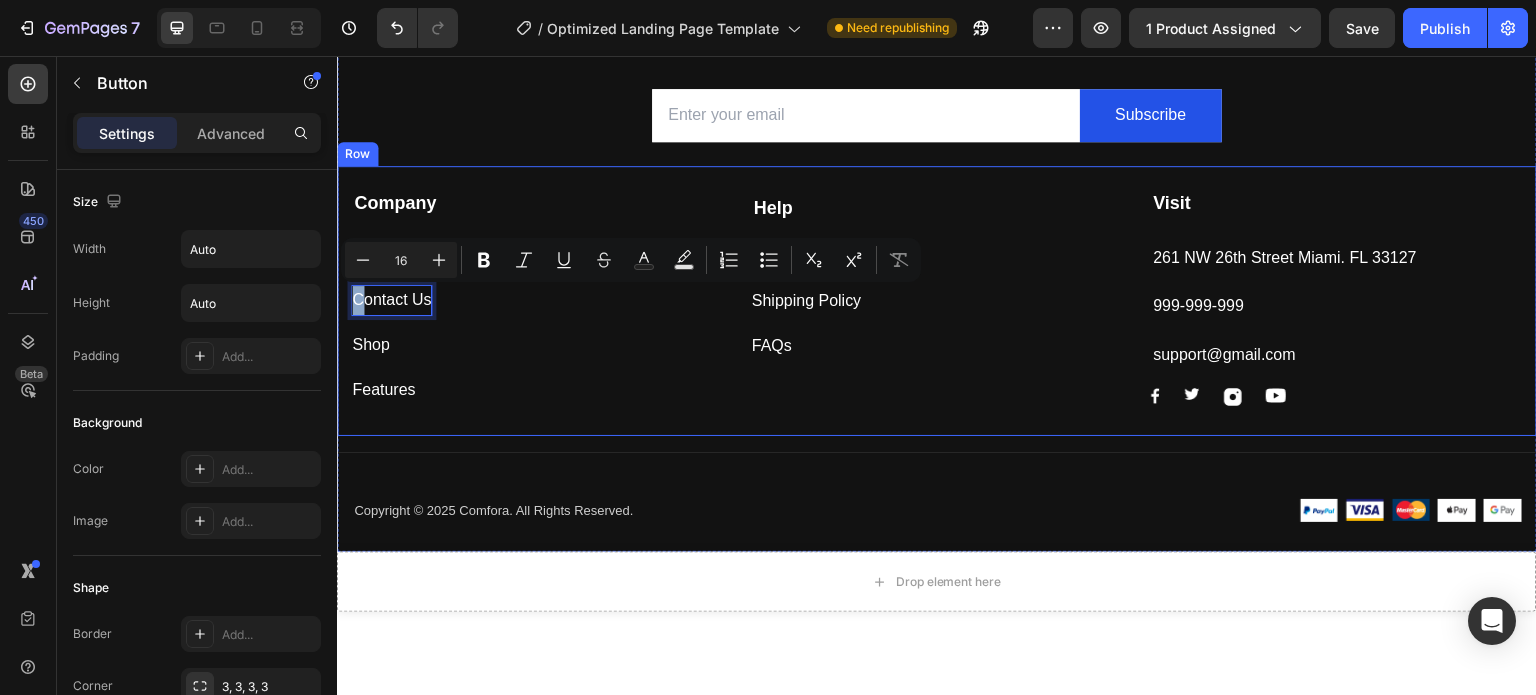 drag, startPoint x: 356, startPoint y: 293, endPoint x: 364, endPoint y: 449, distance: 156.20499 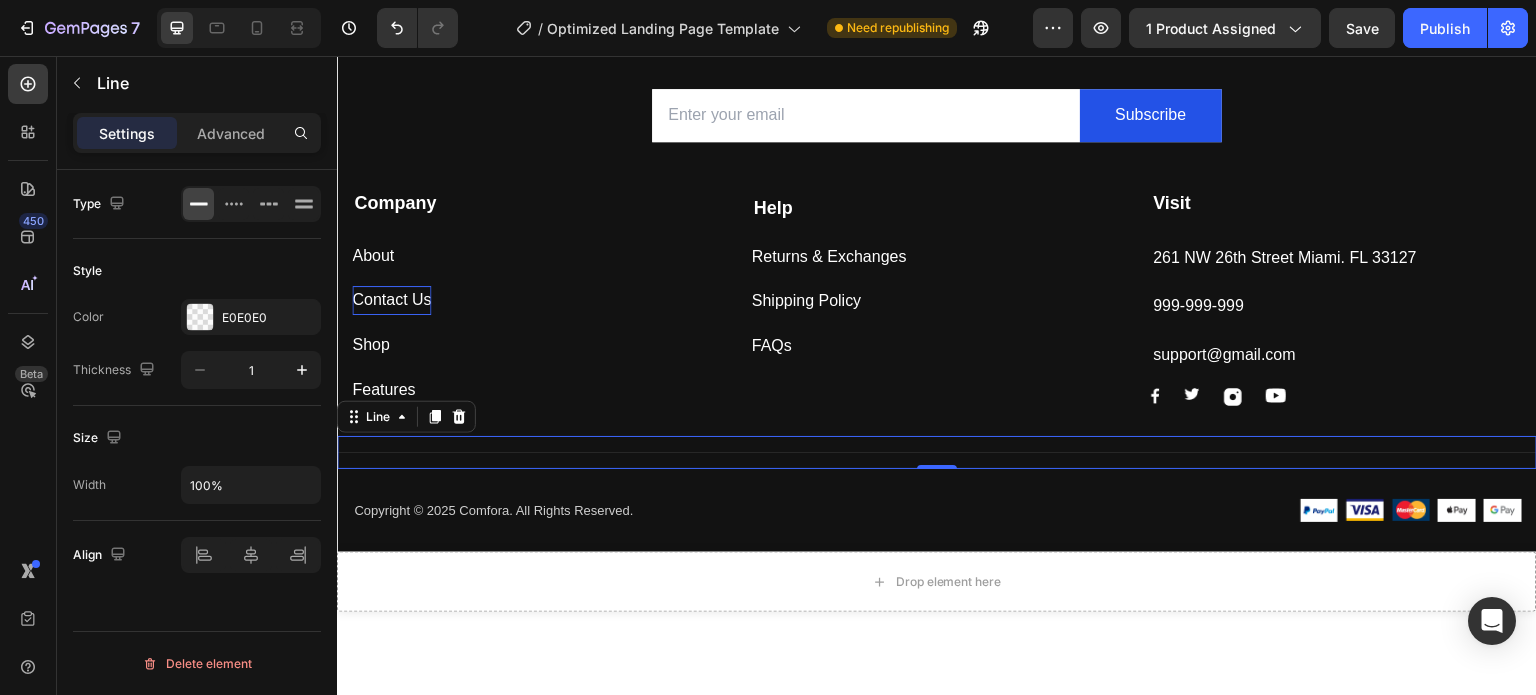 click on "Title Line   0" at bounding box center [937, 452] 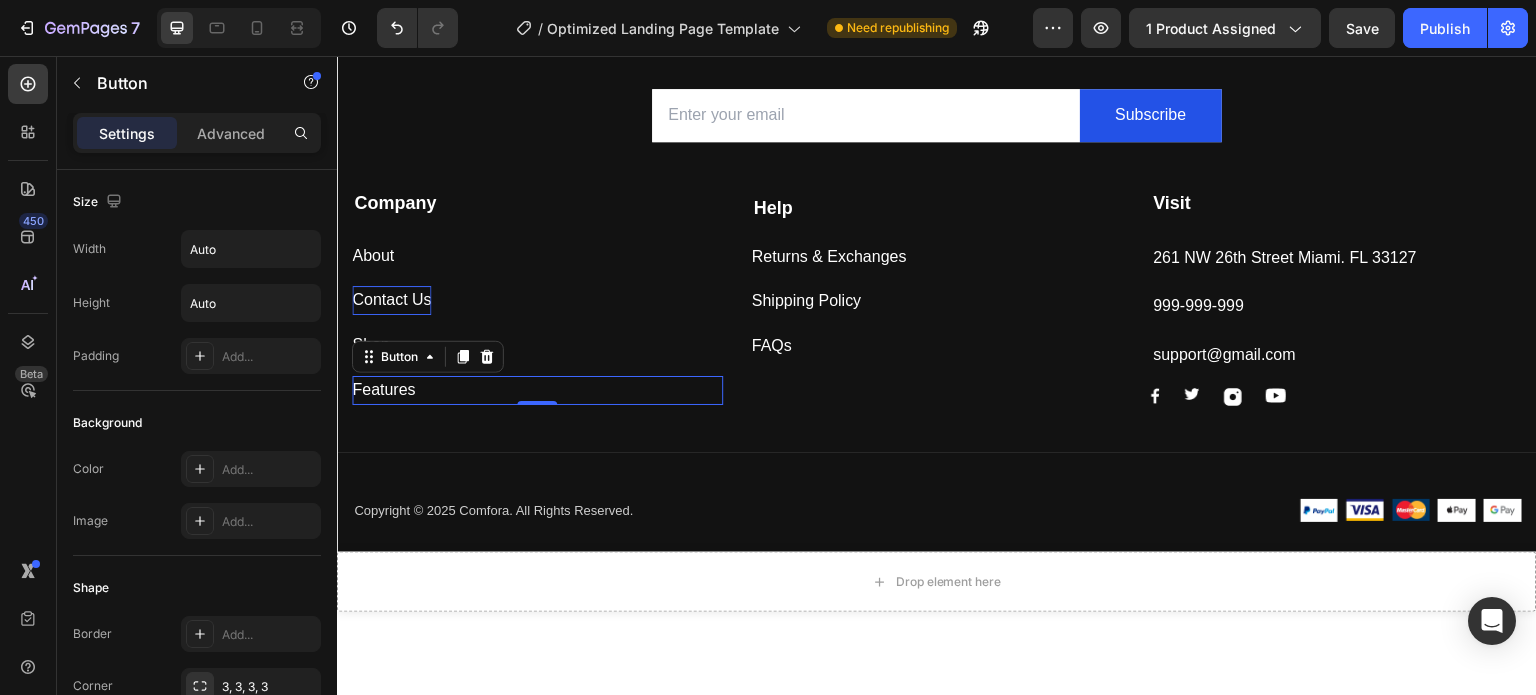 click on "Features Button   0" at bounding box center (537, 390) 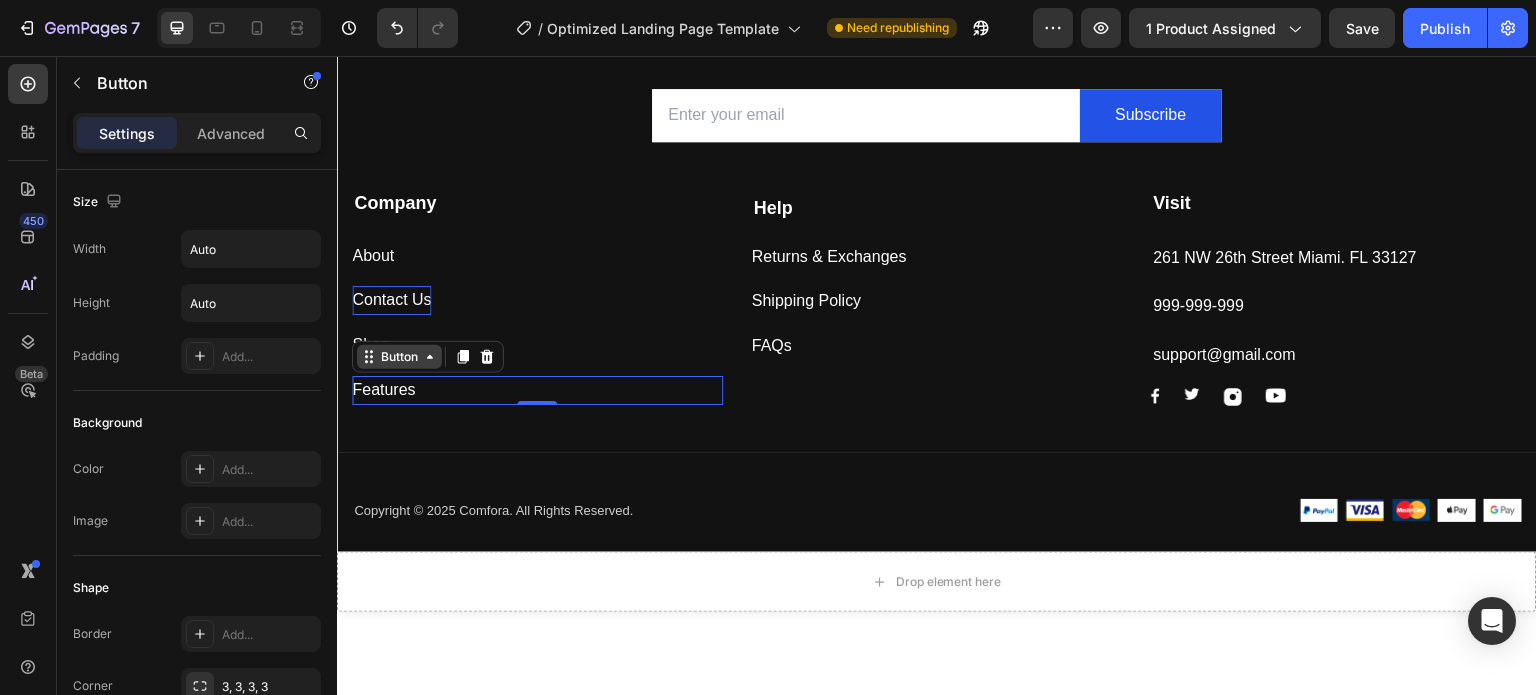click 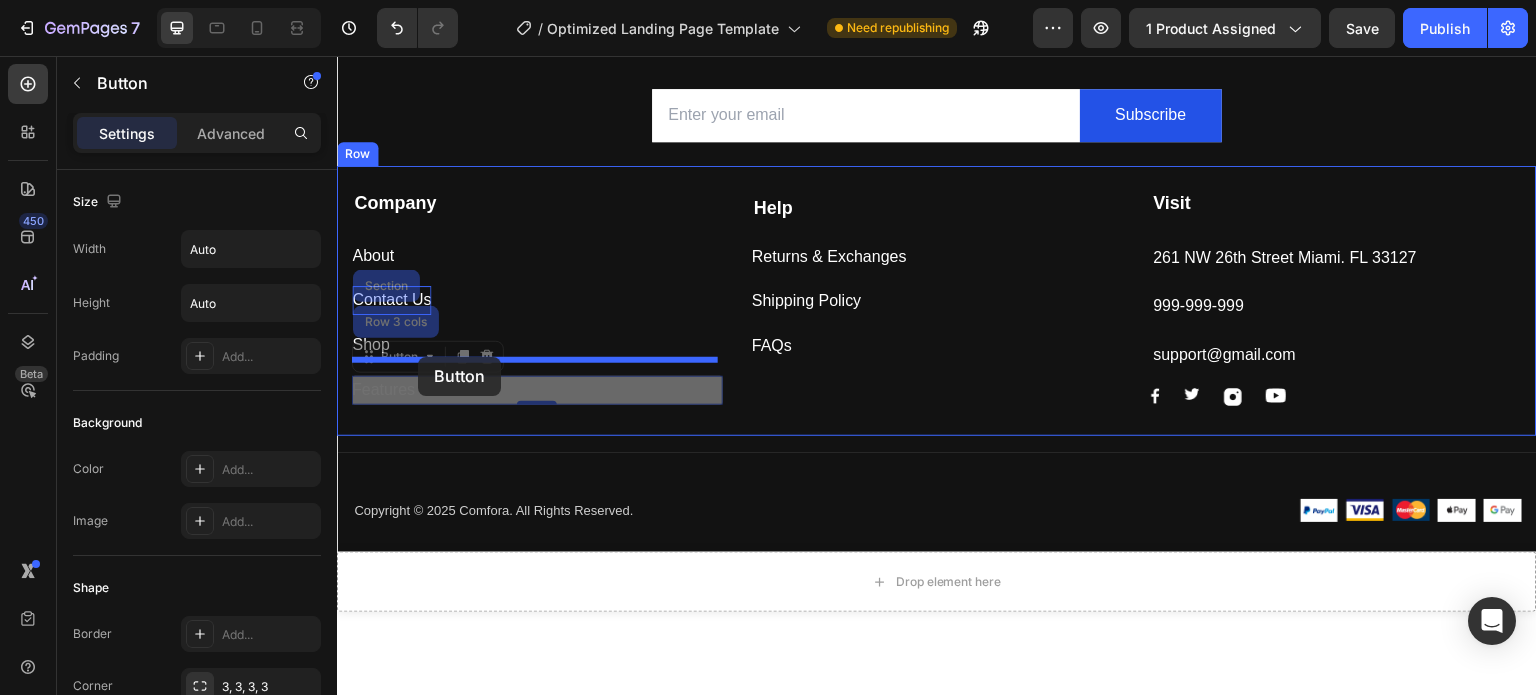 drag, startPoint x: 433, startPoint y: 360, endPoint x: 418, endPoint y: 357, distance: 15.297058 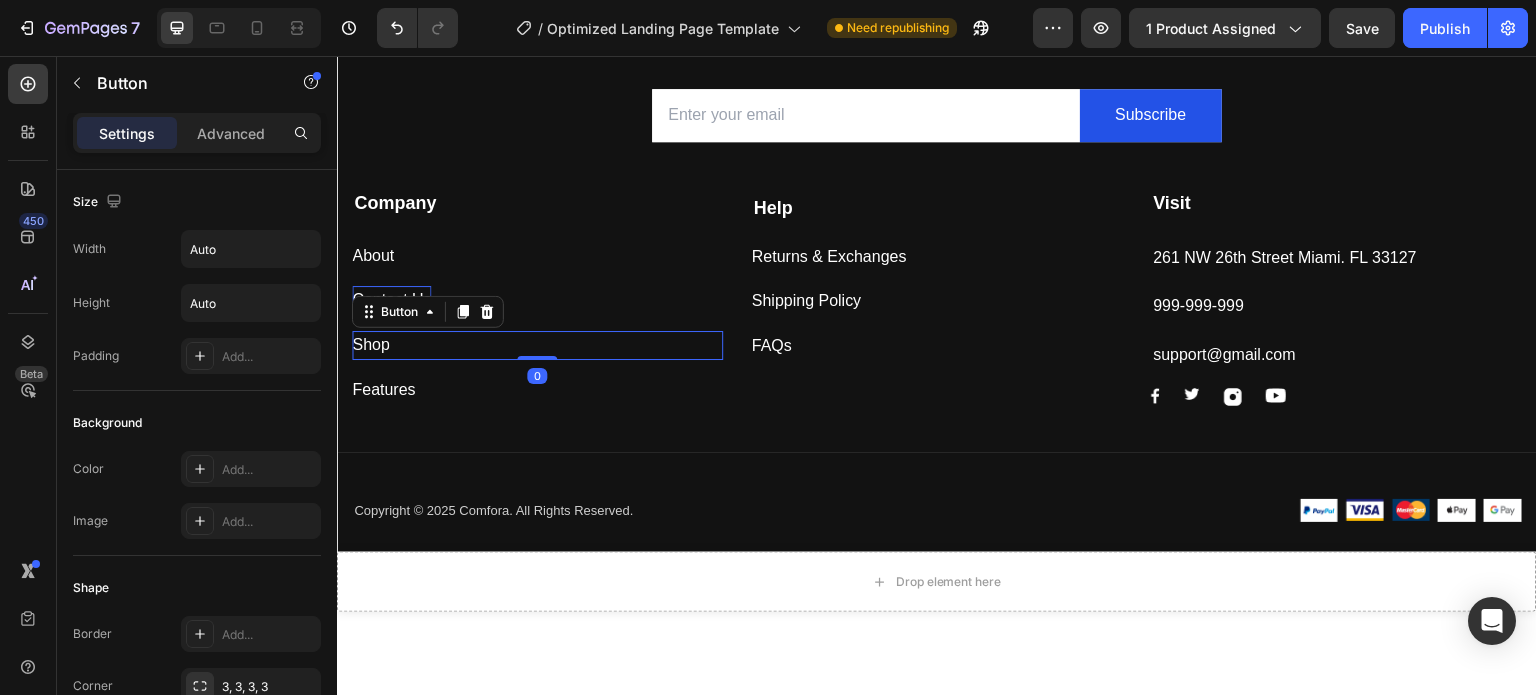 click on "Shop Button   0" at bounding box center [537, 345] 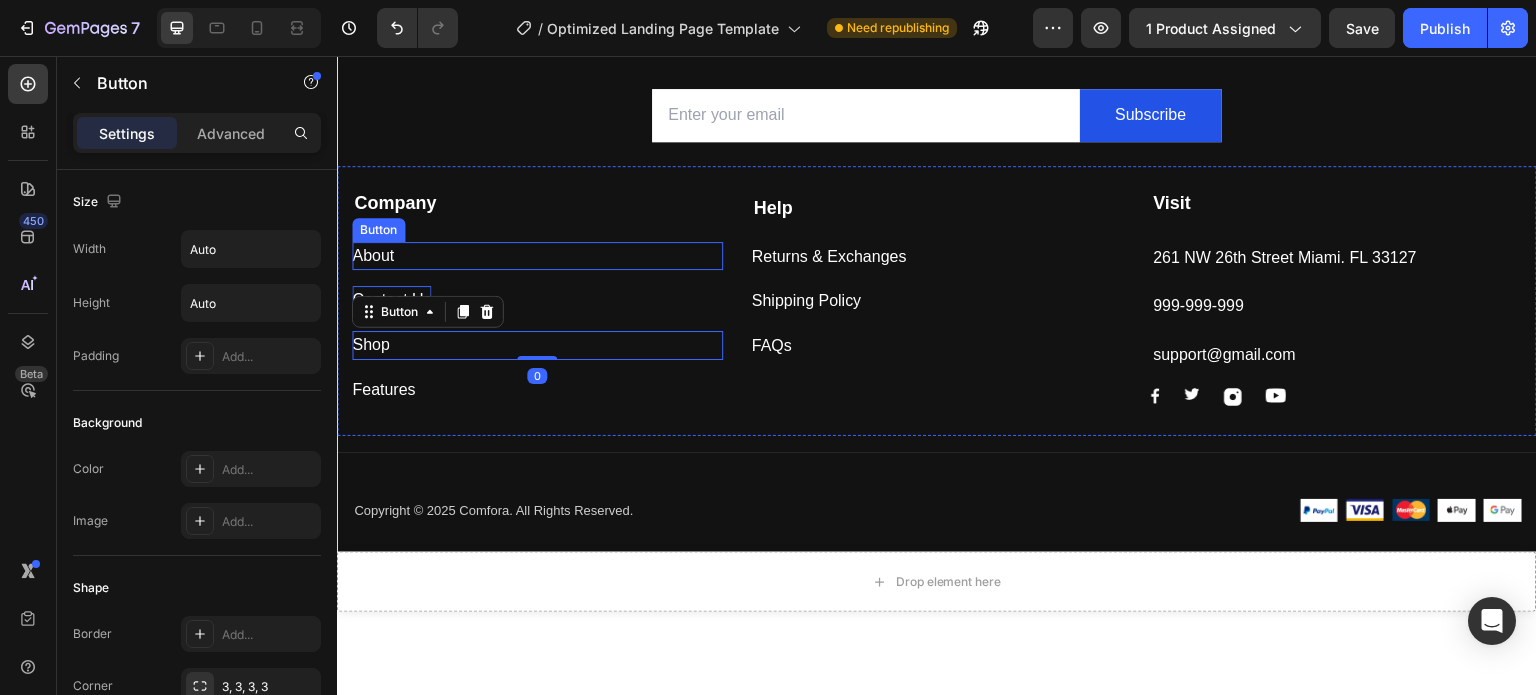 click on "About Button" at bounding box center (537, 256) 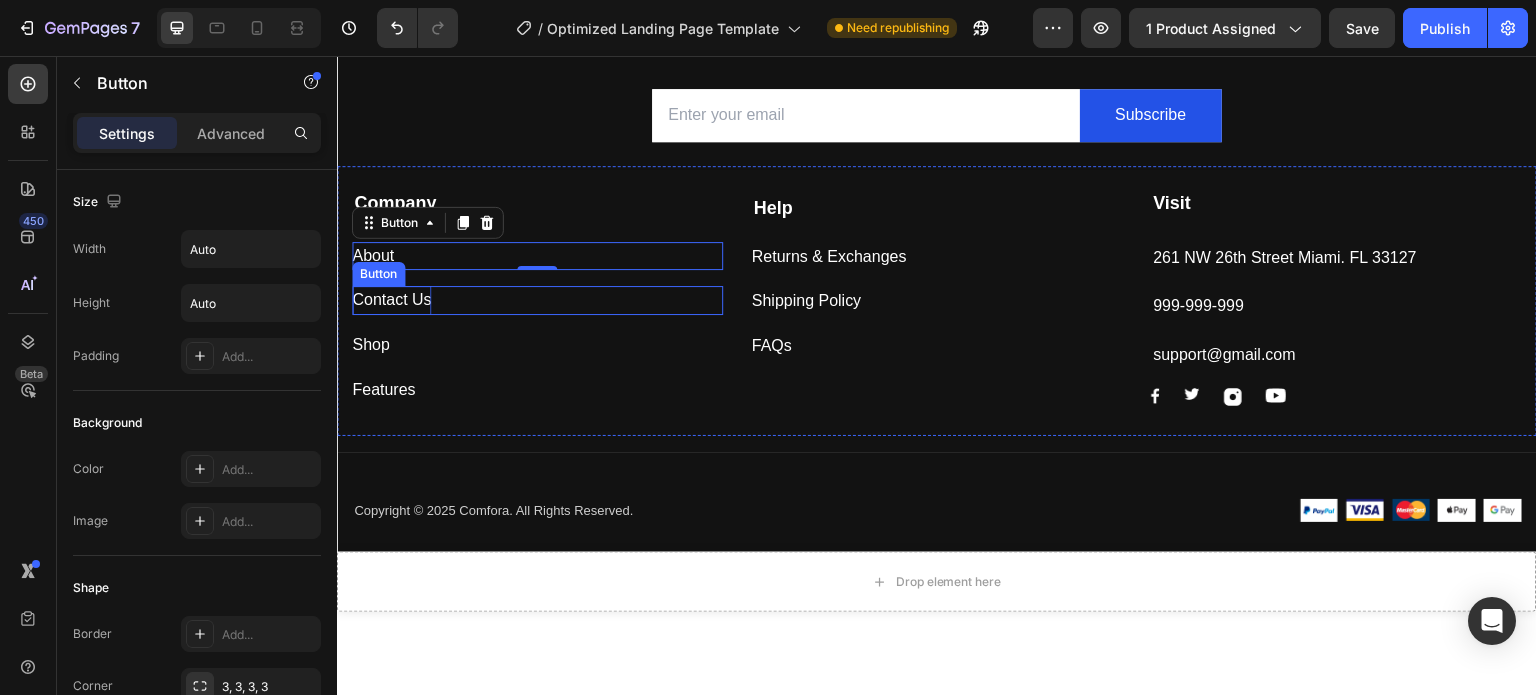 click on "Contact Us" at bounding box center [391, 300] 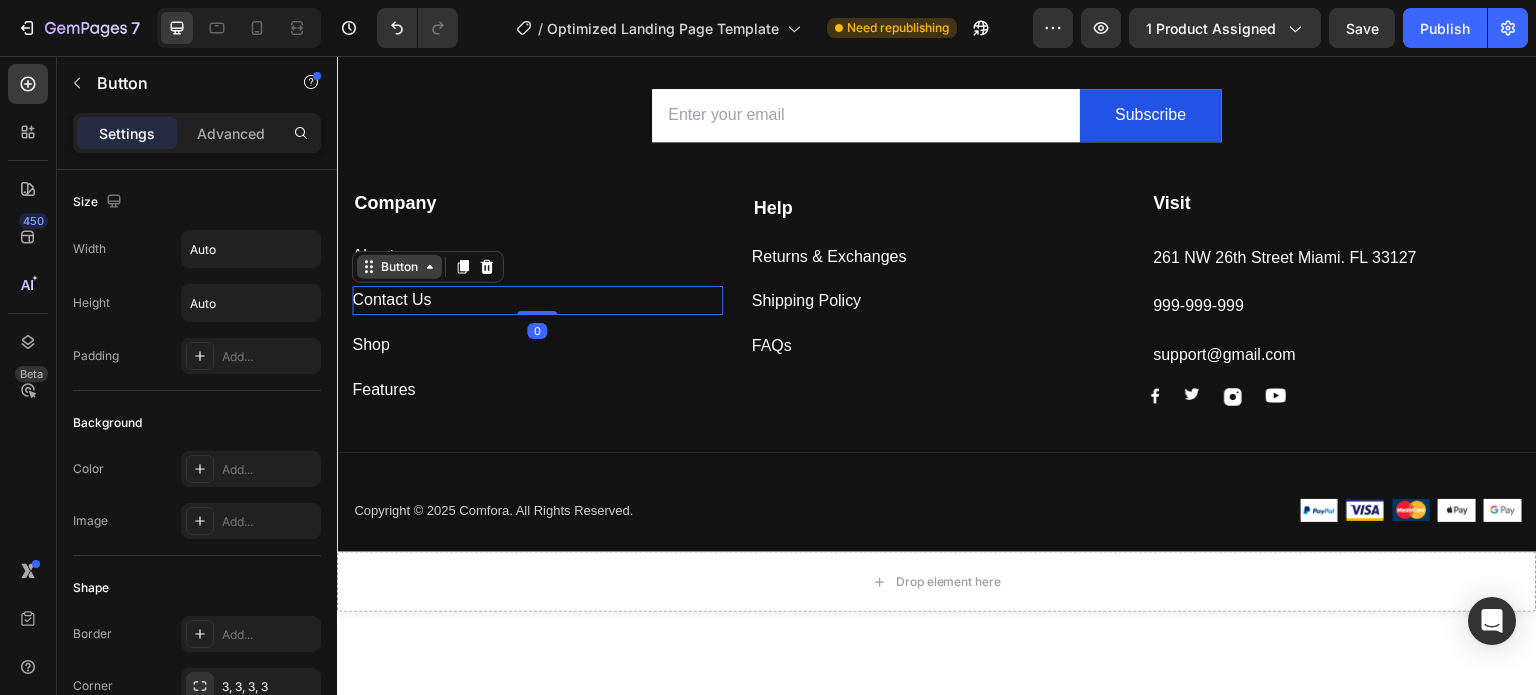 click on "Button" at bounding box center [399, 267] 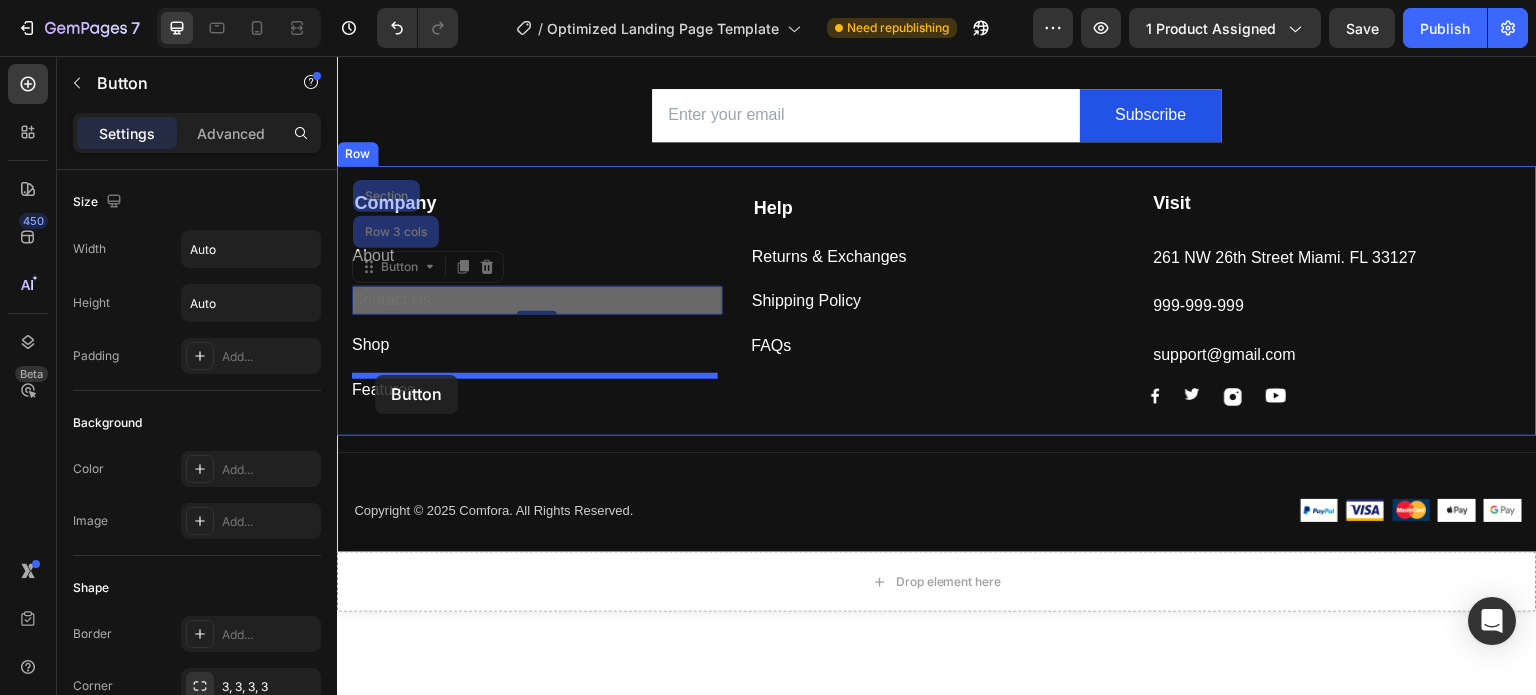 drag, startPoint x: 387, startPoint y: 266, endPoint x: 375, endPoint y: 375, distance: 109.65856 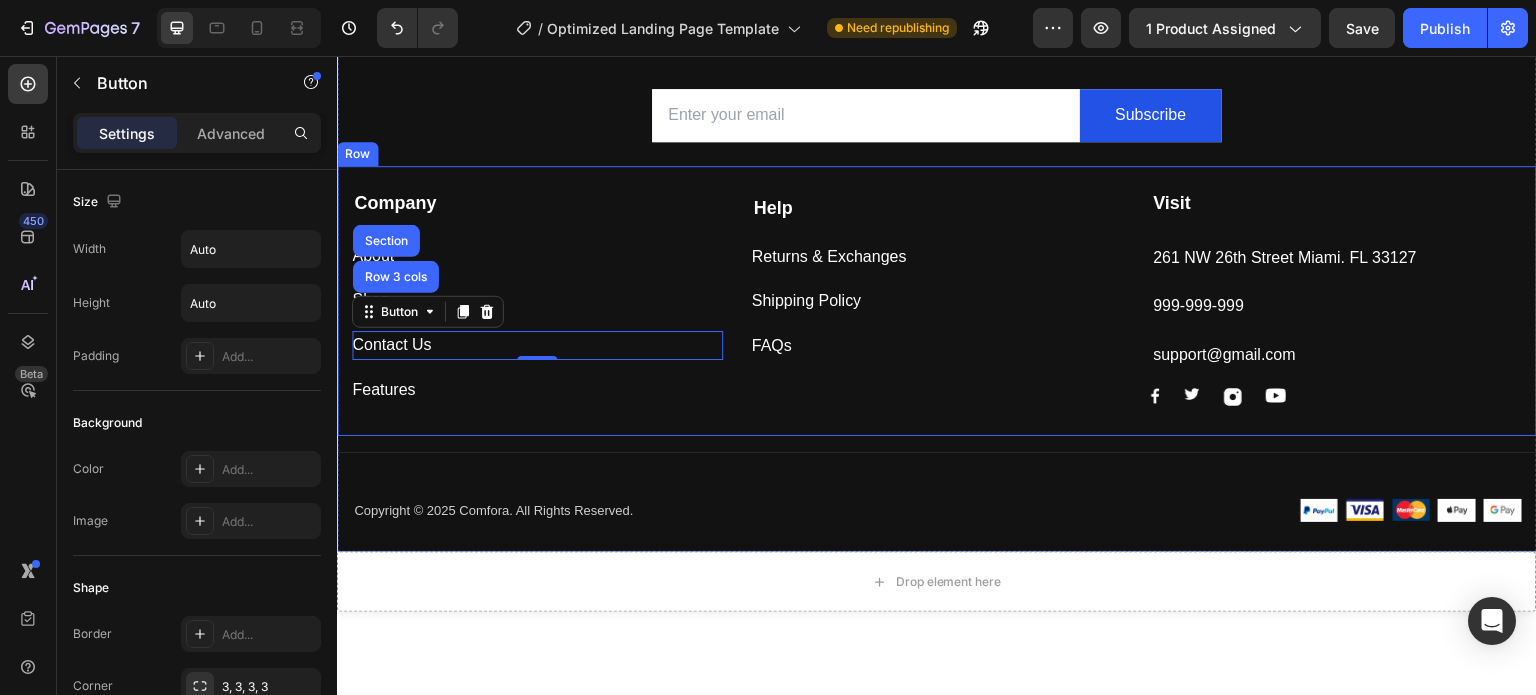 click on "Company Text block About Button Shop Button Contact Us Button Row 3 cols Section   0 Features Button Help Text Block Returns & Exchanges Button Shipping Policy Button FAQs Button Visit Text block 261 NW 26th Street Miami. FL 33127 Text block 999-999-999 Text block support@gmail.com Text block Image Image Image Image Row Row" at bounding box center [937, 301] 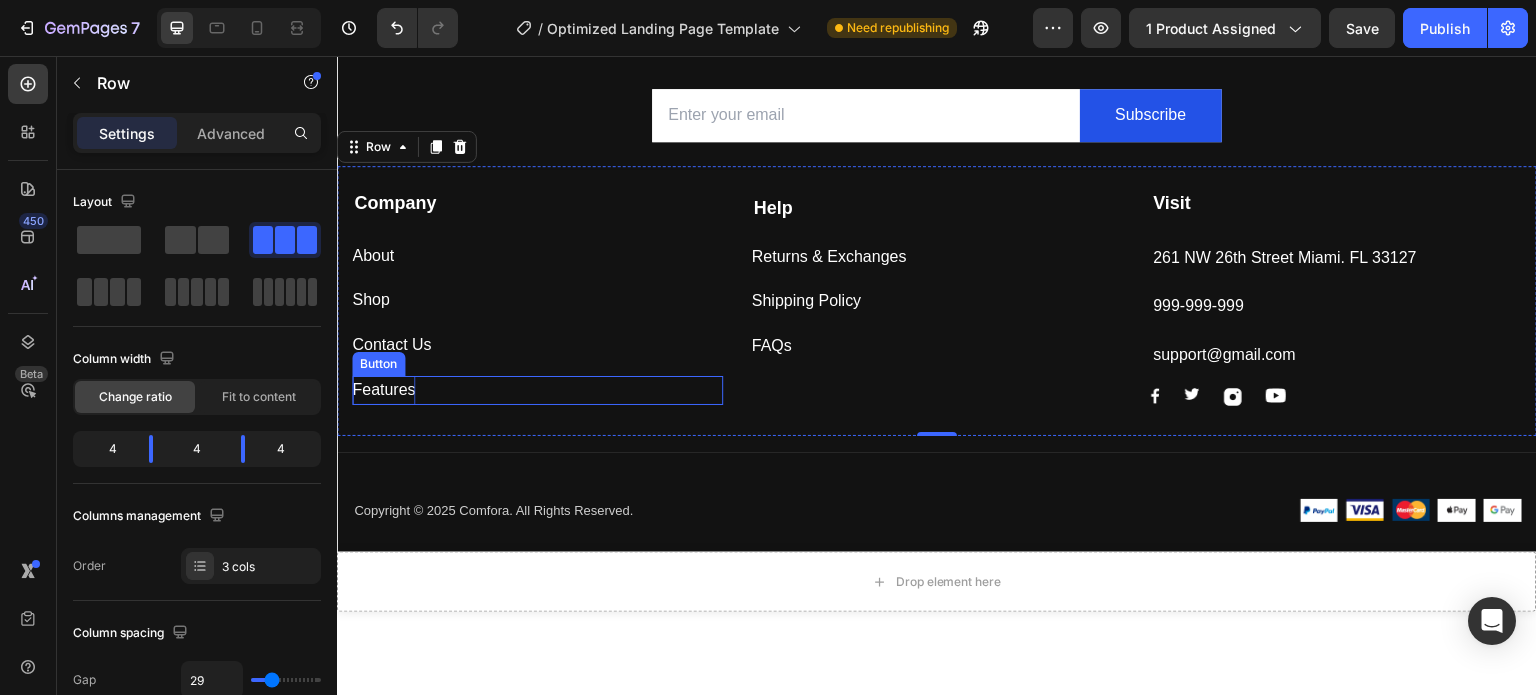 click on "Features" at bounding box center (383, 390) 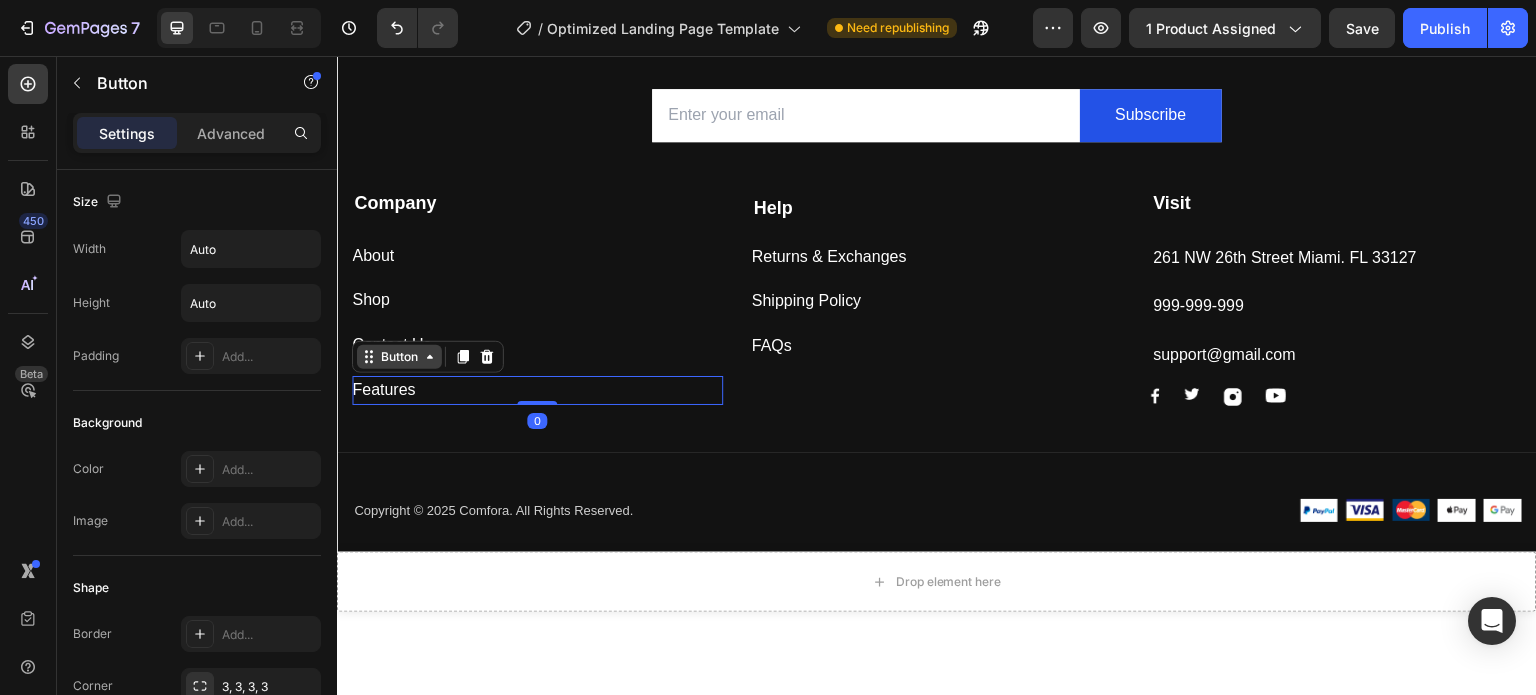 click on "Button" at bounding box center [399, 357] 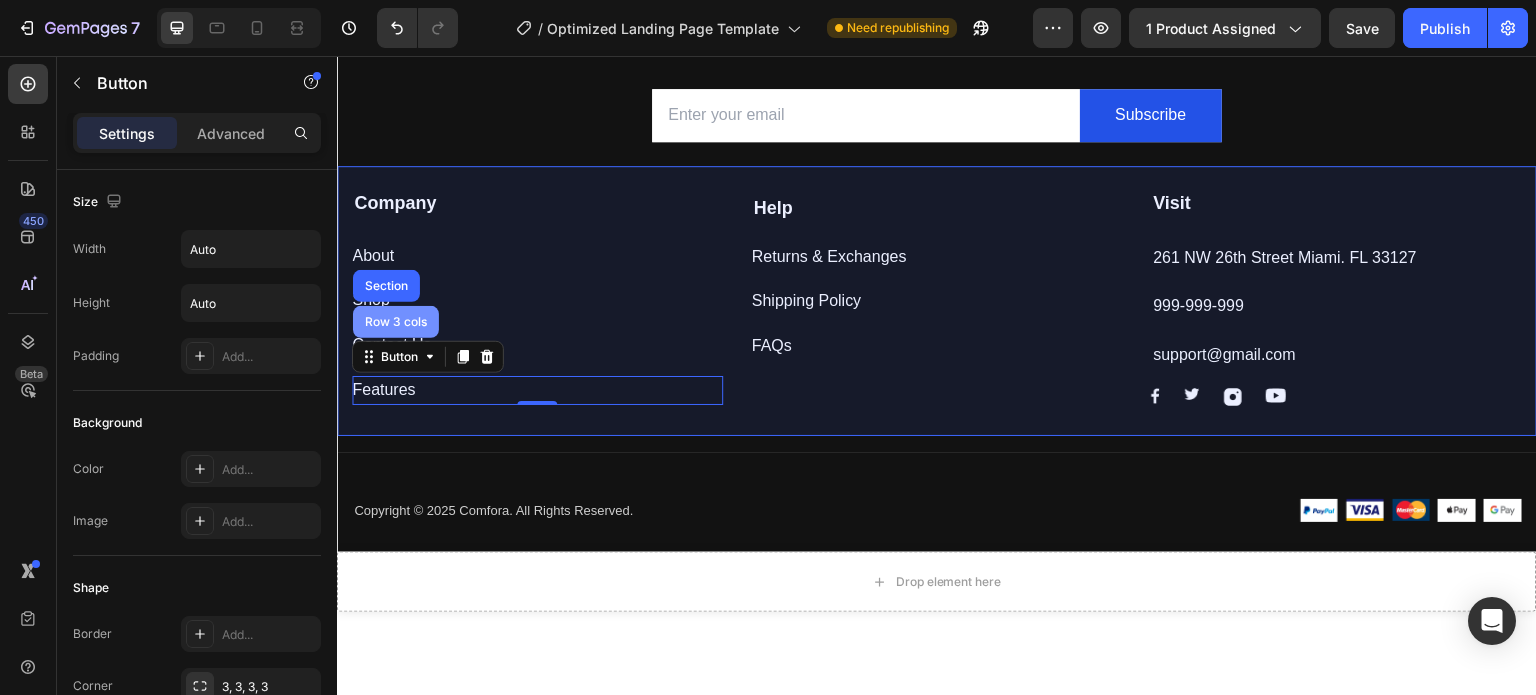 click on "Row 3 cols" at bounding box center [396, 322] 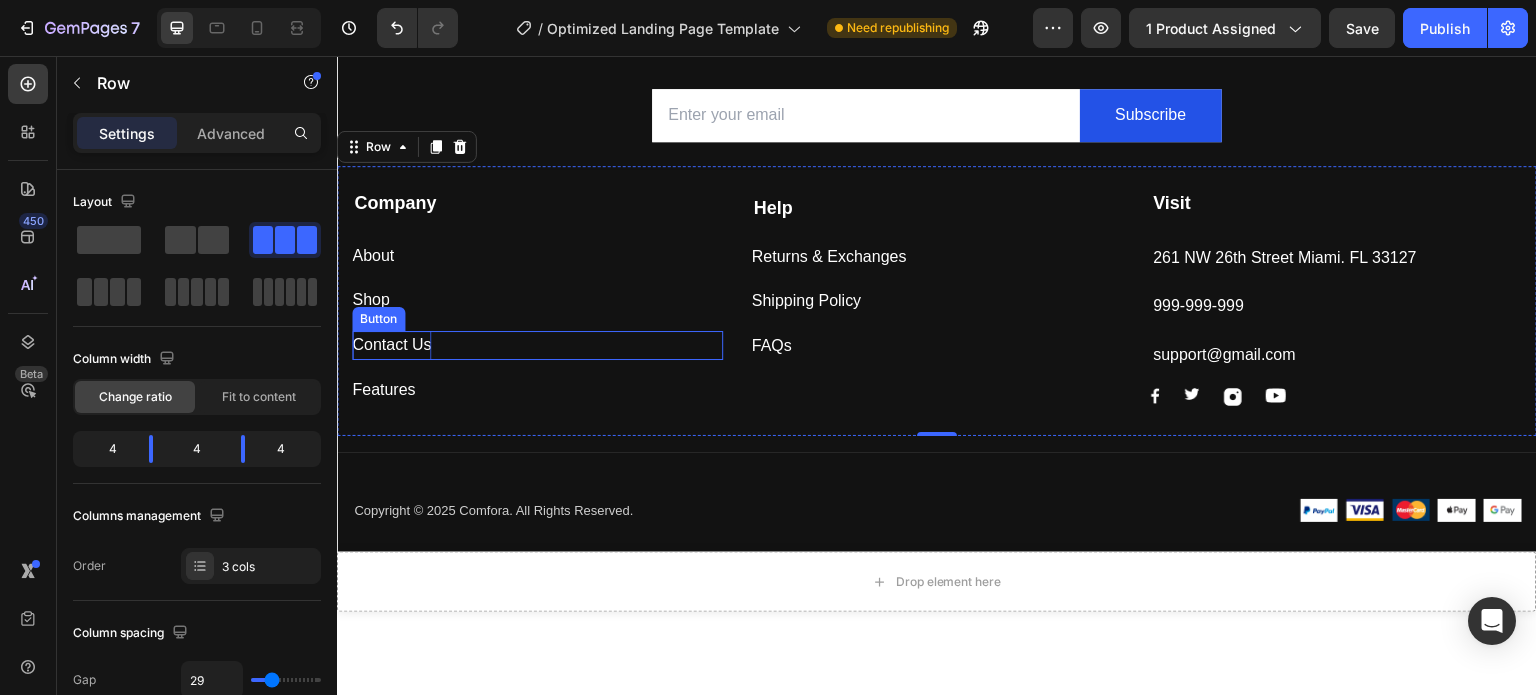 click on "Contact Us" at bounding box center (391, 345) 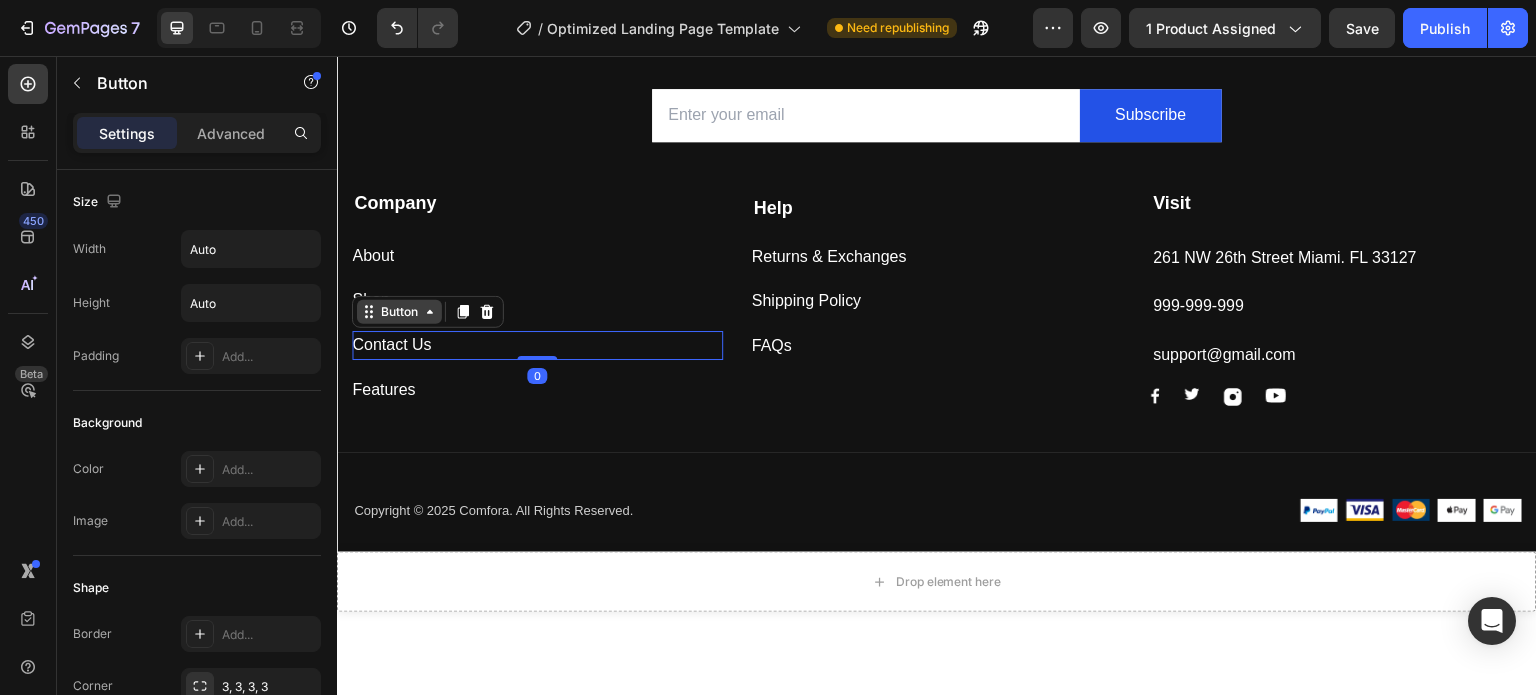 click 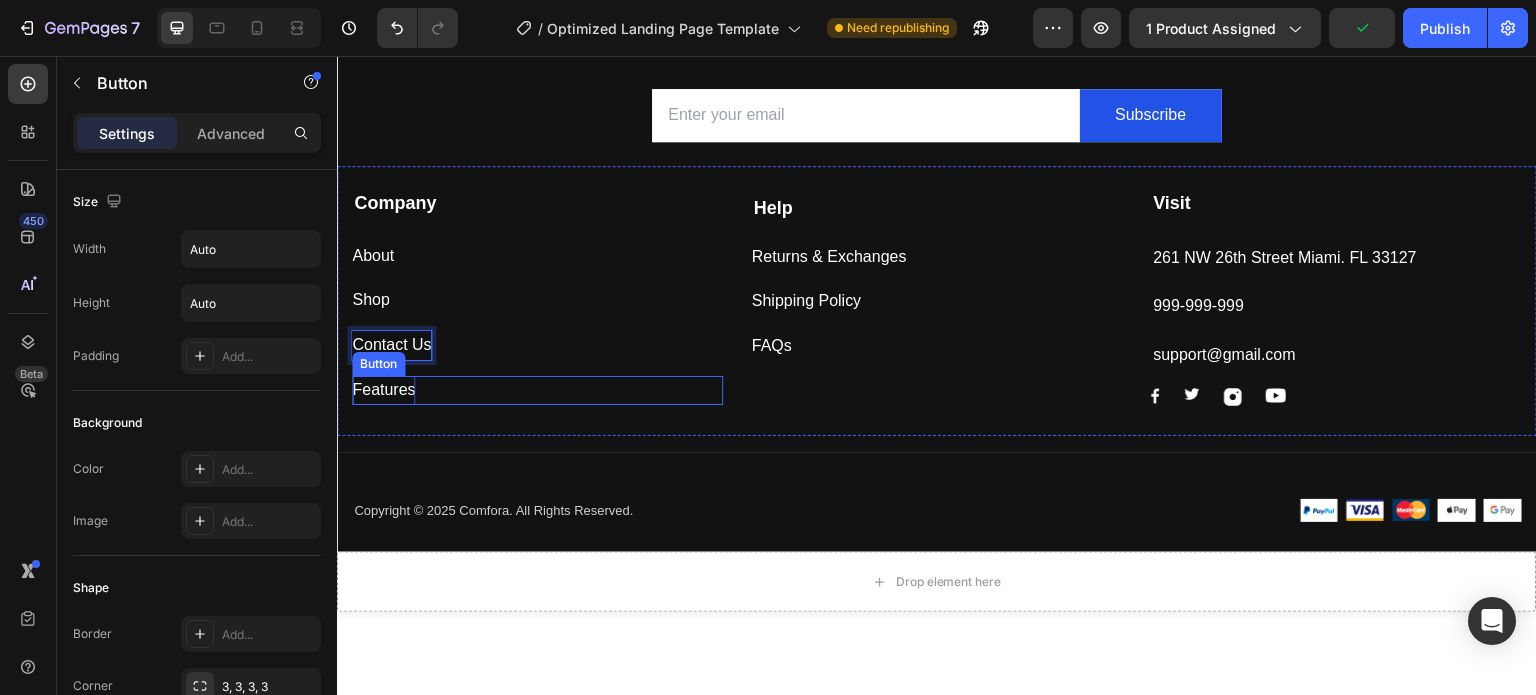 drag, startPoint x: 364, startPoint y: 340, endPoint x: 360, endPoint y: 392, distance: 52.153618 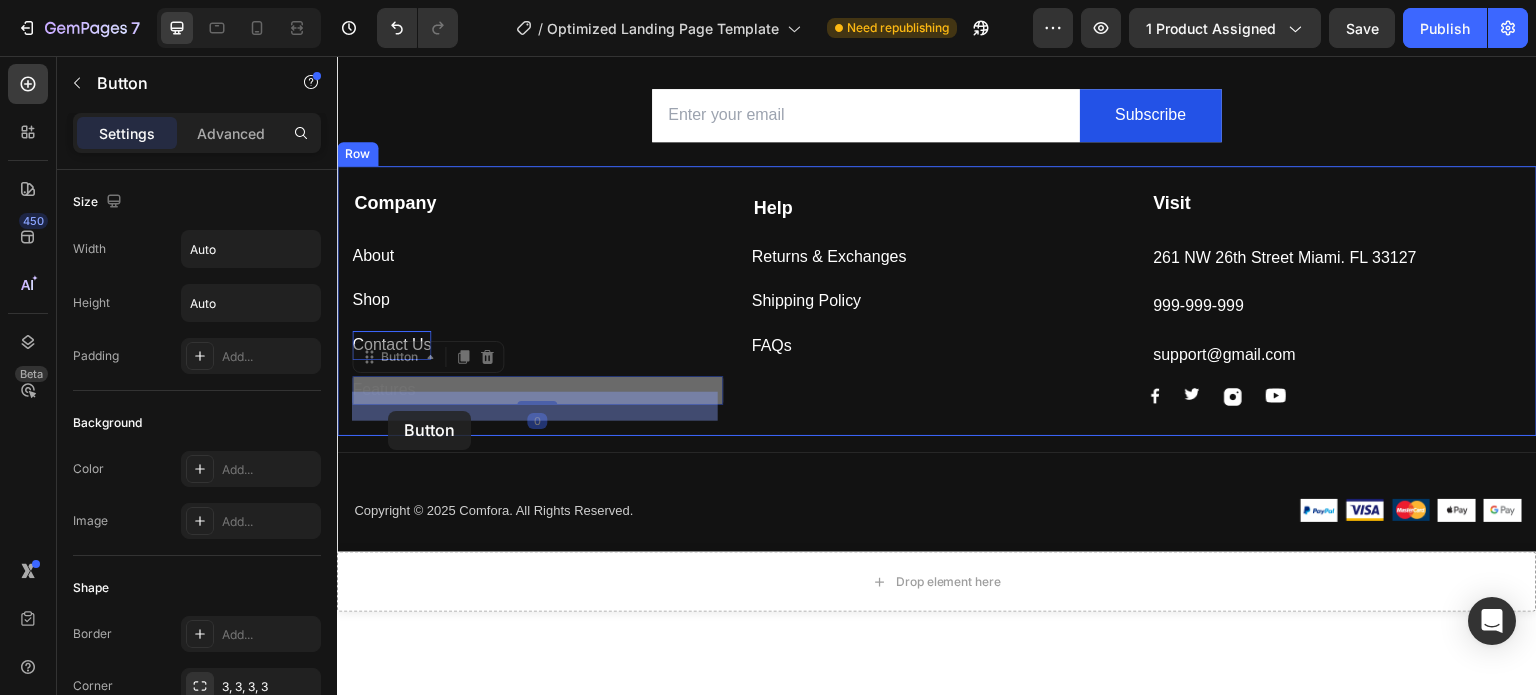 drag, startPoint x: 360, startPoint y: 392, endPoint x: 388, endPoint y: 411, distance: 33.83785 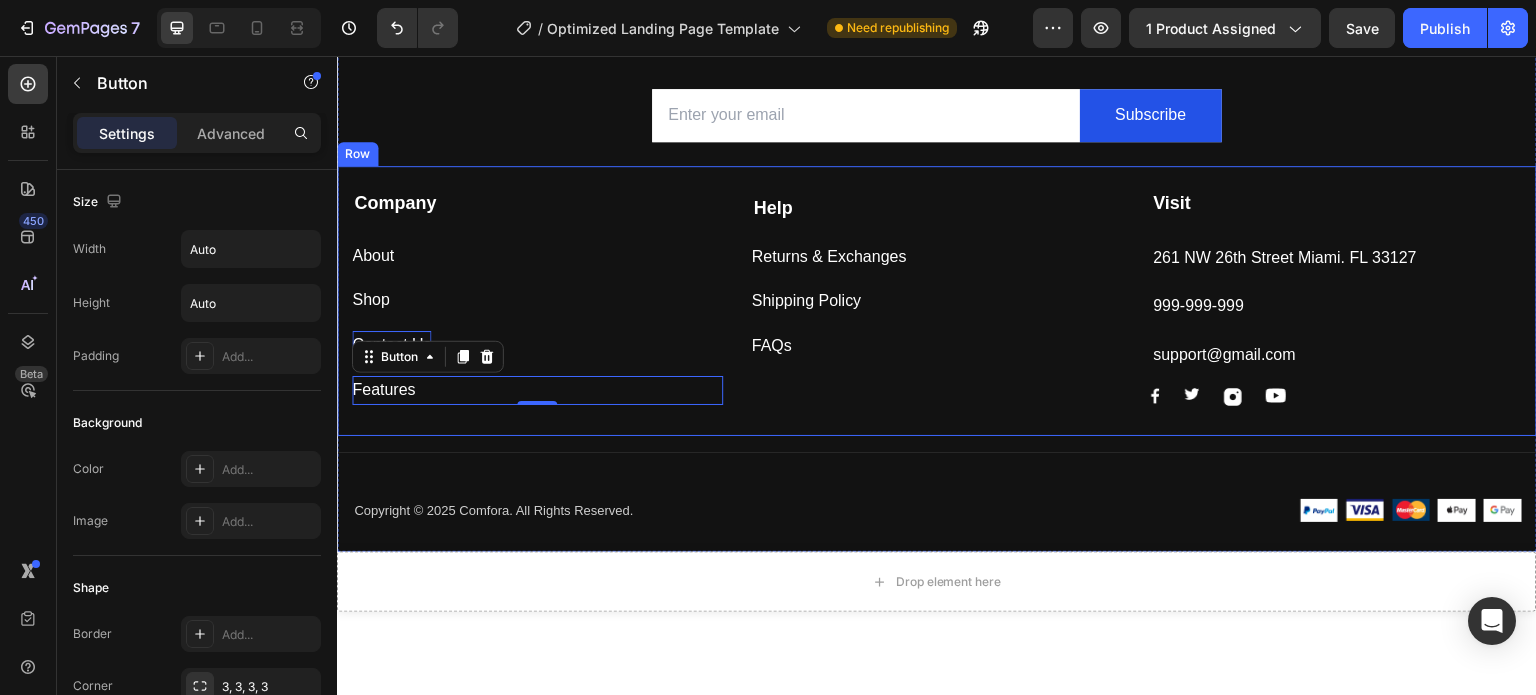 click on "Contact Us Button" at bounding box center [537, 337] 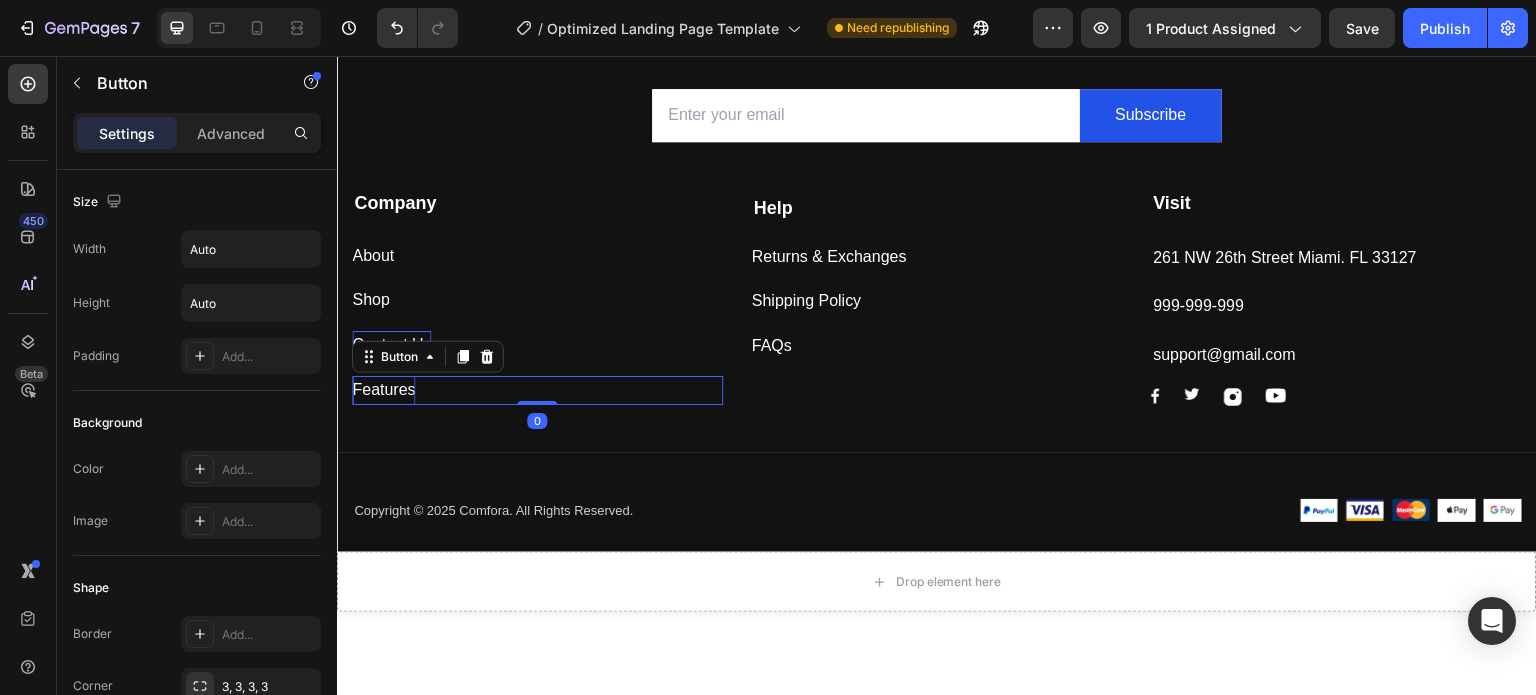 click on "Features" at bounding box center [383, 390] 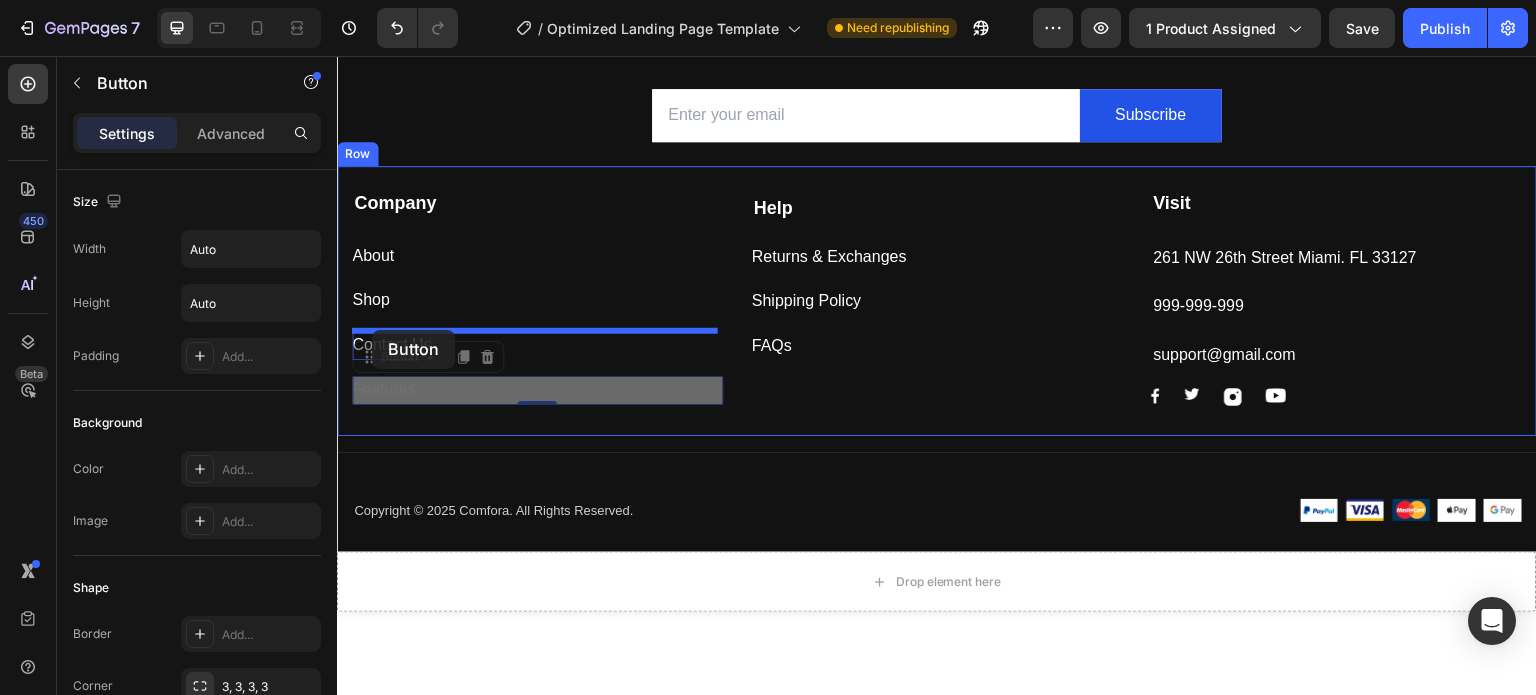 drag, startPoint x: 372, startPoint y: 359, endPoint x: 372, endPoint y: 330, distance: 29 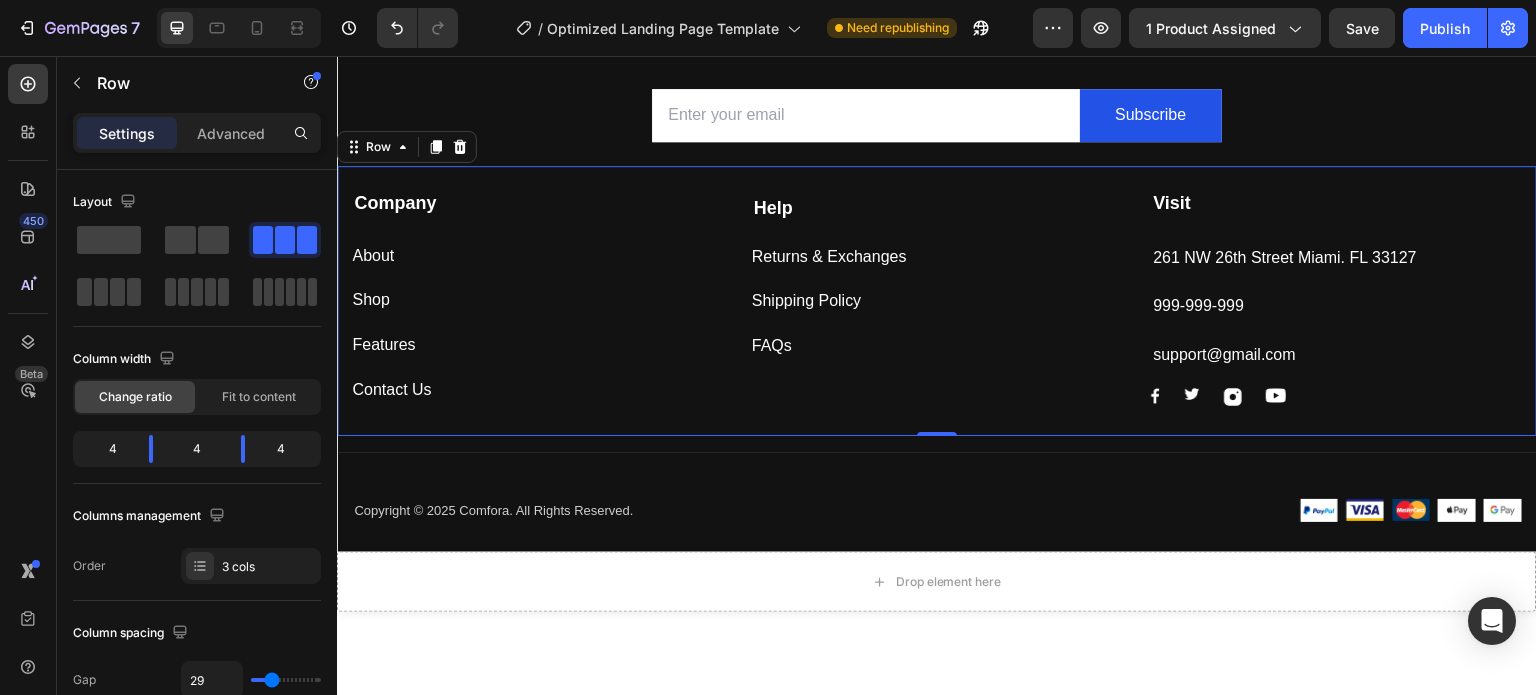 click on "Company Text block About Button Shop Button Features Button Contact Us Button Help Text Block Returns & Exchanges Button Shipping Policy Button FAQs Button Visit Text block 261 NW 26th Street Miami. FL 33127 Text block 999-999-999 Text block support@gmail.com Text block Image Image Image Image Row Row   0" at bounding box center [937, 301] 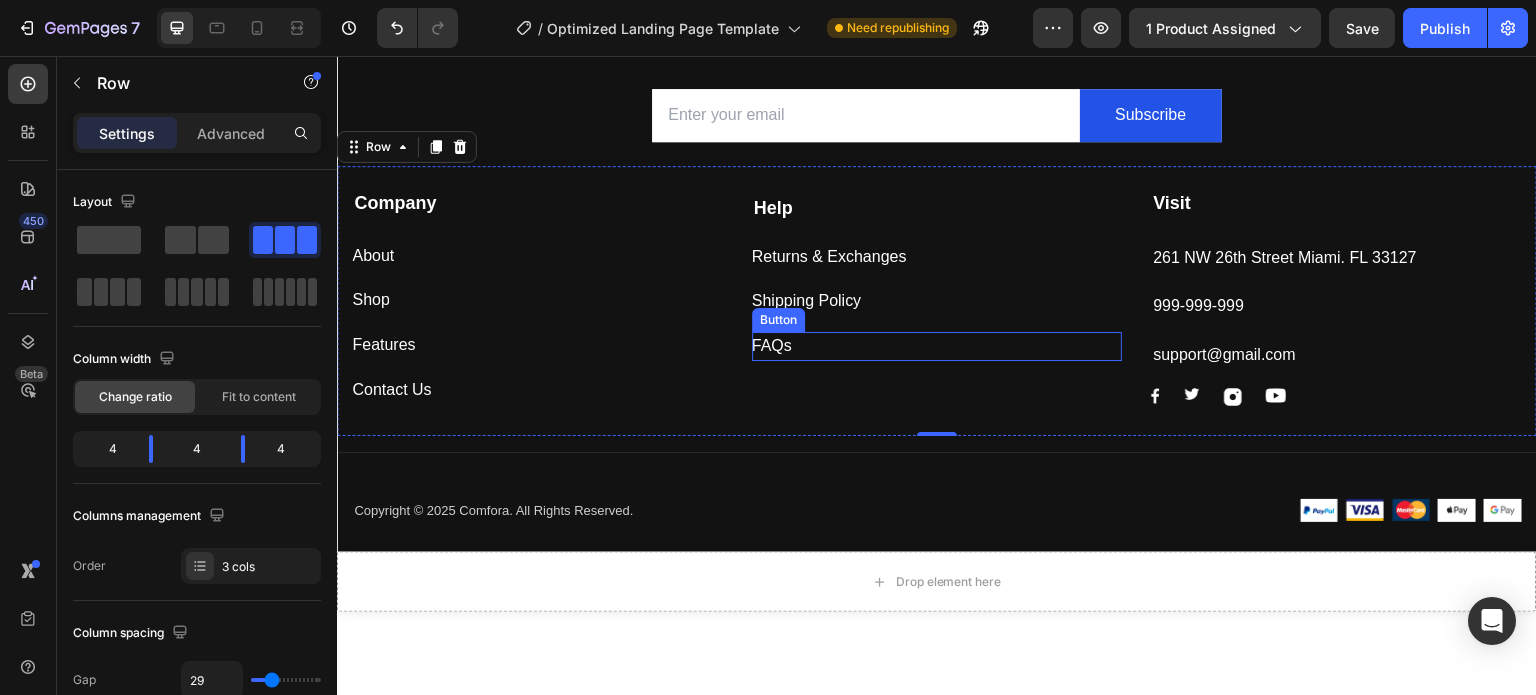 click on "FAQs Button" at bounding box center (937, 346) 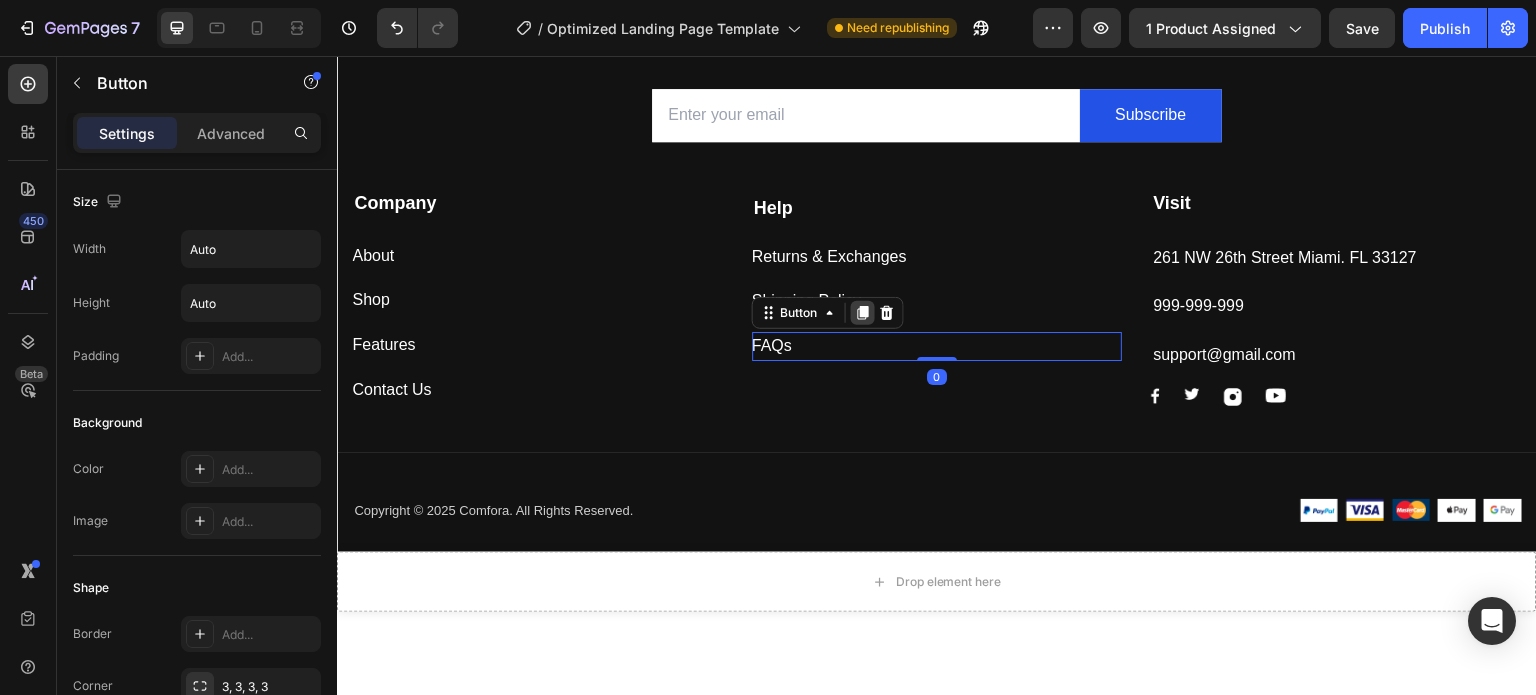 click 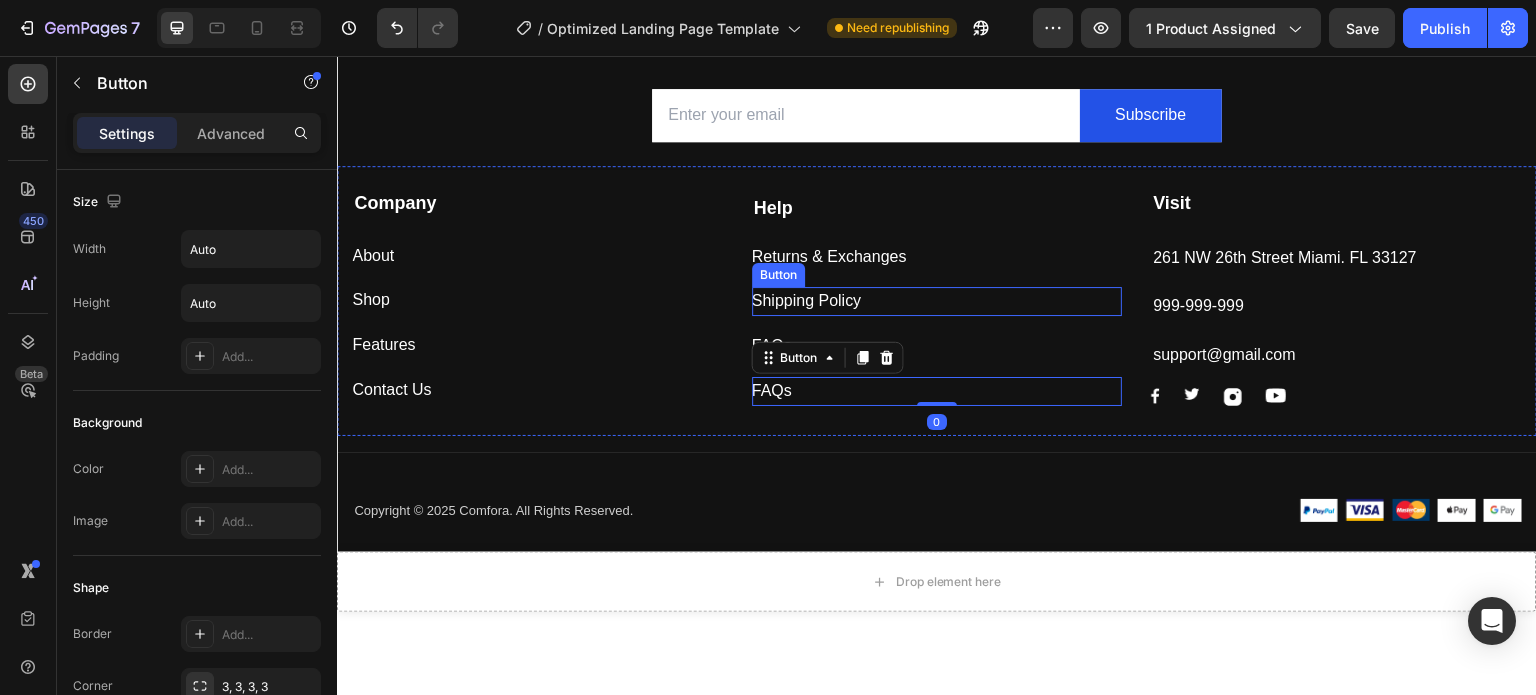 click on "Shipping Policy Button" at bounding box center (937, 301) 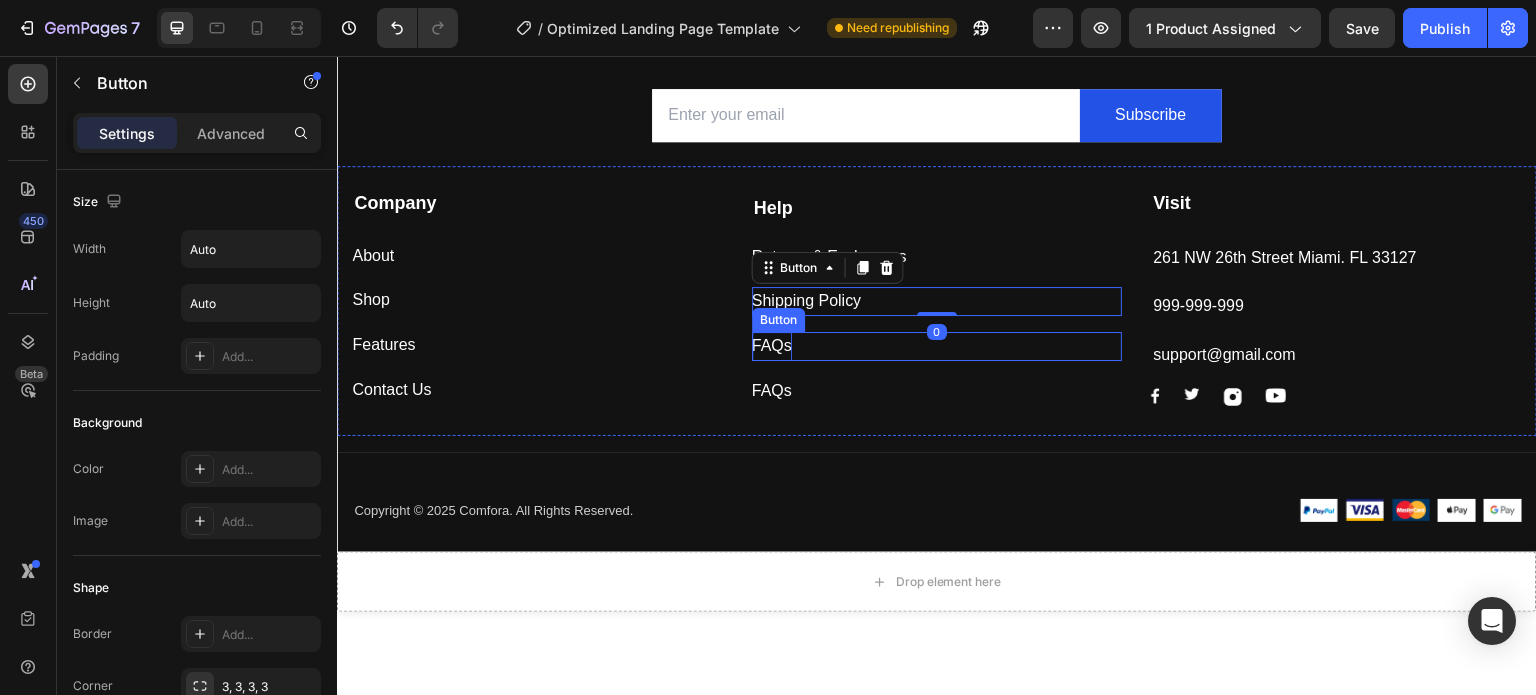 click on "FAQs" at bounding box center [772, 346] 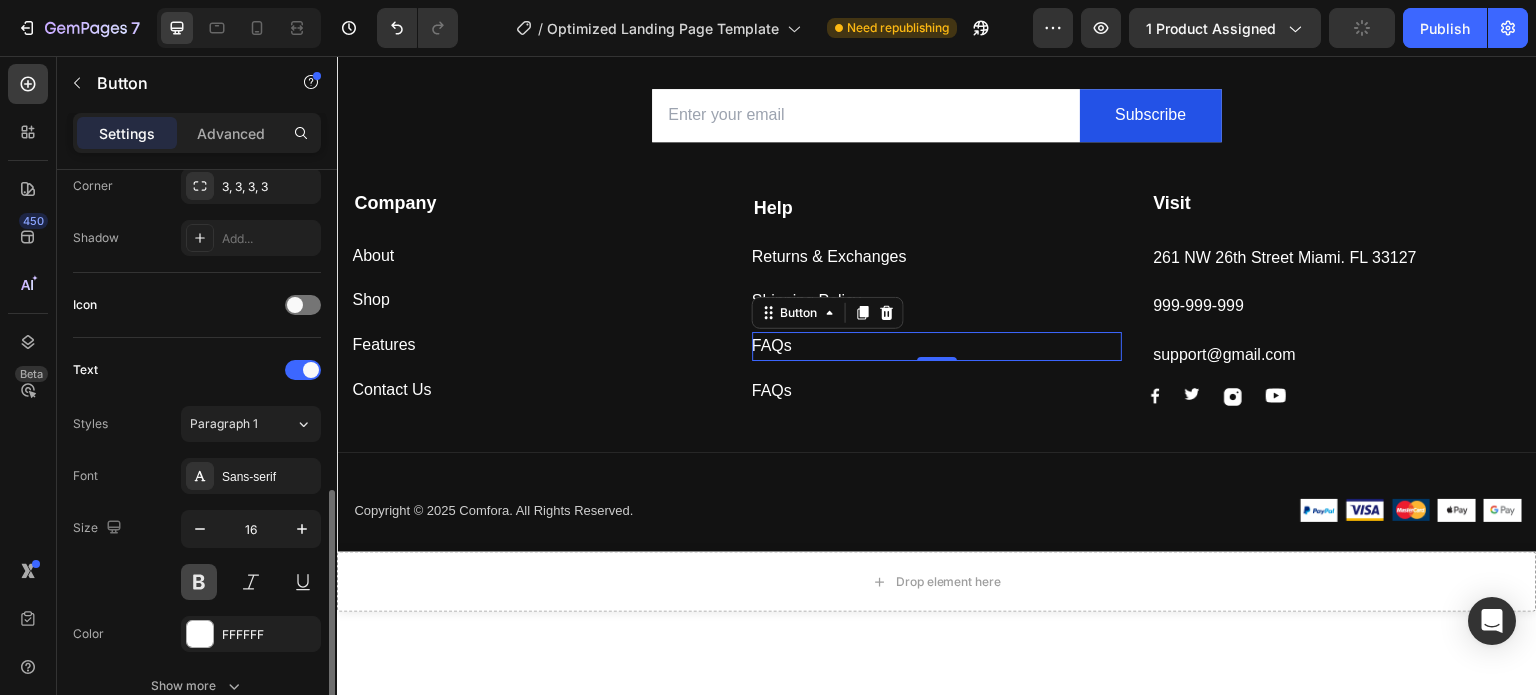 scroll, scrollTop: 1004, scrollLeft: 0, axis: vertical 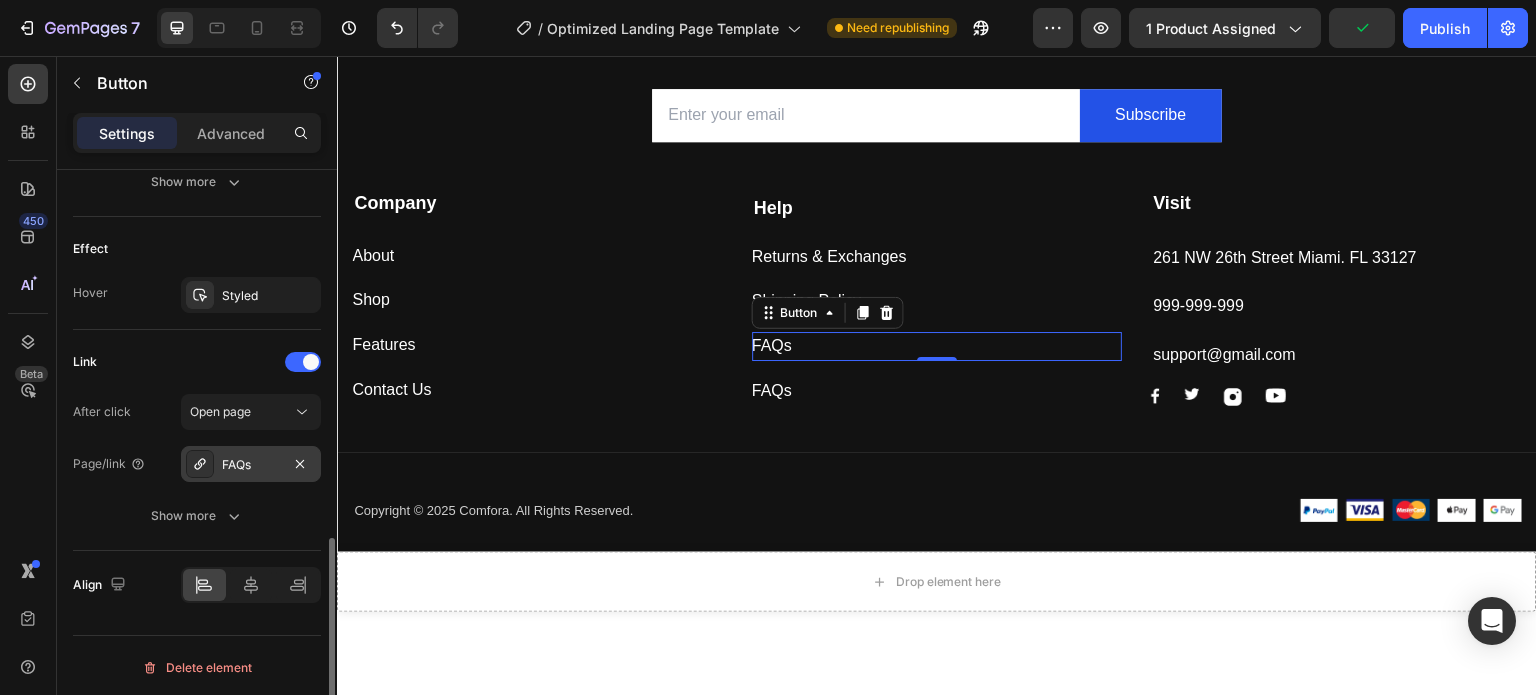 click on "FAQs" at bounding box center [251, 465] 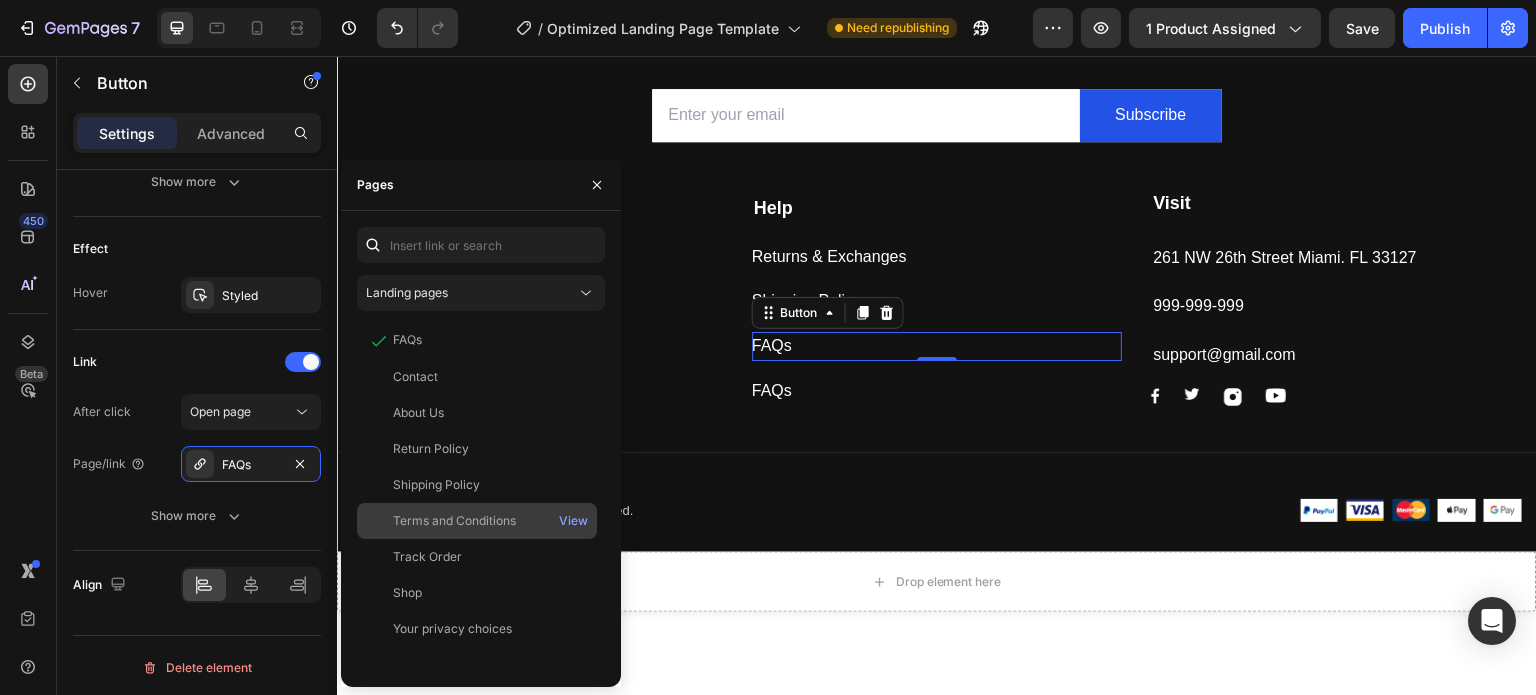 click on "Terms and Conditions" 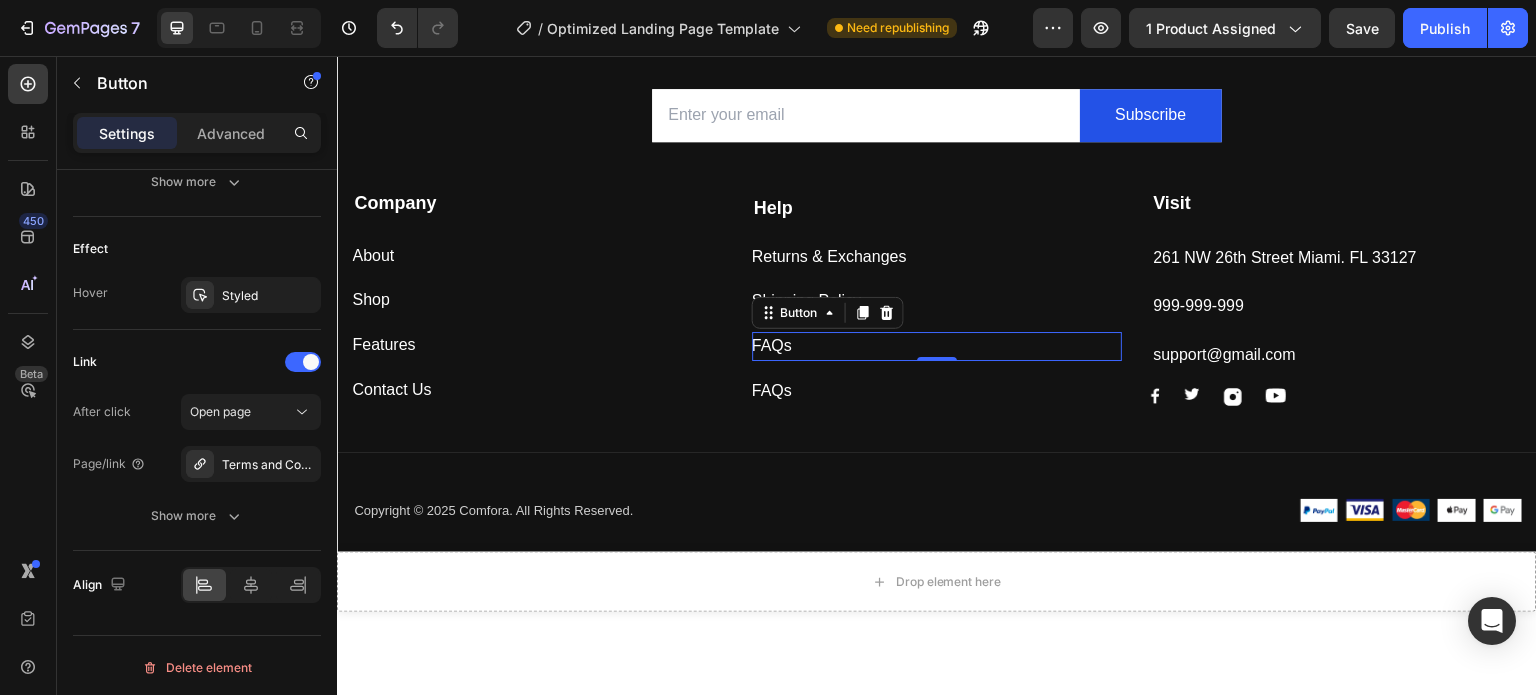 click on "FAQs Button   0" at bounding box center (937, 346) 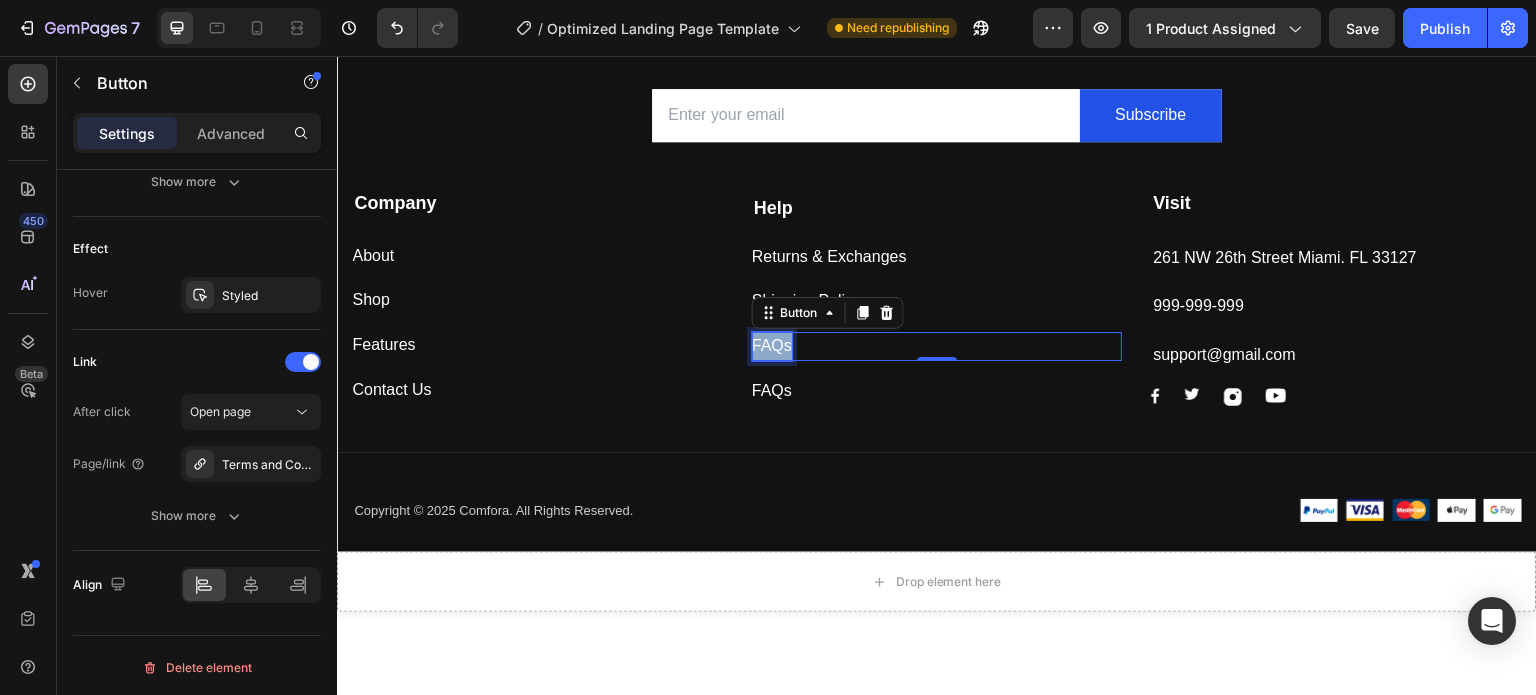 click on "FAQs" at bounding box center [772, 346] 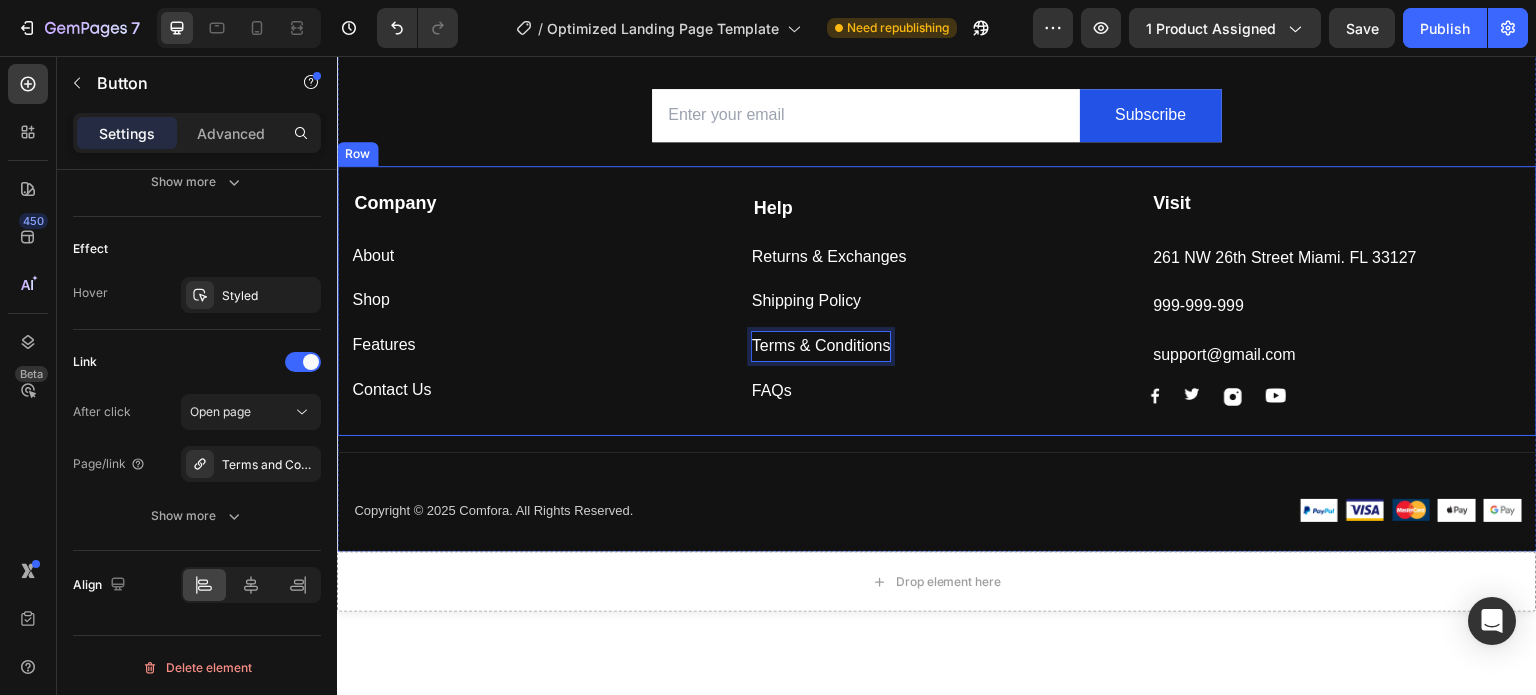 click on "Company Text block About Button Shop Button Features Button Contact Us Button Help Text Block Returns & Exchanges Button Shipping Policy Button Terms & Conditions Button   0 FAQs Button Visit Text block 261 NW 26th Street Miami. FL 33127 Text block 999-999-999 Text block support@gmail.com Text block Image Image Image Image Row Row" at bounding box center [937, 301] 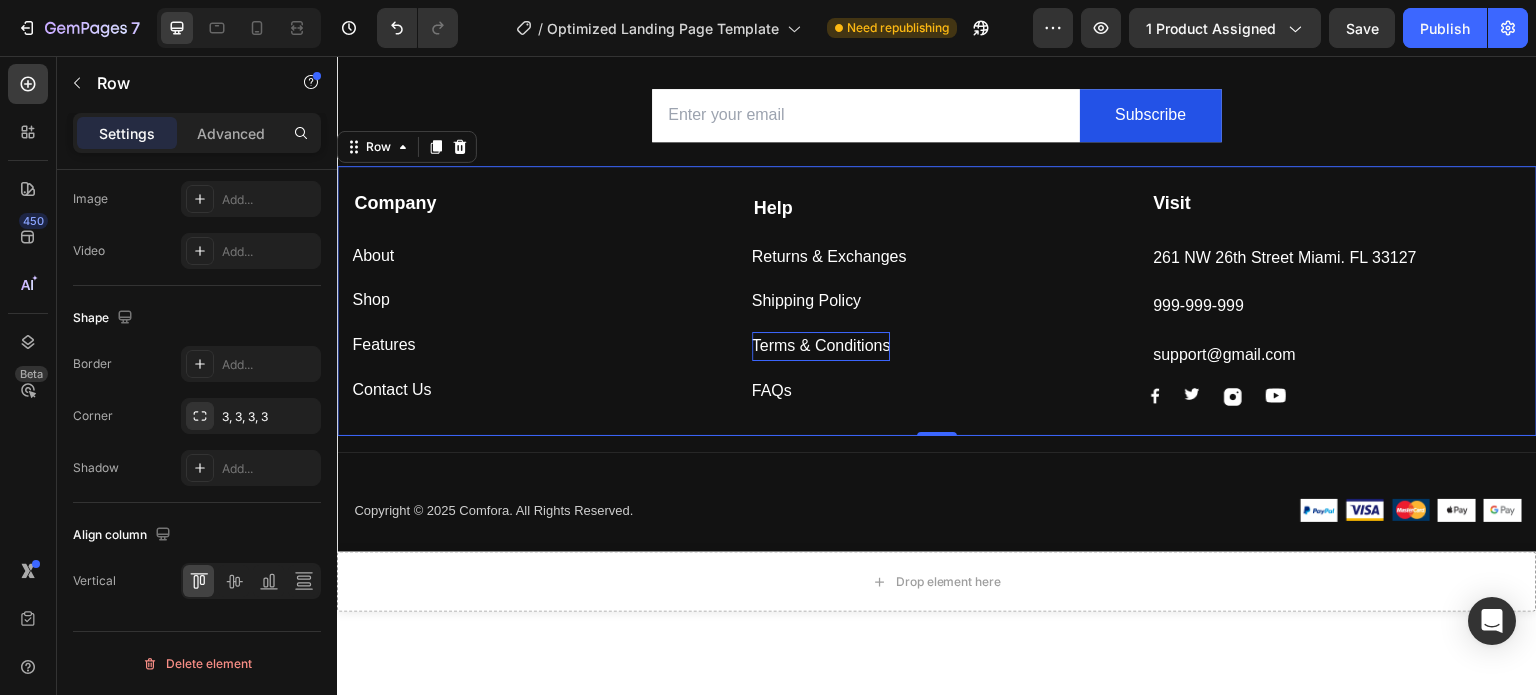 scroll, scrollTop: 0, scrollLeft: 0, axis: both 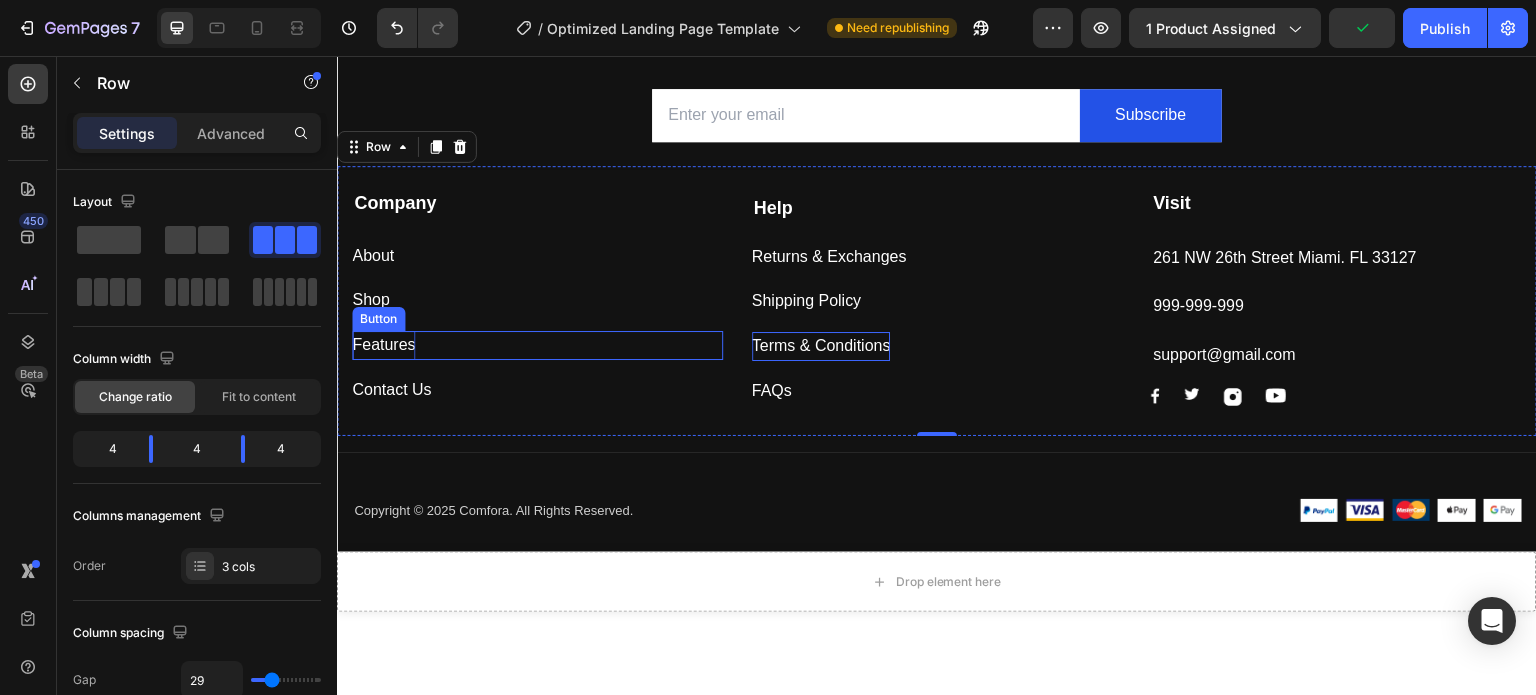 click on "Features" at bounding box center (383, 345) 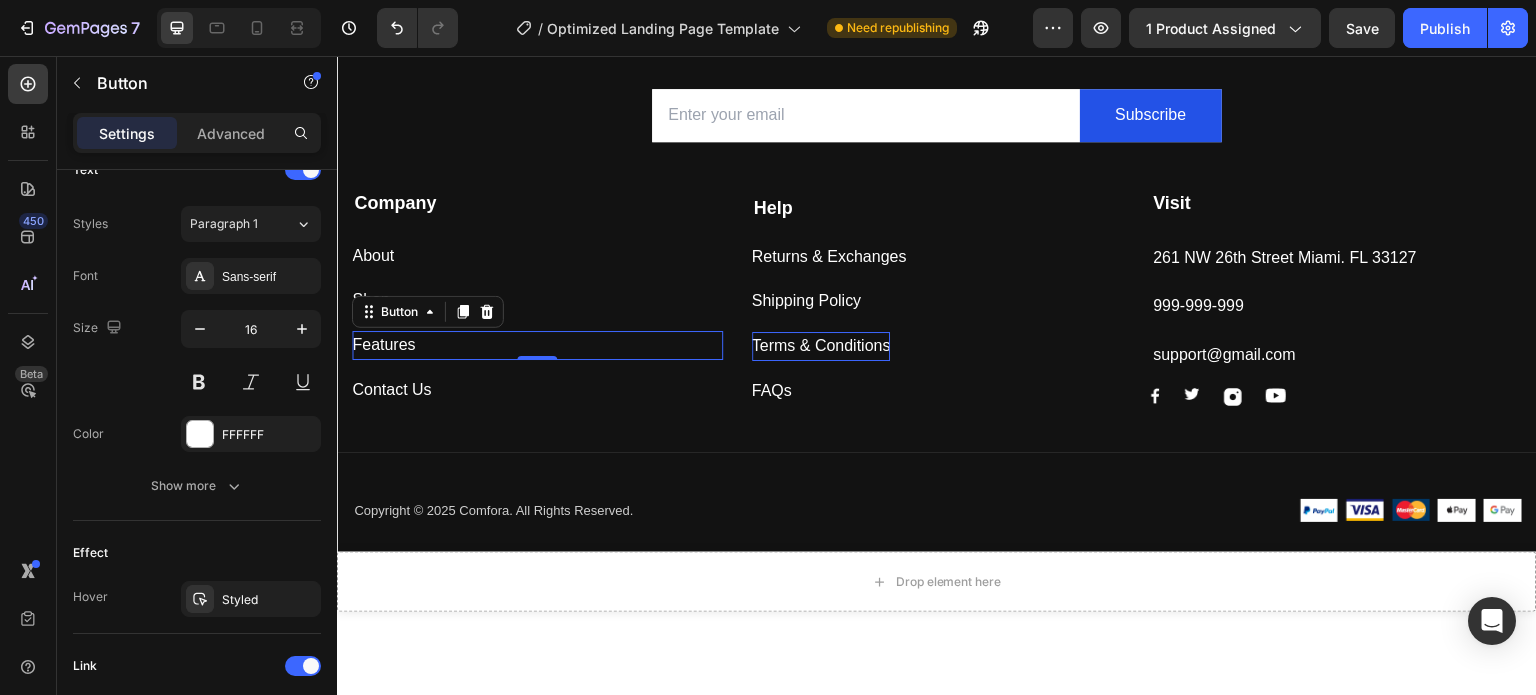 scroll, scrollTop: 952, scrollLeft: 0, axis: vertical 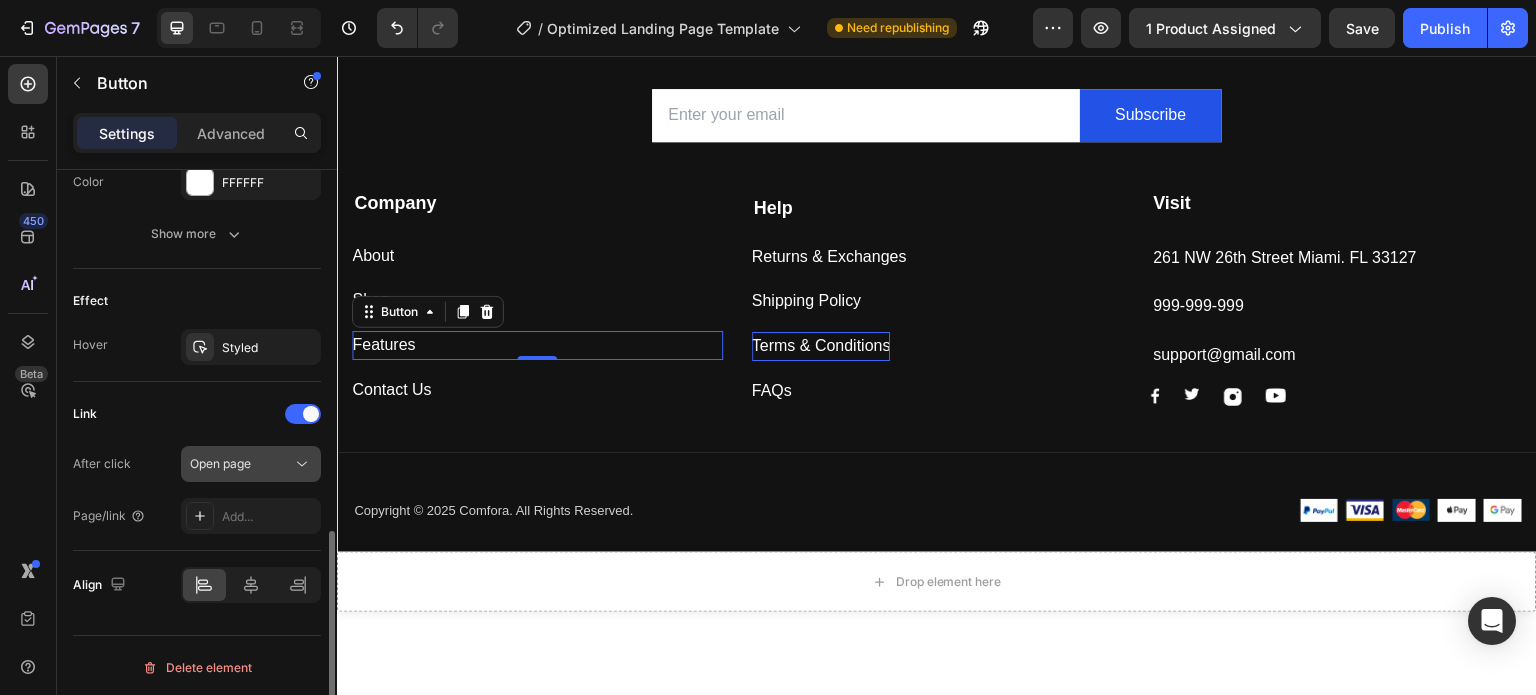 click on "Open page" at bounding box center [241, 464] 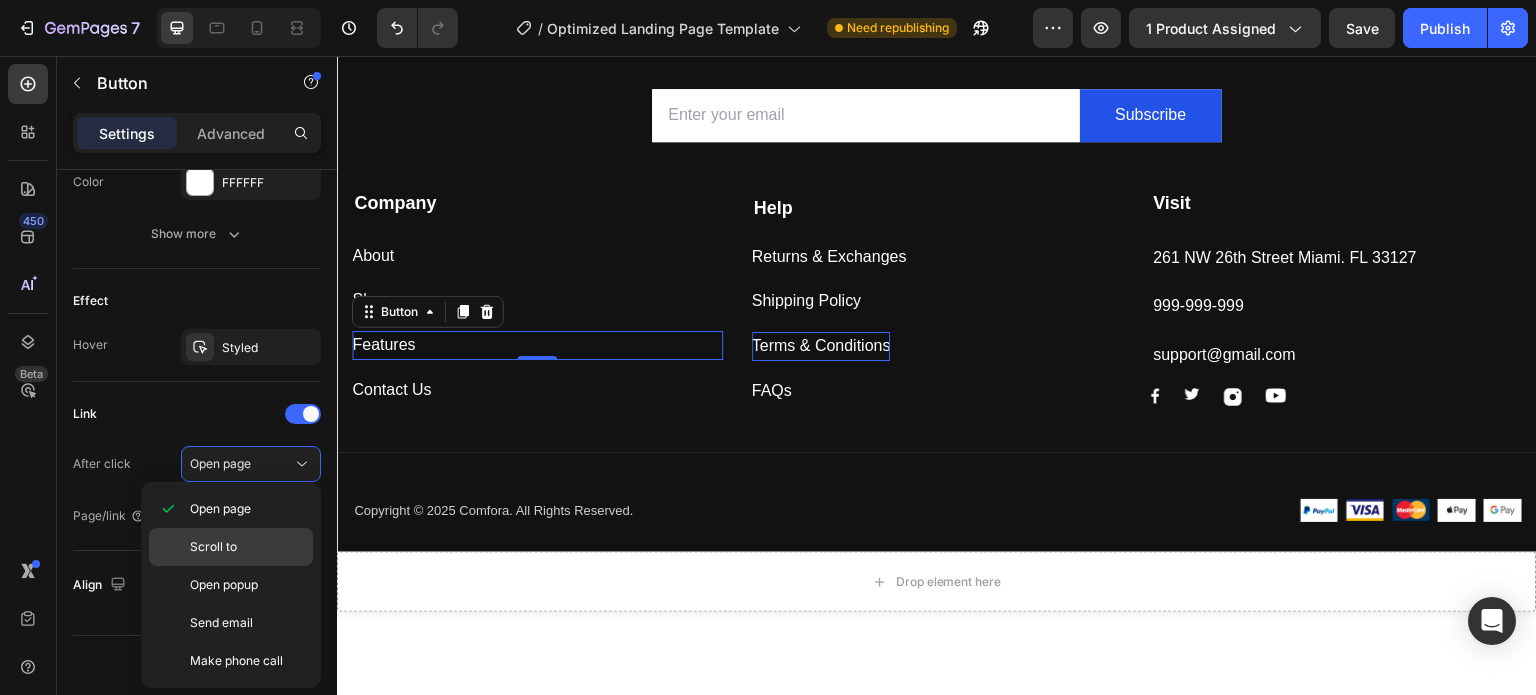 click on "Scroll to" at bounding box center [247, 547] 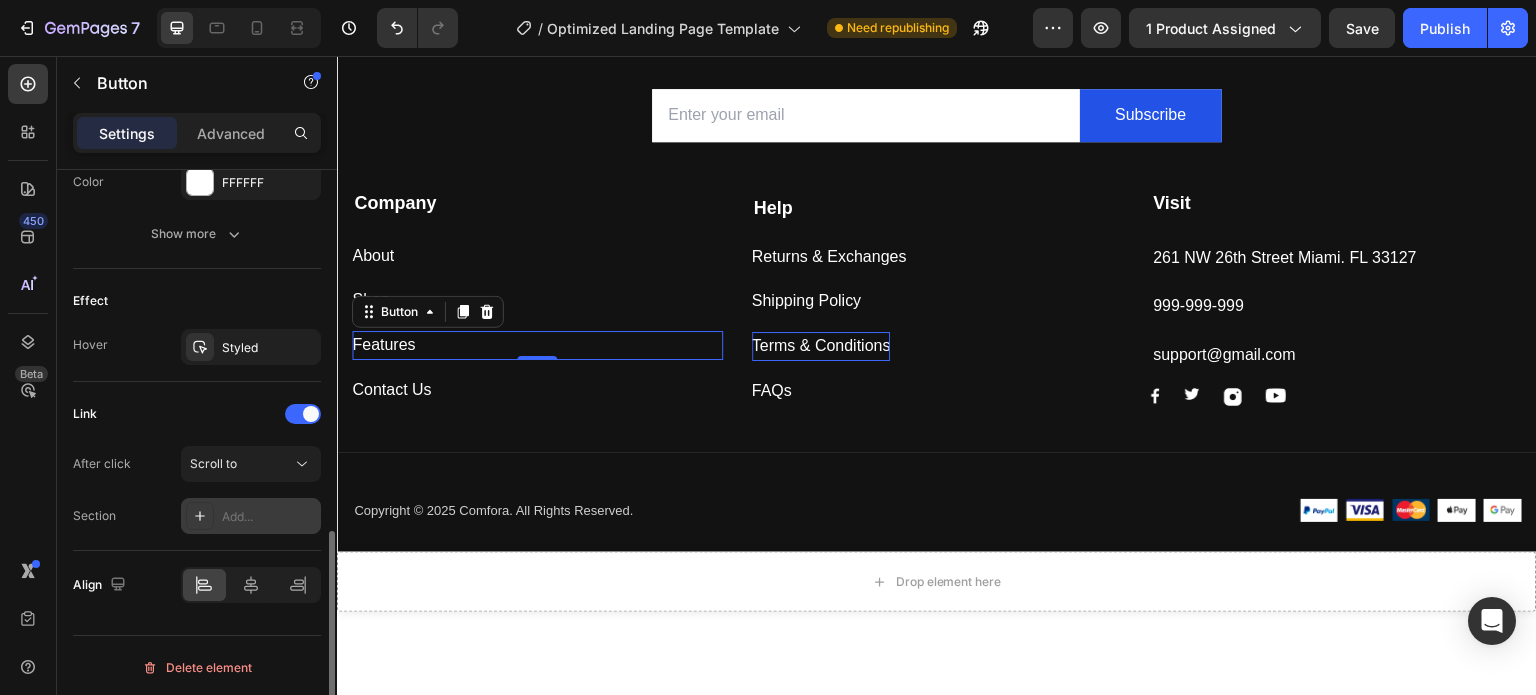 click on "Add..." at bounding box center (251, 516) 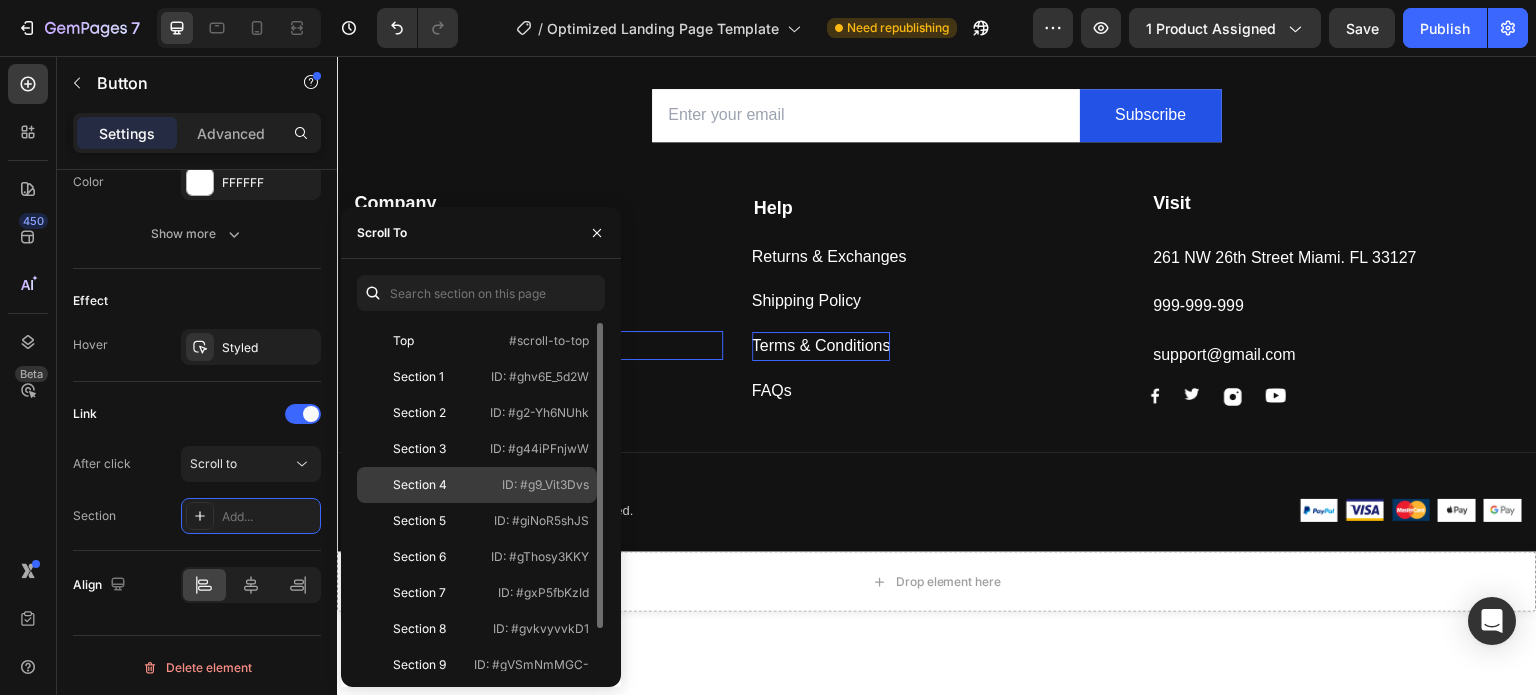 scroll, scrollTop: 6183, scrollLeft: 0, axis: vertical 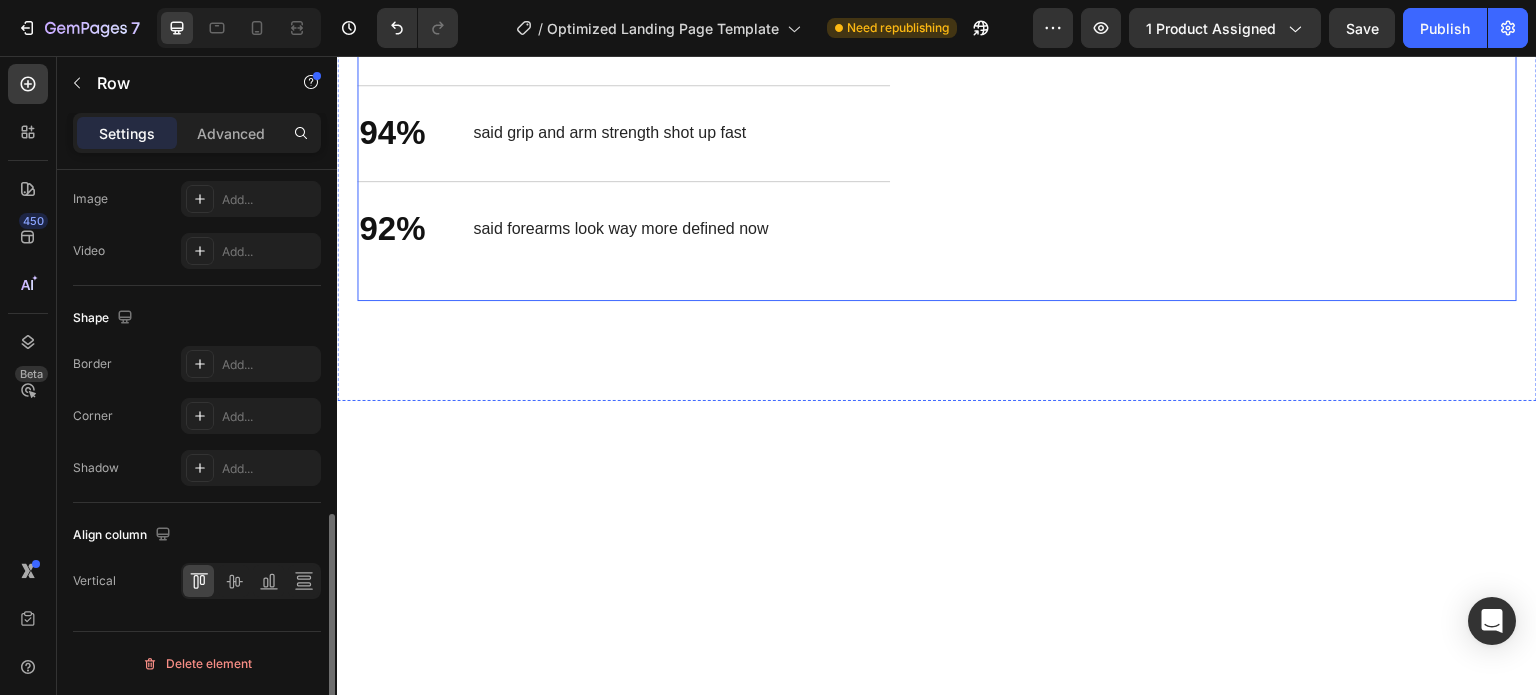 click on "Quick & Easy Heading 97% Text Block said Gyro Ball made it easy to tone their arms and boost endurance. Text Block Row 94% Text Block said grip and arm strength shot up fast Text Block Row 92% Text Block said forearms look way more defined now Text Block Row Row" at bounding box center [639, 93] 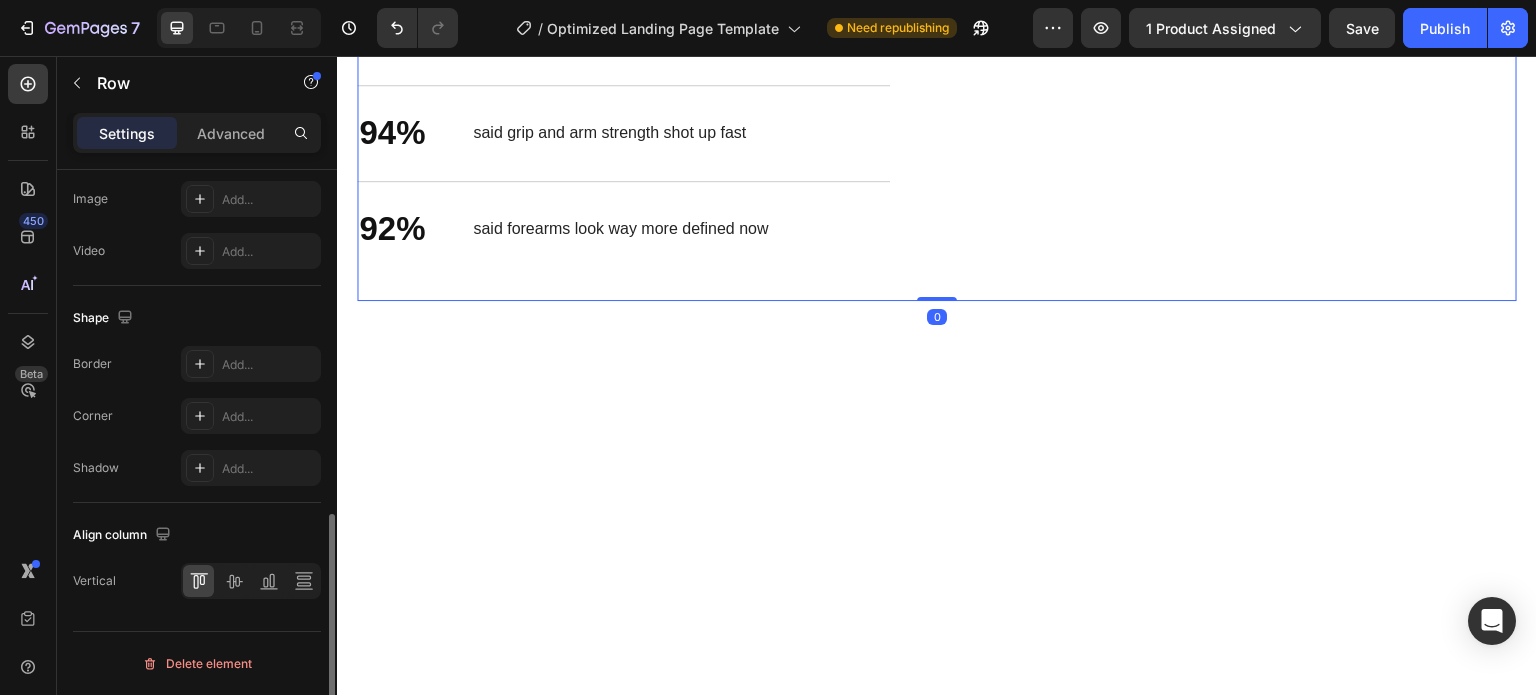 scroll, scrollTop: 0, scrollLeft: 0, axis: both 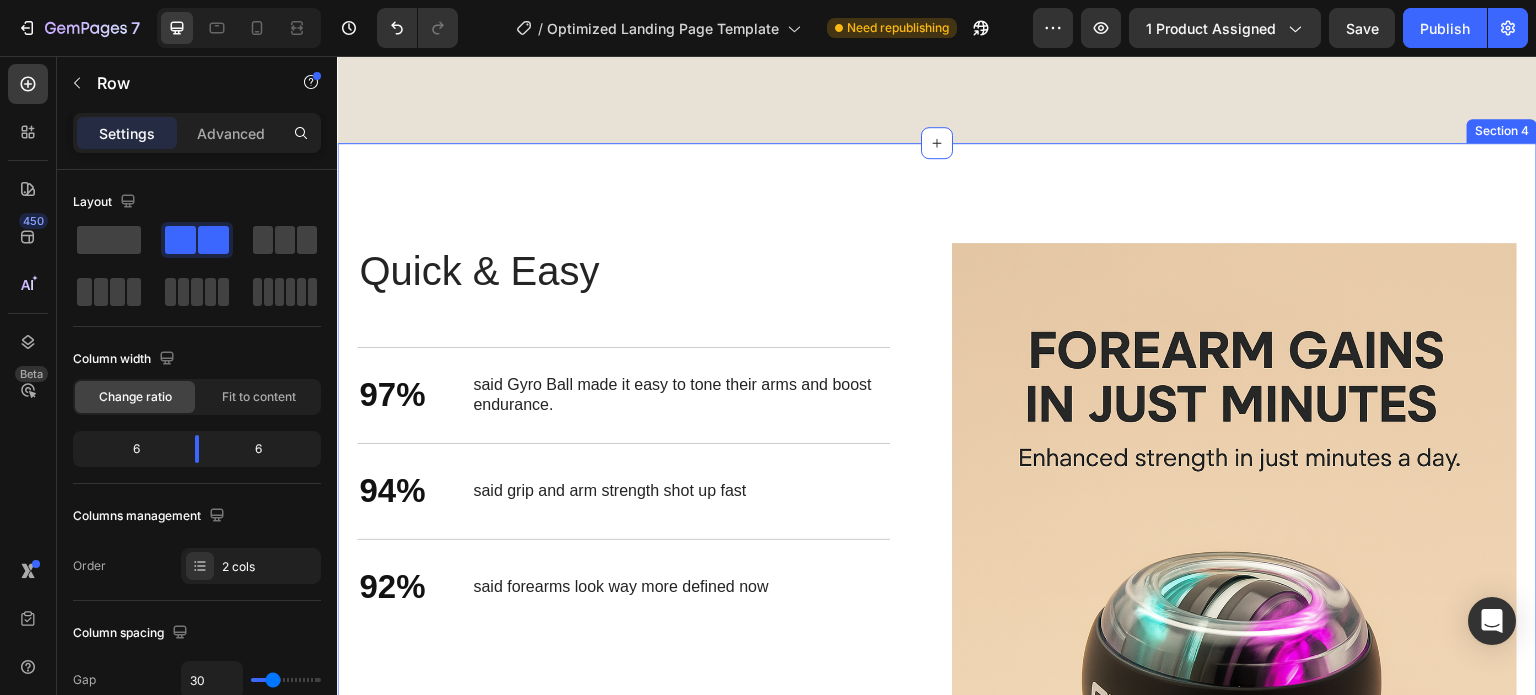 click on "Stronger Body. Better You. Heading Quick & Easy Heading 97% Text Block said Gyro Ball made it easy to tone their arms and boost endurance. Text Block Row 94% Text Block said grip and arm strength shot up fast Text Block Row 92% Text Block said forearms look way more defined now Text Block Row Row Image Row Section 4" at bounding box center (937, 667) 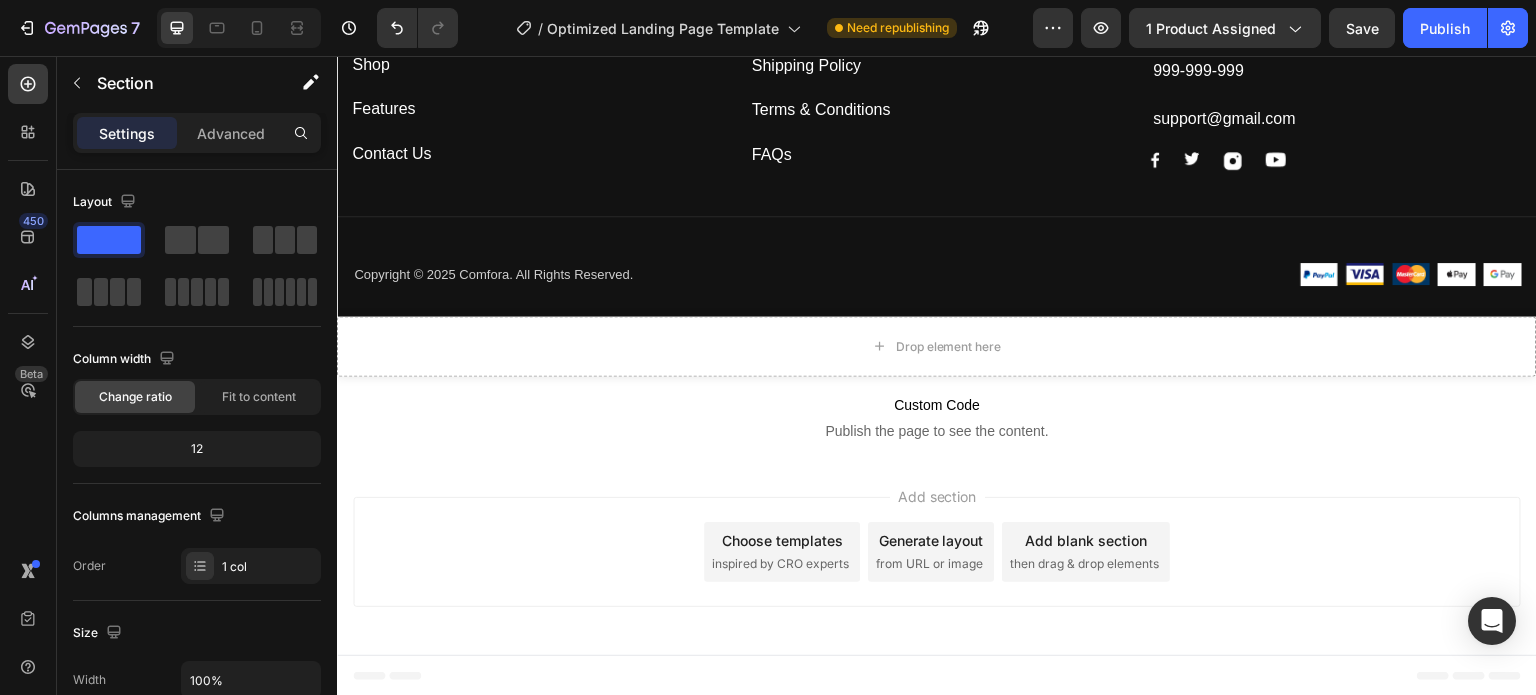 scroll, scrollTop: 5751, scrollLeft: 0, axis: vertical 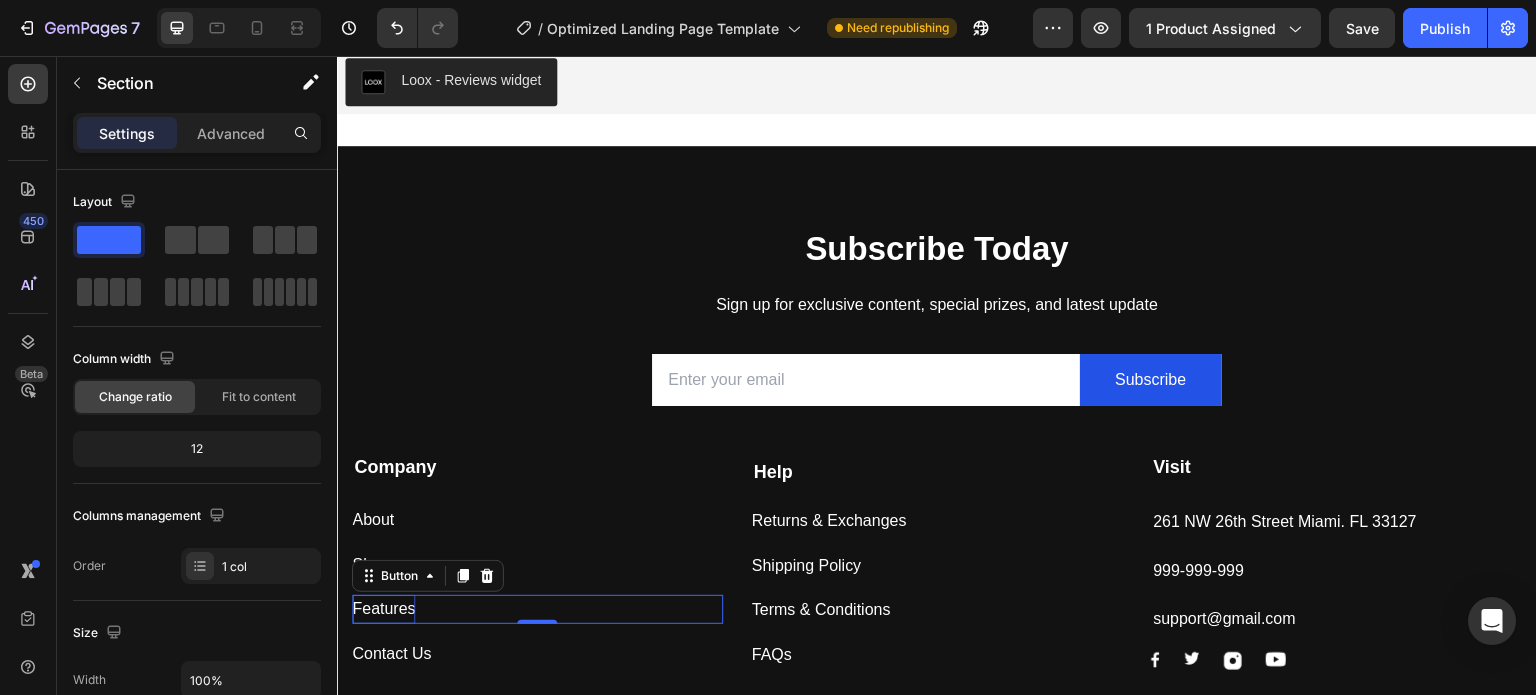 click on "Features" at bounding box center (383, 609) 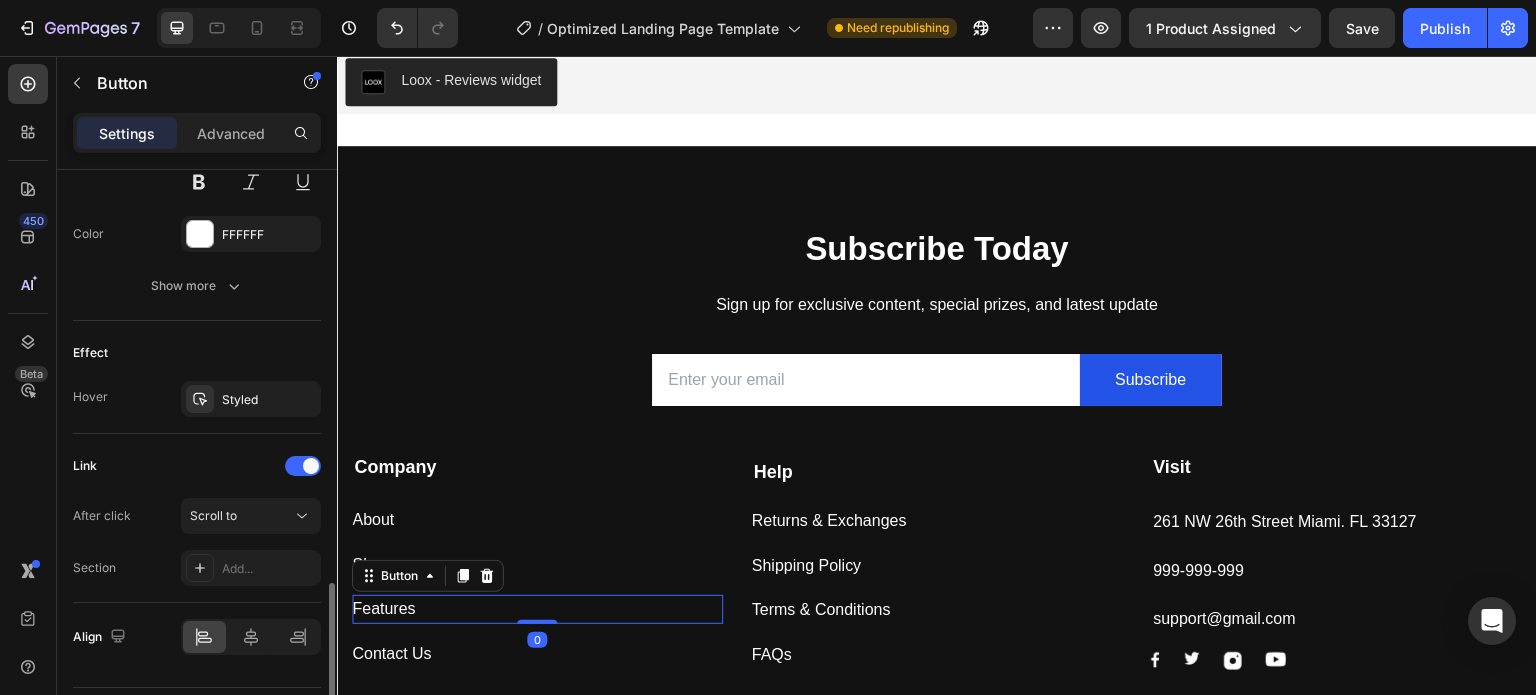 scroll, scrollTop: 952, scrollLeft: 0, axis: vertical 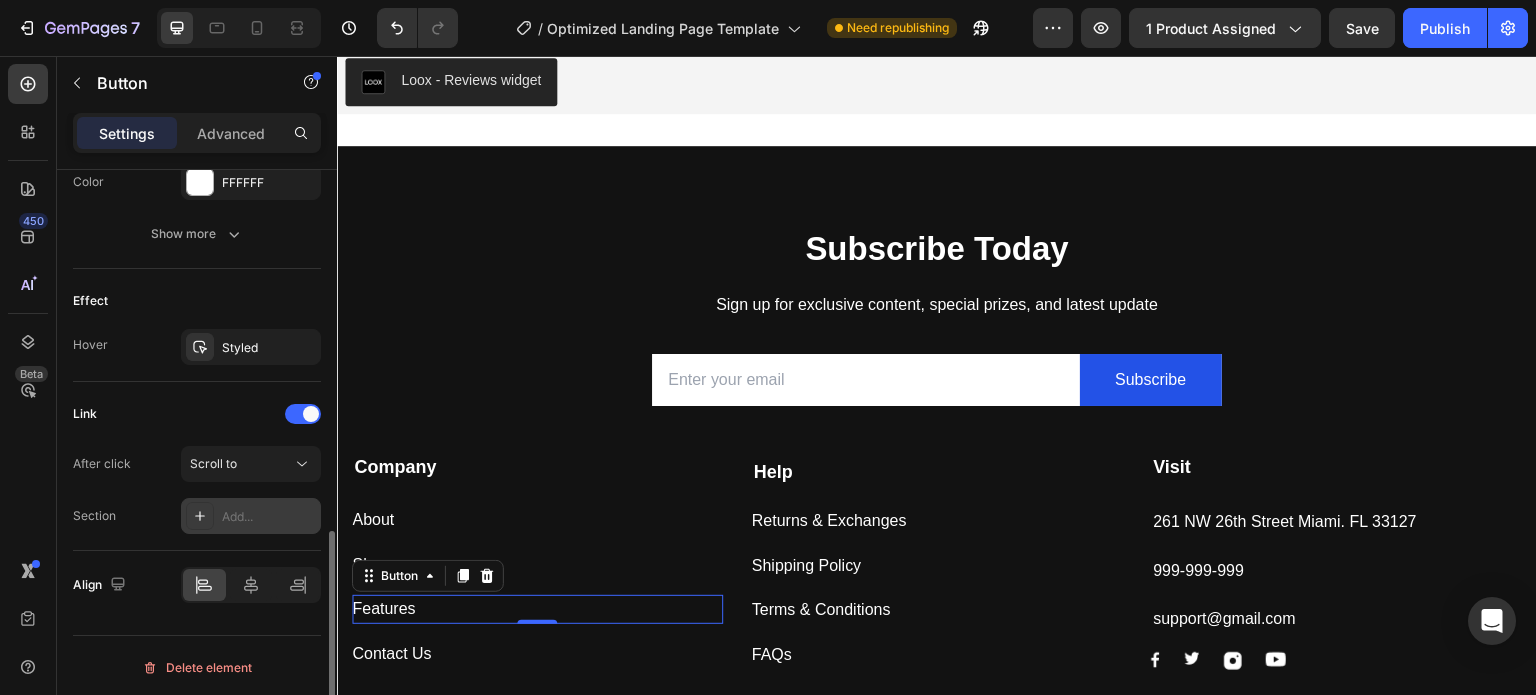 click on "Add..." at bounding box center (269, 517) 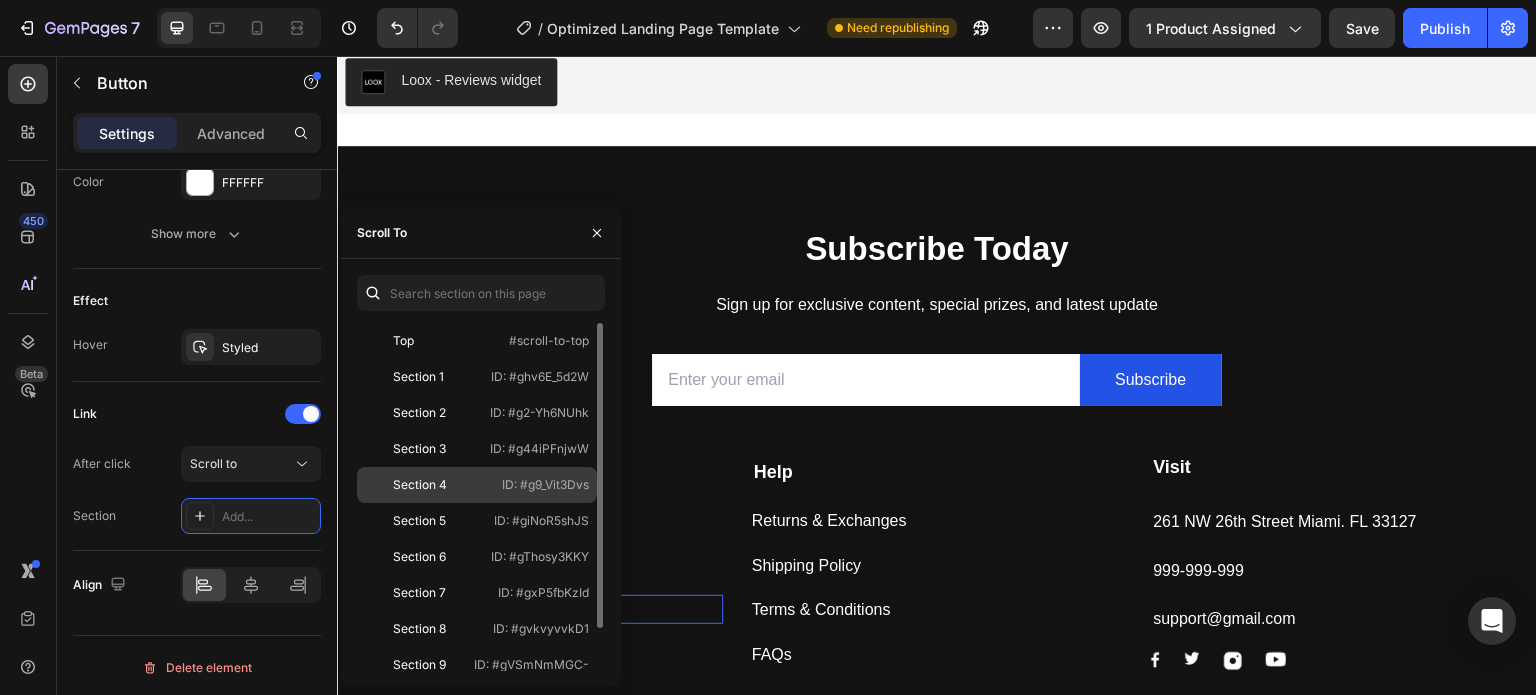 click on "Section 4" 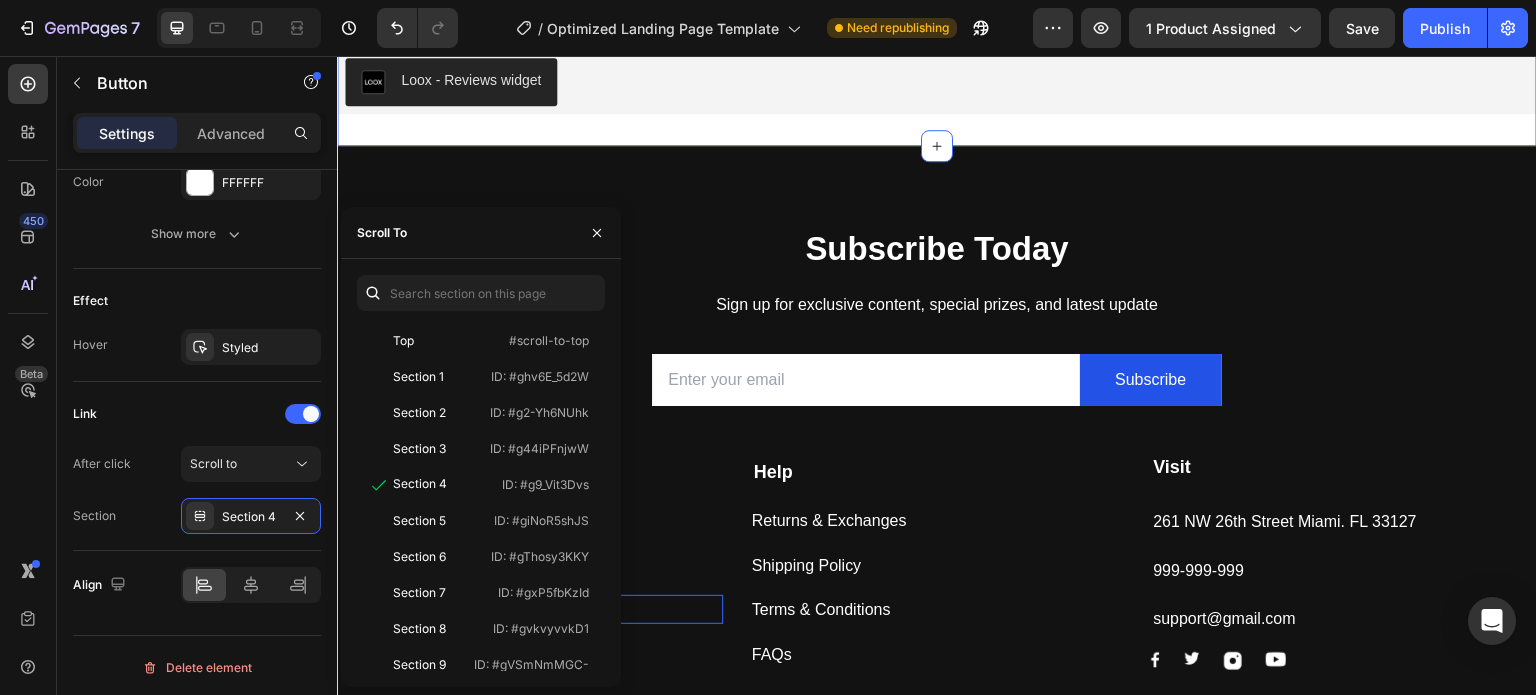 click on "Loox - Reviews widget Loox Section 8" at bounding box center (937, 82) 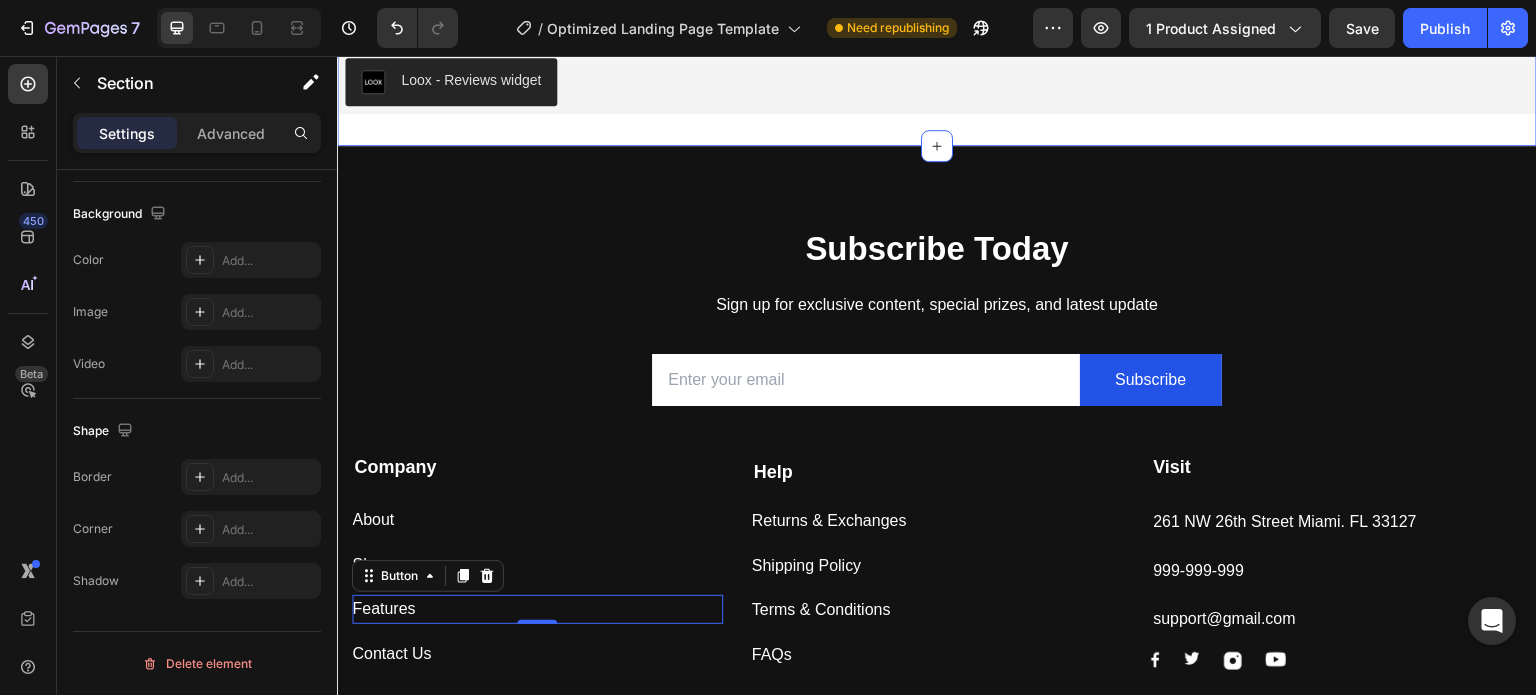 scroll, scrollTop: 0, scrollLeft: 0, axis: both 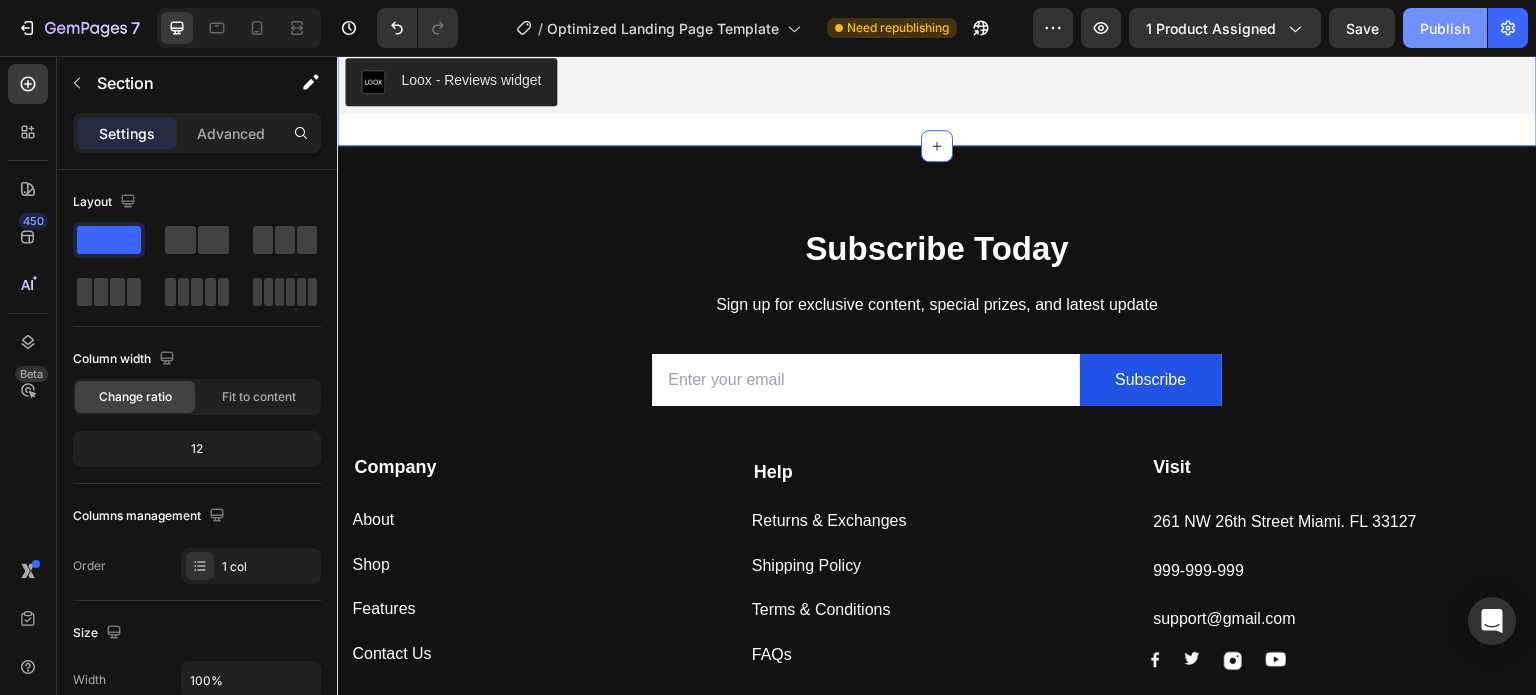 click on "Publish" 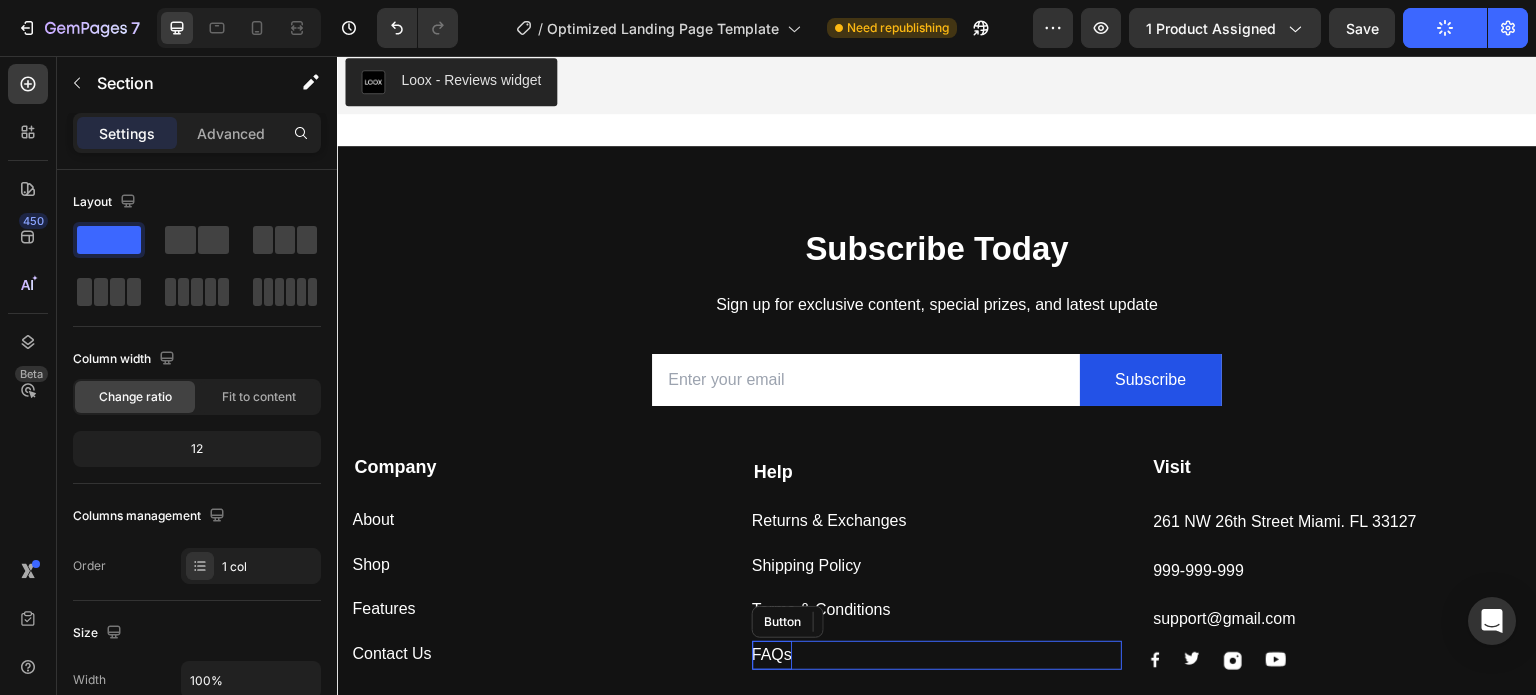 click on "FAQs" at bounding box center (772, 655) 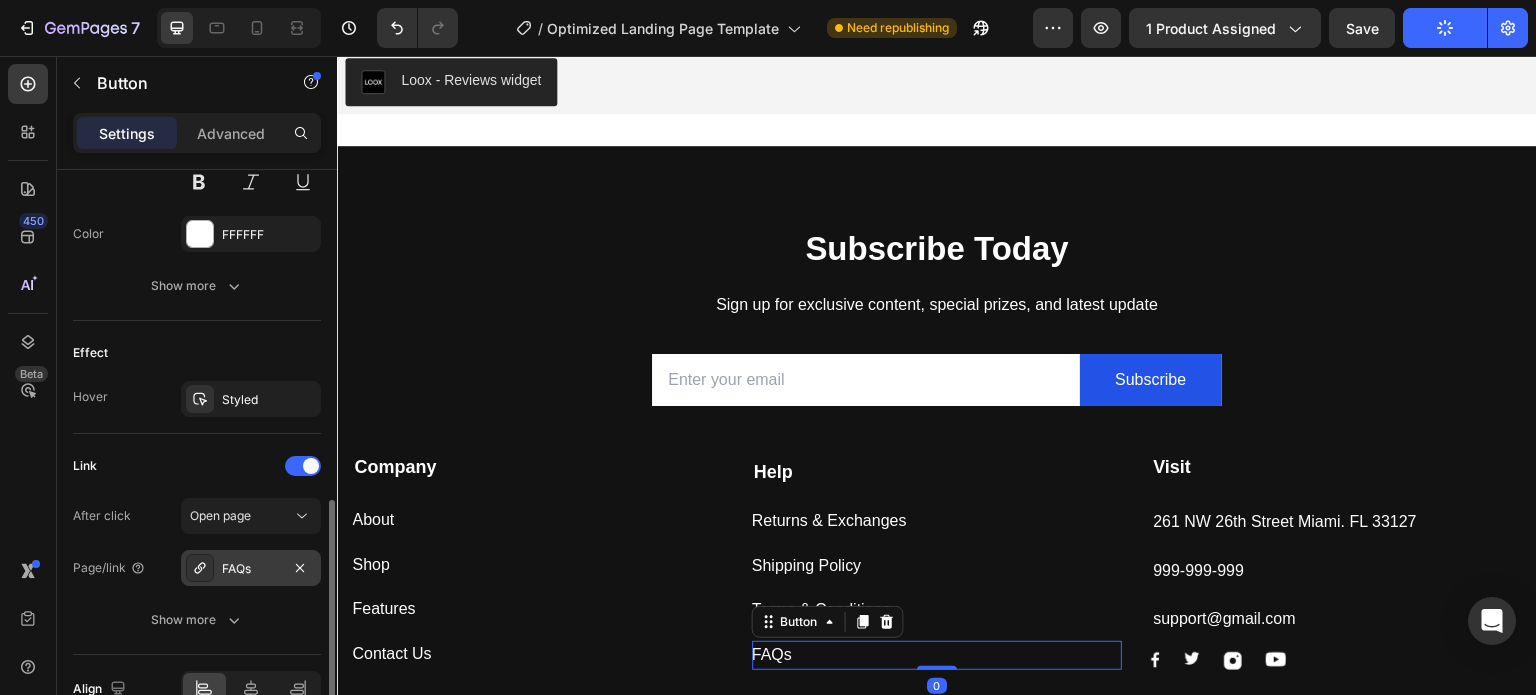 scroll, scrollTop: 1004, scrollLeft: 0, axis: vertical 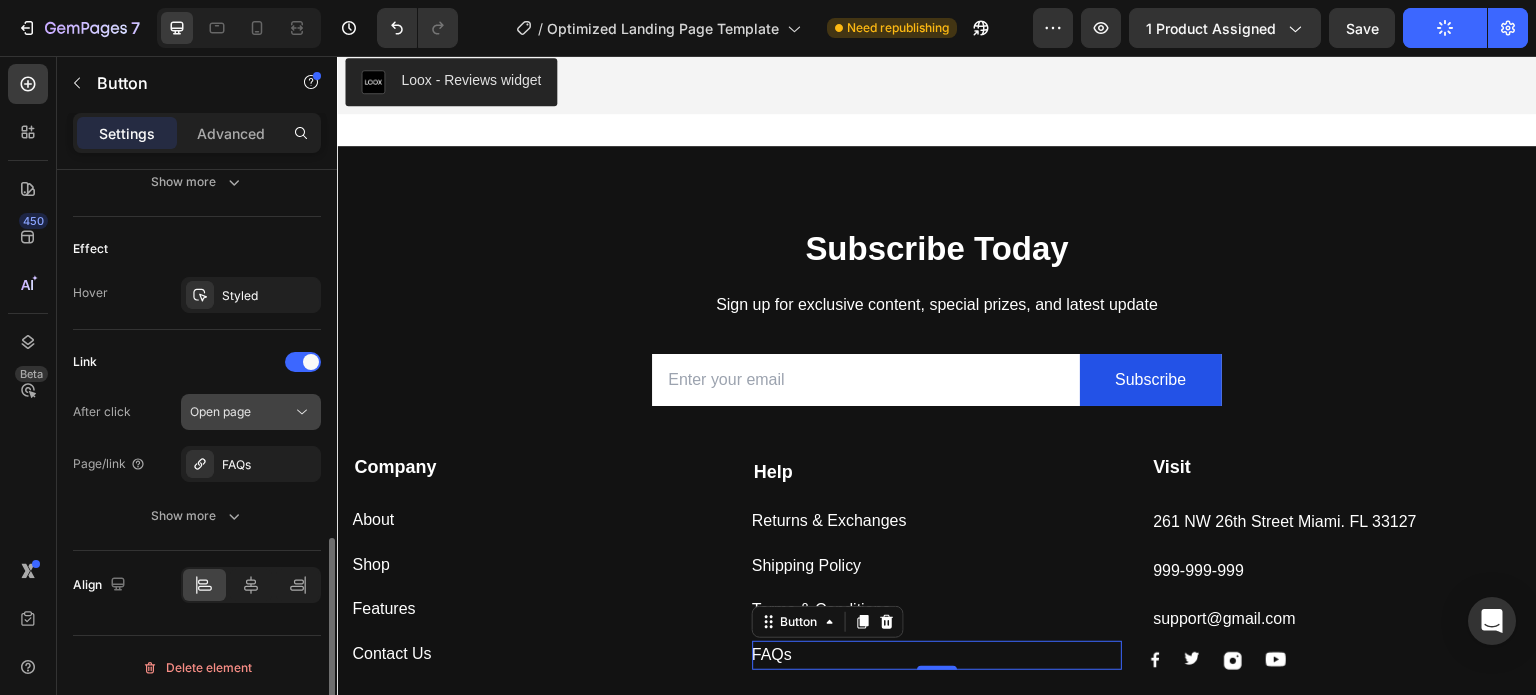 click on "Open page" at bounding box center [220, 411] 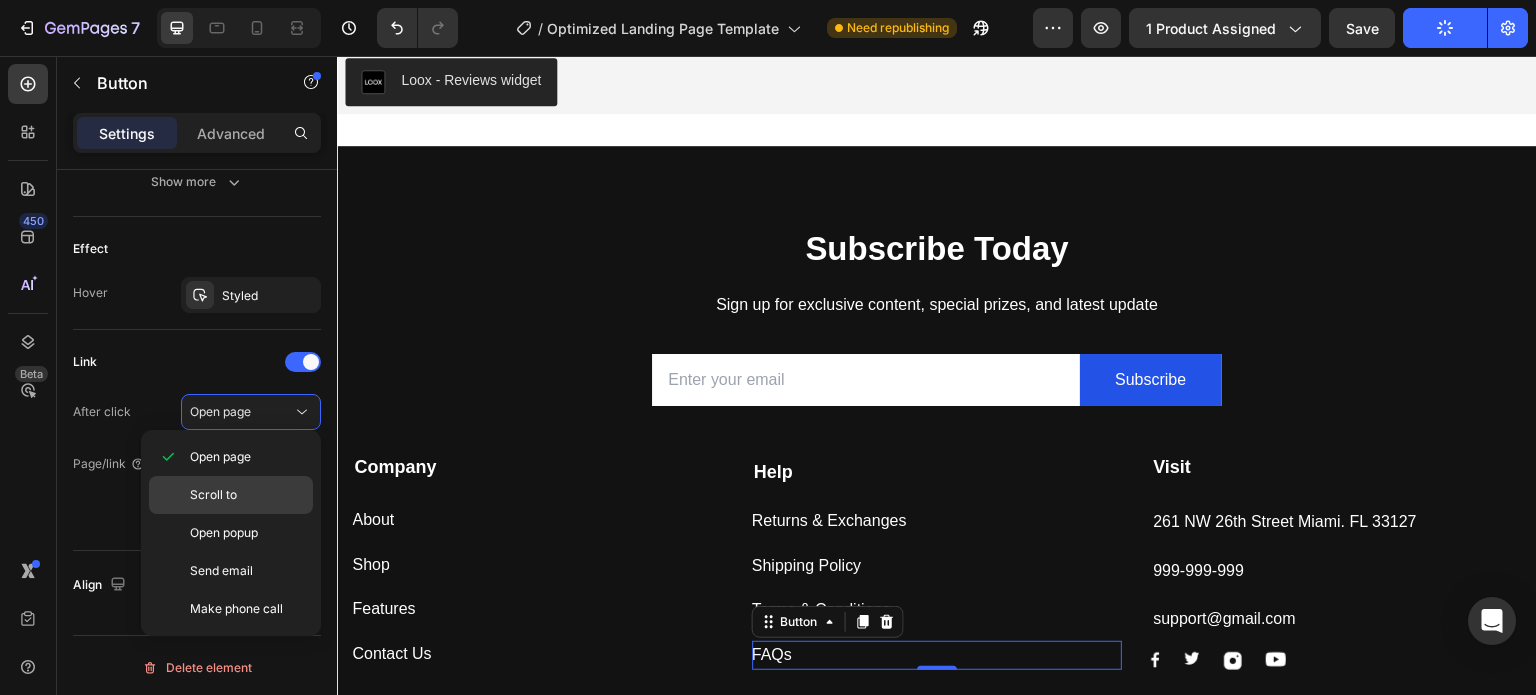click on "Scroll to" at bounding box center (213, 495) 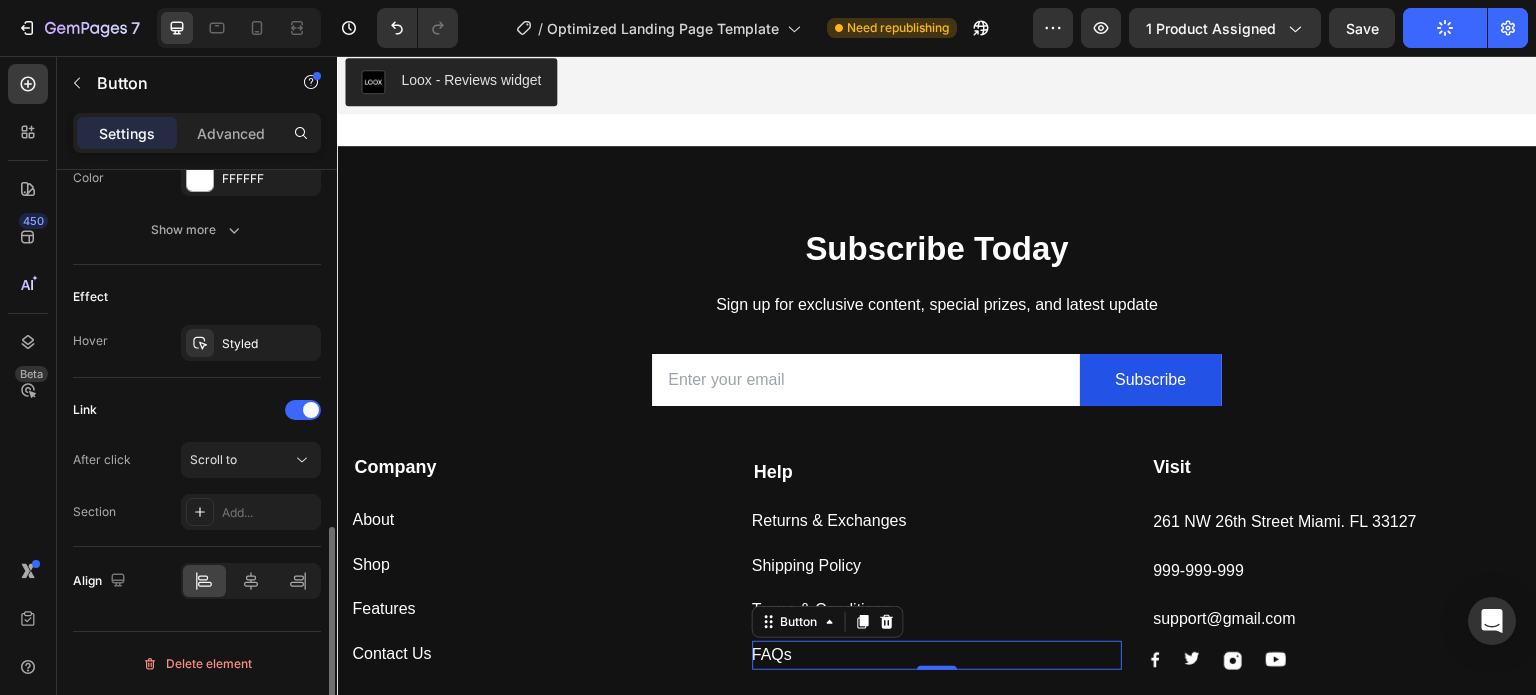 scroll, scrollTop: 952, scrollLeft: 0, axis: vertical 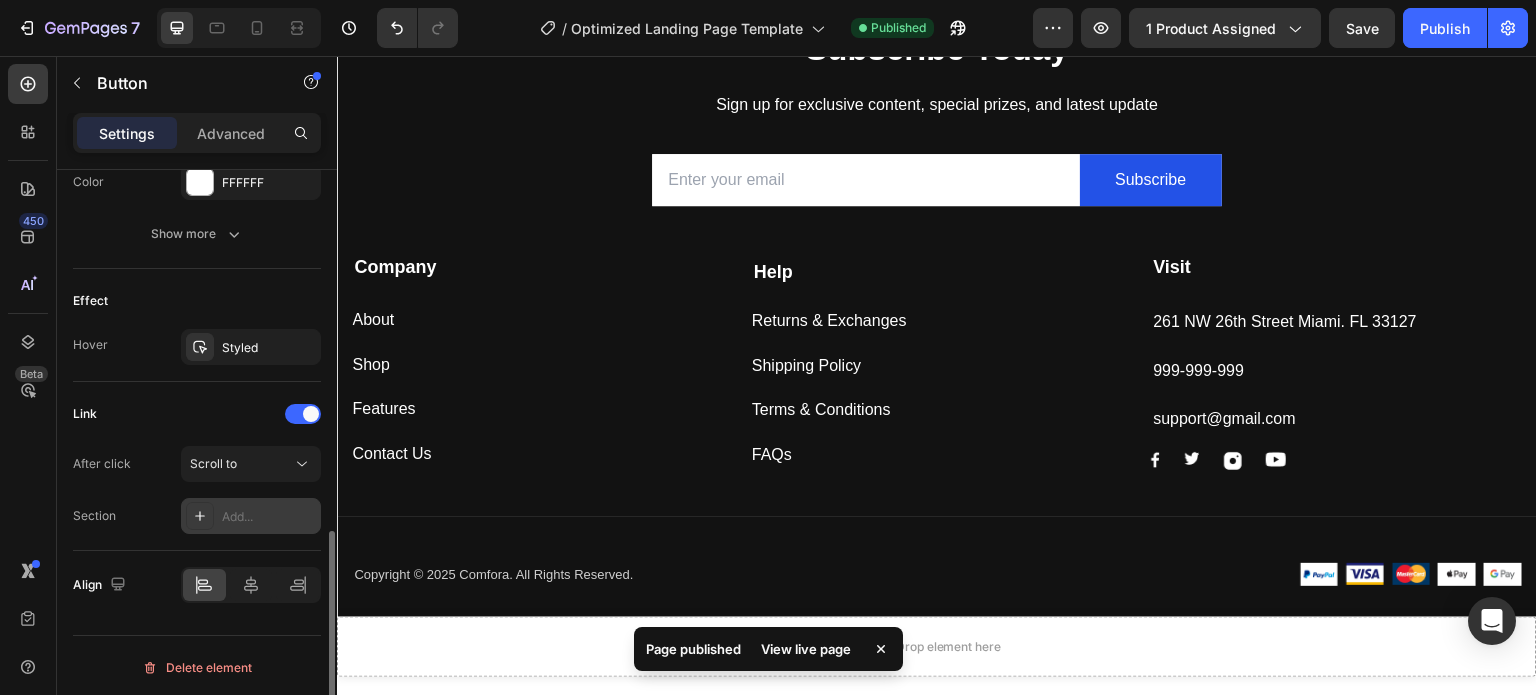 click on "Add..." at bounding box center (269, 517) 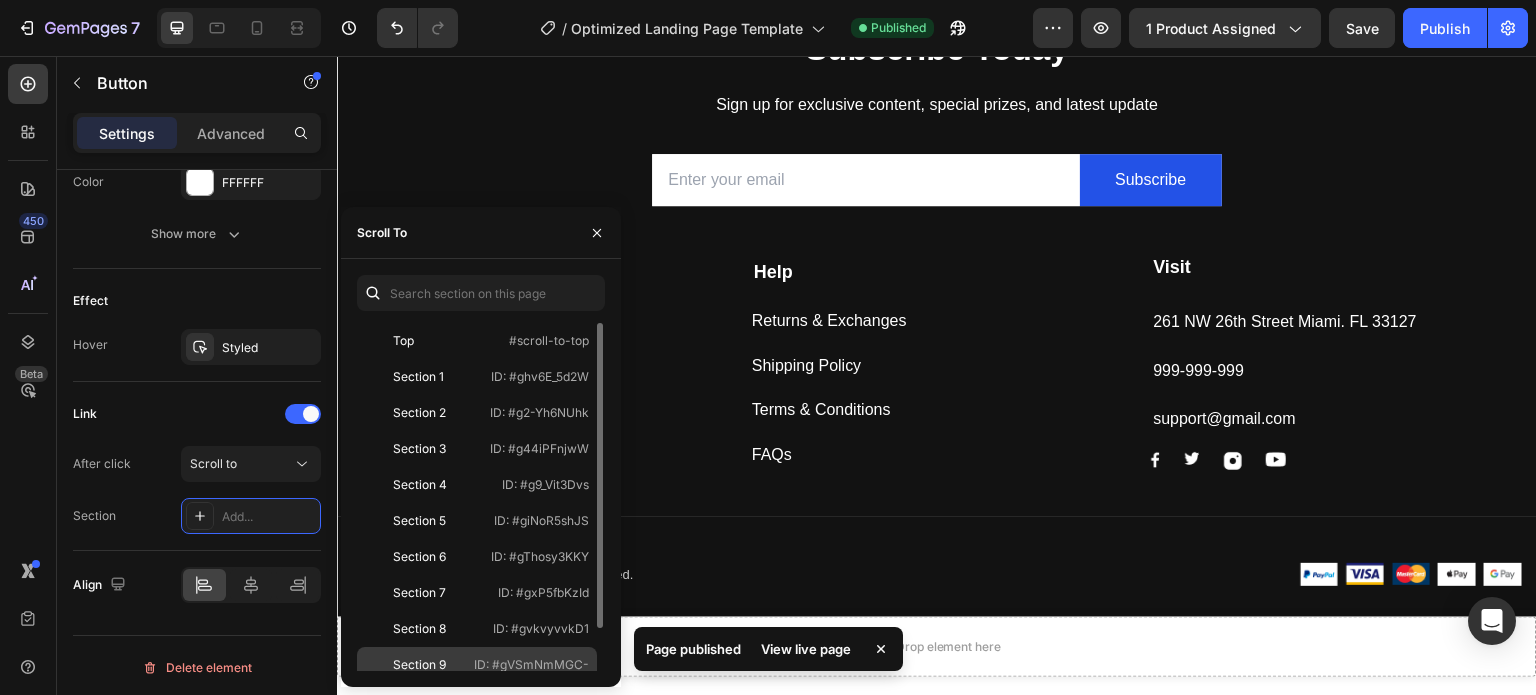 scroll, scrollTop: 48, scrollLeft: 0, axis: vertical 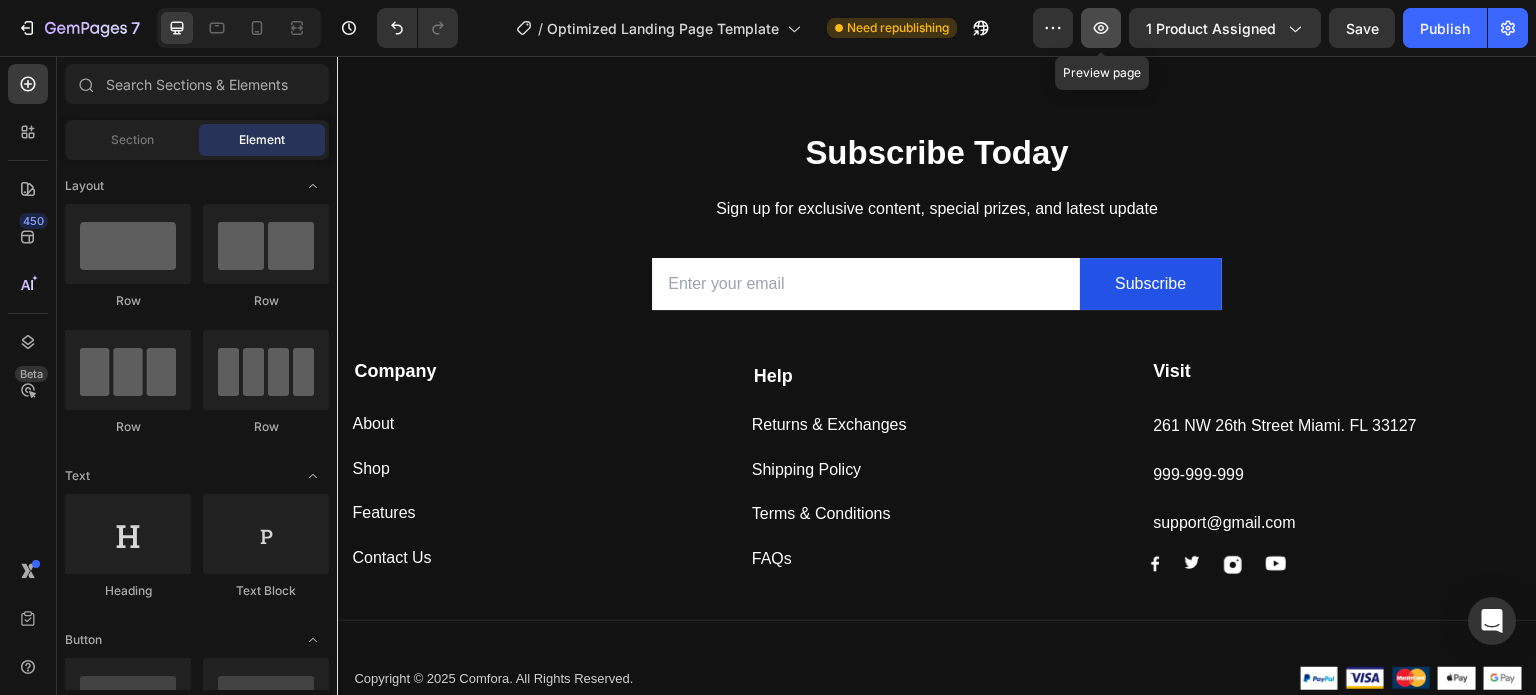 click 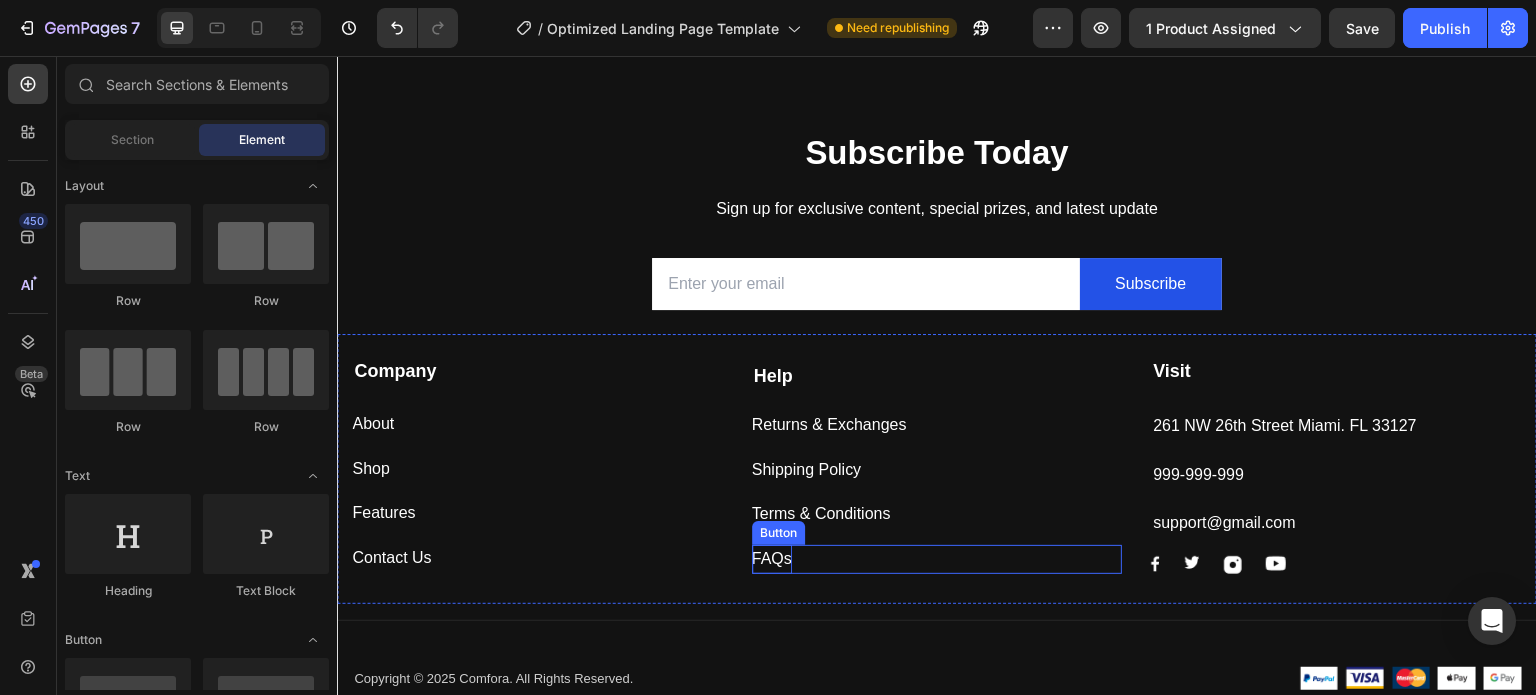 click on "FAQs" at bounding box center (772, 559) 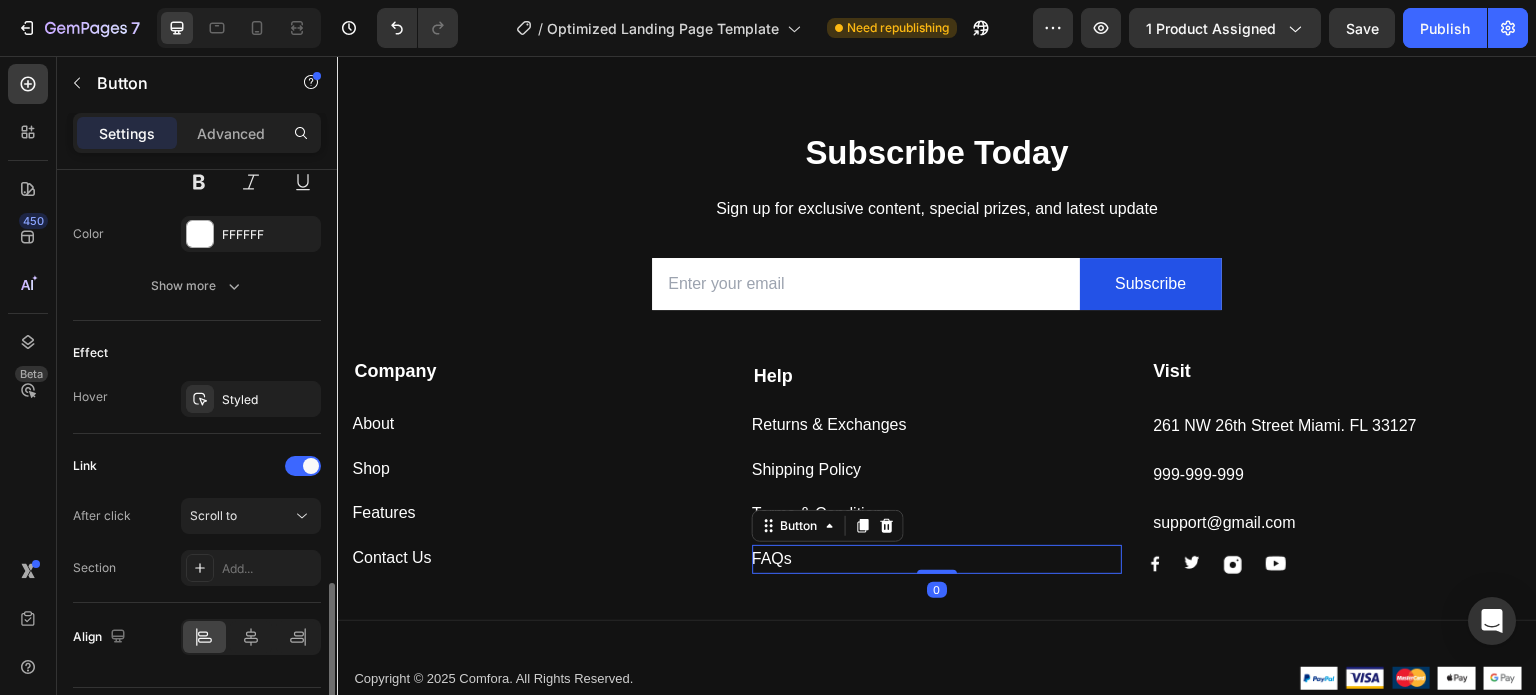 scroll, scrollTop: 952, scrollLeft: 0, axis: vertical 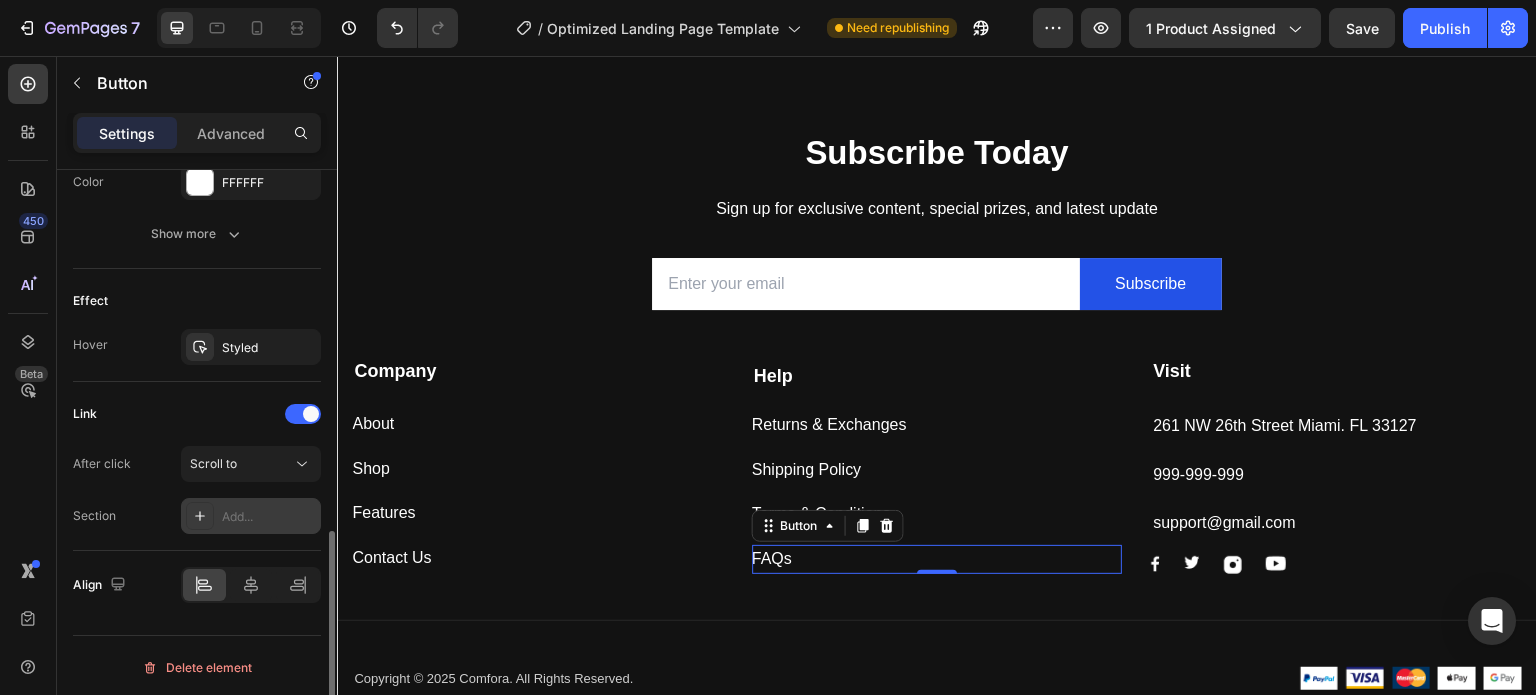 click on "Add..." at bounding box center (269, 517) 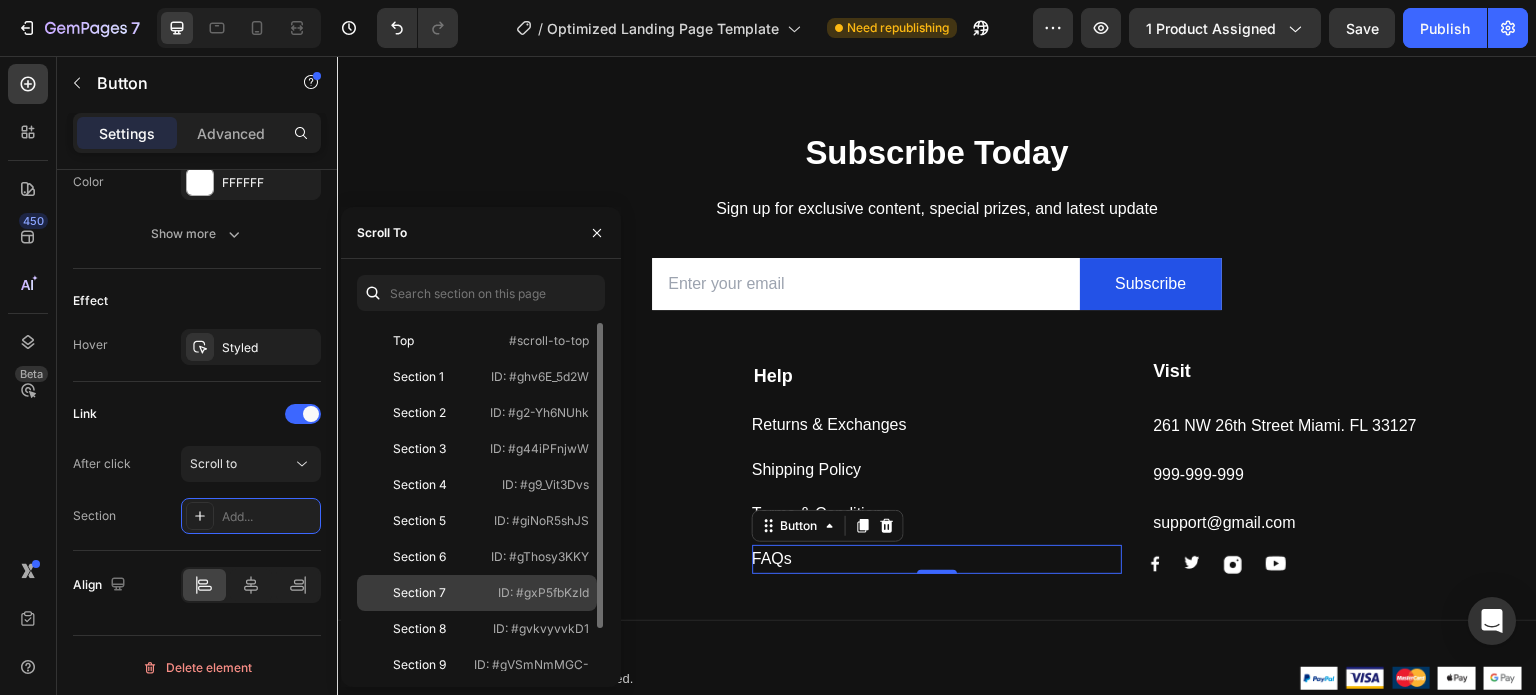 click on "Section 7" at bounding box center (423, 593) 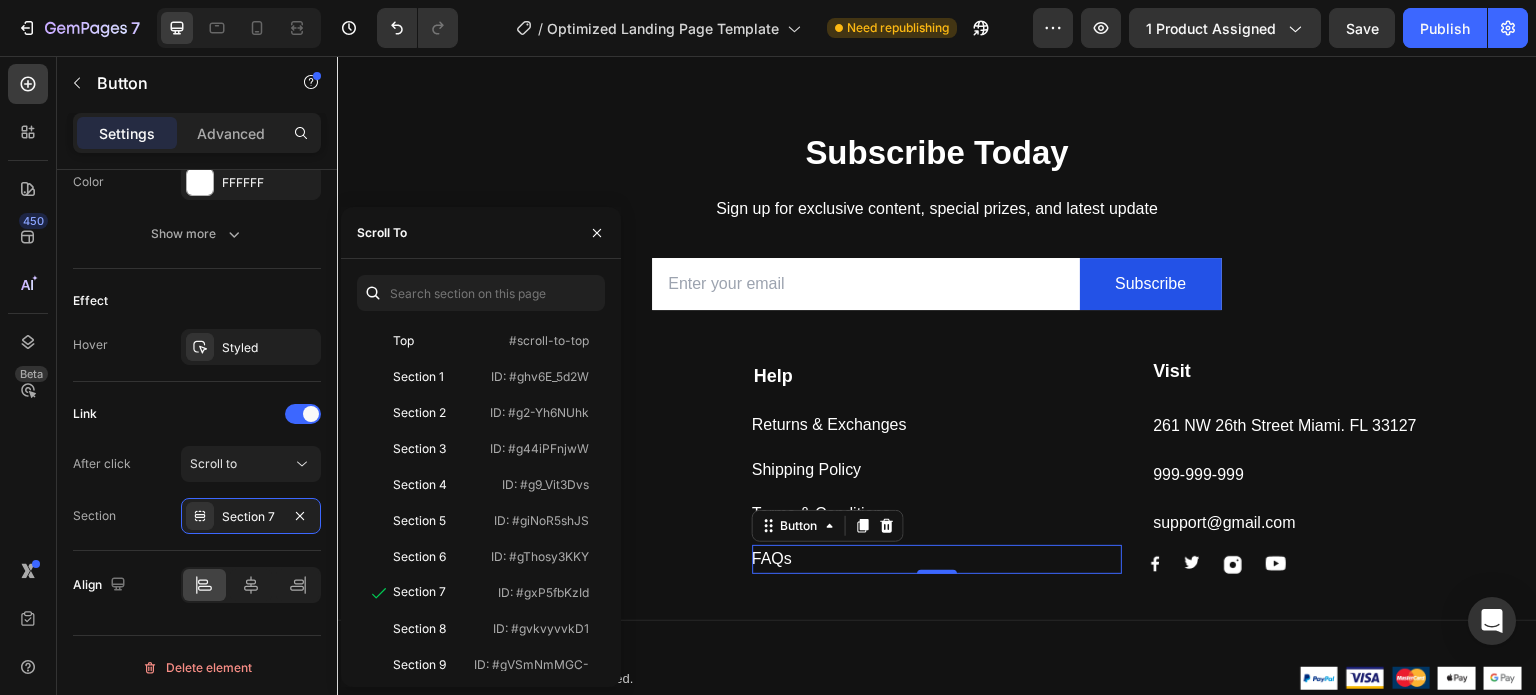 click on "450 Beta" at bounding box center (28, 307) 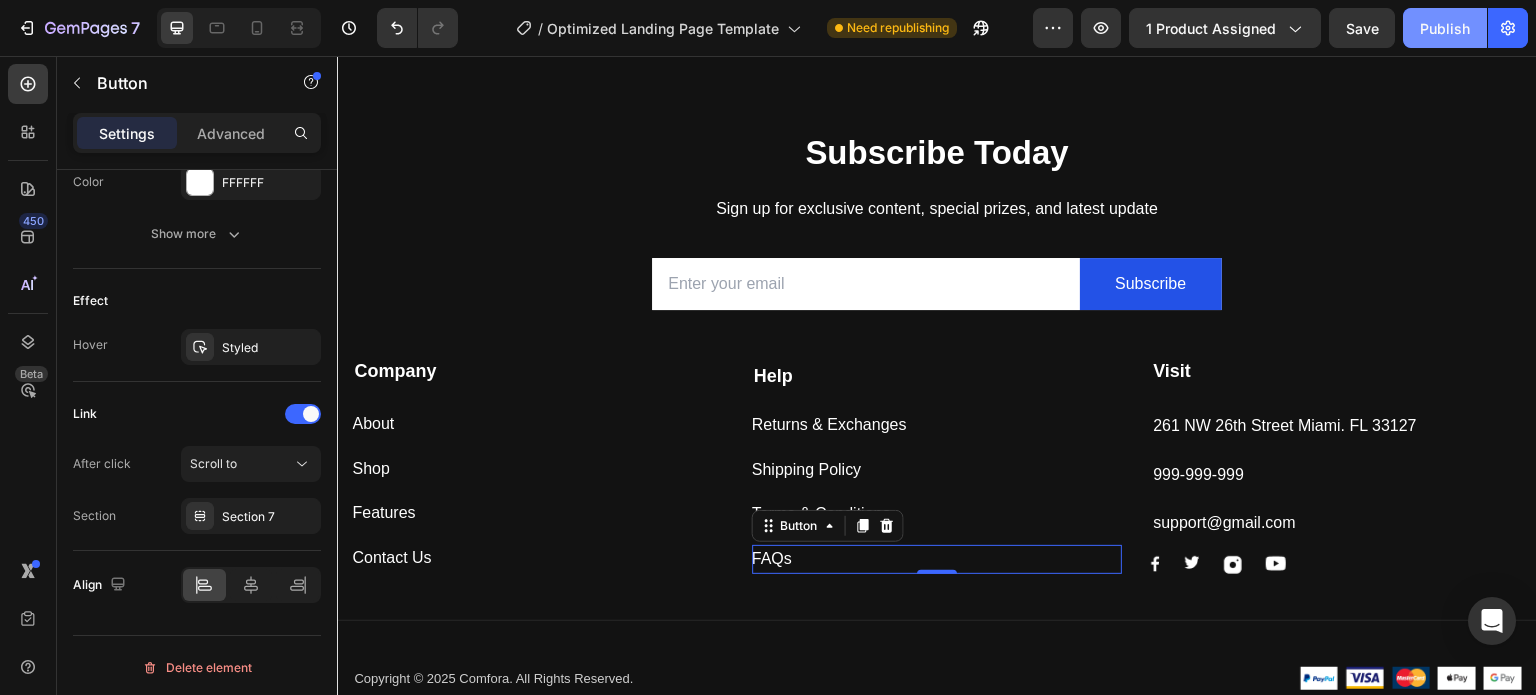 click on "Publish" at bounding box center [1445, 28] 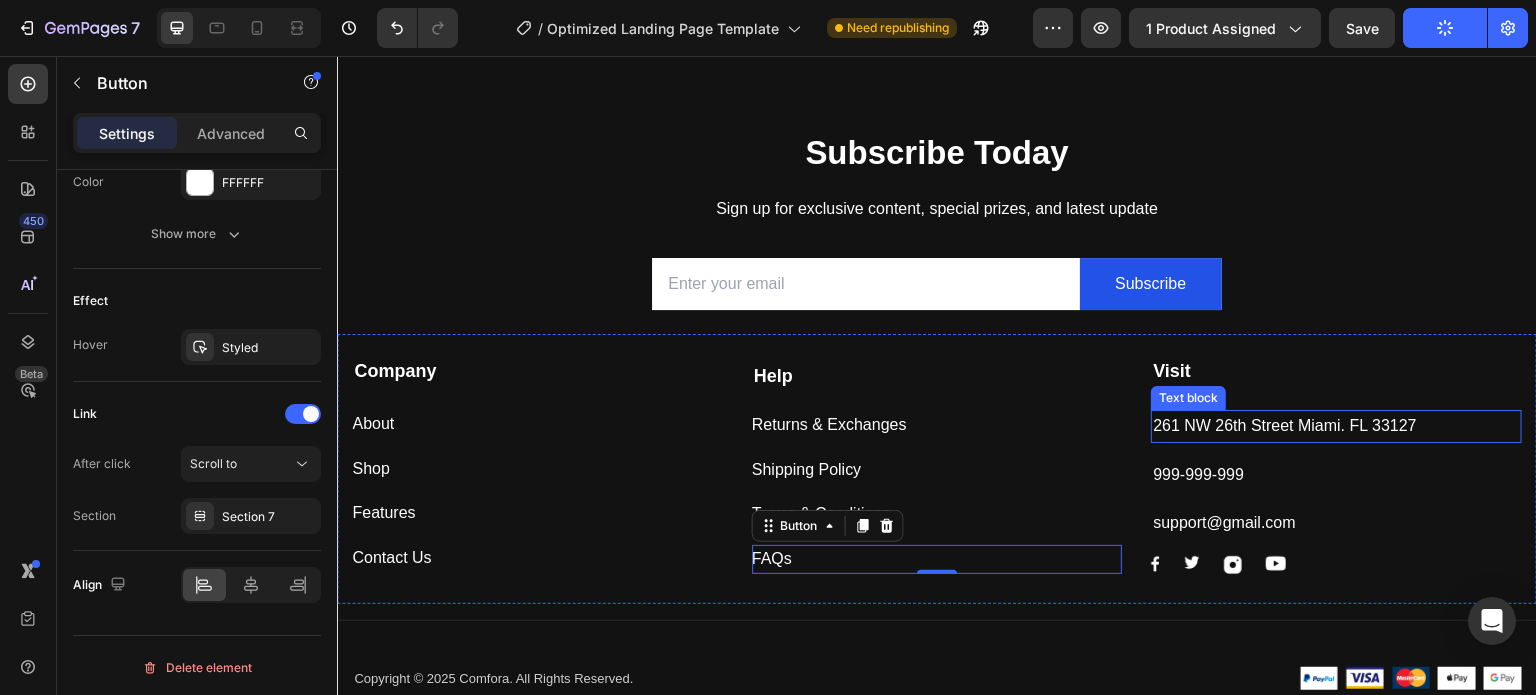 click on "261 NW 26th Street Miami. FL 33127" at bounding box center (1336, 426) 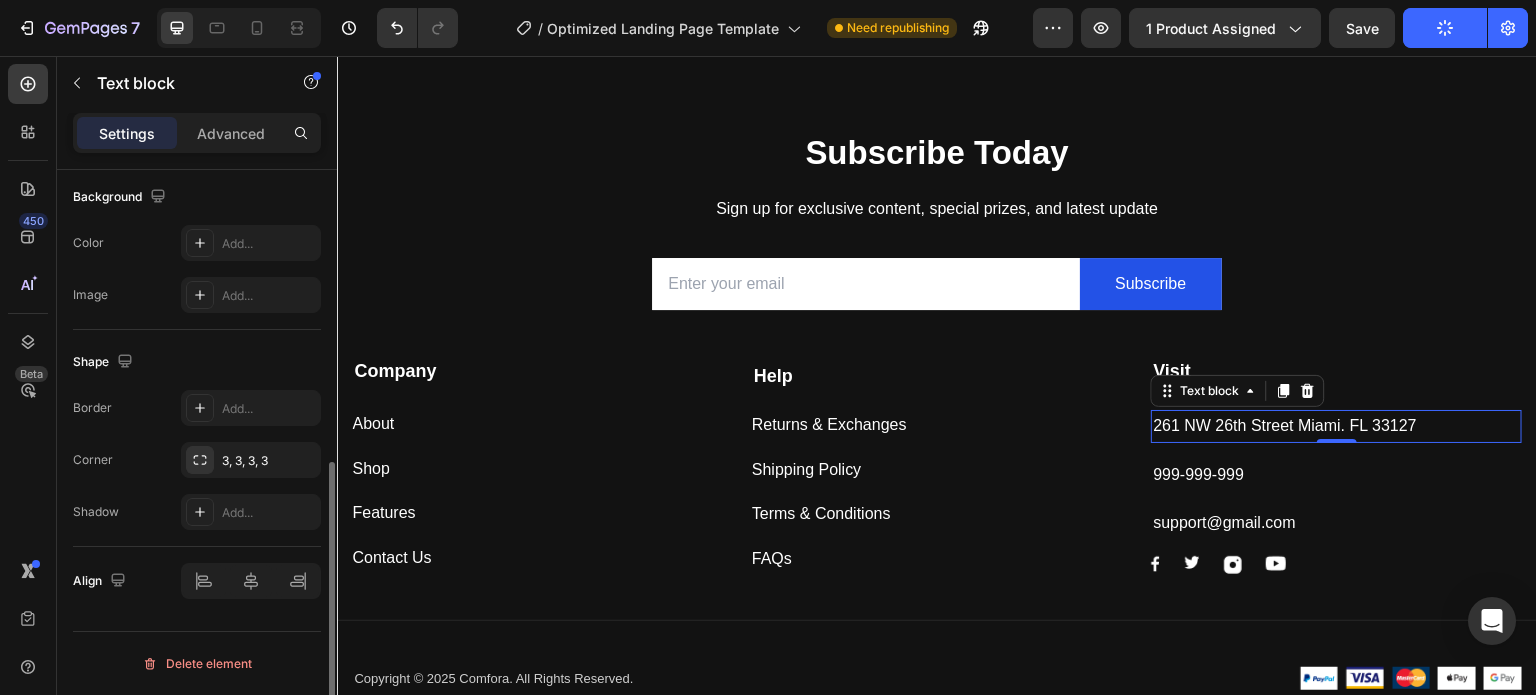 scroll, scrollTop: 0, scrollLeft: 0, axis: both 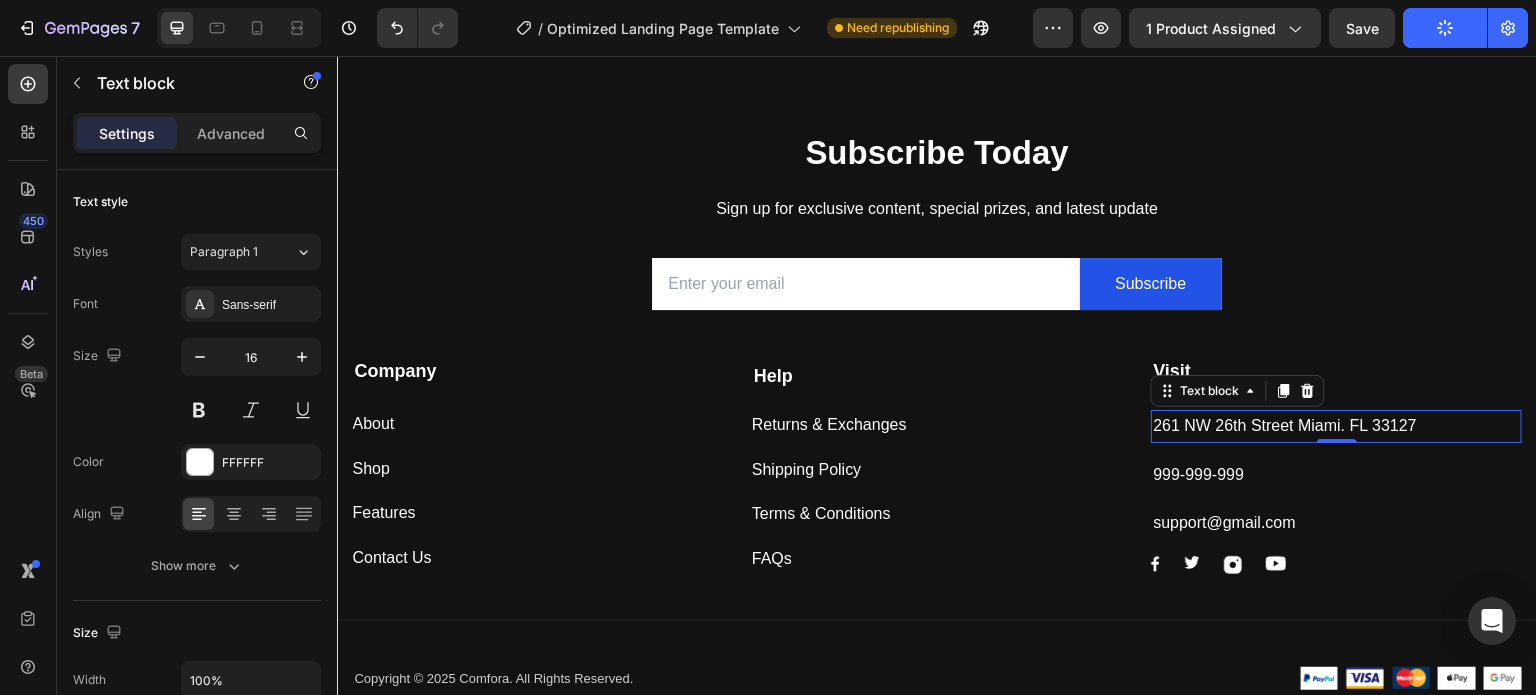 click on "261 NW 26th Street Miami. FL 33127" at bounding box center (1336, 426) 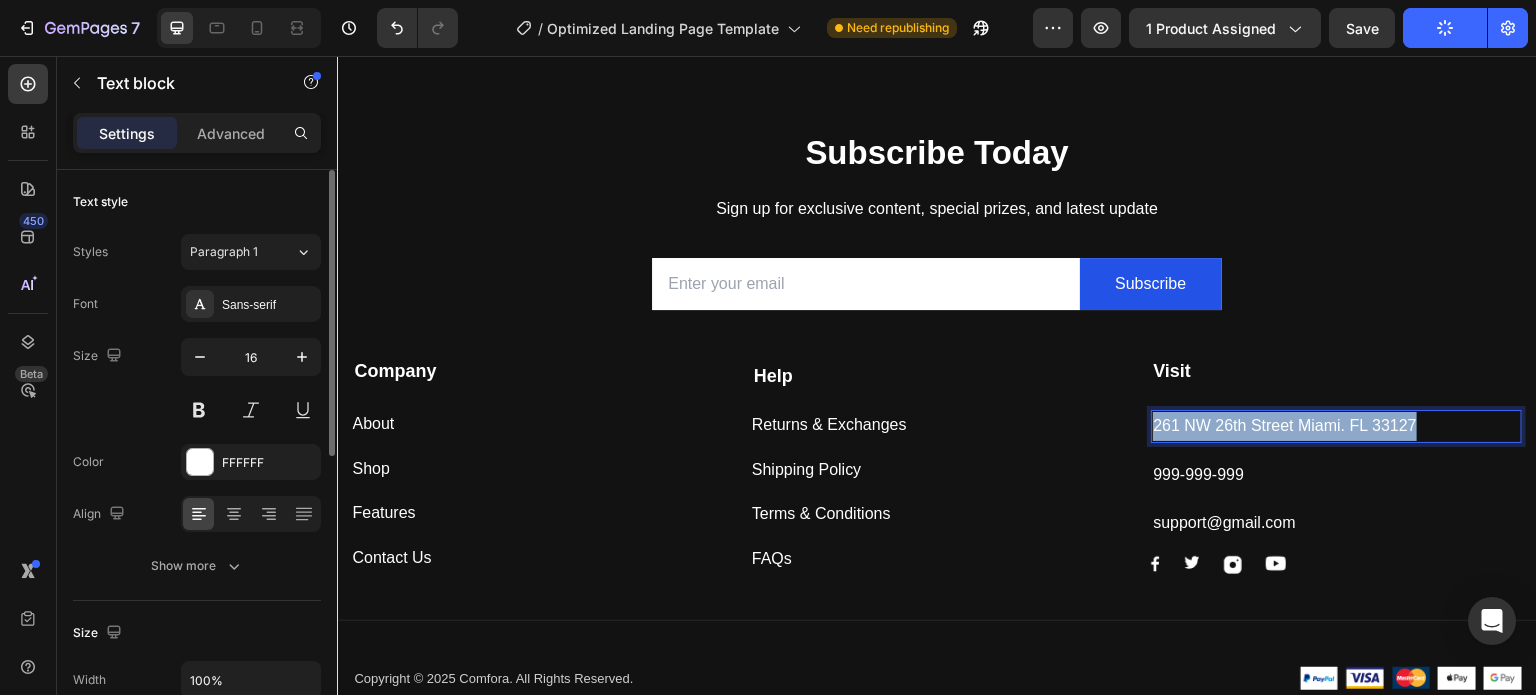 click on "261 NW 26th Street Miami. FL 33127" at bounding box center [1336, 426] 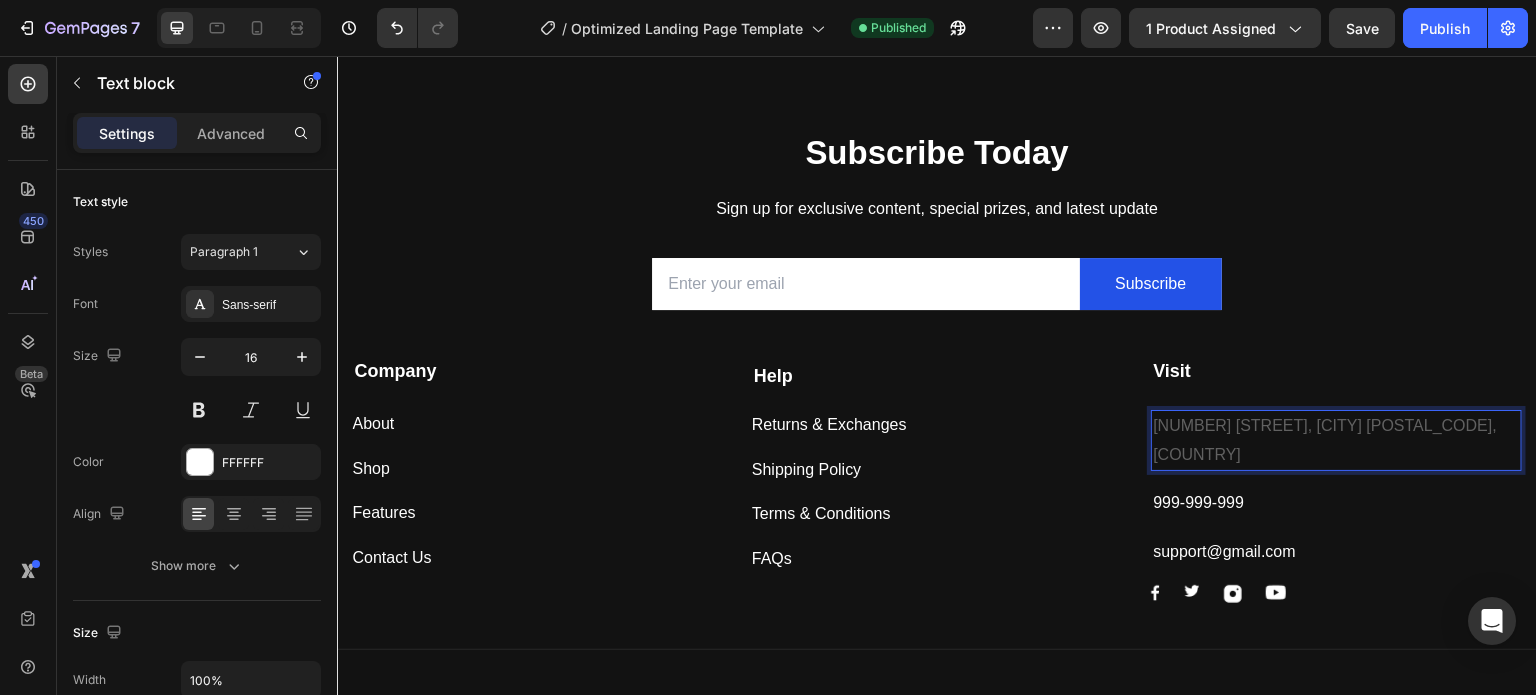 click on "[NUMBER] [STREET], [CITY] [POSTAL_CODE], [COUNTRY]" at bounding box center [1336, 441] 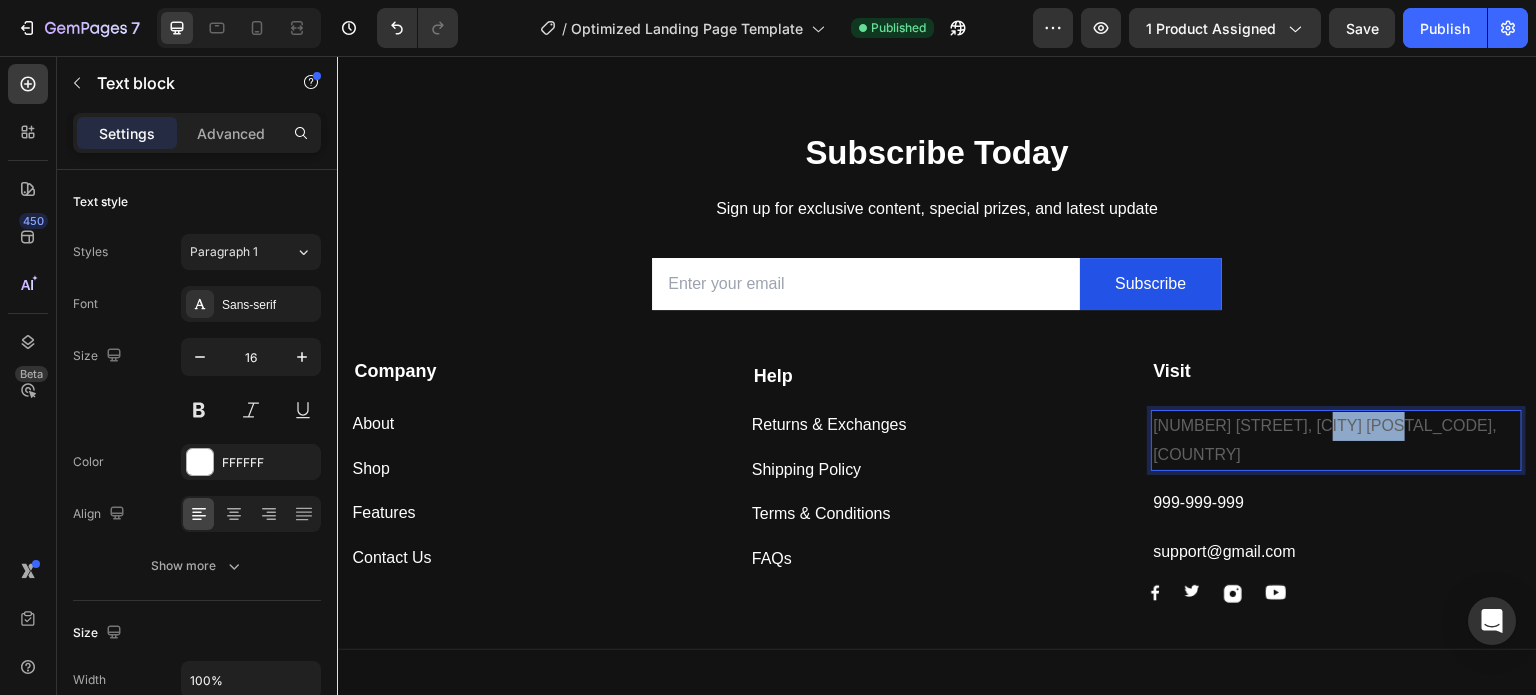click on "[NUMBER] [STREET], [CITY] [POSTAL_CODE], [COUNTRY]" at bounding box center [1336, 441] 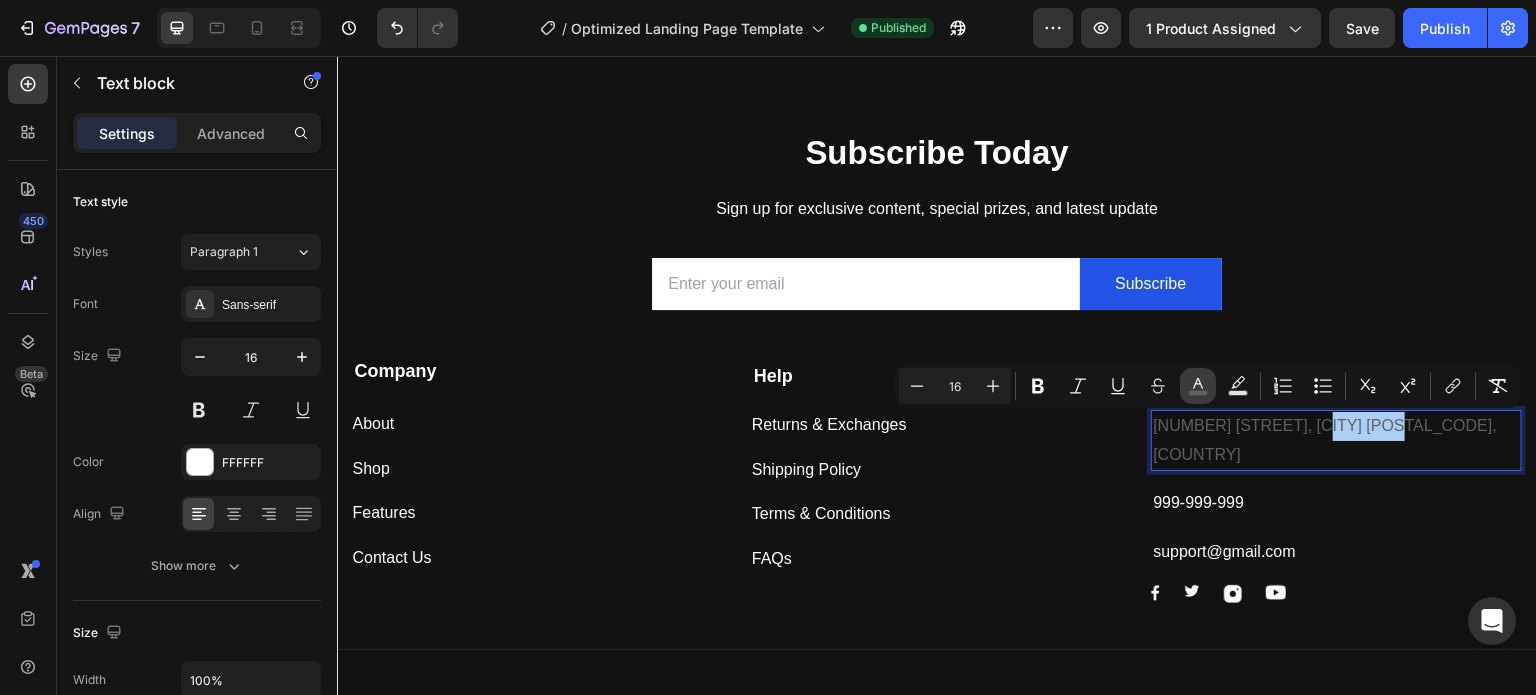 click 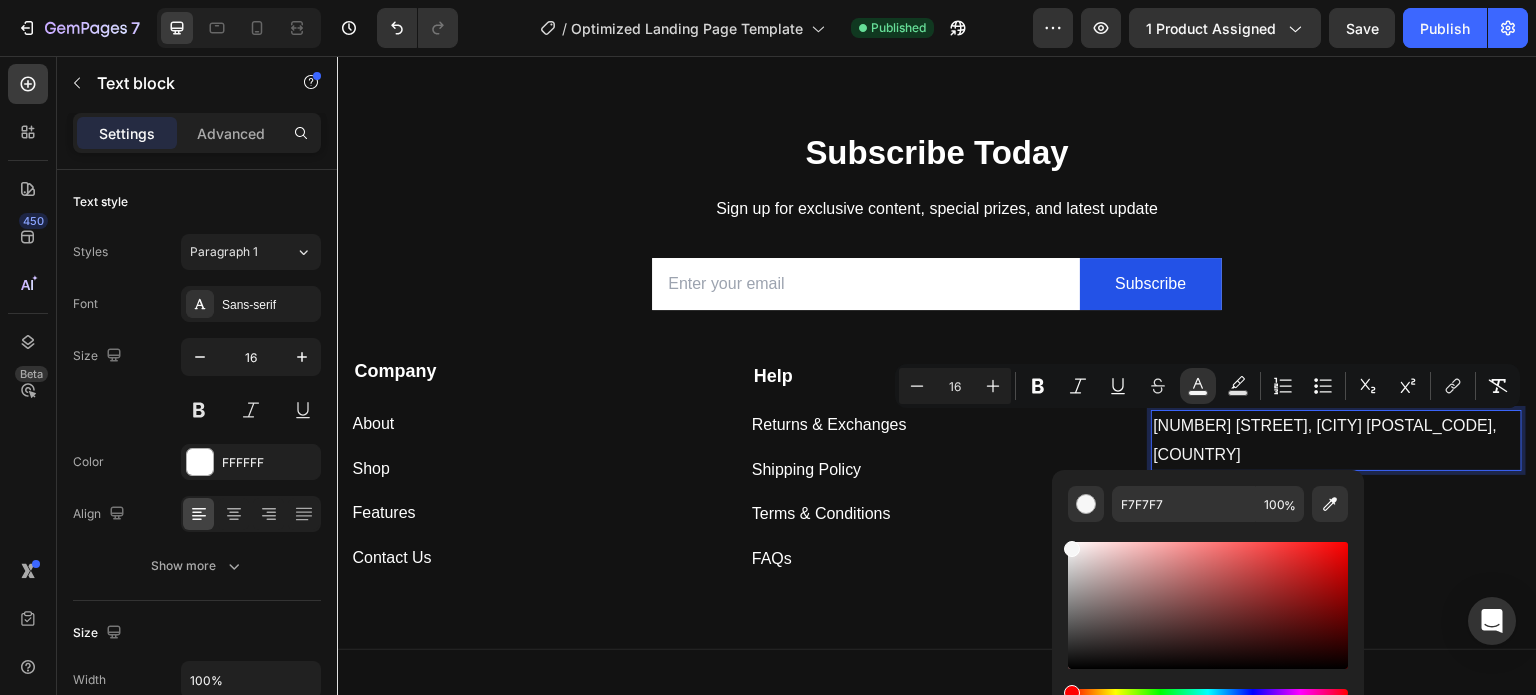 drag, startPoint x: 1072, startPoint y: 627, endPoint x: 1063, endPoint y: 541, distance: 86.46965 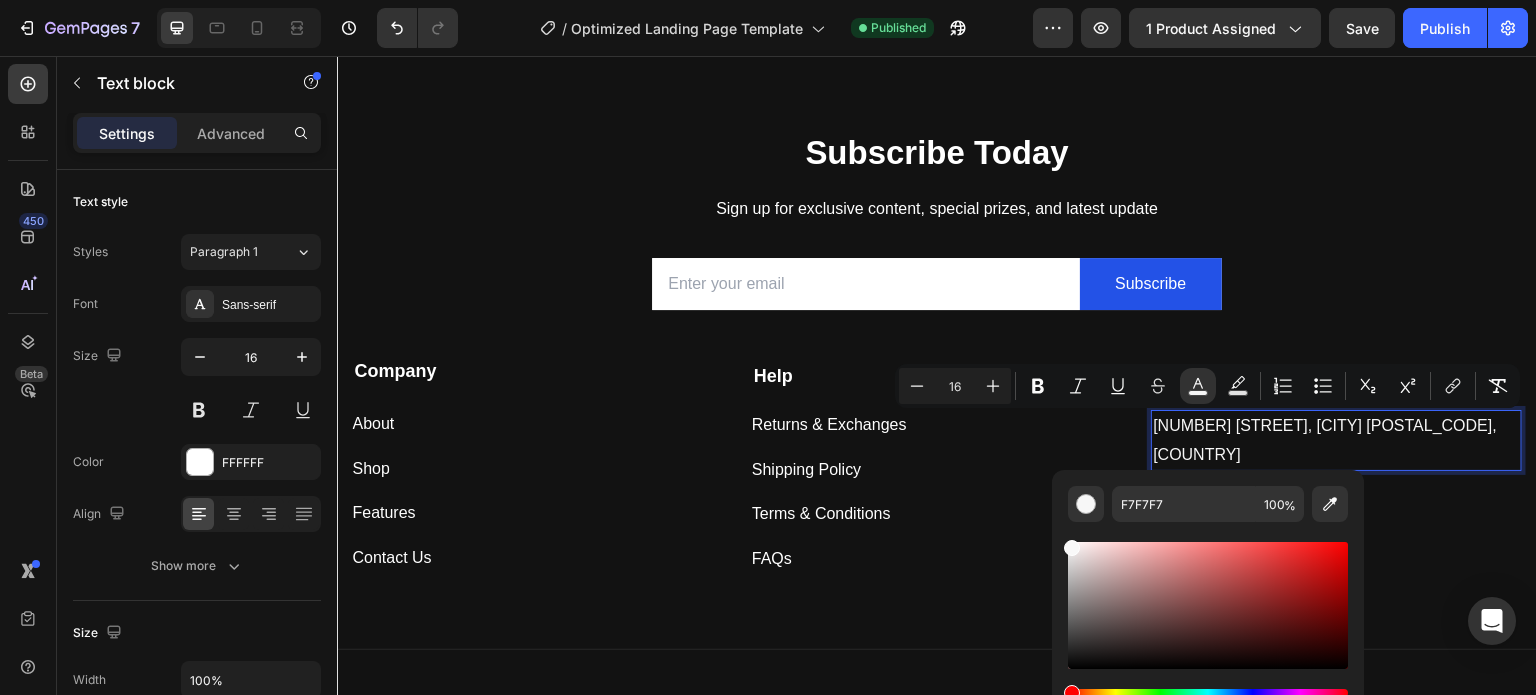 type on "F9F9F9" 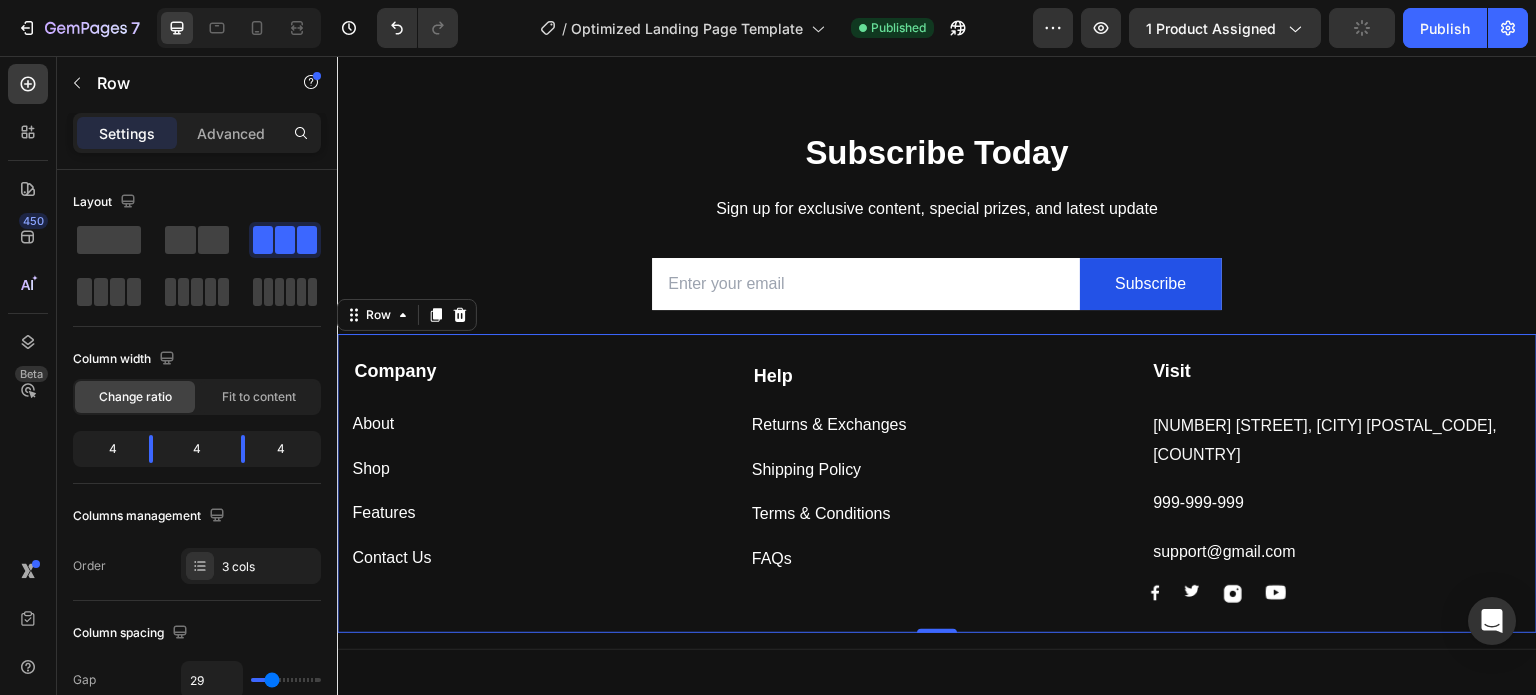 click on "Shipping Policy Button" at bounding box center [937, 462] 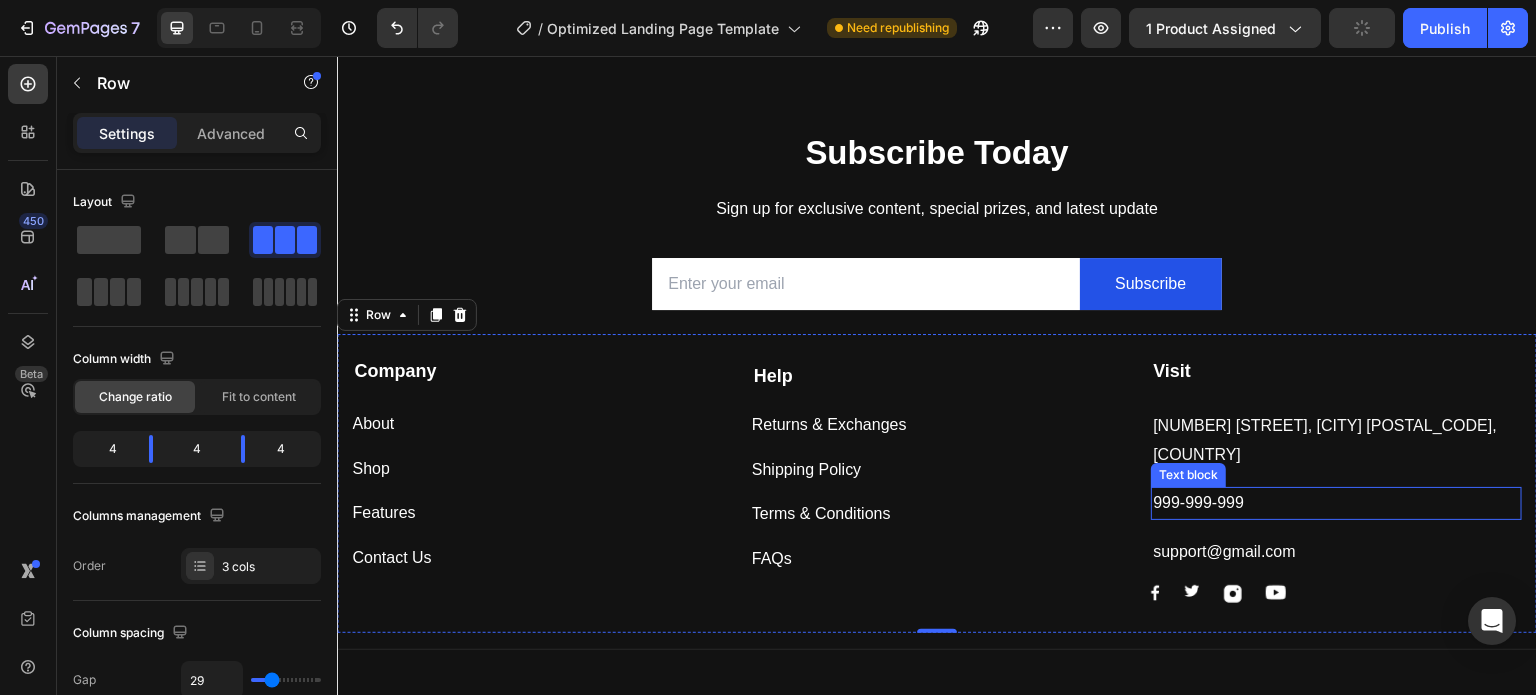 click on "999-999-999" at bounding box center [1336, 503] 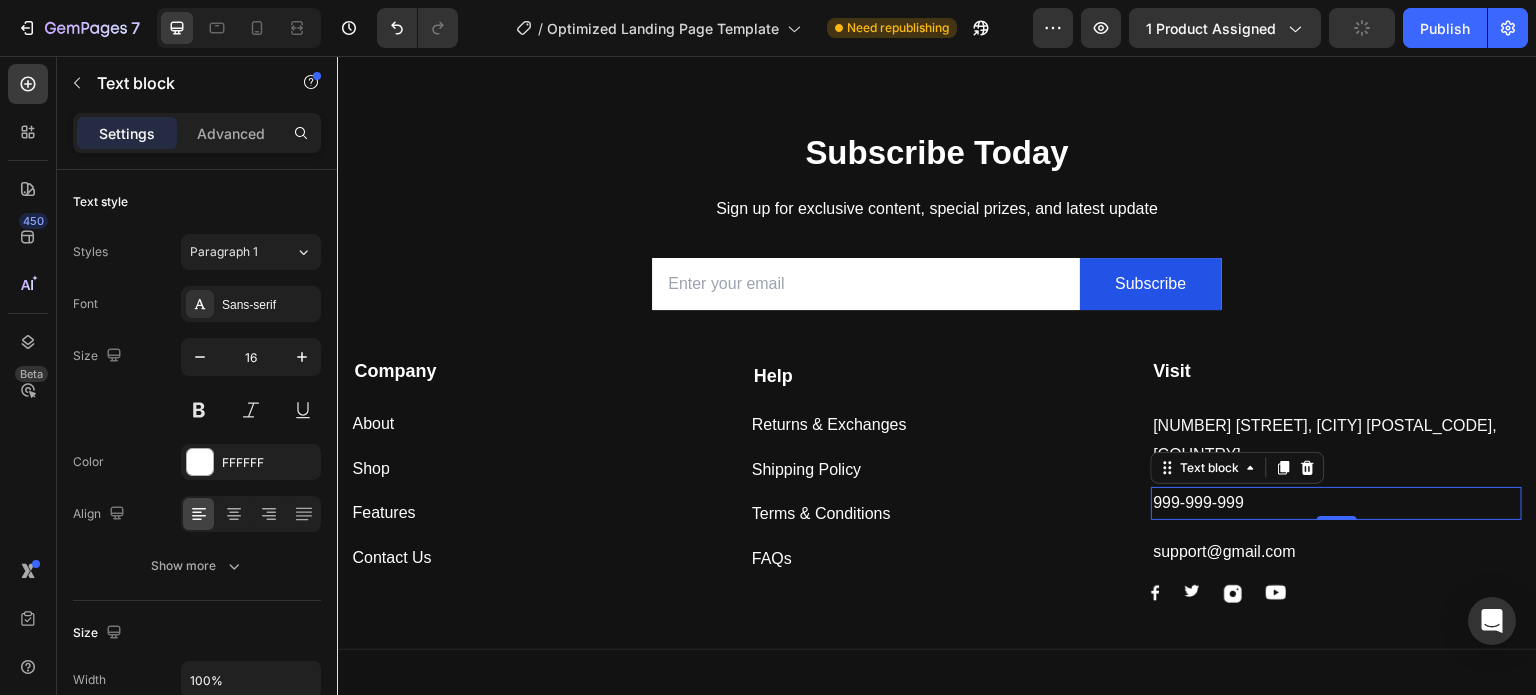 click on "999-999-999" at bounding box center [1336, 503] 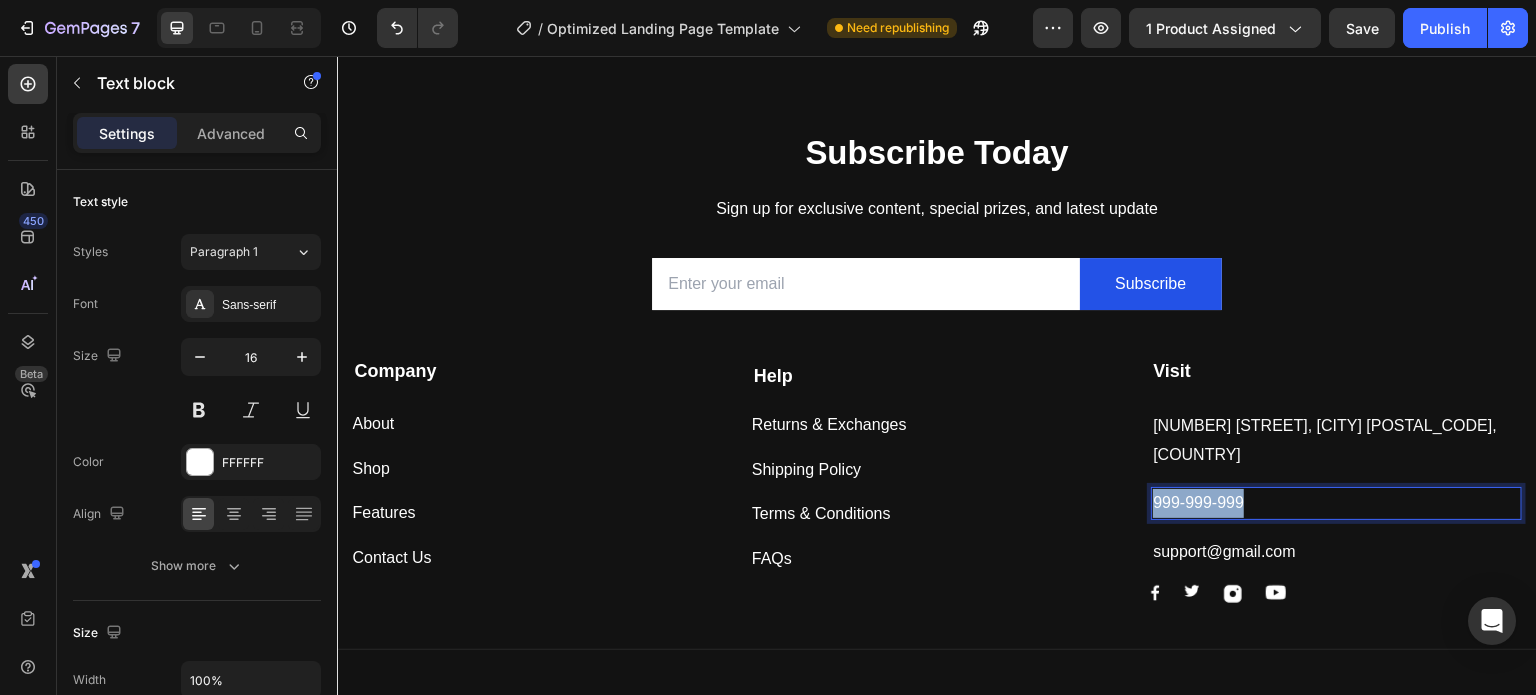 click on "999-999-999" at bounding box center [1336, 503] 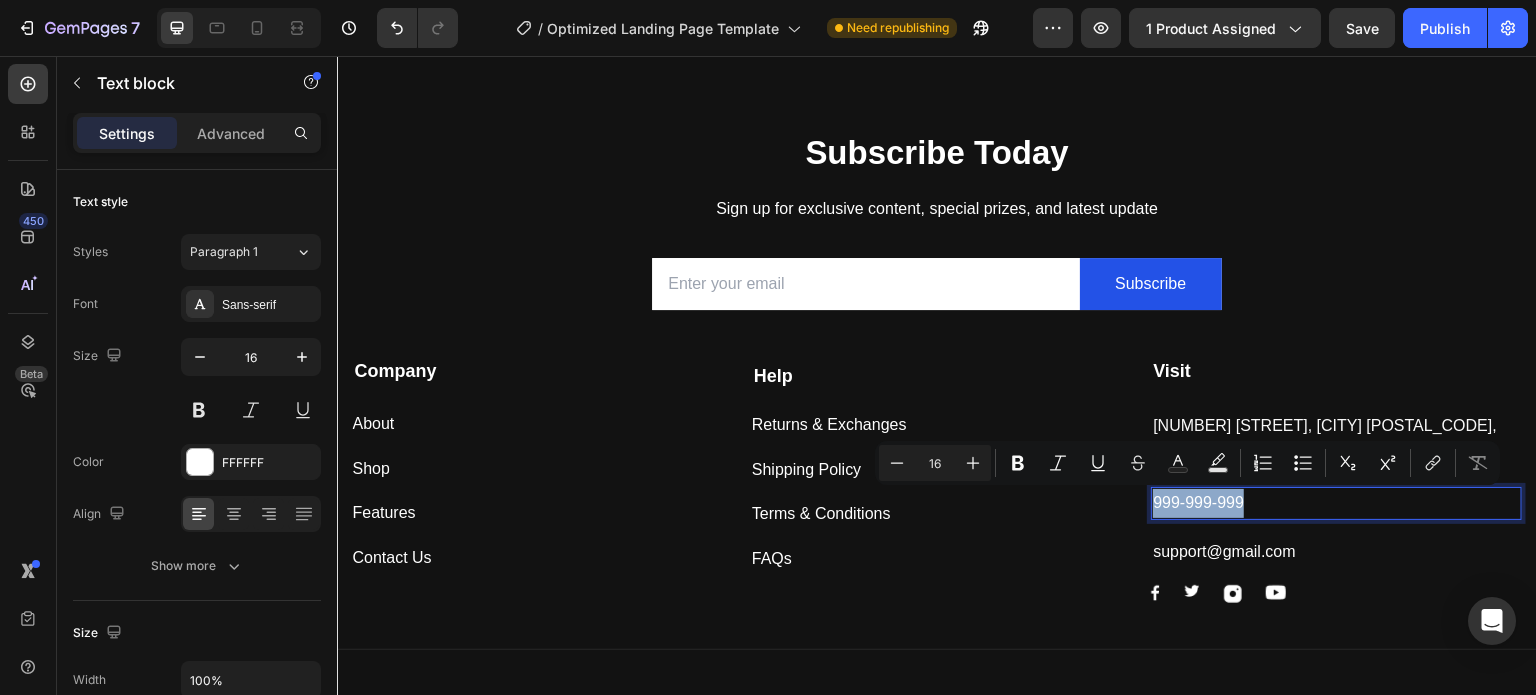 click on "support@gmail.com" at bounding box center (1336, 552) 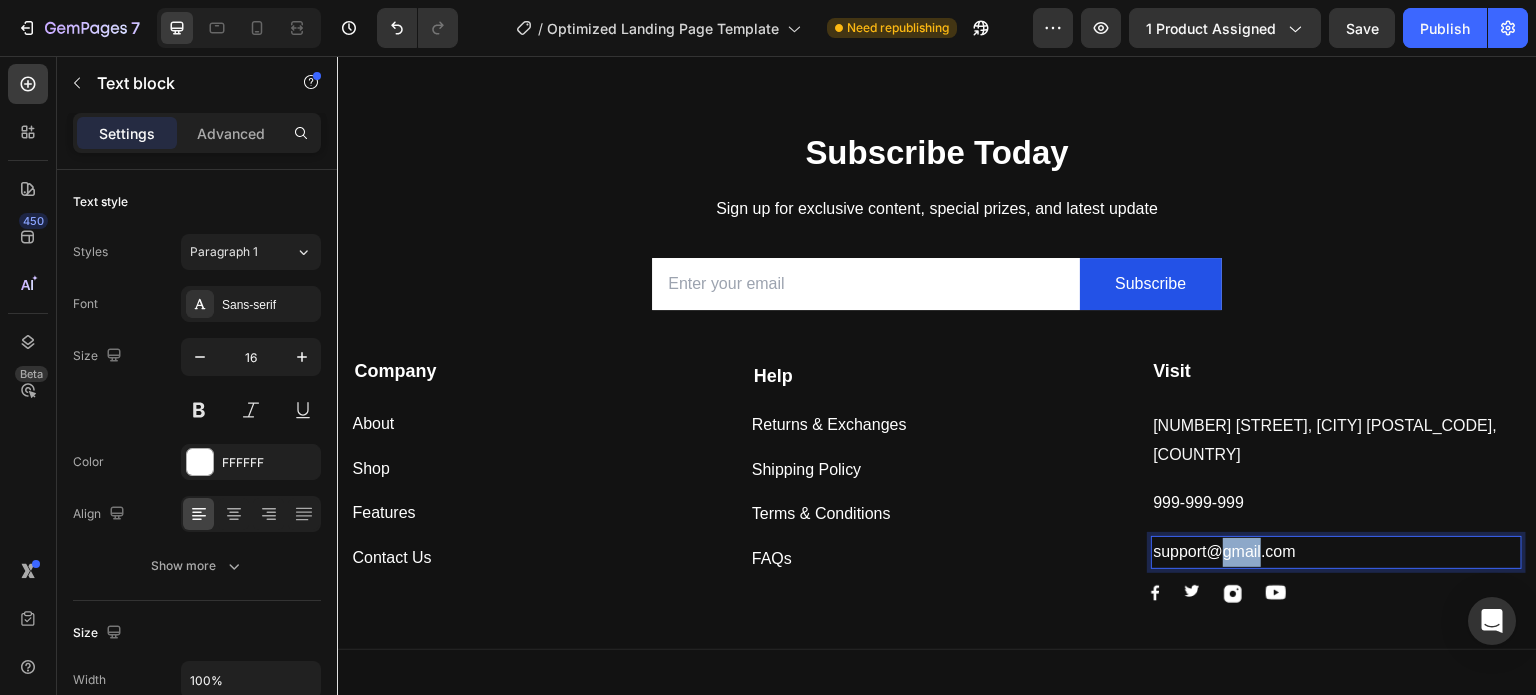 click on "support@gmail.com" at bounding box center [1336, 552] 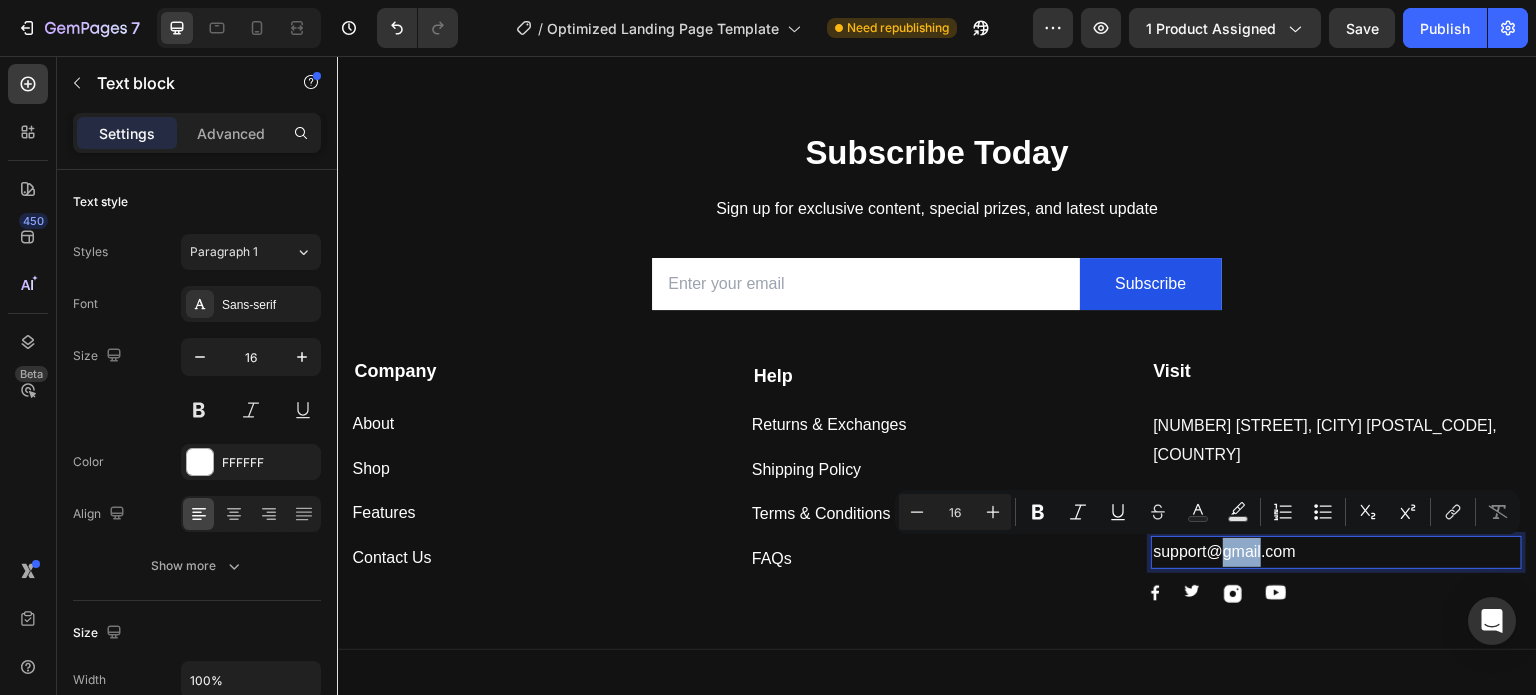 click on "support@gmail.com" at bounding box center (1336, 552) 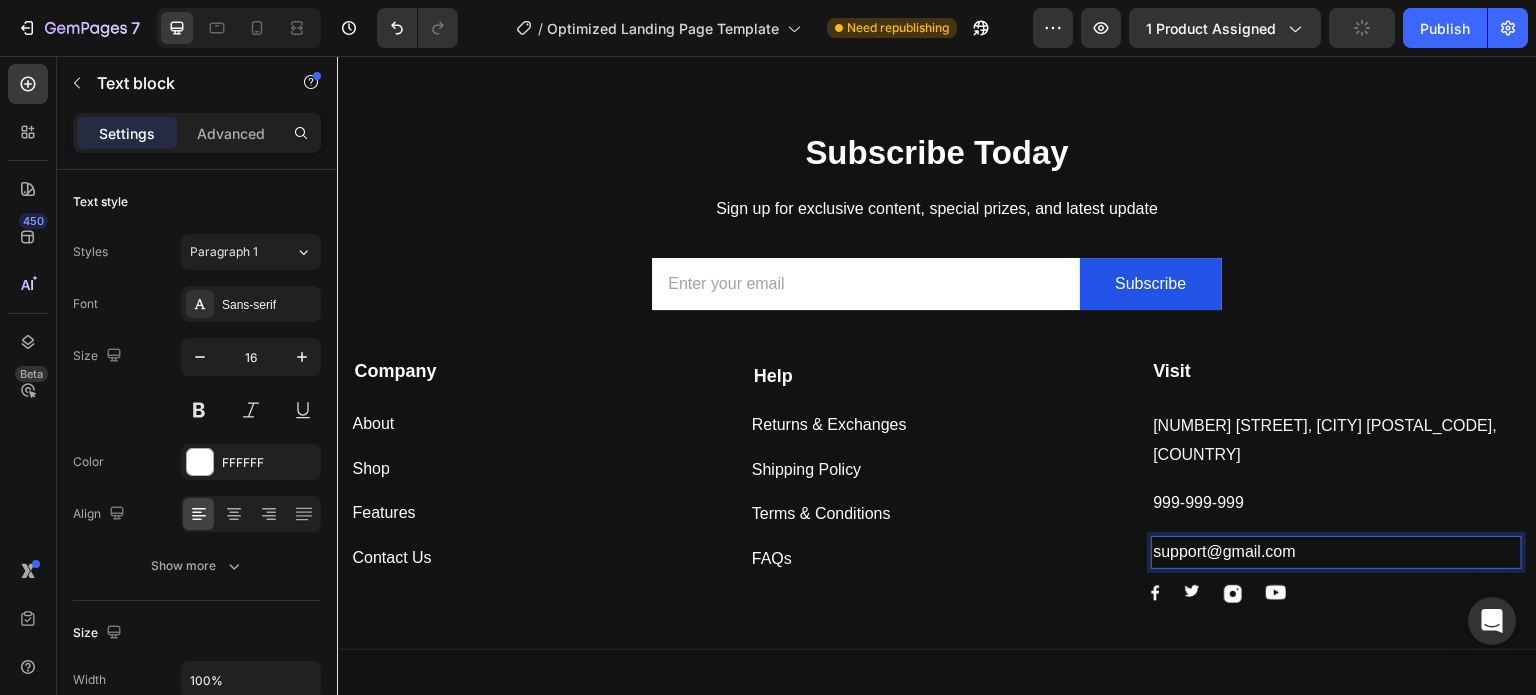 click on "support@gmail.com" at bounding box center (1336, 552) 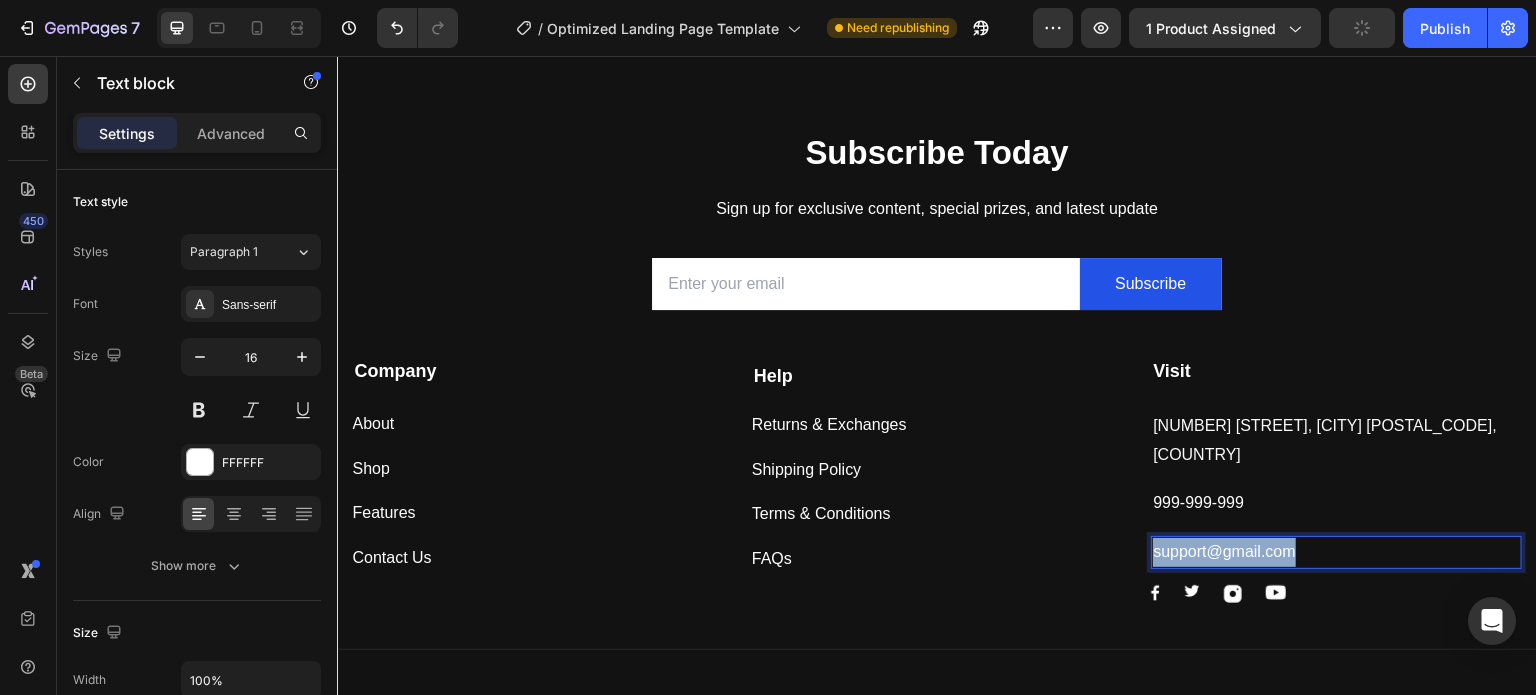 click on "support@gmail.com" at bounding box center [1336, 552] 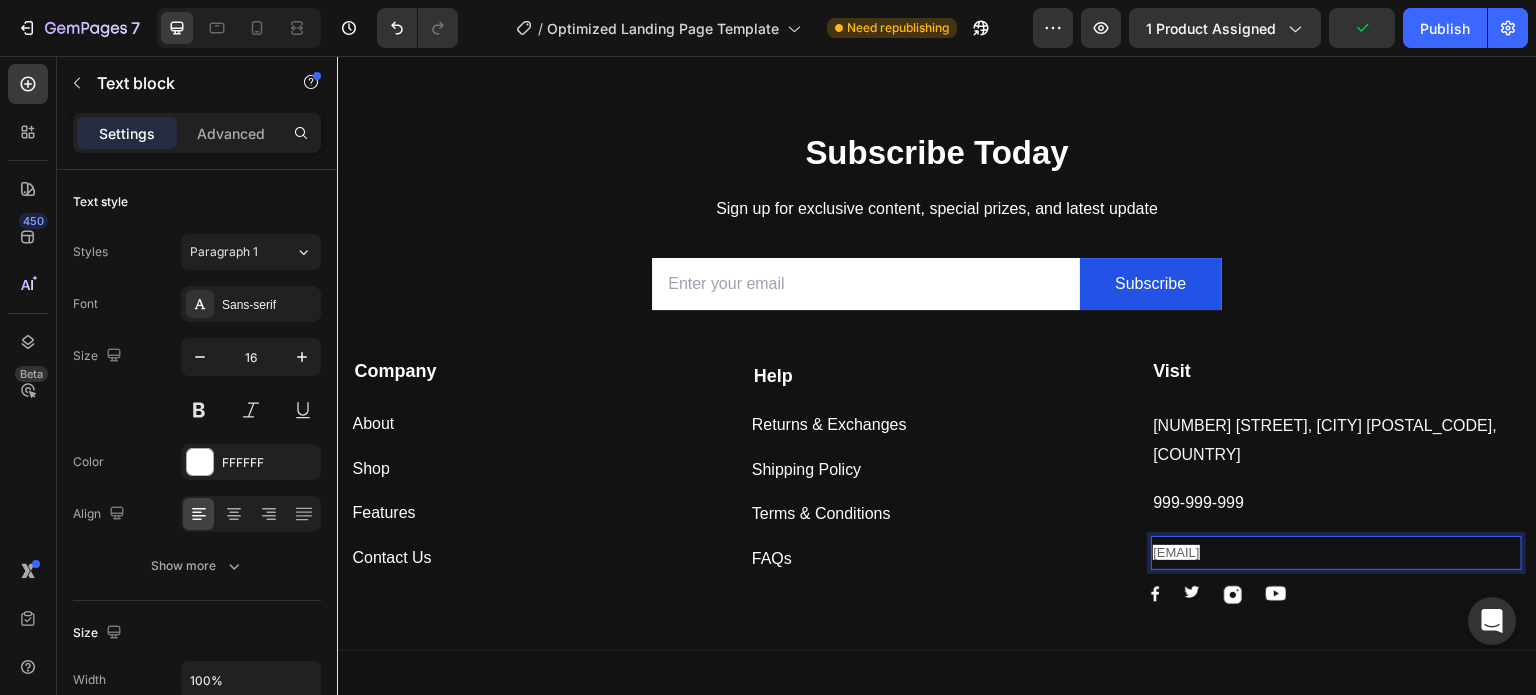 click on "official929email@gmail.com" at bounding box center [1336, 553] 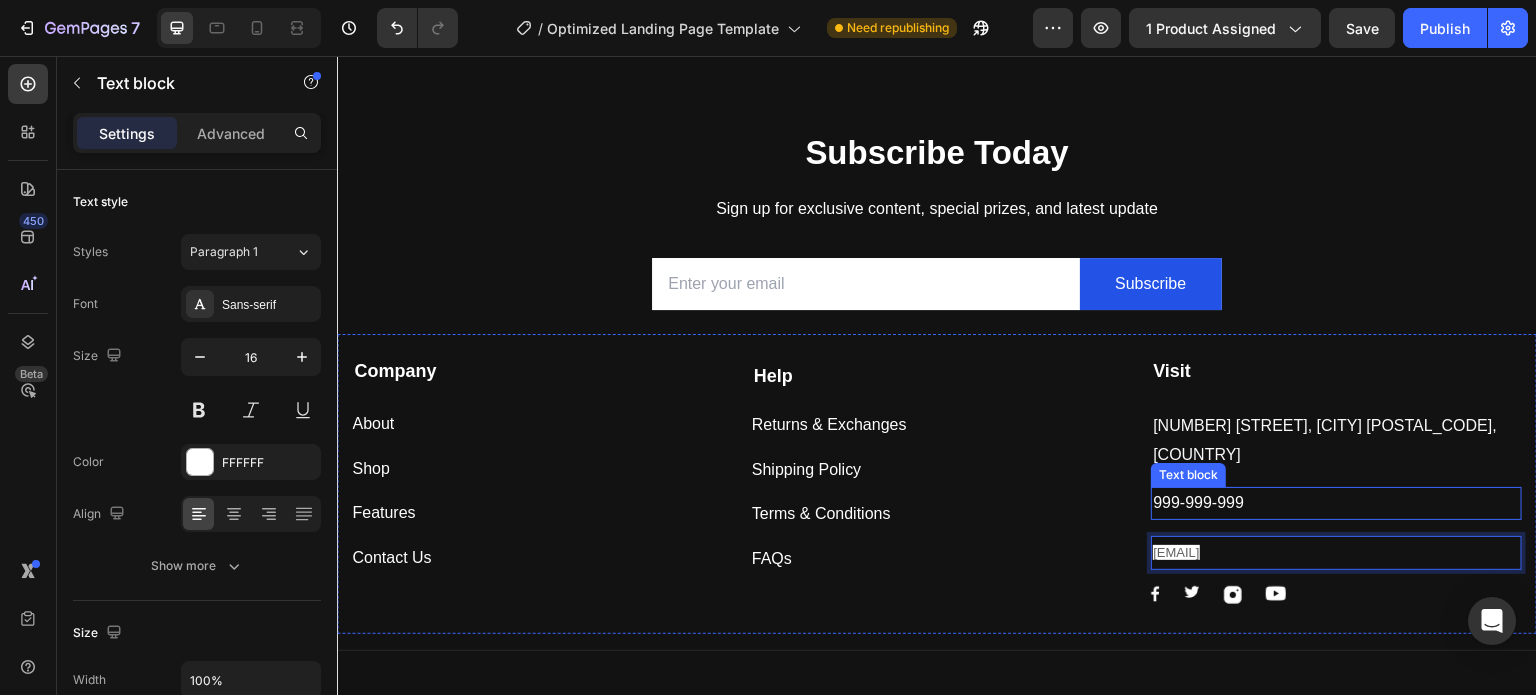 click on "999-999-999" at bounding box center (1336, 503) 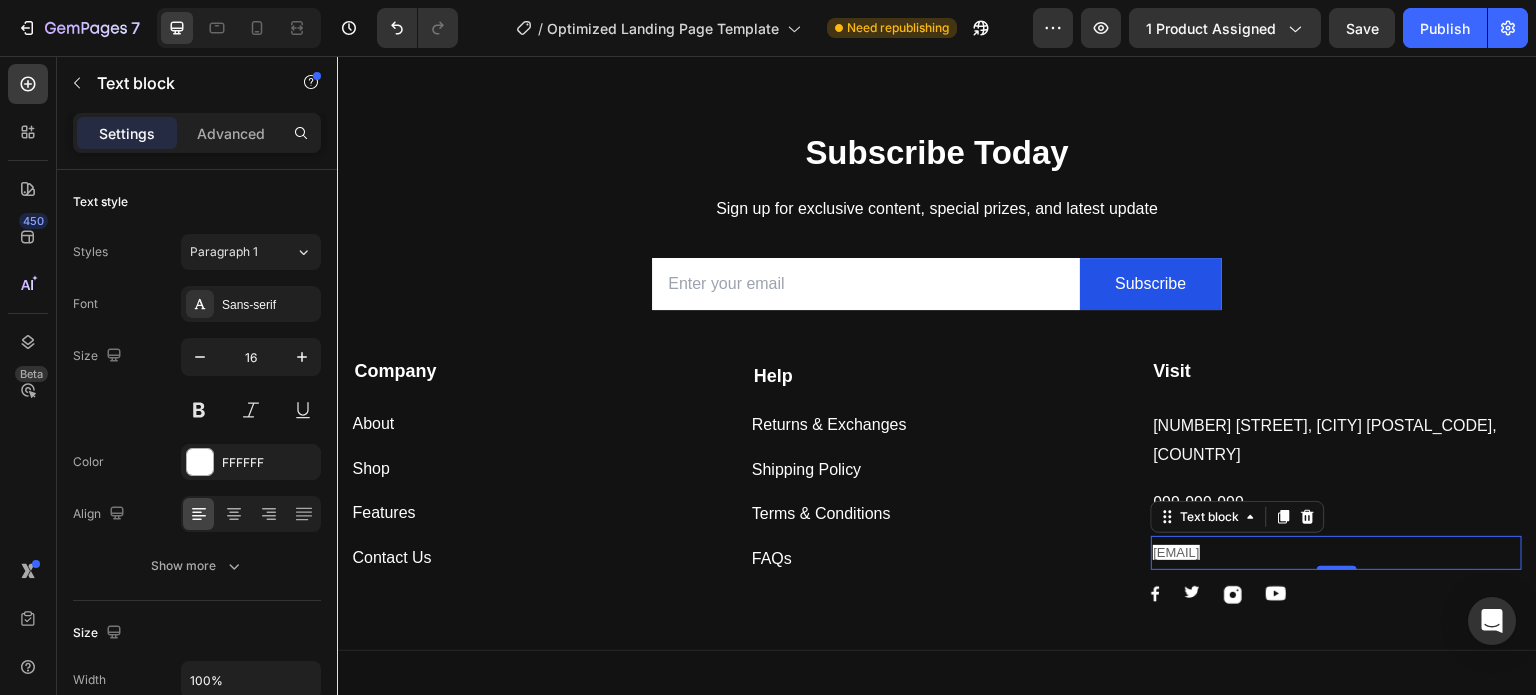 click on "official929email@gmail.com" at bounding box center [1176, 552] 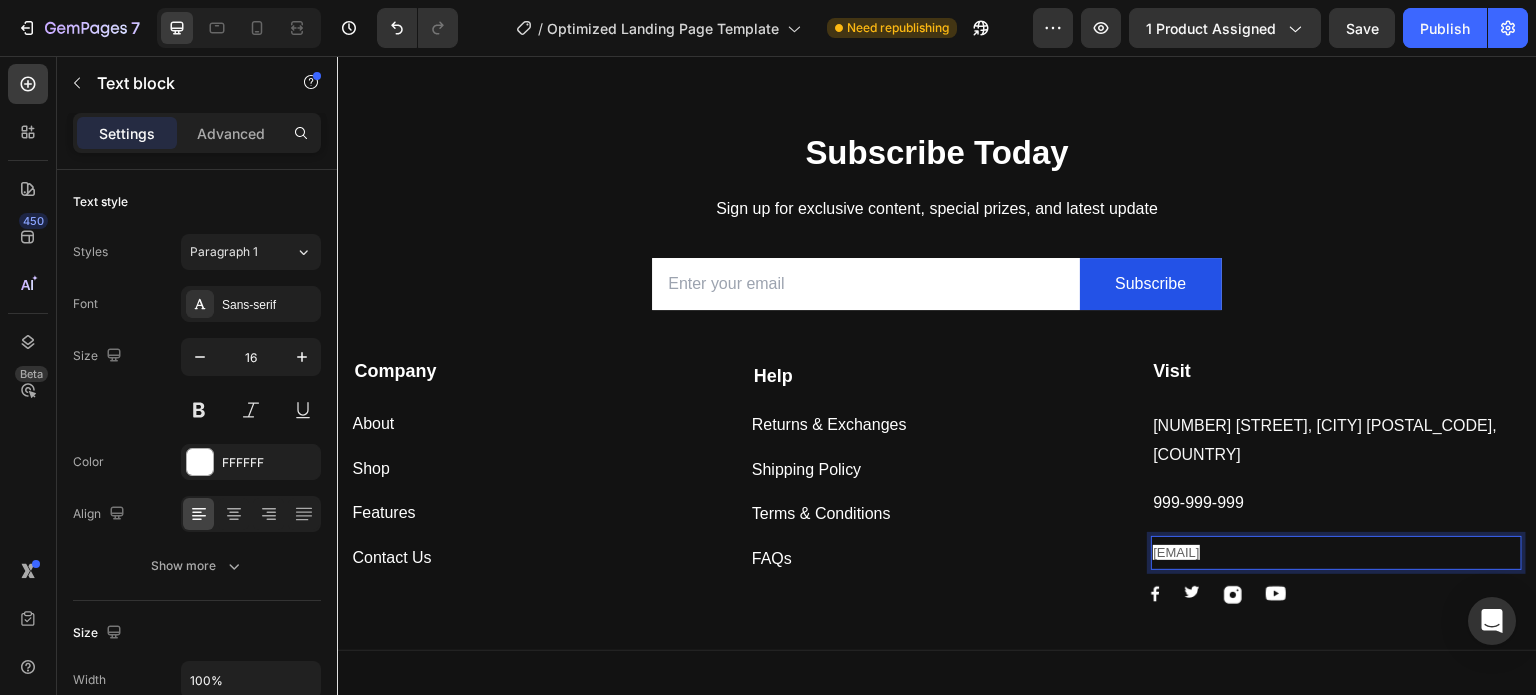 click on "official929email@gmail.com" at bounding box center [1176, 552] 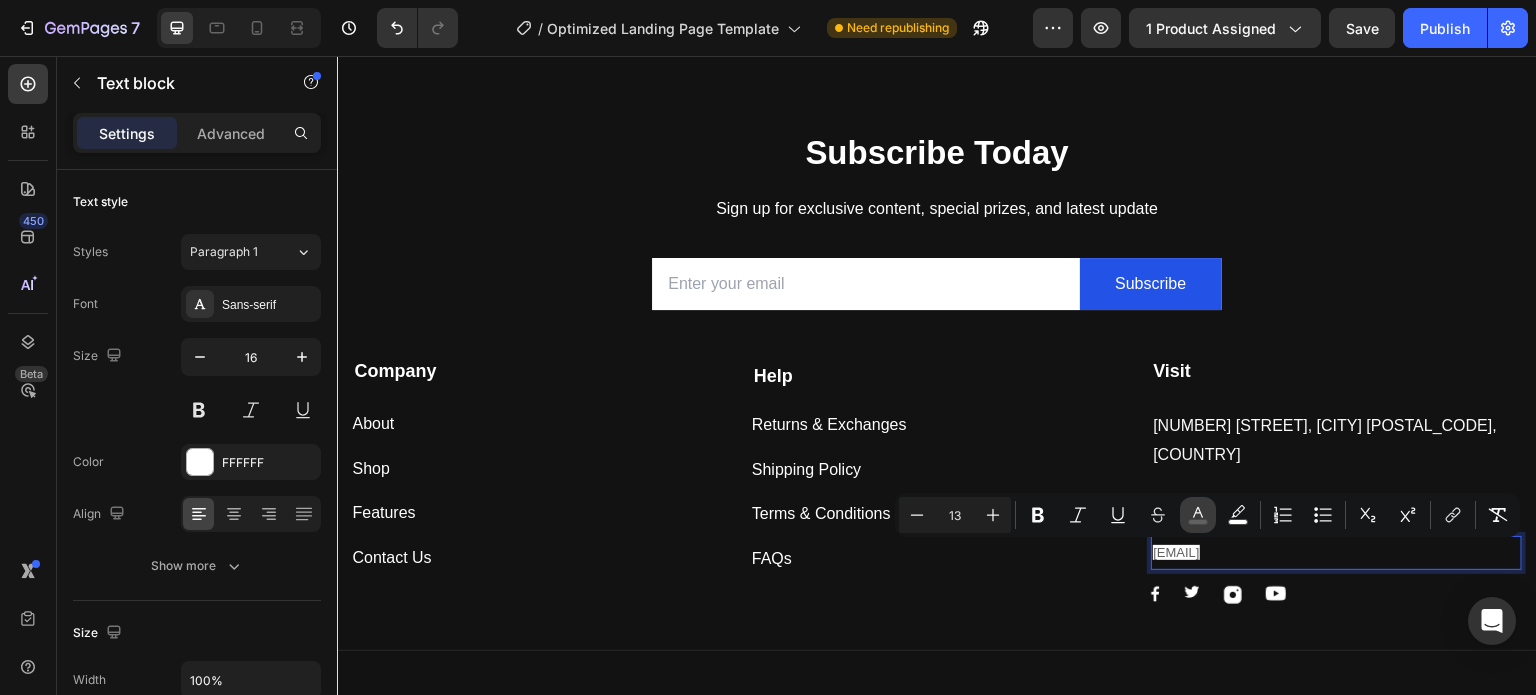 click 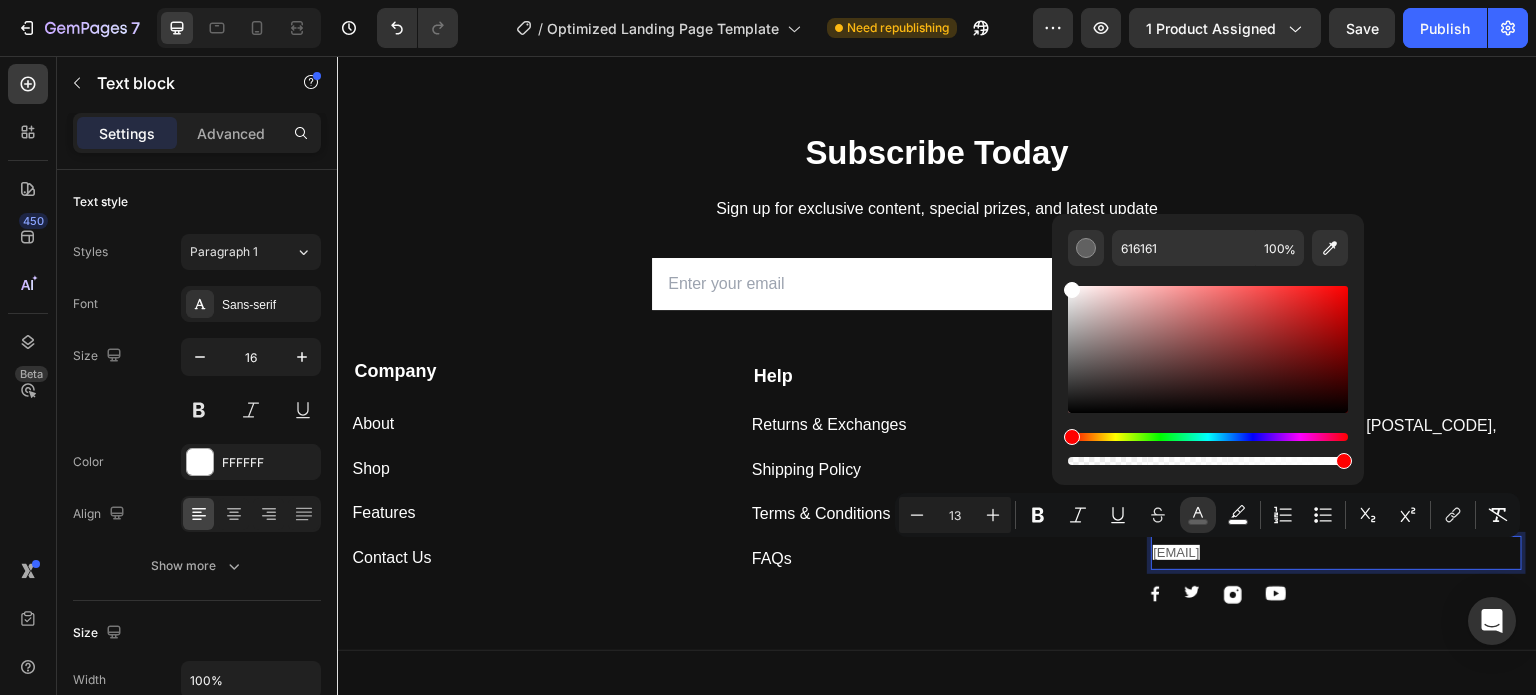 drag, startPoint x: 1104, startPoint y: 353, endPoint x: 1057, endPoint y: 279, distance: 87.66413 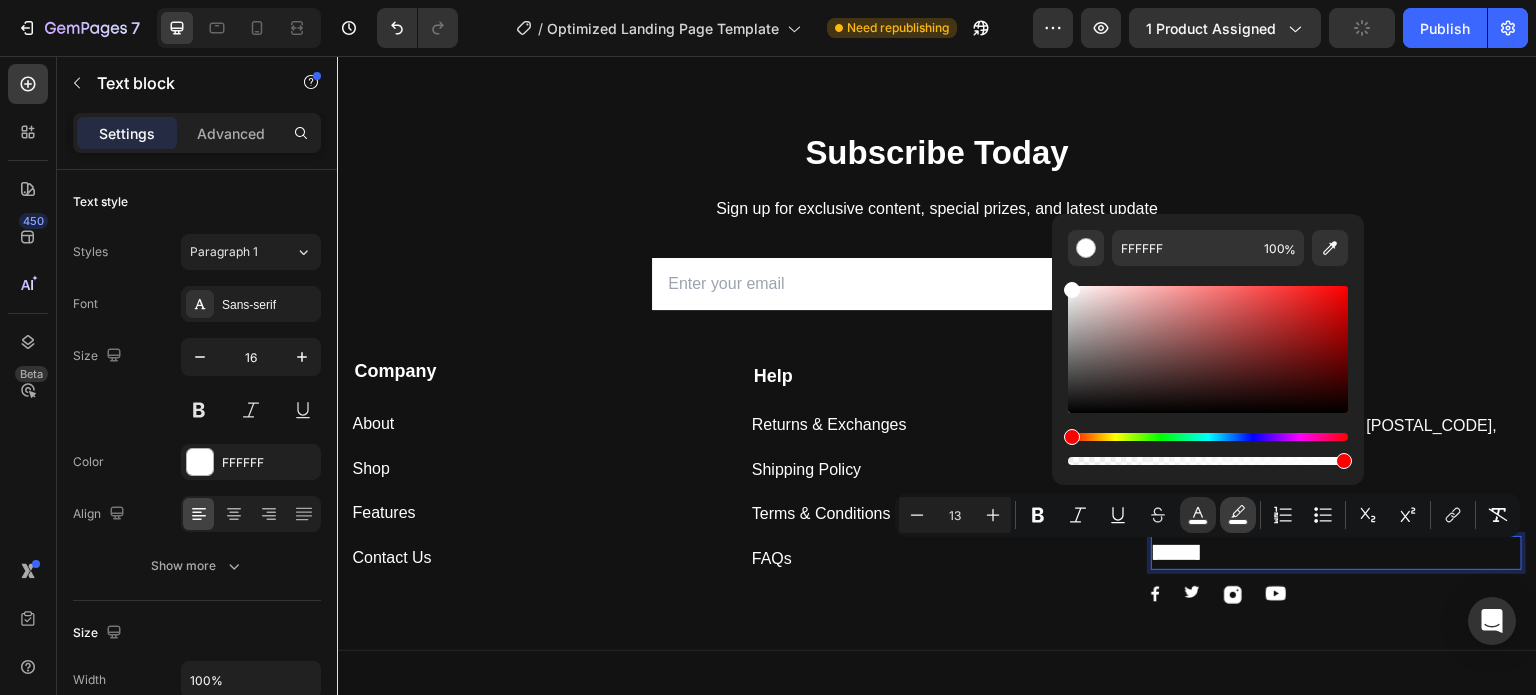click 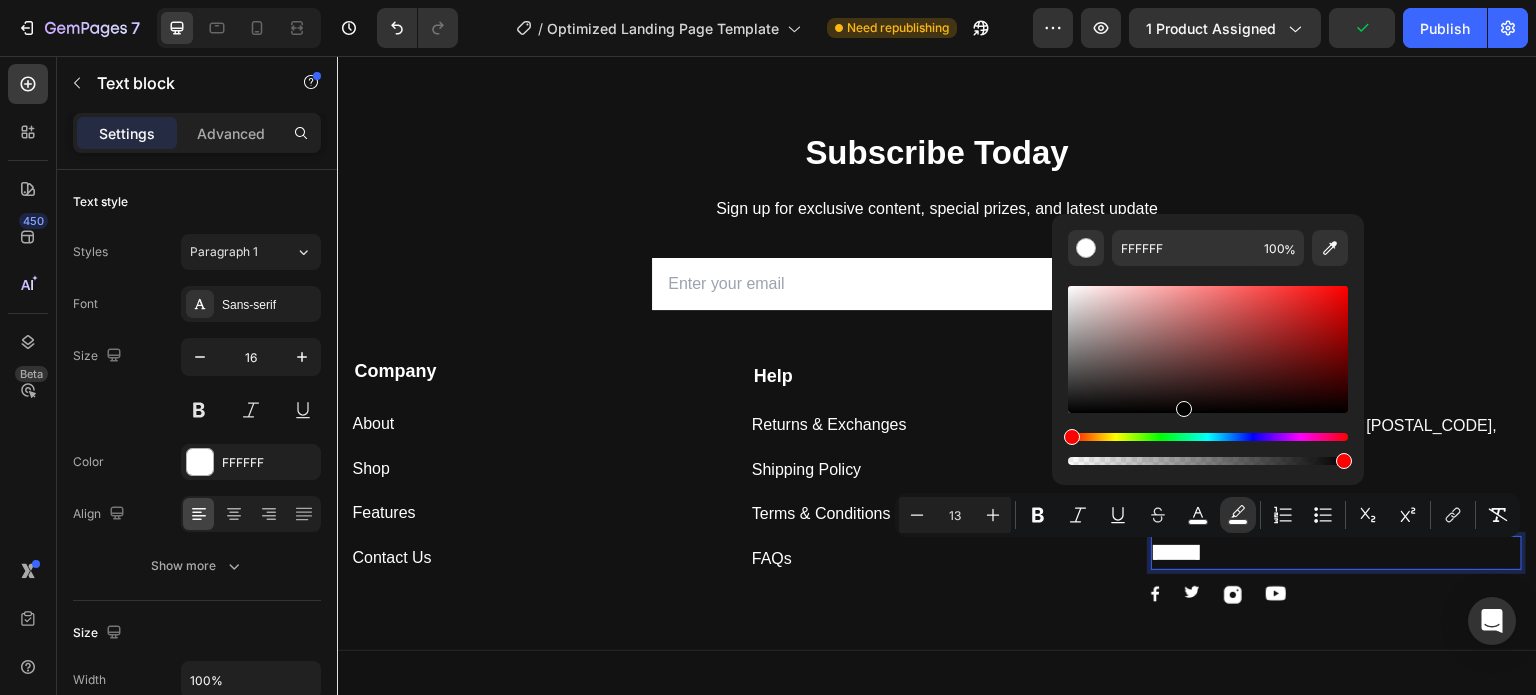 drag, startPoint x: 1141, startPoint y: 363, endPoint x: 1181, endPoint y: 435, distance: 82.36504 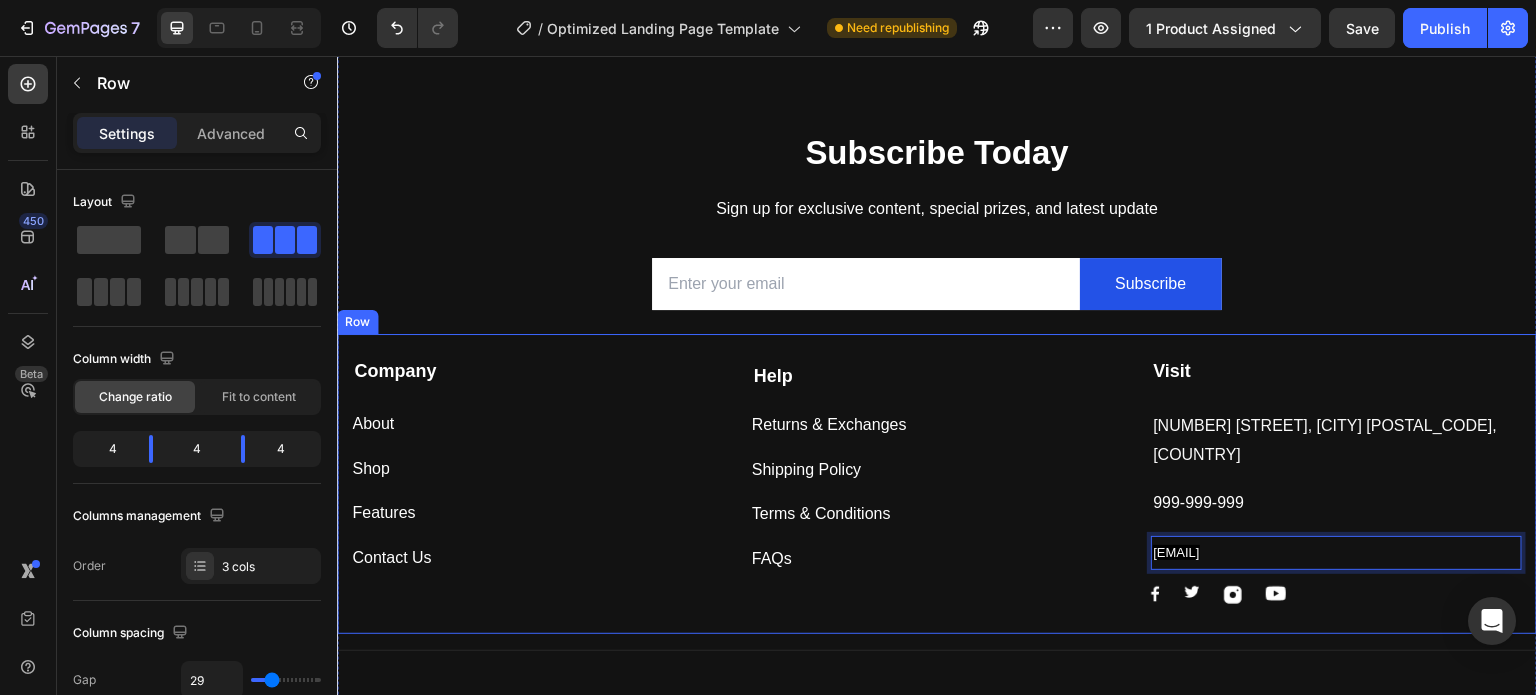 click on "Help Text Block Returns & Exchanges Button Shipping Policy Button Terms & Conditions Button FAQs Button" at bounding box center (937, 481) 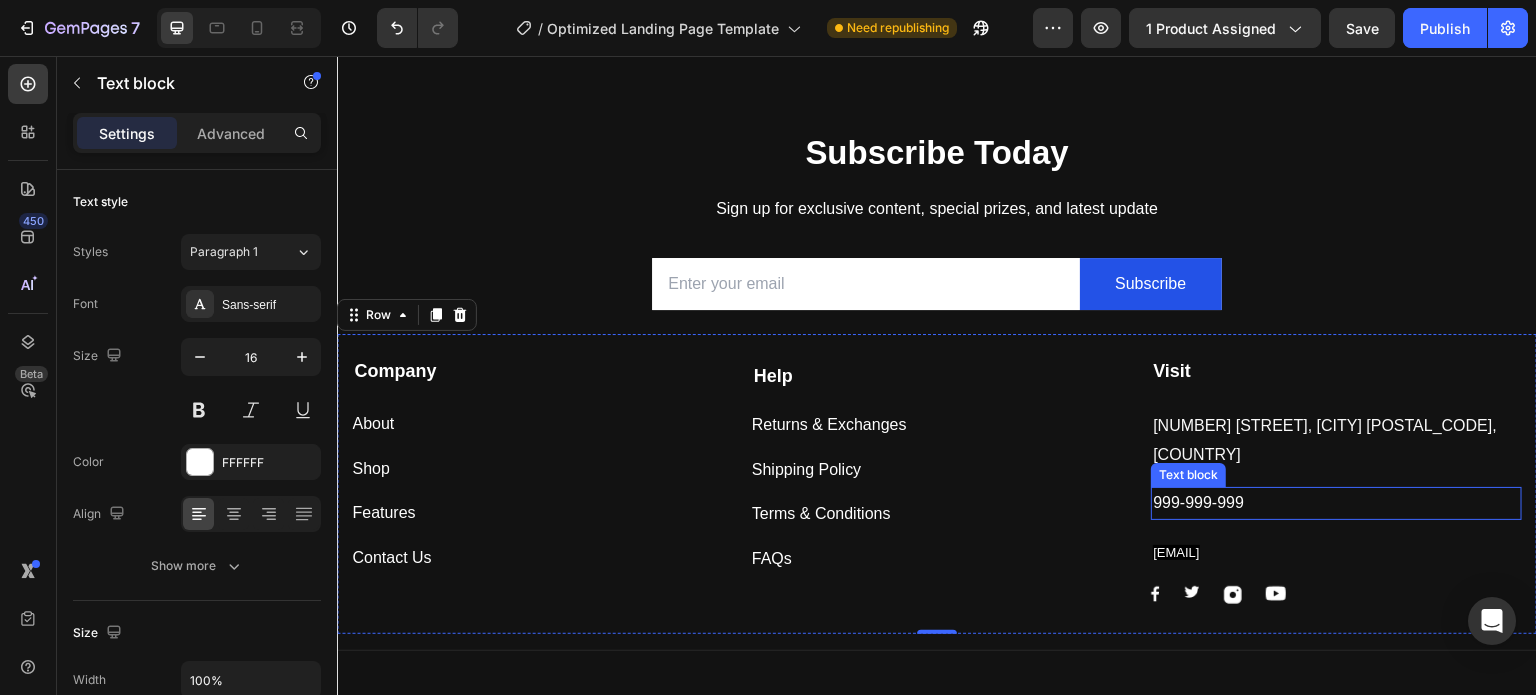 click on "999-999-999" at bounding box center [1336, 503] 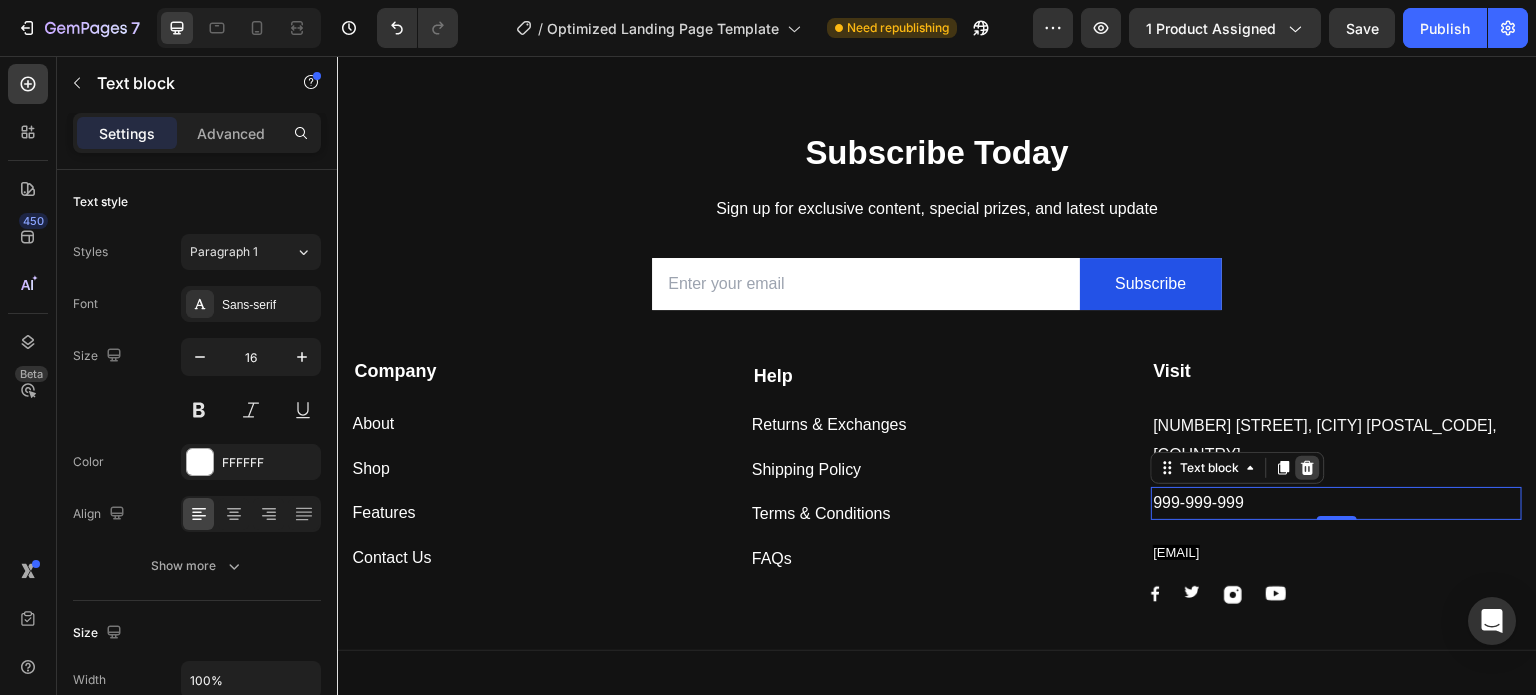 click 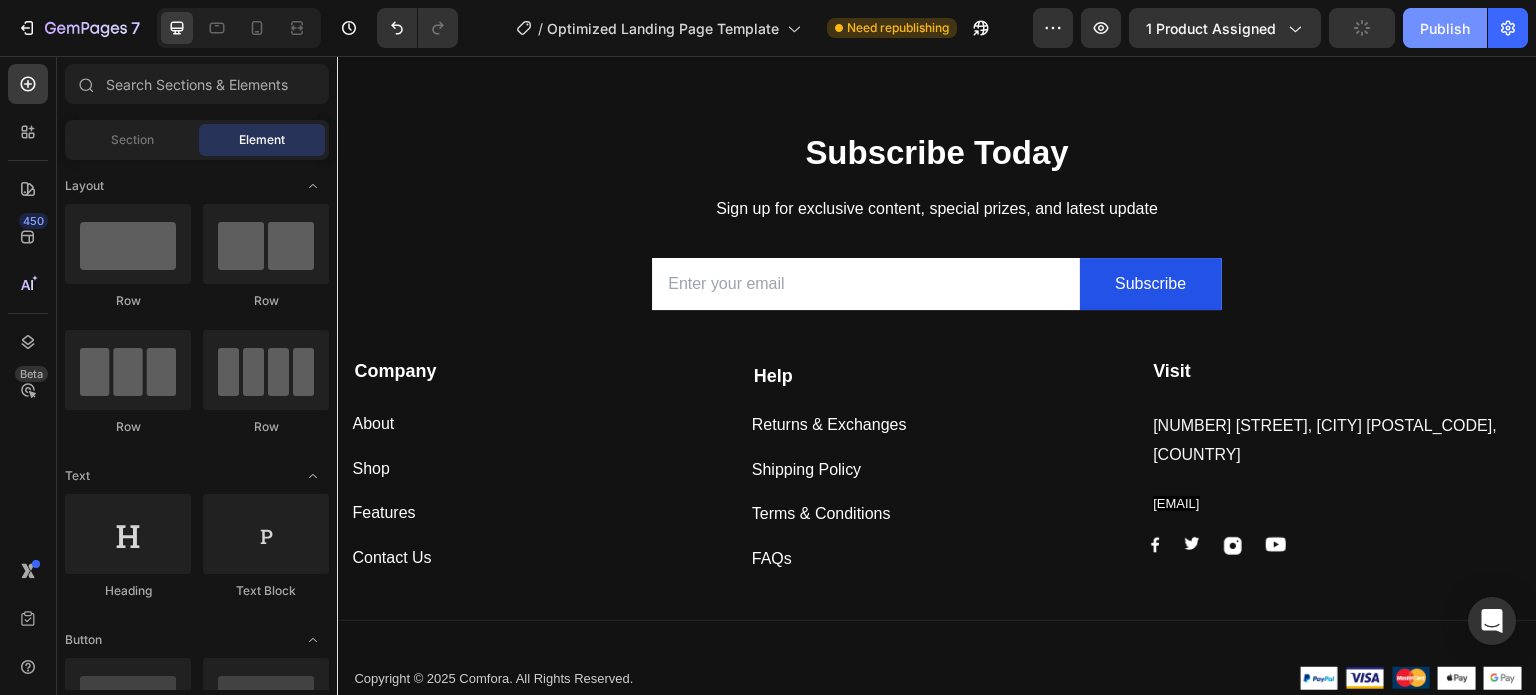 click on "Publish" 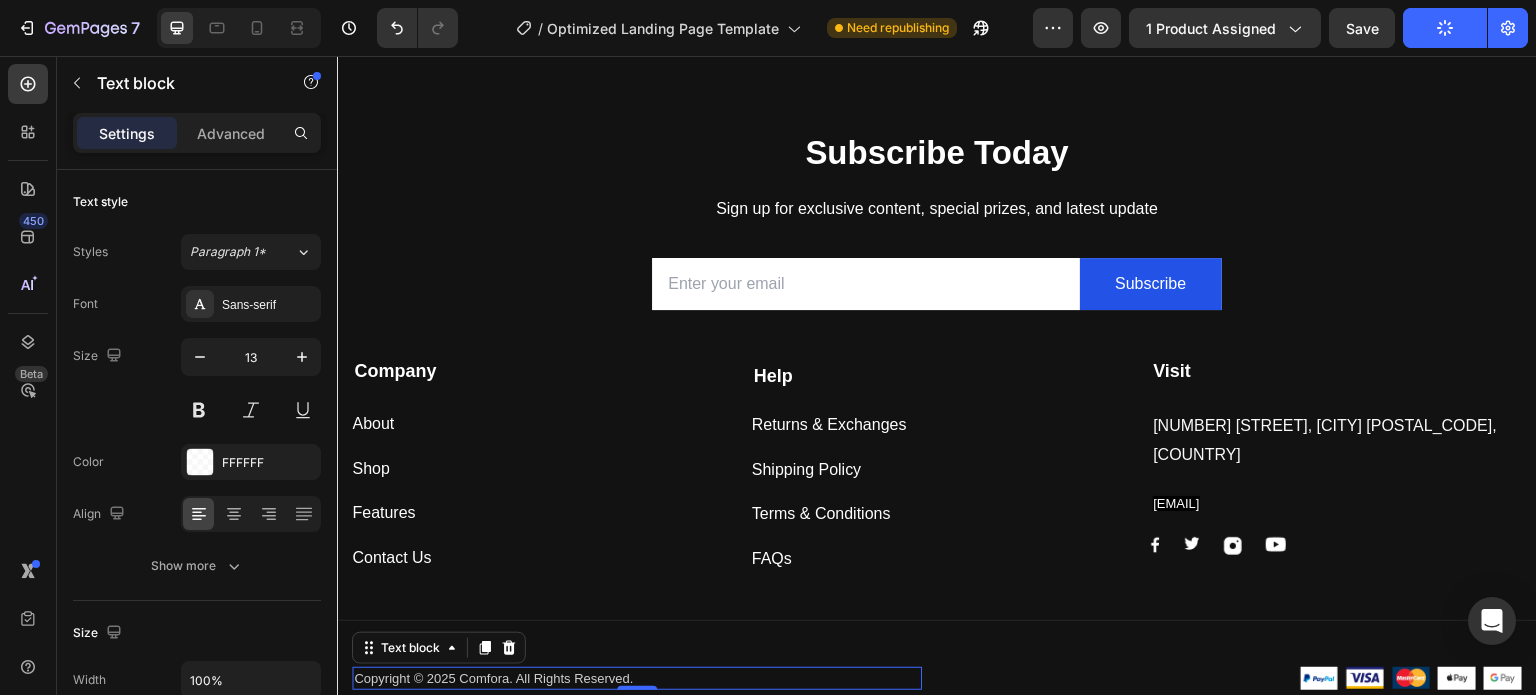 click on "Copyright © 2025 Comfora. All Rights Reserved." at bounding box center (637, 679) 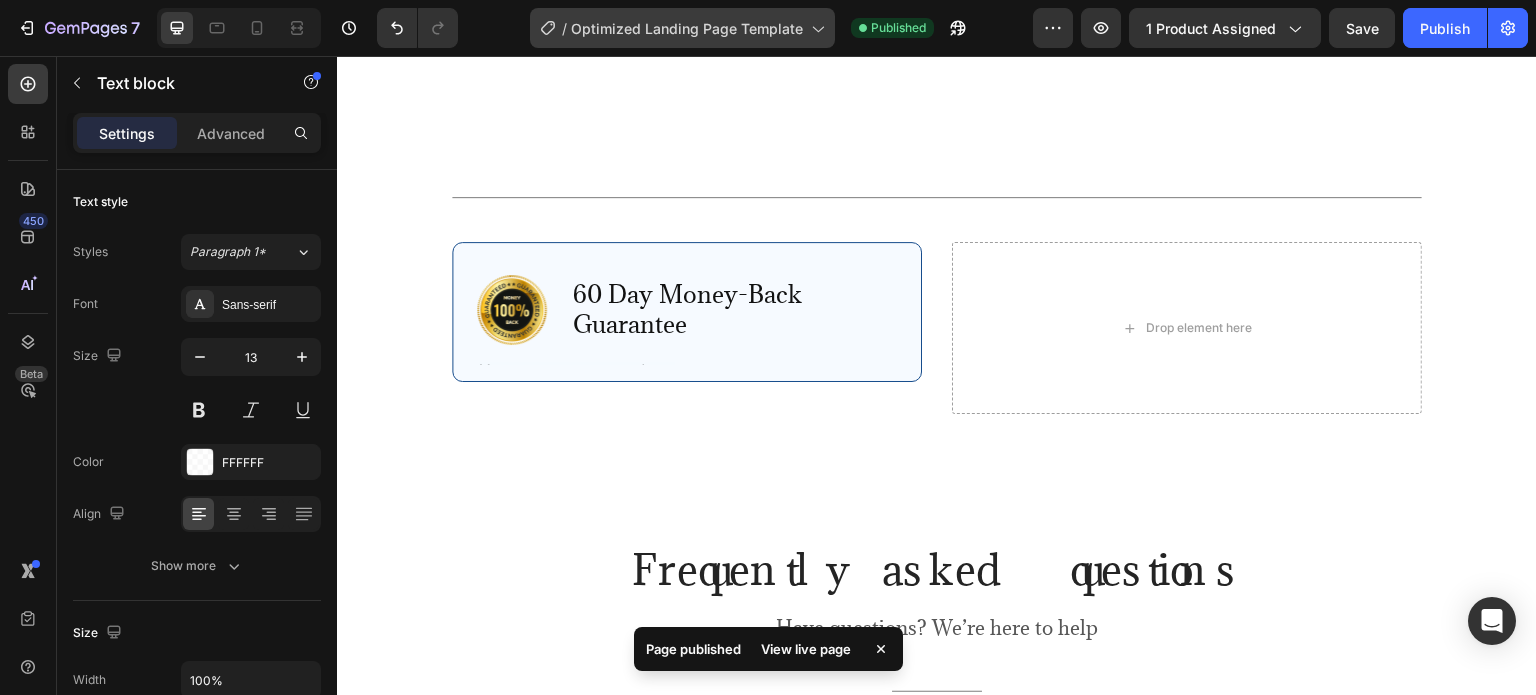 scroll, scrollTop: 4319, scrollLeft: 0, axis: vertical 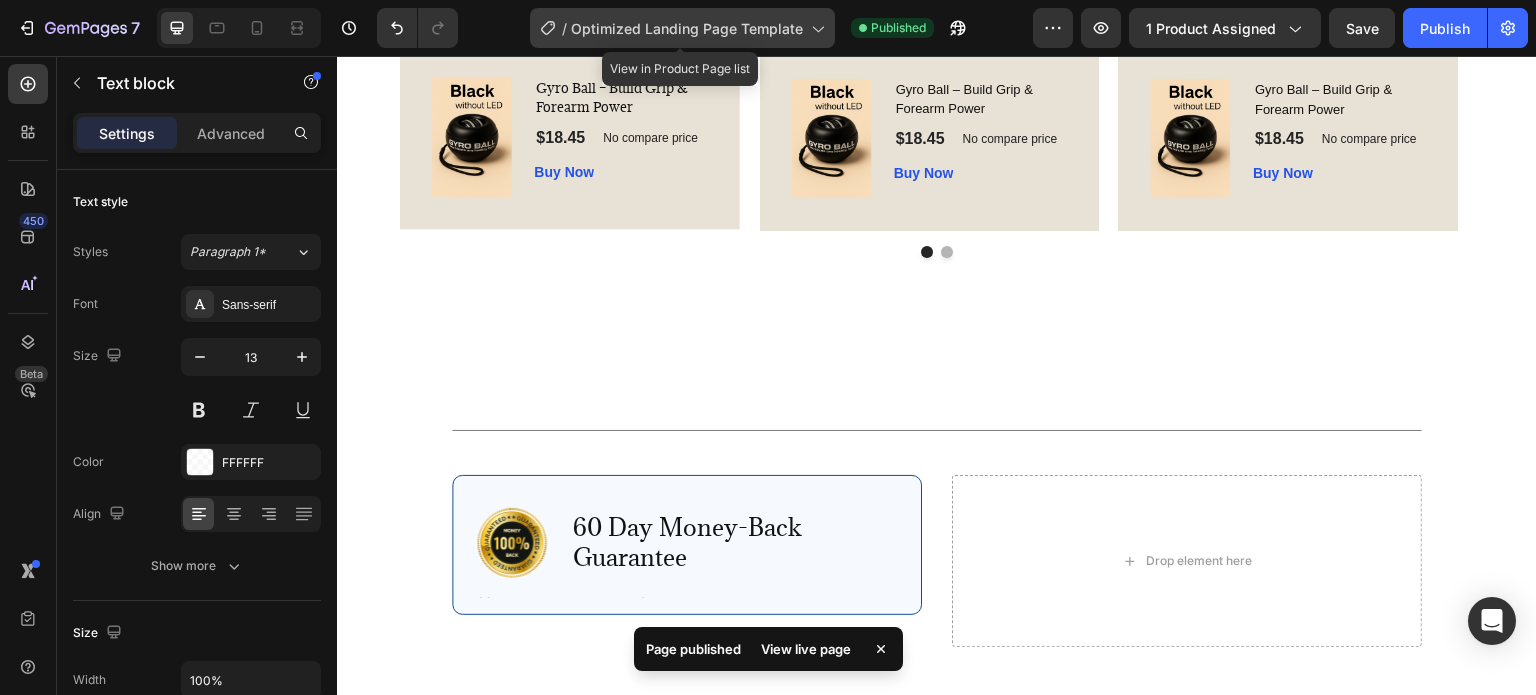 click 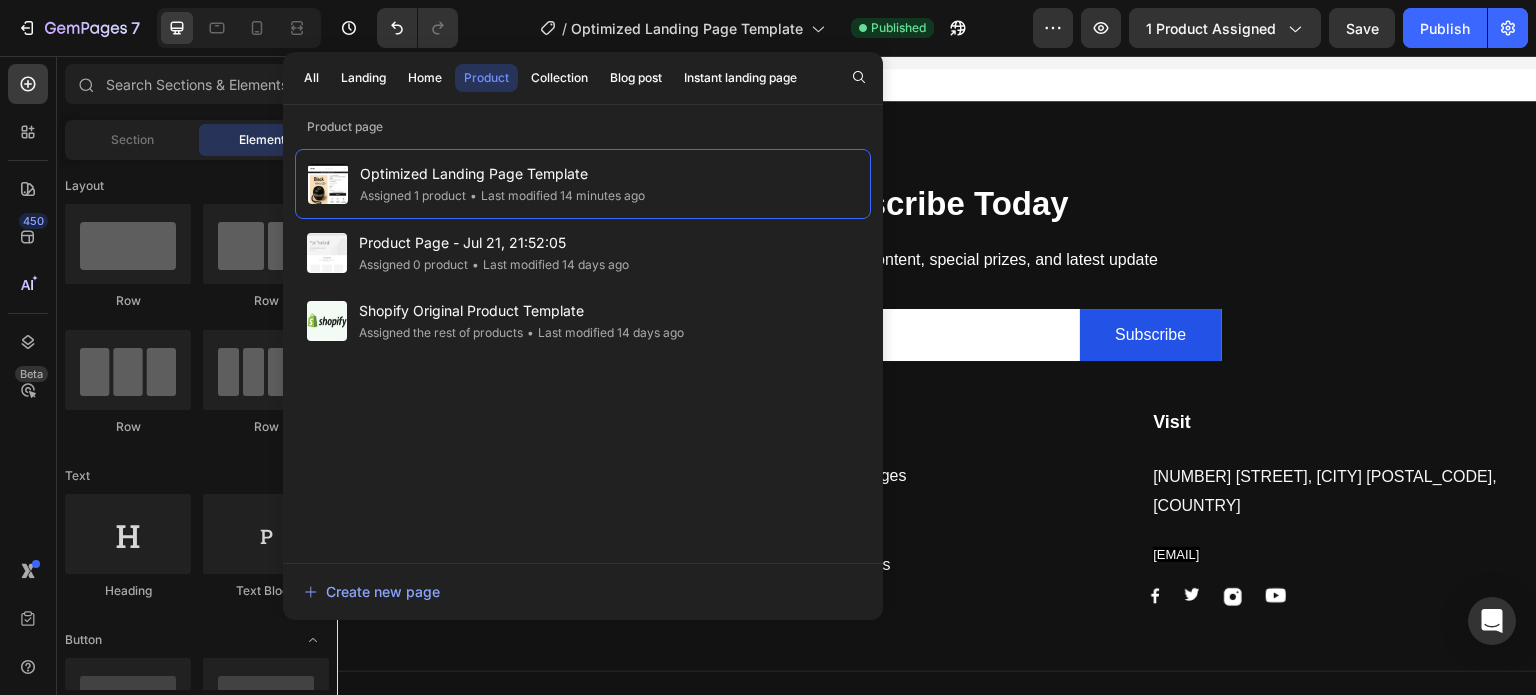 scroll, scrollTop: 5924, scrollLeft: 0, axis: vertical 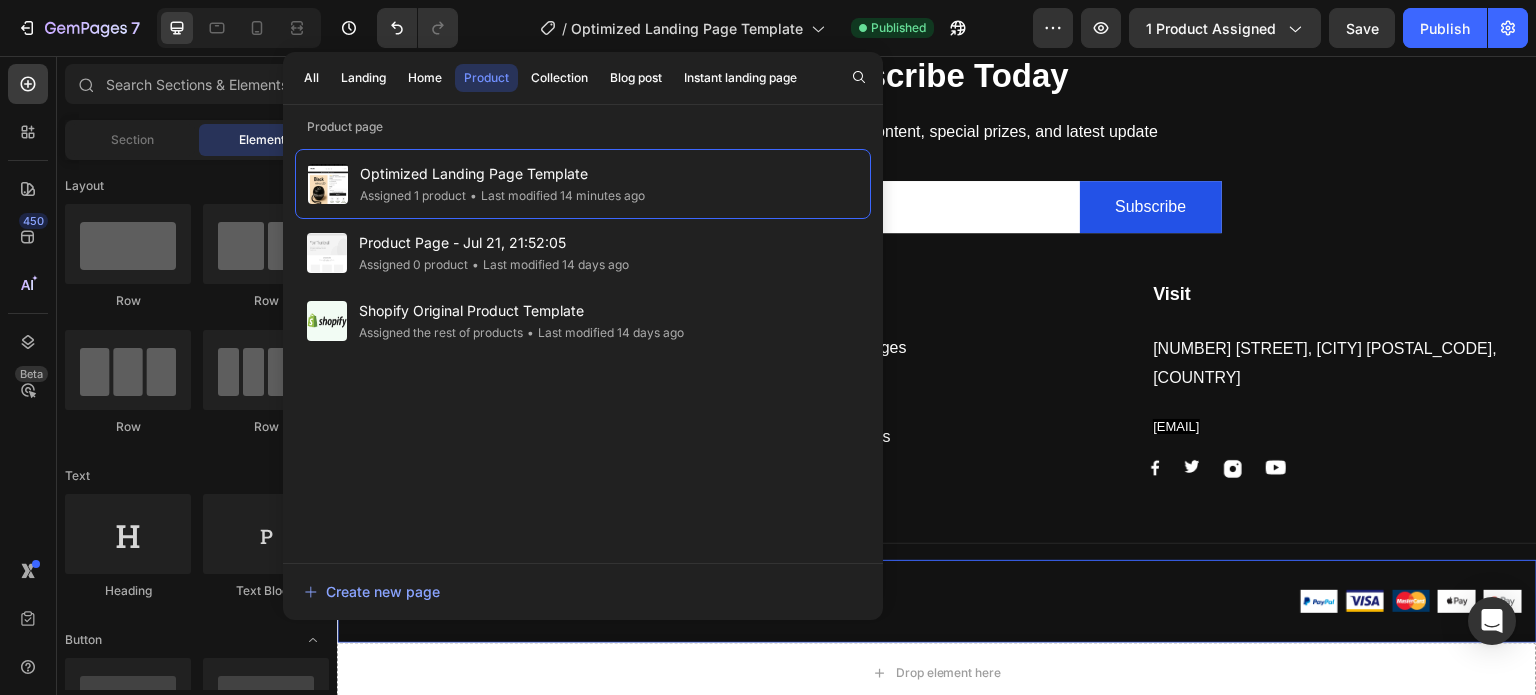 click on "Copyright © 2025 Comfora. All Rights Reserved. Text block Image Image Image Image Image Row Row   0" at bounding box center (937, 602) 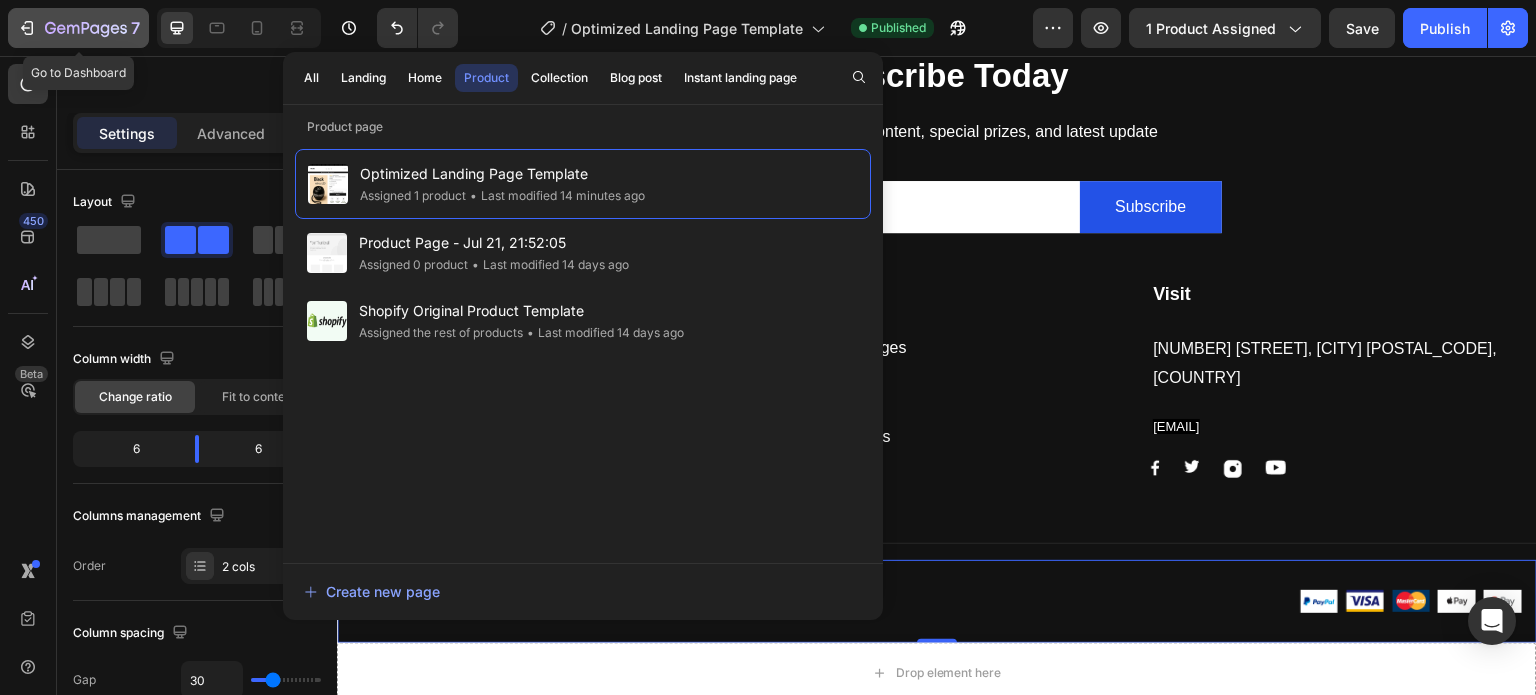click 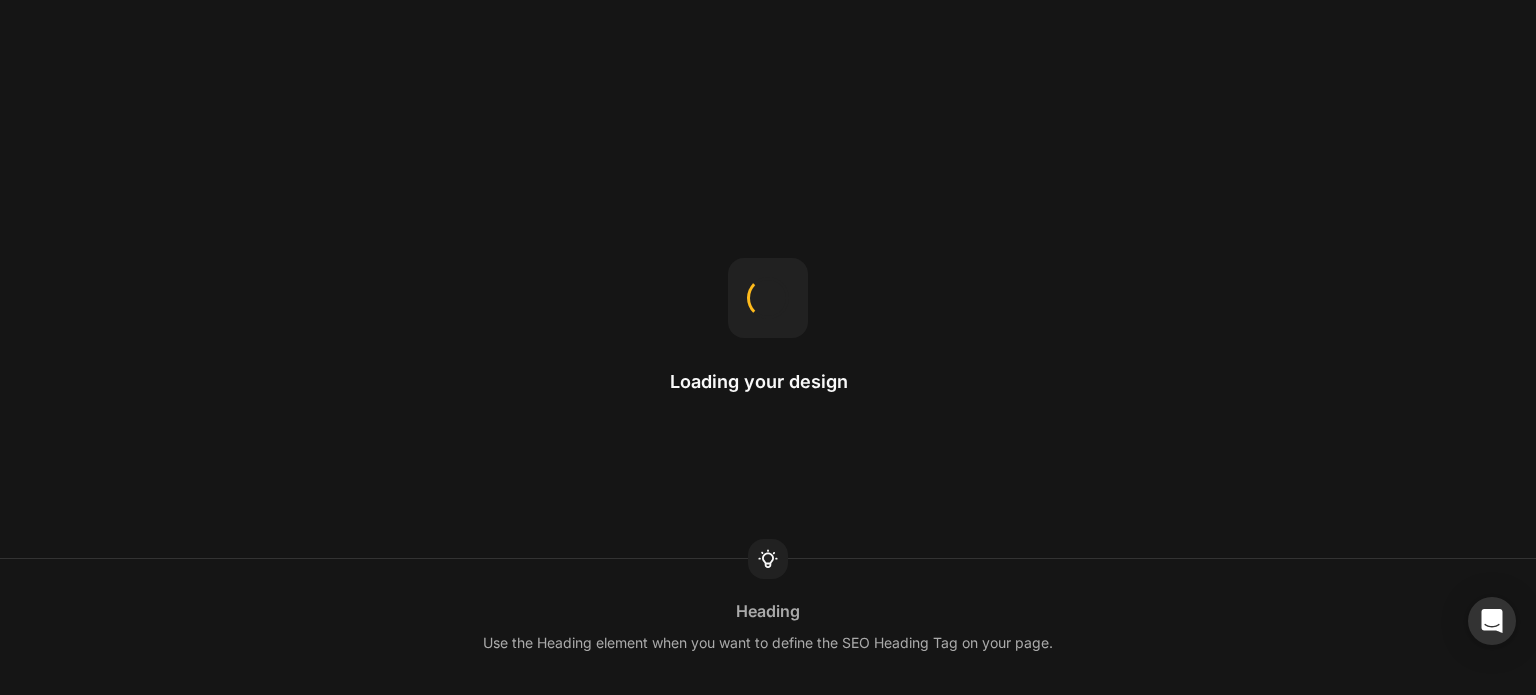 scroll, scrollTop: 0, scrollLeft: 0, axis: both 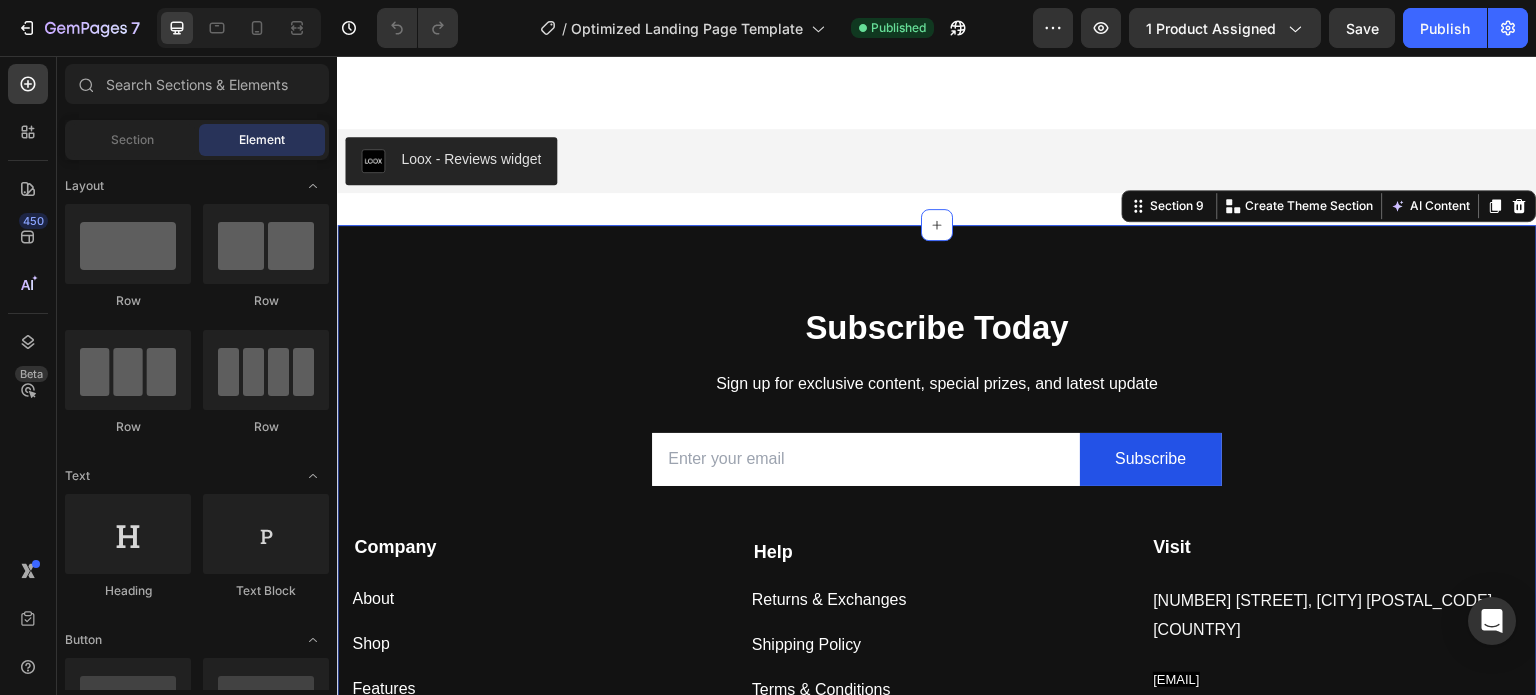 click on "Subscribe Today Heading Sign up for exclusive content, special prizes, and latest update Text block Email Field Subscribe Submit Button Row Newsletter Row Company Text block About Button Shop Button Features Button Contact Us Button Help Text Block Returns & Exchanges Button Shipping Policy Button Terms & Conditions Button FAQs Button Visit Text block [NUMBER] [STREET], [CITY] [POSTAL_CODE], [COUNTRY] Text block [EMAIL] Text block Image Image Image Image Row Row Company Help Visit Accordion Row Title Line Copyright © 2025 Comfora. All Rights Reserved. Text block Image Image Image Image Image Row Row Section 9 You can create reusable sections Create Theme Section AI Content Write with GemAI What would you like to describe here? Tone and Voice Persuasive Product Getting products... Show more Generate" at bounding box center [937, 560] 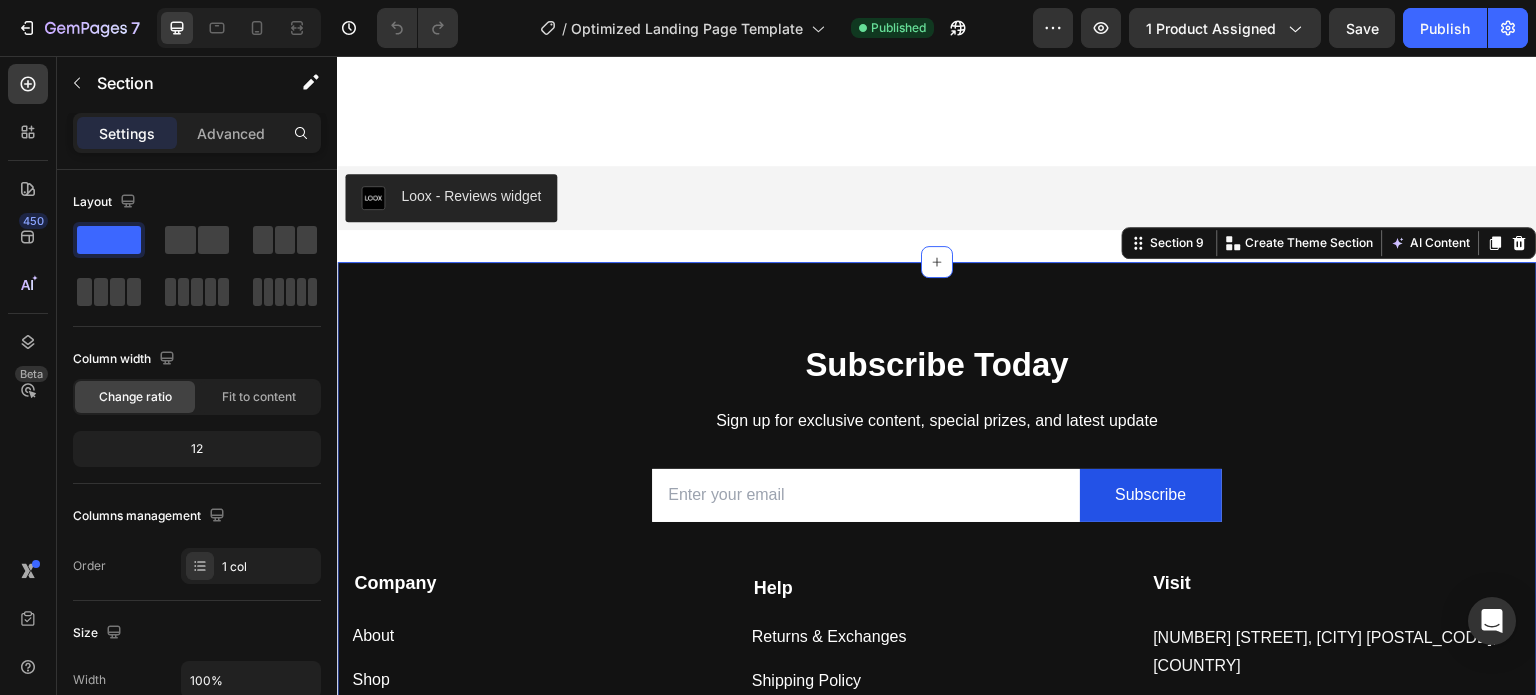 scroll, scrollTop: 5540, scrollLeft: 0, axis: vertical 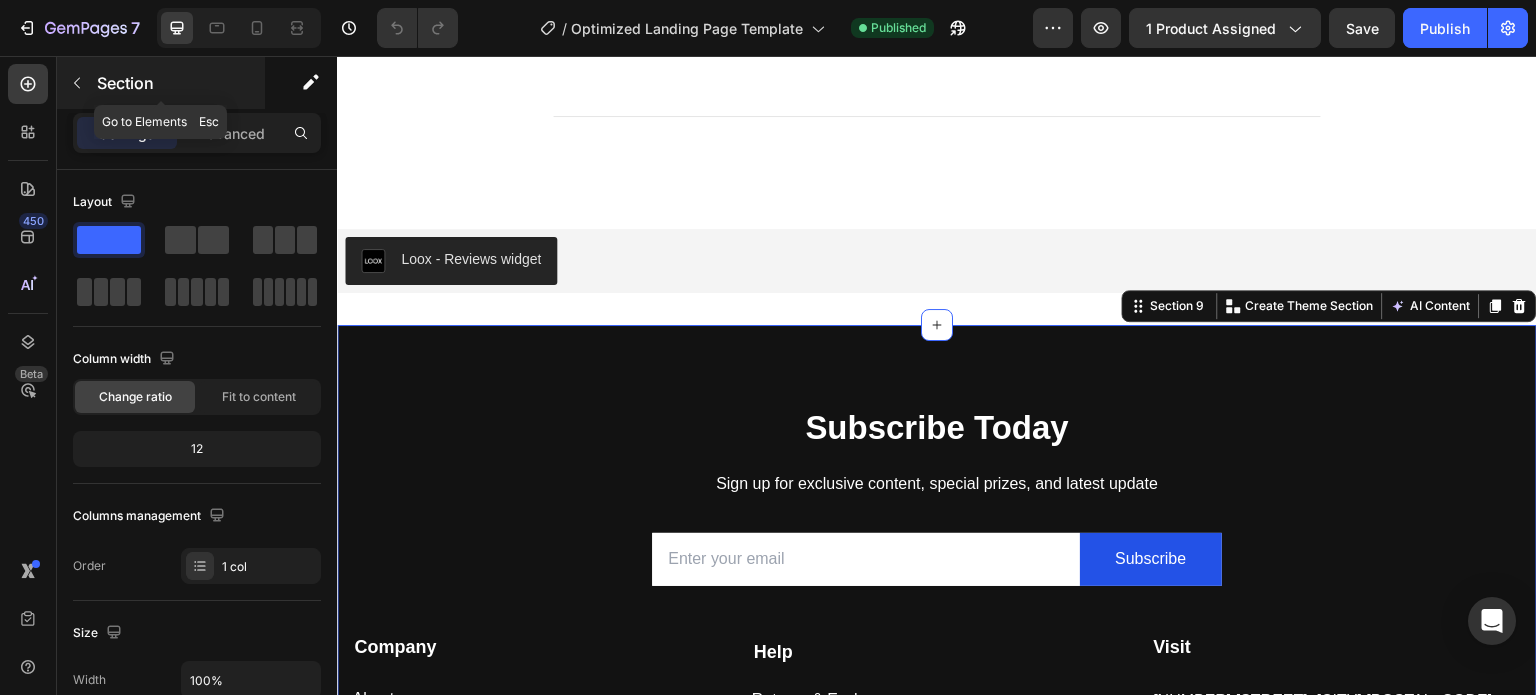 click 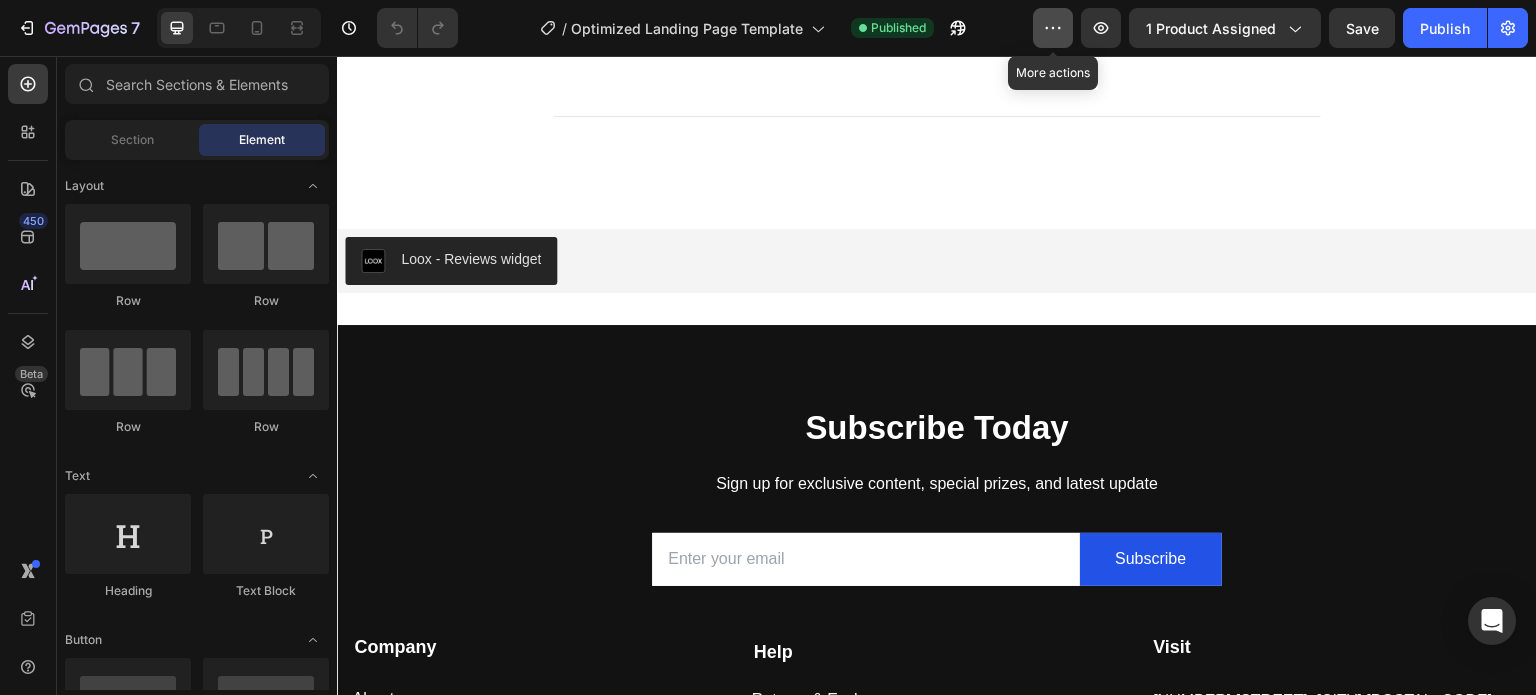 click 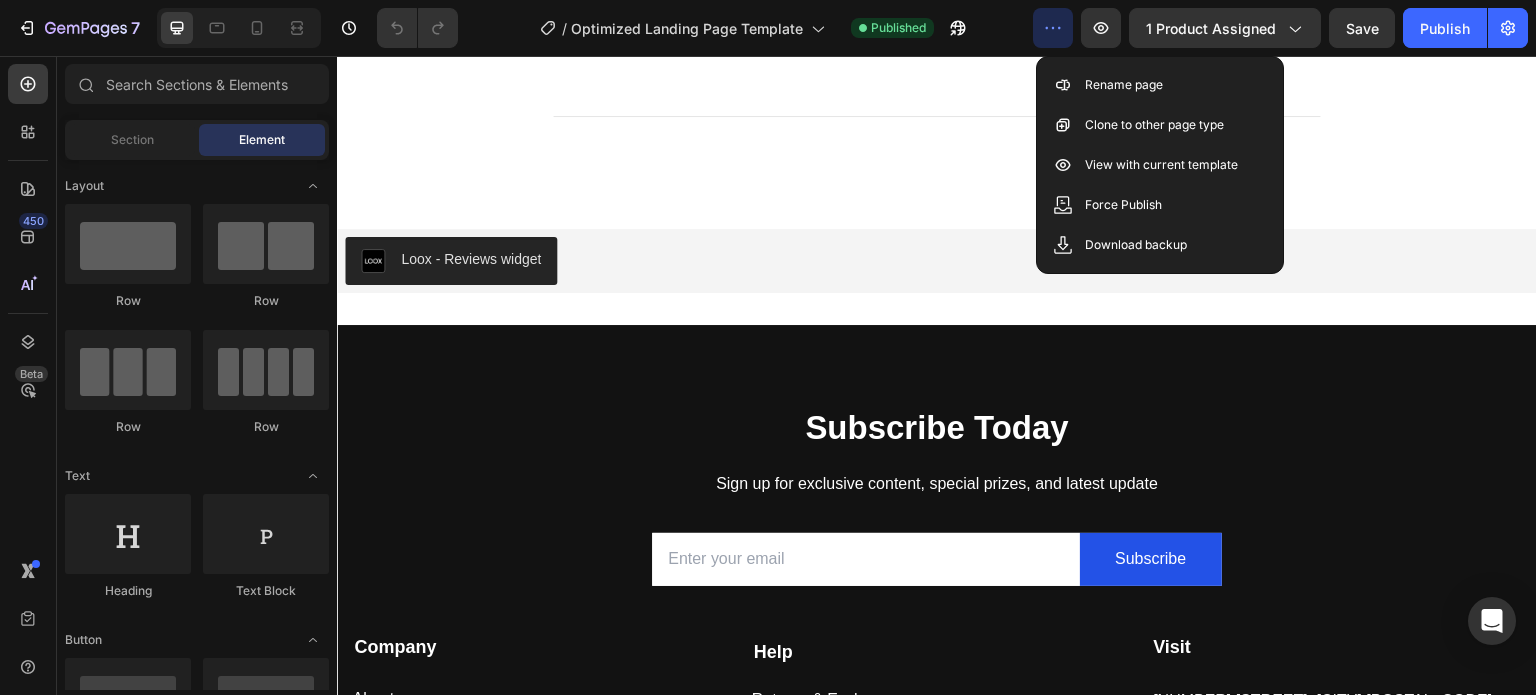 click 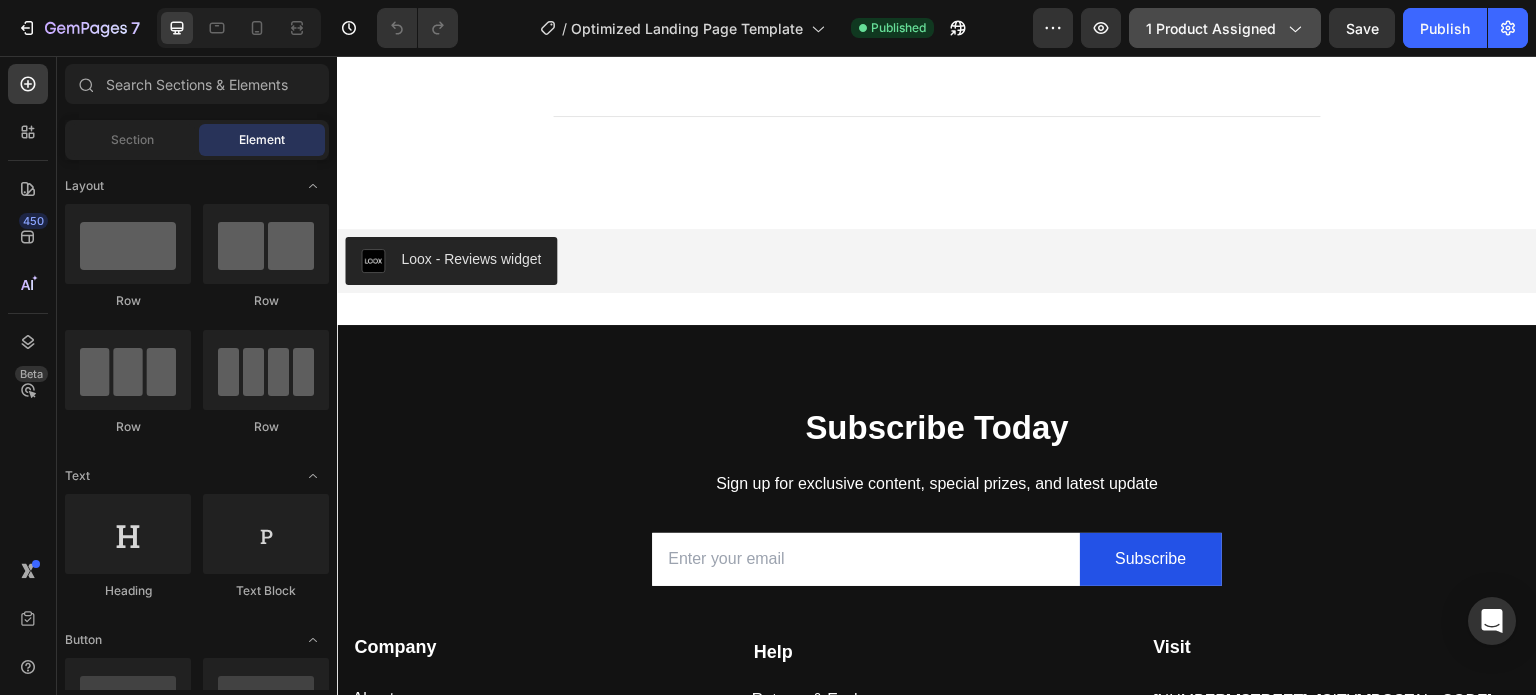 click 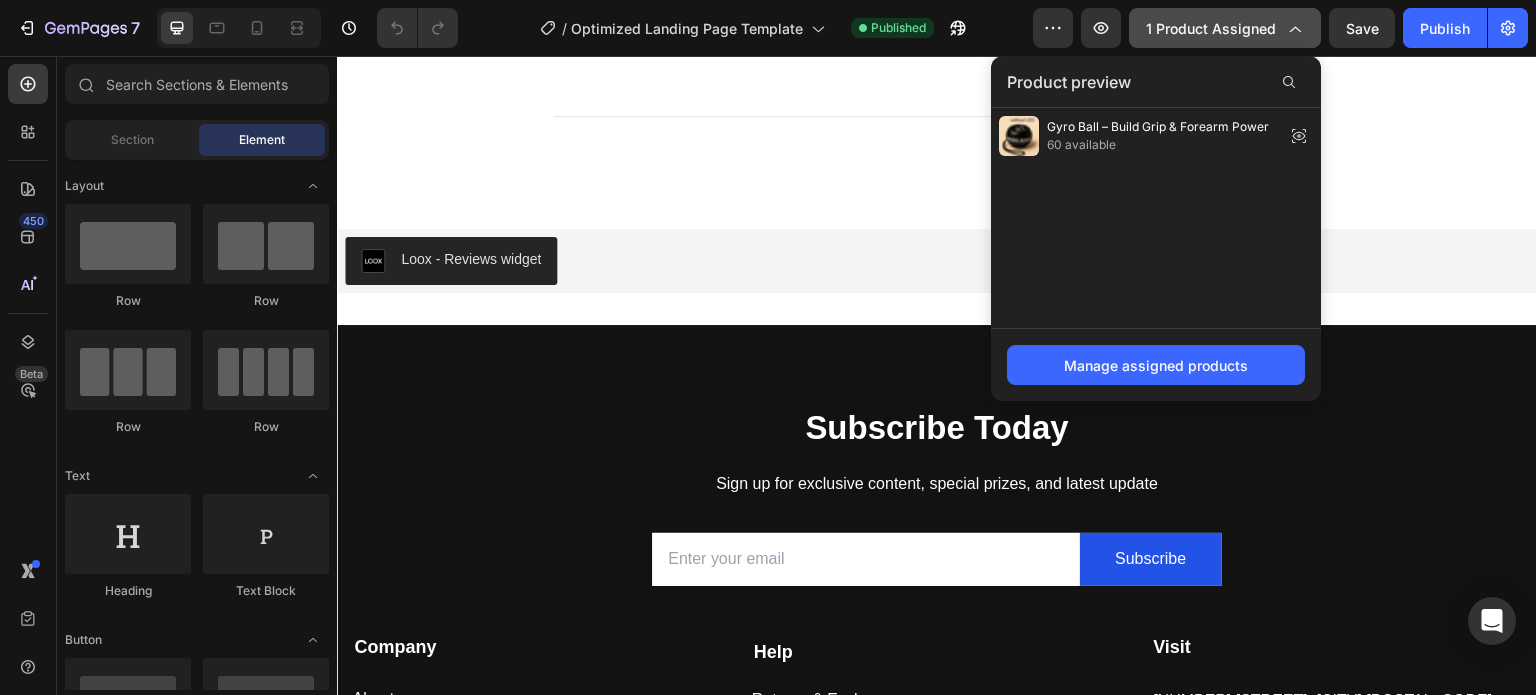 click 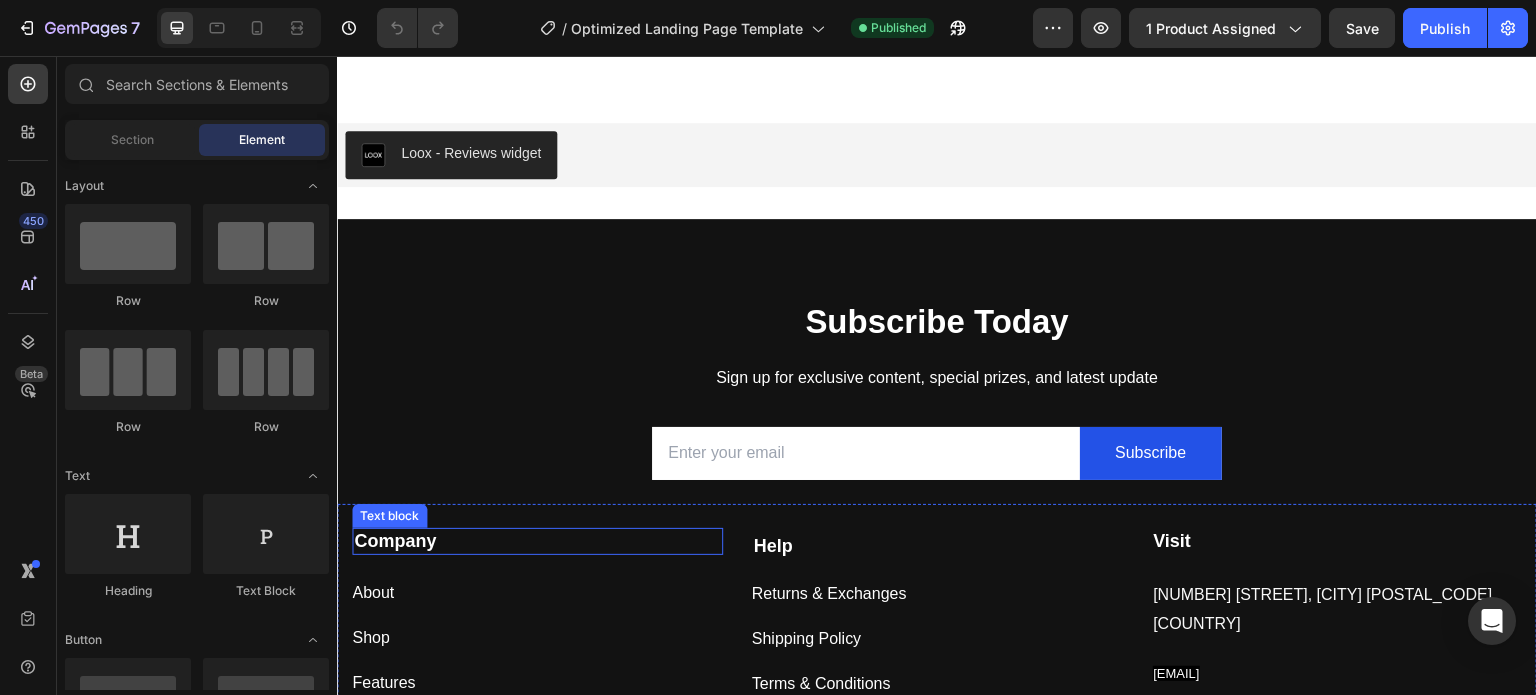 scroll, scrollTop: 5740, scrollLeft: 0, axis: vertical 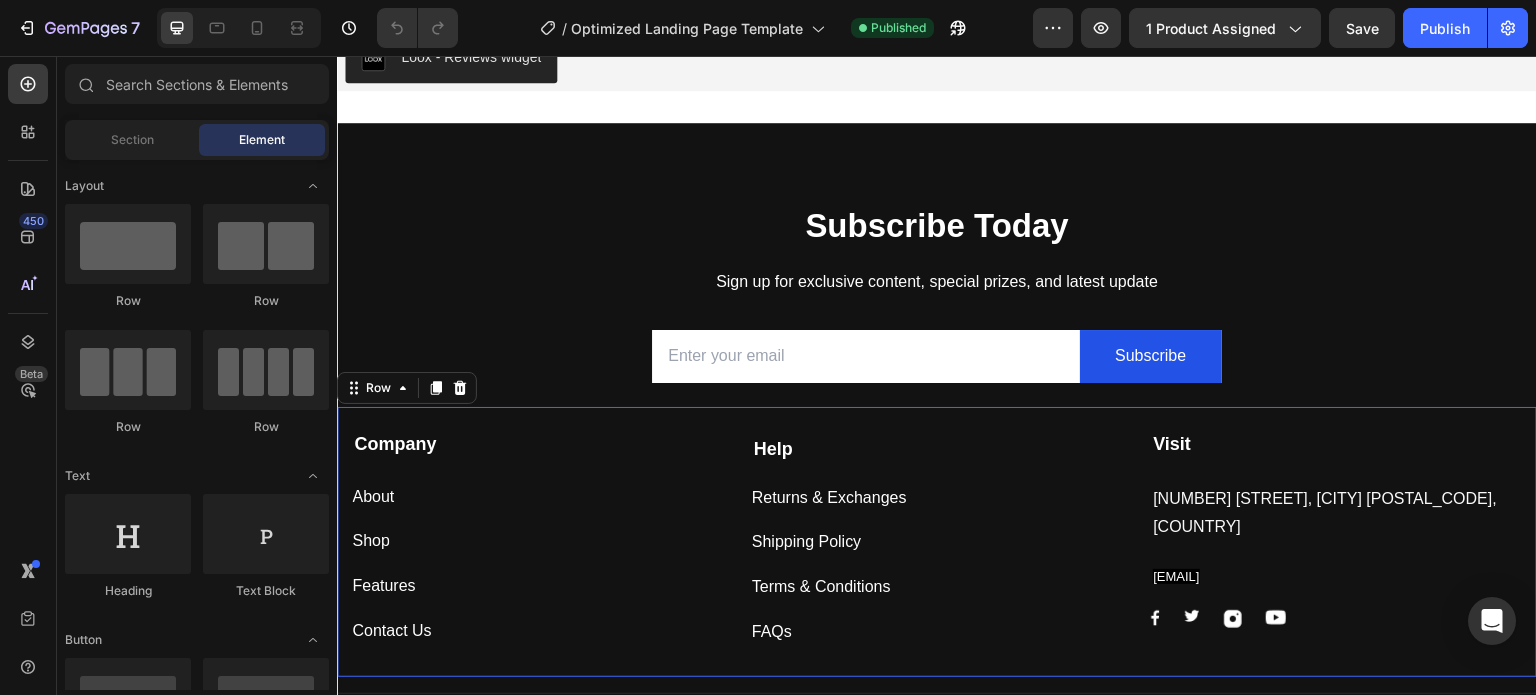 click on "Company Text block About Button Shop Button Features Button Contact Us Button Help Text Block Returns & Exchanges Button Shipping Policy Button Terms & Conditions Button FAQs Button Visit Text block 465 Beveridges Road, Hamilton Victoria 3300, Australia Text block official929email@gmail.com Text block Image Image Image Image Row Row   0" at bounding box center (937, 542) 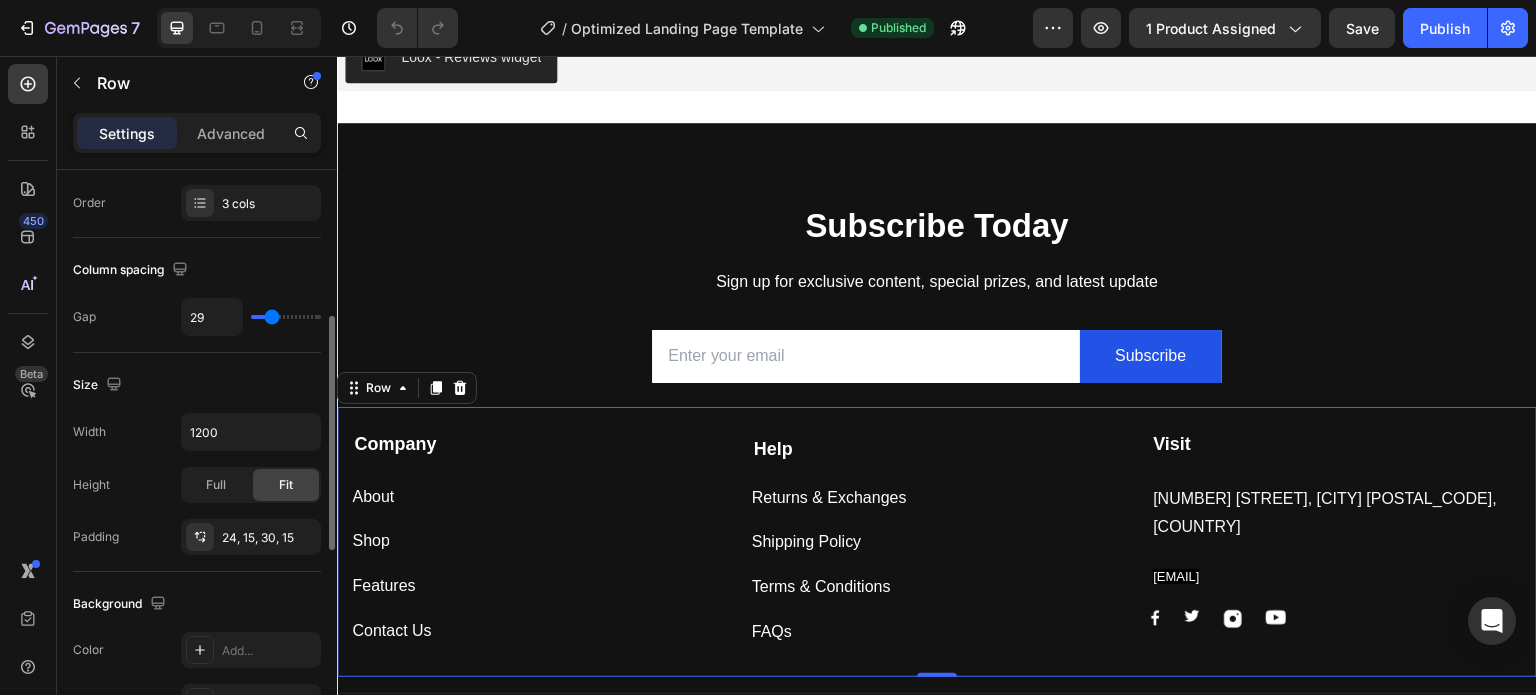 scroll, scrollTop: 0, scrollLeft: 0, axis: both 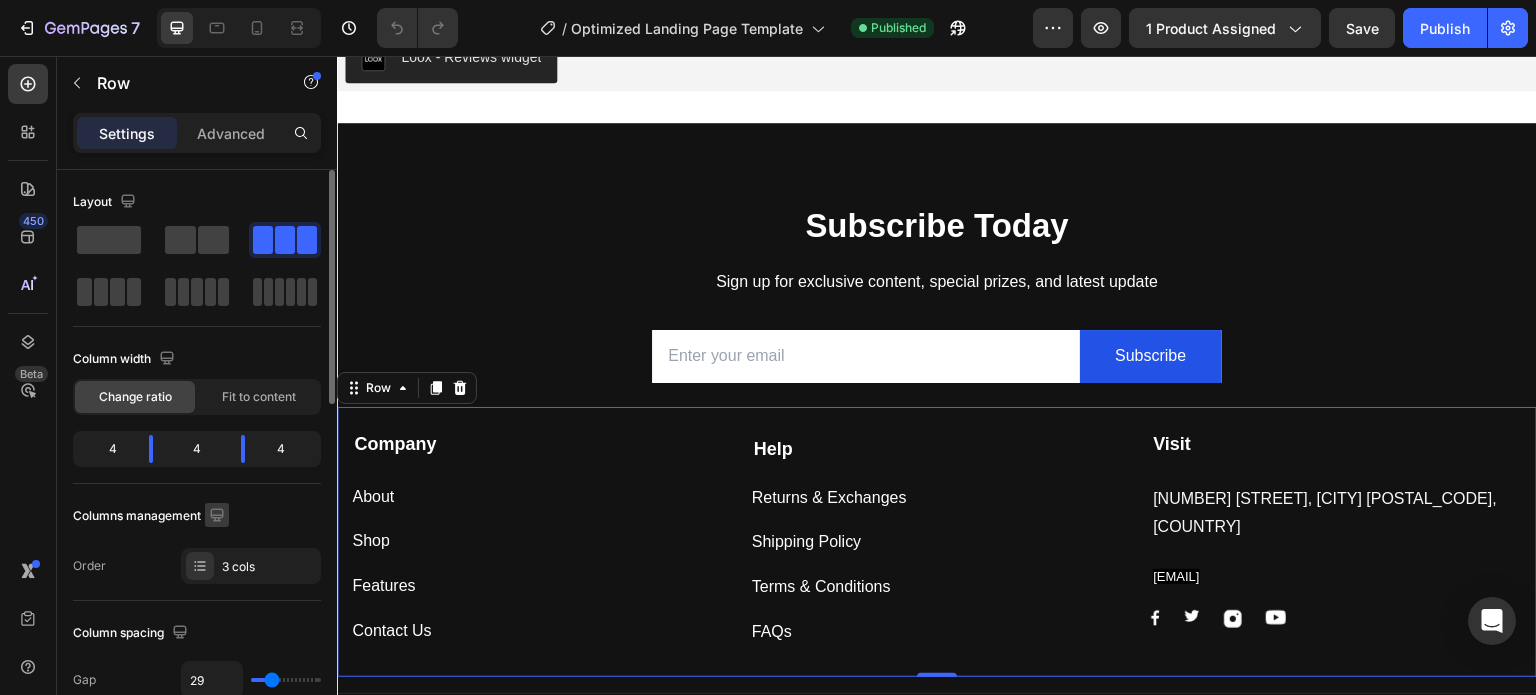 click 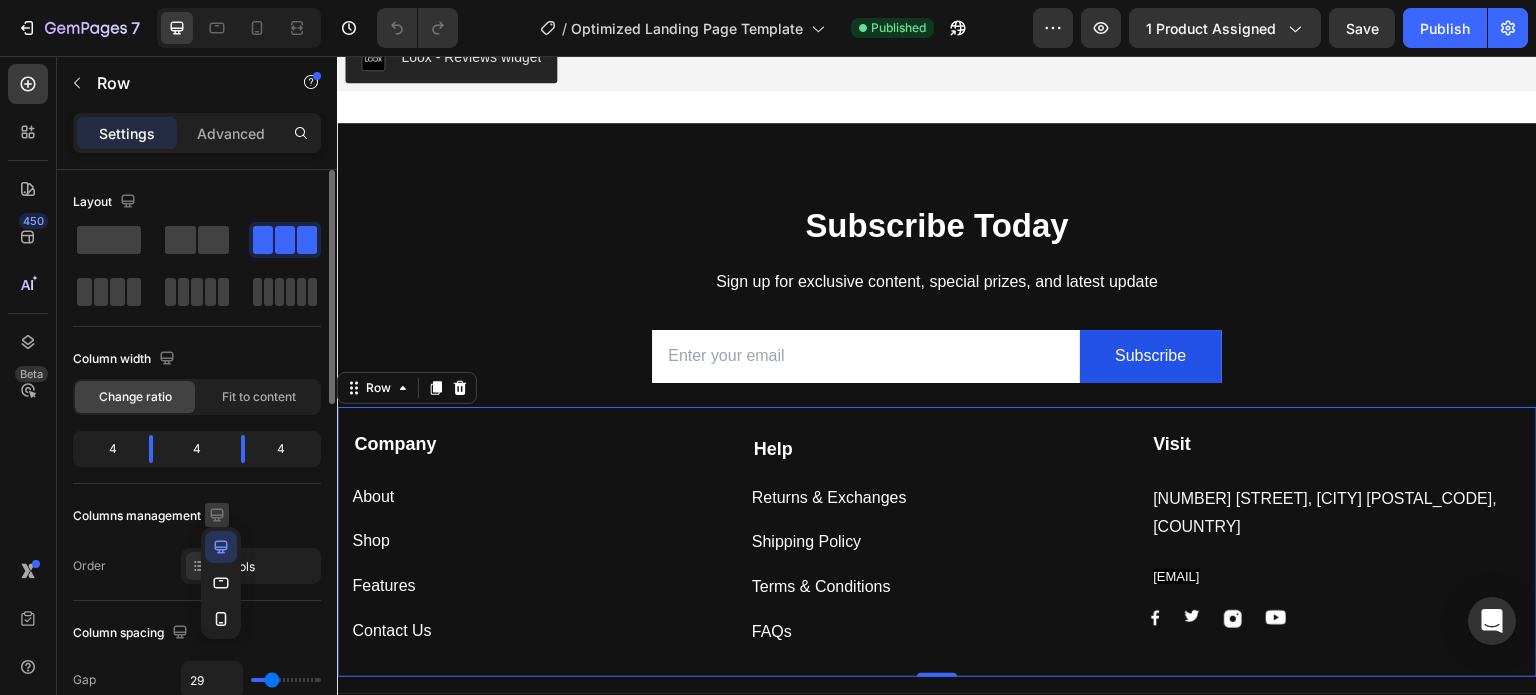 click 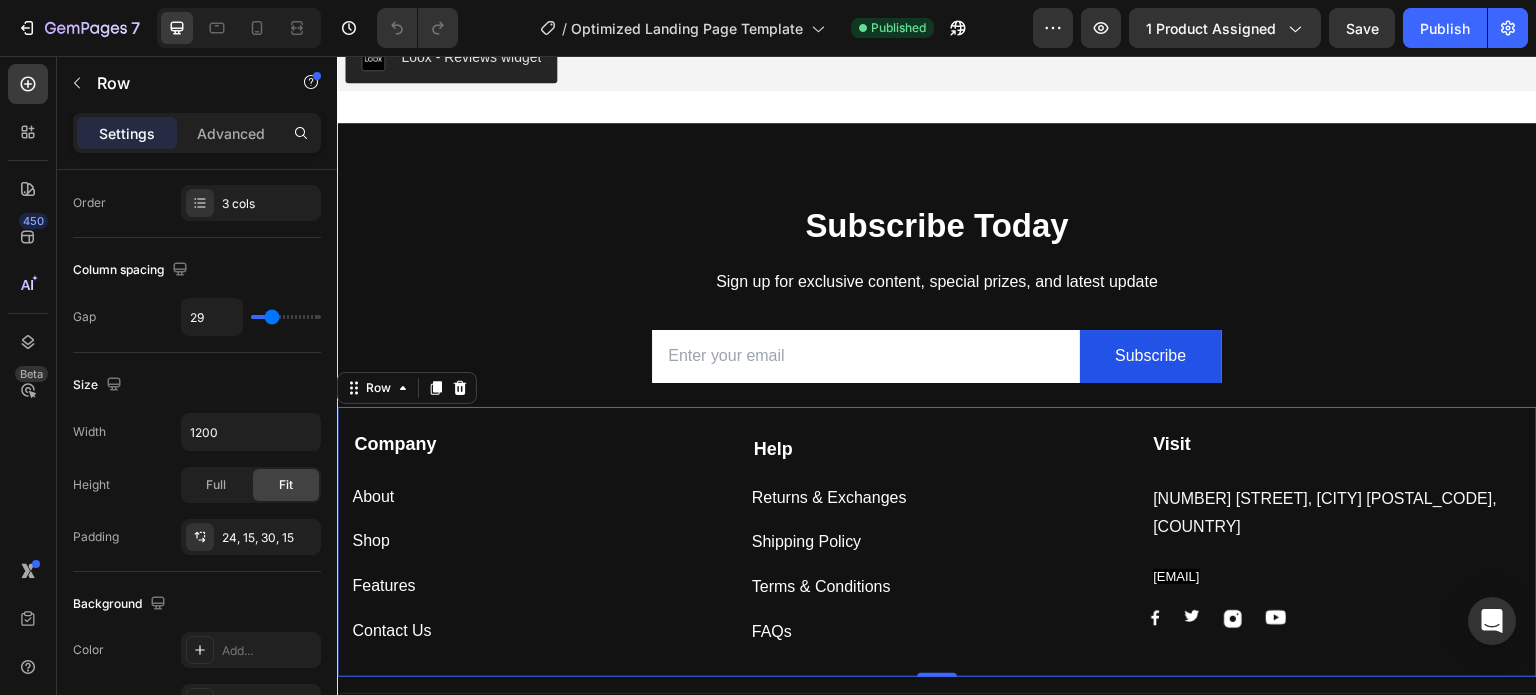 scroll, scrollTop: 0, scrollLeft: 0, axis: both 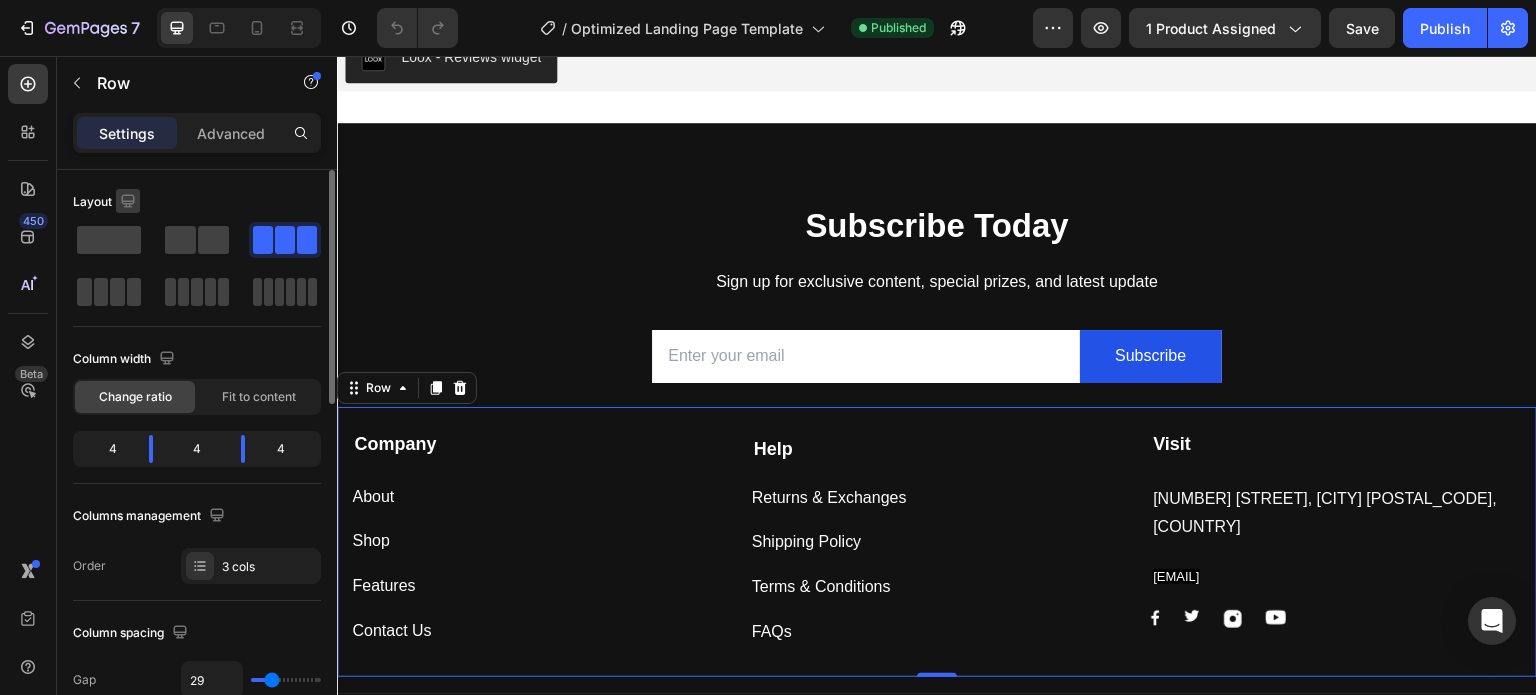 click 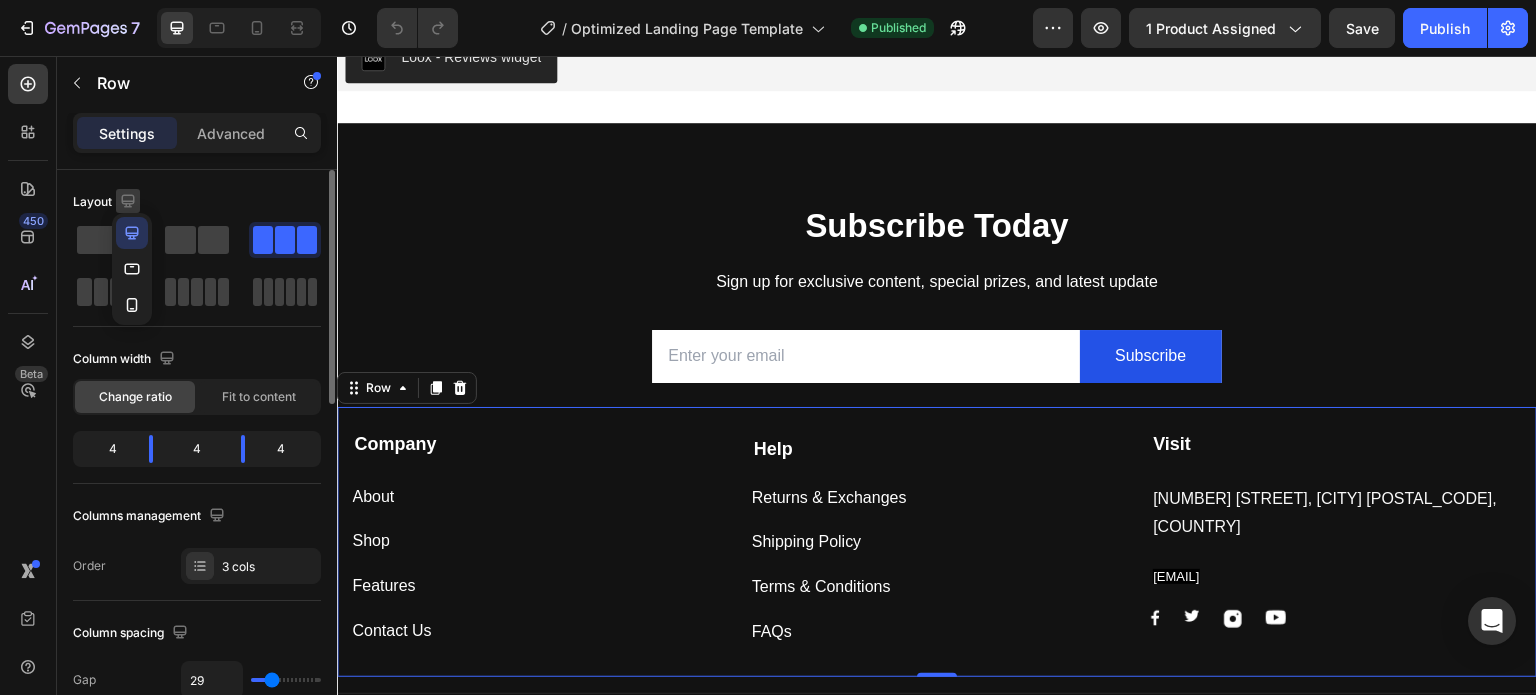 click 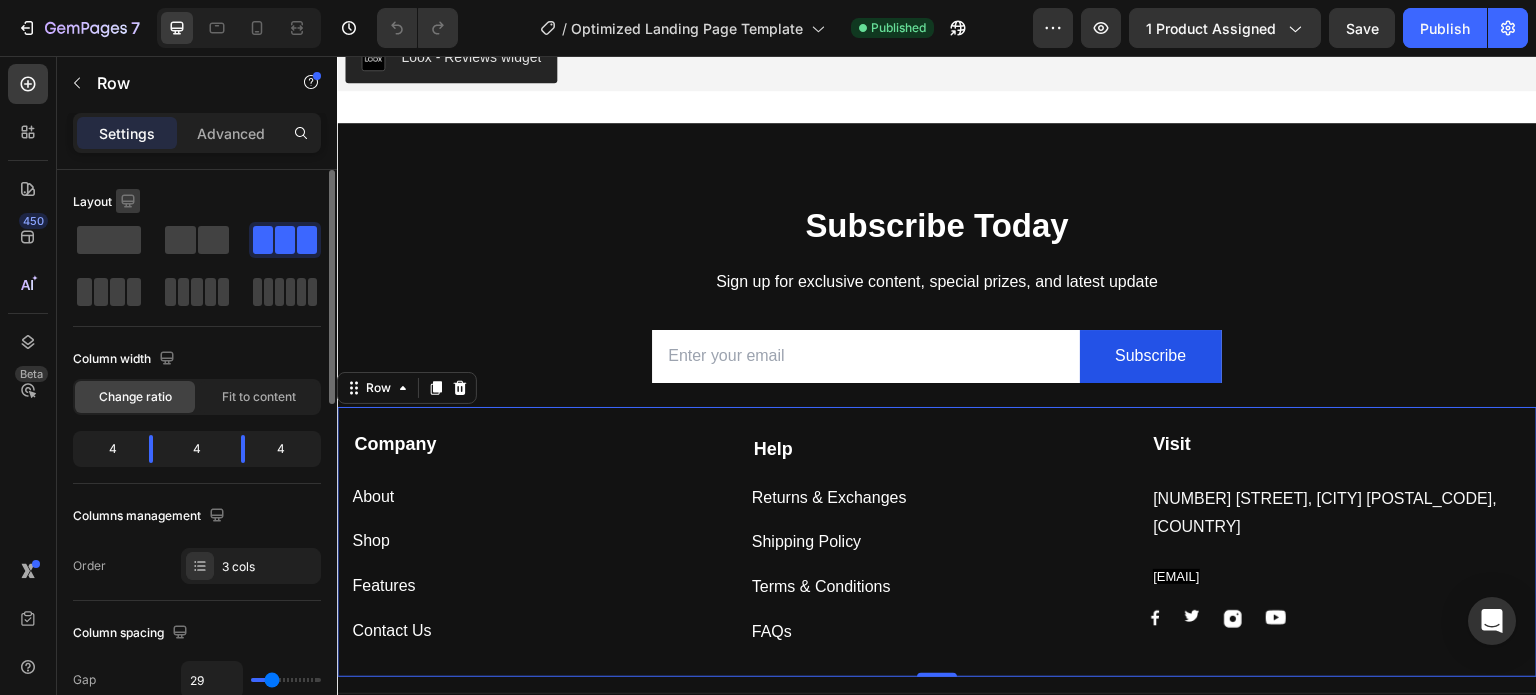 click 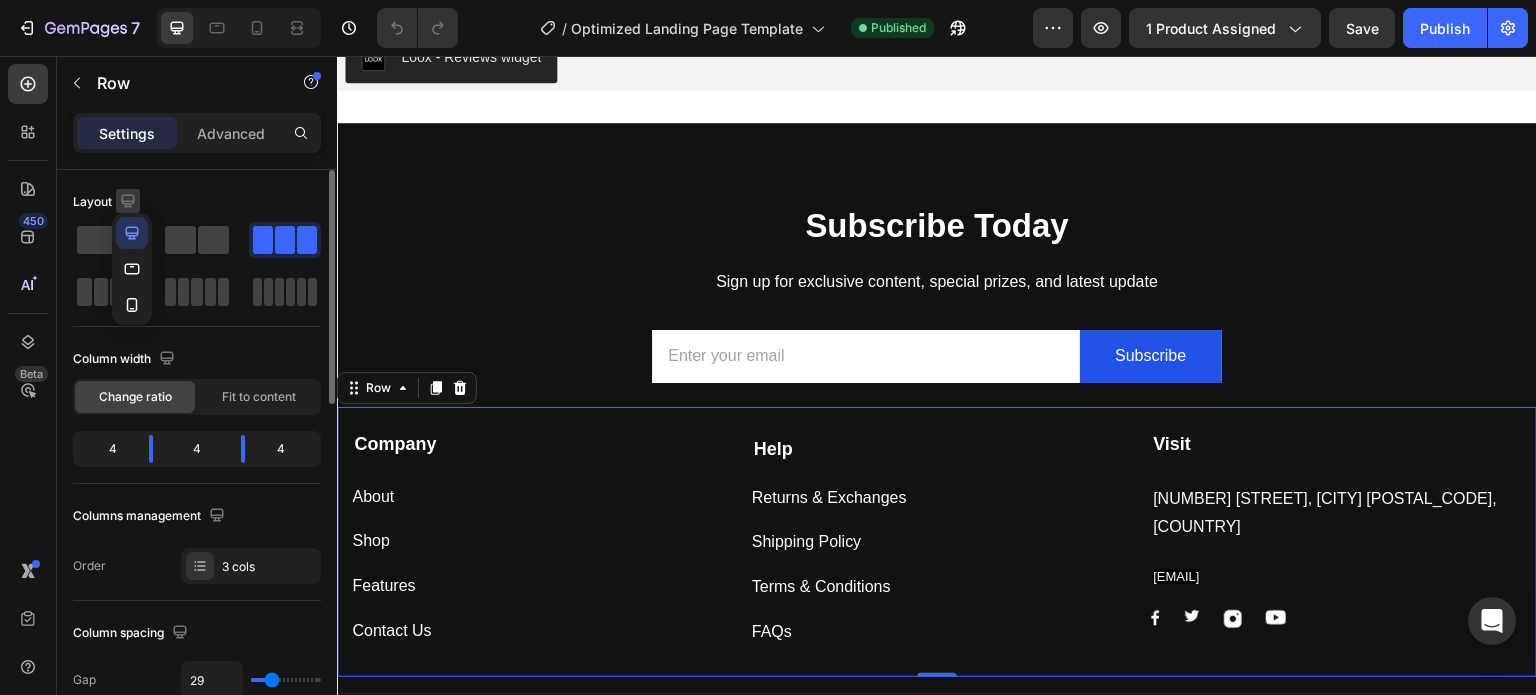 click 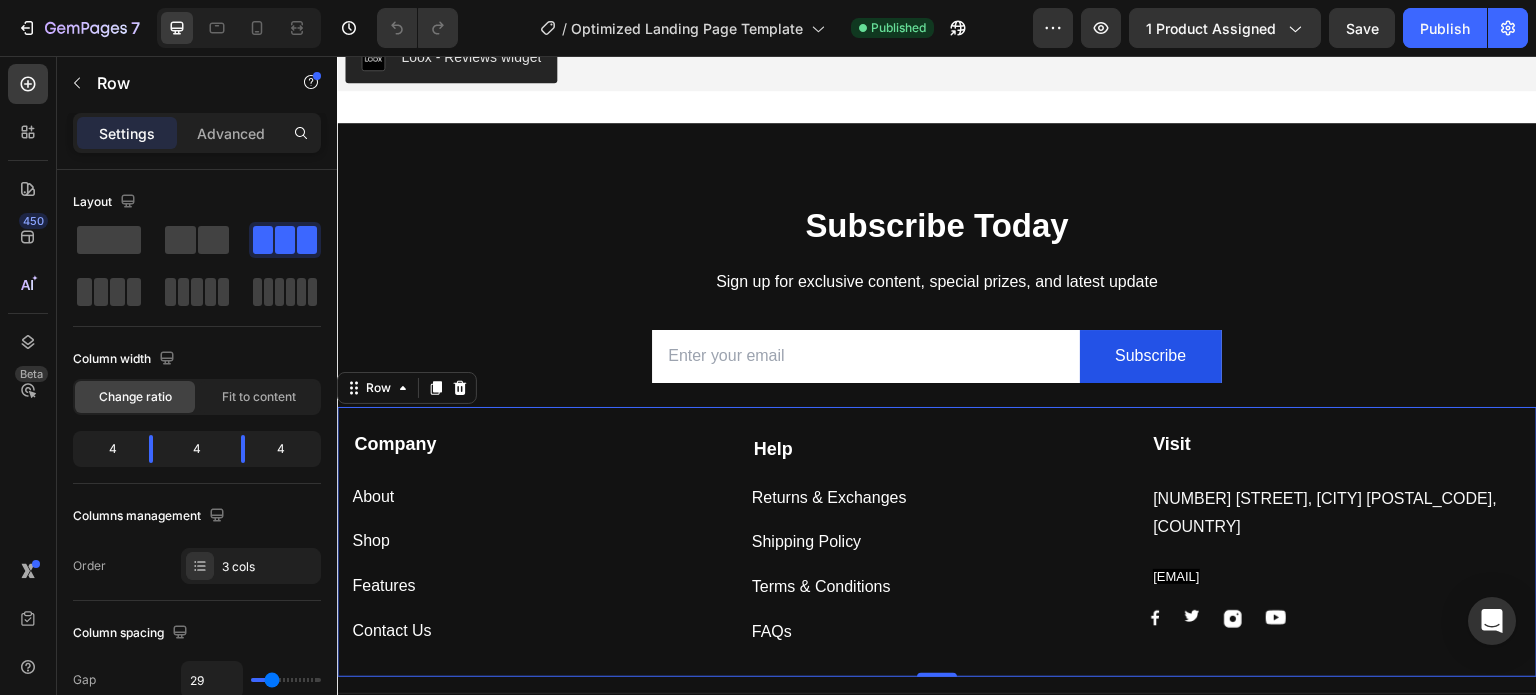 click on "Settings Advanced" at bounding box center (197, 133) 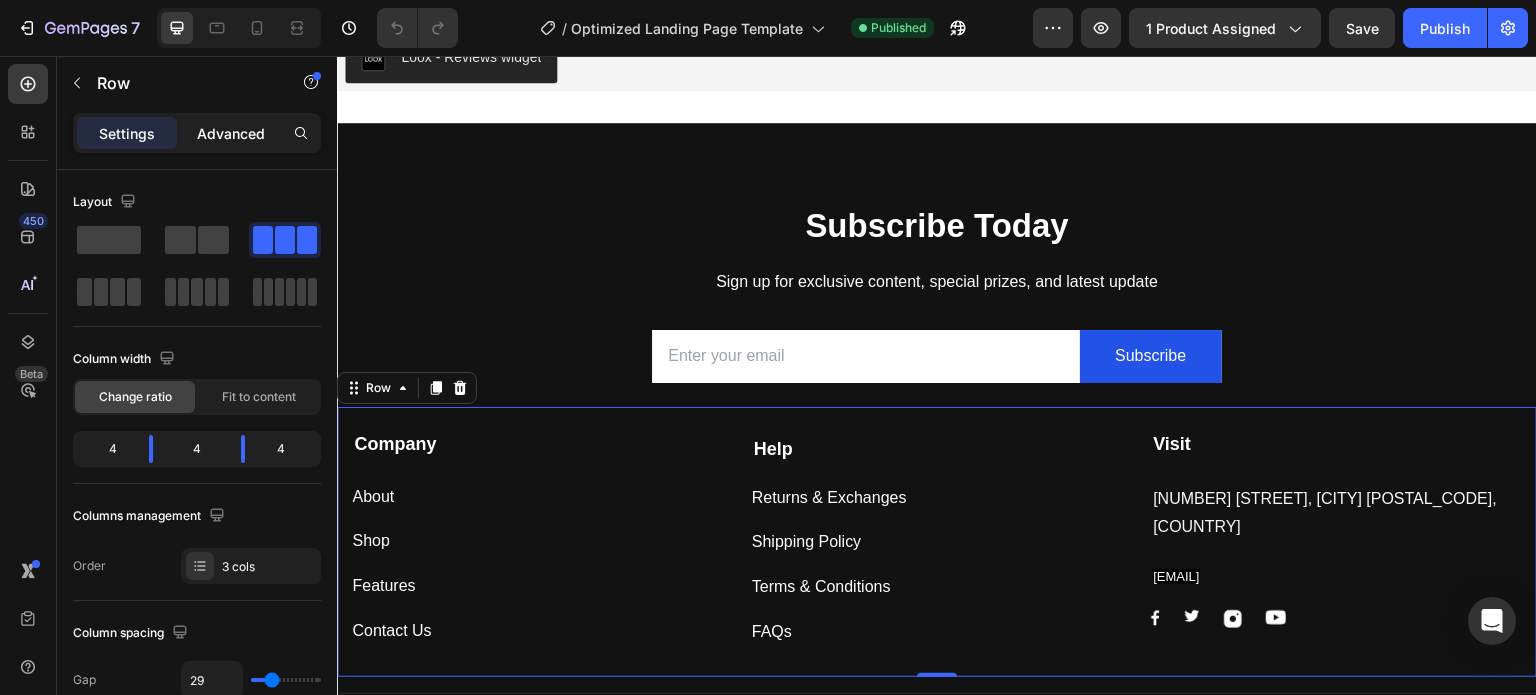 click on "Advanced" at bounding box center (231, 133) 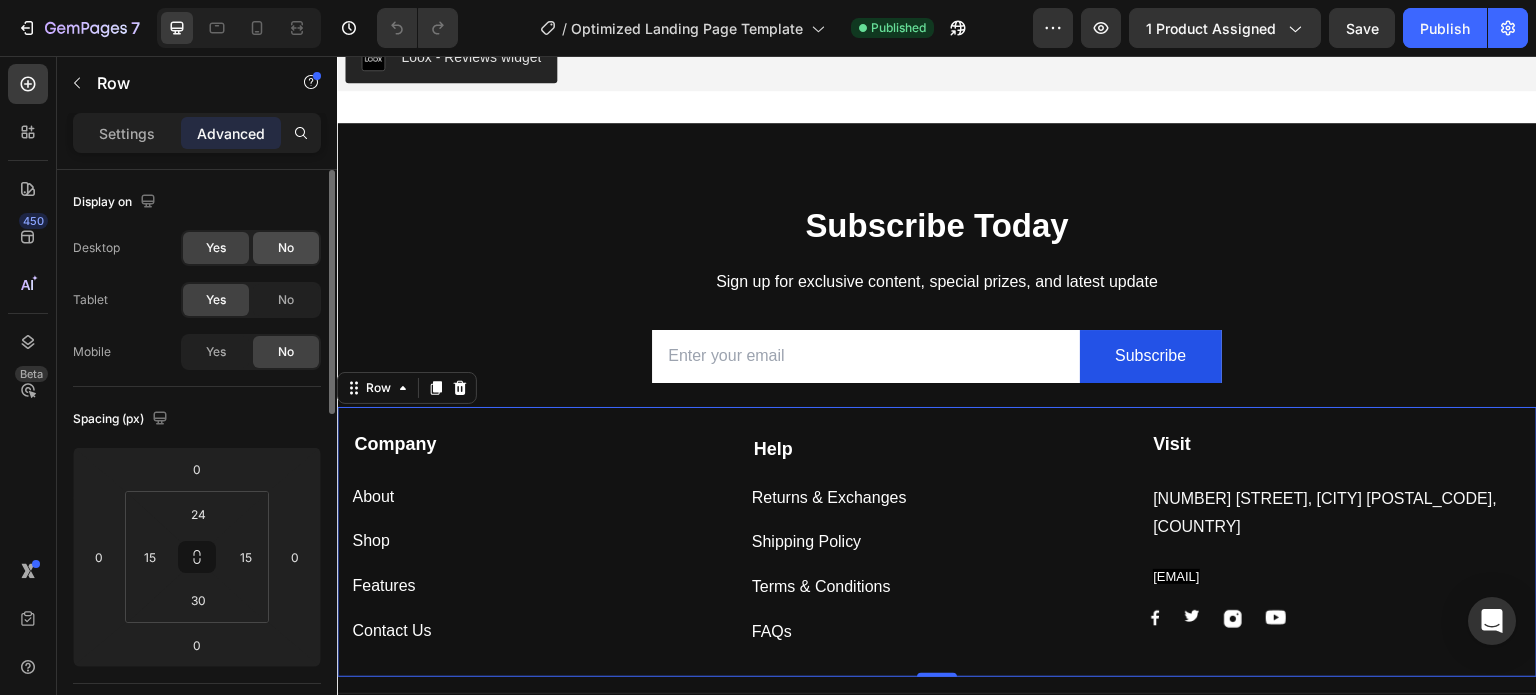 click on "No" 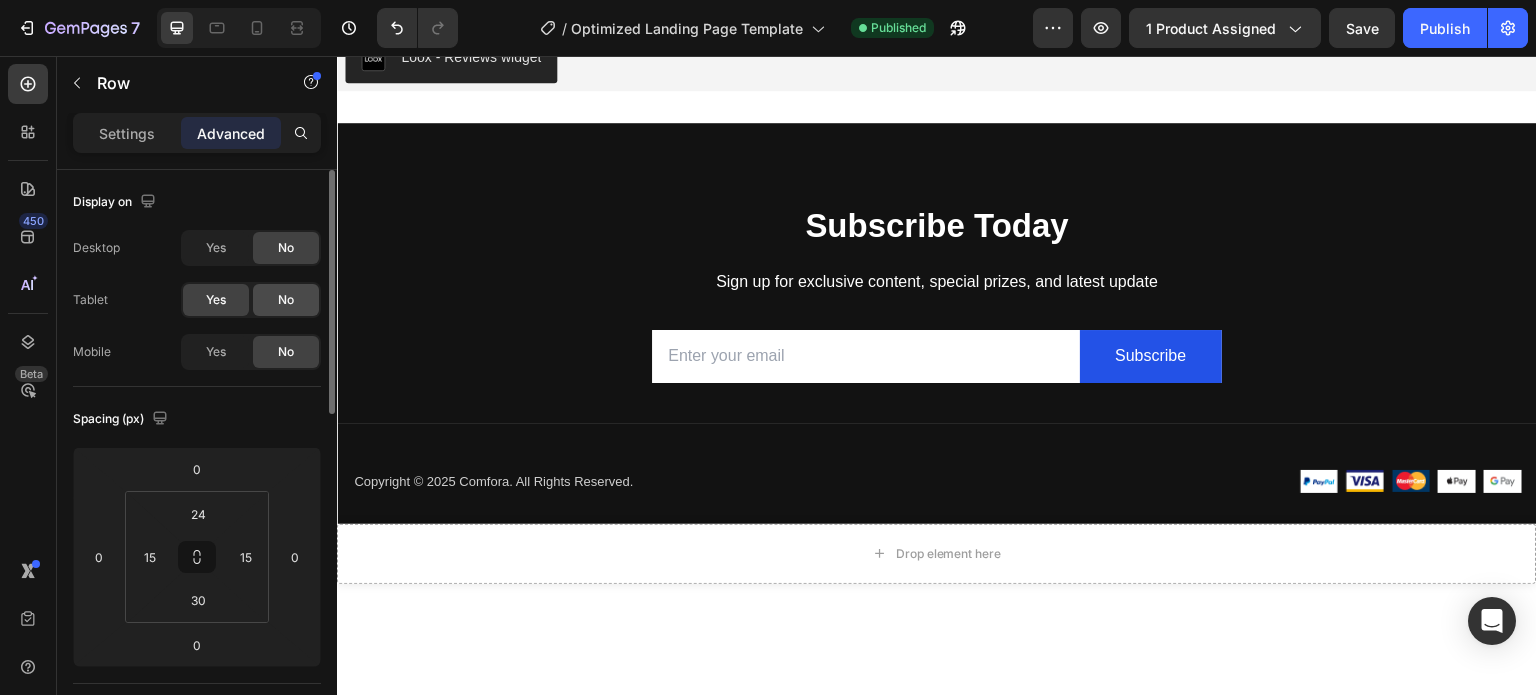 click on "No" 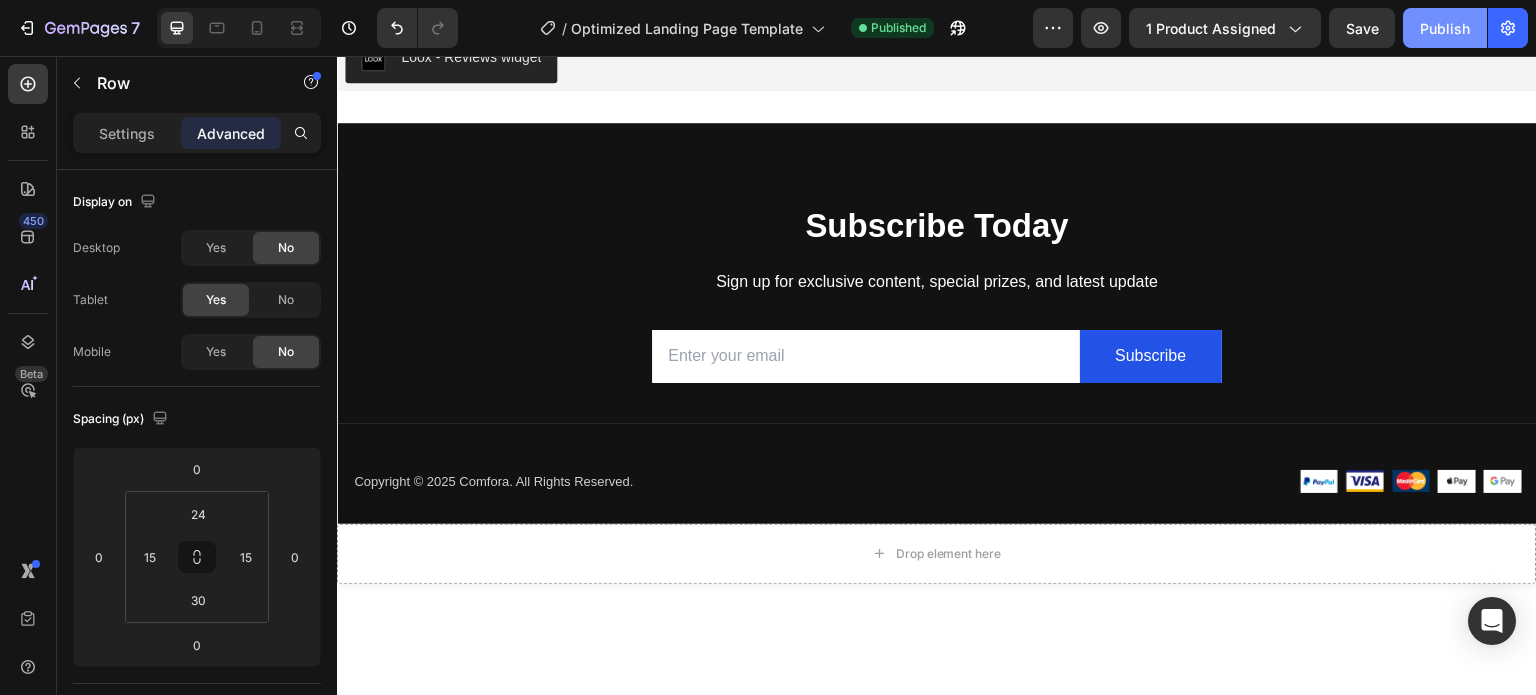 click on "Publish" at bounding box center [1445, 28] 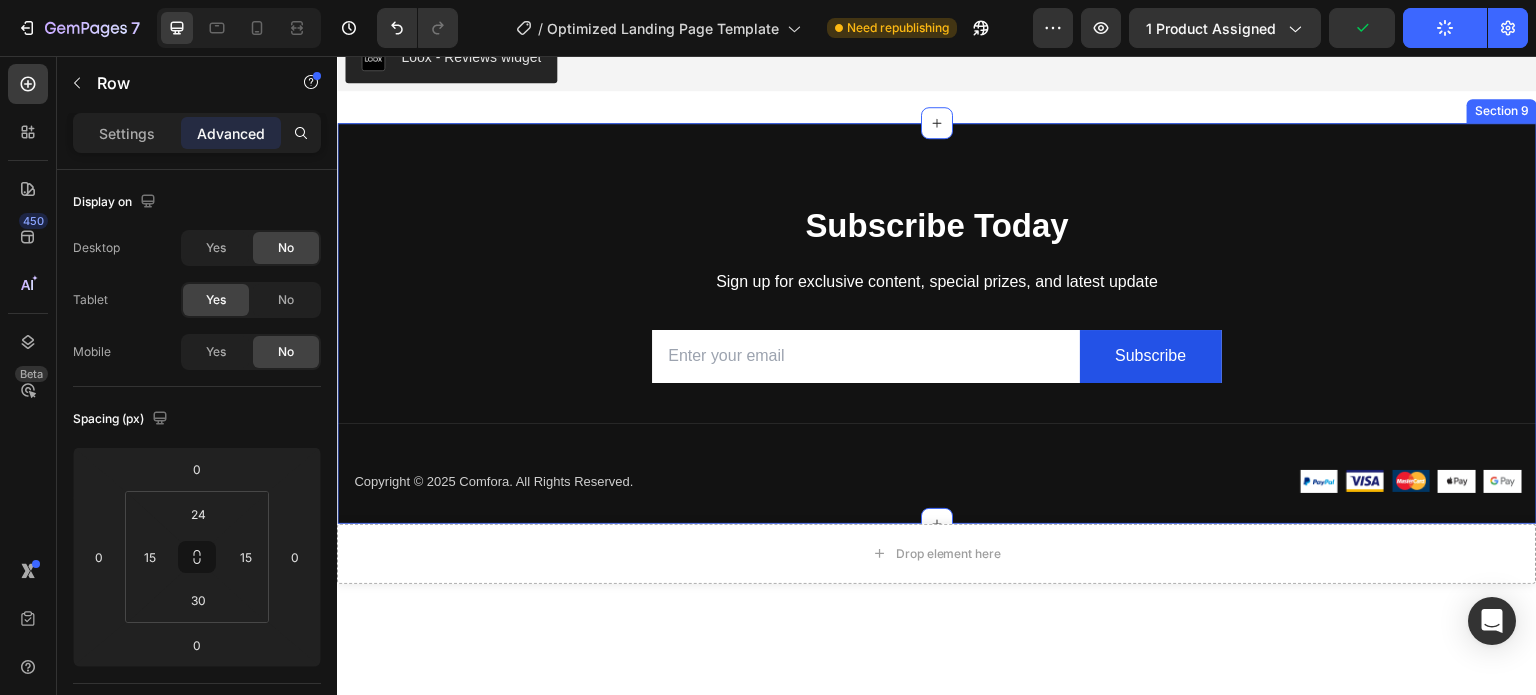click on "Subscribe Today Heading Sign up for exclusive content, special prizes, and latest update Text block Email Field Subscribe Submit Button Row Newsletter Row Company Text block About Button Shop Button Features Button Contact Us Button Help Text Block Returns & Exchanges Button Shipping Policy Button Terms & Conditions Button FAQs Button Visit Text block 465 Beveridges Road, Hamilton Victoria 3300, Australia Text block official929email@gmail.com Text block Image Image Image Image Row Row   0 Company Help Visit Accordion Row                Title Line Copyright © 2025 Comfora. All Rights Reserved. Text block Image Image Image Image Image Row Row Section 9" at bounding box center (937, 323) 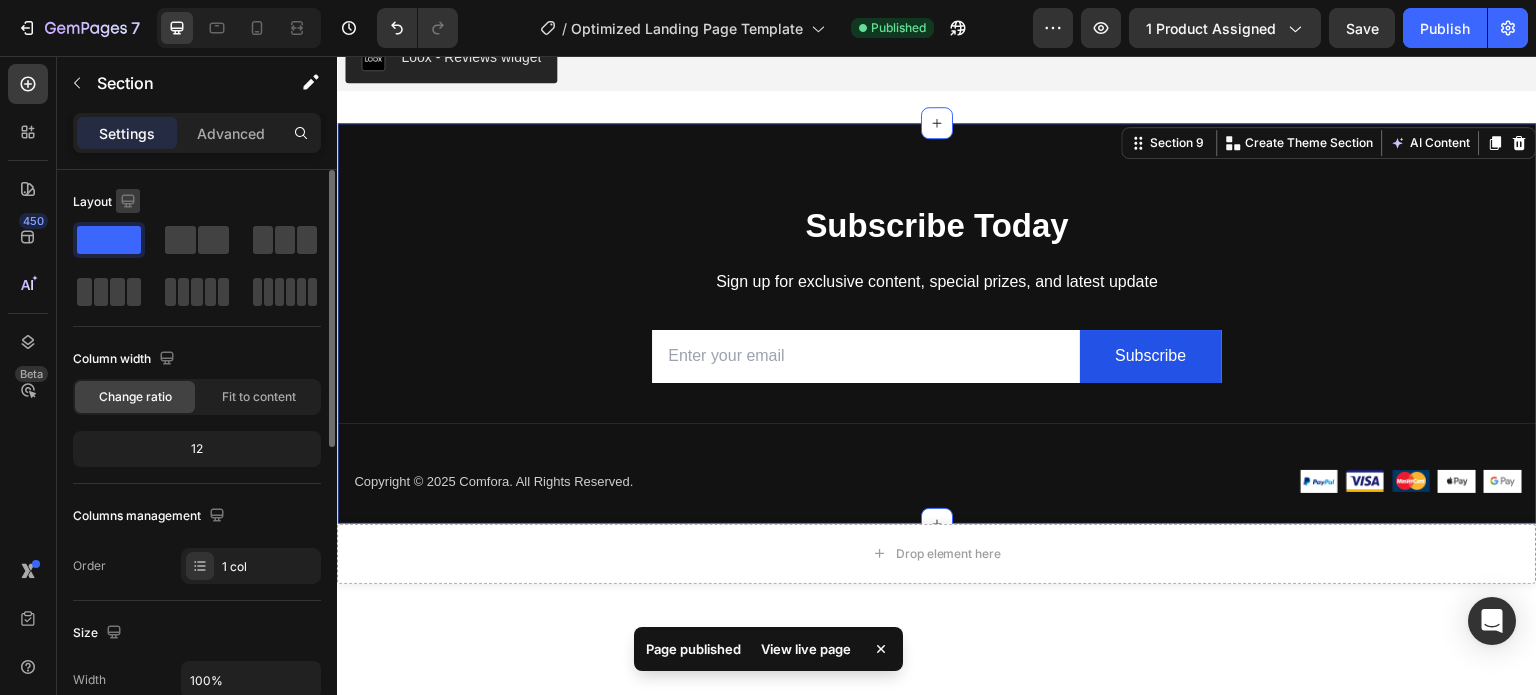 click 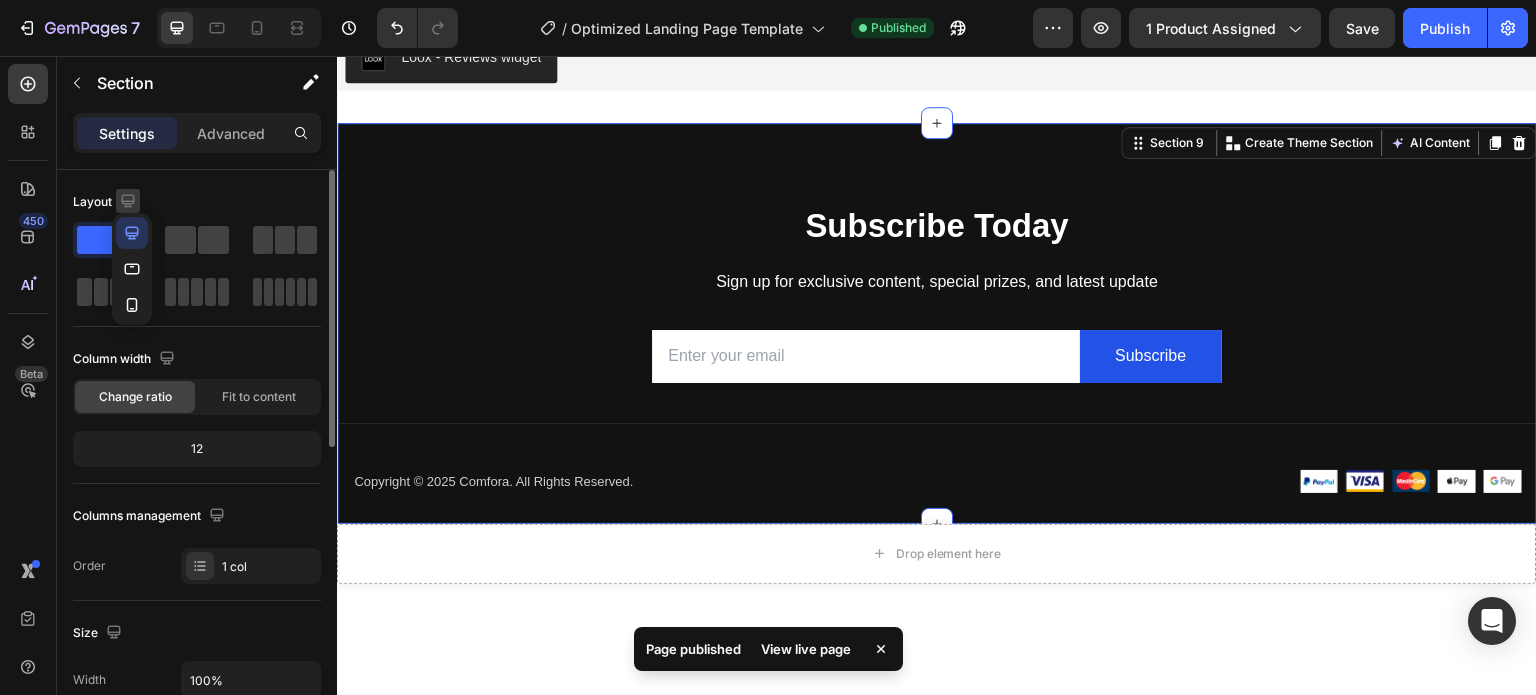 click 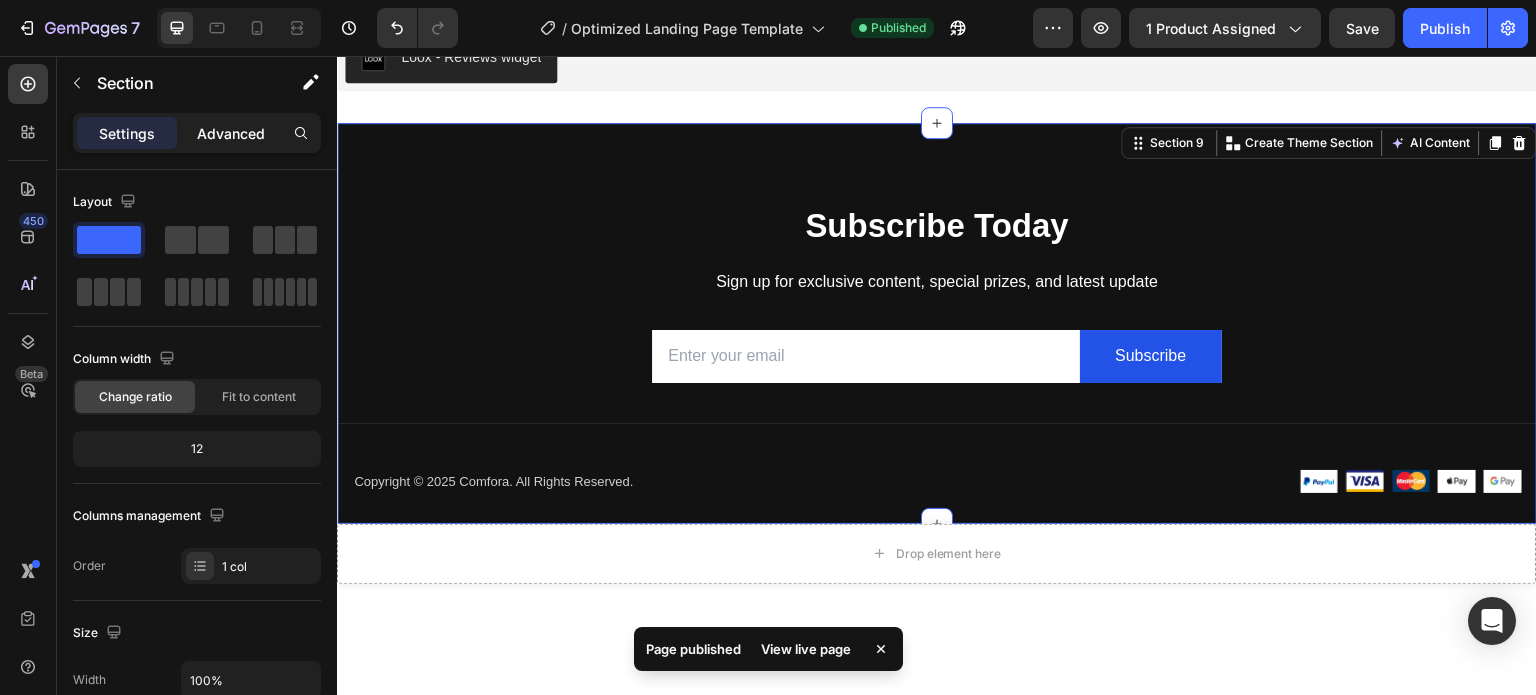 click on "Advanced" at bounding box center [231, 133] 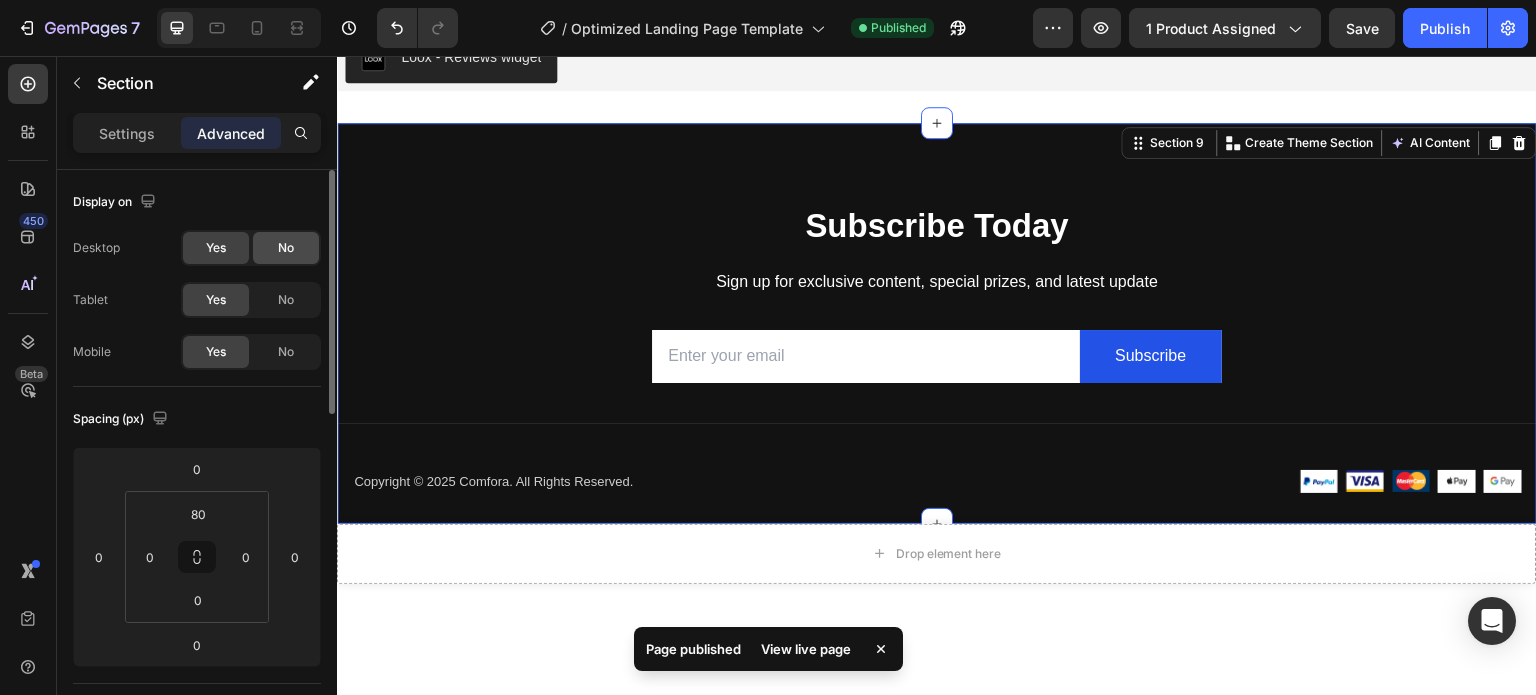 click on "No" 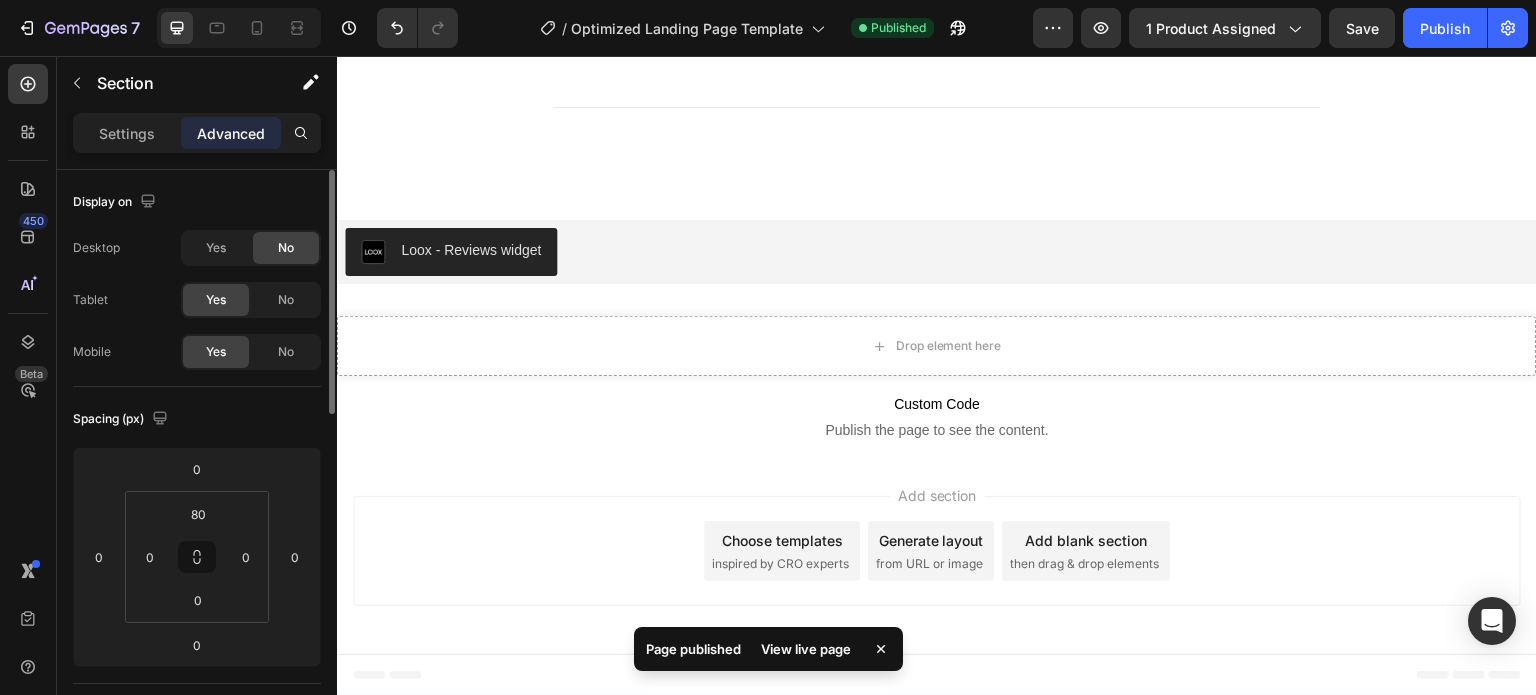 scroll, scrollTop: 5546, scrollLeft: 0, axis: vertical 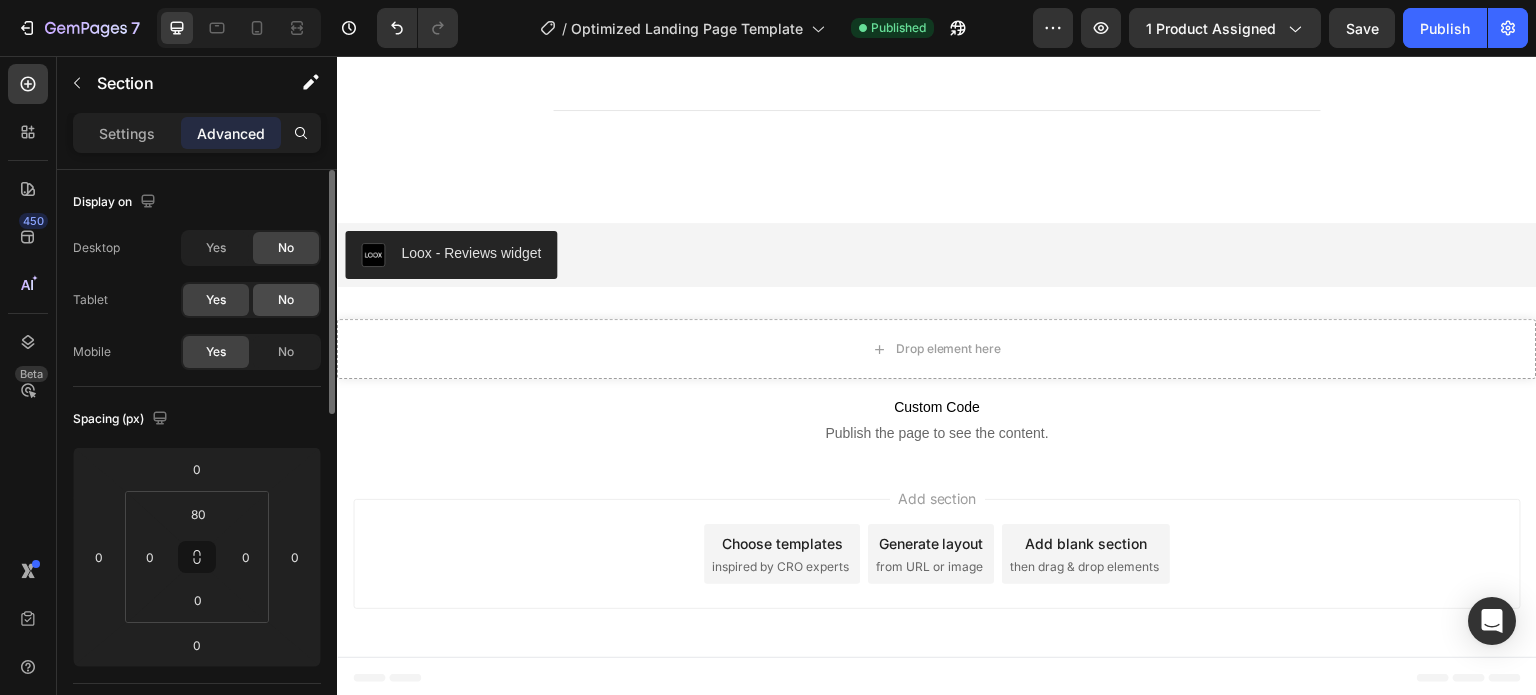 click on "No" 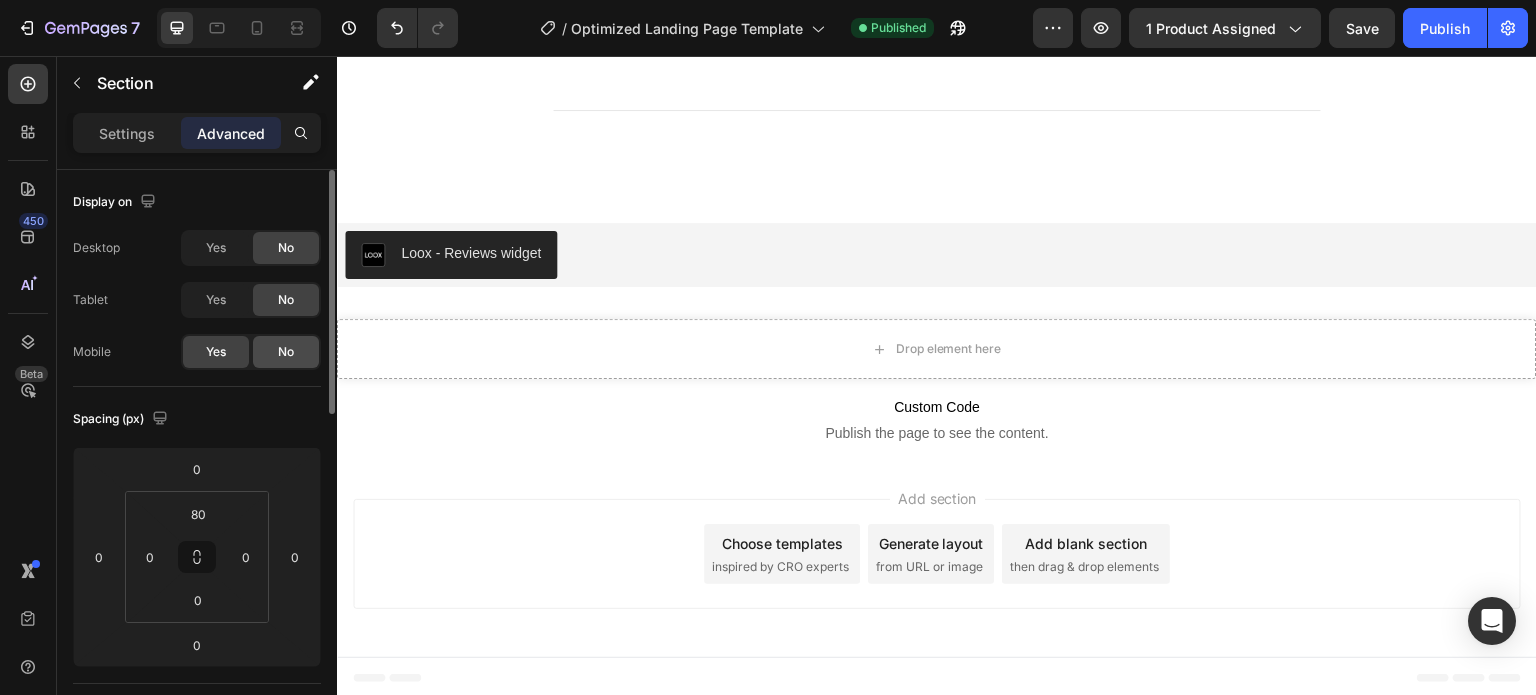 click on "No" 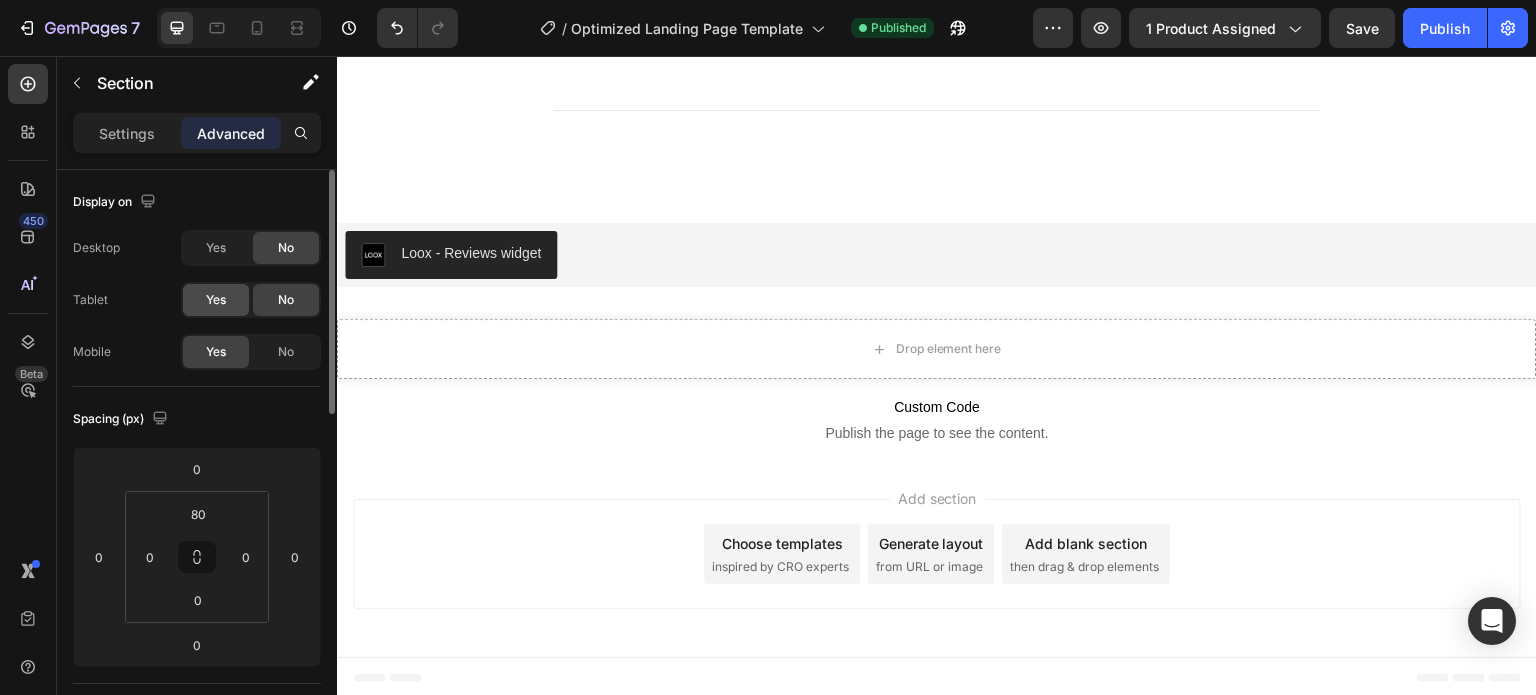 click on "Yes" 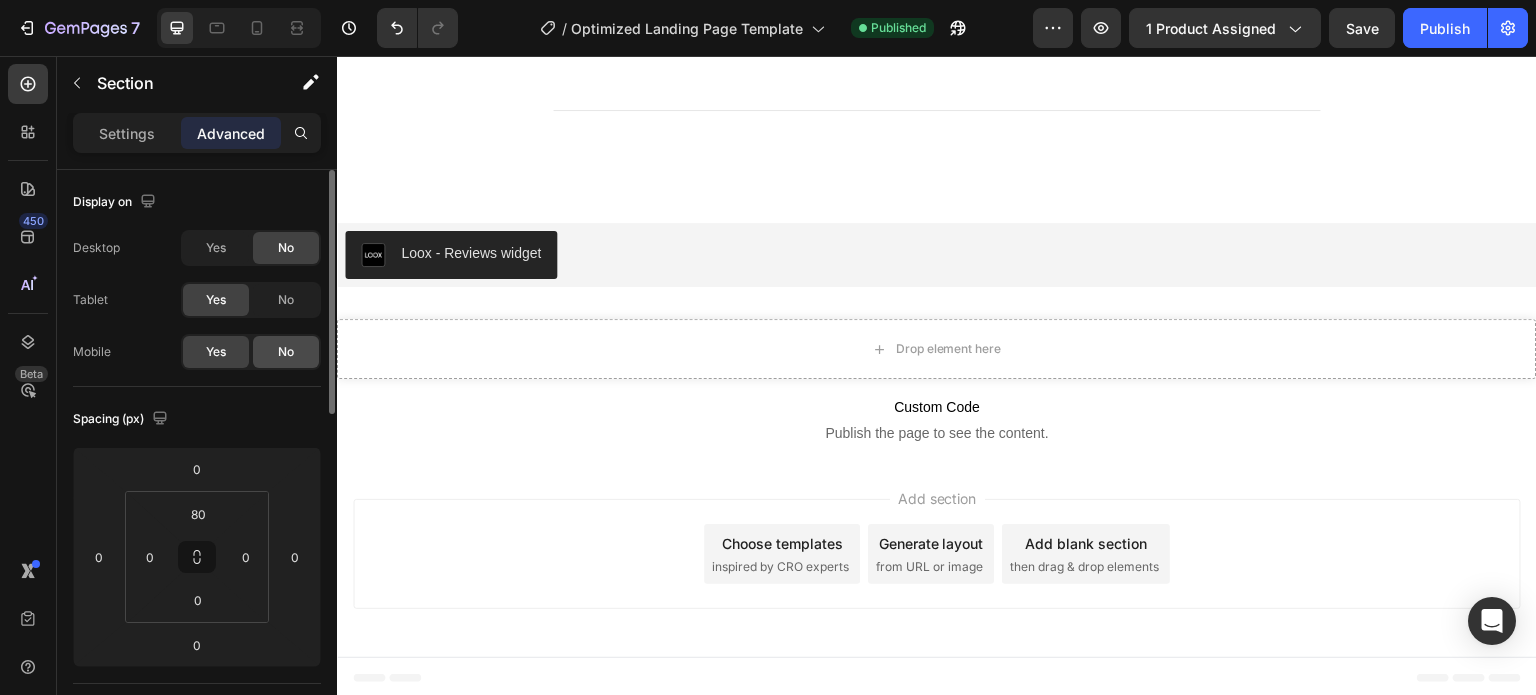 click on "No" 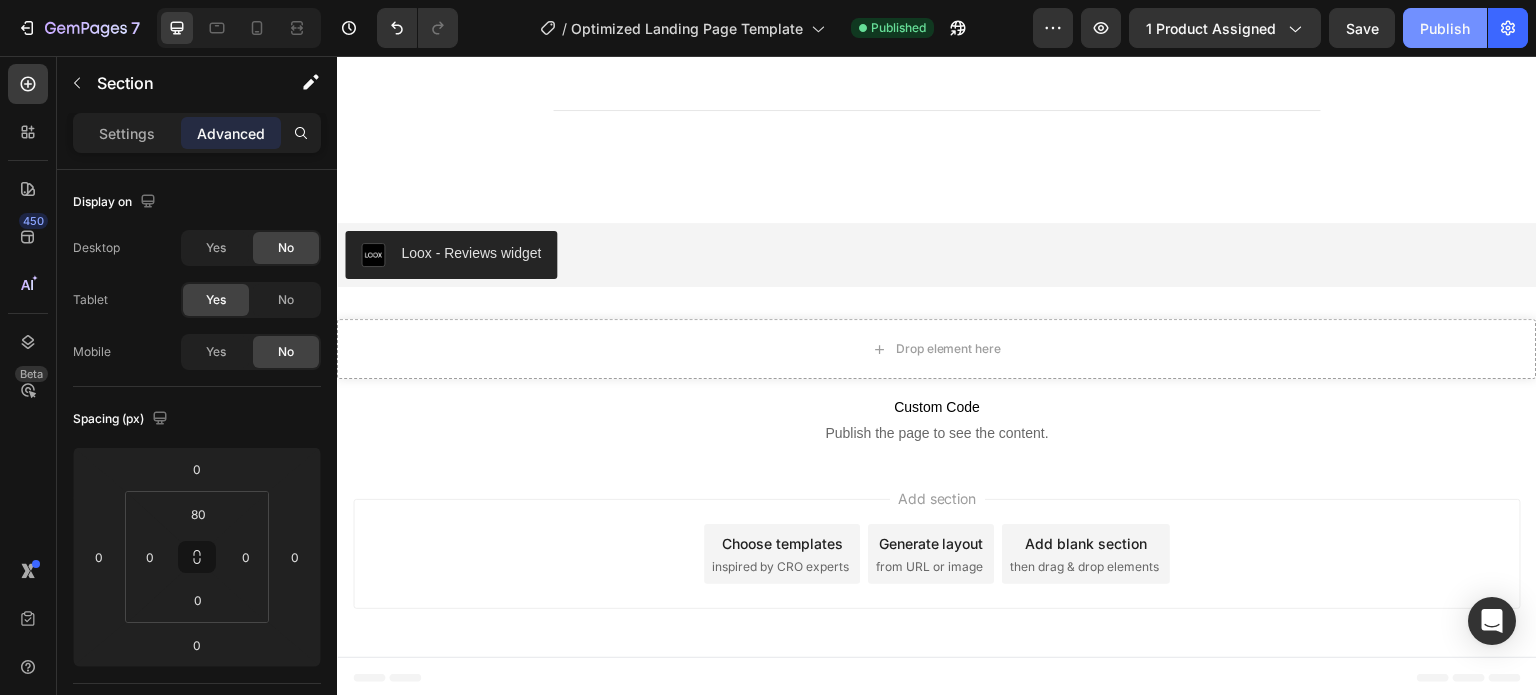 click on "Publish" at bounding box center (1445, 28) 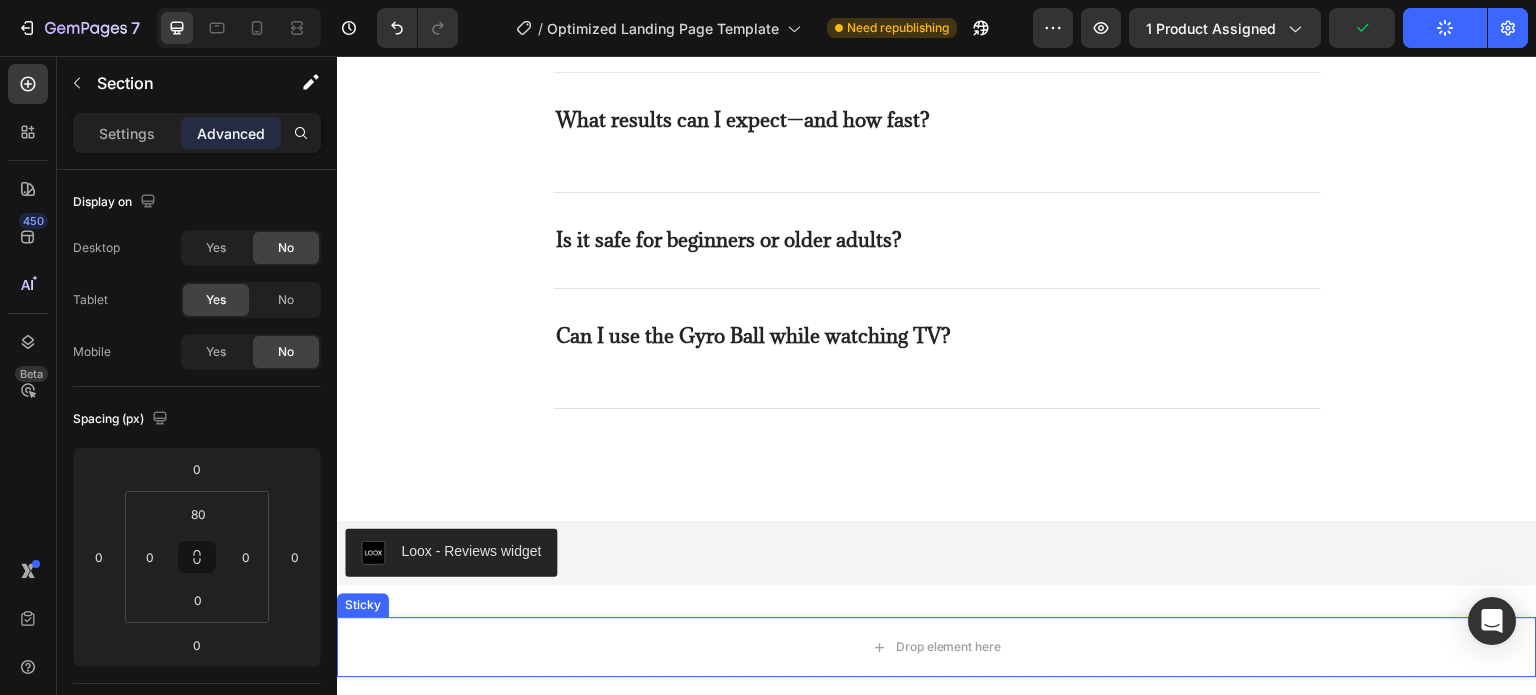 scroll, scrollTop: 5146, scrollLeft: 0, axis: vertical 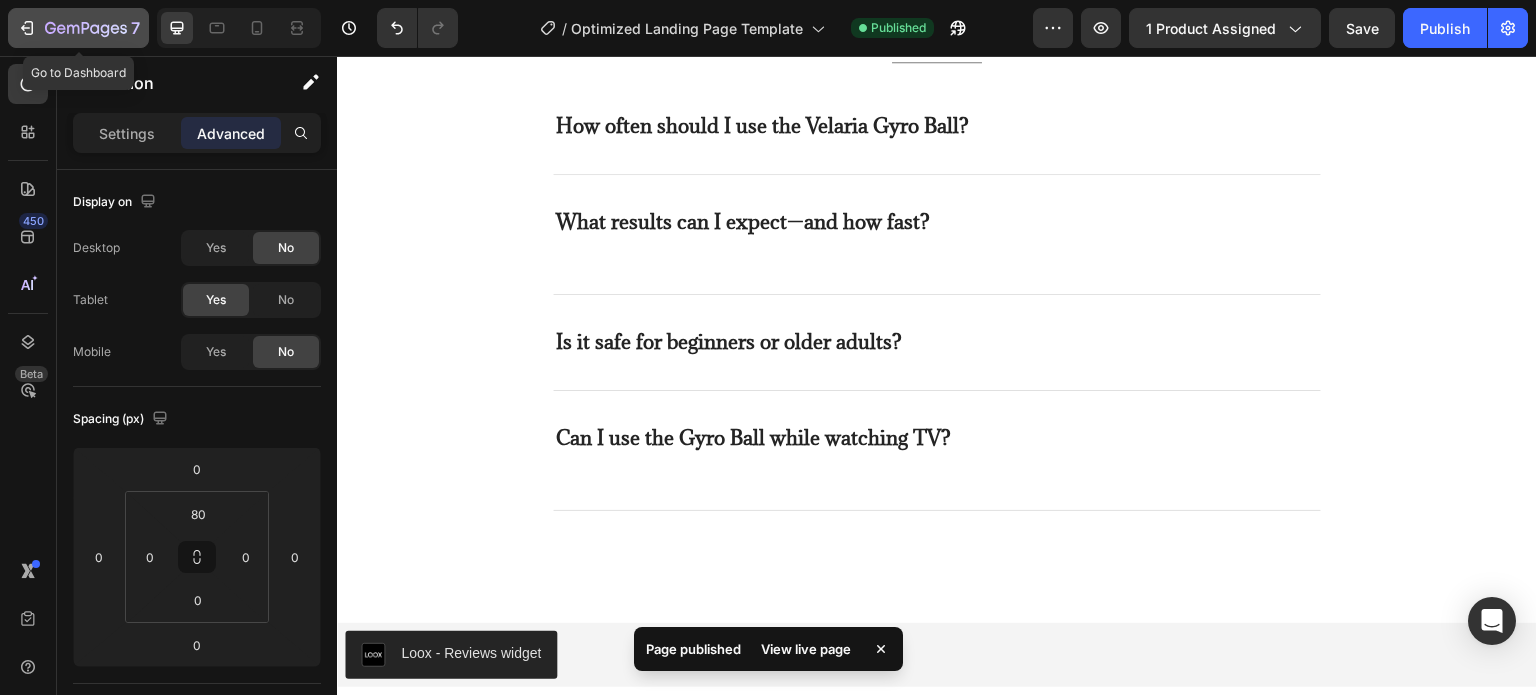 click 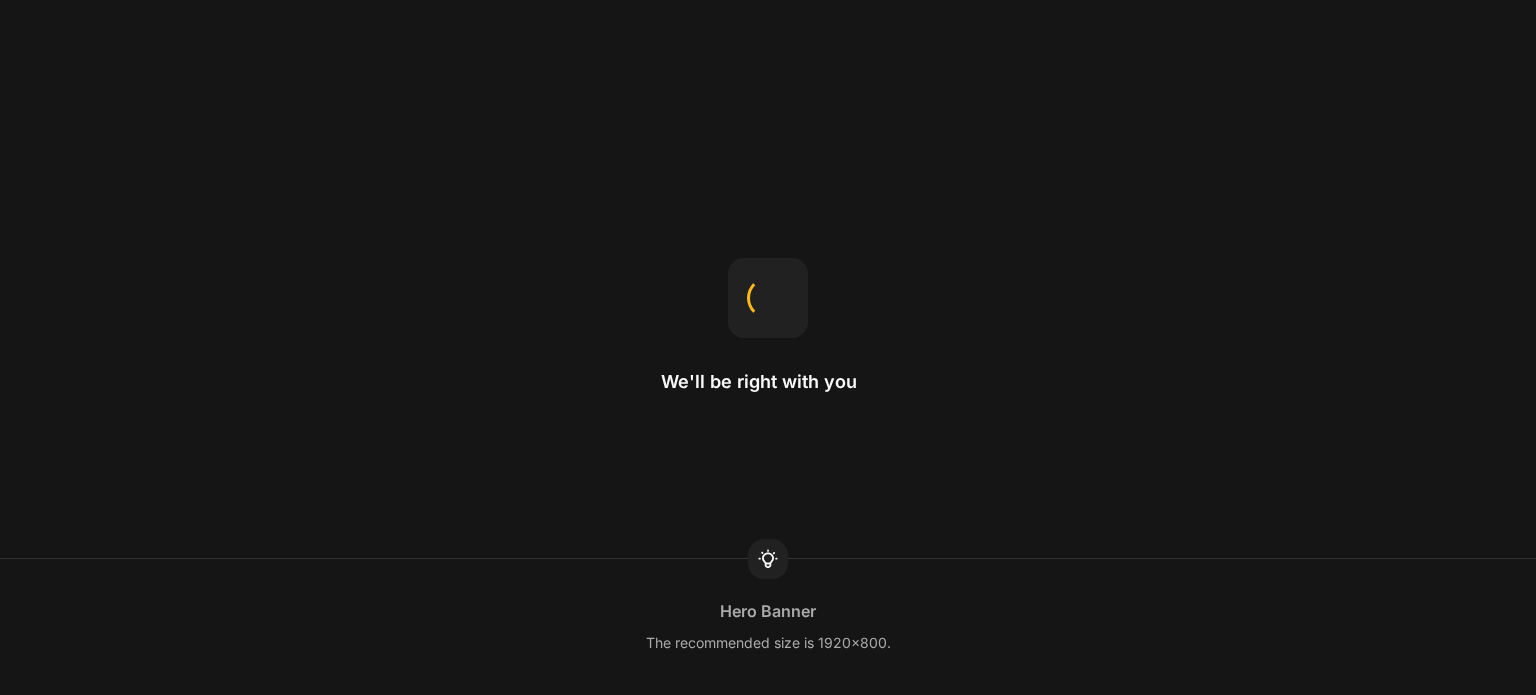 scroll, scrollTop: 0, scrollLeft: 0, axis: both 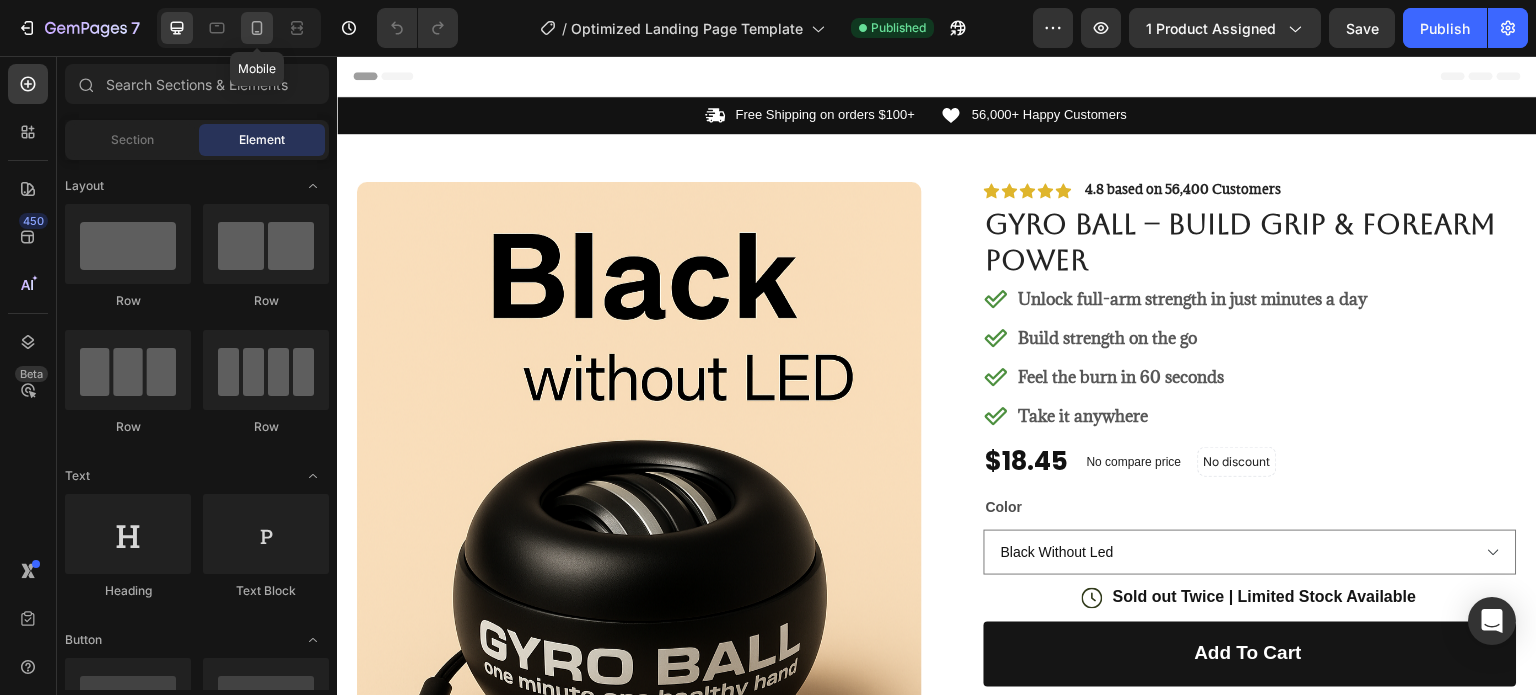 click 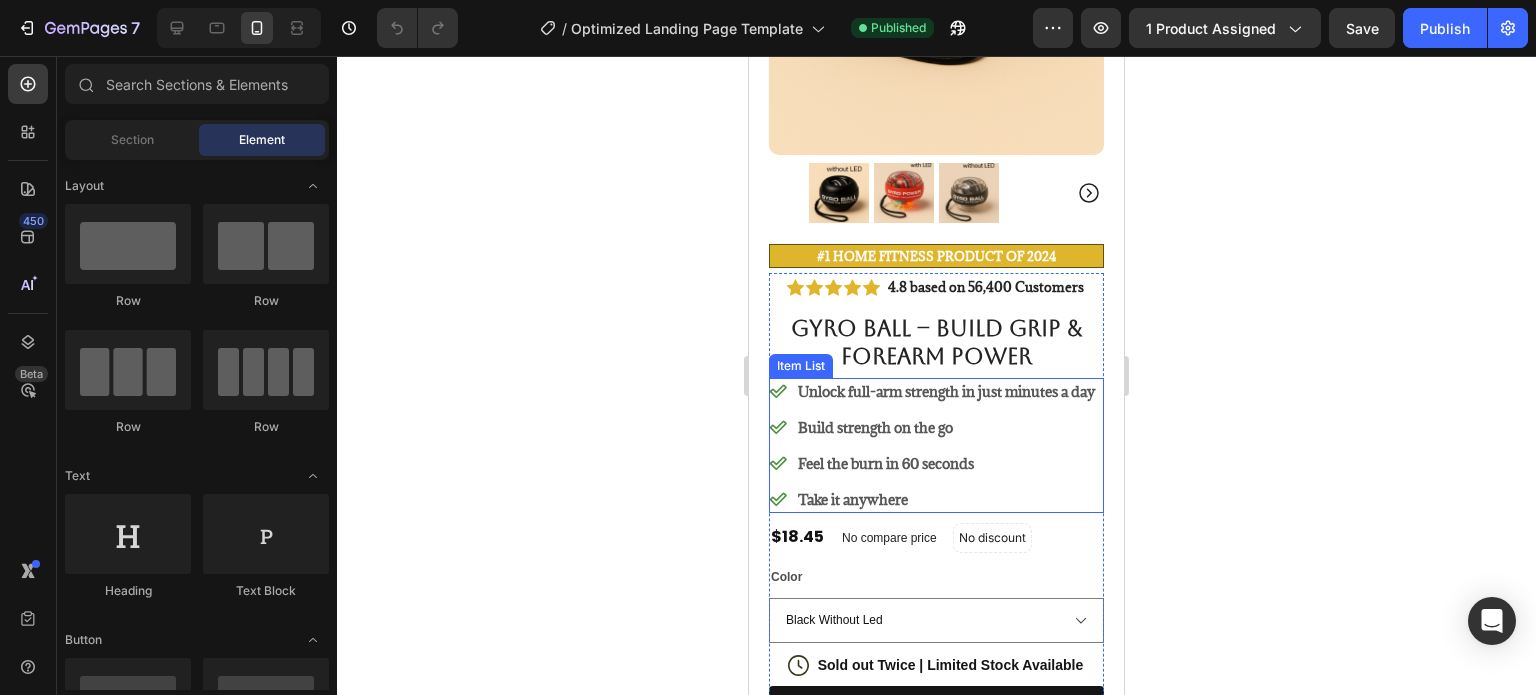 scroll, scrollTop: 700, scrollLeft: 0, axis: vertical 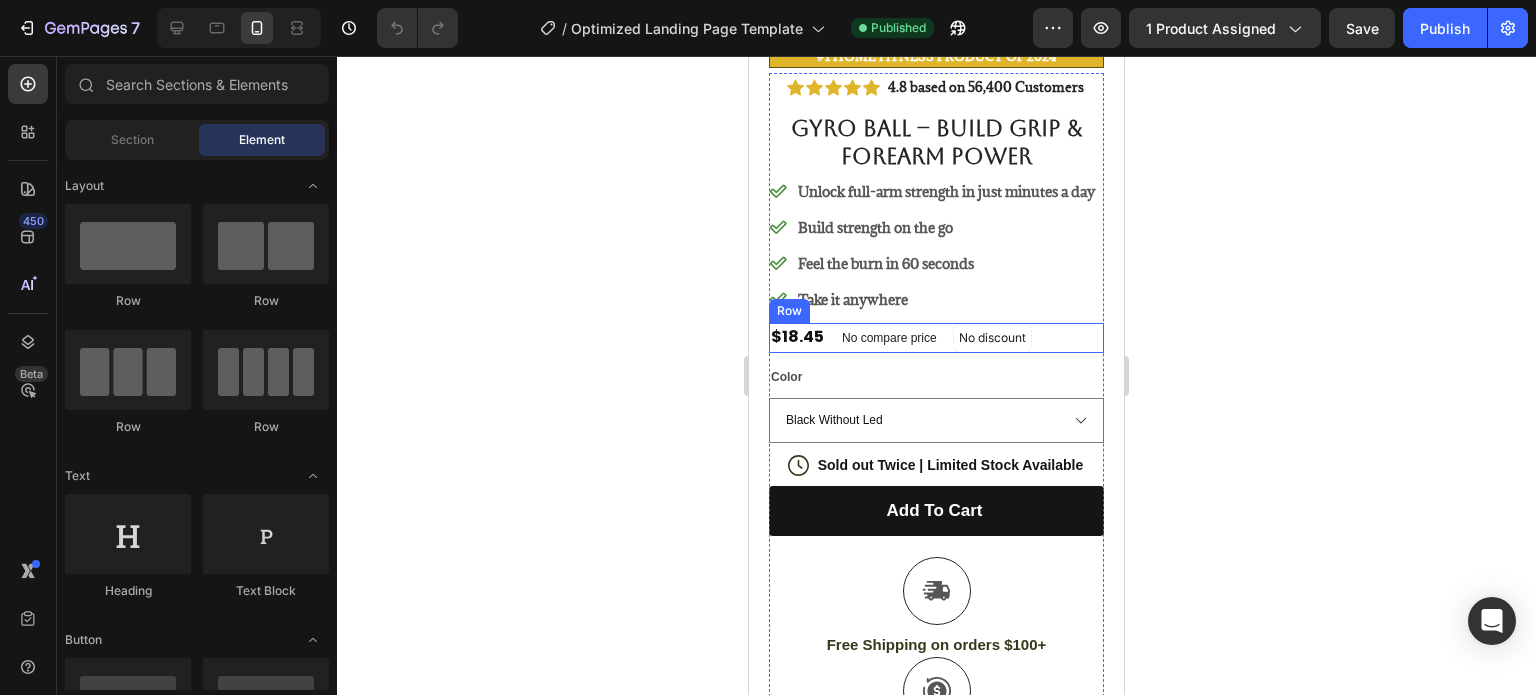 click on "$18.45 Product Price Product Price No compare price Product Price No discount   Not be displayed when published Discount Tag Row" at bounding box center [936, 338] 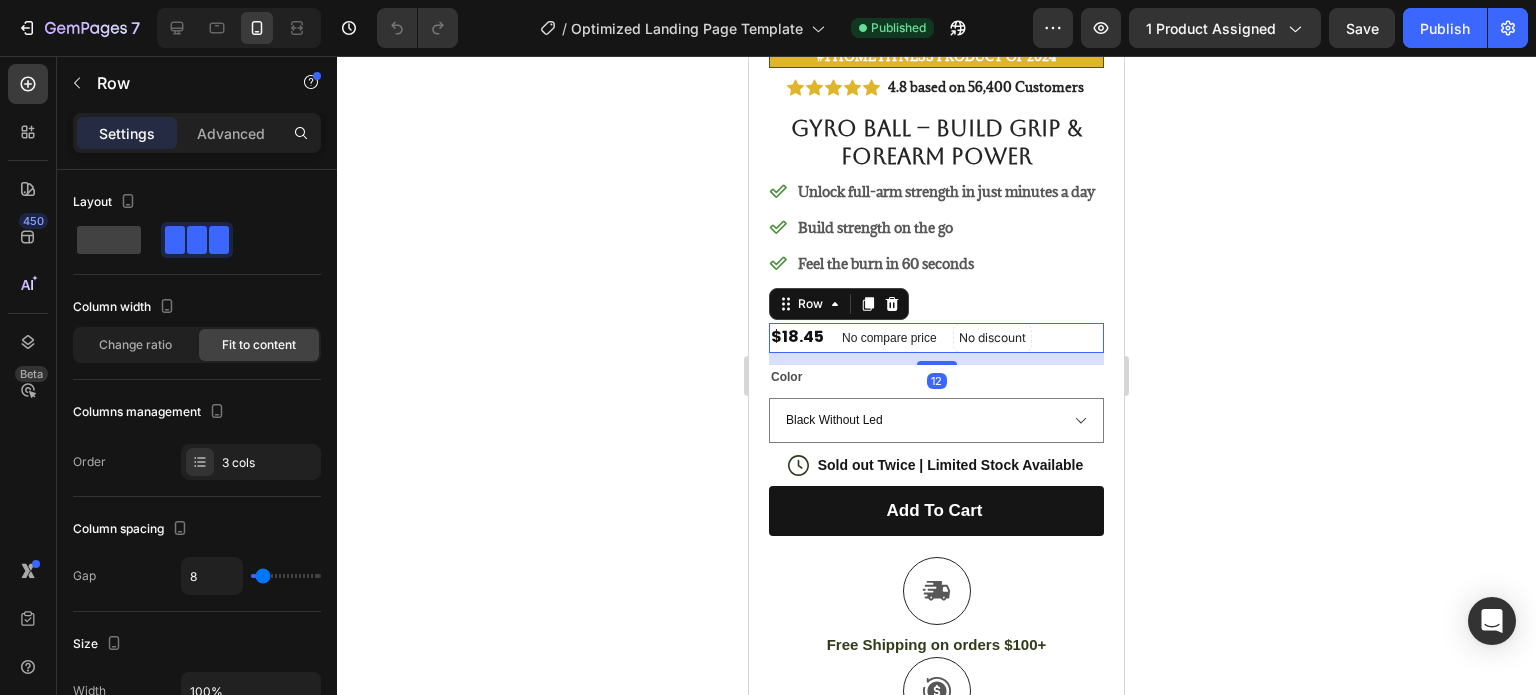 click on "$18.45 Product Price Product Price No compare price Product Price No discount   Not be displayed when published Discount Tag Row   12" at bounding box center (936, 338) 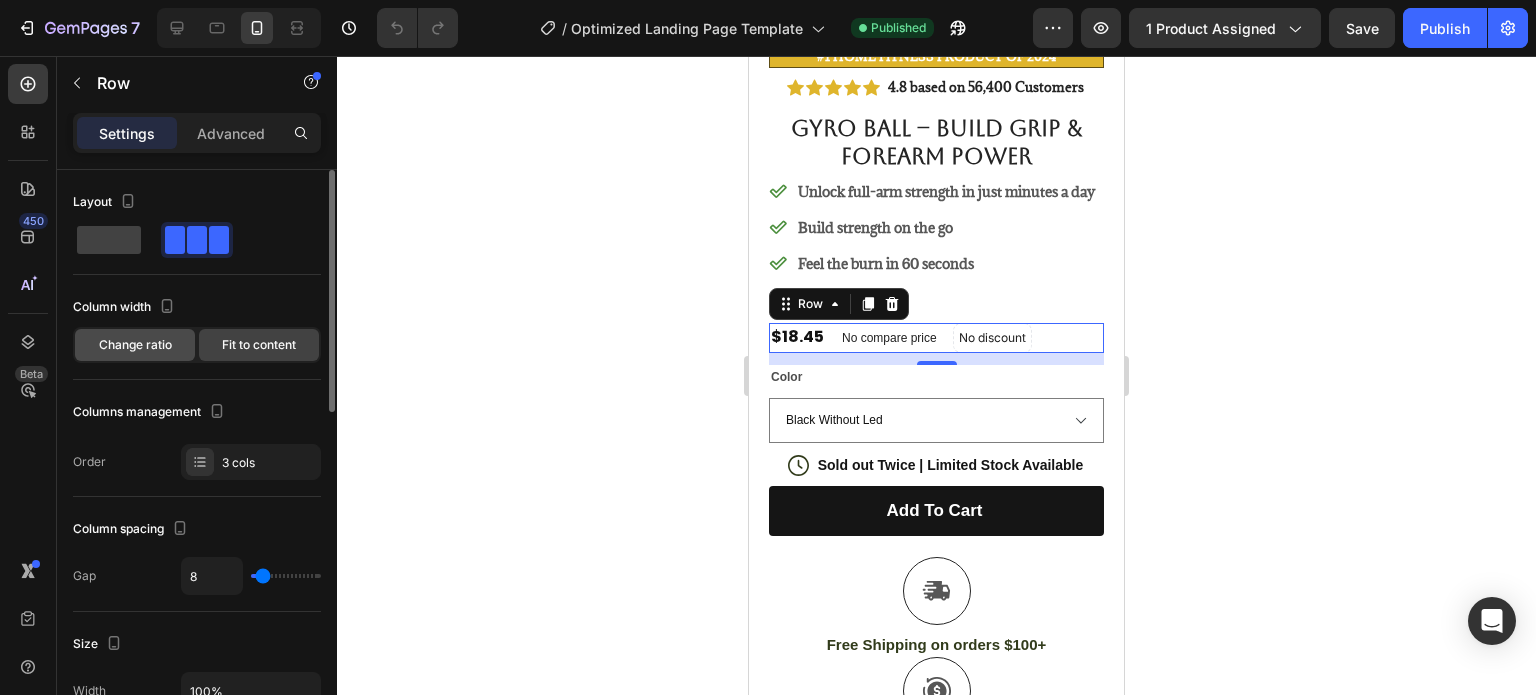 click on "Change ratio" 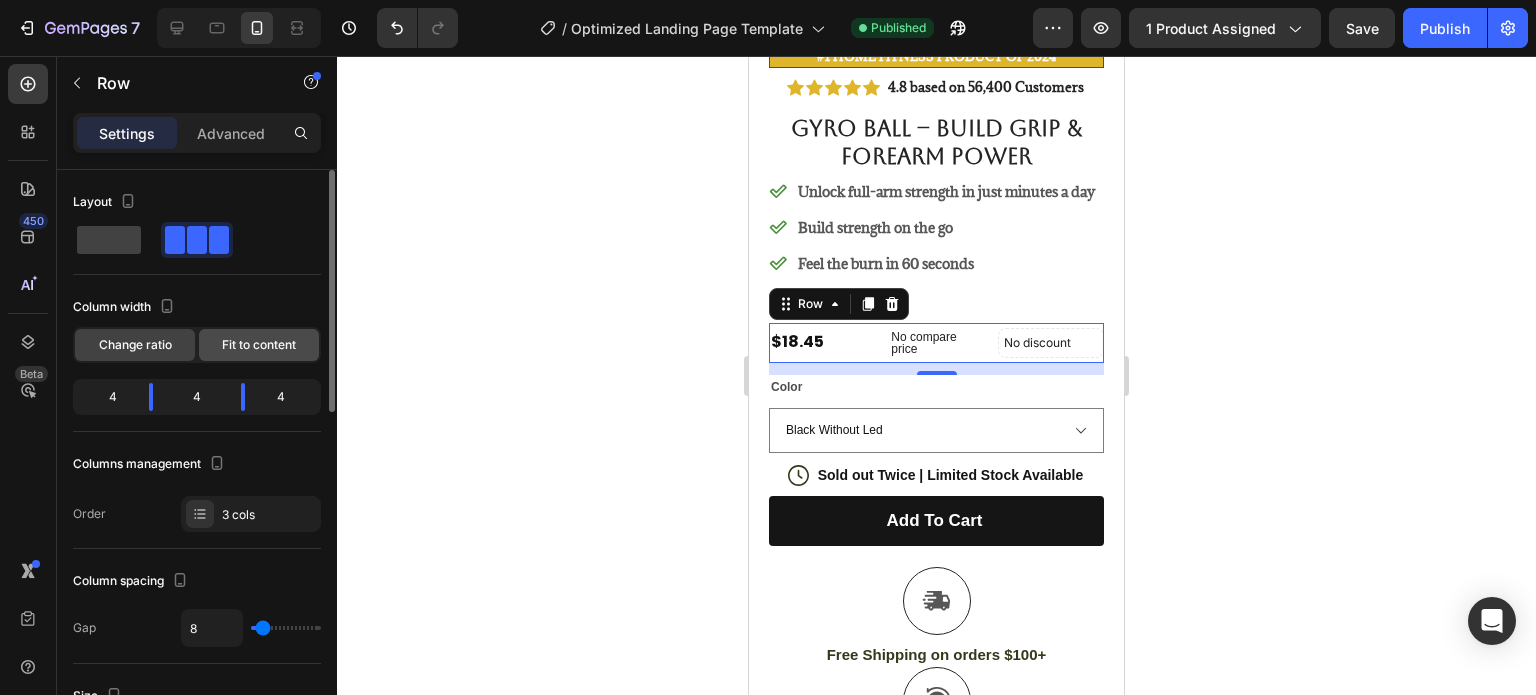 click on "Fit to content" 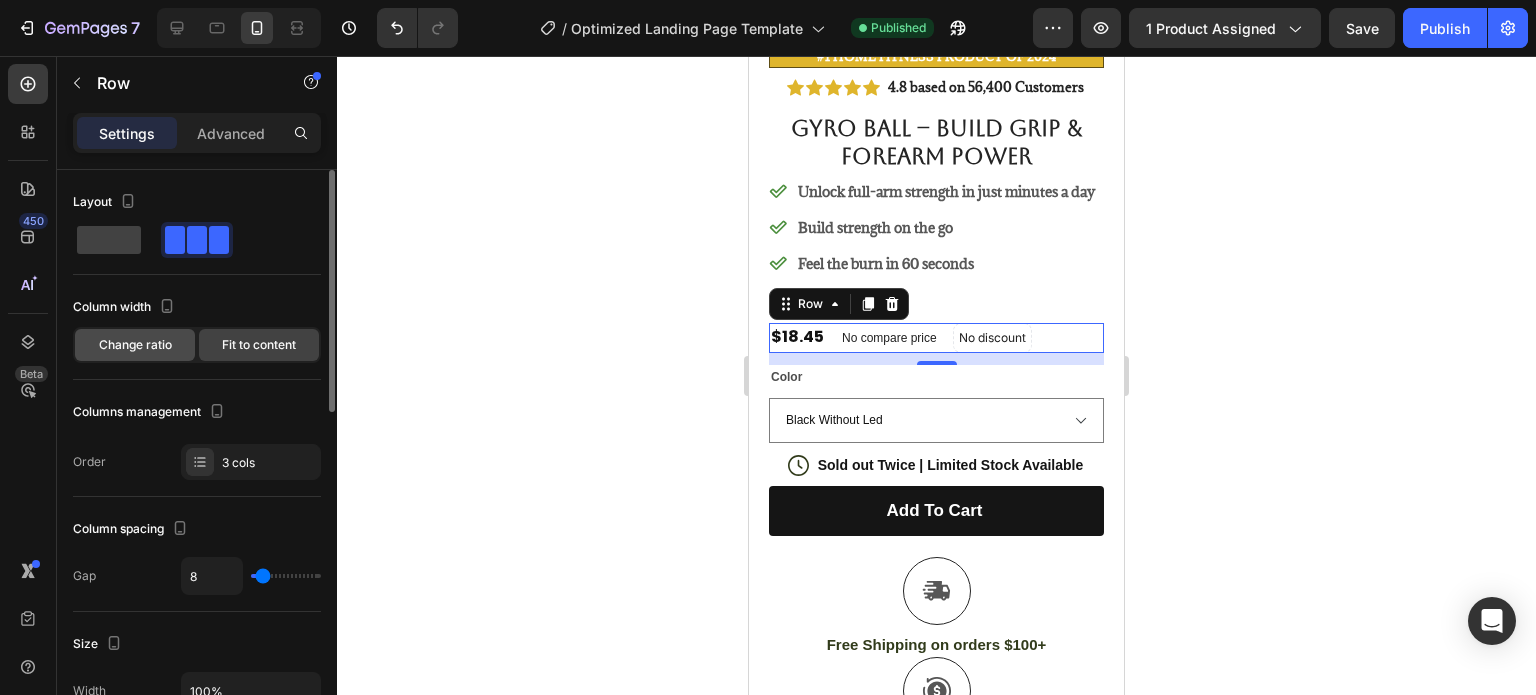 click on "Change ratio" 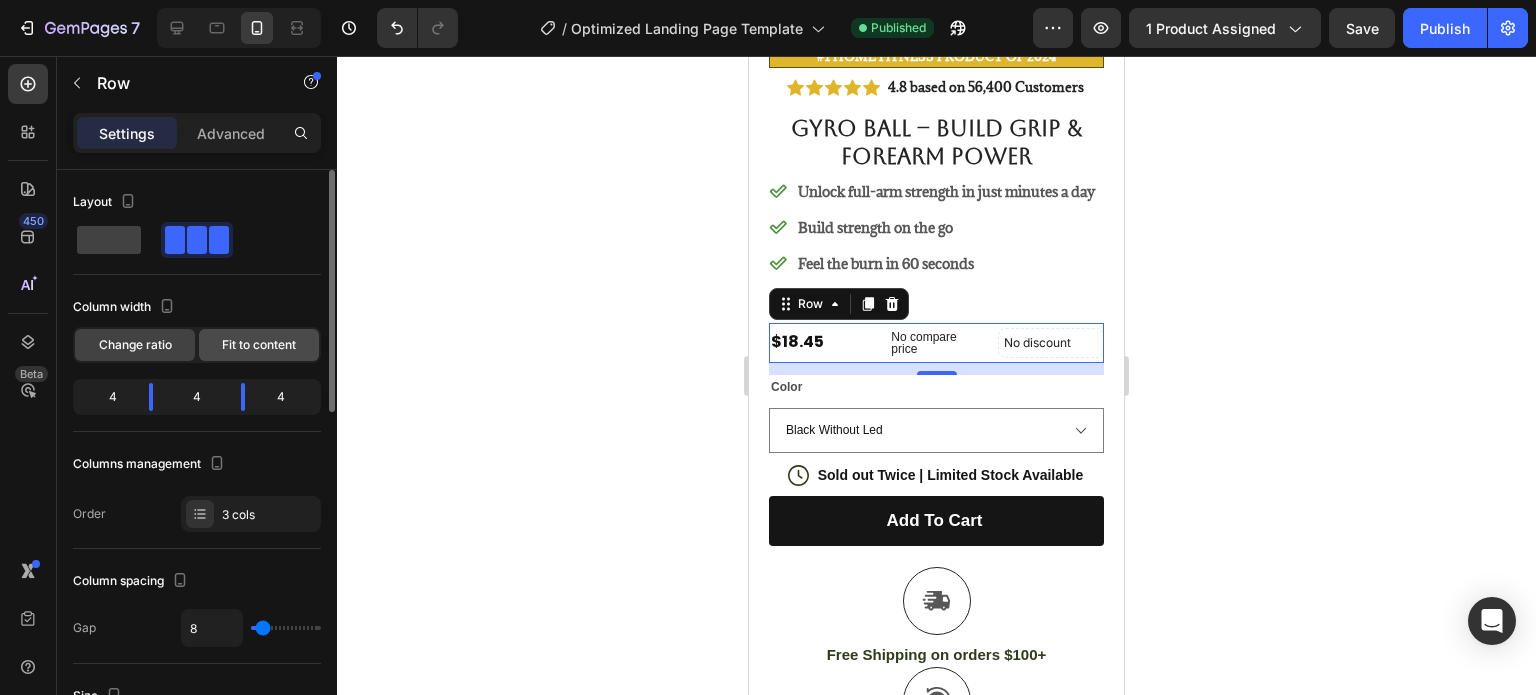 click on "Fit to content" 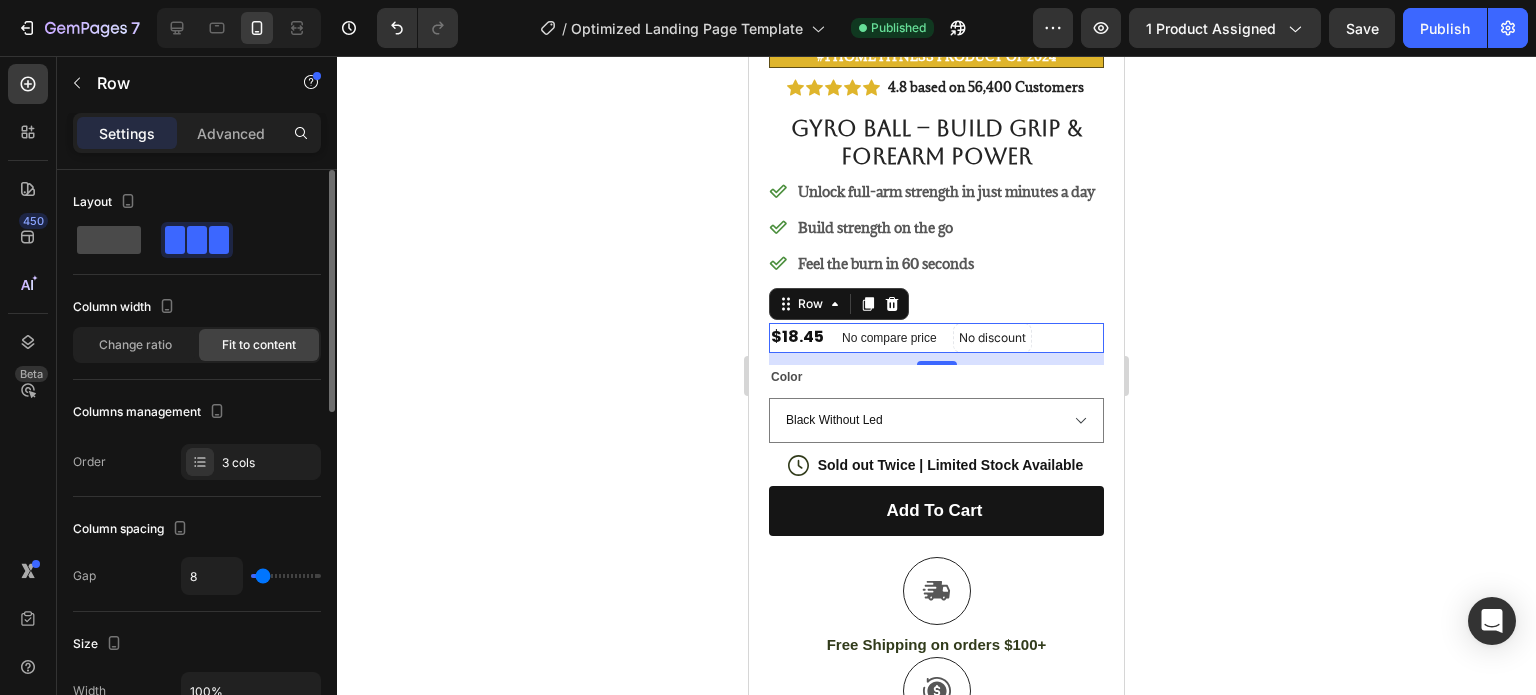 click 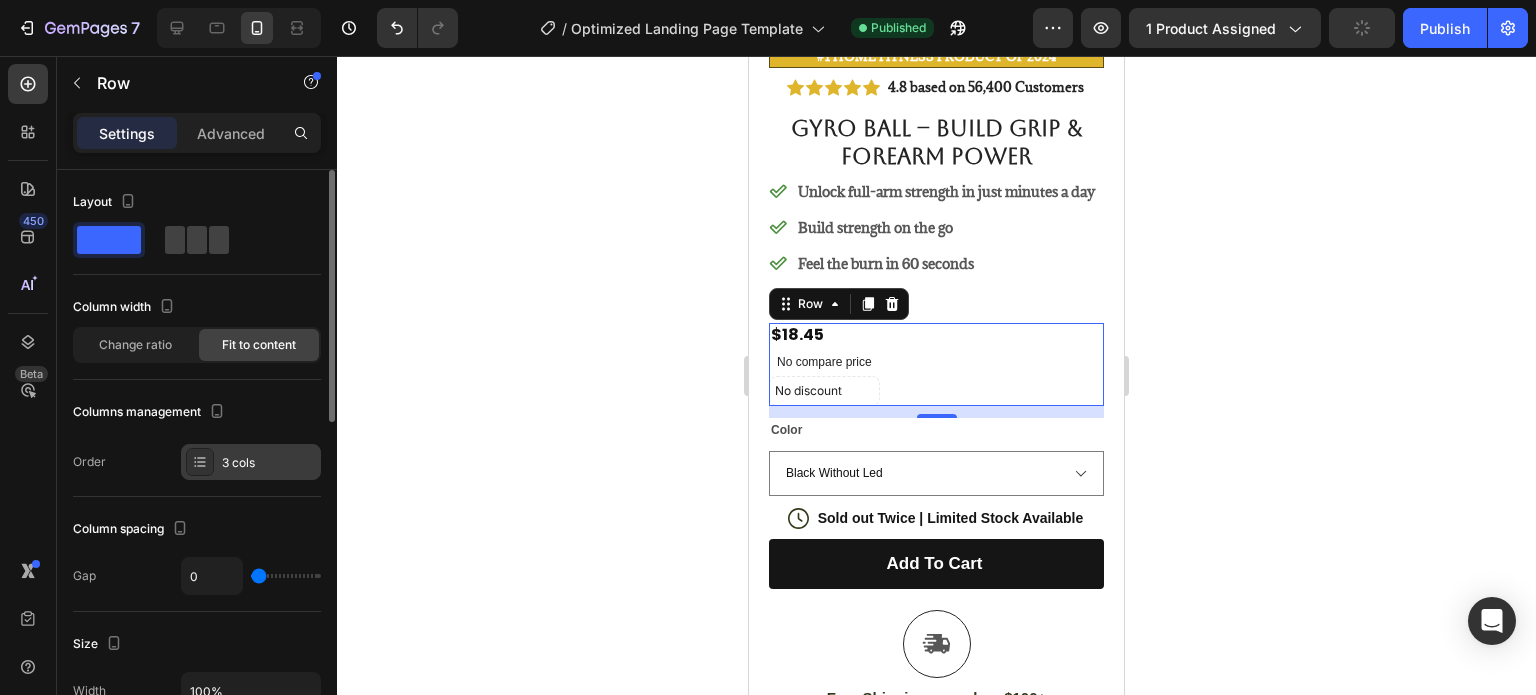 click on "3 cols" at bounding box center [269, 463] 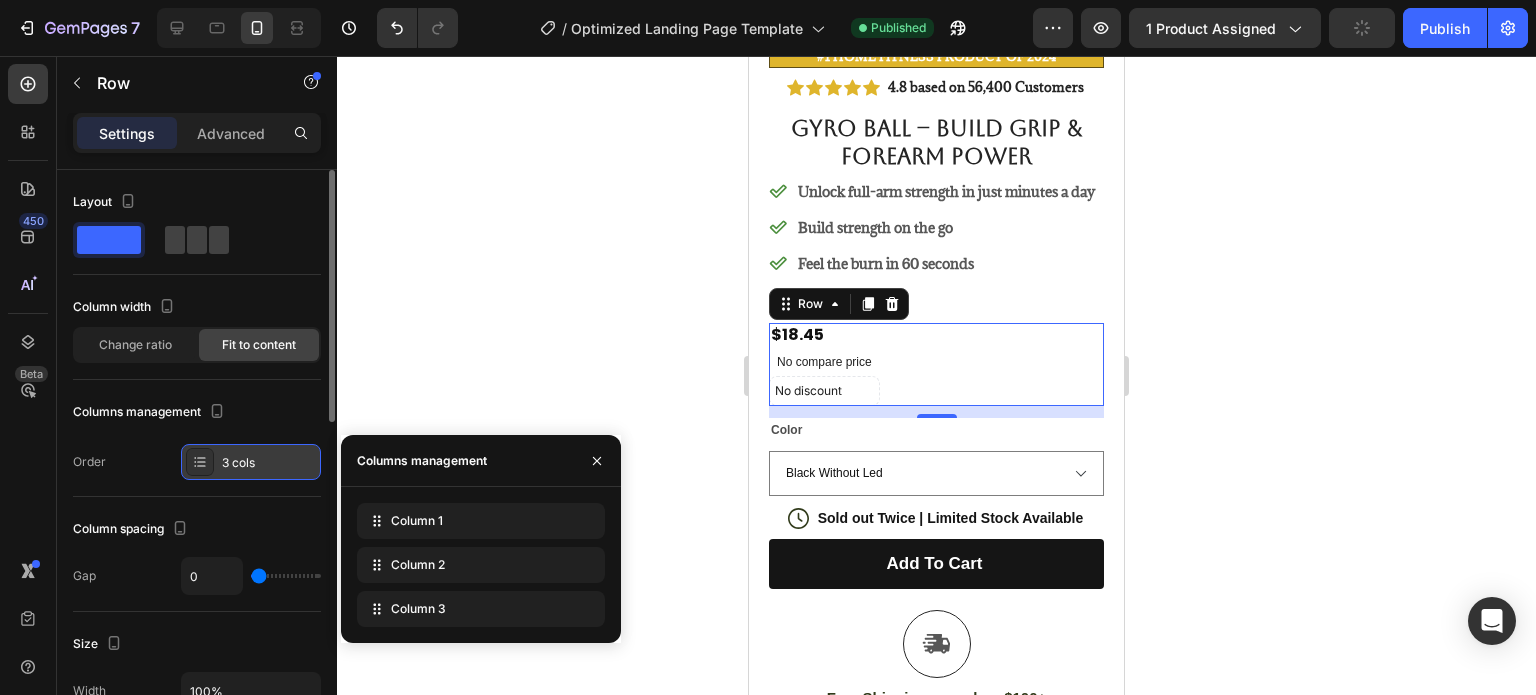 click on "3 cols" at bounding box center (269, 463) 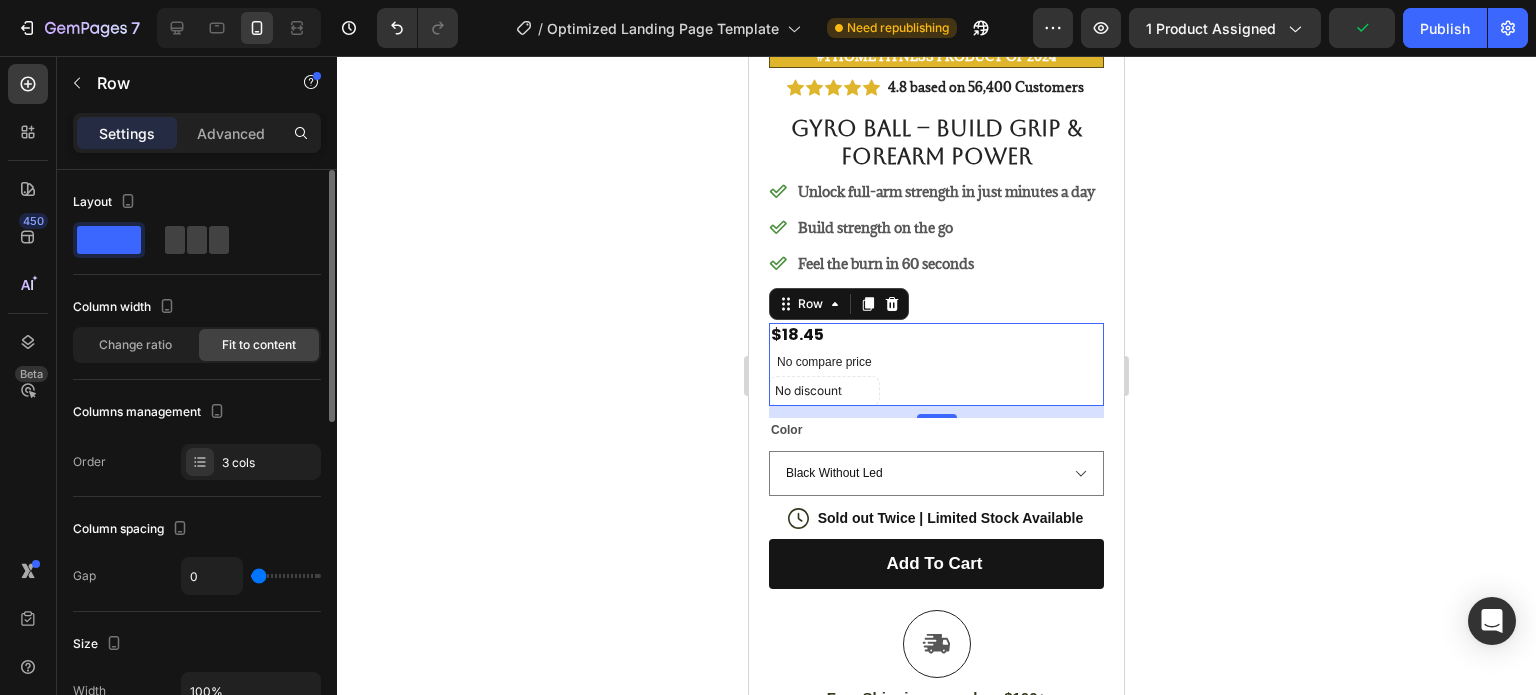 scroll, scrollTop: 200, scrollLeft: 0, axis: vertical 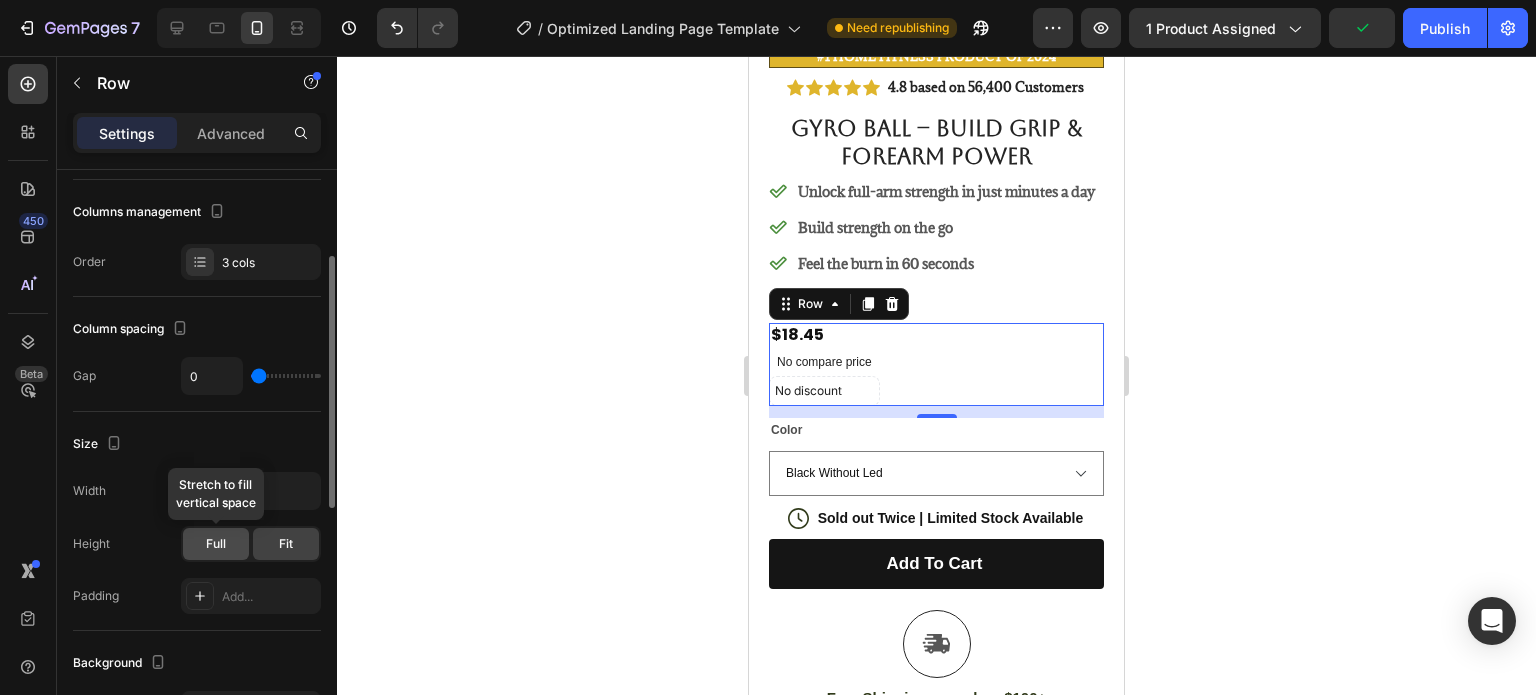 click on "Full" 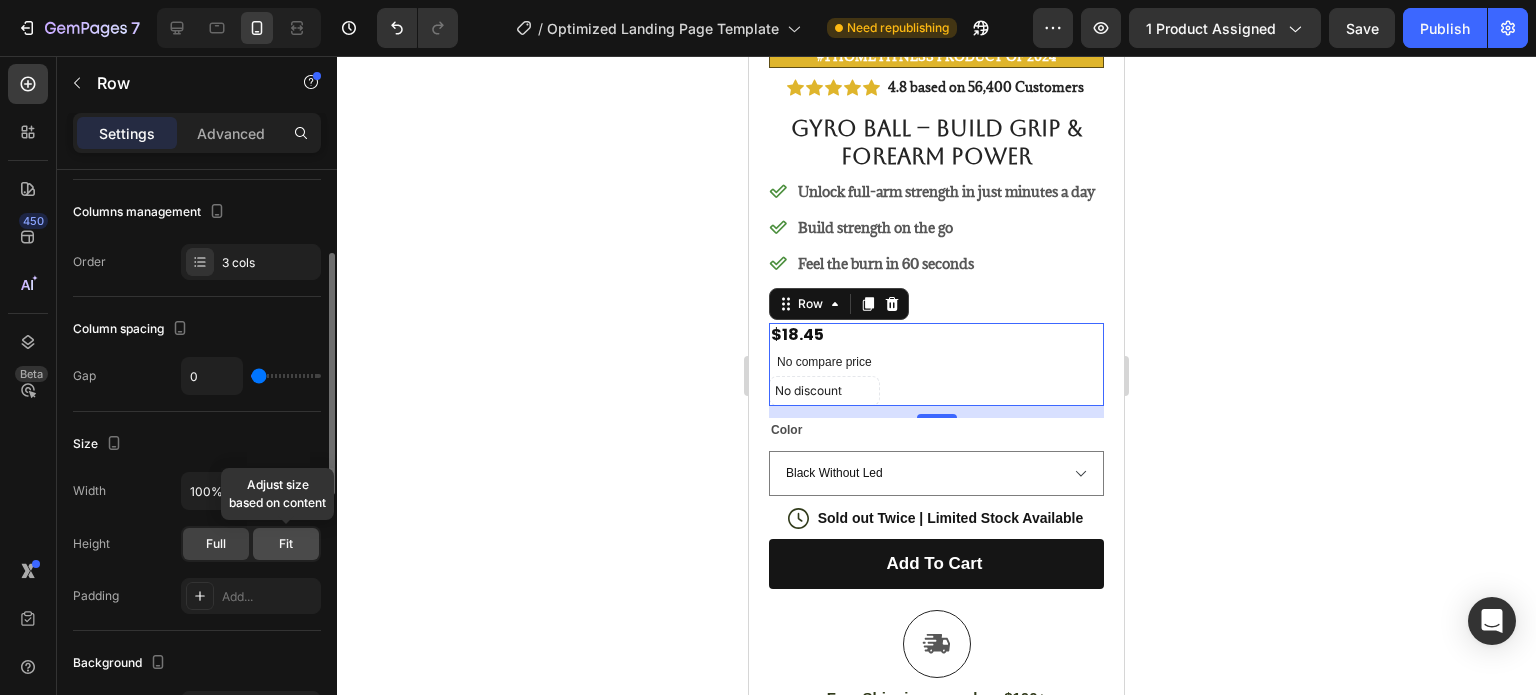 click on "Fit" 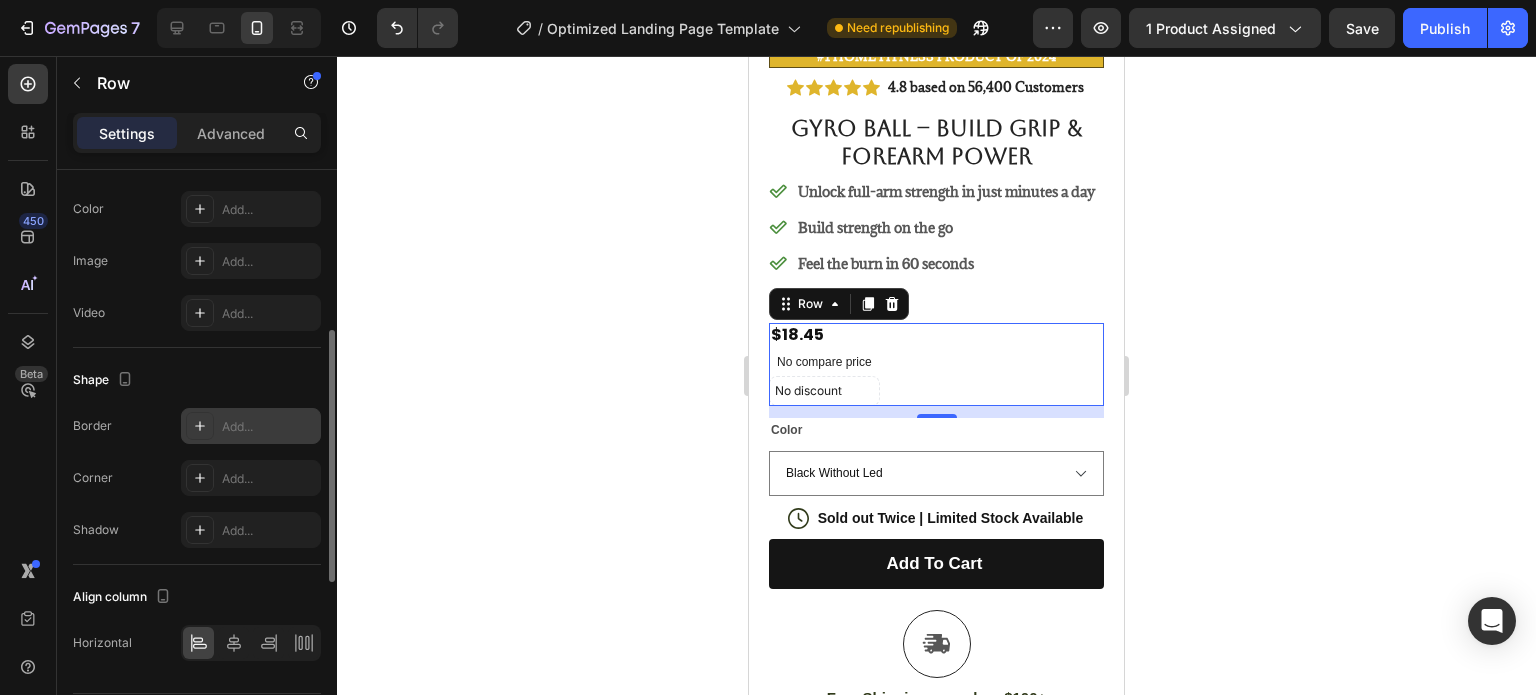scroll, scrollTop: 759, scrollLeft: 0, axis: vertical 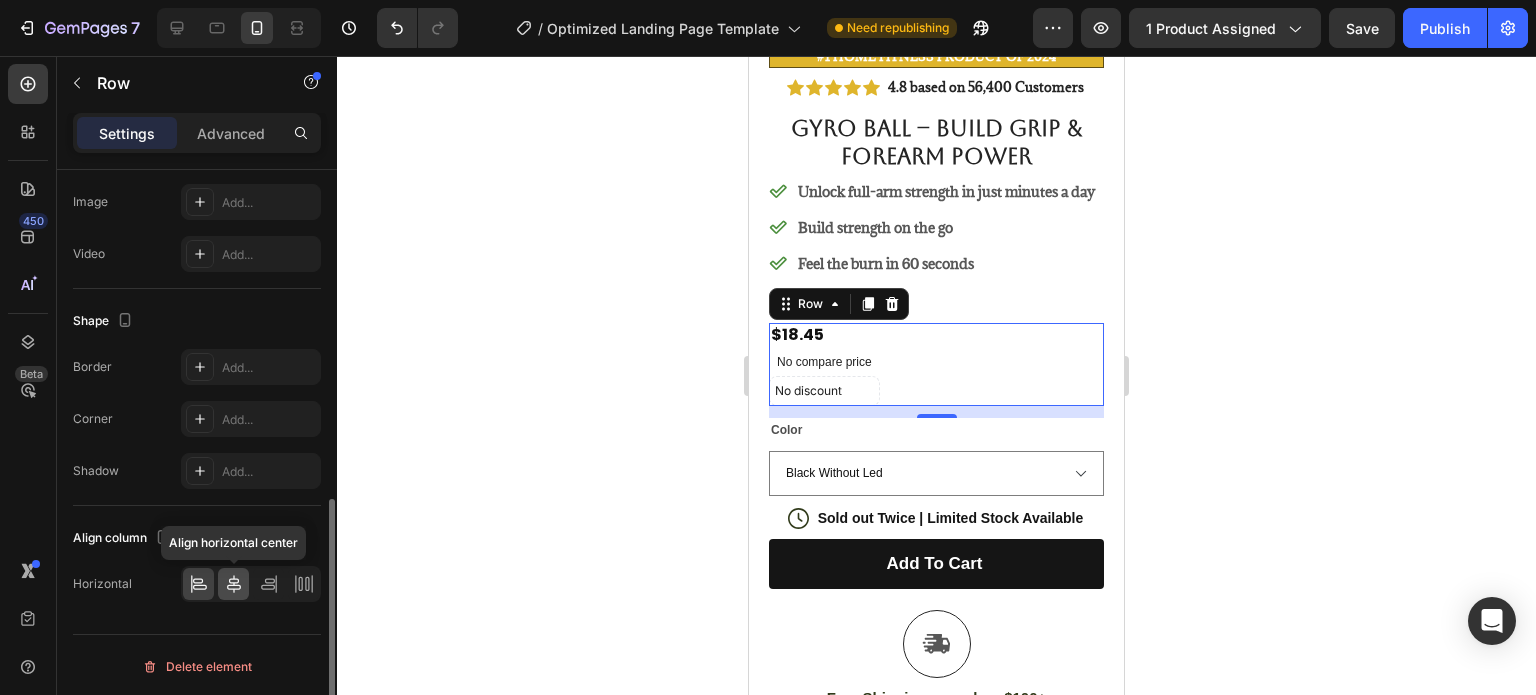 click 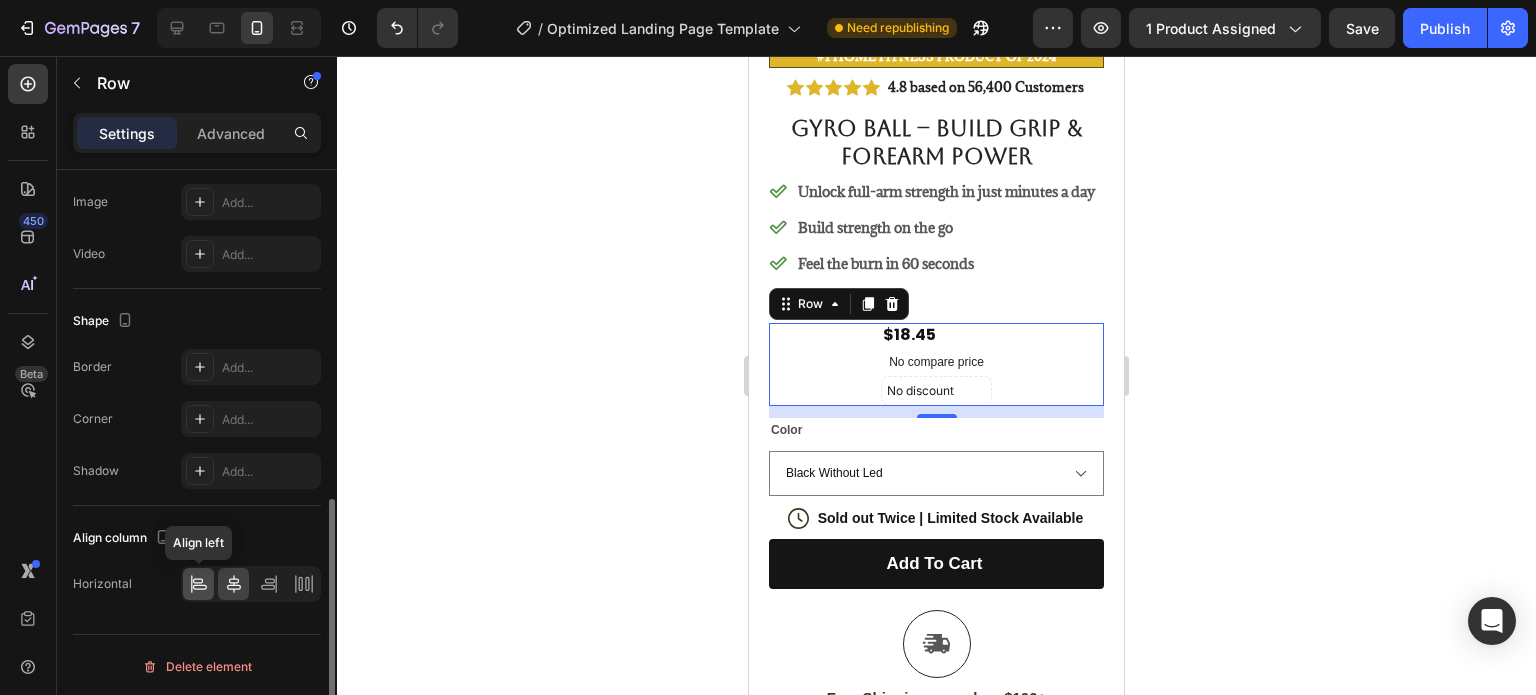 click 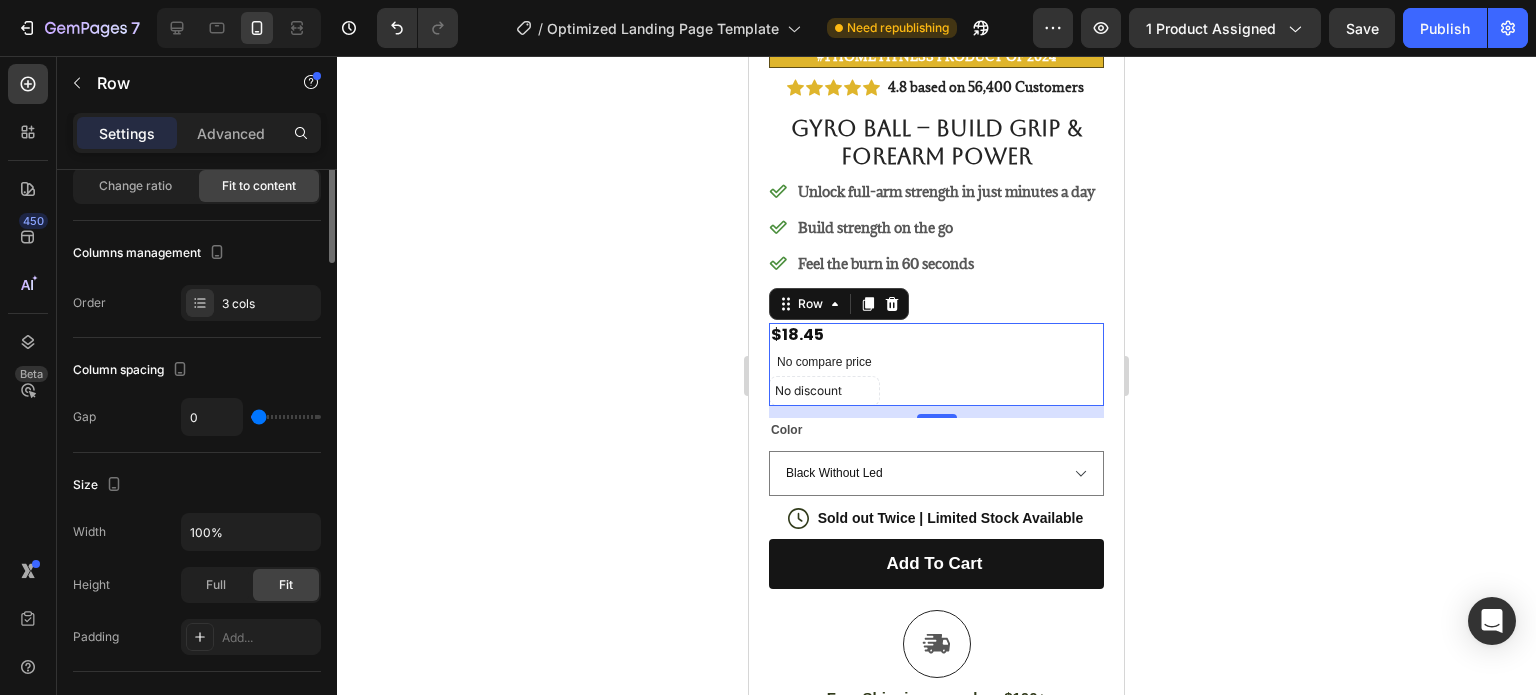 scroll, scrollTop: 0, scrollLeft: 0, axis: both 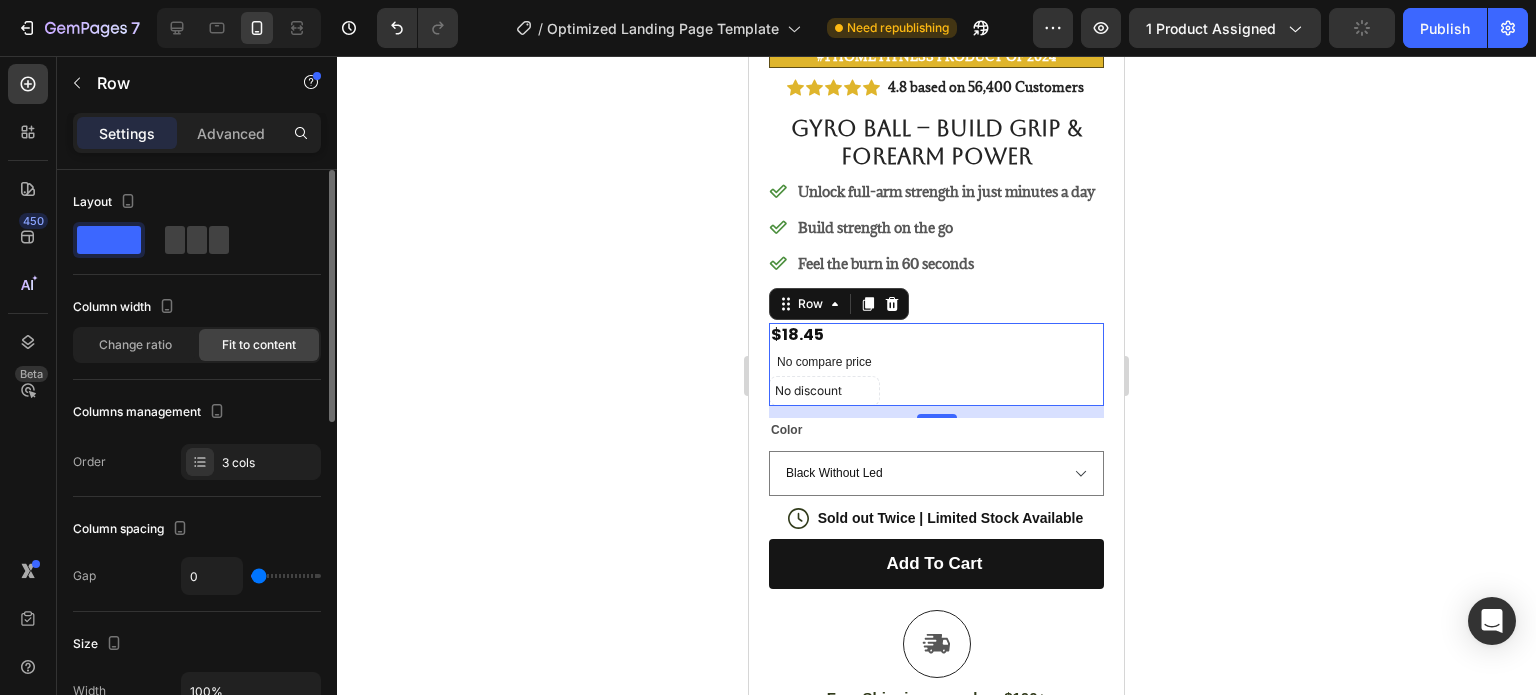 click on "Fit to content" 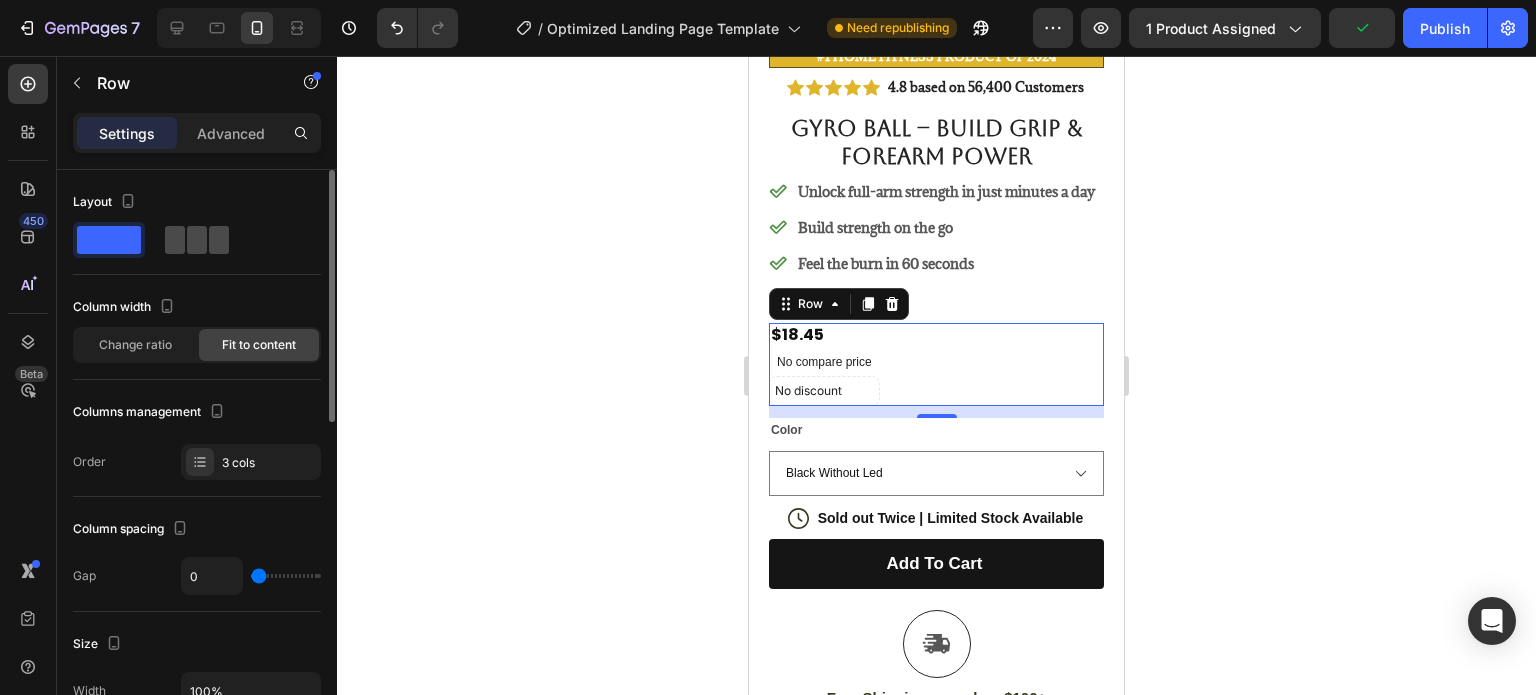 click 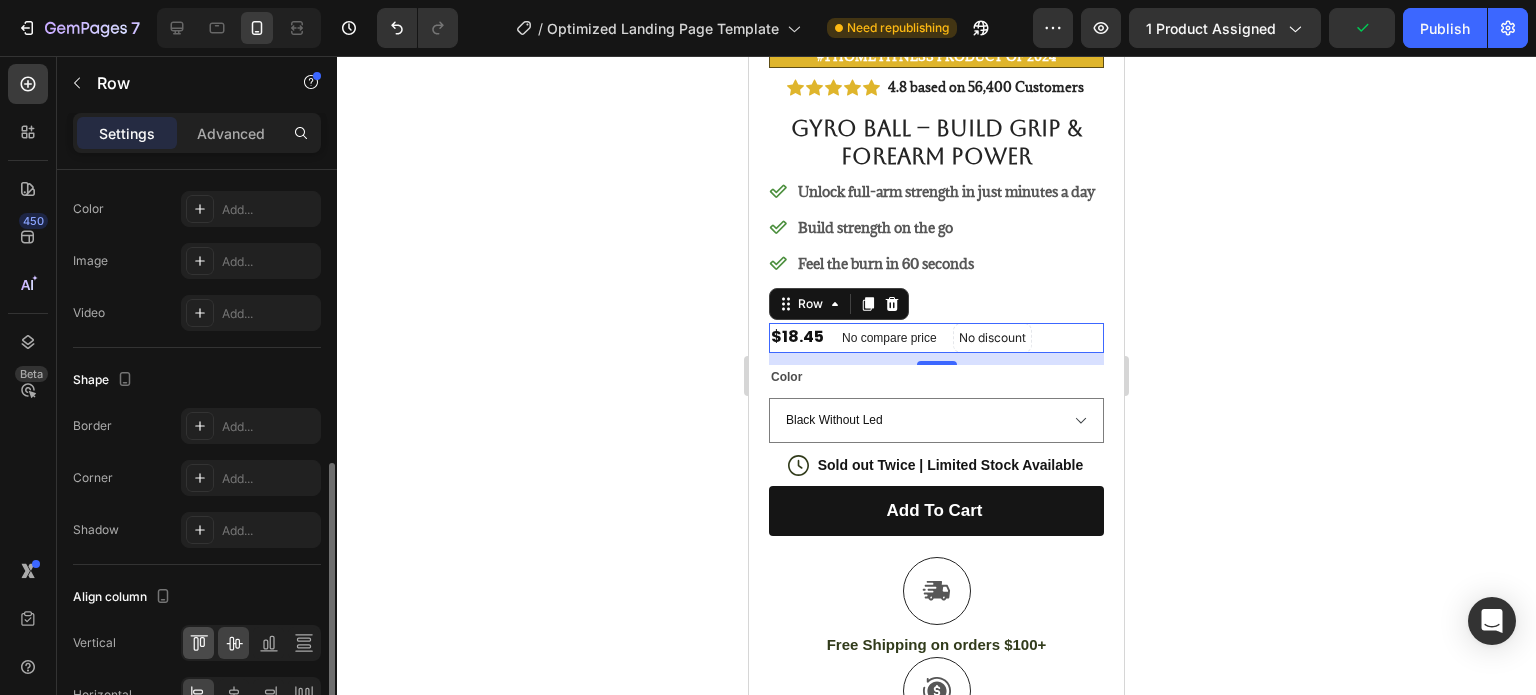 scroll, scrollTop: 811, scrollLeft: 0, axis: vertical 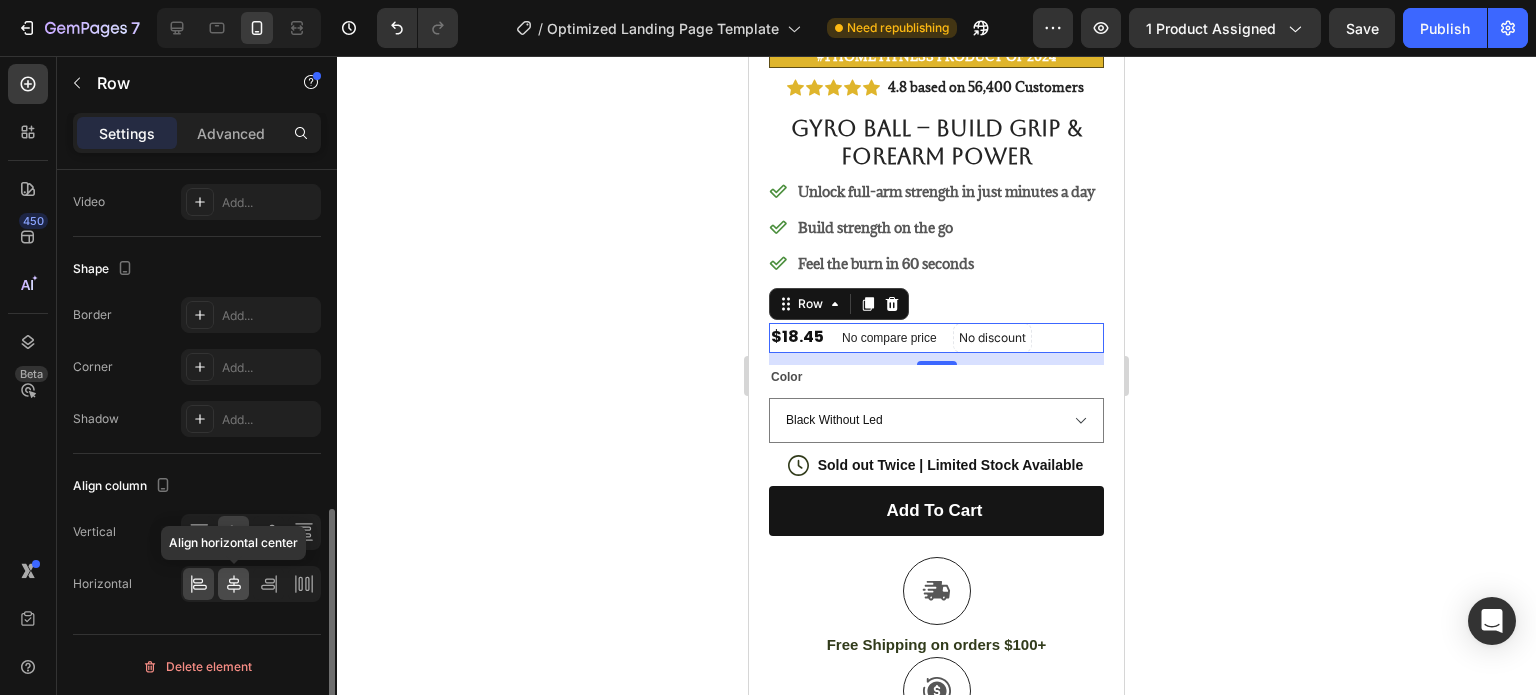 click 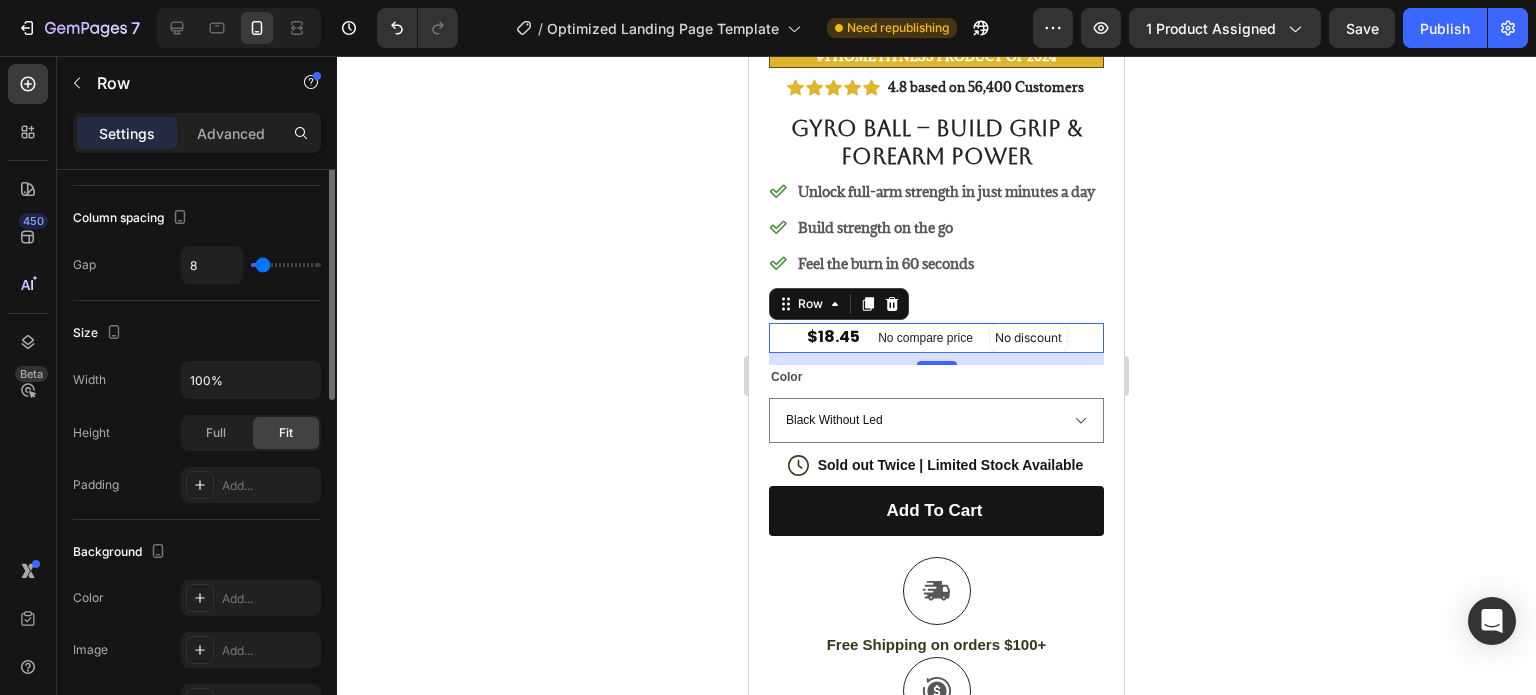 scroll, scrollTop: 0, scrollLeft: 0, axis: both 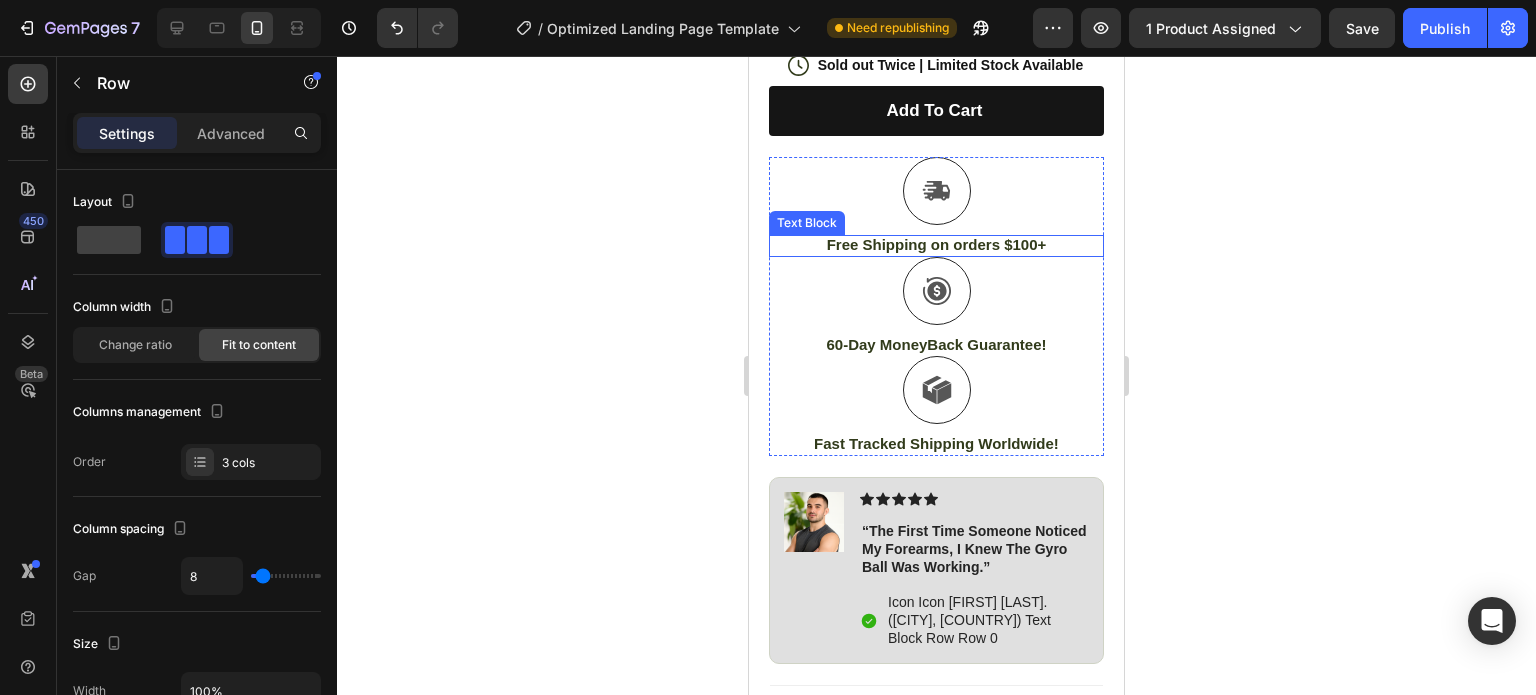 click on "Free Shipping on orders $100+" at bounding box center [937, 244] 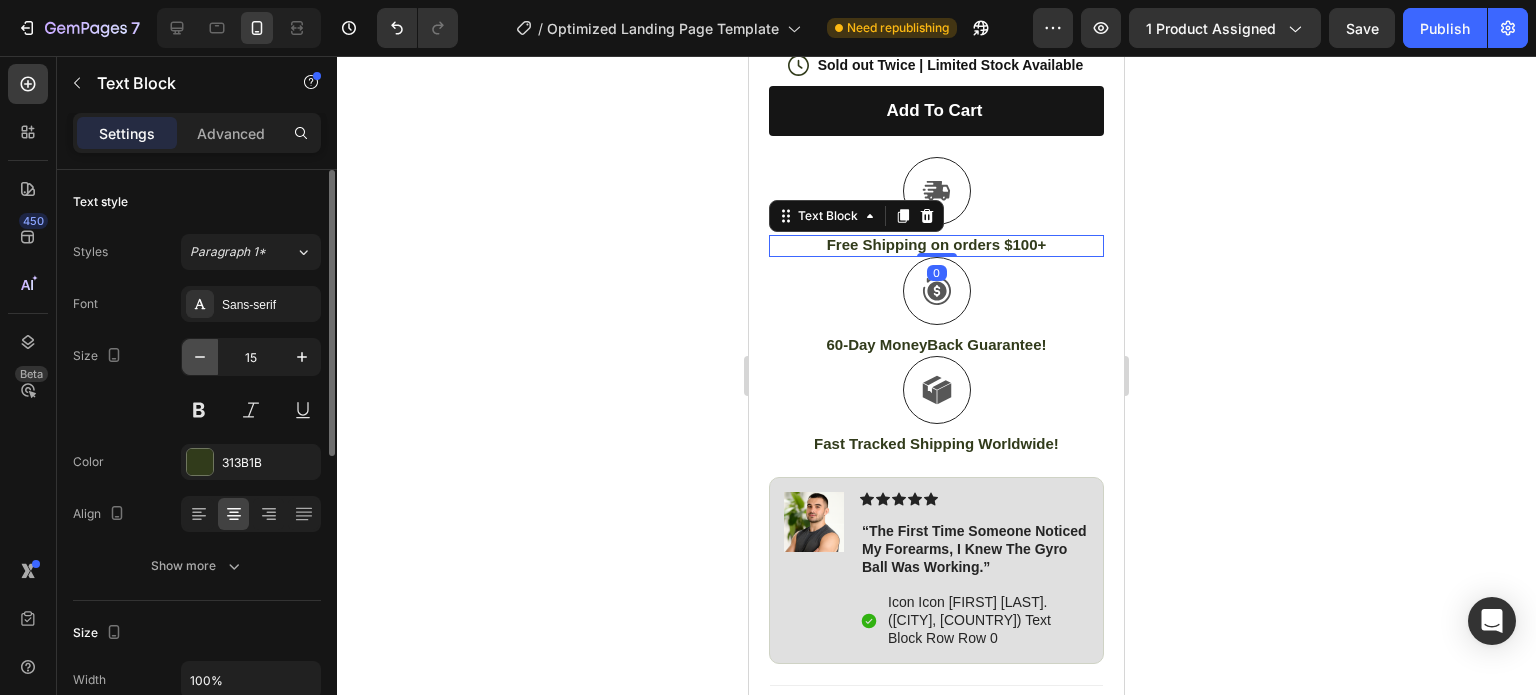 click 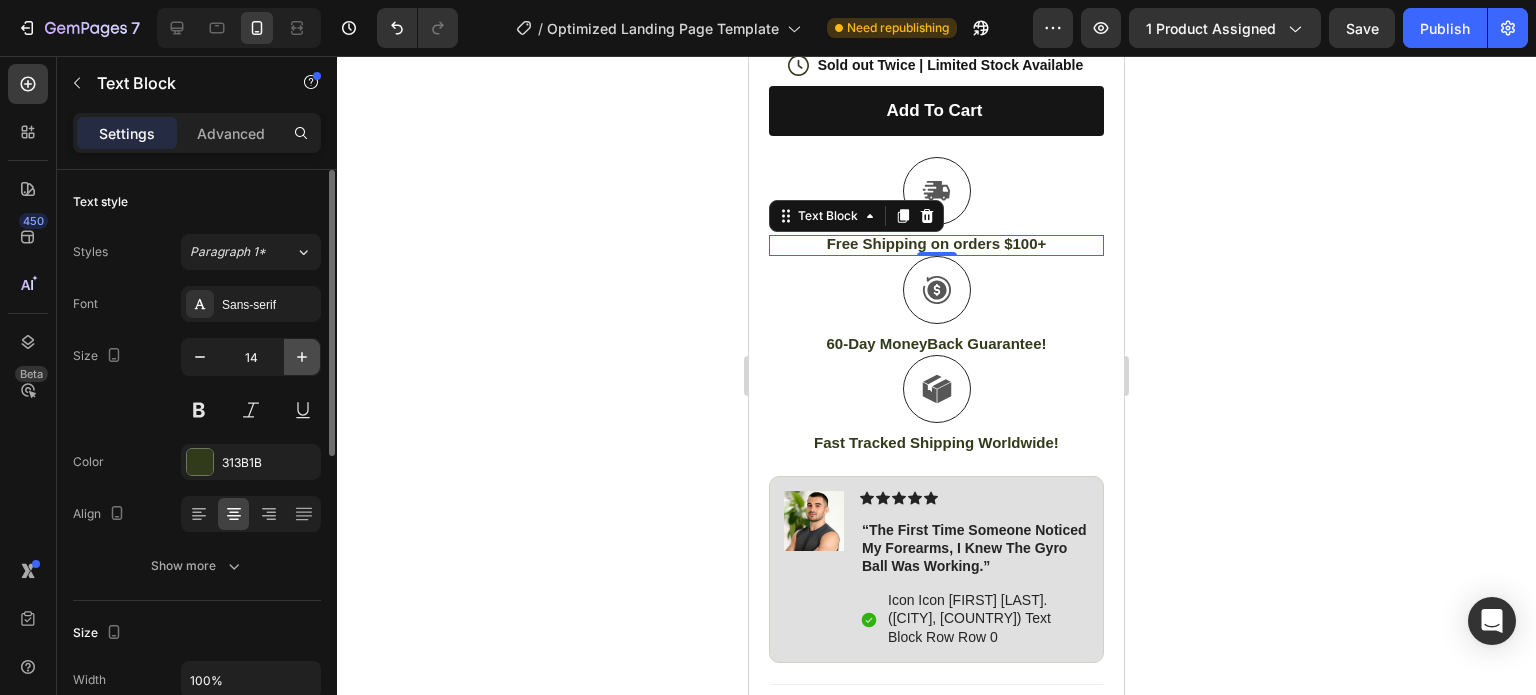 click 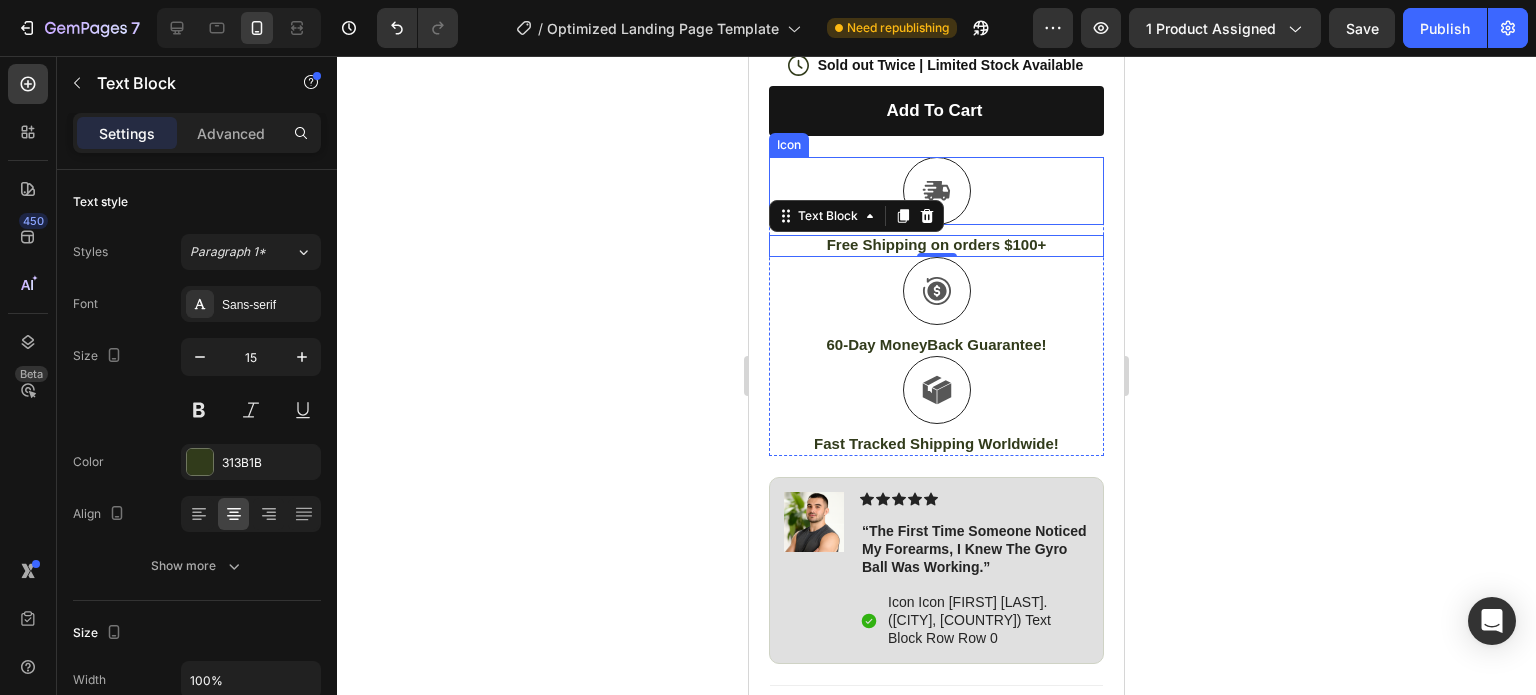 click at bounding box center [937, 191] 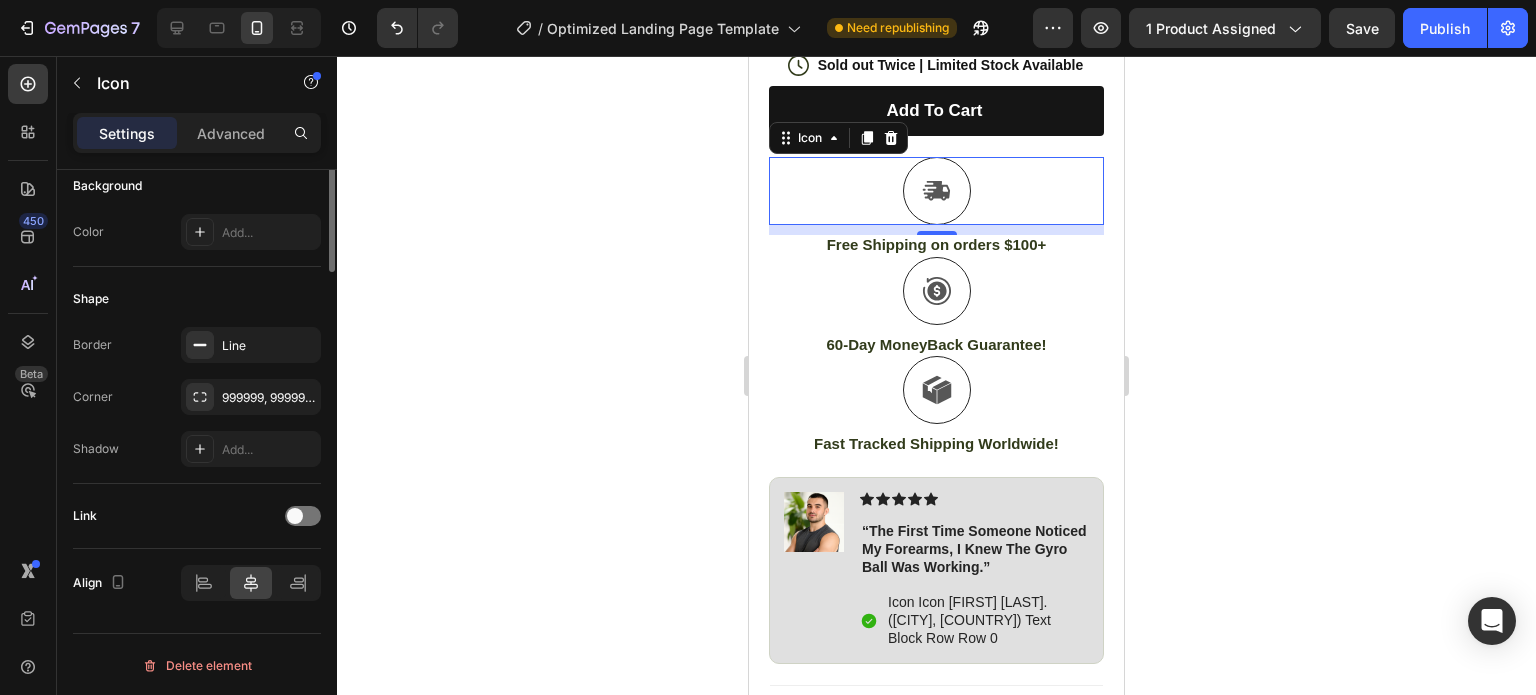scroll, scrollTop: 0, scrollLeft: 0, axis: both 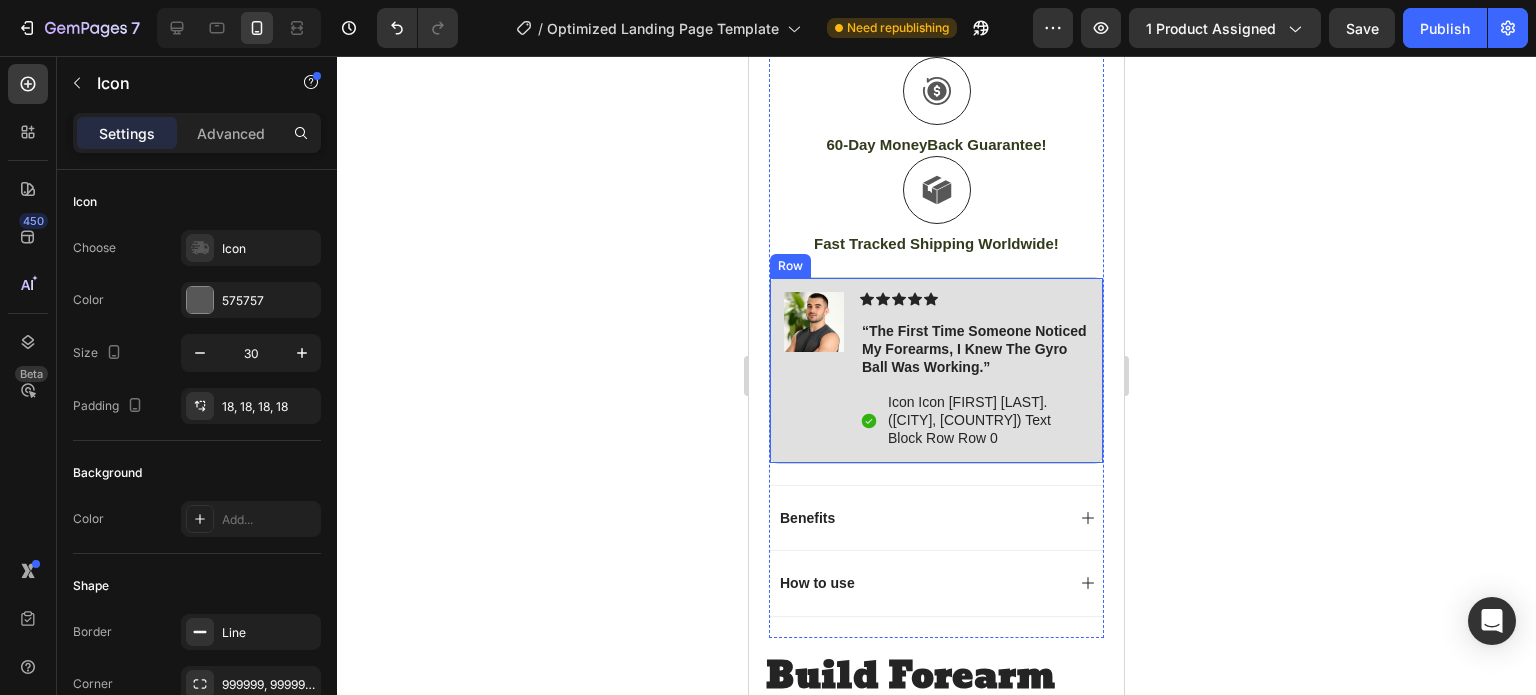click on "Image Icon Icon Icon Icon Icon Icon List “the first time someone noticed my forearms, i knew the gyro ball was working.” Text Block
Icon Jordan N. (Houston, USA) Text Block Row Row" at bounding box center (936, 370) 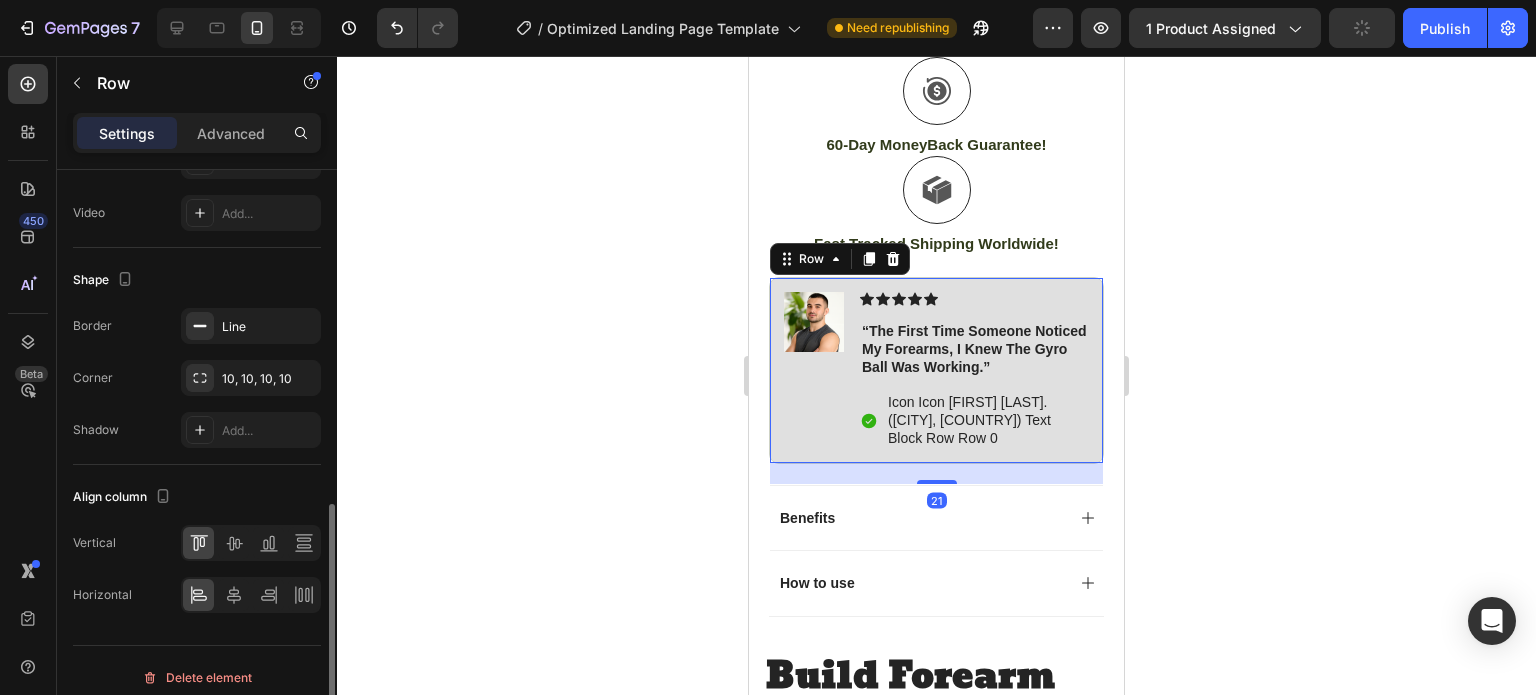 scroll, scrollTop: 811, scrollLeft: 0, axis: vertical 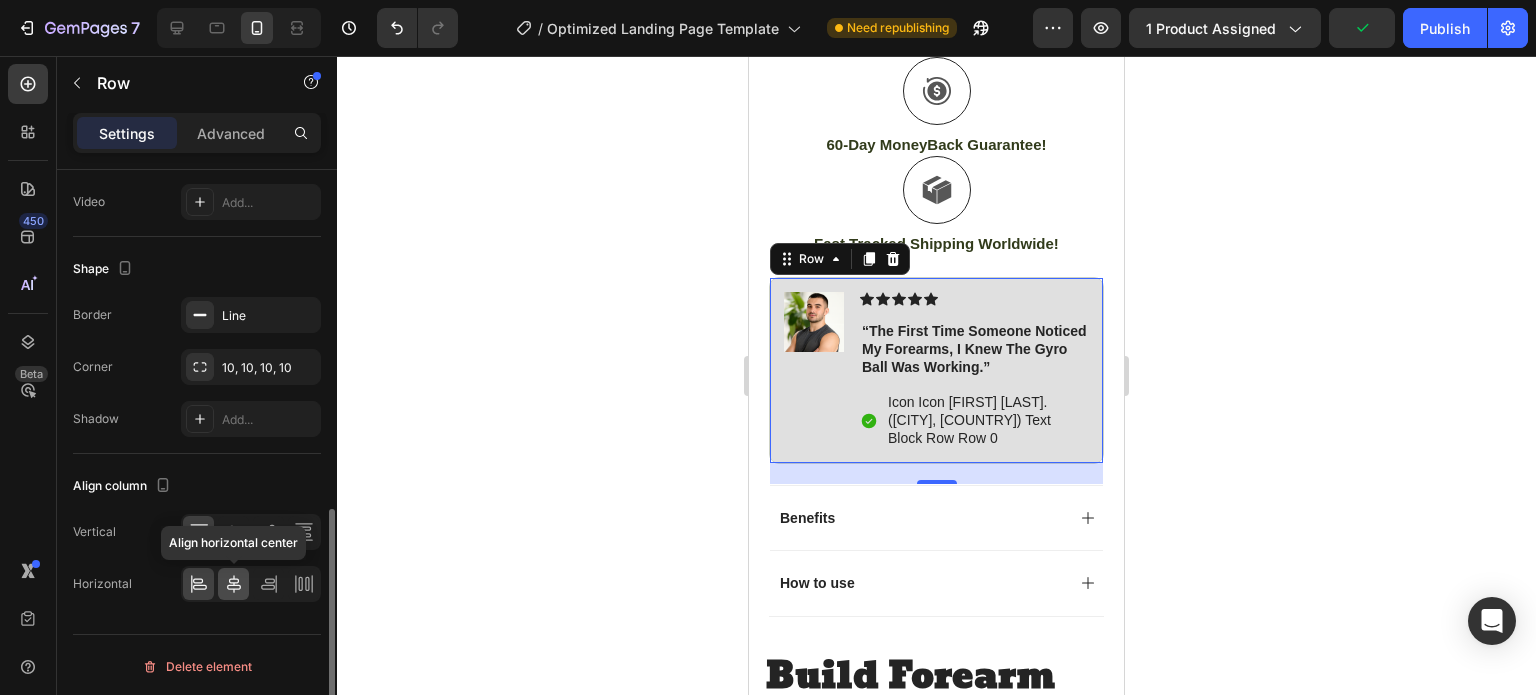 click 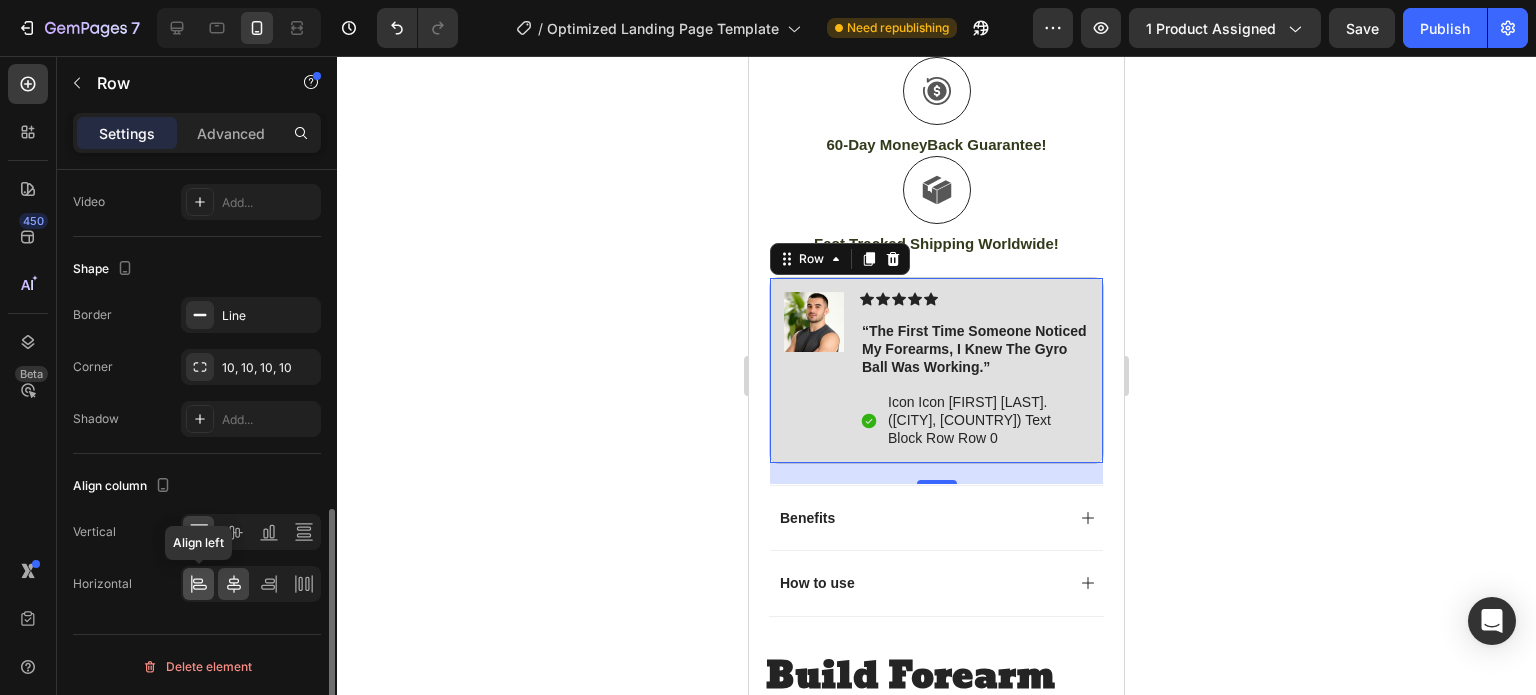 click 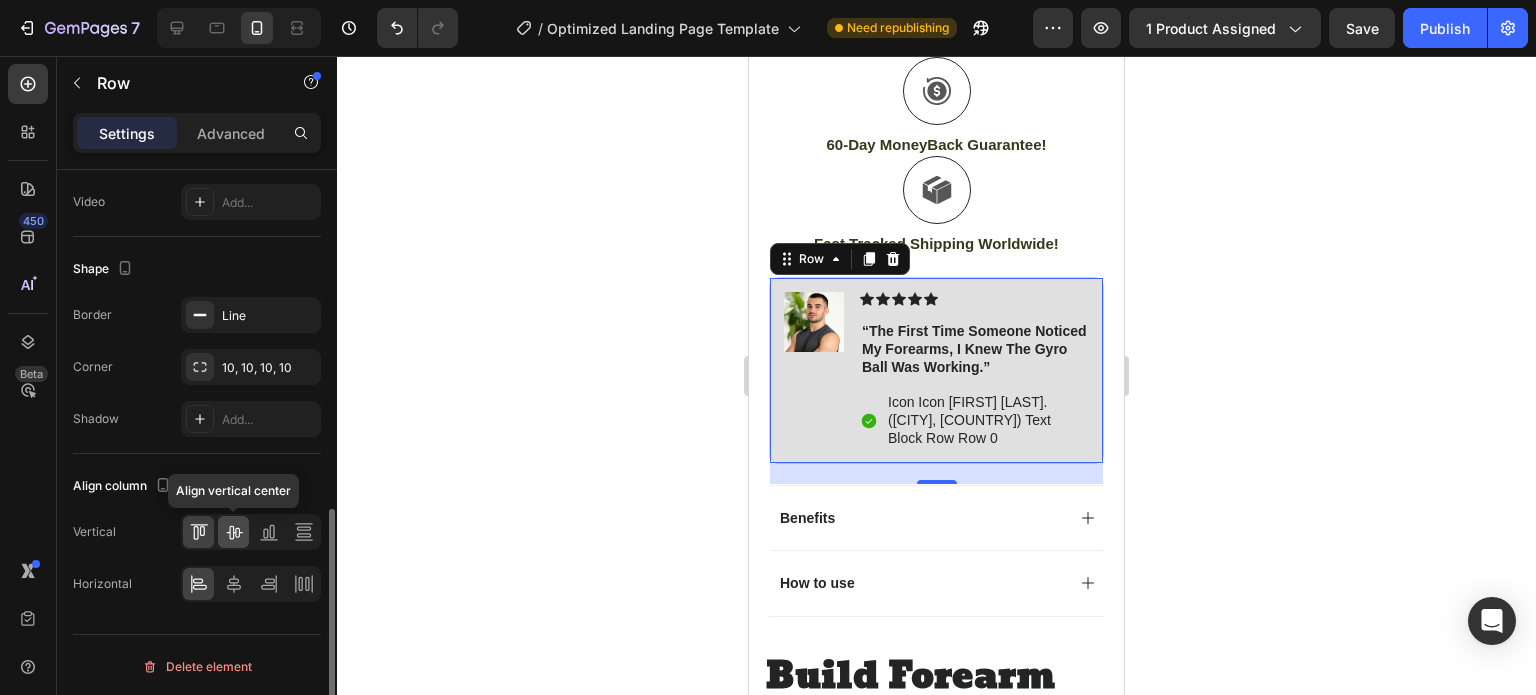 click 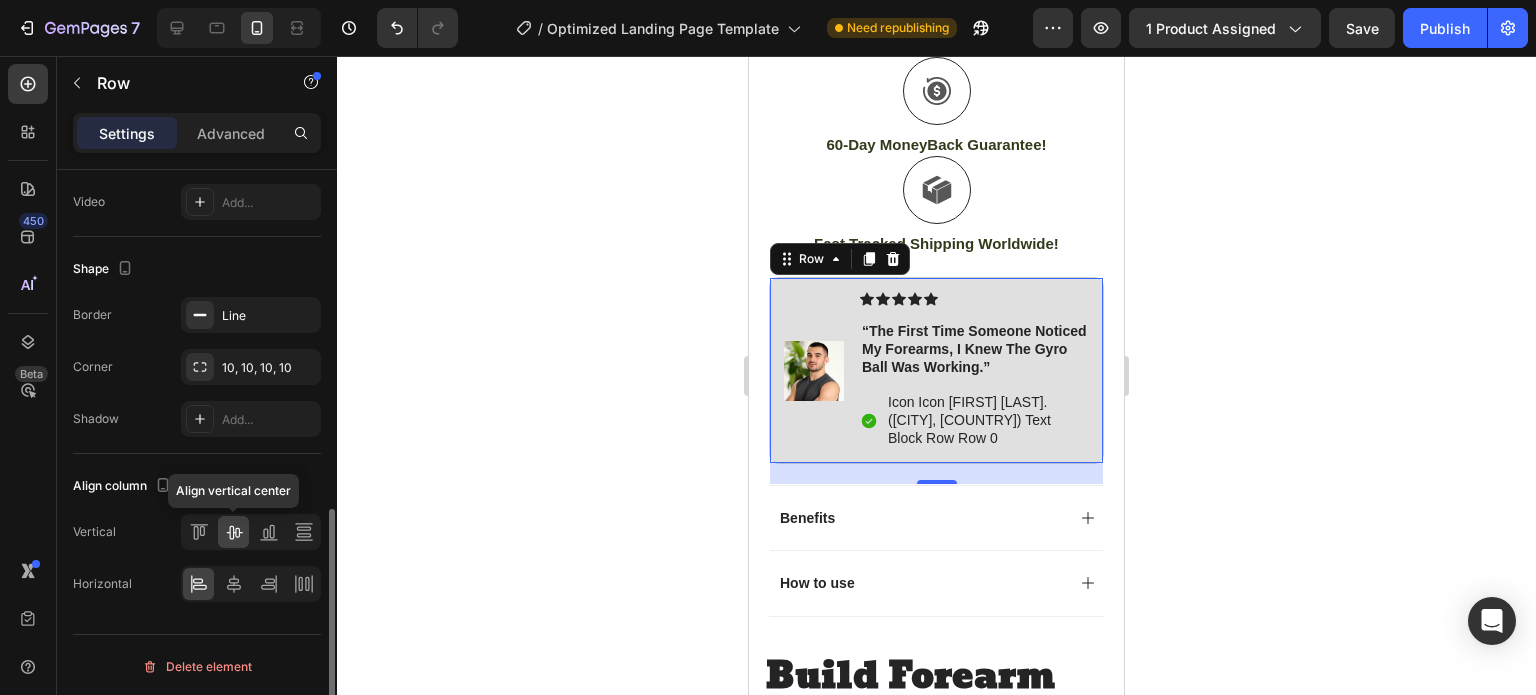 click 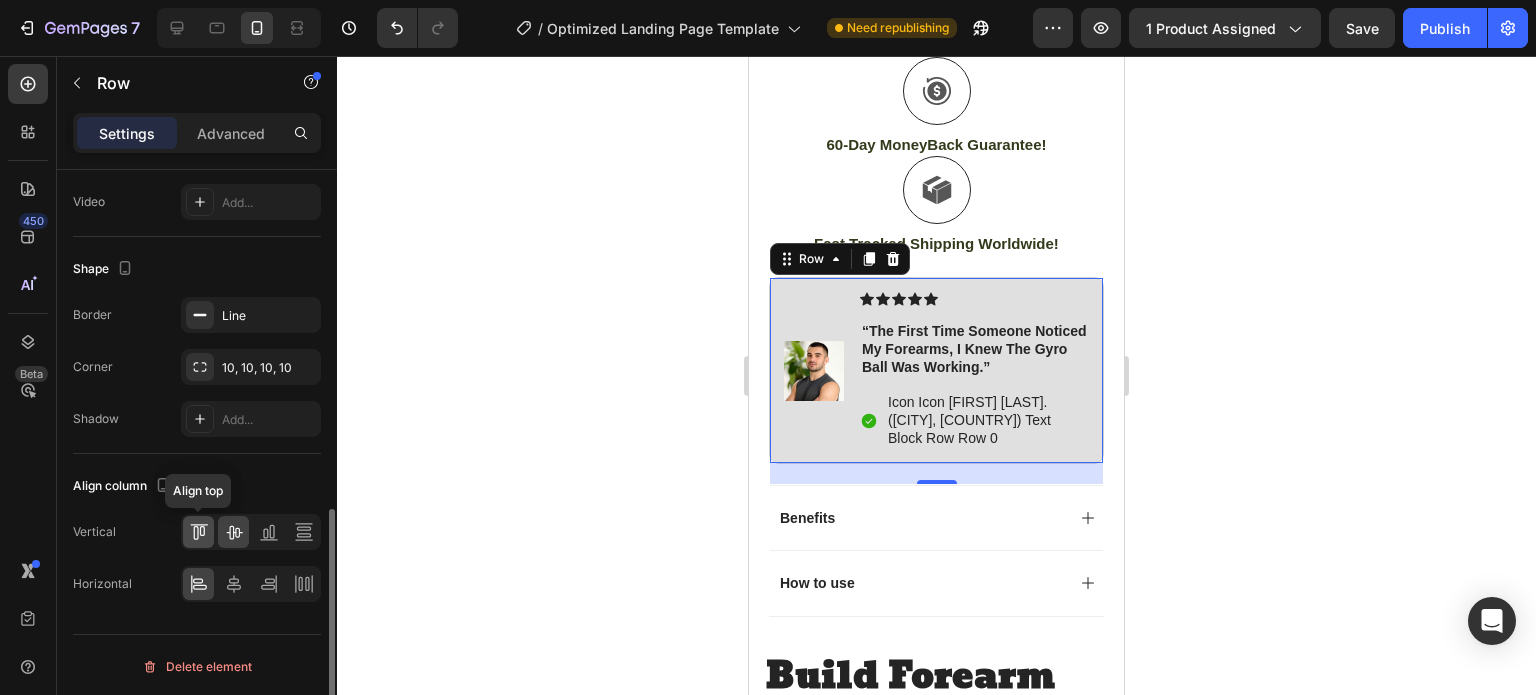 click 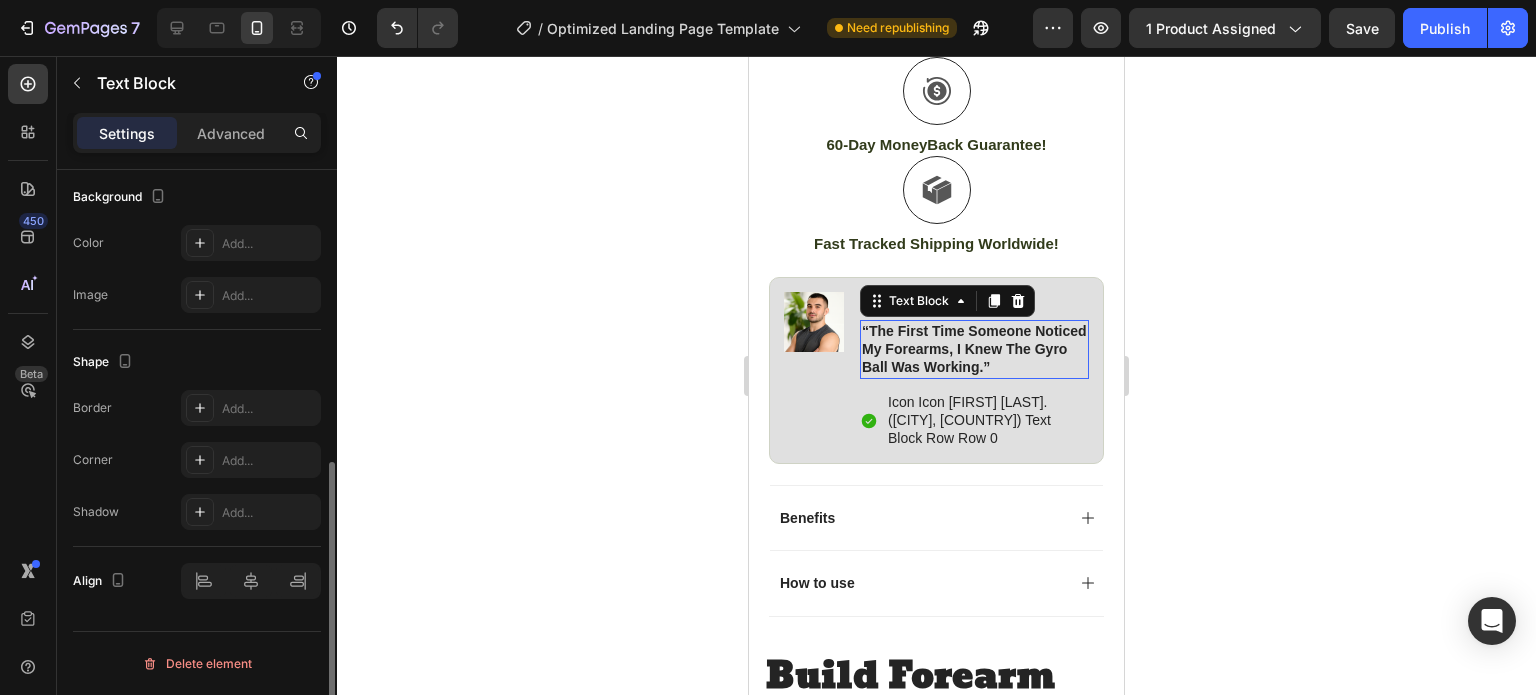 click on "“the first time someone noticed my forearms, i knew the gyro ball was working.”" at bounding box center [974, 349] 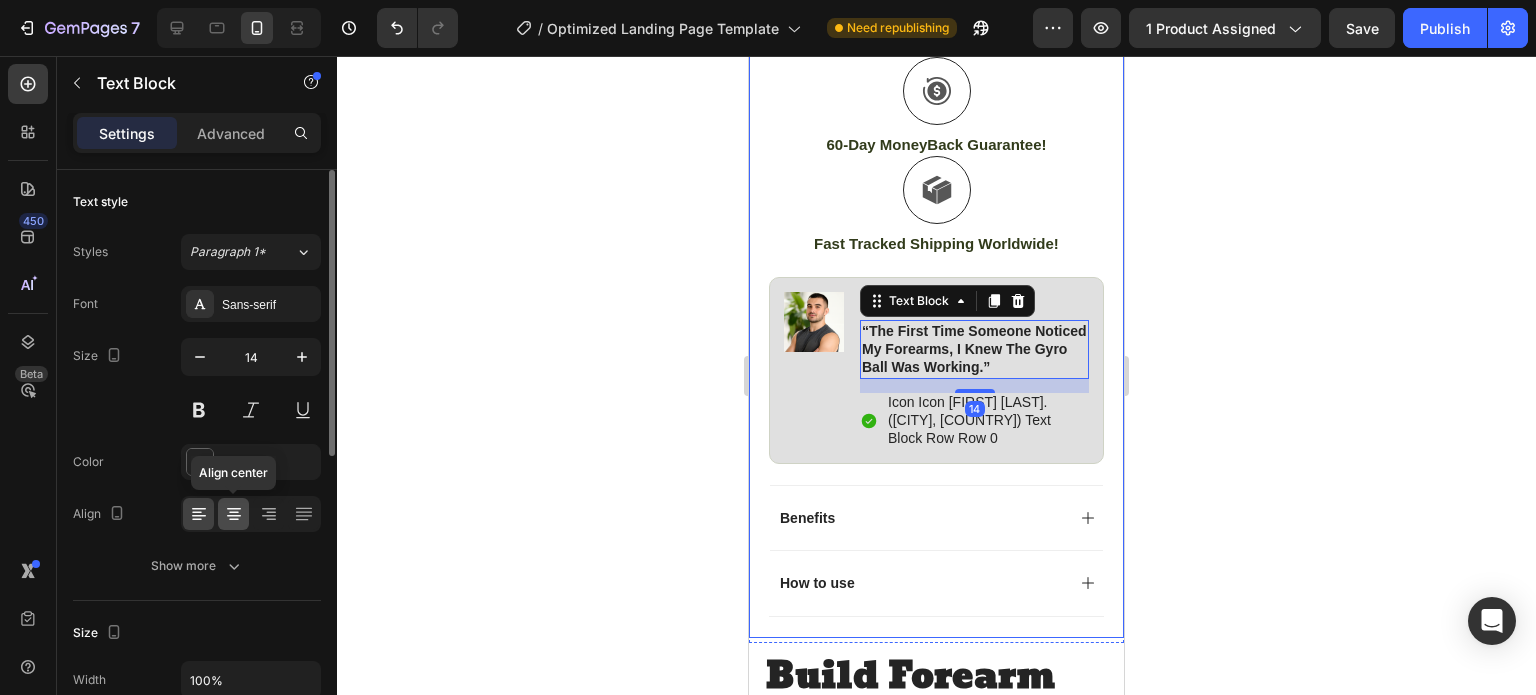 click 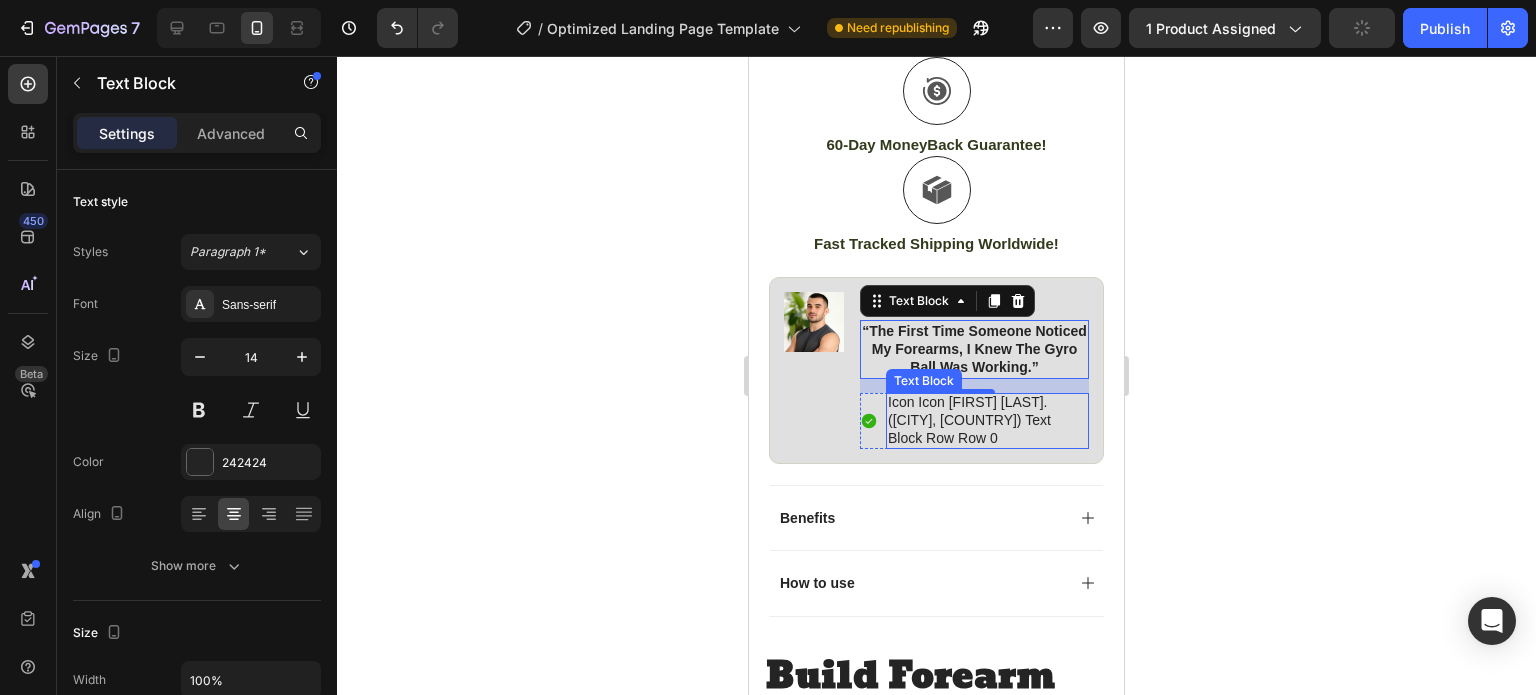 click on "[FIRST] [LAST] ([CITY], [COUNTRY])" at bounding box center [987, 420] 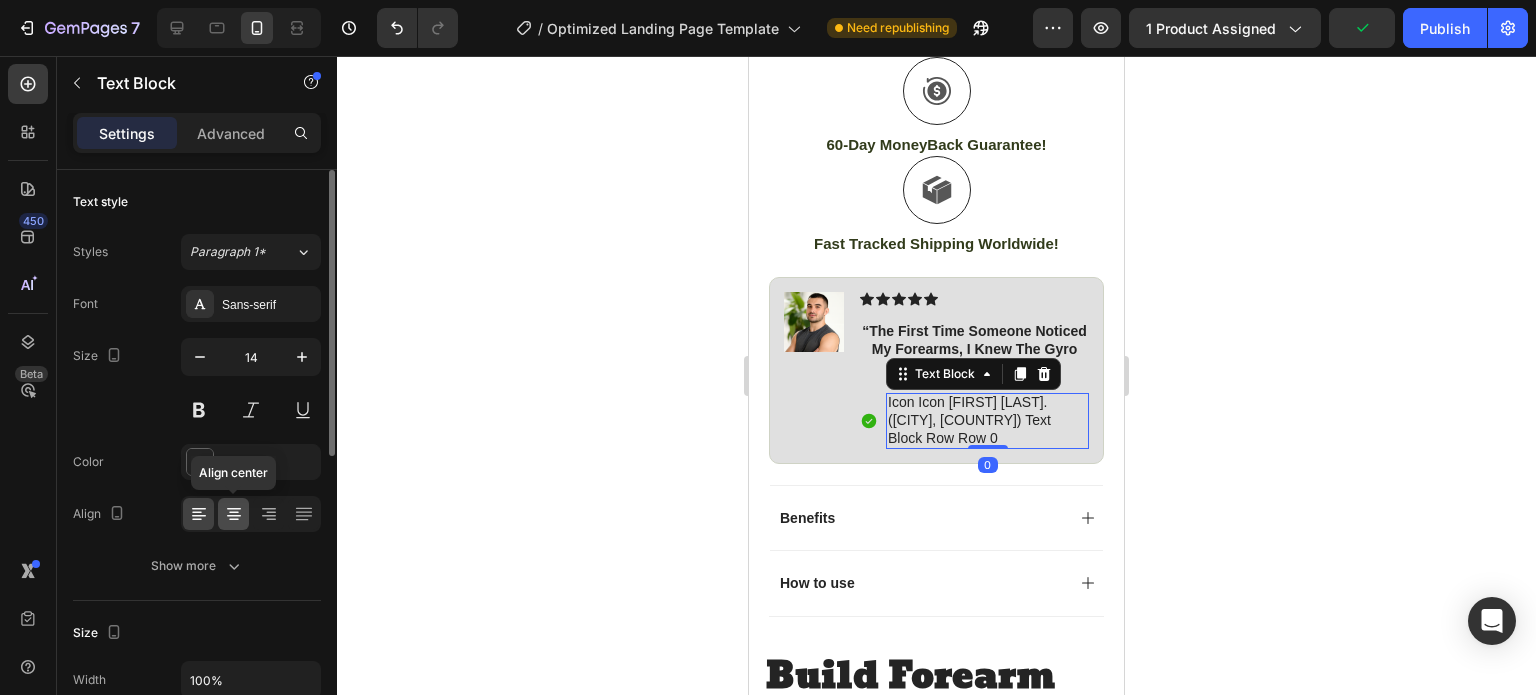 click 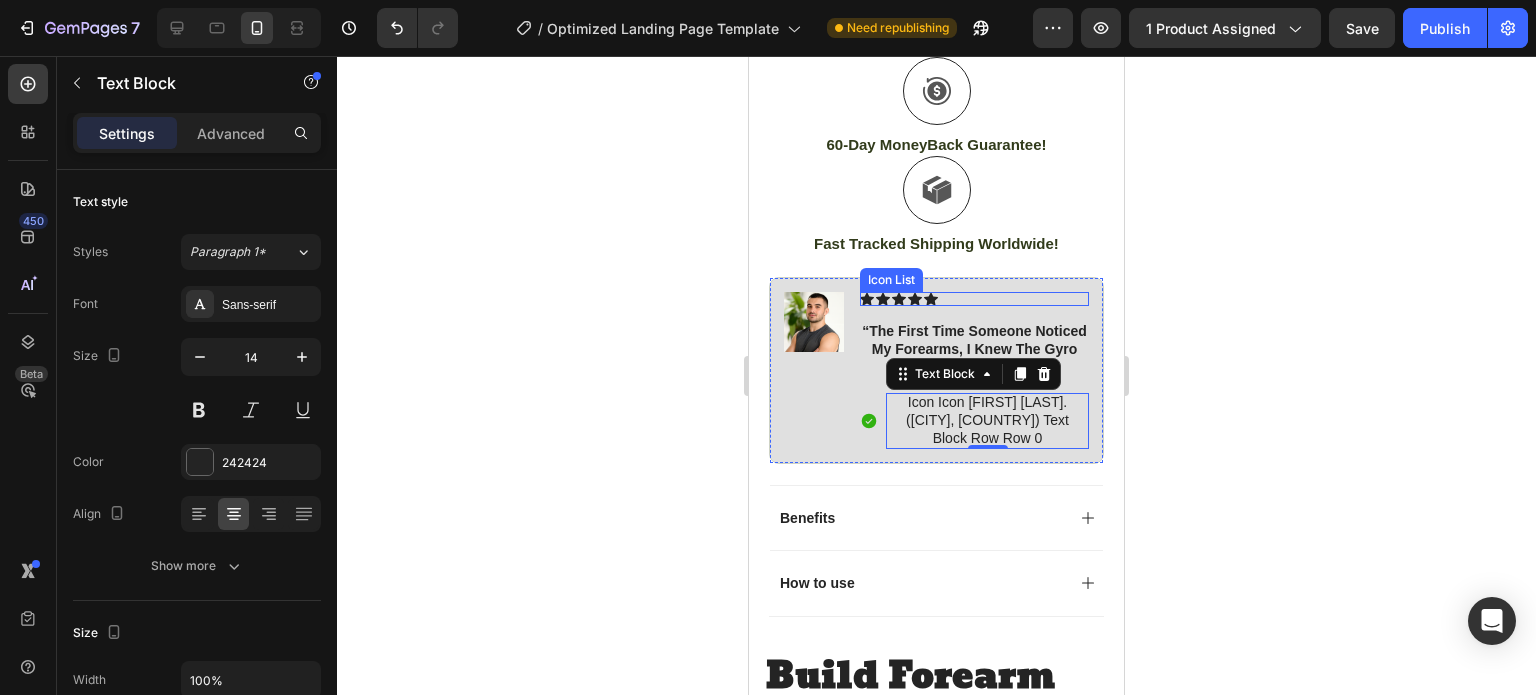 click on "Icon Icon Icon Icon Icon" at bounding box center (974, 299) 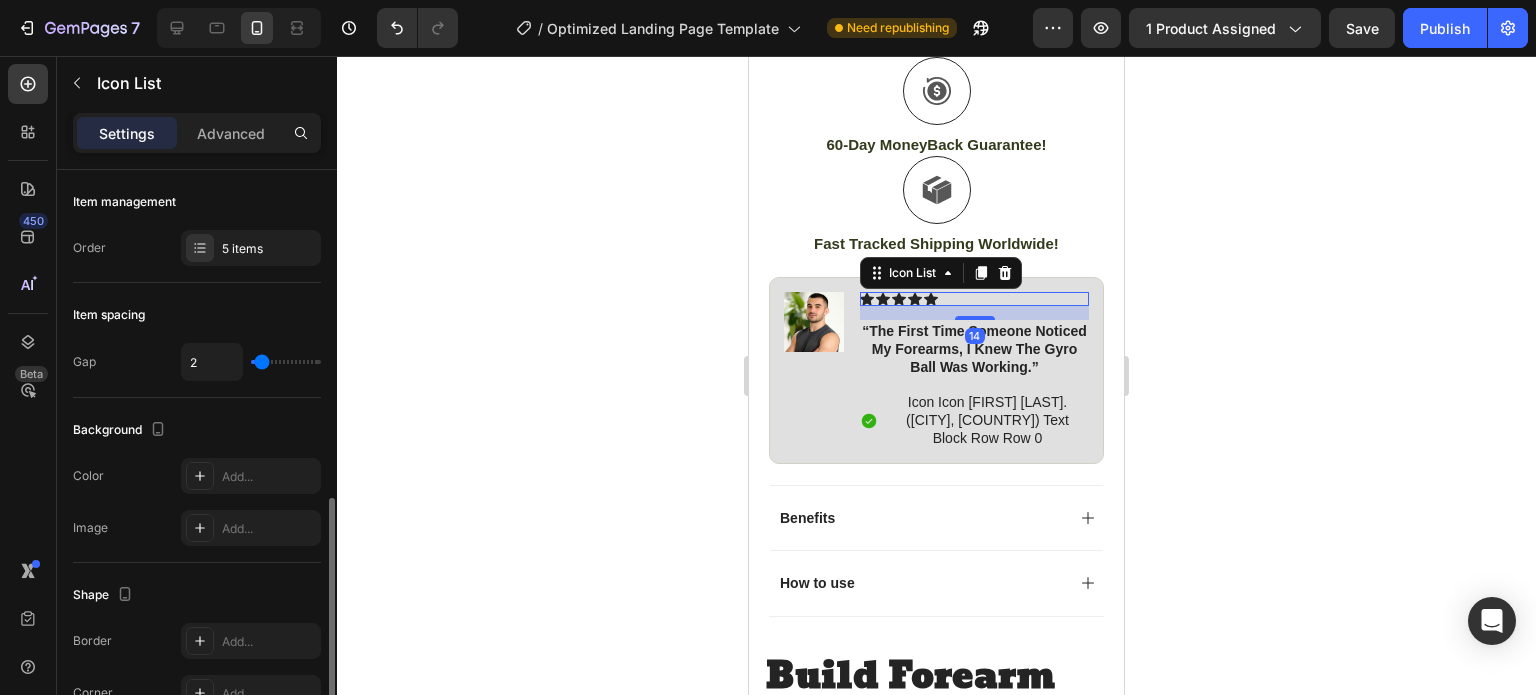 scroll, scrollTop: 327, scrollLeft: 0, axis: vertical 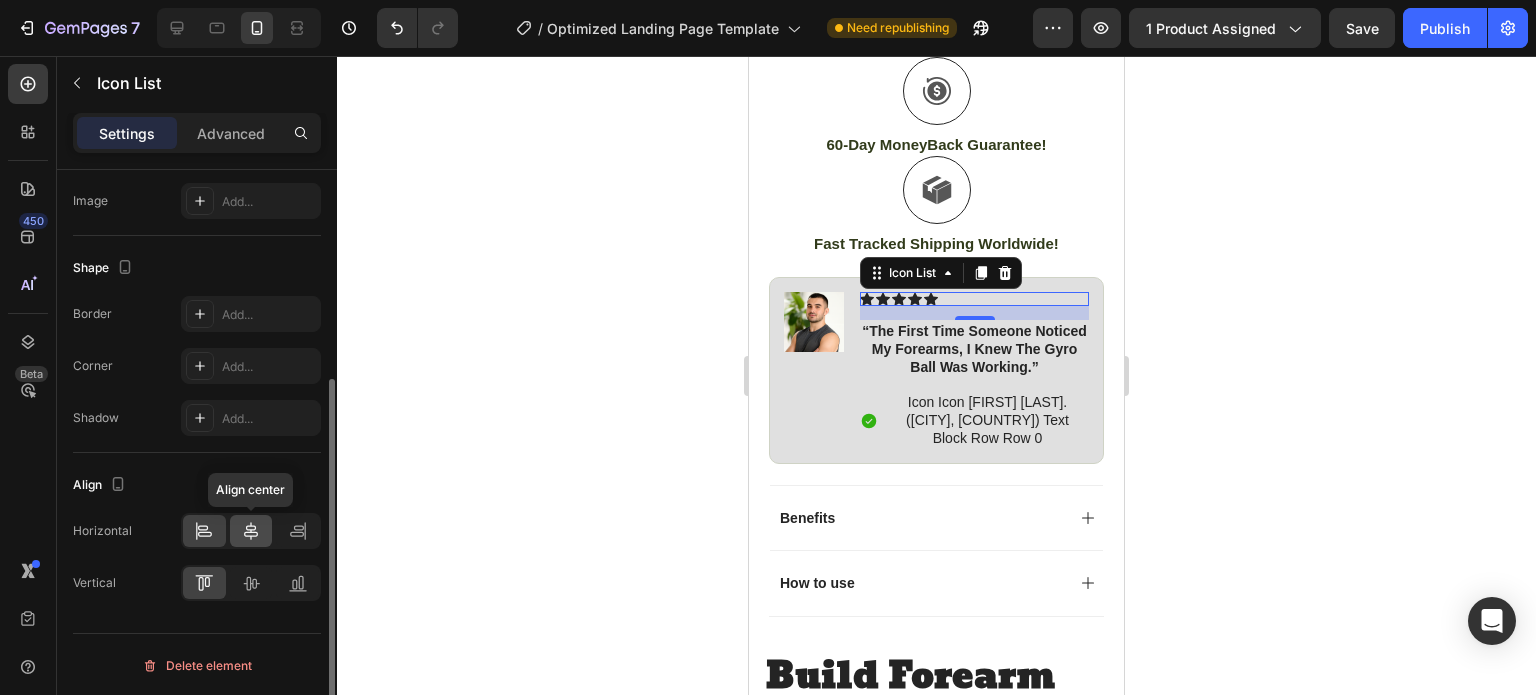 click 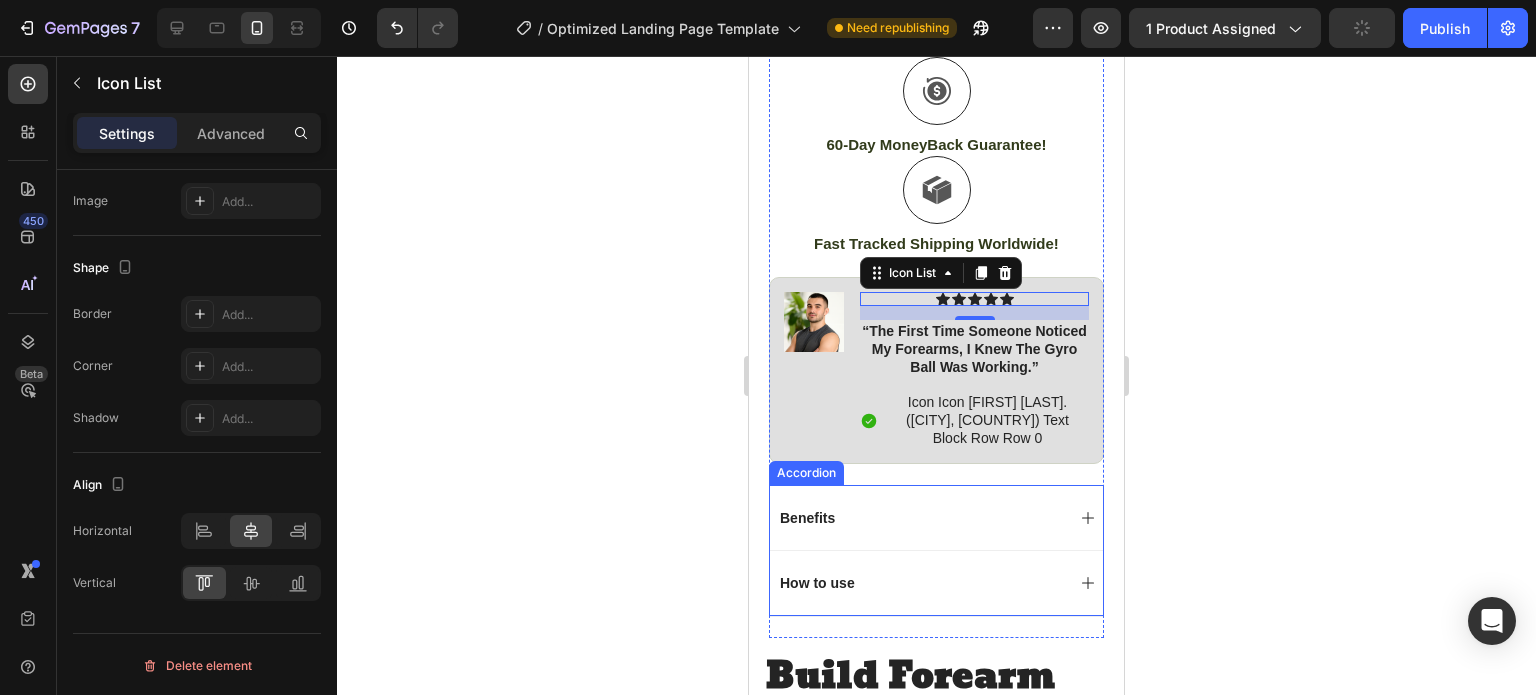 scroll, scrollTop: 1500, scrollLeft: 0, axis: vertical 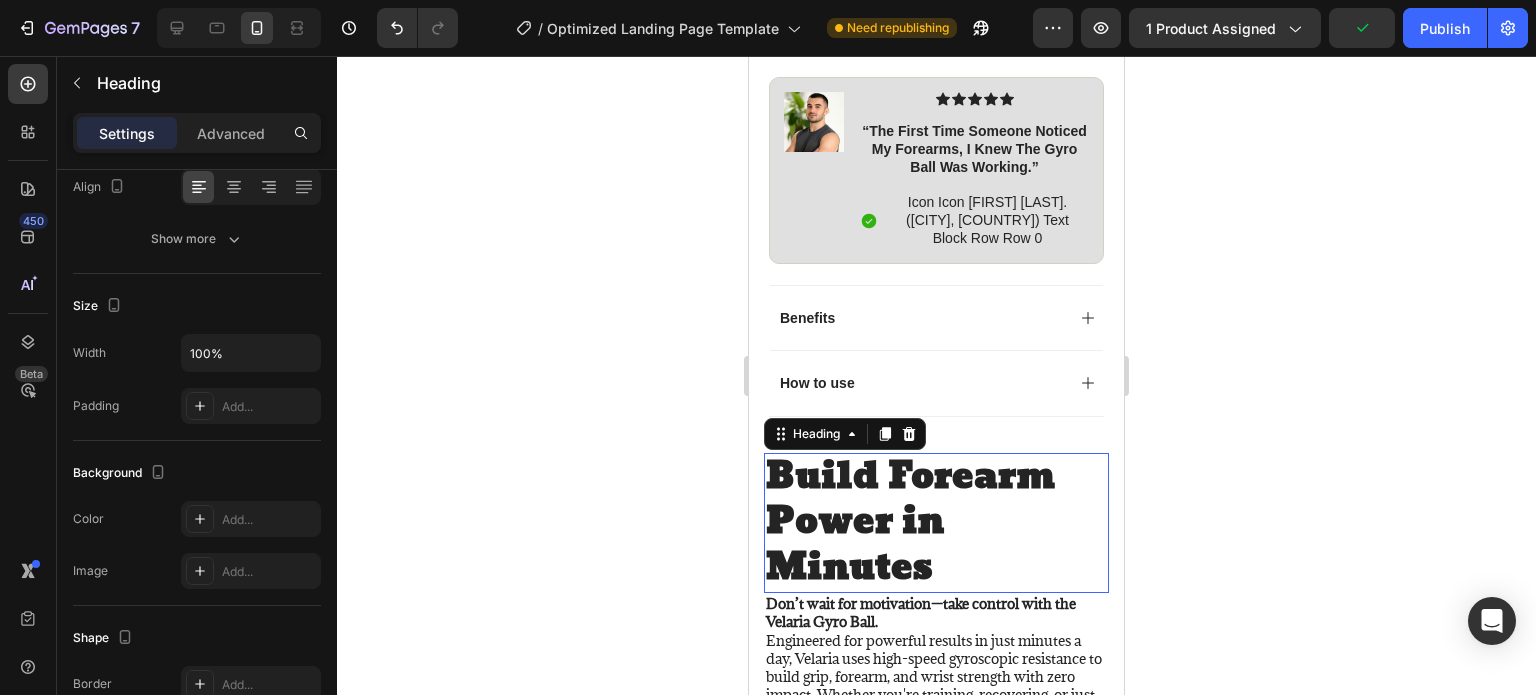 click on "Build Forearm Power in Minutes" at bounding box center (936, 523) 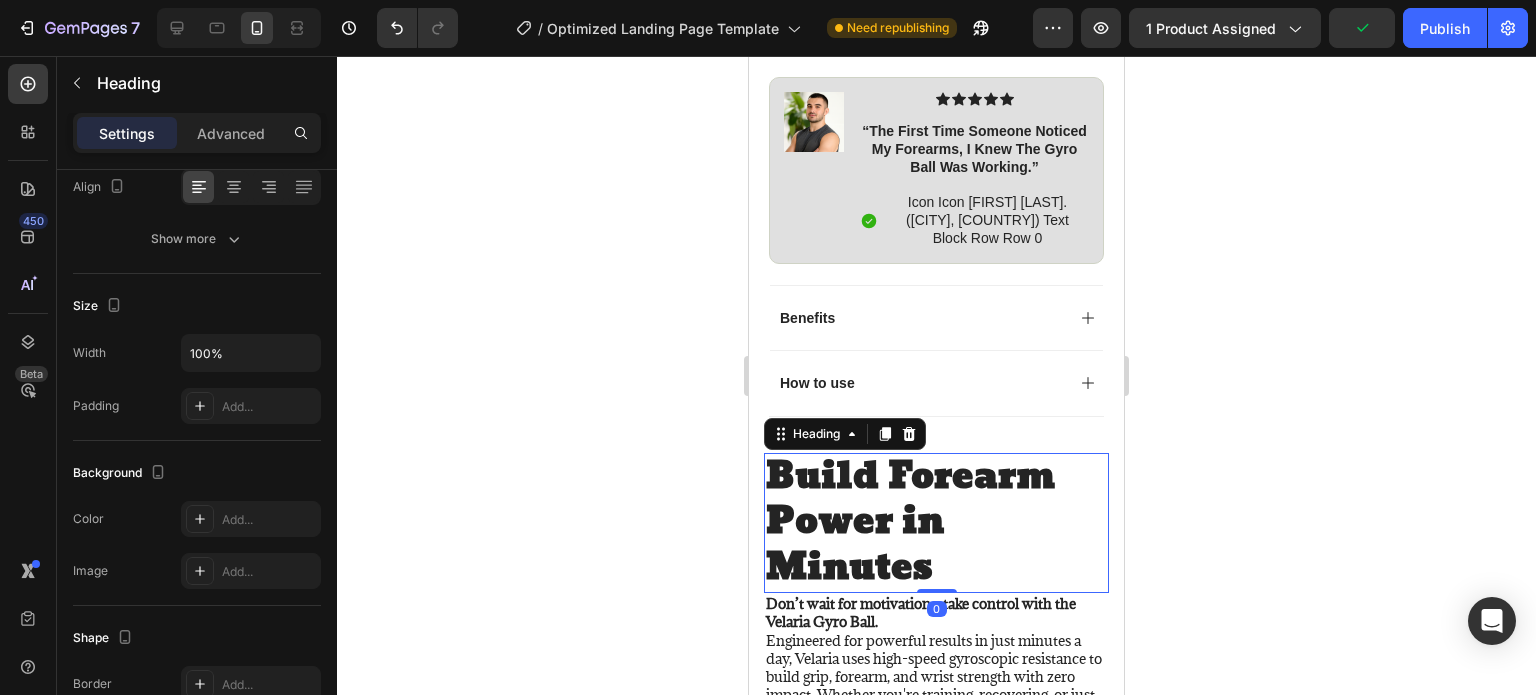 scroll, scrollTop: 0, scrollLeft: 0, axis: both 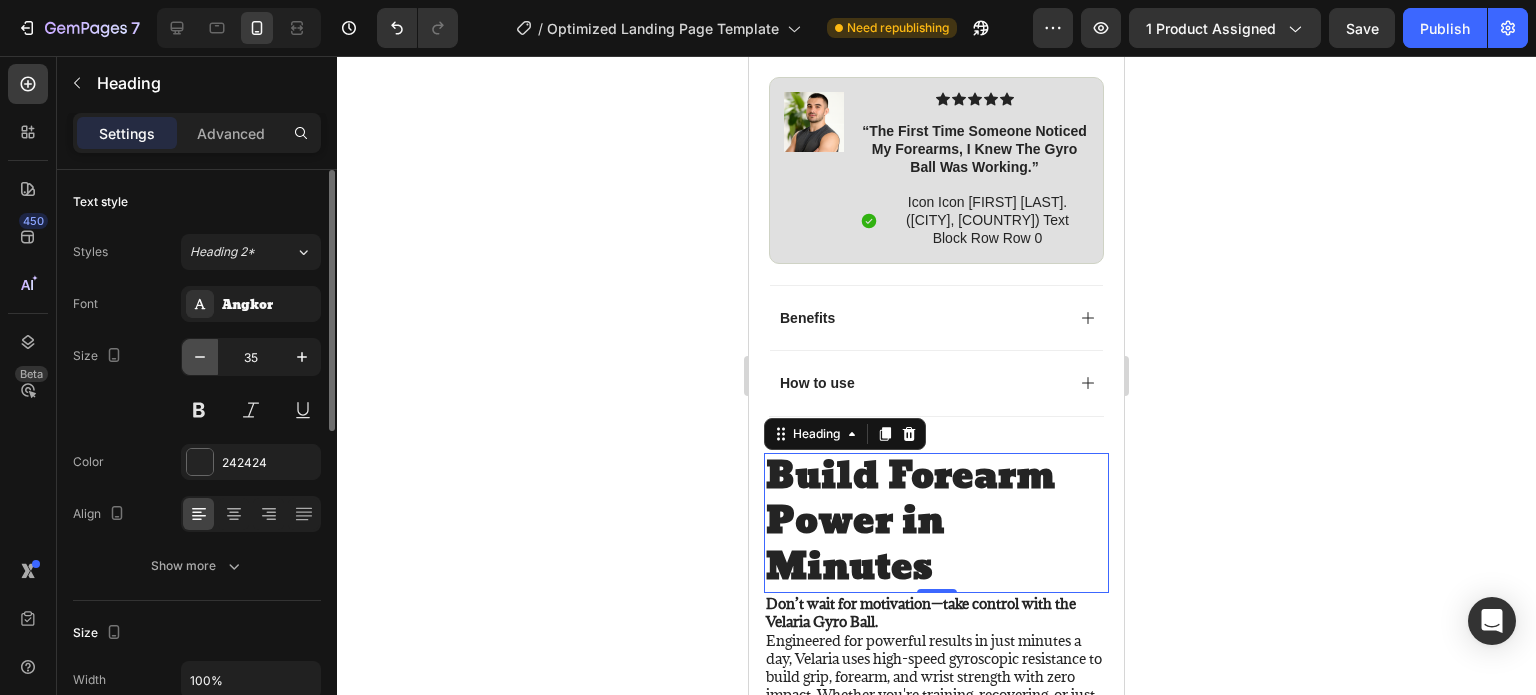 click 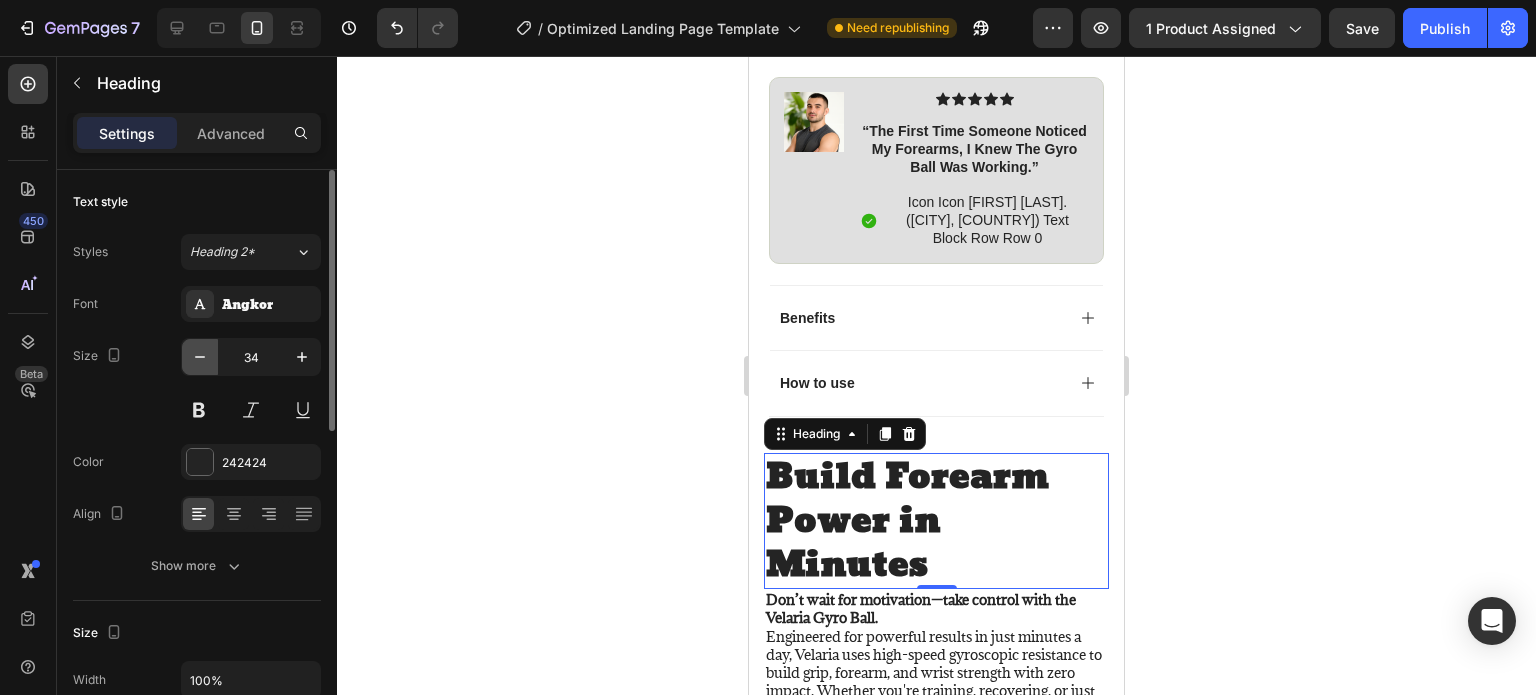click 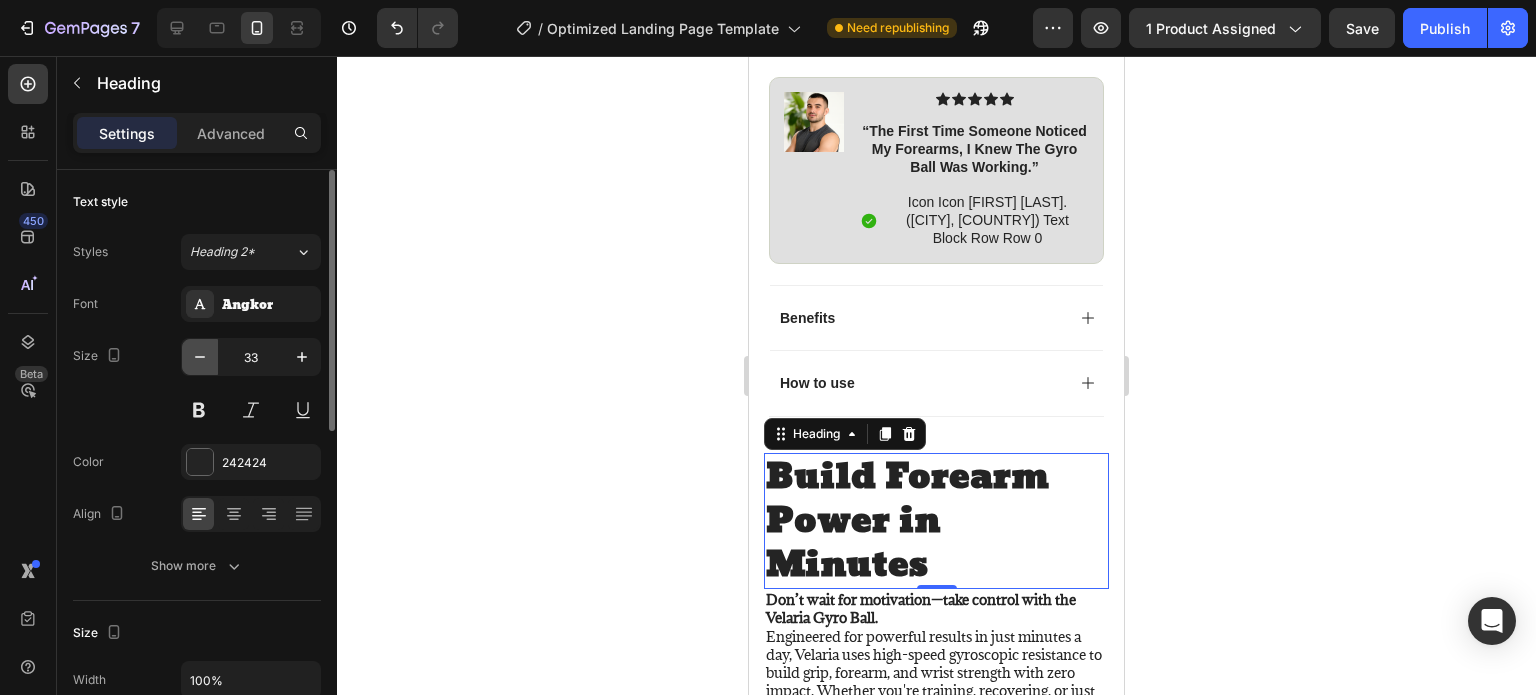 click 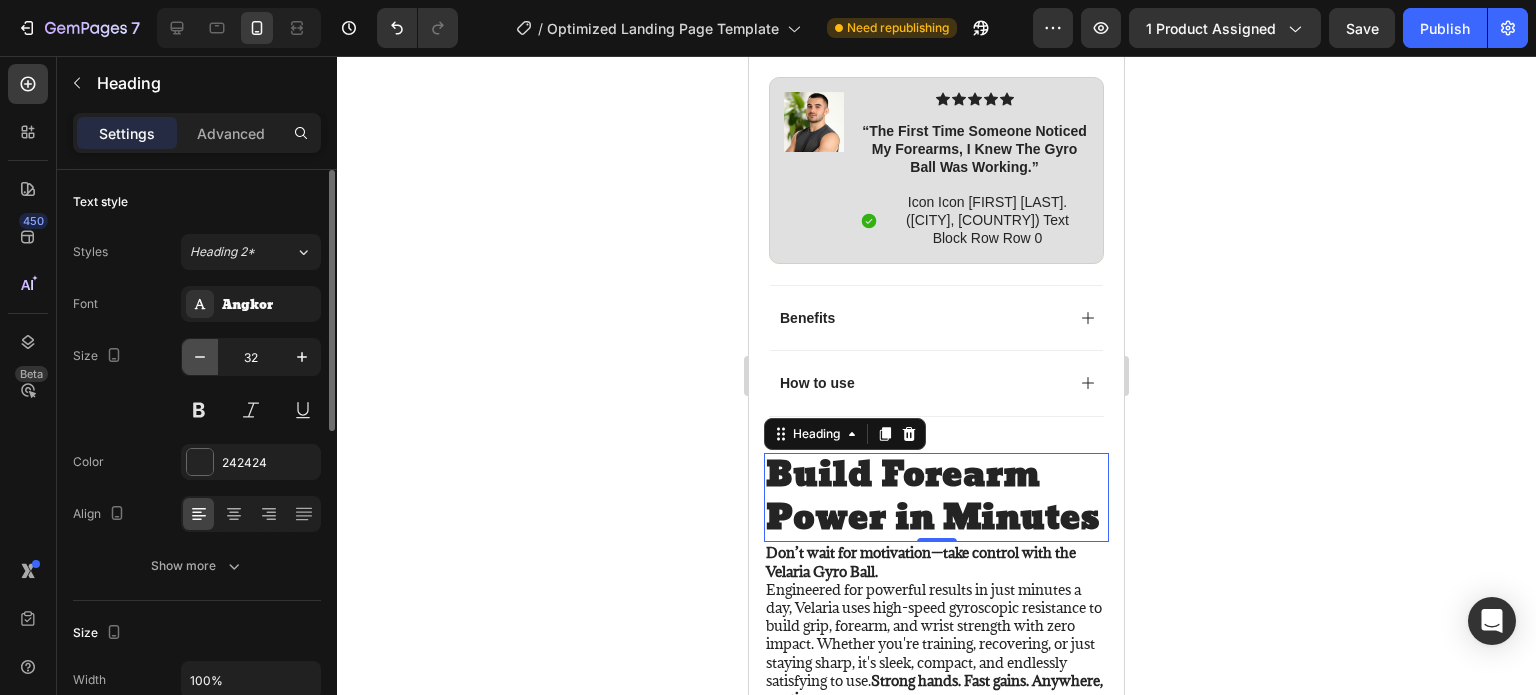 click 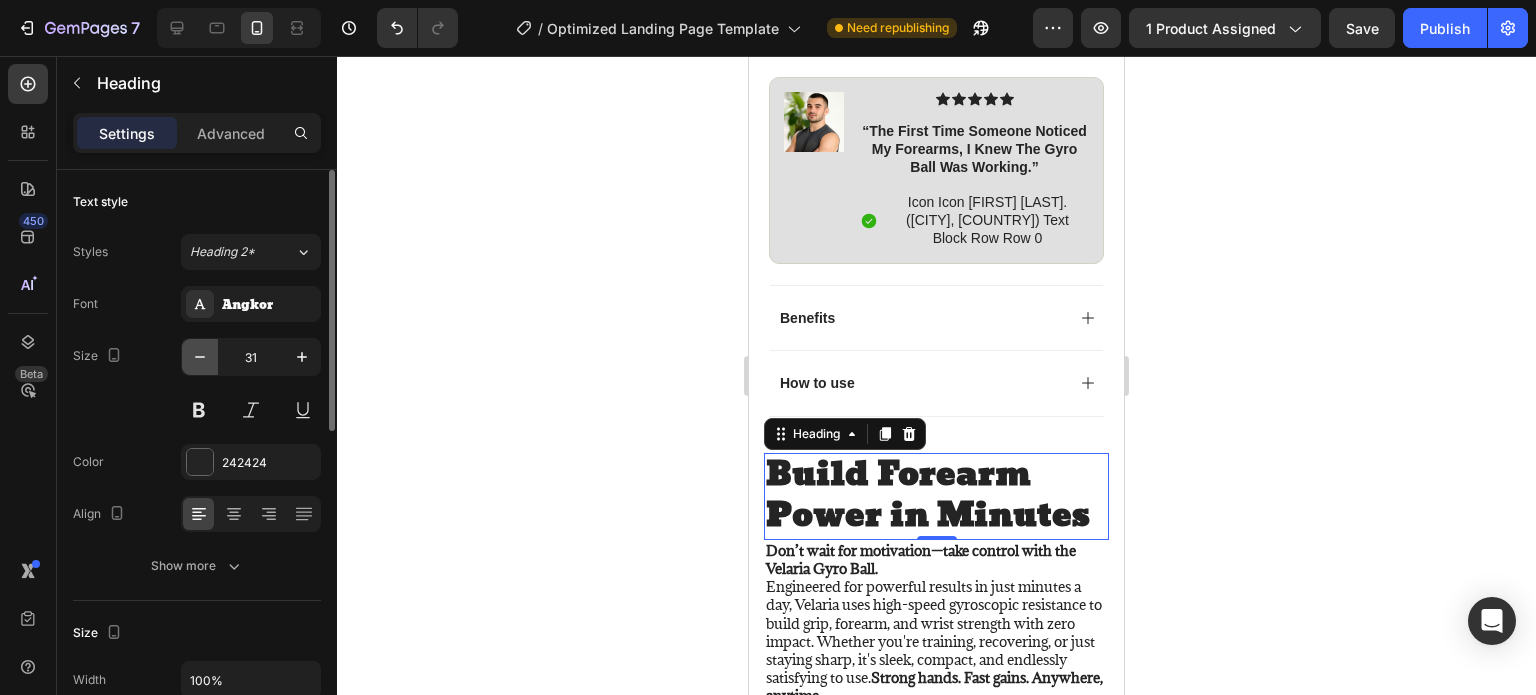 click 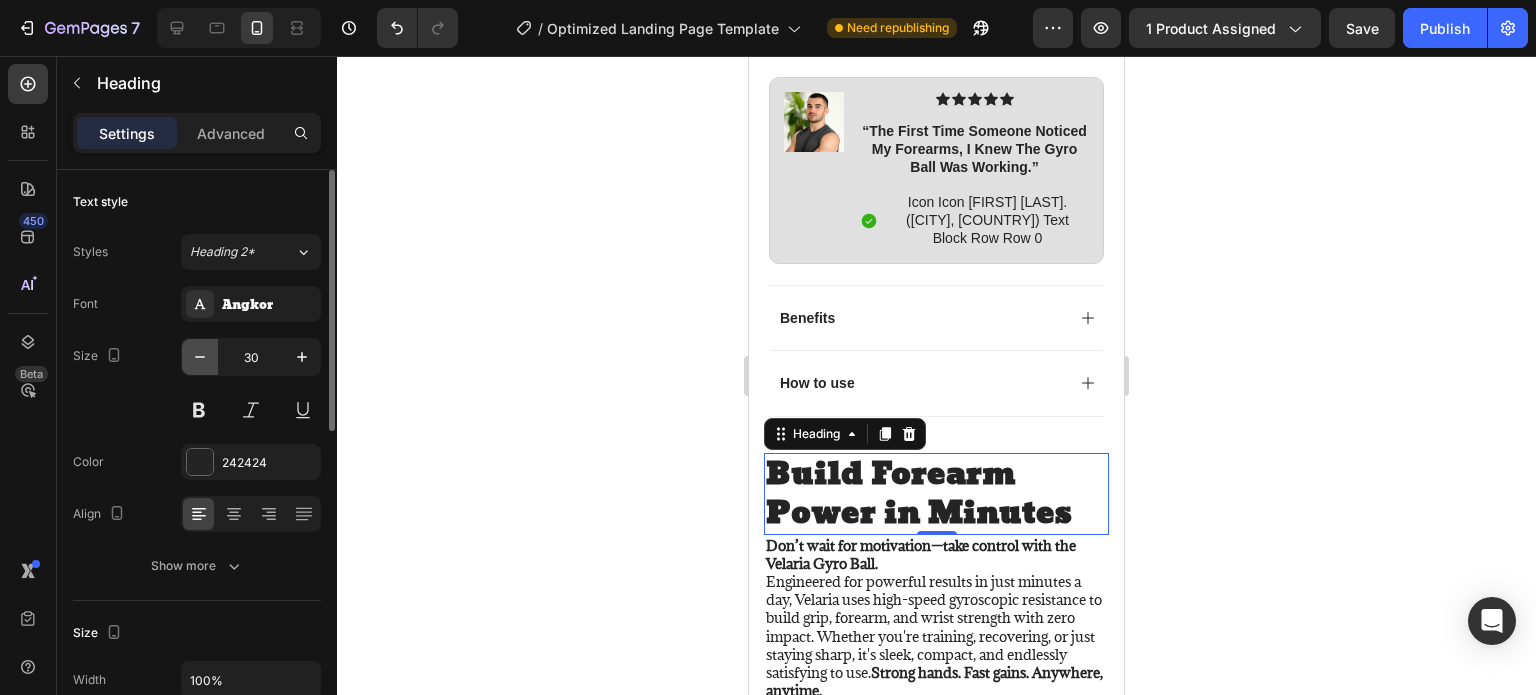click 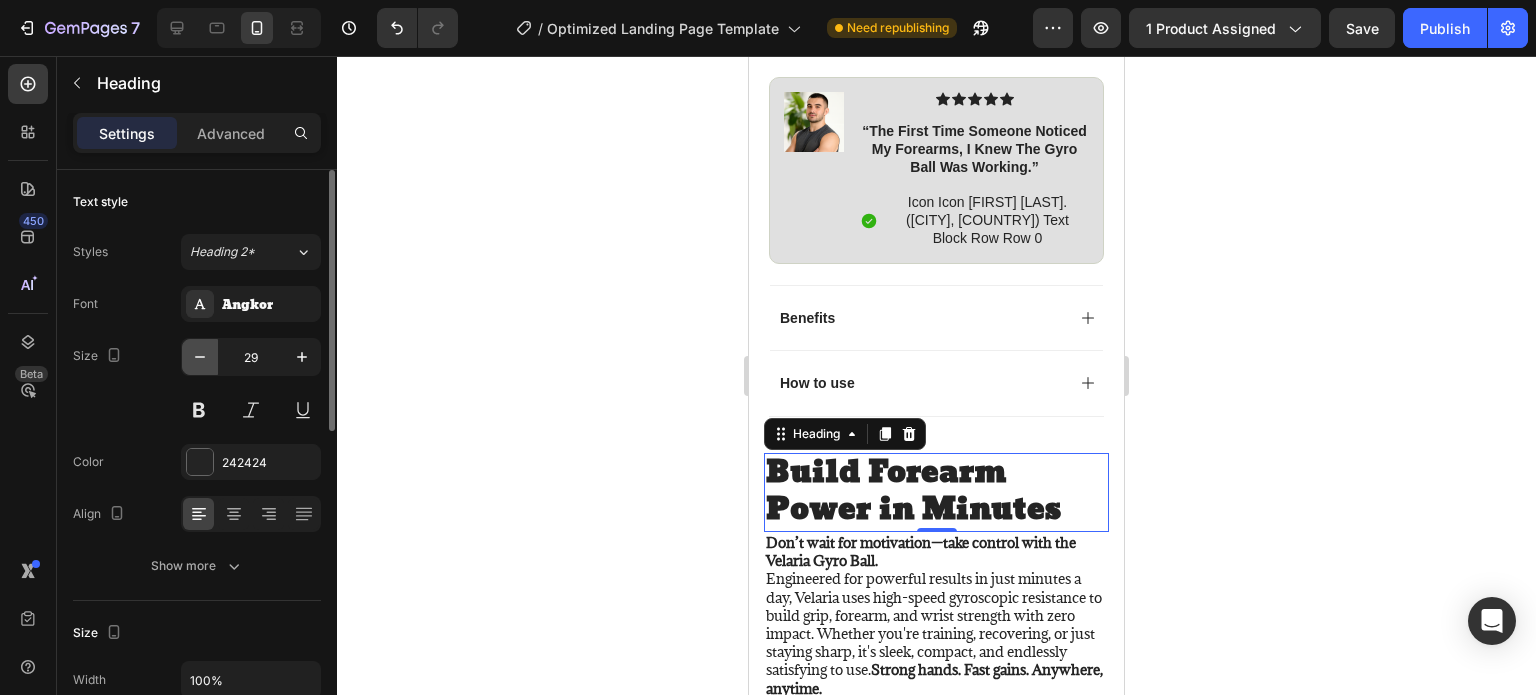 click 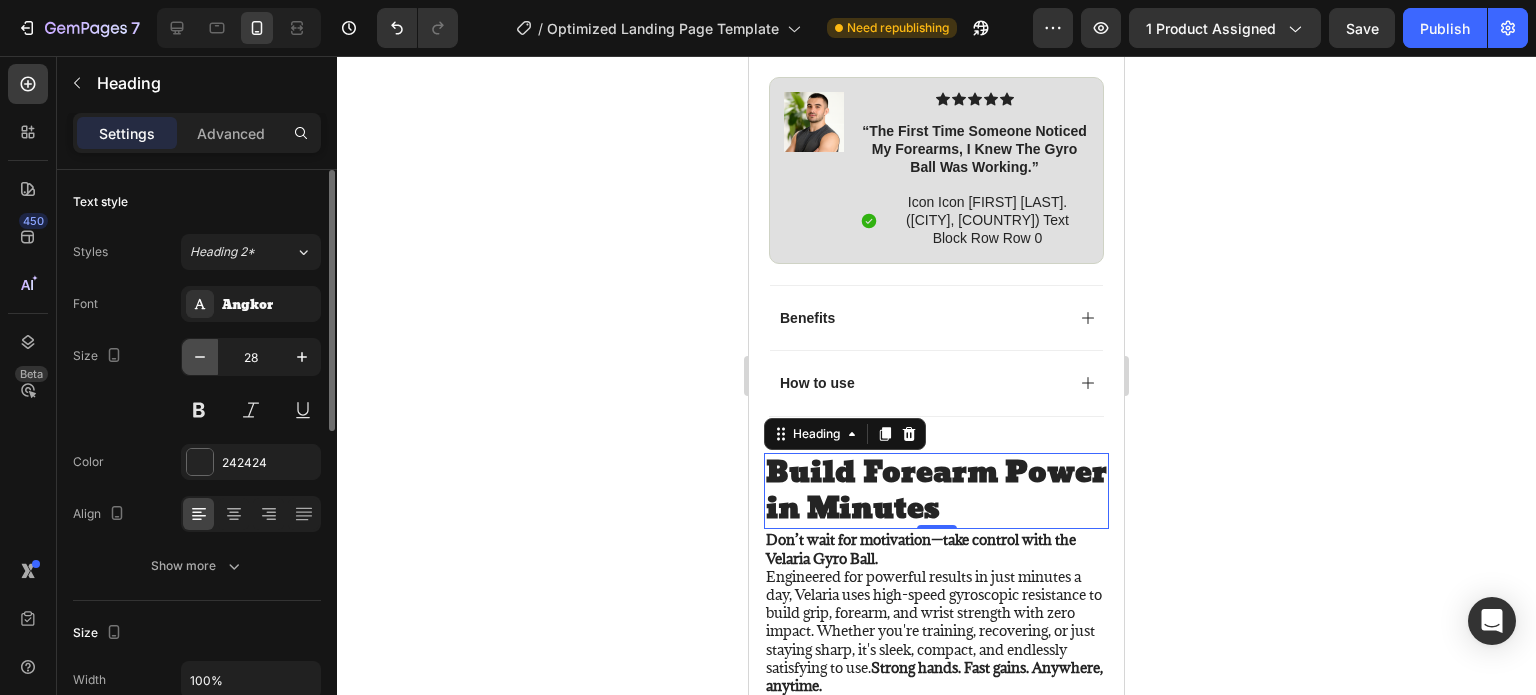 click 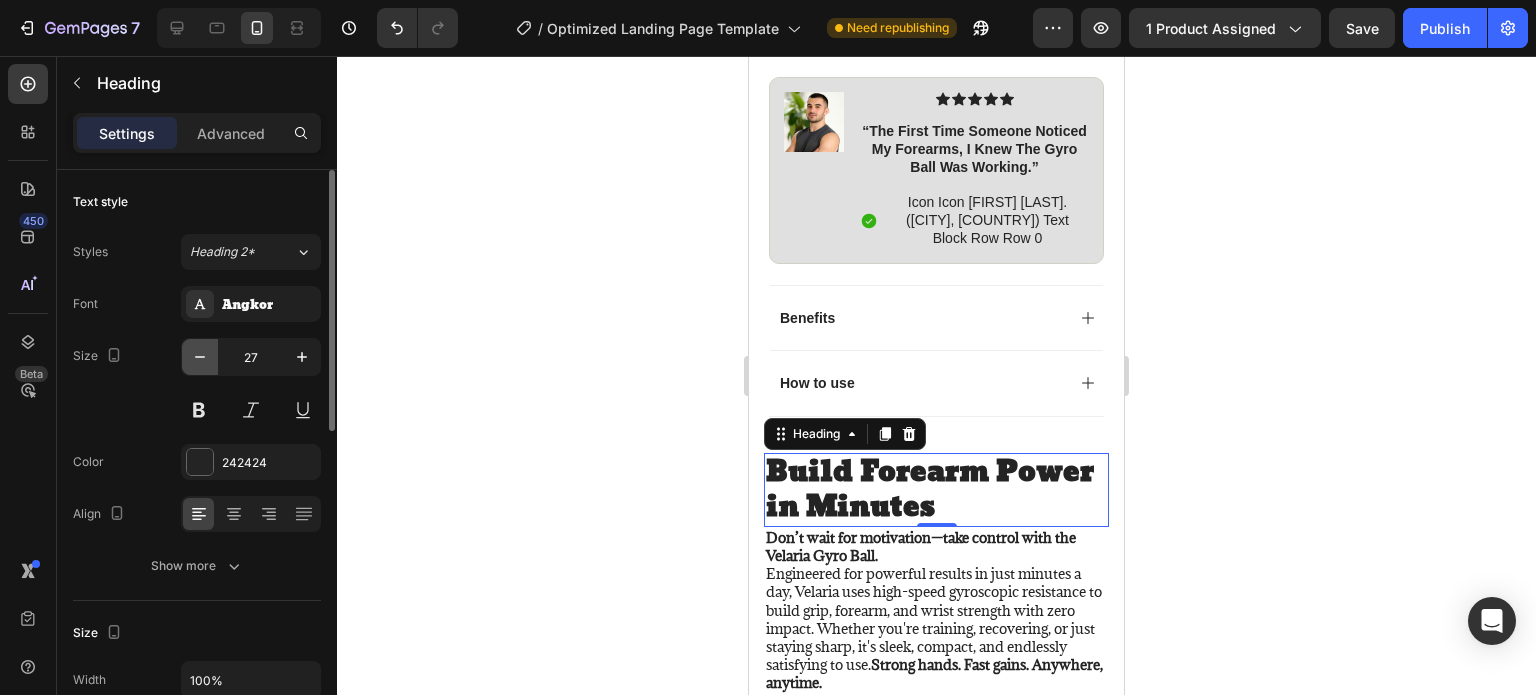 click 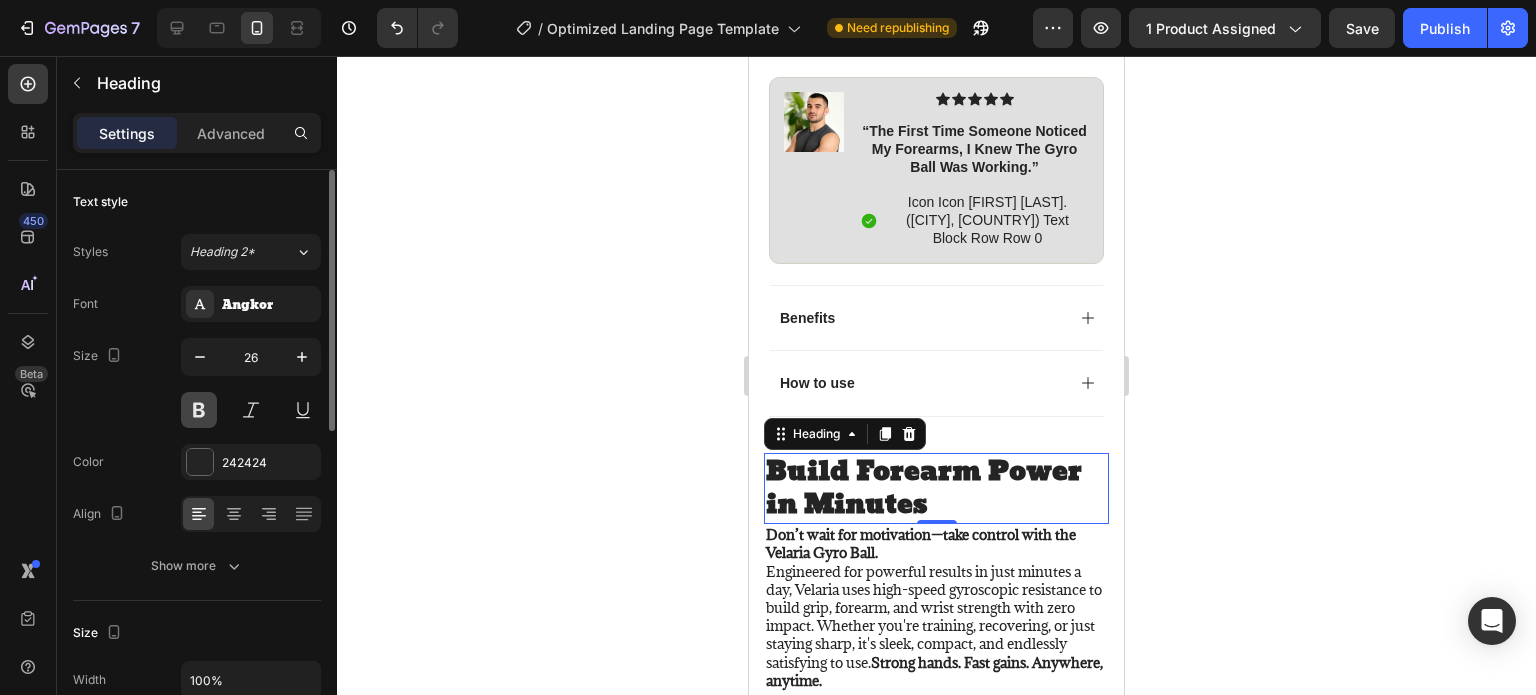 click at bounding box center (199, 410) 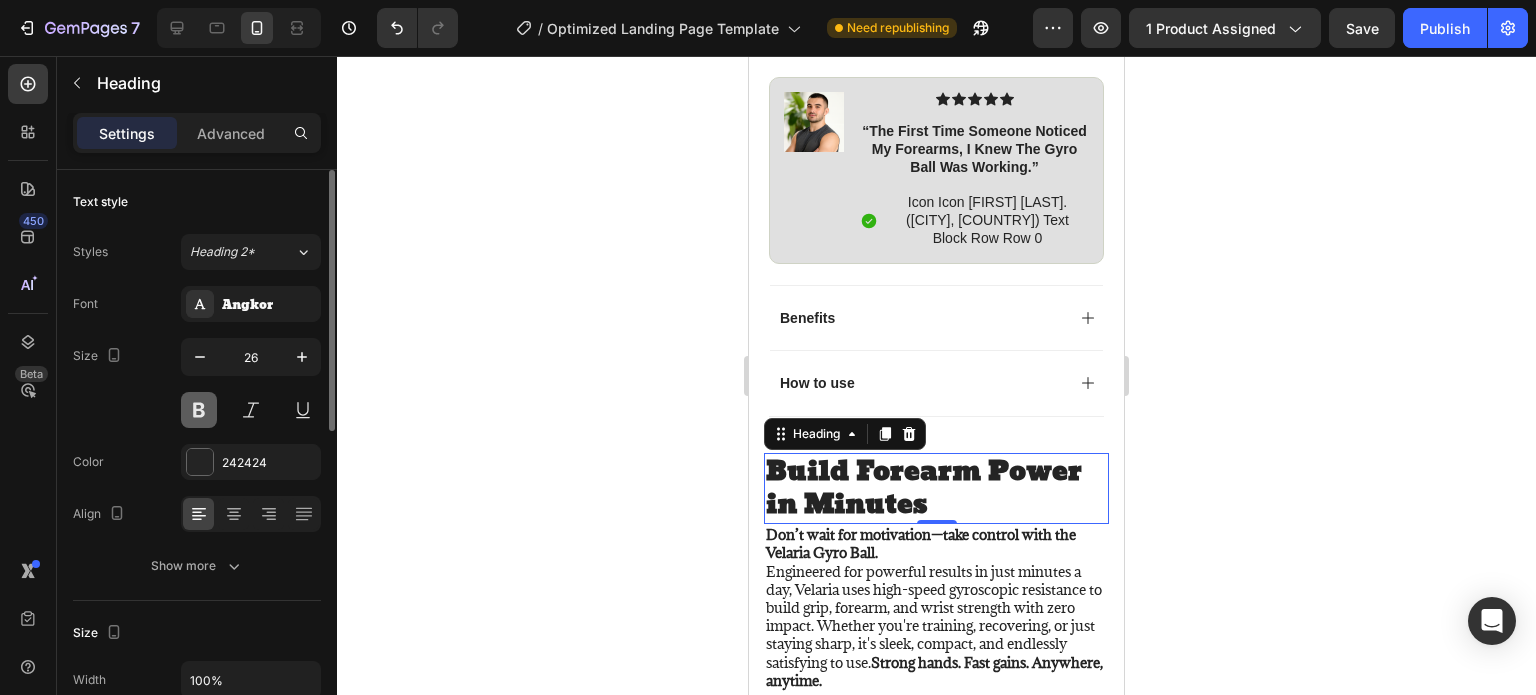 click at bounding box center [199, 410] 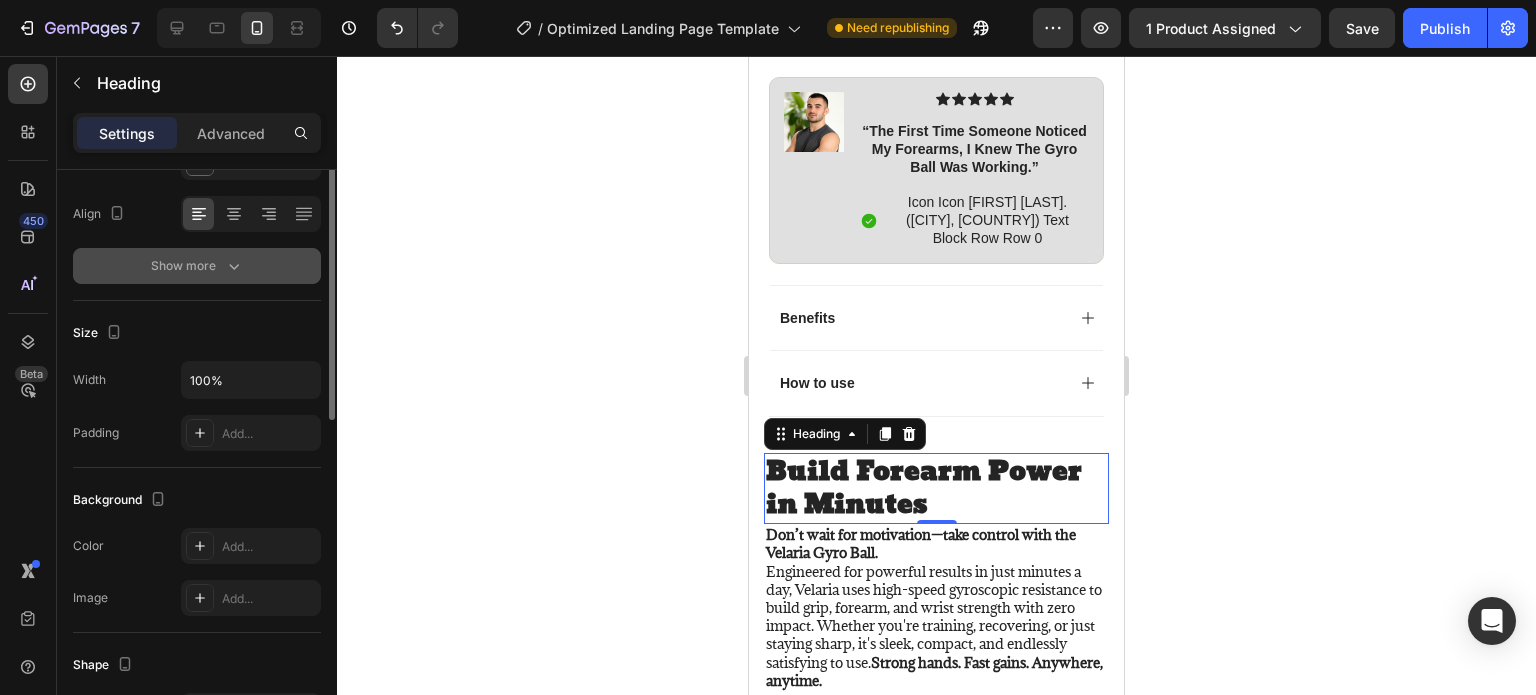 scroll, scrollTop: 200, scrollLeft: 0, axis: vertical 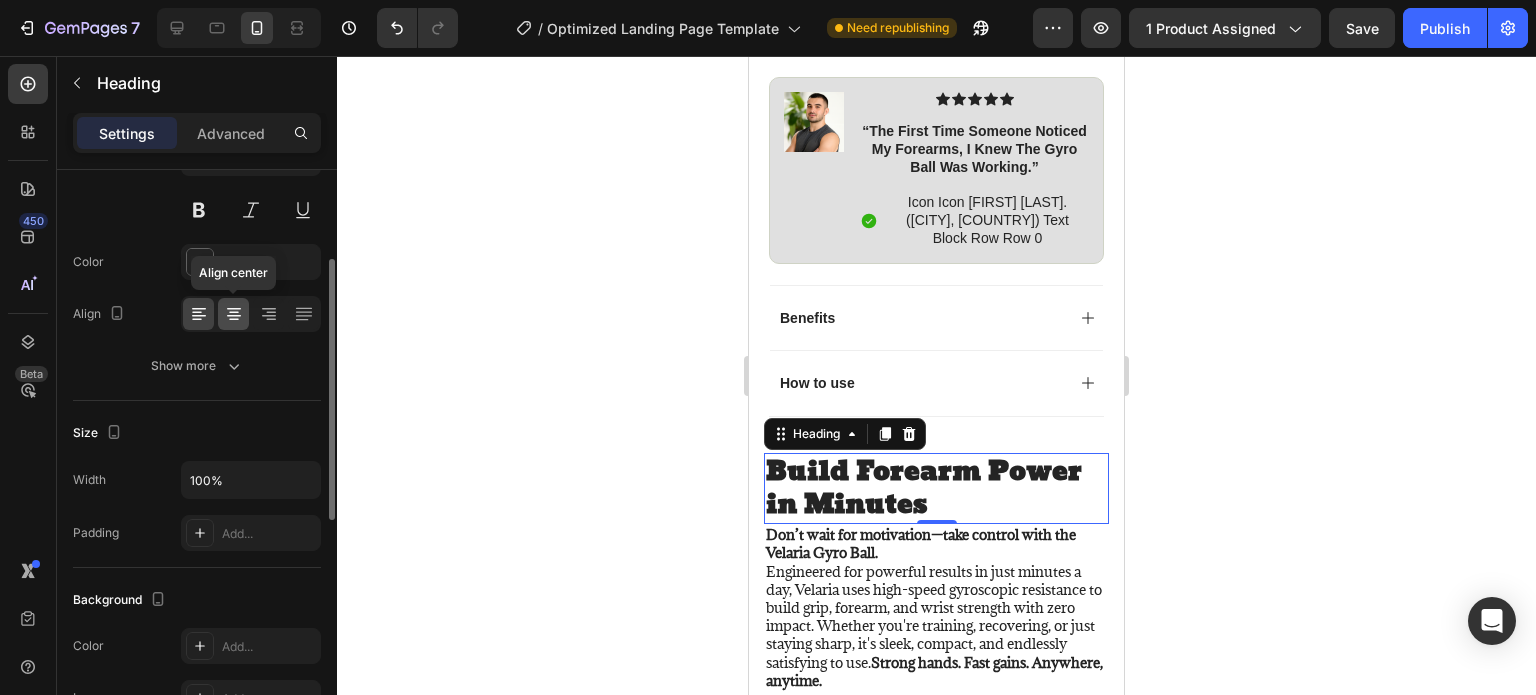 click 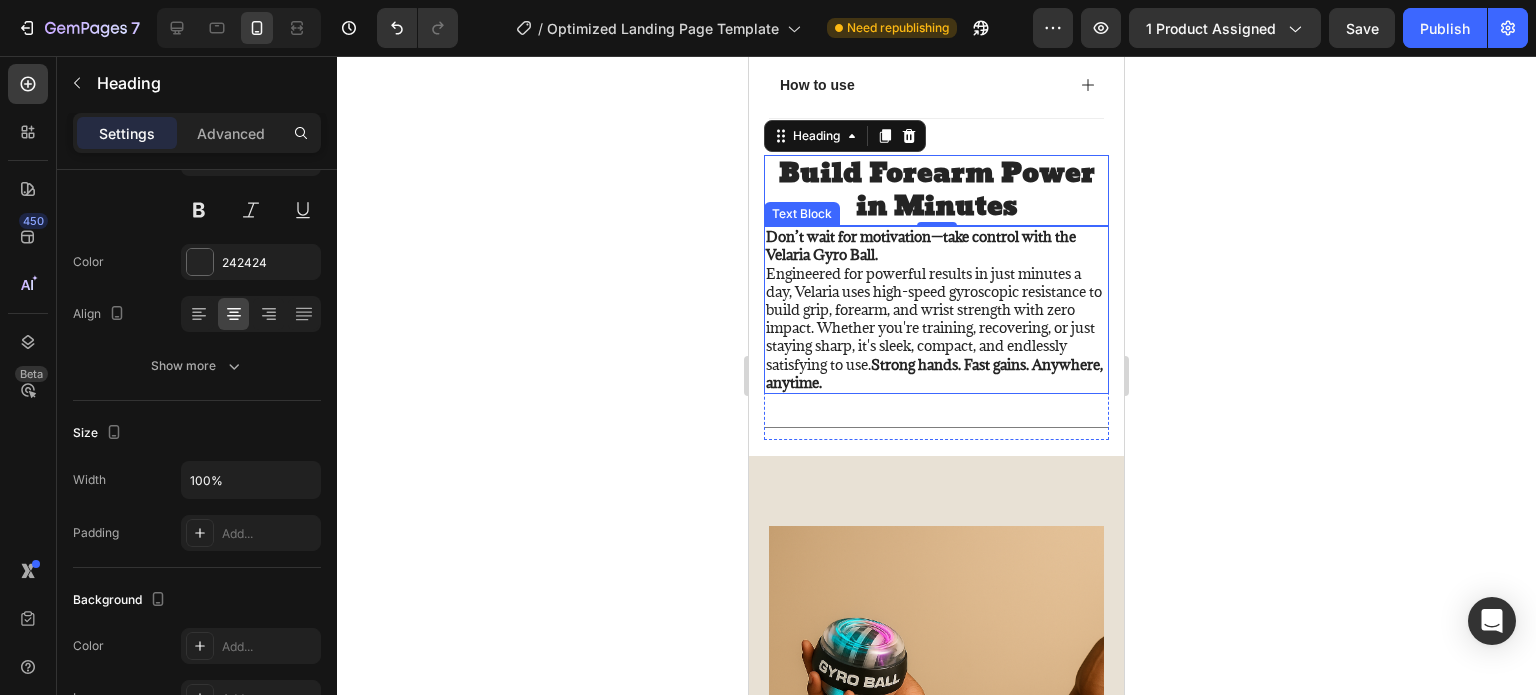 scroll, scrollTop: 1700, scrollLeft: 0, axis: vertical 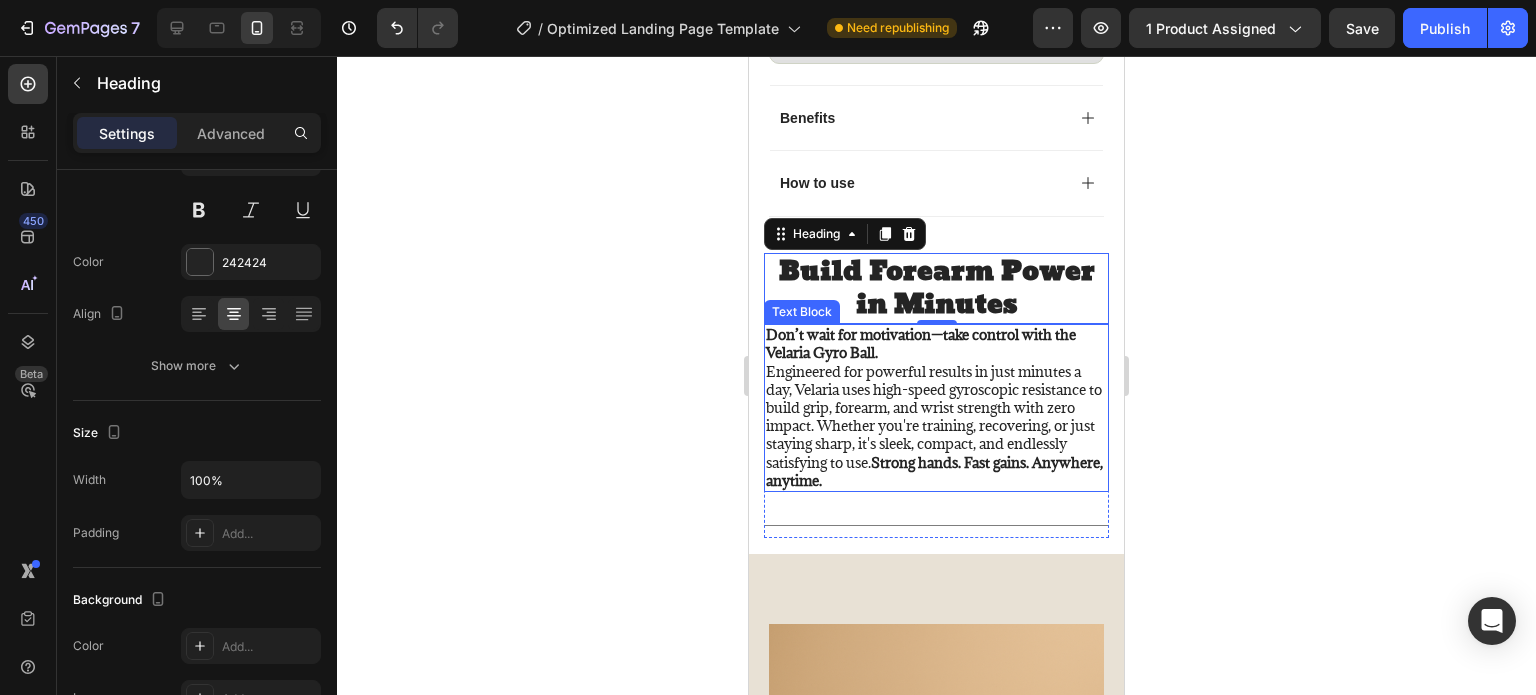 click on "Don’t wait for motivation—take control with the Velaria Gyro Ball. Engineered for powerful results in just minutes a day, Velaria uses high-speed gyroscopic resistance to build grip, forearm, and wrist strength with zero impact. Whether you're training, recovering, or just staying sharp, it's sleek, compact, and endlessly satisfying to use.  Strong hands. Fast gains. Anywhere, anytime." at bounding box center [936, 408] 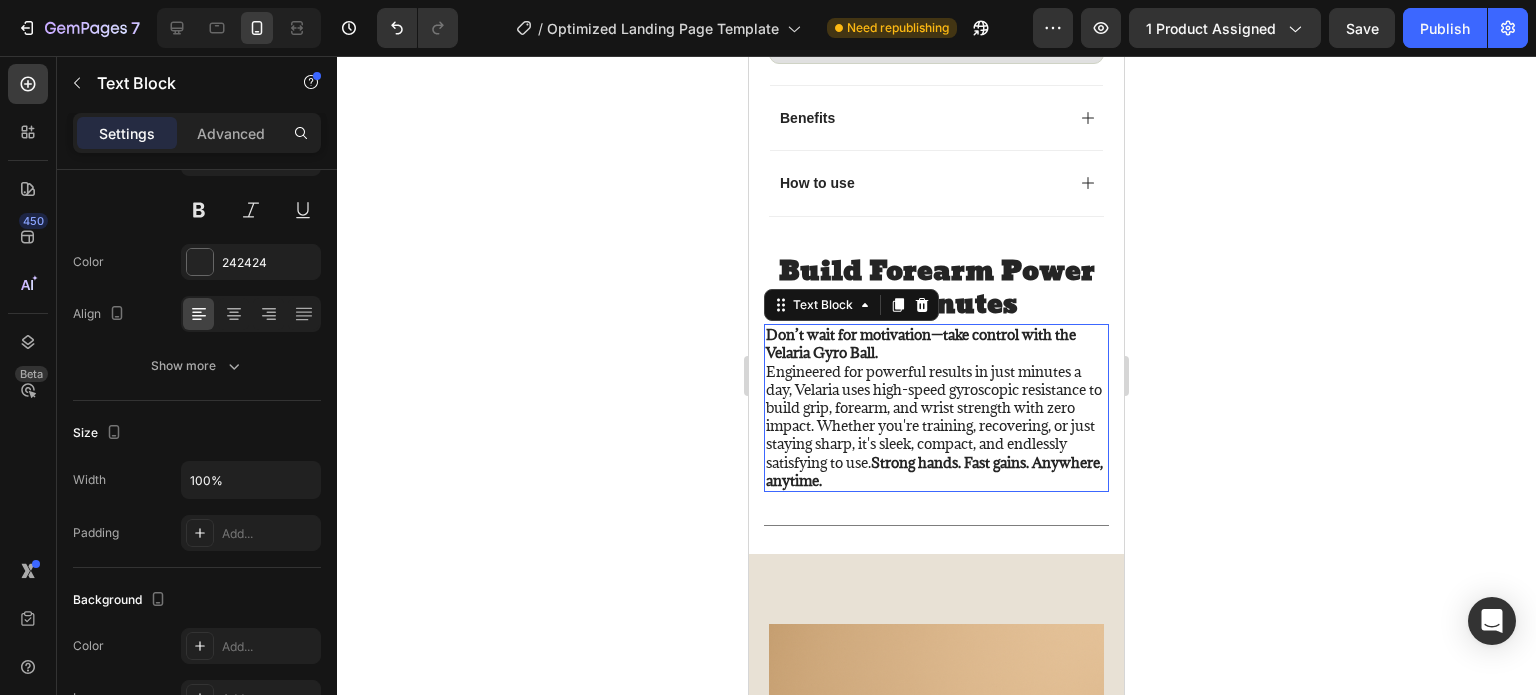 scroll, scrollTop: 0, scrollLeft: 0, axis: both 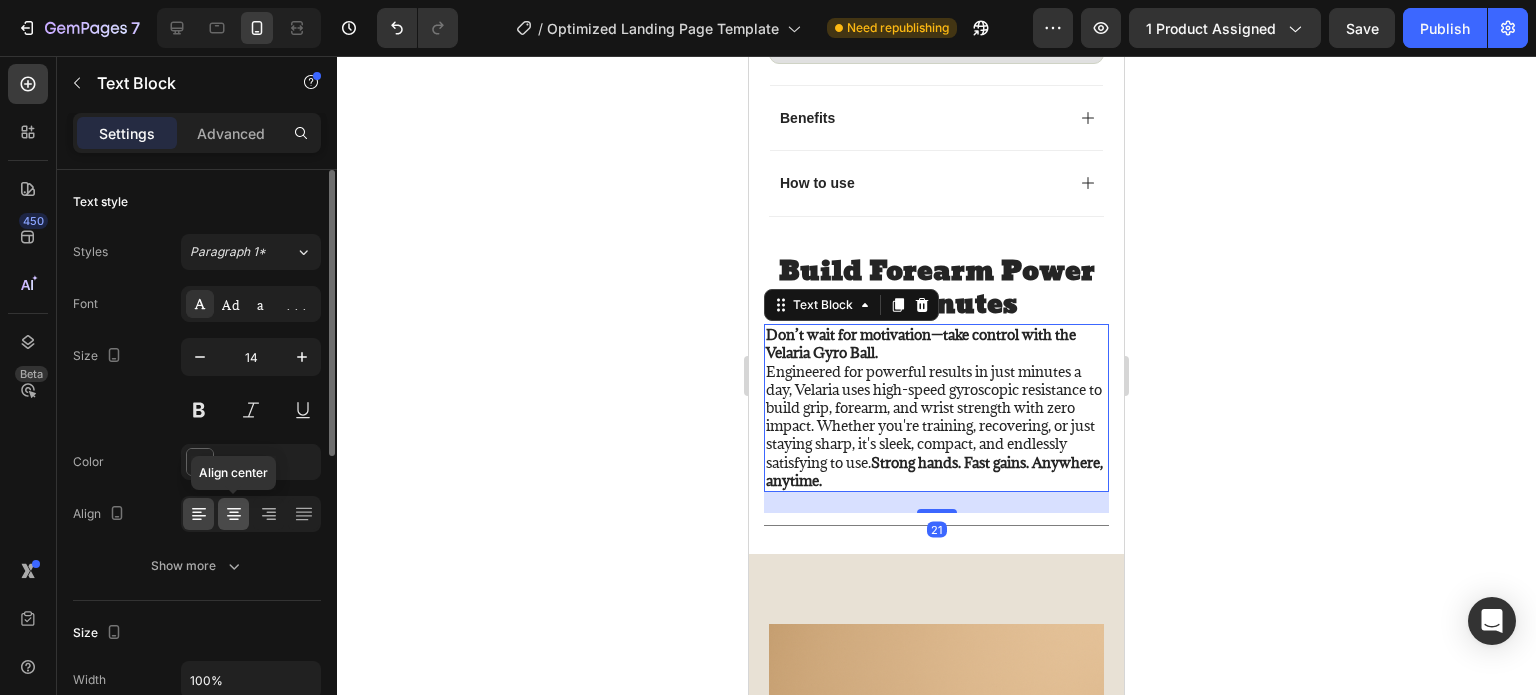 click 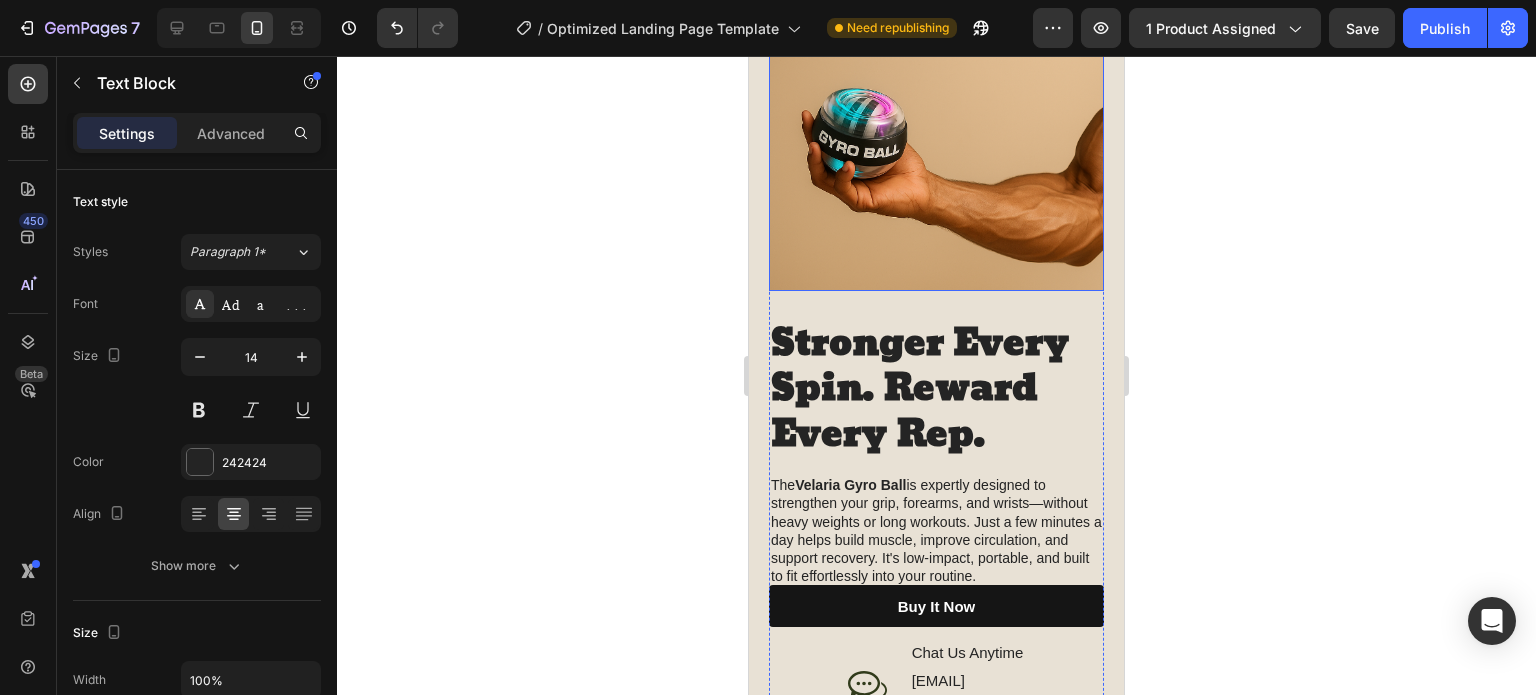 scroll, scrollTop: 2300, scrollLeft: 0, axis: vertical 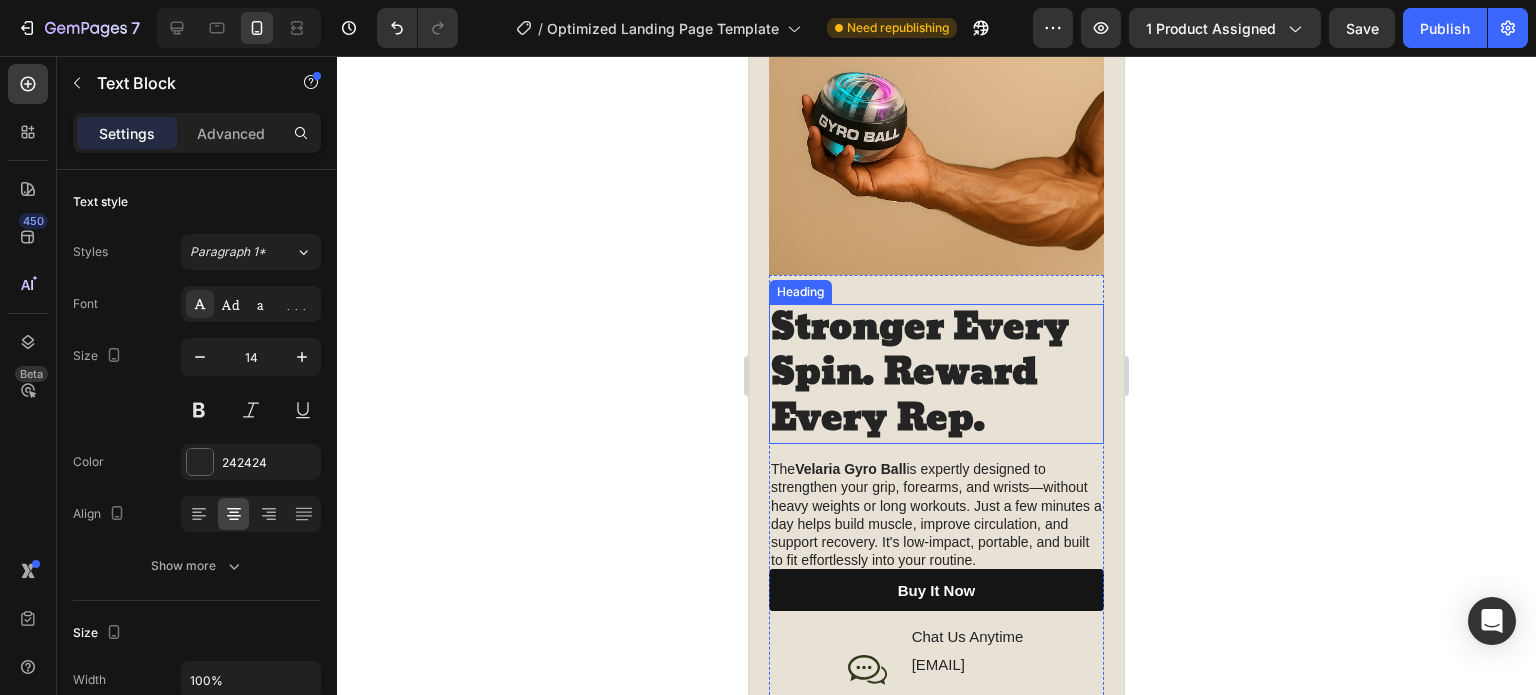 click on "Stronger Every Spin. Reward Every Rep." at bounding box center (920, 373) 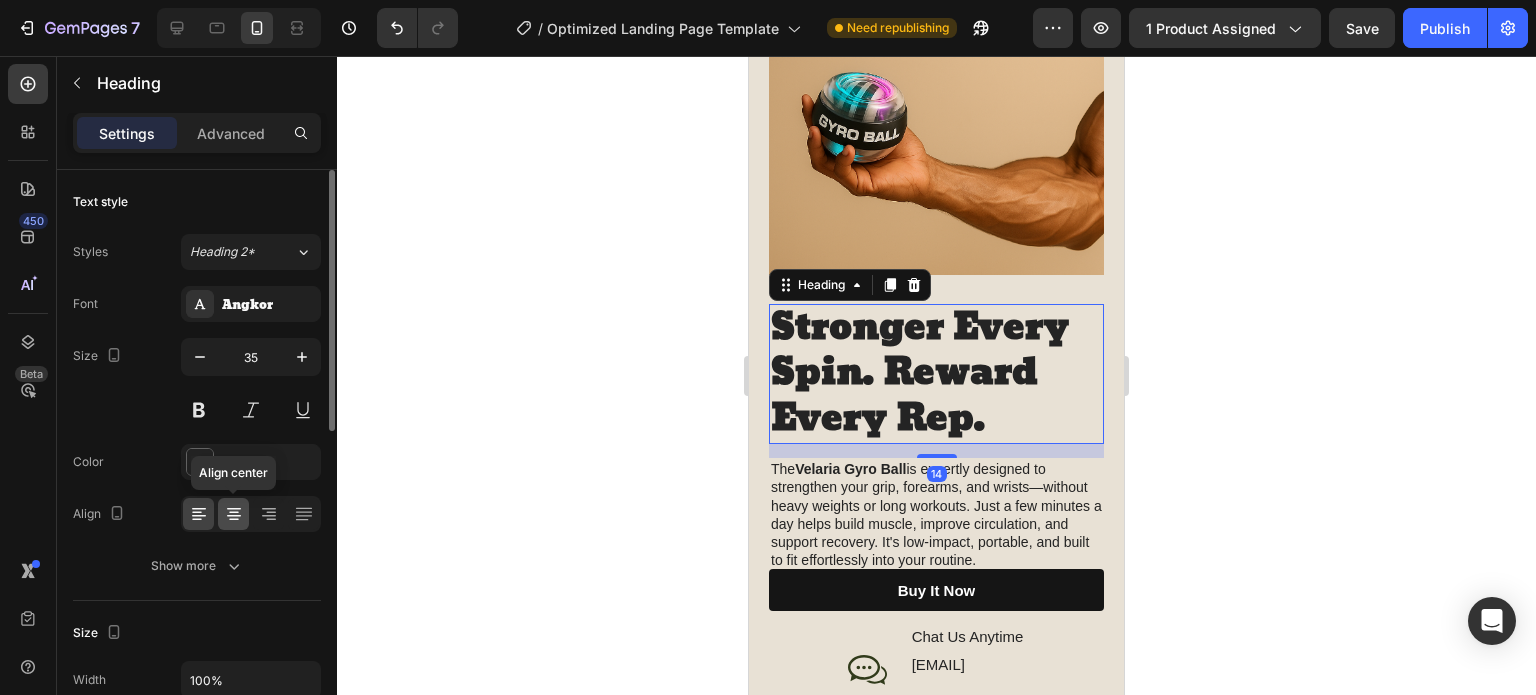 click 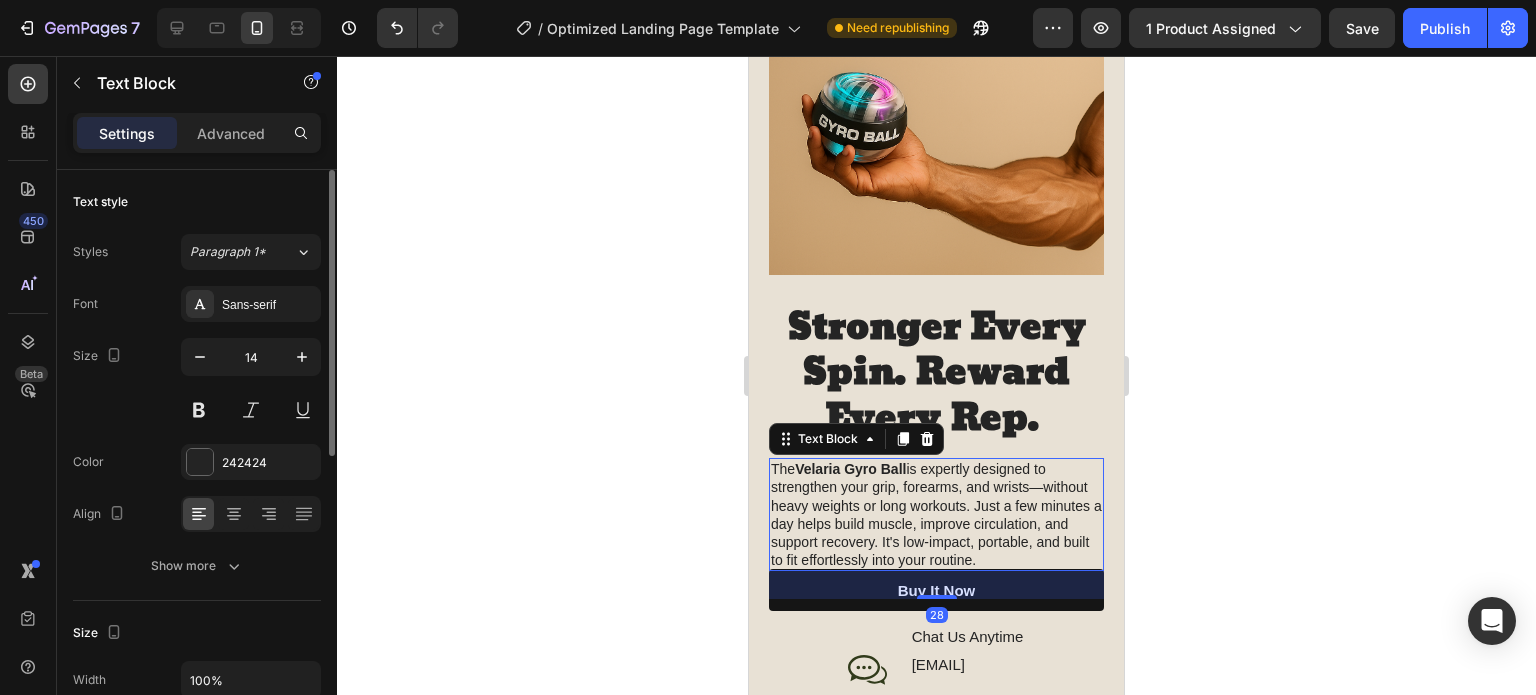 click on "The  Velaria Gyro Ball  is expertly designed to strengthen your grip, forearms, and wrists—without heavy weights or long workouts. Just a few minutes a day helps build muscle, improve circulation, and support recovery. It's low-impact, portable, and built to fit effortlessly into your routine." at bounding box center [936, 514] 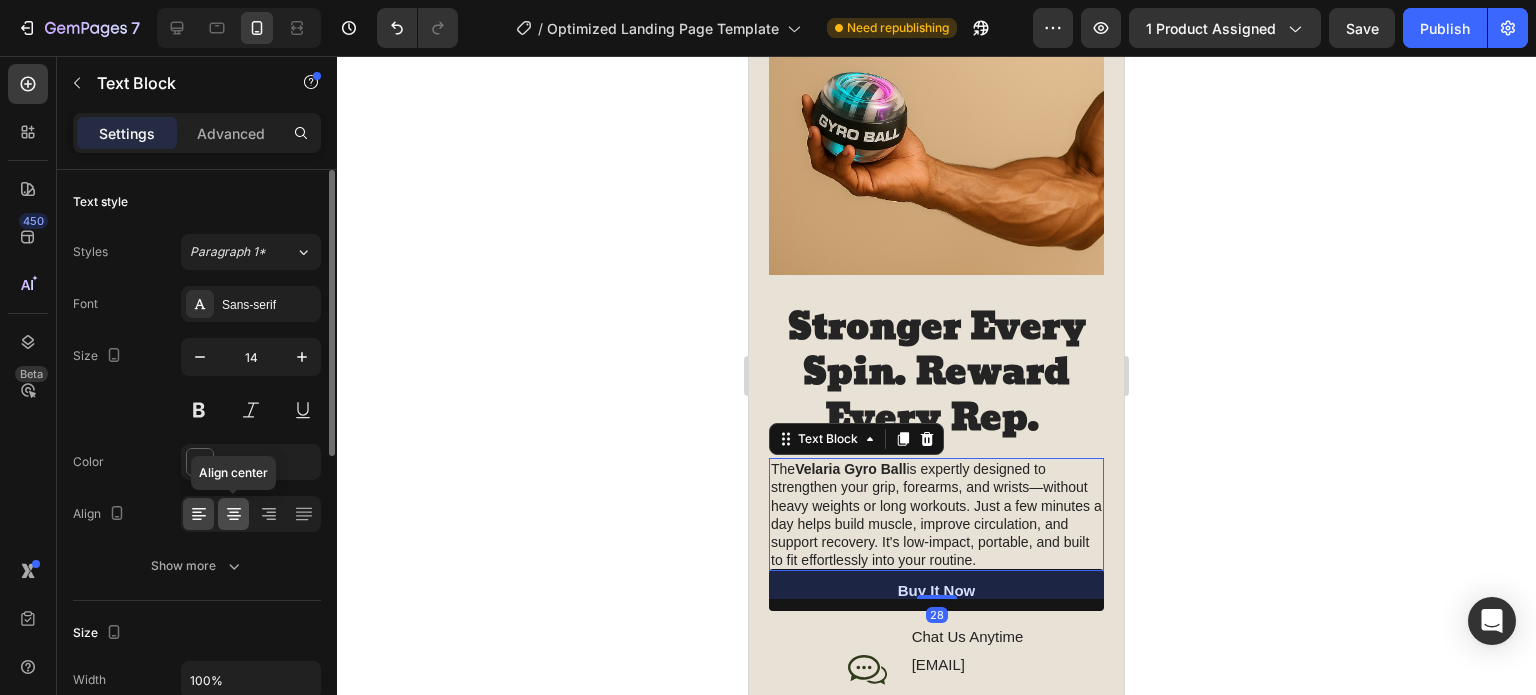 click 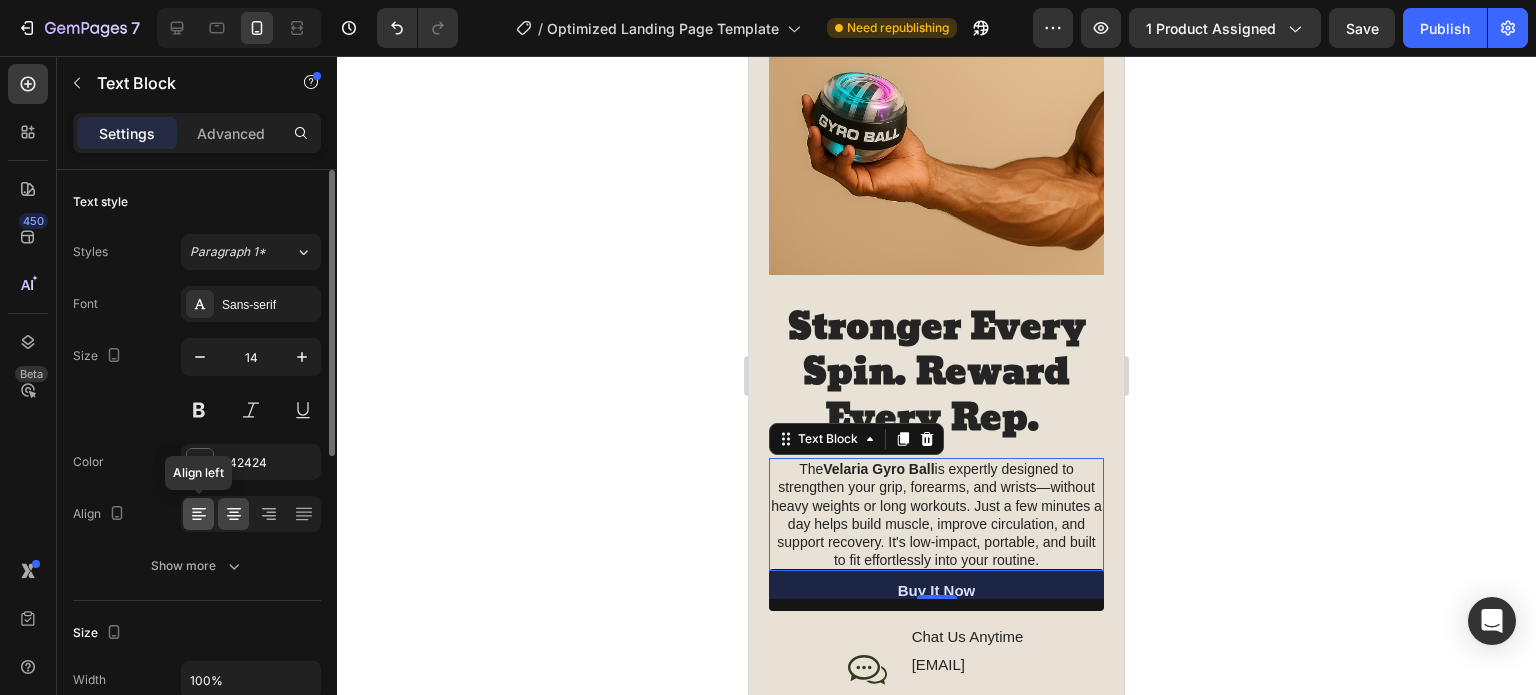 click 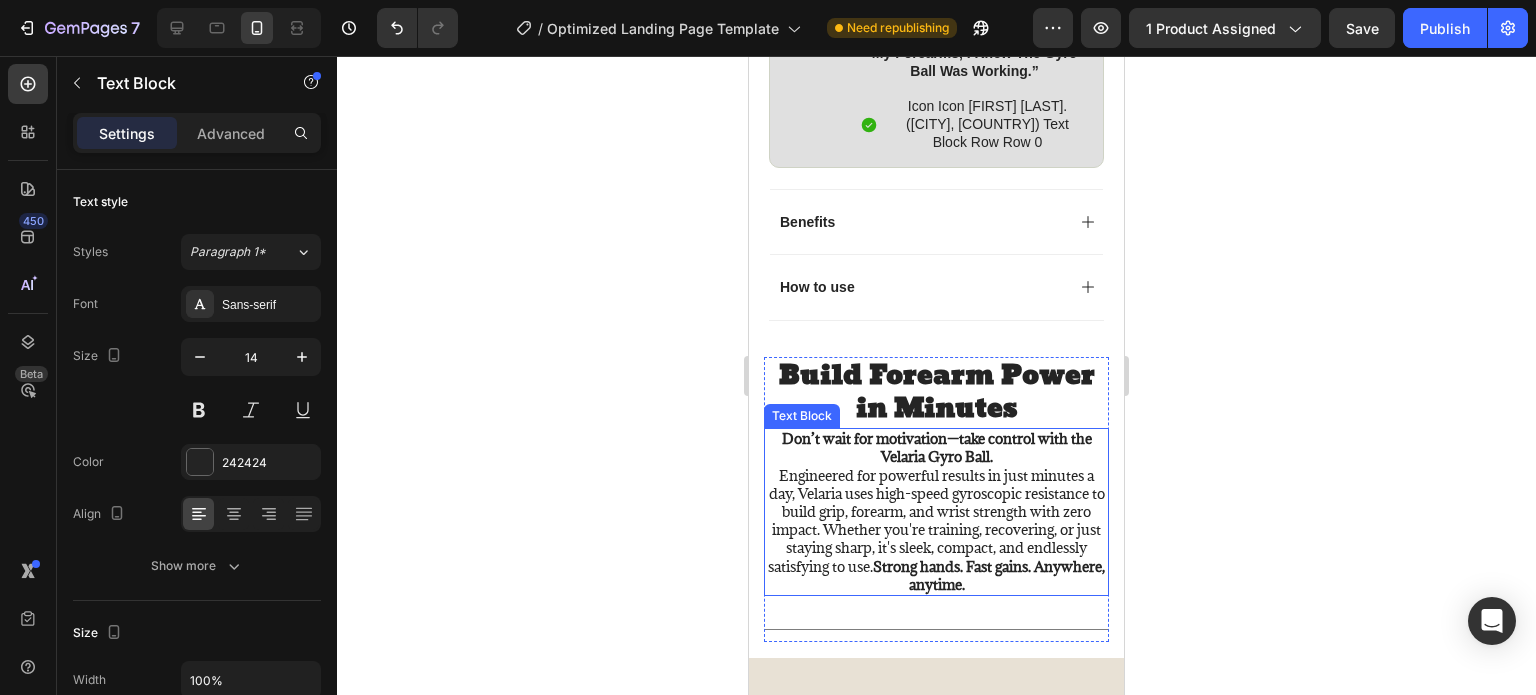 scroll, scrollTop: 1600, scrollLeft: 0, axis: vertical 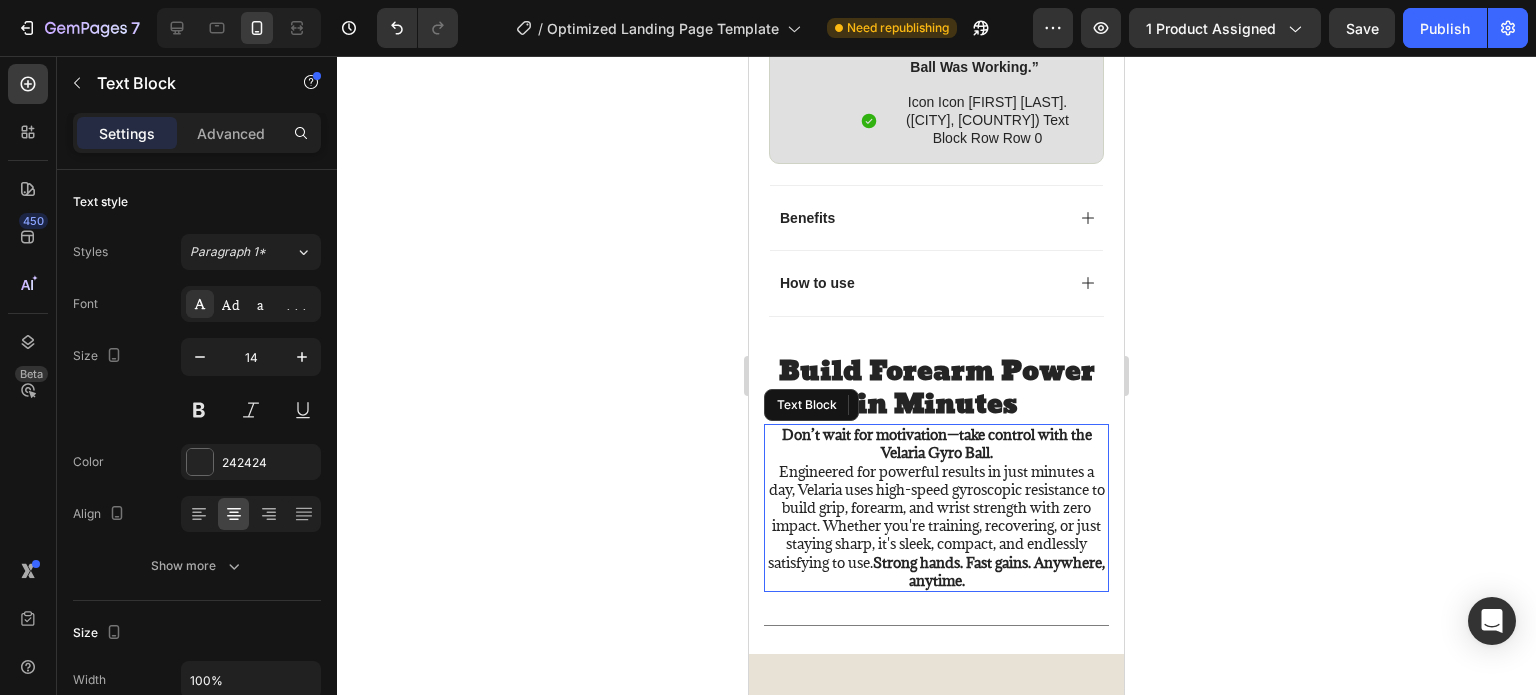 click on "Don’t wait for motivation—take control with the Velaria Gyro Ball. Engineered for powerful results in just minutes a day, Velaria uses high-speed gyroscopic resistance to build grip, forearm, and wrist strength with zero impact. Whether you're training, recovering, or just staying sharp, it's sleek, compact, and endlessly satisfying to use.  Strong hands. Fast gains. Anywhere, anytime." at bounding box center (936, 508) 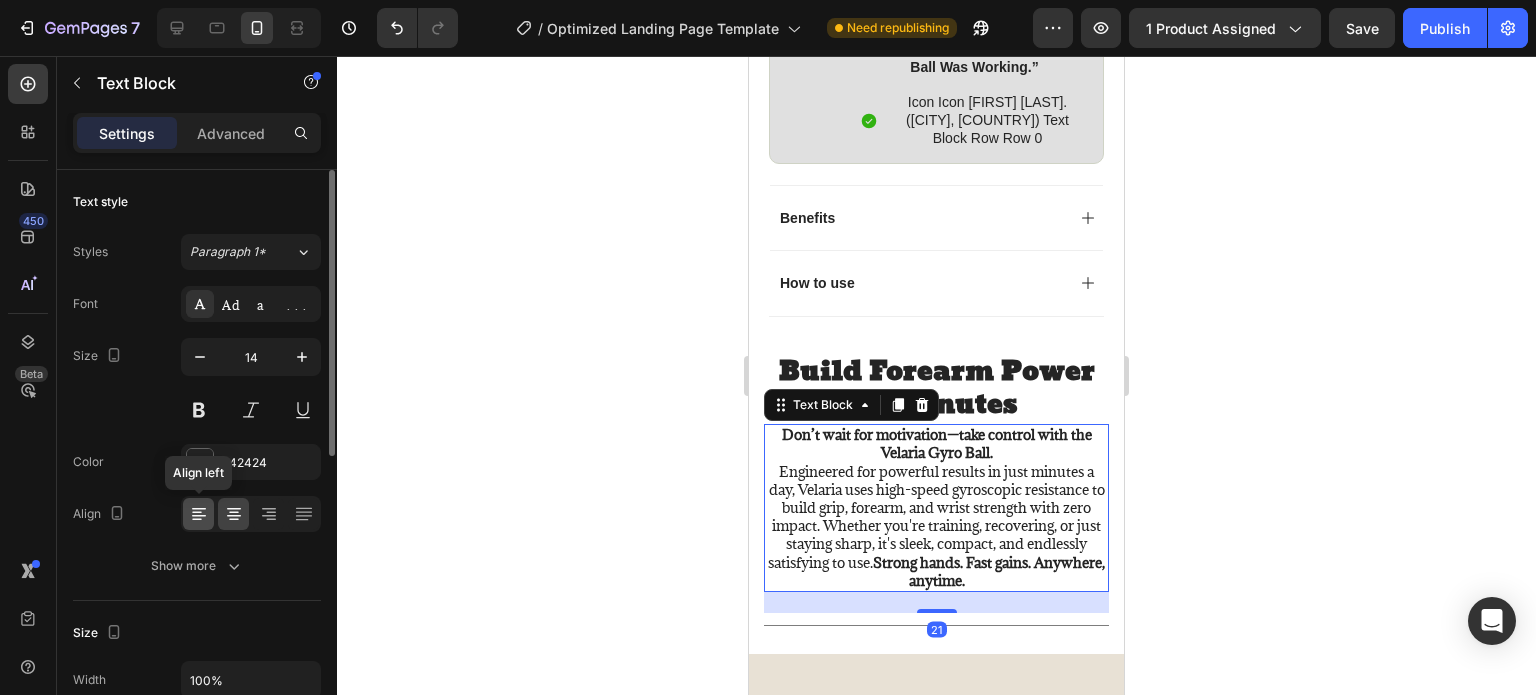 click 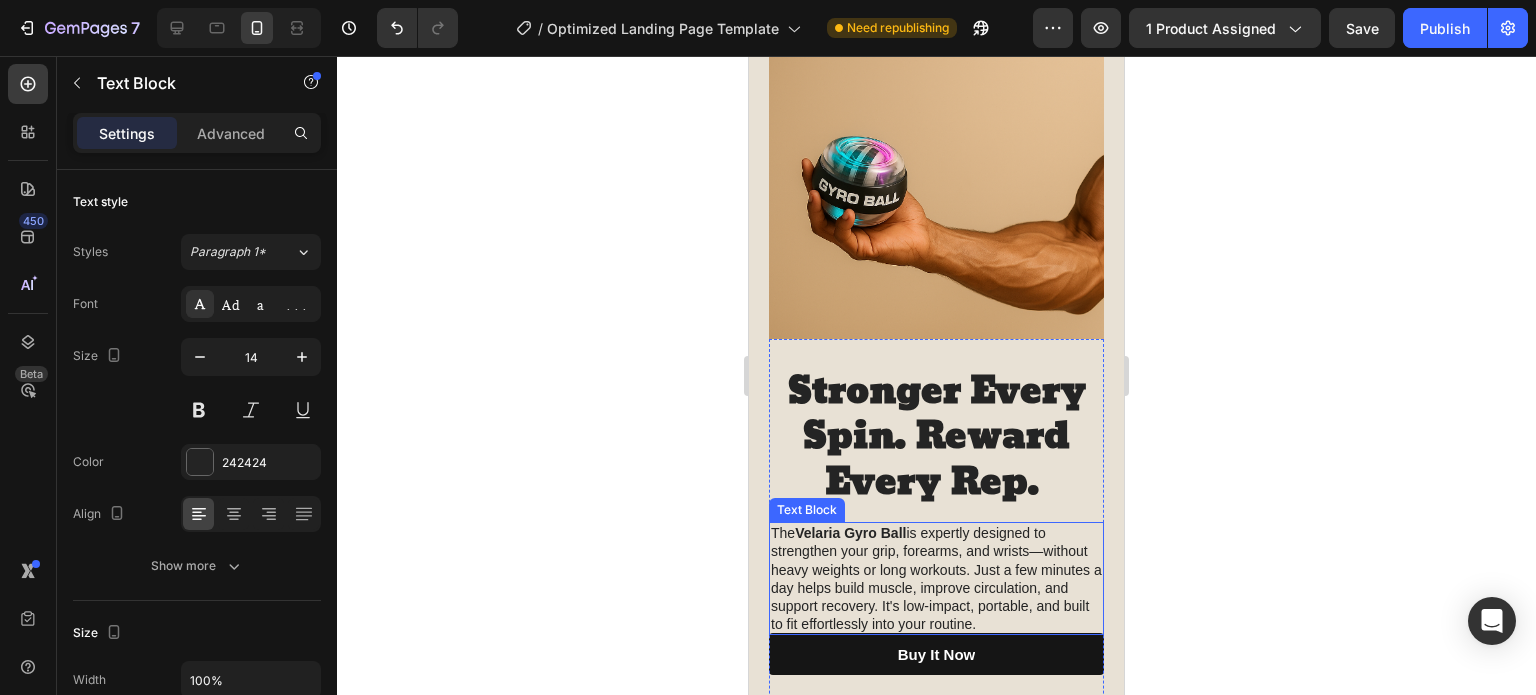 scroll, scrollTop: 2300, scrollLeft: 0, axis: vertical 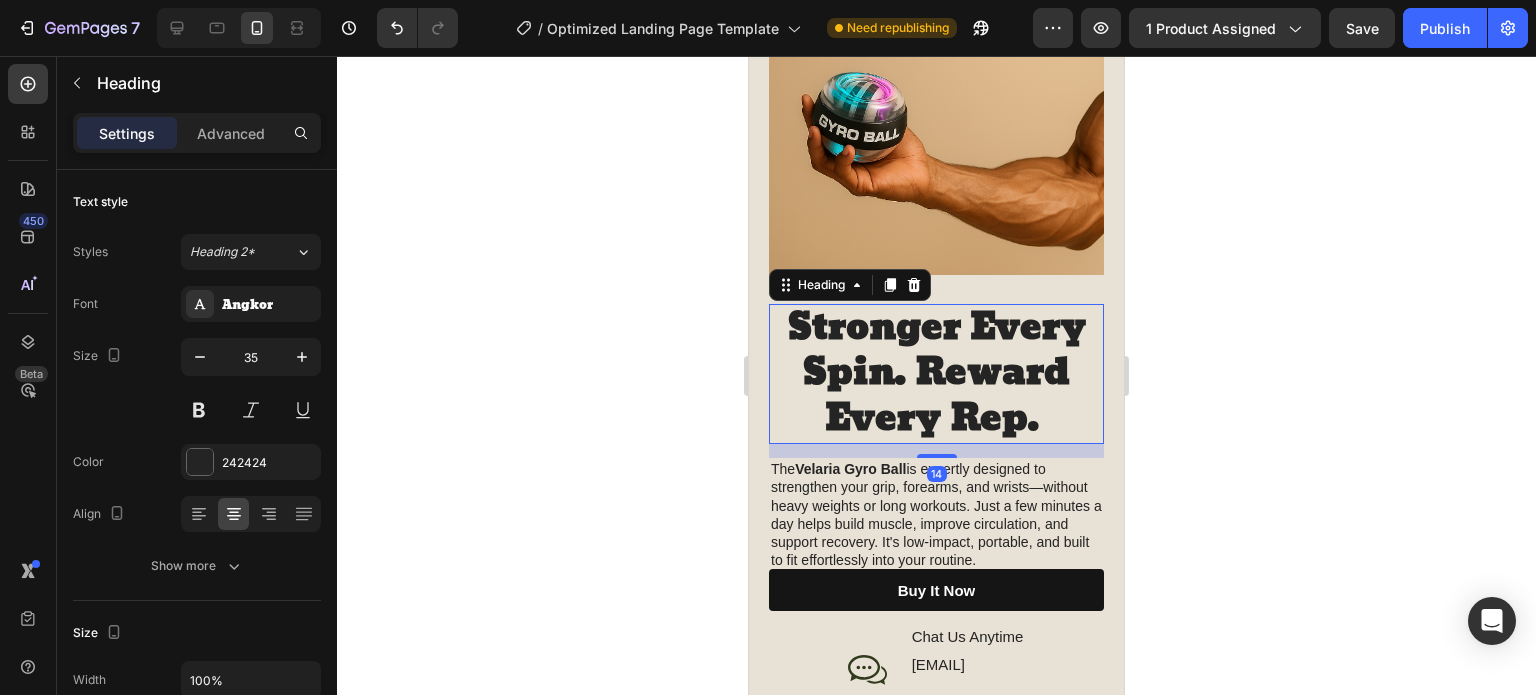 click on "Stronger Every Spin. Reward Every Rep." at bounding box center [937, 373] 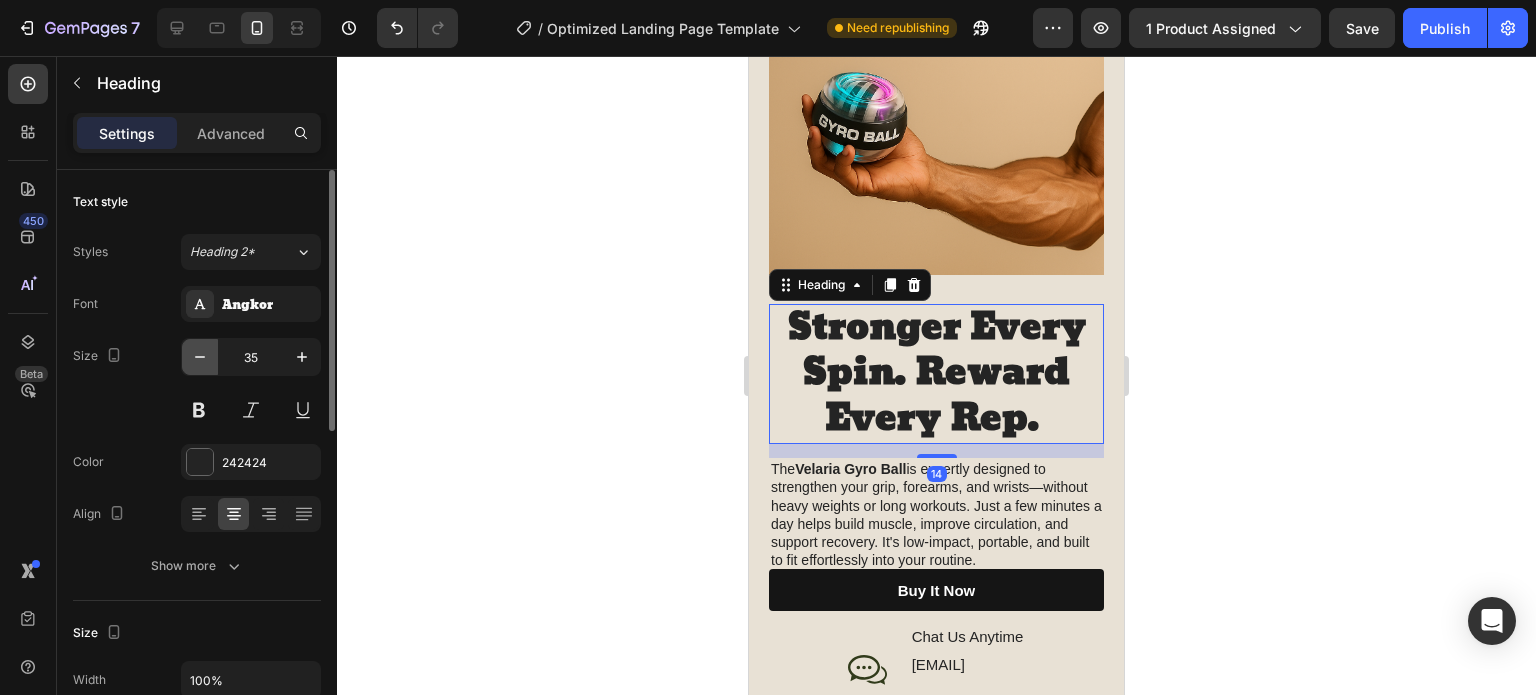 click 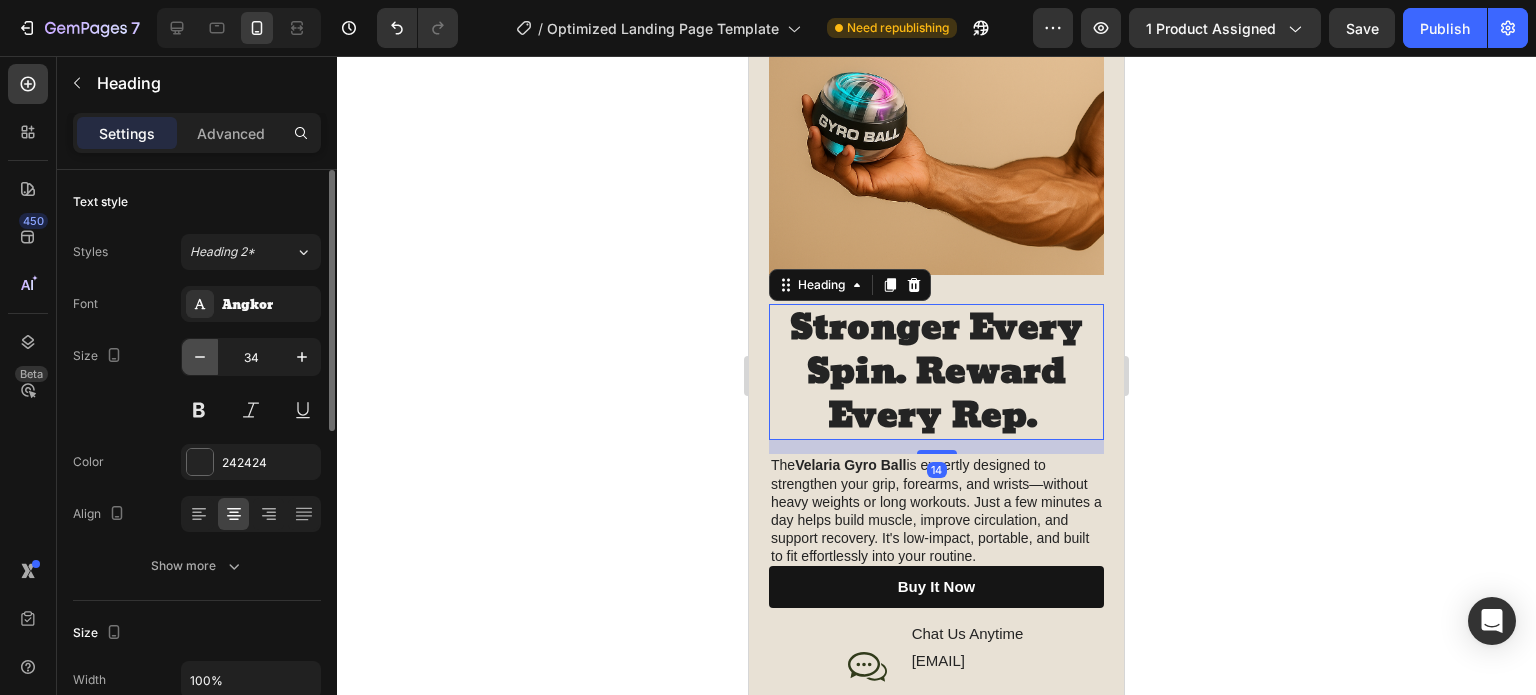 click 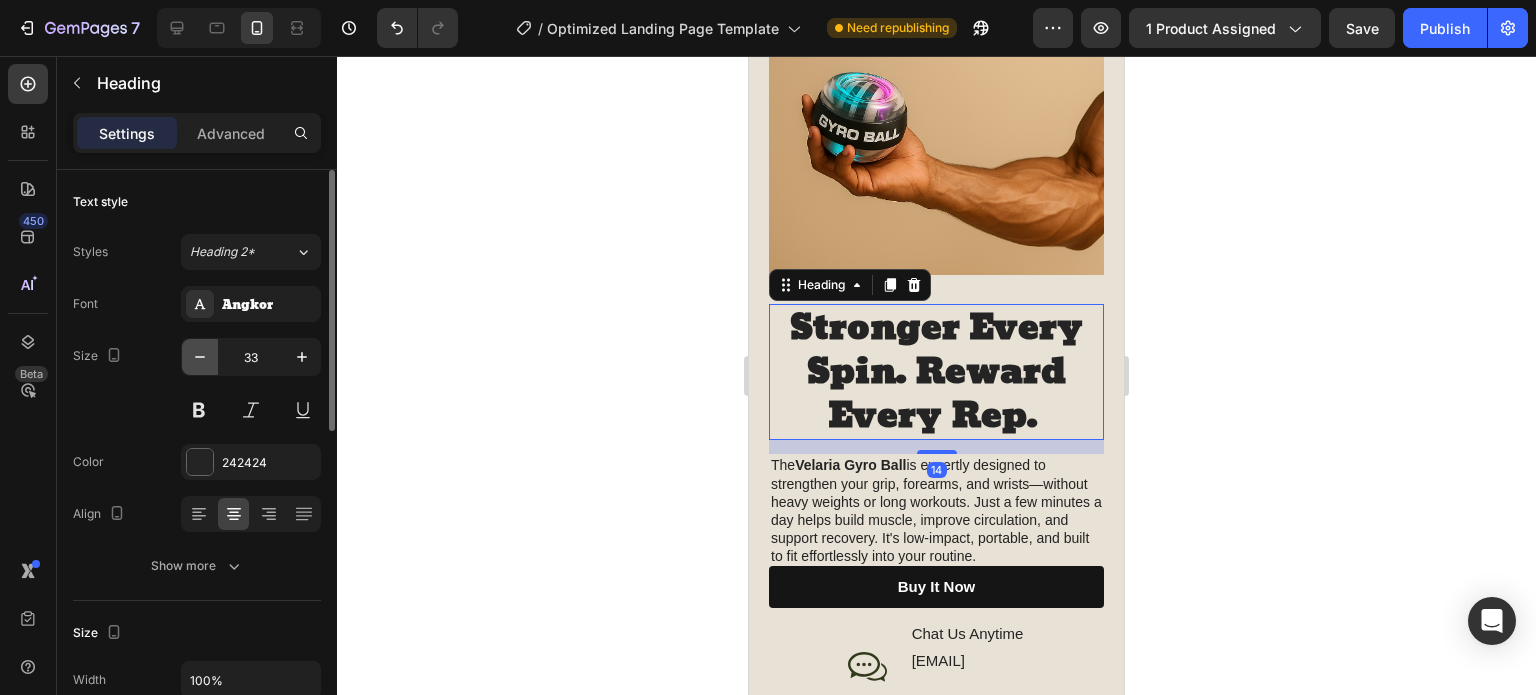 click 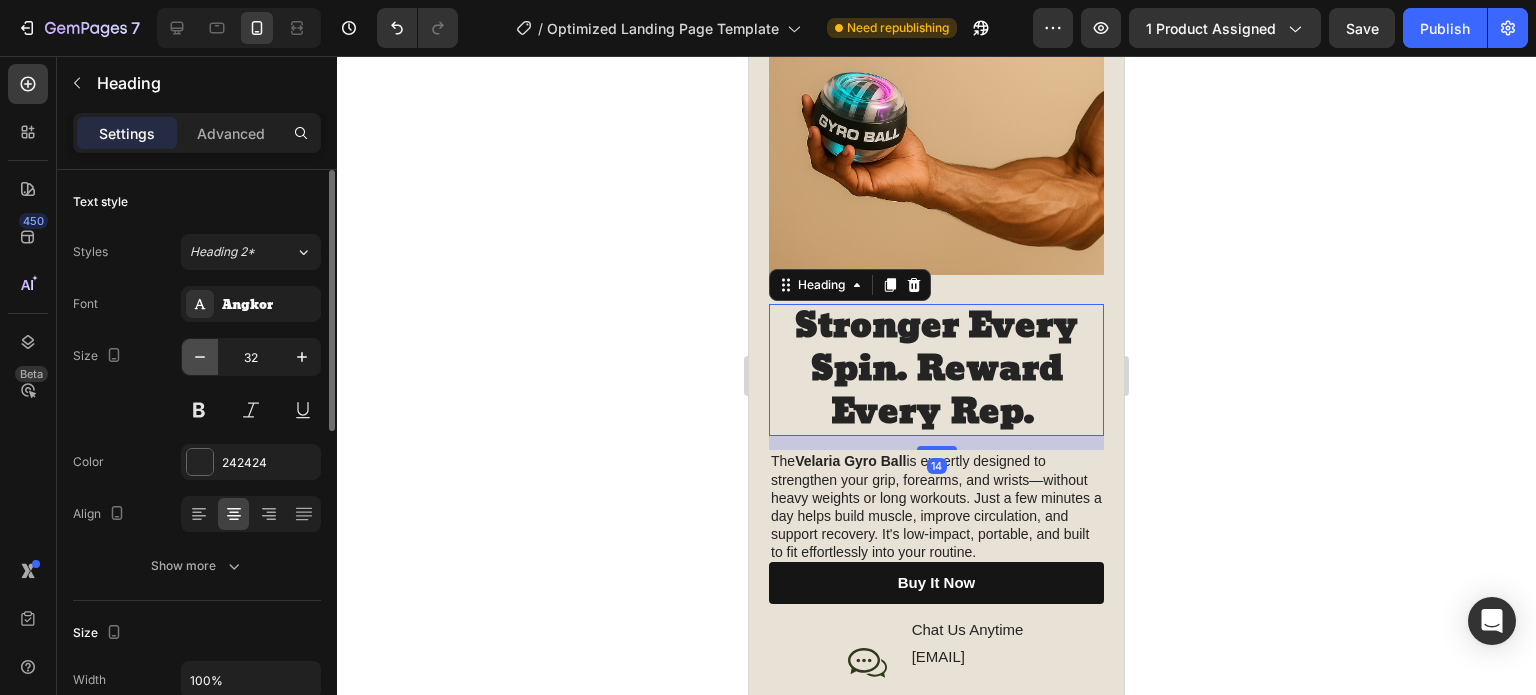 click 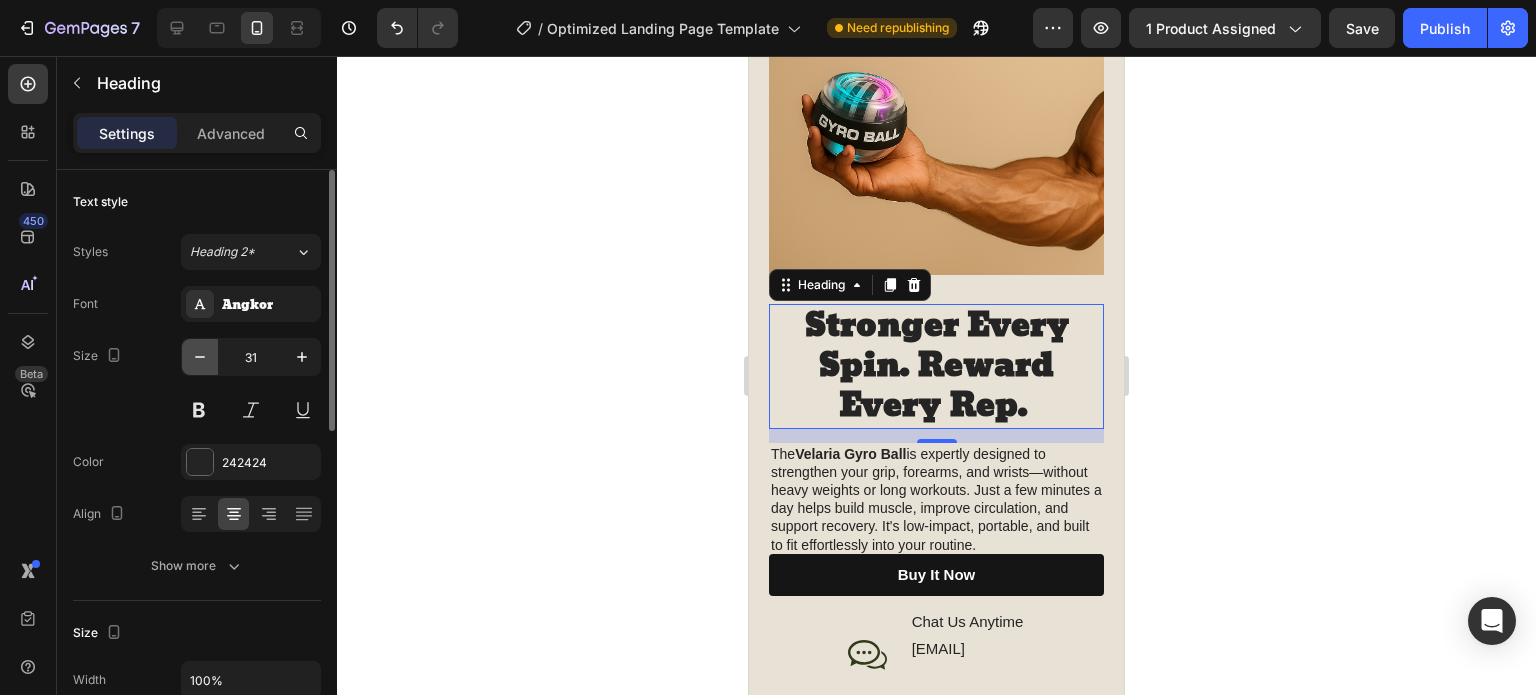 click 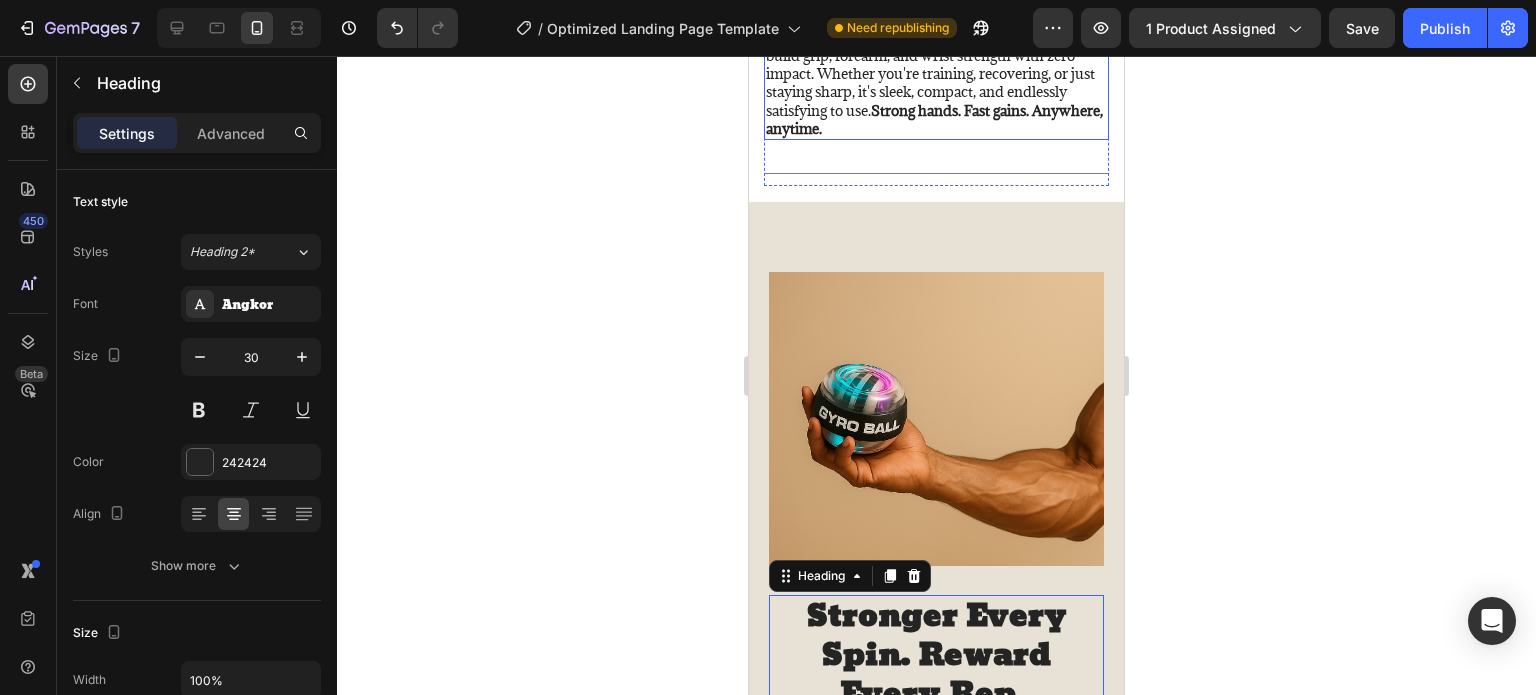 scroll, scrollTop: 1700, scrollLeft: 0, axis: vertical 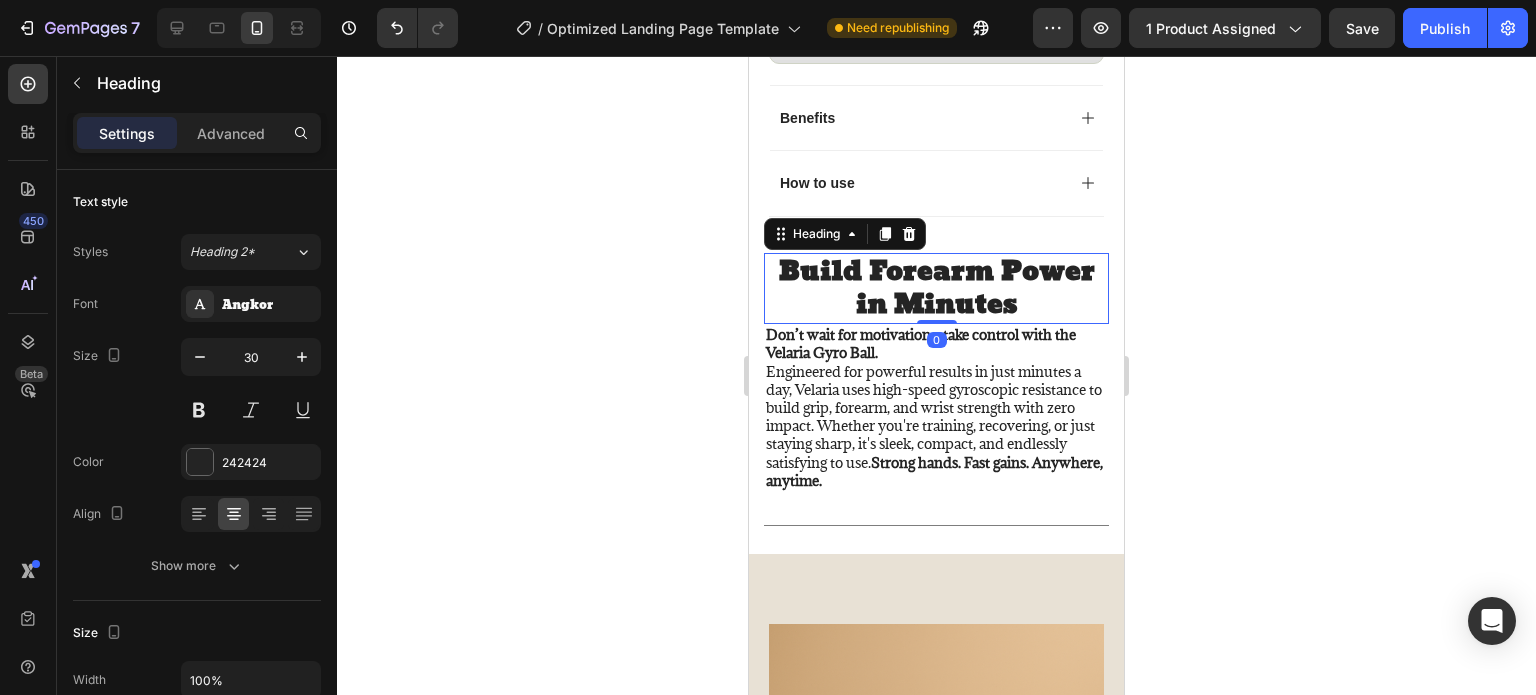 click on "Build Forearm Power in Minutes" at bounding box center [937, 288] 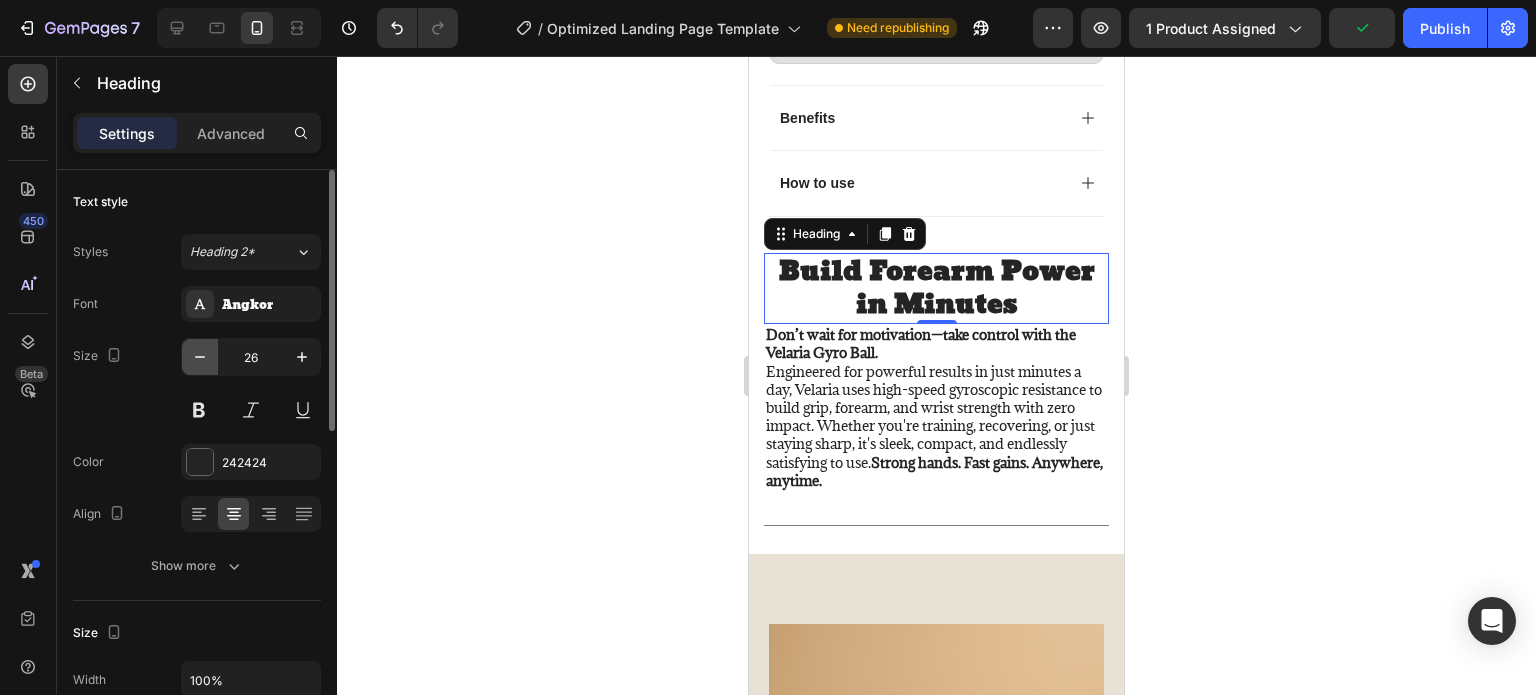 click 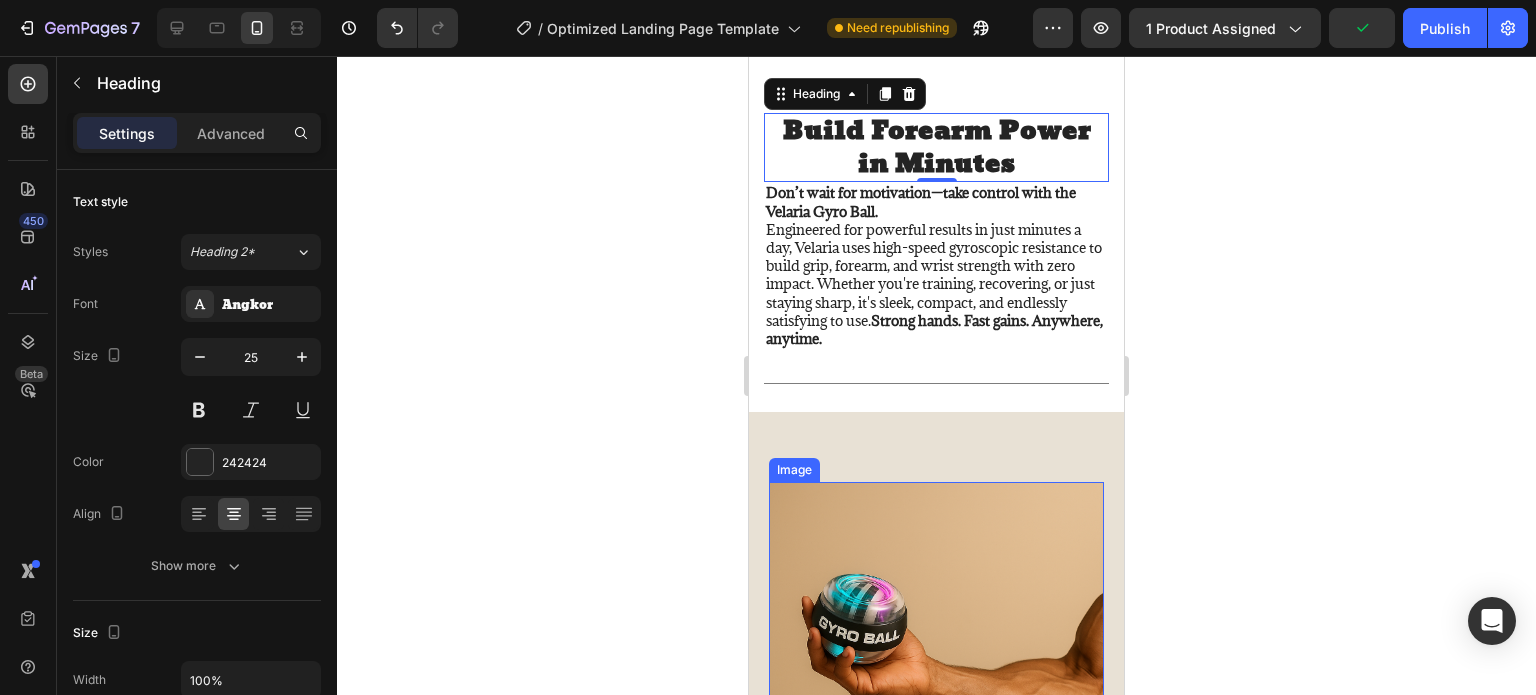 scroll, scrollTop: 2300, scrollLeft: 0, axis: vertical 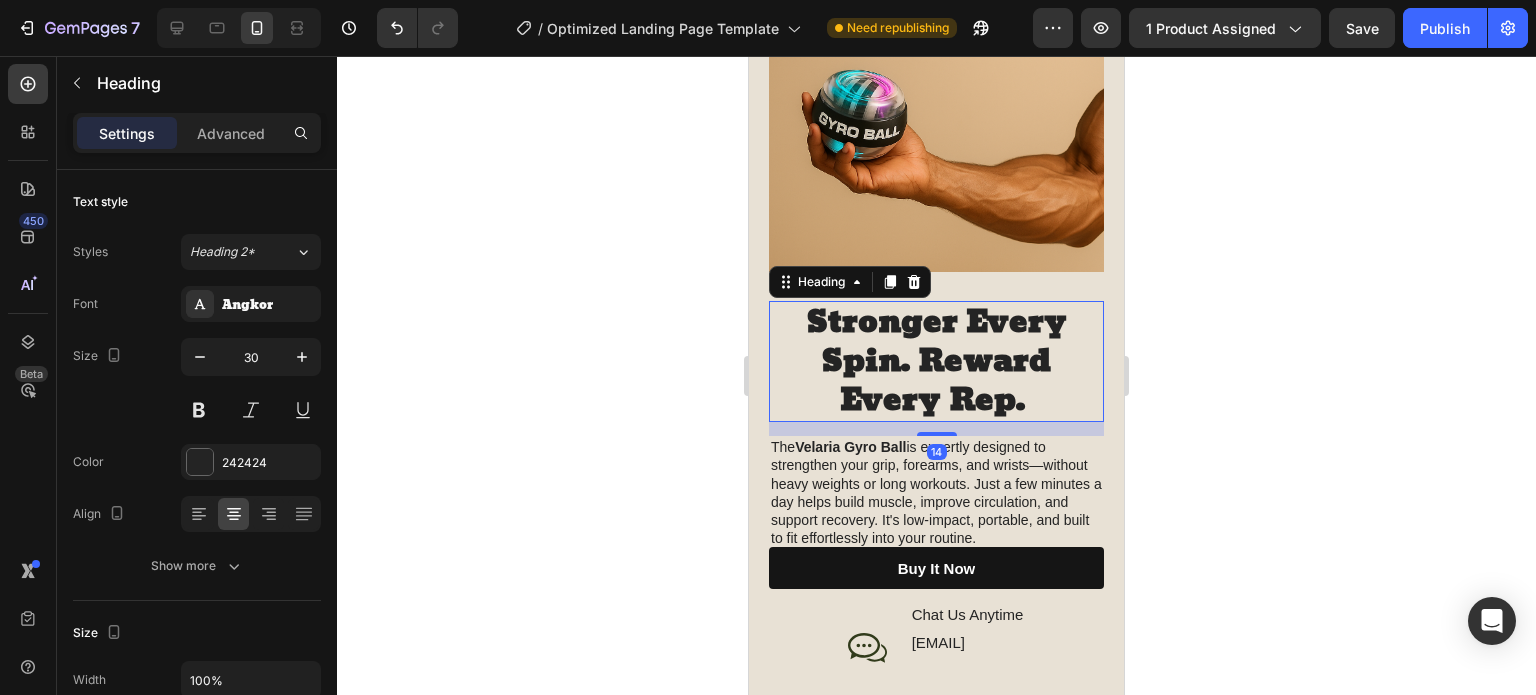 click on "Stronger Every Spin. Reward Every Rep." at bounding box center (937, 361) 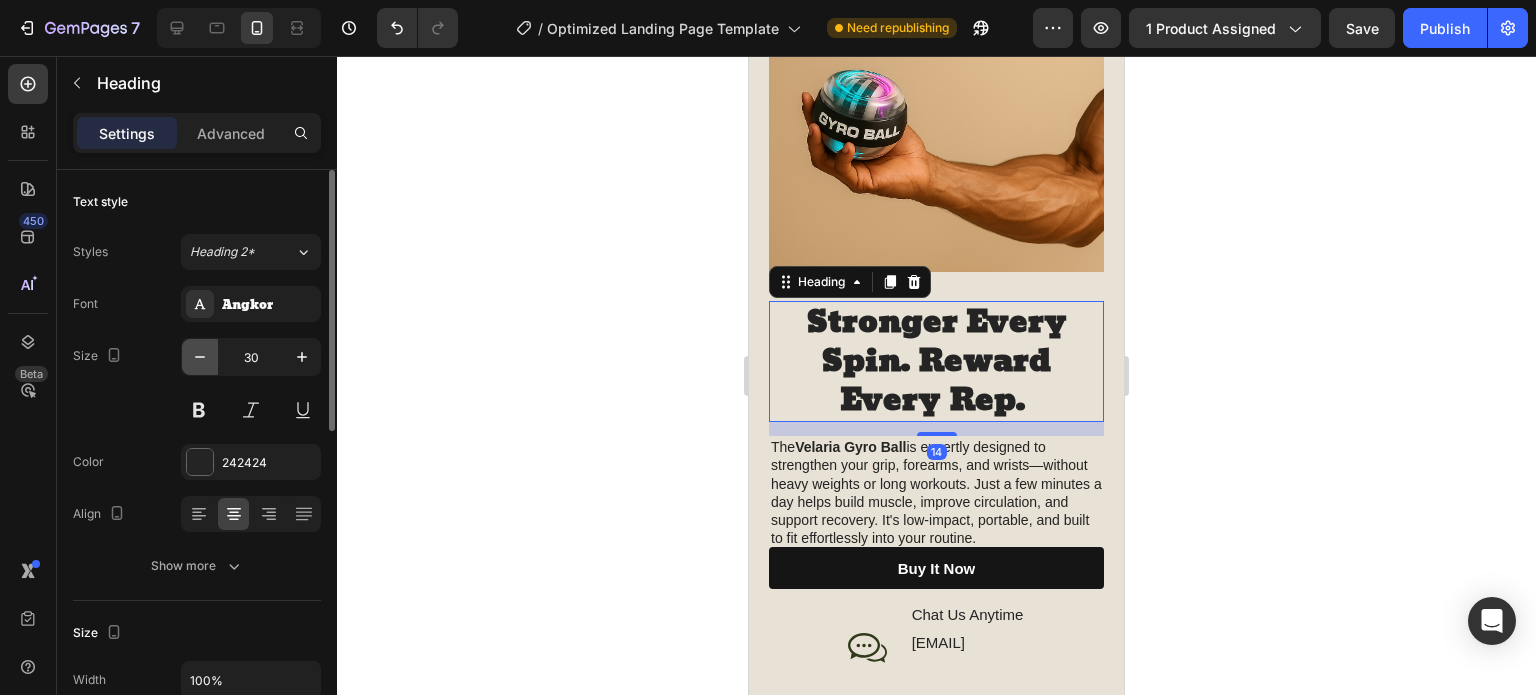 click 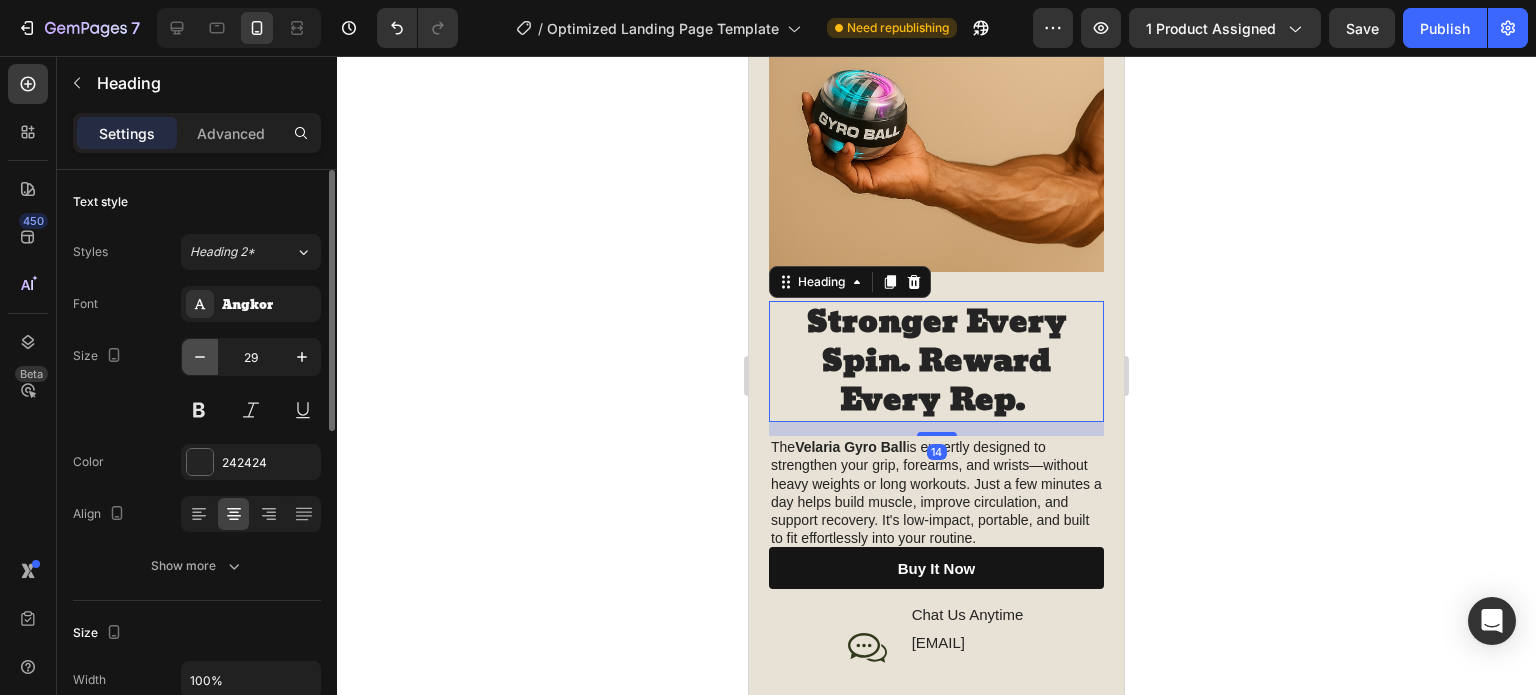 click 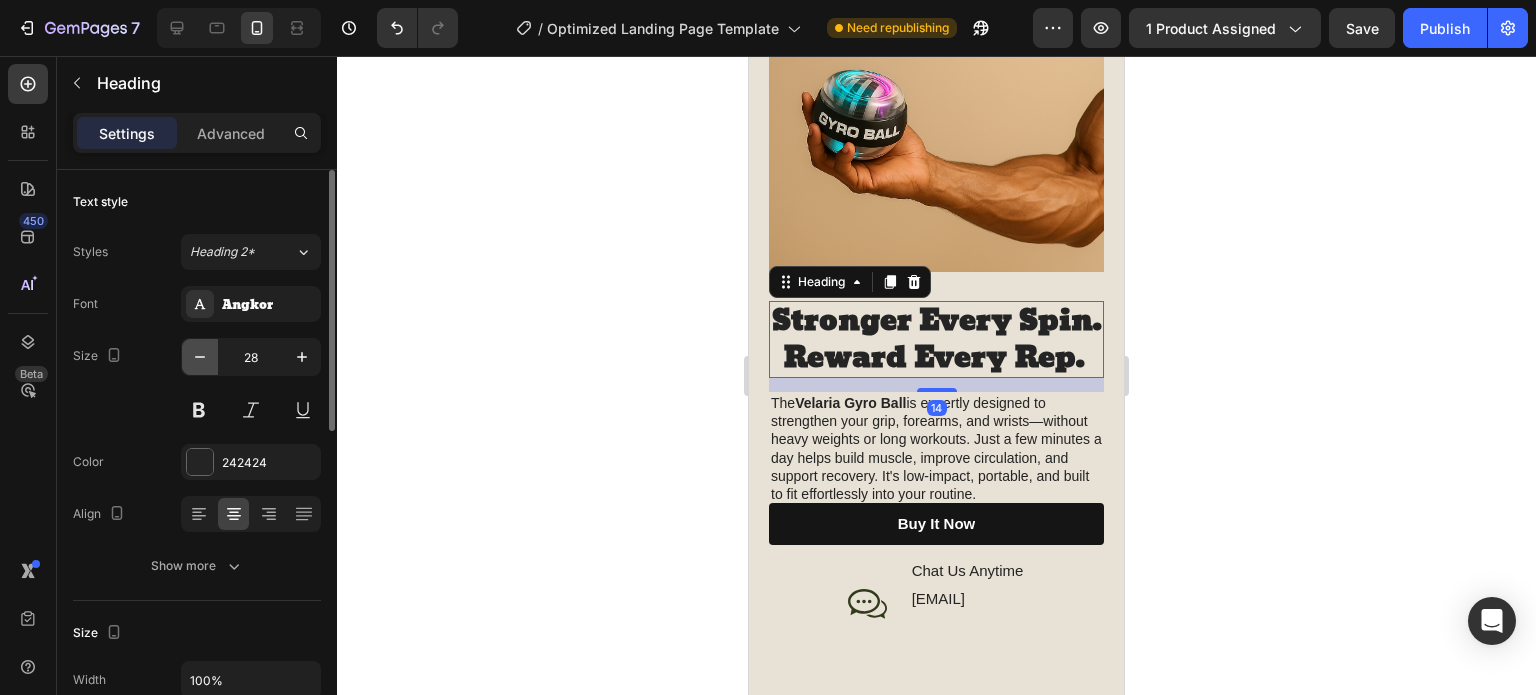 click 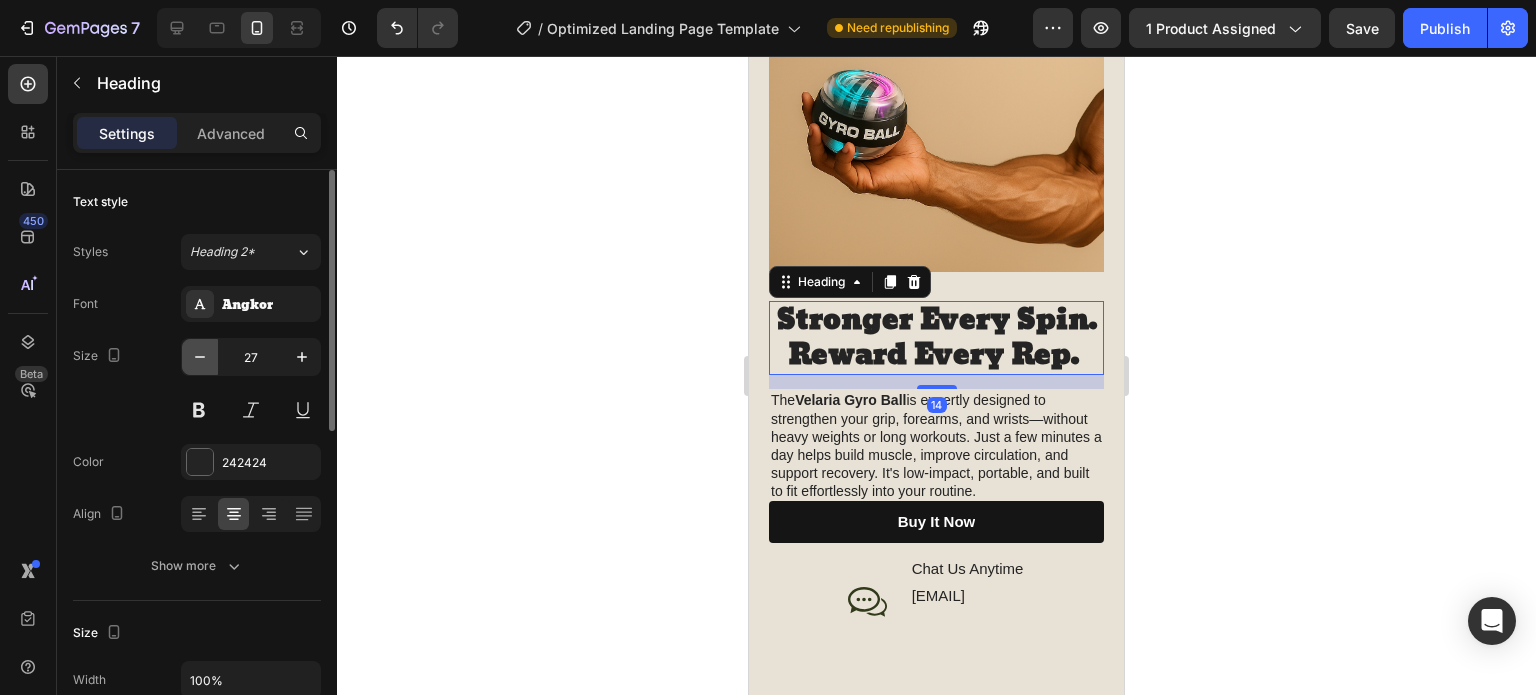 click 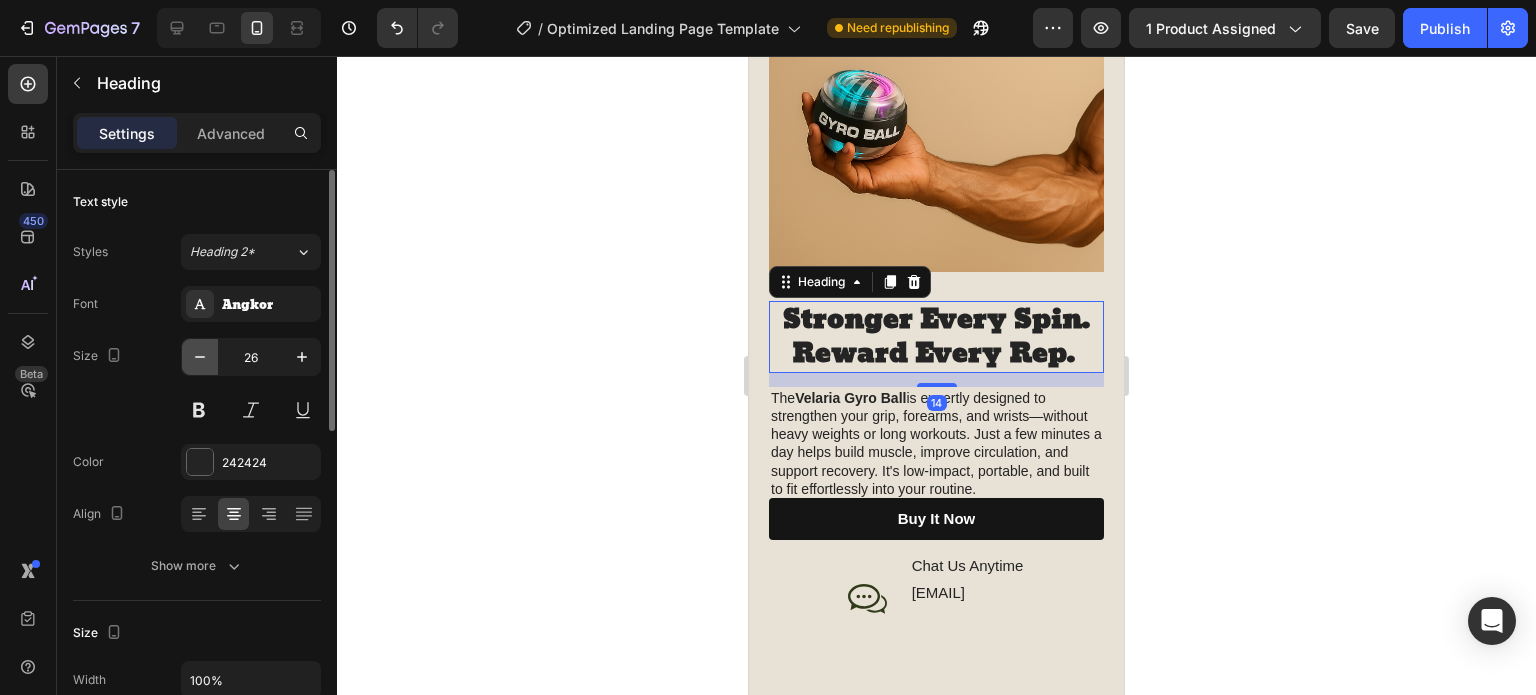 click 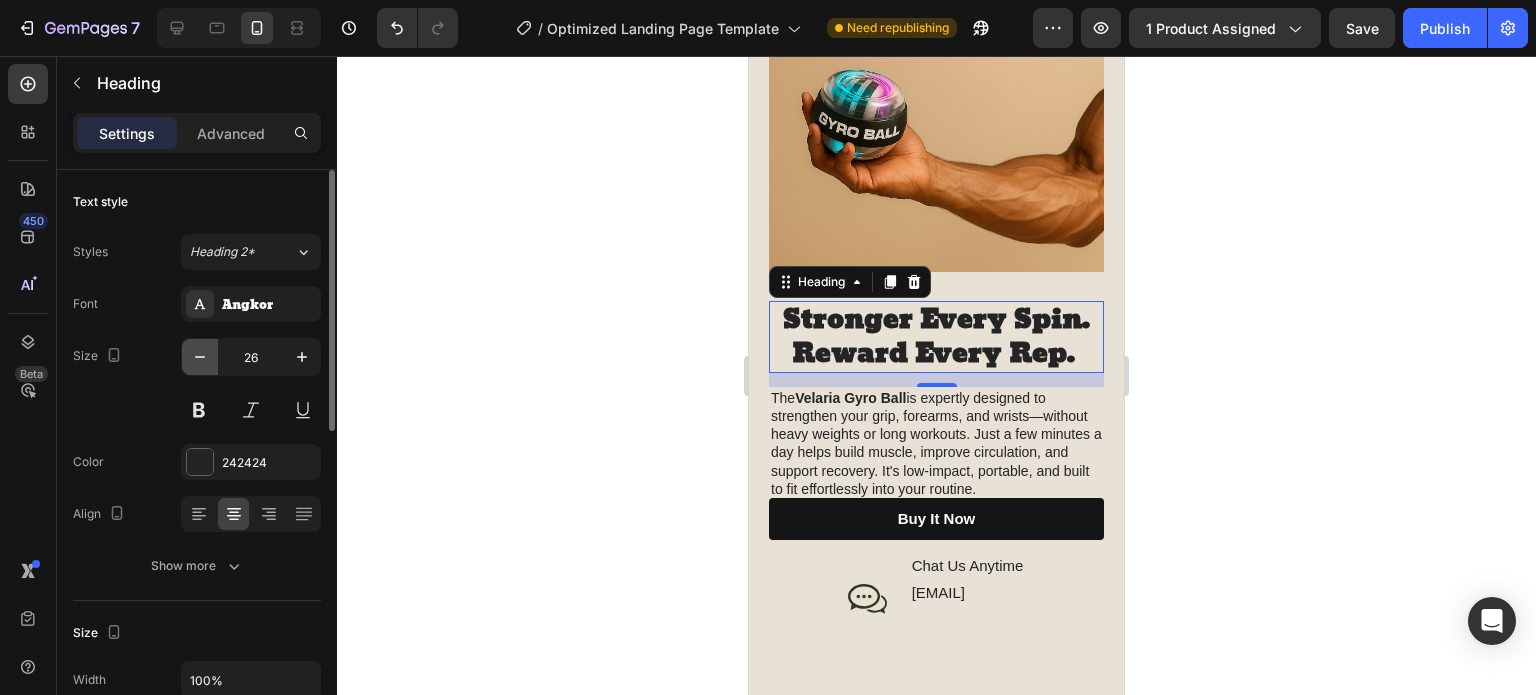 type on "25" 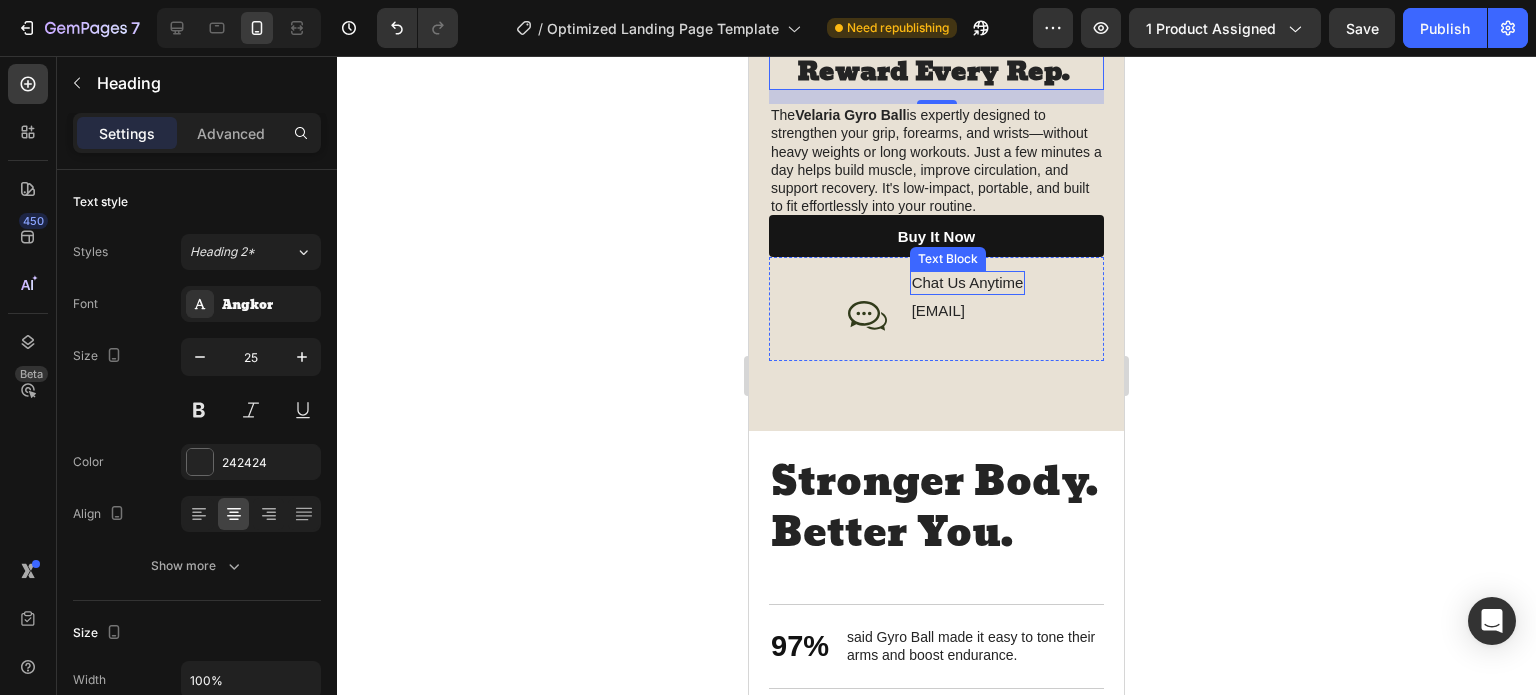 scroll, scrollTop: 2700, scrollLeft: 0, axis: vertical 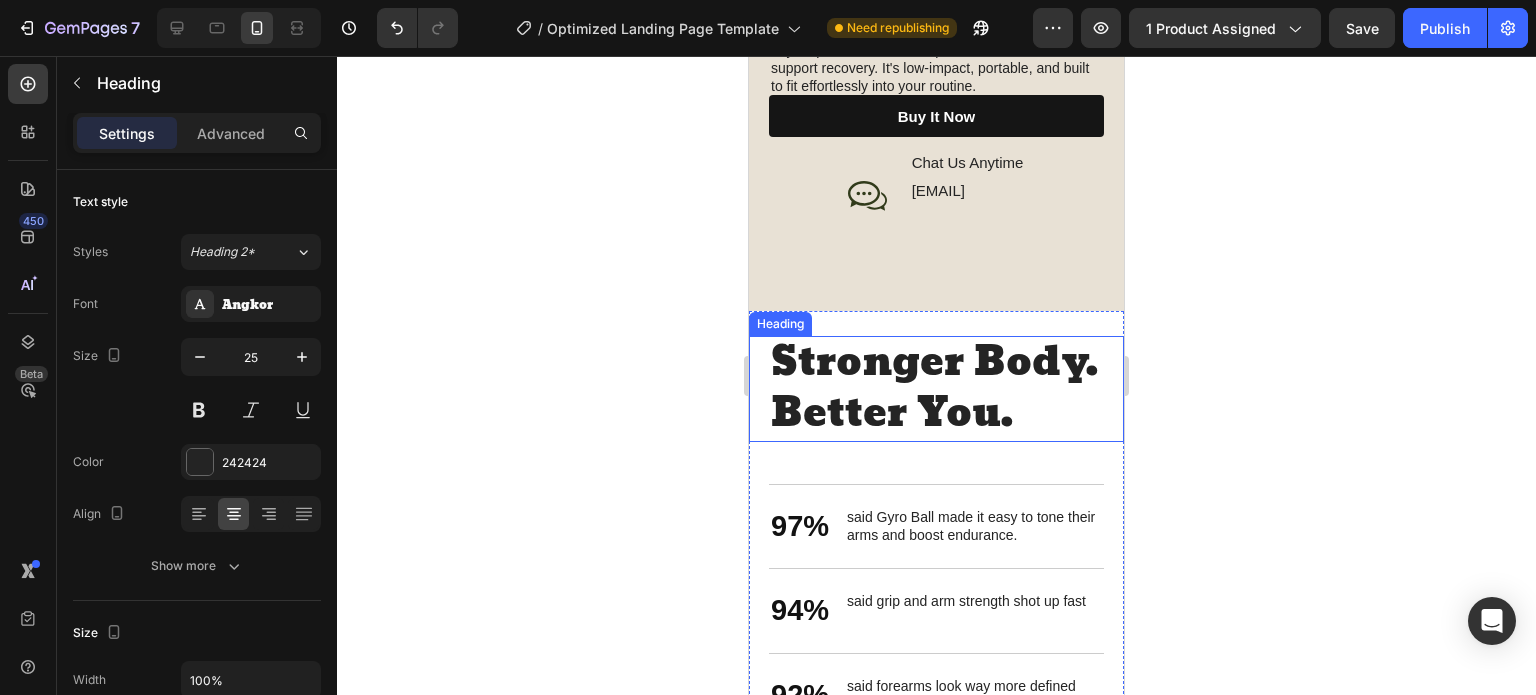 click on "Stronger Body. Better You." at bounding box center [936, 388] 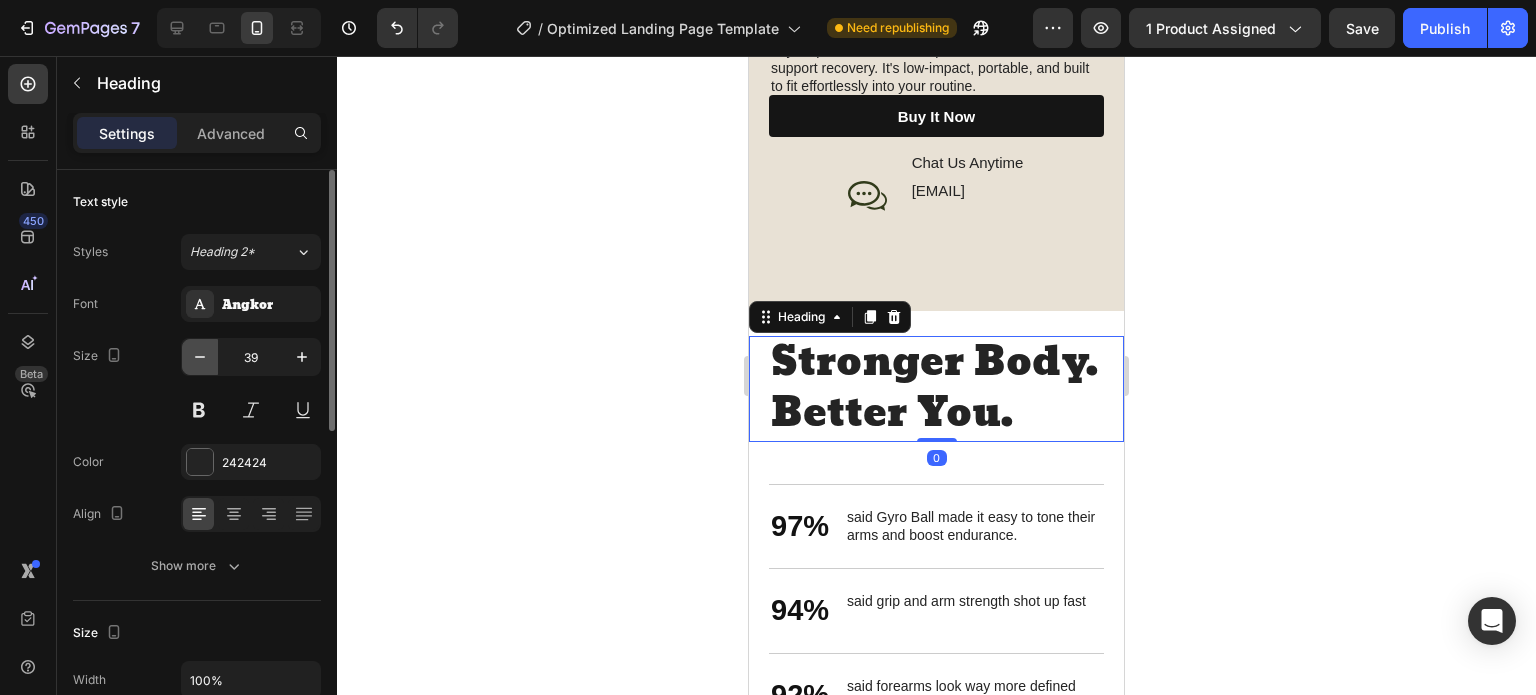 click 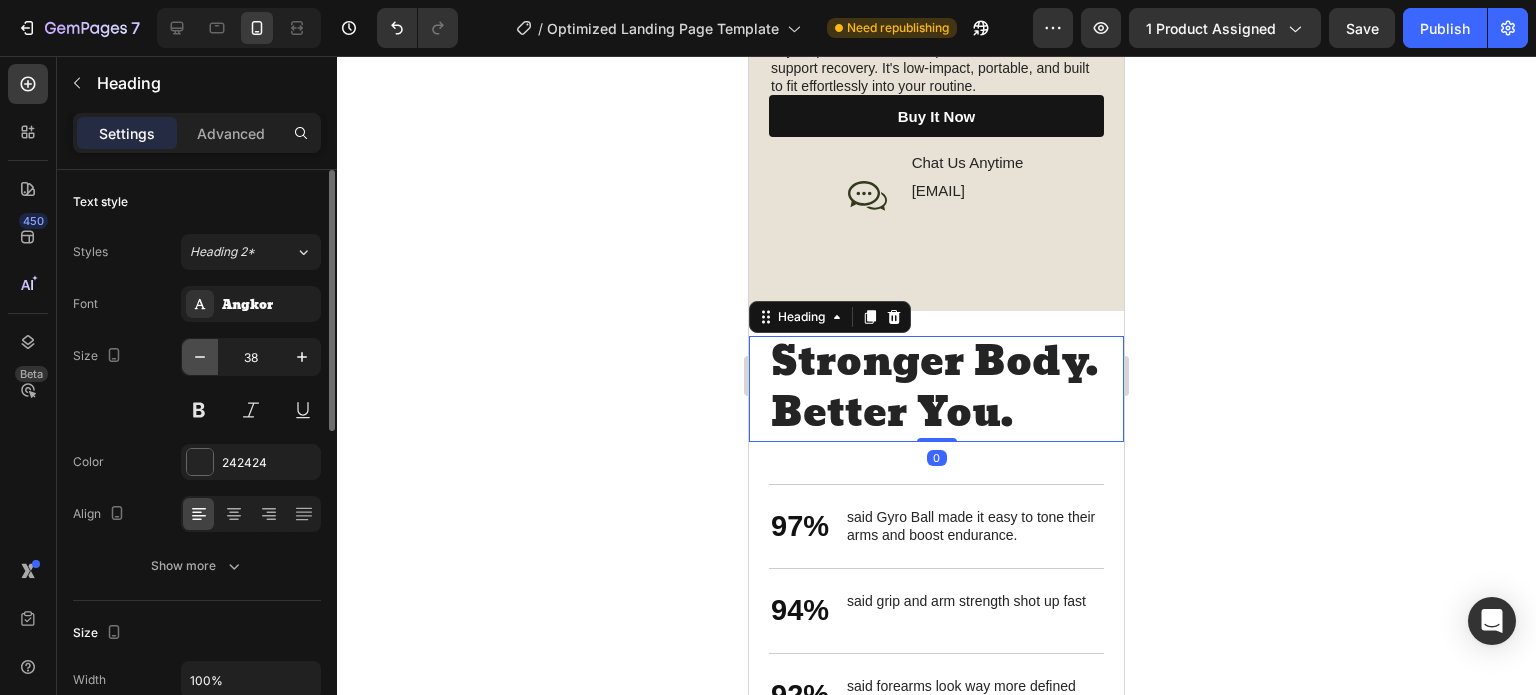 click 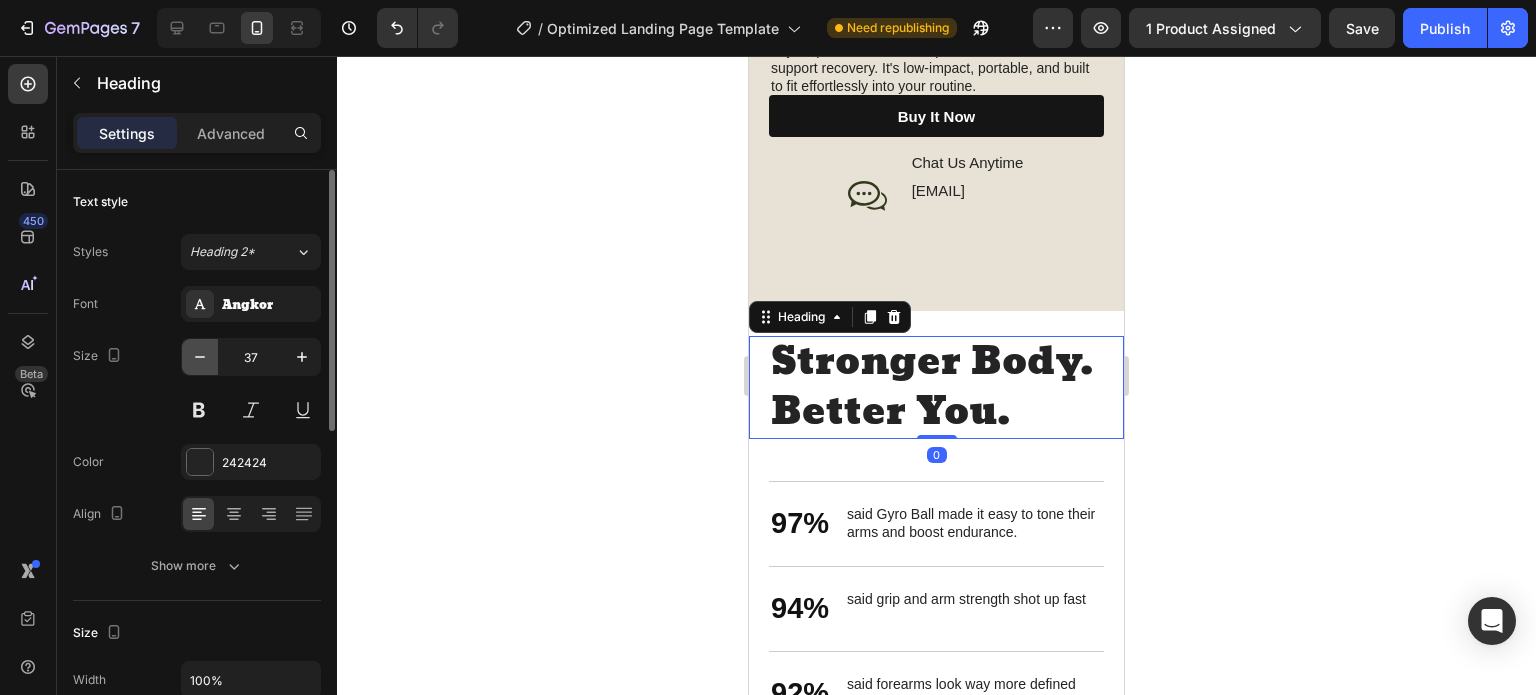 click 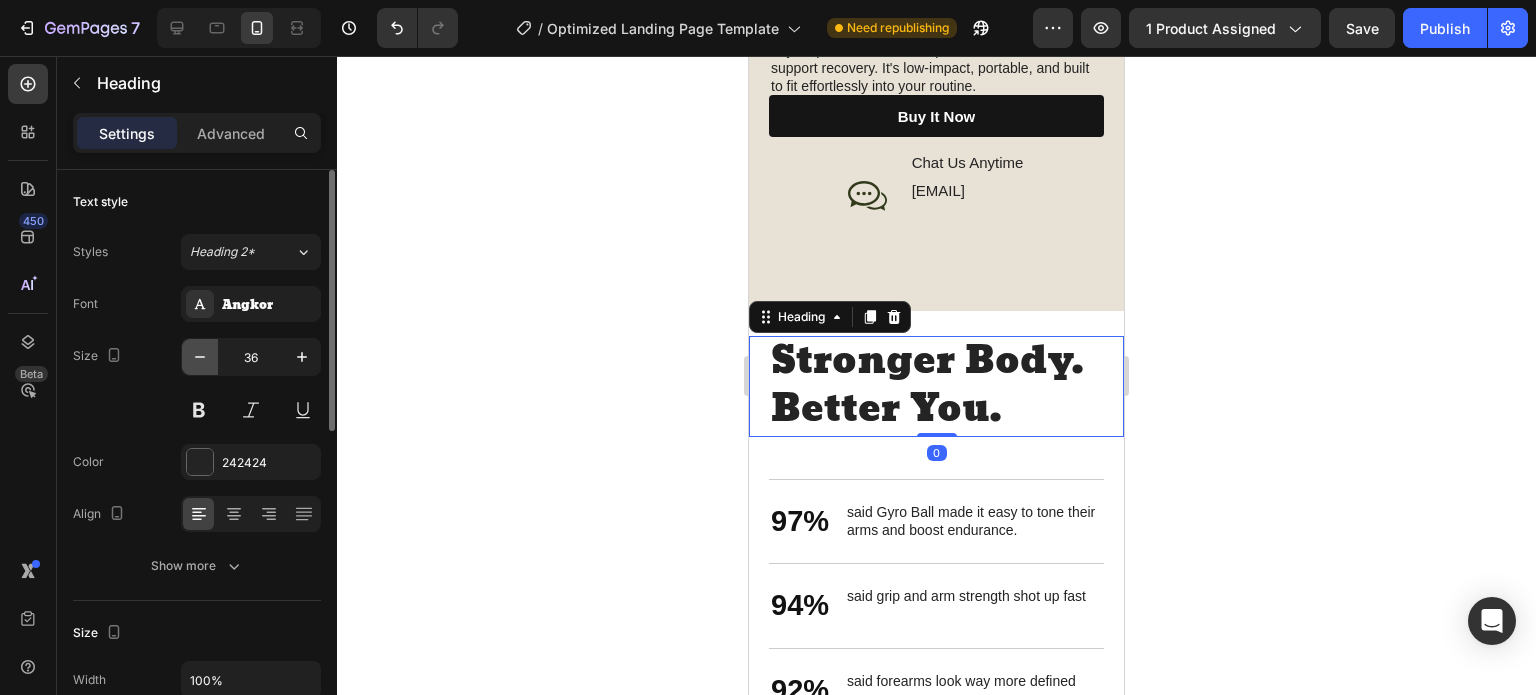click 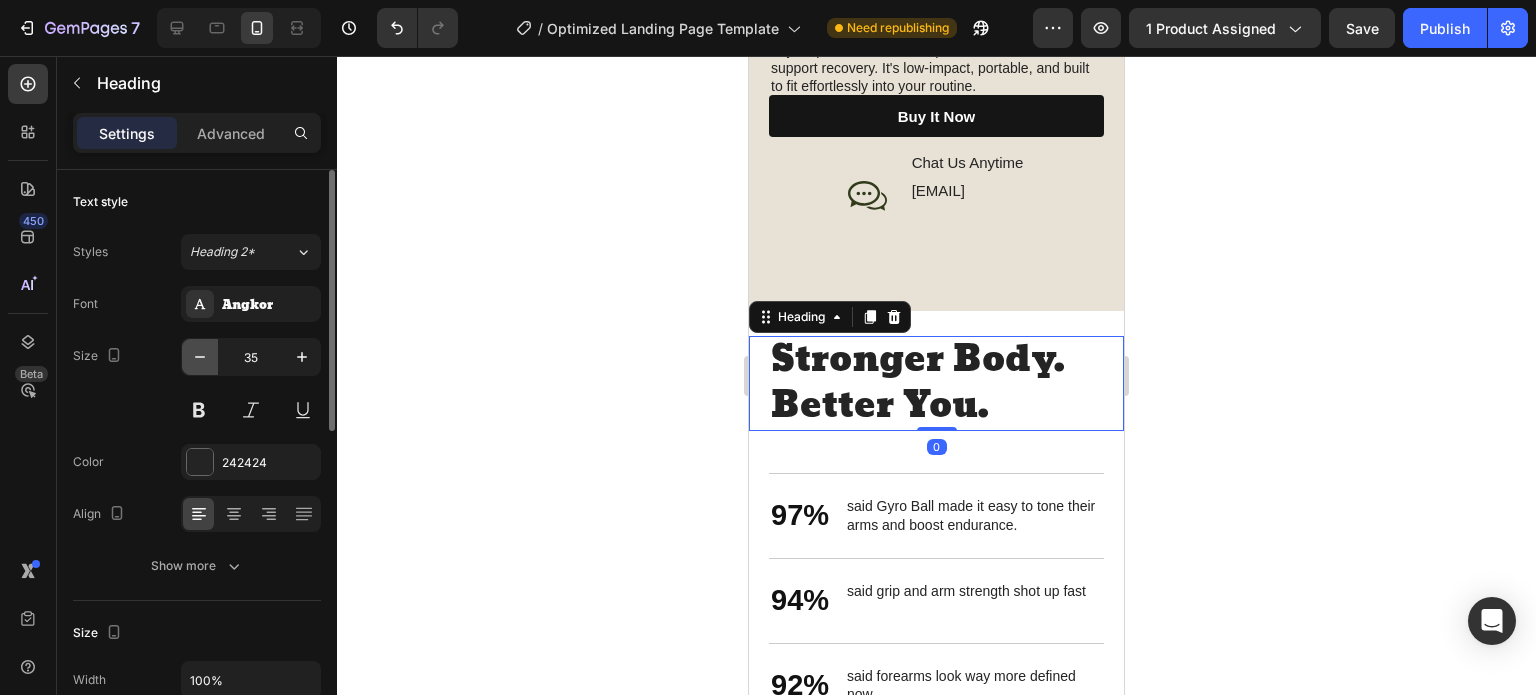 click 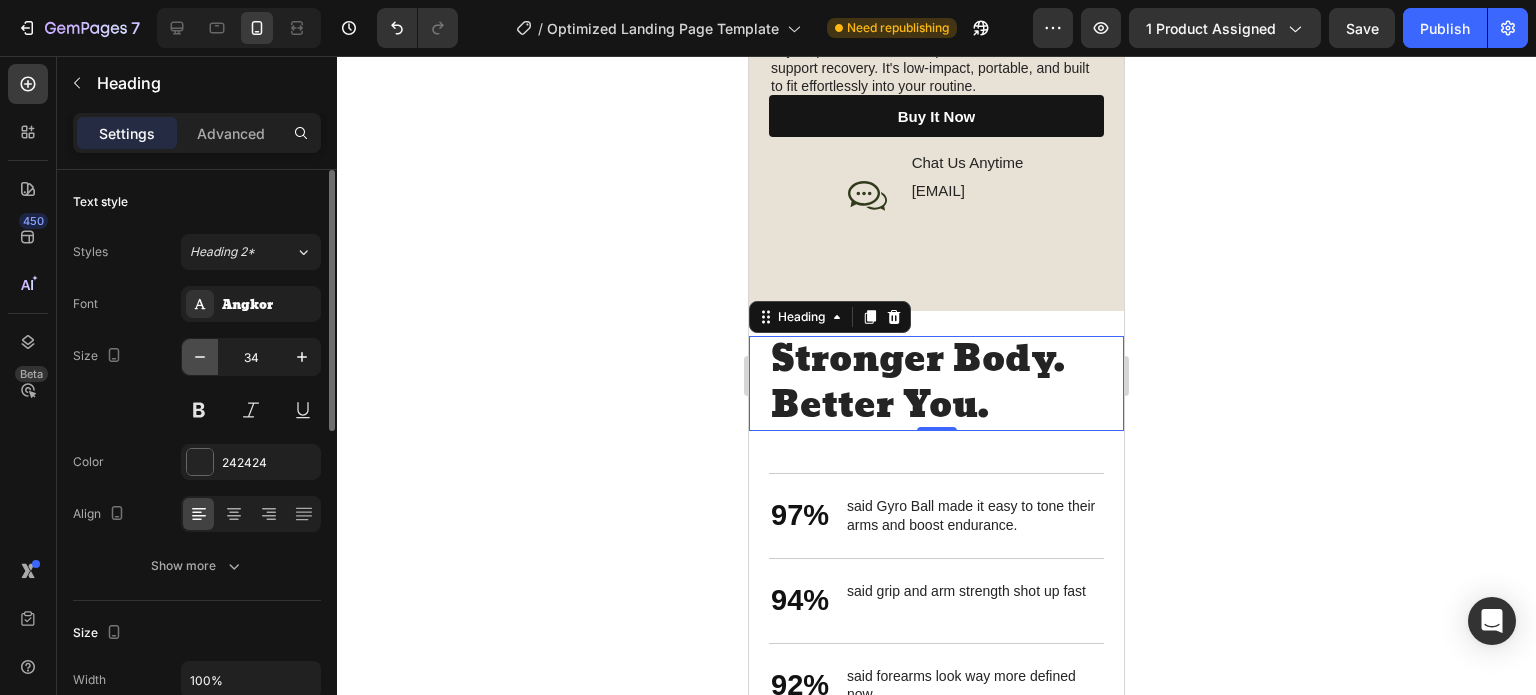 click 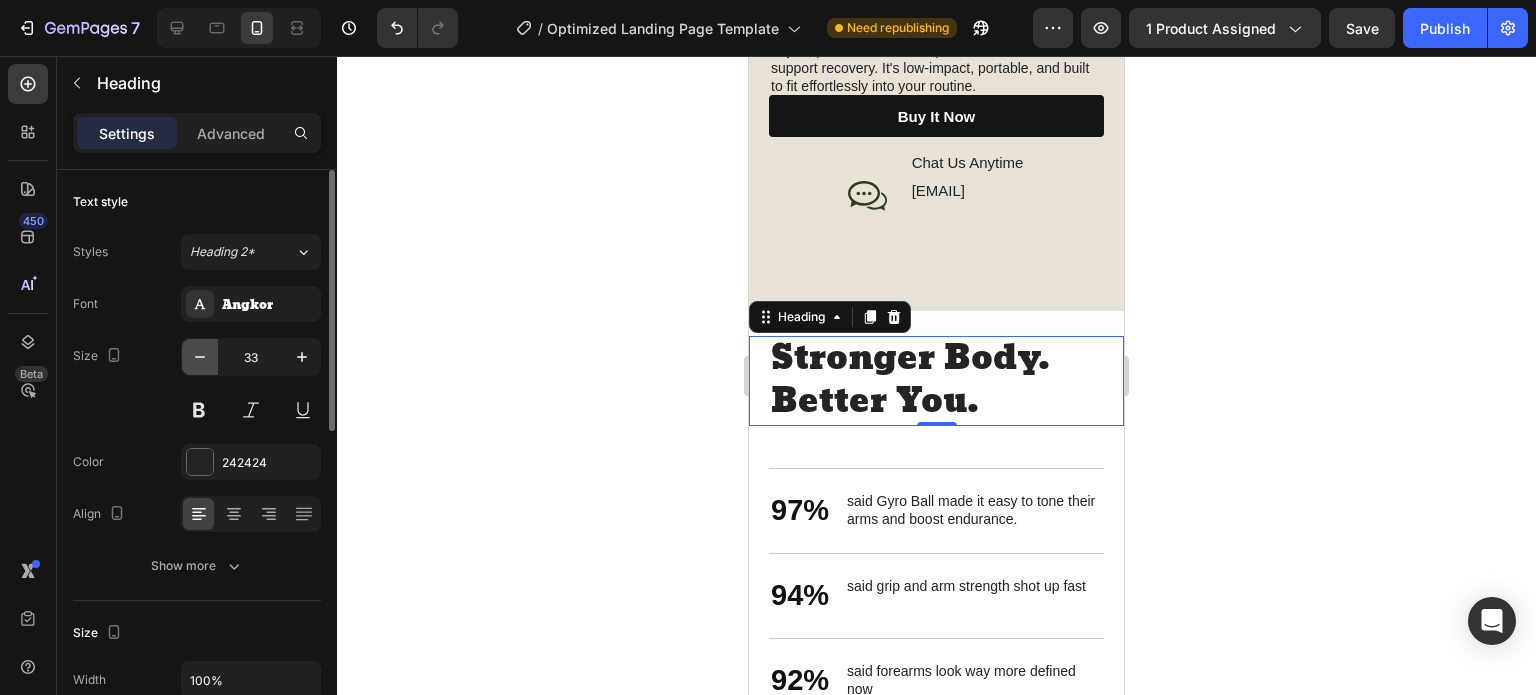 click 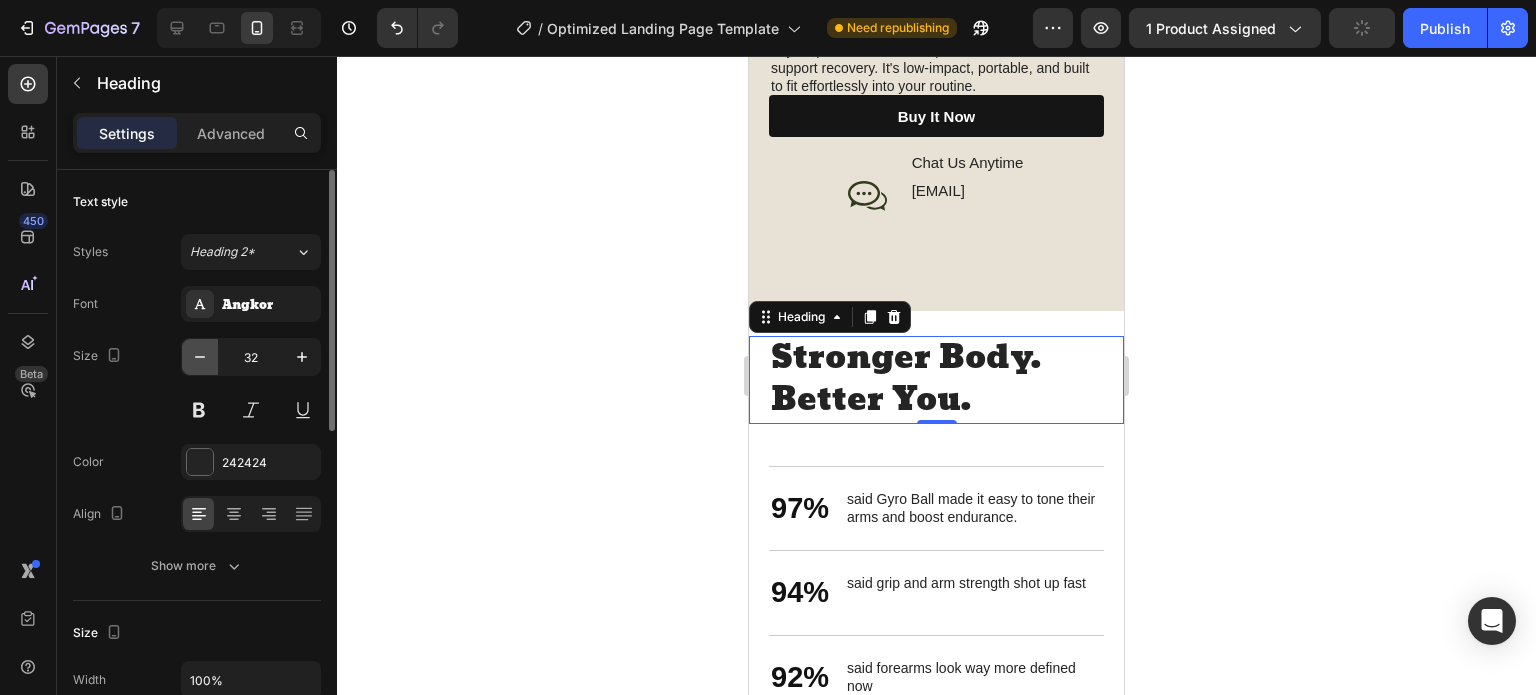 click 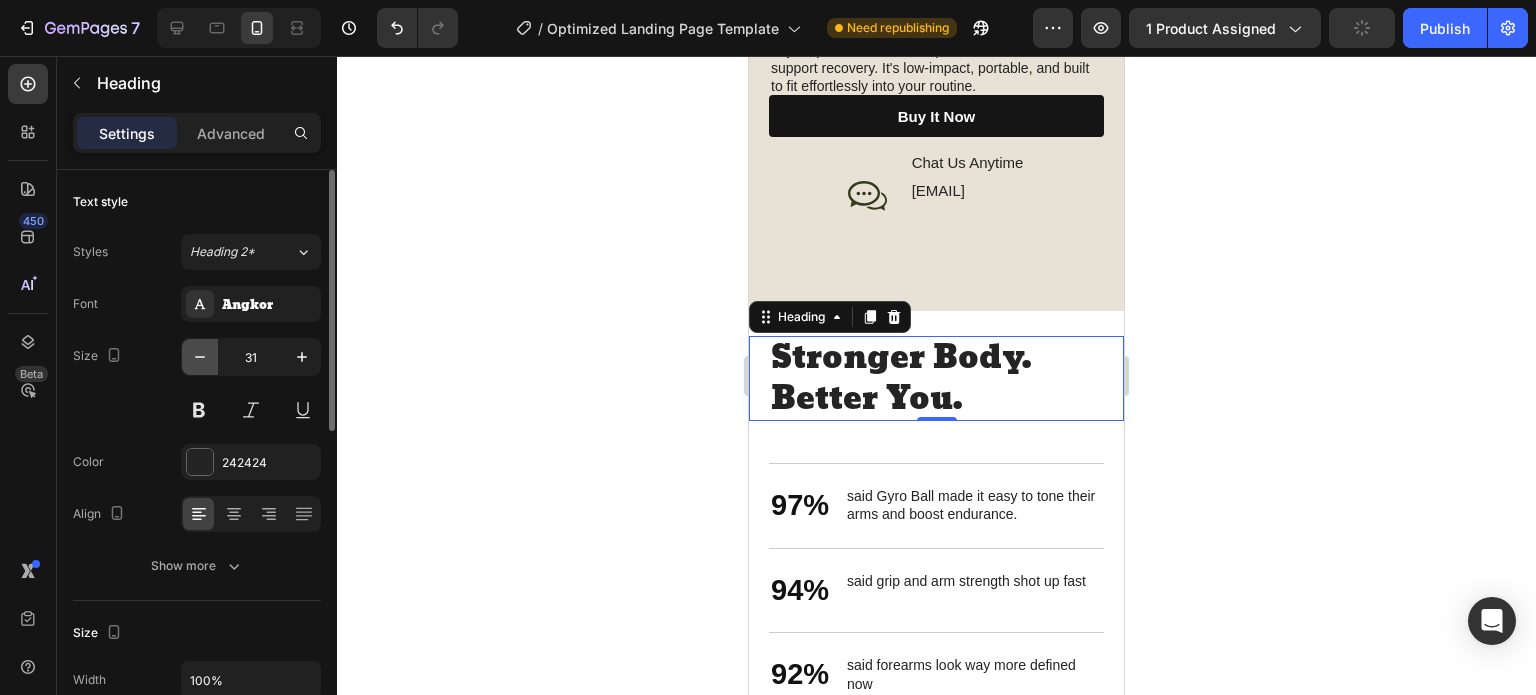 click 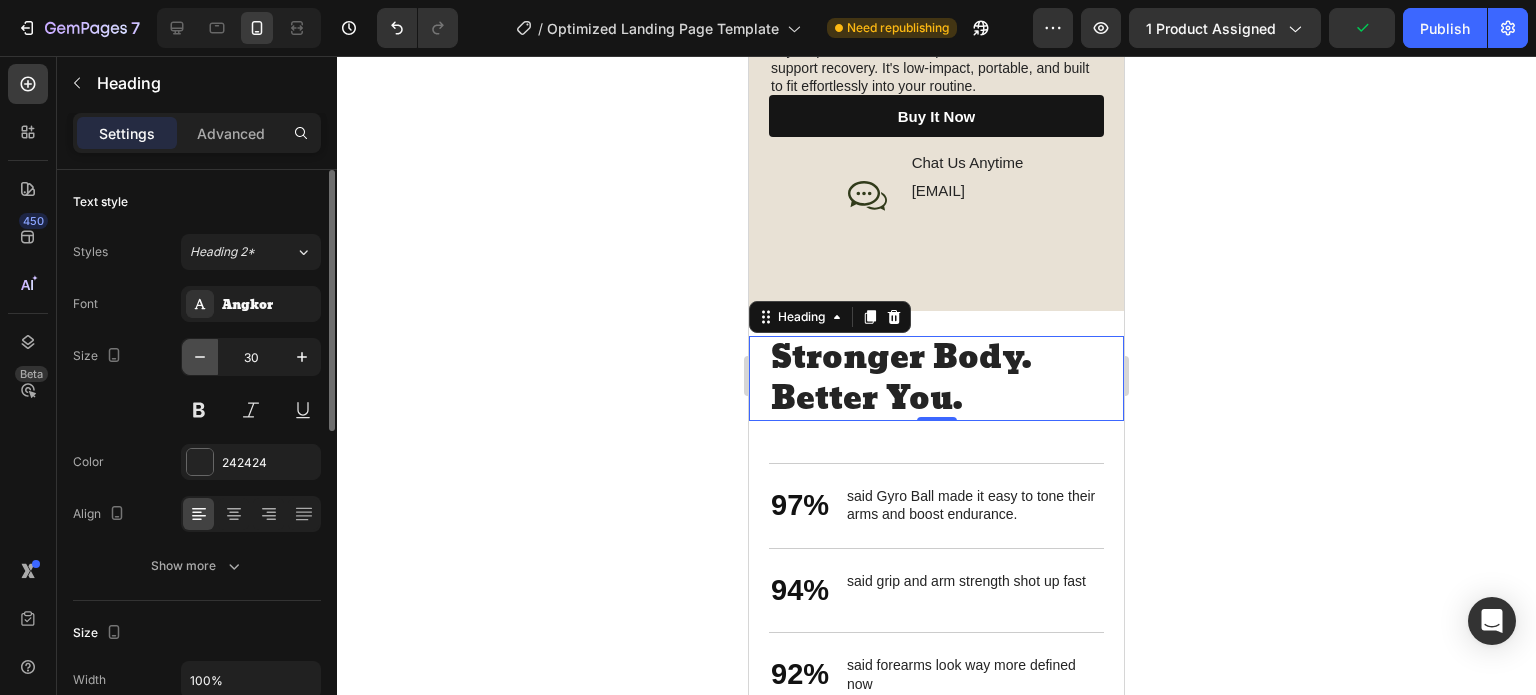 click 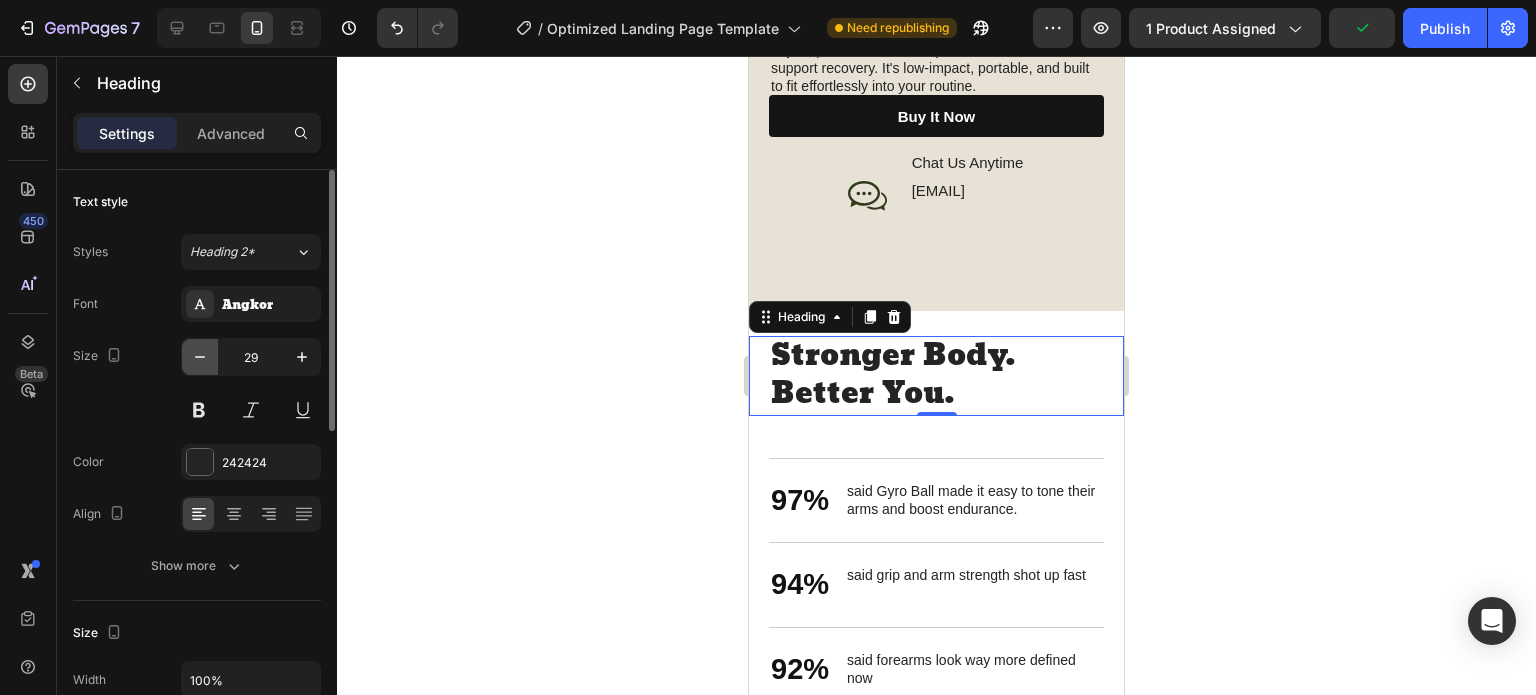 click 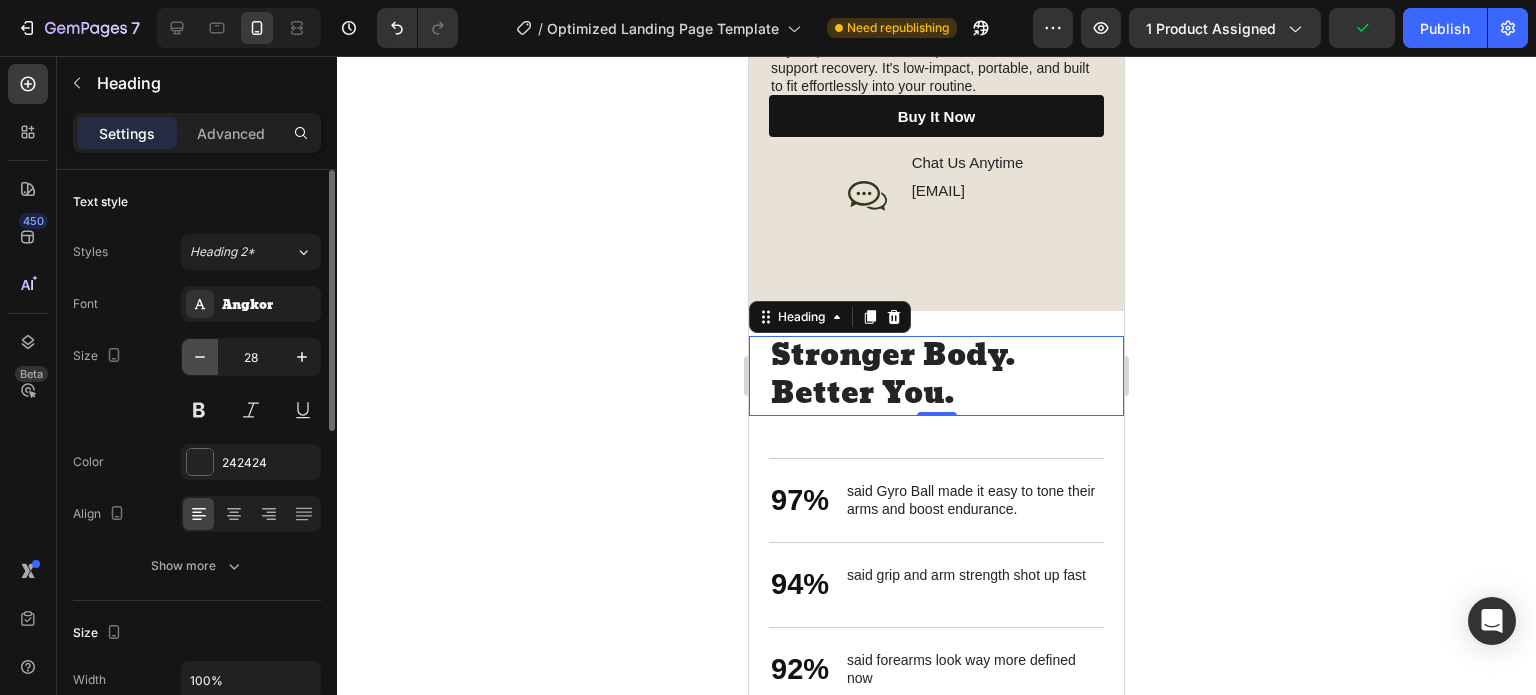 click 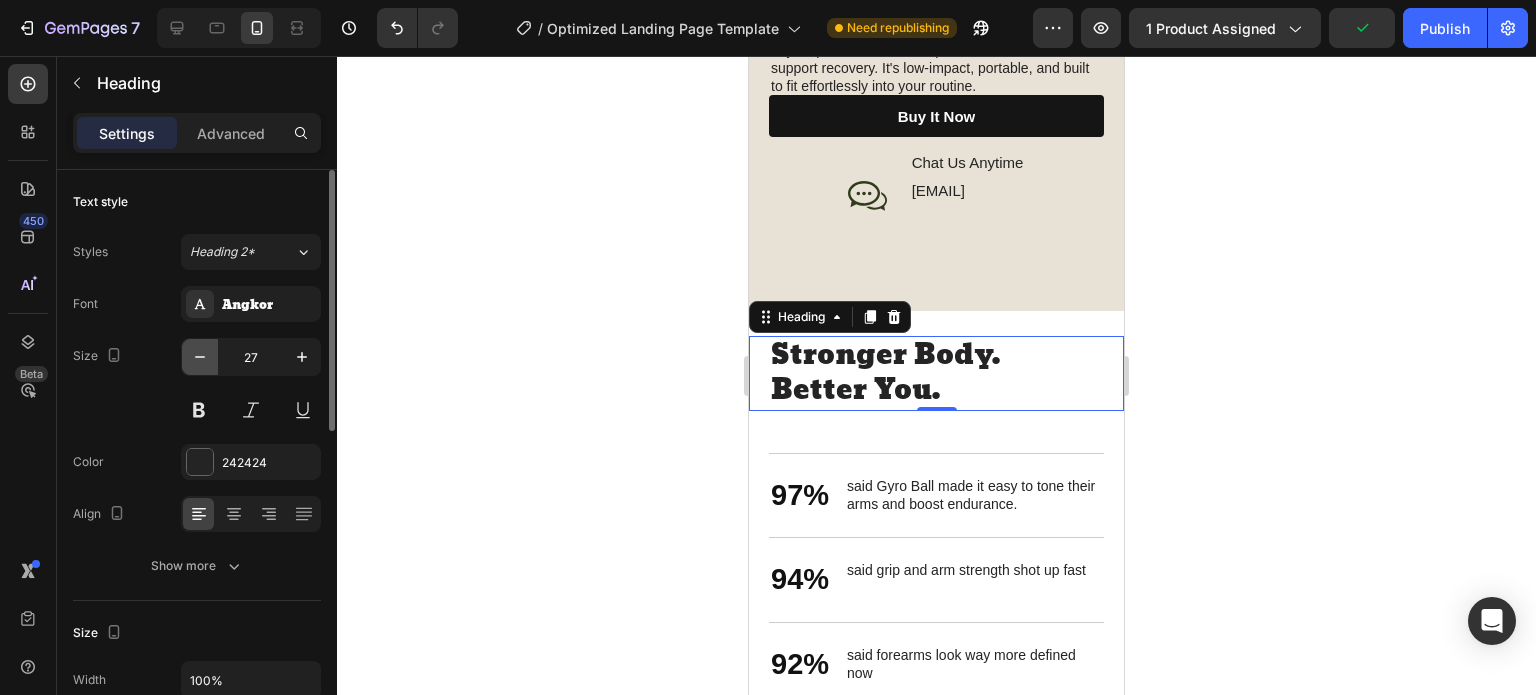 click 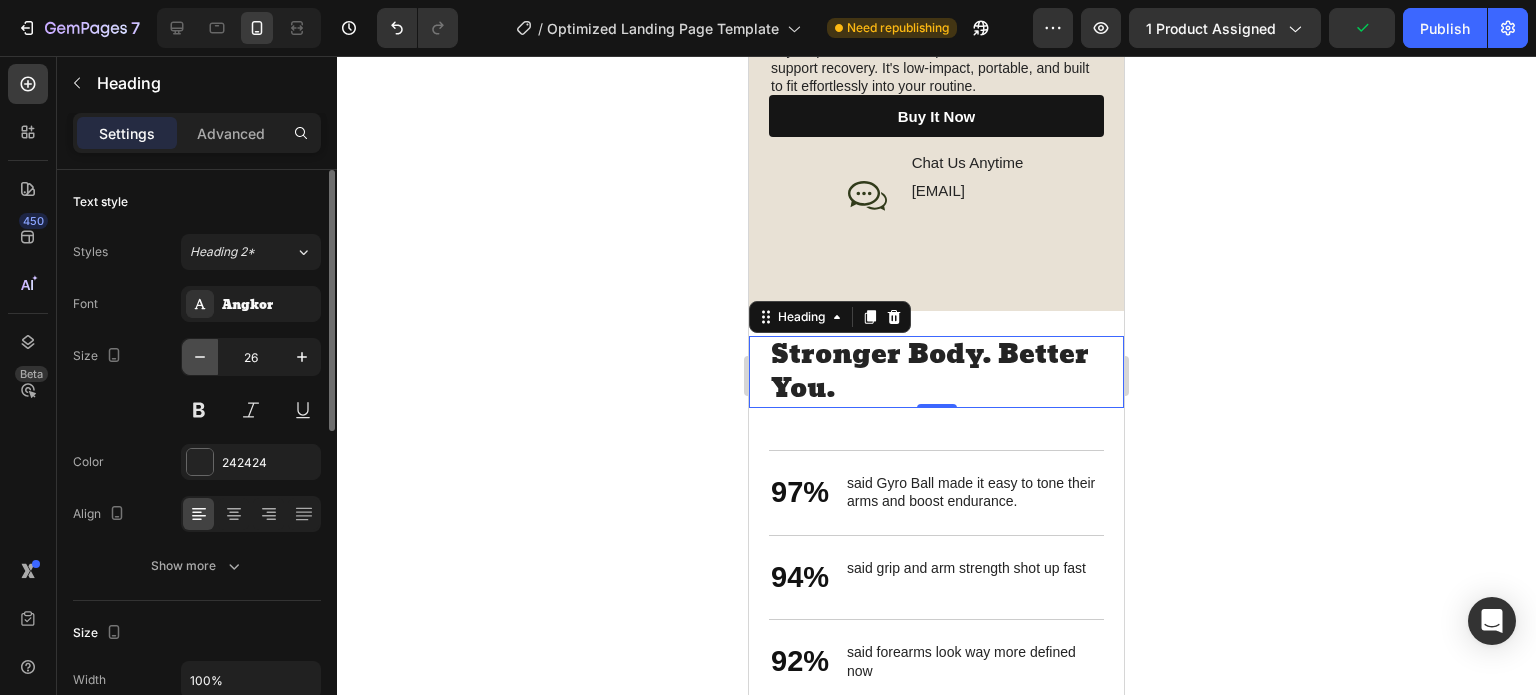 click 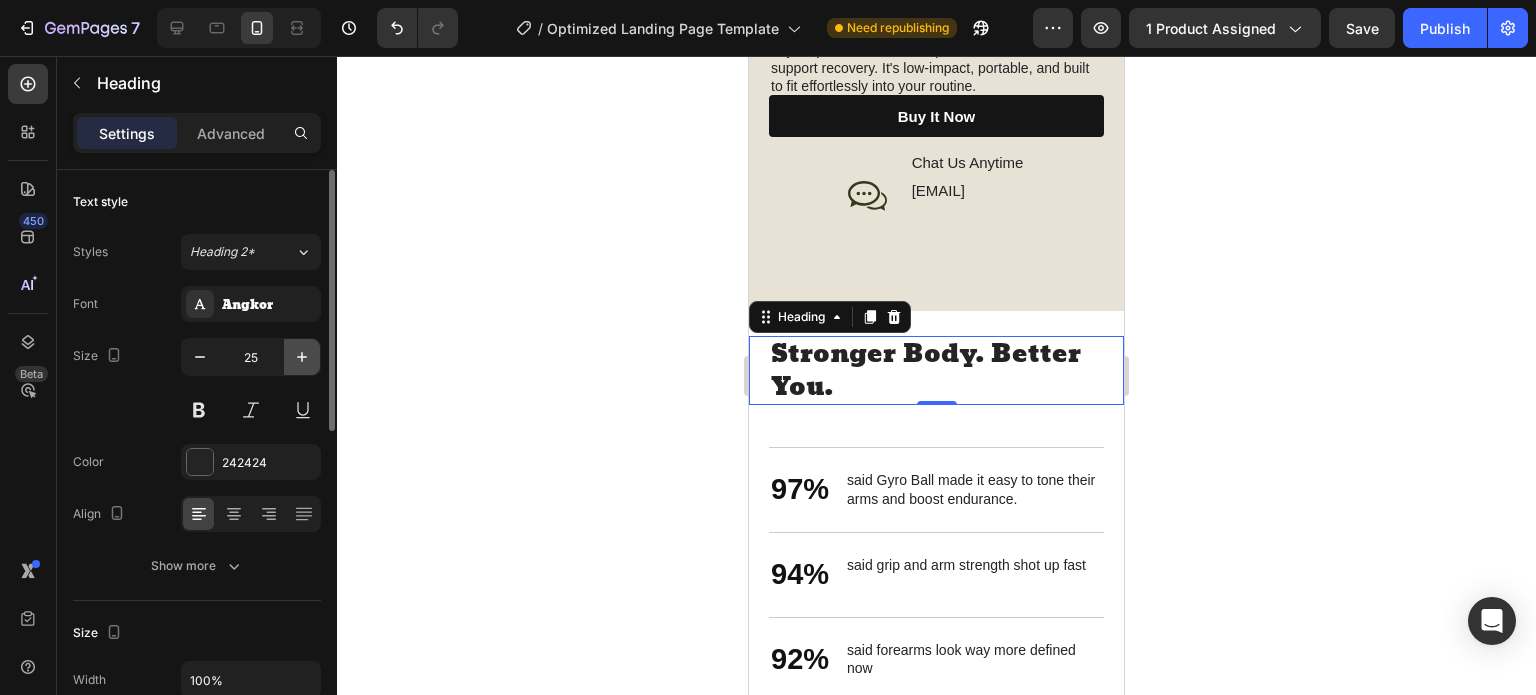 click 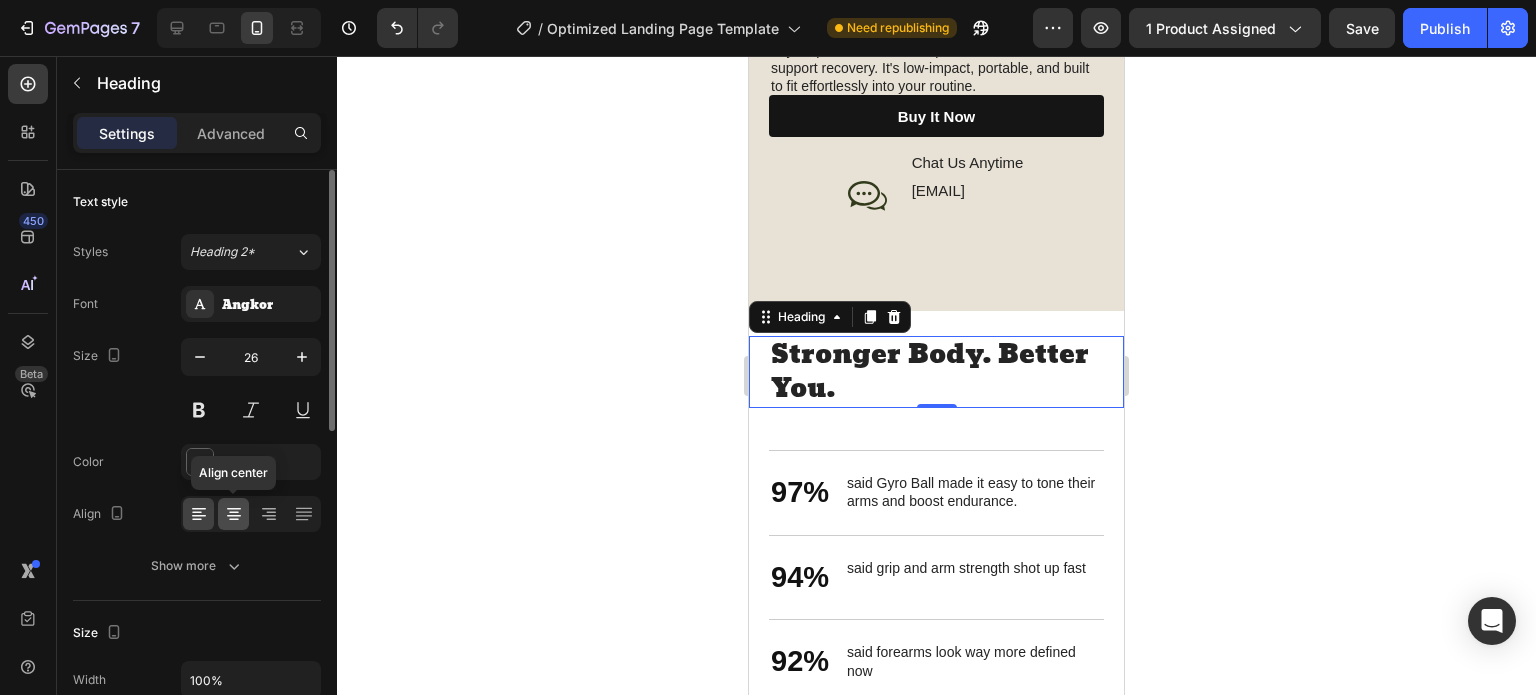 click 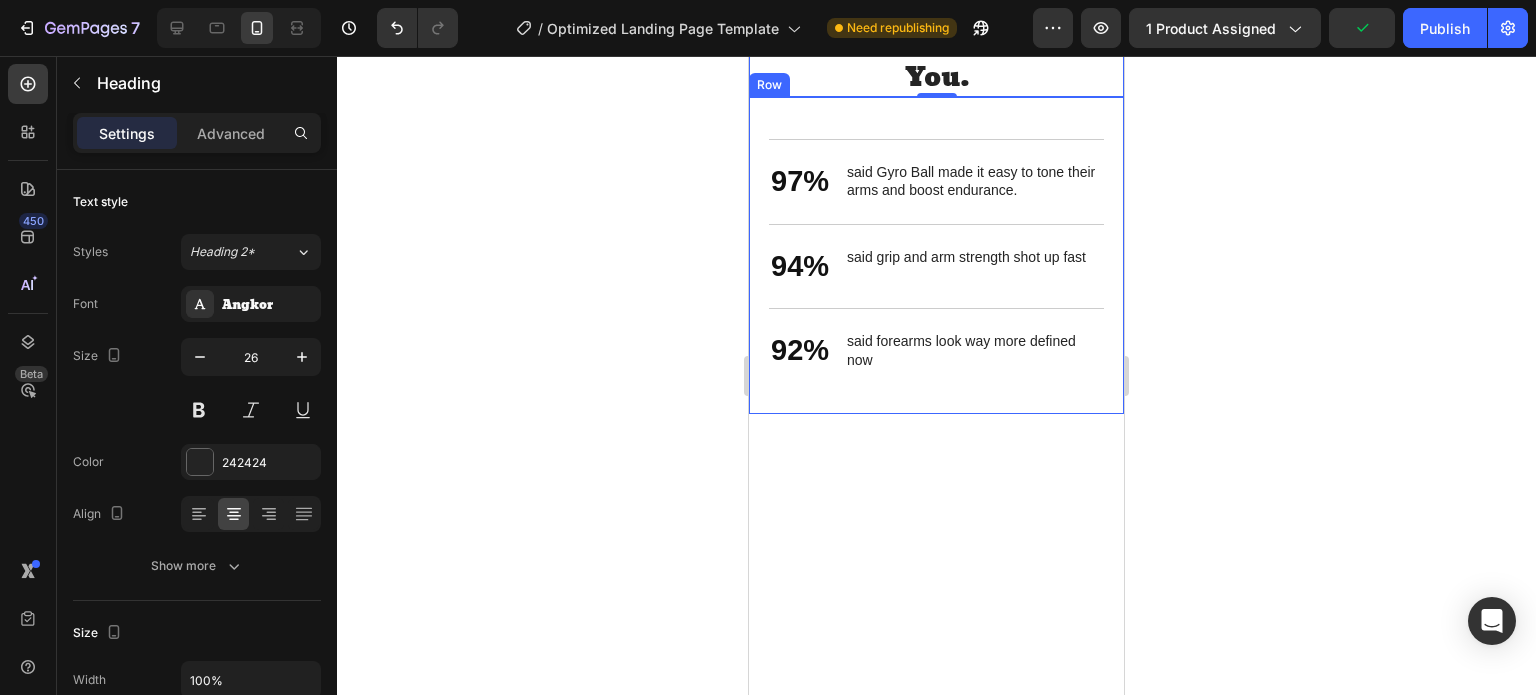 scroll, scrollTop: 2900, scrollLeft: 0, axis: vertical 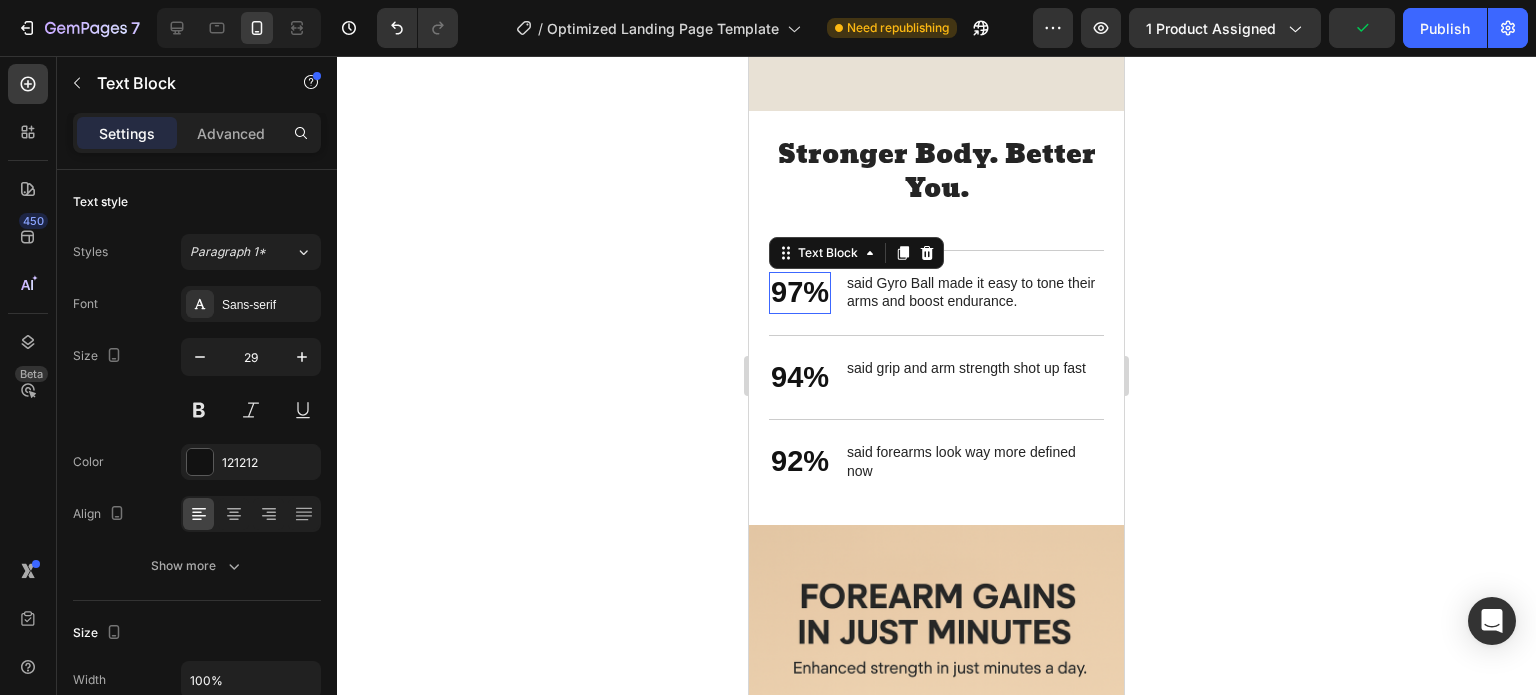click on "97%" at bounding box center [800, 293] 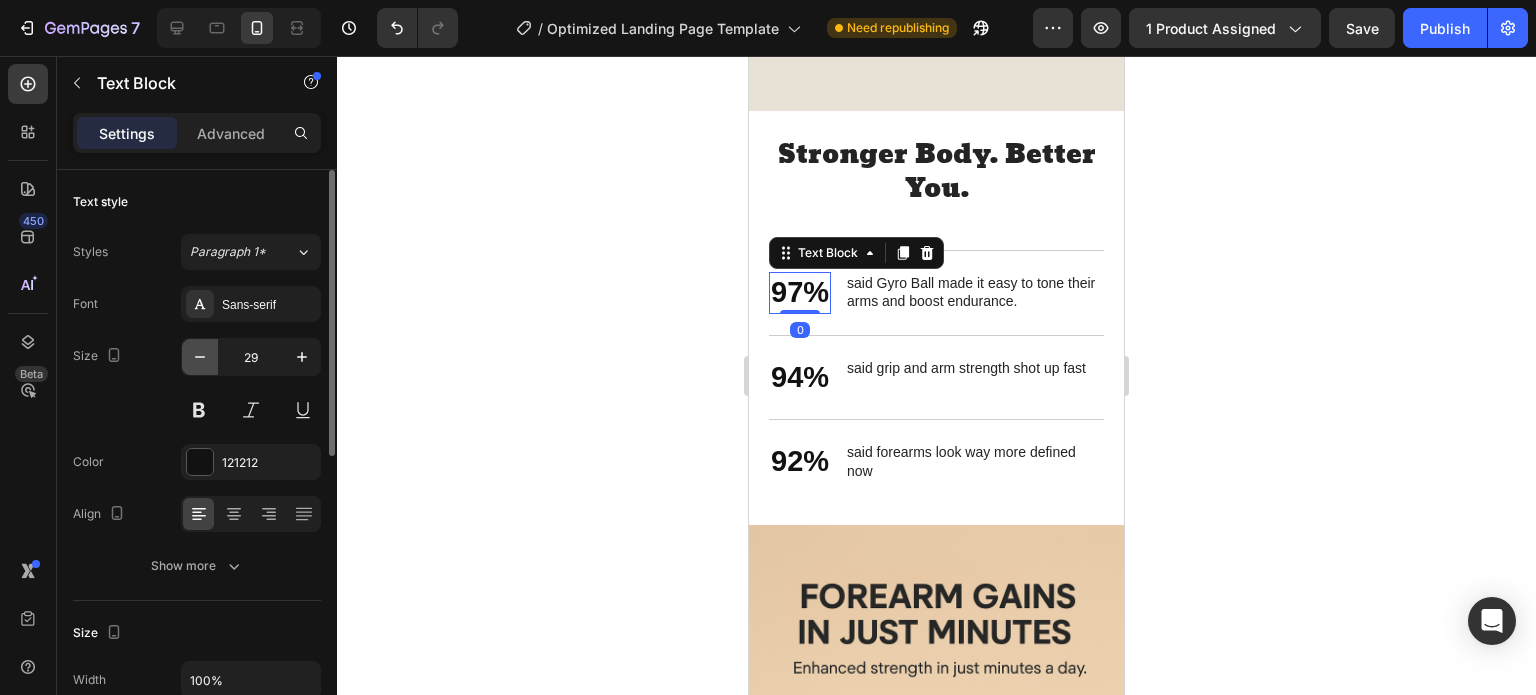 click 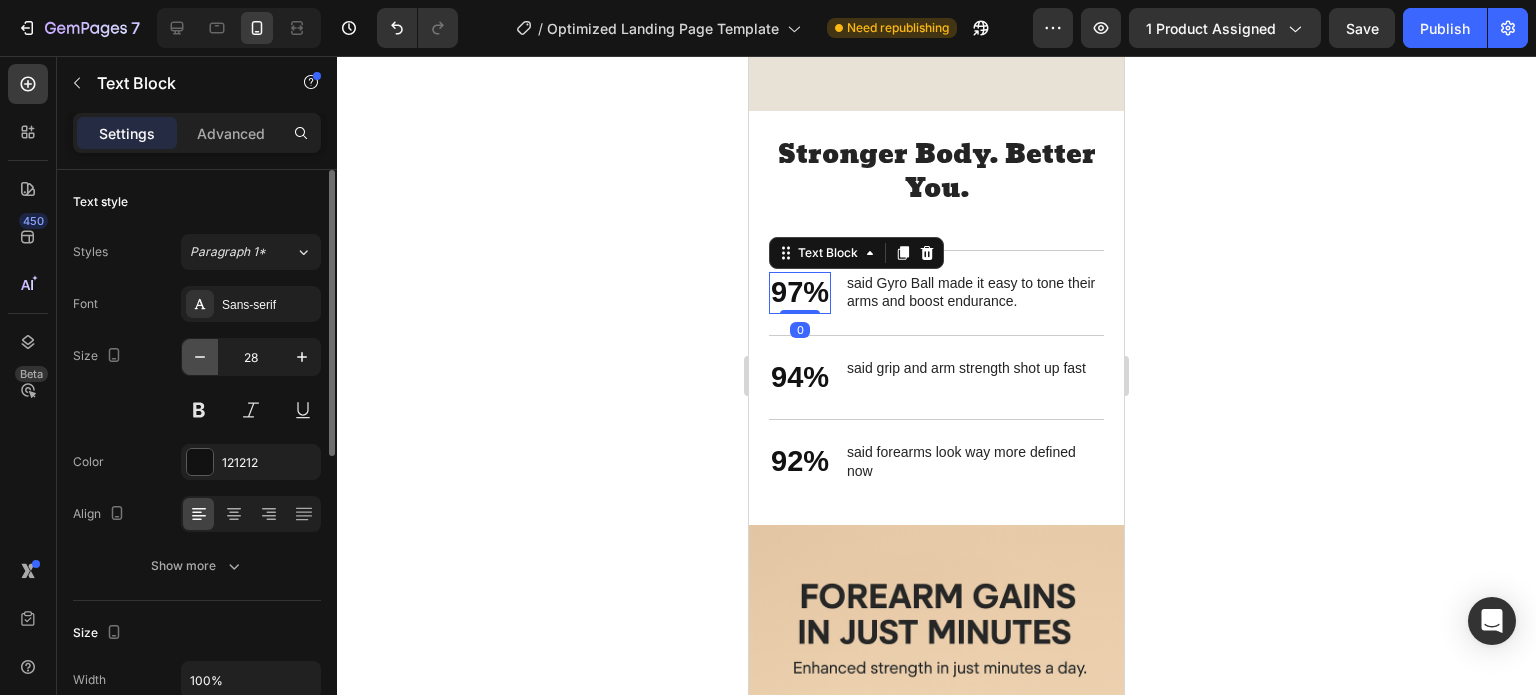 click 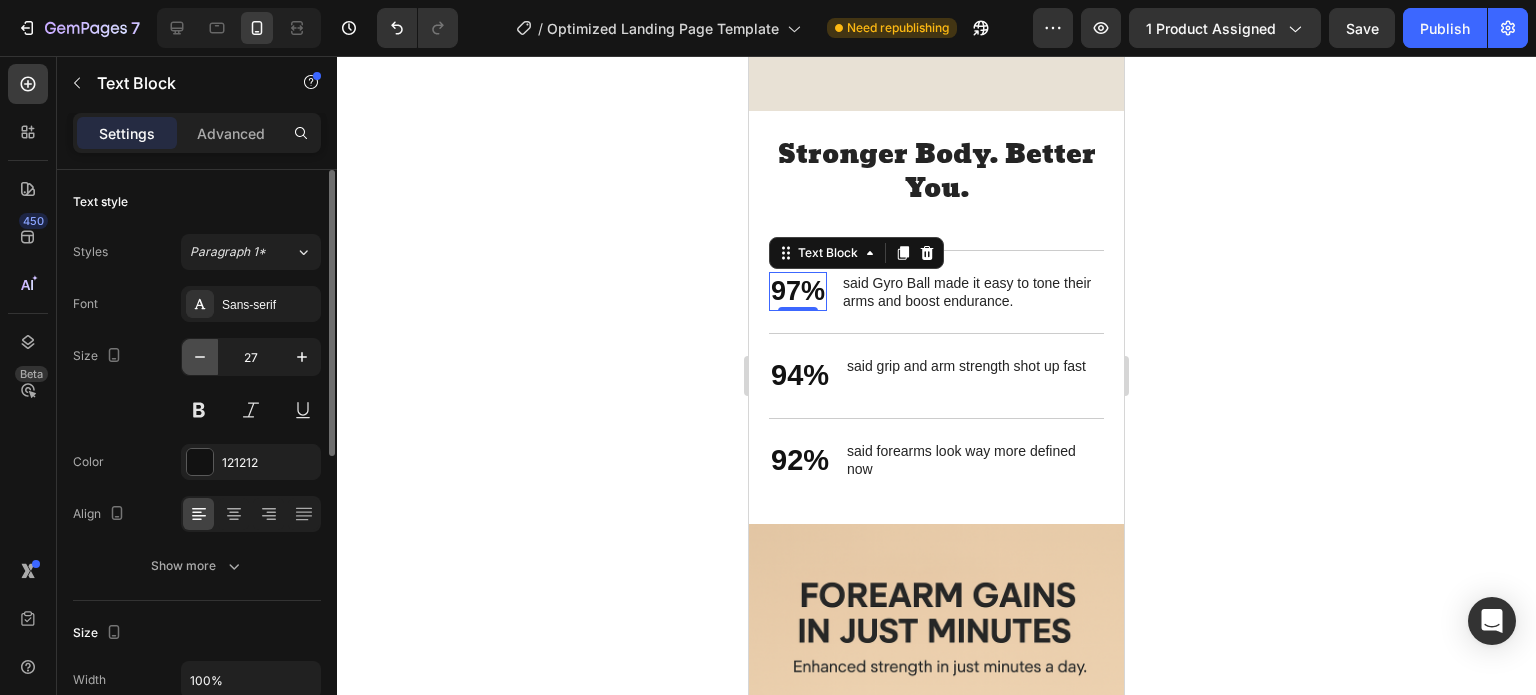 click 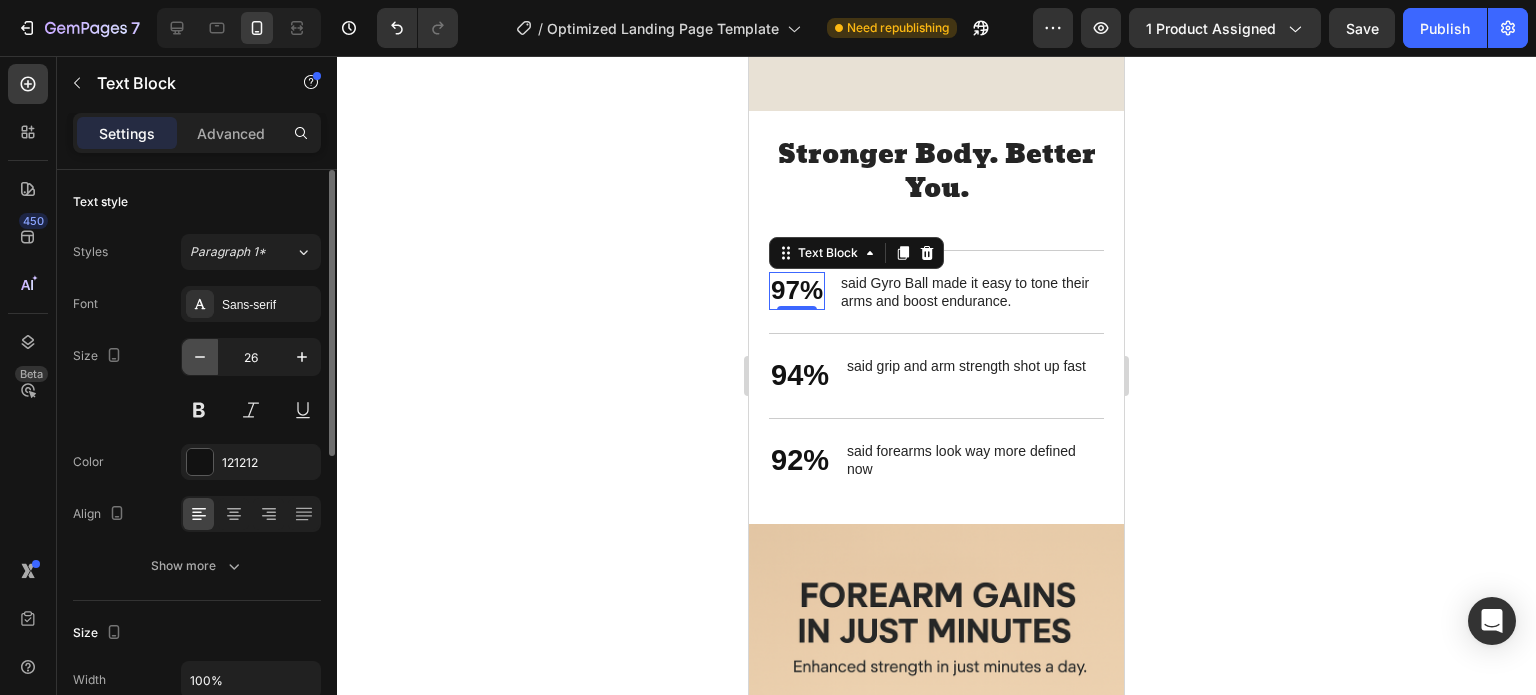 click 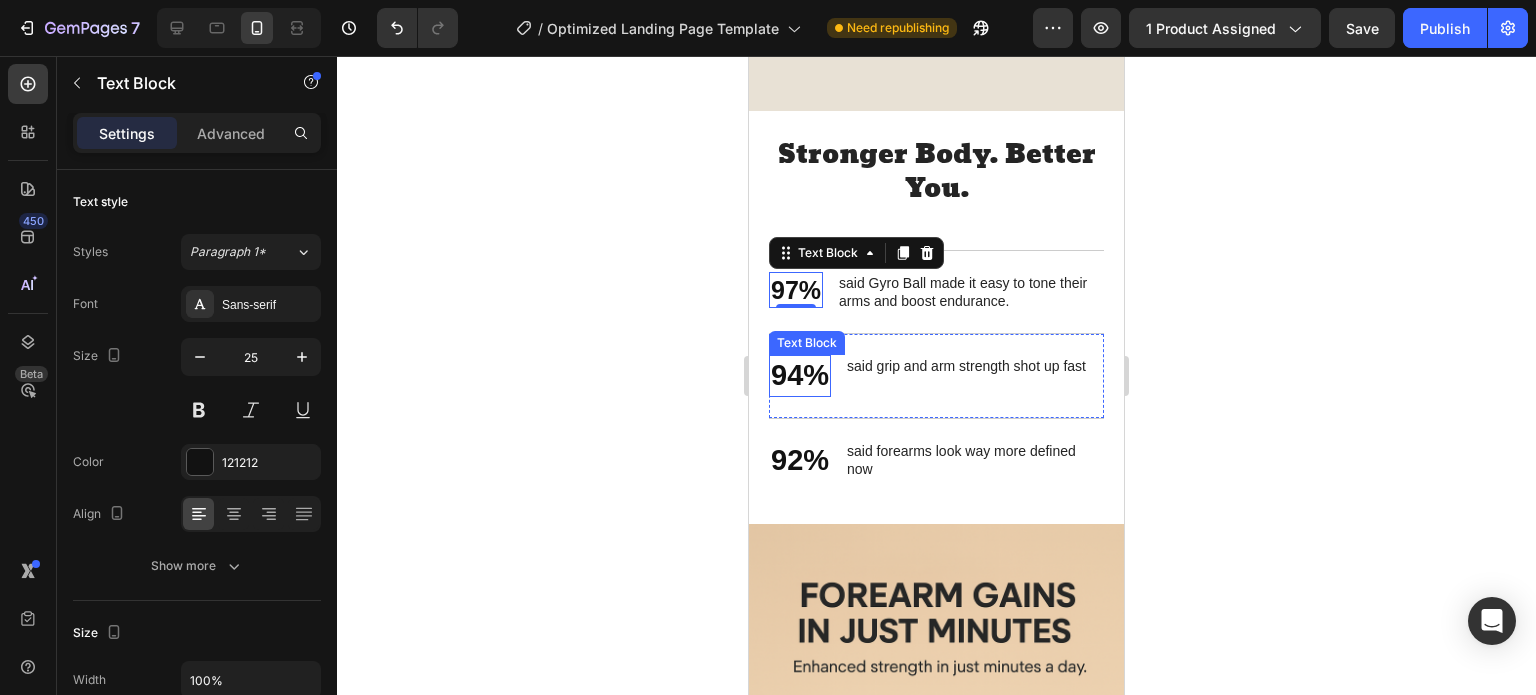 click on "94%" at bounding box center (800, 376) 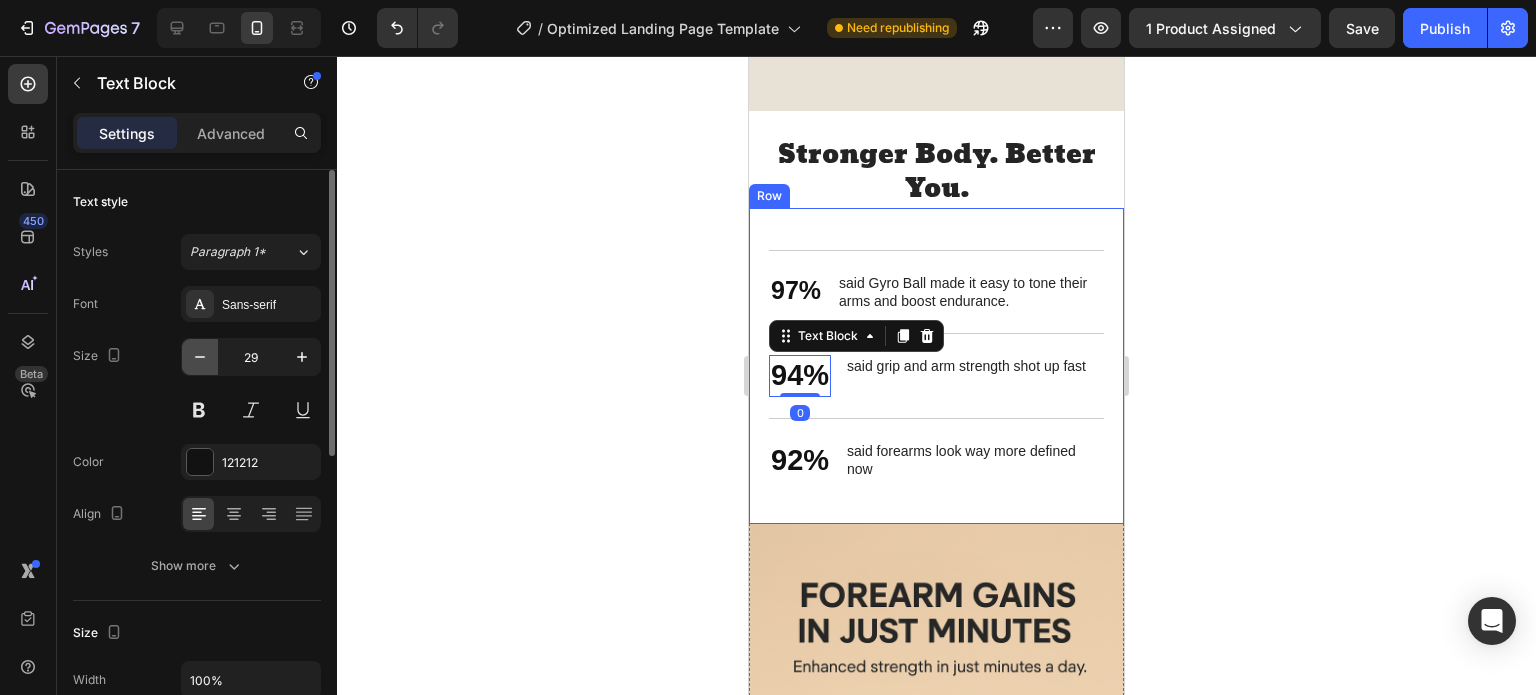click 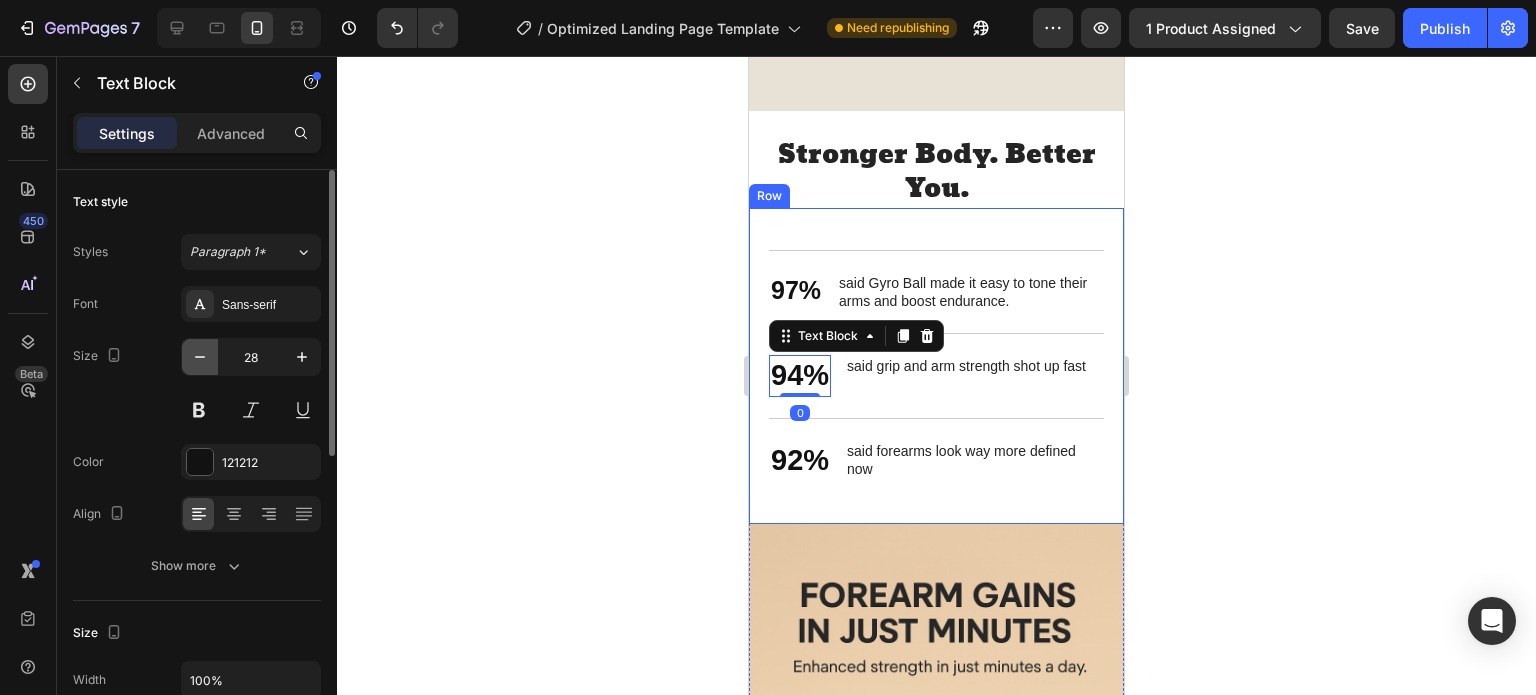 click 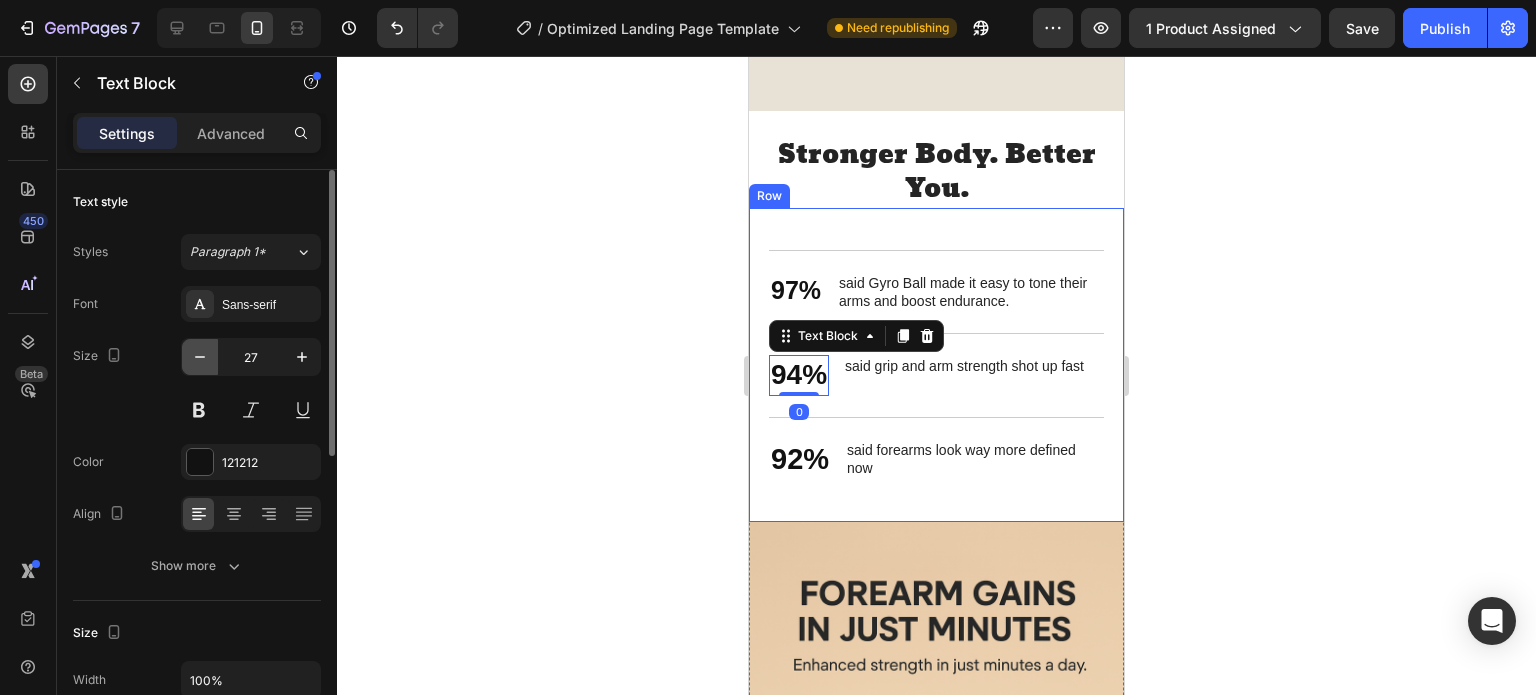 click 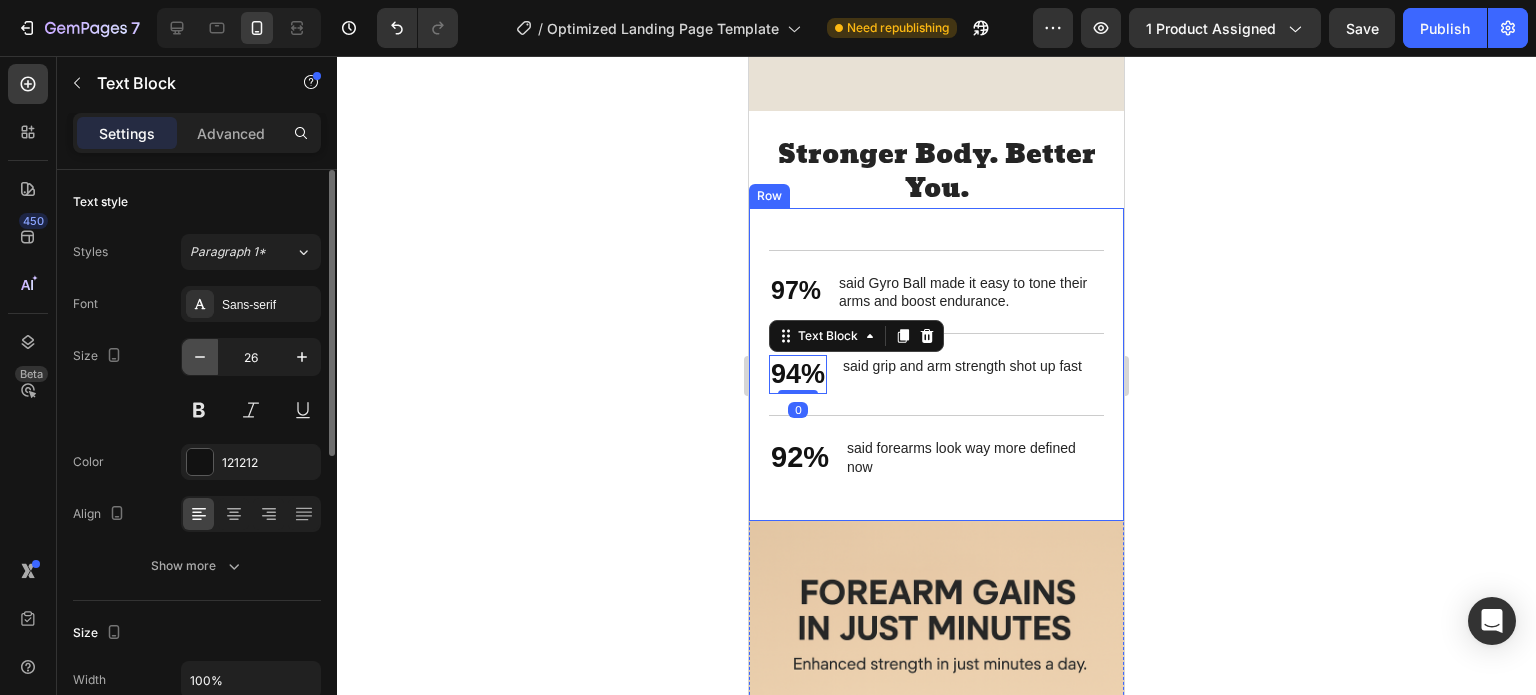 click 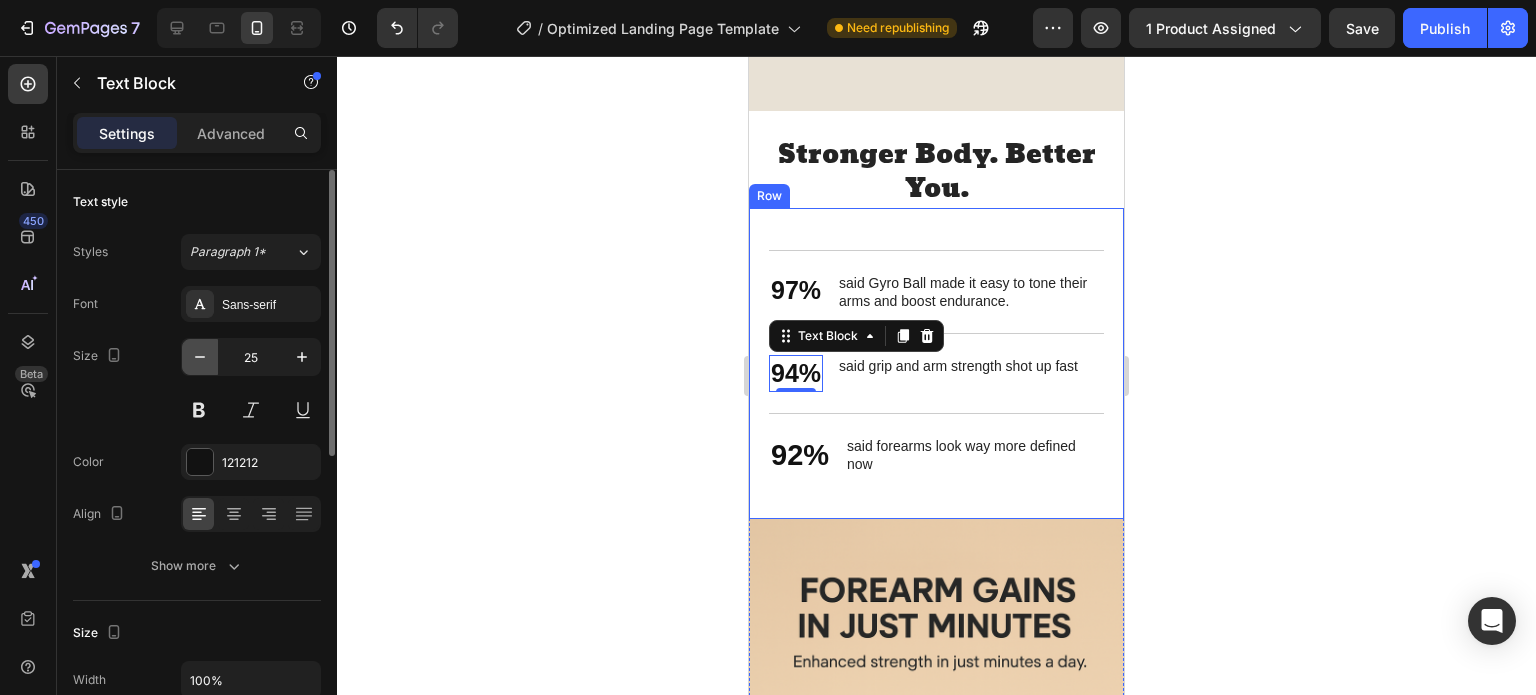 click 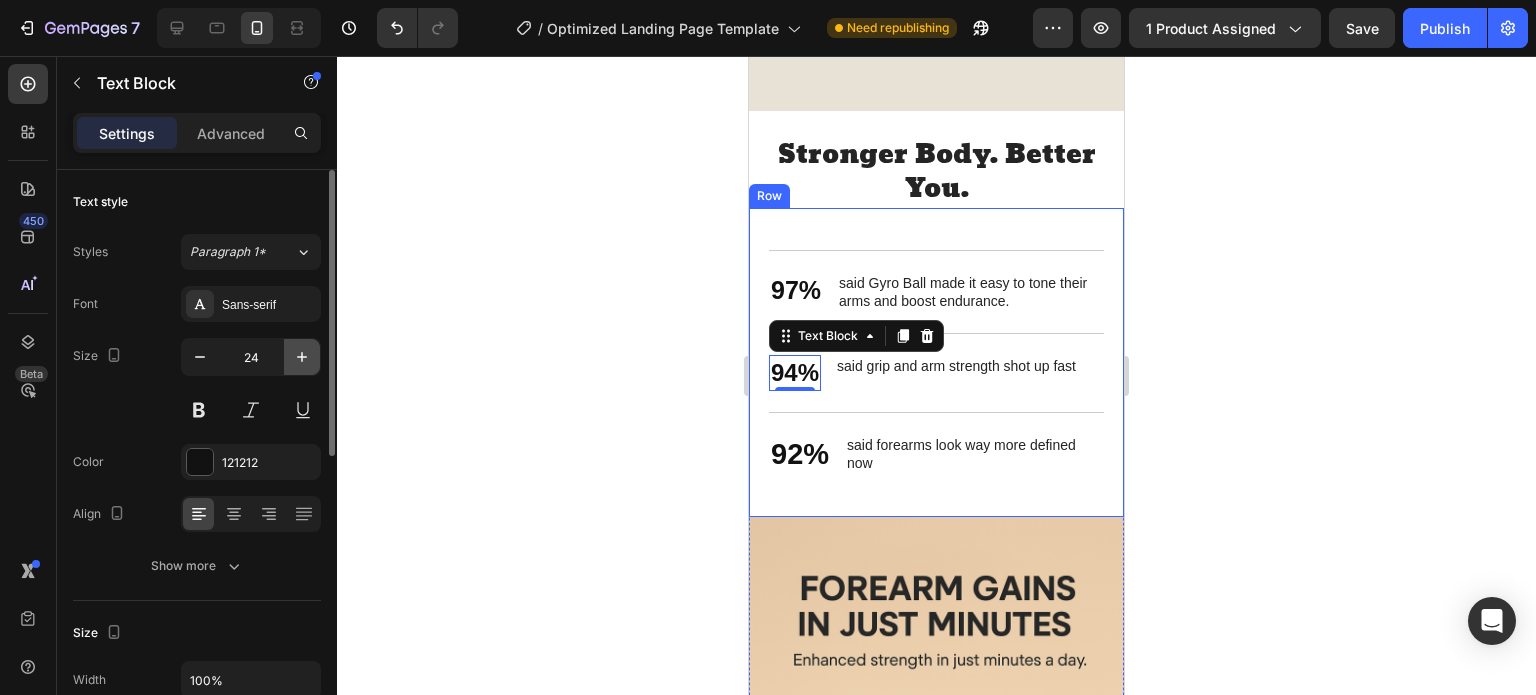 click at bounding box center [302, 357] 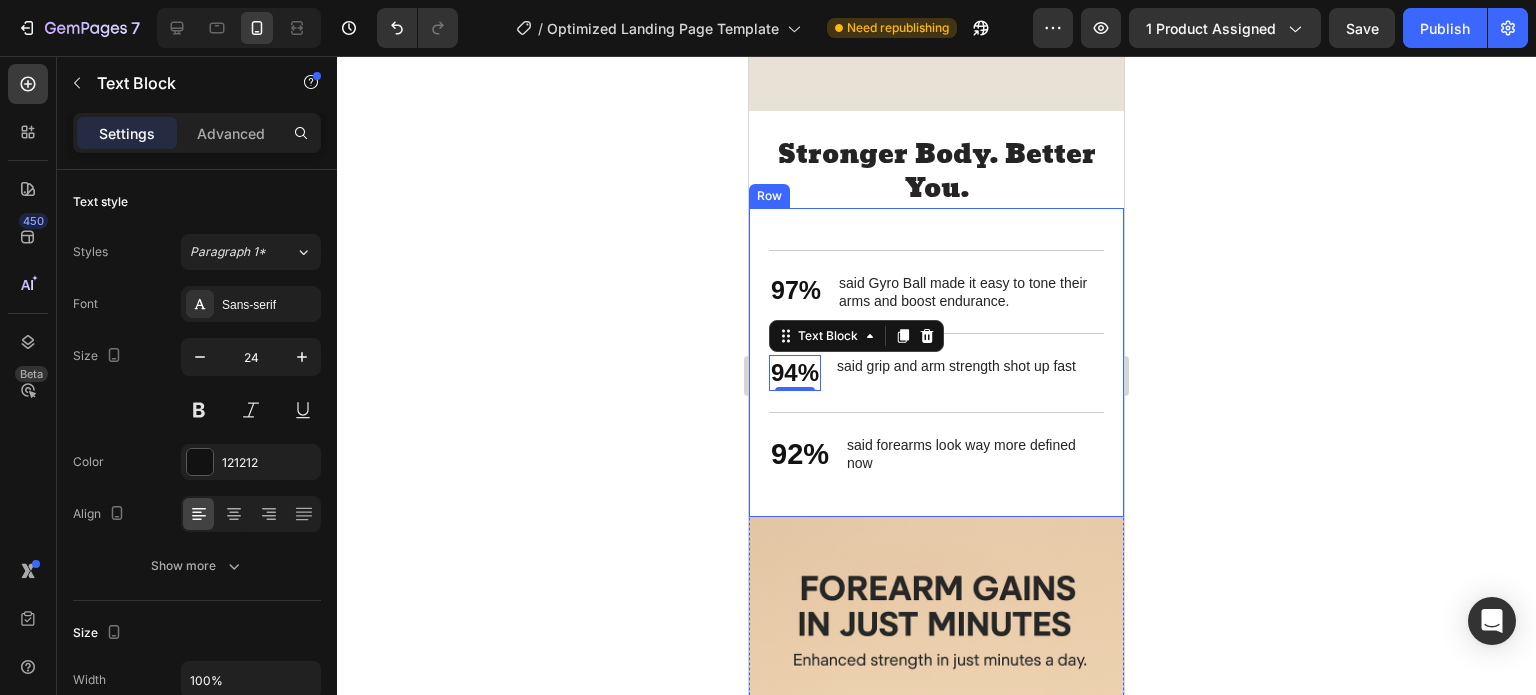 type on "25" 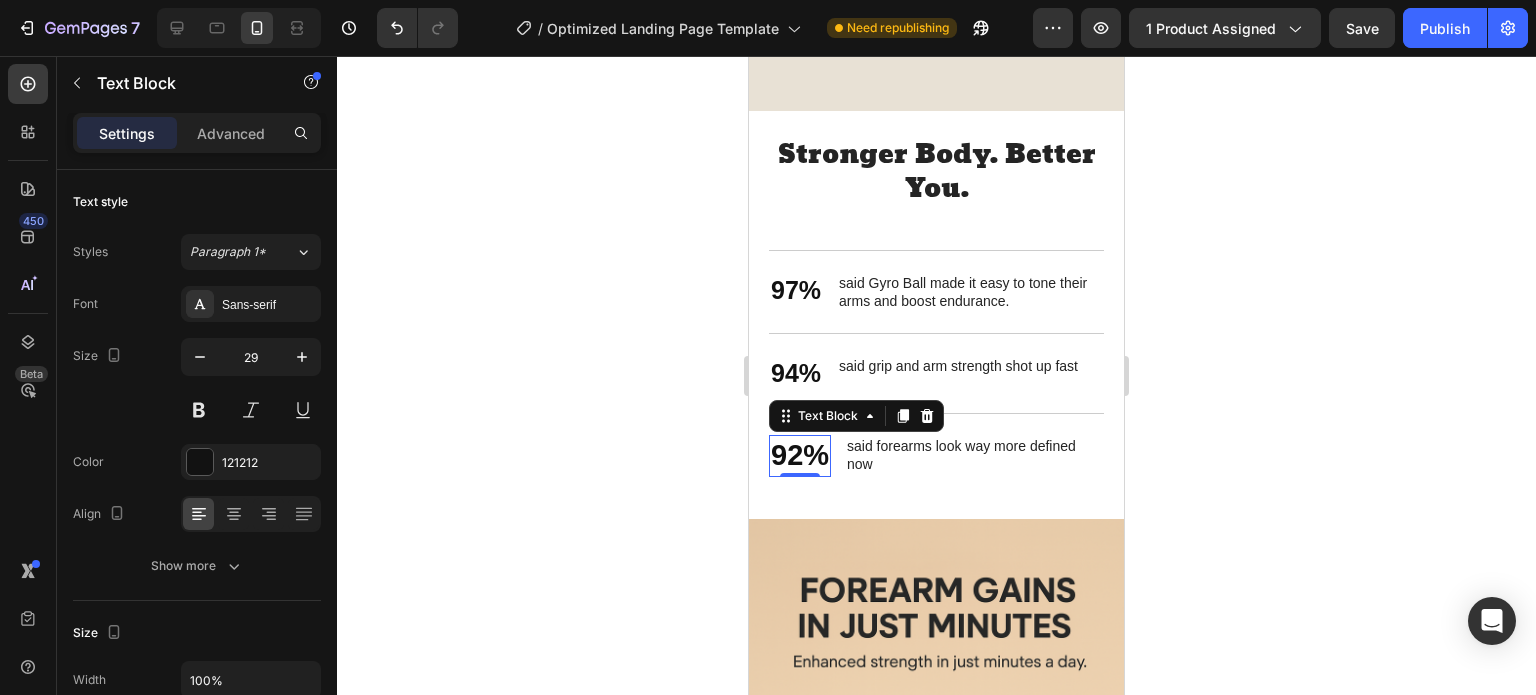 click on "92%" at bounding box center [800, 456] 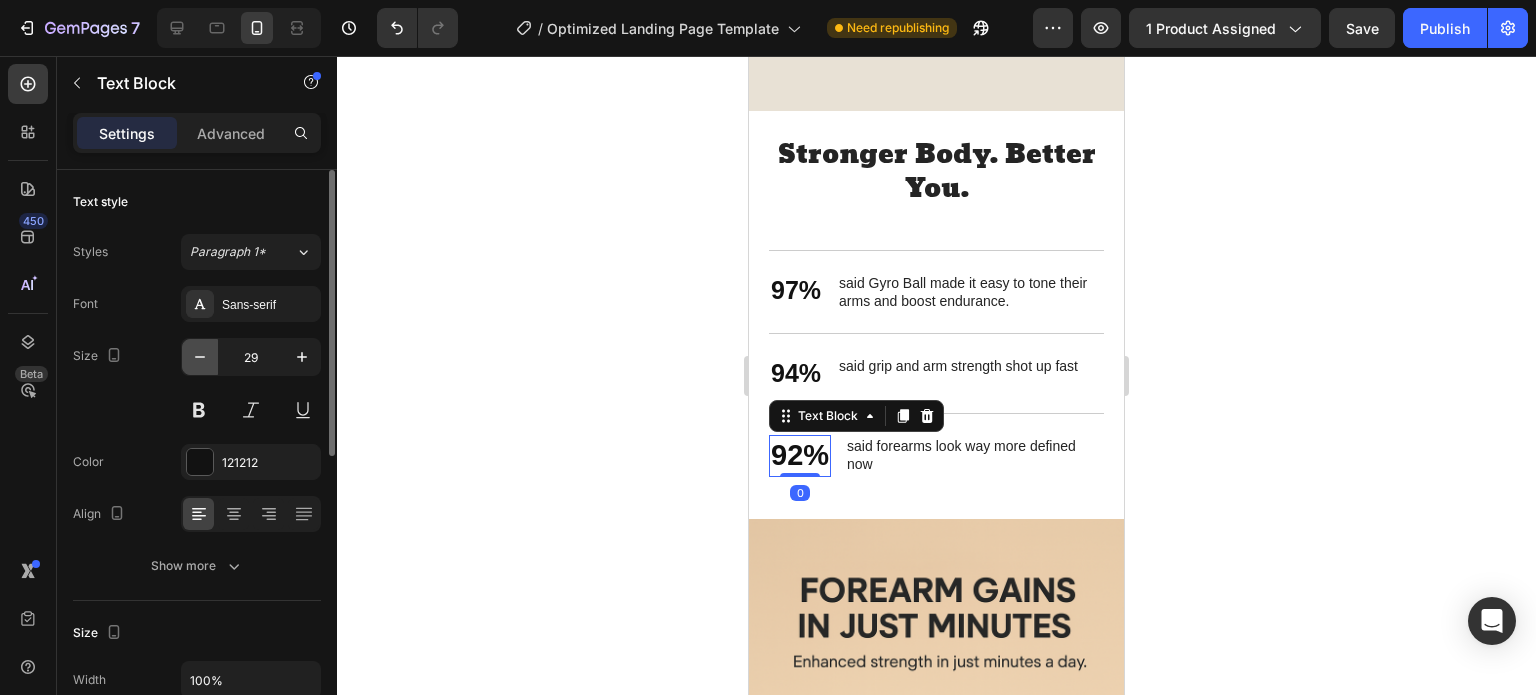 click 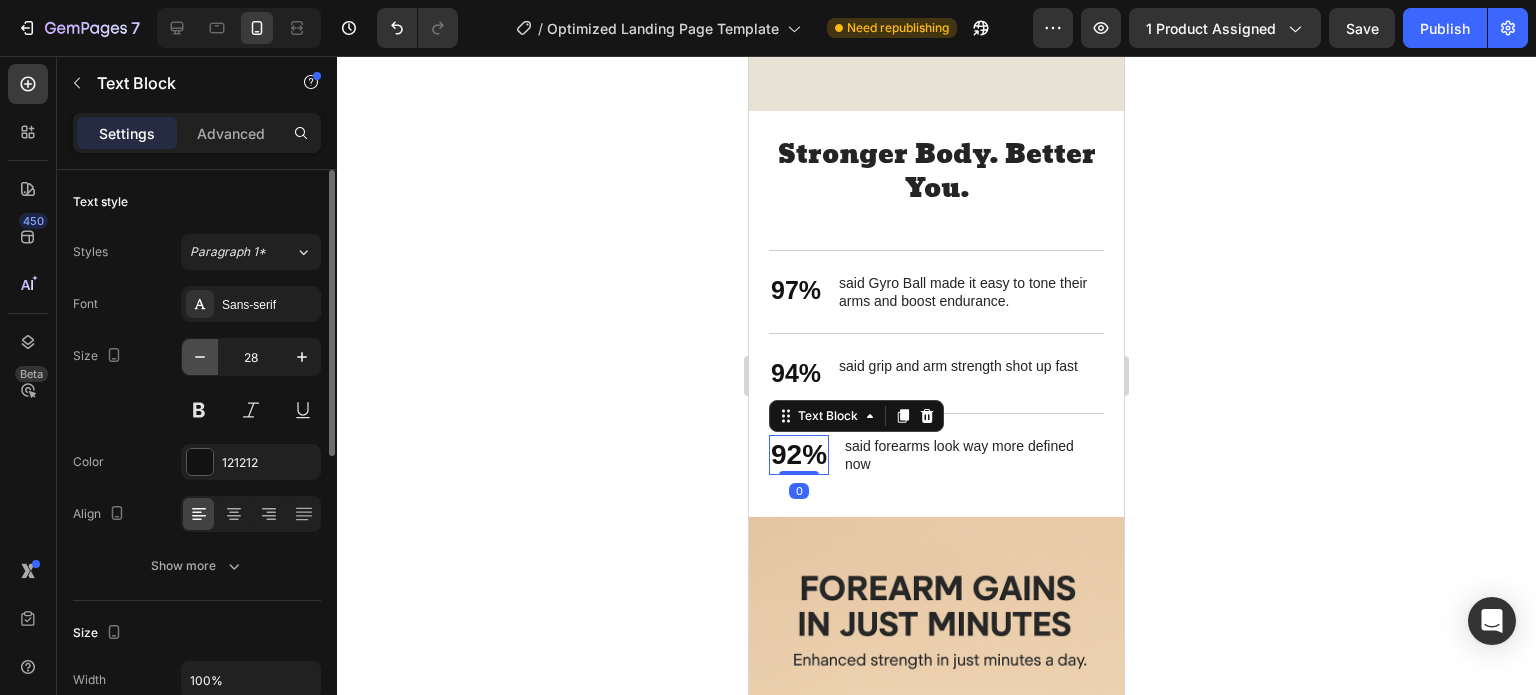 click 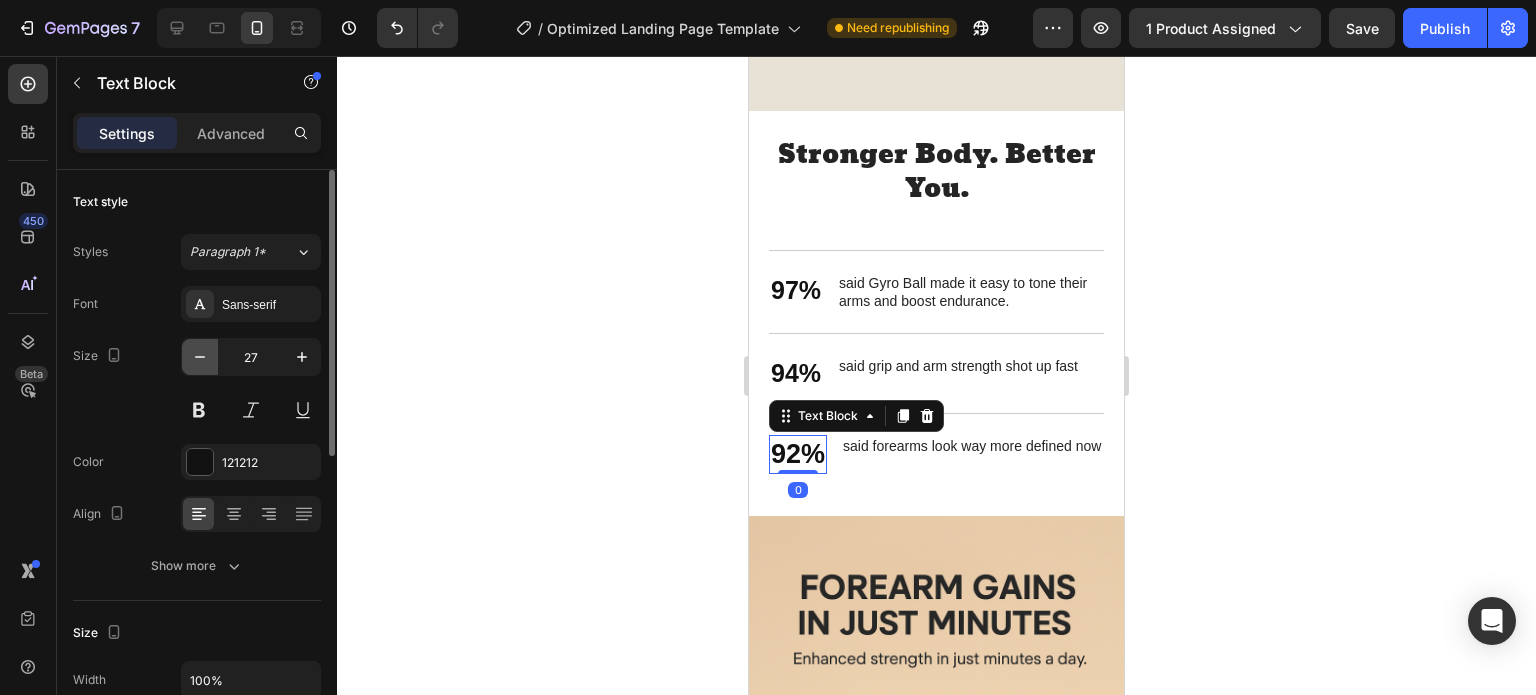 click 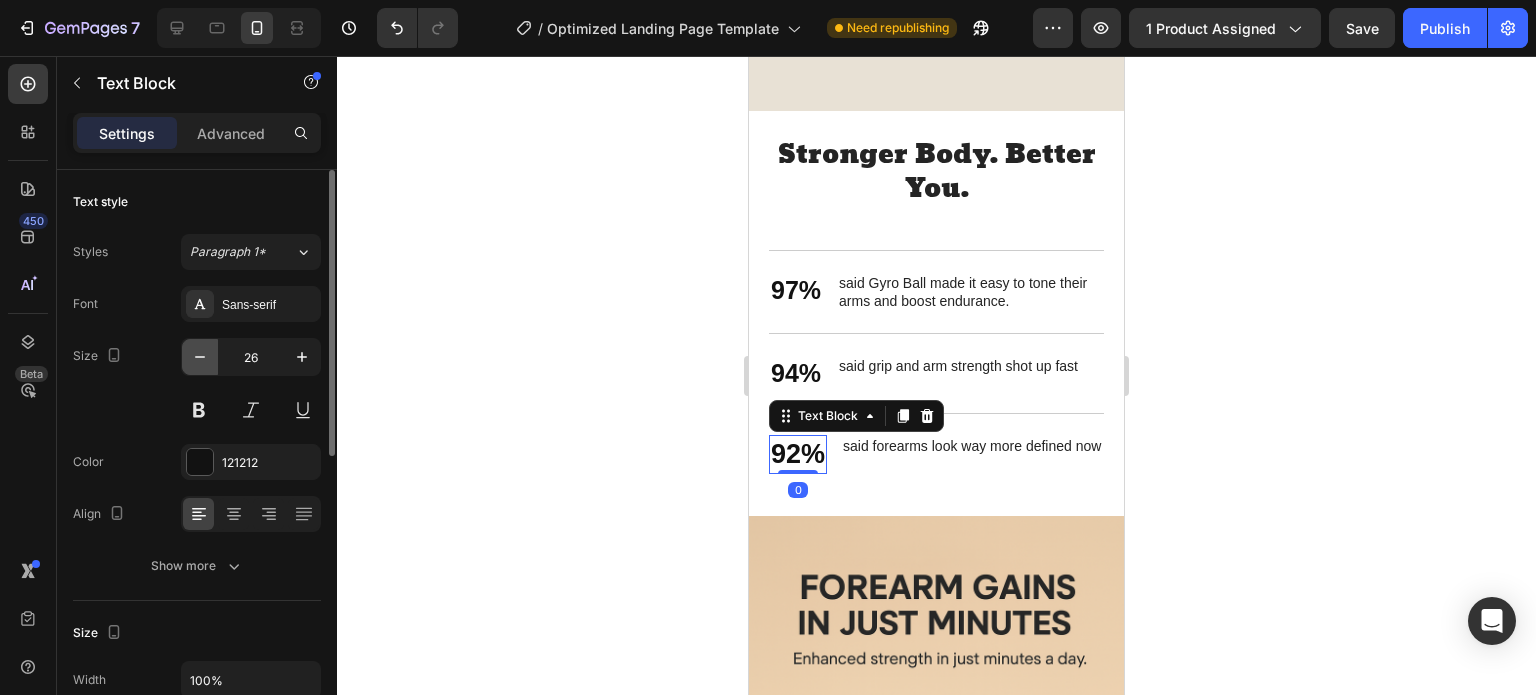 click 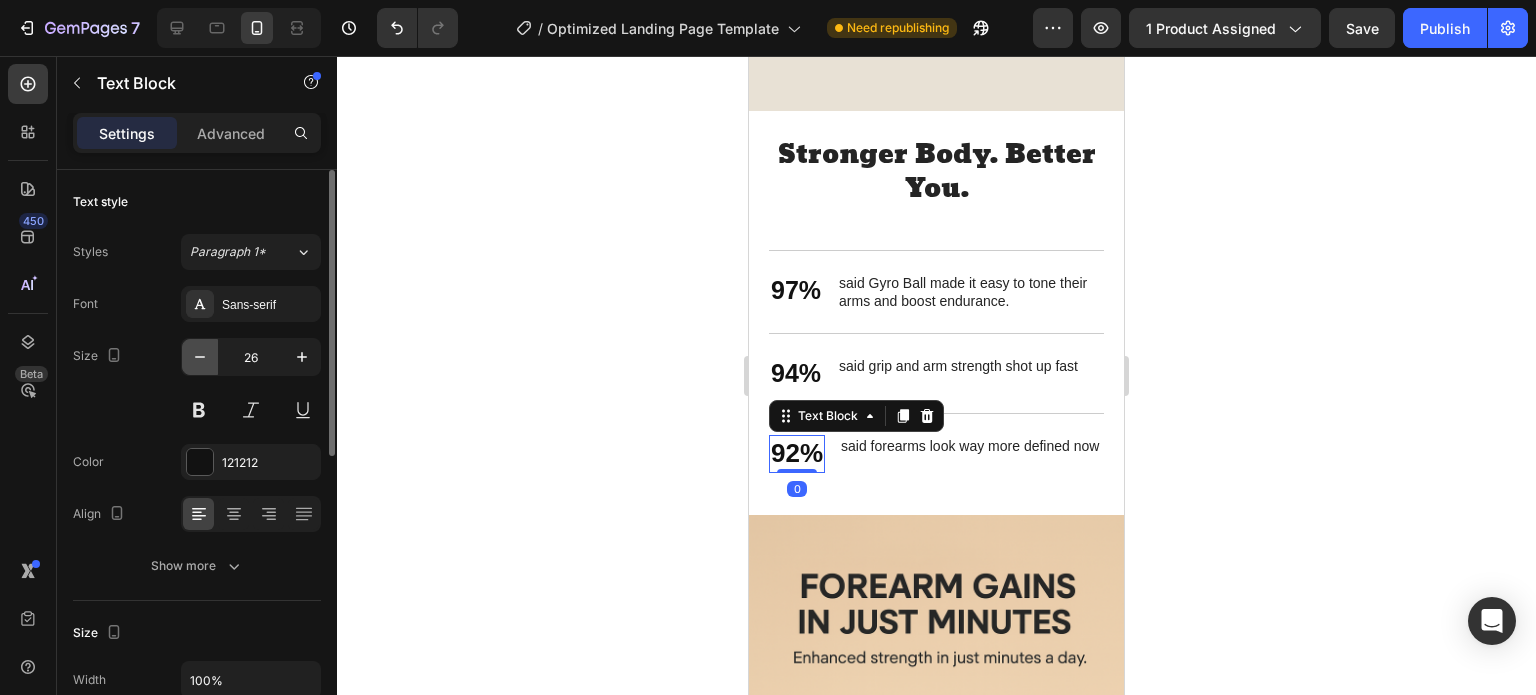 type on "25" 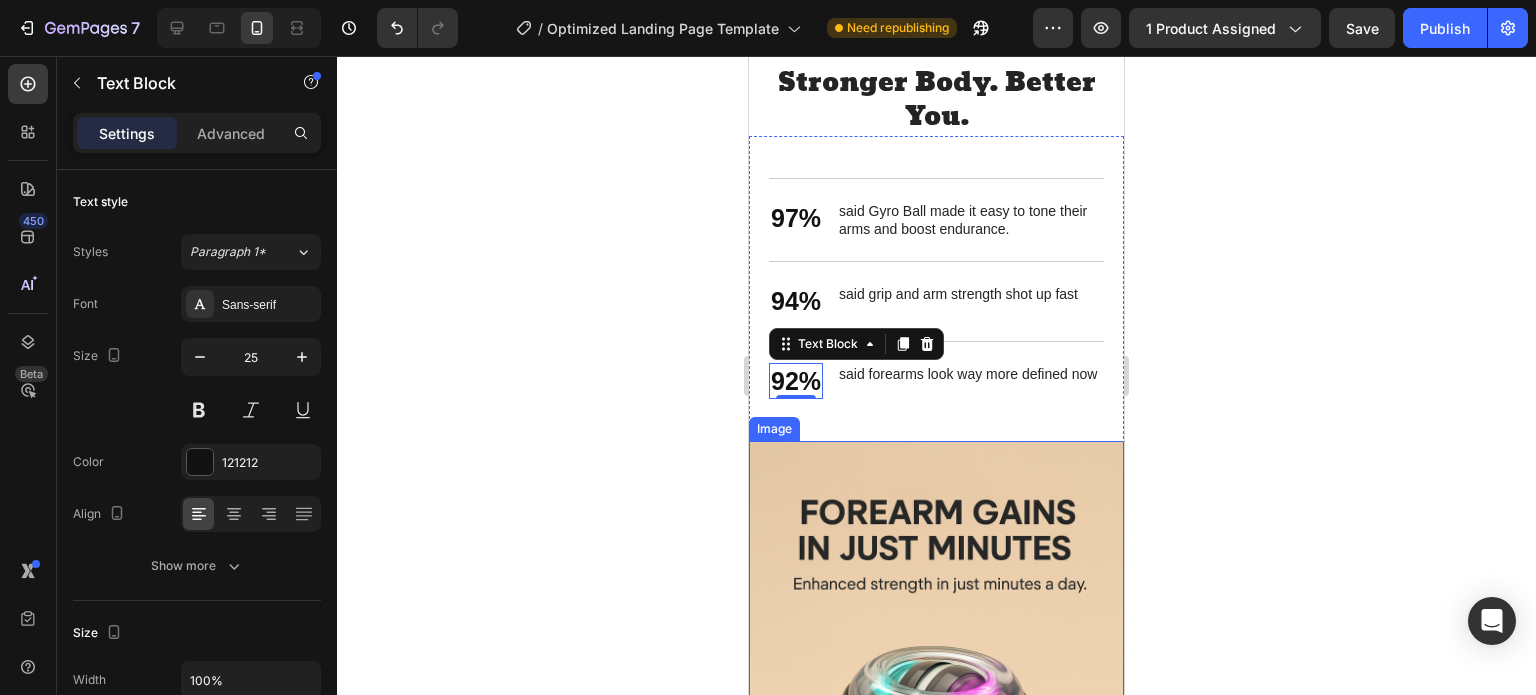 scroll, scrollTop: 3000, scrollLeft: 0, axis: vertical 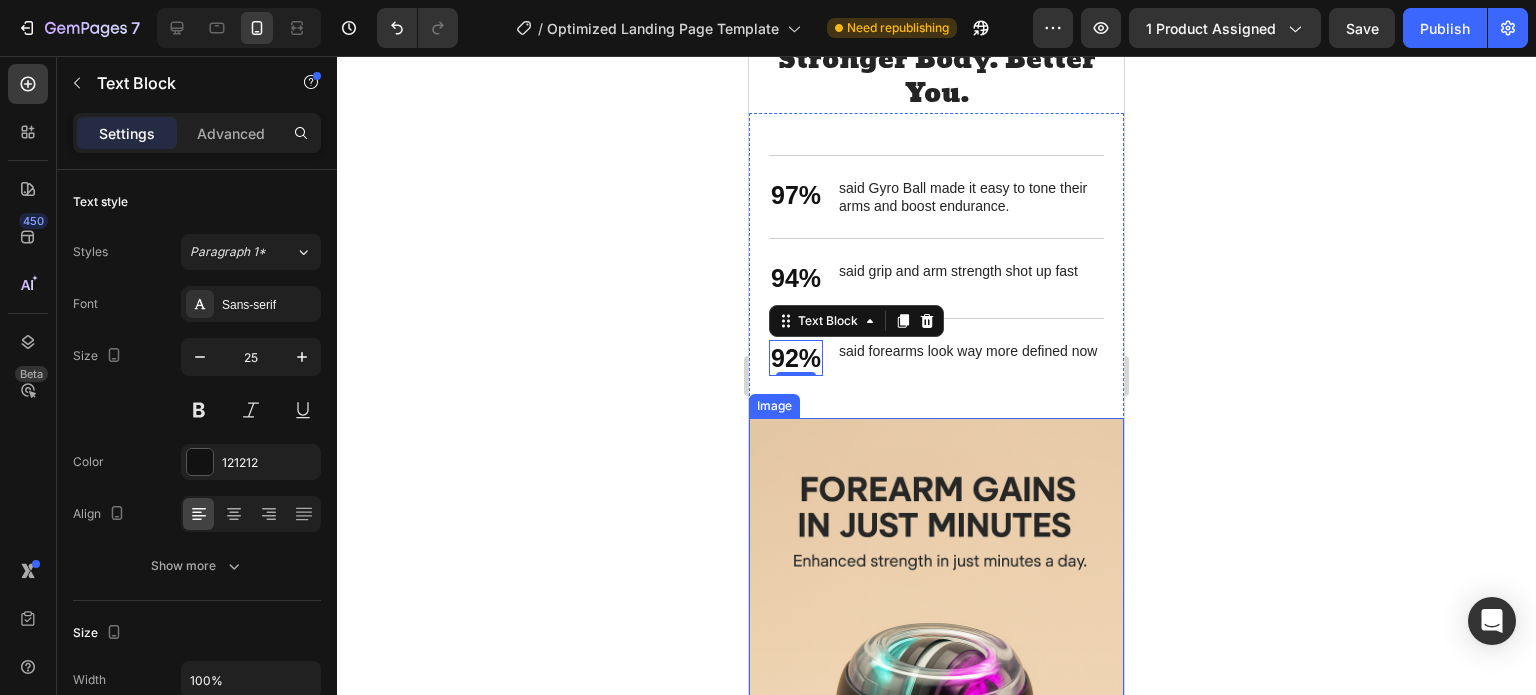 click at bounding box center [936, 699] 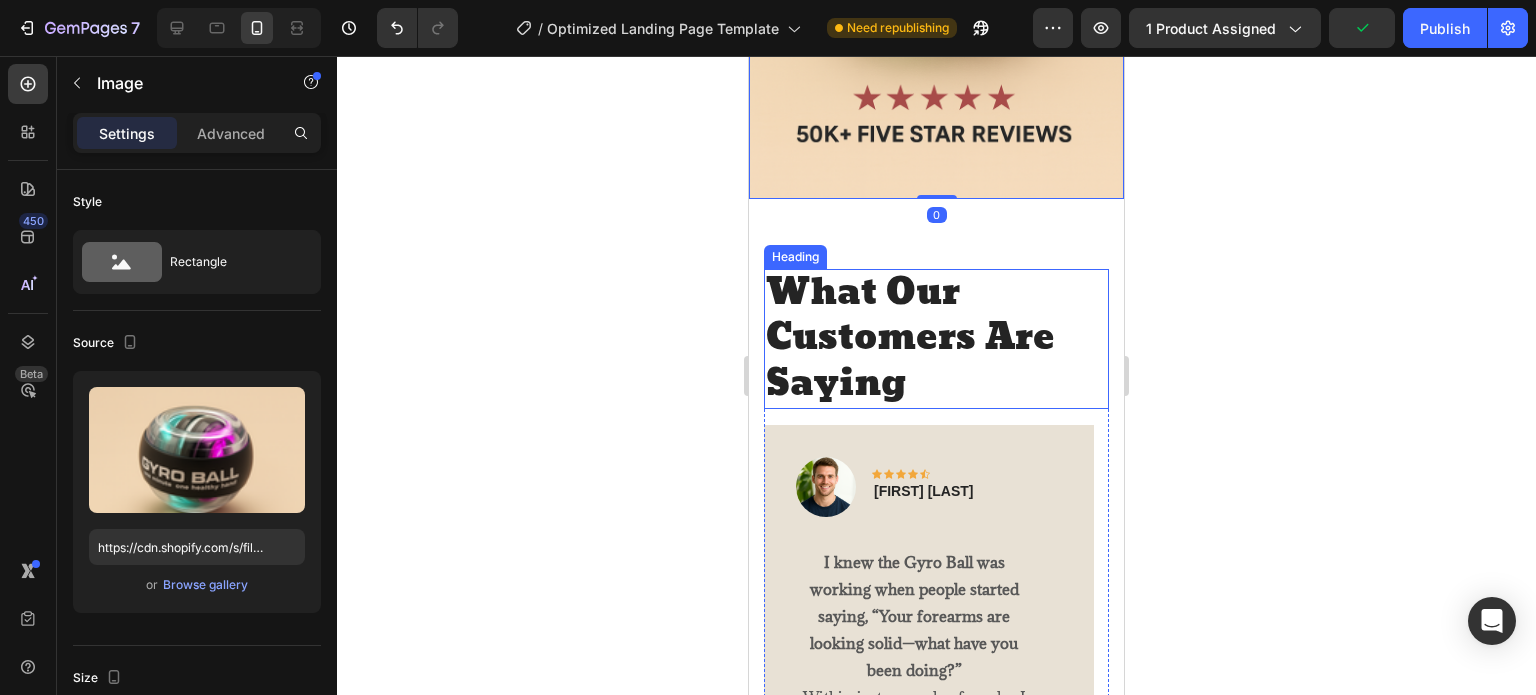 scroll, scrollTop: 3800, scrollLeft: 0, axis: vertical 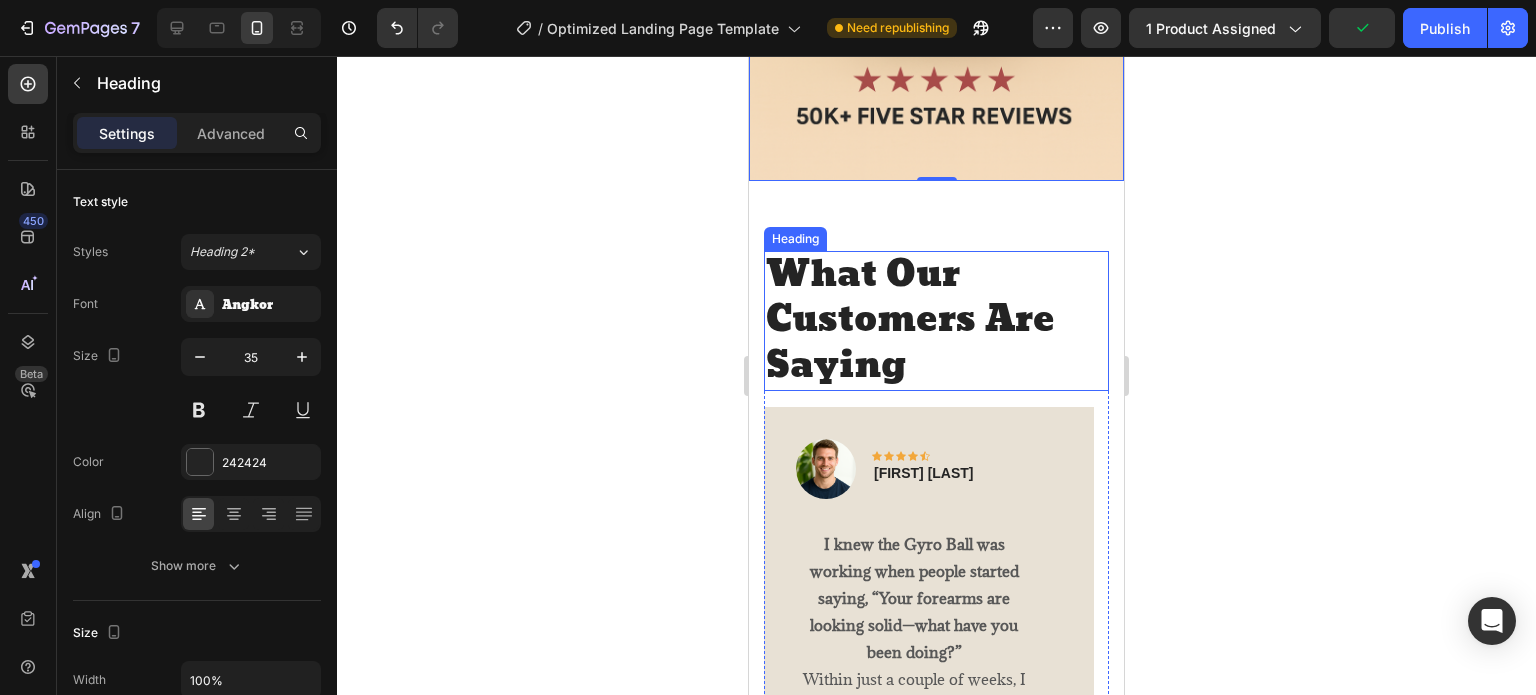click on "What Our Customers Are Saying" at bounding box center [936, 321] 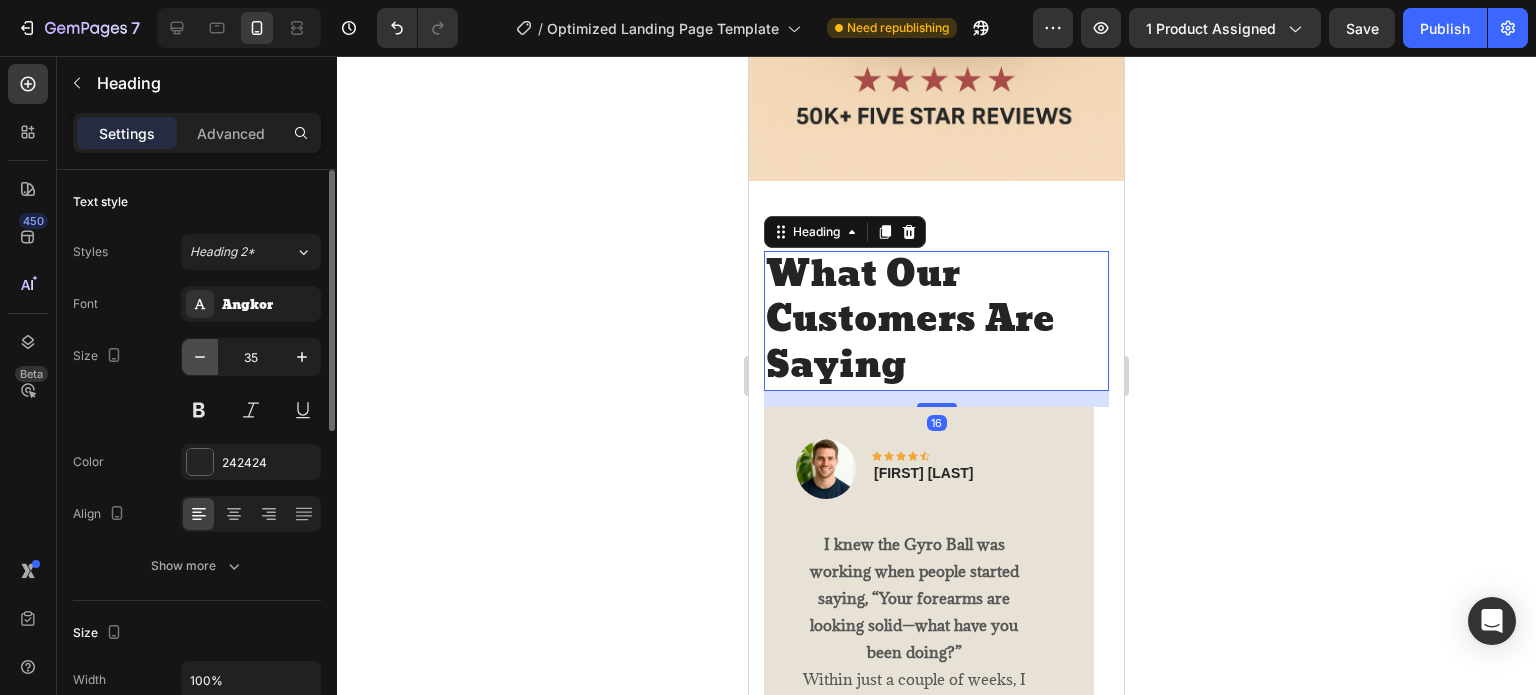 click at bounding box center (200, 357) 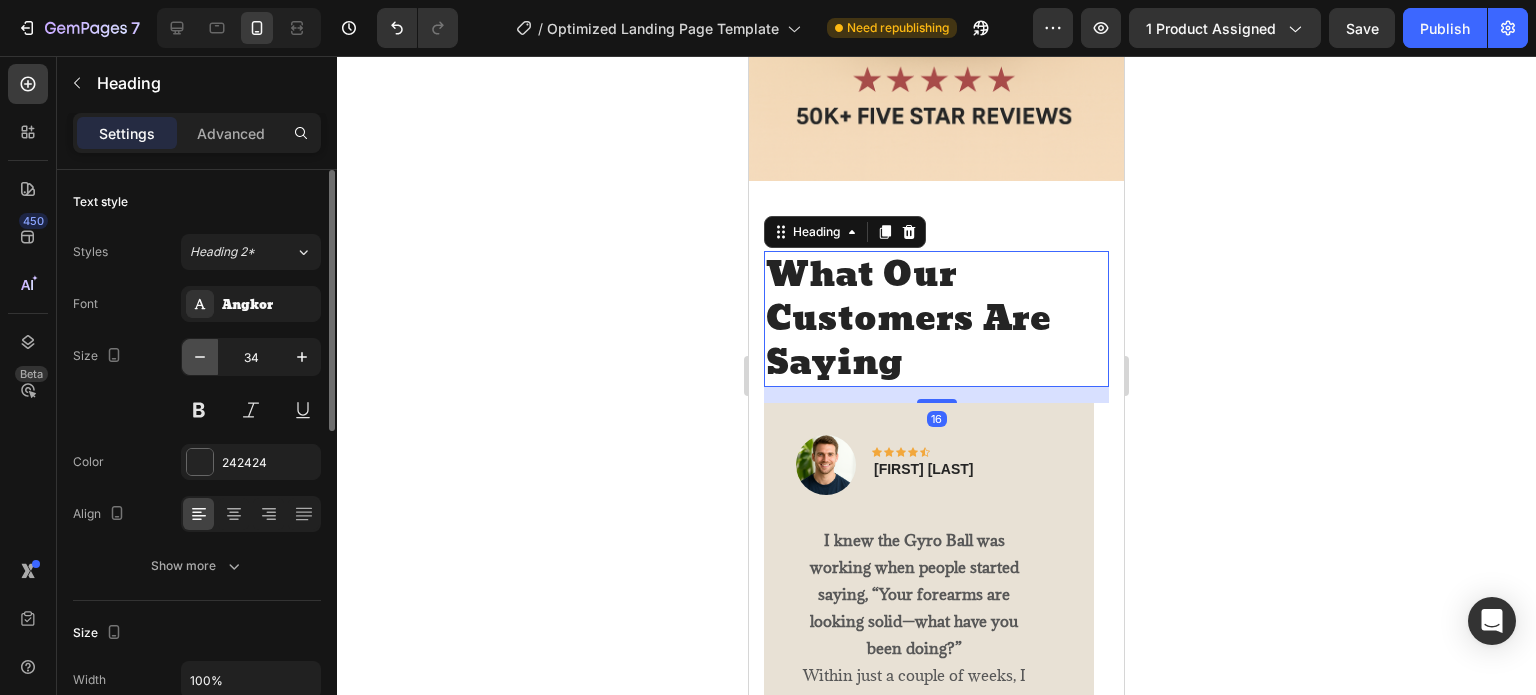 click at bounding box center (200, 357) 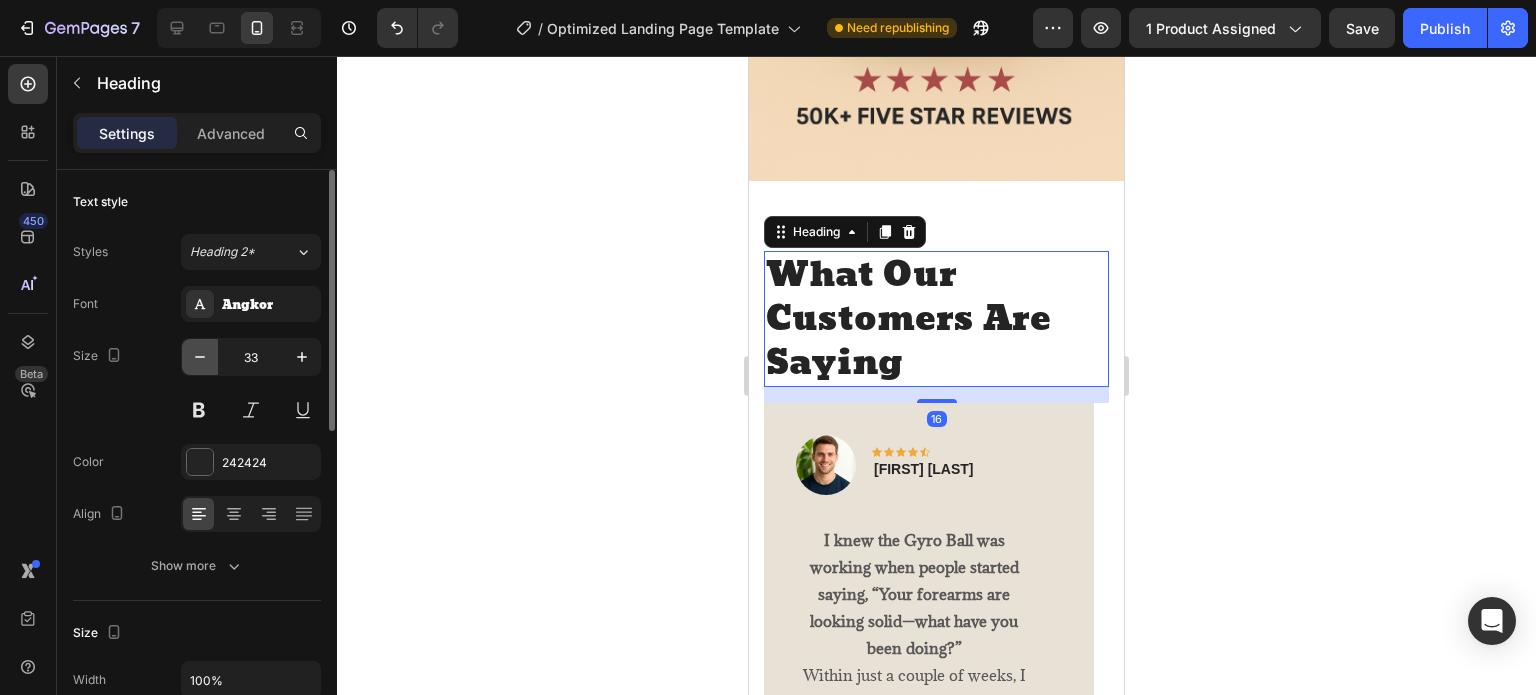 click at bounding box center [200, 357] 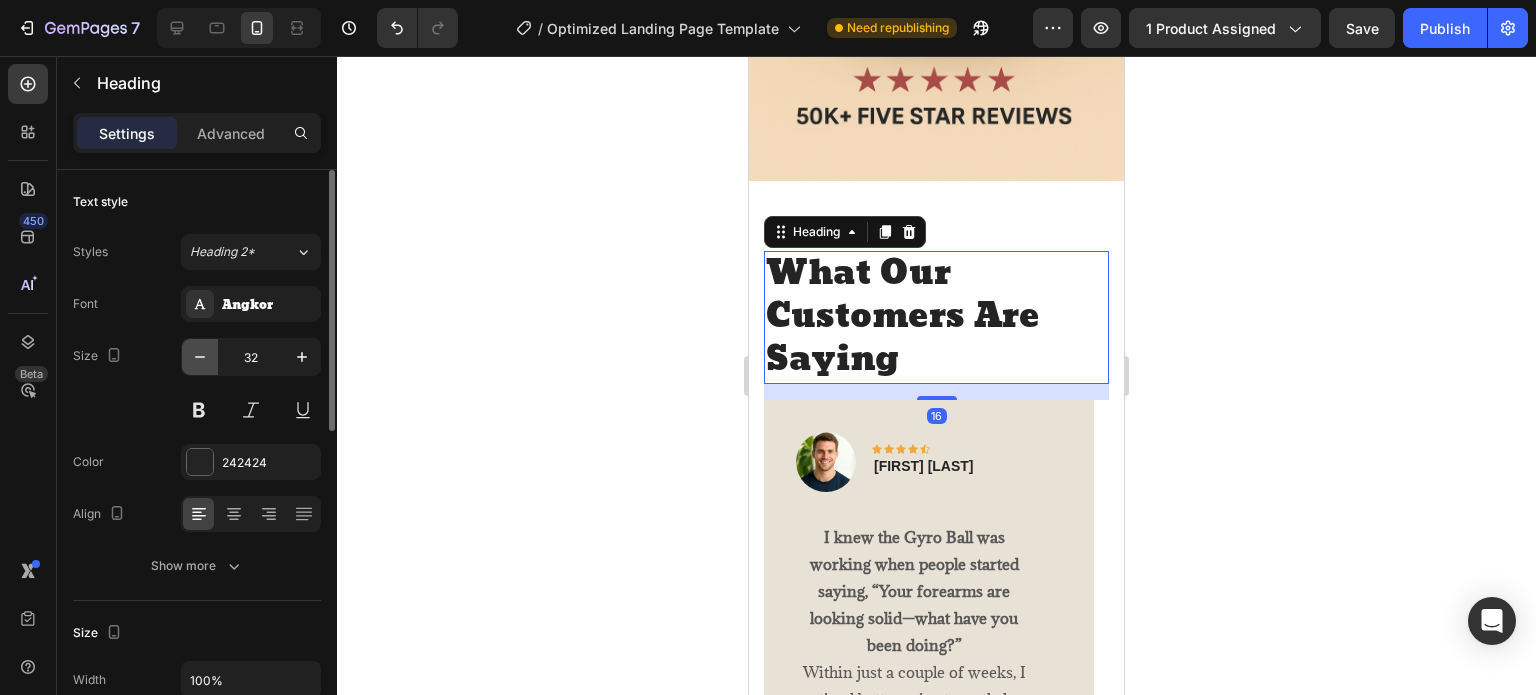 click at bounding box center (200, 357) 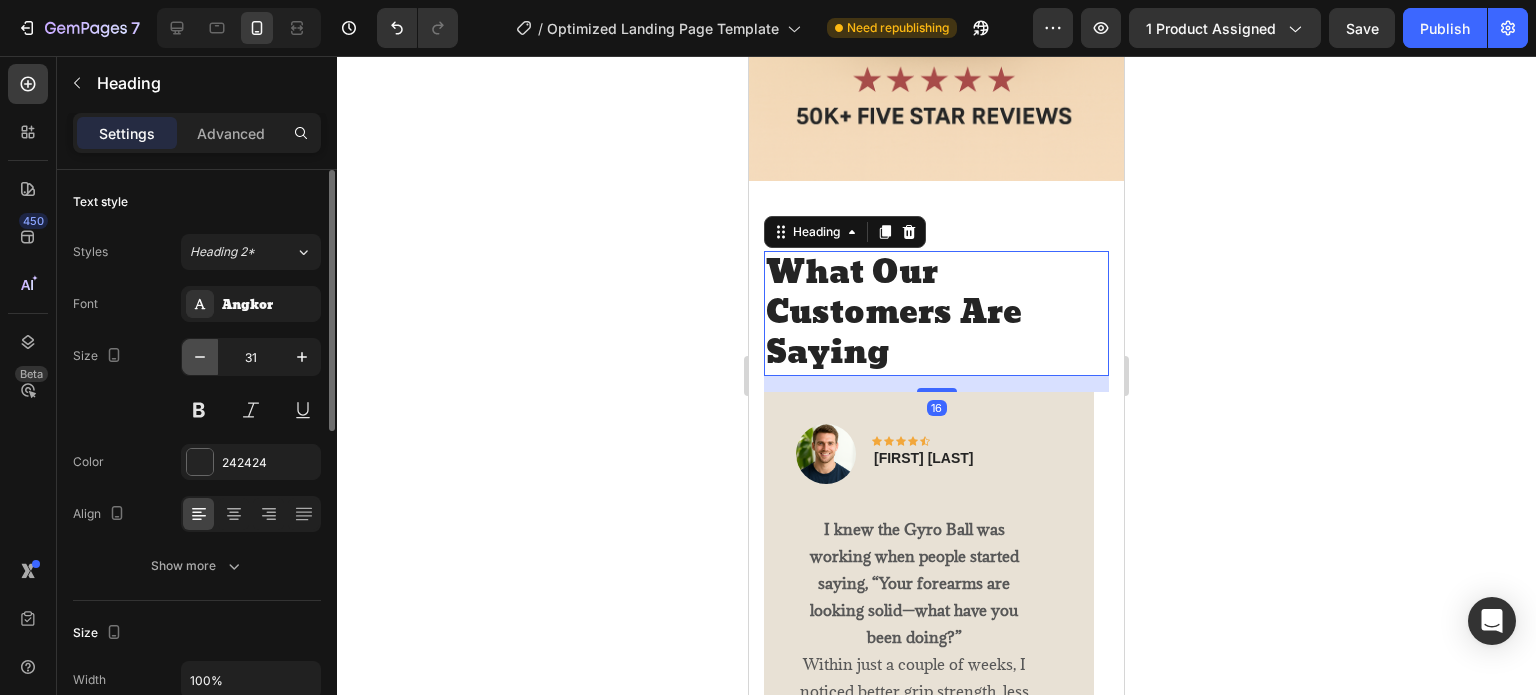 click at bounding box center (200, 357) 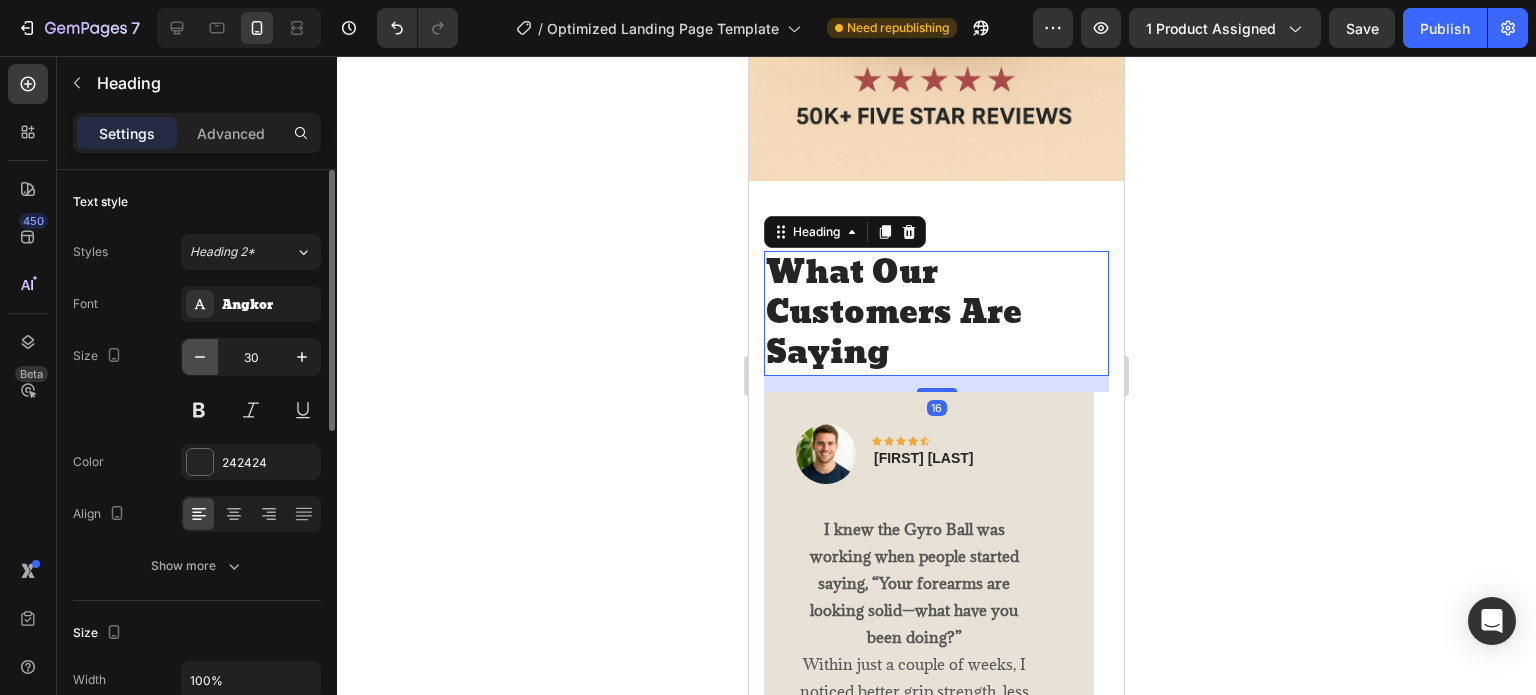 click at bounding box center [200, 357] 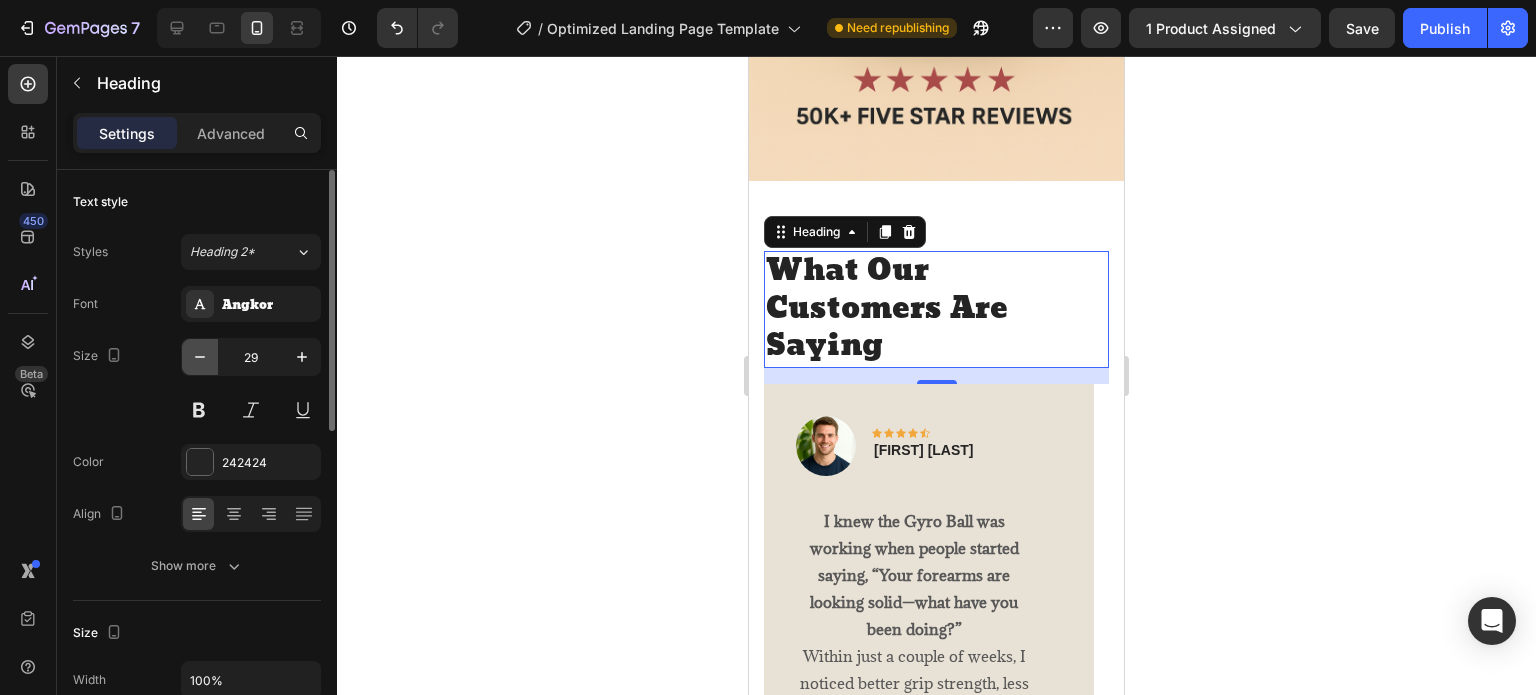 click at bounding box center (200, 357) 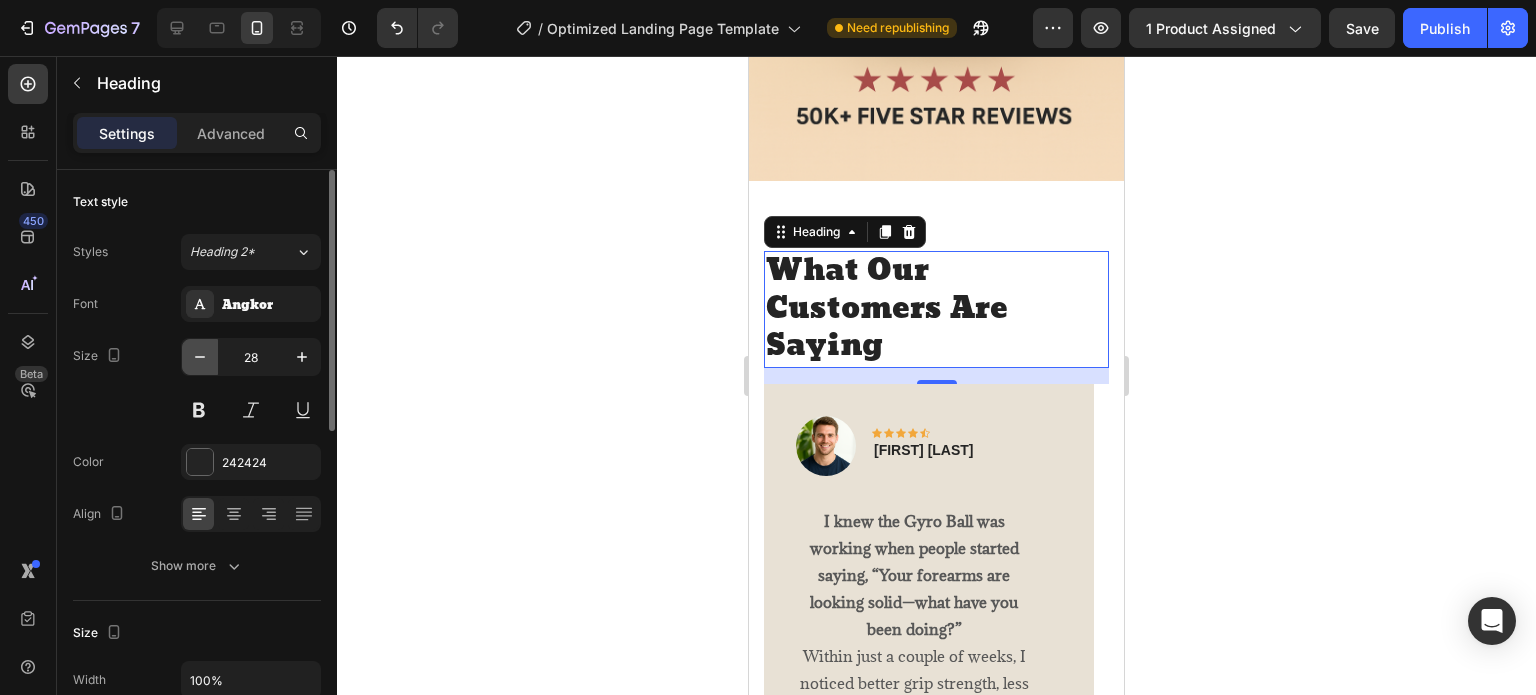 click at bounding box center [200, 357] 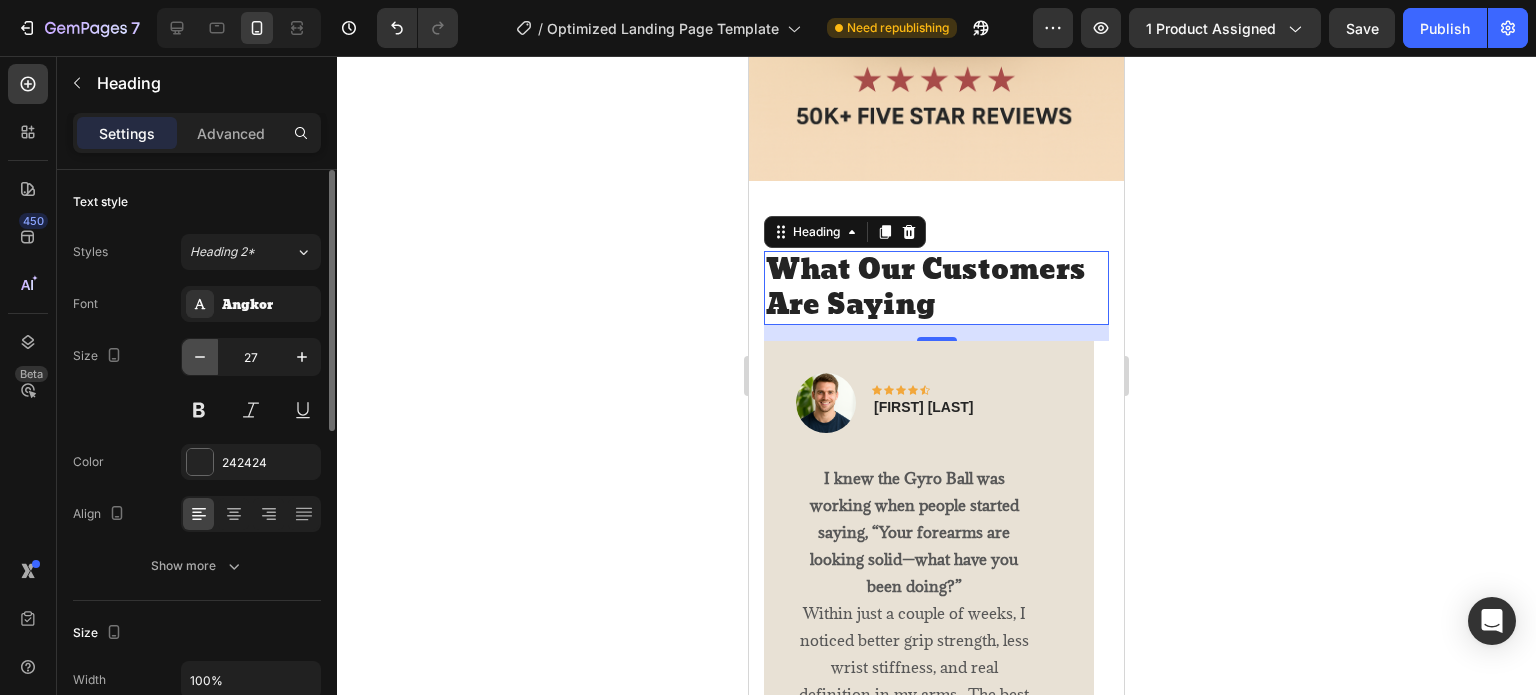 click at bounding box center [200, 357] 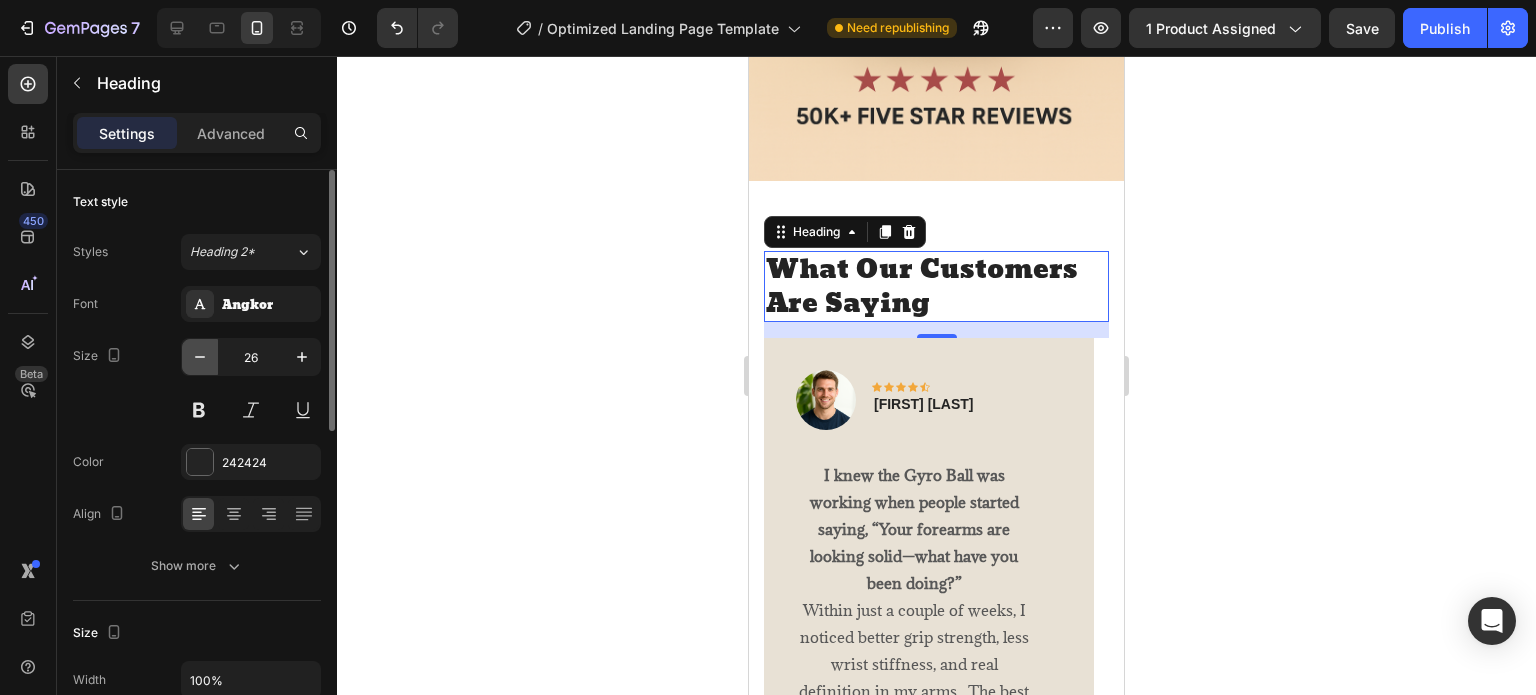 click at bounding box center [200, 357] 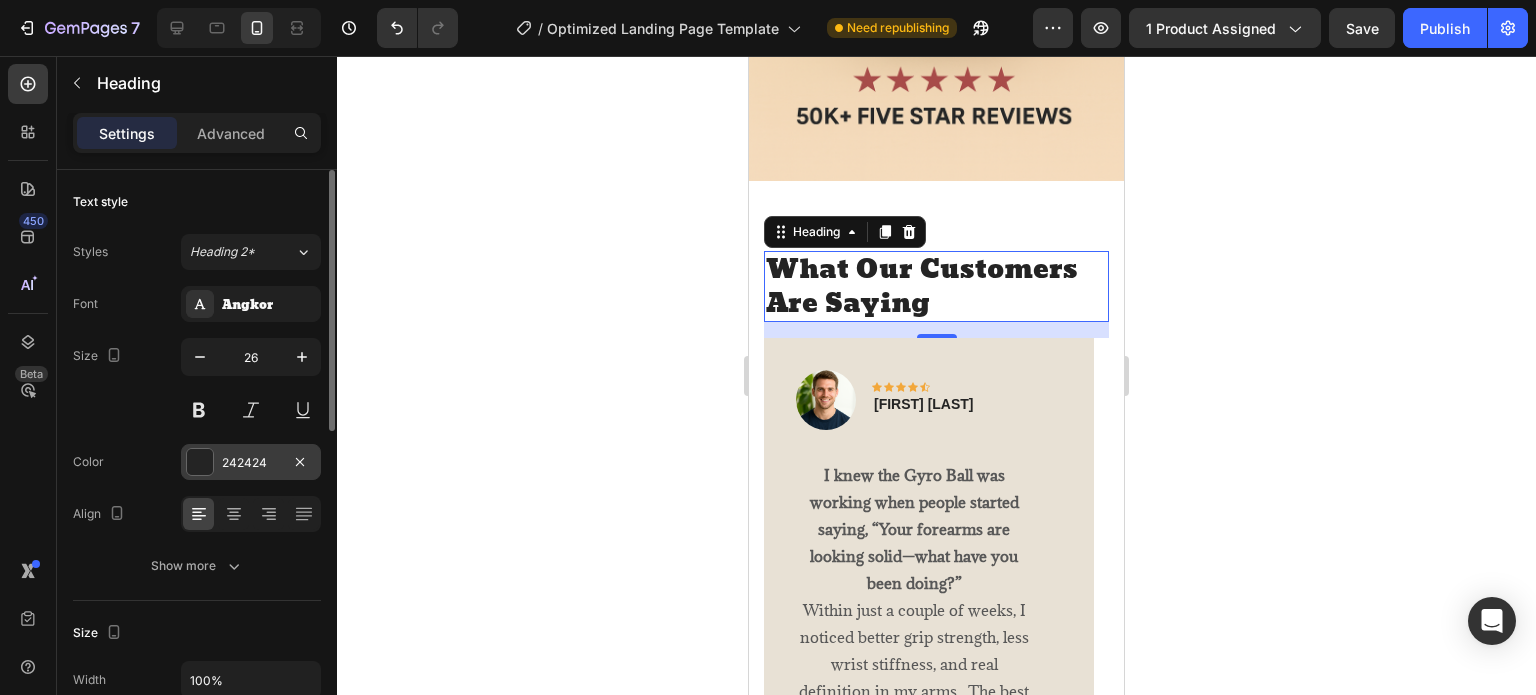 type on "25" 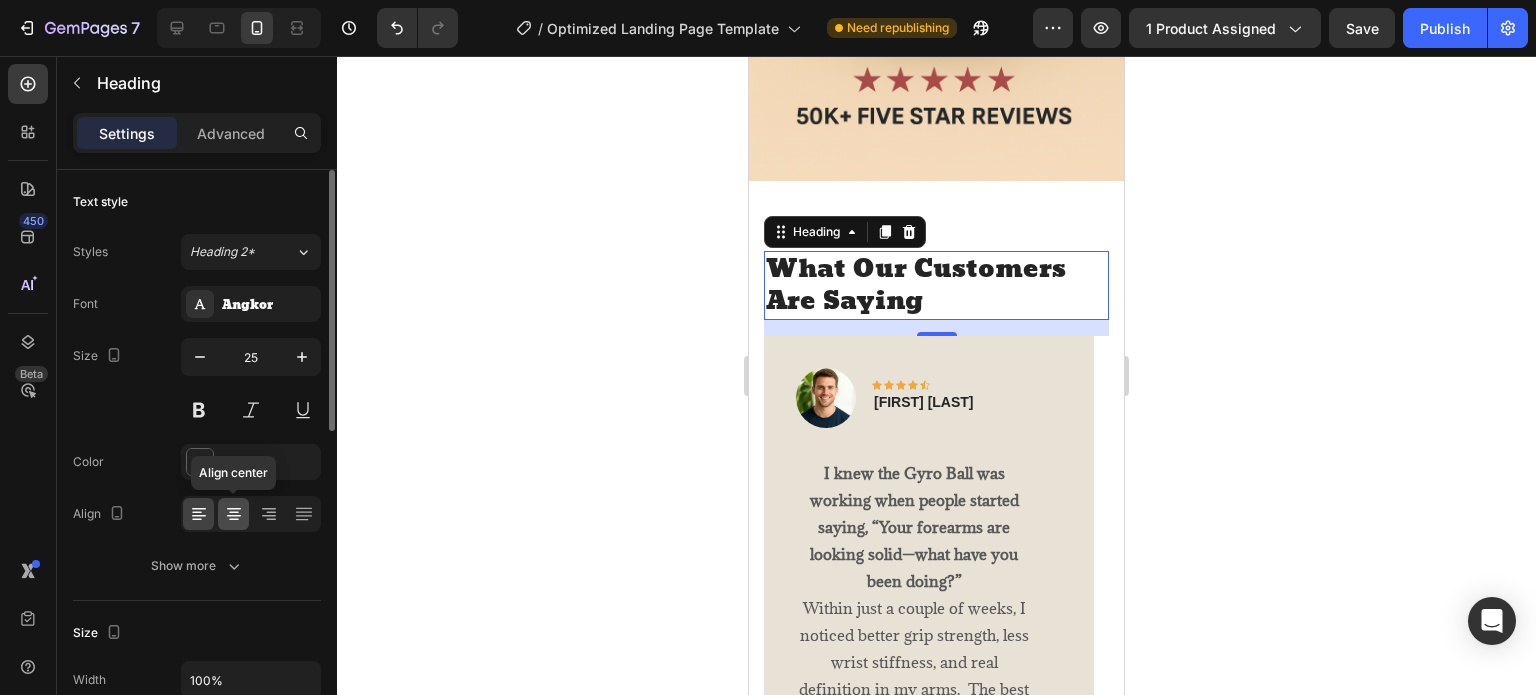click 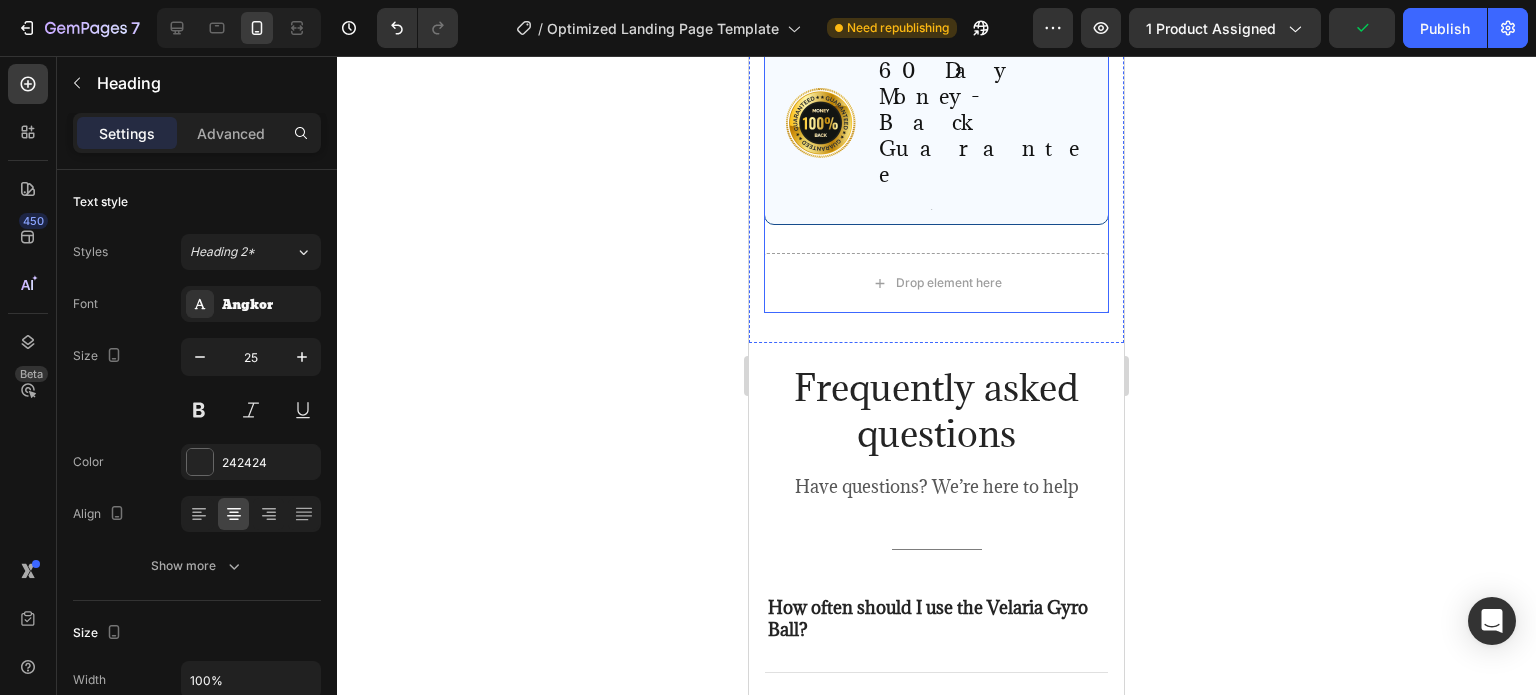 scroll, scrollTop: 4300, scrollLeft: 0, axis: vertical 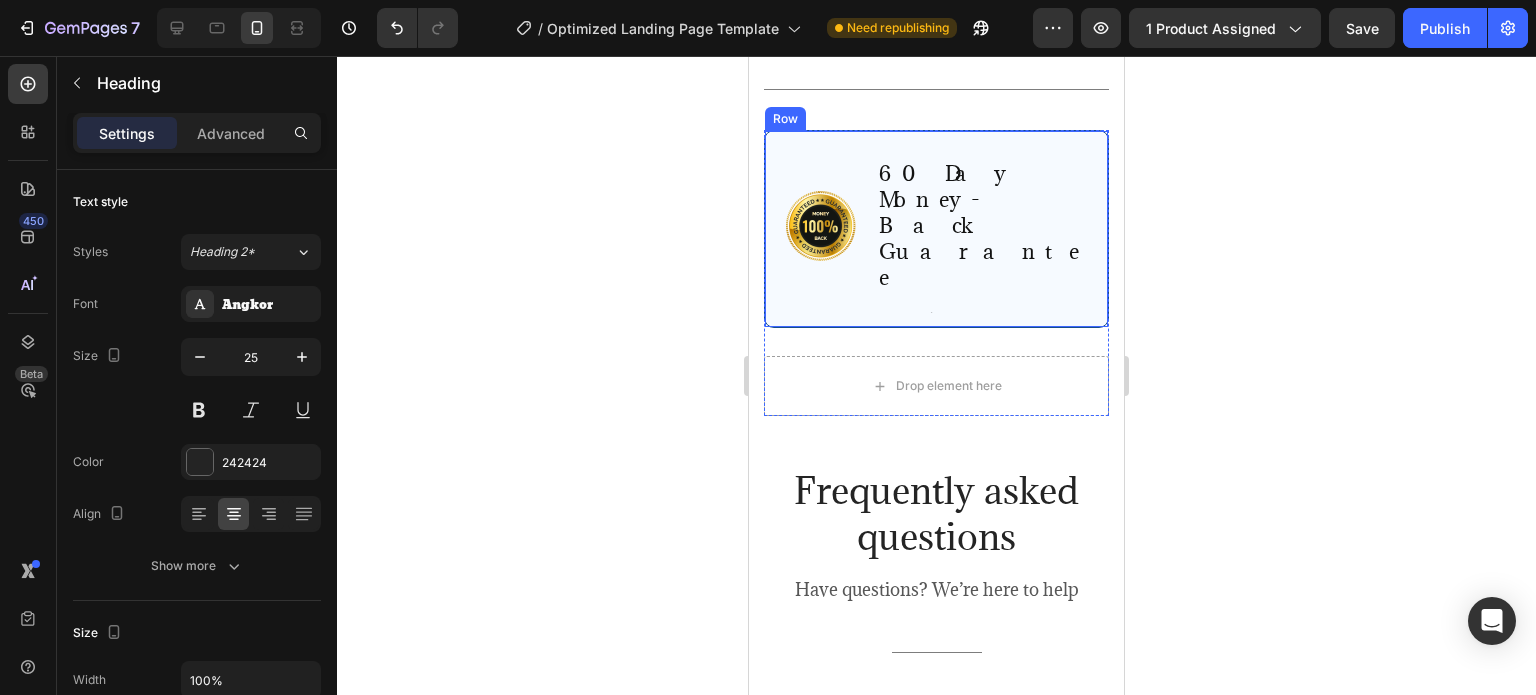click on "Image  60 Day Money-Back Guarantee Text Block Row Text Block Row" at bounding box center [936, 229] 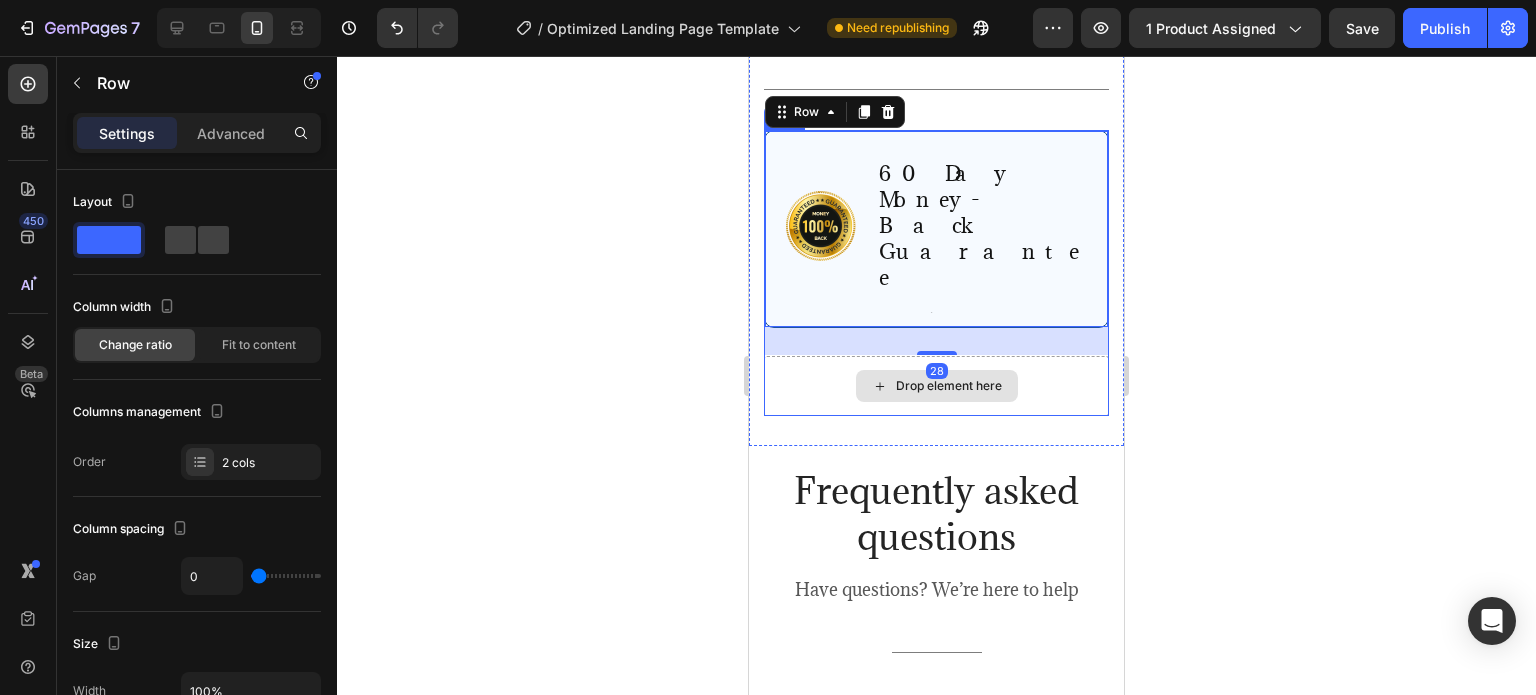 click on "Drop element here" at bounding box center [936, 386] 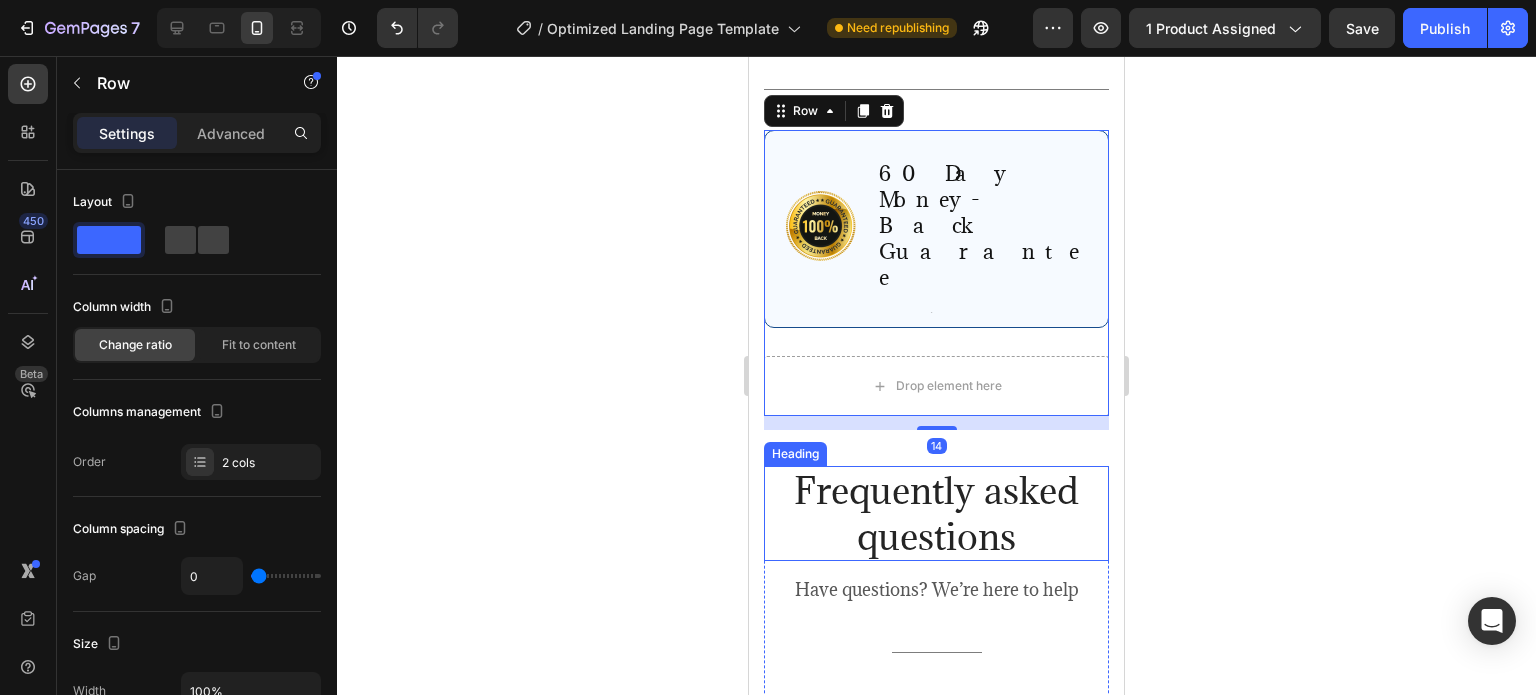 click on "Frequently asked questions" at bounding box center [936, 513] 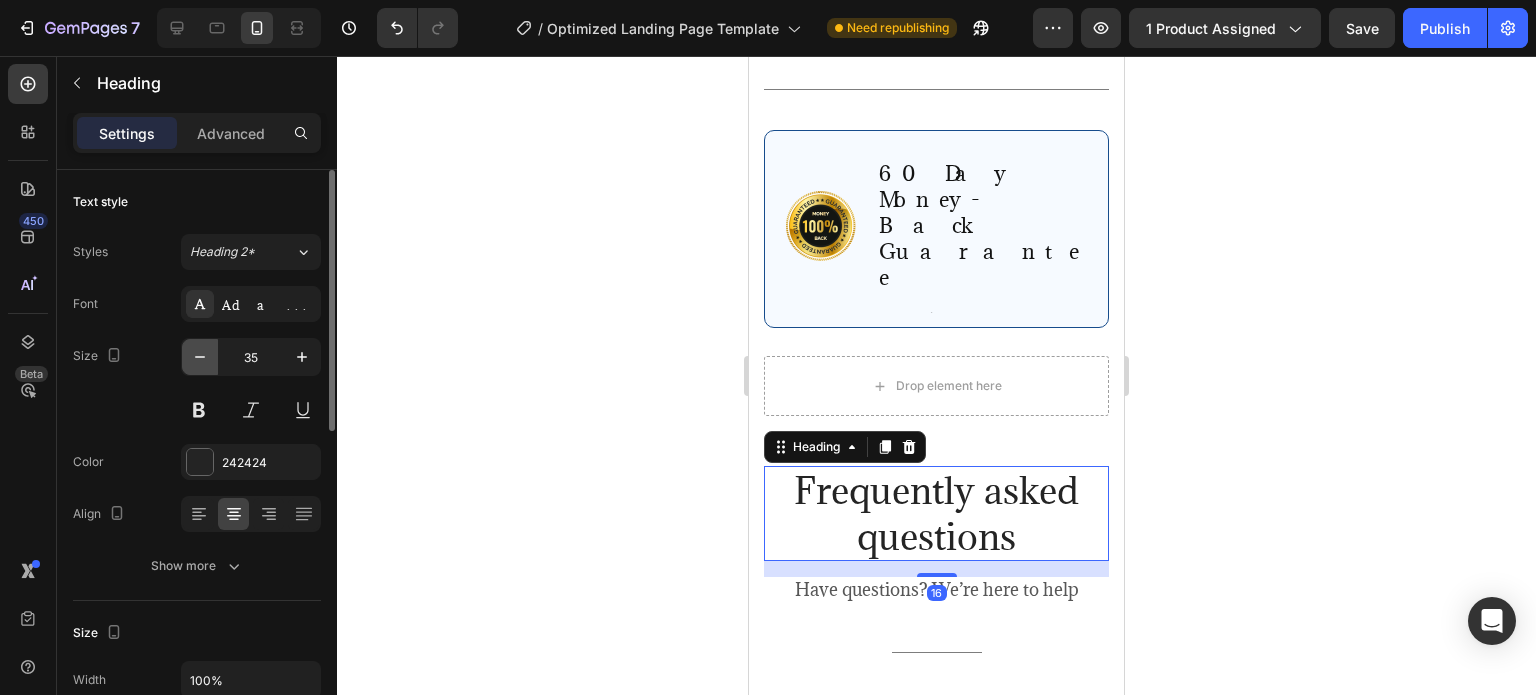 click at bounding box center [200, 357] 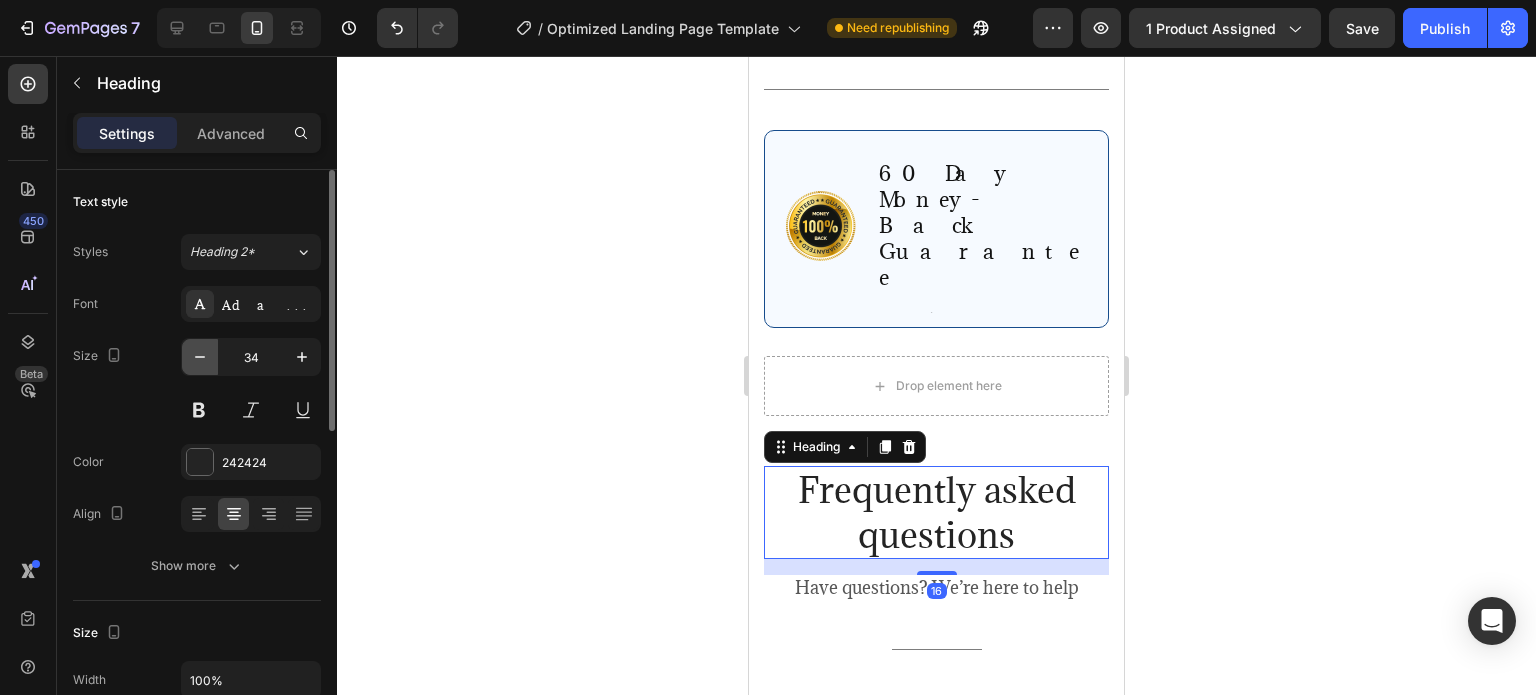 click at bounding box center (200, 357) 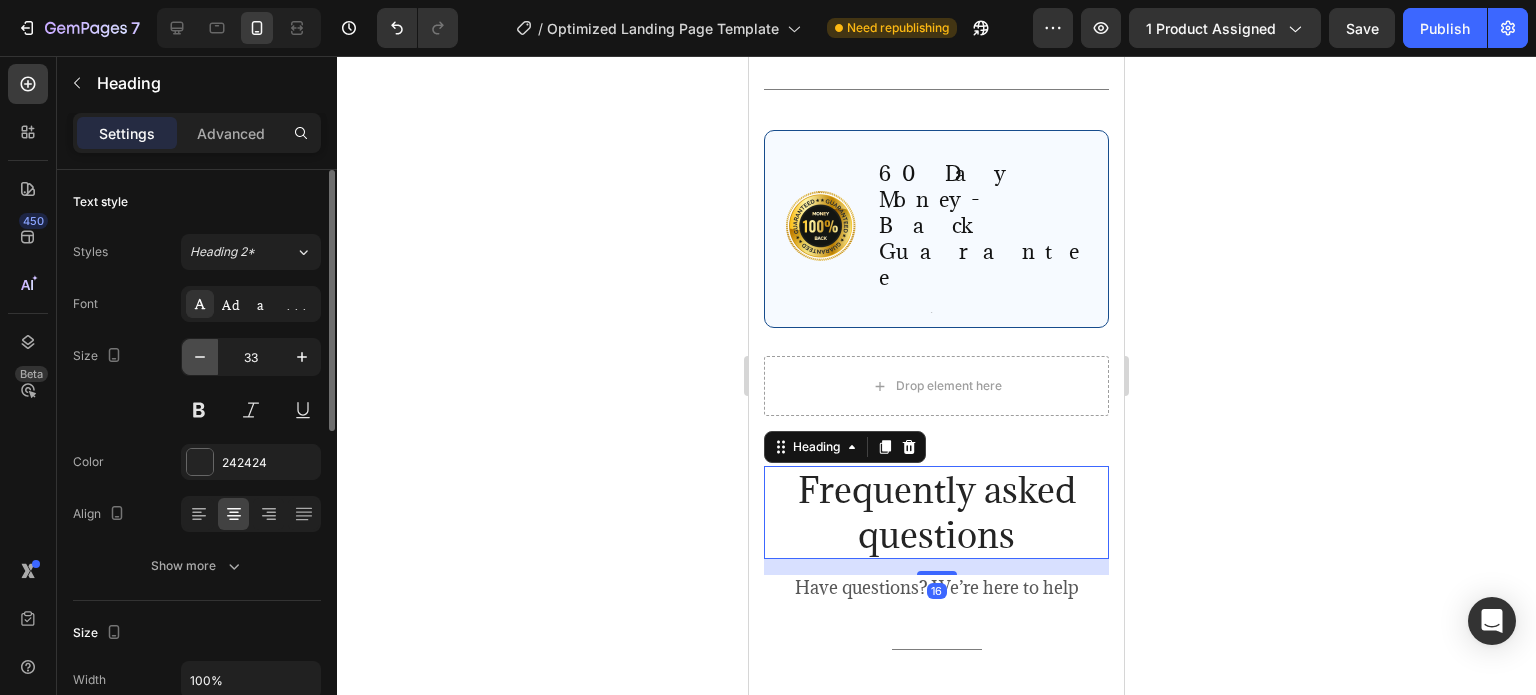 click at bounding box center [200, 357] 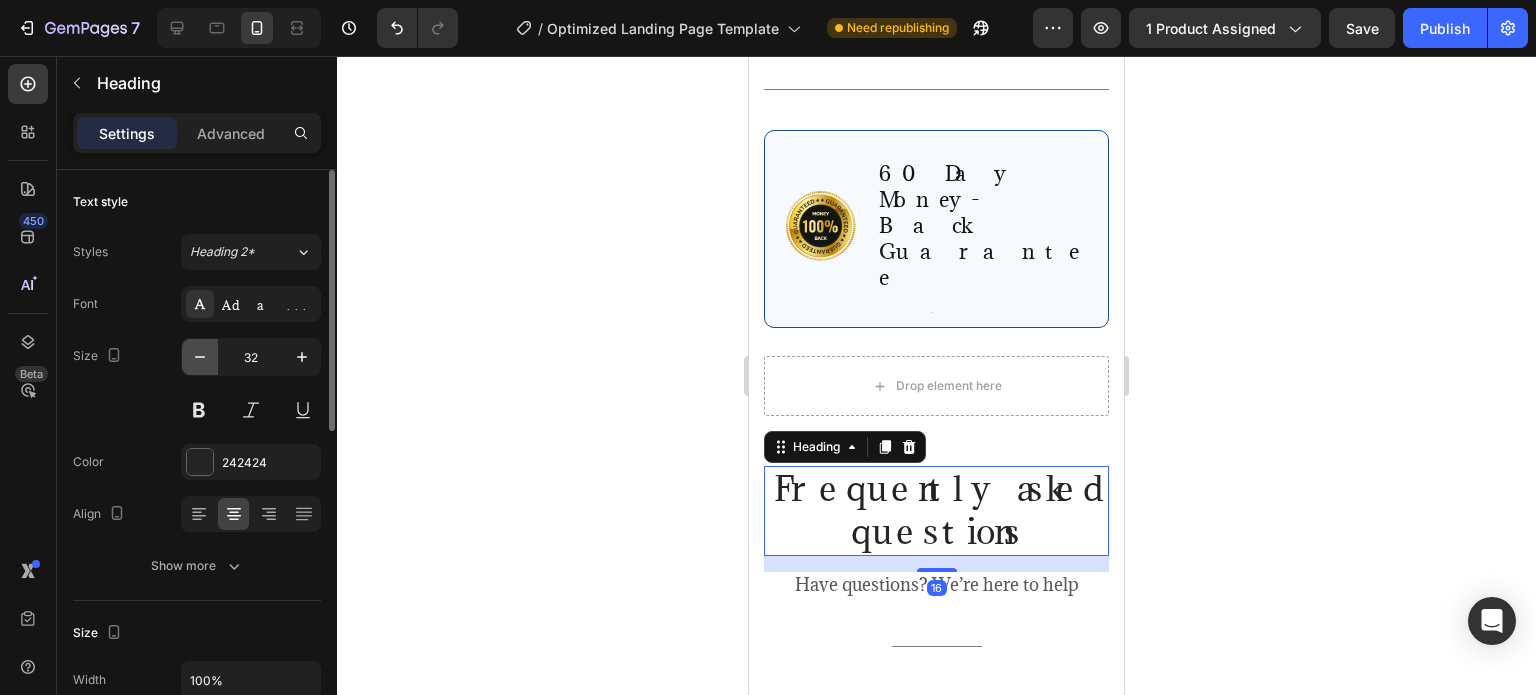 click at bounding box center [200, 357] 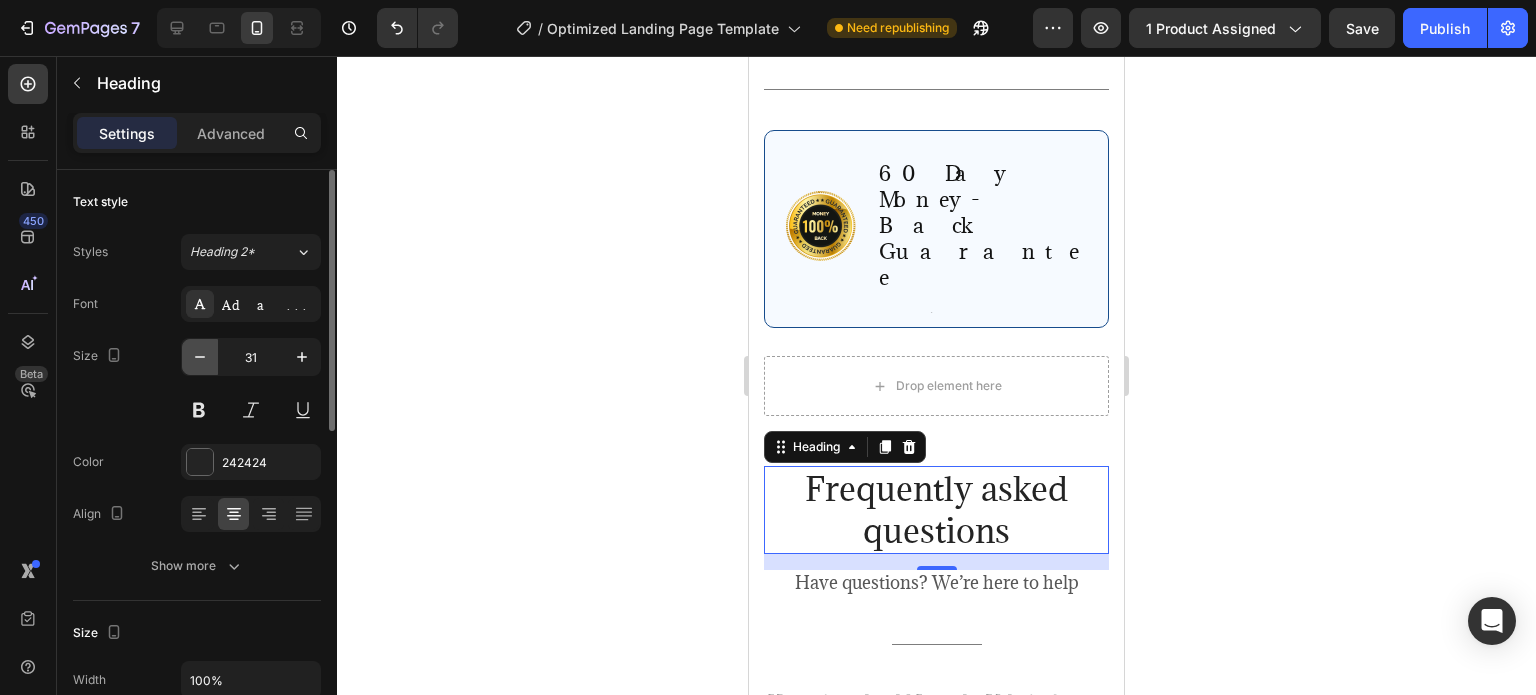 click at bounding box center [200, 357] 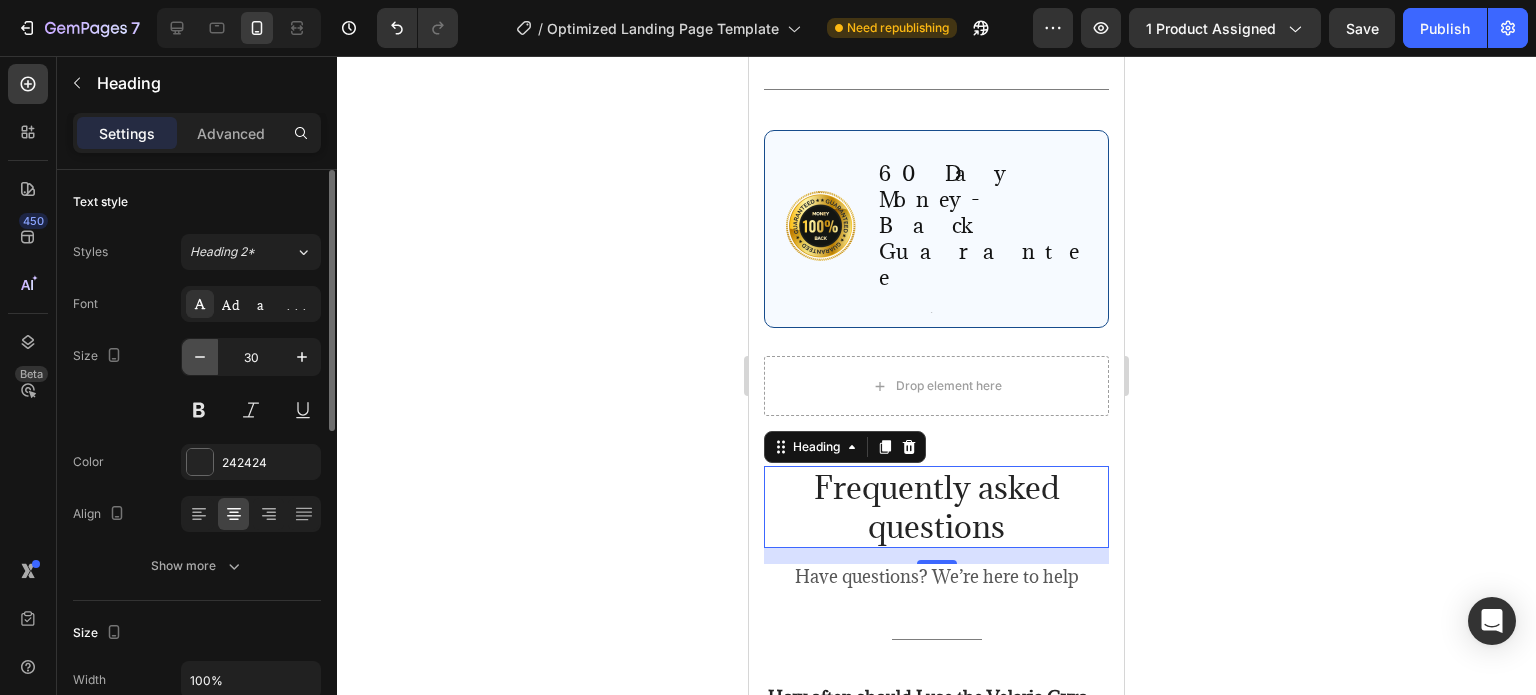 click at bounding box center (200, 357) 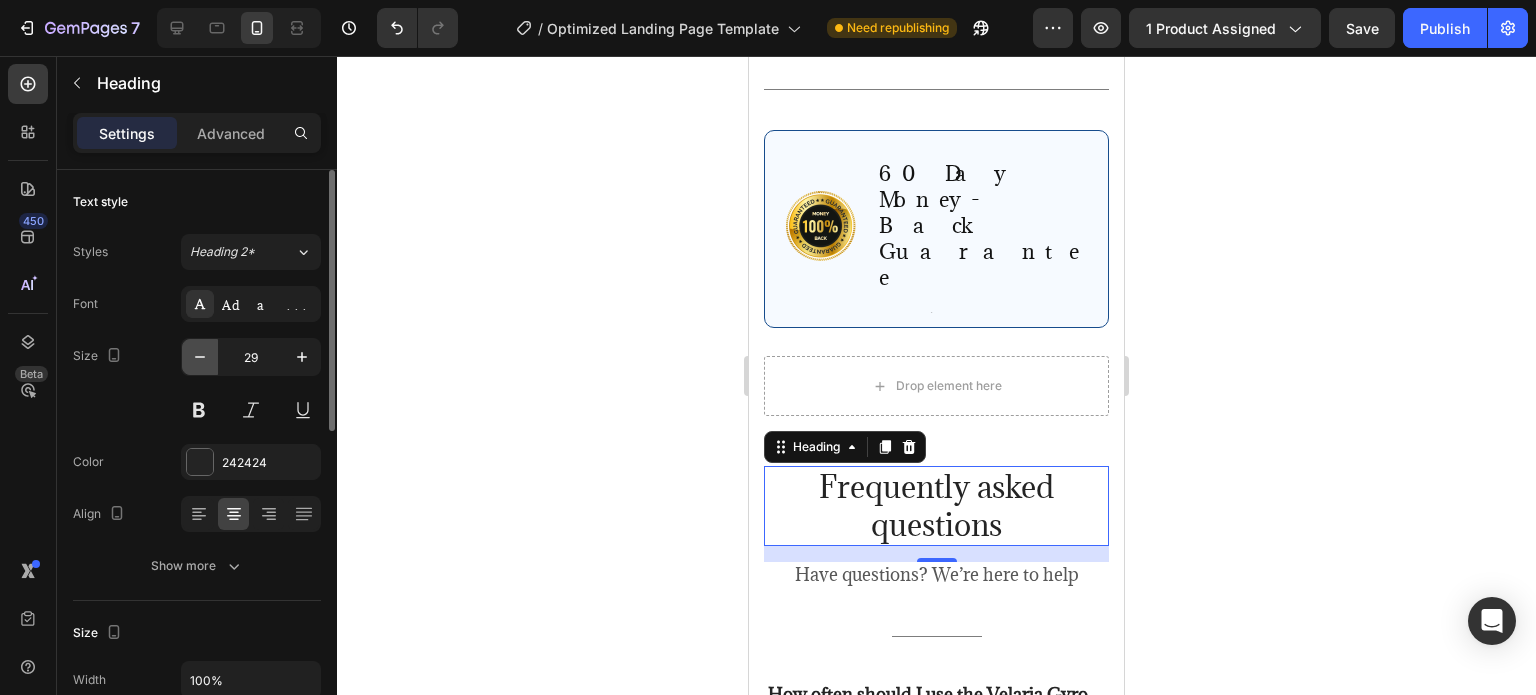 click at bounding box center (200, 357) 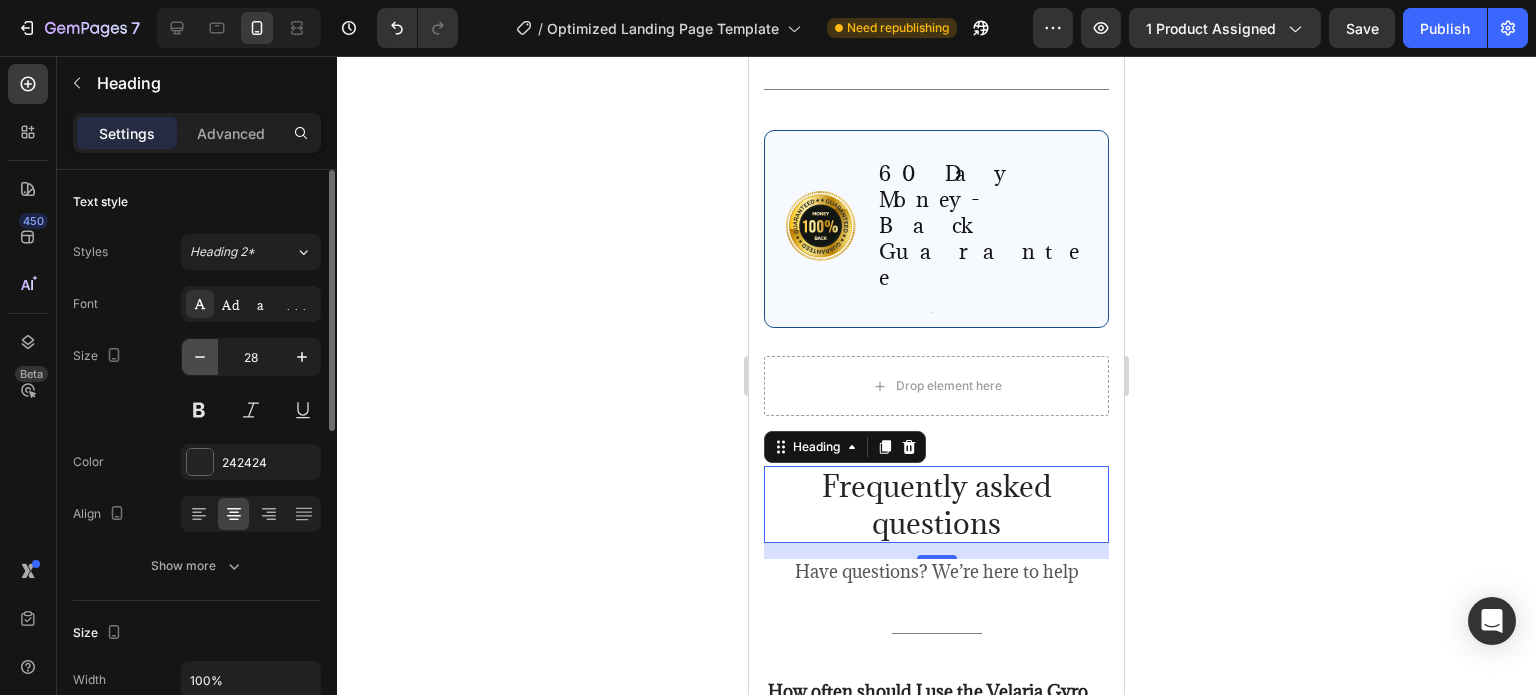 click at bounding box center (200, 357) 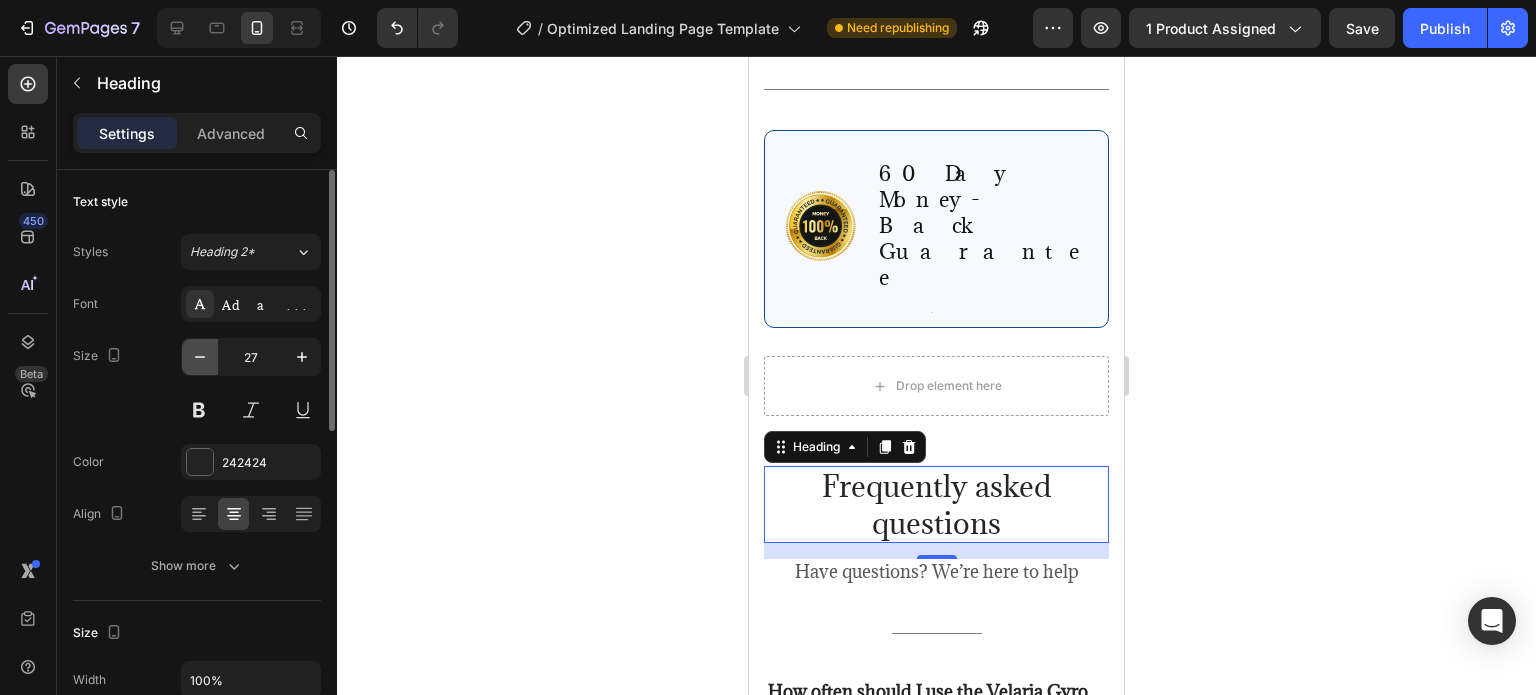 click at bounding box center [200, 357] 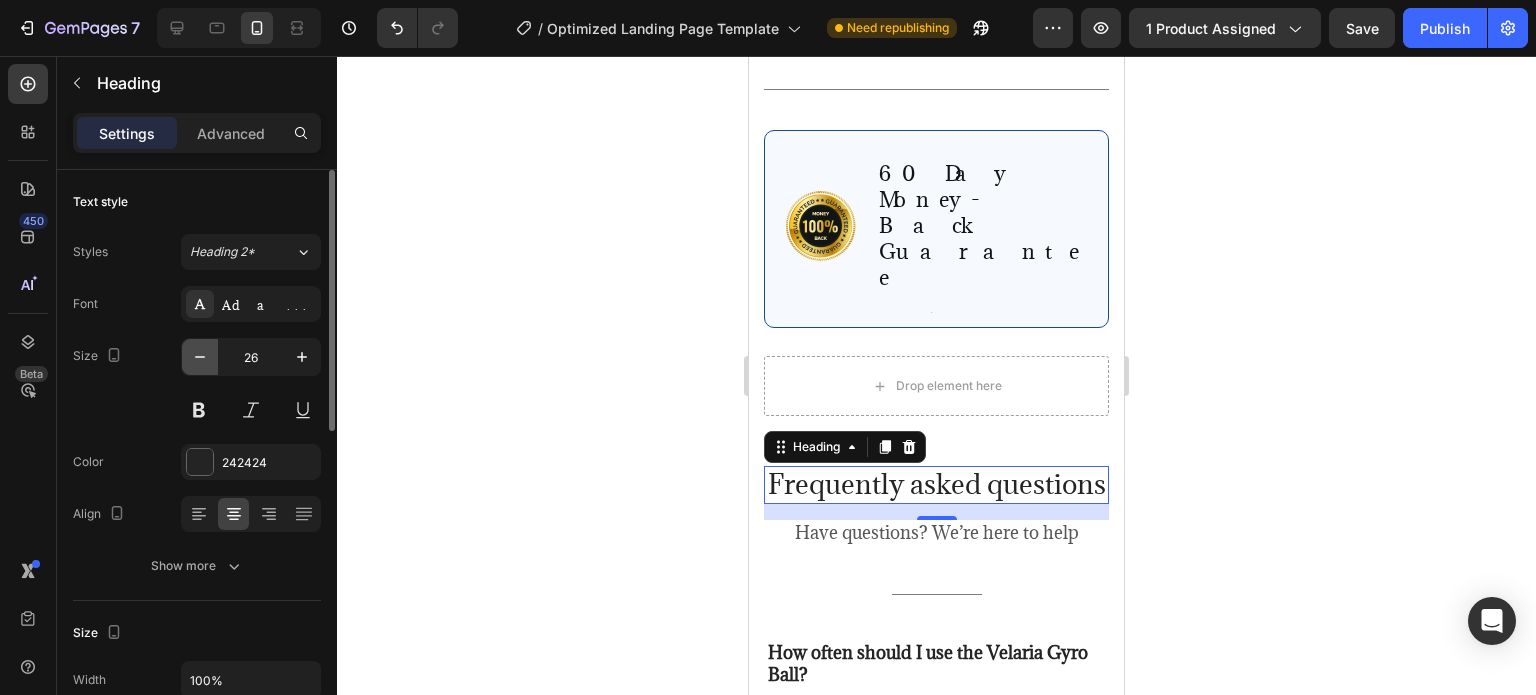 click at bounding box center [200, 357] 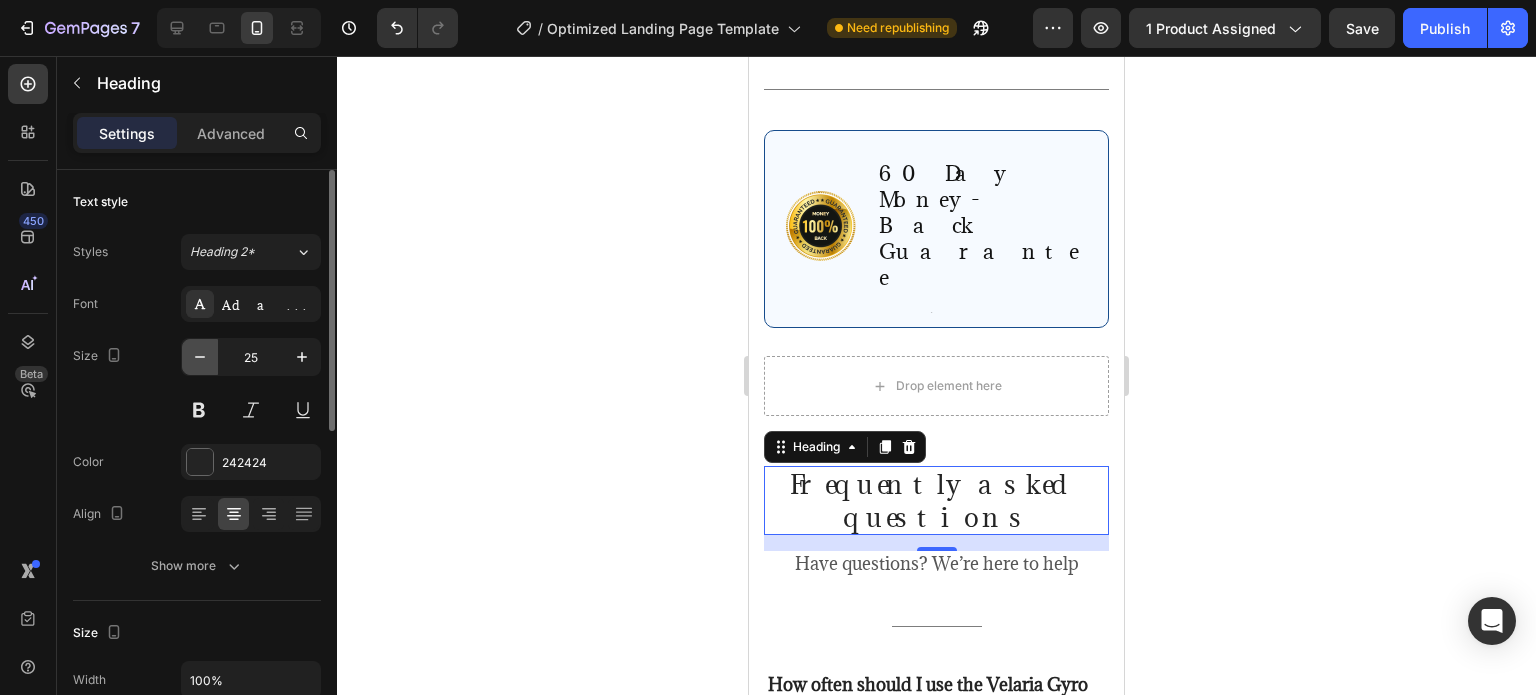 click at bounding box center (200, 357) 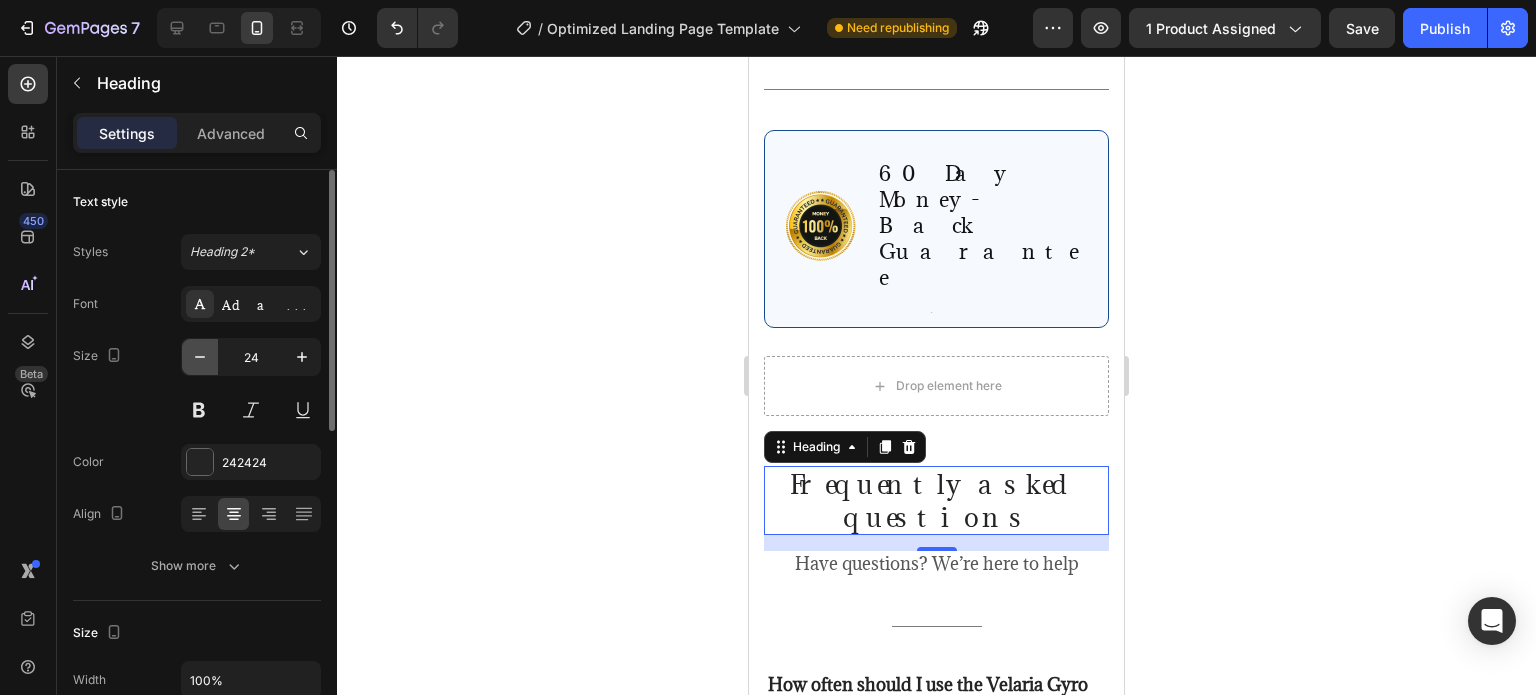 click at bounding box center (200, 357) 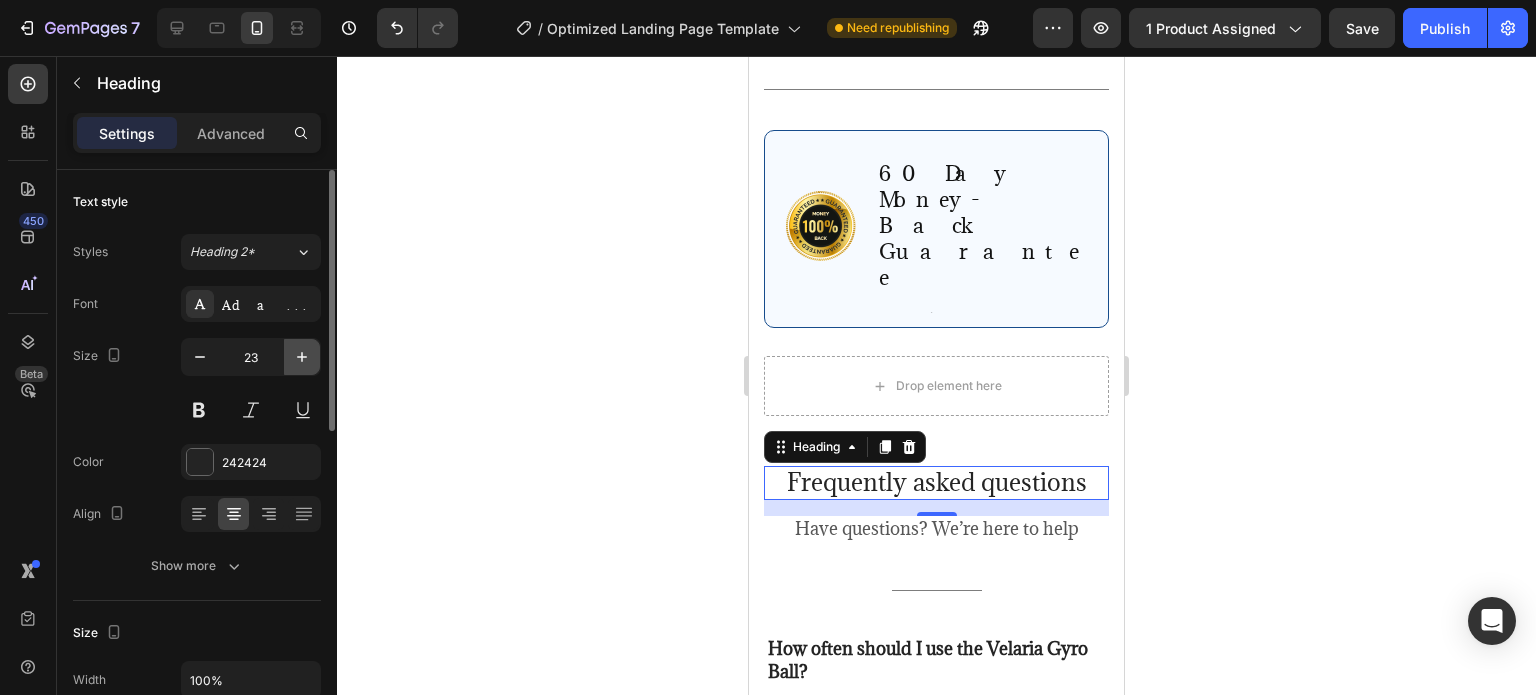 click 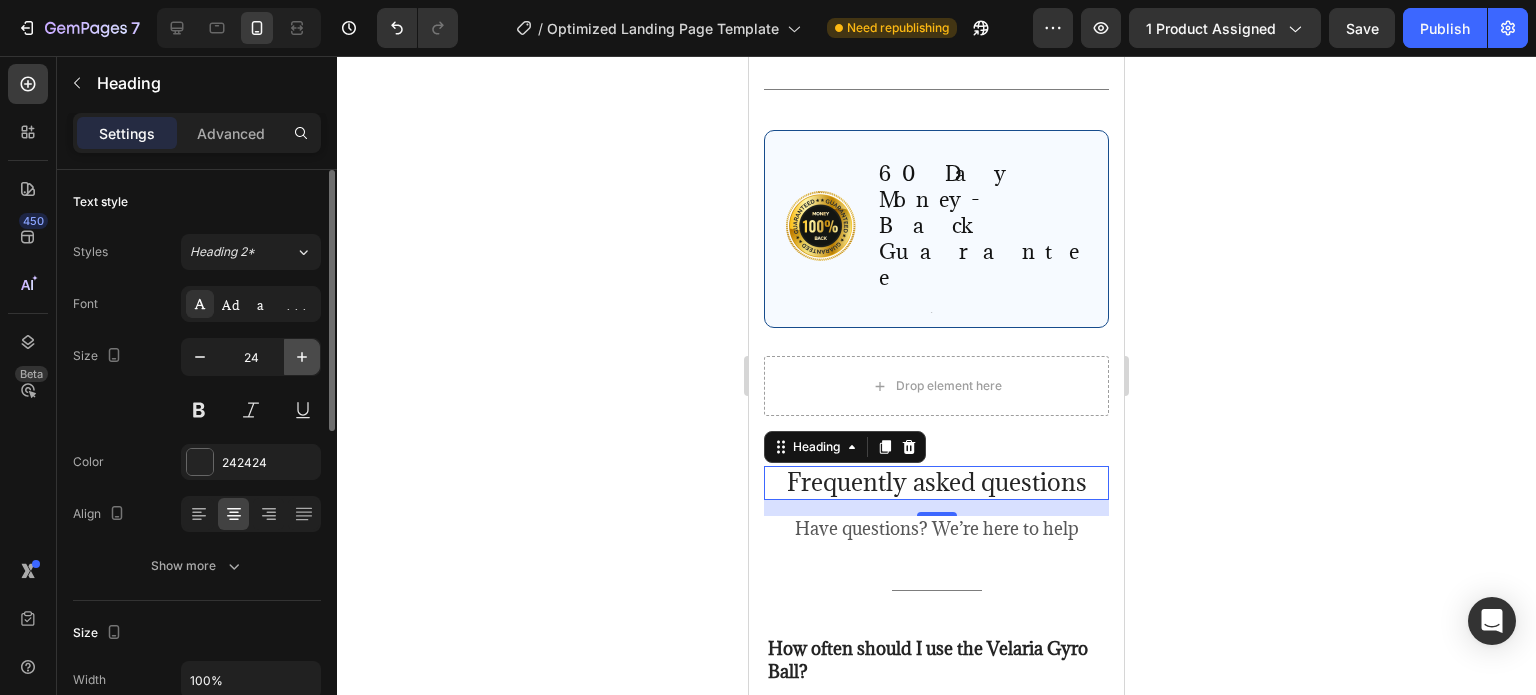 click 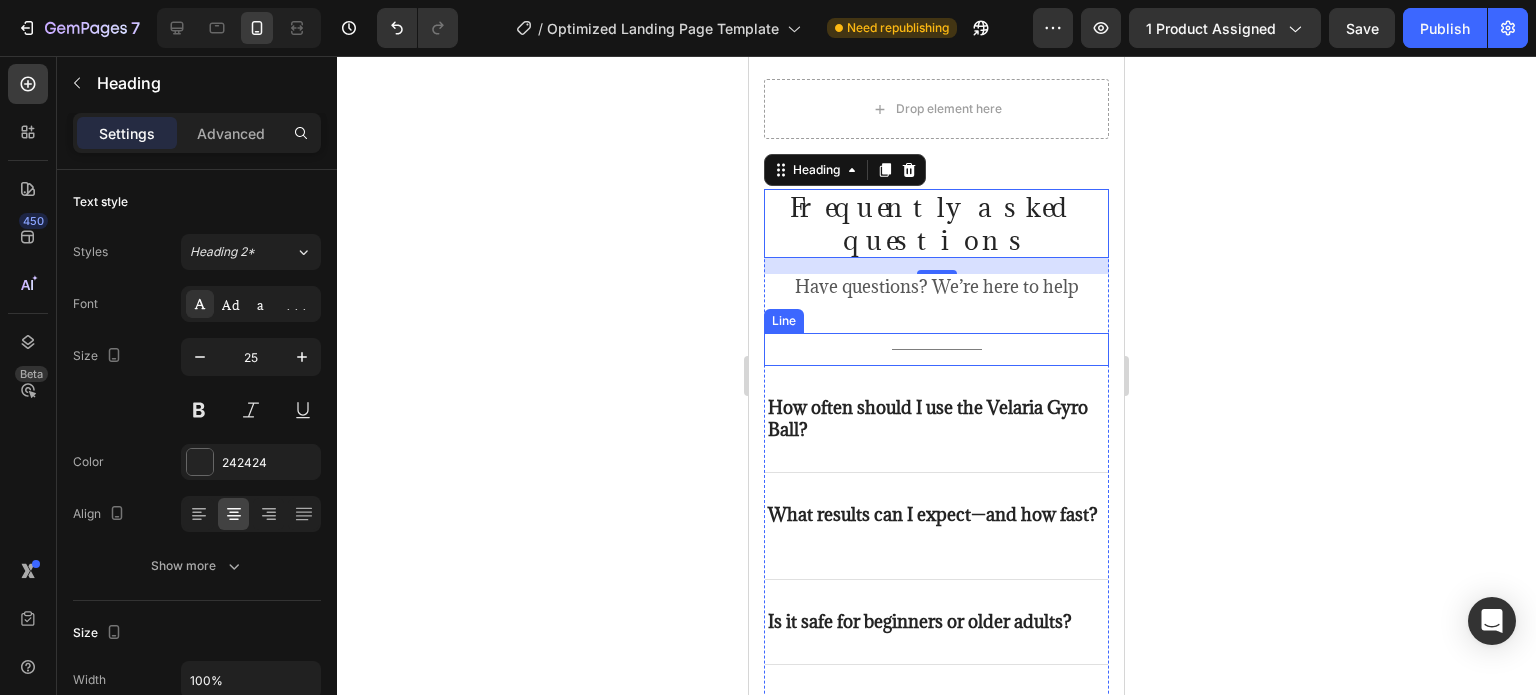 scroll, scrollTop: 4600, scrollLeft: 0, axis: vertical 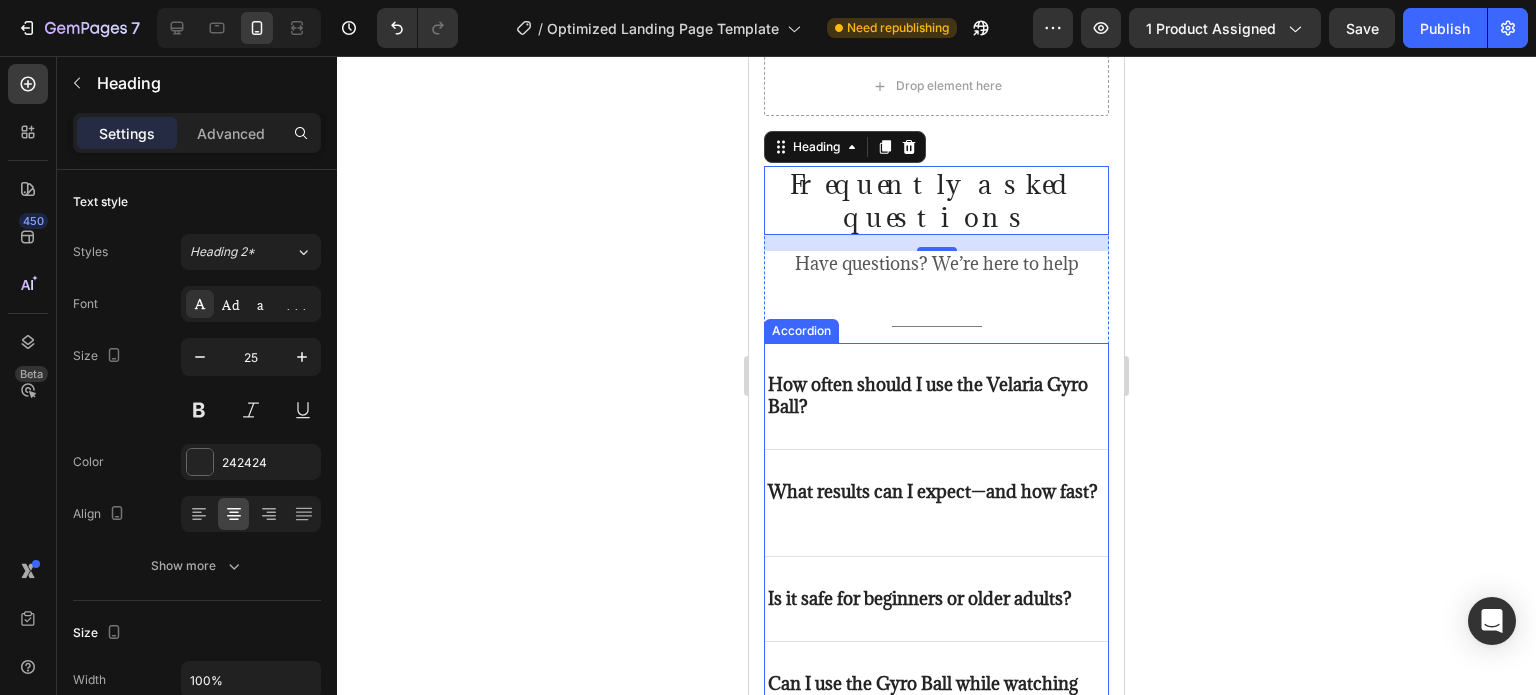 click on "How often should I use the Velaria Gyro Ball?" at bounding box center (936, 396) 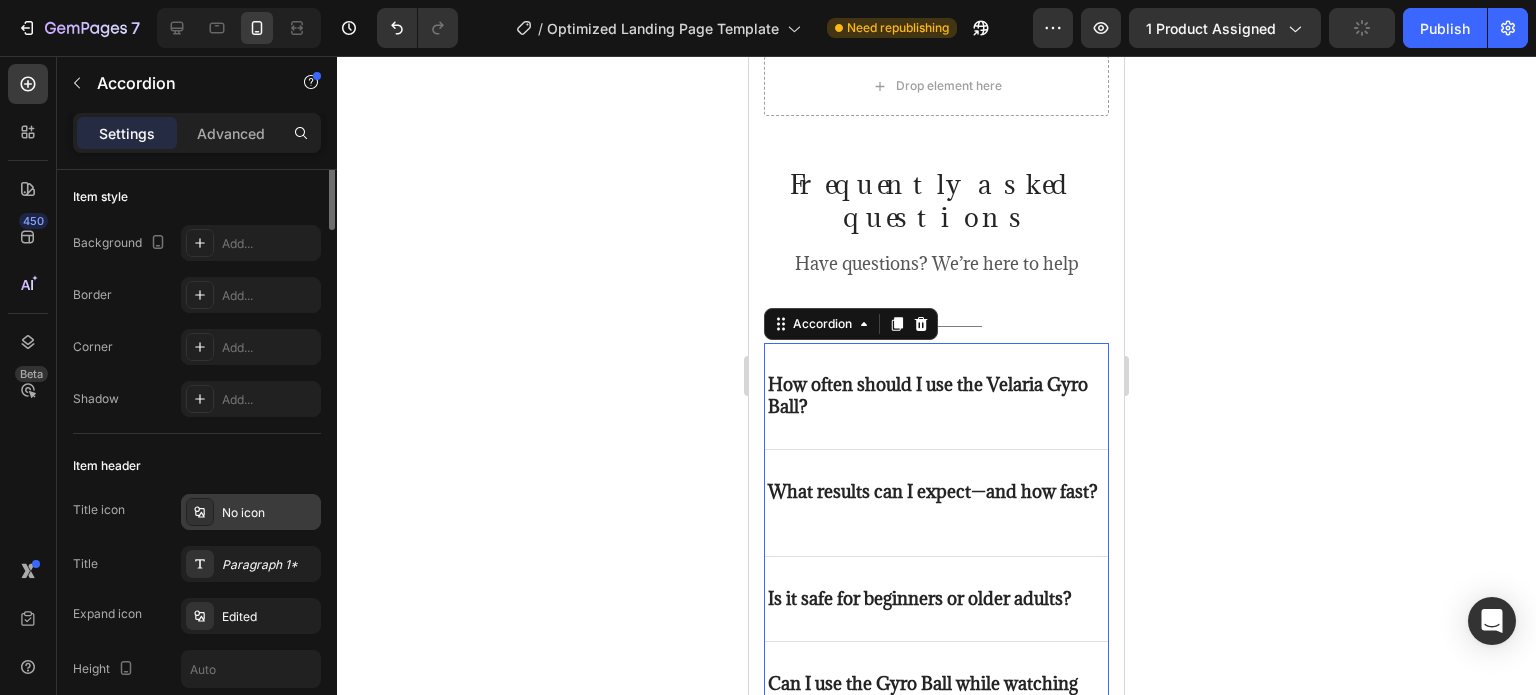scroll, scrollTop: 0, scrollLeft: 0, axis: both 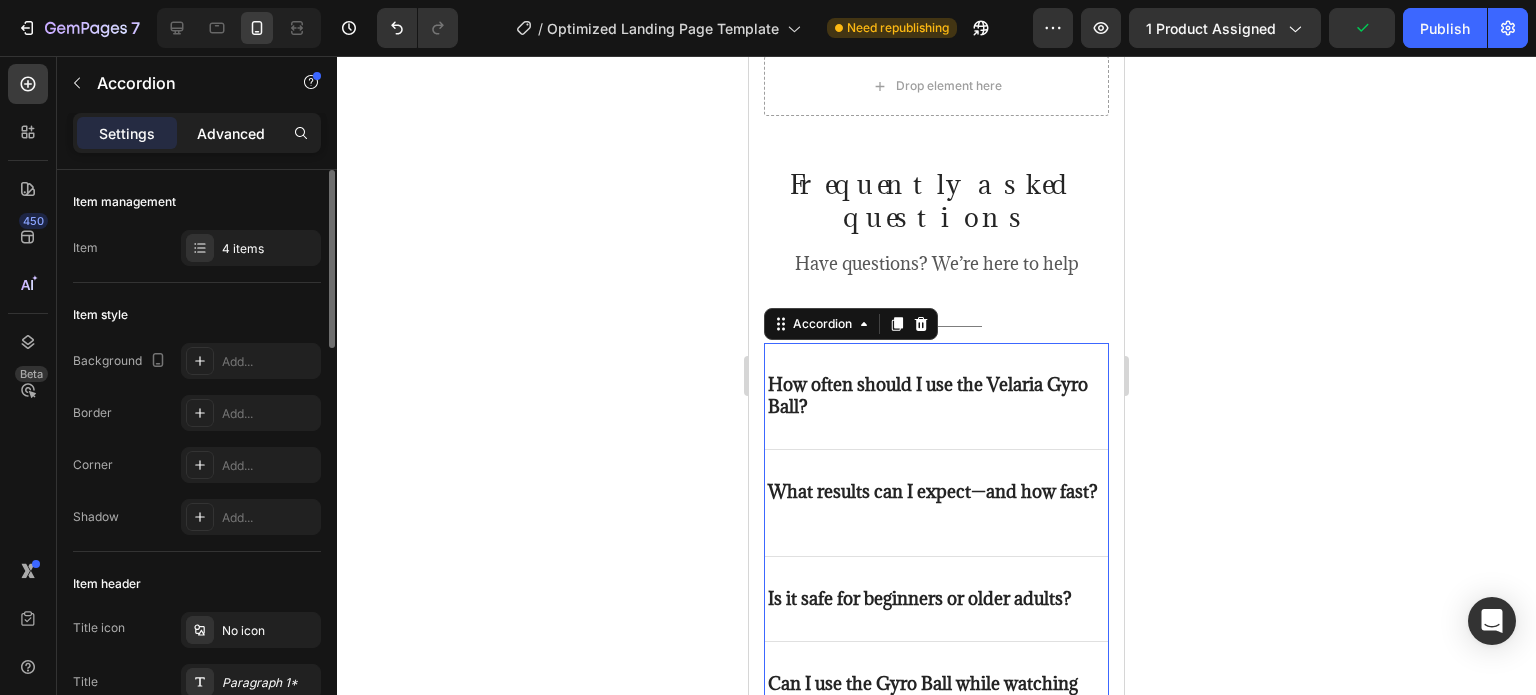 click on "Advanced" at bounding box center (231, 133) 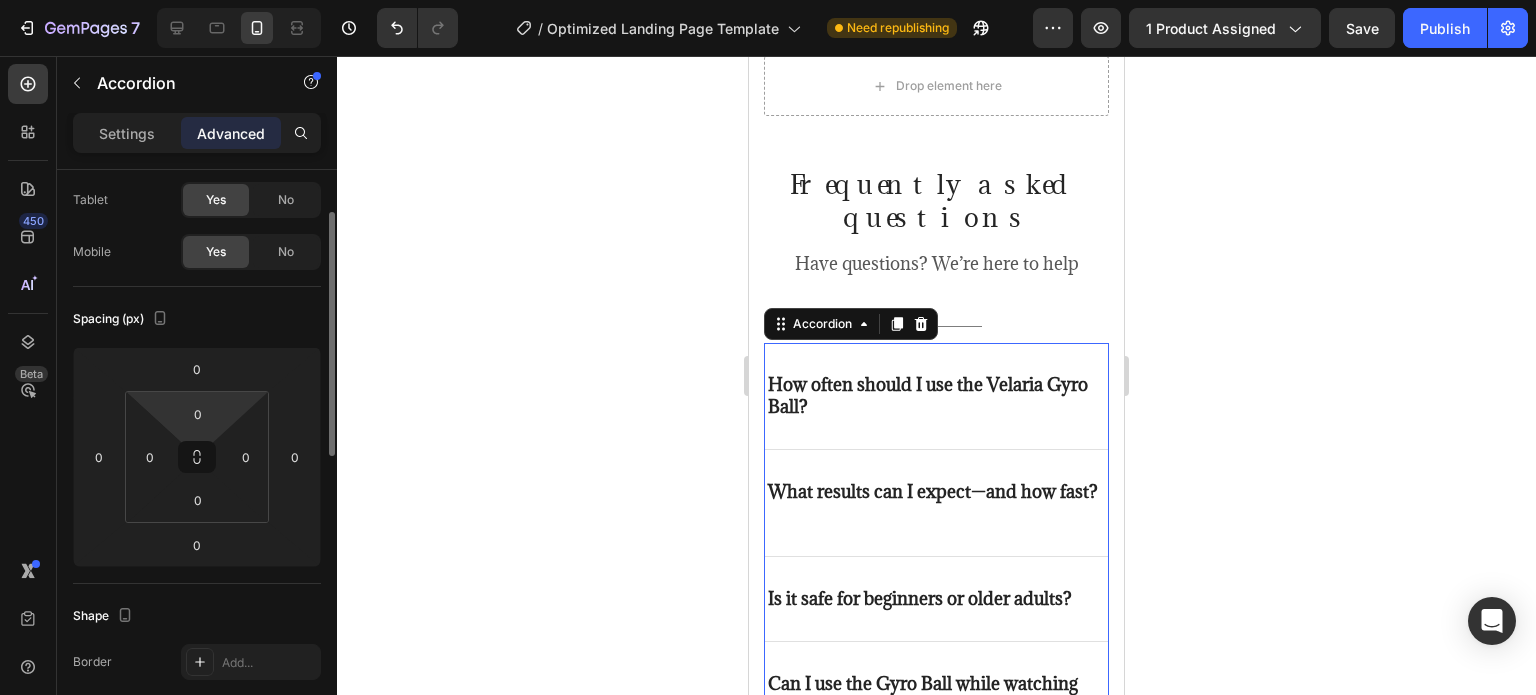 scroll, scrollTop: 0, scrollLeft: 0, axis: both 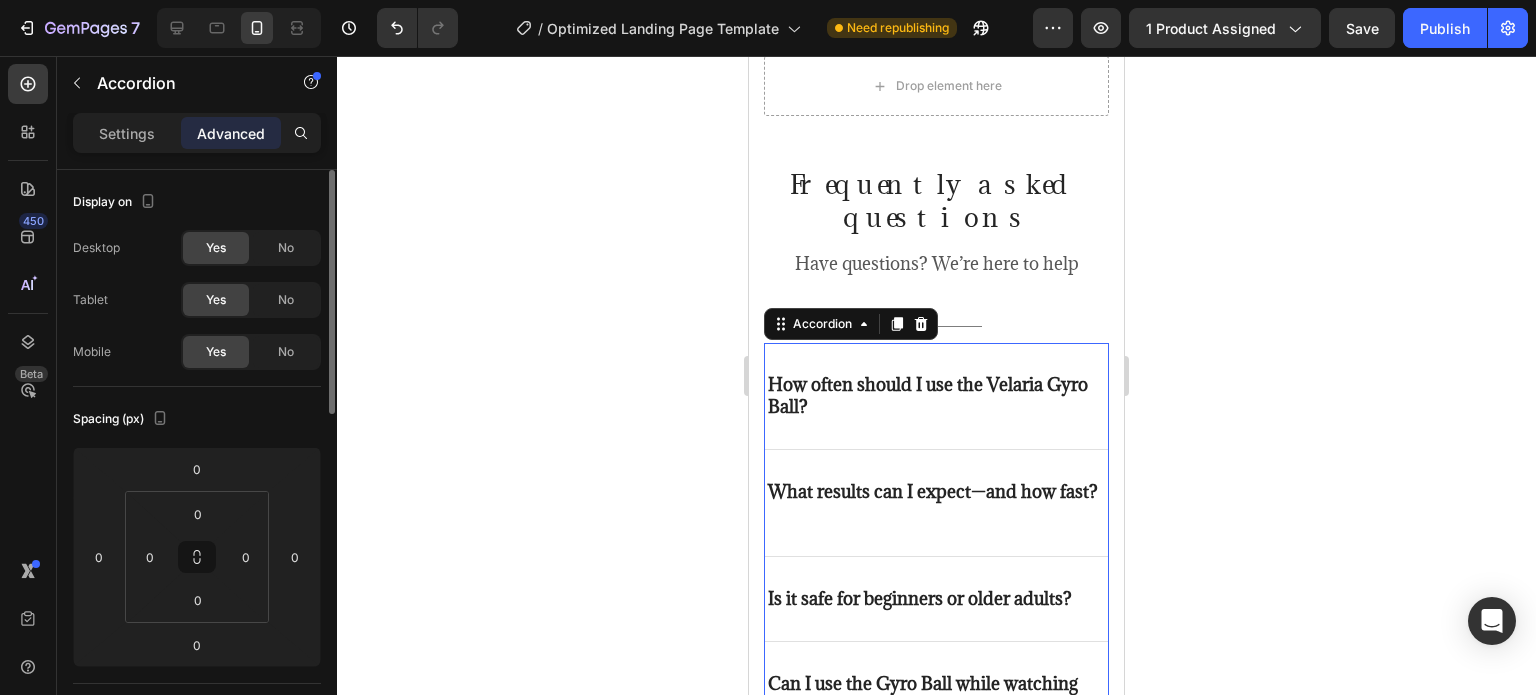 click on "How often should I use the Velaria Gyro Ball?" at bounding box center (928, 395) 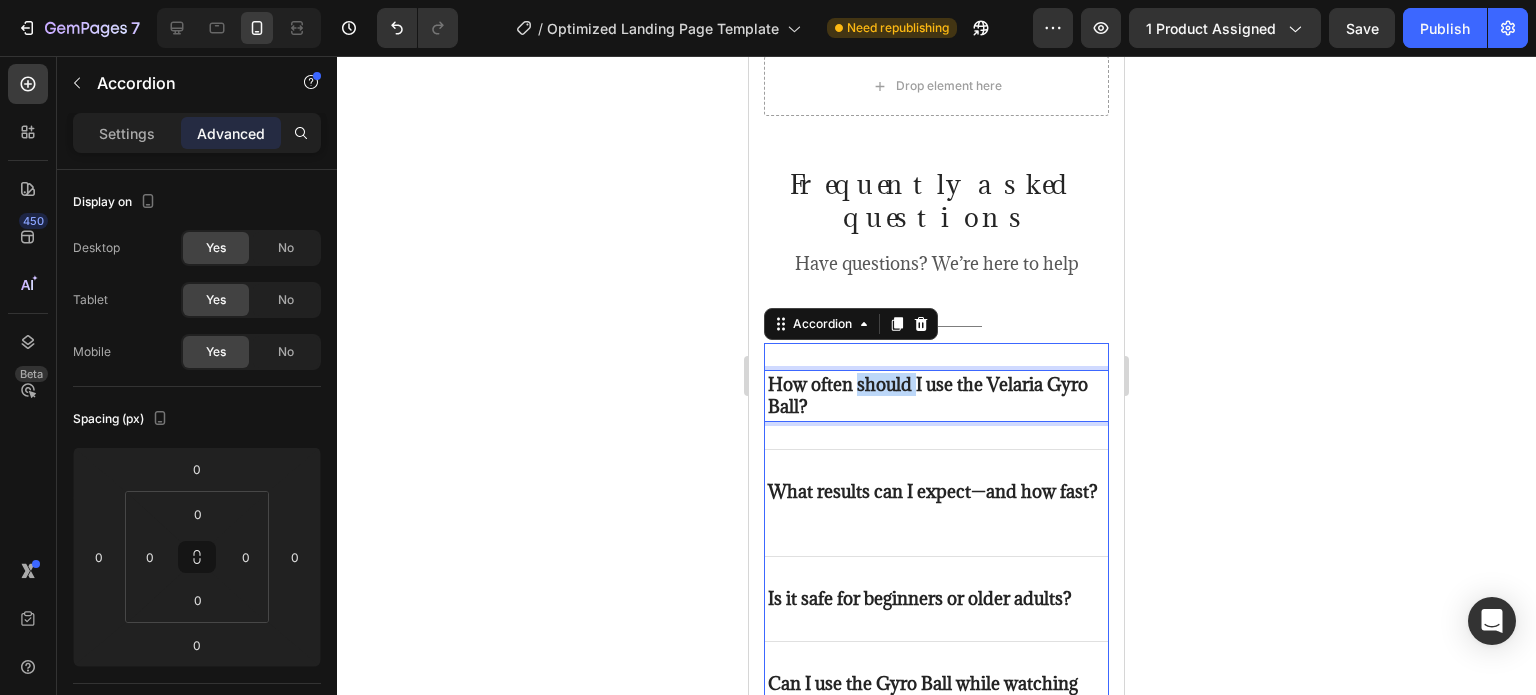 click on "How often should I use the Velaria Gyro Ball?" at bounding box center [928, 395] 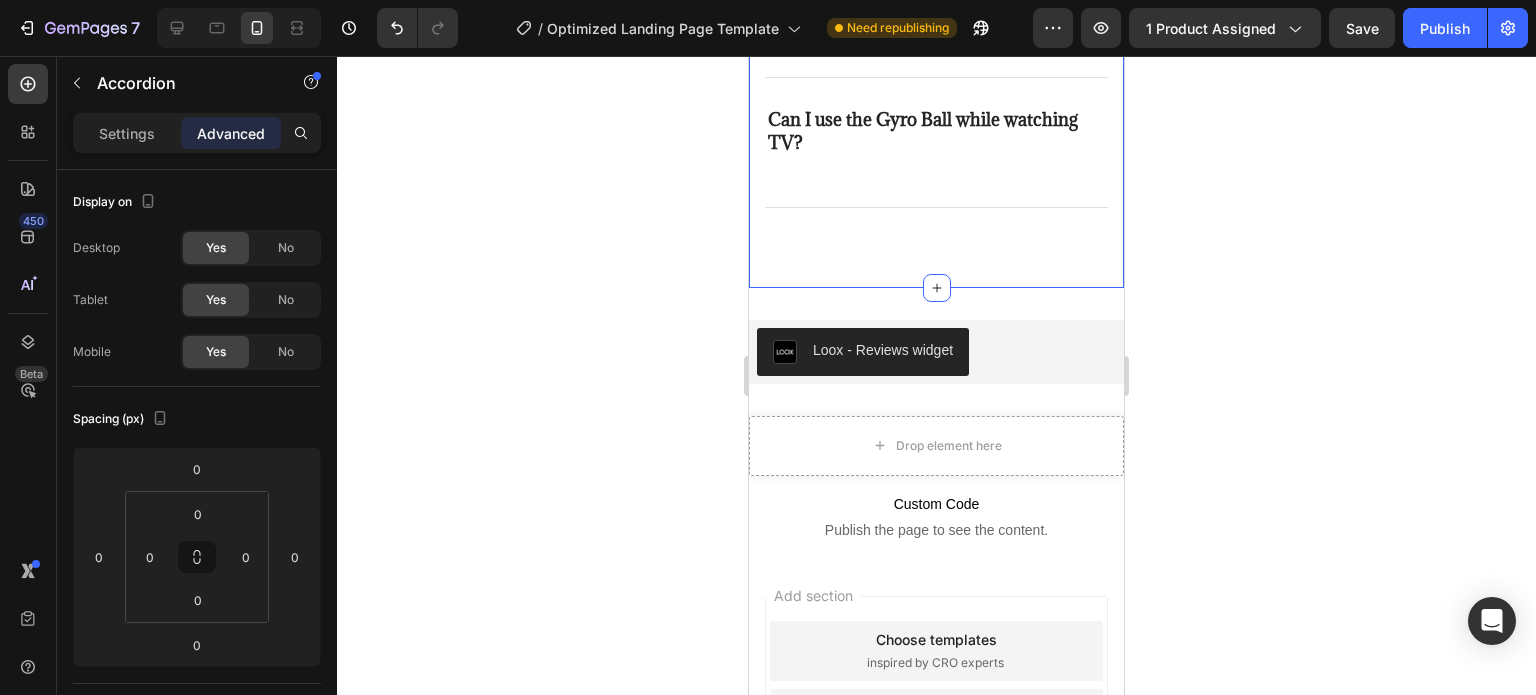 scroll, scrollTop: 5100, scrollLeft: 0, axis: vertical 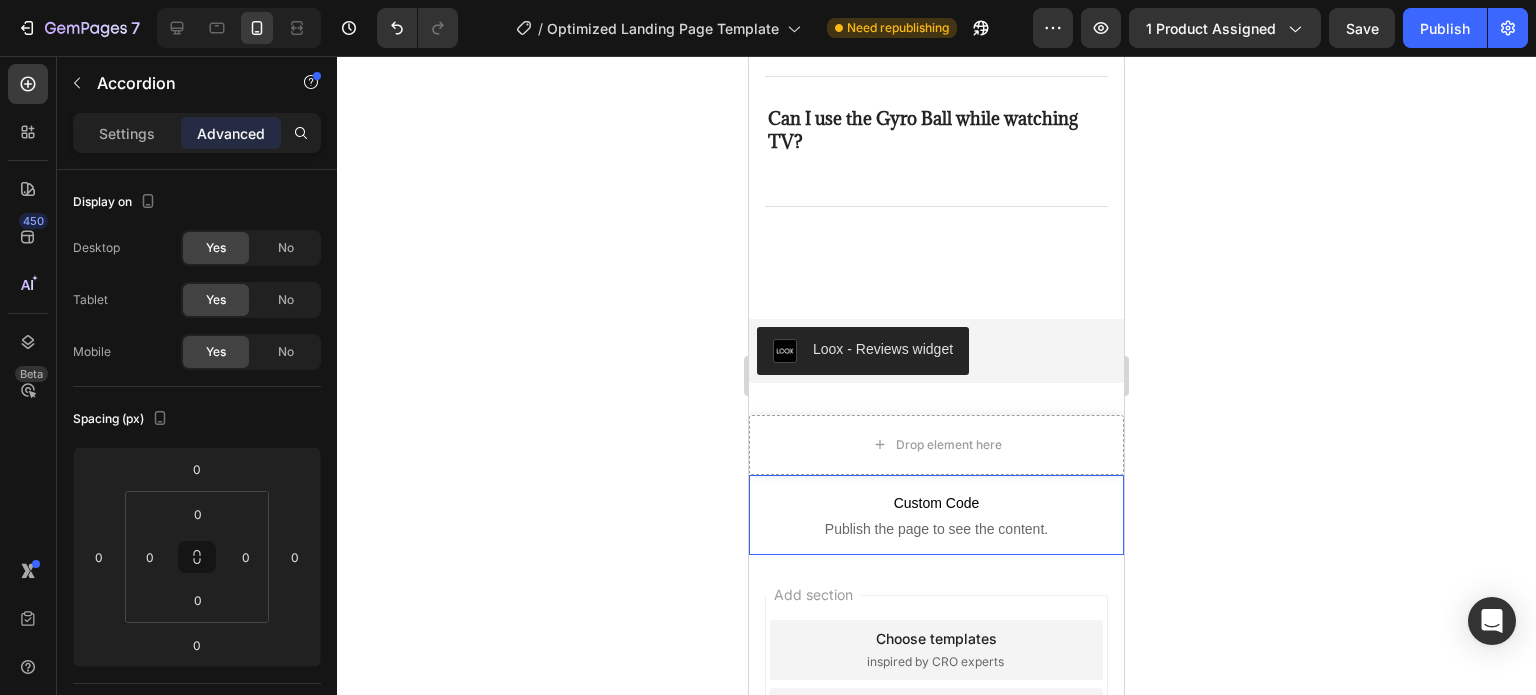 click 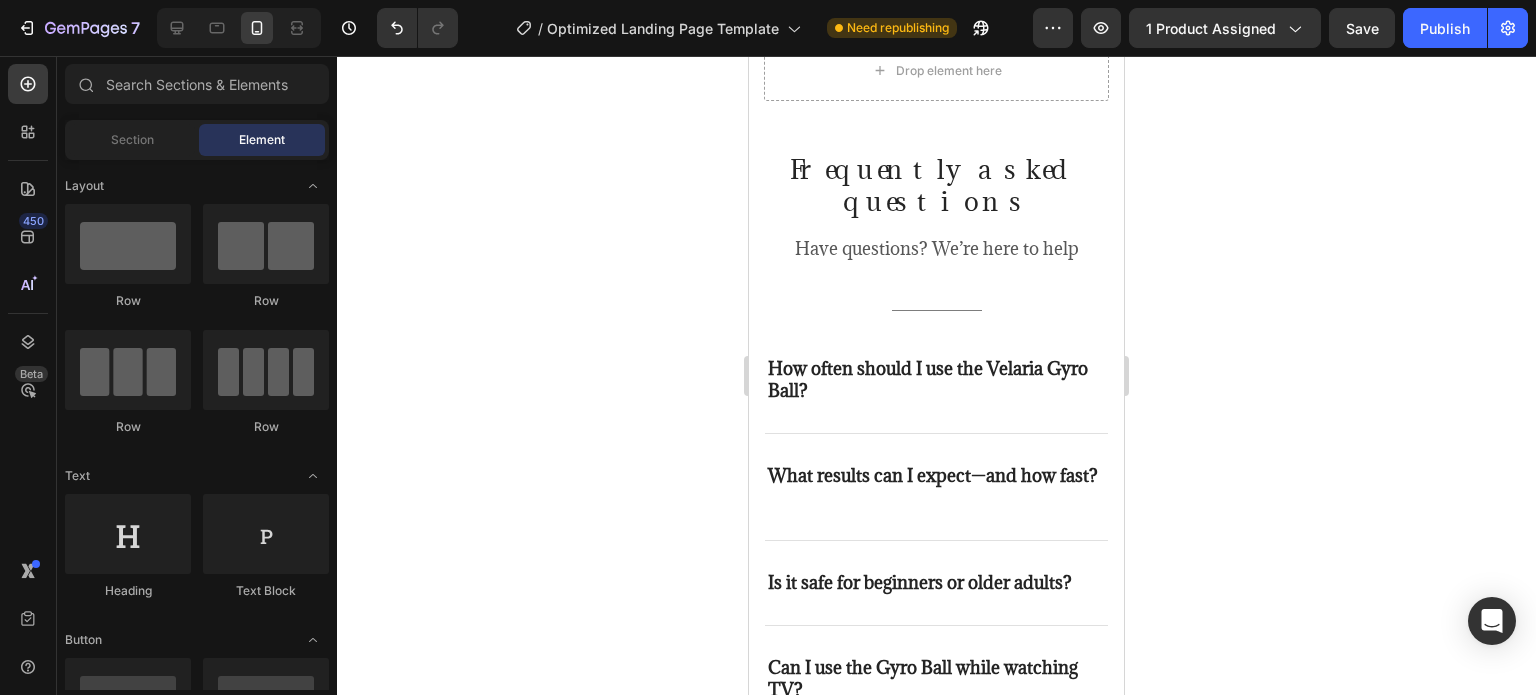 scroll, scrollTop: 4023, scrollLeft: 0, axis: vertical 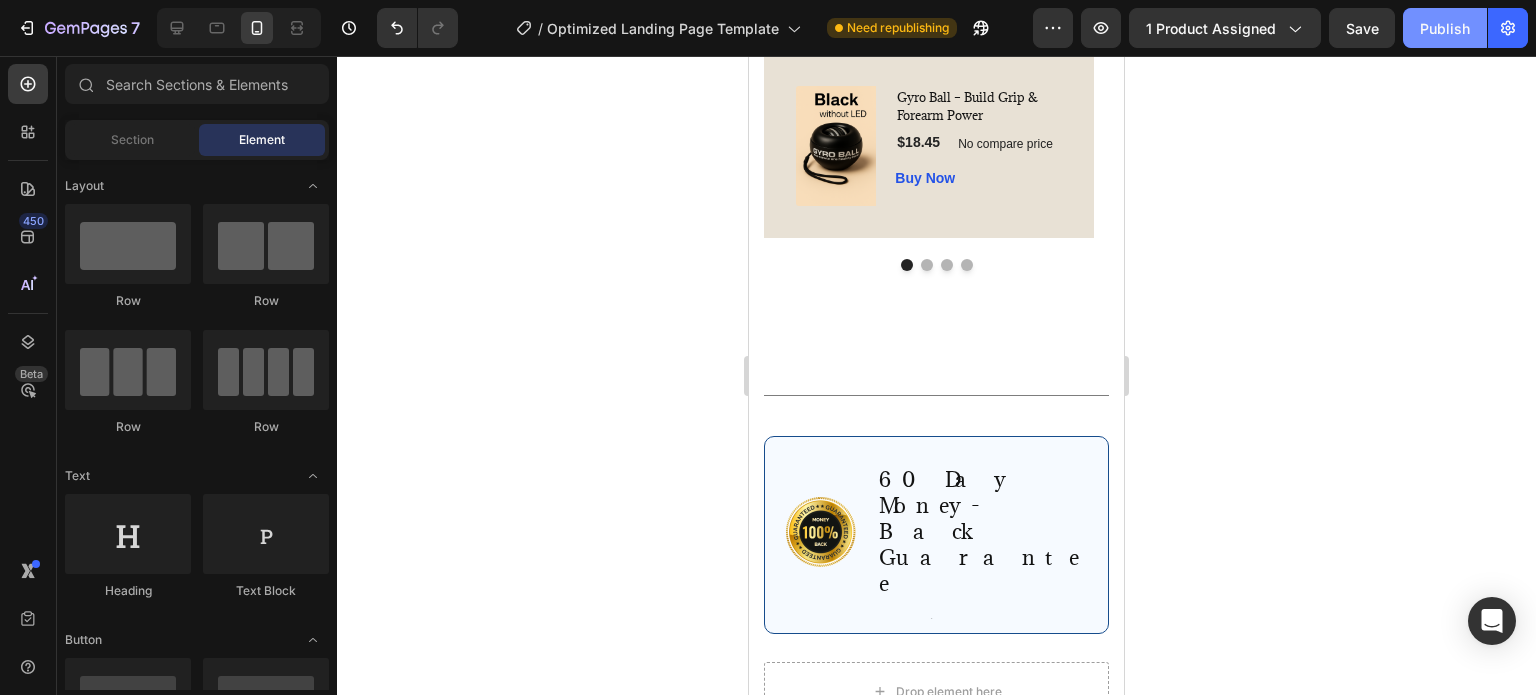 click on "Publish" at bounding box center [1445, 28] 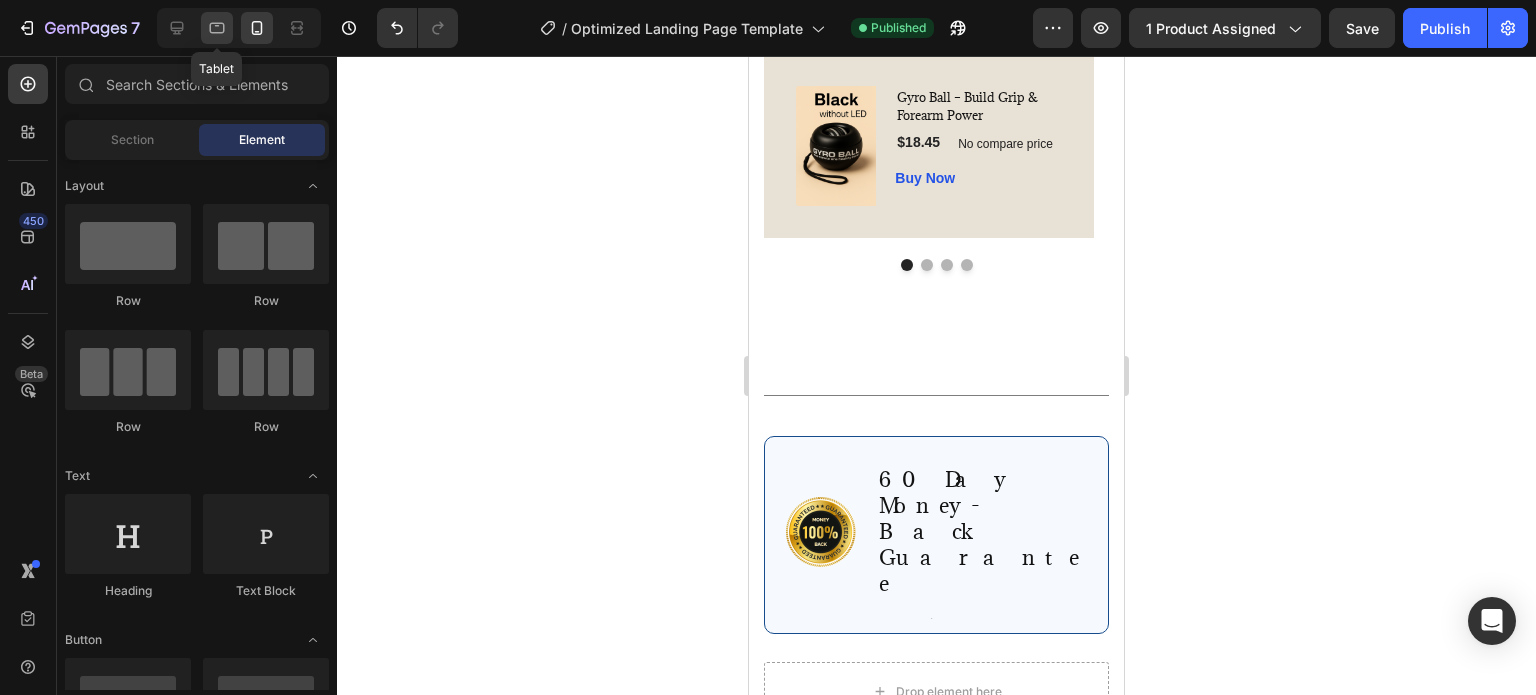 click 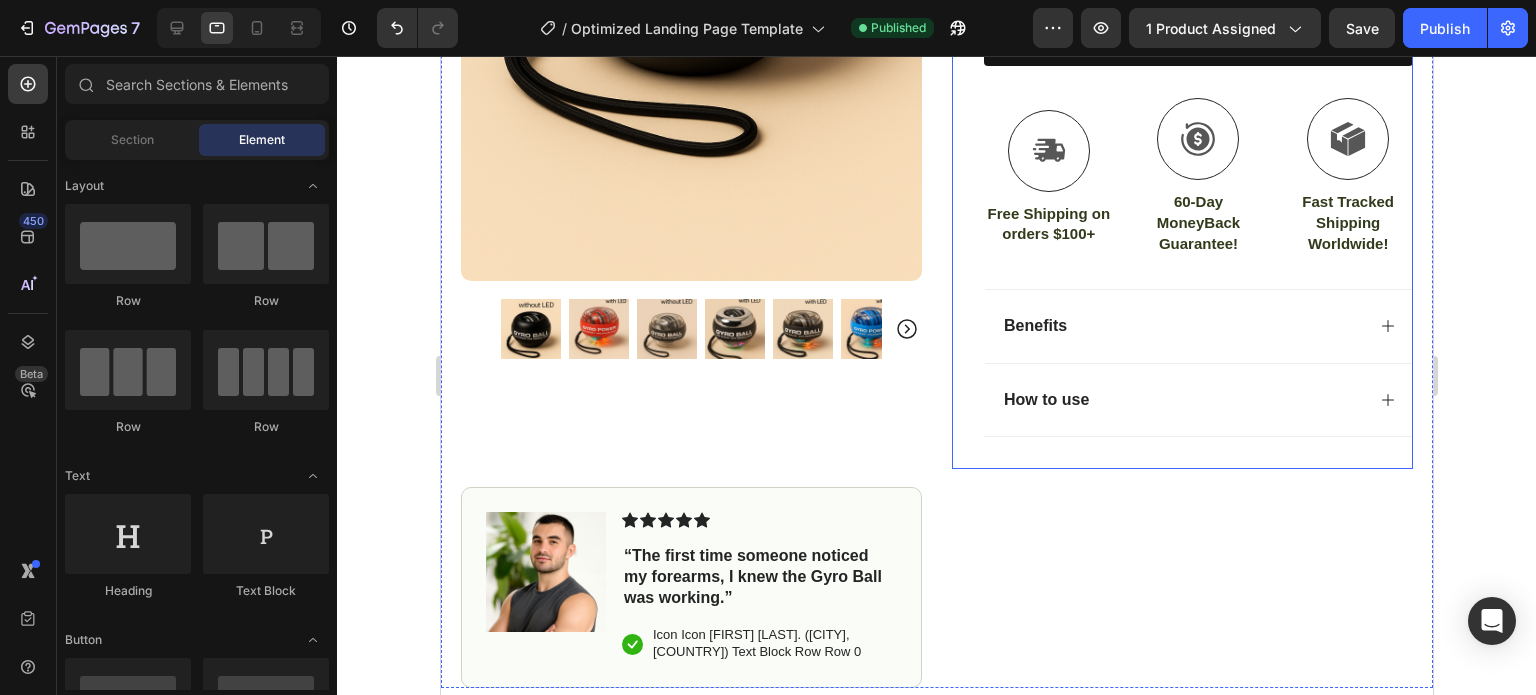 scroll, scrollTop: 500, scrollLeft: 0, axis: vertical 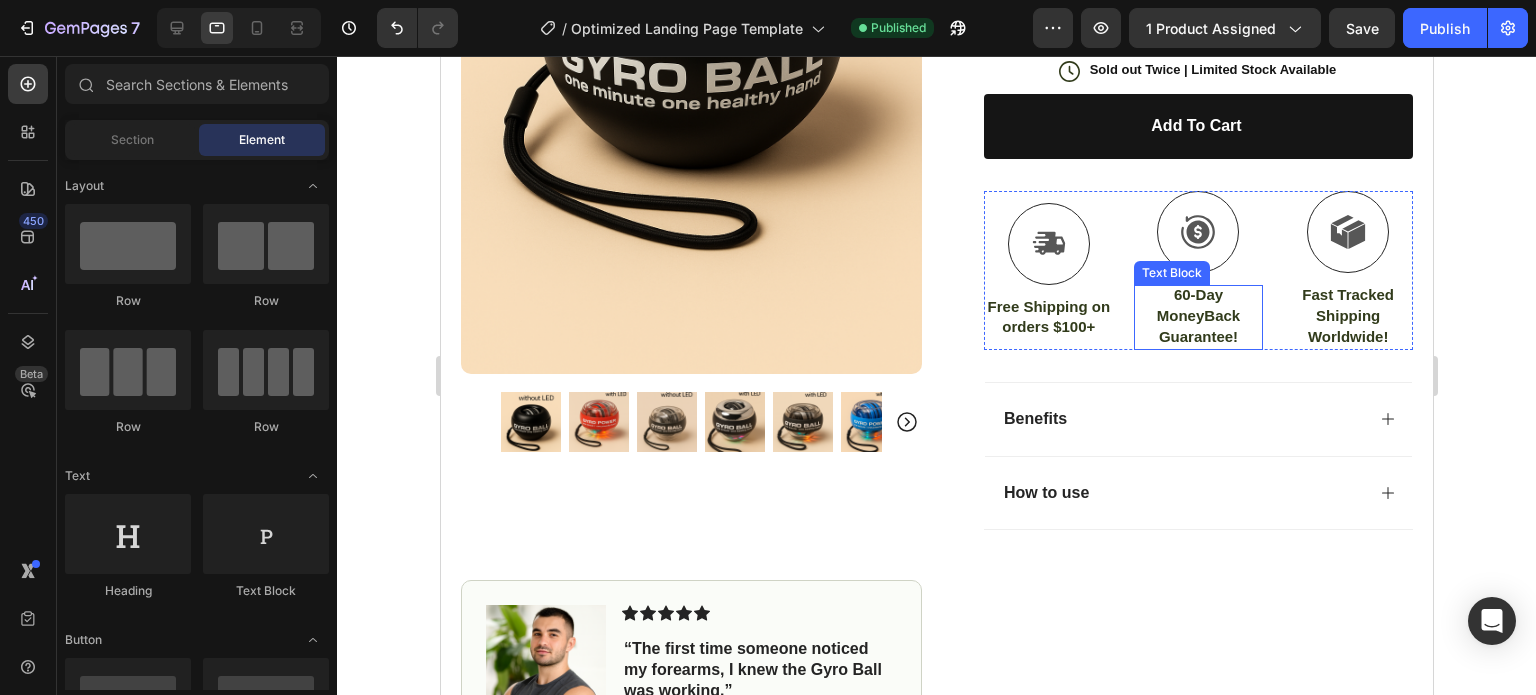 click on "60-Day MoneyBack Guarantee!" at bounding box center (1197, 315) 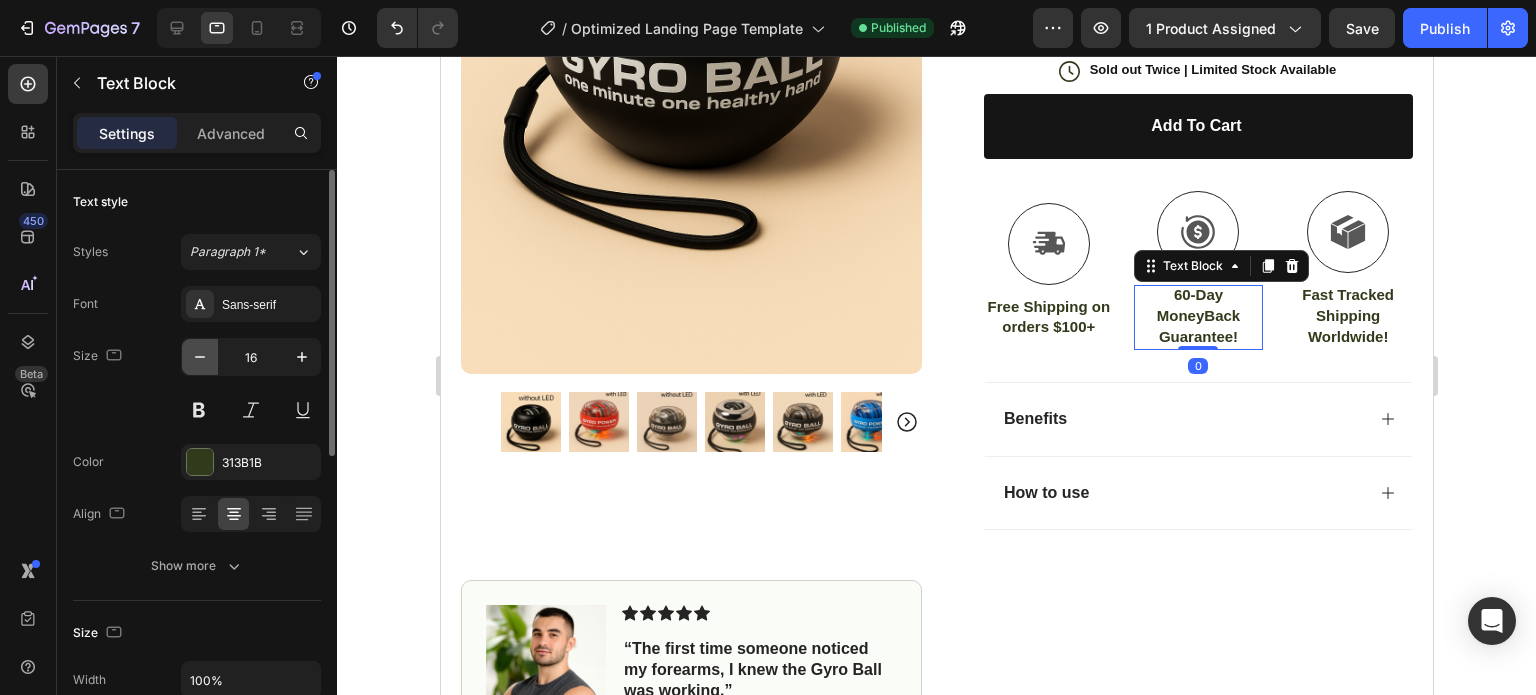 click 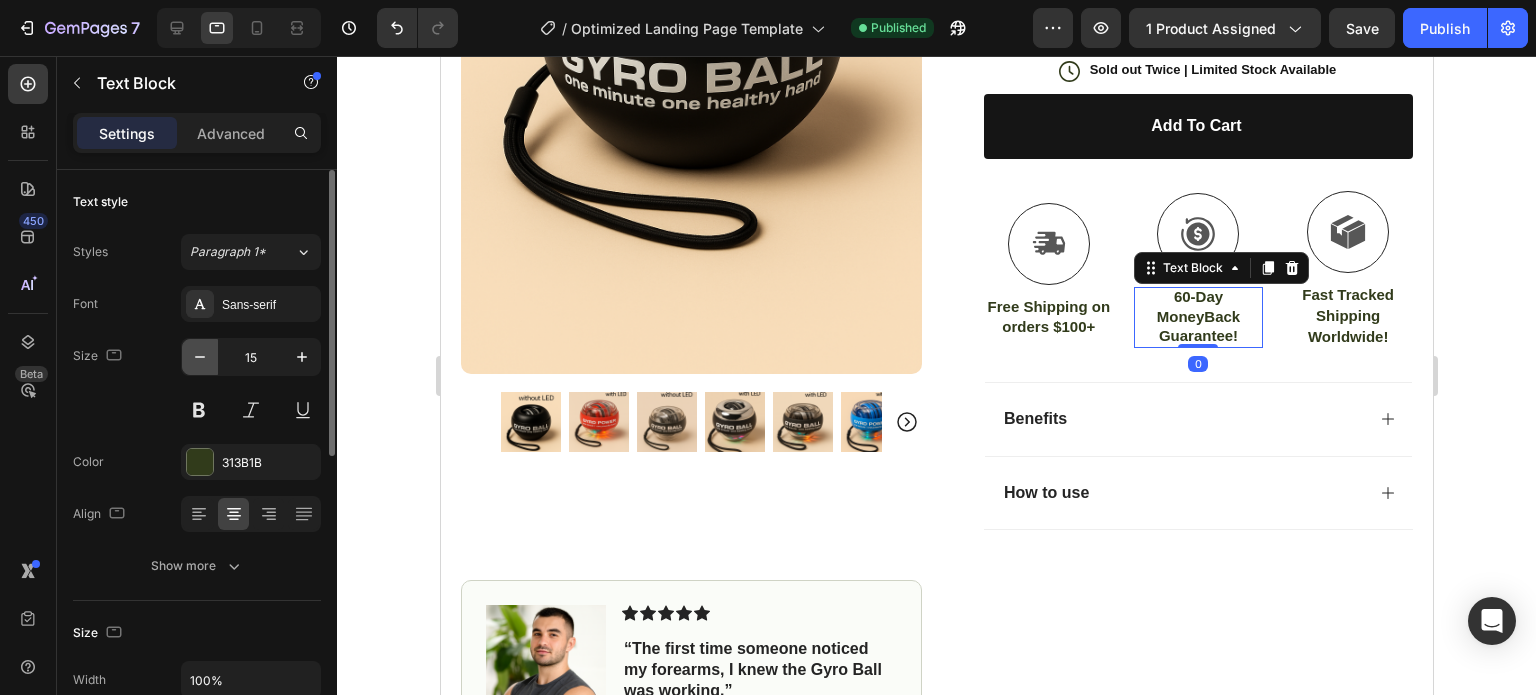 click 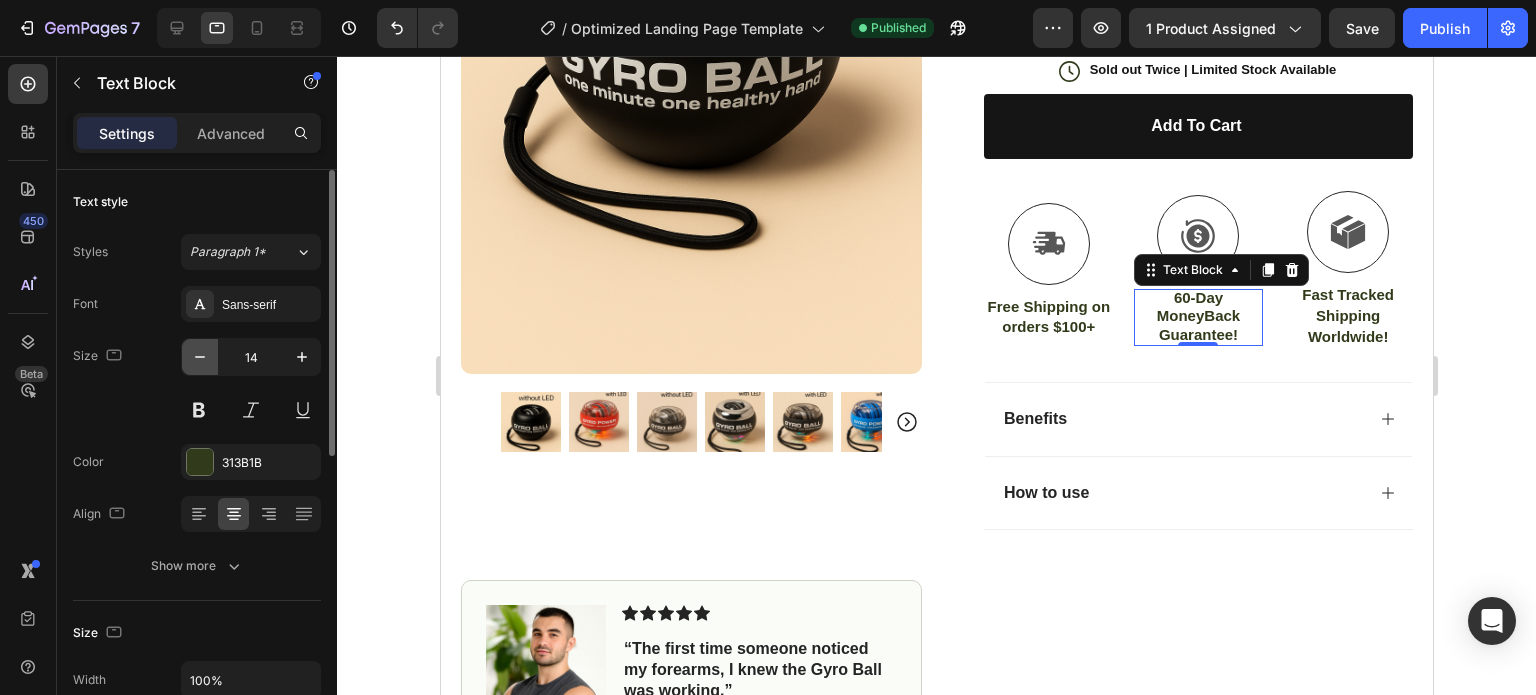 click 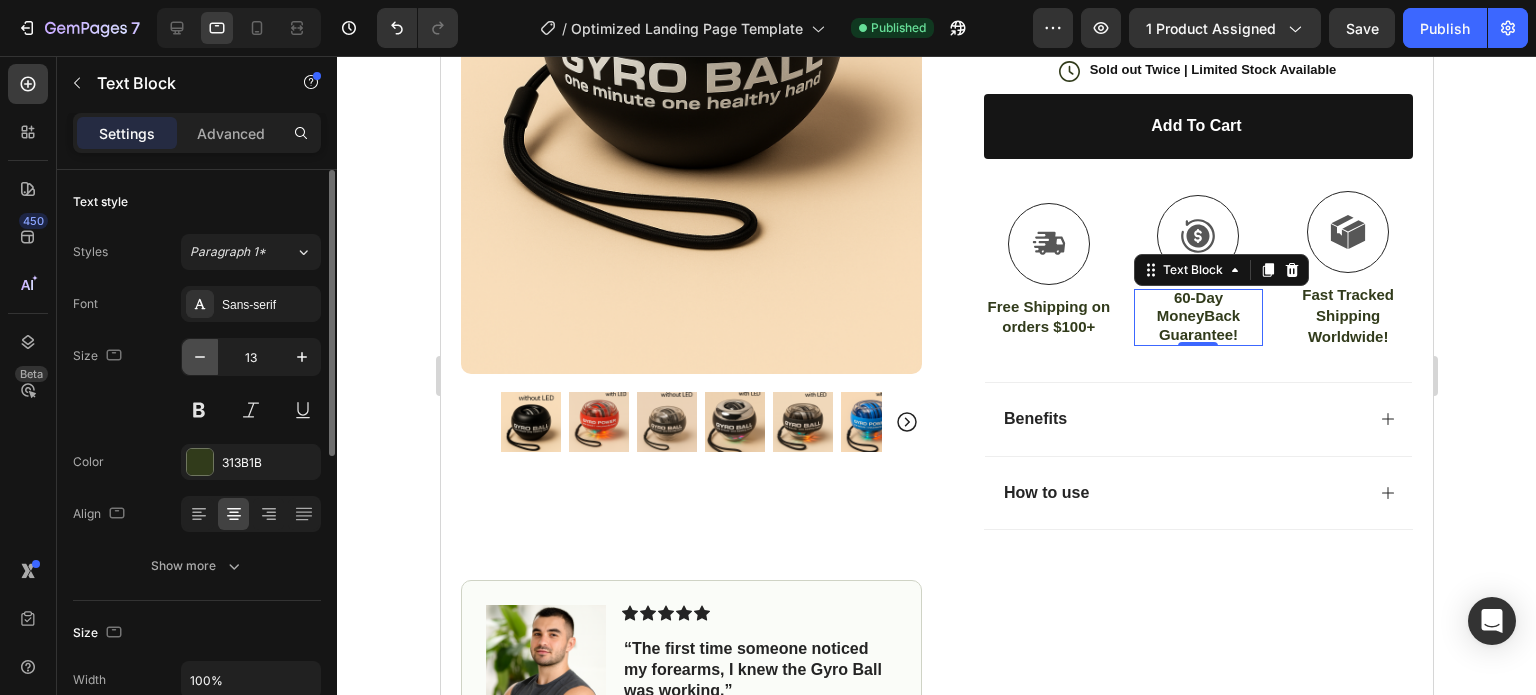 click 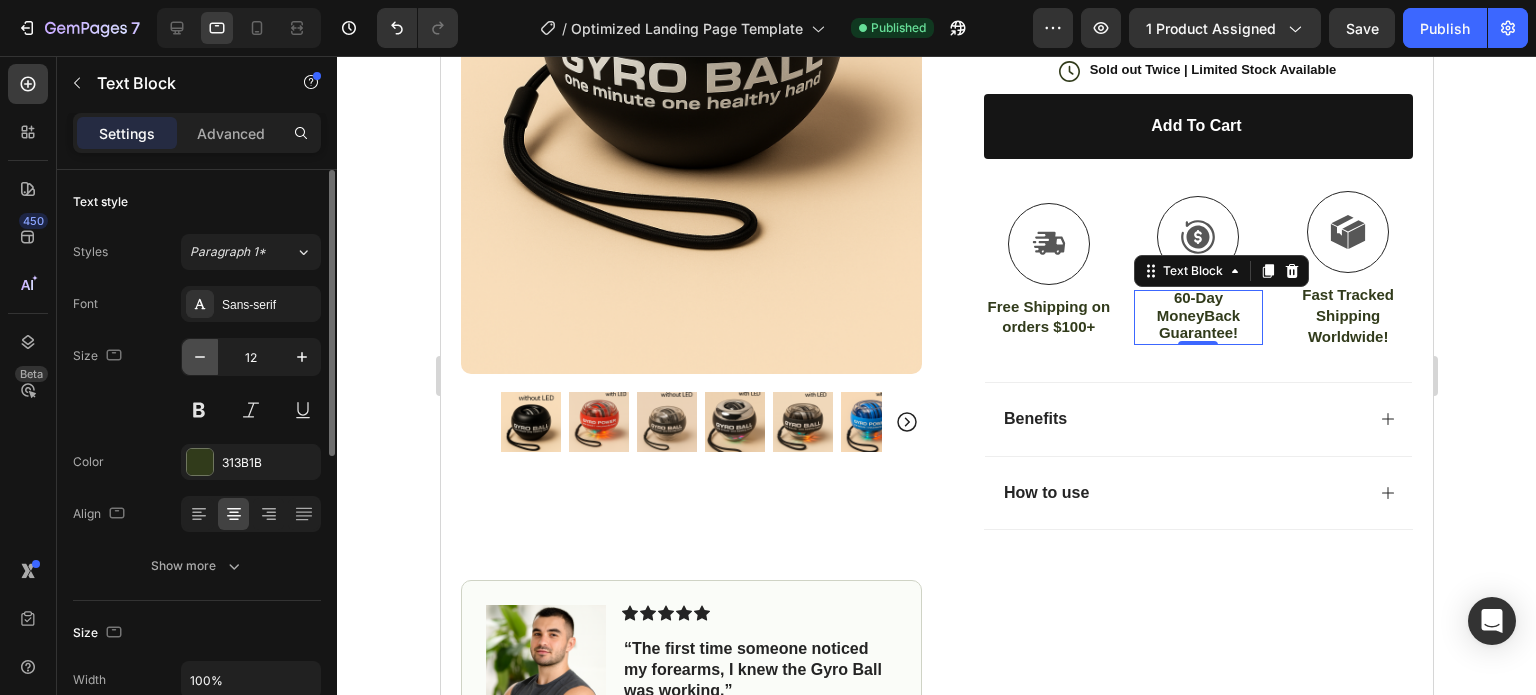 click 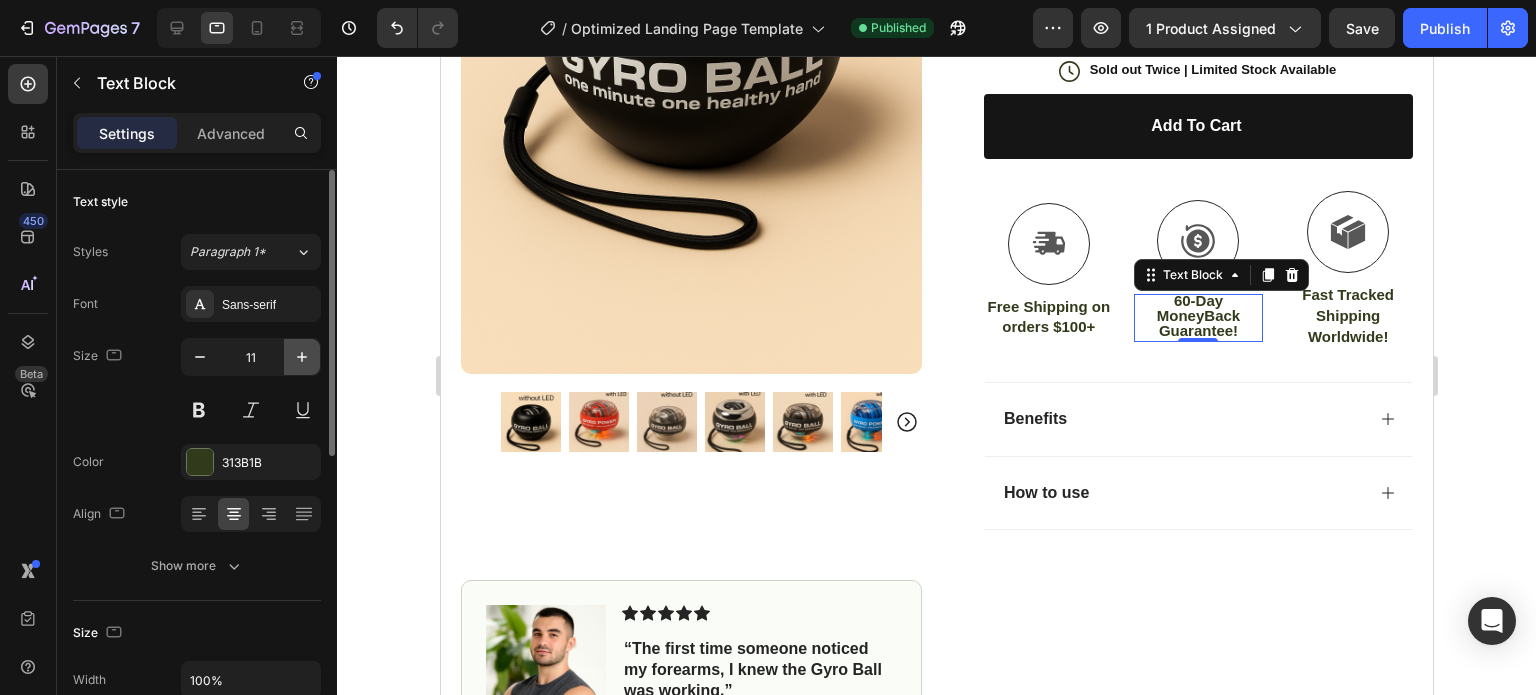 click at bounding box center (302, 357) 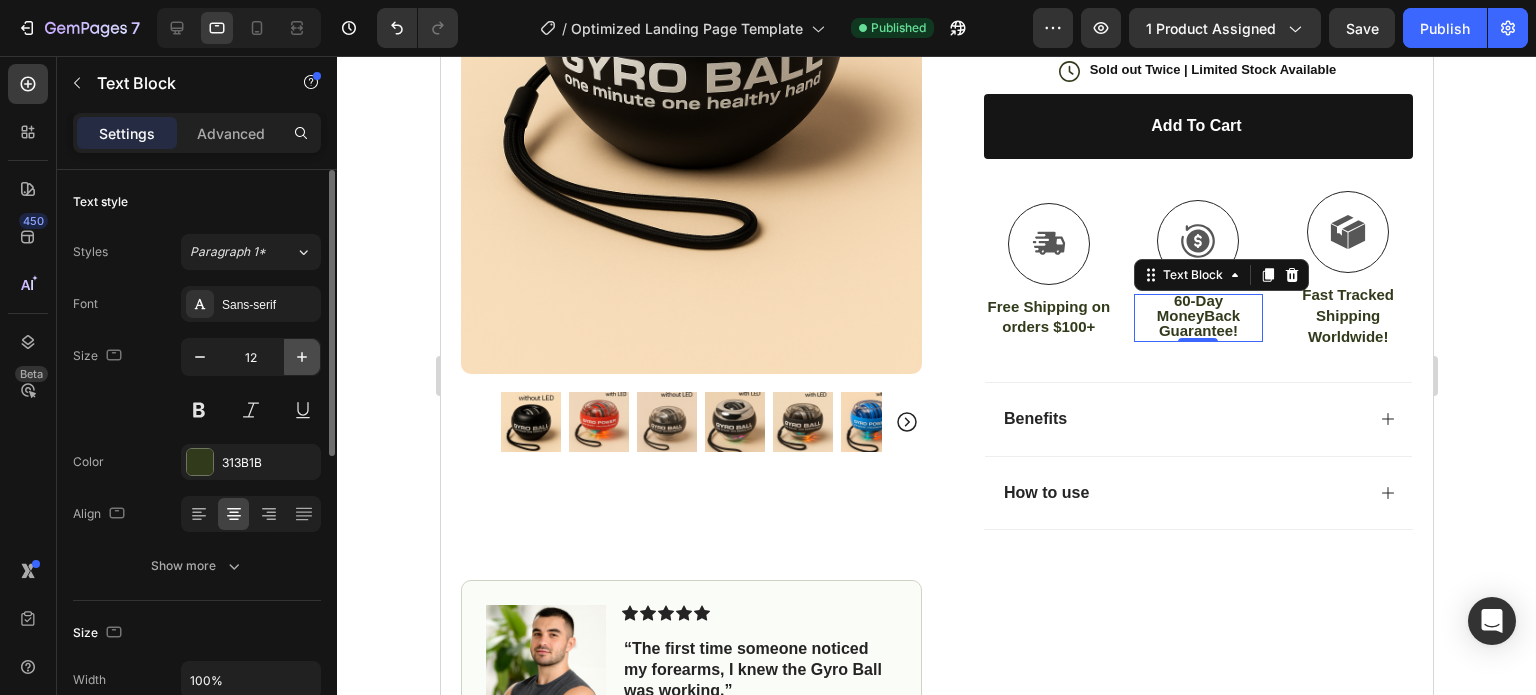 click 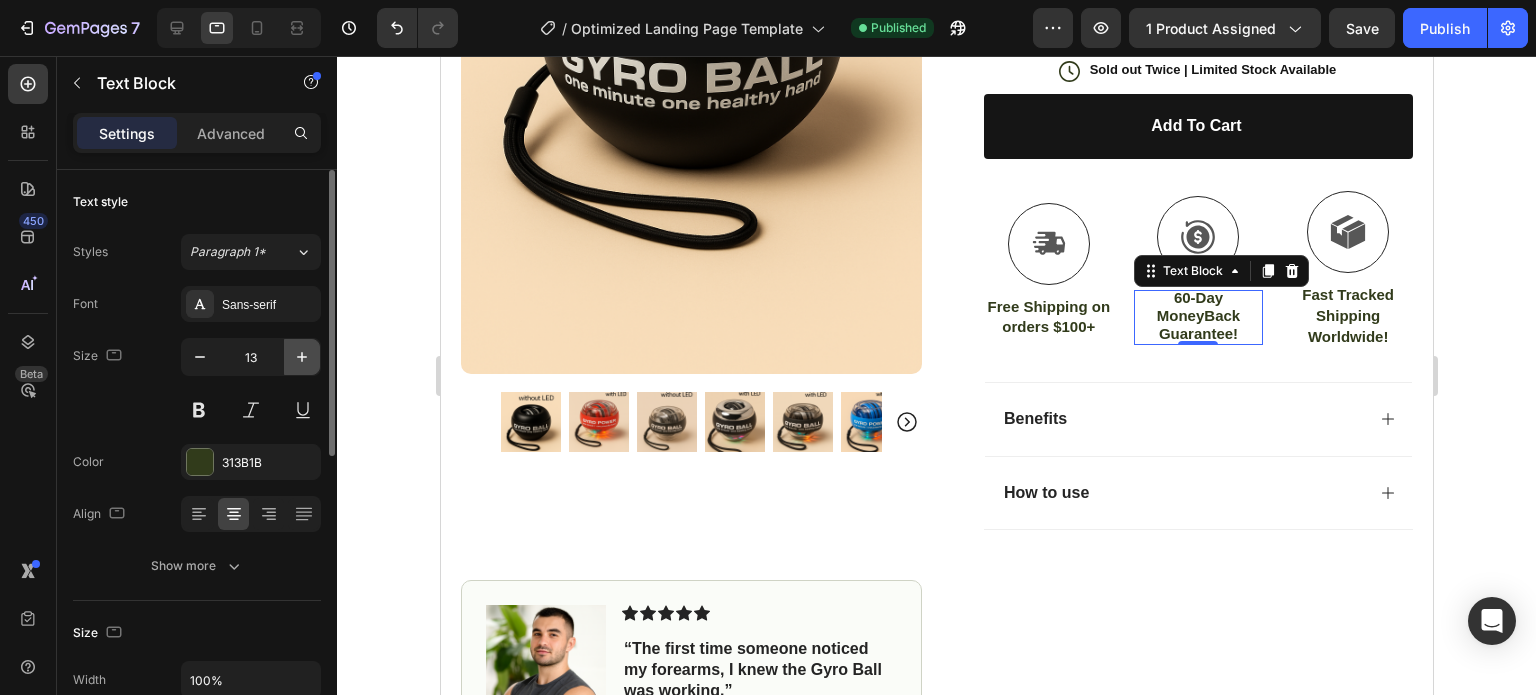 click 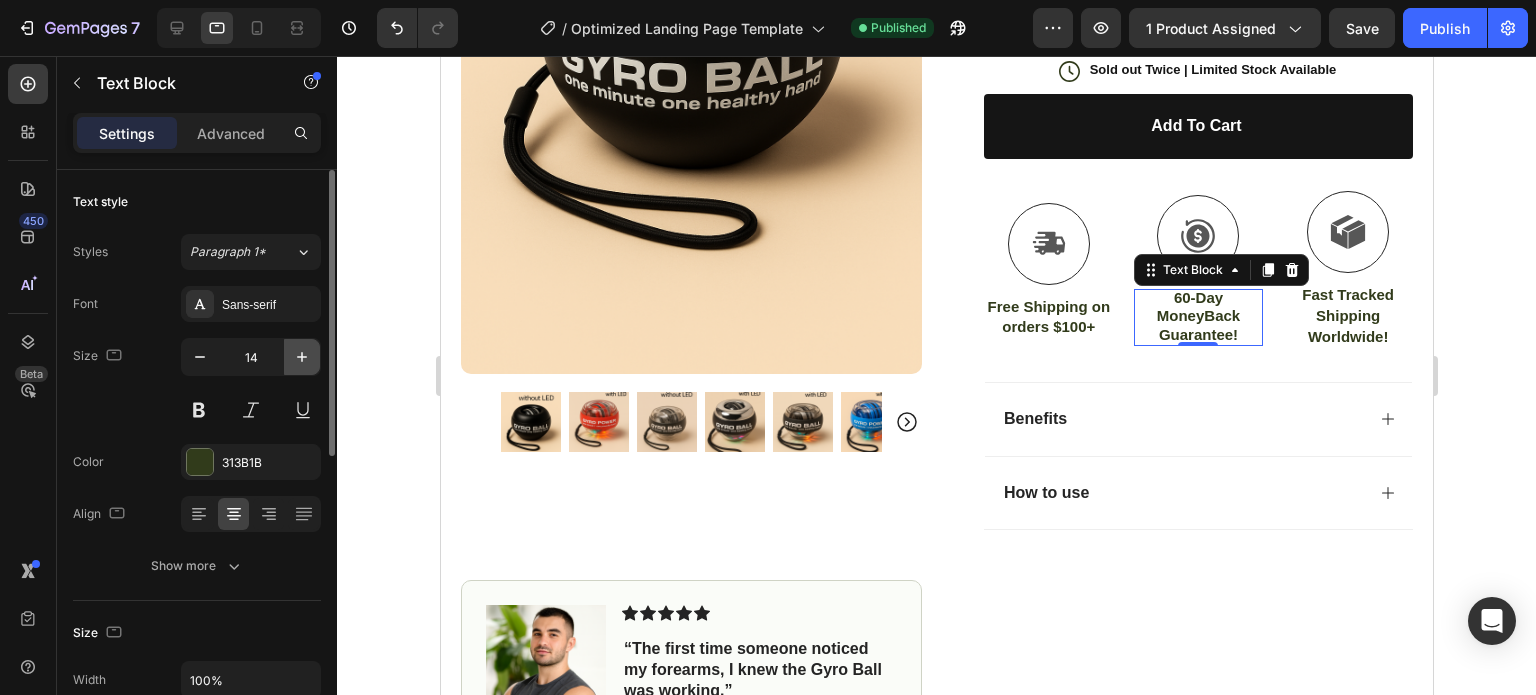 click 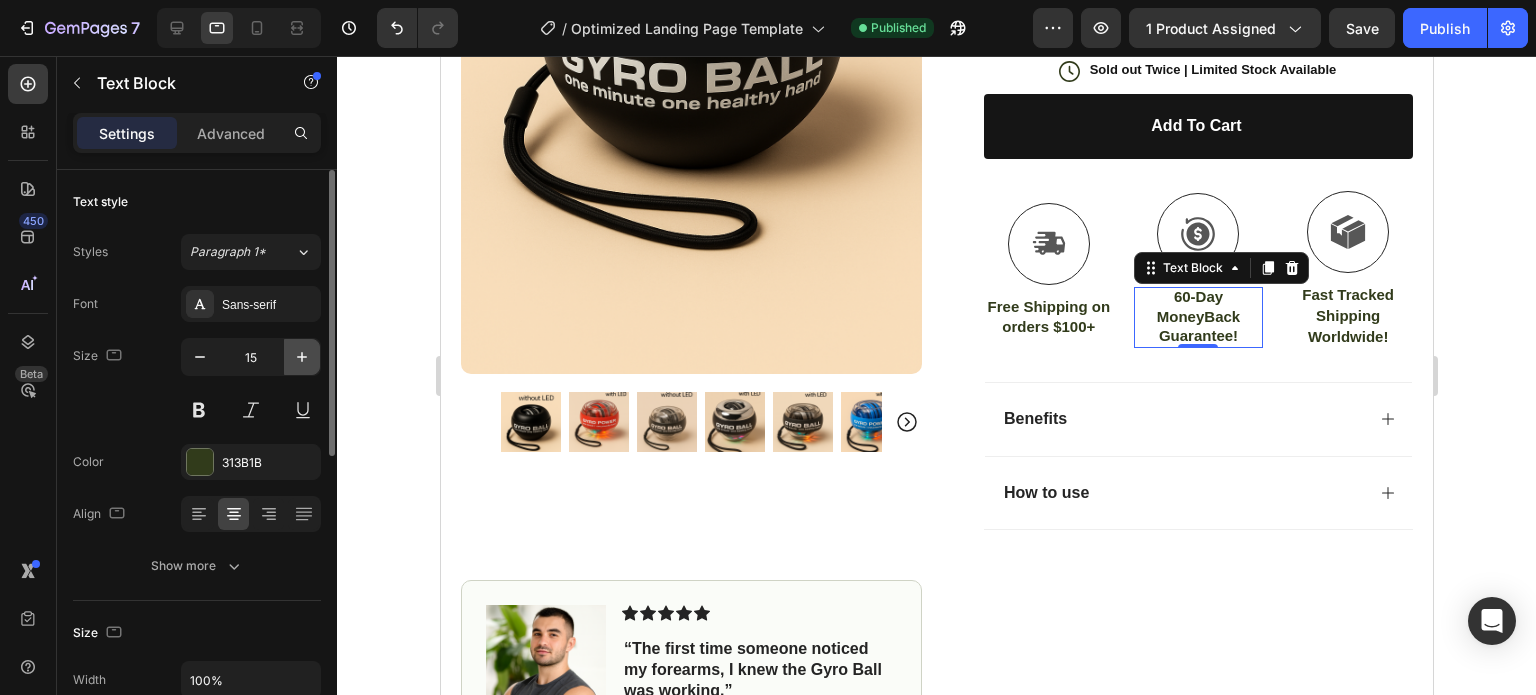 click 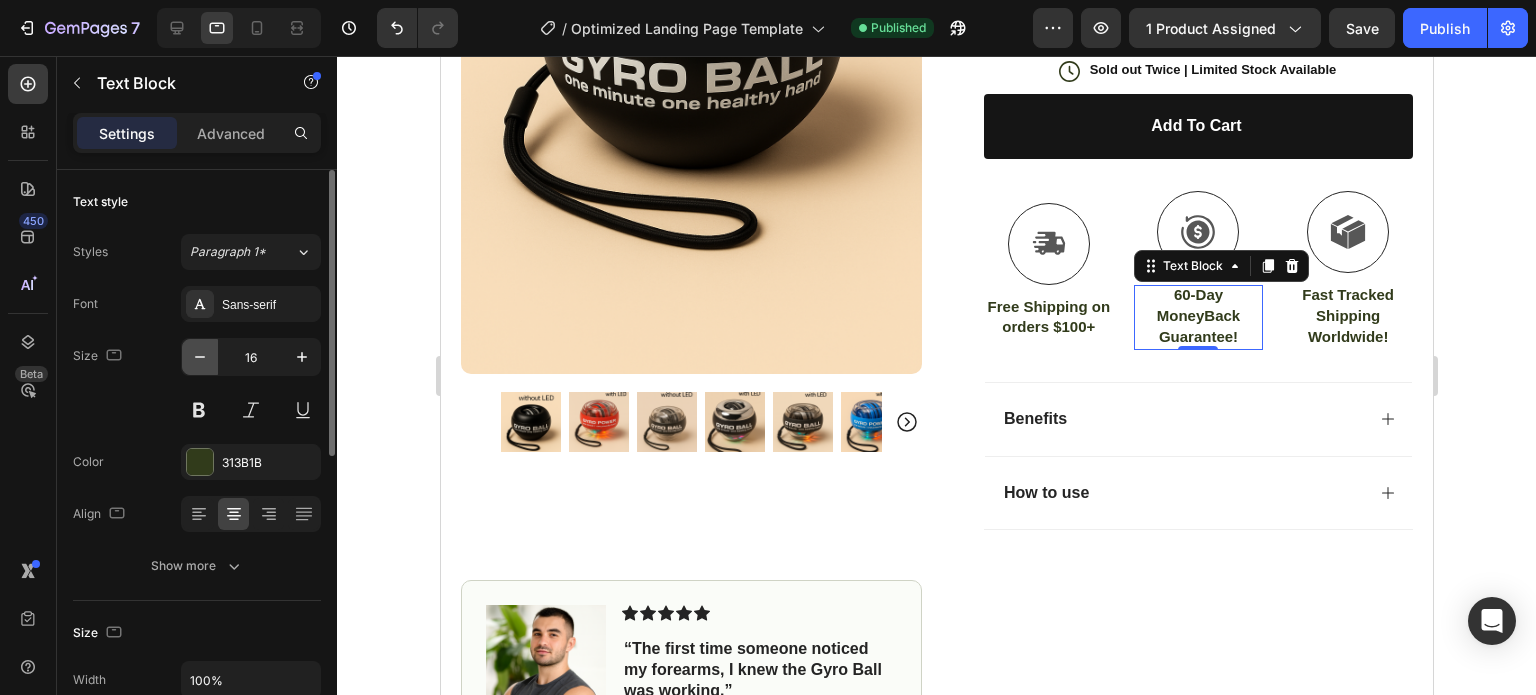 click 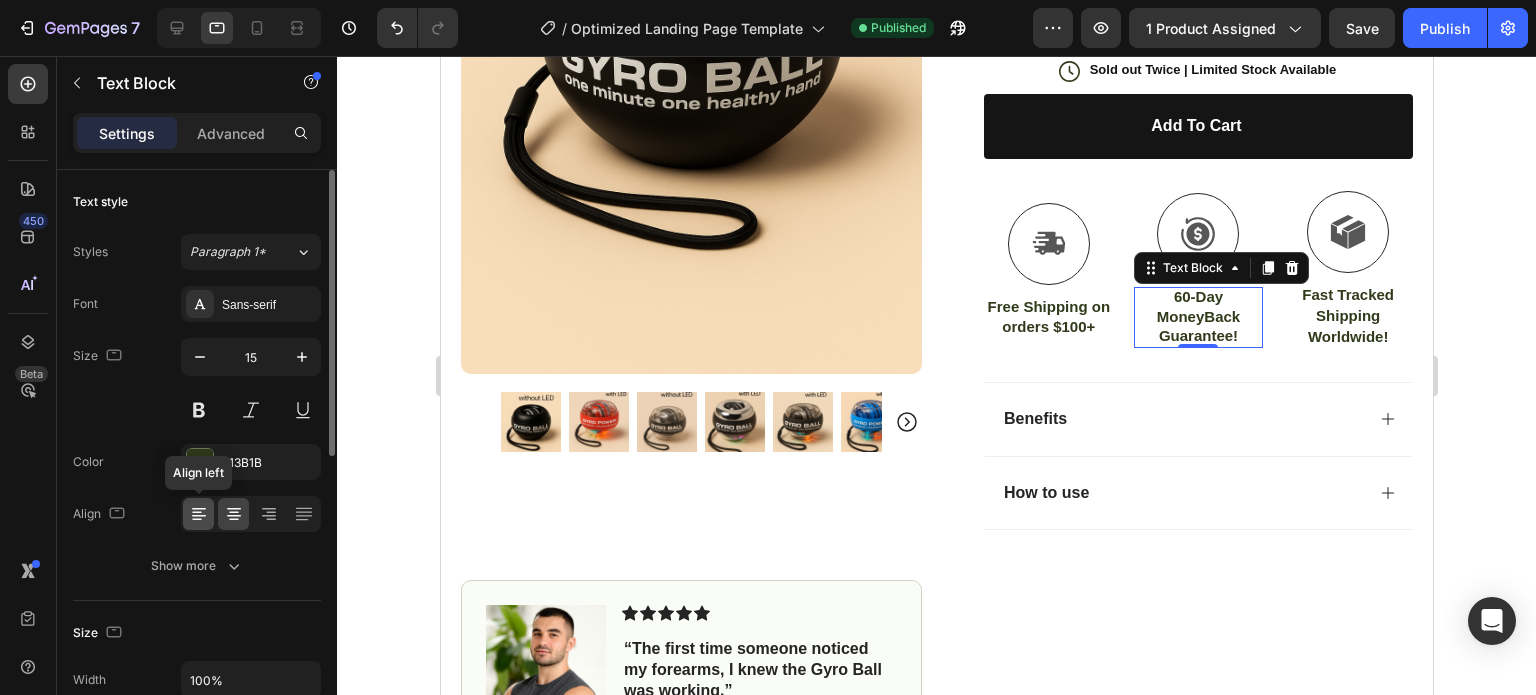 click 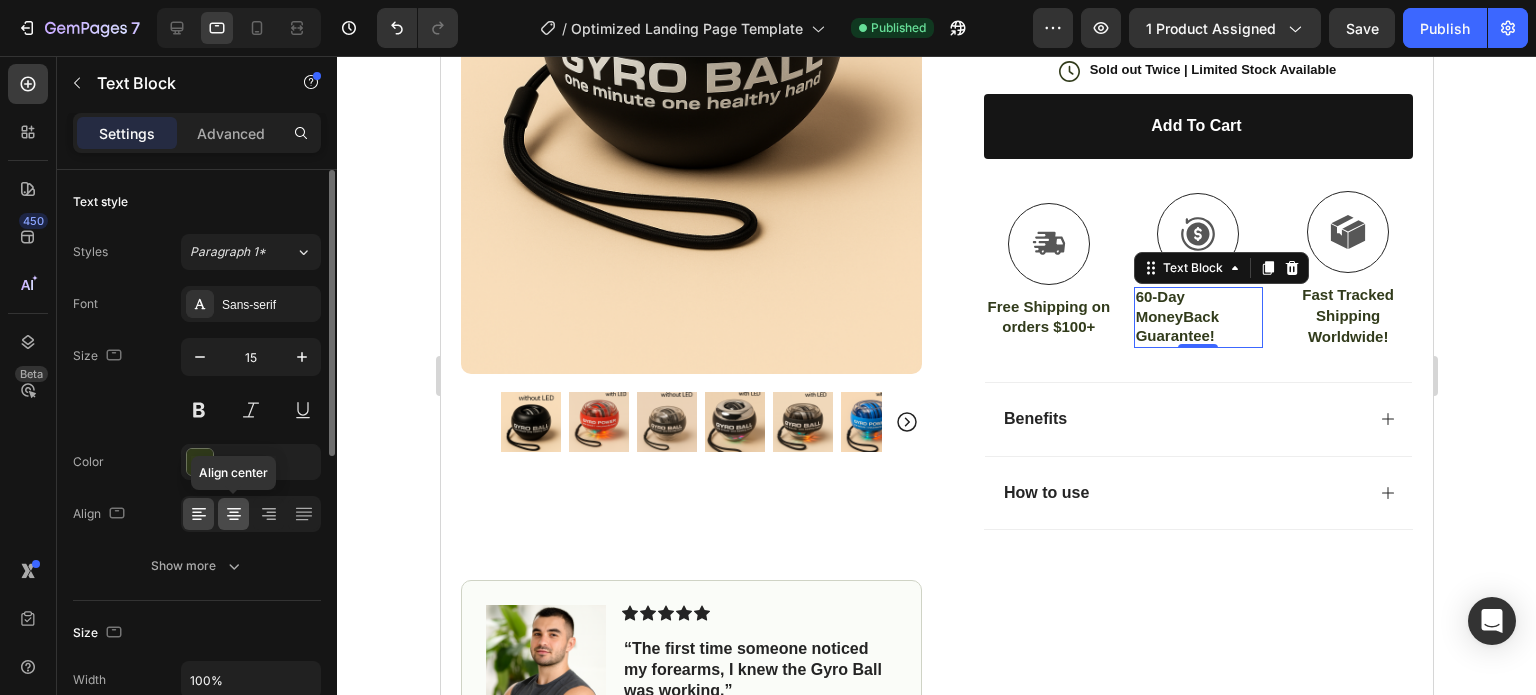 click 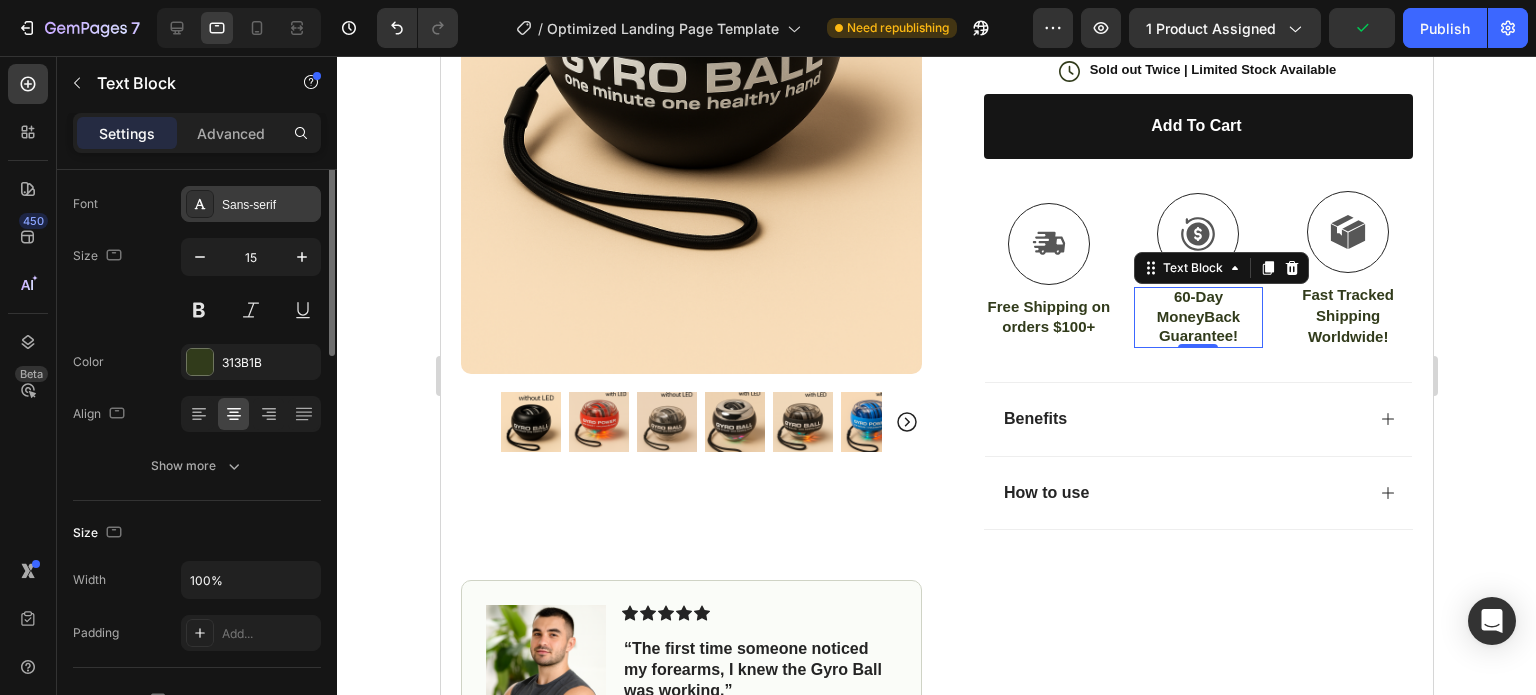 scroll, scrollTop: 0, scrollLeft: 0, axis: both 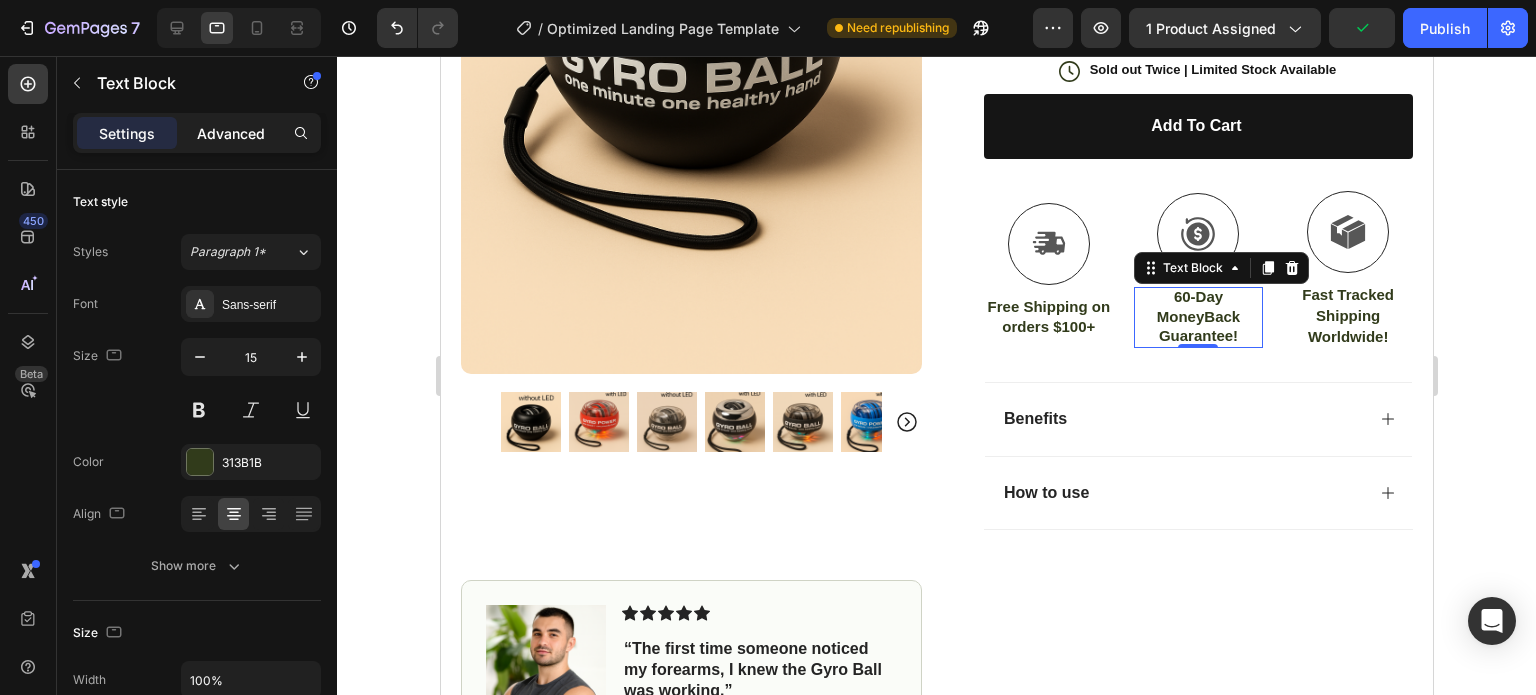 click on "Advanced" at bounding box center [231, 133] 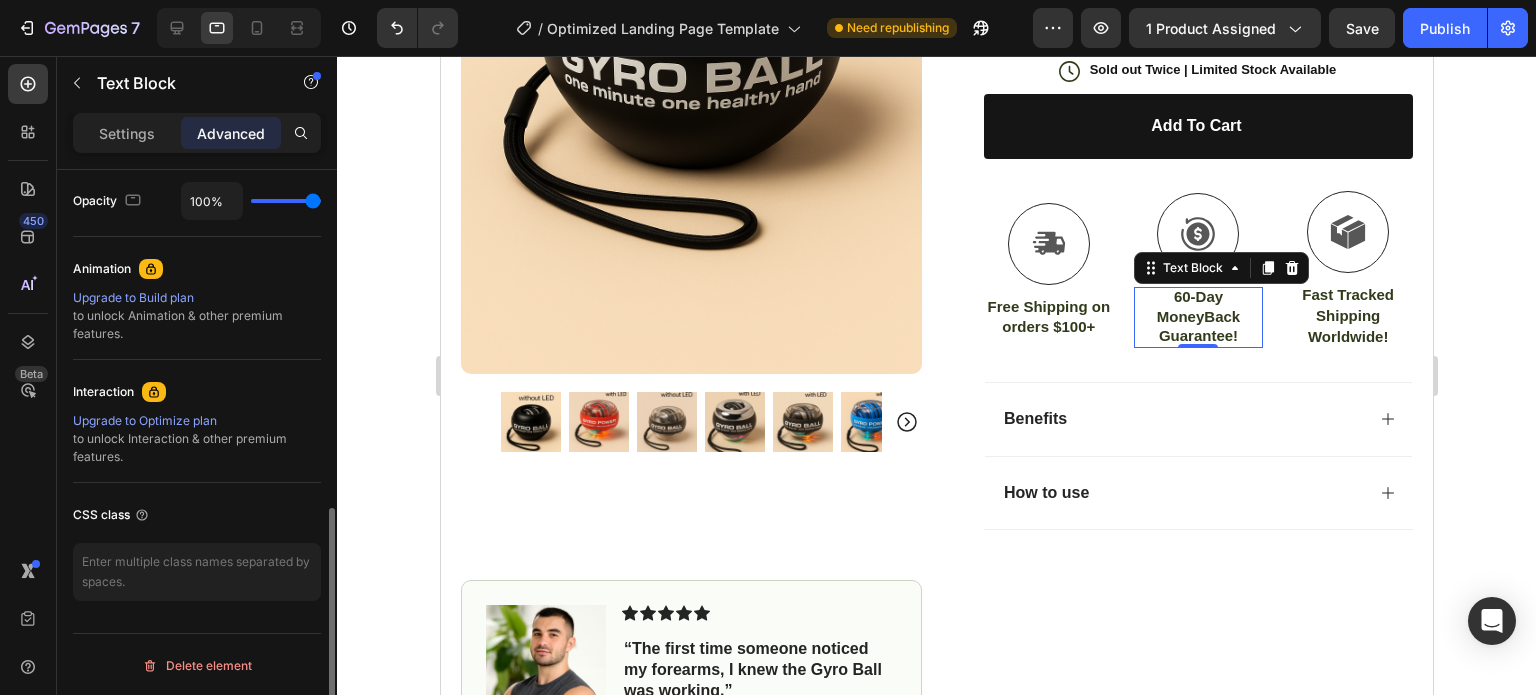 scroll, scrollTop: 0, scrollLeft: 0, axis: both 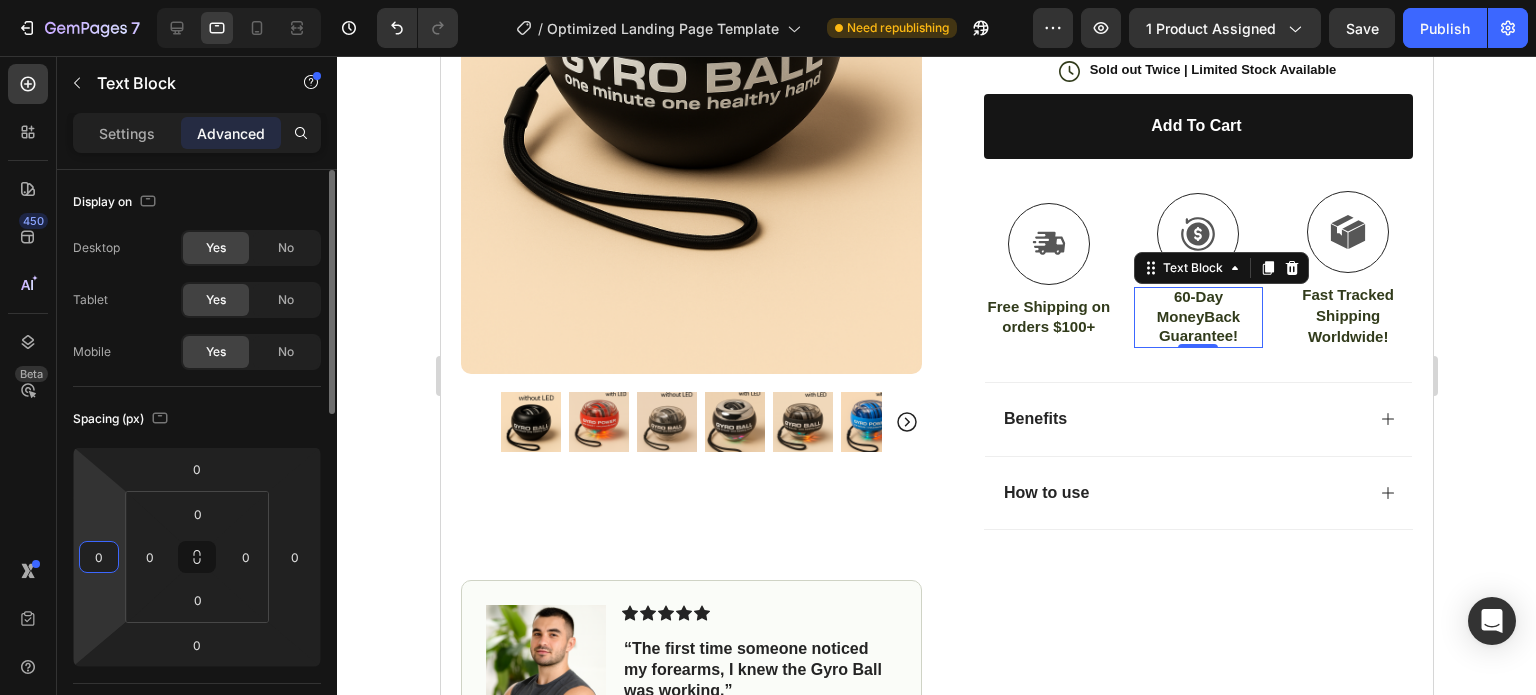 click on "0" at bounding box center (99, 557) 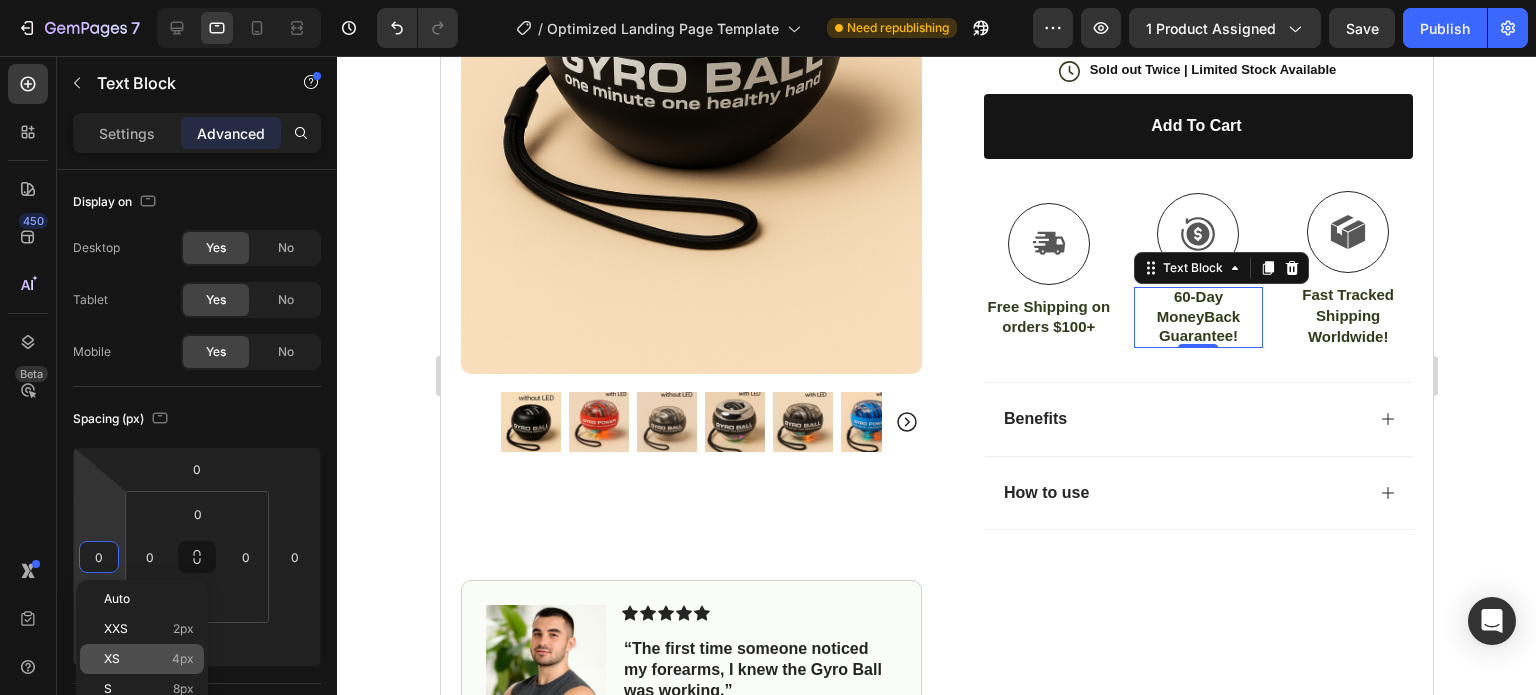 click on "4px" at bounding box center (183, 659) 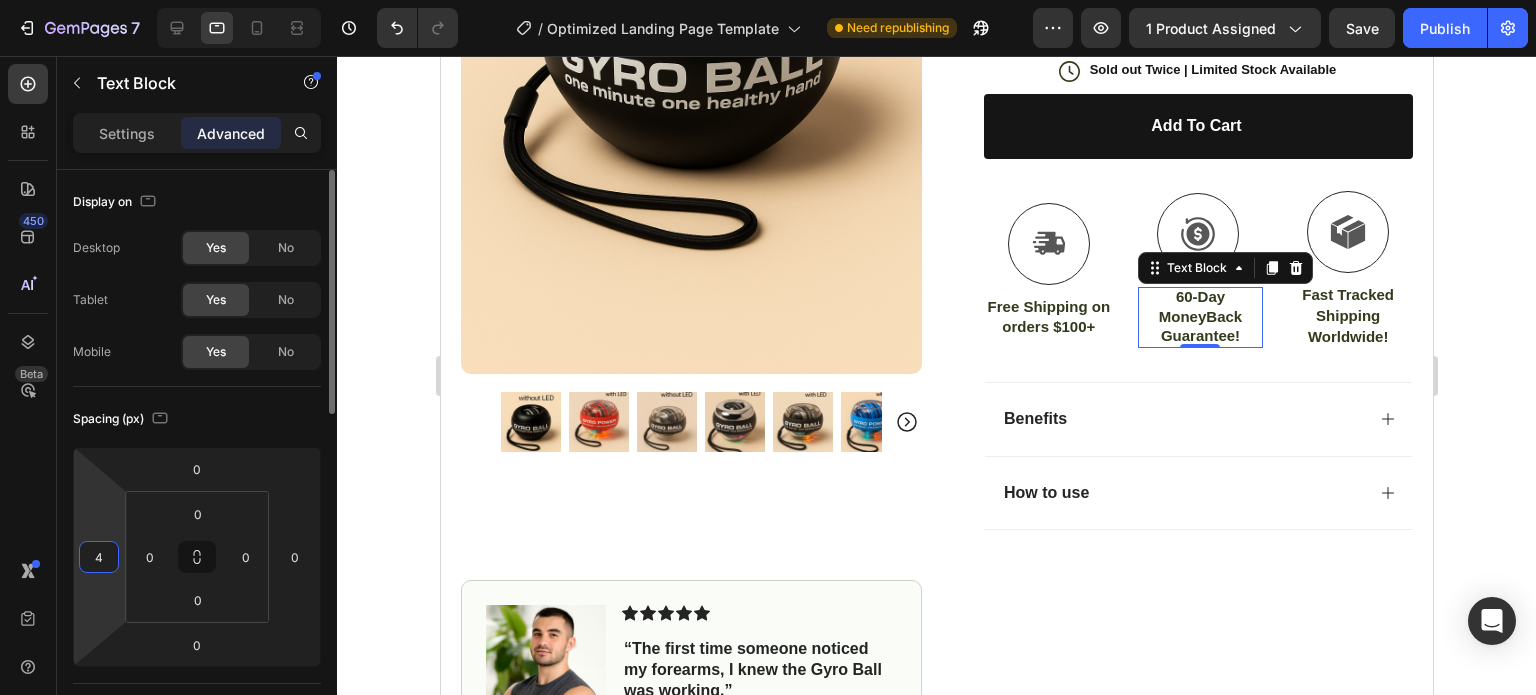 click on "4" at bounding box center [99, 557] 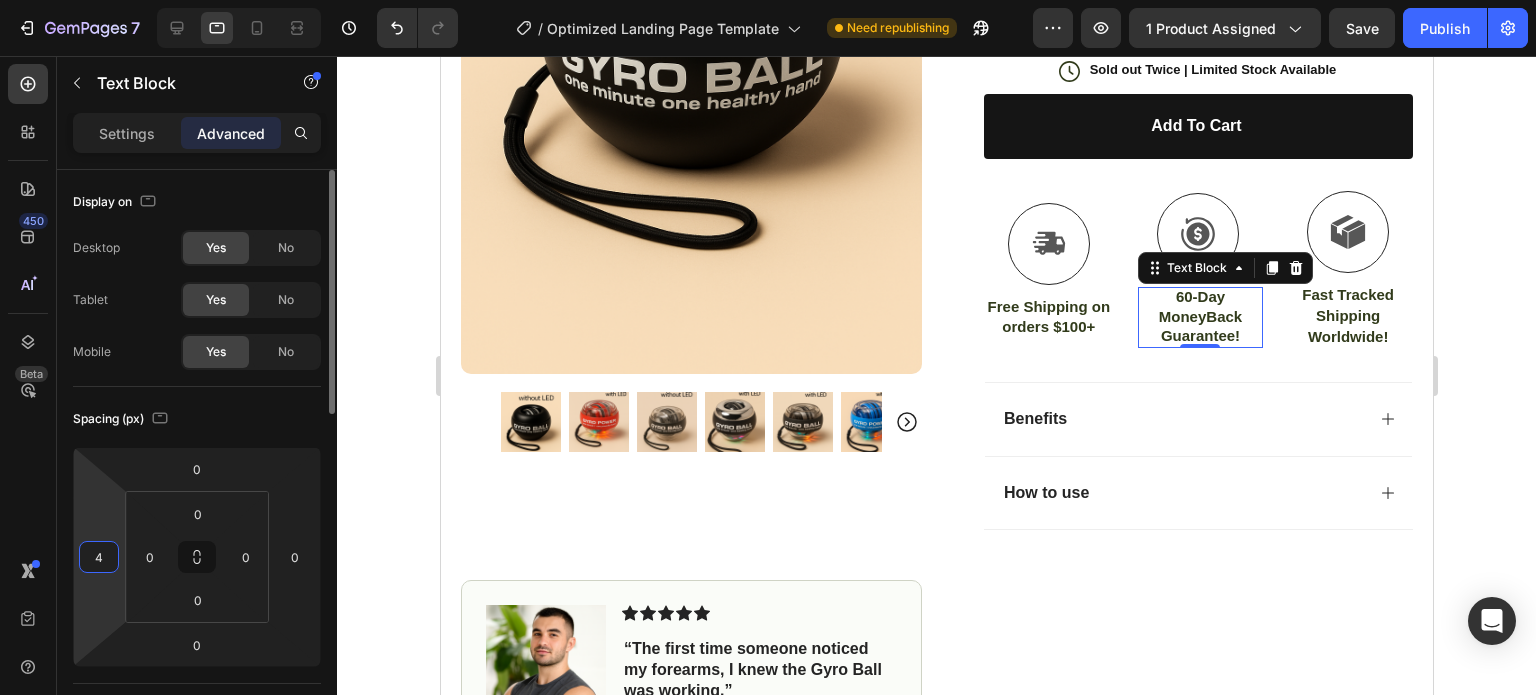 click on "4" at bounding box center (99, 557) 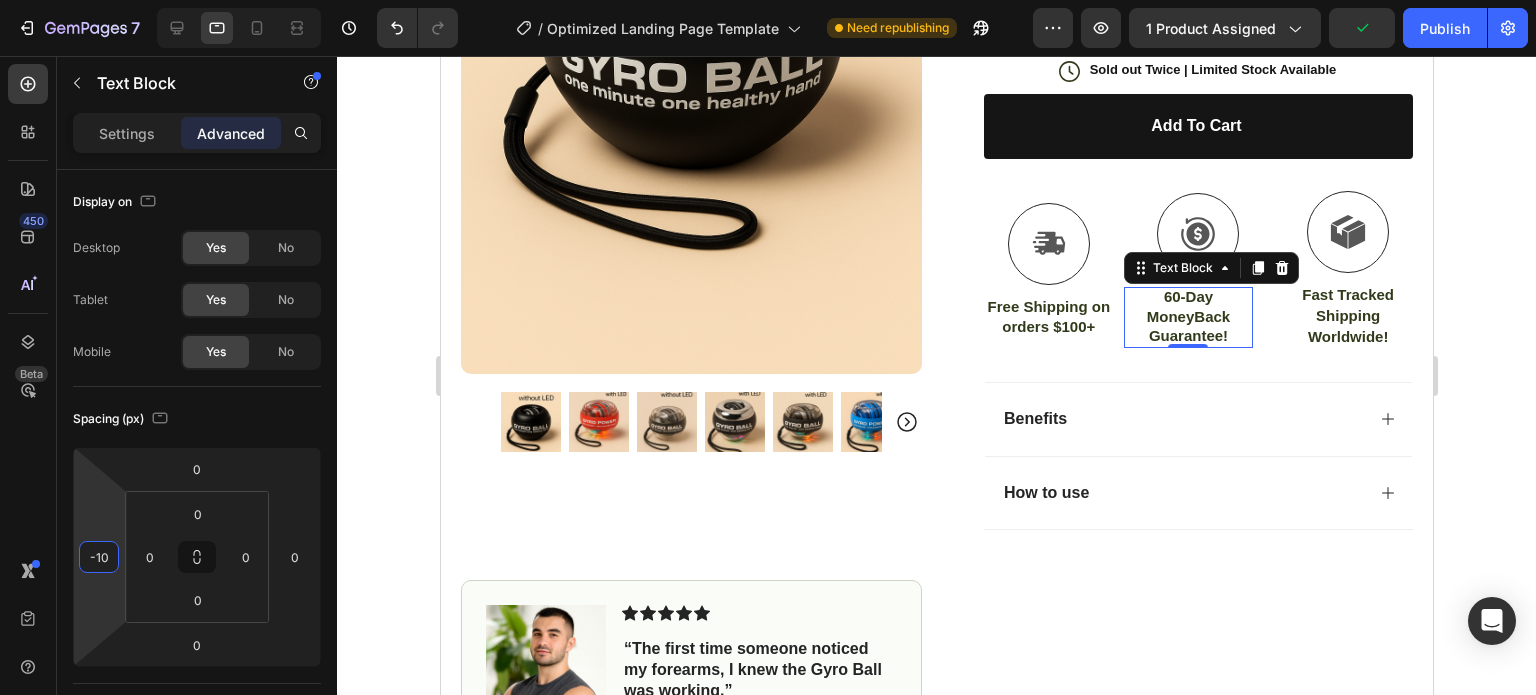 type on "-10" 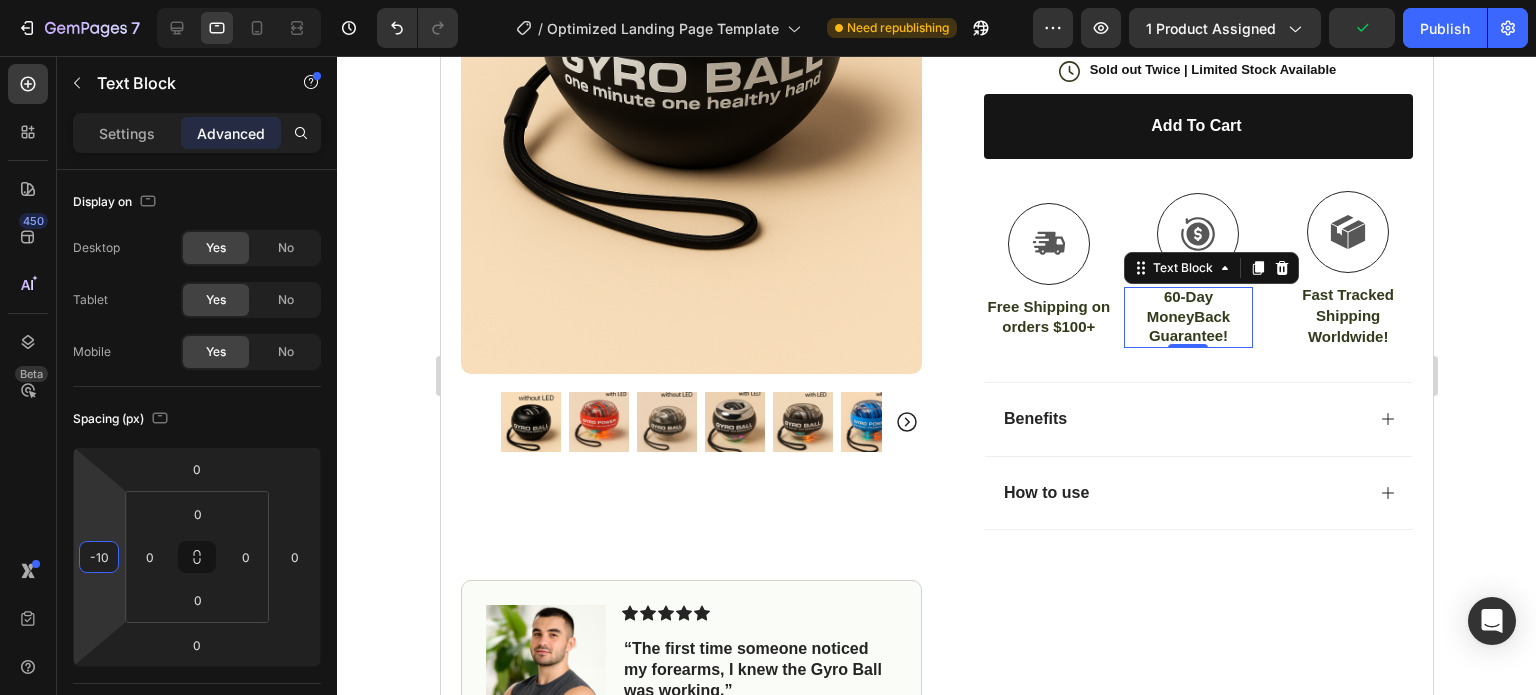 click on "60-Day MoneyBack Guarantee!" at bounding box center [1188, 316] 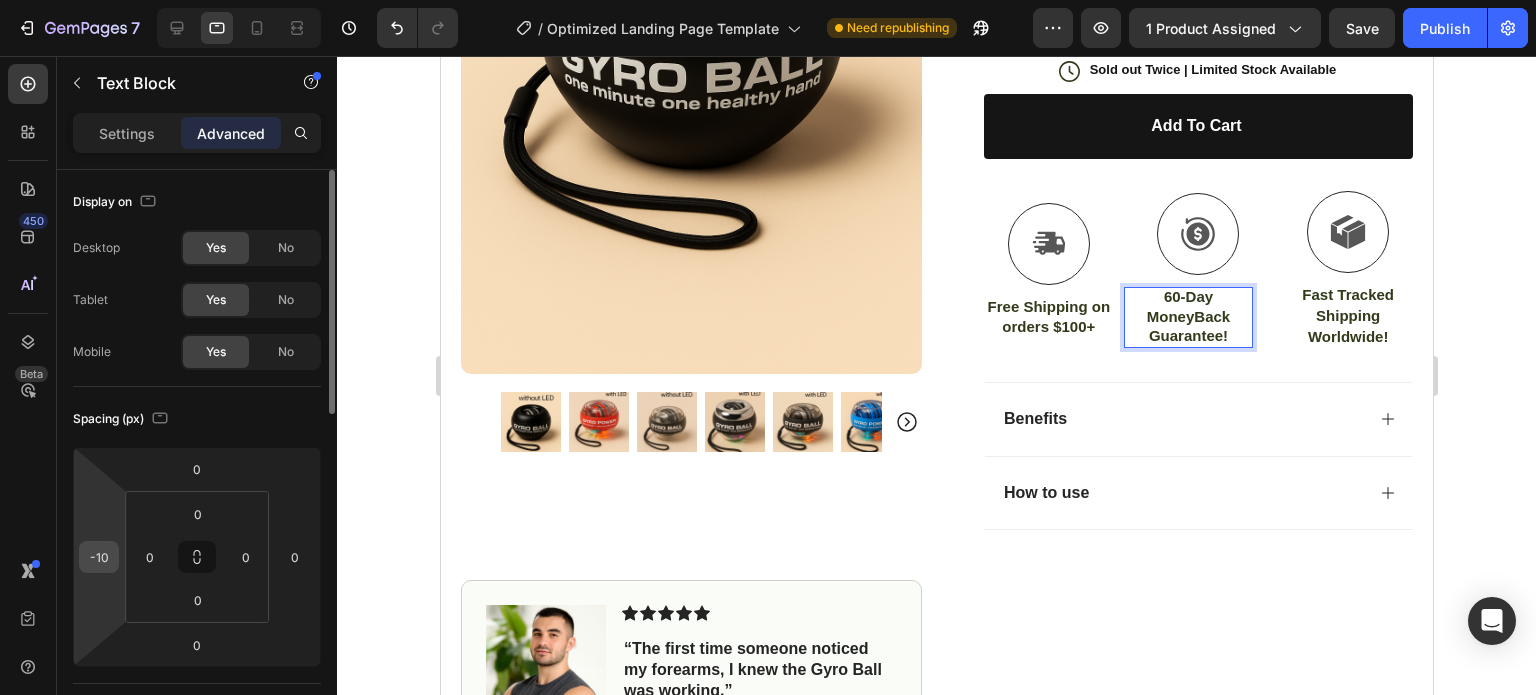 click on "-10" at bounding box center [99, 557] 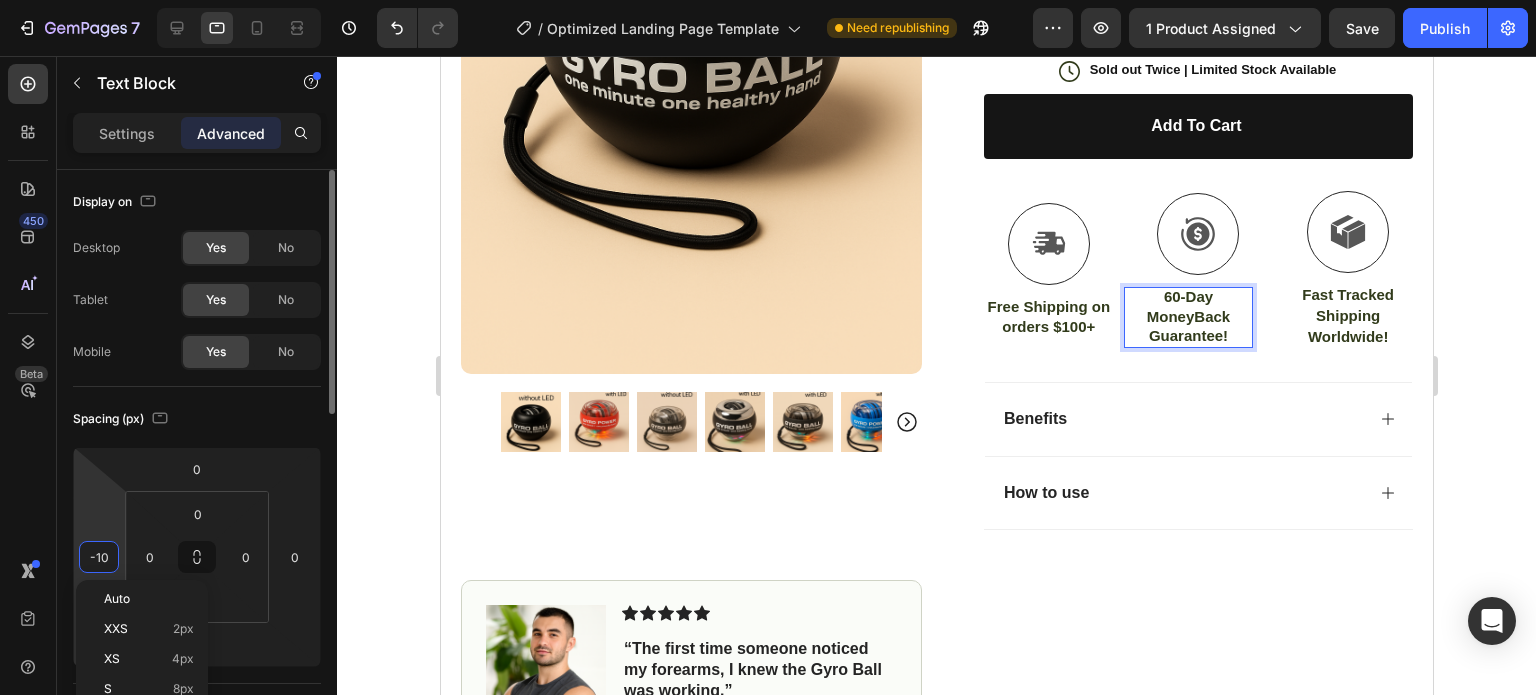 click on "-10" at bounding box center (99, 557) 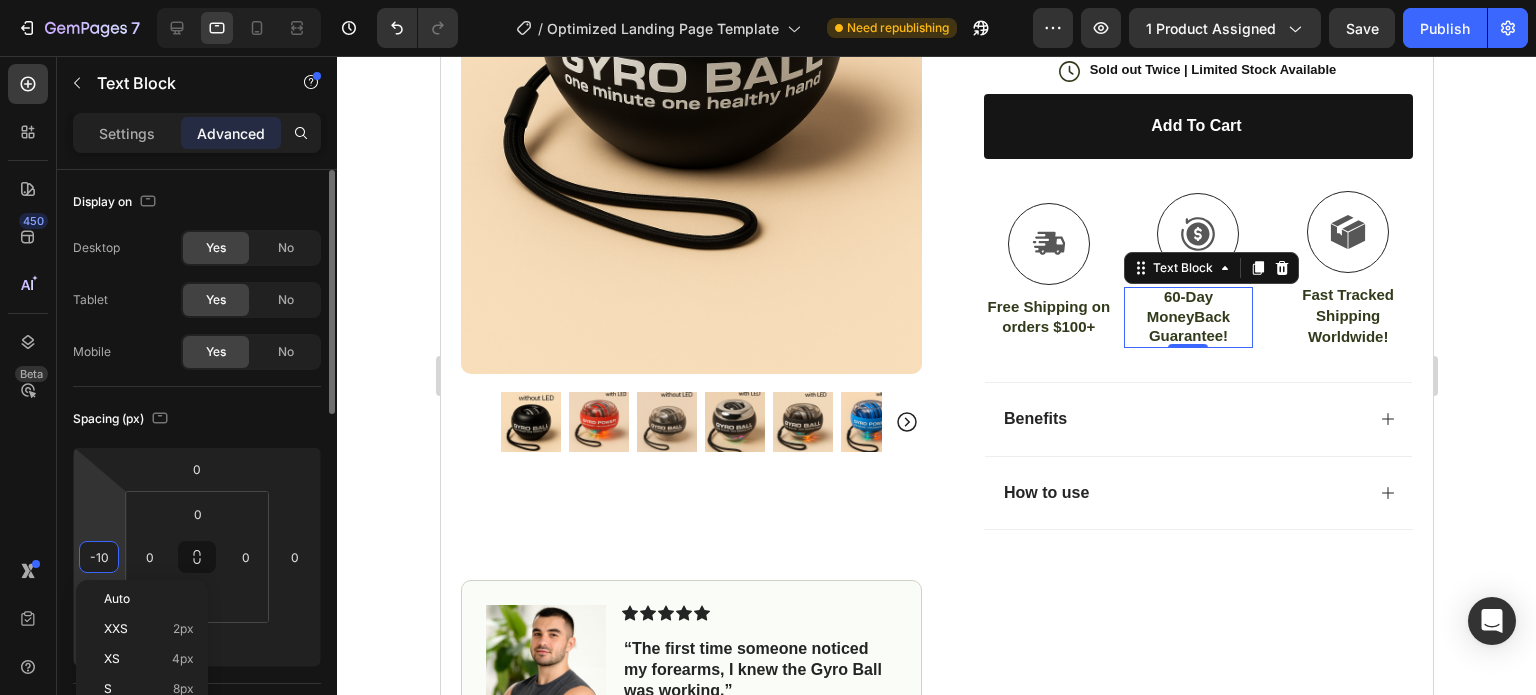click on "-10" at bounding box center [99, 557] 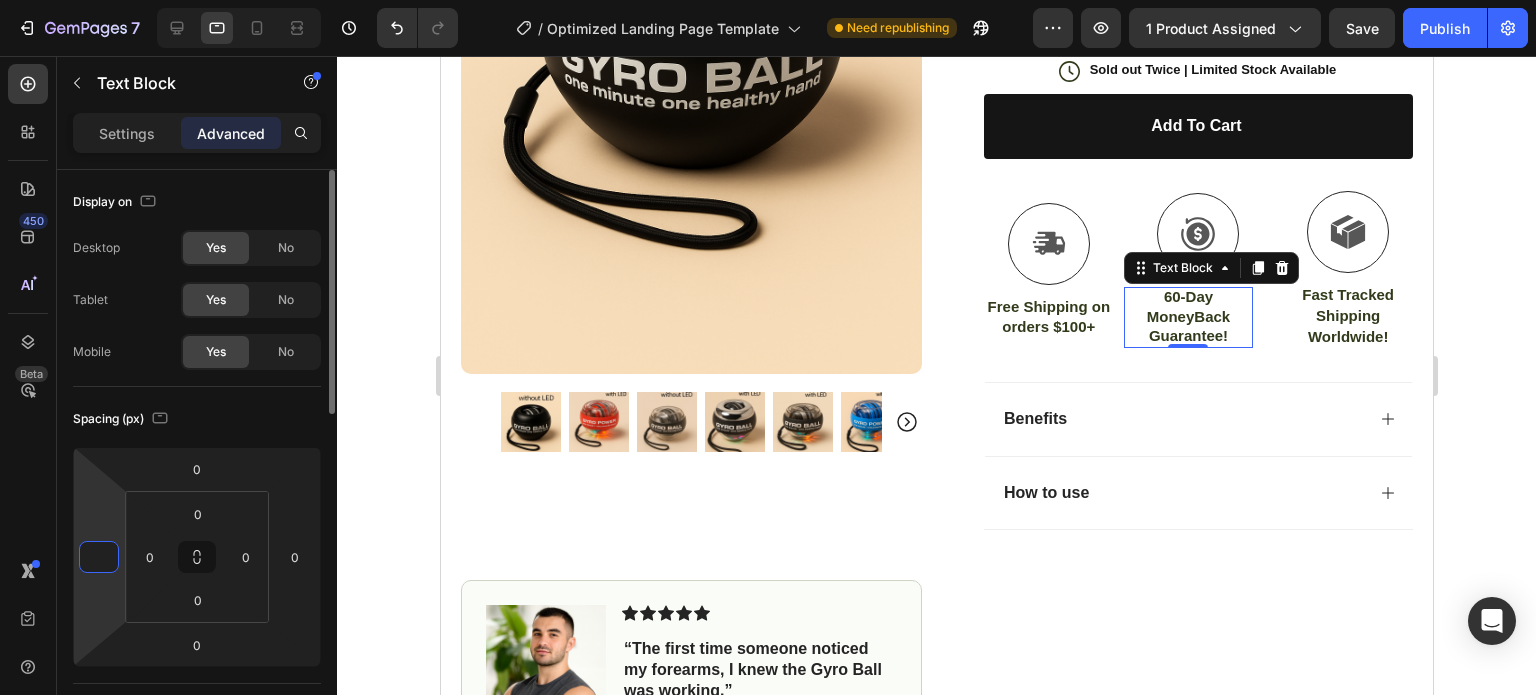 type on "0" 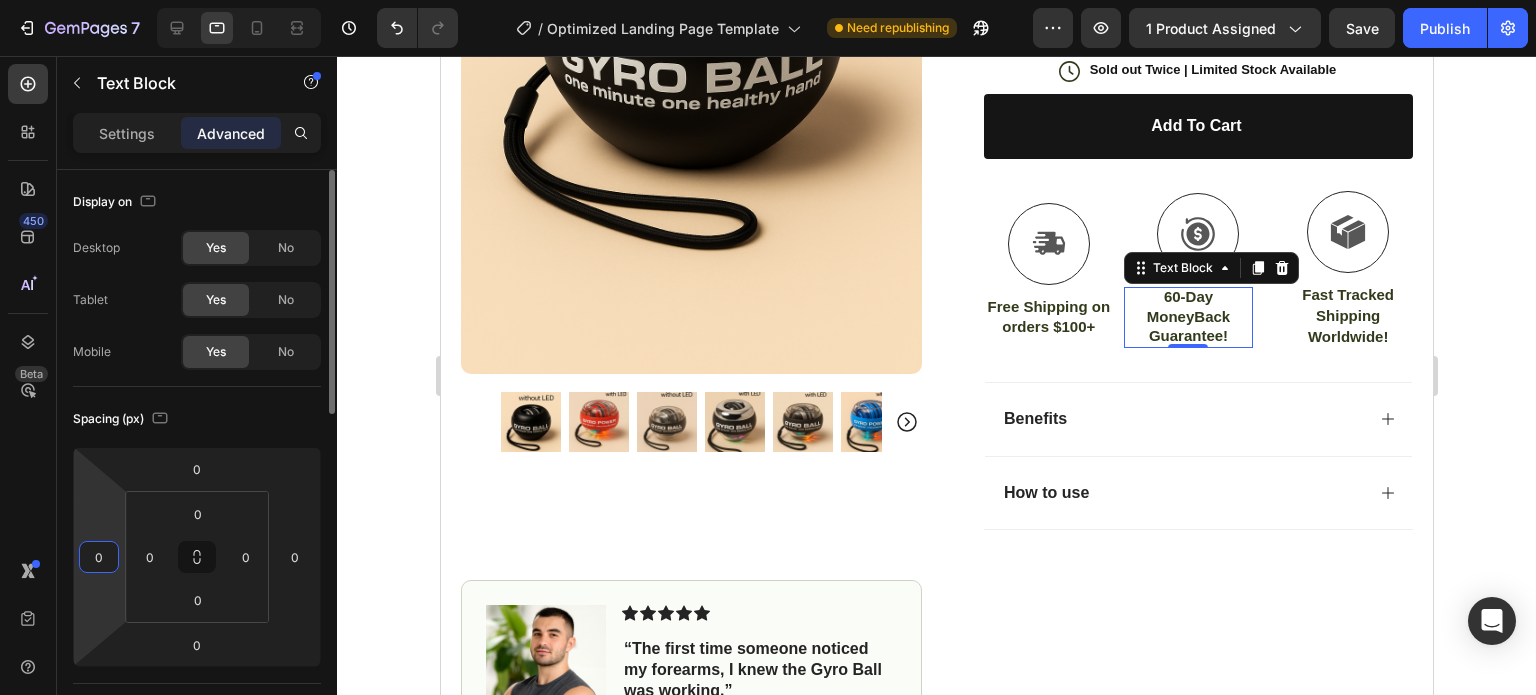click on "Spacing (px)" at bounding box center [197, 419] 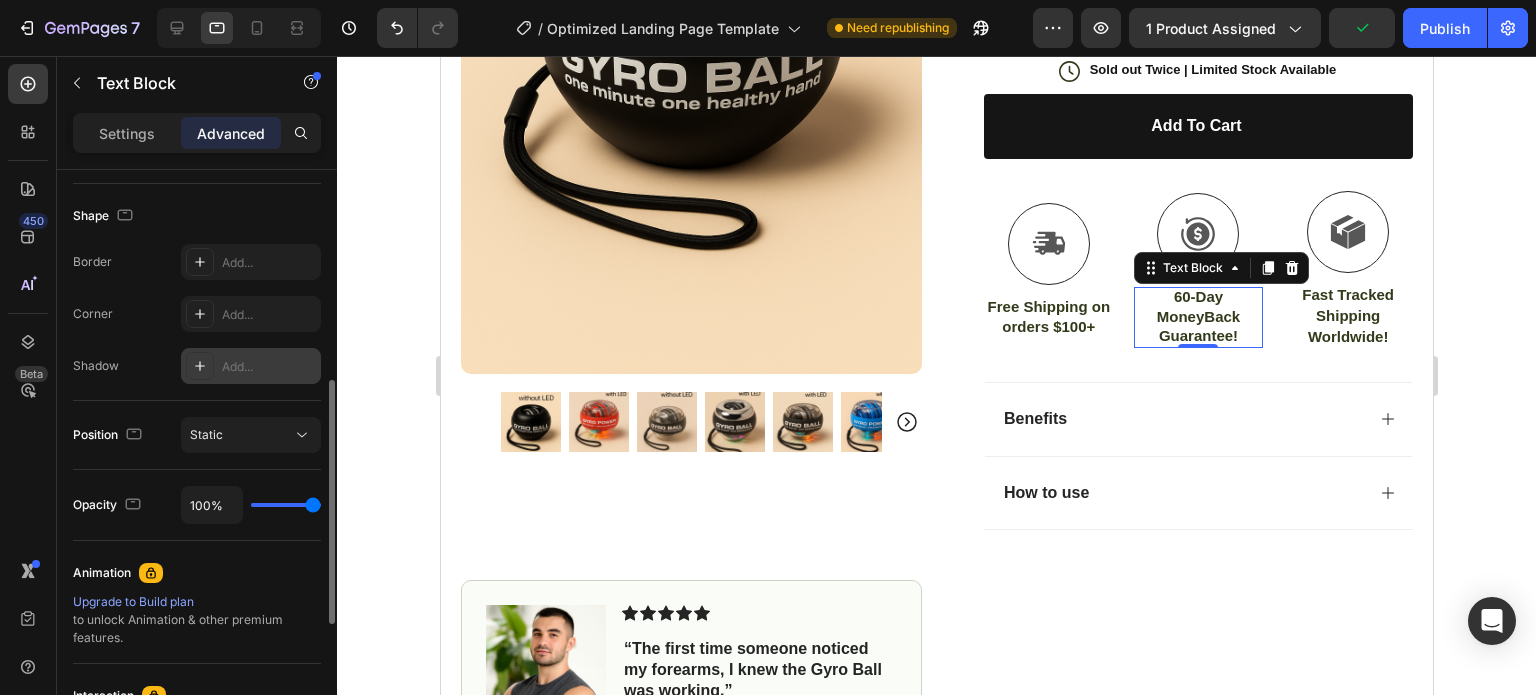 scroll, scrollTop: 0, scrollLeft: 0, axis: both 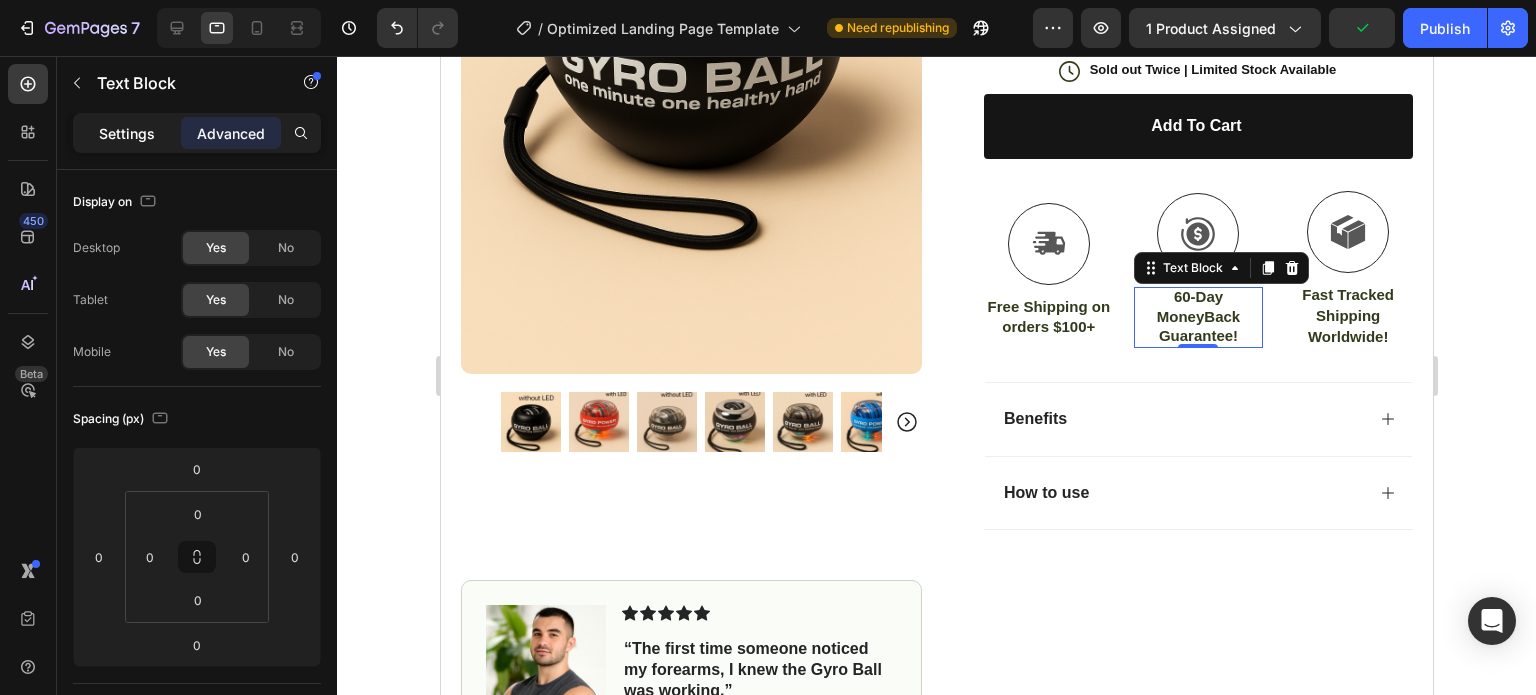 click on "Settings" at bounding box center (127, 133) 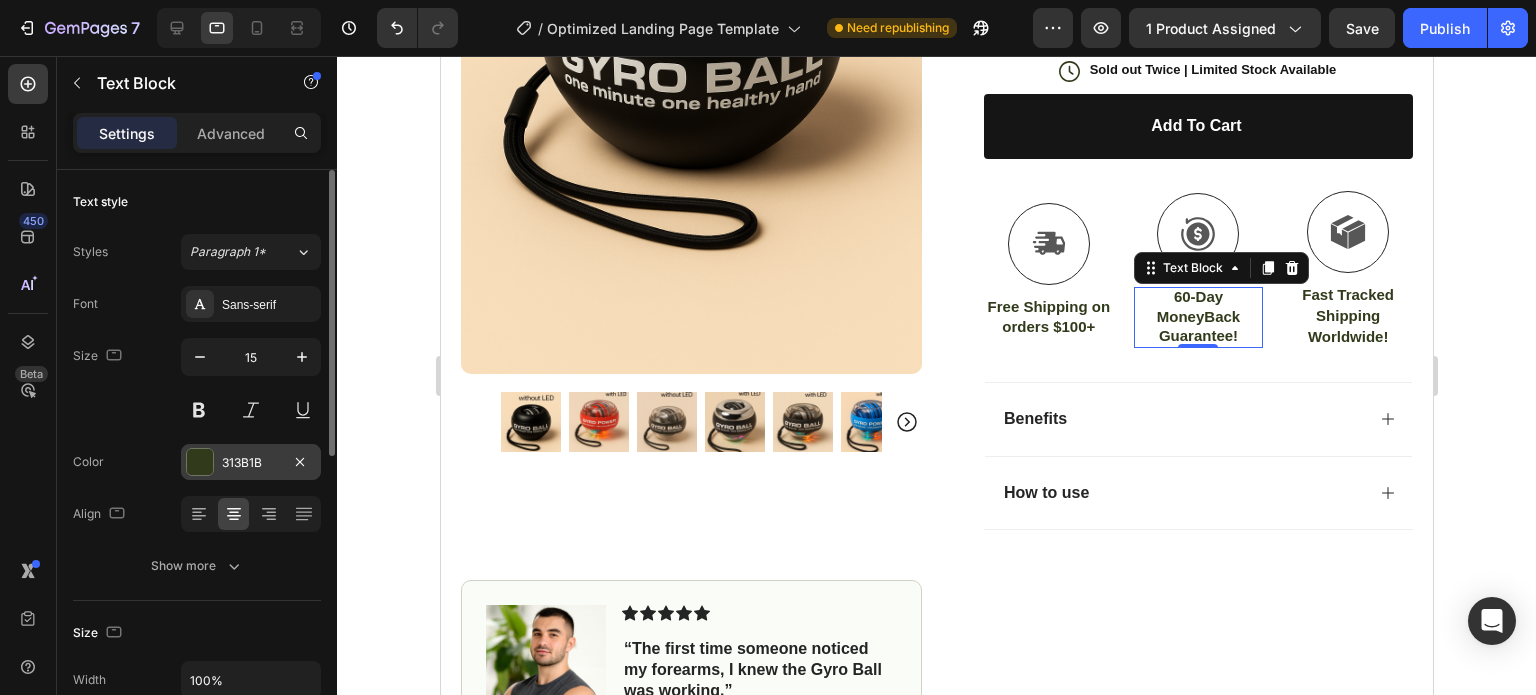 scroll, scrollTop: 300, scrollLeft: 0, axis: vertical 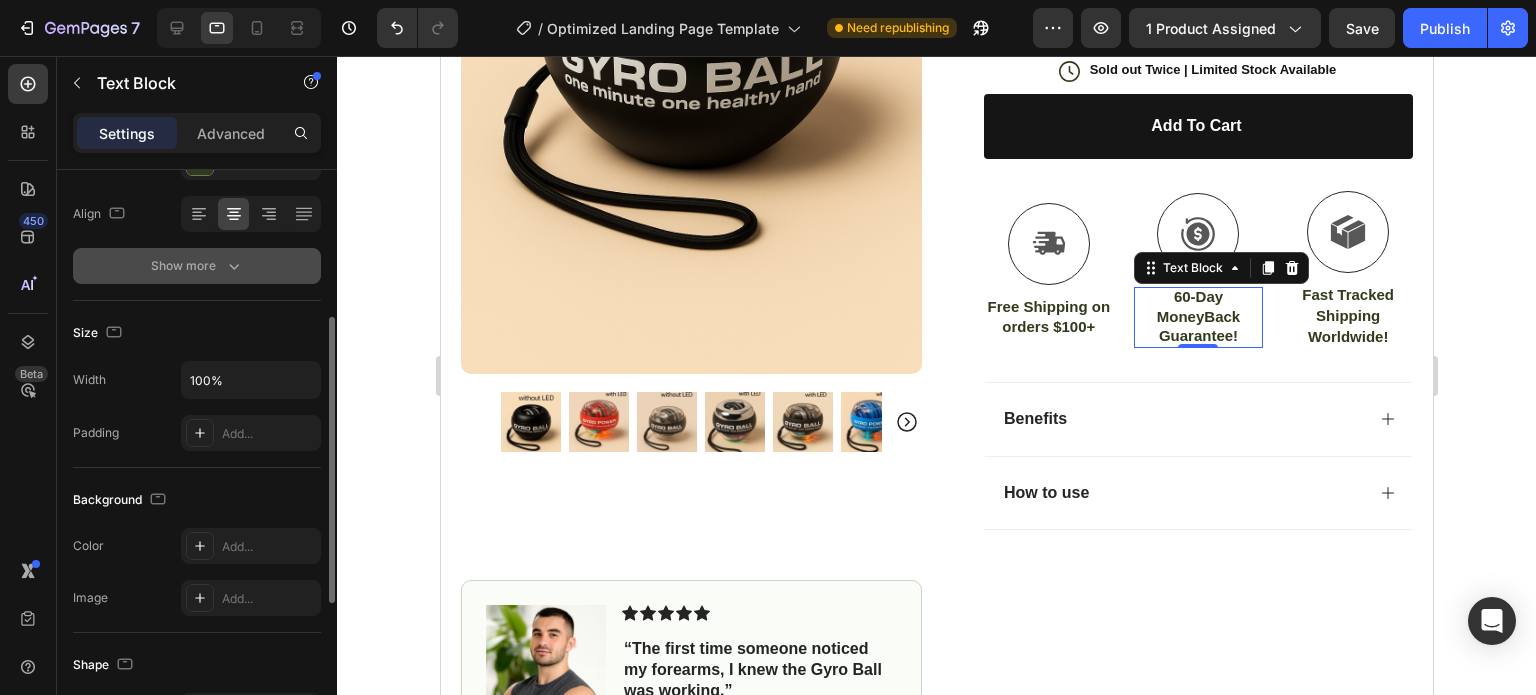 click on "Show more" at bounding box center (197, 266) 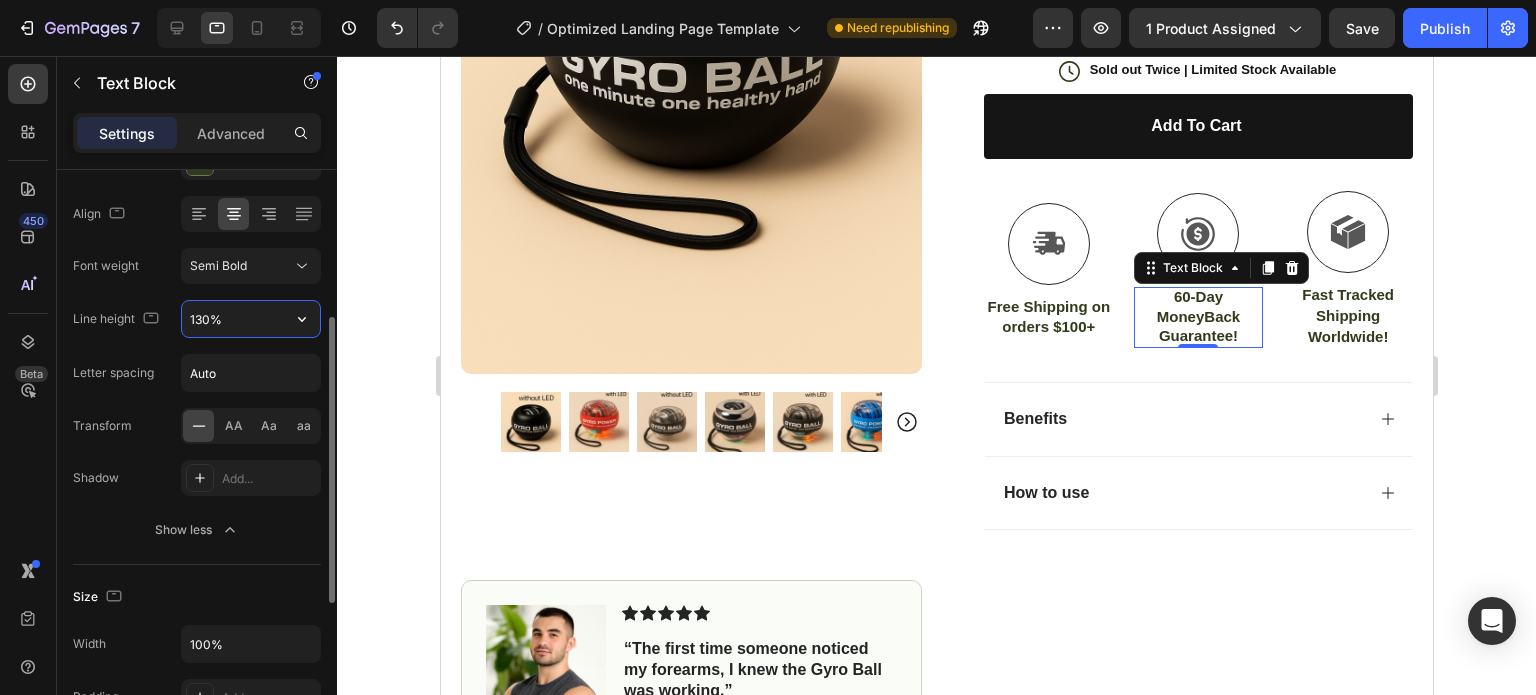 click on "130%" at bounding box center (251, 319) 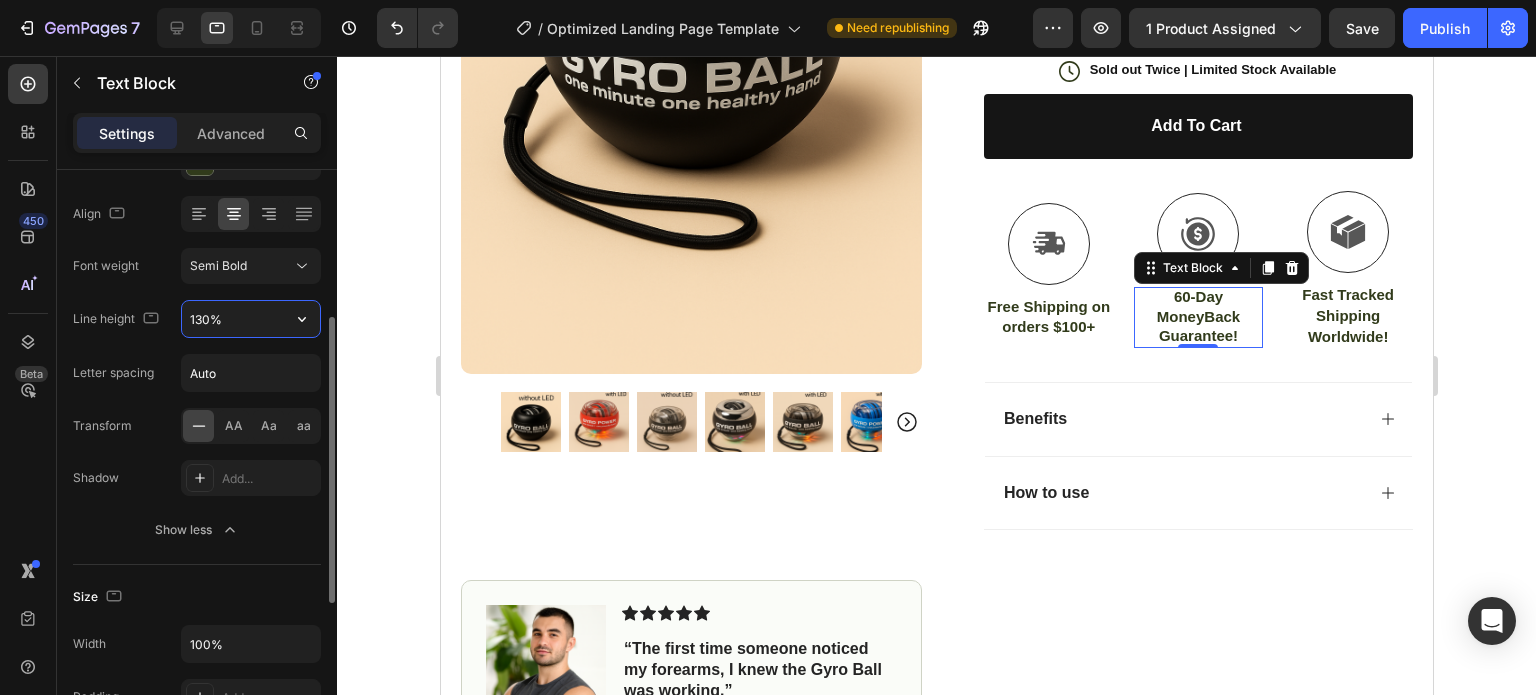 click on "130%" at bounding box center (251, 319) 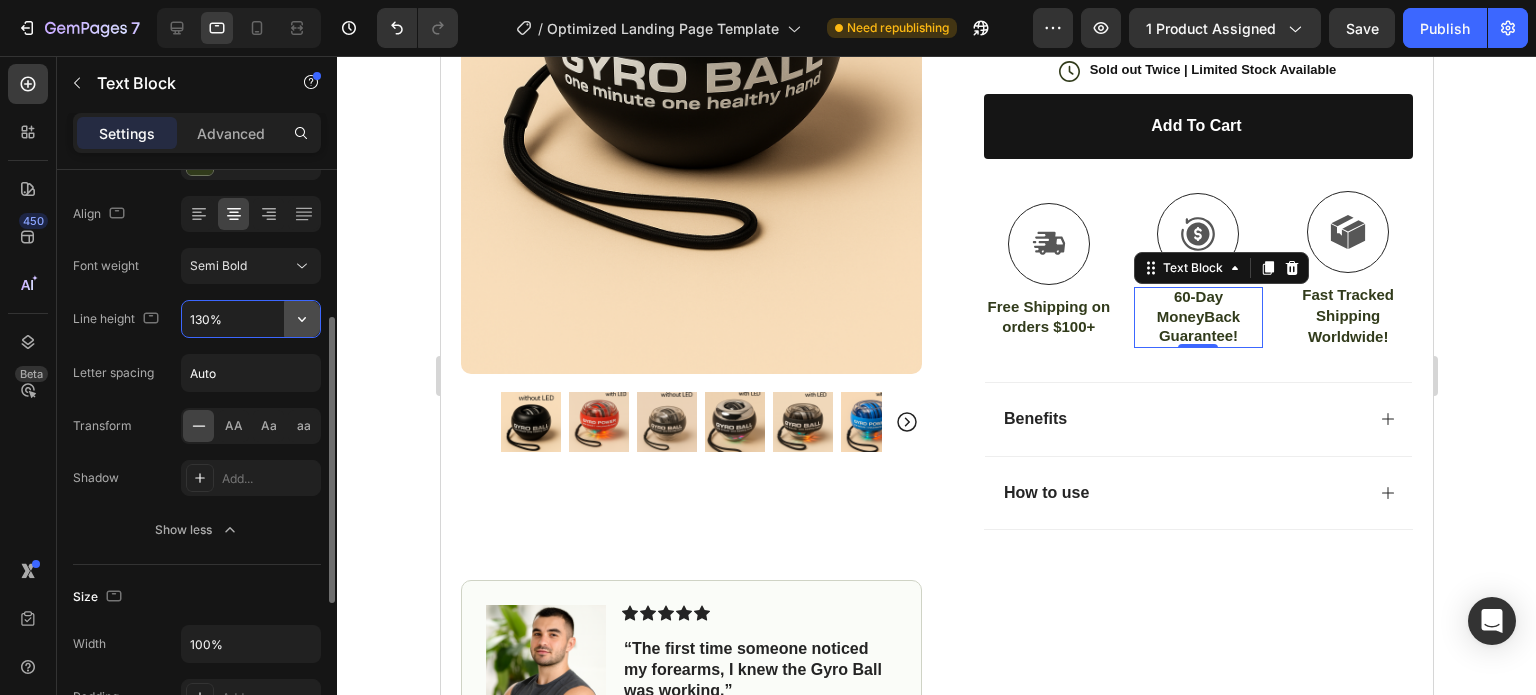 click 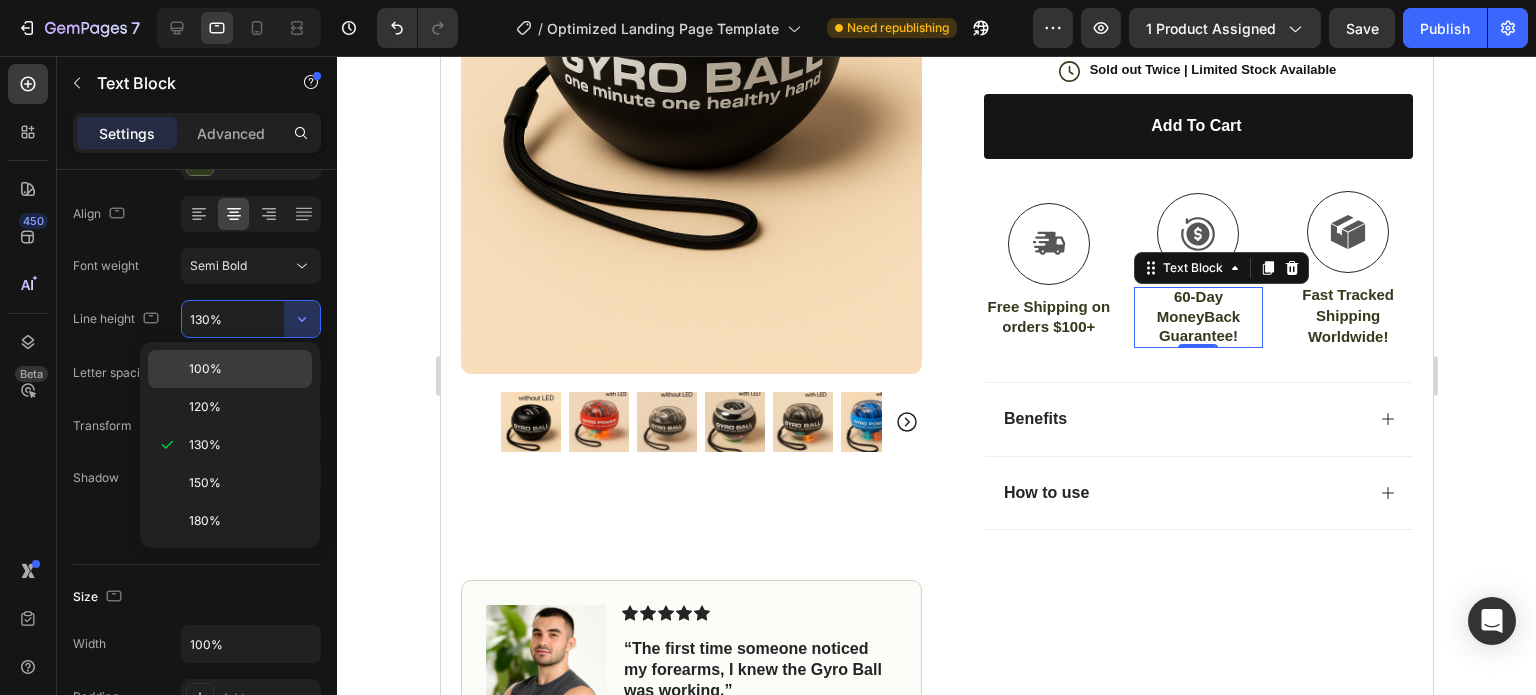 click on "100%" at bounding box center (246, 369) 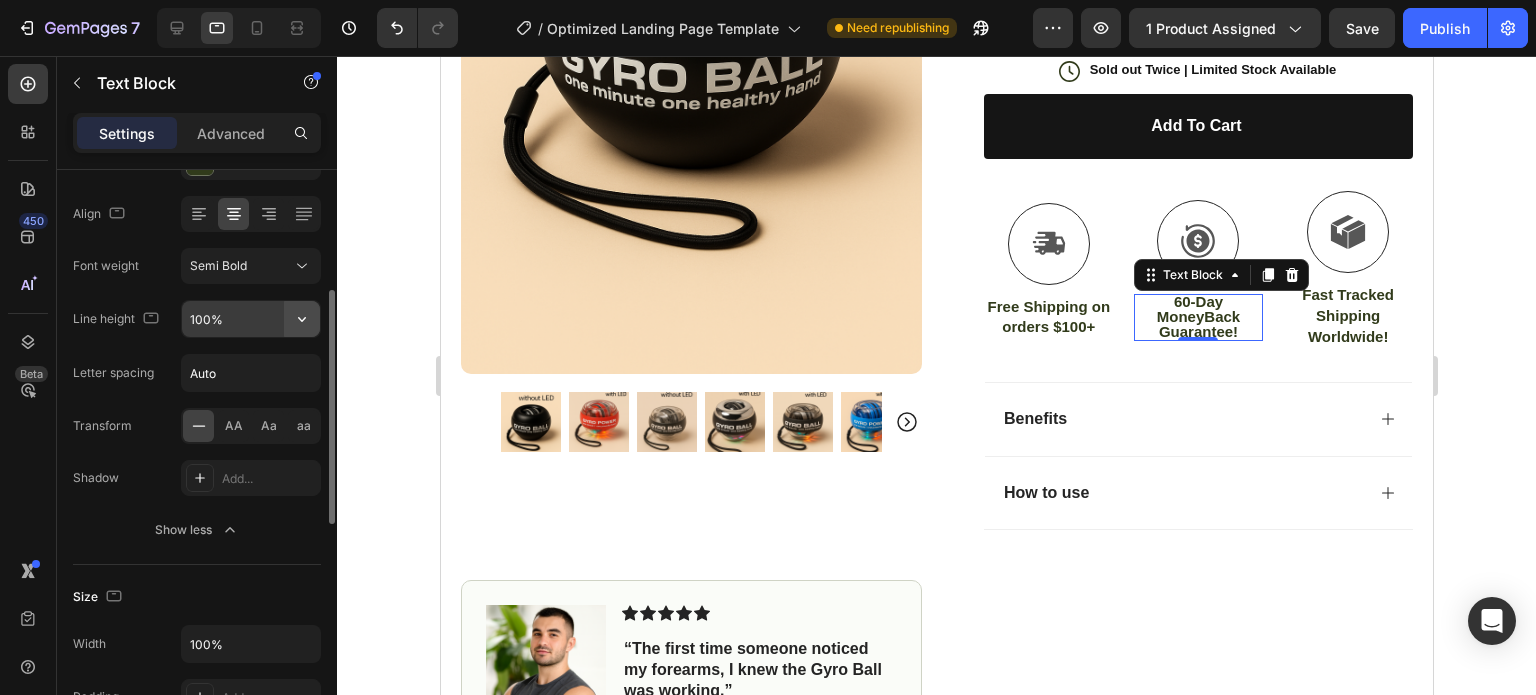 click 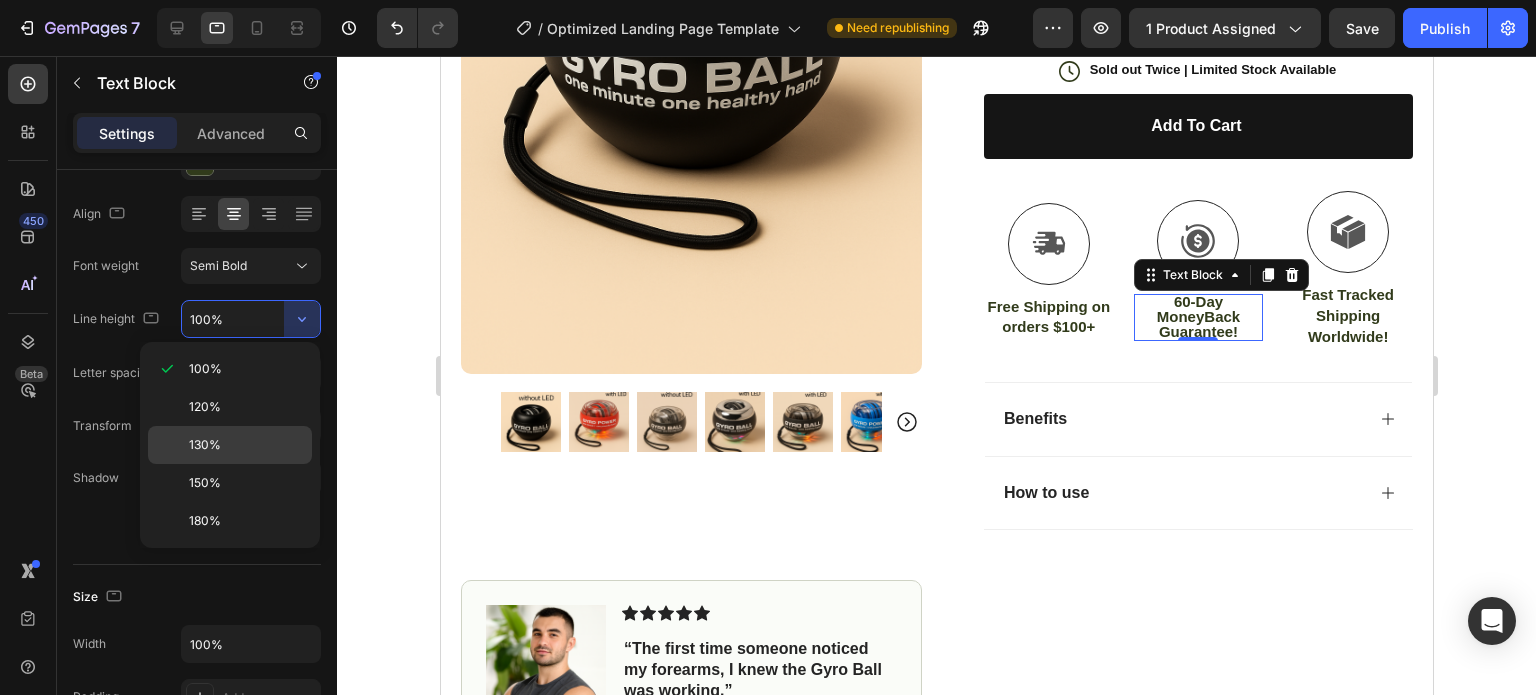 click on "130%" at bounding box center (246, 445) 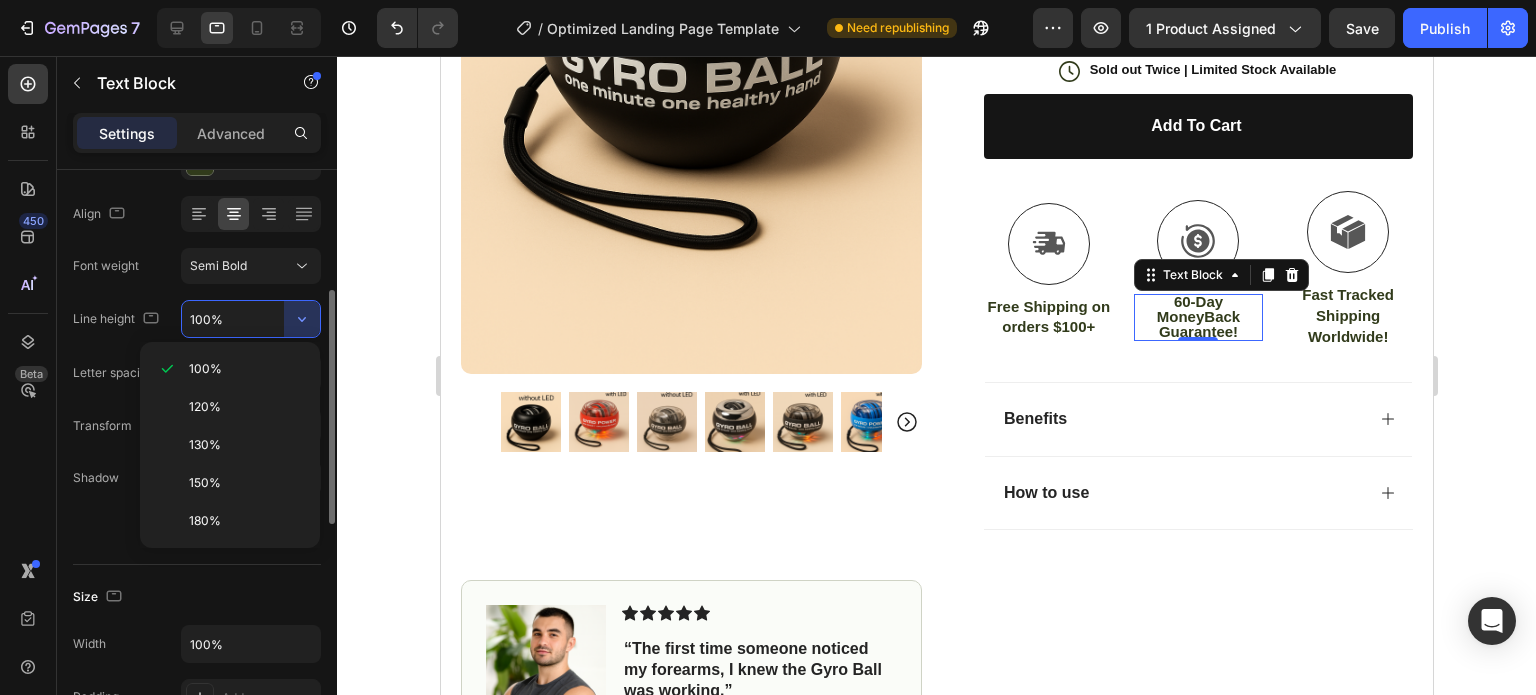 type on "130%" 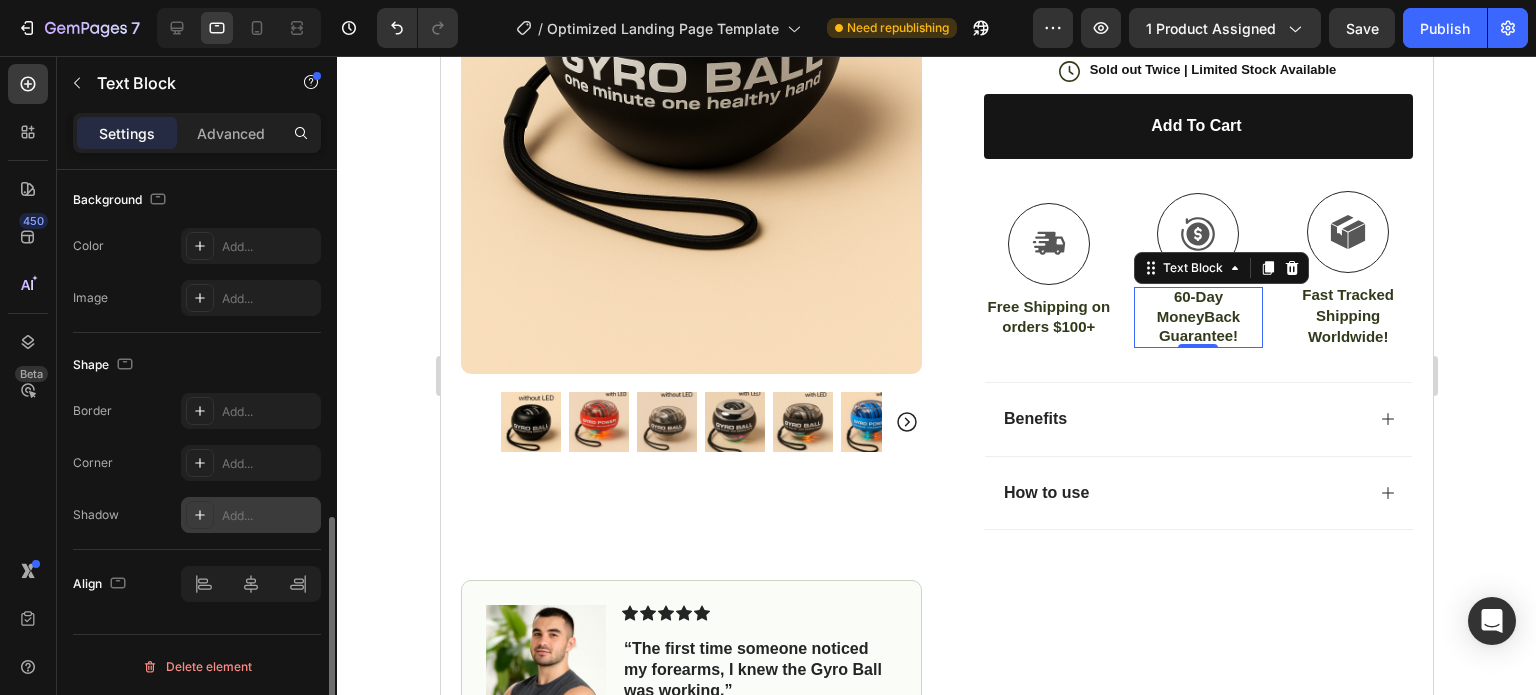 scroll, scrollTop: 464, scrollLeft: 0, axis: vertical 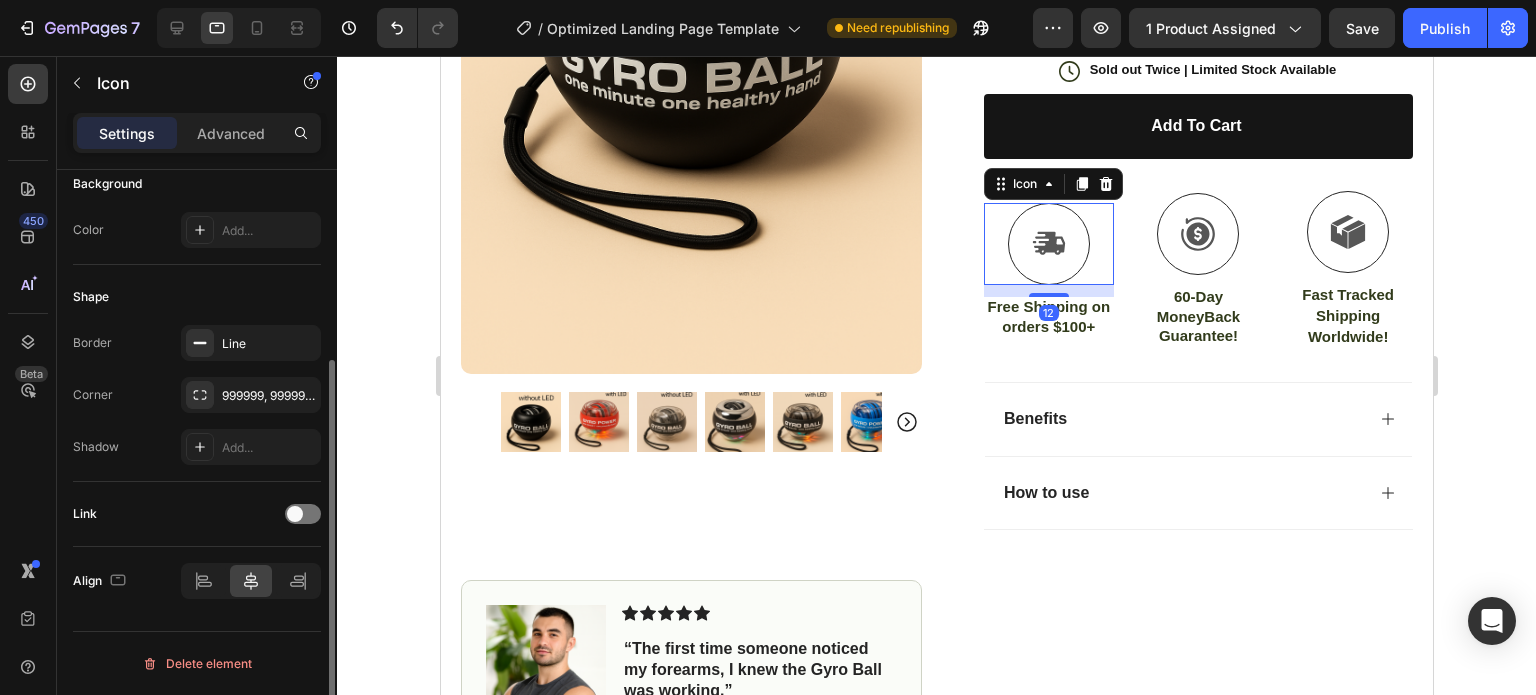 click 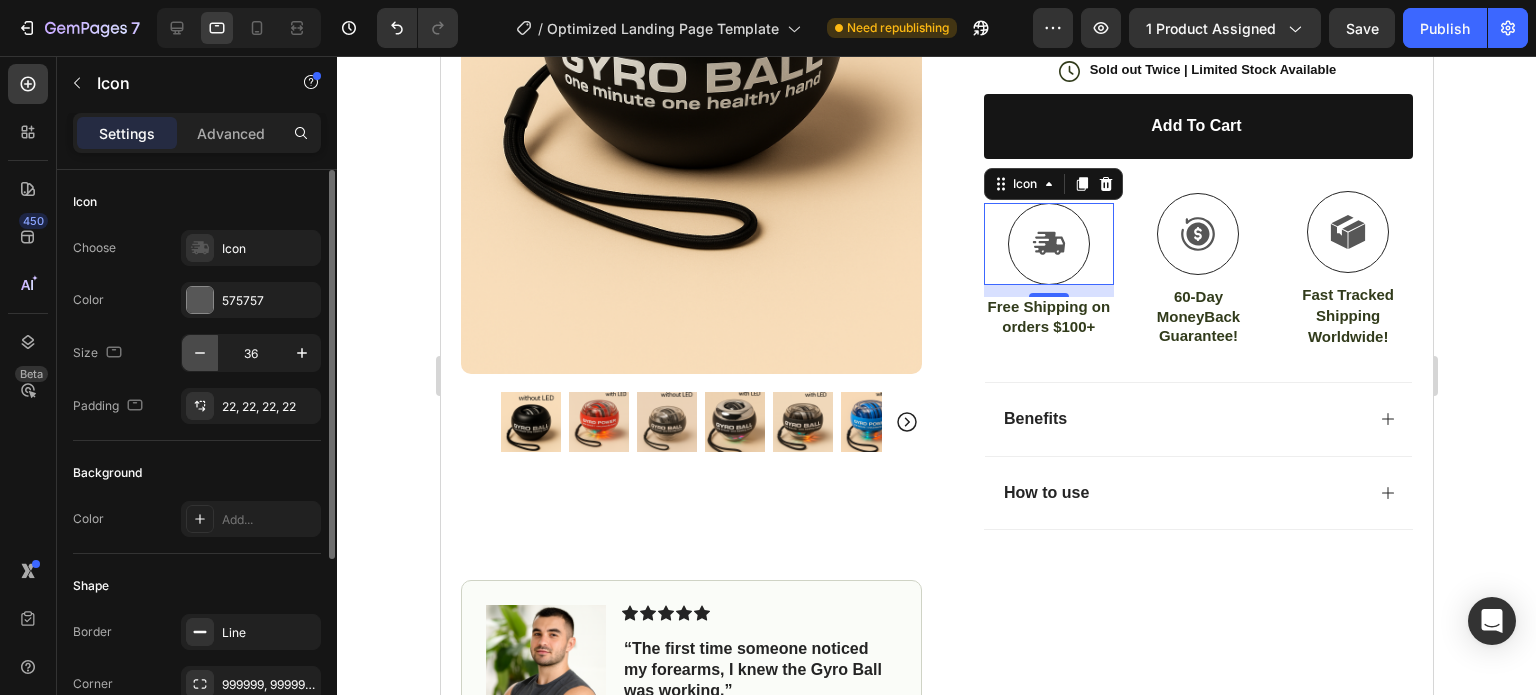 click 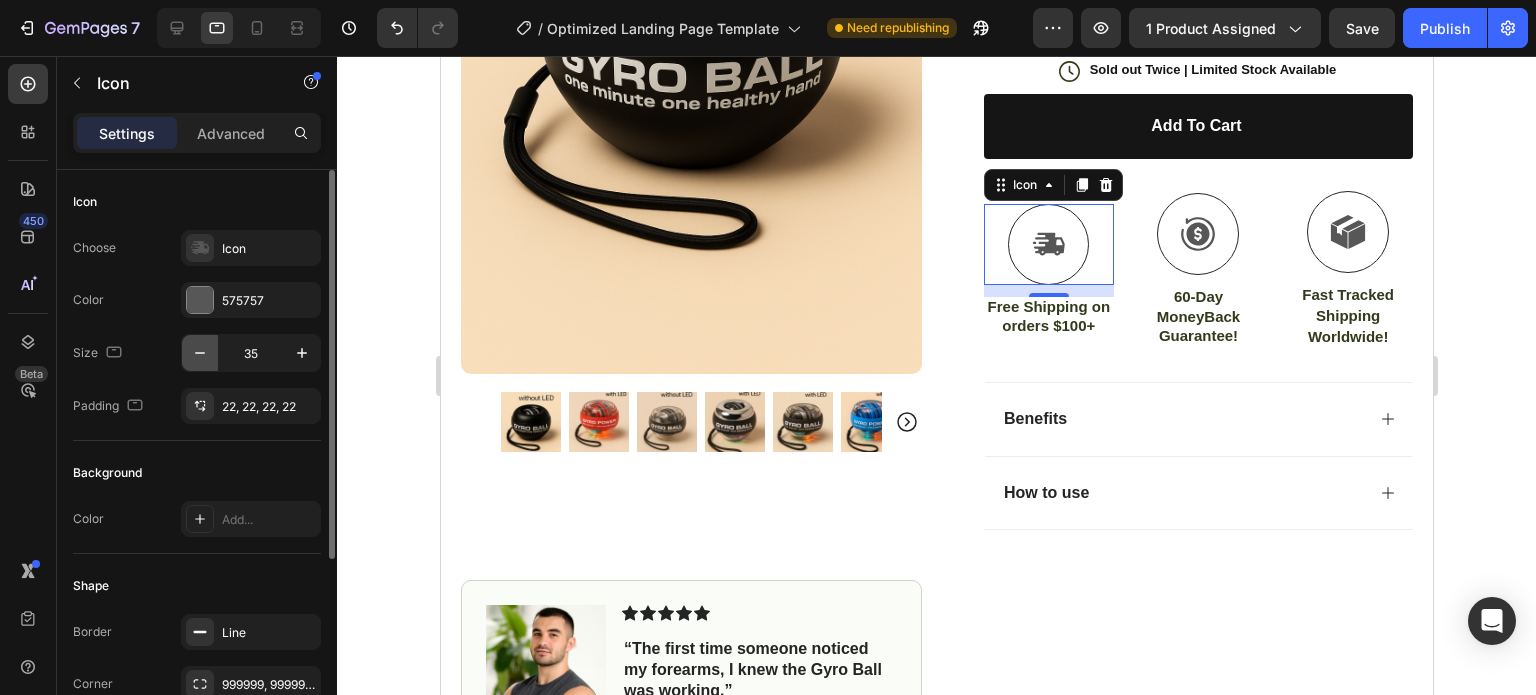 click 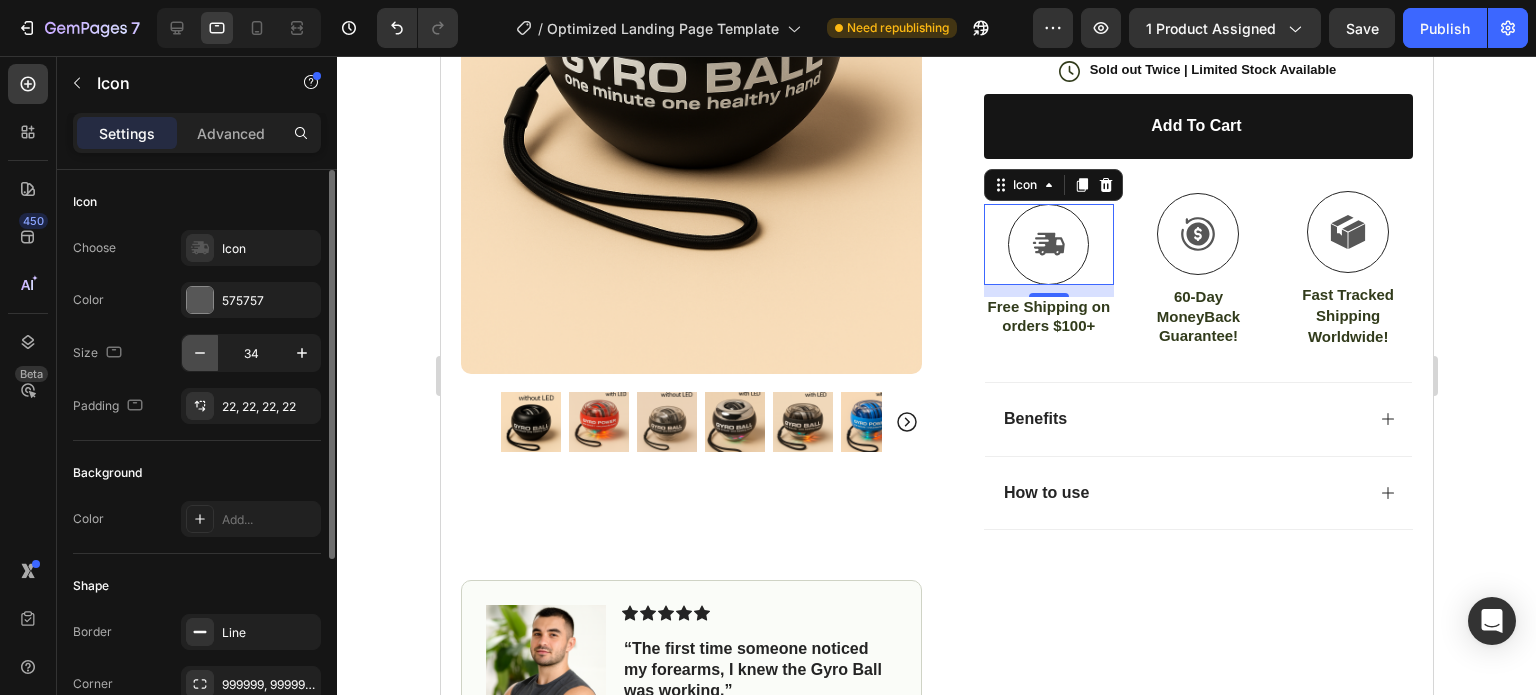 click 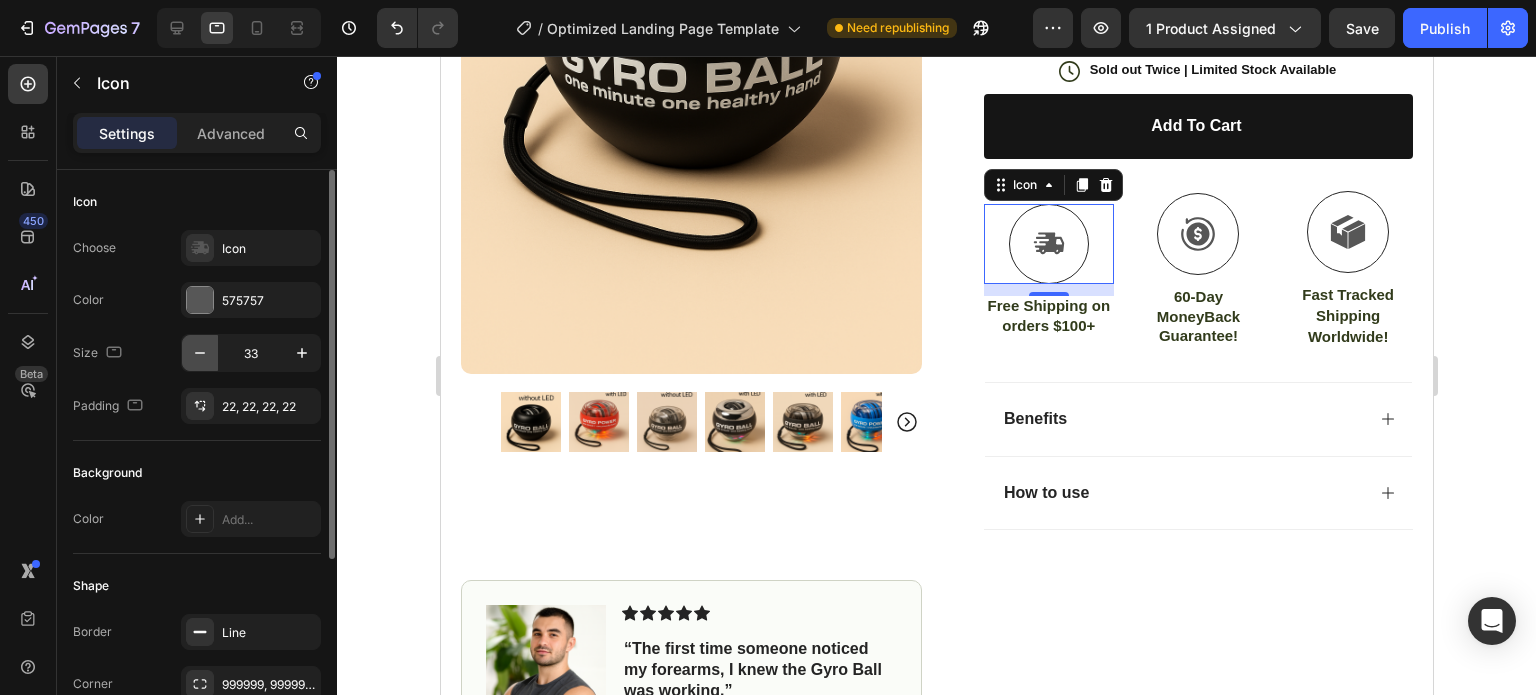 click 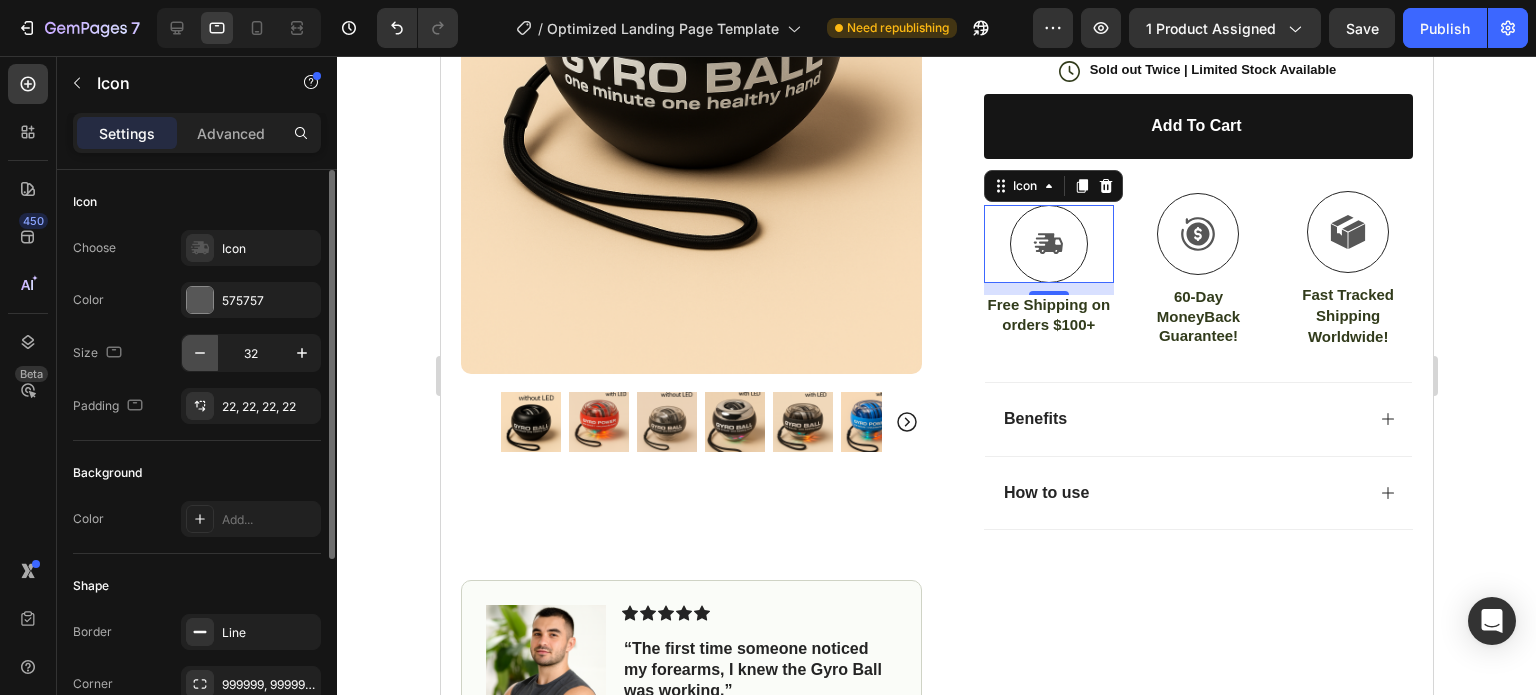 click 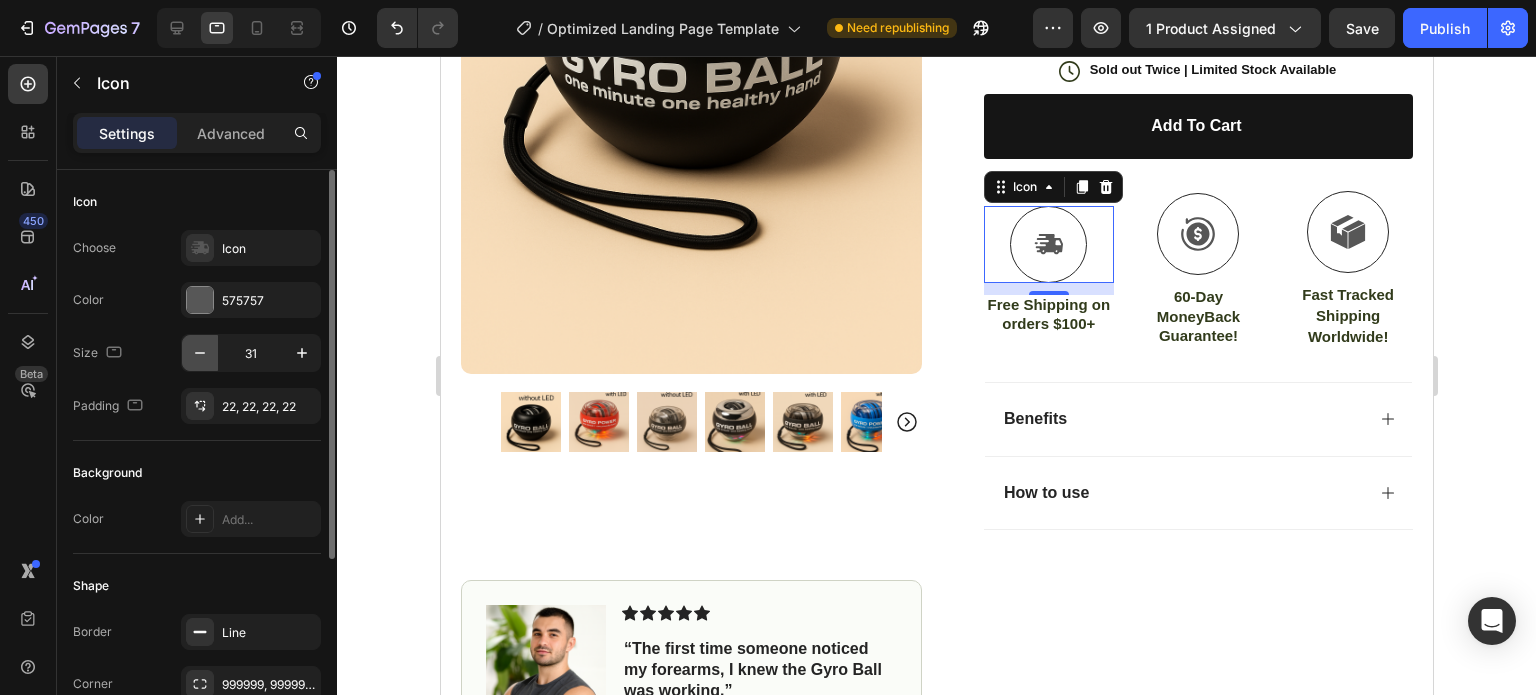 click 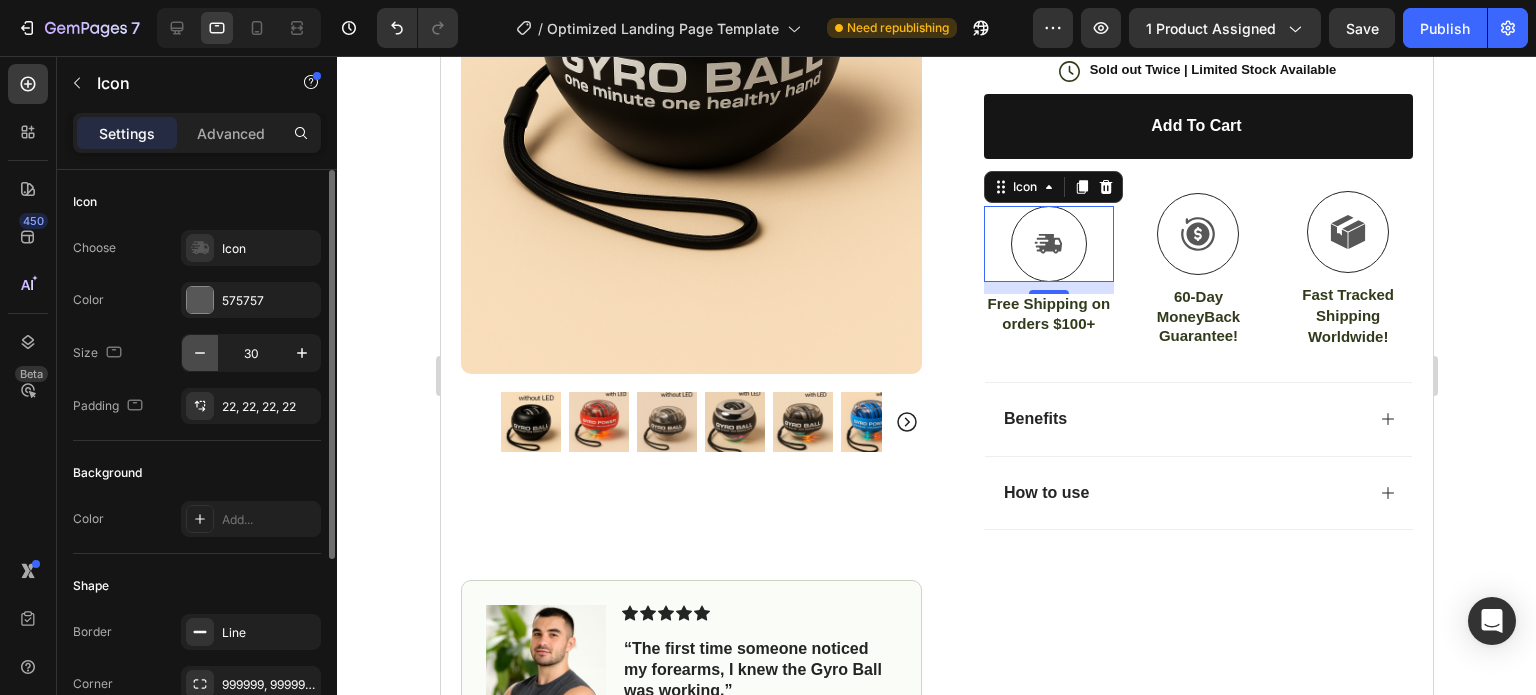 click 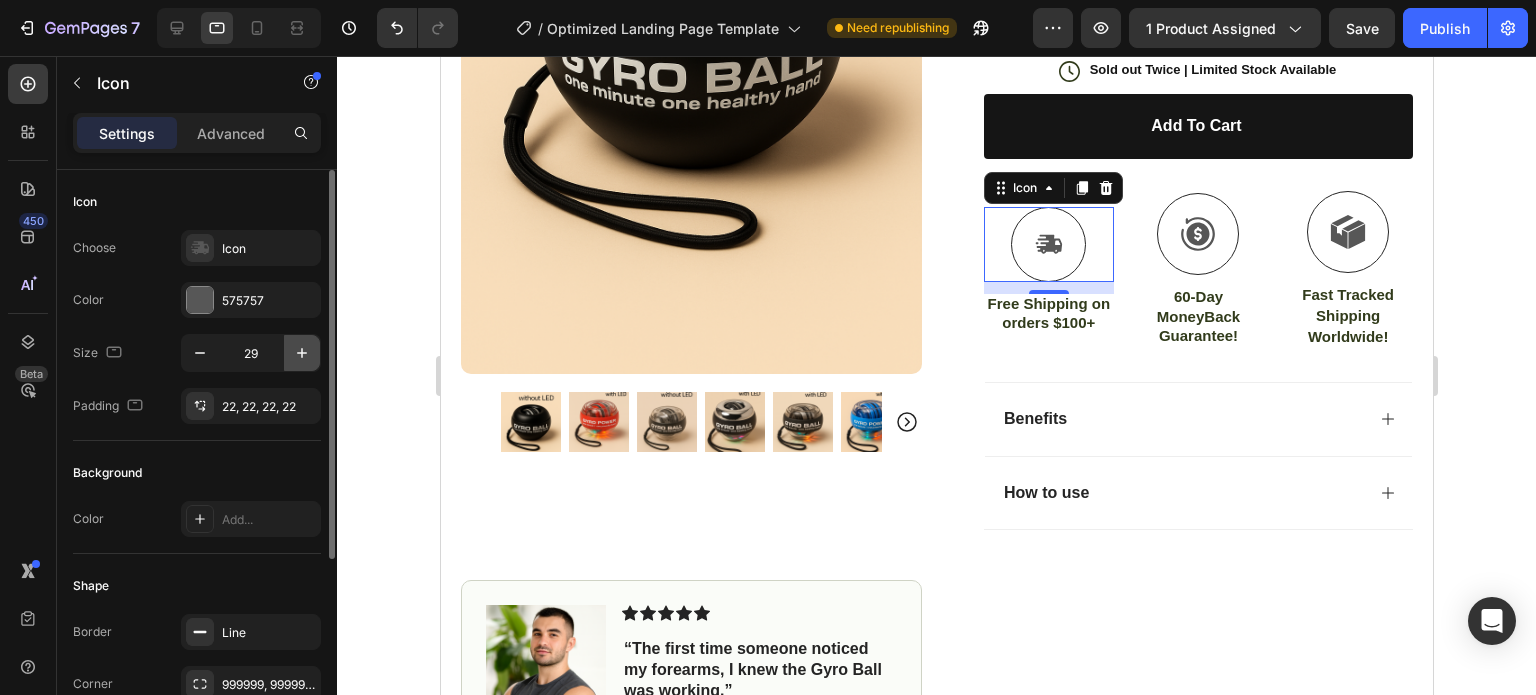 click 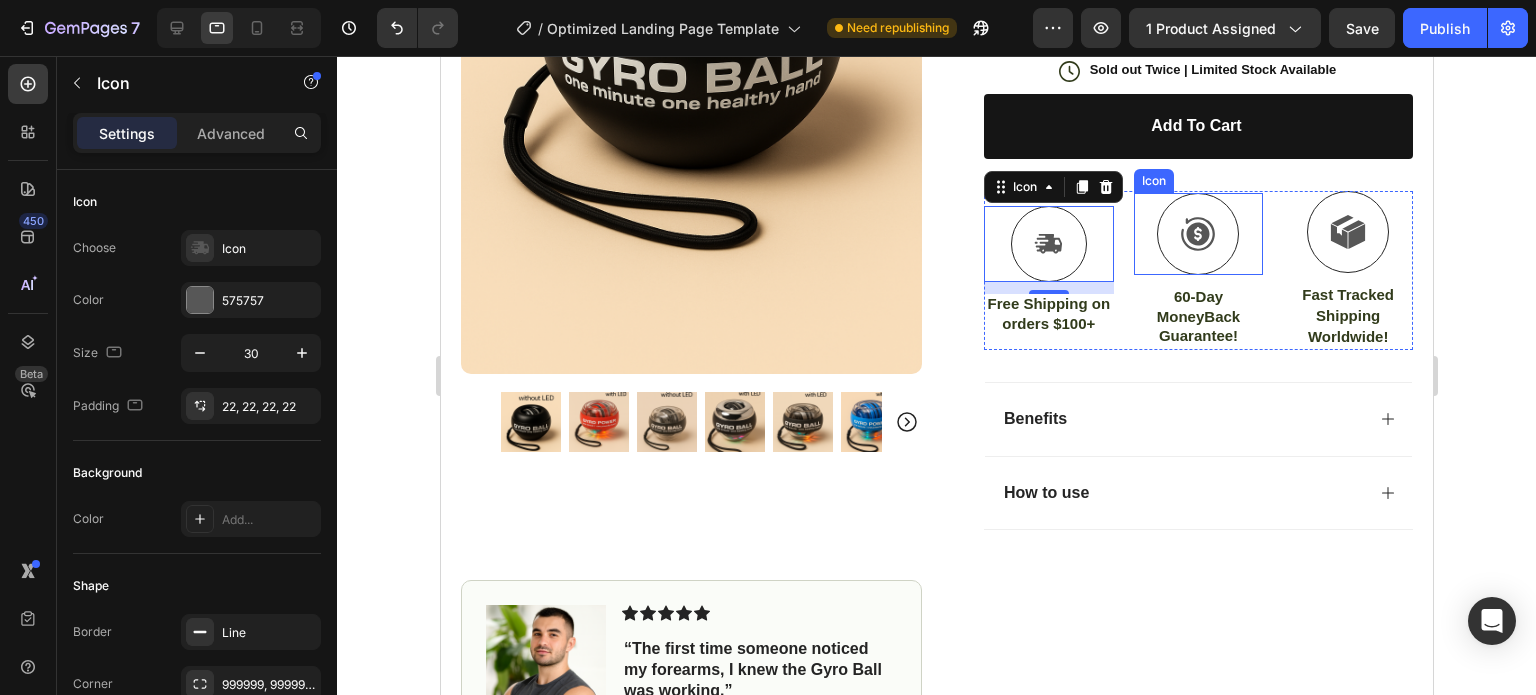 click 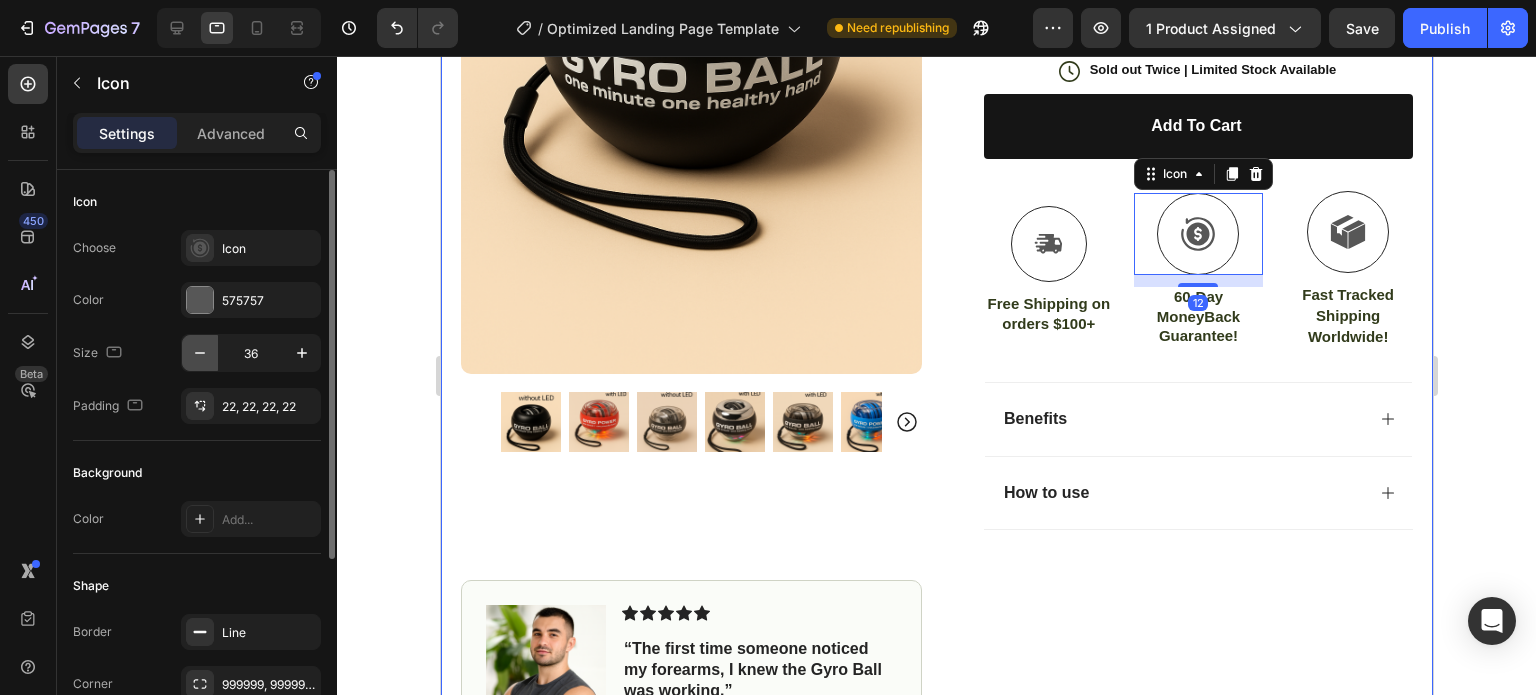 click 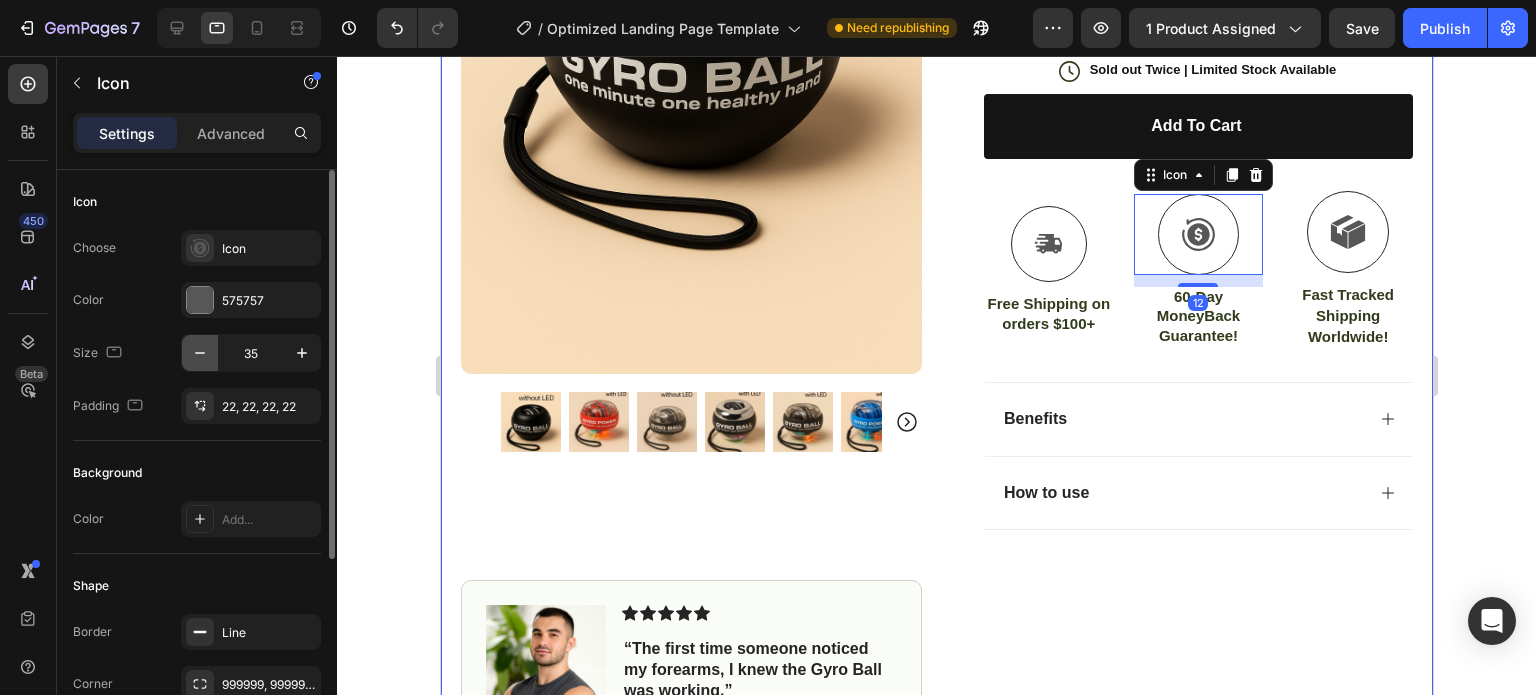 click 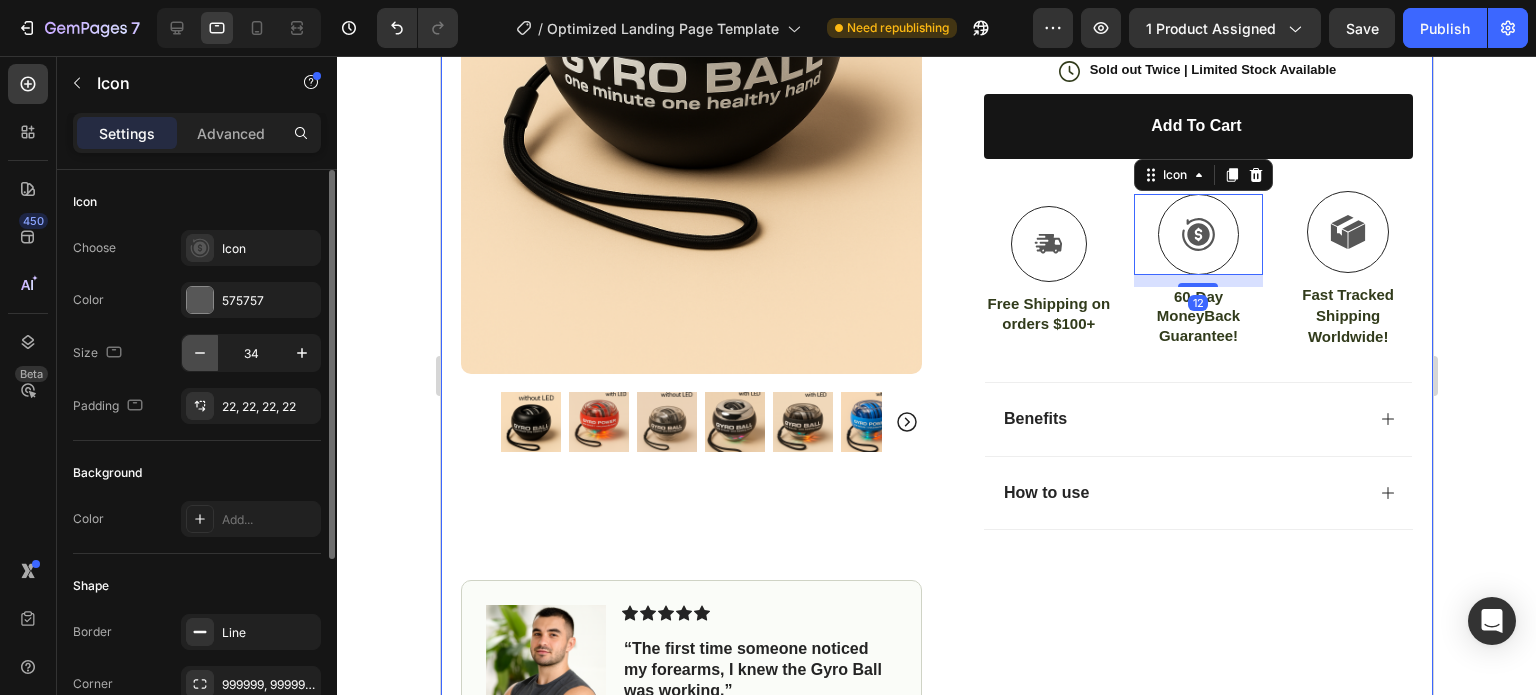 click 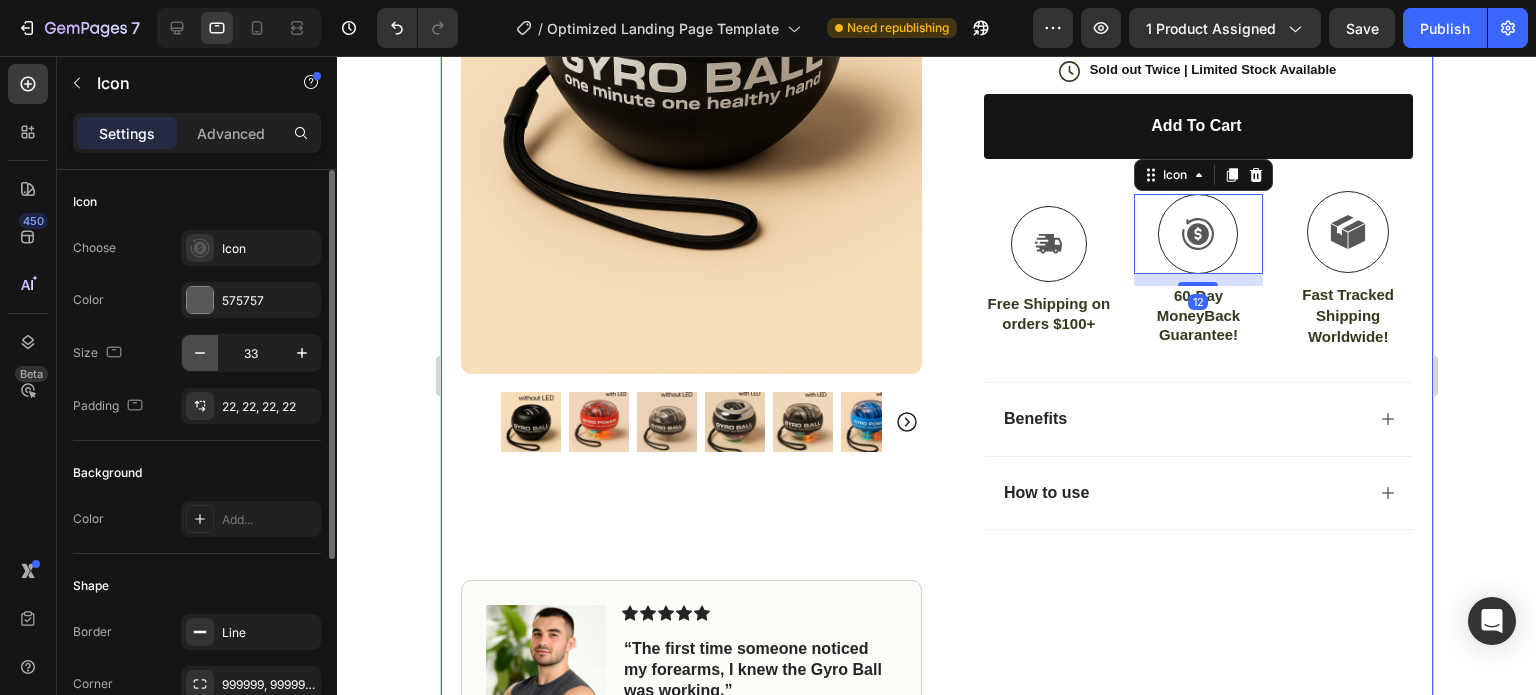 click 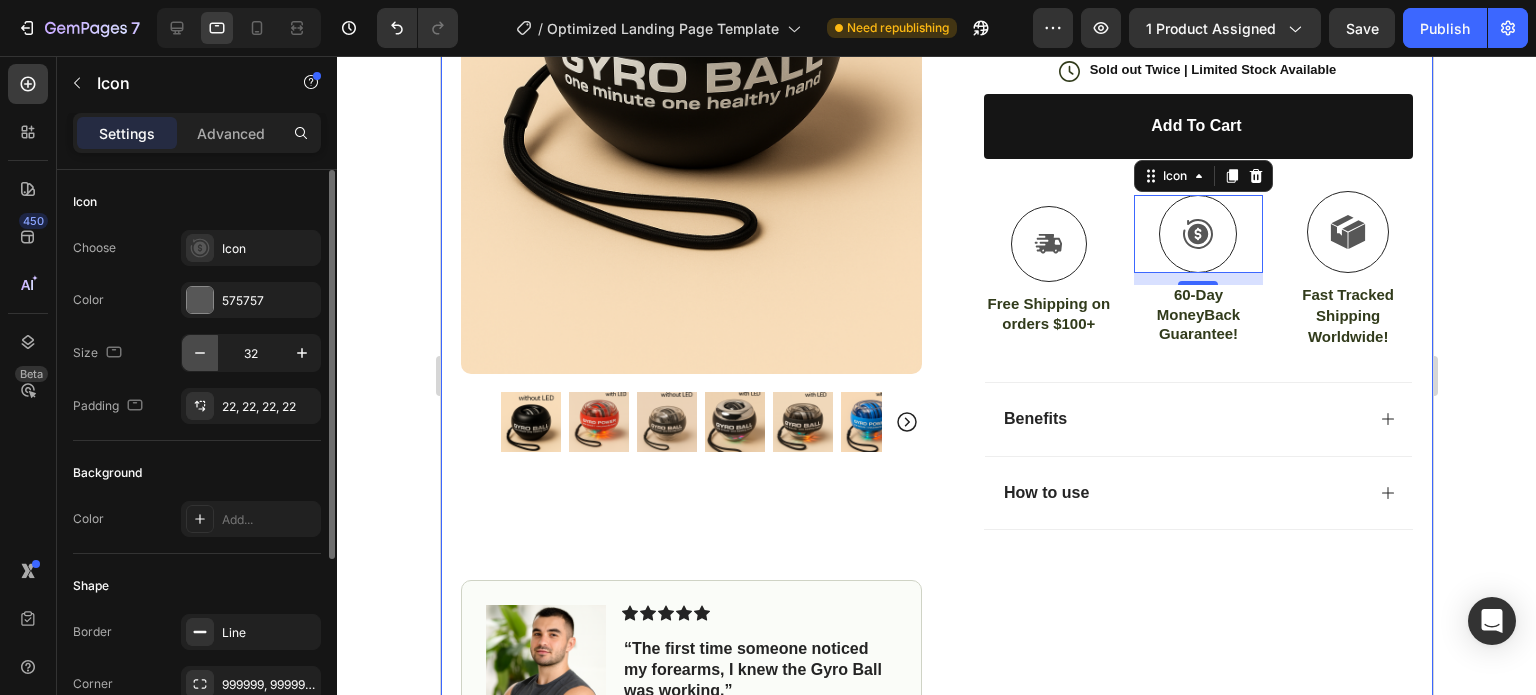 click 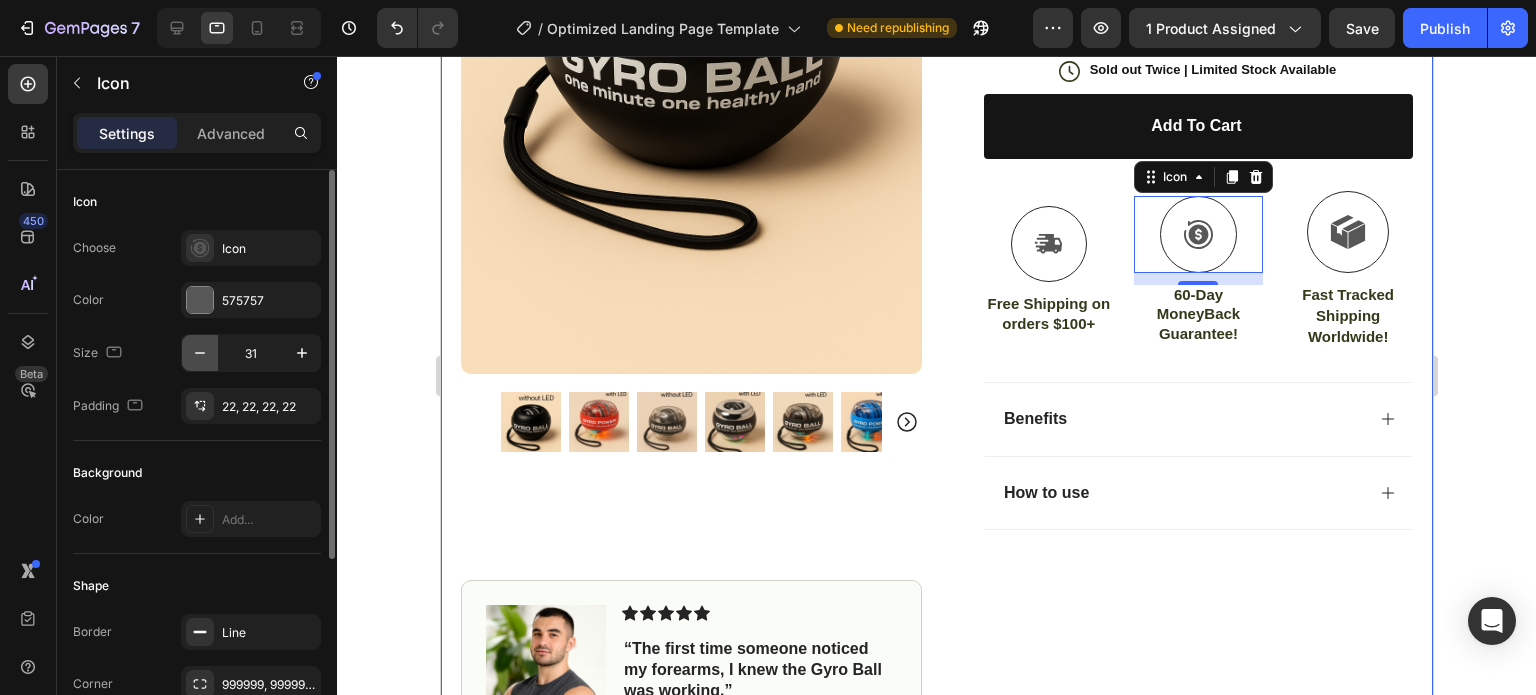 click 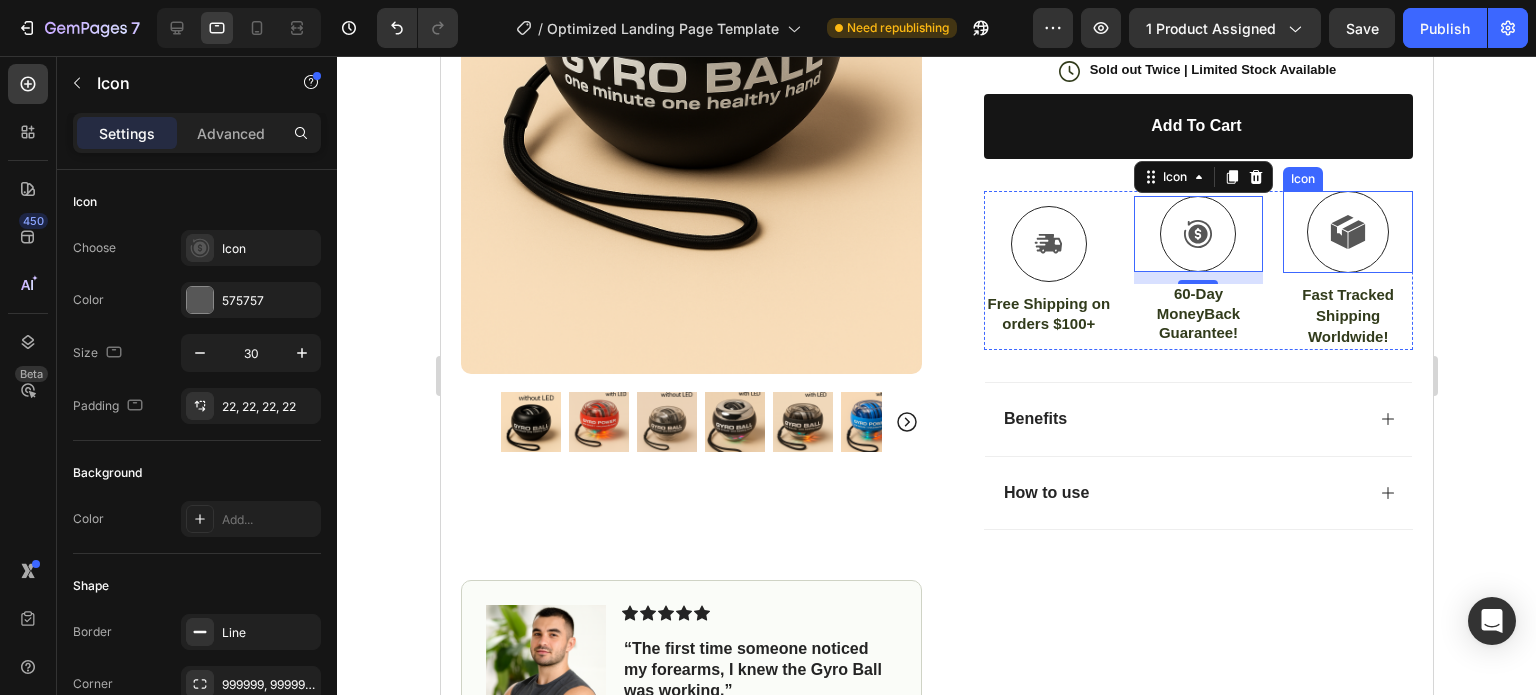 click 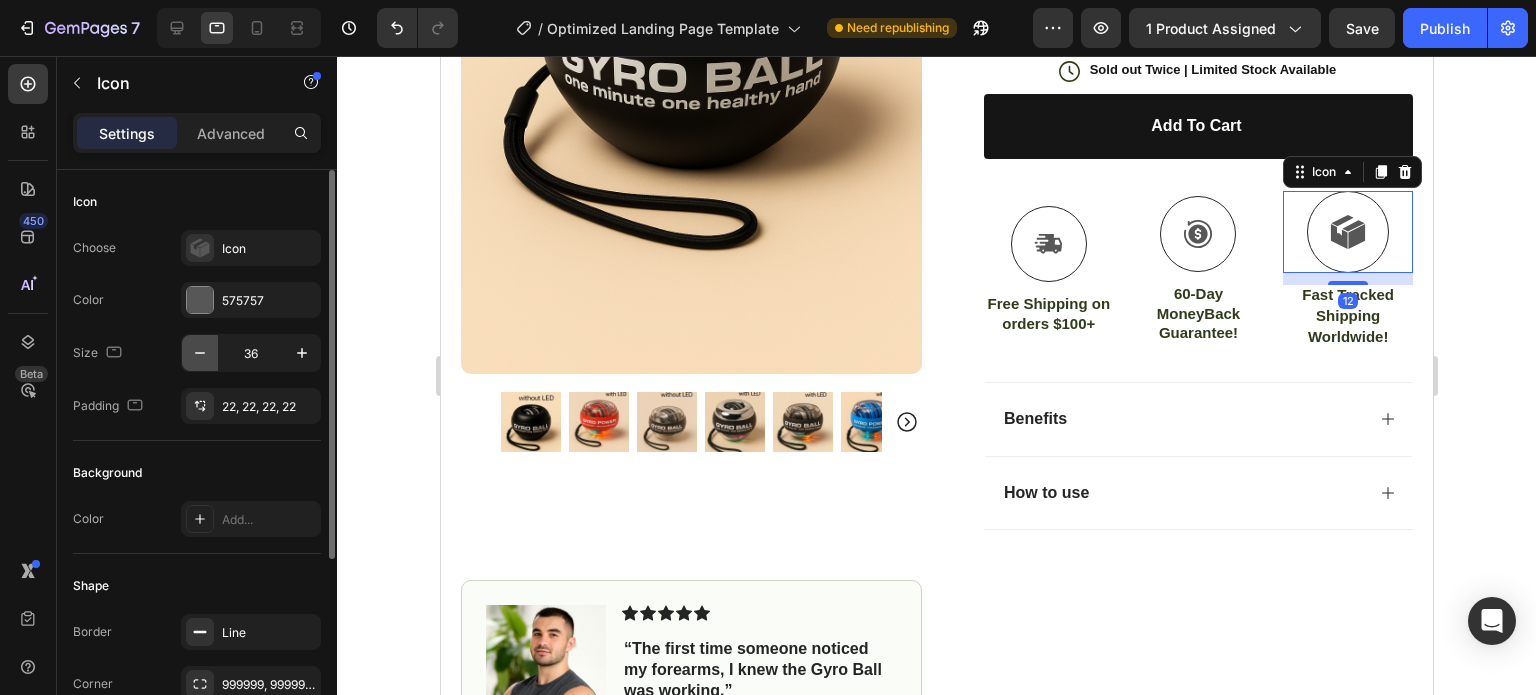 click at bounding box center [200, 353] 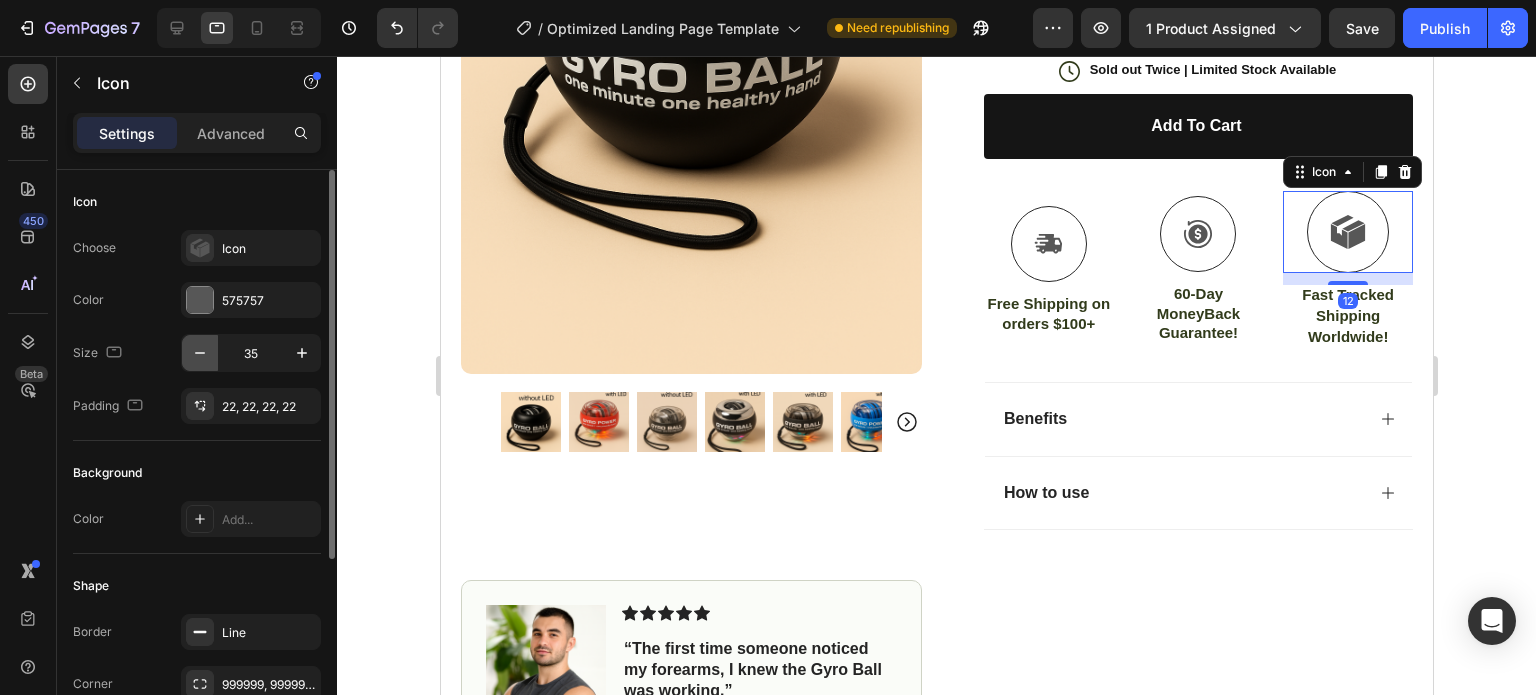 click at bounding box center (200, 353) 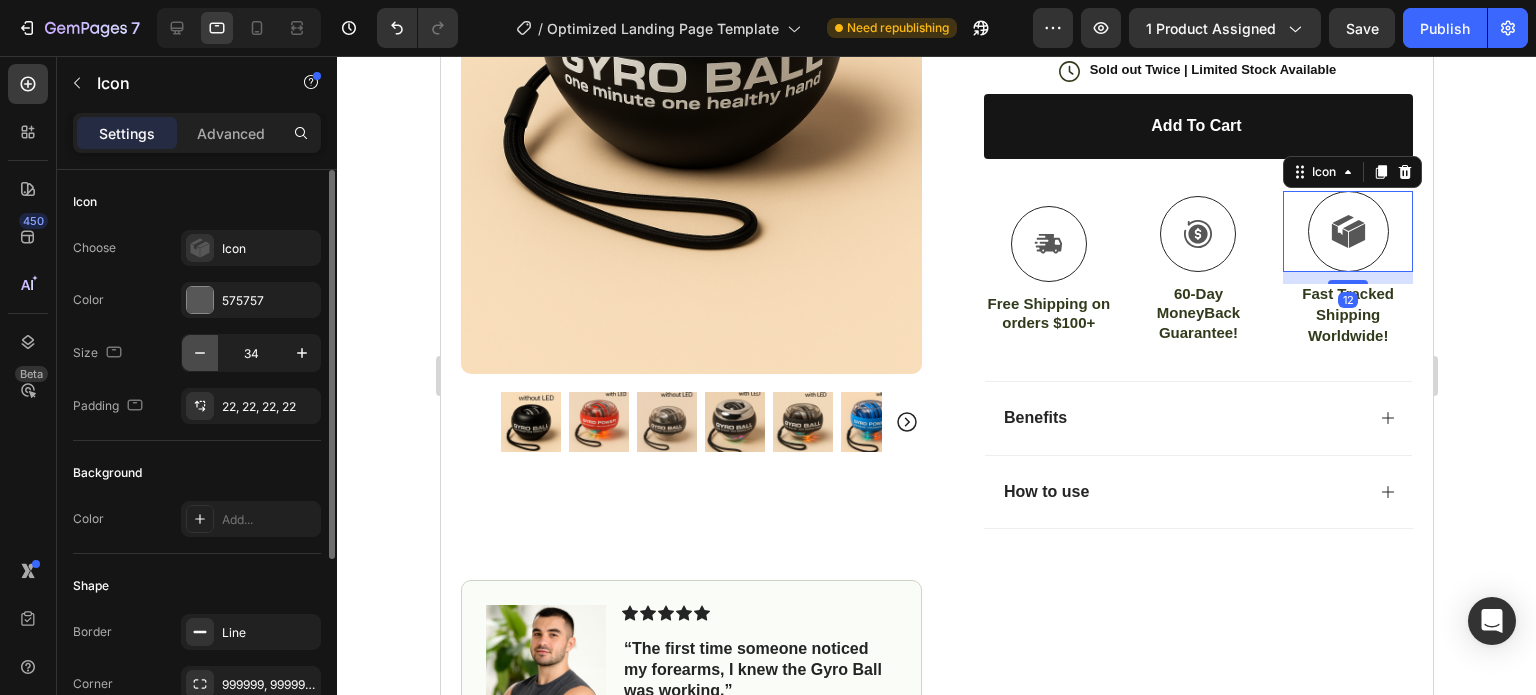 click at bounding box center [200, 353] 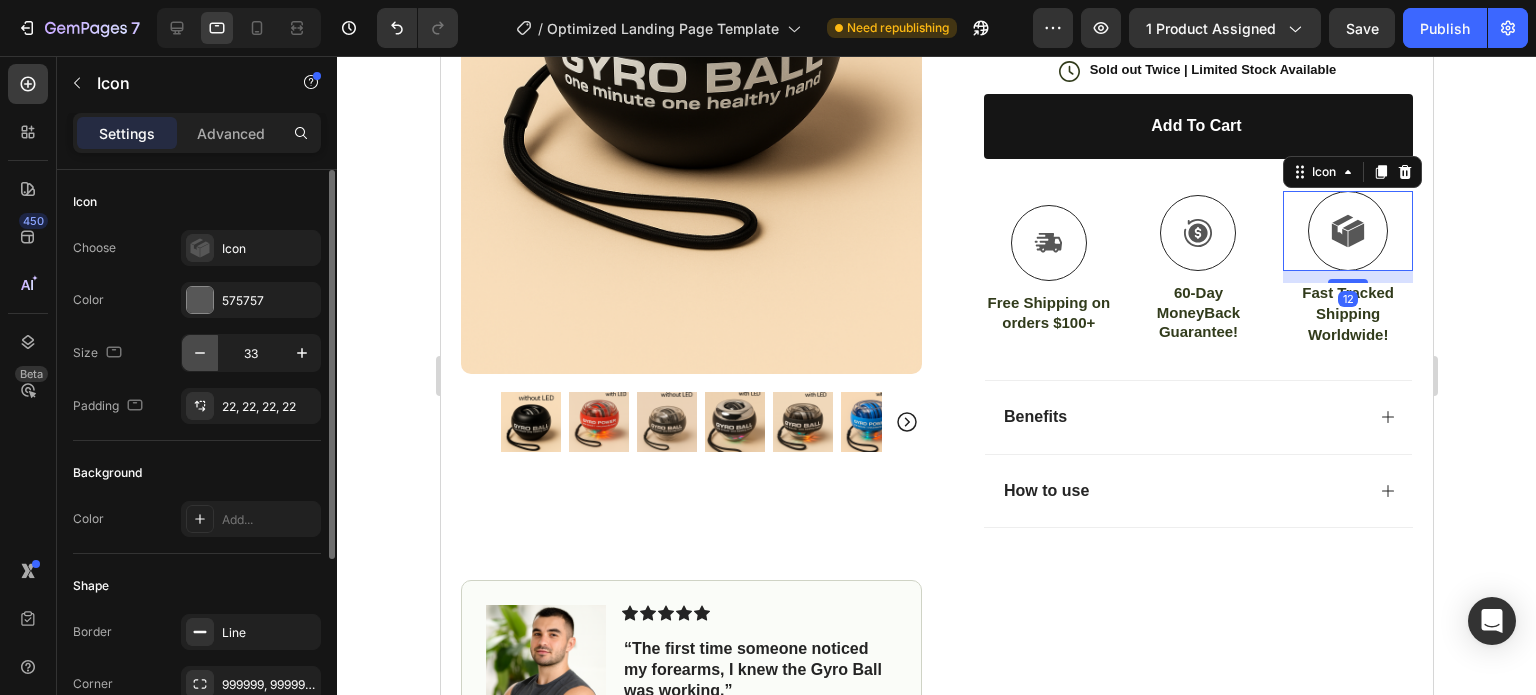 click at bounding box center (200, 353) 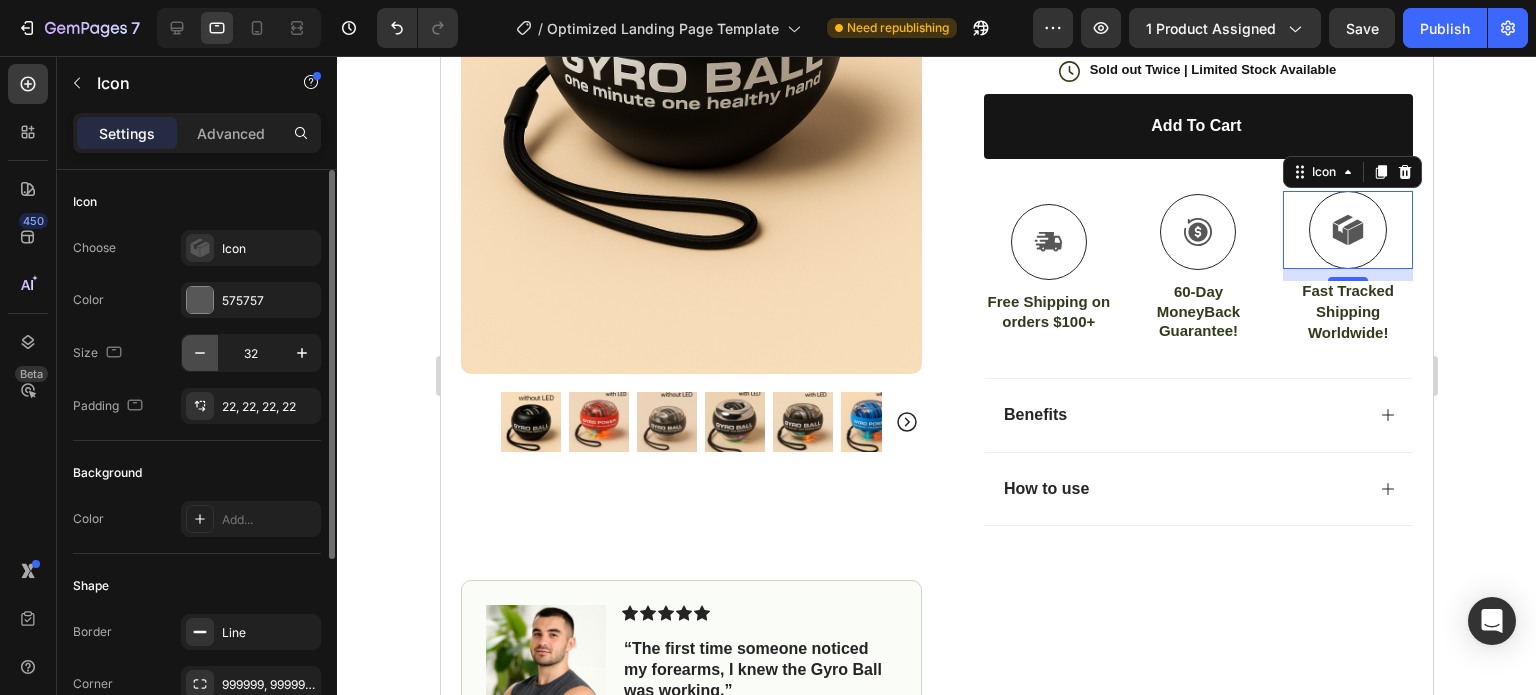 click at bounding box center [200, 353] 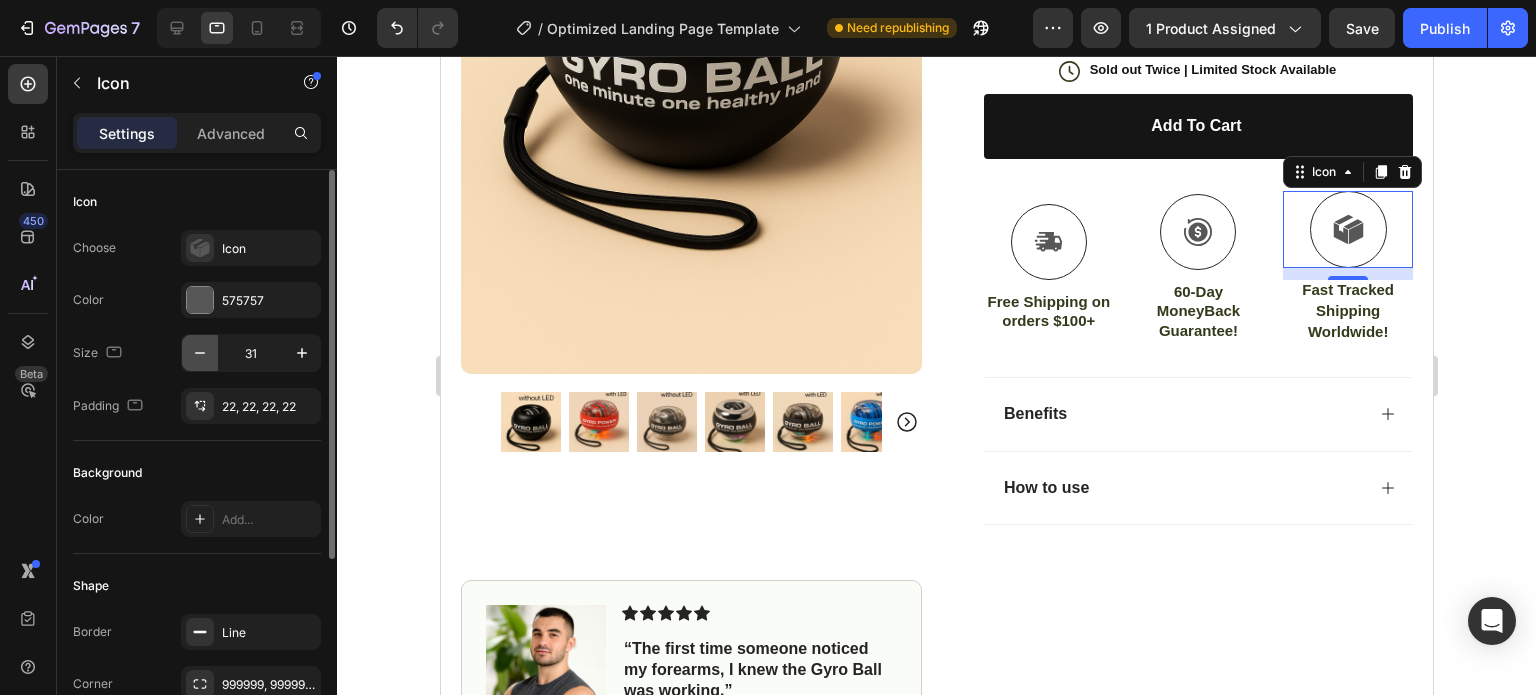 click at bounding box center (200, 353) 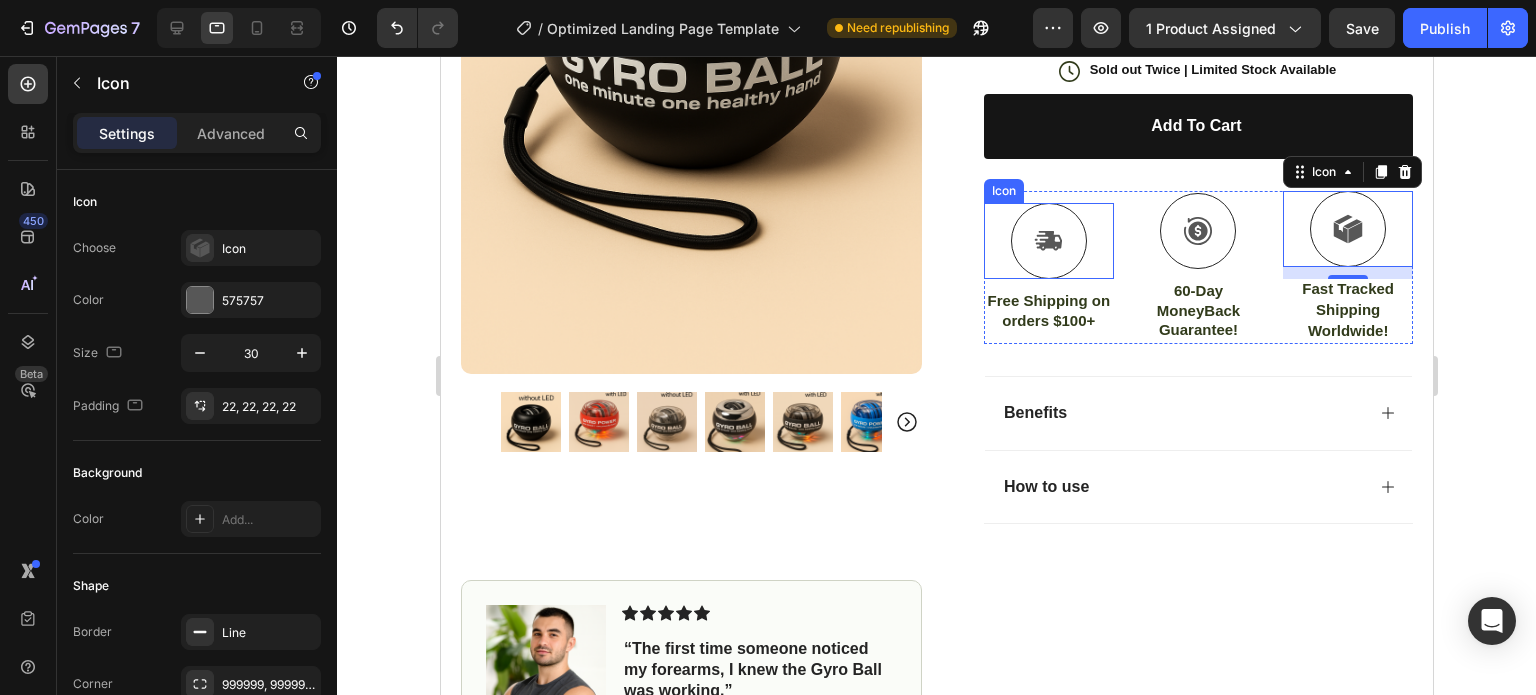 click 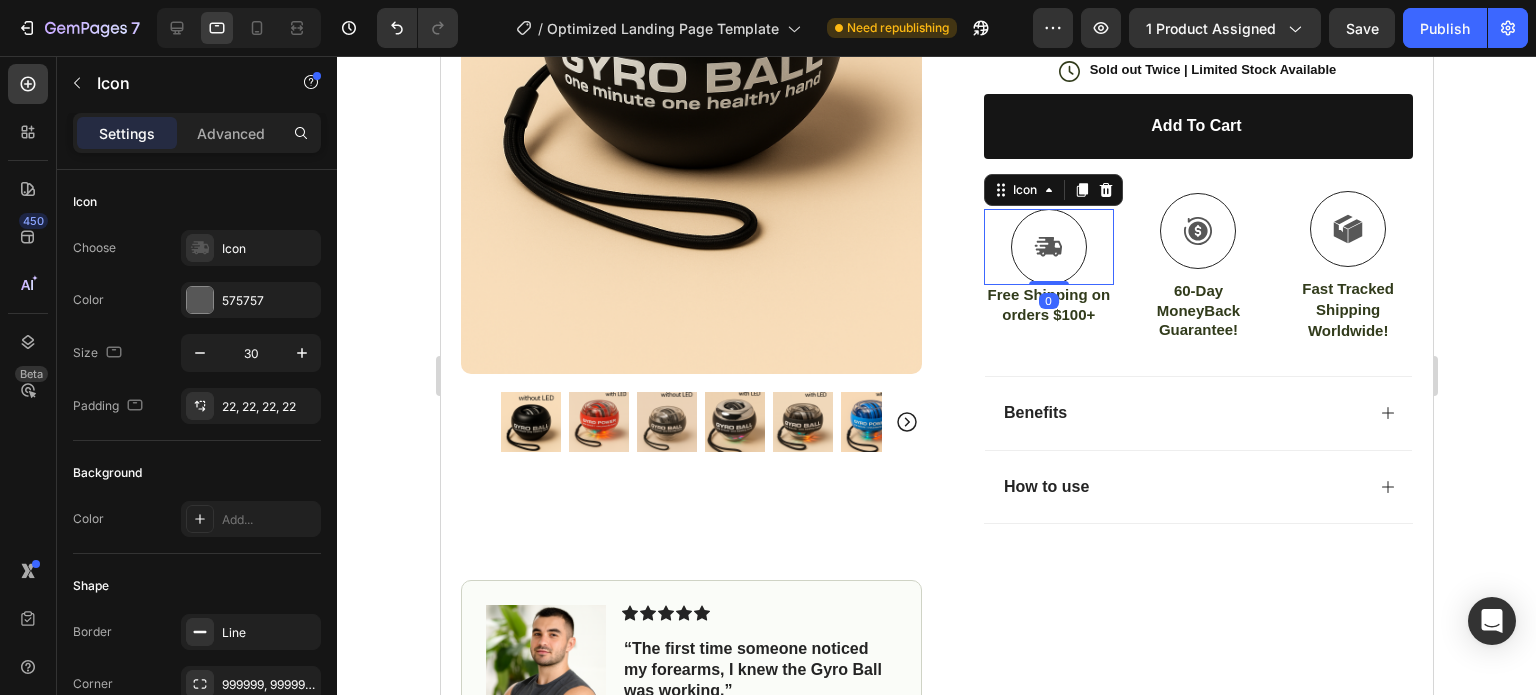 drag, startPoint x: 1049, startPoint y: 288, endPoint x: 1054, endPoint y: 270, distance: 18.681541 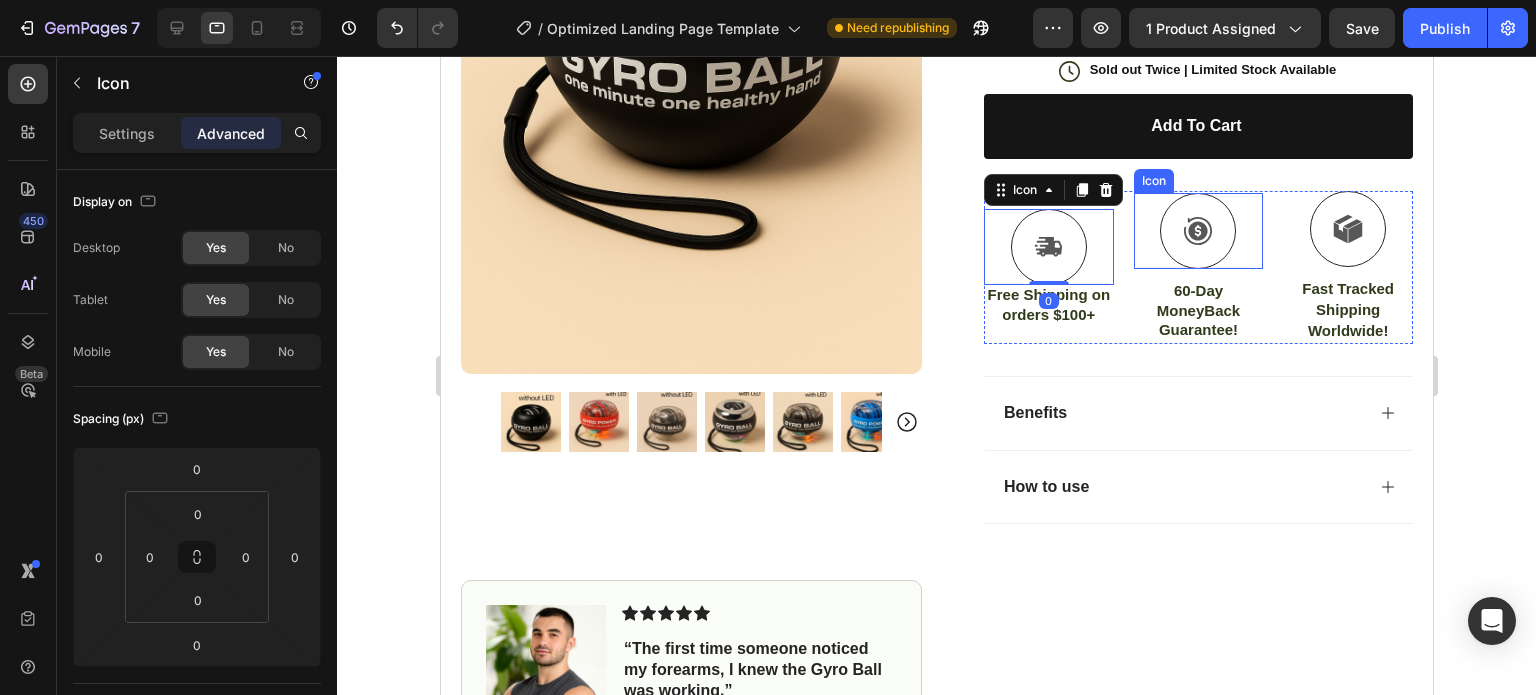 click at bounding box center (1197, 231) 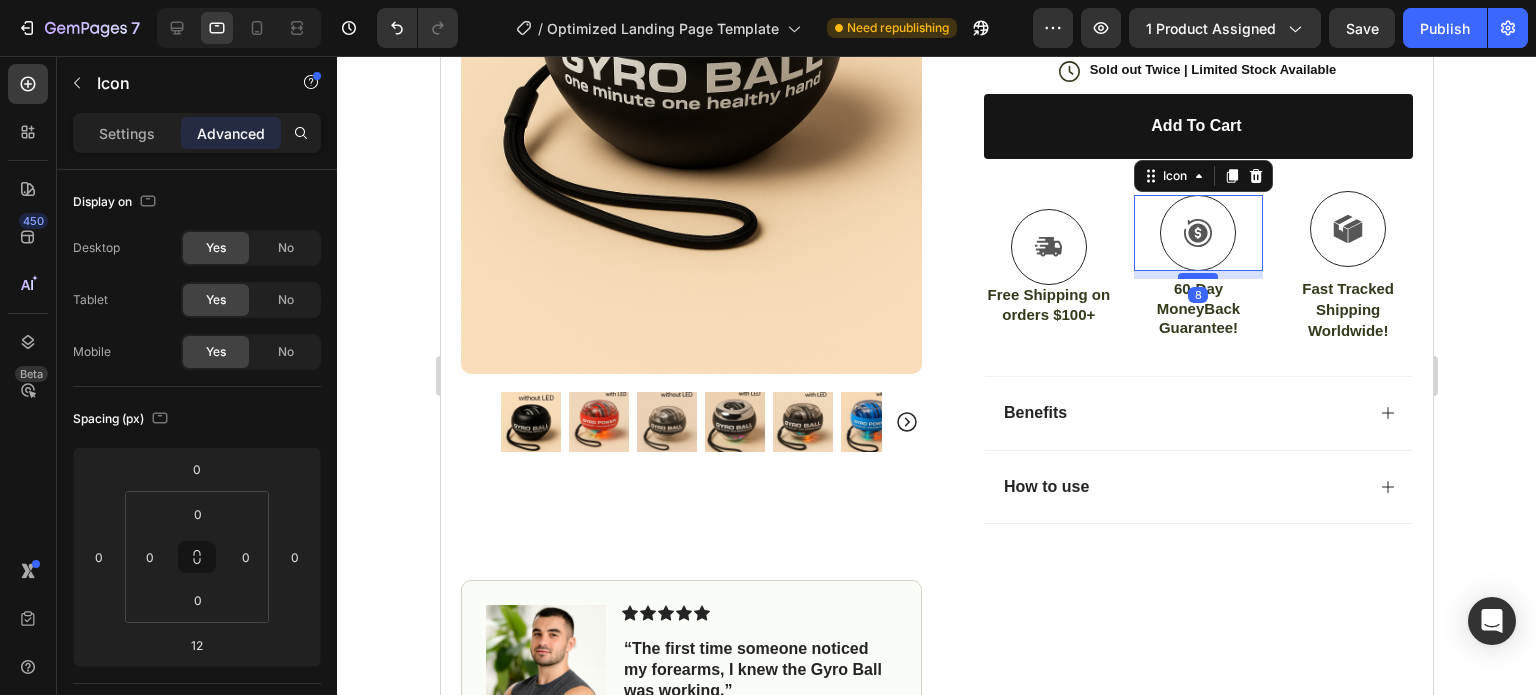 click at bounding box center [1197, 276] 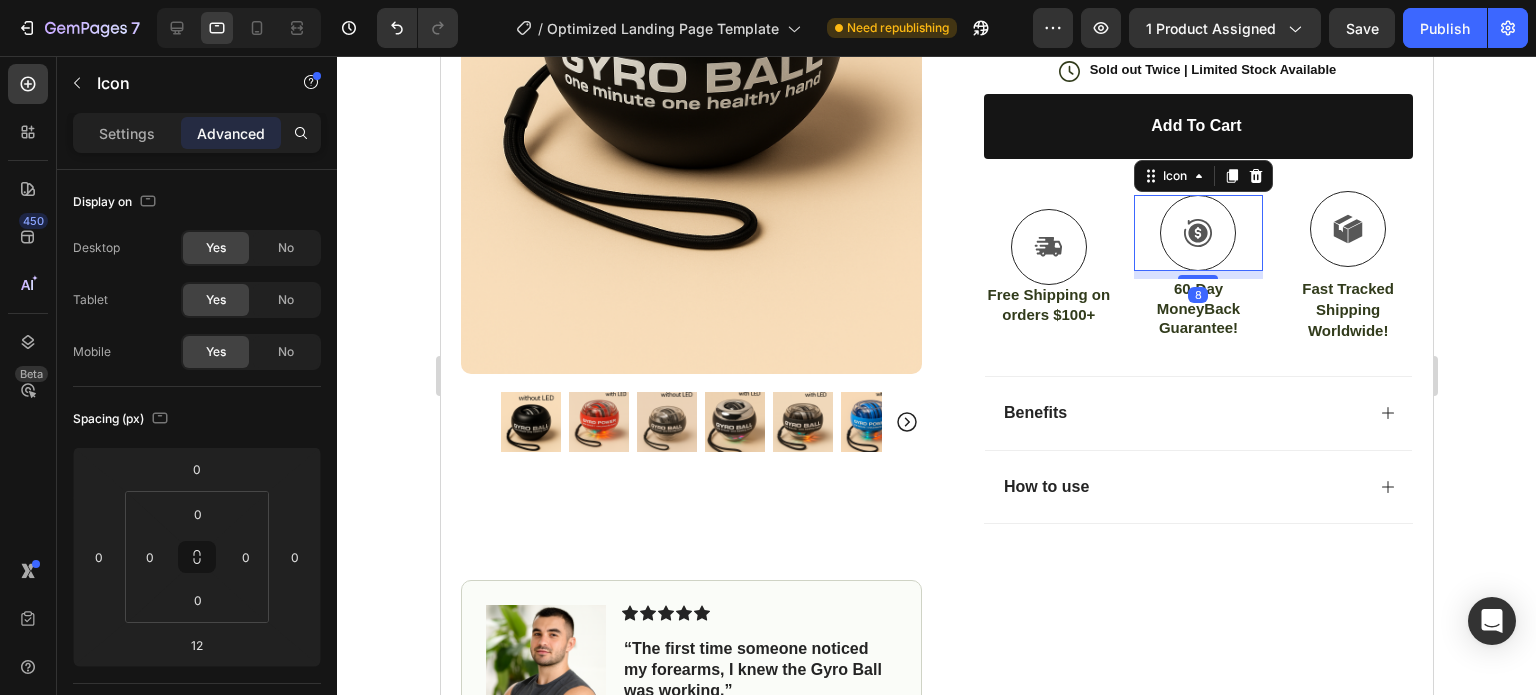 type on "8" 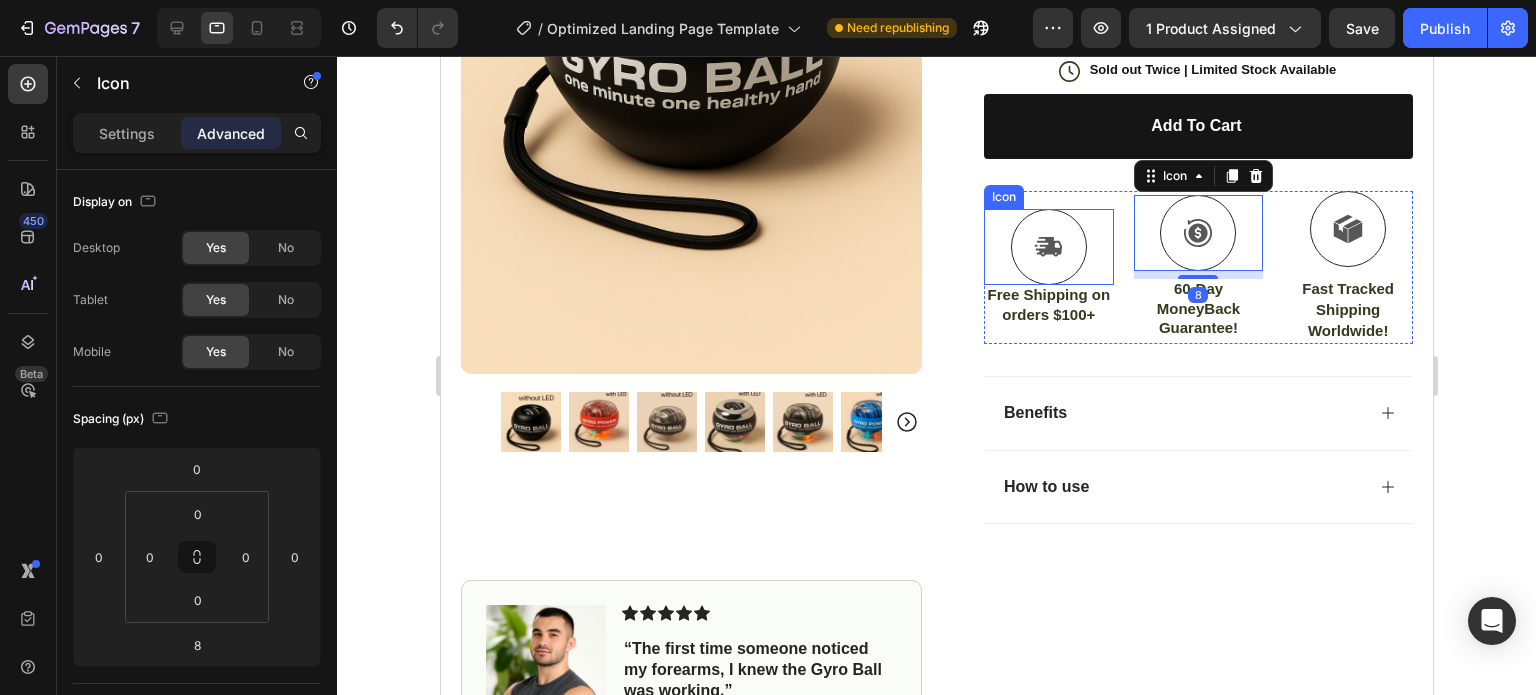 click at bounding box center (1048, 247) 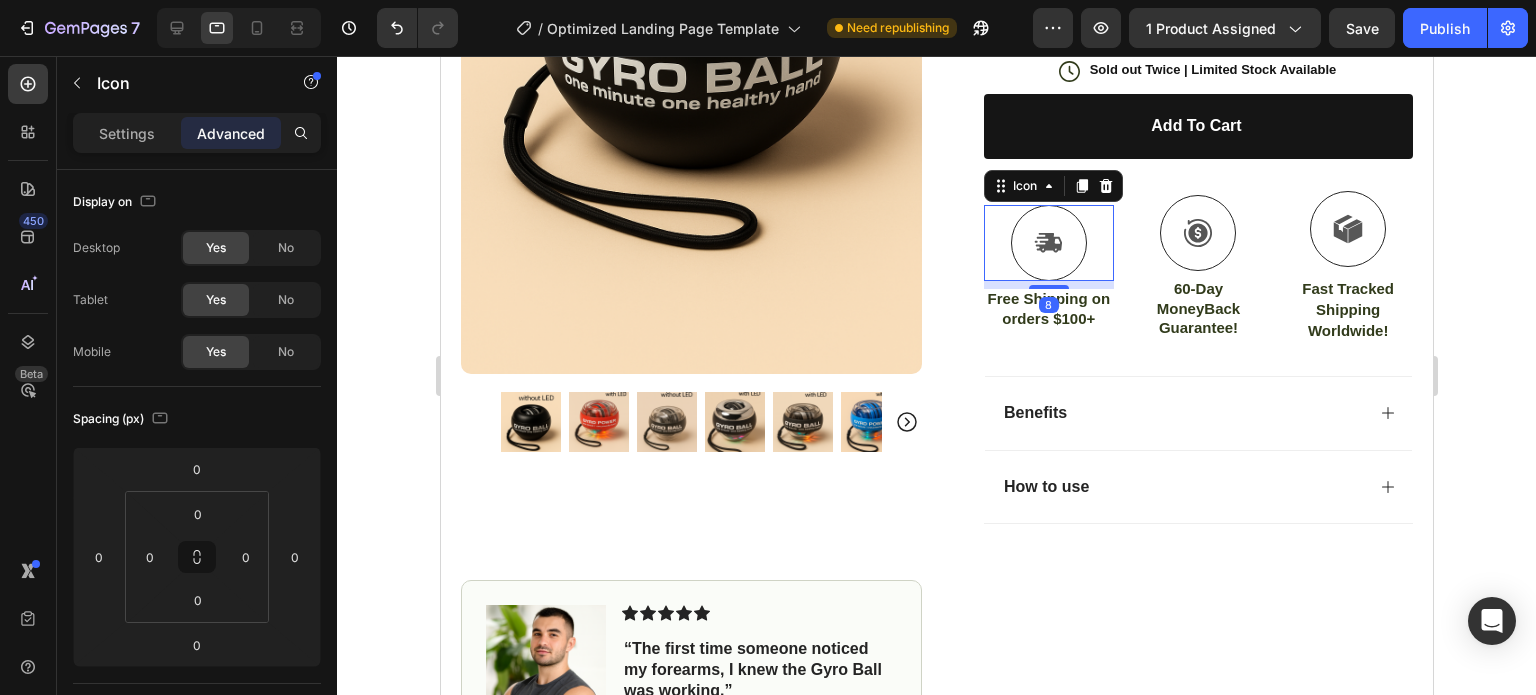 click on "Icon   8 Free Shipping on orders $100+ Text Block" at bounding box center [1048, 267] 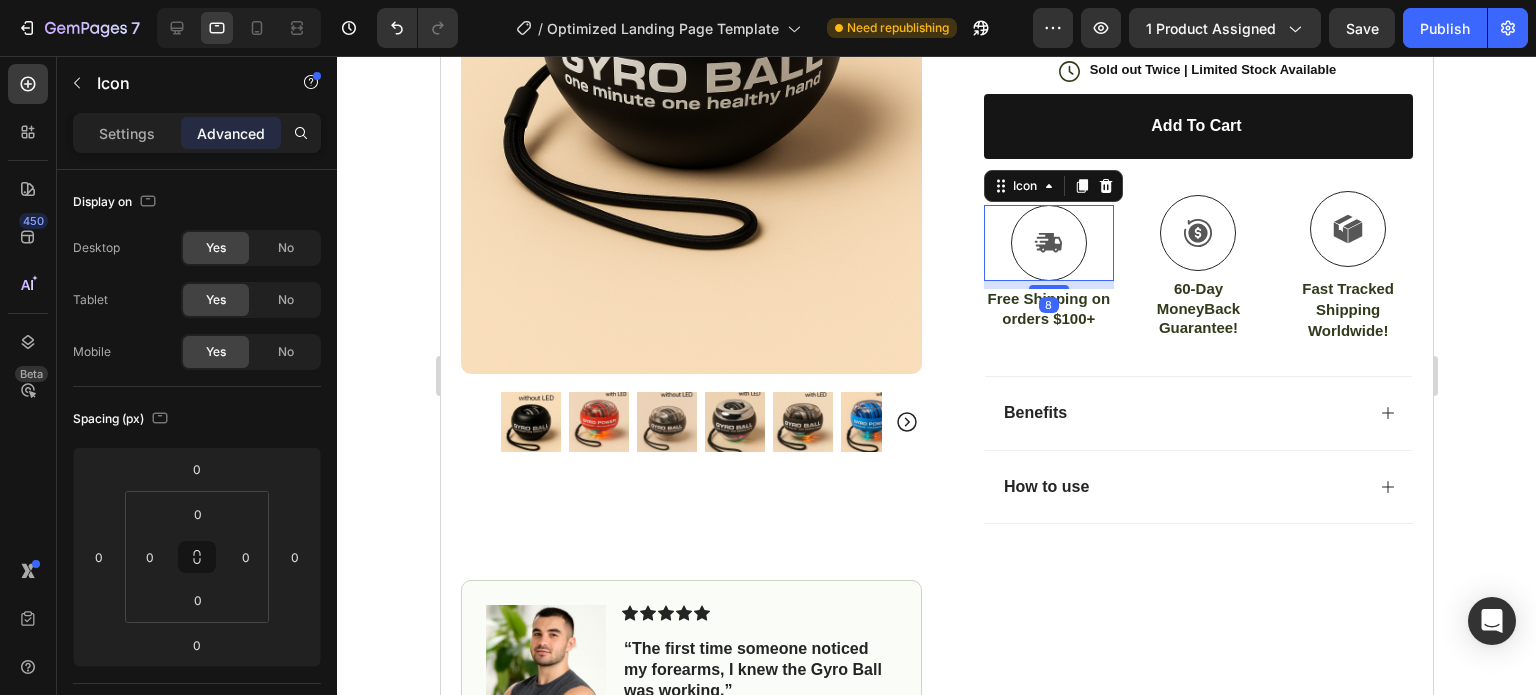 type on "8" 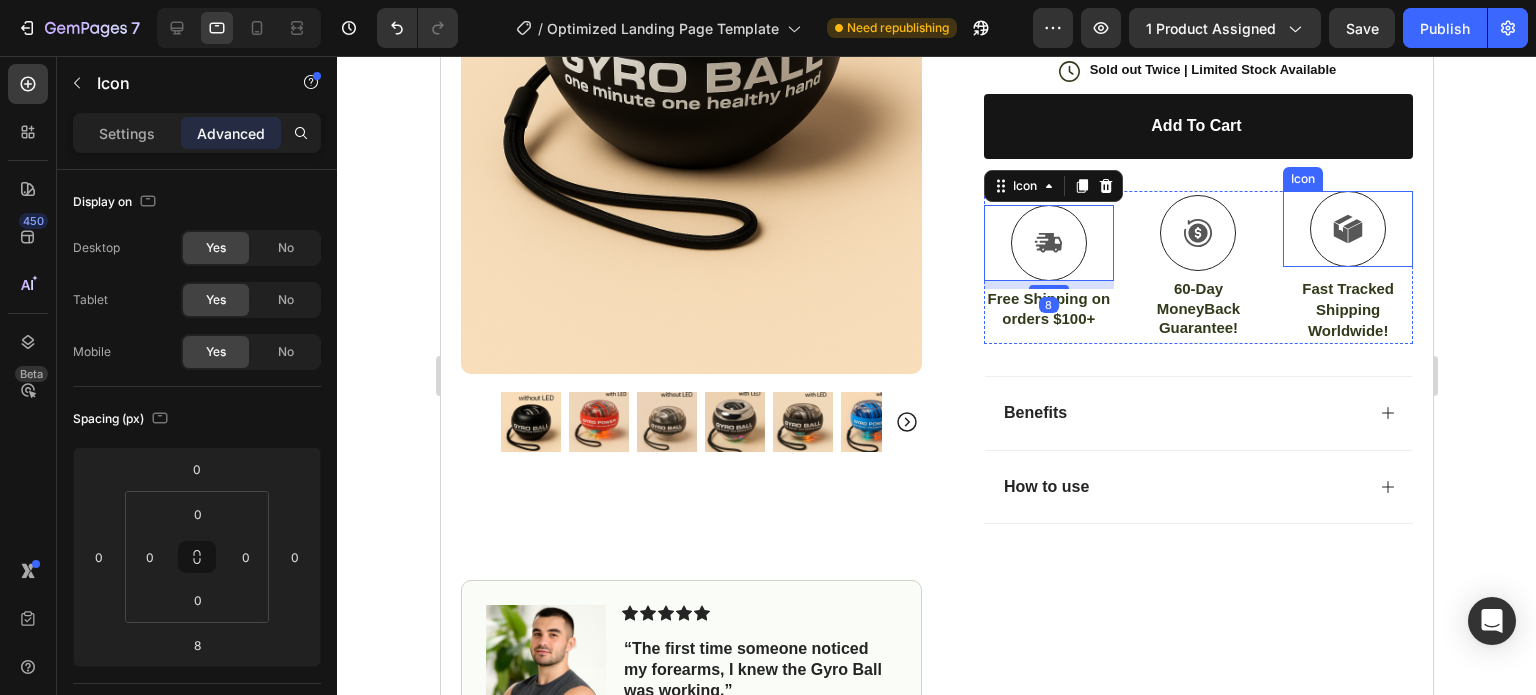 click at bounding box center (1347, 229) 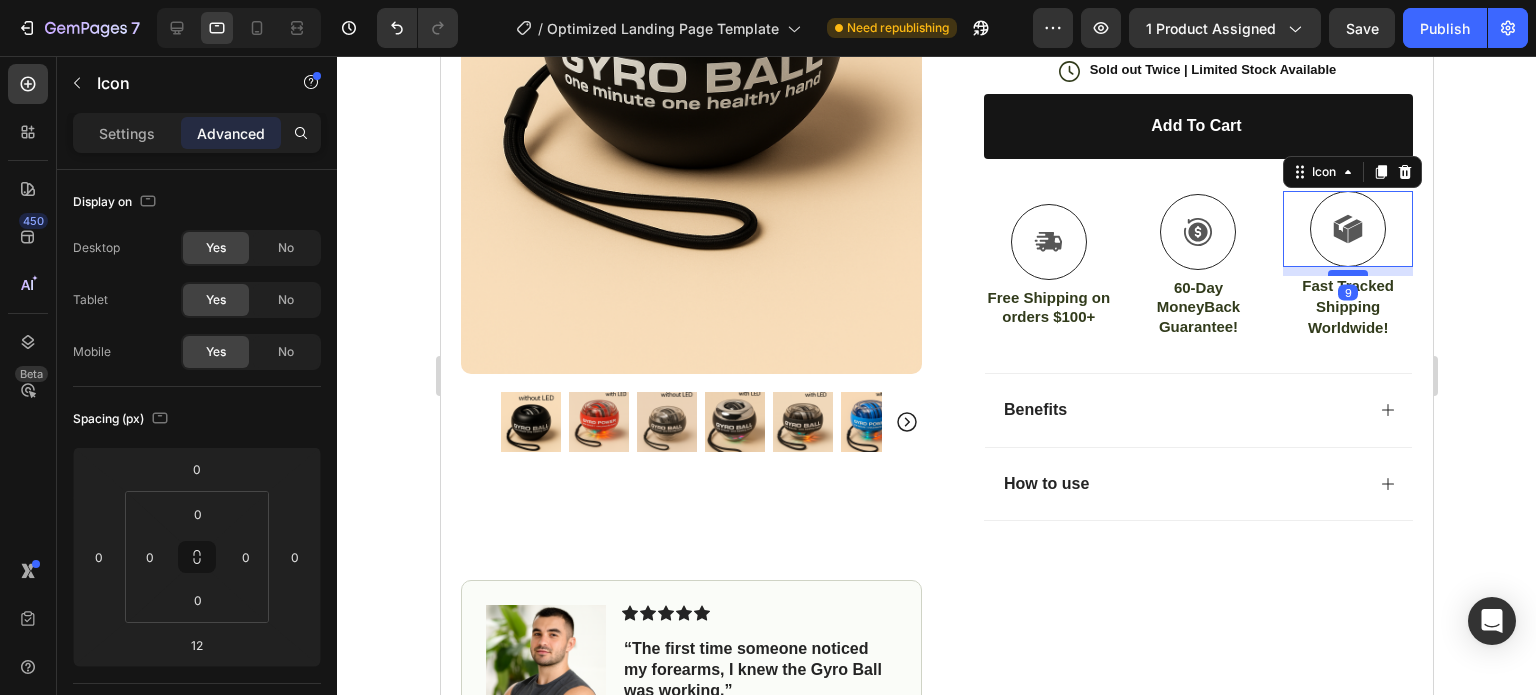 click at bounding box center (1347, 273) 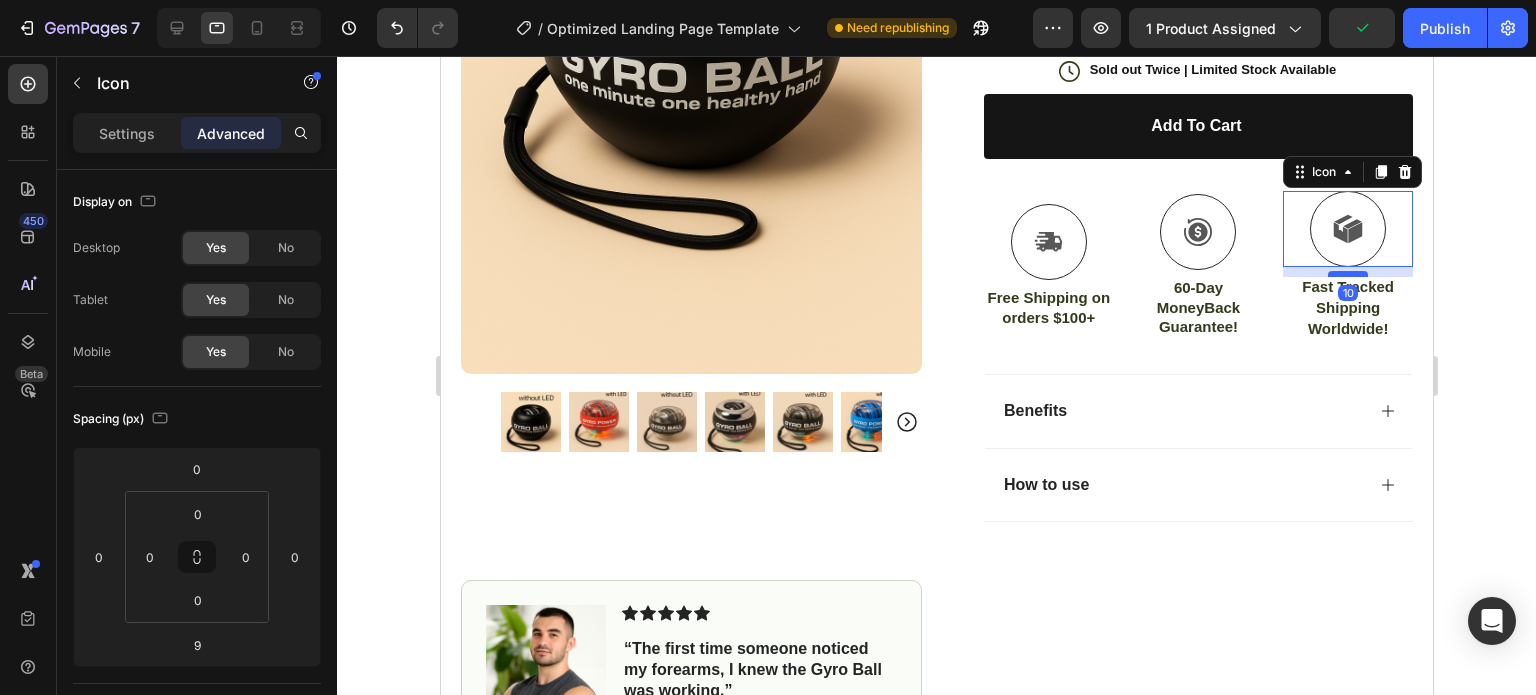 click at bounding box center [1347, 274] 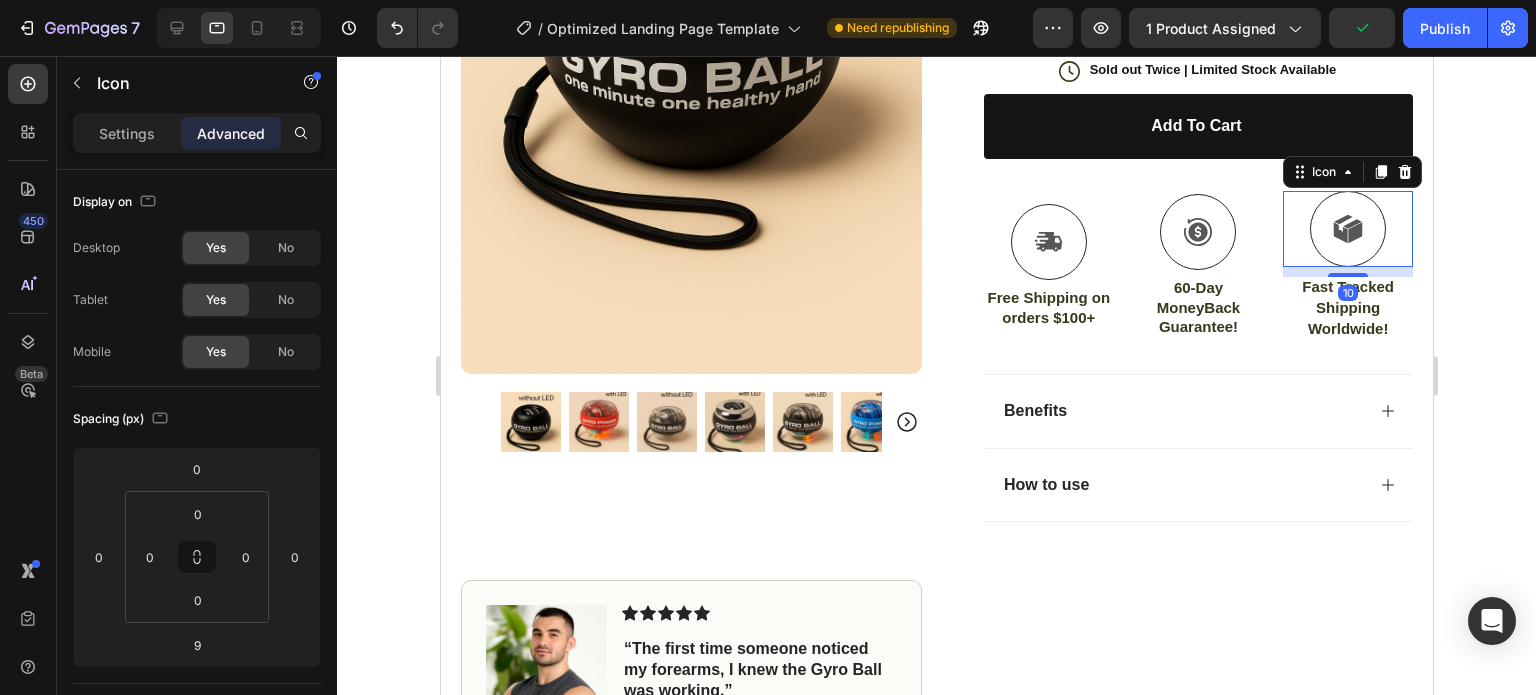 type on "10" 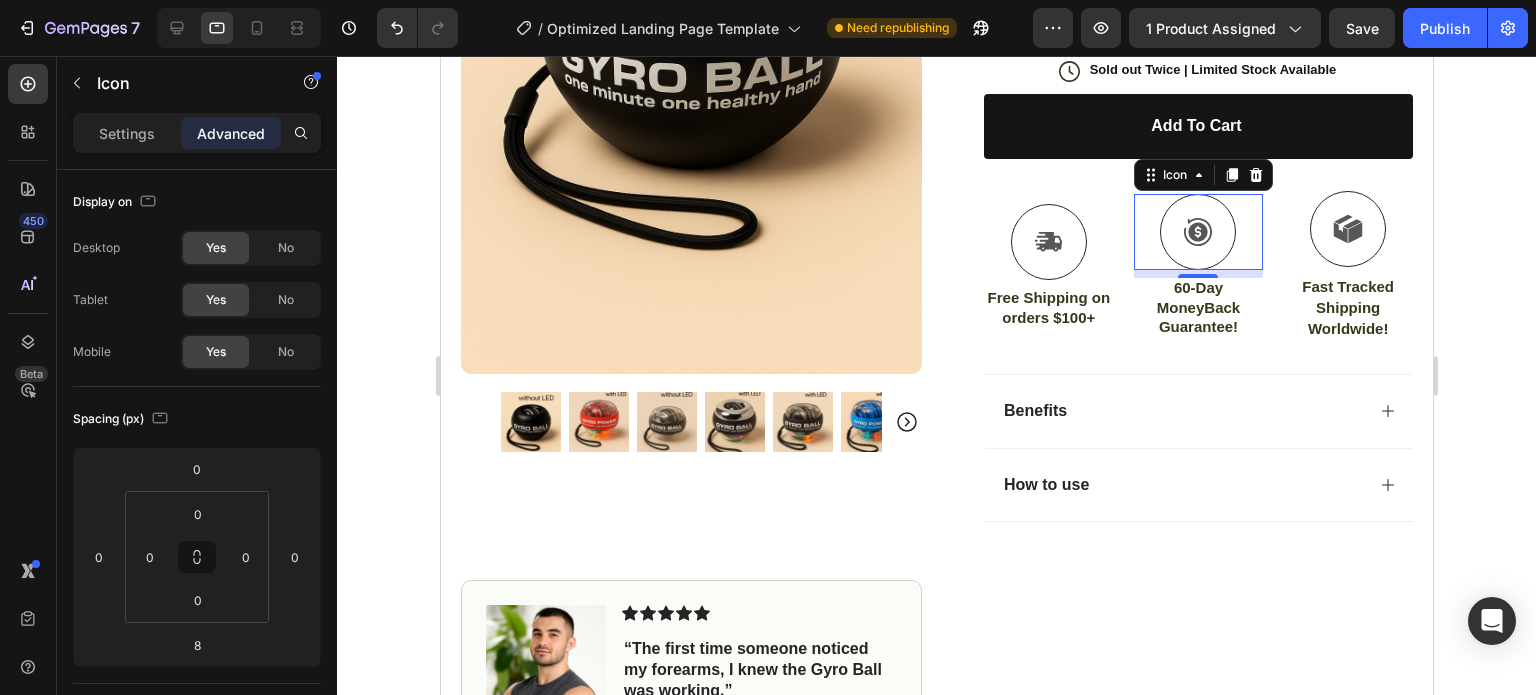click at bounding box center (1197, 232) 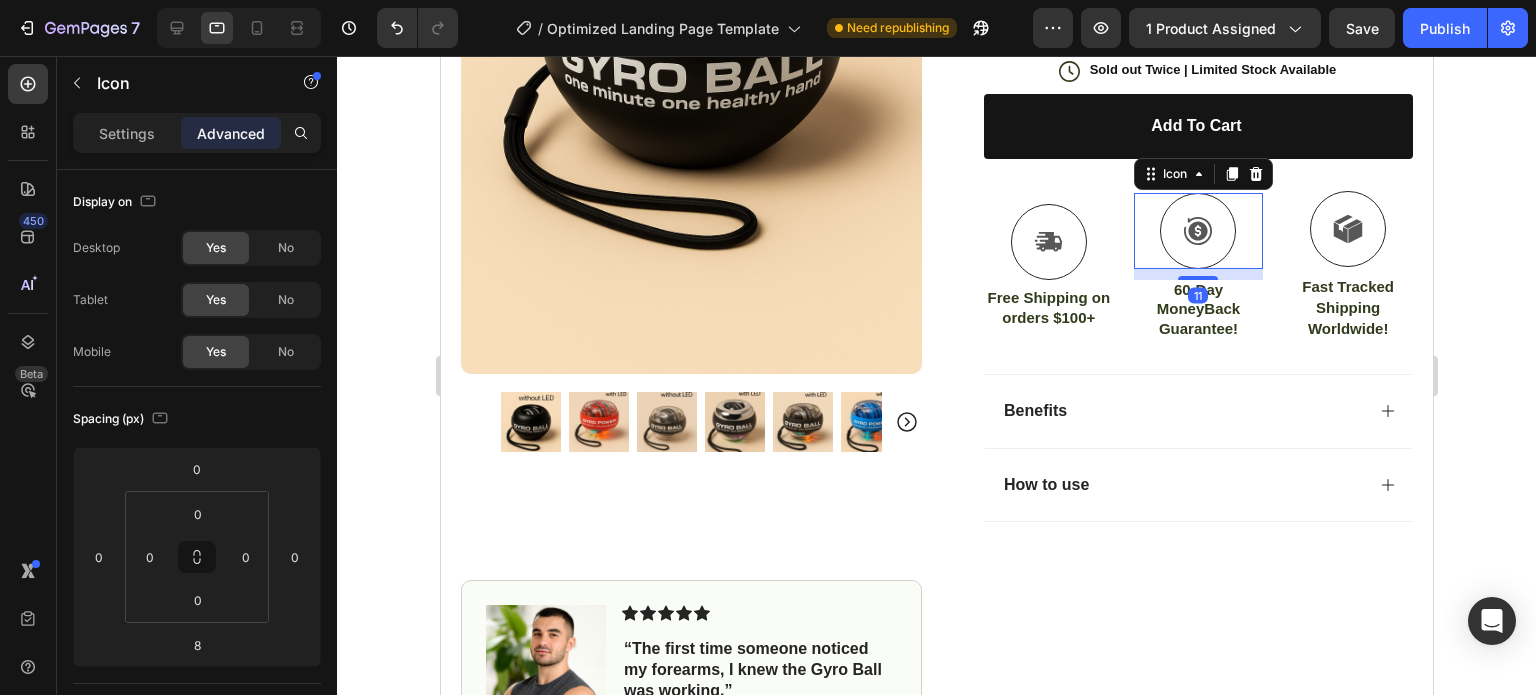 drag, startPoint x: 1198, startPoint y: 276, endPoint x: 1209, endPoint y: 279, distance: 11.401754 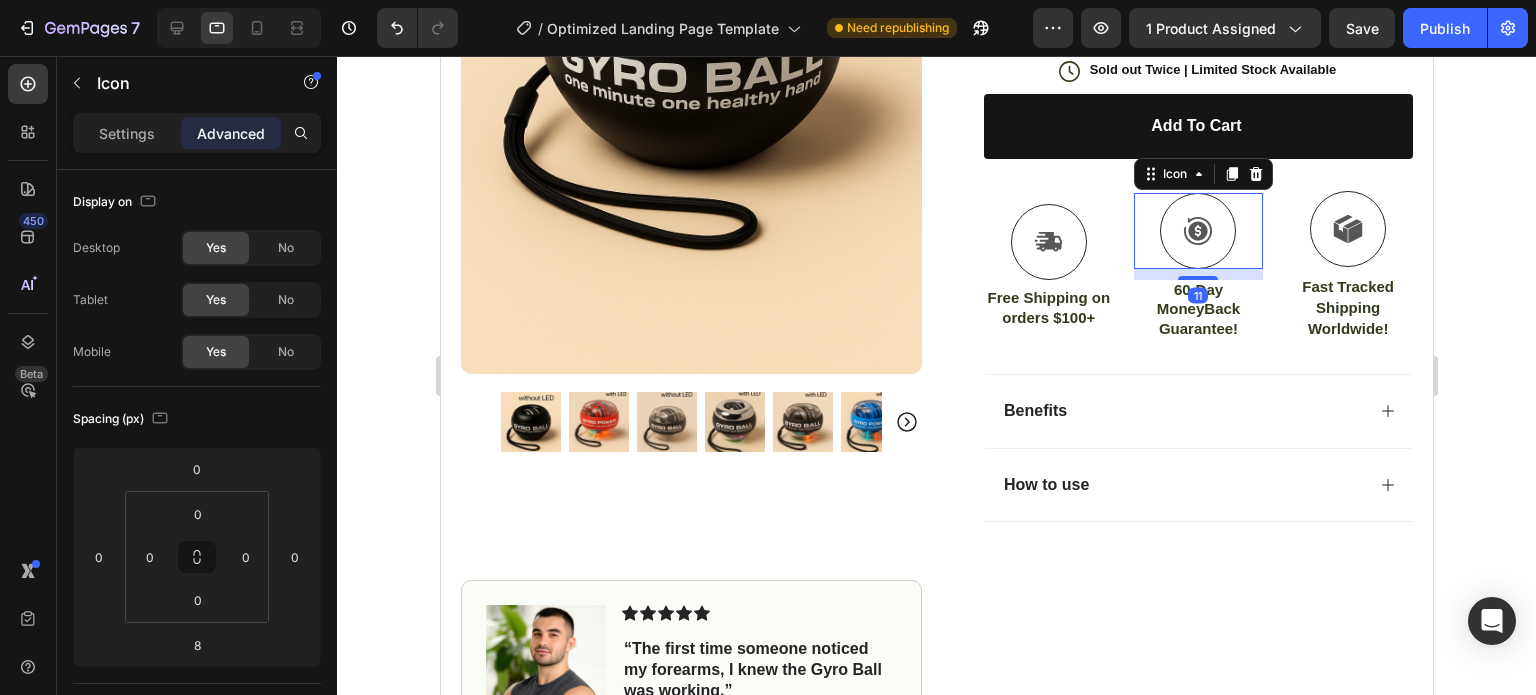 click on "Icon   11 60-Day MoneyBack Guarantee! Text Block" at bounding box center [1198, 266] 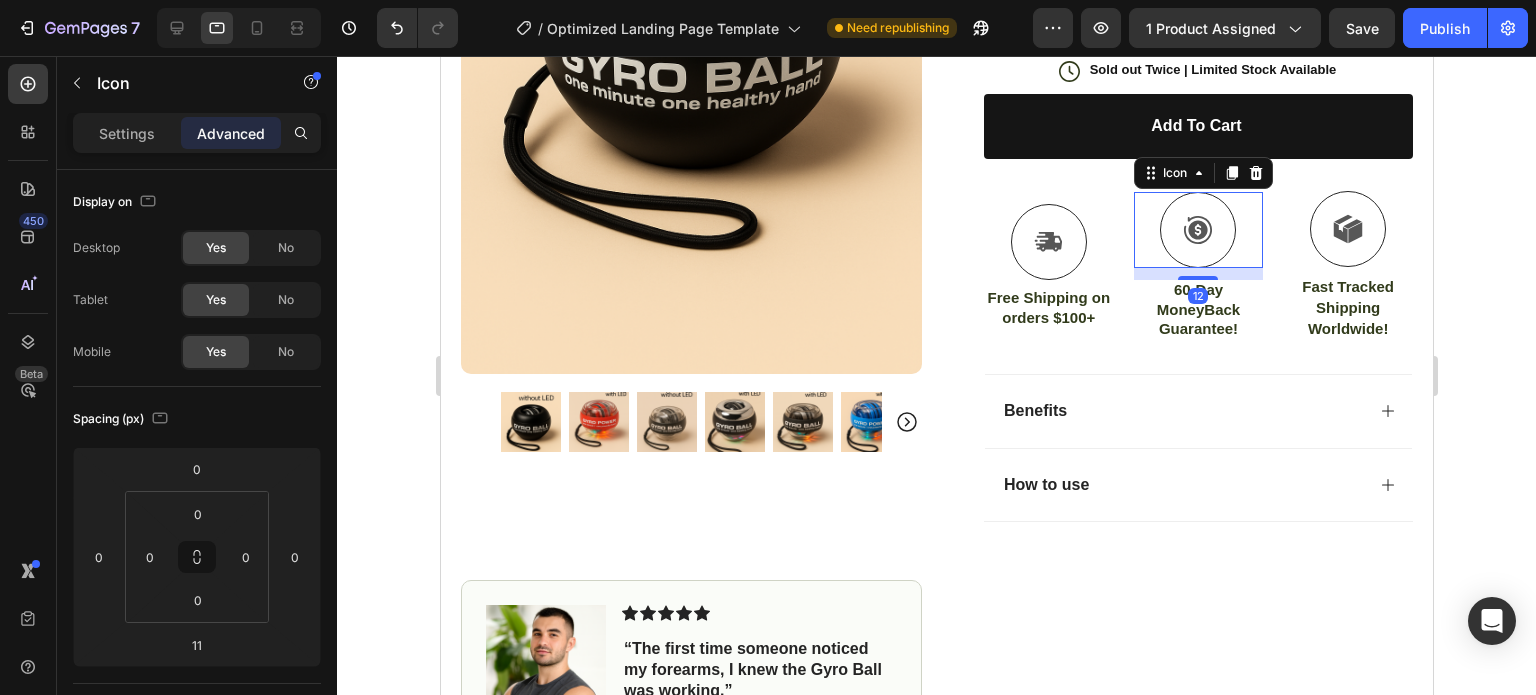 click on "12" at bounding box center [1198, 268] 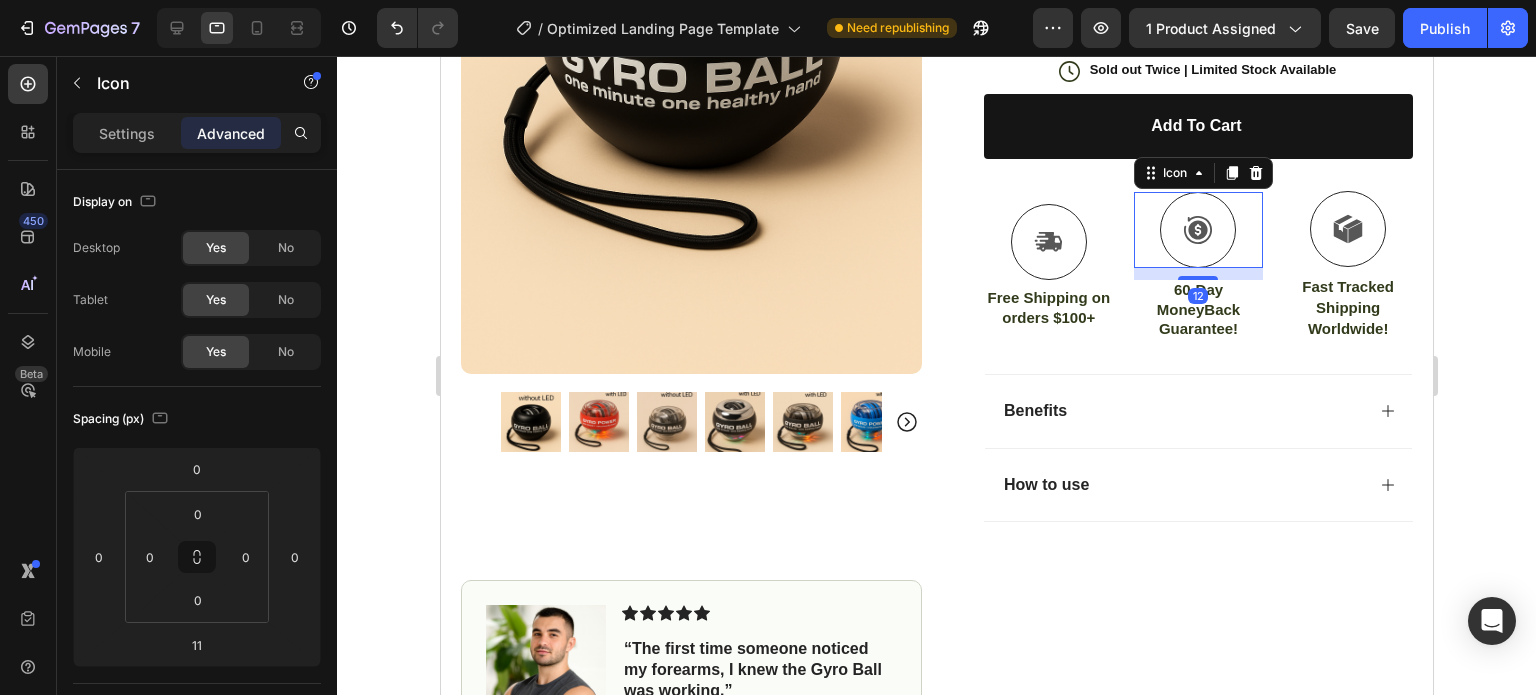 type on "12" 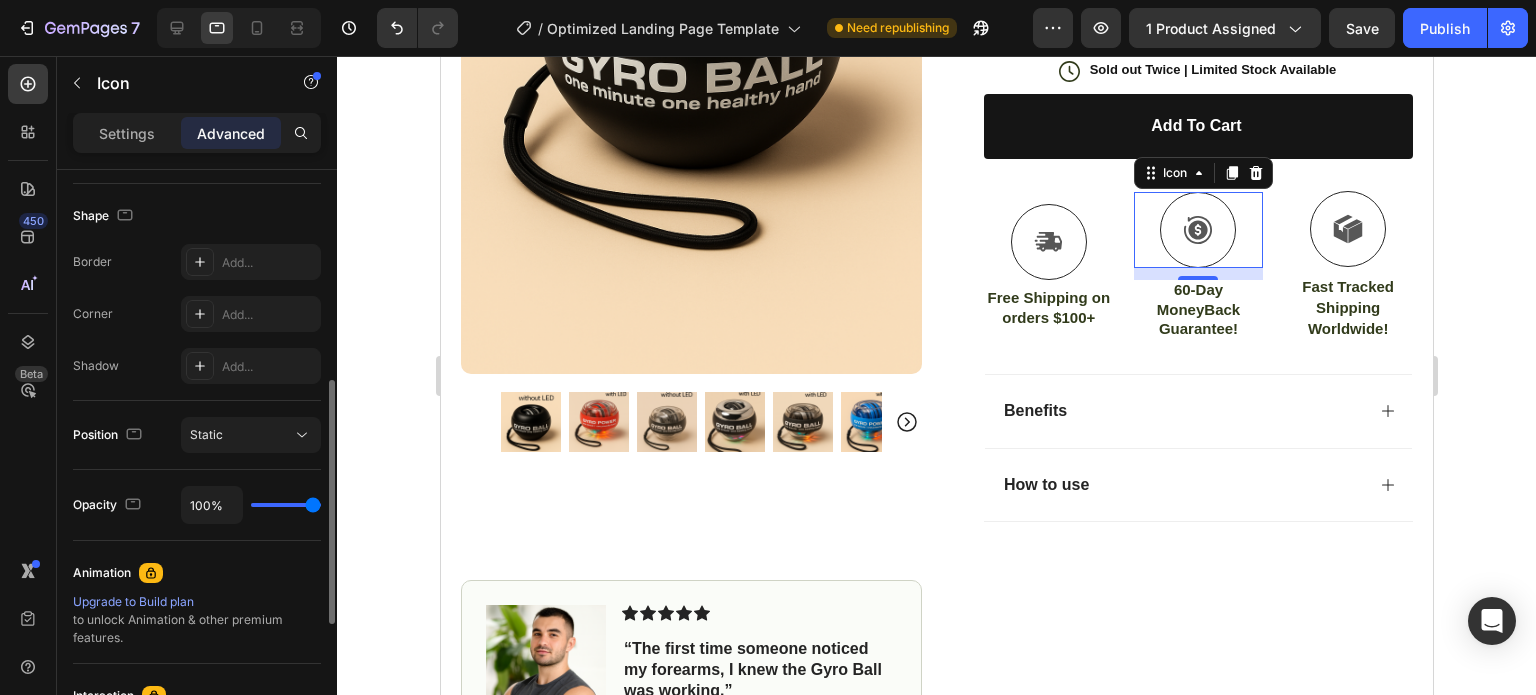 scroll, scrollTop: 600, scrollLeft: 0, axis: vertical 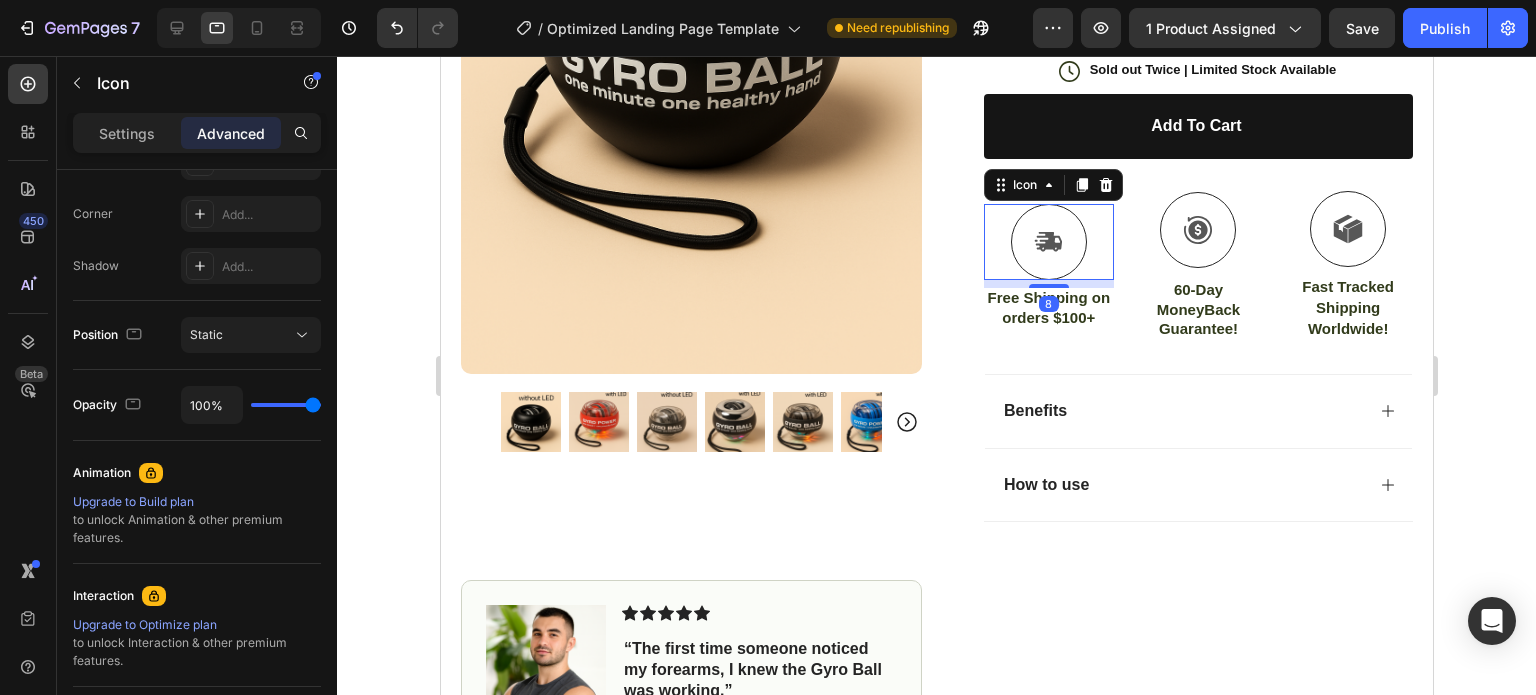 click at bounding box center [1048, 242] 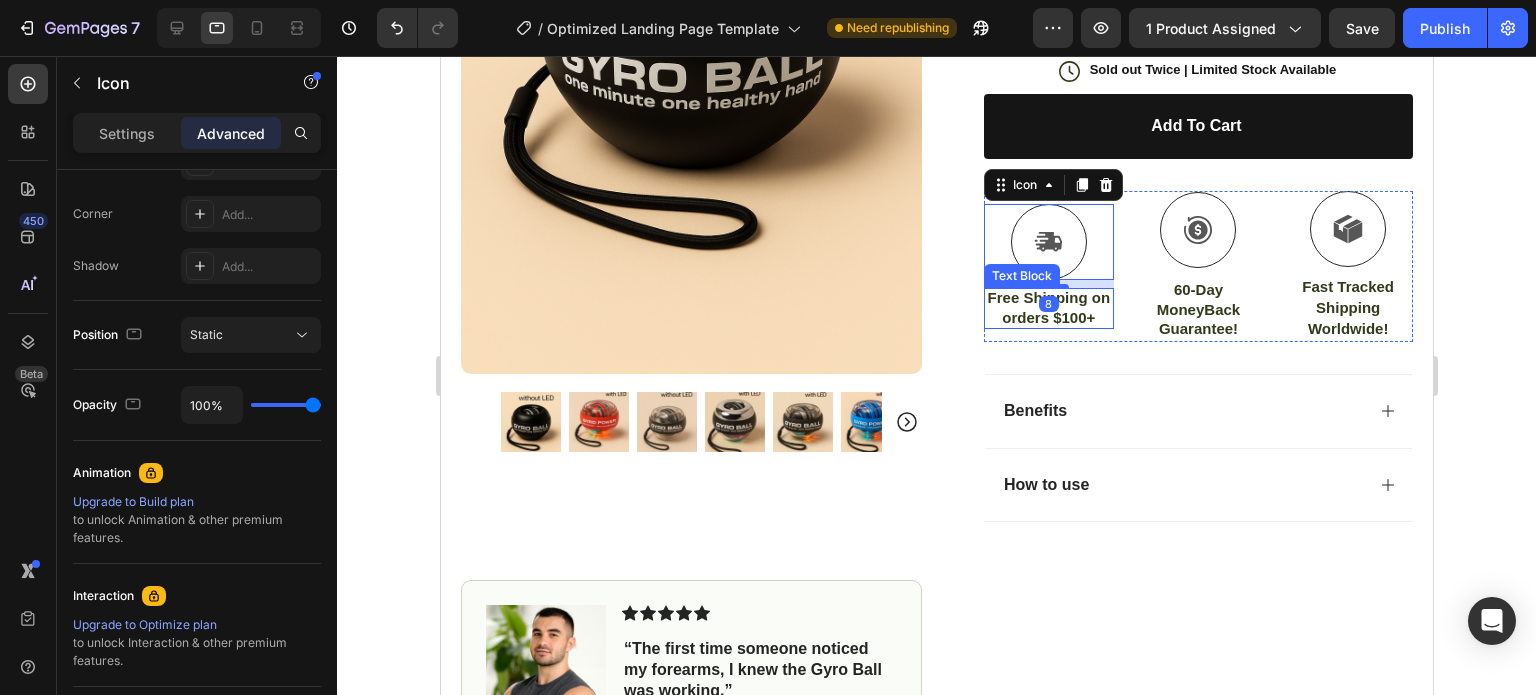 click on "Free Shipping on orders $100+" at bounding box center [1048, 307] 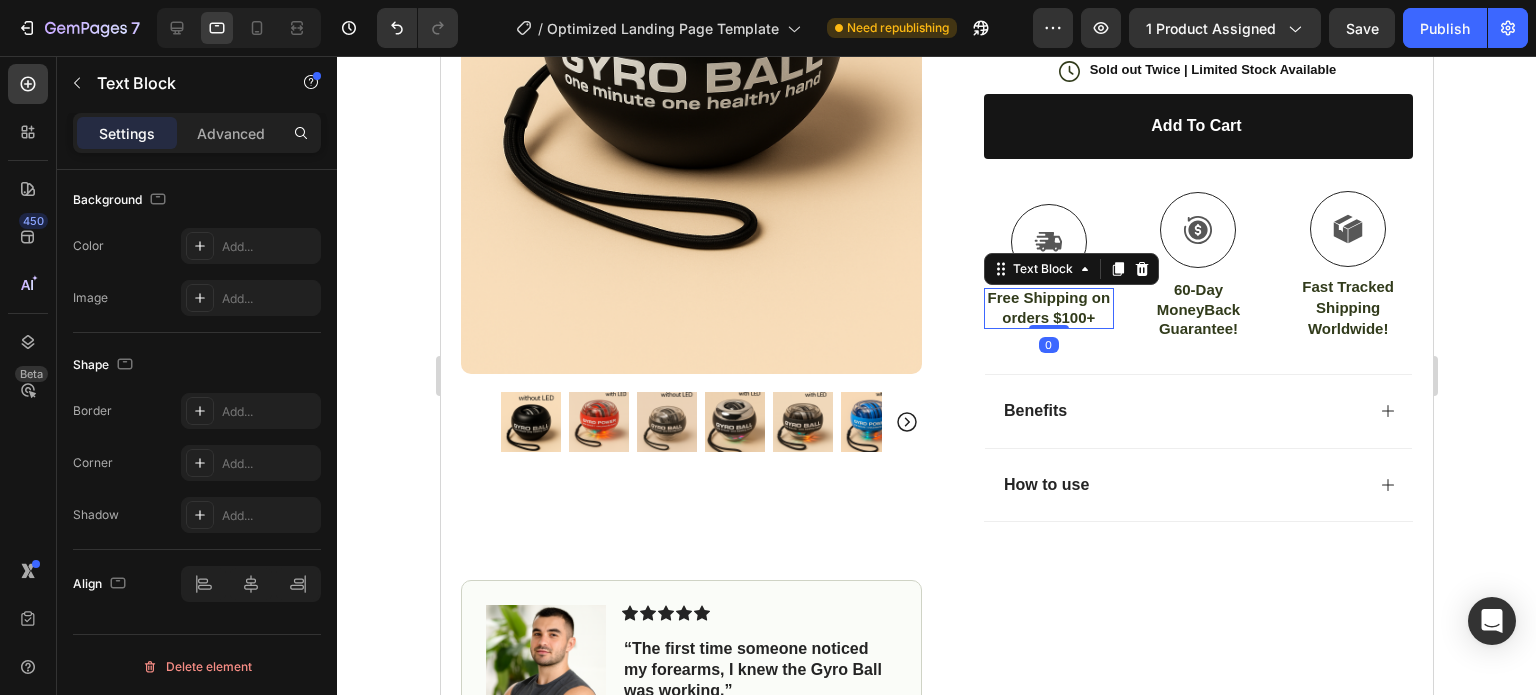 scroll, scrollTop: 0, scrollLeft: 0, axis: both 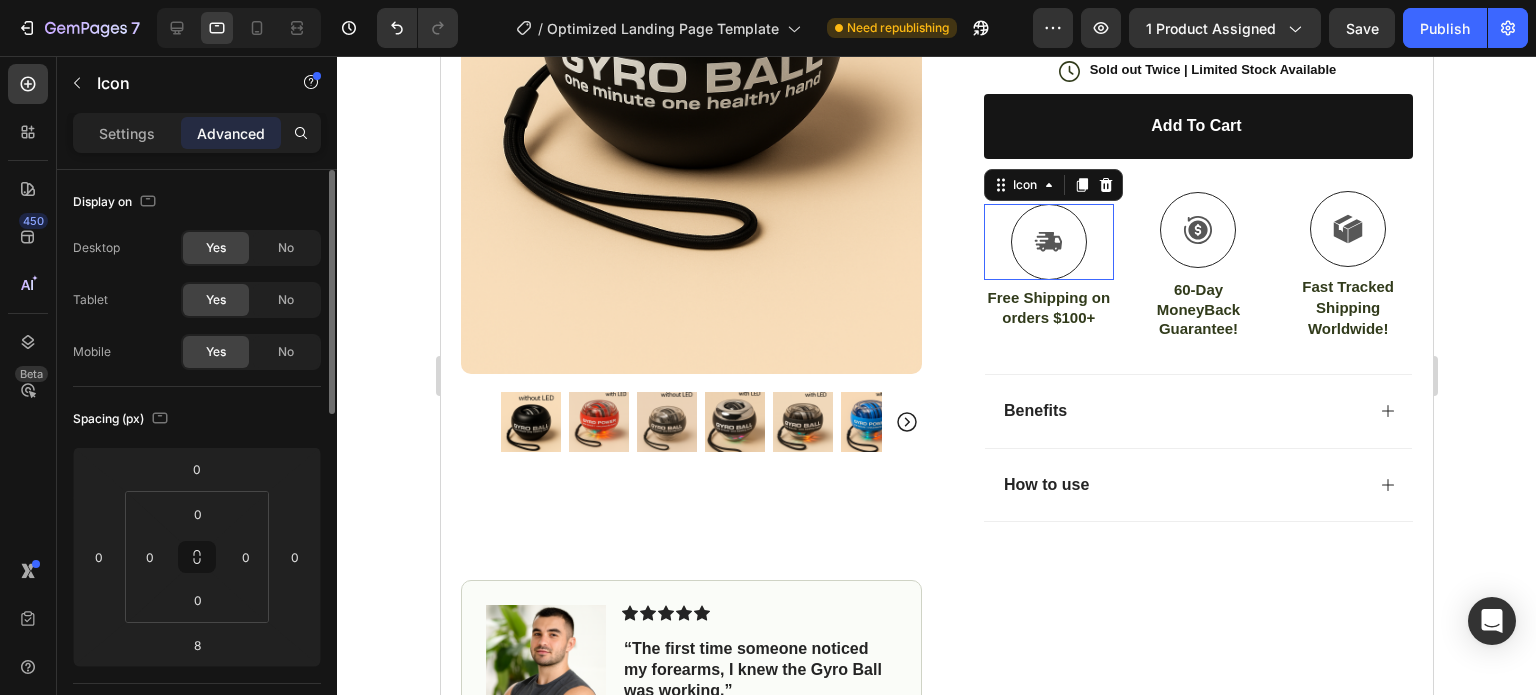 click 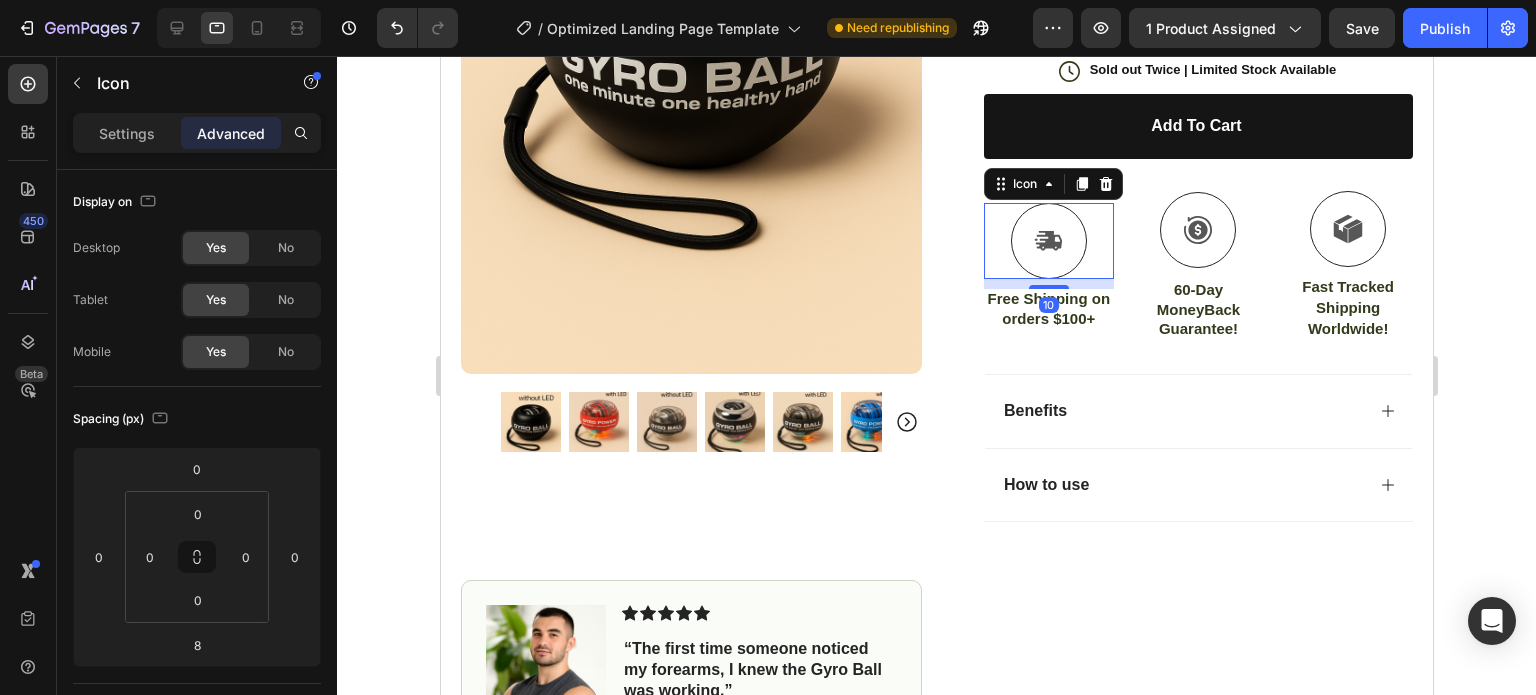 click on "Icon   10 Free Shipping on orders $100+ Text Block" at bounding box center (1048, 266) 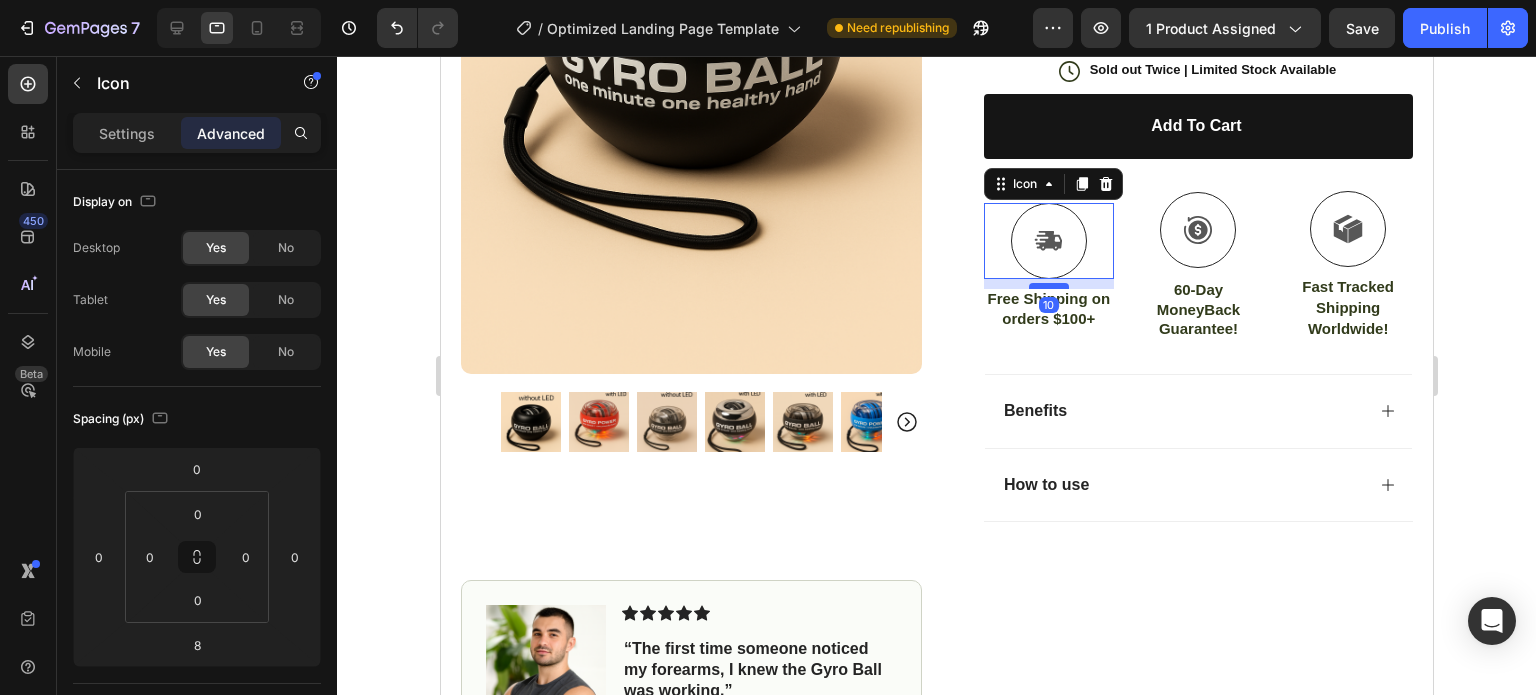 type on "10" 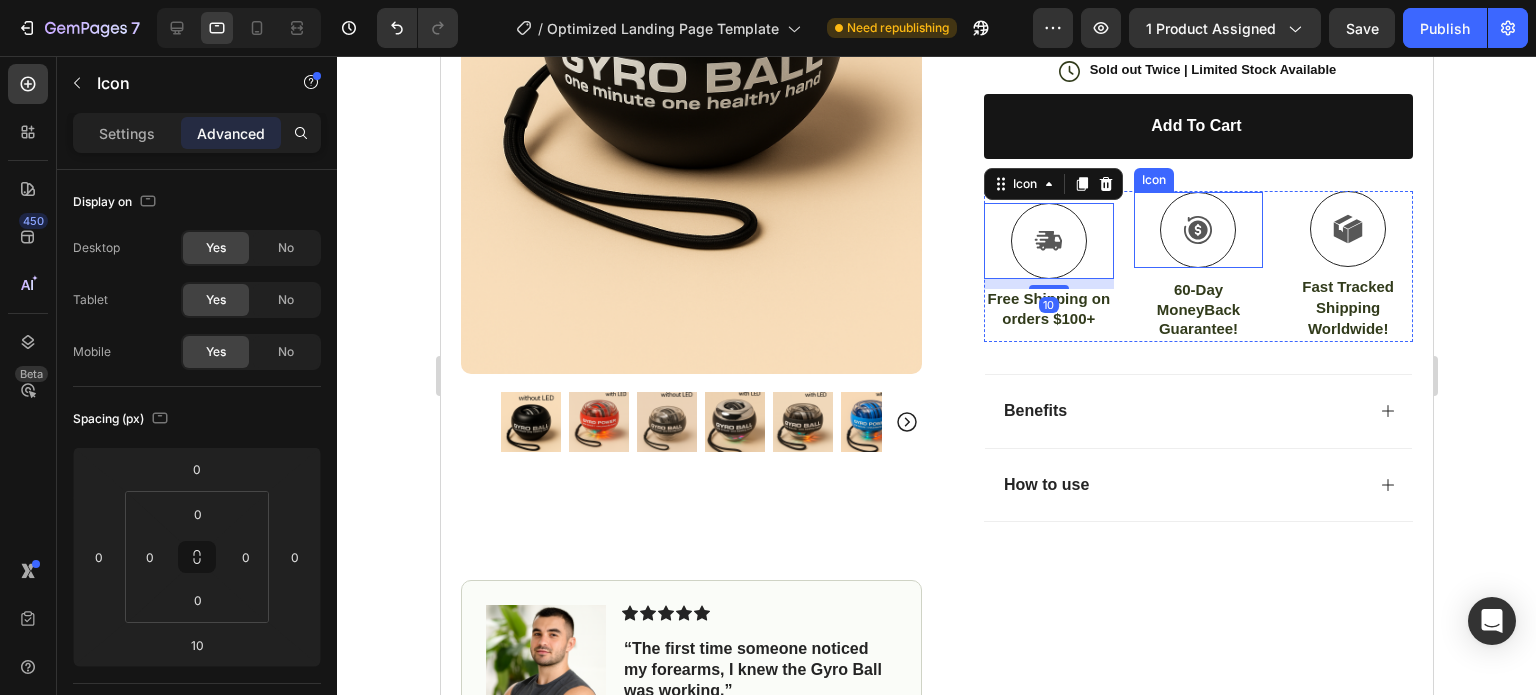 click at bounding box center [1197, 230] 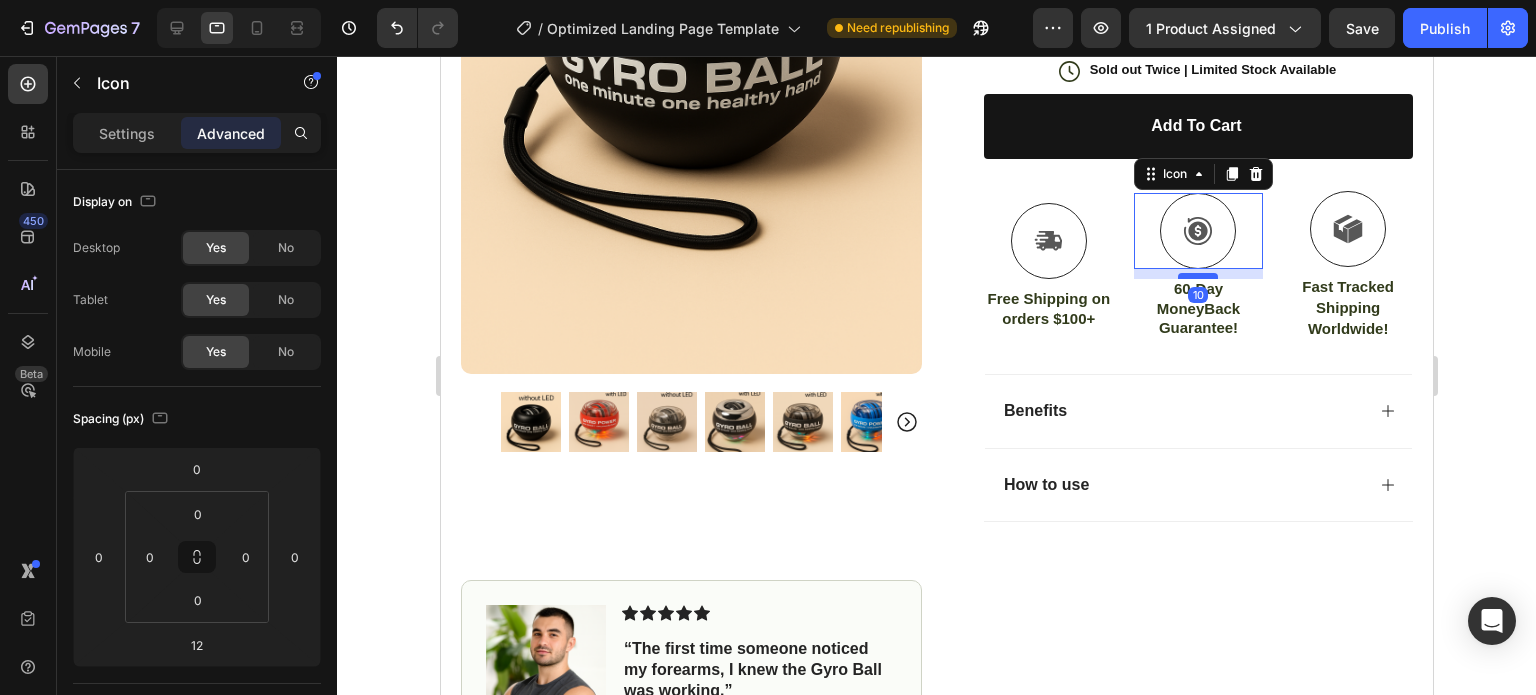 click at bounding box center (1197, 276) 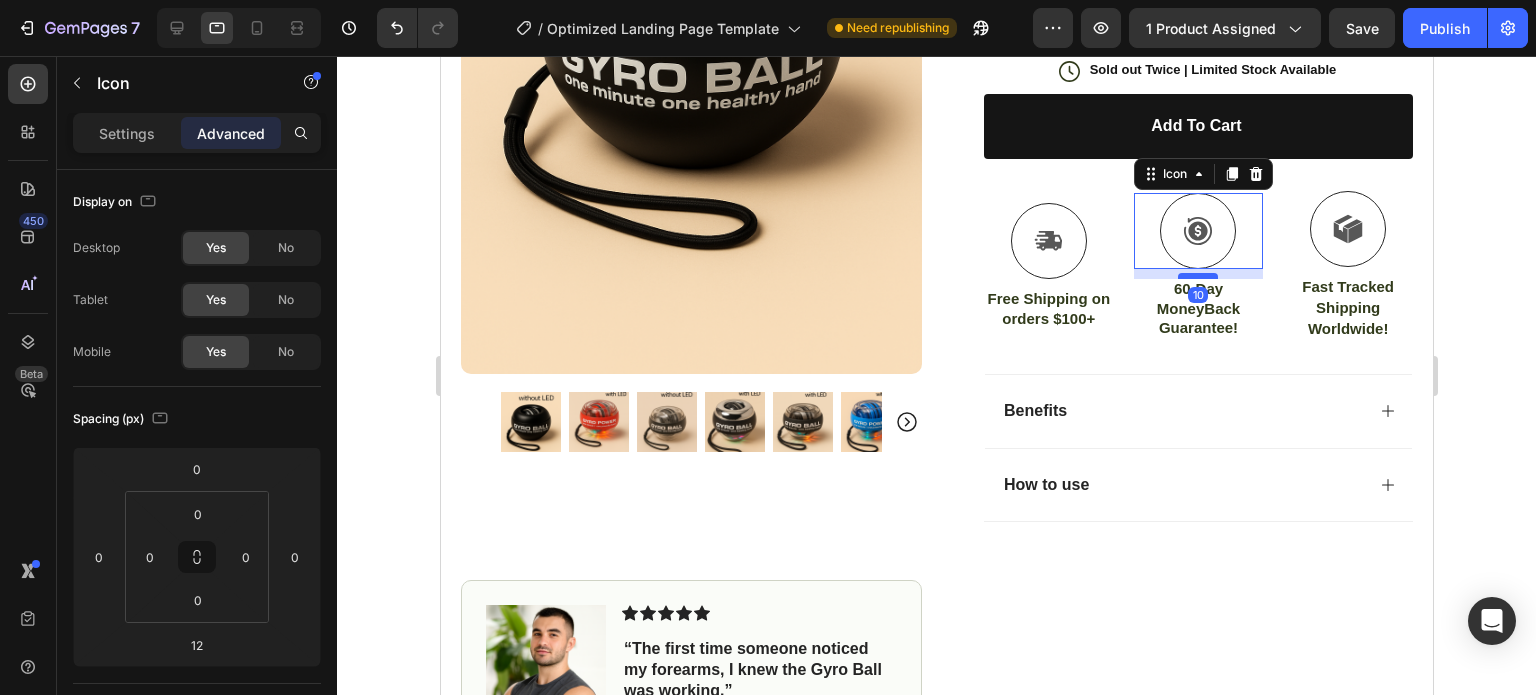 type on "10" 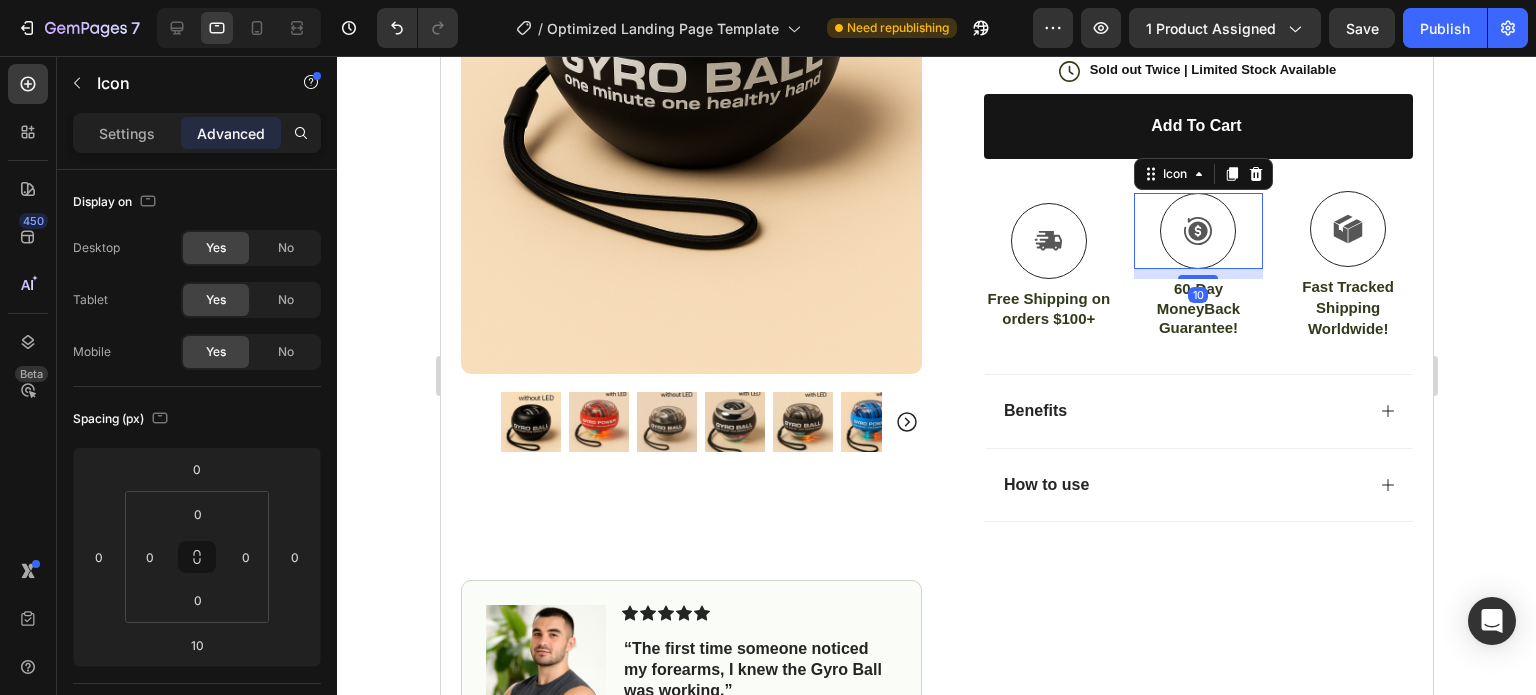 click 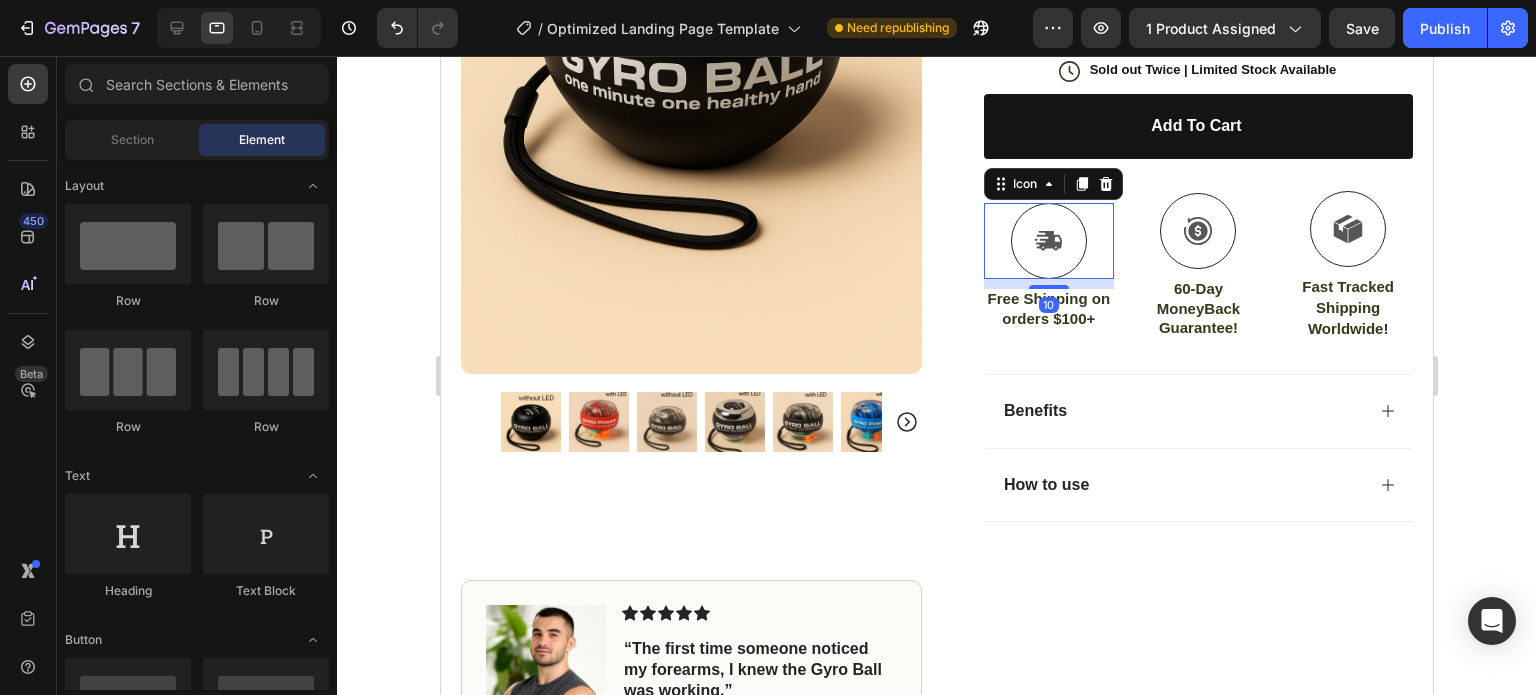 click 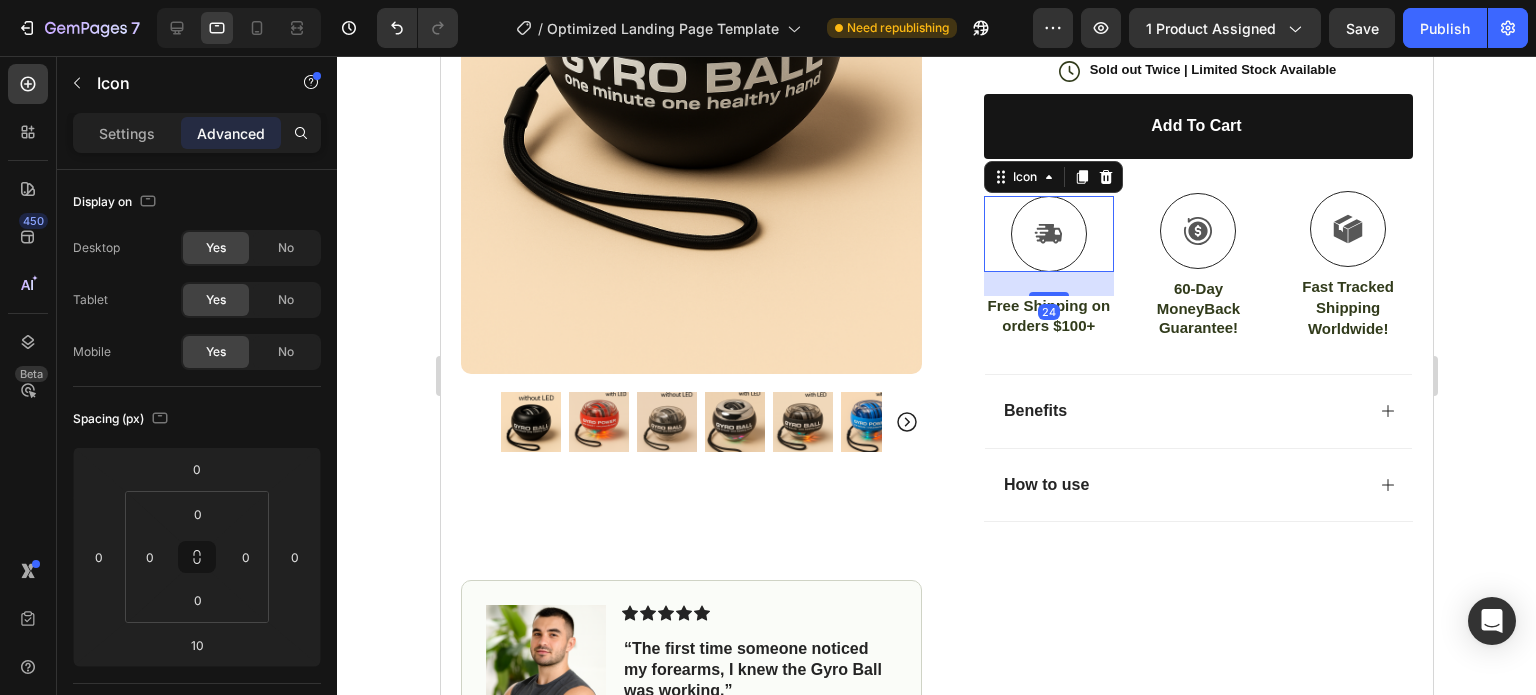 drag, startPoint x: 1054, startPoint y: 284, endPoint x: 1056, endPoint y: 298, distance: 14.142136 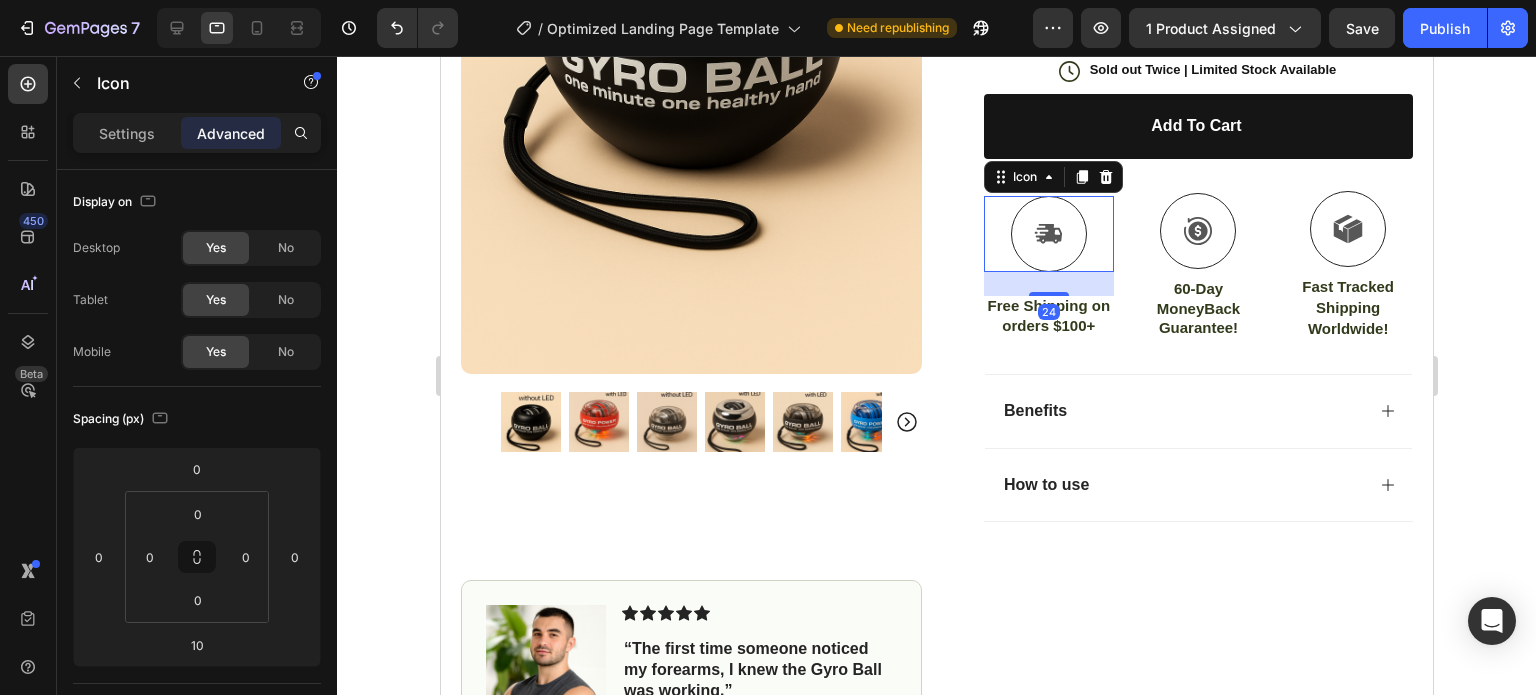 click on "Icon   24 Free Shipping on orders $100+ Text Block" at bounding box center [1048, 266] 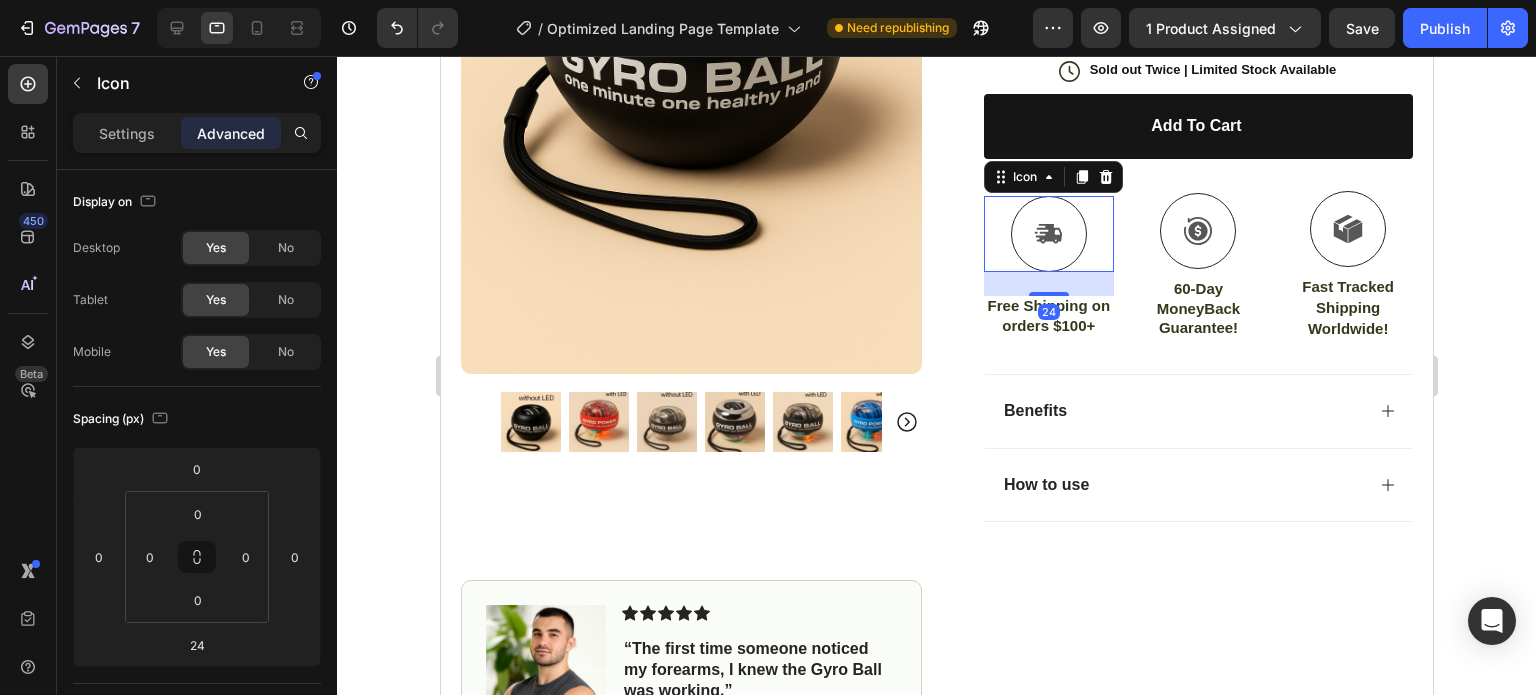 click 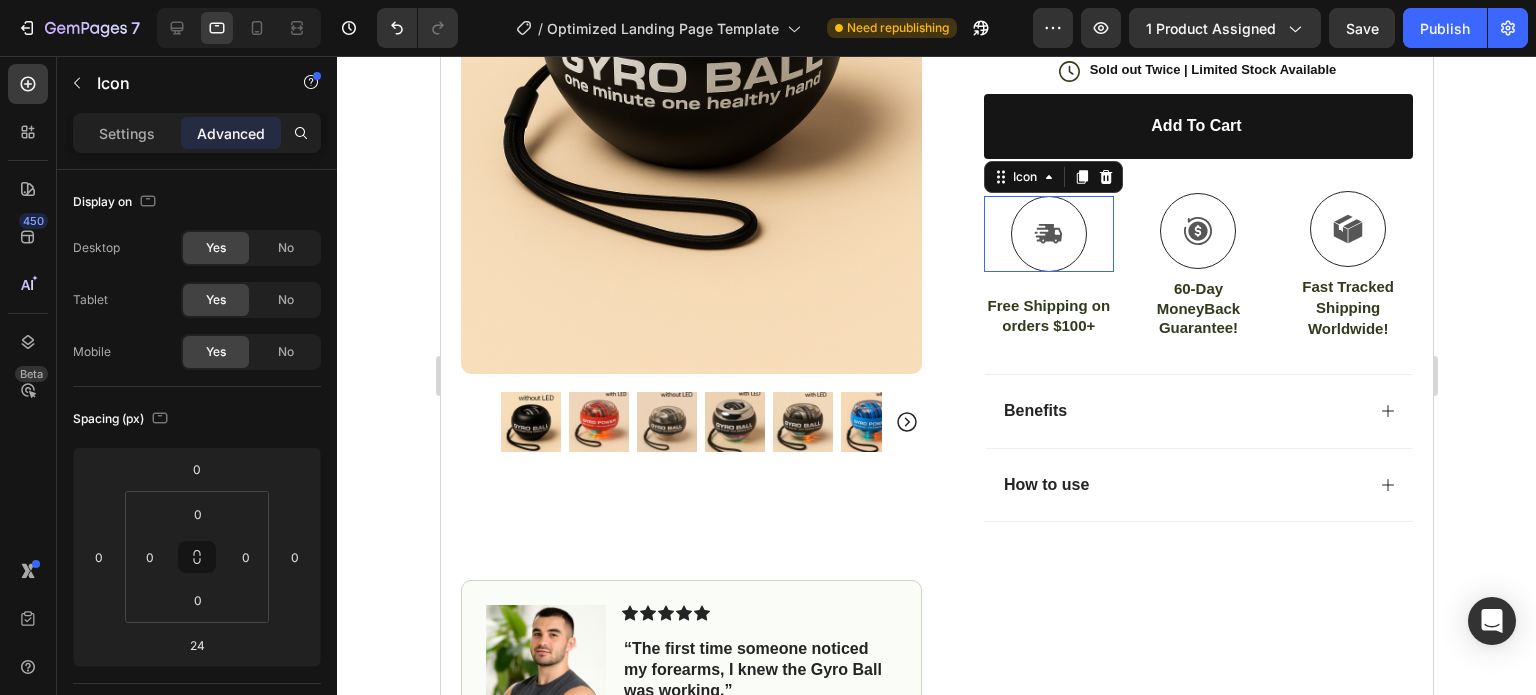click at bounding box center (1048, 234) 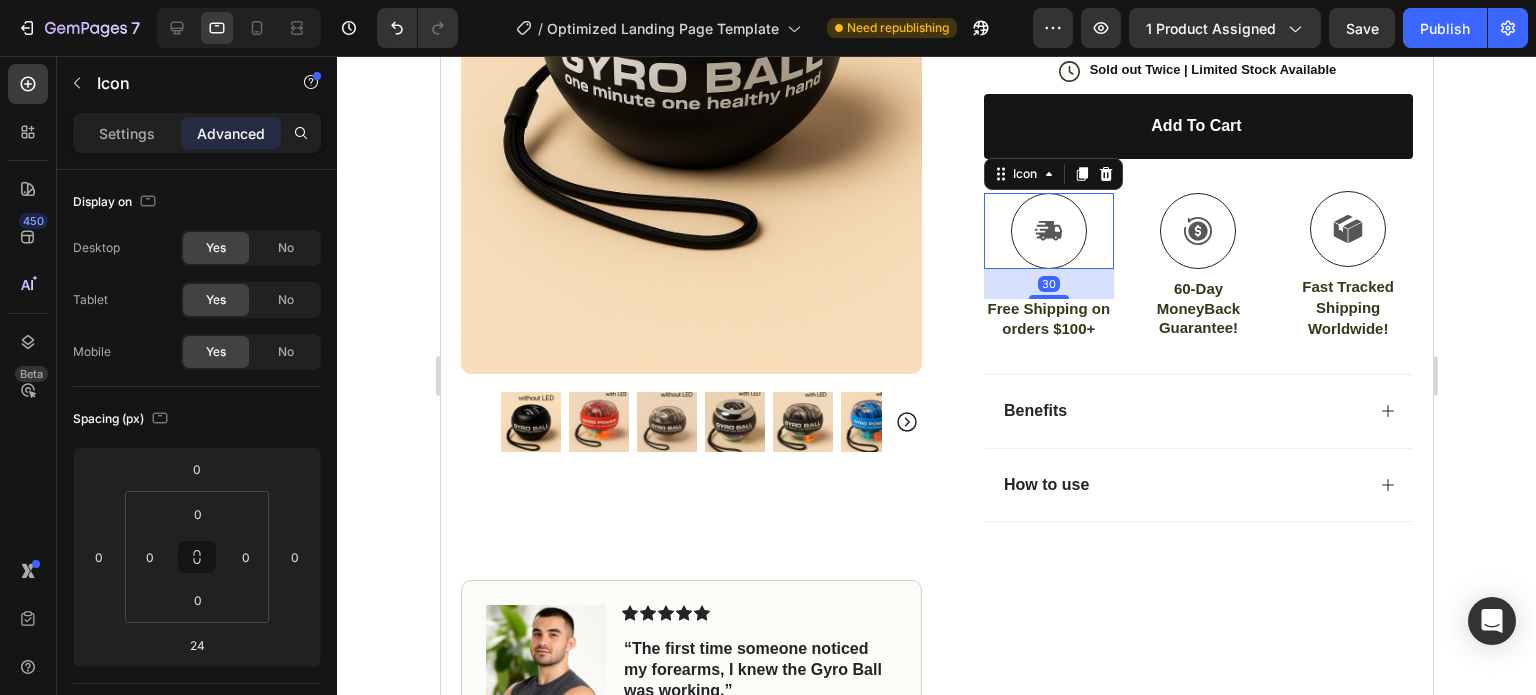 click on "Icon   30 Free Shipping on orders $100+ Text Block" at bounding box center (1048, 266) 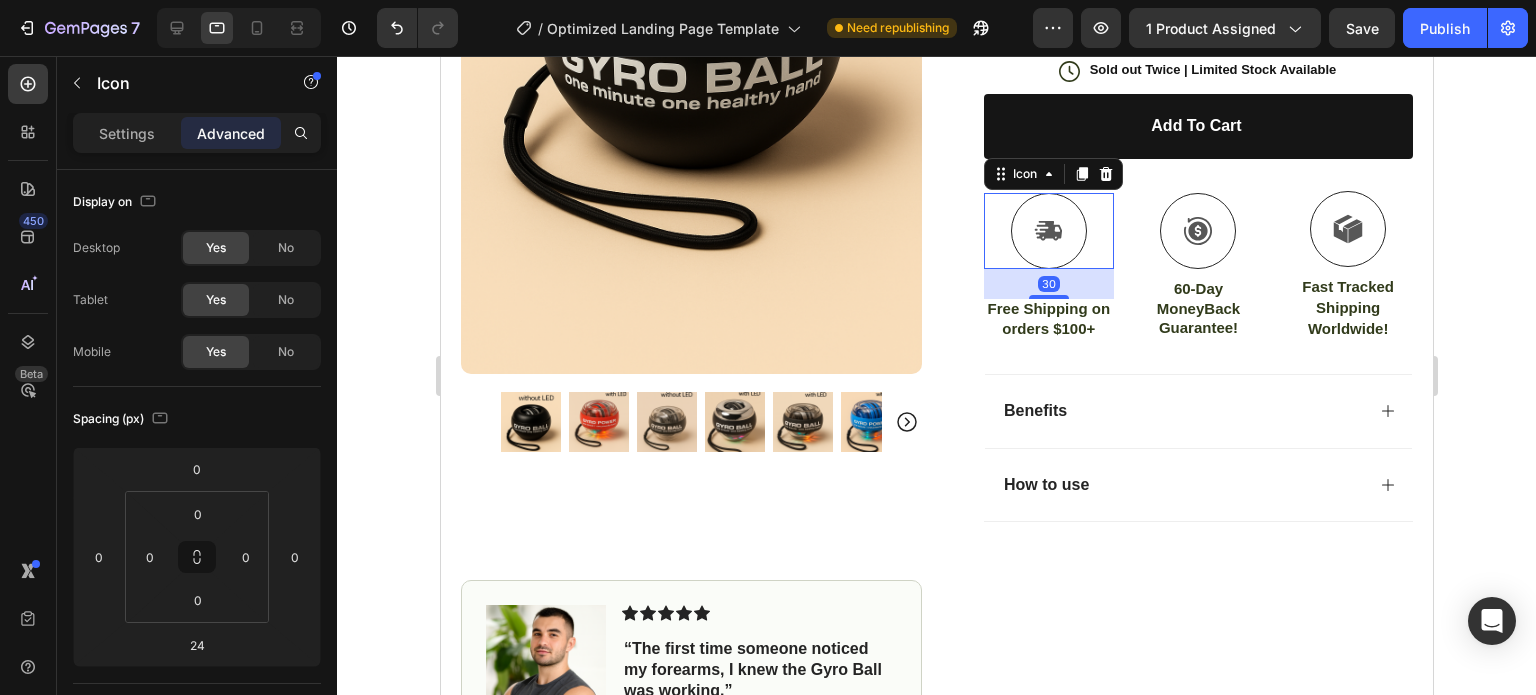 type on "30" 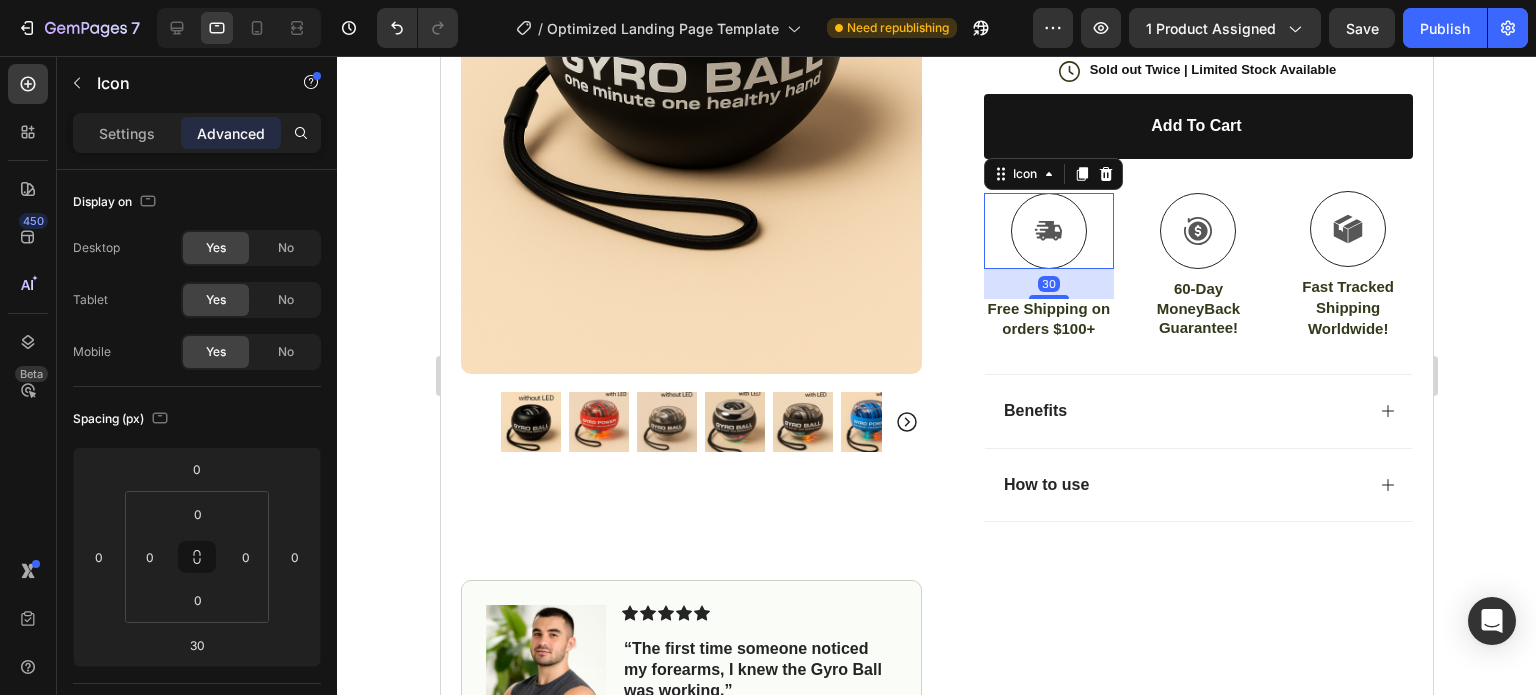 click 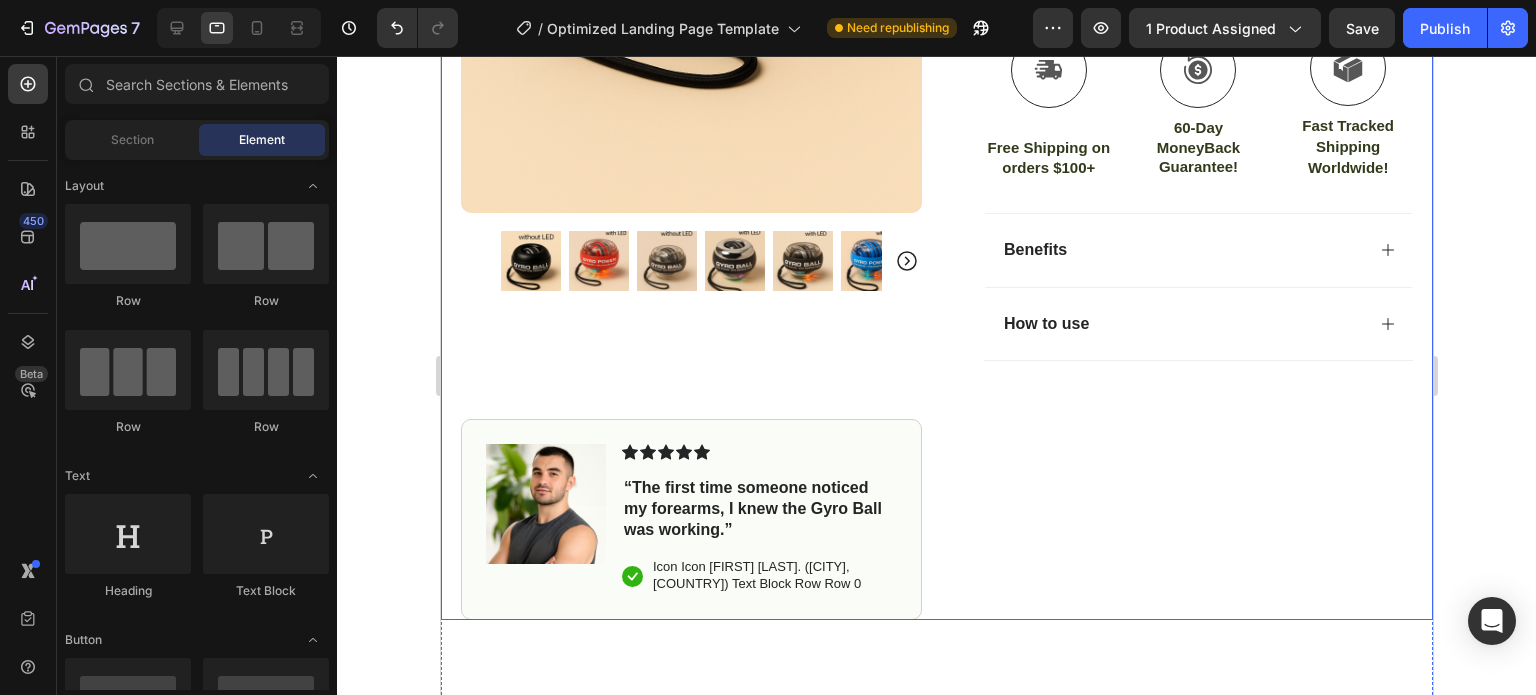 scroll, scrollTop: 600, scrollLeft: 0, axis: vertical 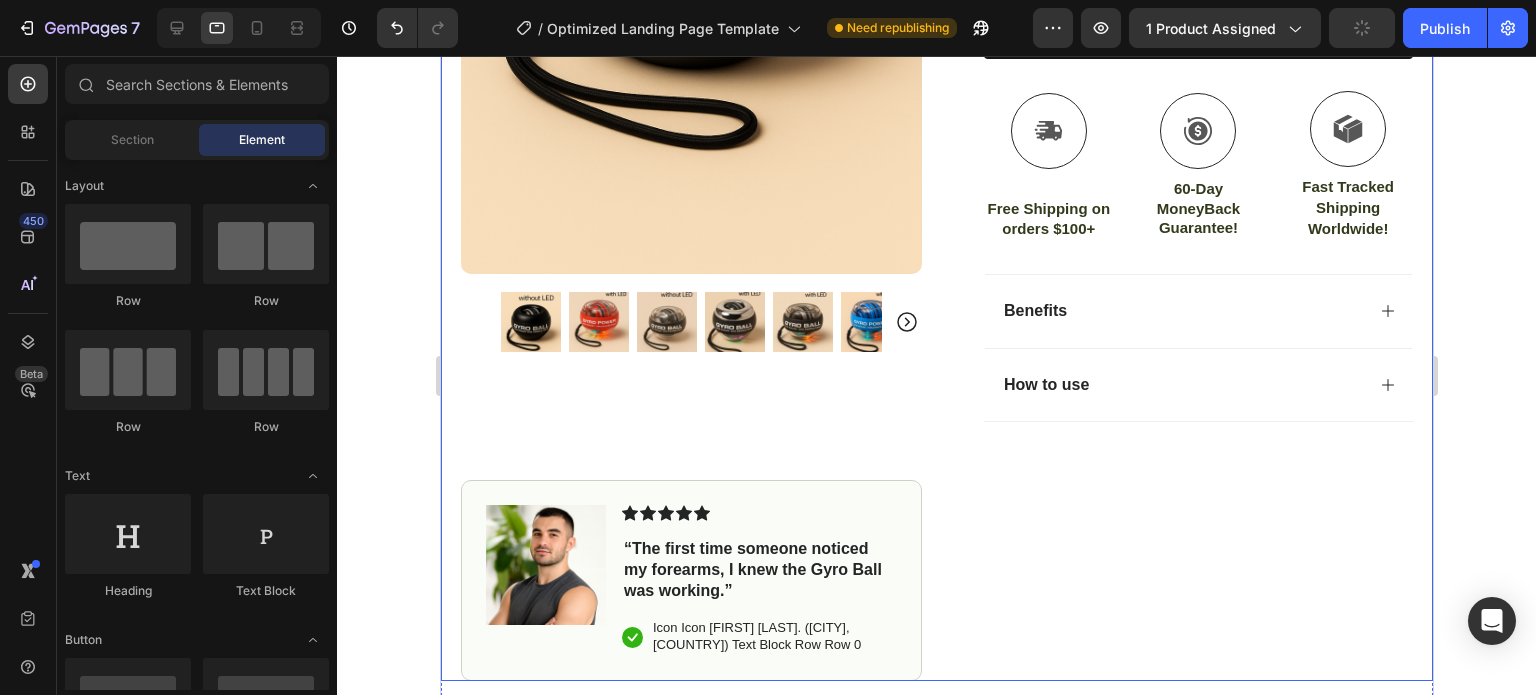 click on "Product Images #1 Home fitness Product of 2024 Text Block Image Icon Icon Icon Icon Icon Icon List “The first time someone noticed my forearms, I knew the Gyro Ball was working.” Text Block
Icon Jordan N. (Houston, USA) Text Block Row Row Row Icon Icon Icon Icon Icon Icon List 4.8 based on 56,400 Customers Text Block Row Gyro Ball – Build Grip & Forearm Power Product Title
Unlock full-arm strength in just minutes a day
Build strength on the go
Feel the burn in 60 seconds
Take it anywhere Item List $18.45 Product Price Product Price No compare price Product Price No discount   Not be displayed when published Discount Tag Row Color   Black Without Led Platinum-Without Led Red-With Led Platinum-With Led Blue-With Led Metal With Led Product Variants & Swatches
Icon Sold out Twice | Limited Stock Available Text Block Row Add to cart Add to Cart
Icon Free Shipping on orders $100+" at bounding box center (936, 107) 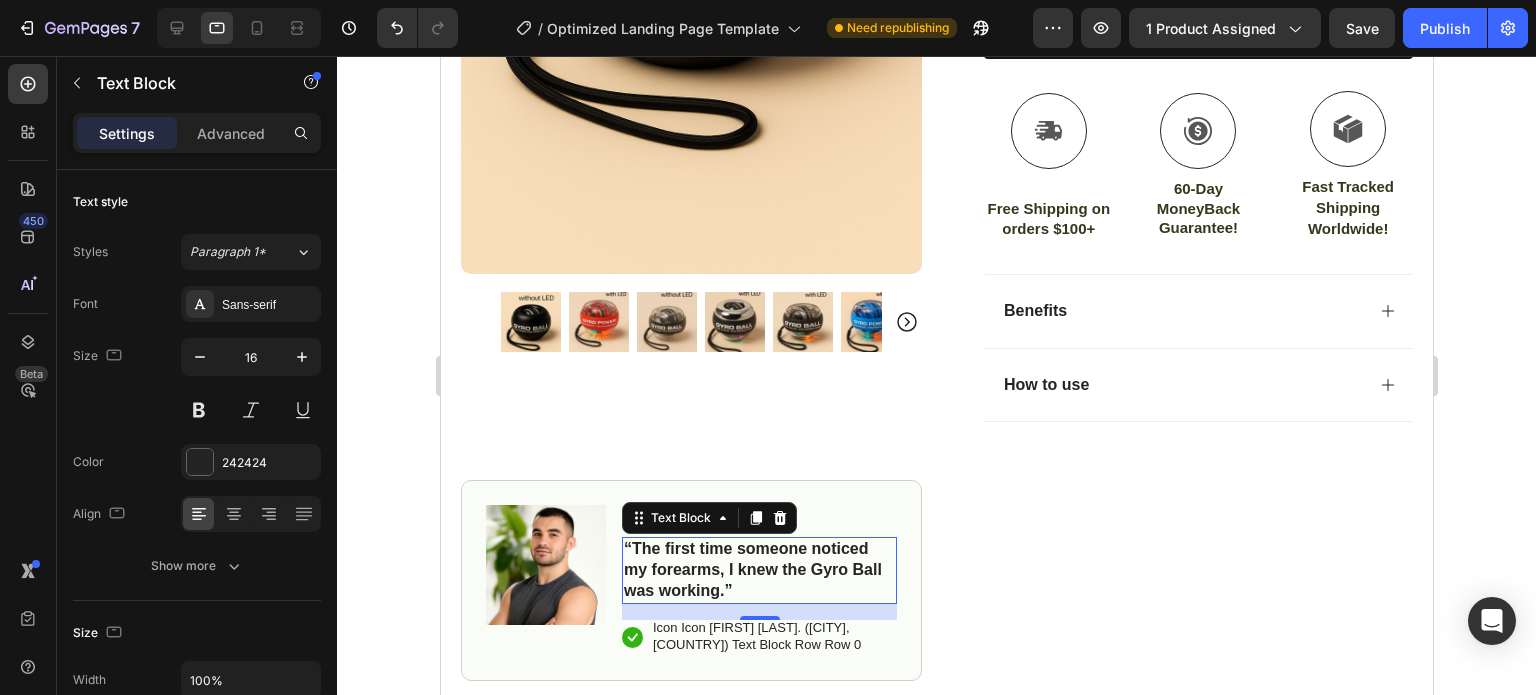 click on "“The first time someone noticed my forearms, I knew the Gyro Ball was working.”" at bounding box center (758, 570) 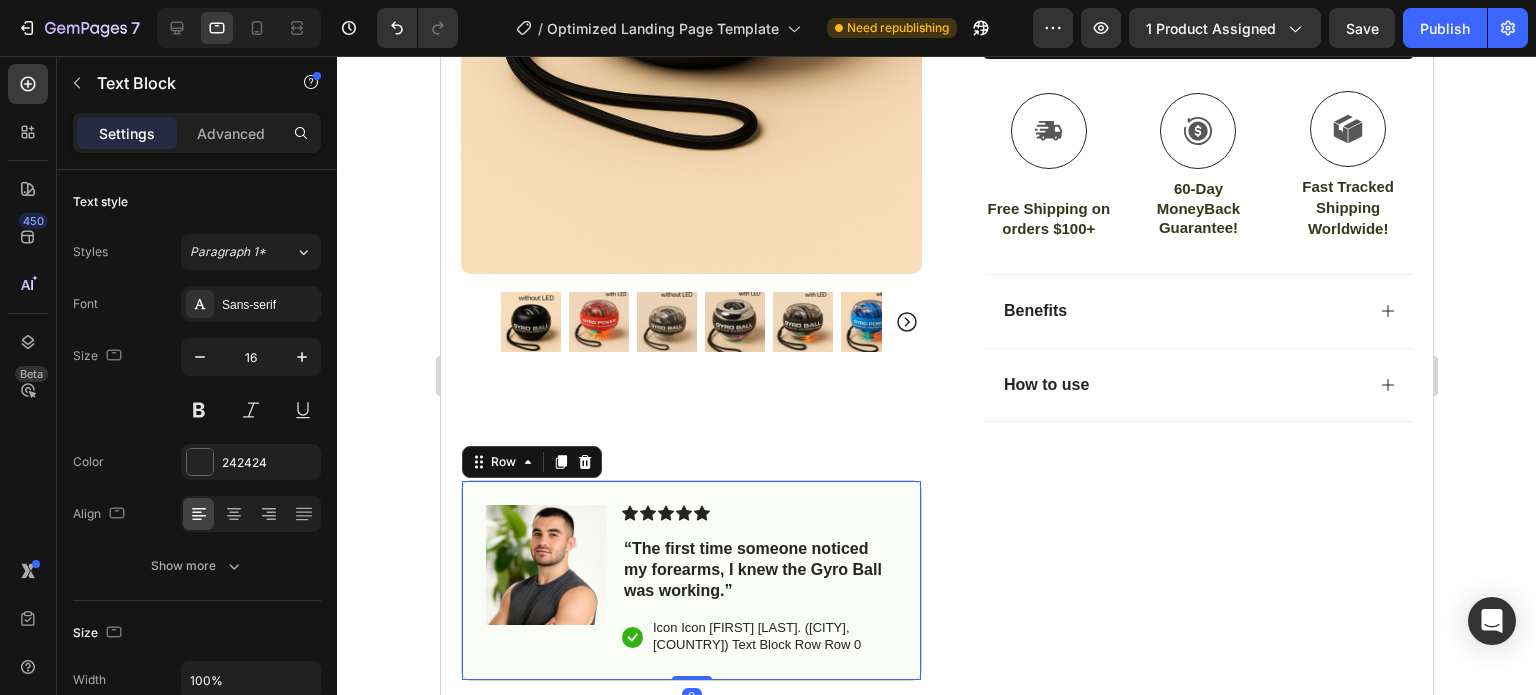 click on "Image Icon Icon Icon Icon Icon Icon List “The first time someone noticed my forearms, I knew the Gyro Ball was working.” Text Block
Icon Jordan N. (Houston, USA) Text Block Row Row   0" at bounding box center [690, 580] 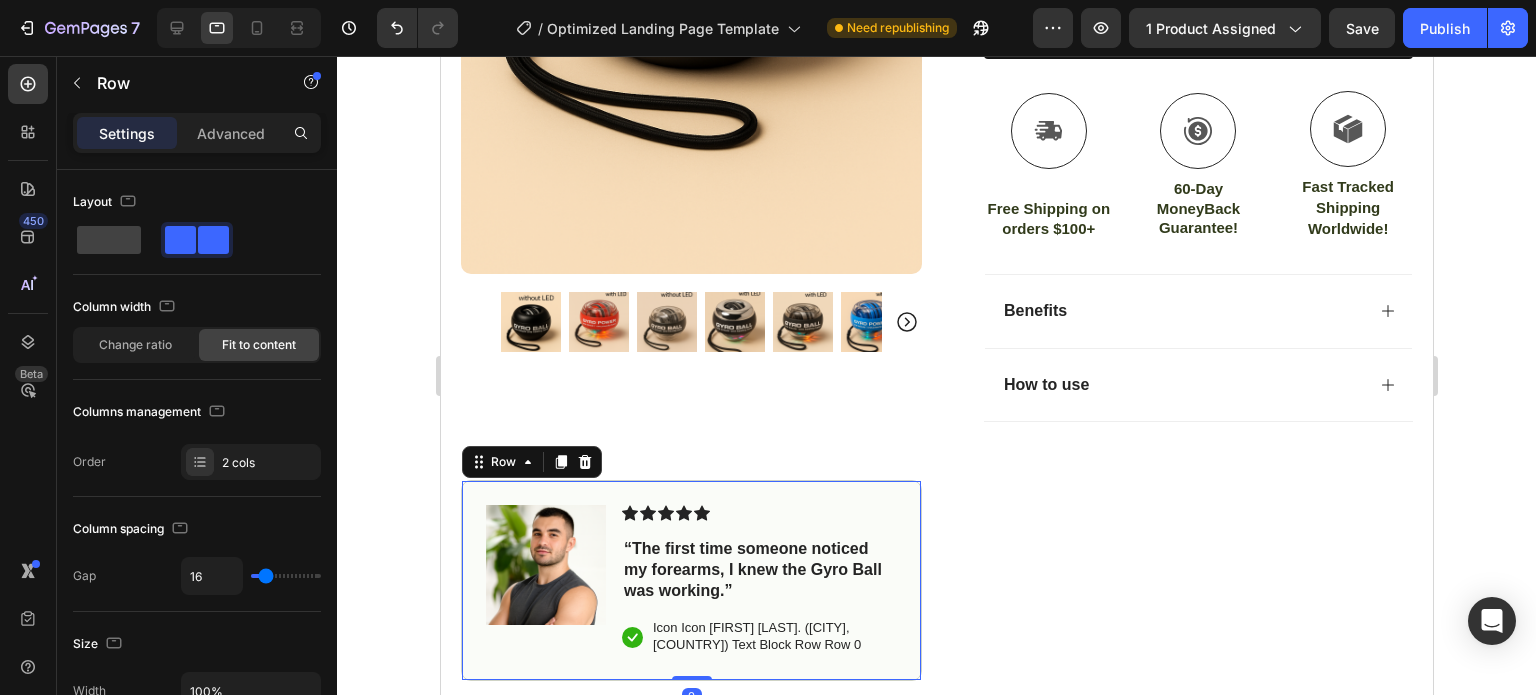 click 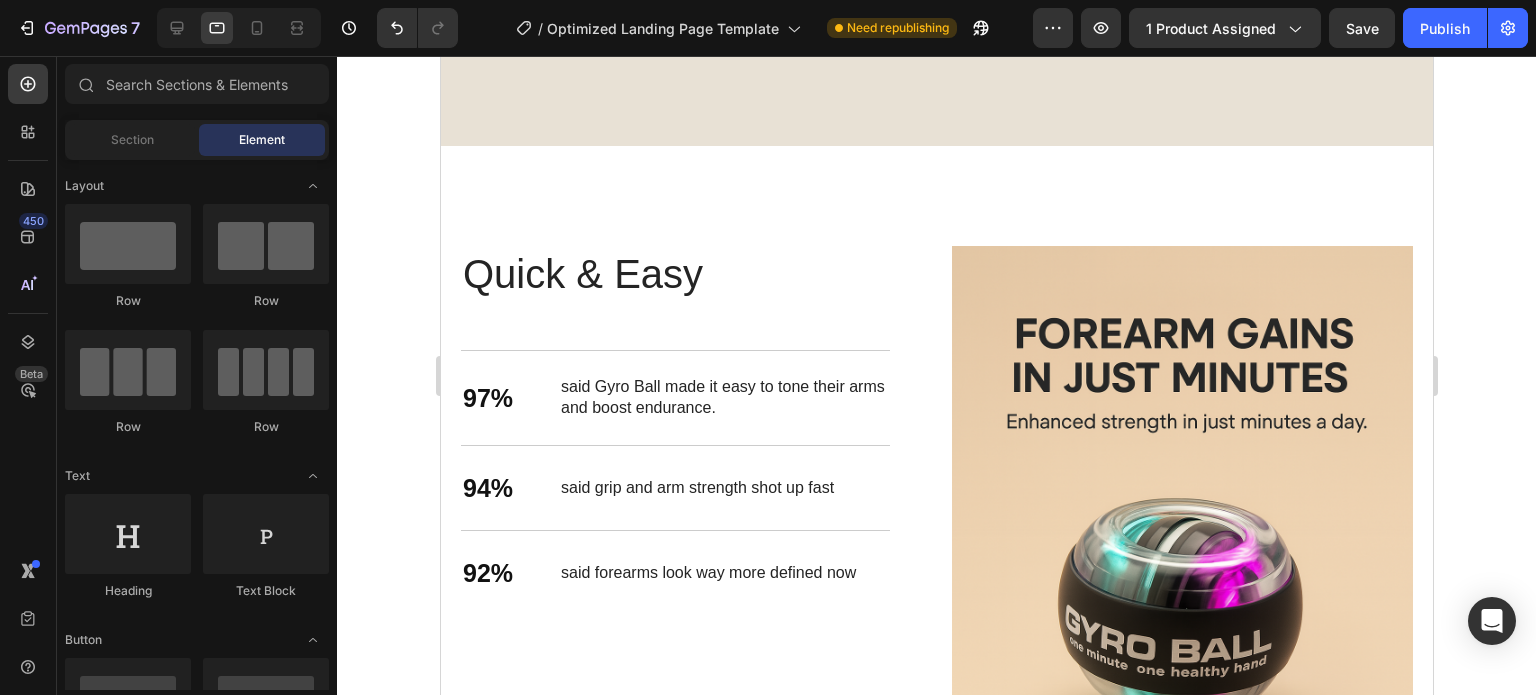 scroll, scrollTop: 1700, scrollLeft: 0, axis: vertical 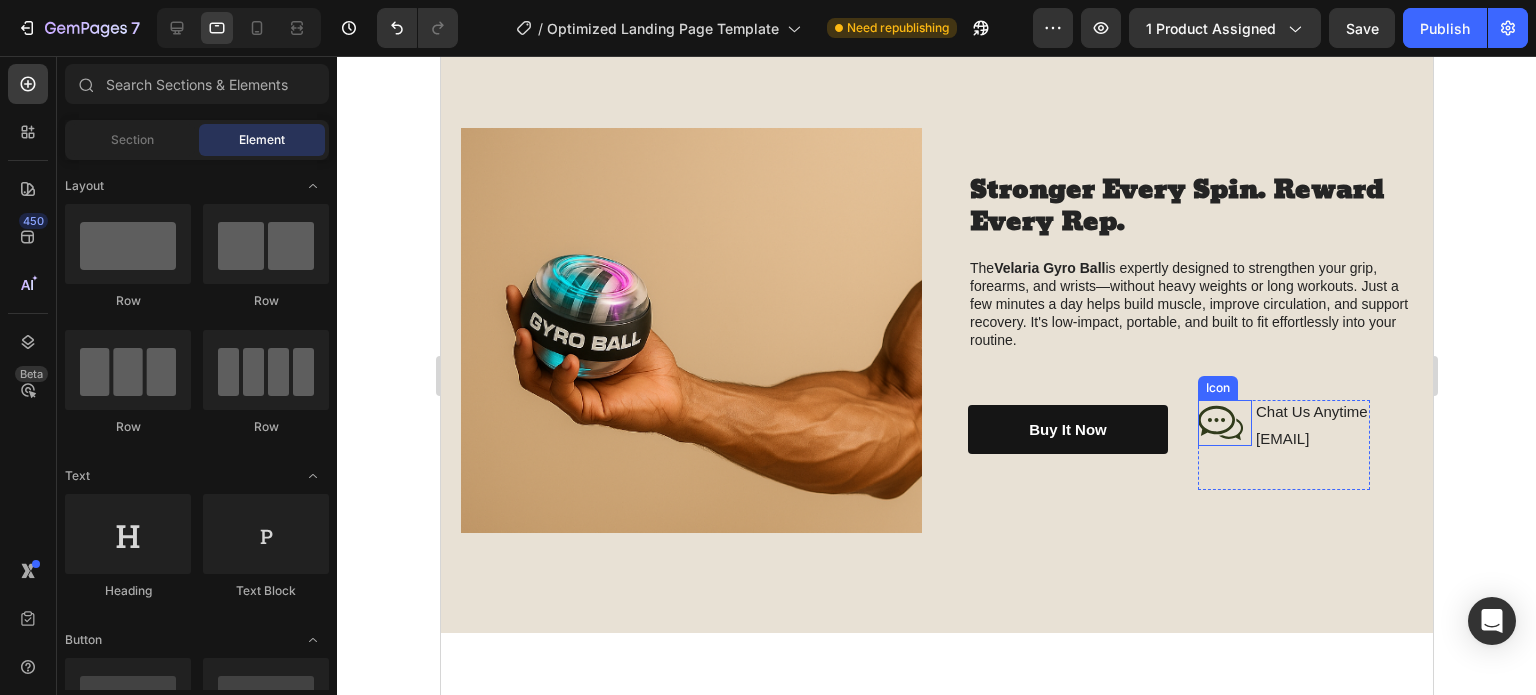 click 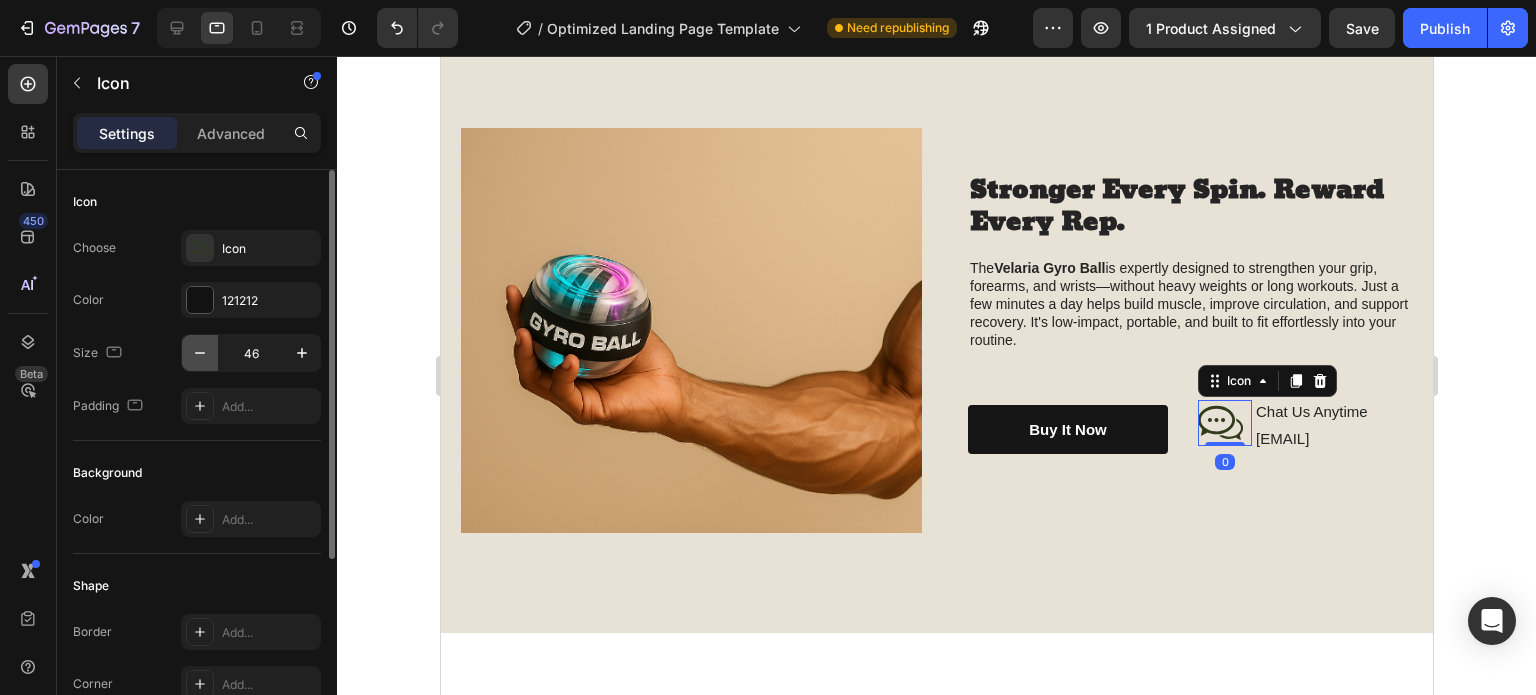 click 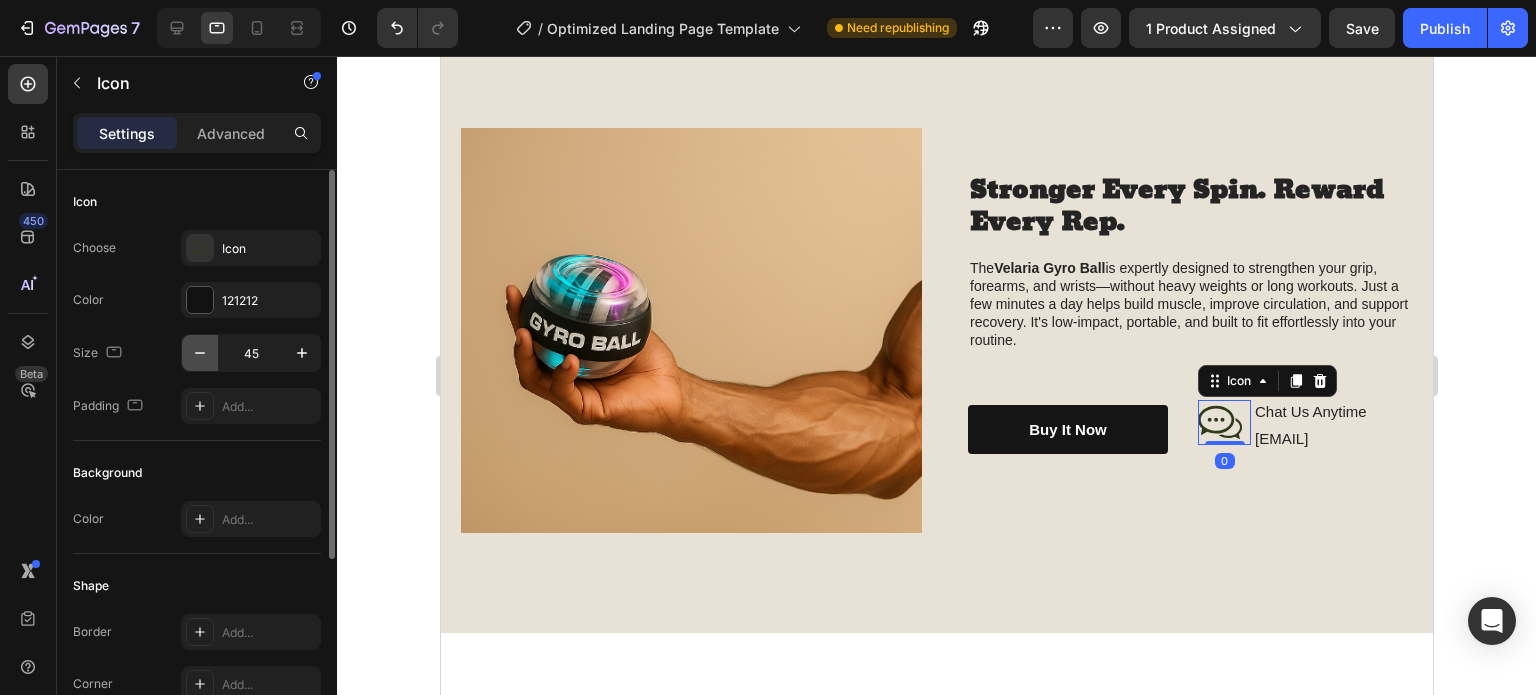 click 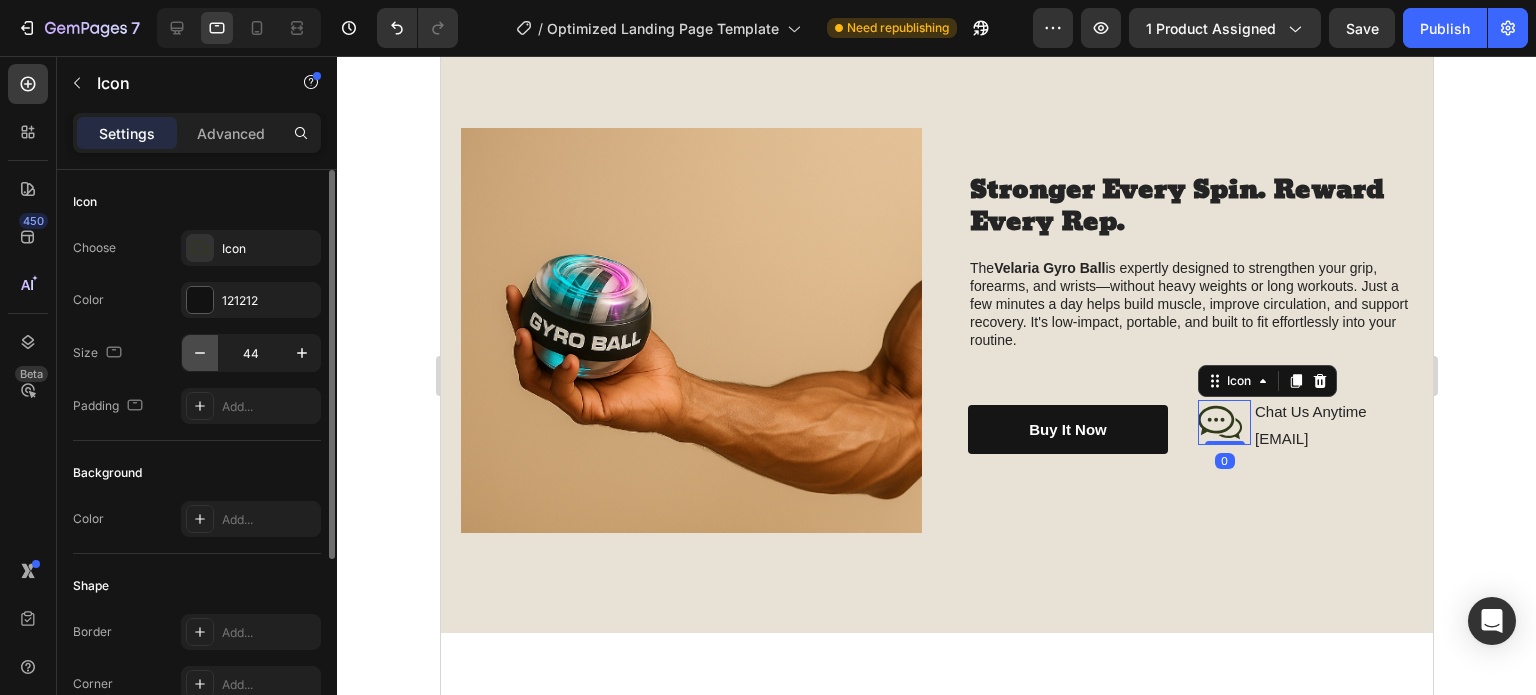 click 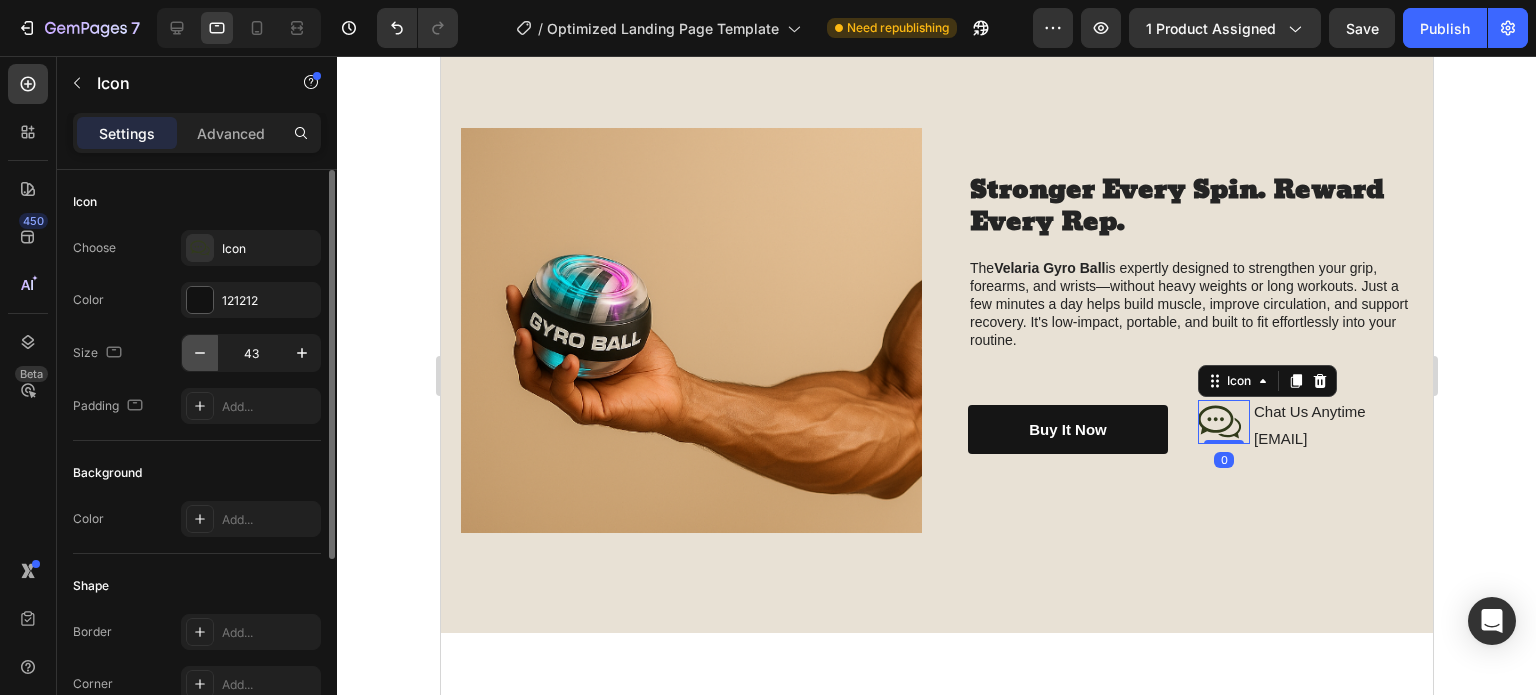 click 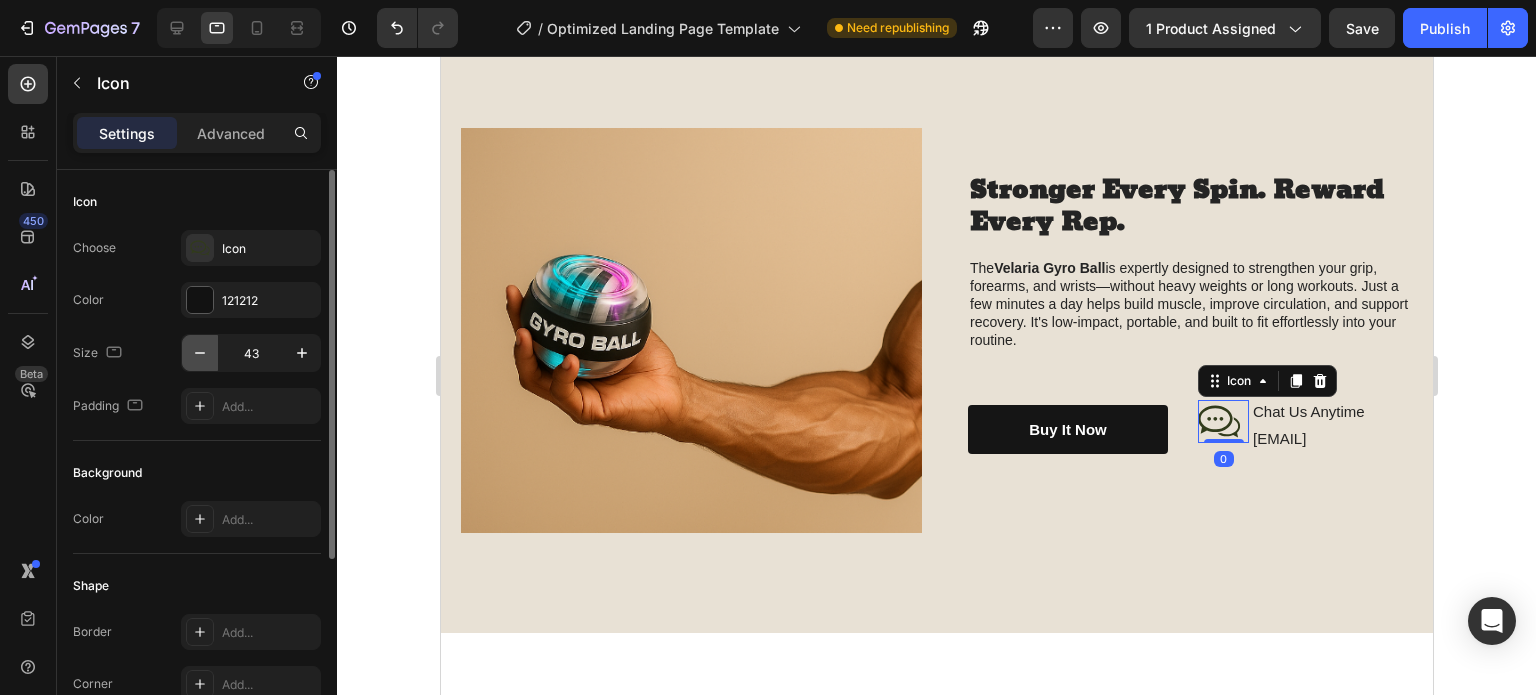 click 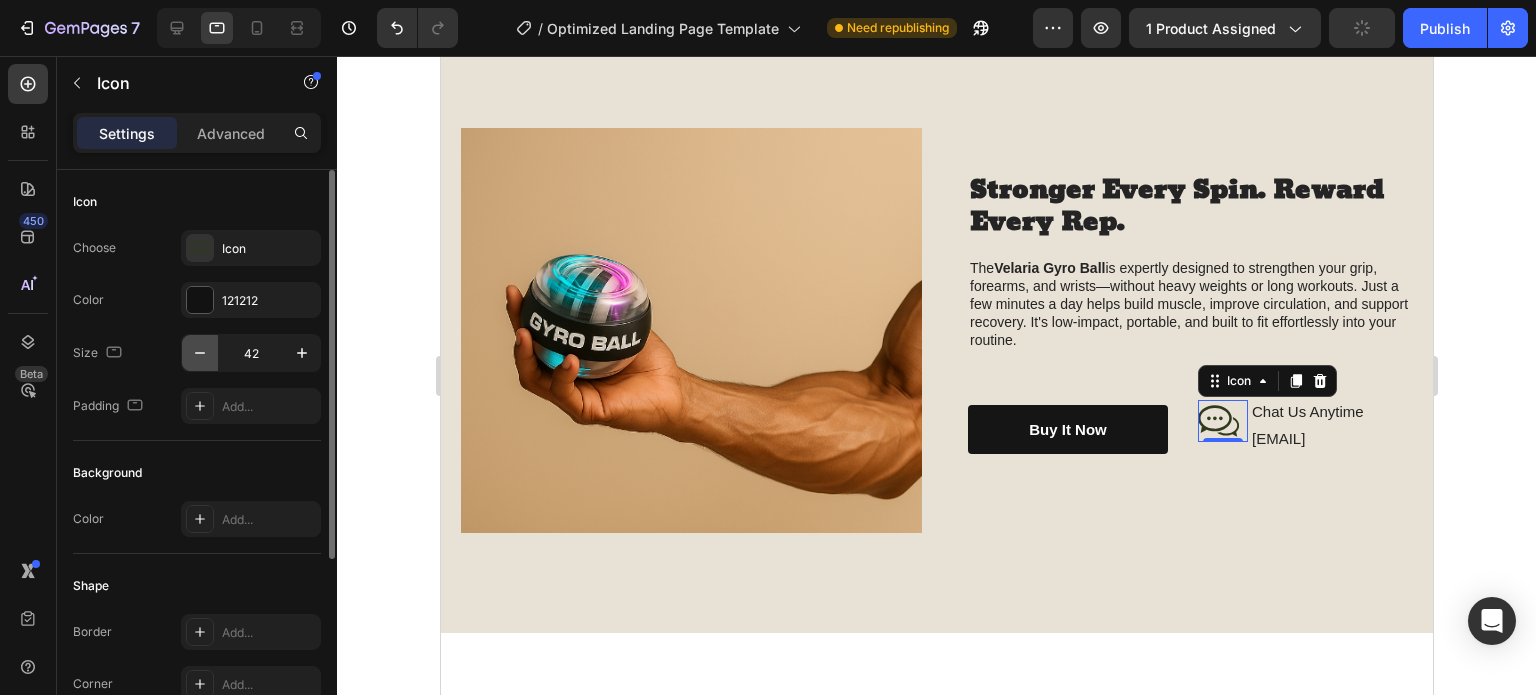 click 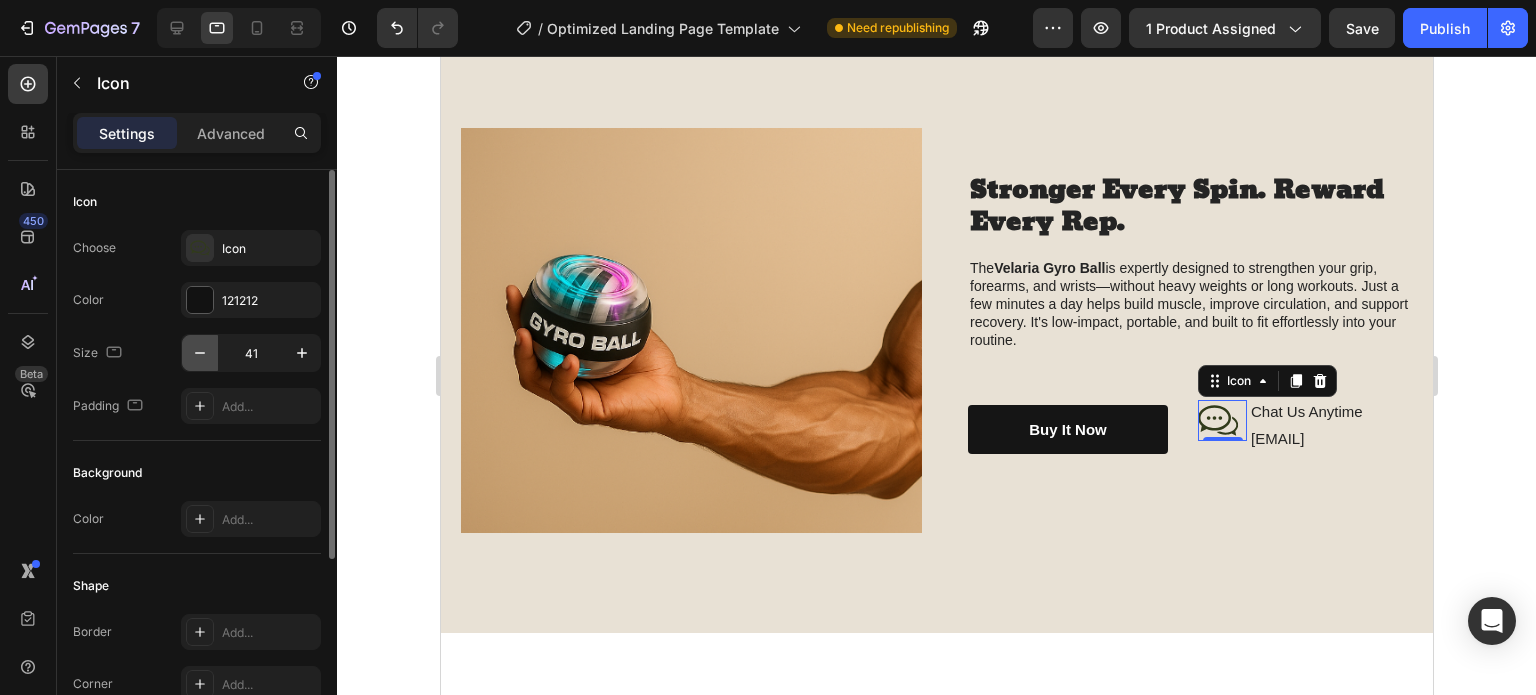 click 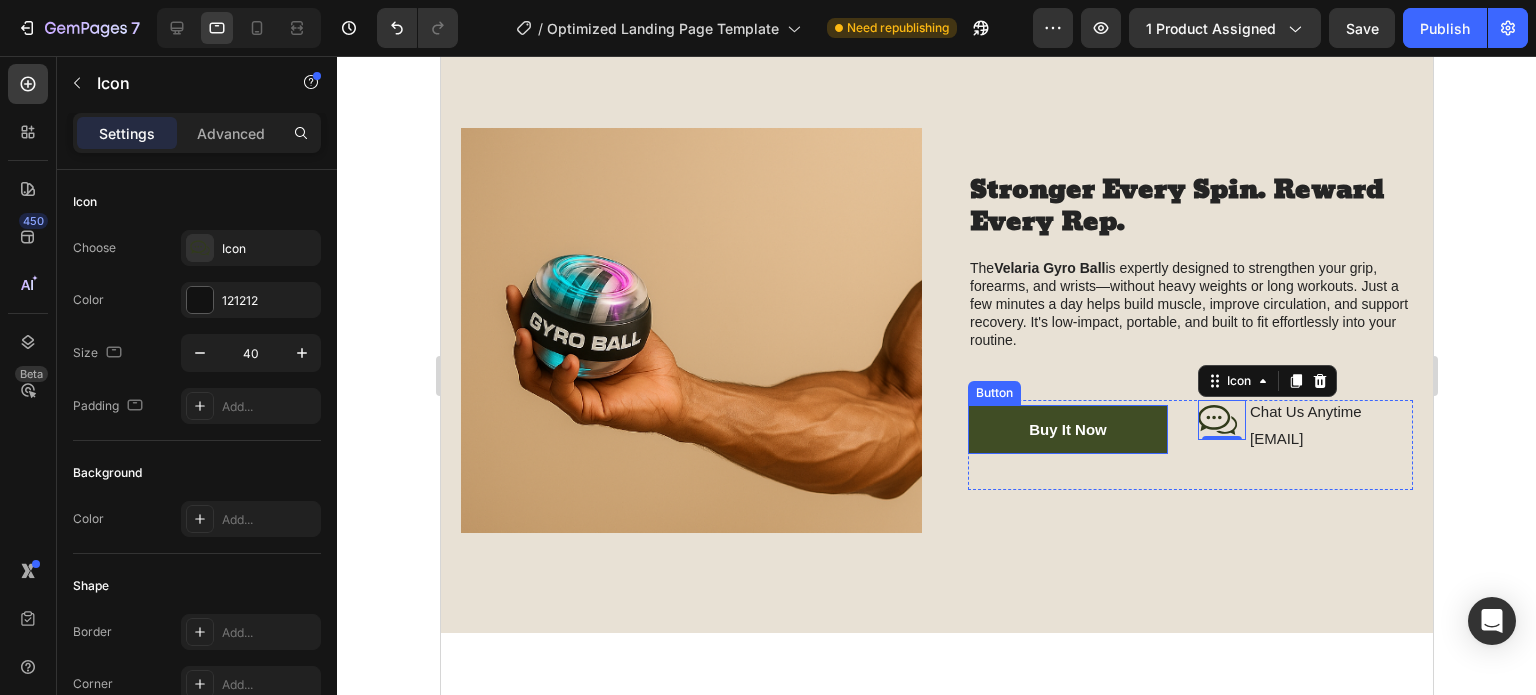 click on "Buy It Now" at bounding box center (1067, 429) 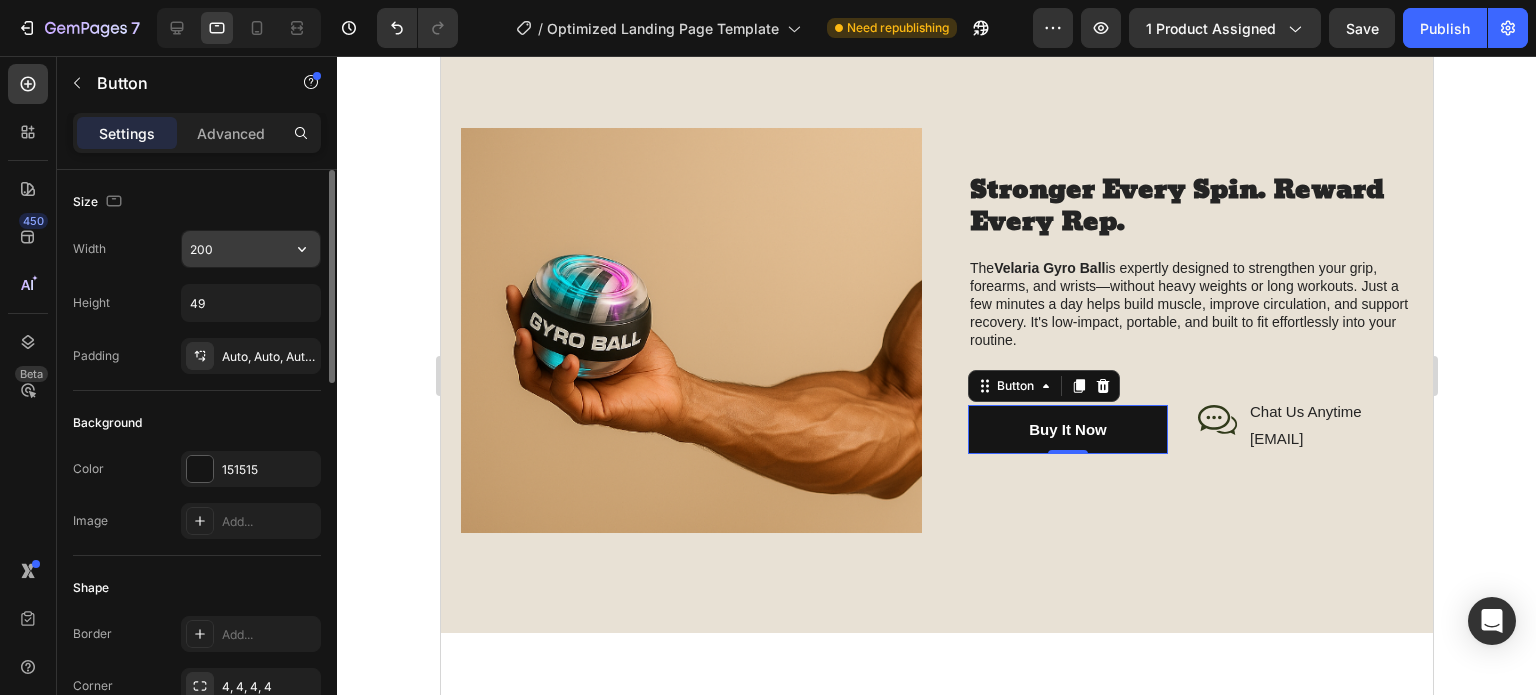 click 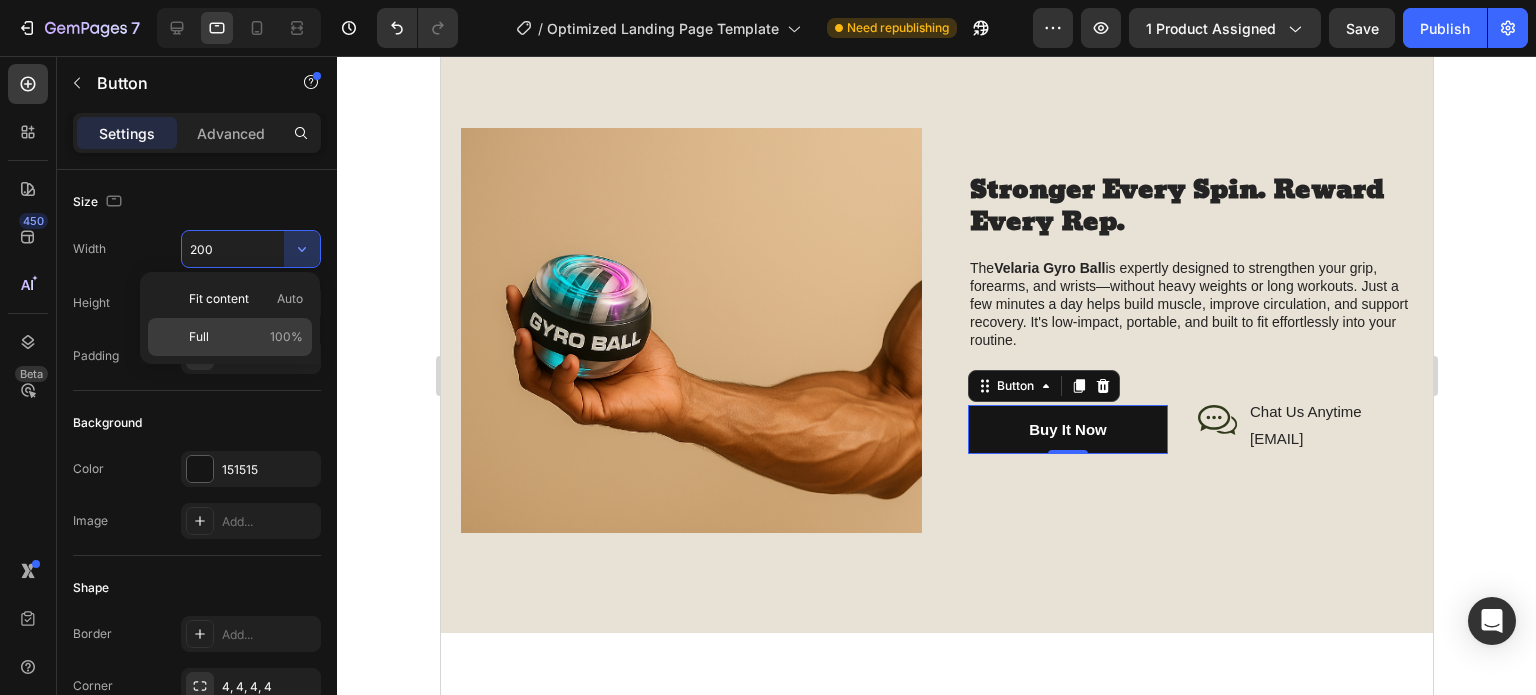 click on "Full 100%" 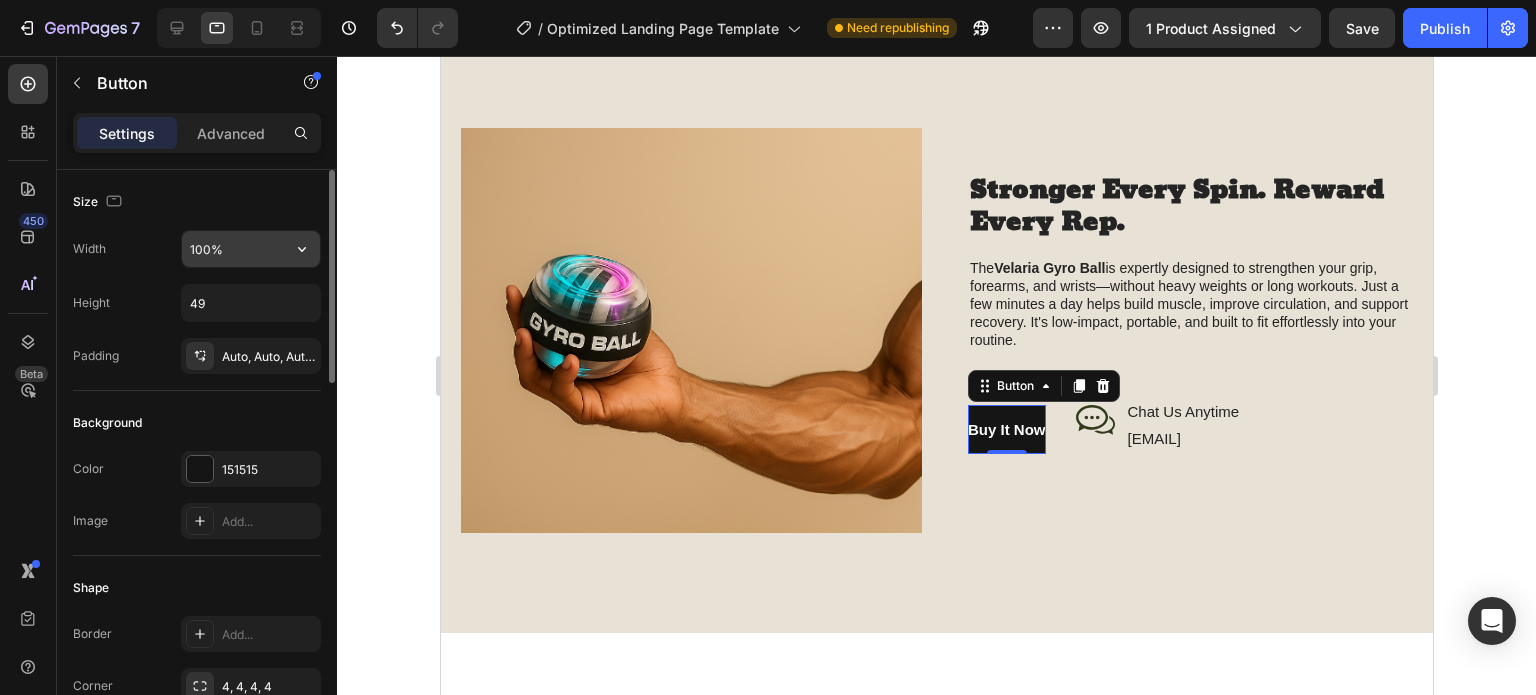 click 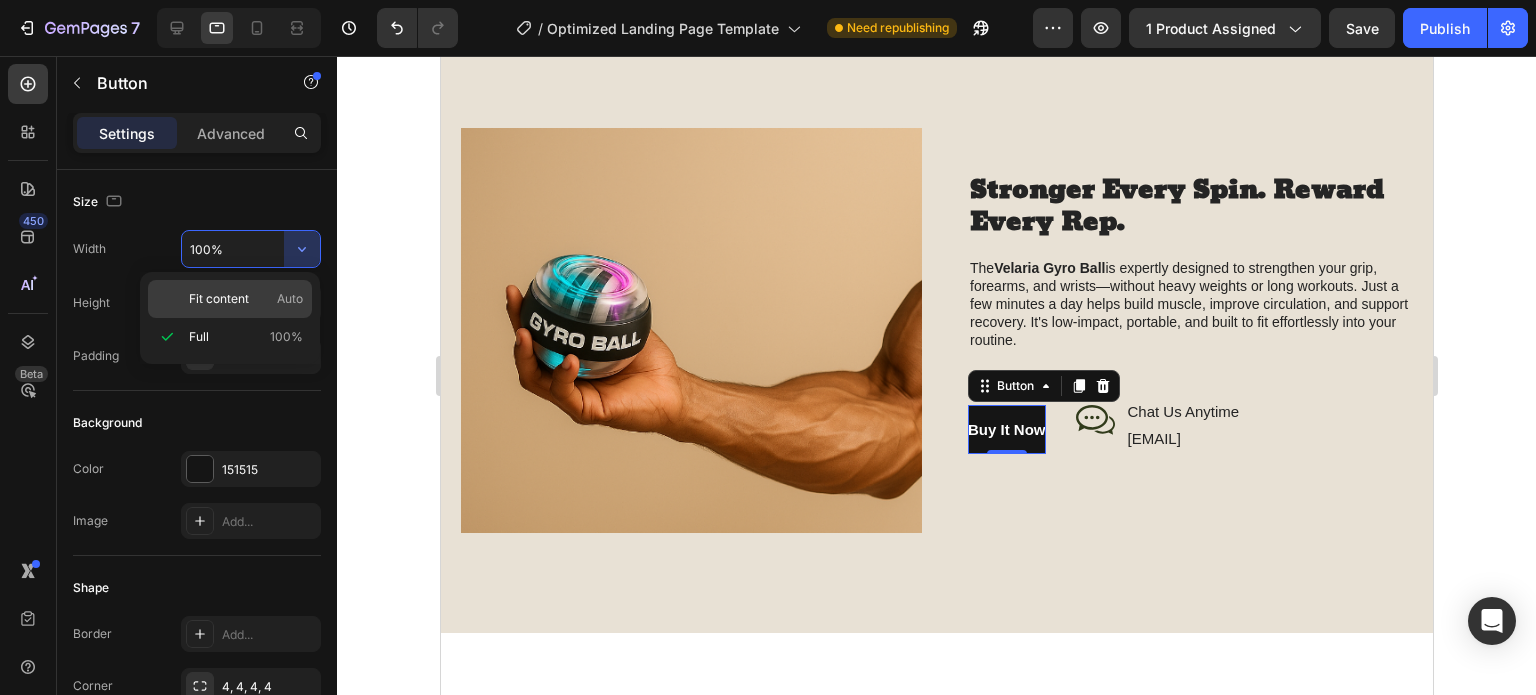 click on "Auto" at bounding box center [290, 299] 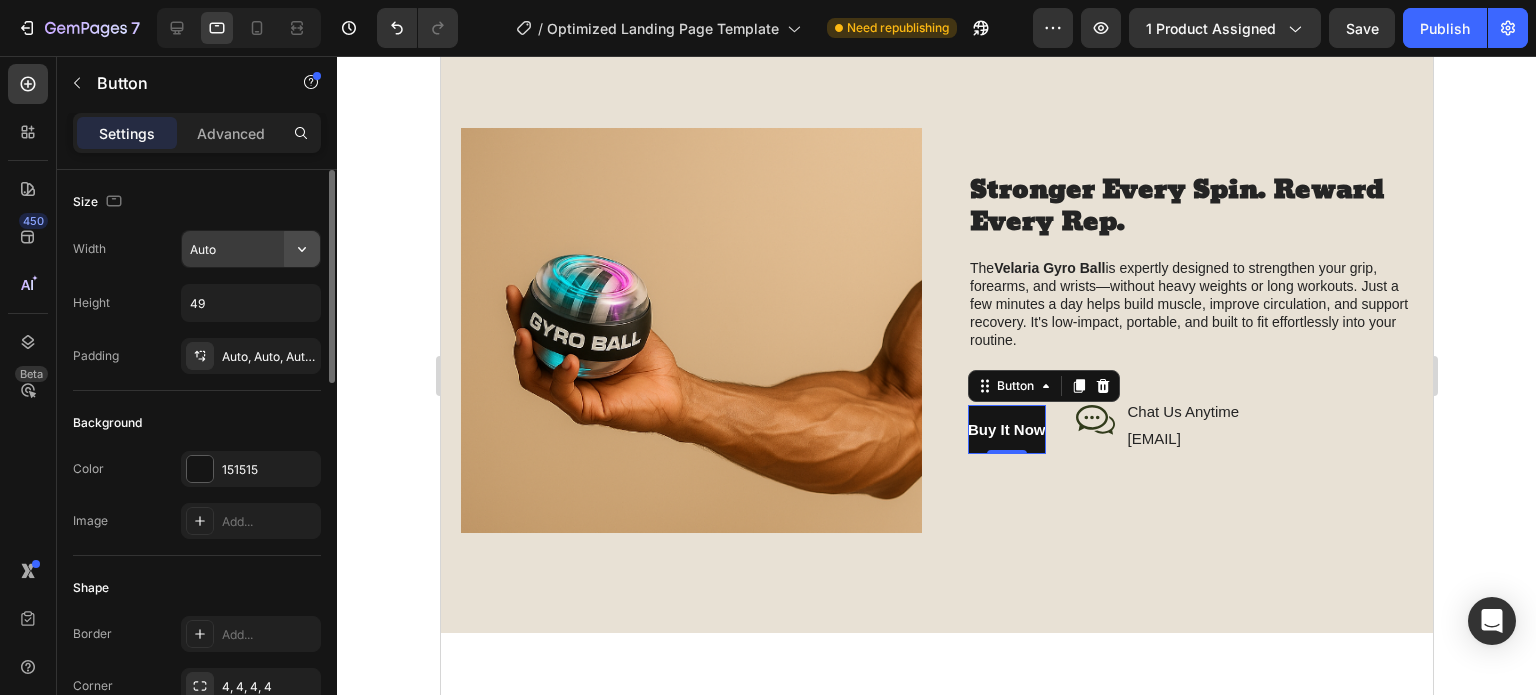 drag, startPoint x: 288, startPoint y: 249, endPoint x: 289, endPoint y: 266, distance: 17.029387 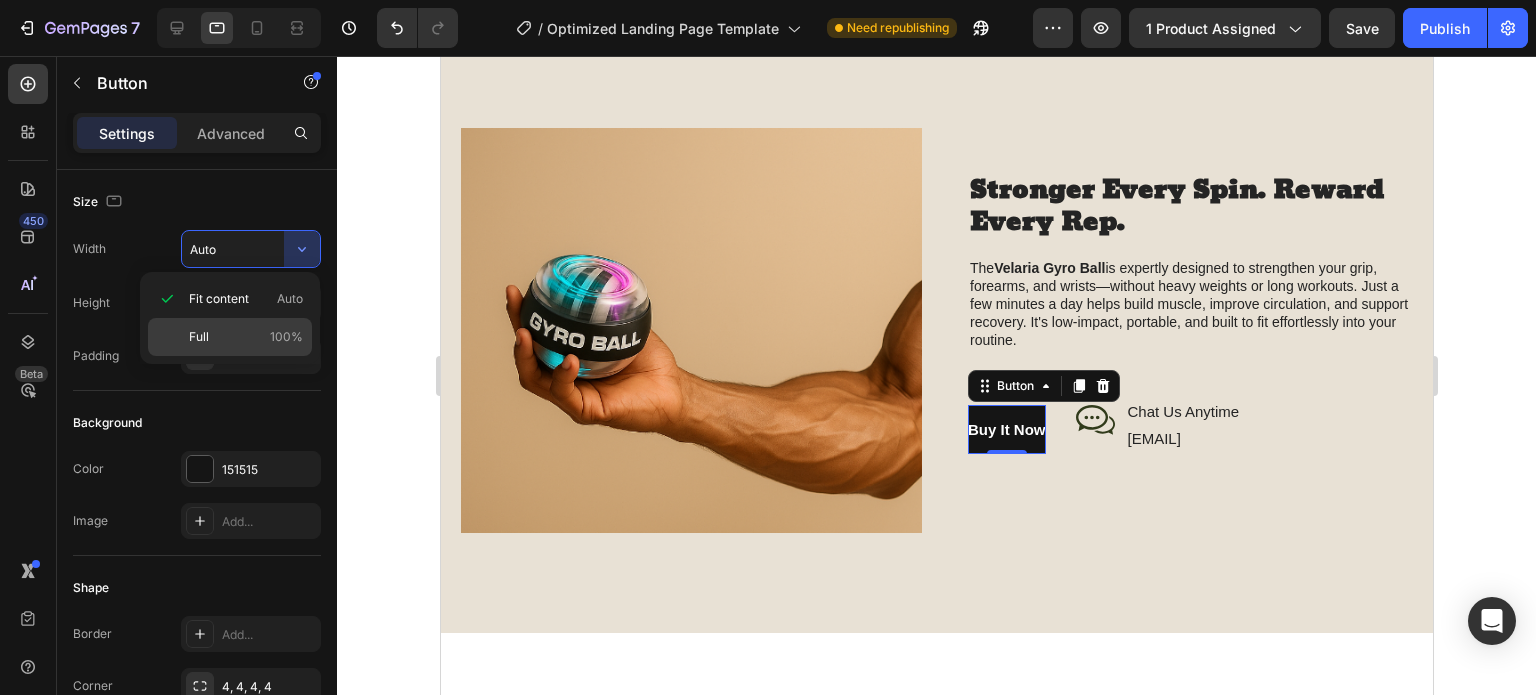 click on "Full 100%" 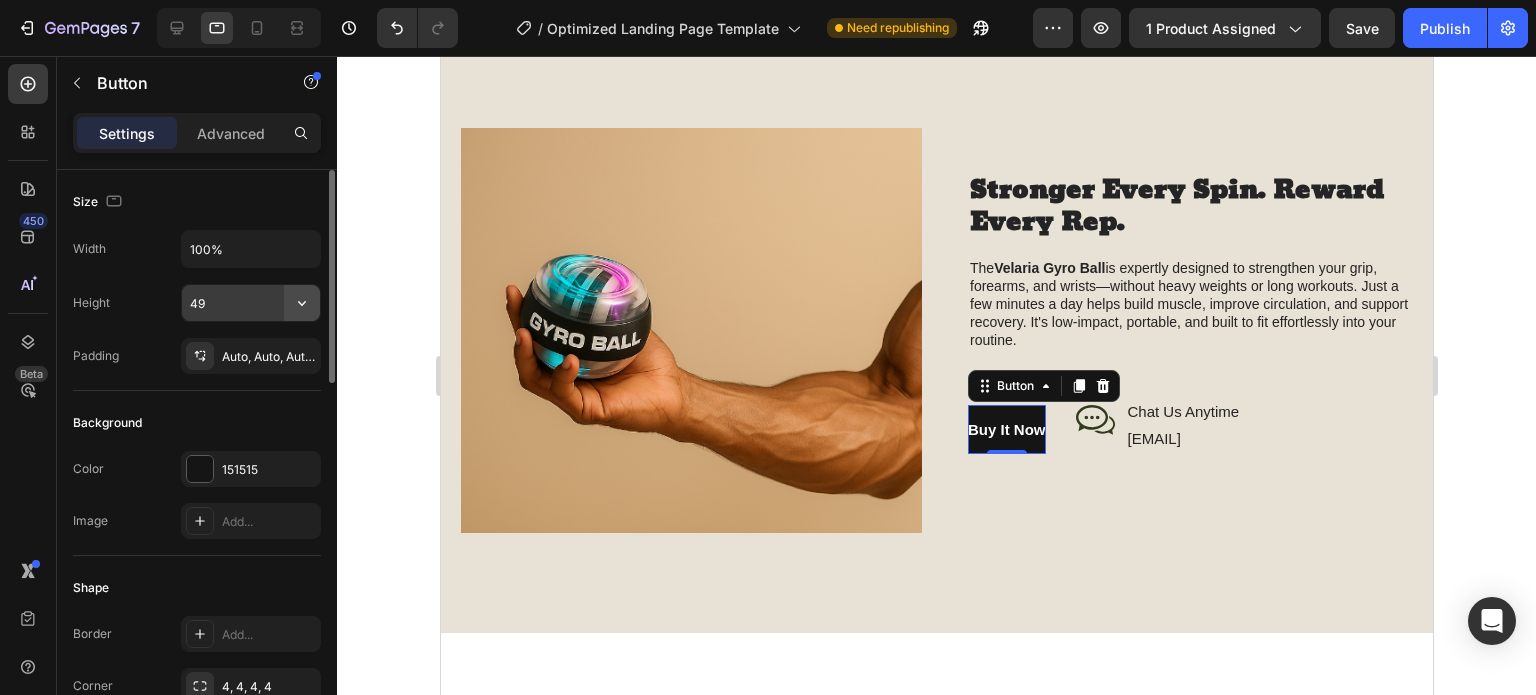 click 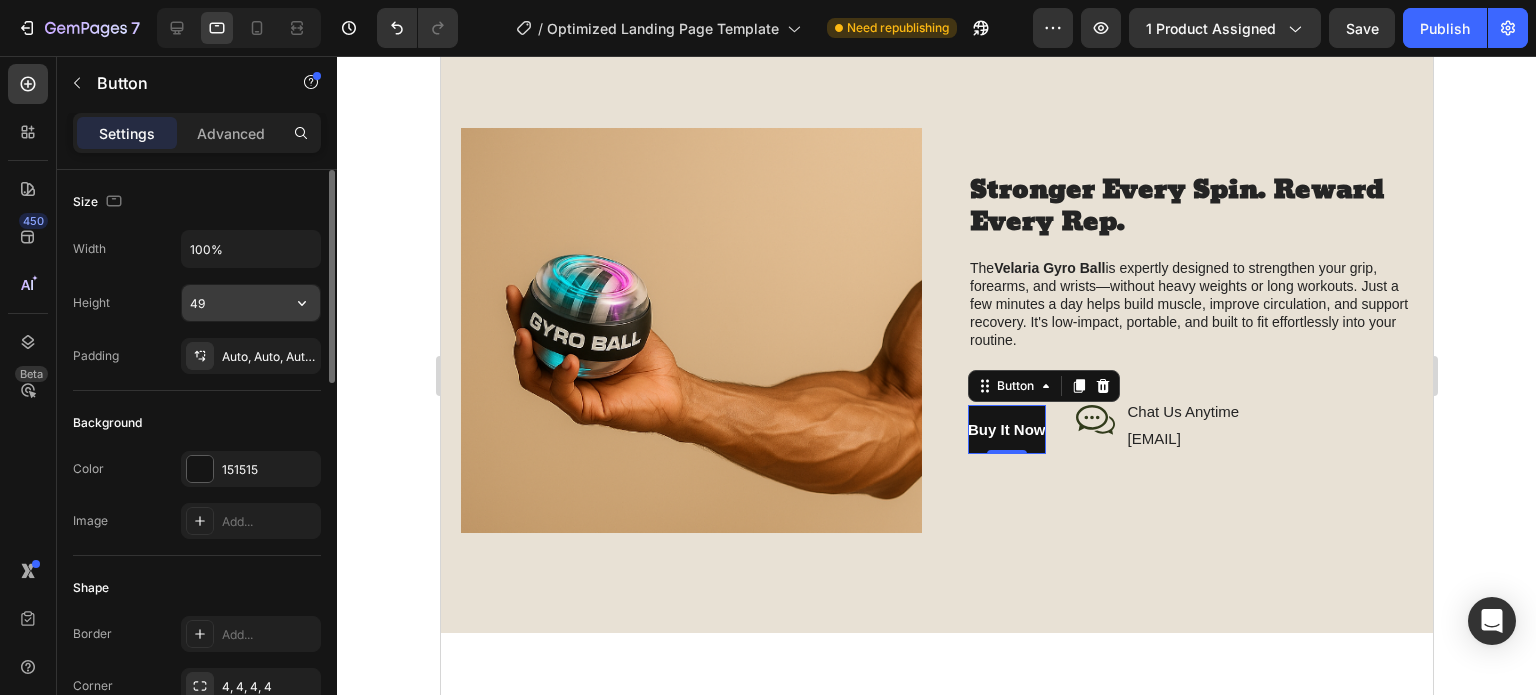 click 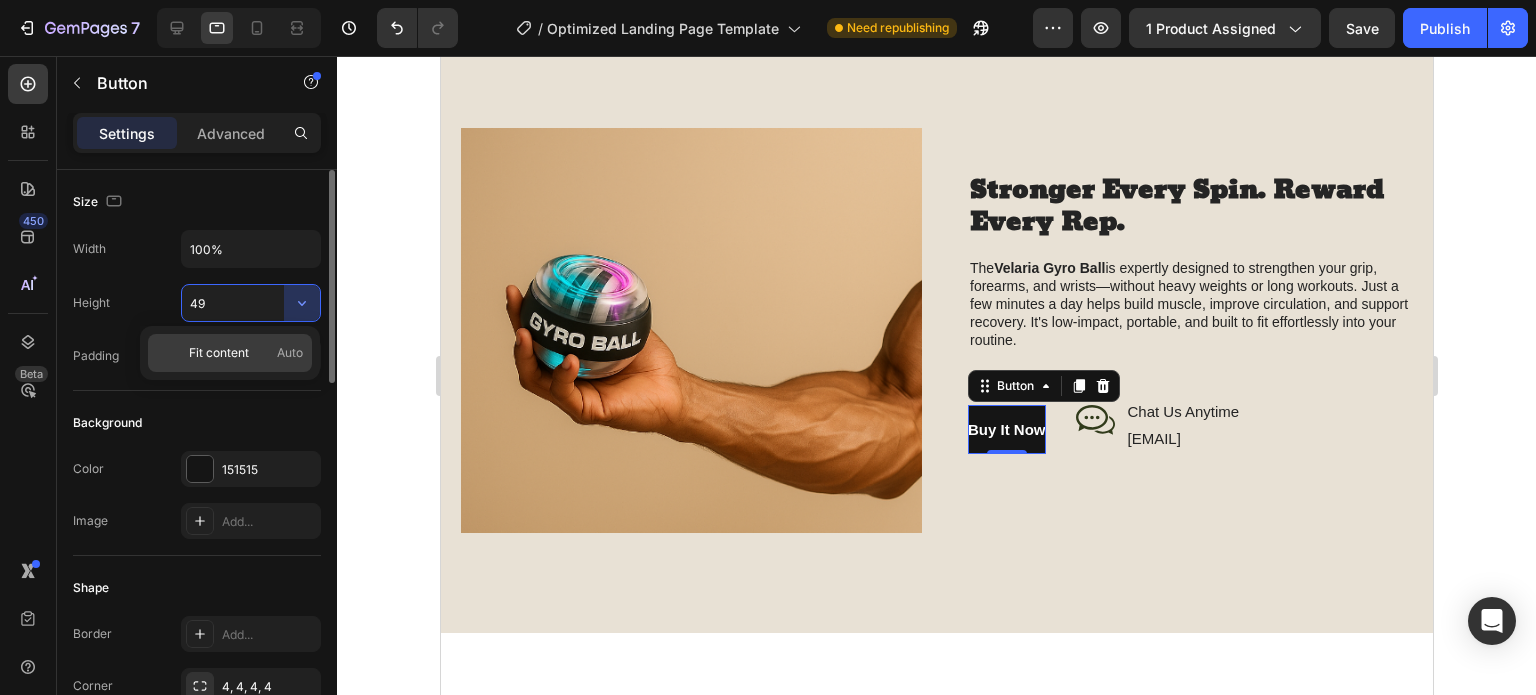 click on "Fit content Auto" at bounding box center [246, 353] 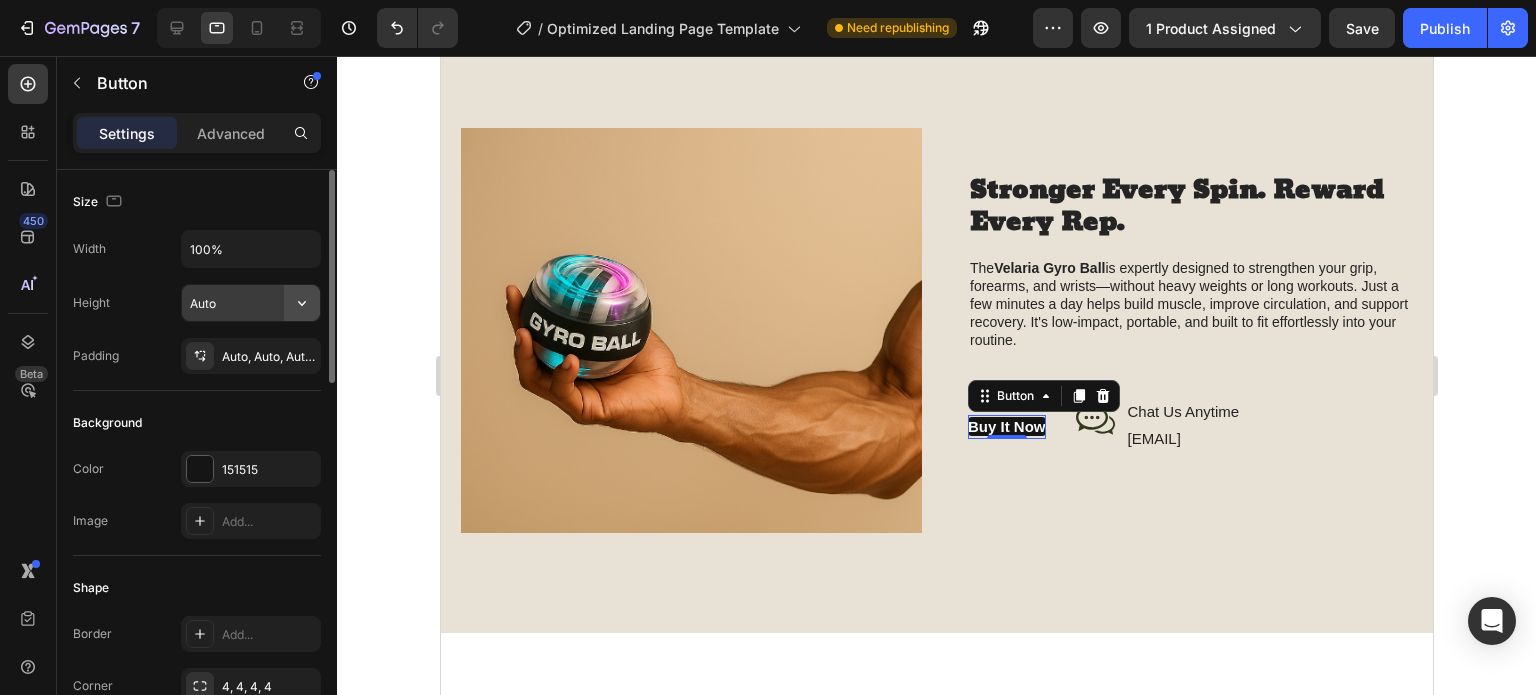 click 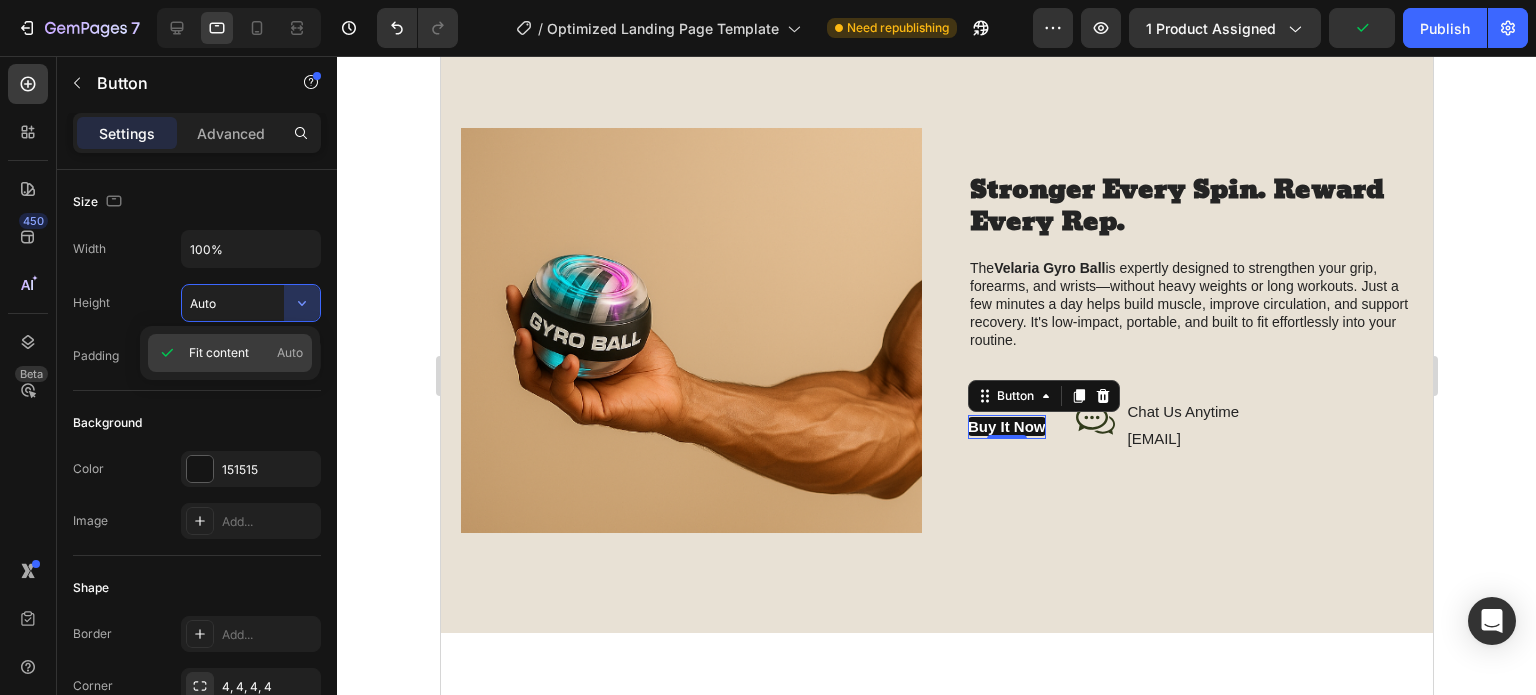 click on "Fit content Auto" at bounding box center [246, 353] 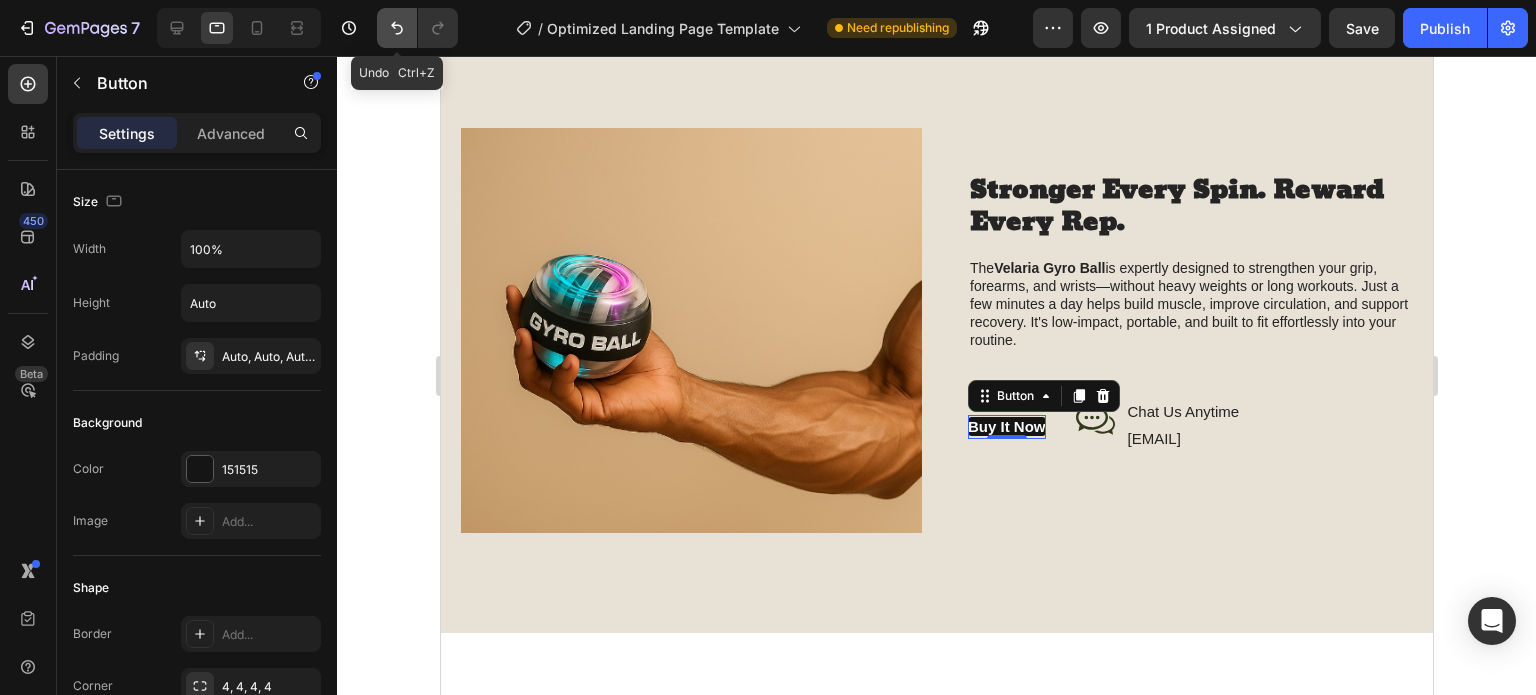 click 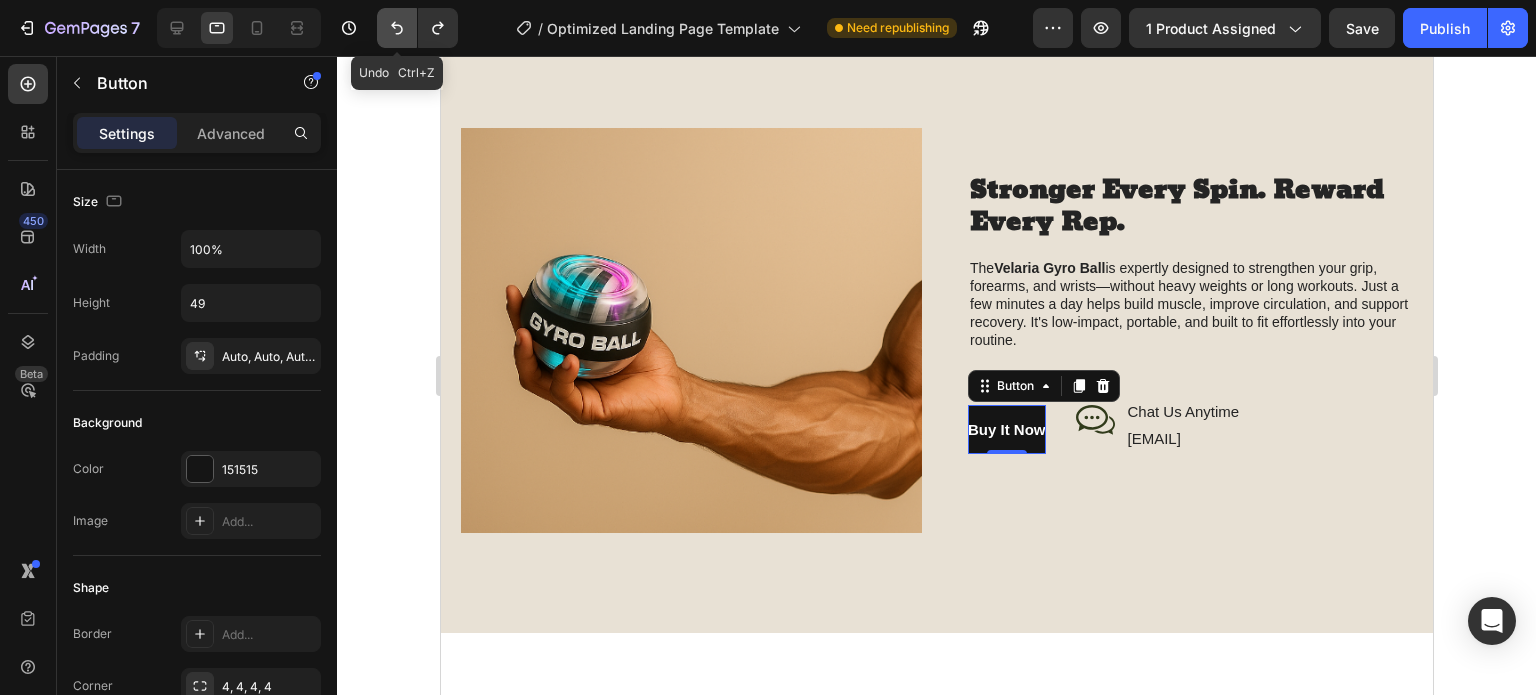 click 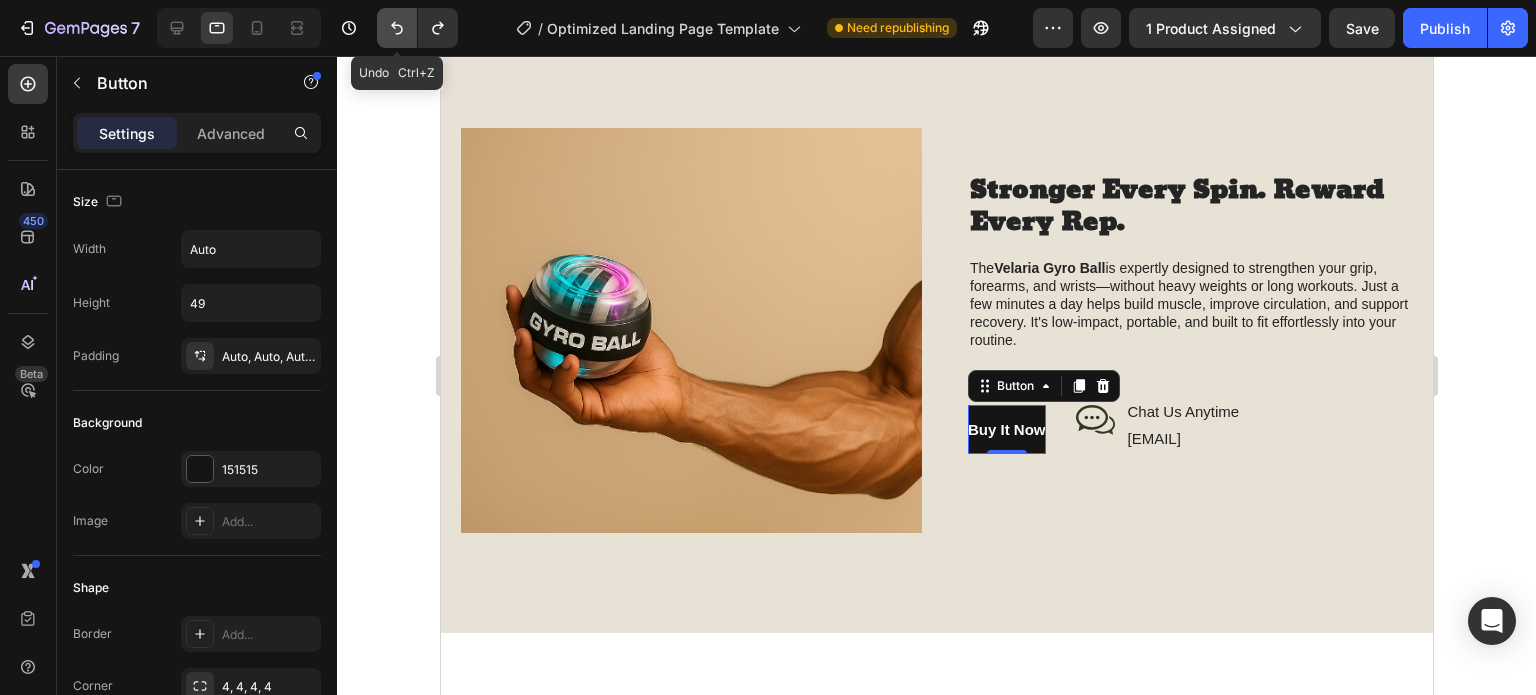 click 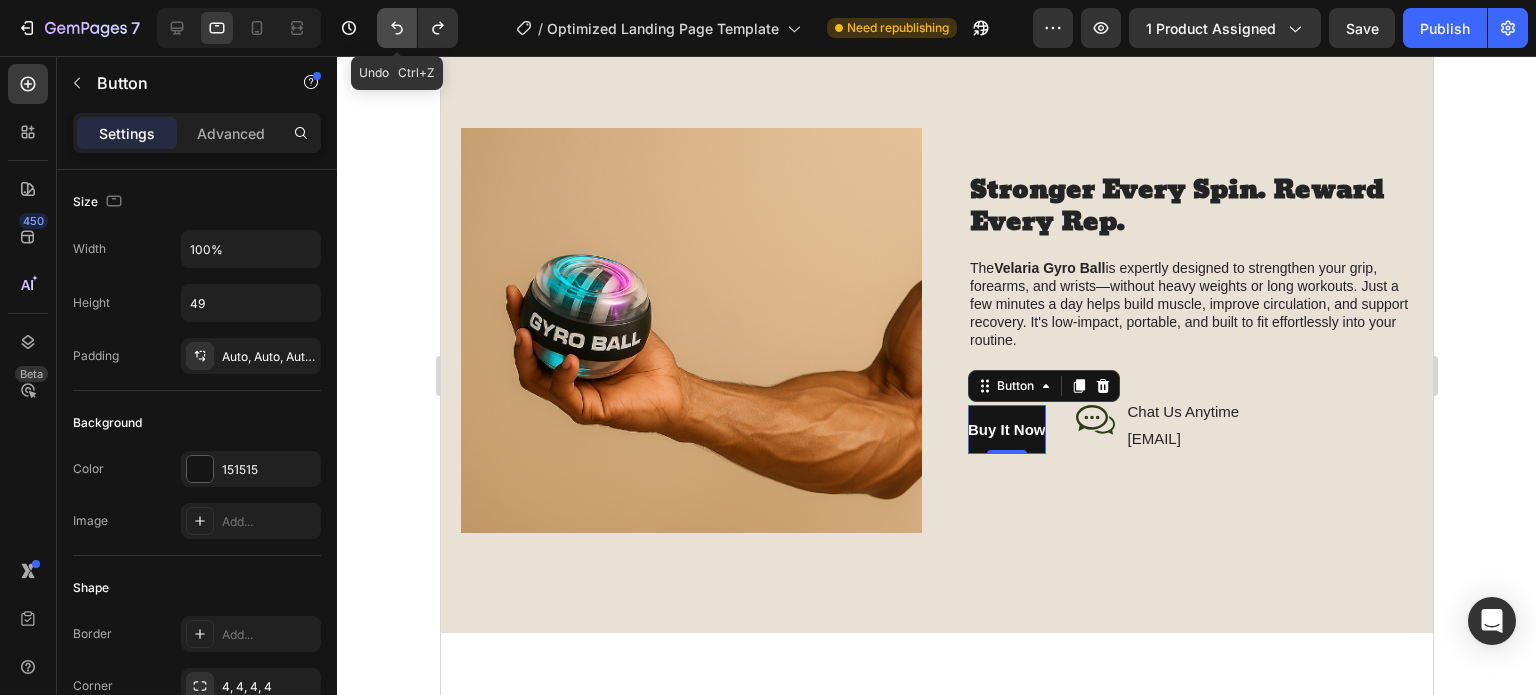 click 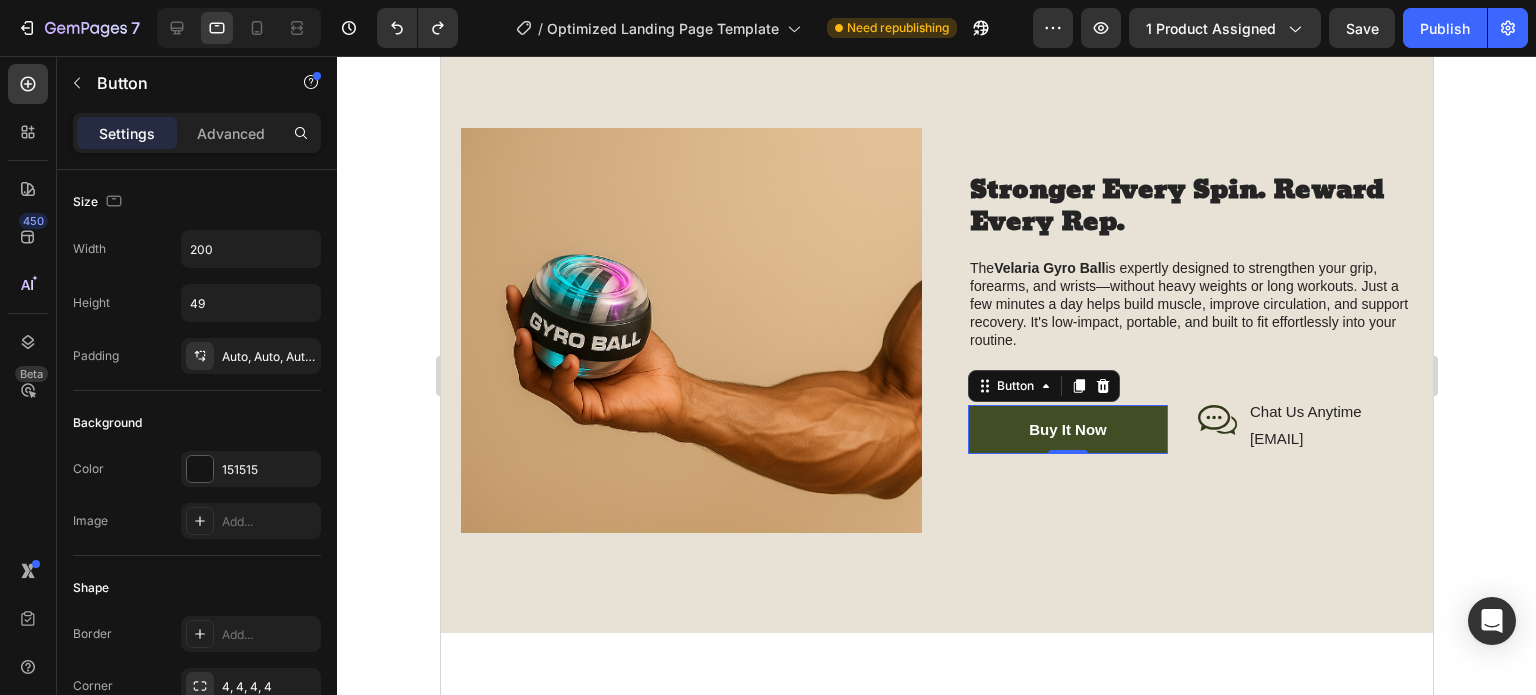 click on "Buy It Now" at bounding box center [1067, 429] 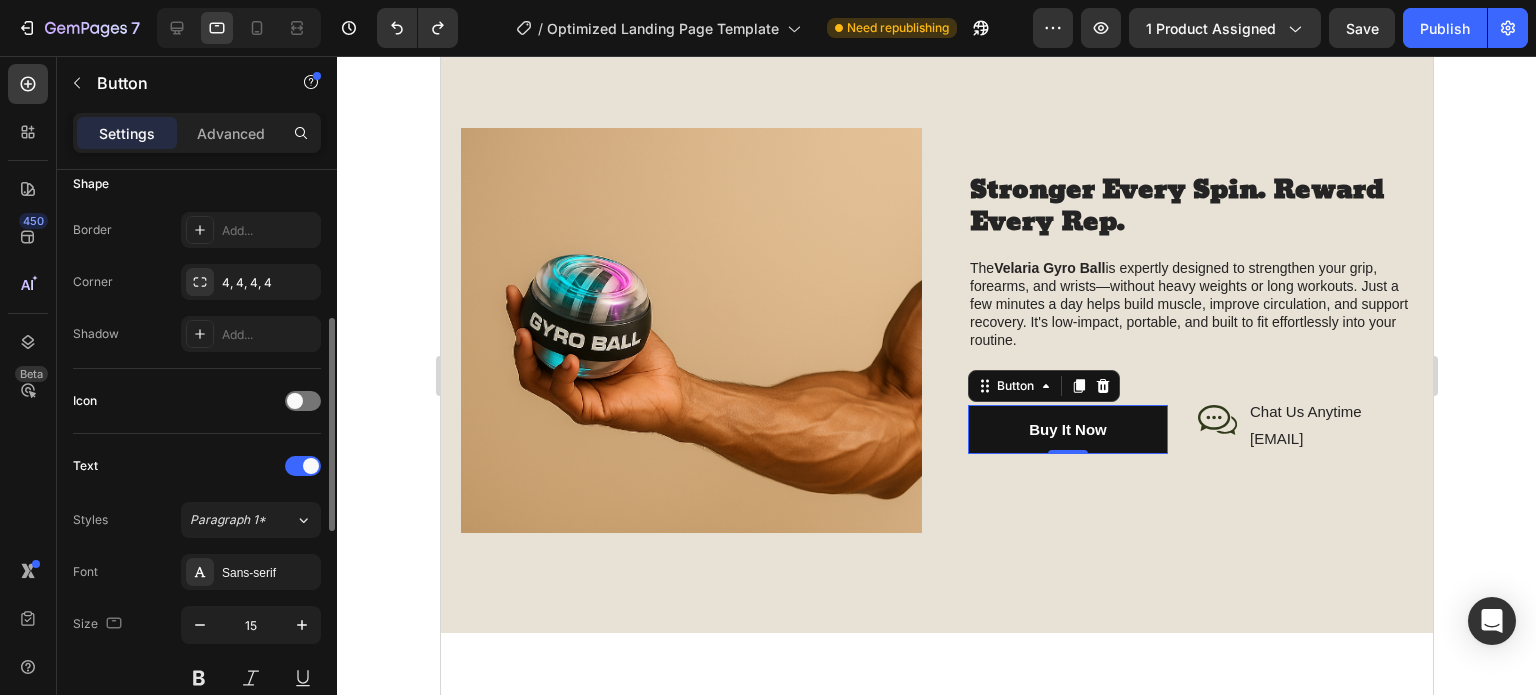 scroll, scrollTop: 0, scrollLeft: 0, axis: both 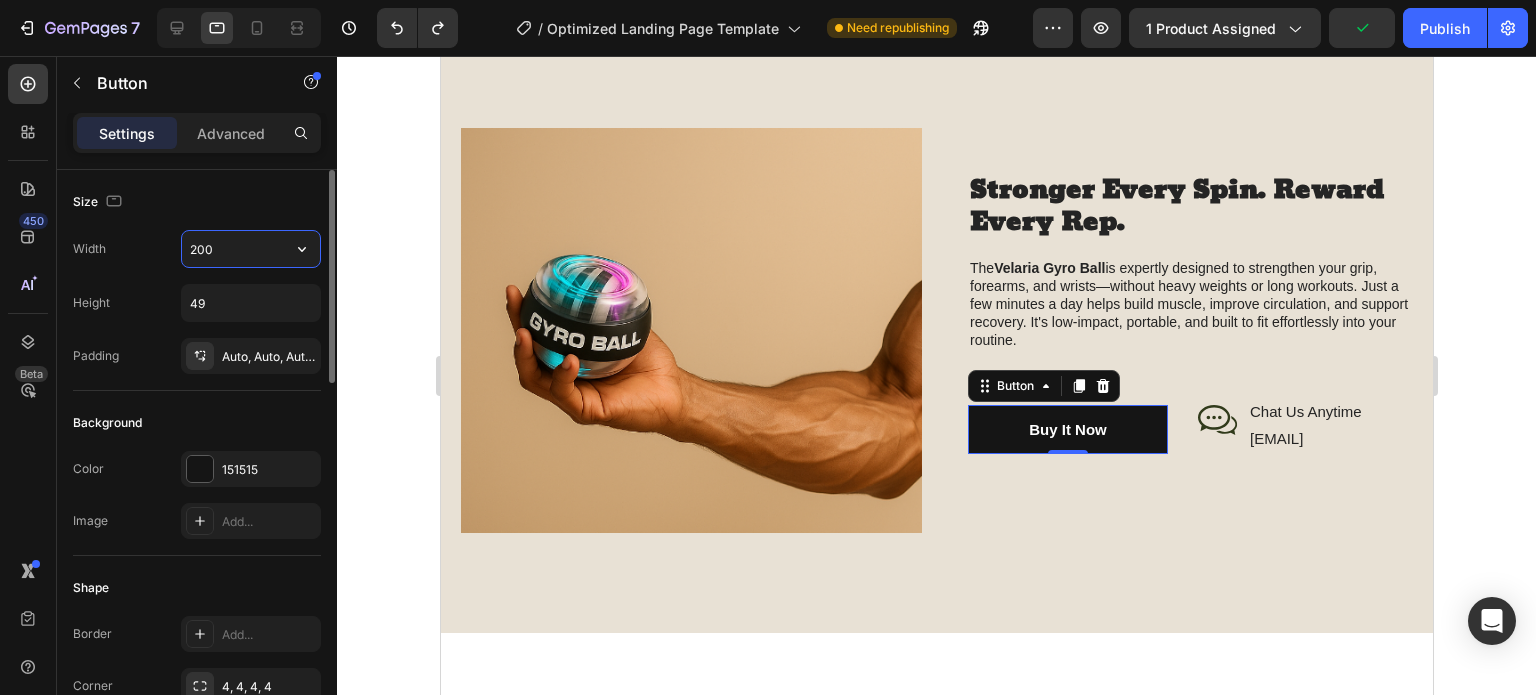 click on "200" at bounding box center [251, 249] 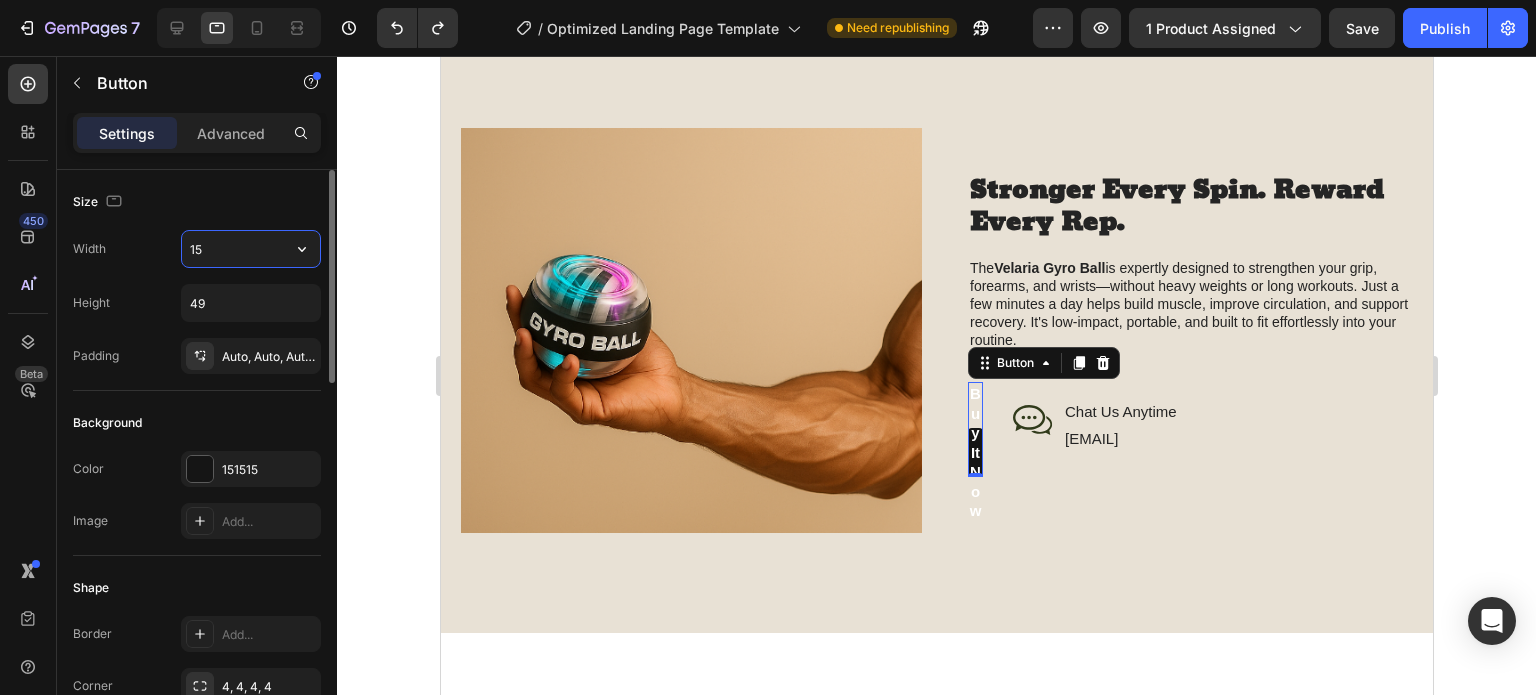 type on "150" 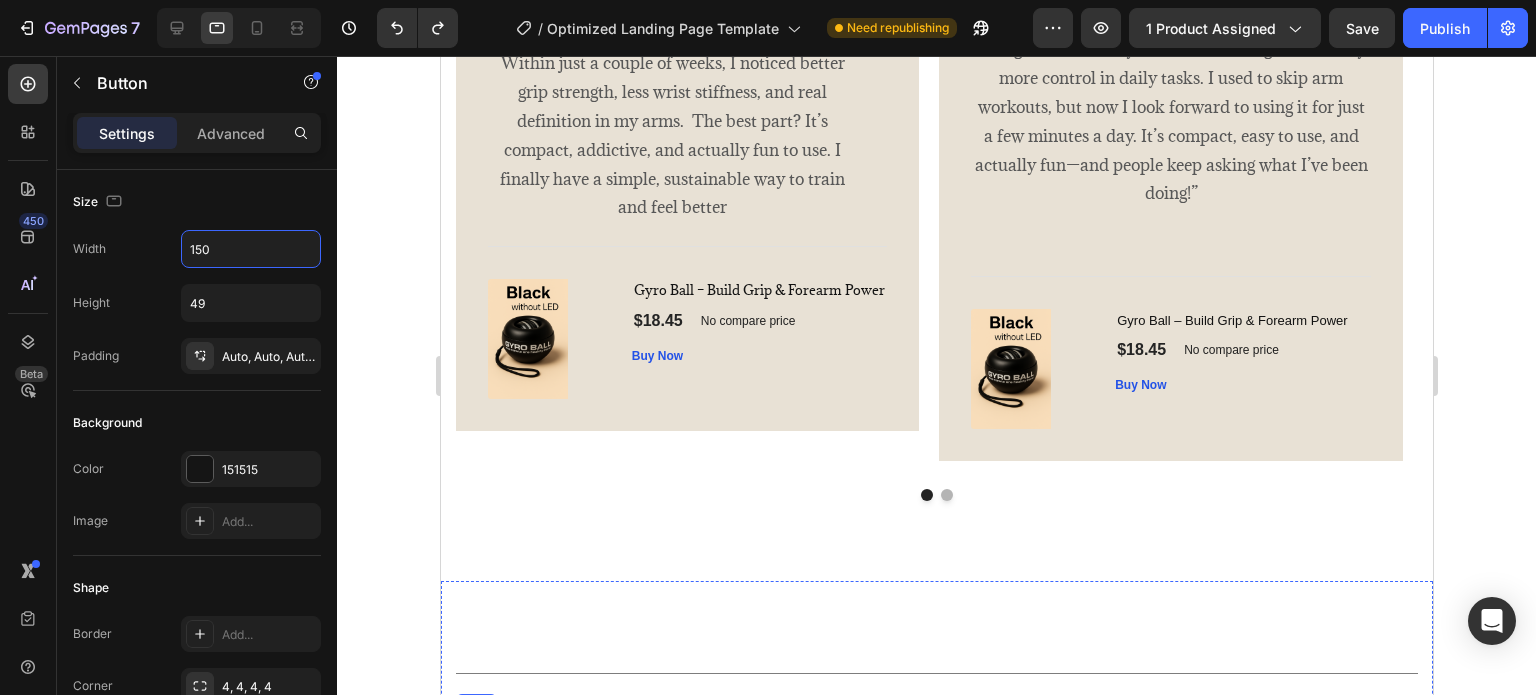 scroll, scrollTop: 3500, scrollLeft: 0, axis: vertical 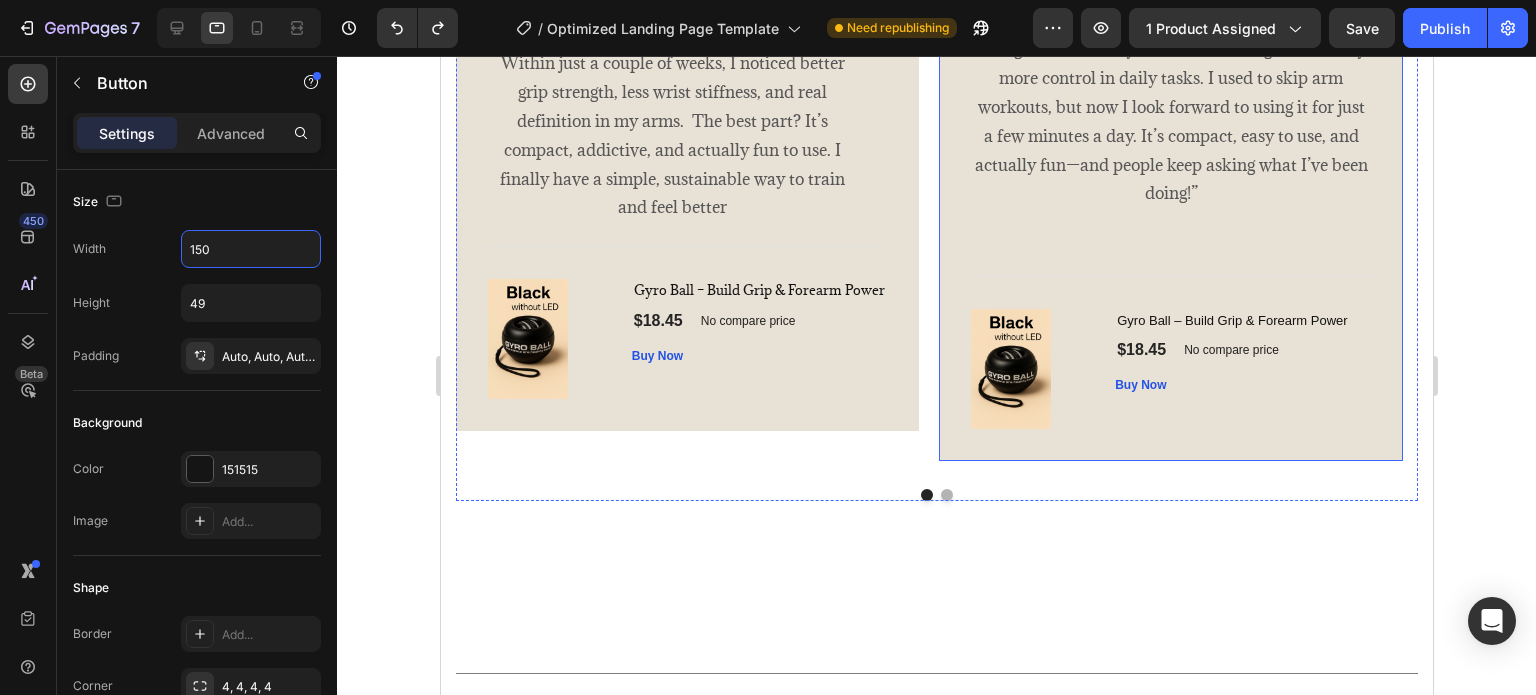 click on "Image
Icon
Icon
Icon
Icon
Icon Row Olivia Rowse Text block Row “I didn’t realize how much stronger my grip and arms had gotten until people started noticing! The Gyro Ball has seriously boosted my forearm strength, reduced my wrist aches, and given me way more control in daily tasks. I used to skip arm workouts, but now I look forward to using it for just a few minutes a day. It’s compact, easy to use, and actually fun—and people keep asking what I’ve been doing!”   Text block                Title Line (P) Images & Gallery Gyro Ball – Build Grip & Forearm Power (P) Title $18.45 (P) Price (P) Price No compare price (P) Price Row Buy Now (P) Cart Button Product Row" at bounding box center (1169, 150) 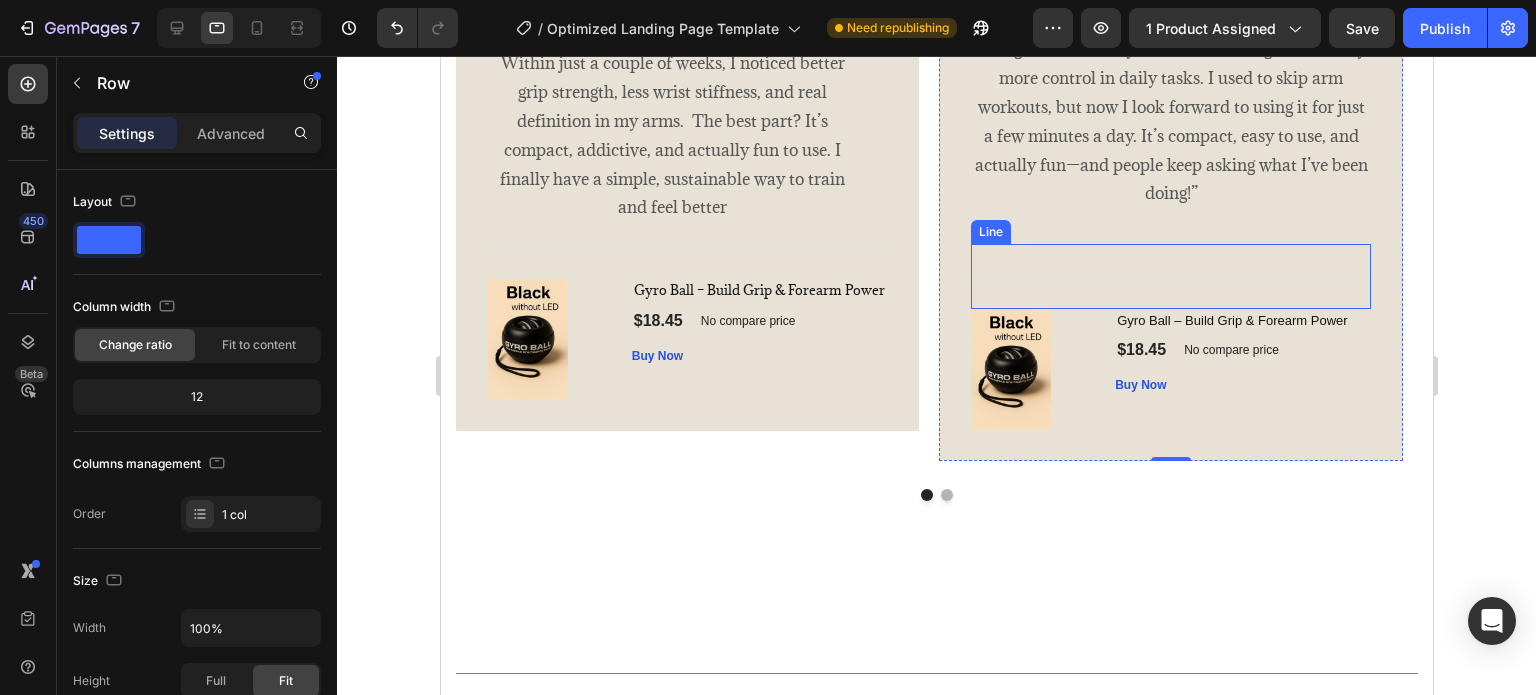 click on "Title Line" at bounding box center [1169, 276] 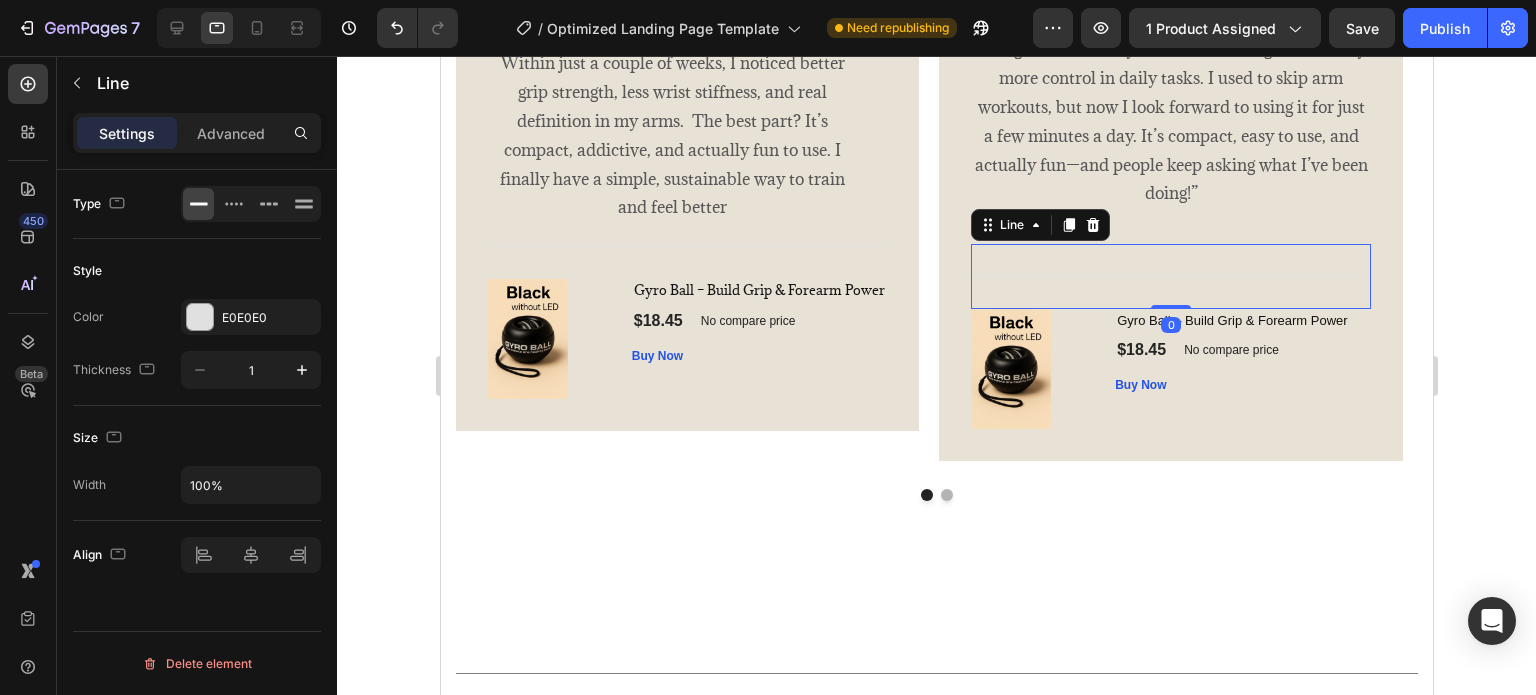 drag, startPoint x: 1171, startPoint y: 306, endPoint x: 1173, endPoint y: 270, distance: 36.05551 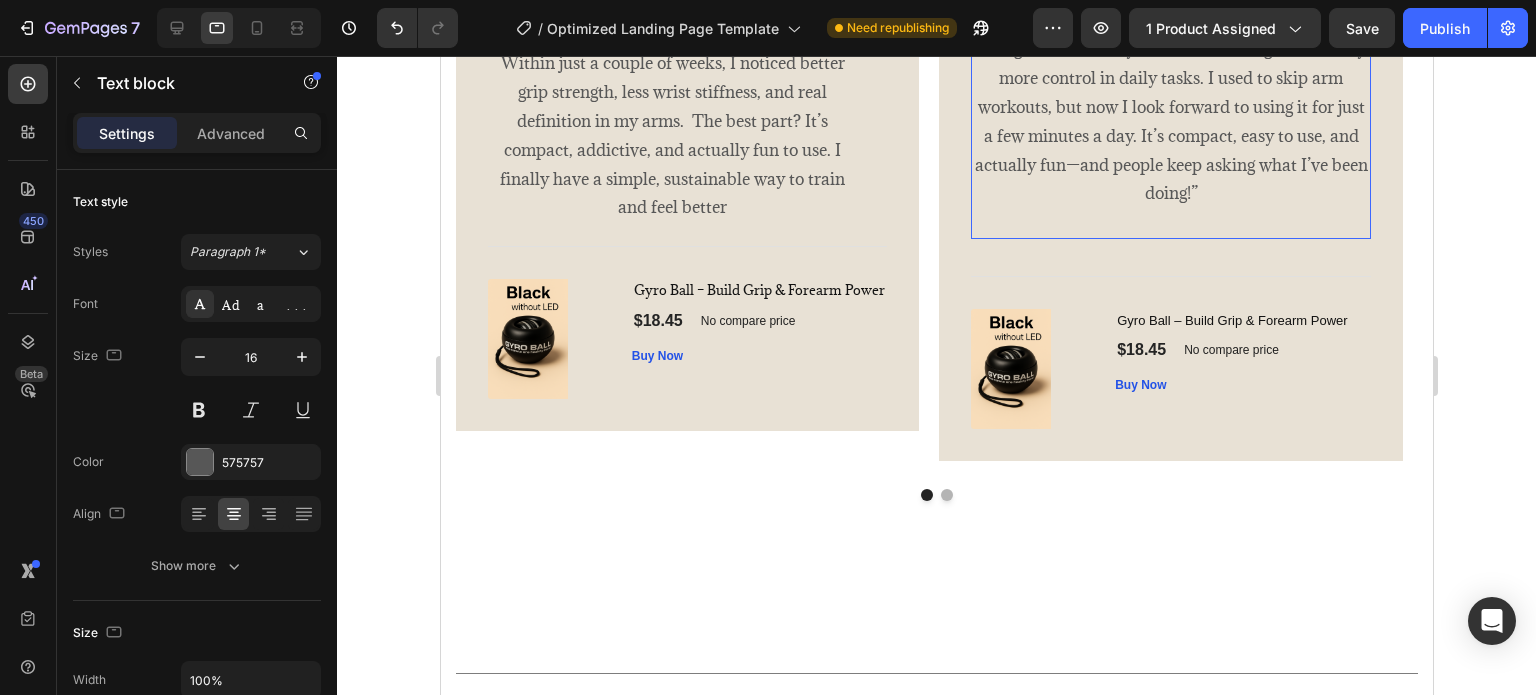 click at bounding box center (1169, 222) 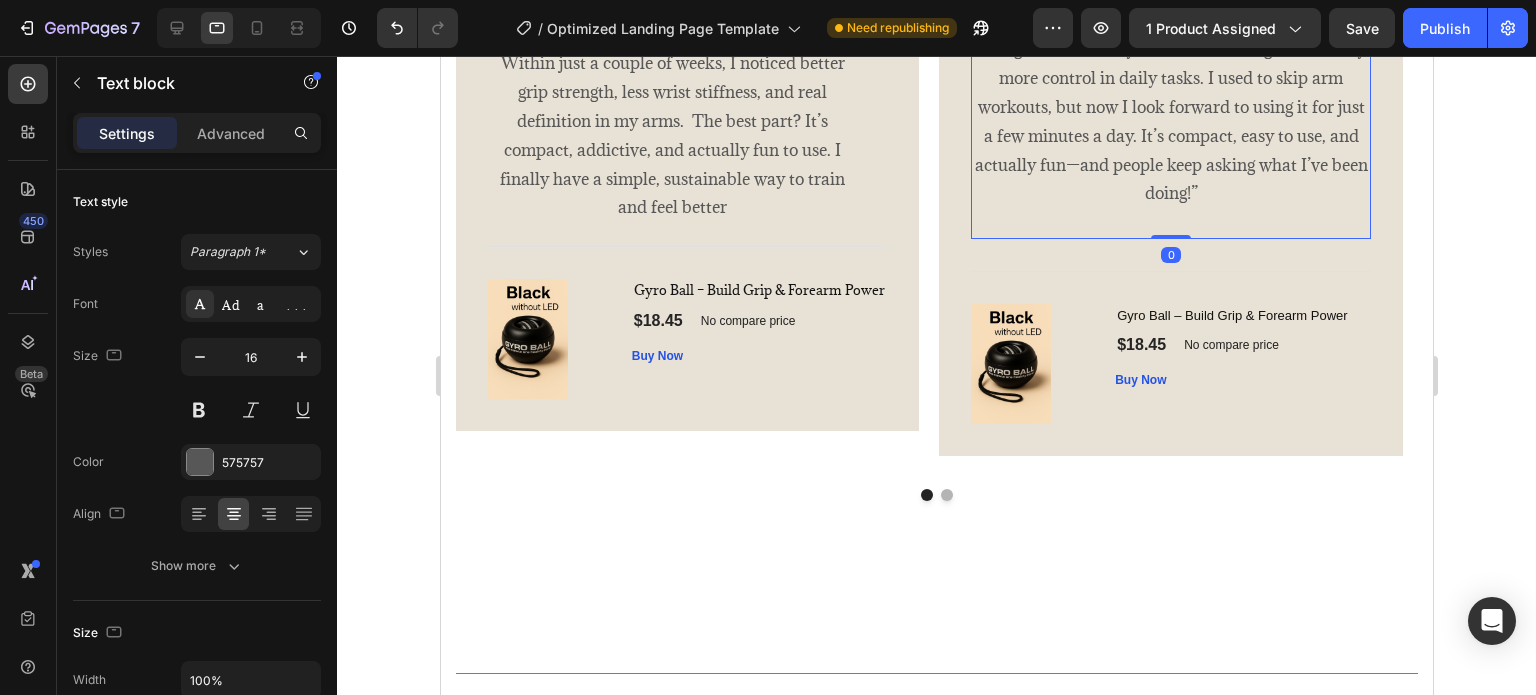 drag, startPoint x: 1169, startPoint y: 243, endPoint x: 1169, endPoint y: 219, distance: 24 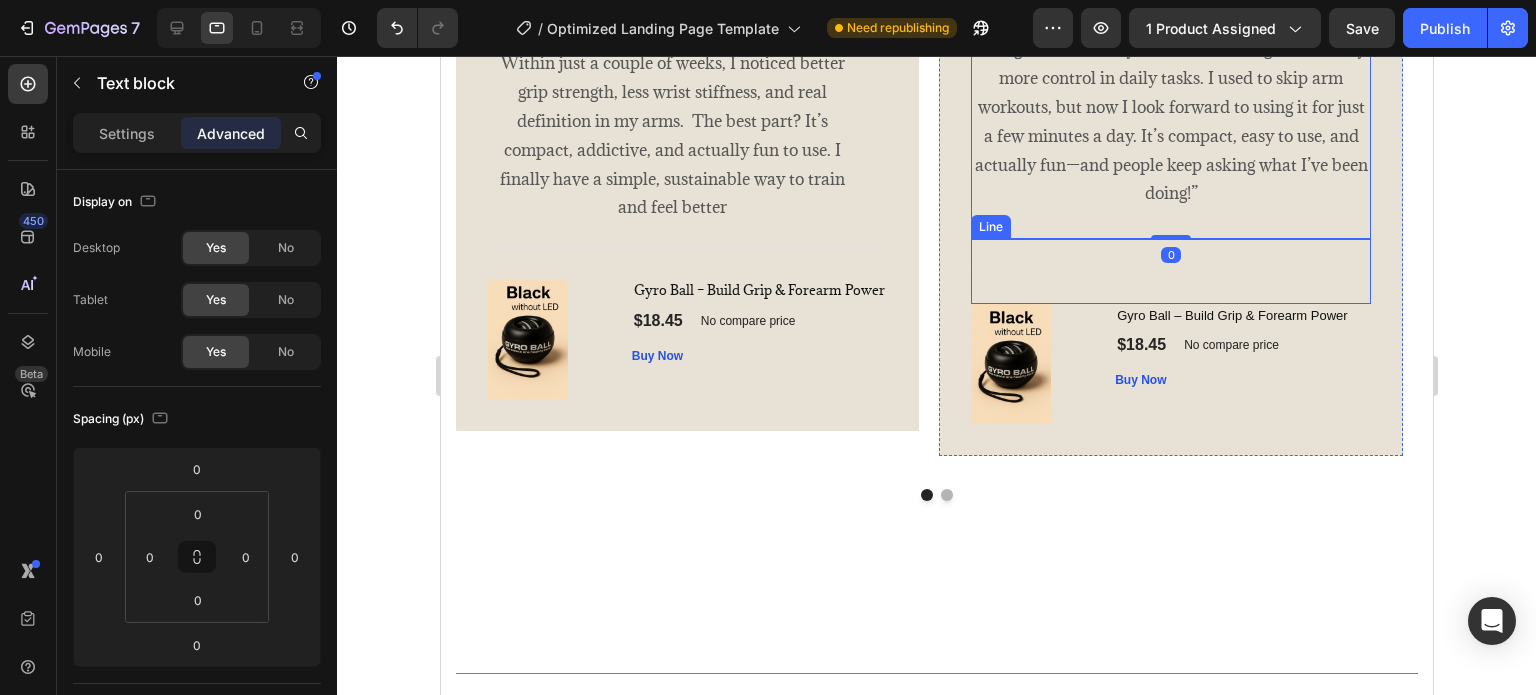 click on "Title Line" at bounding box center [1169, 271] 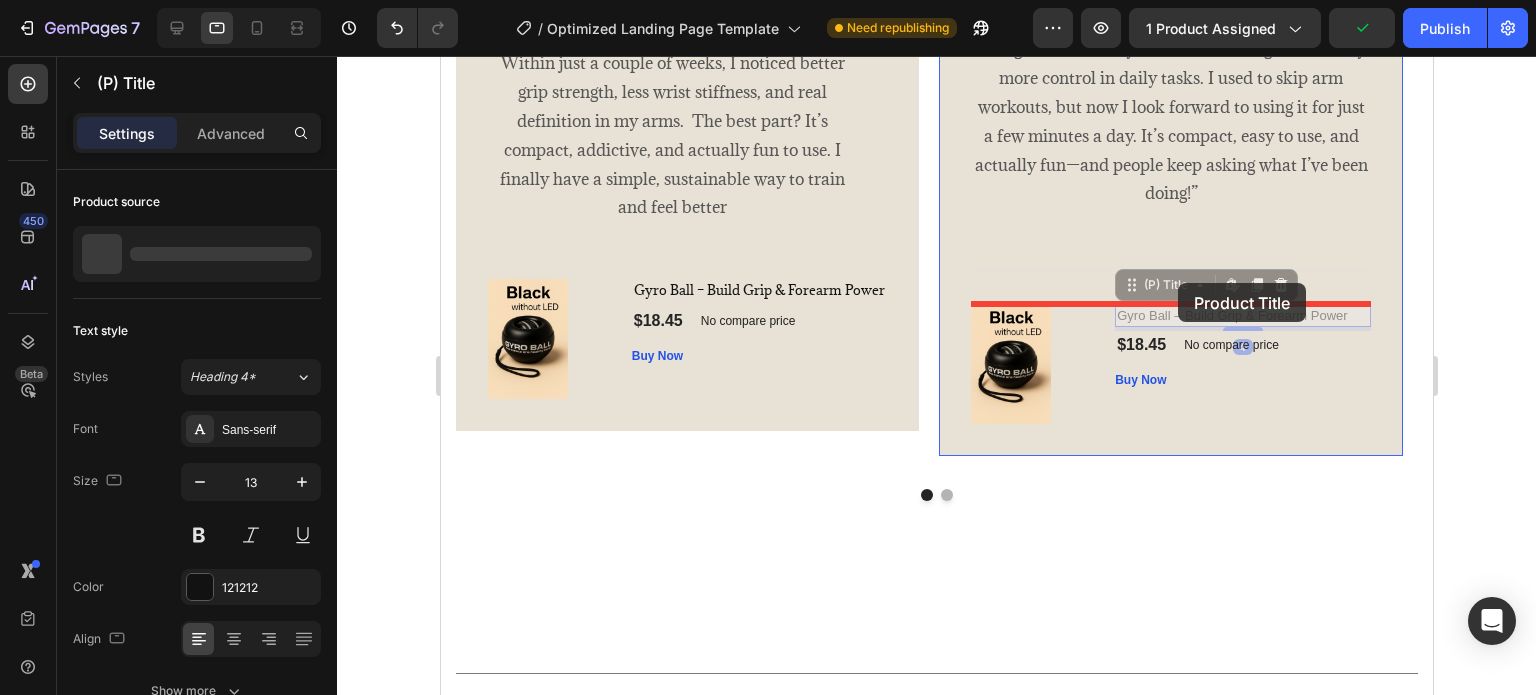 drag, startPoint x: 1173, startPoint y: 303, endPoint x: 1105, endPoint y: 278, distance: 72.44998 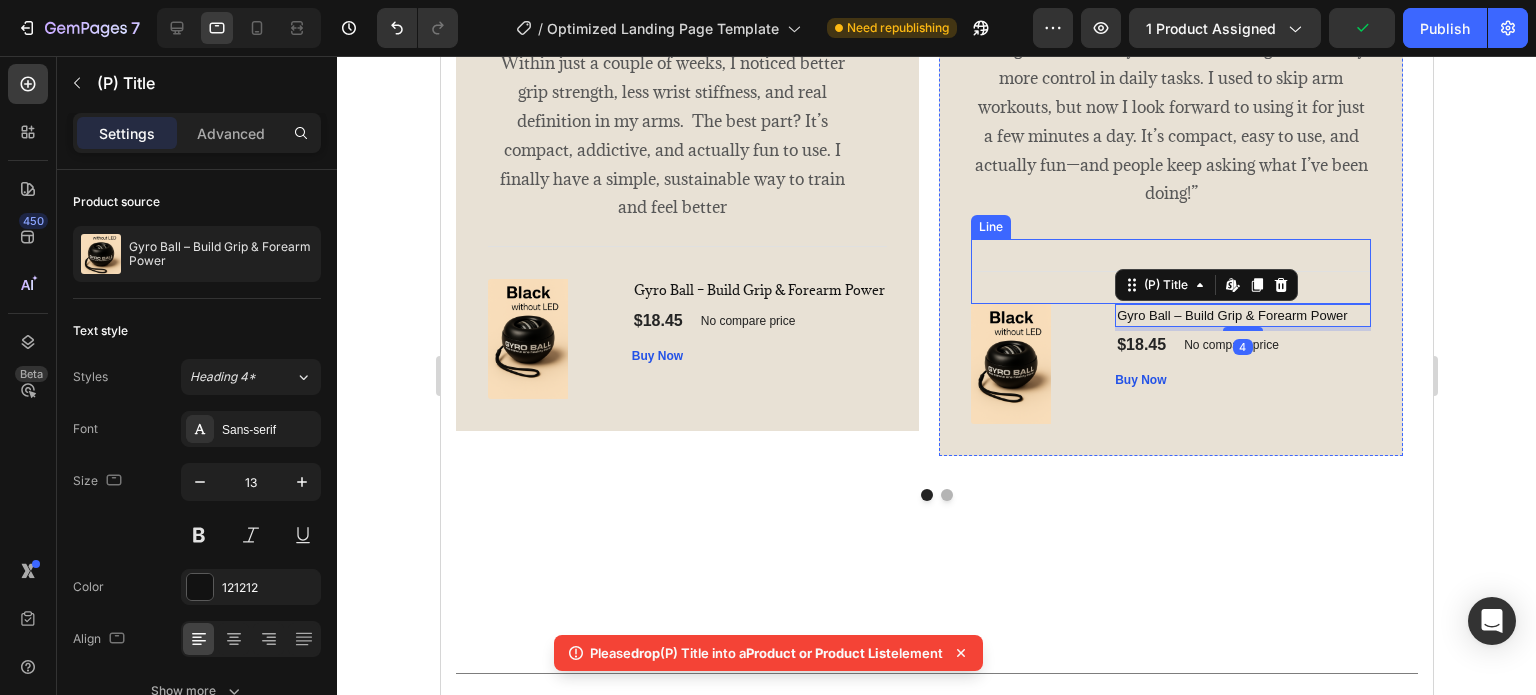 click on "Title Line" at bounding box center [1169, 271] 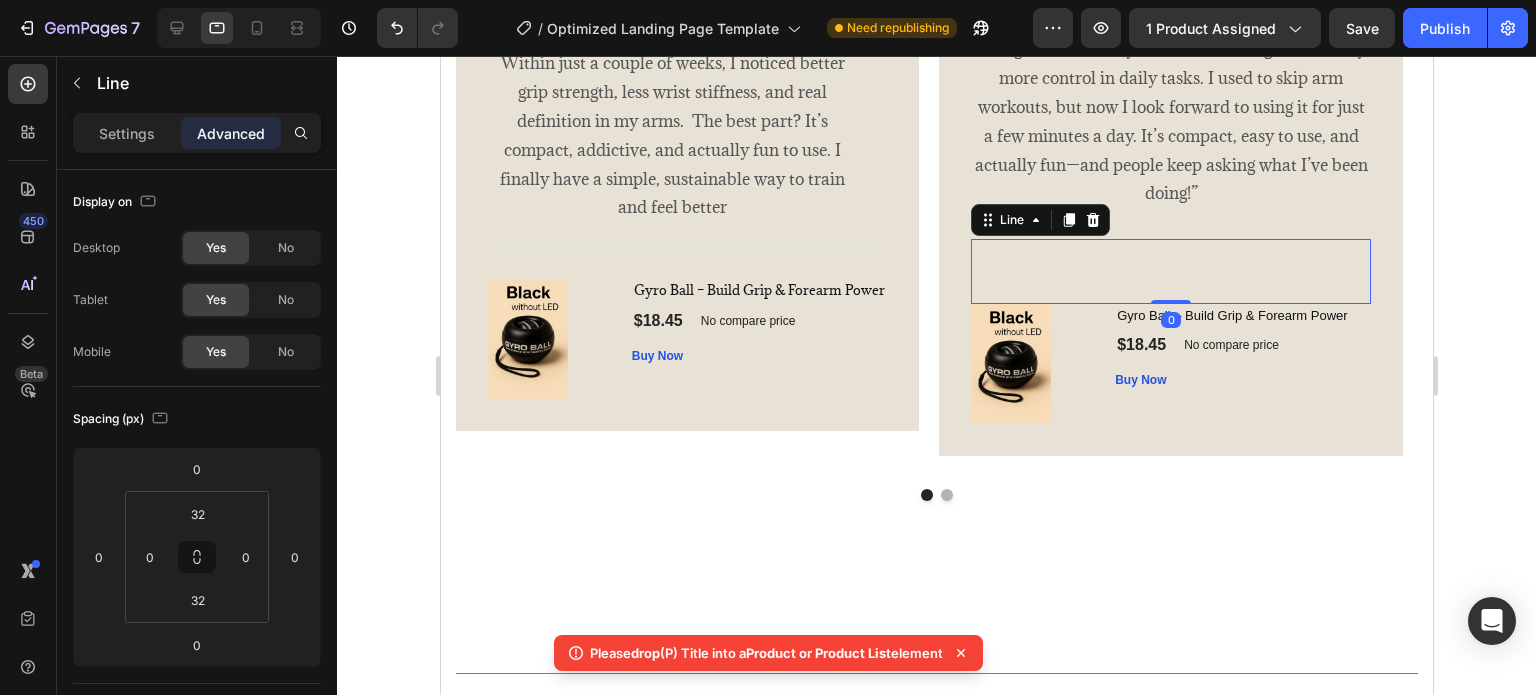 click 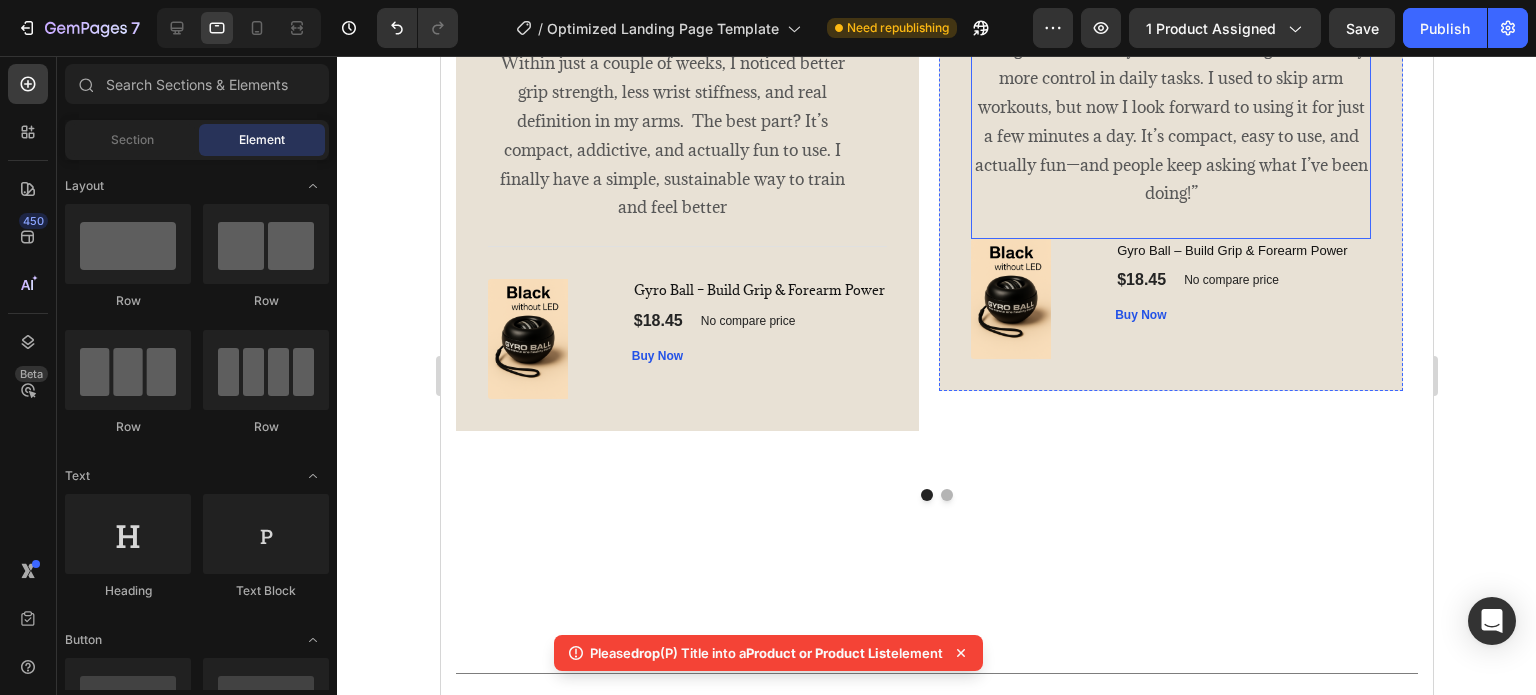 click at bounding box center (1169, 222) 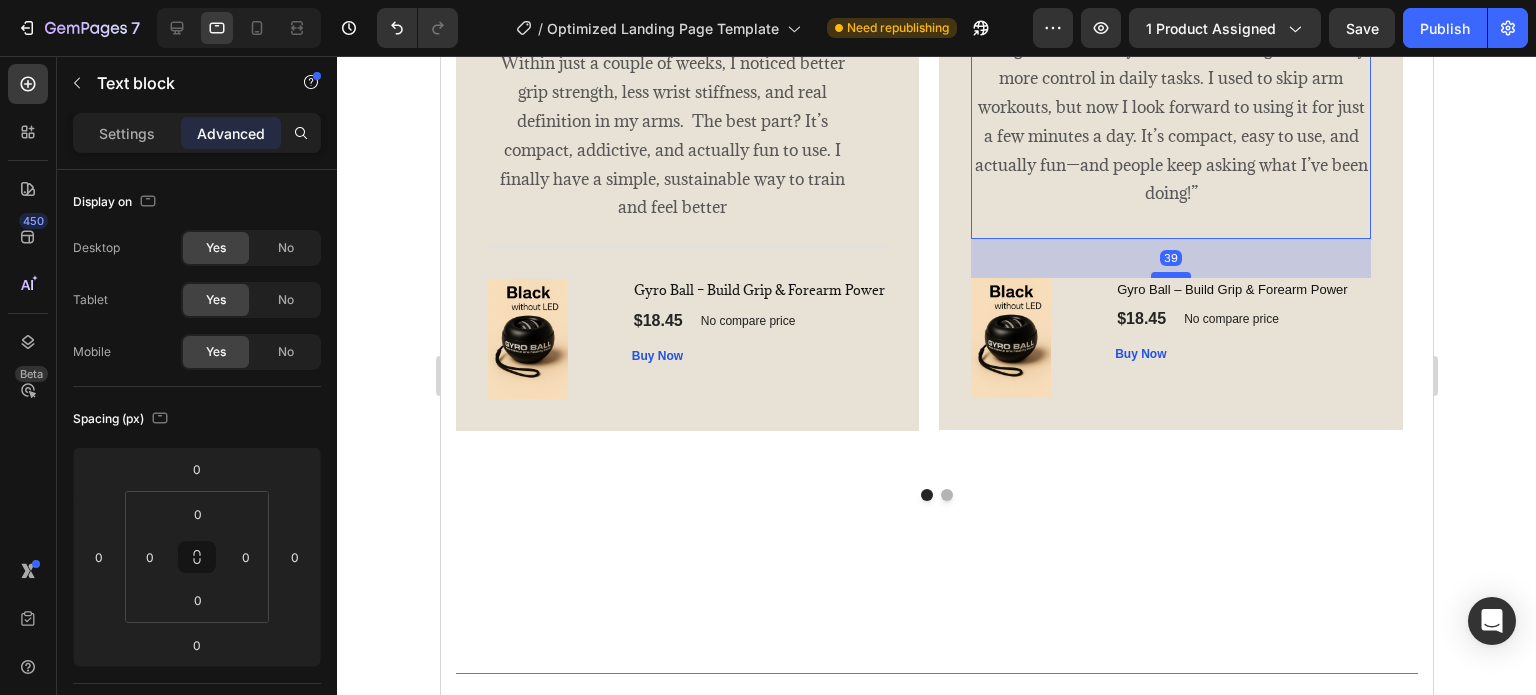 drag, startPoint x: 1173, startPoint y: 235, endPoint x: 1169, endPoint y: 274, distance: 39.20459 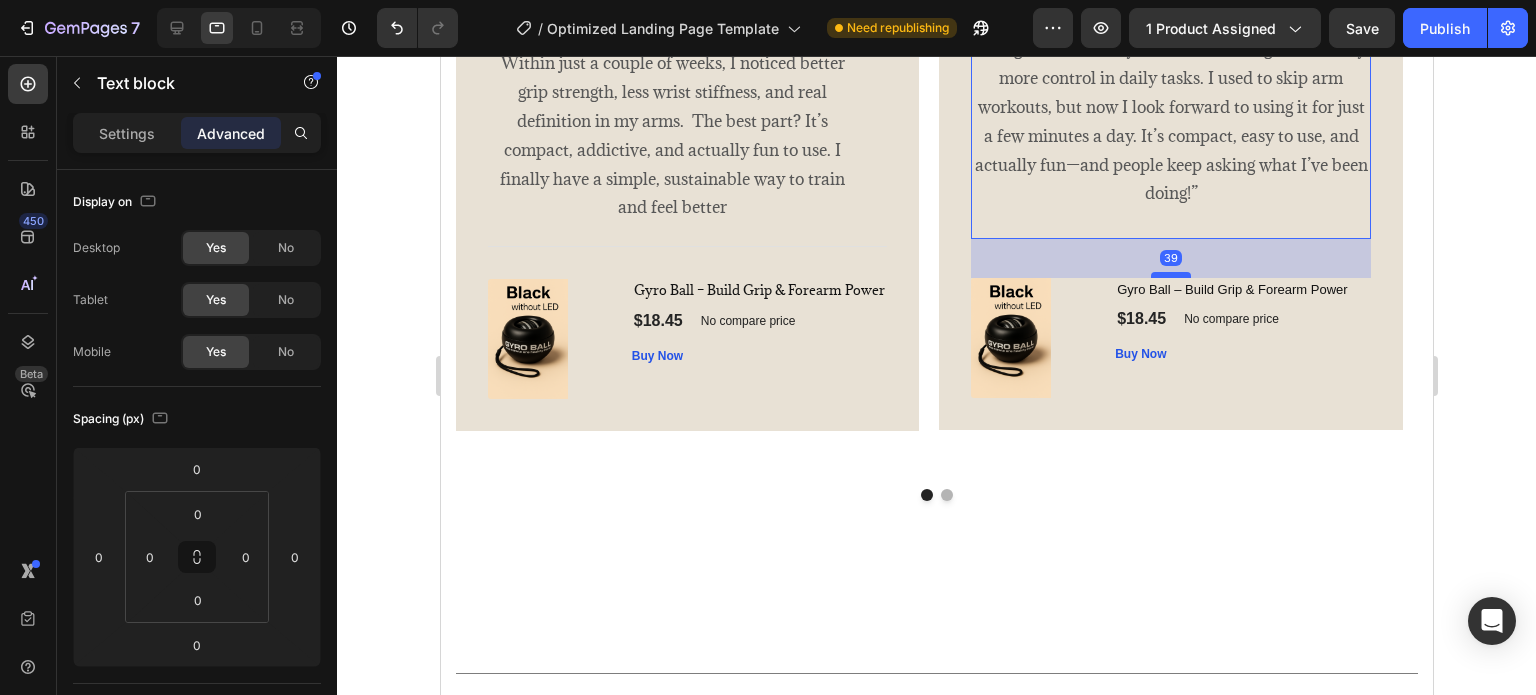 click at bounding box center [1170, 275] 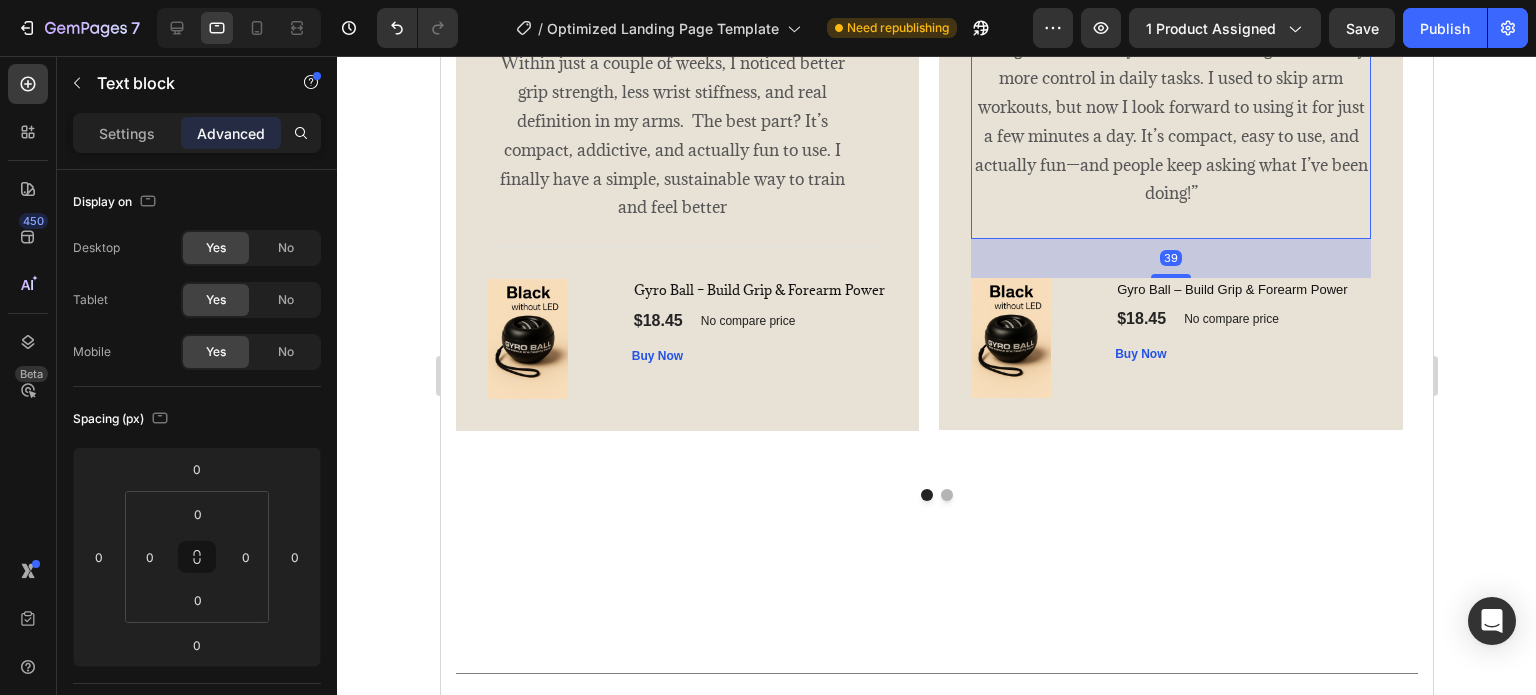 type on "39" 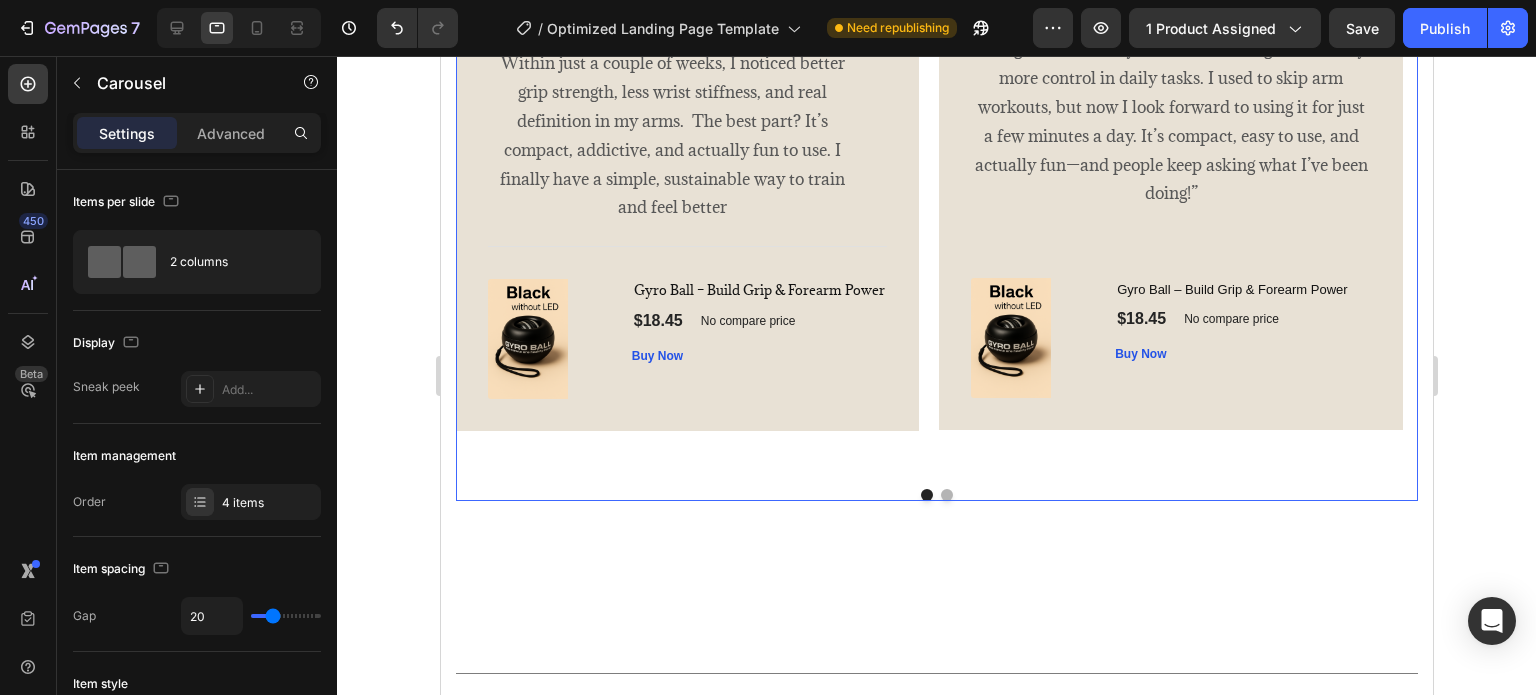 click at bounding box center [946, 495] 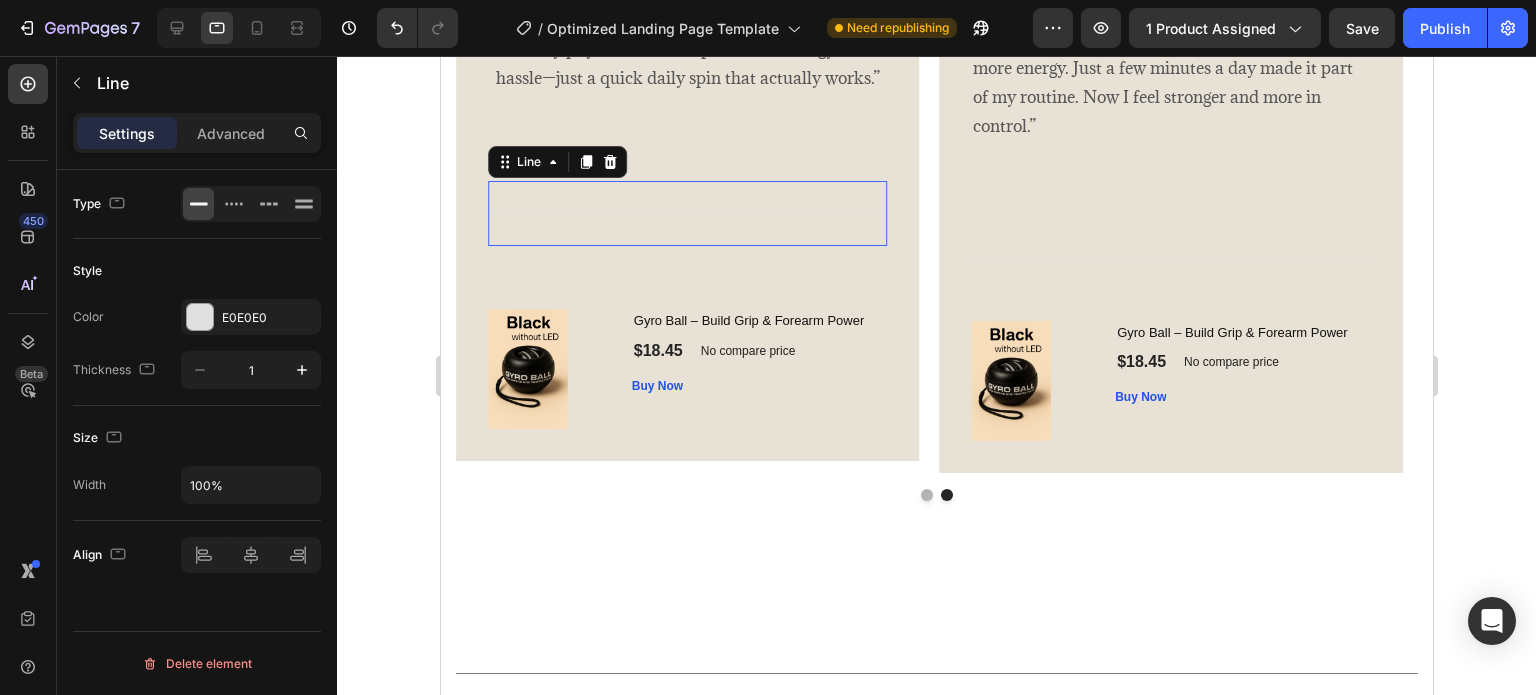 click on "Title Line   0" at bounding box center [686, 213] 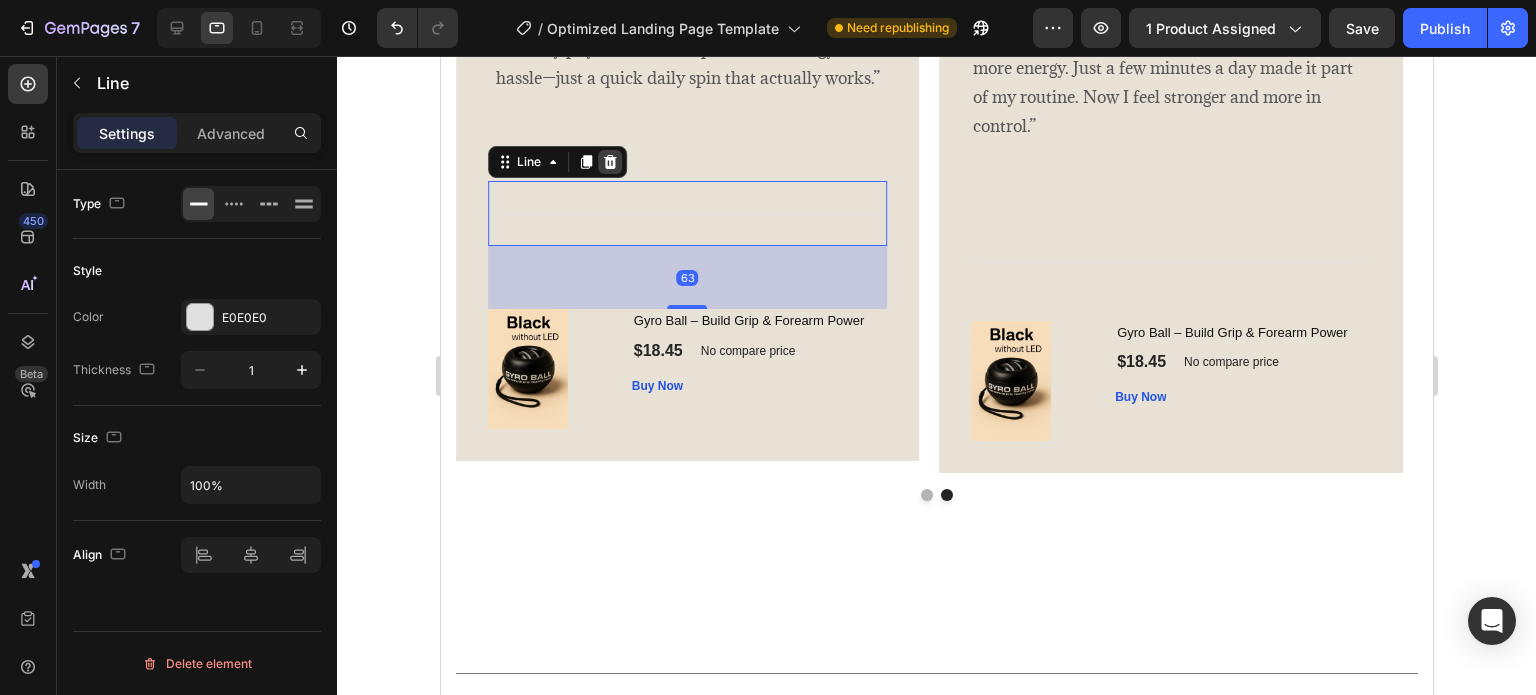 click 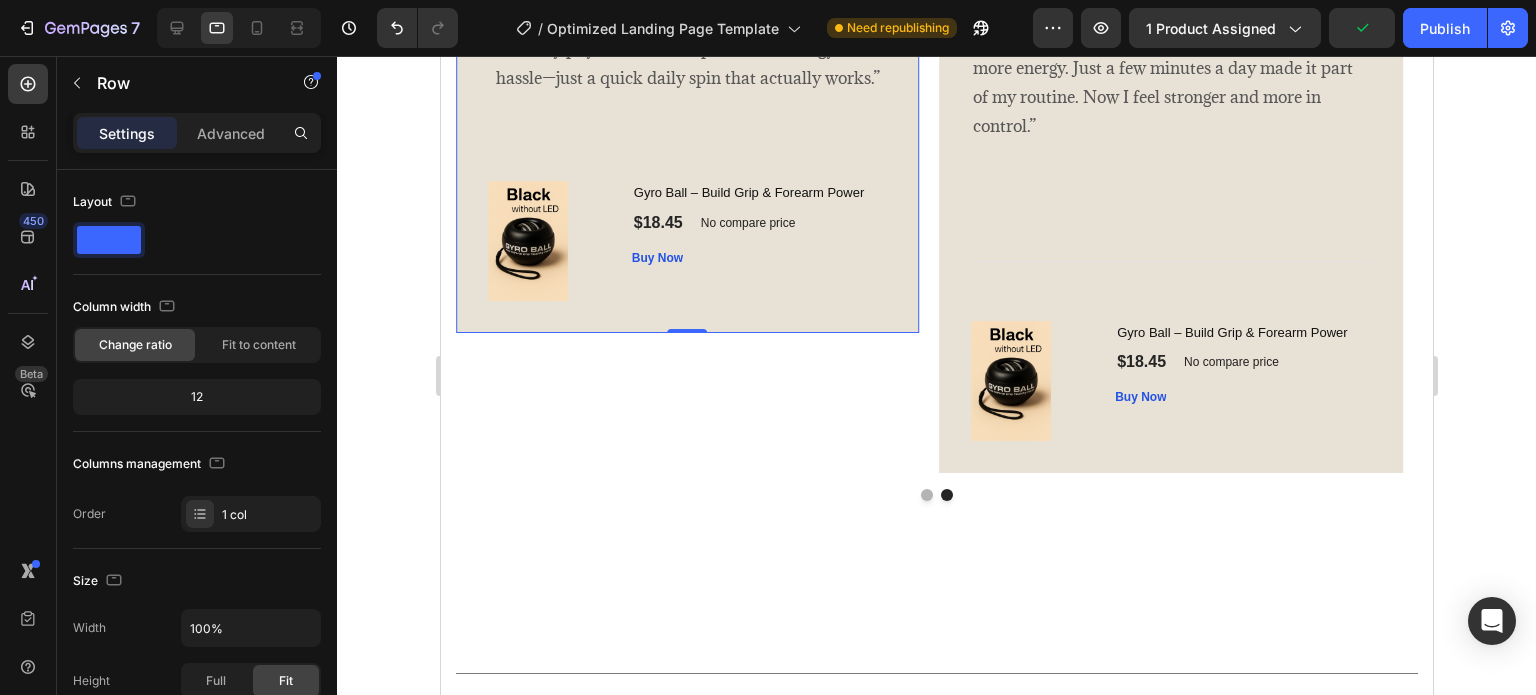 click on "Image
Icon
Icon
Icon
Icon
Icon Row Timothy Joseph Text block Row “Just a few weeks with the Gyro Ball and I felt the difference—stronger grip, less wrist pain, and way more control. Friends started noticing my arms, and even my physio saw the improvement. No gym, no hassle—just a quick daily spin that actually works.”       Text block (P) Images & Gallery Gyro Ball – Build Grip & Forearm Power (P) Title $18.45 (P) Price (P) Price No compare price (P) Price Row Buy Now (P) Cart Button Product Row   0" at bounding box center (686, 86) 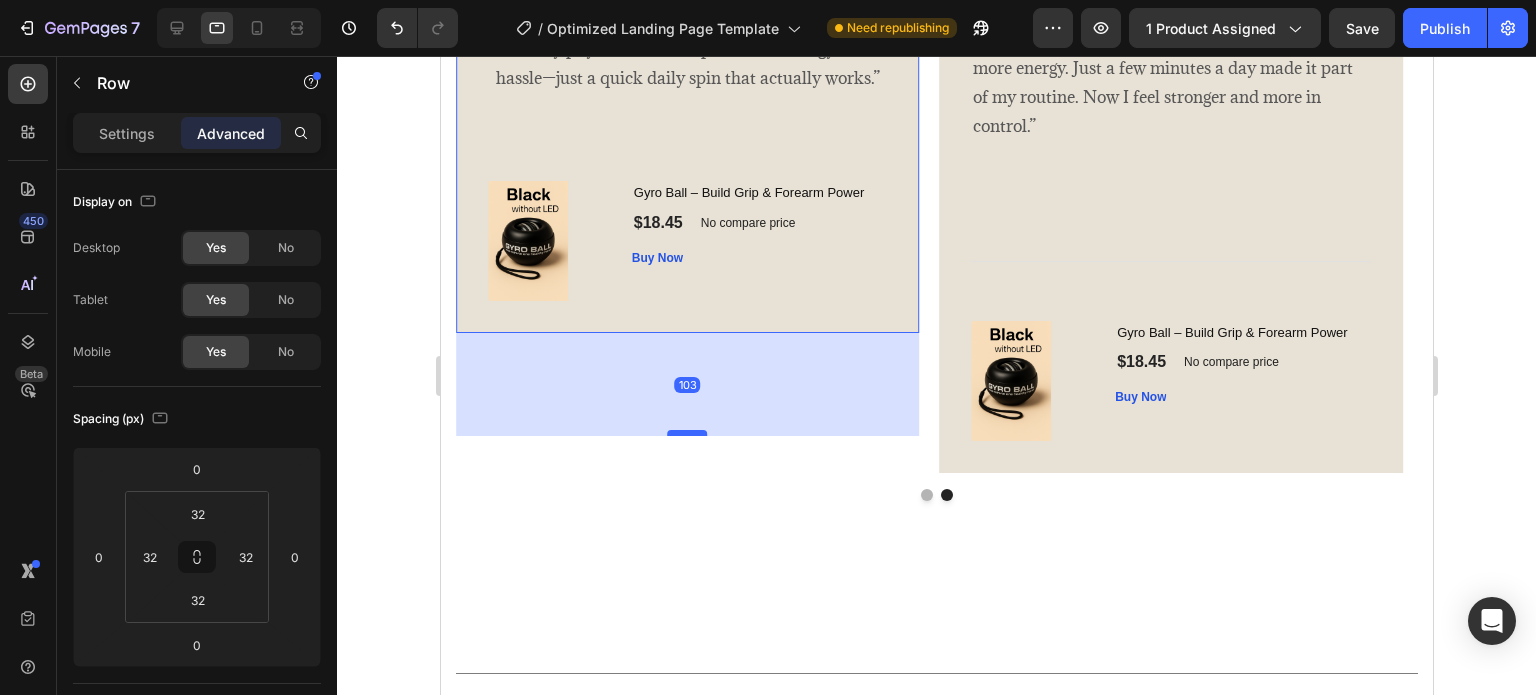 drag, startPoint x: 688, startPoint y: 331, endPoint x: 676, endPoint y: 437, distance: 106.677086 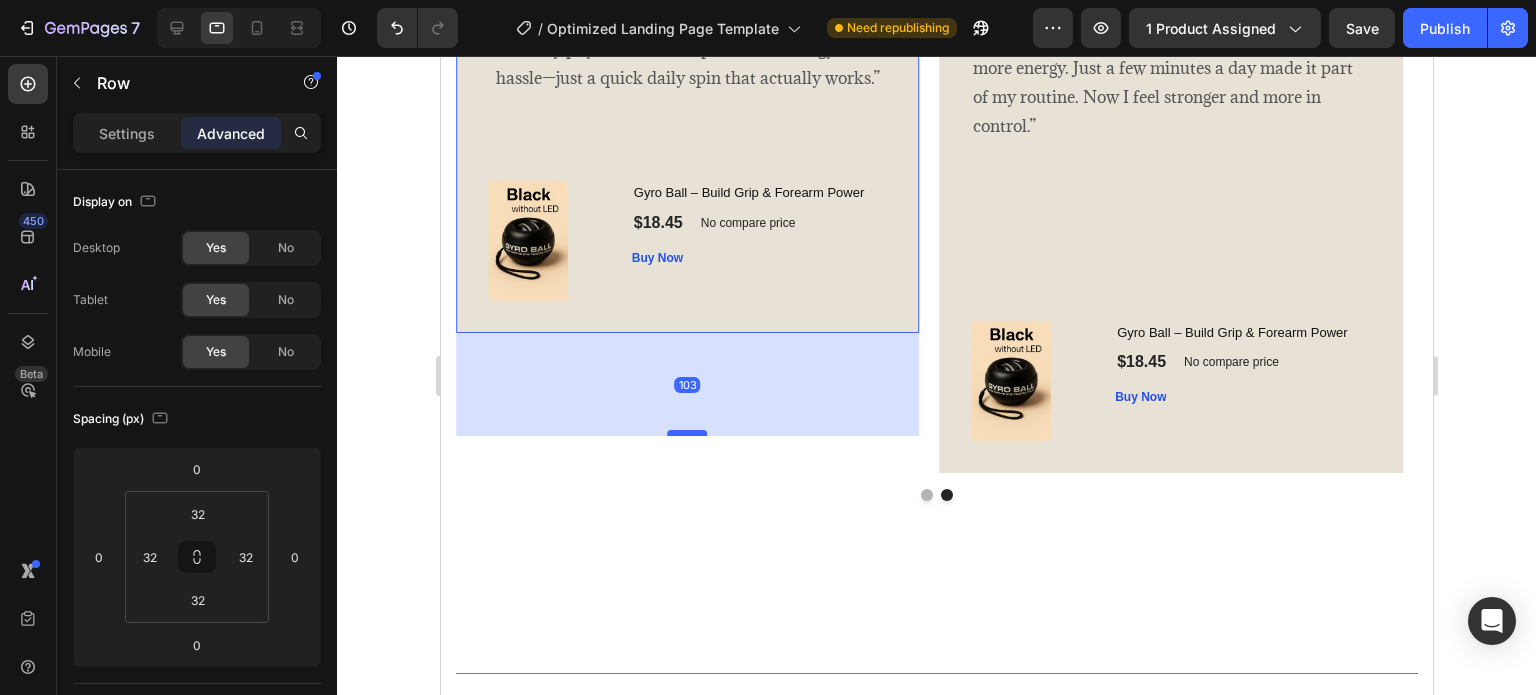 click at bounding box center (687, 433) 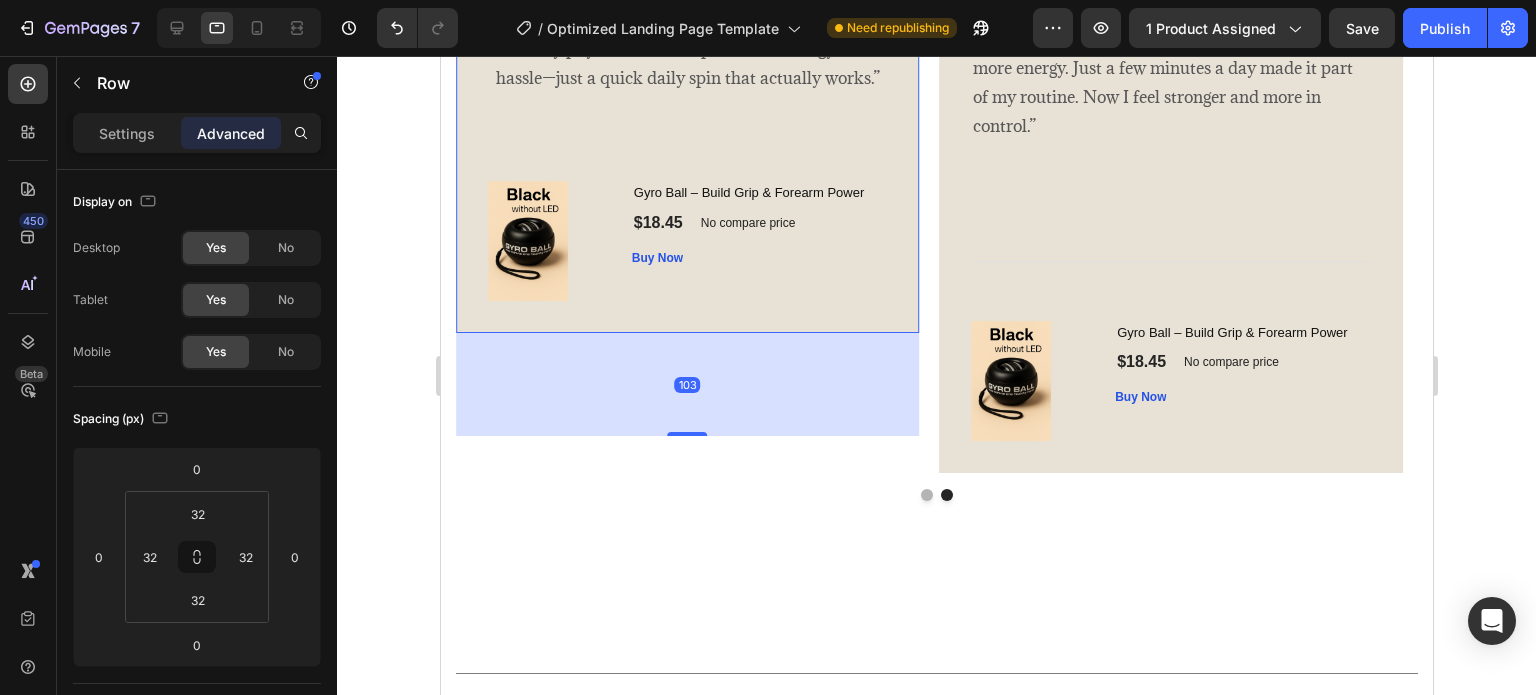 type on "106" 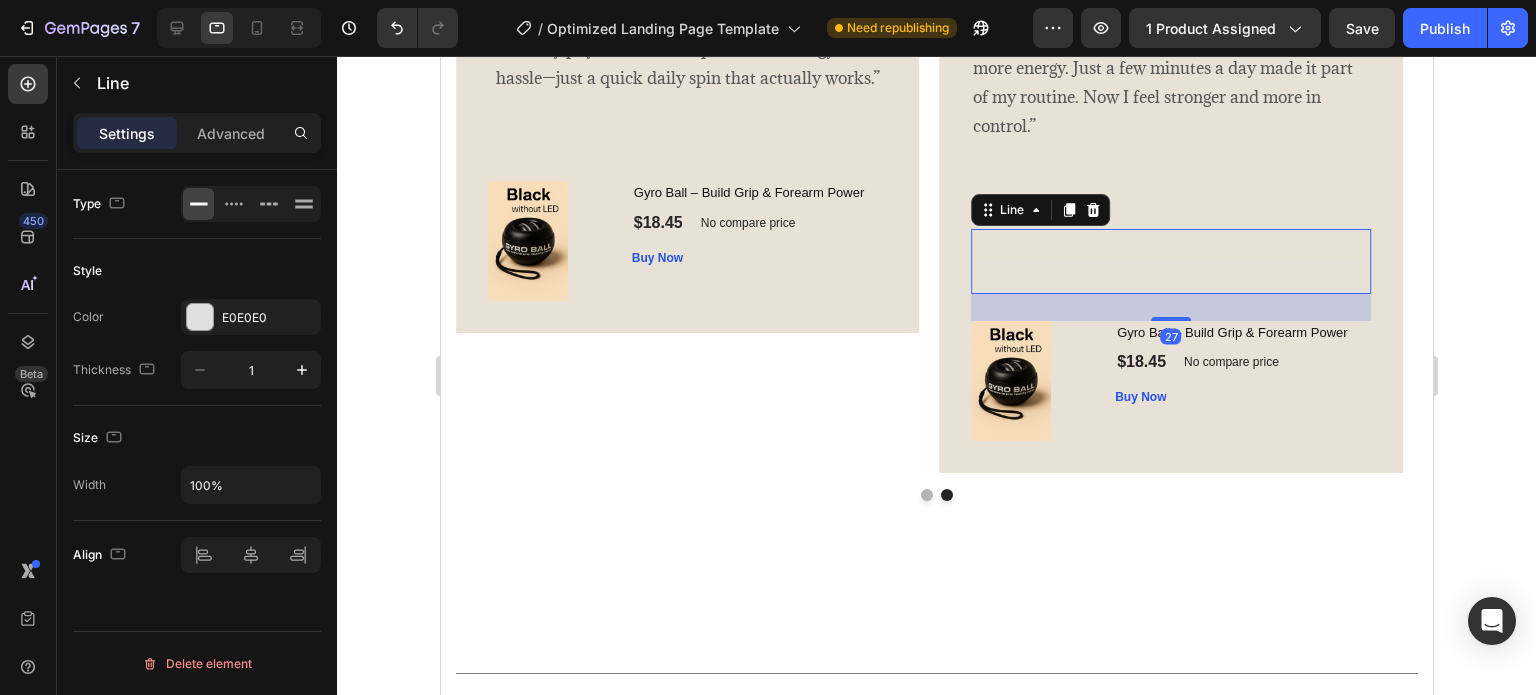 click on "Title Line   27" at bounding box center [1169, 261] 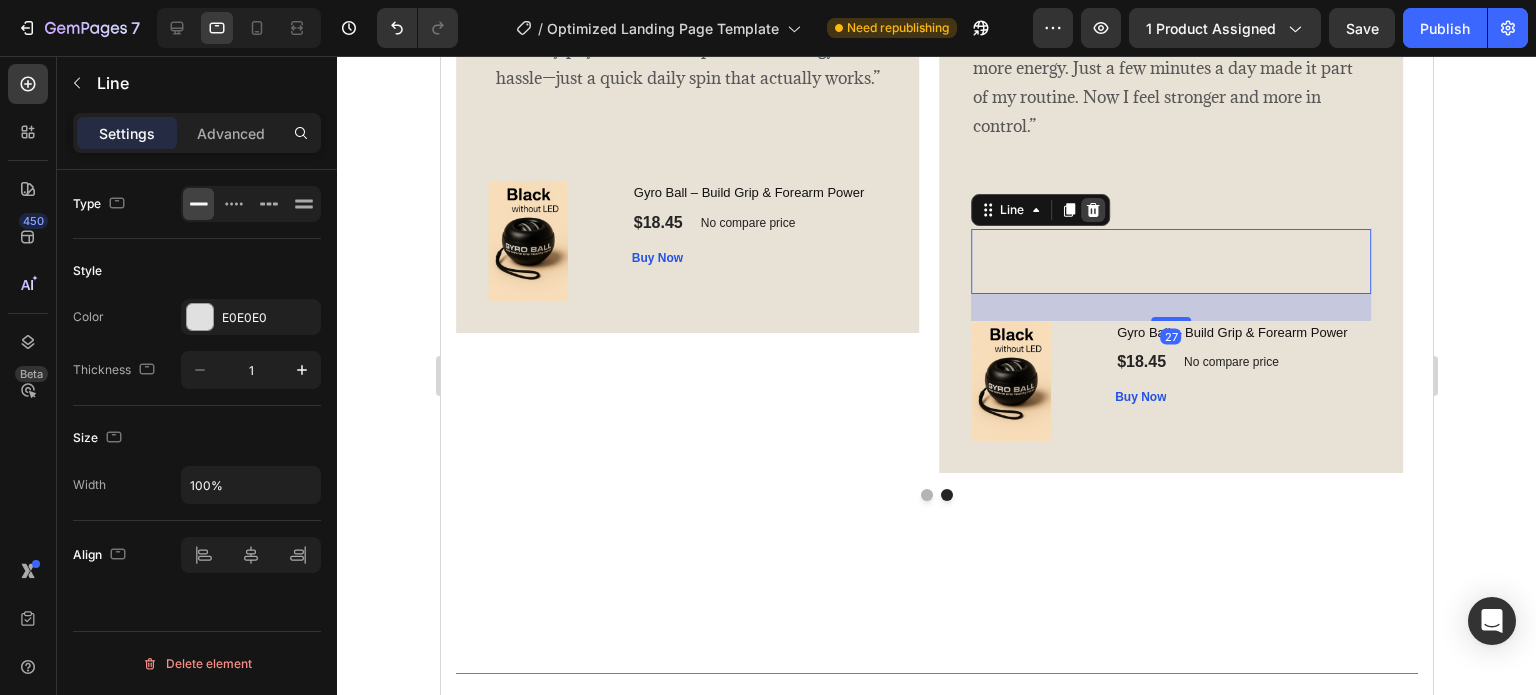 click 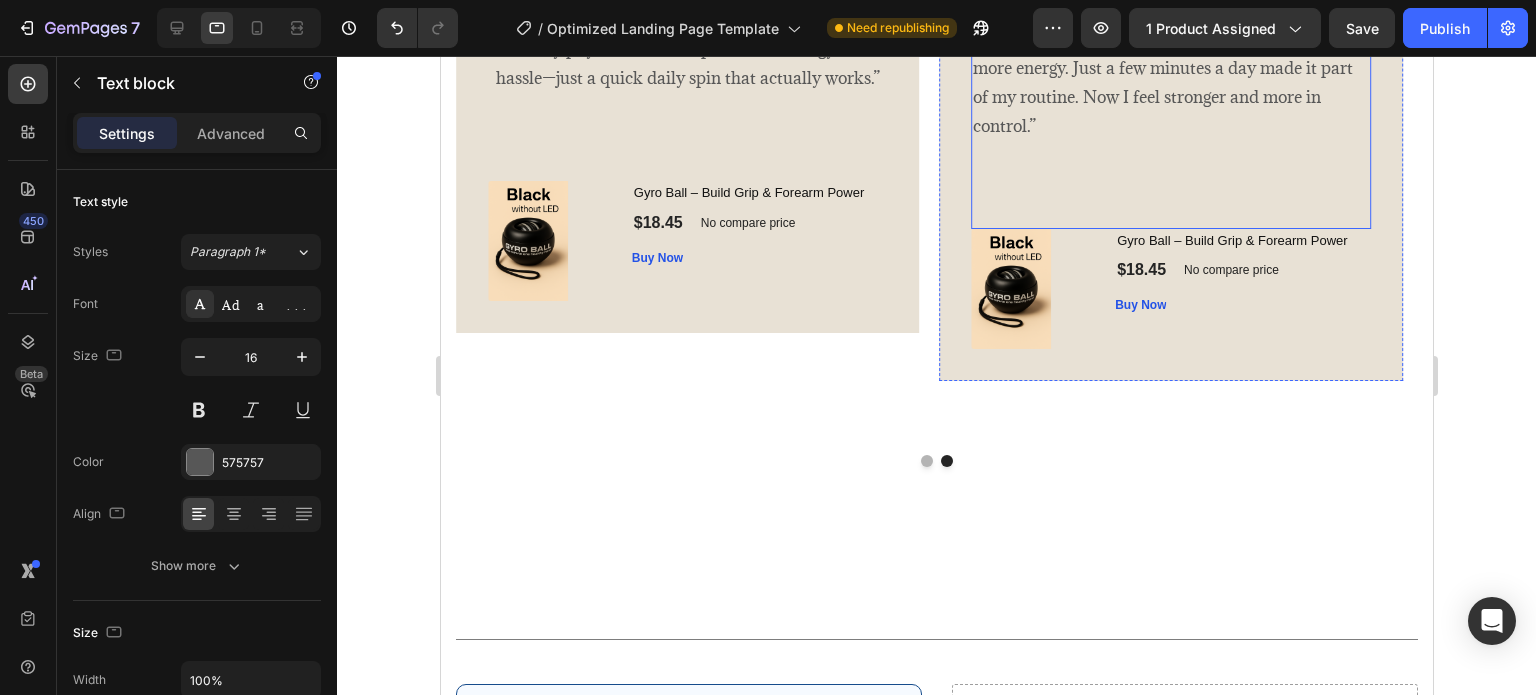 click at bounding box center (1169, 183) 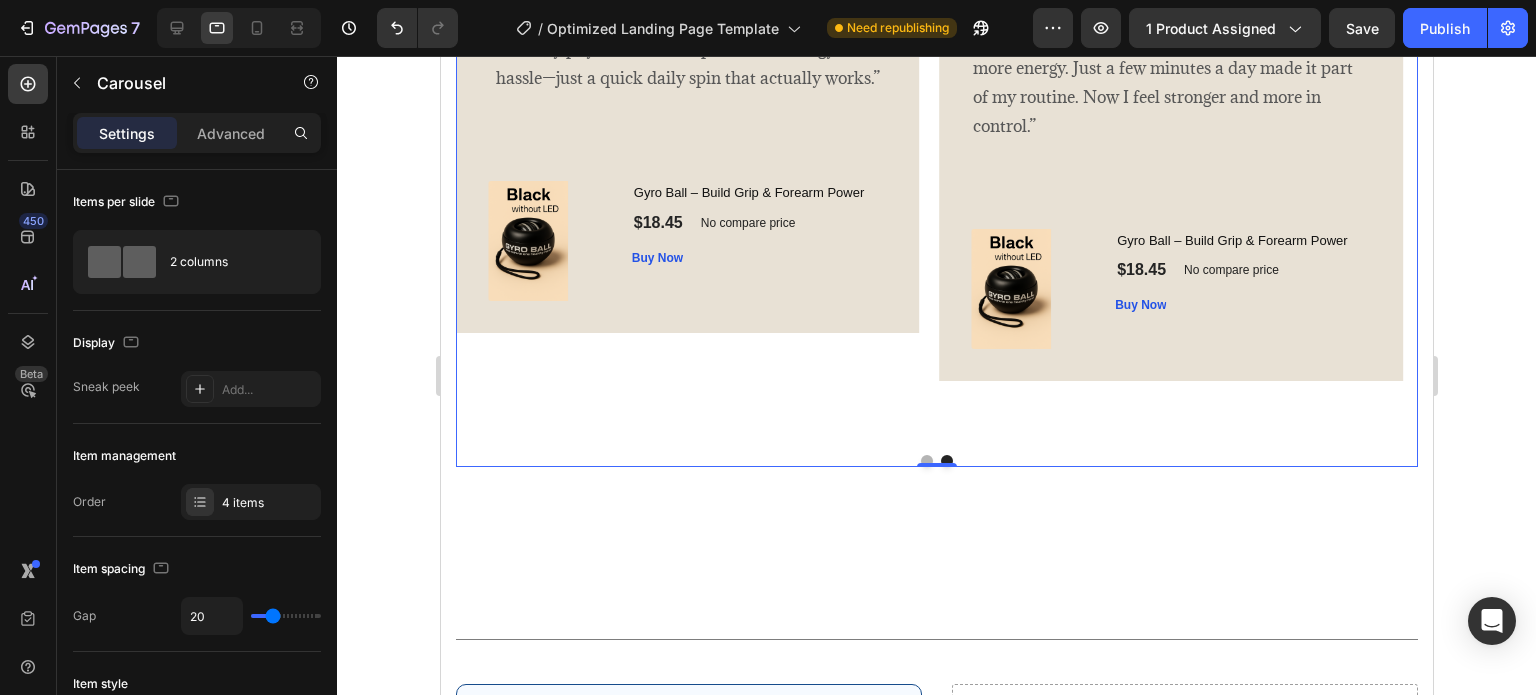 click at bounding box center (926, 461) 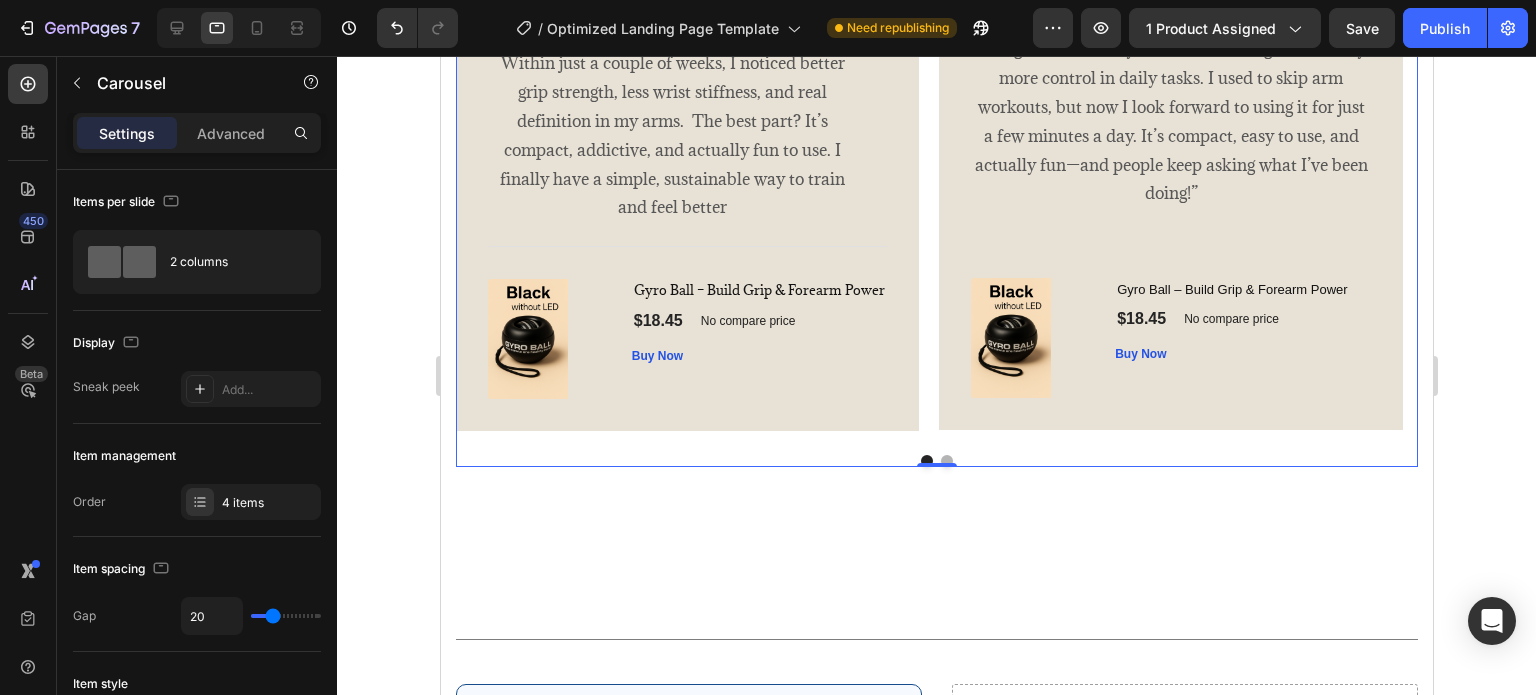 click at bounding box center (946, 461) 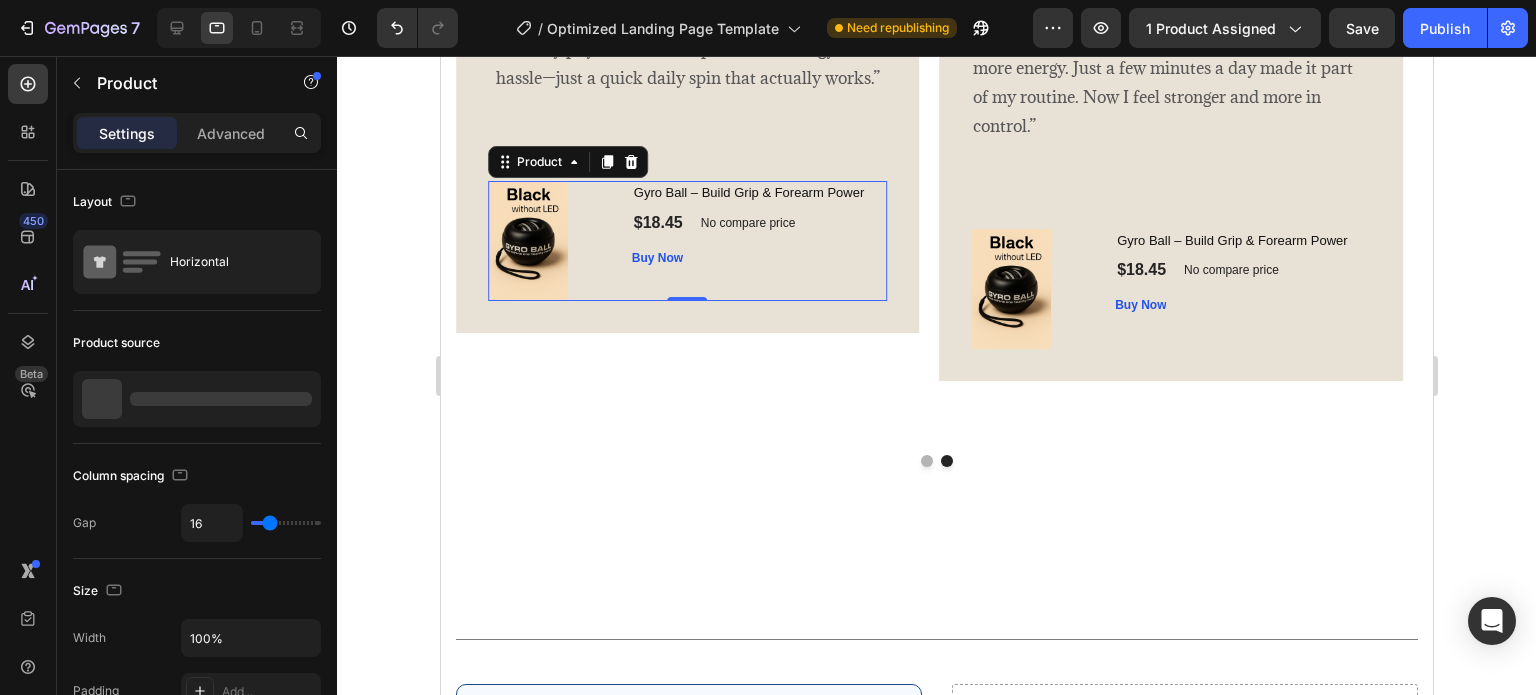 click on "Gyro Ball – Build Grip & Forearm Power (P) Title $18.45 (P) Price (P) Price No compare price (P) Price Row Buy Now (P) Cart Button" at bounding box center [759, 241] 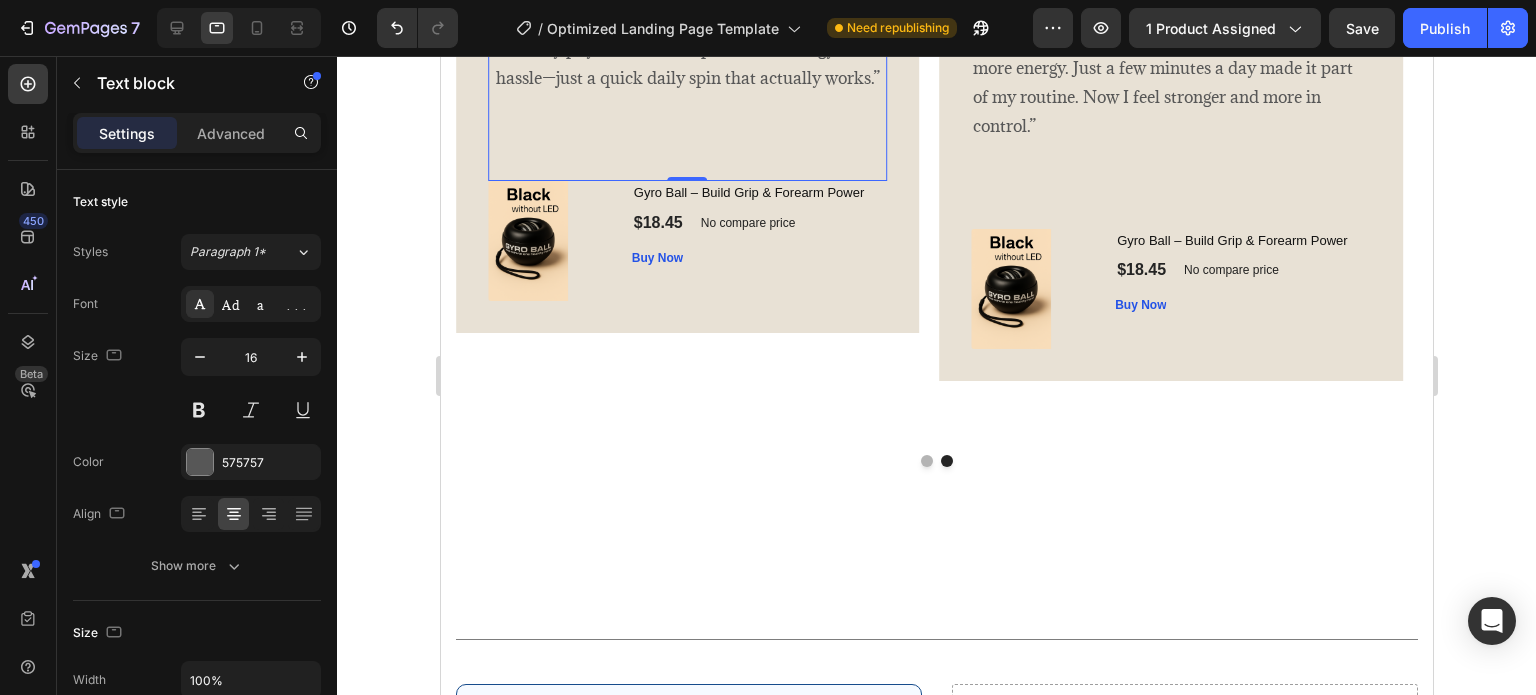 click at bounding box center (686, 136) 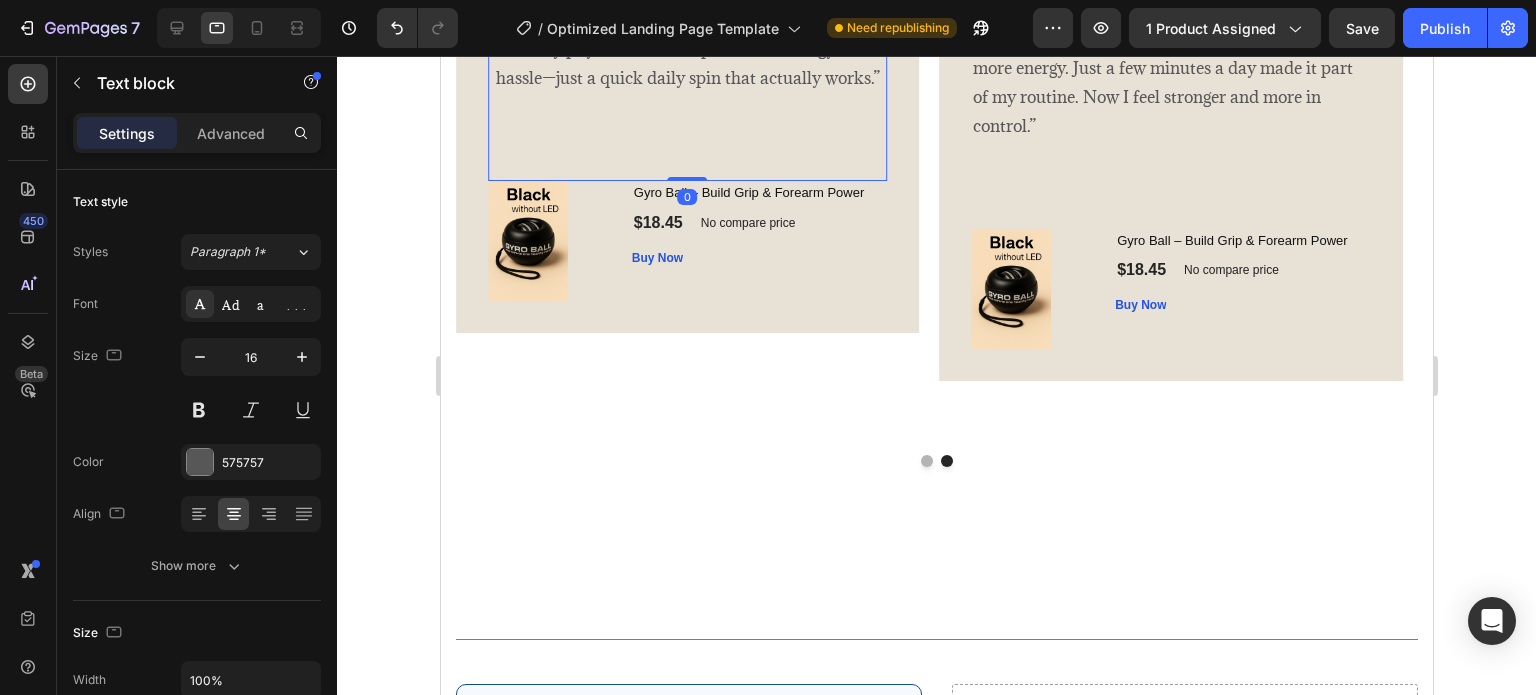 drag, startPoint x: 689, startPoint y: 179, endPoint x: 699, endPoint y: 165, distance: 17.20465 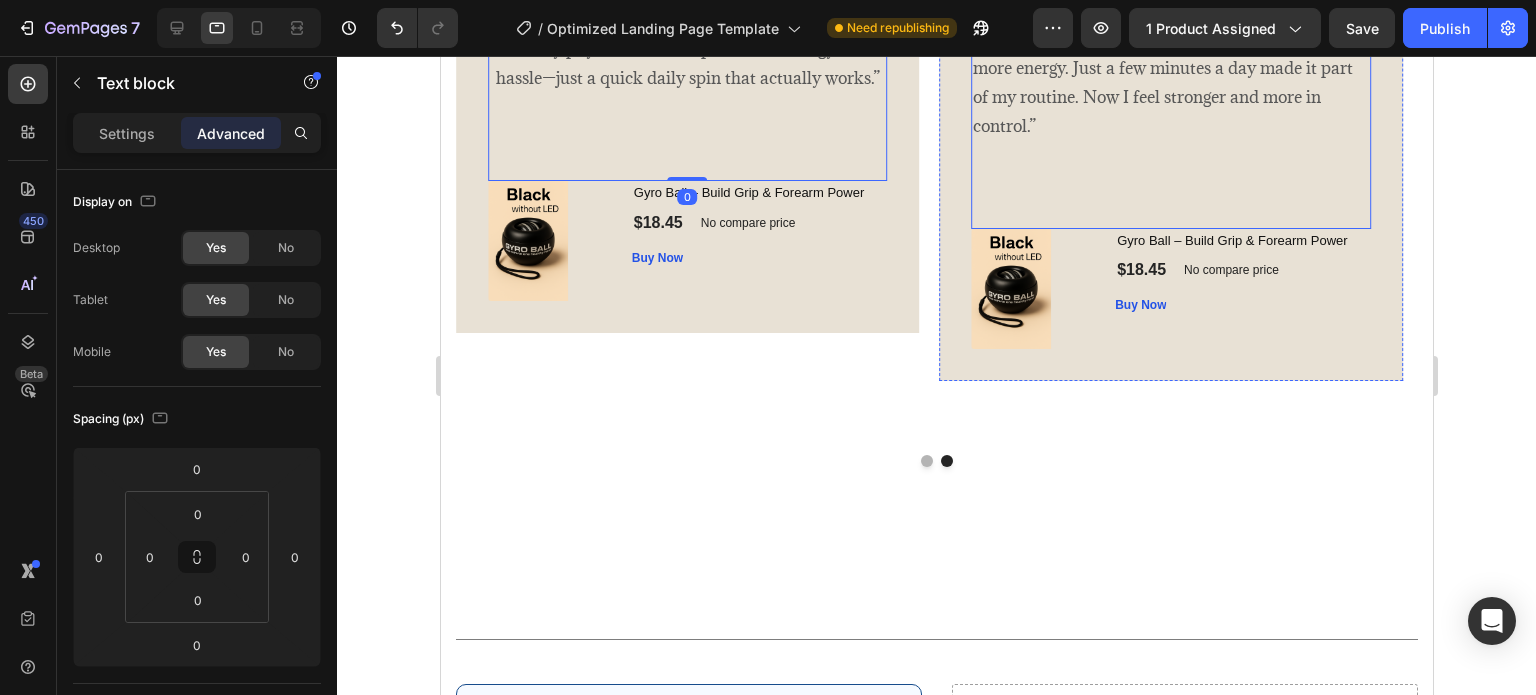 click at bounding box center [1169, 155] 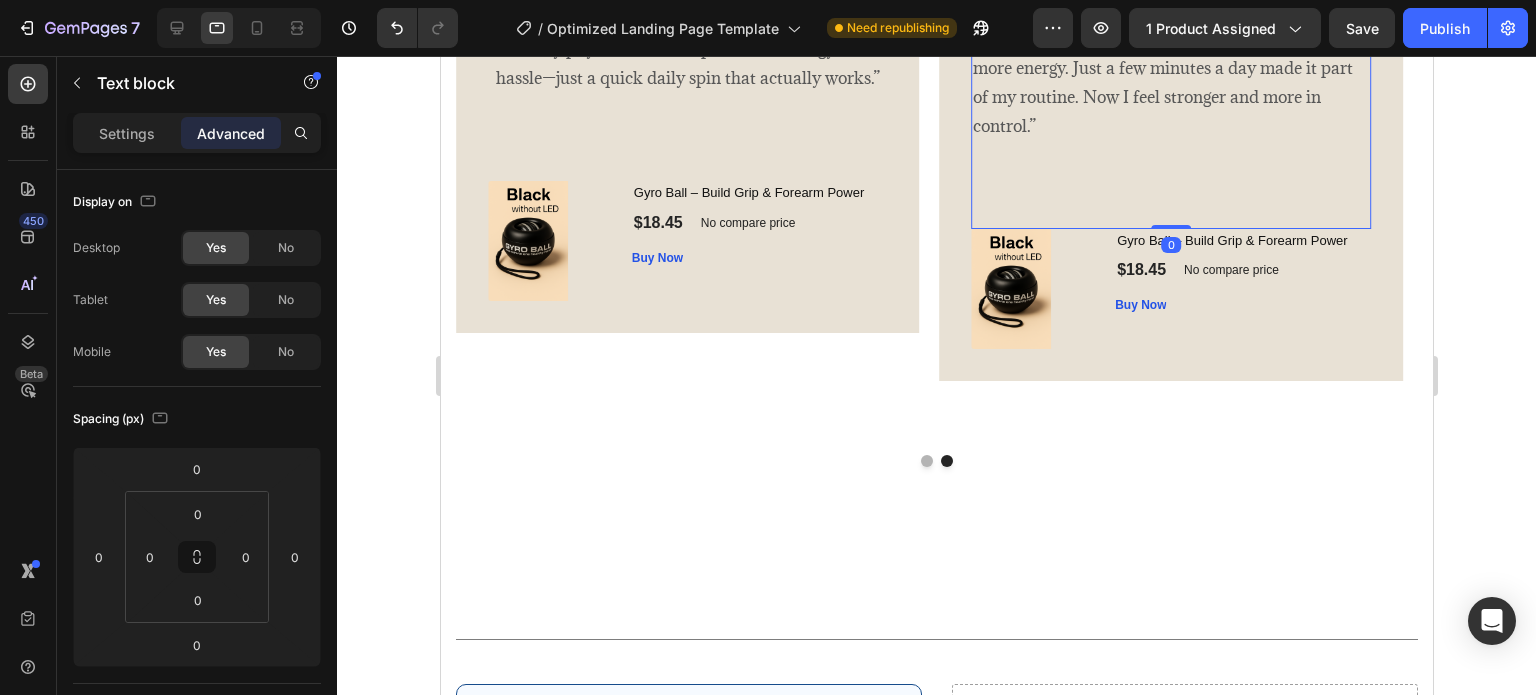 drag, startPoint x: 1174, startPoint y: 231, endPoint x: 1177, endPoint y: 171, distance: 60.074955 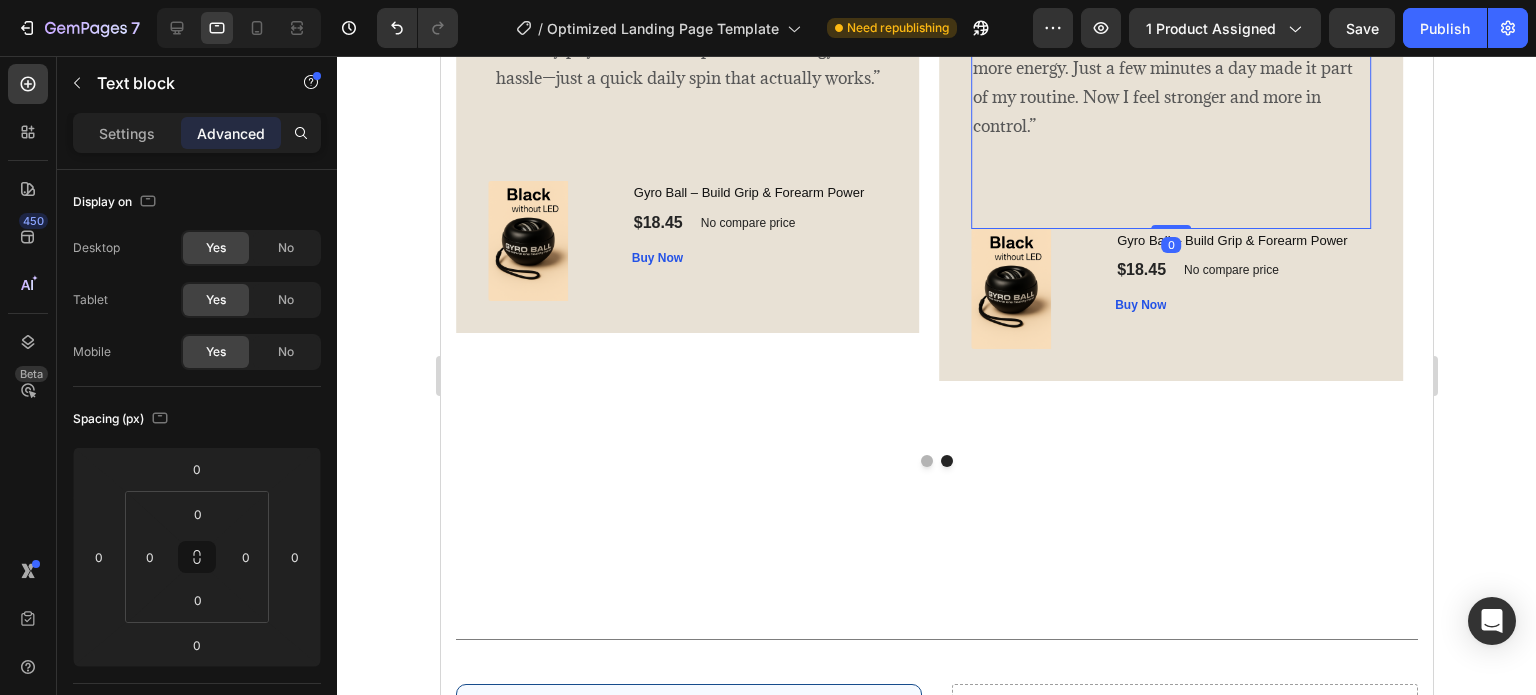 click on "“I knew the Gyro Ball was working when people noticed before I did. Friends said I looked stronger and more confident. That’s when I realized—my wrists felt better, my grip was stronger, and I had more energy. Just a few minutes a day made it part of my routine. Now I feel stronger and more in control.”       Text block   0" at bounding box center [1169, 83] 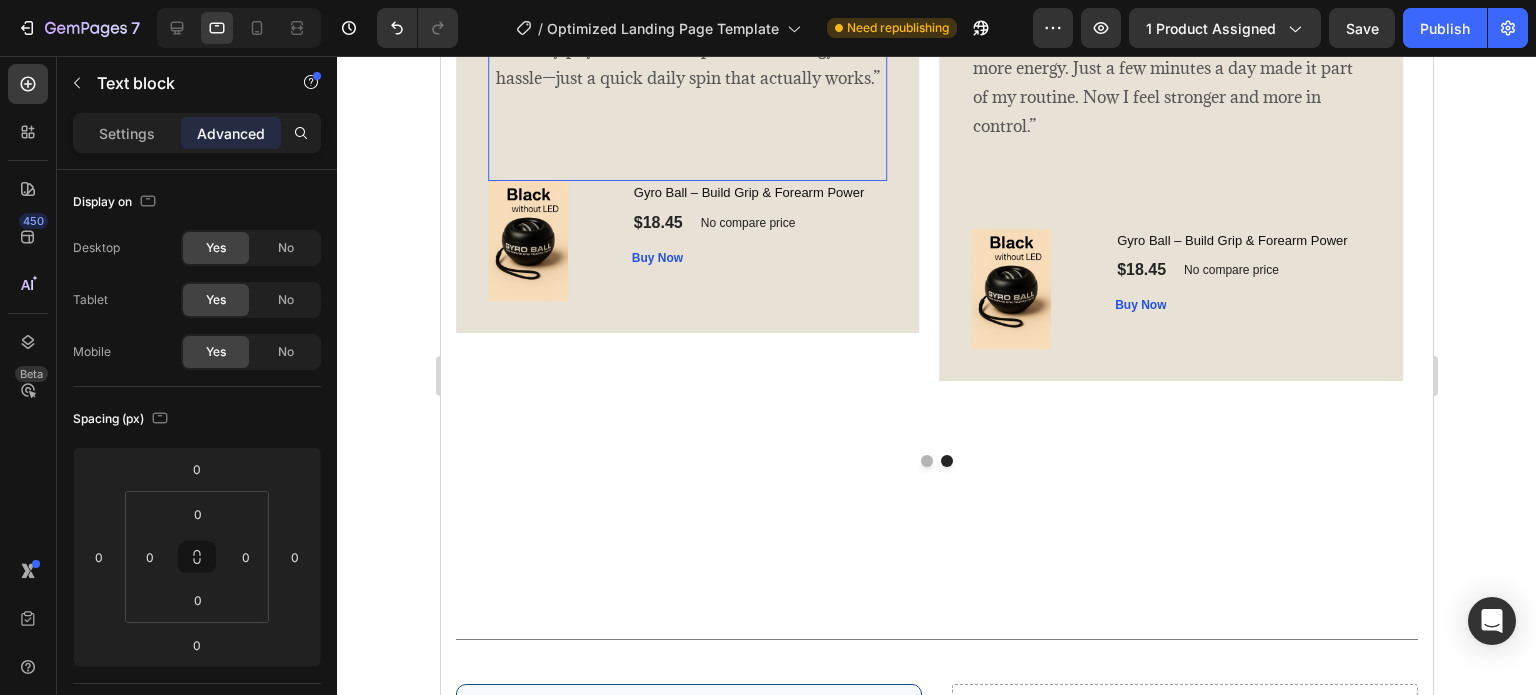 click at bounding box center (686, 136) 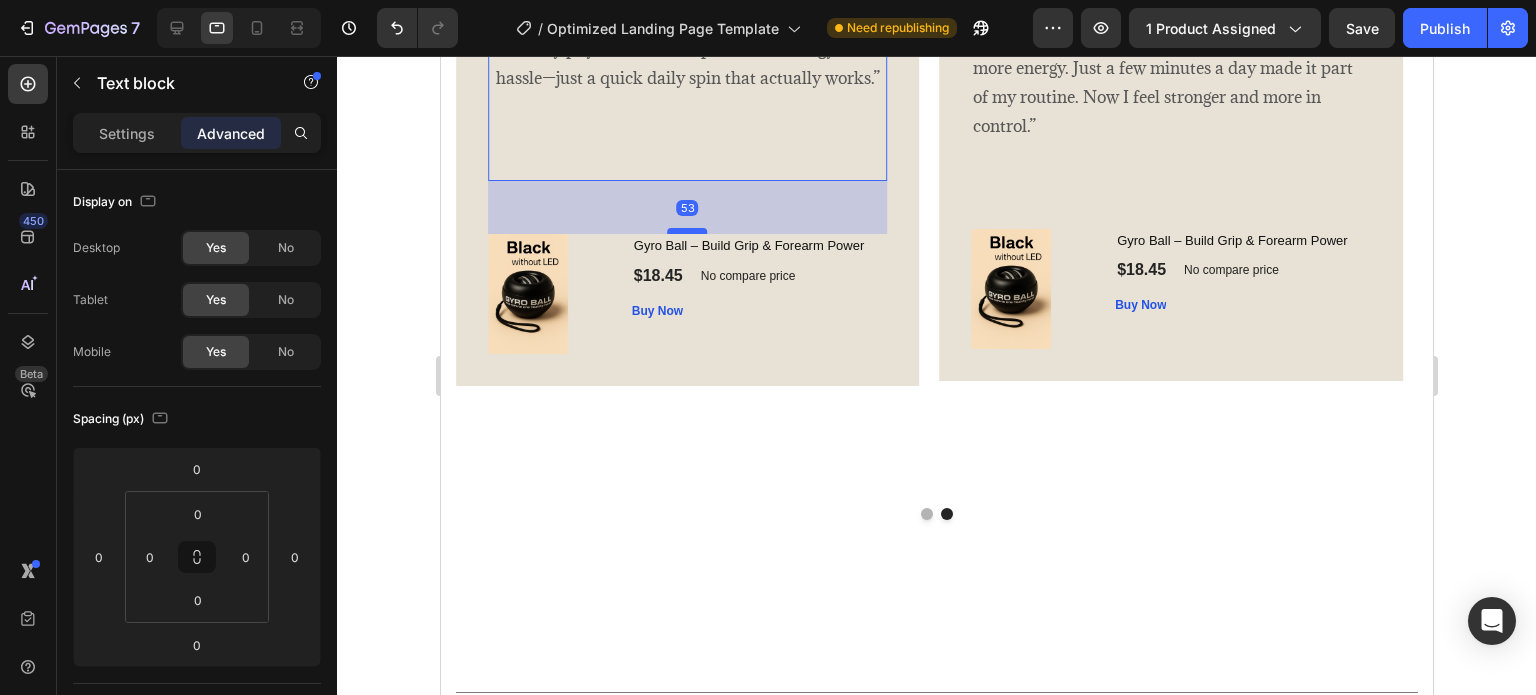 drag, startPoint x: 697, startPoint y: 177, endPoint x: 702, endPoint y: 230, distance: 53.235325 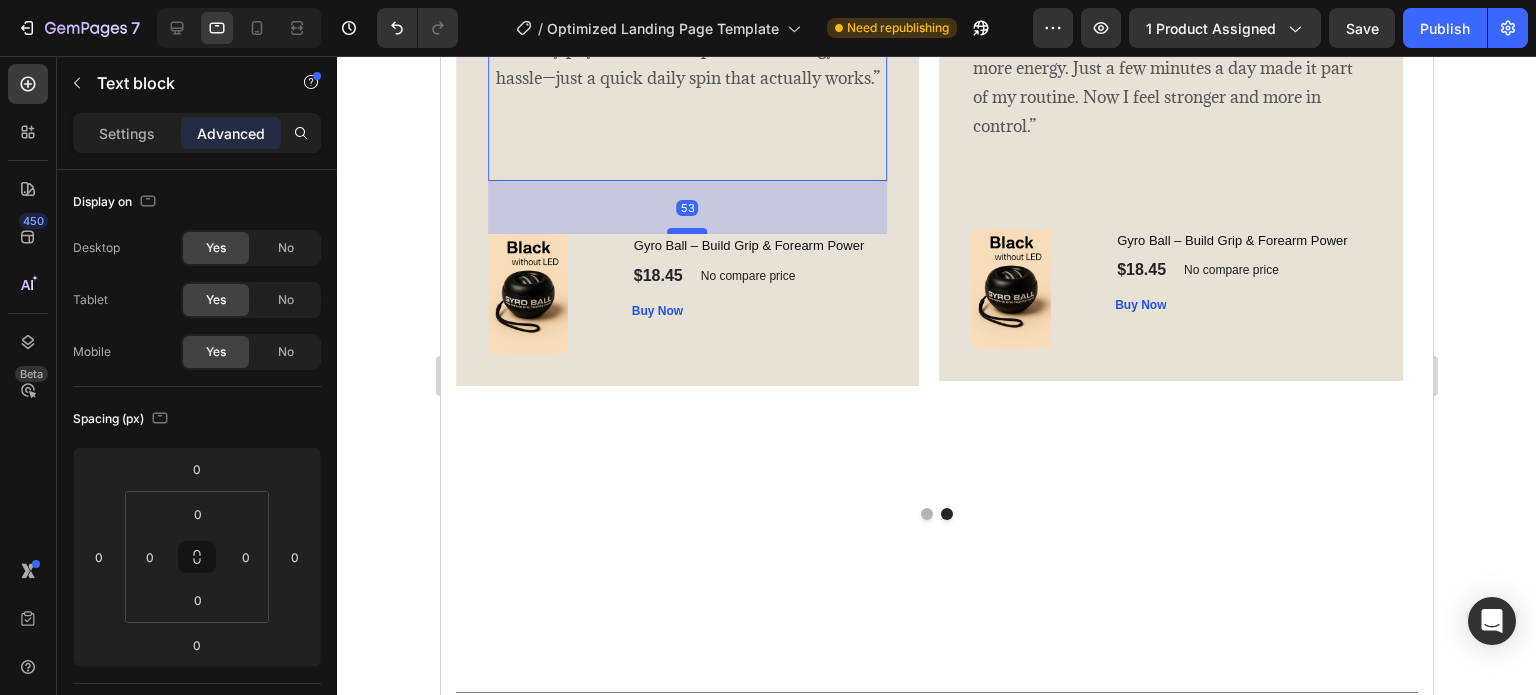 click at bounding box center [687, 231] 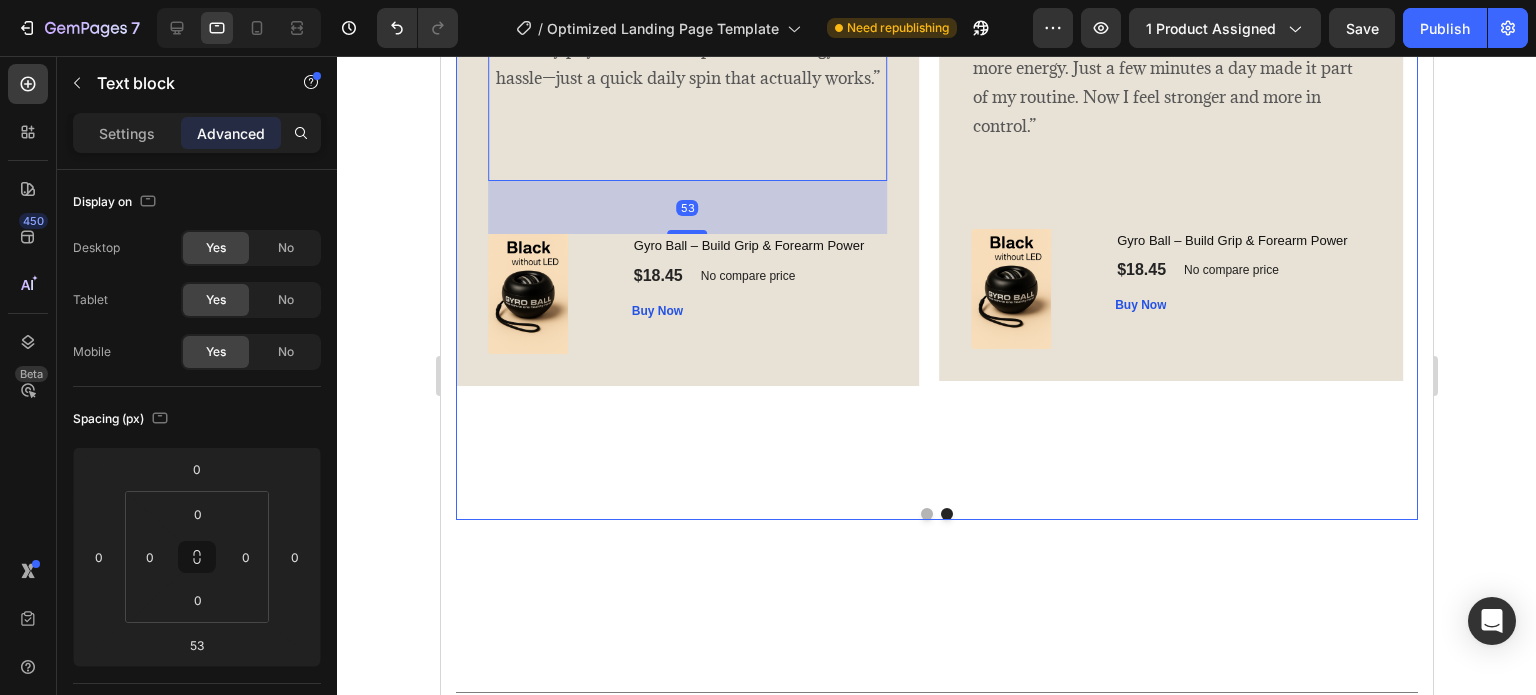 click at bounding box center (936, 514) 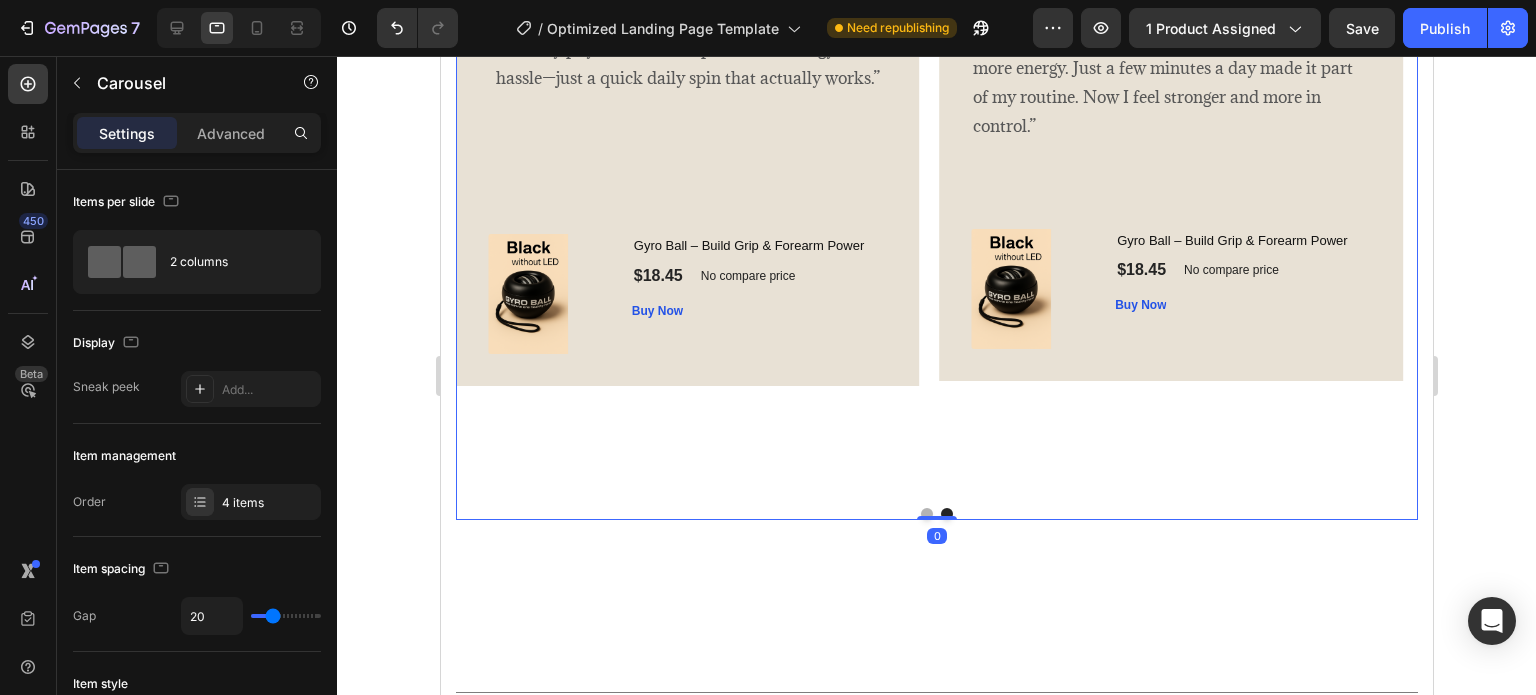 click at bounding box center (926, 514) 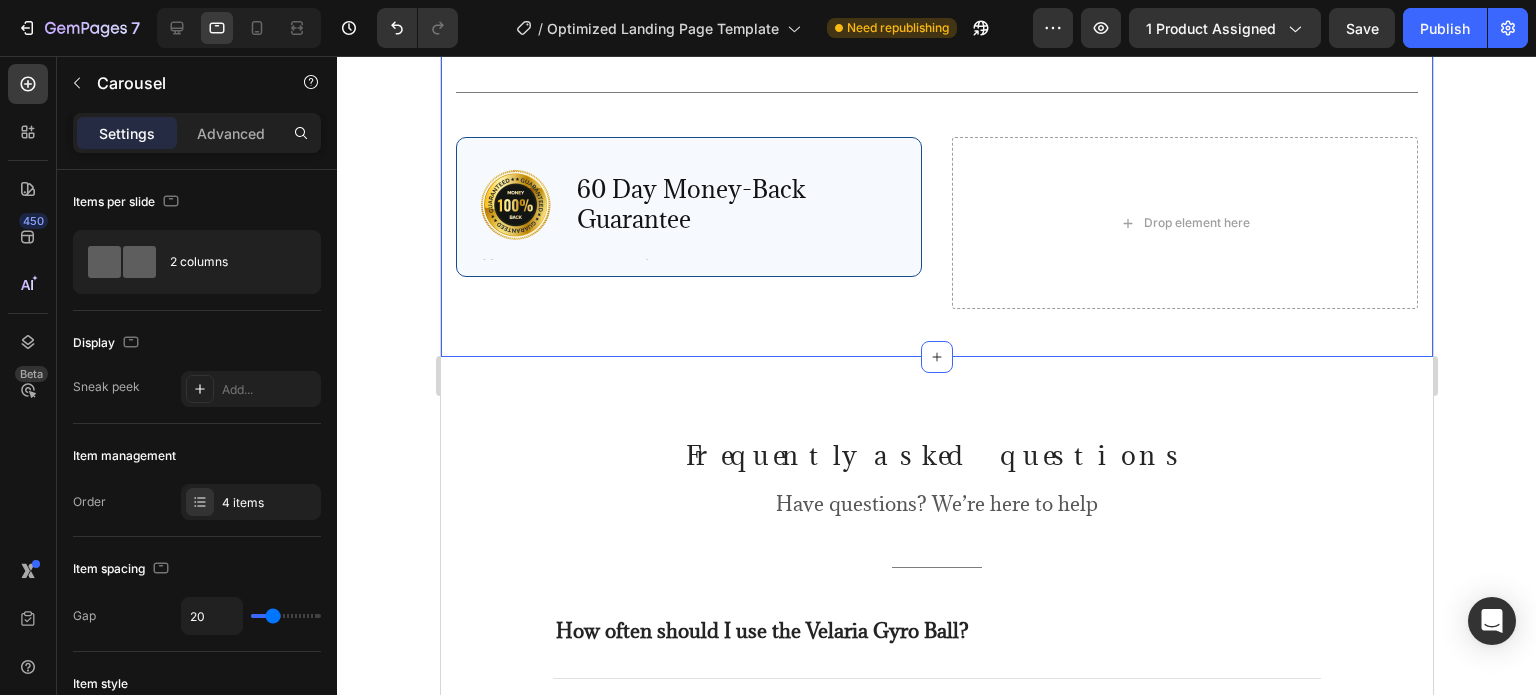 scroll, scrollTop: 3700, scrollLeft: 0, axis: vertical 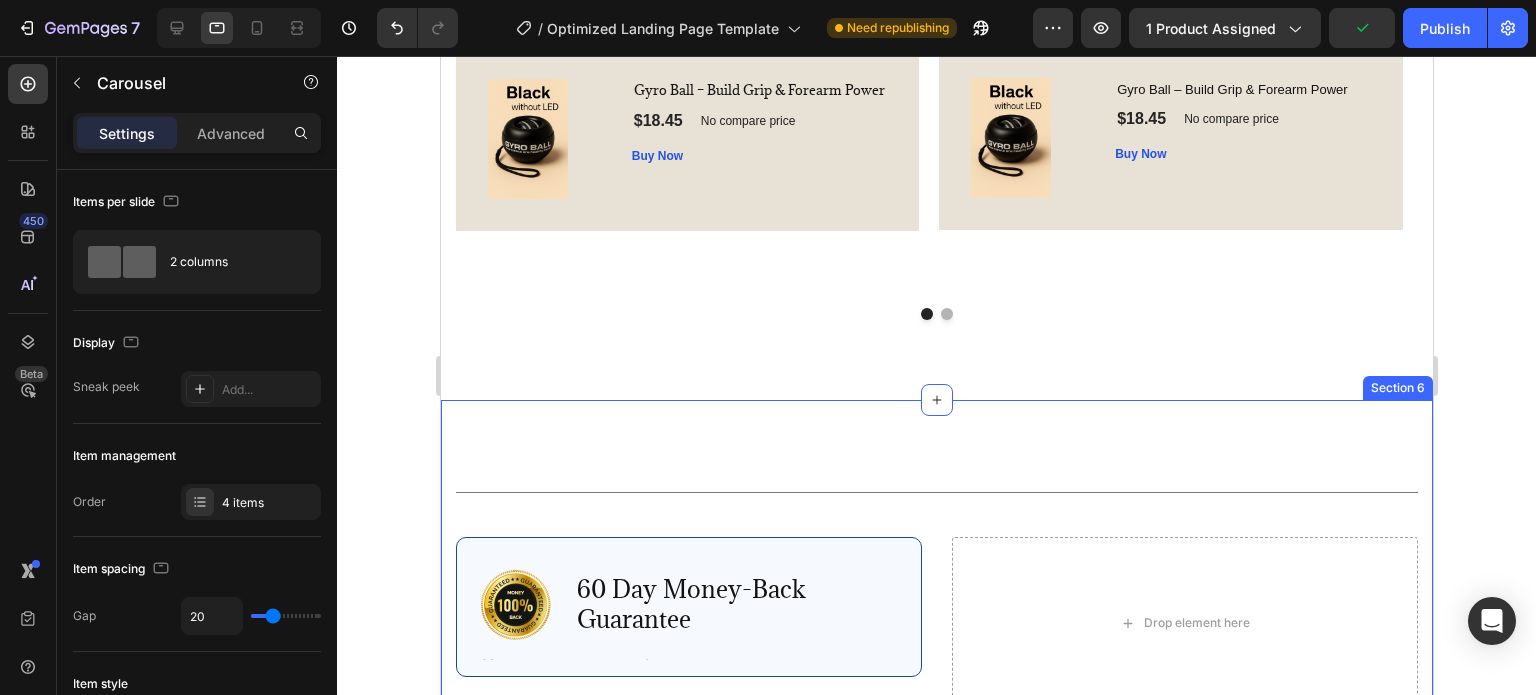 click on "Title Line Row Image  60 Day Money-Back Guarantee Text Block Row Text Block Row
Drop element here Row Section 6" at bounding box center [936, 578] 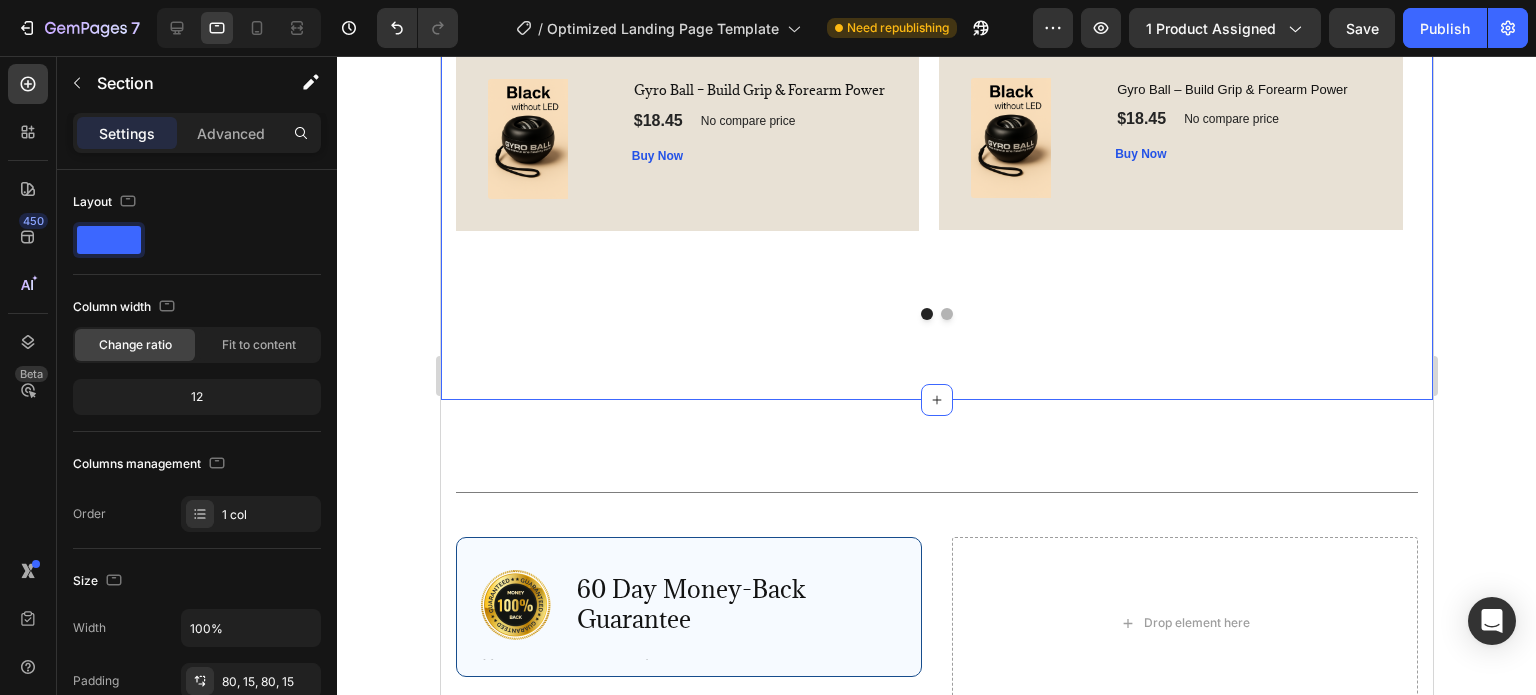 click on "What Our Customers Are Saying Heading Image
Icon
Icon
Icon
Icon
Icon Row Henry Carroll Text block Row I knew the Gyro Ball was working when people started saying, “Your forearms are looking solid—what have you been doing?” Within just a couple of weeks, I noticed better grip strength, less wrist stiffness, and real definition in my arms.  The best part? It’s compact, addictive, and actually fun to use. I finally have a simple, sustainable way to train and feel better Text block                Title Line (P) Images & Gallery Gyro Ball – Build Grip & Forearm Power (P) Title $18.45 (P) Price (P) Price No compare price (P) Price Row Buy Now (P) Cart Button Product Row Image
Icon
Icon
Icon
Icon
Icon Row Olivia Rowse Text block Row   Text block (P) Images & Gallery Gyro Ball – Build Grip & Forearm Power (P) Title $18.45 (P) Price (P) Price Row" at bounding box center [936, -47] 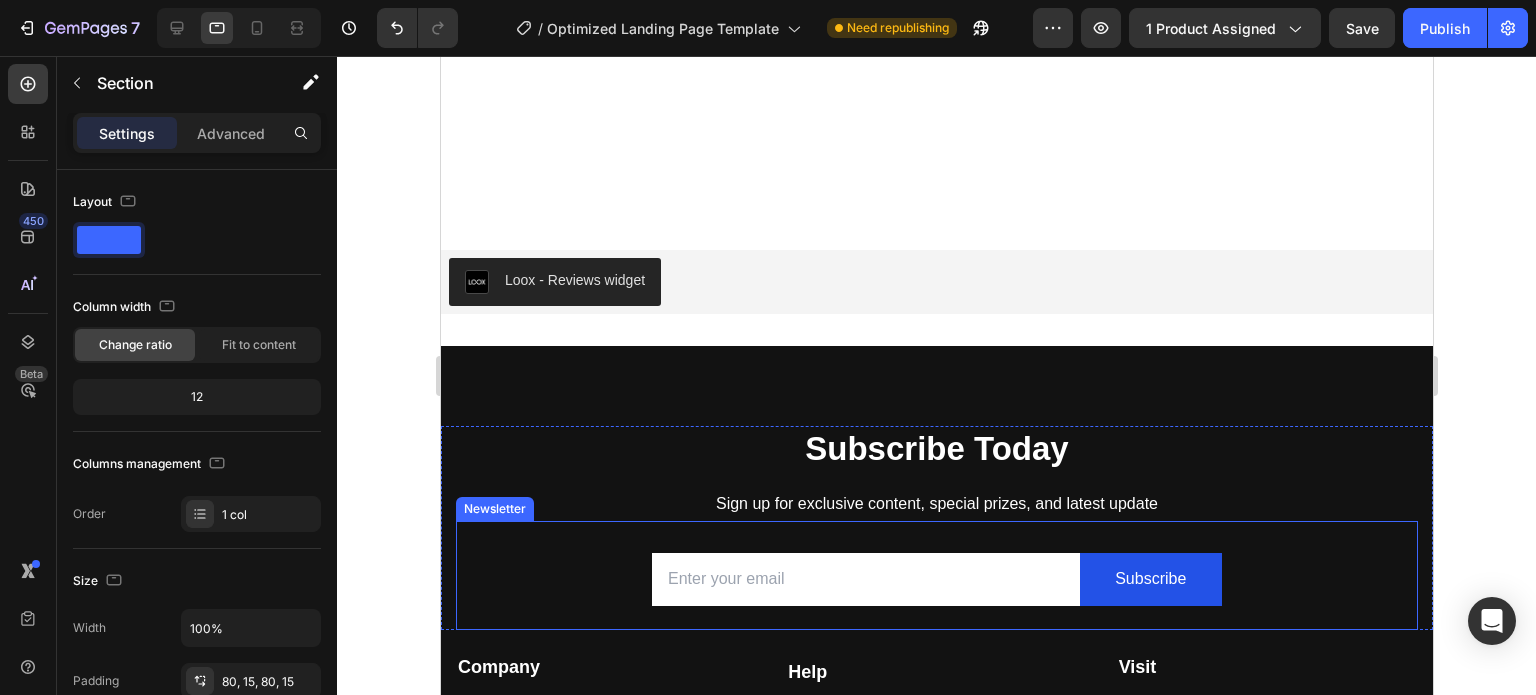 scroll, scrollTop: 4974, scrollLeft: 0, axis: vertical 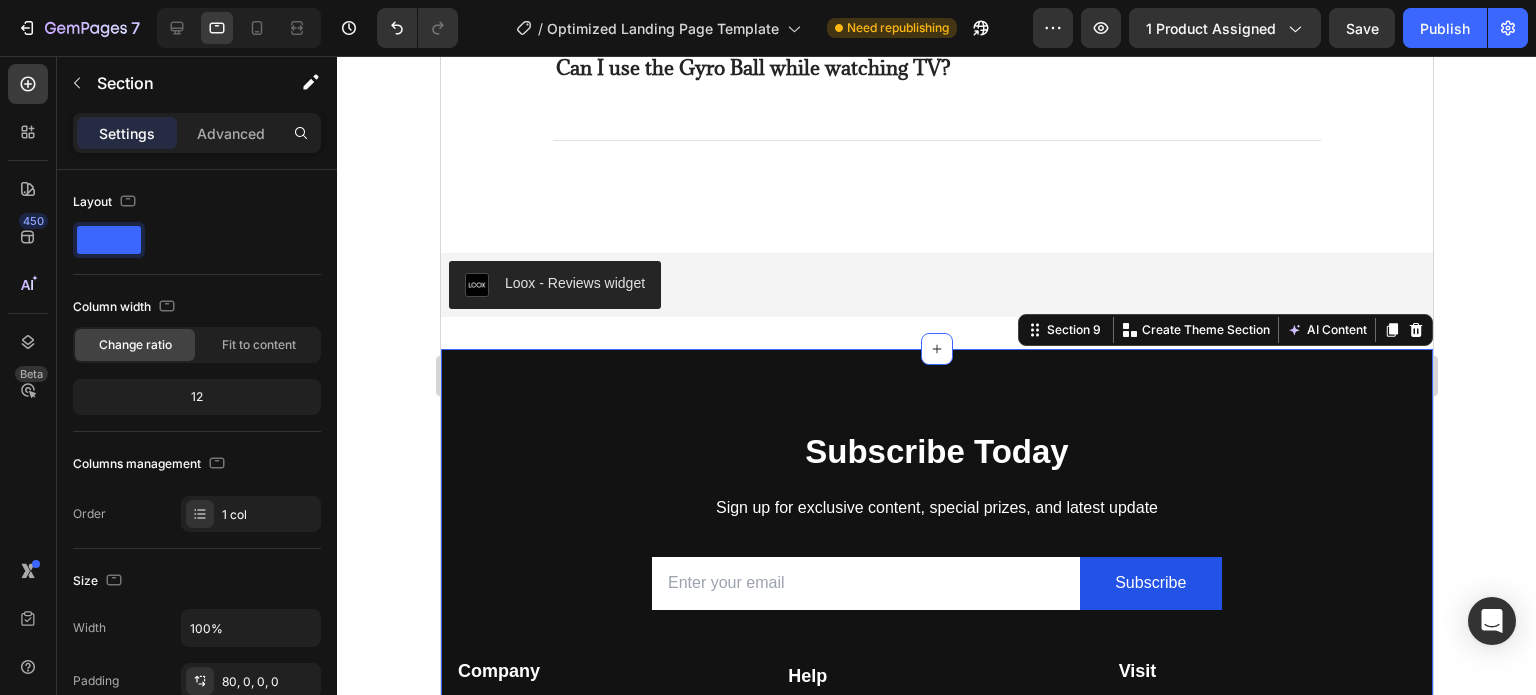 click on "Subscribe Today Heading Sign up for exclusive content, special prizes, and latest update Text block Email Field Subscribe Submit Button Row Newsletter Row Company Text block About Button Shop Button Features Button Contact Us Button Help Text Block Returns & Exchanges Button Shipping Policy Button Terms & Conditions Button FAQs Button Visit Text block 465 Beveridges Road, Hamilton Victoria 3300, Australia Text block official929email@gmail.com Text block Image Image Image Image Row Row Company Help Visit Accordion Row                Title Line Copyright © 2025 Comfora. All Rights Reserved. Text block Image Image Image Image Image Row Row Section 9   You can create reusable sections Create Theme Section AI Content Write with GemAI What would you like to describe here? Tone and Voice Persuasive Product Show more Generate" at bounding box center (936, 684) 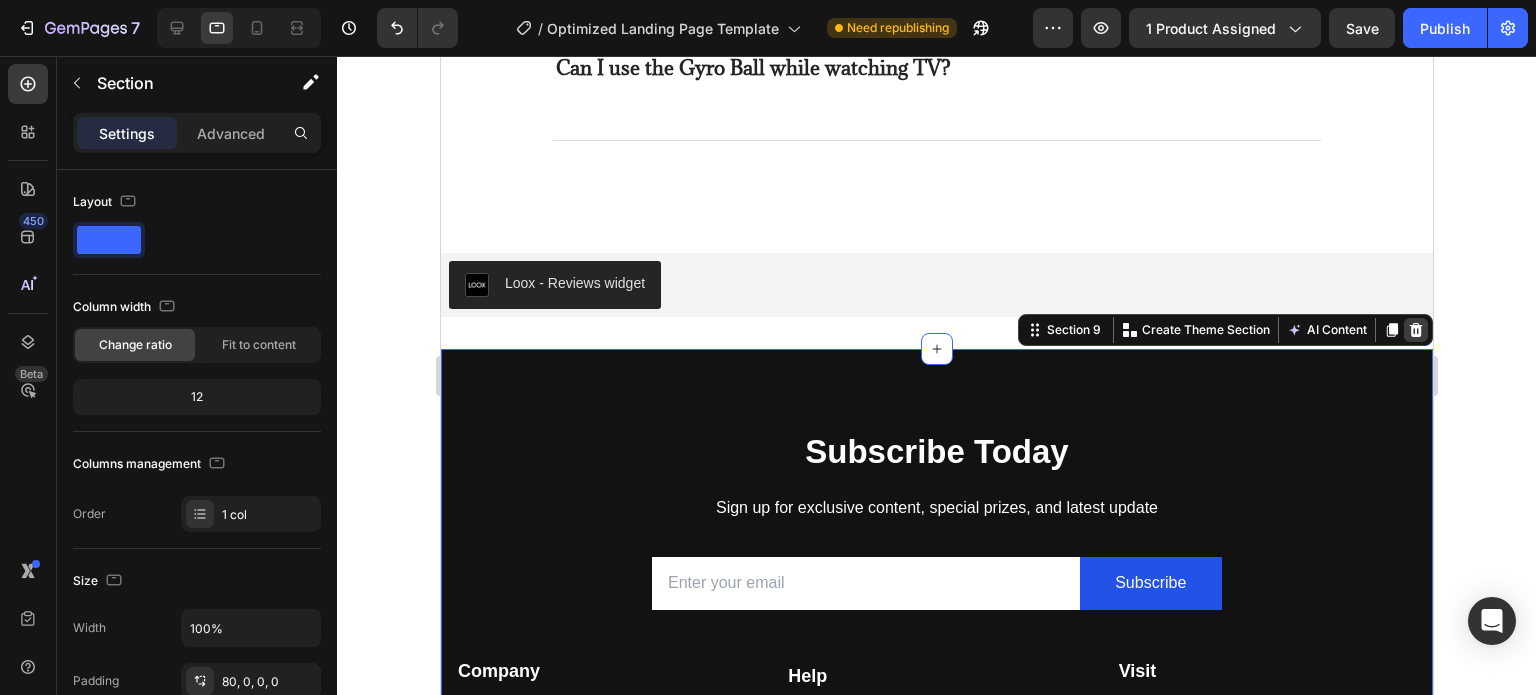 click 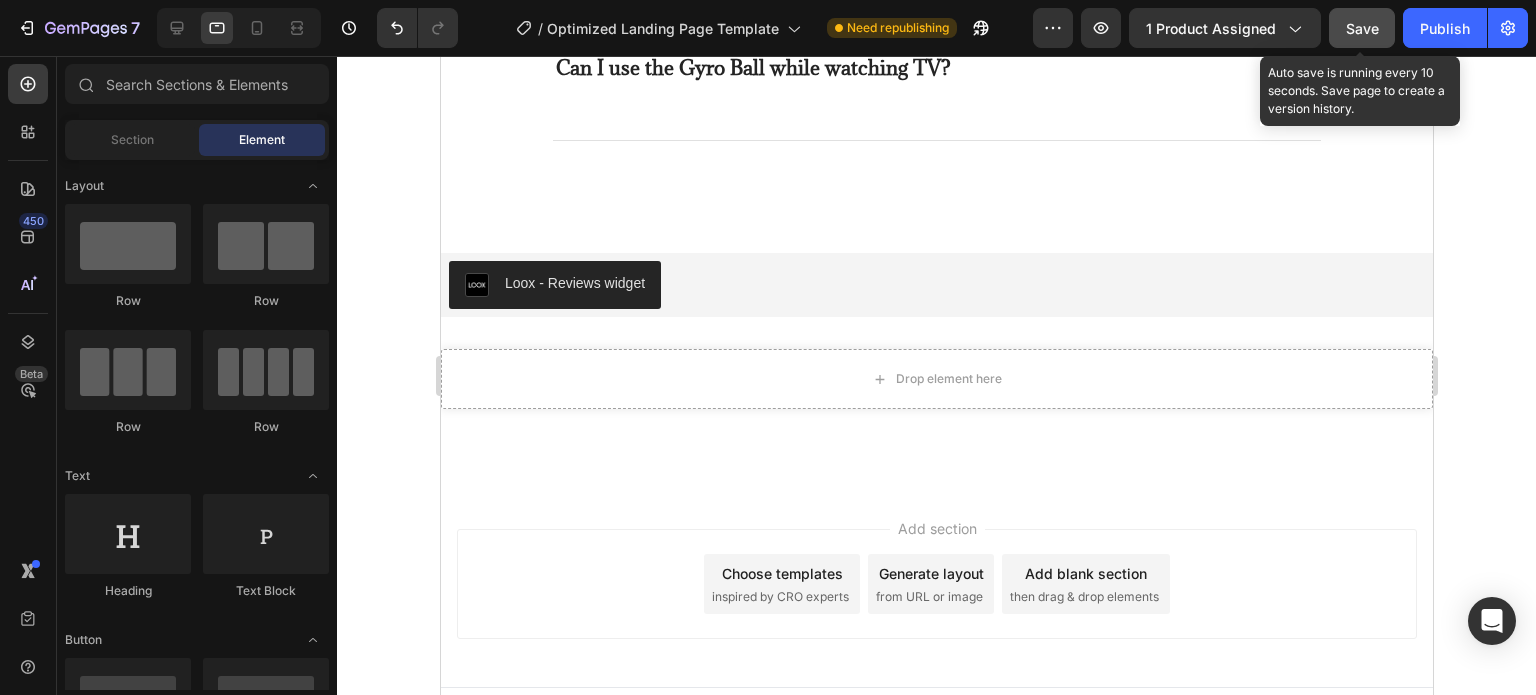 click on "Save" at bounding box center [1362, 28] 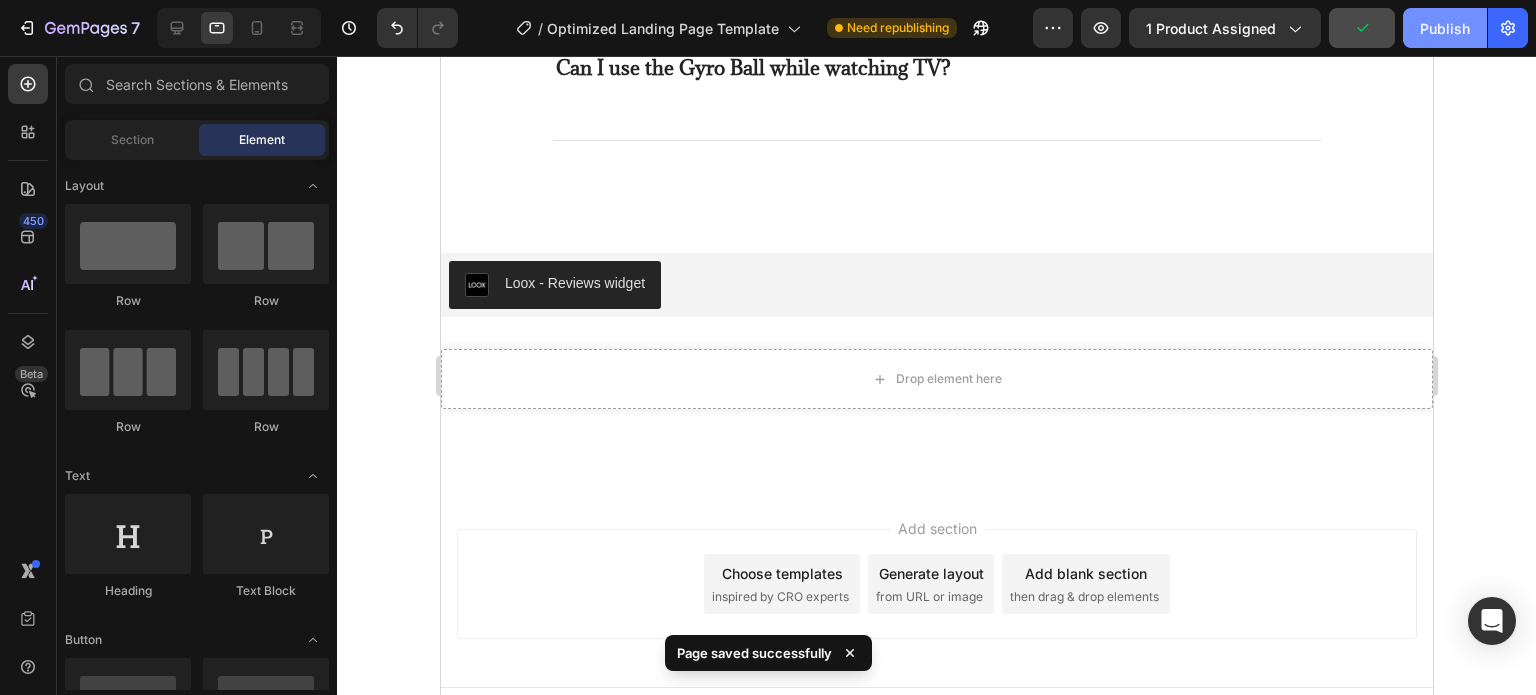 click on "Publish" at bounding box center [1445, 28] 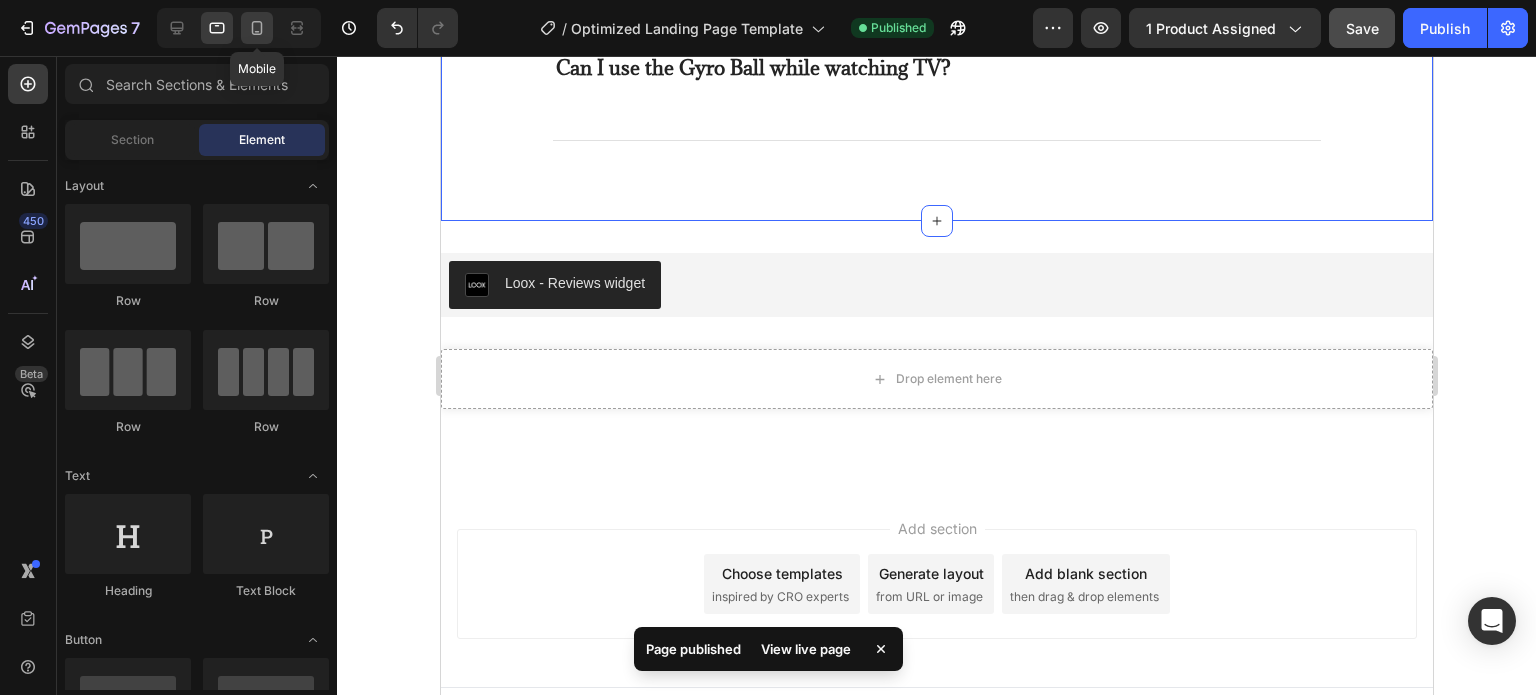 click 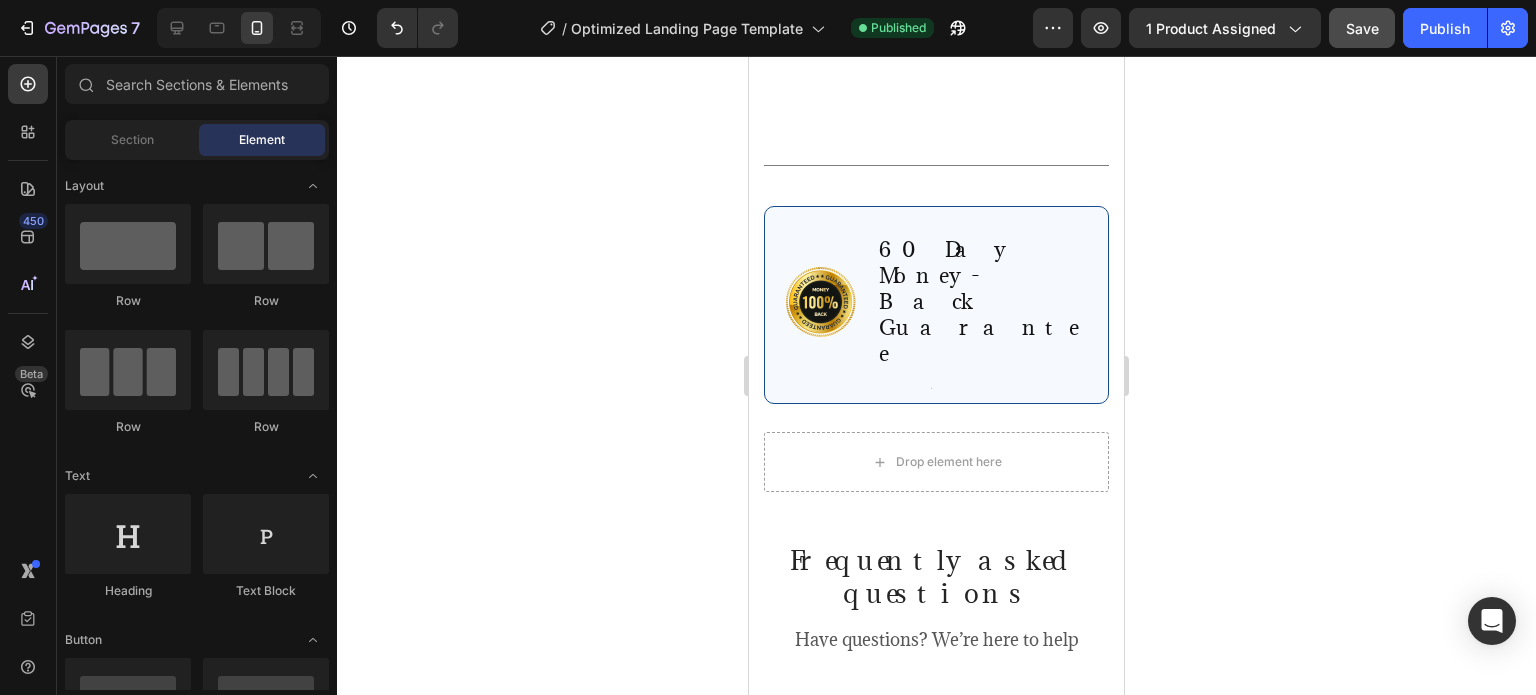 scroll, scrollTop: 3876, scrollLeft: 0, axis: vertical 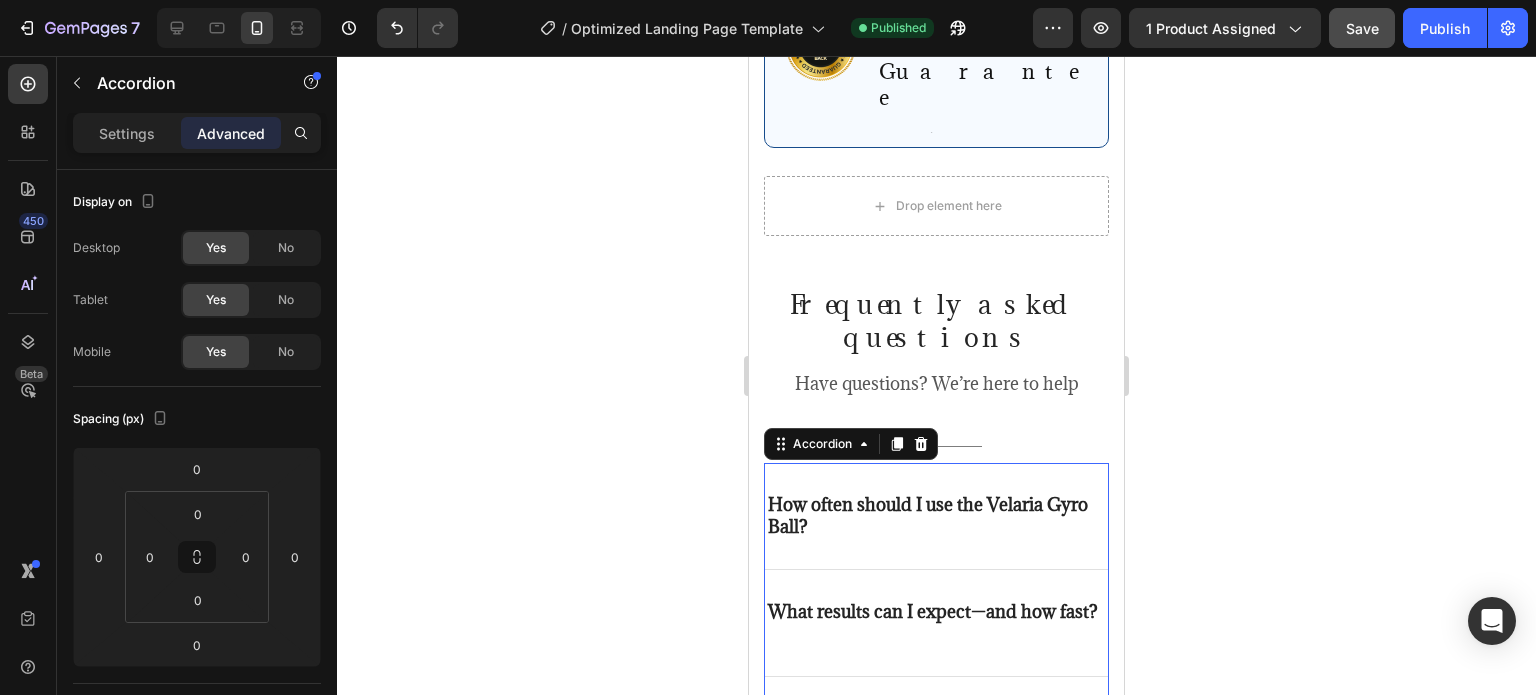 click on "What results can I expect—and how fast?" at bounding box center (933, 612) 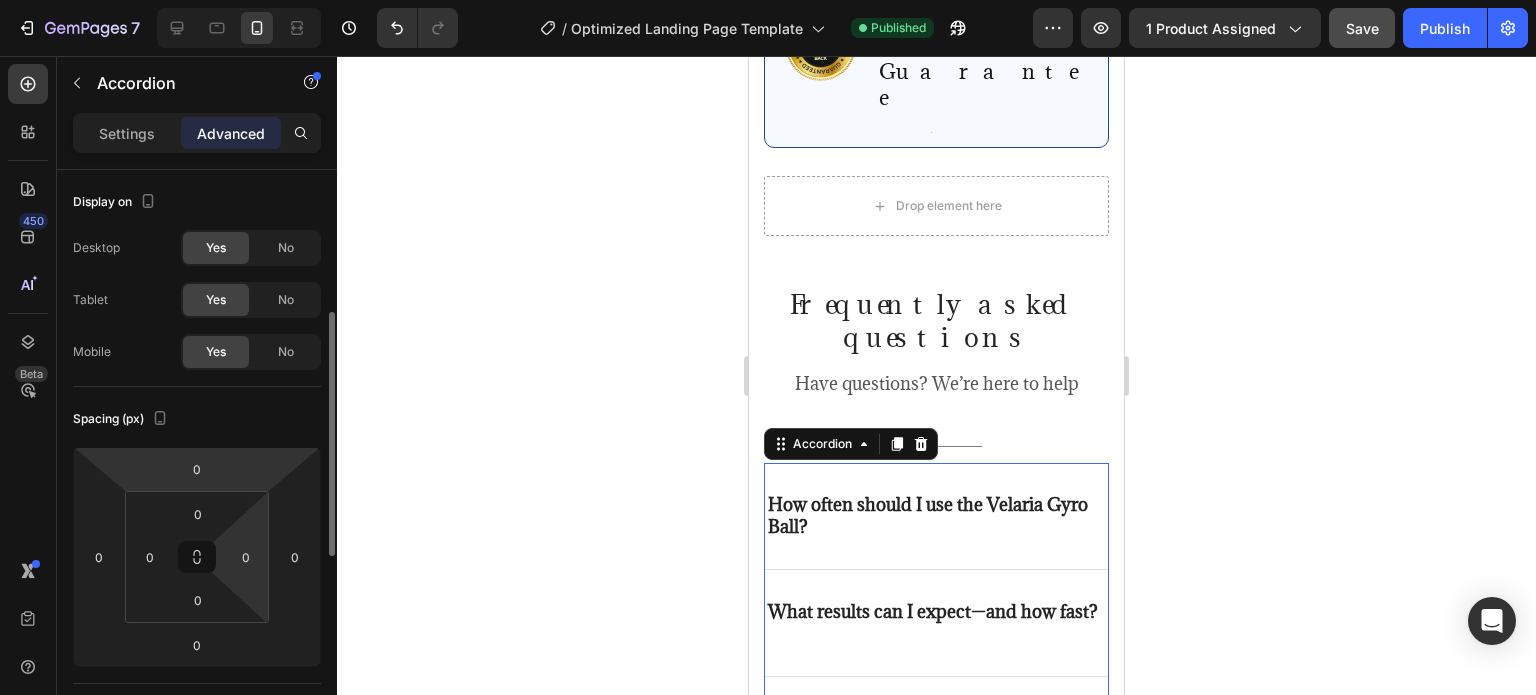 scroll, scrollTop: 500, scrollLeft: 0, axis: vertical 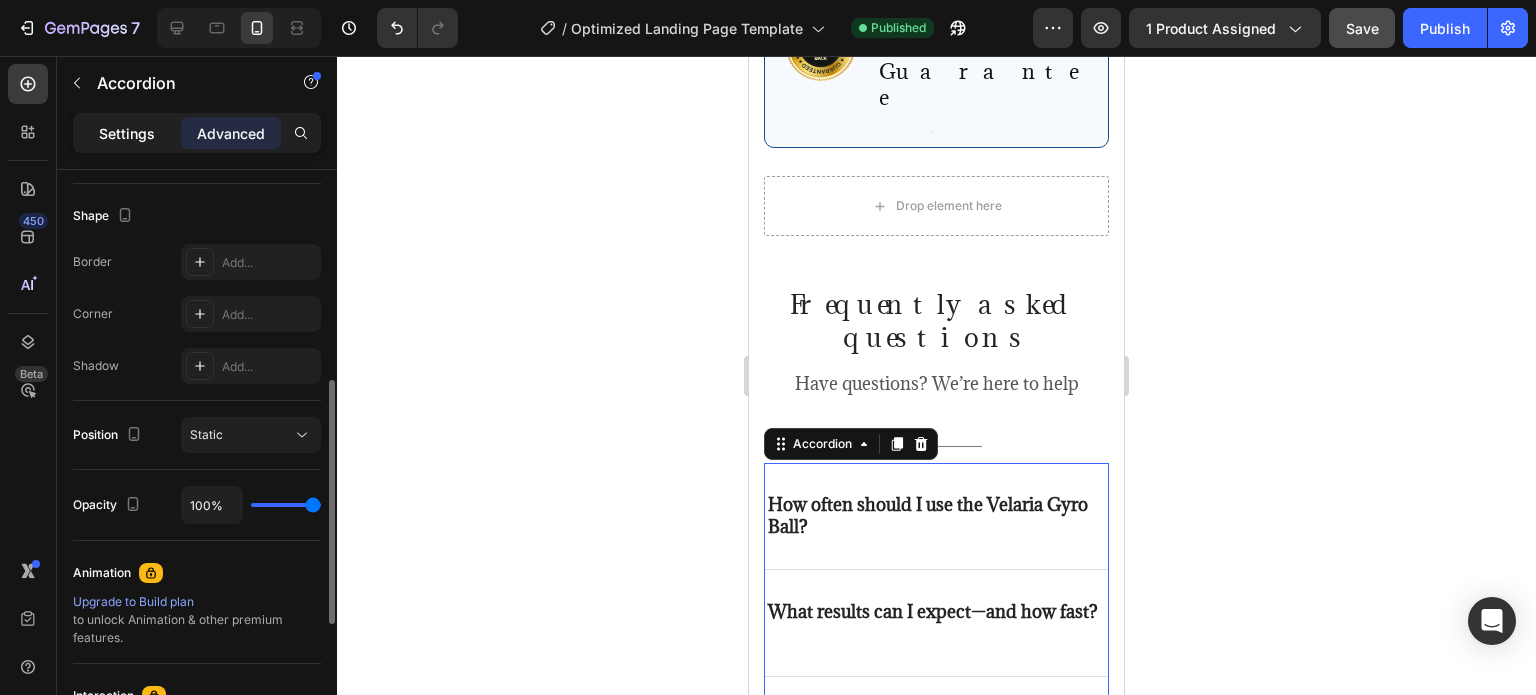 click on "Settings" at bounding box center (127, 133) 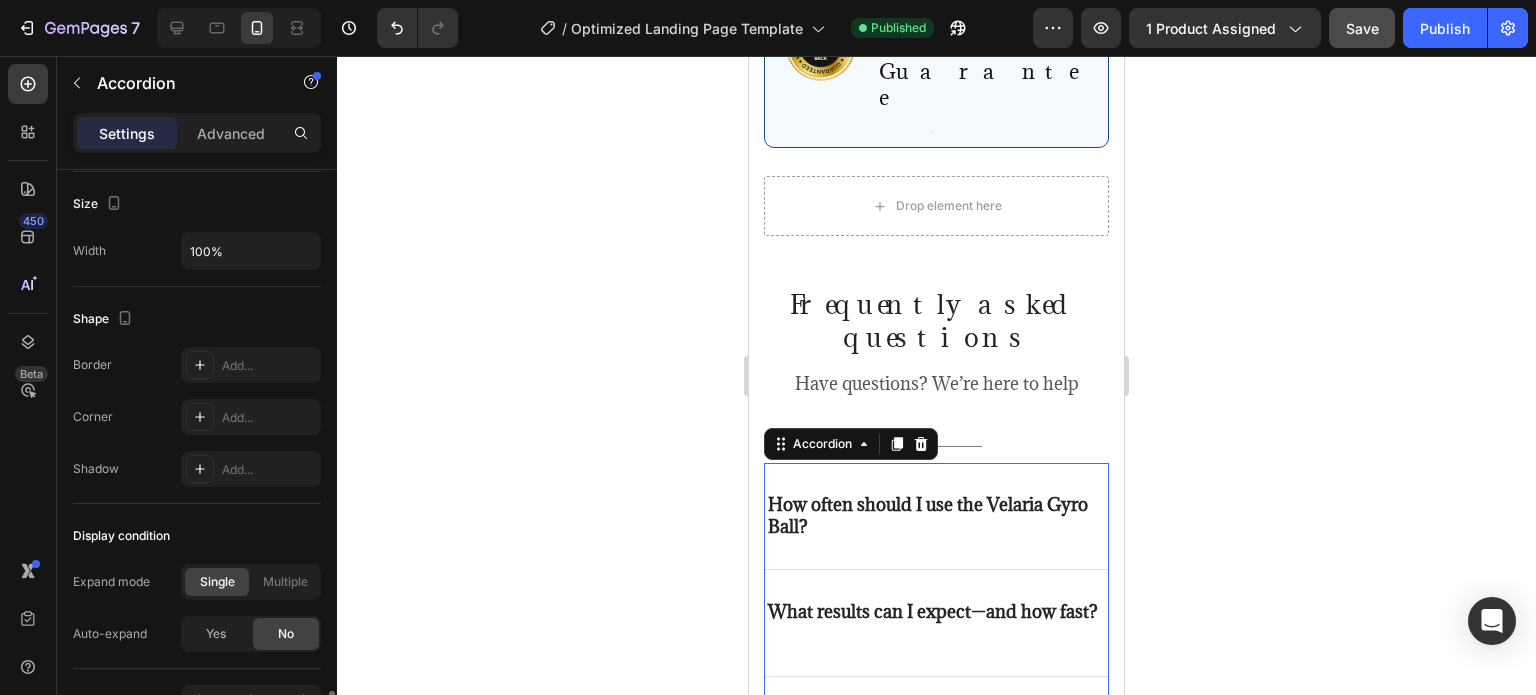 scroll, scrollTop: 1318, scrollLeft: 0, axis: vertical 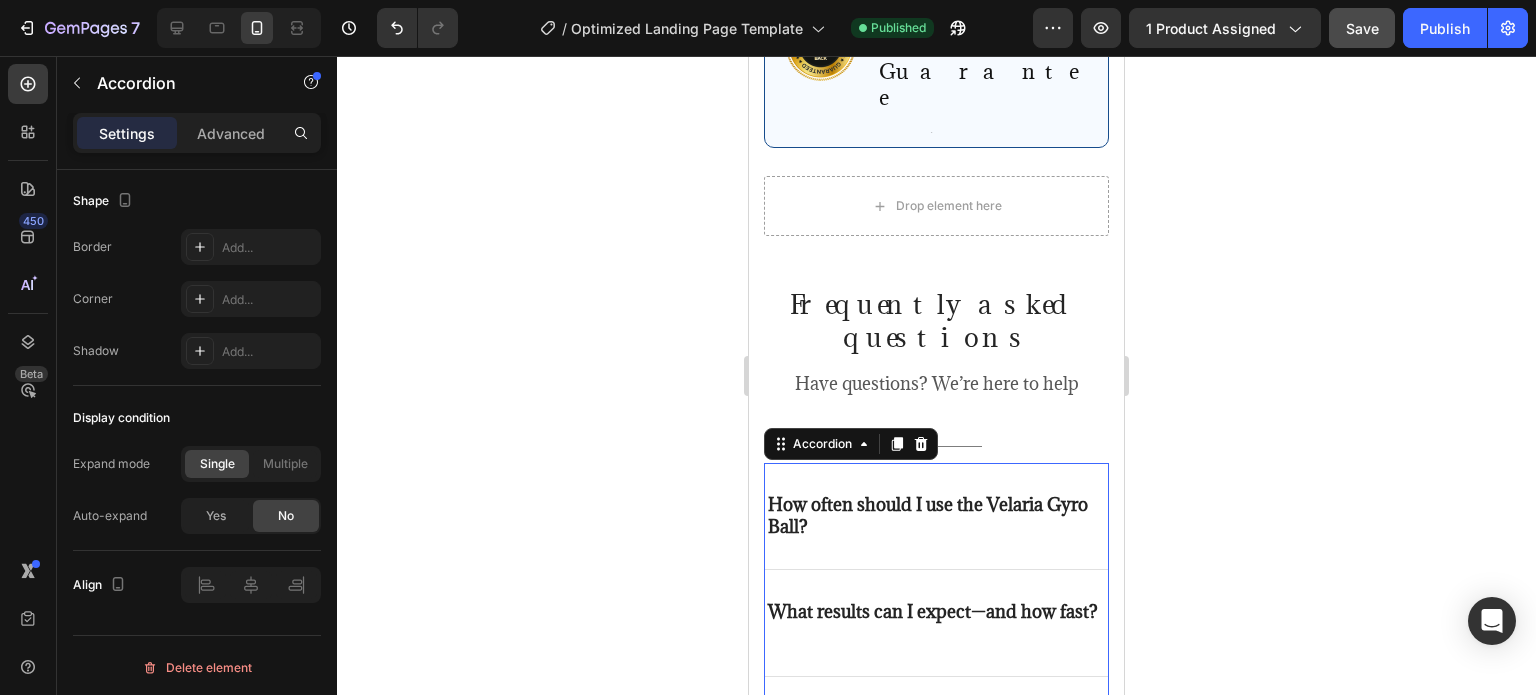 click on "How often should I use the Velaria Gyro Ball?" at bounding box center [928, 515] 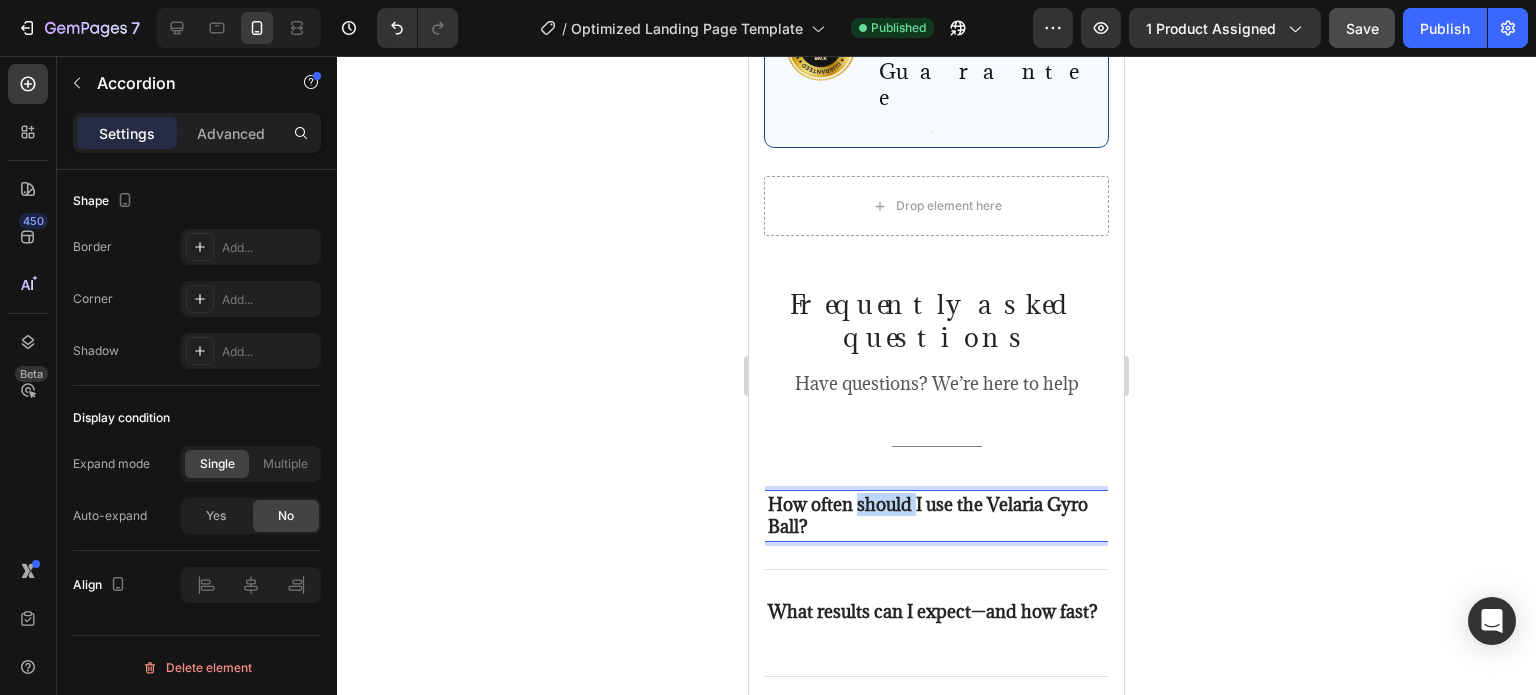 click on "How often should I use the Velaria Gyro Ball?" at bounding box center [928, 515] 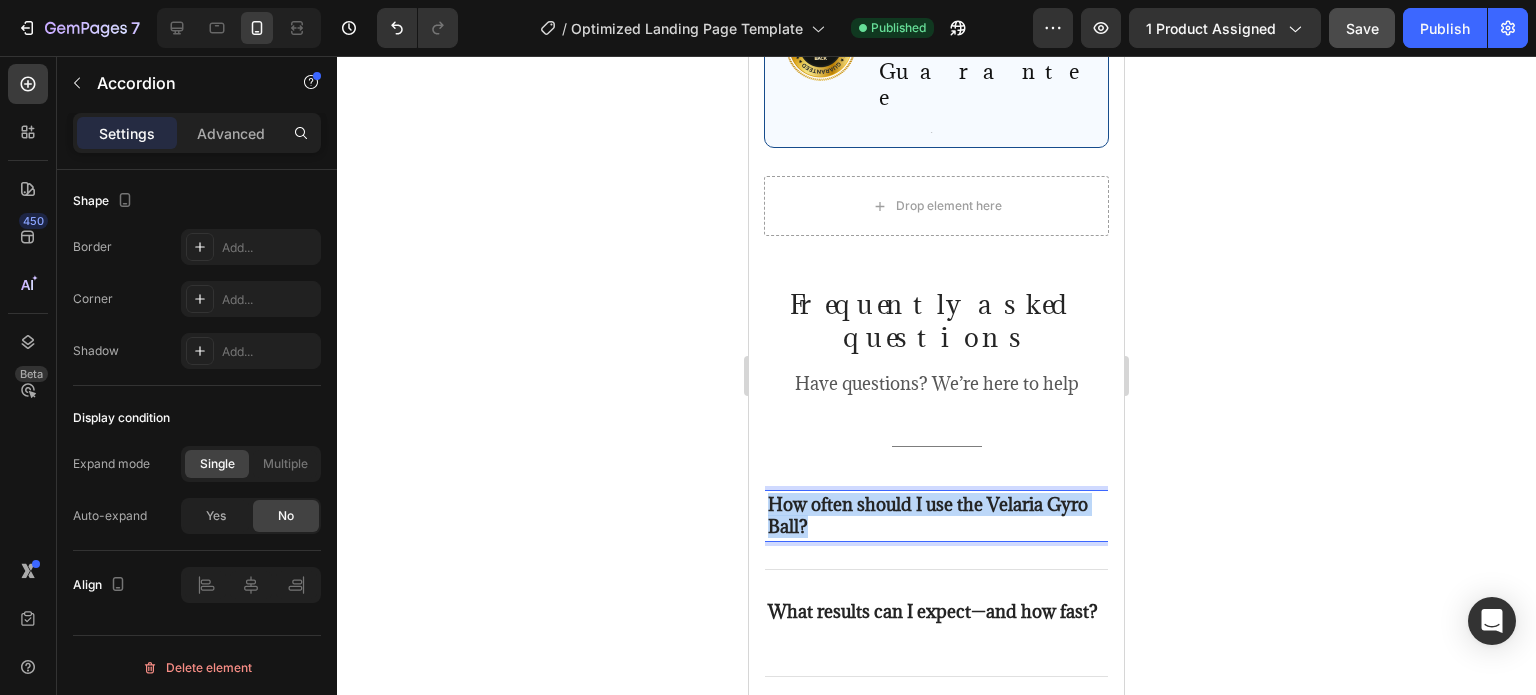 click on "How often should I use the Velaria Gyro Ball?" at bounding box center [928, 515] 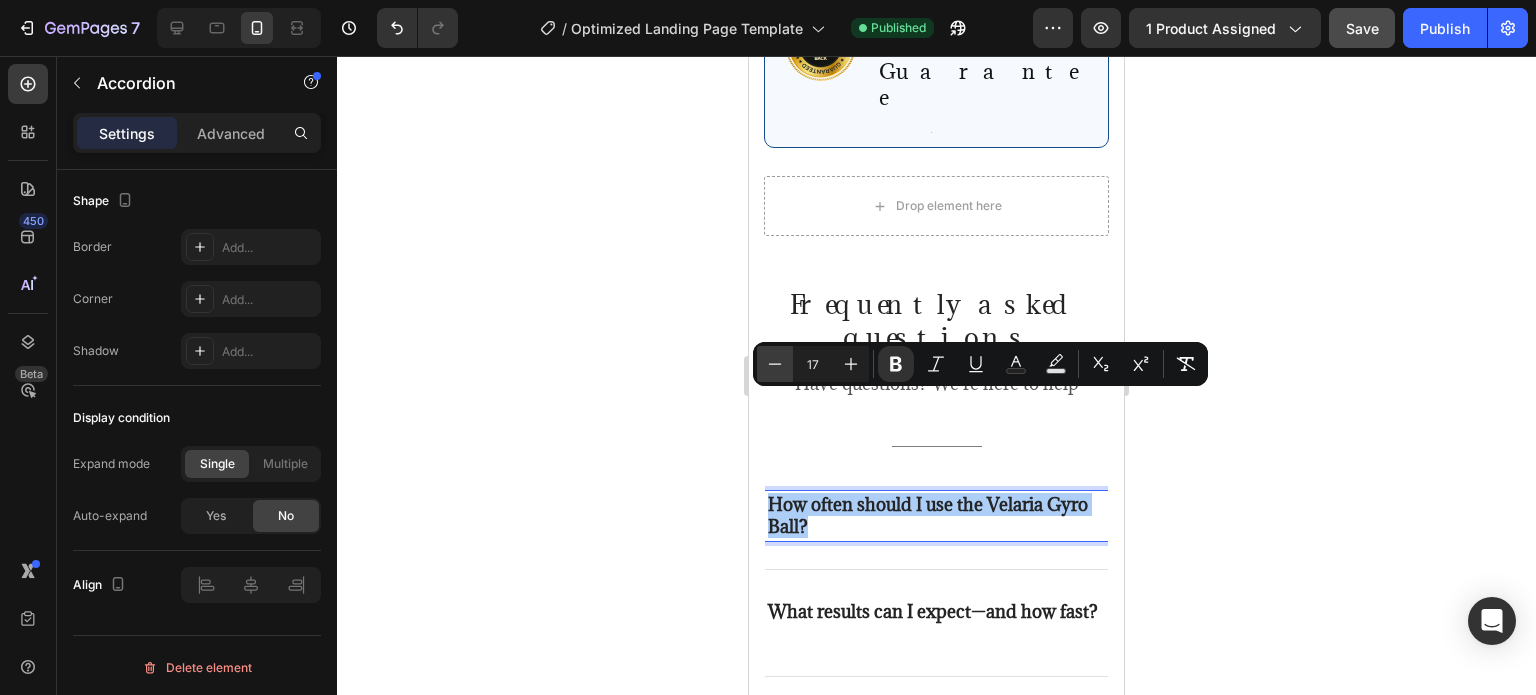 click 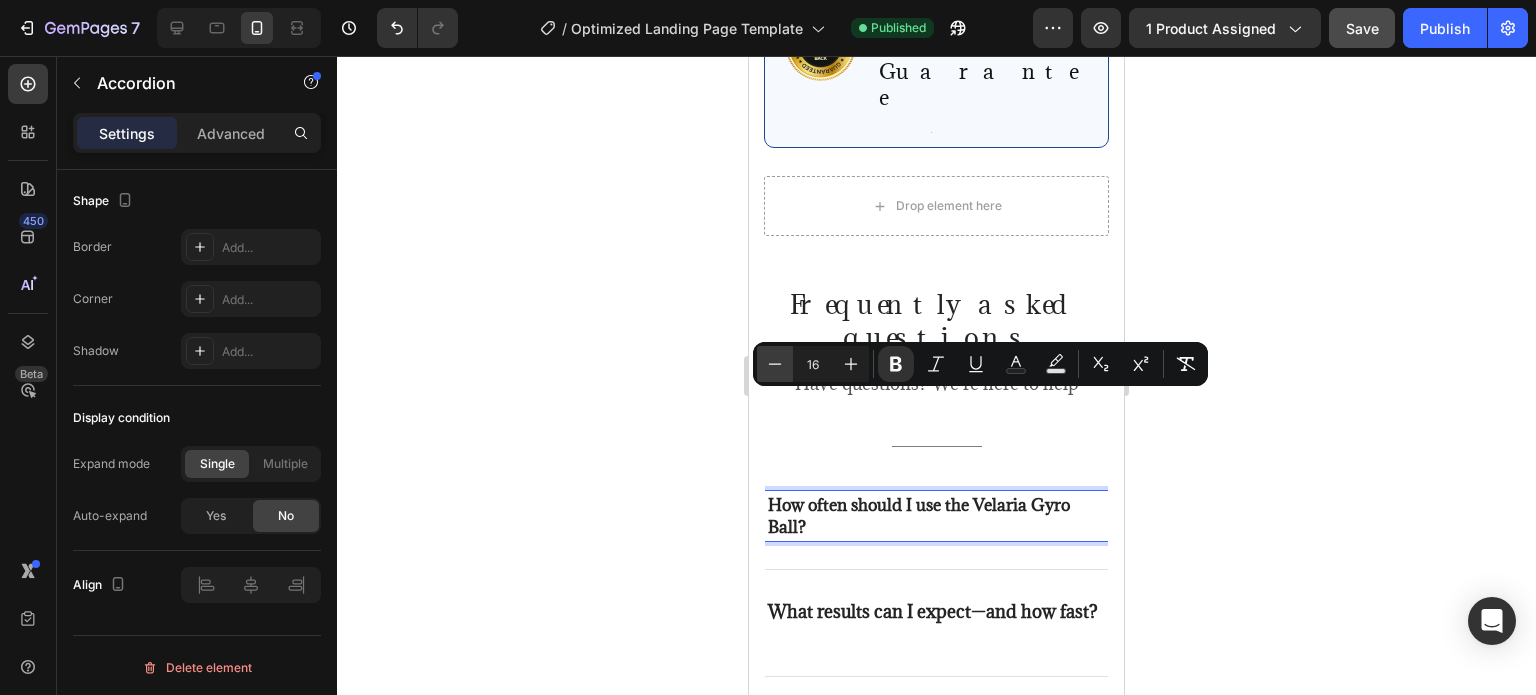 click 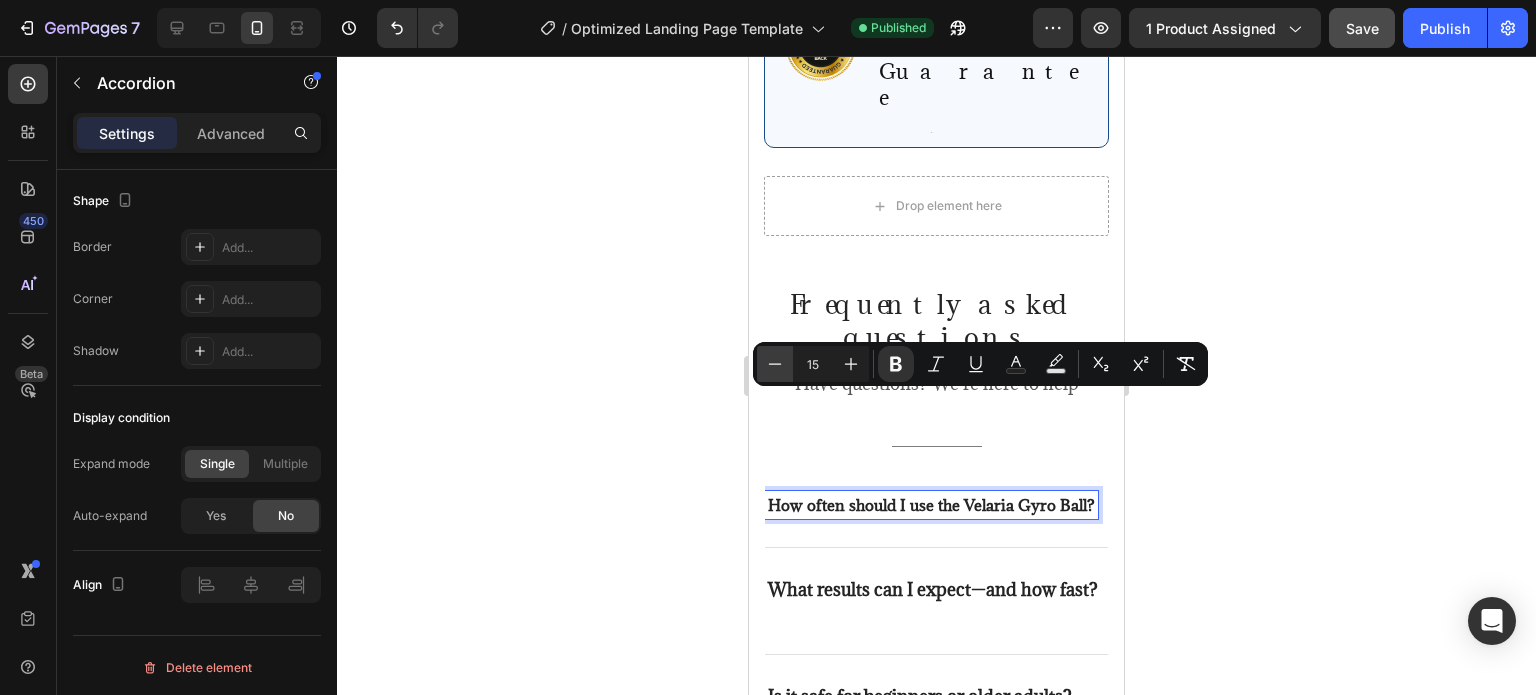 click 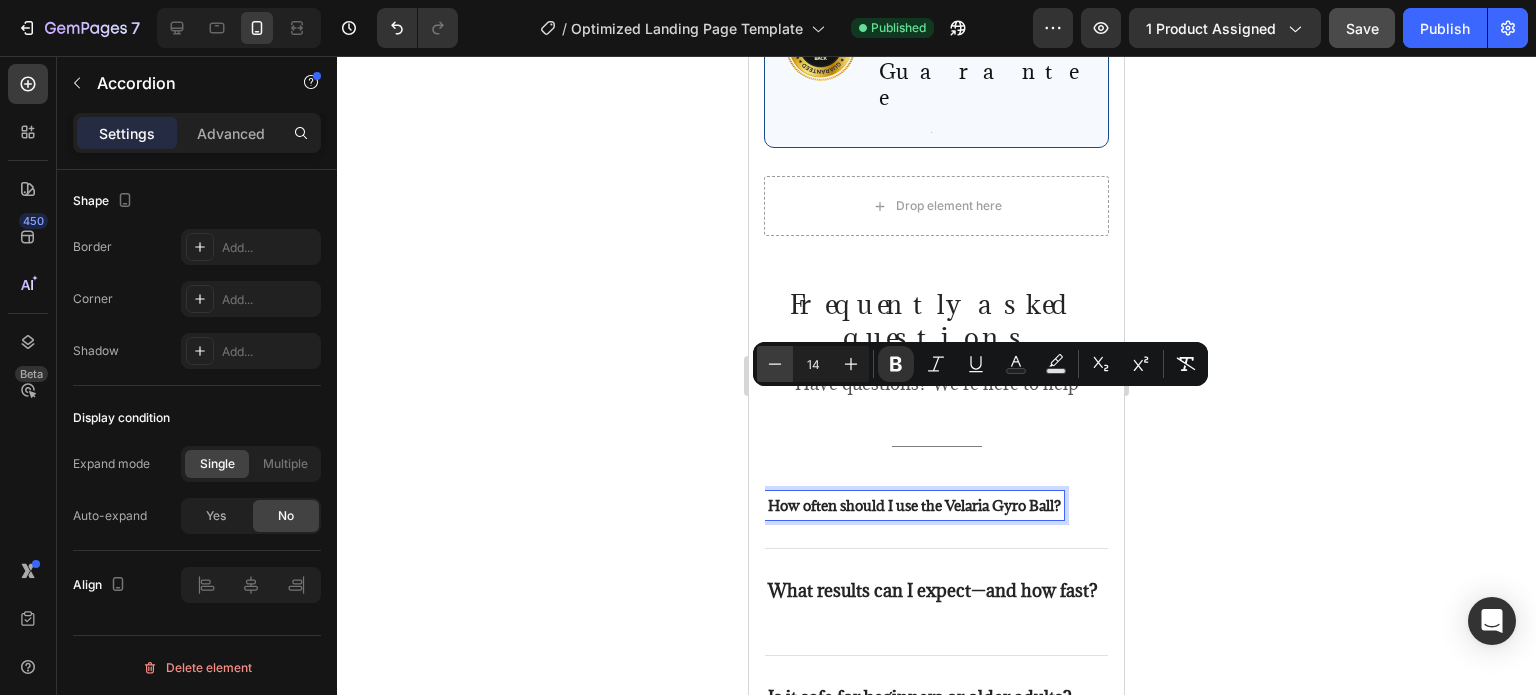 click 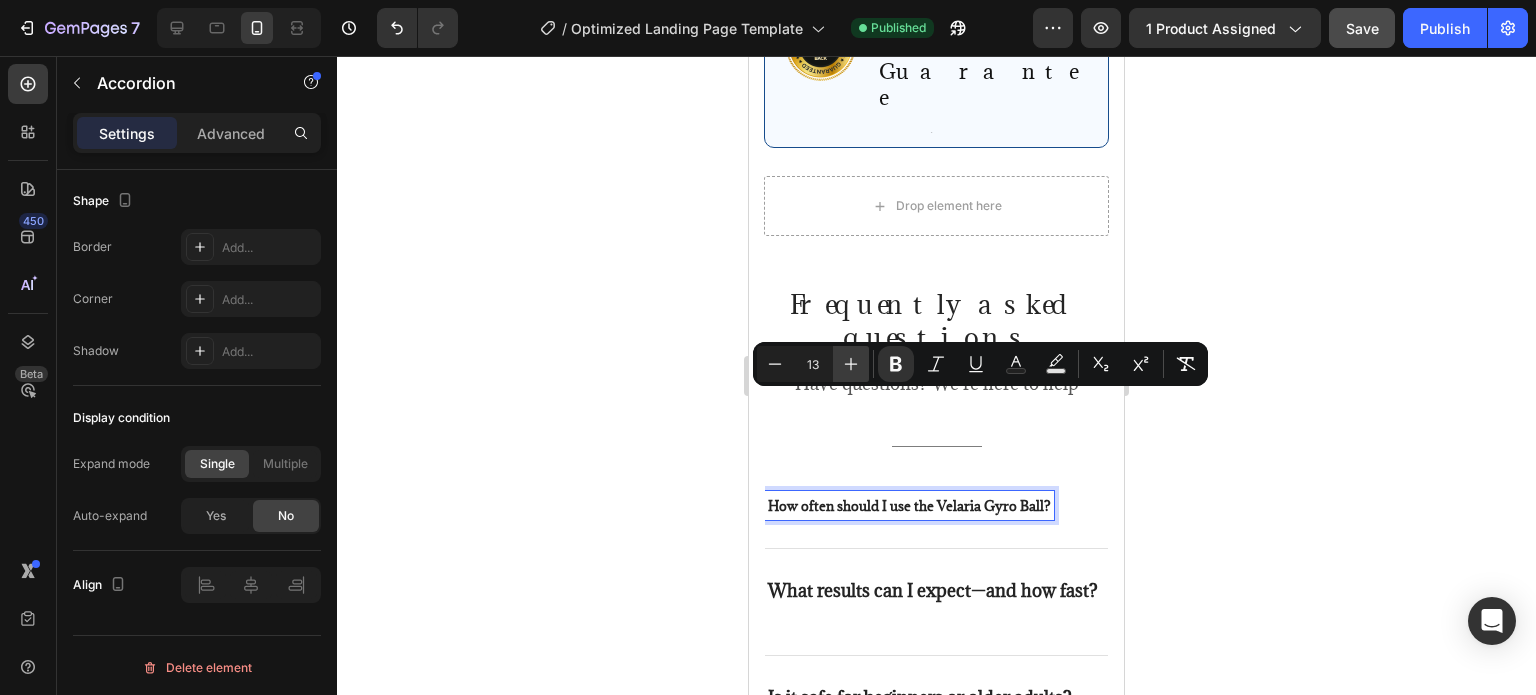 click 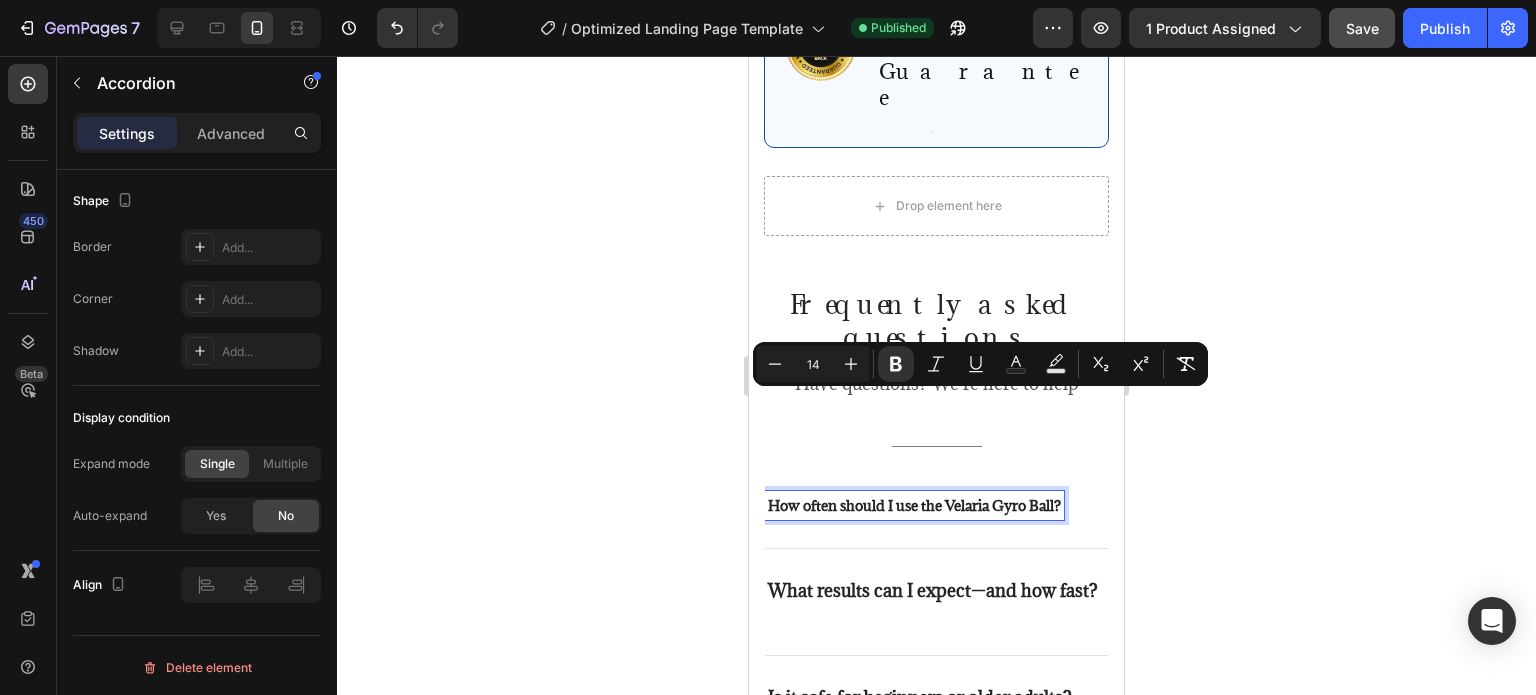 click on "What results can I expect—and how fast?" at bounding box center [933, 590] 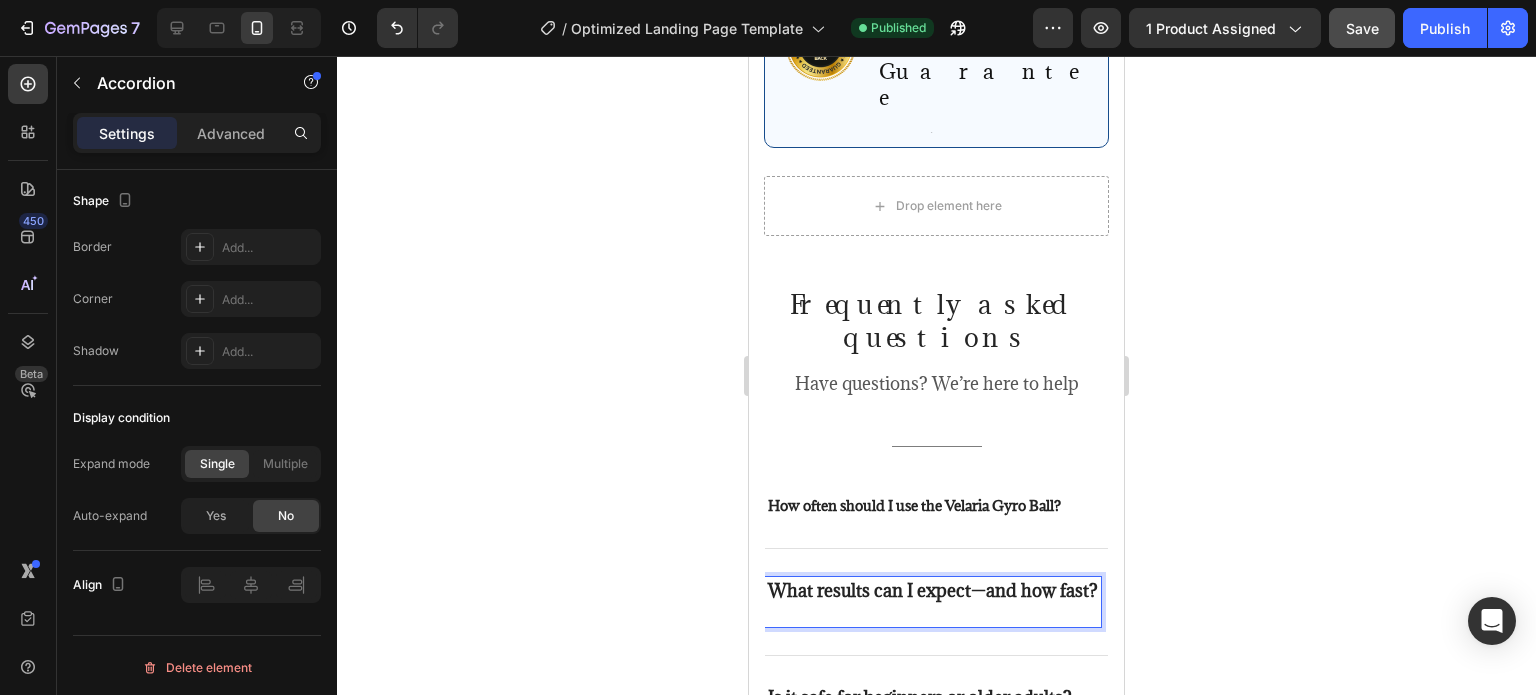 click on "What results can I expect—and how fast?" at bounding box center [933, 590] 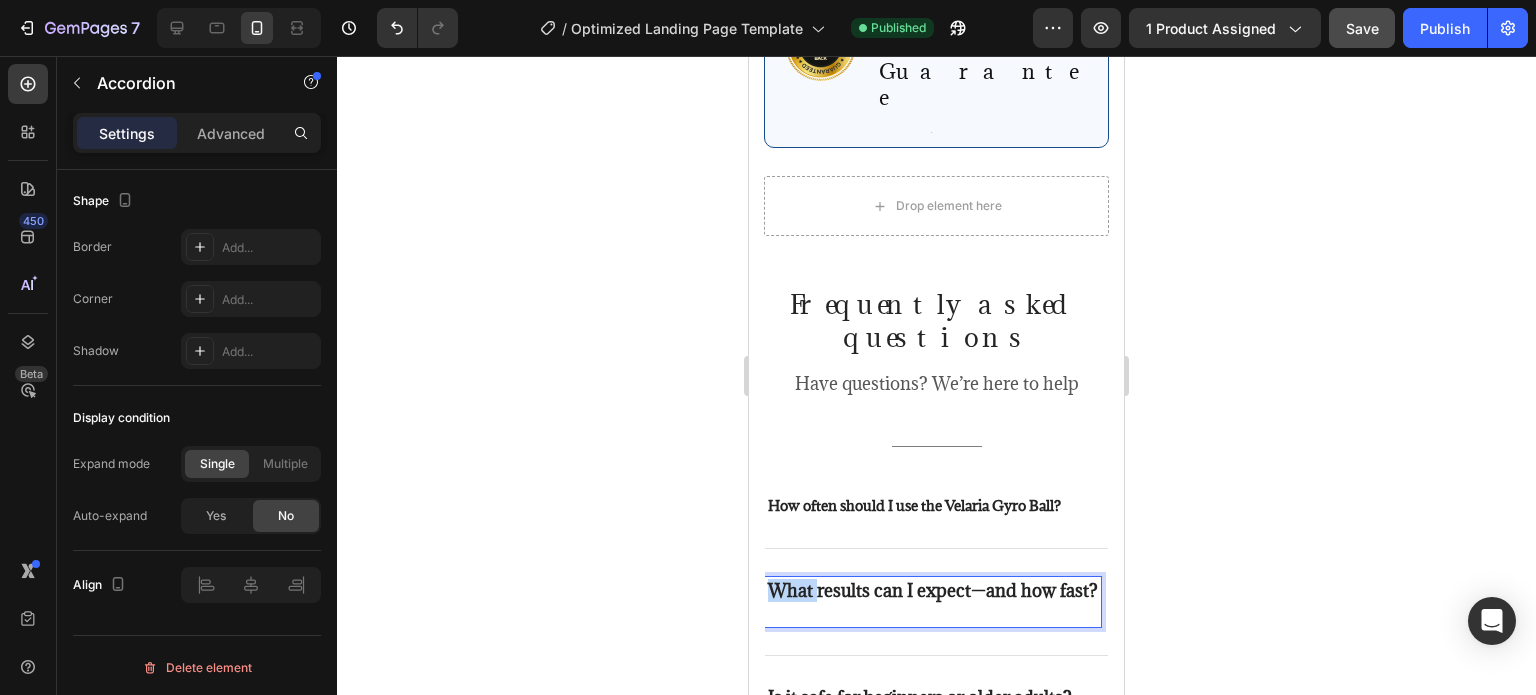 click on "What results can I expect—and how fast?" at bounding box center (933, 590) 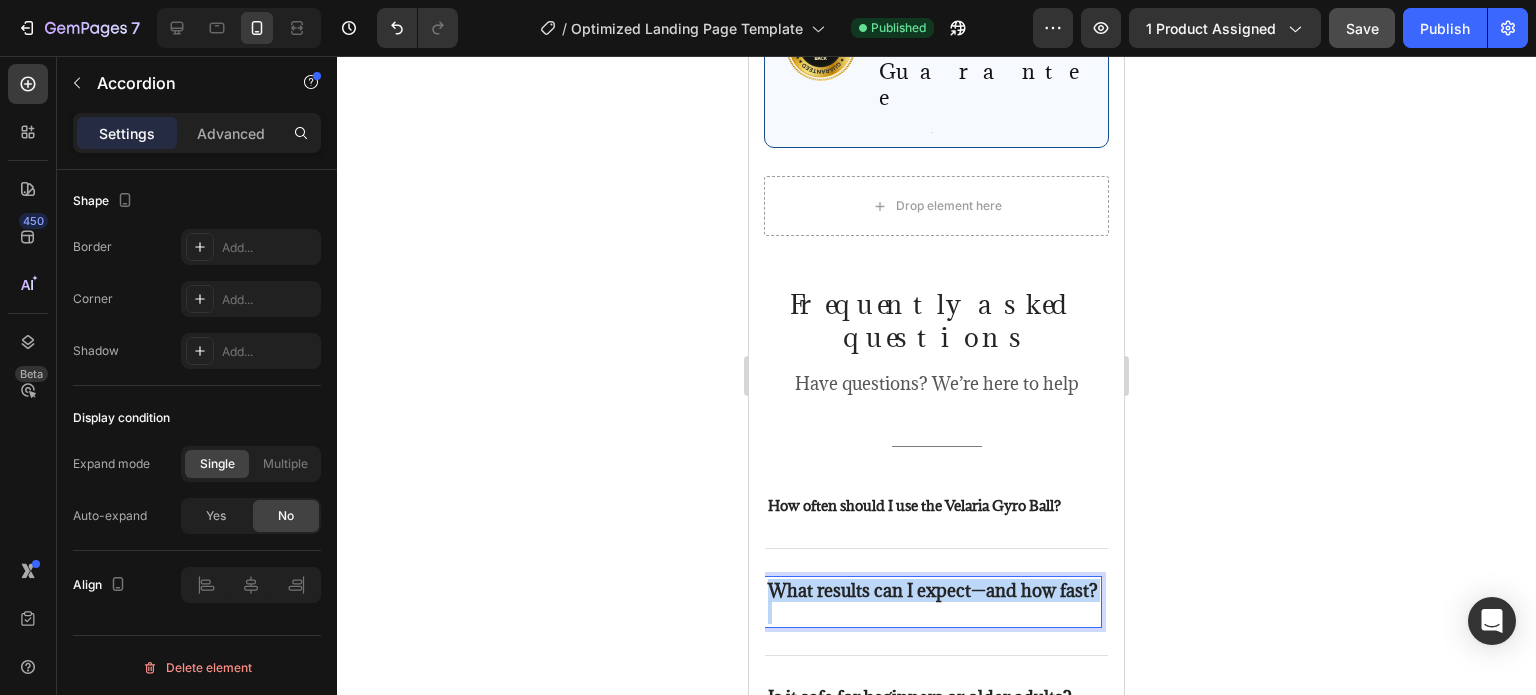 click on "What results can I expect—and how fast?" at bounding box center (933, 590) 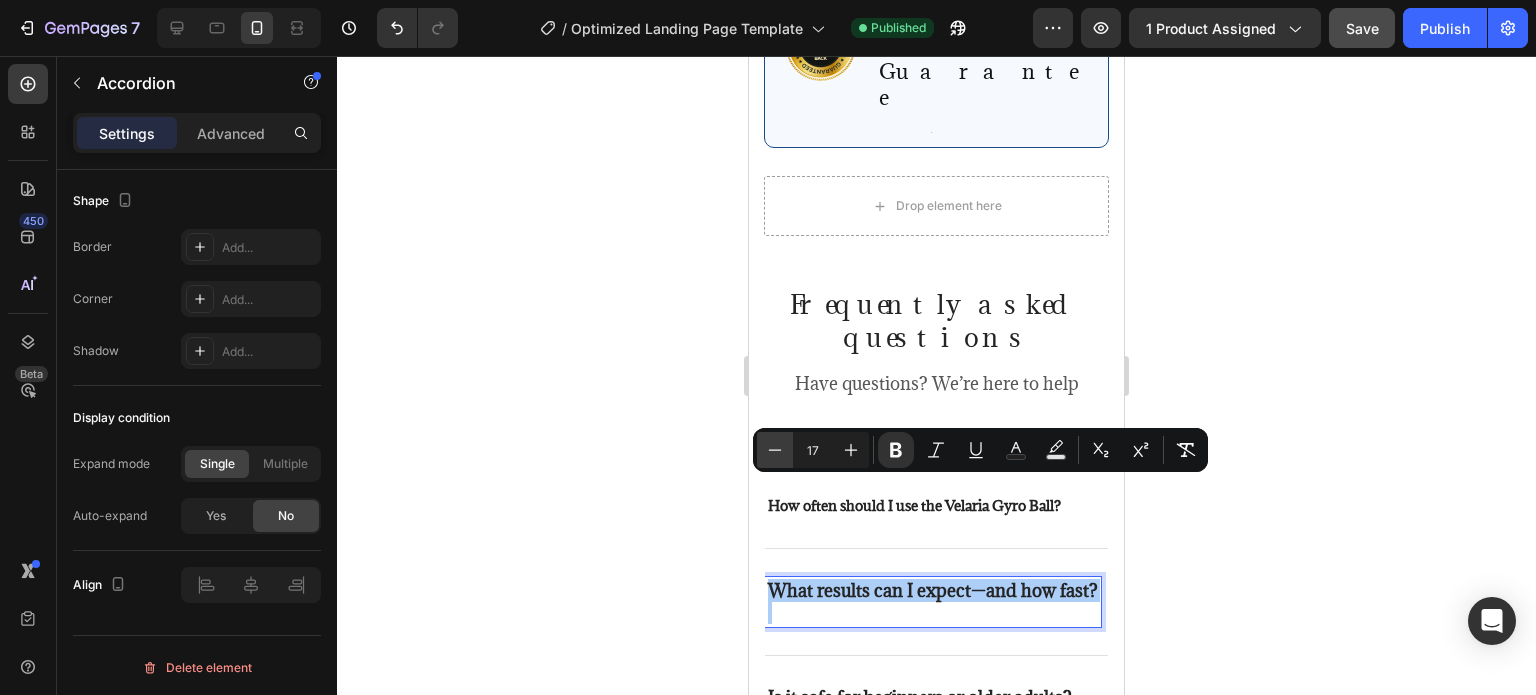 click 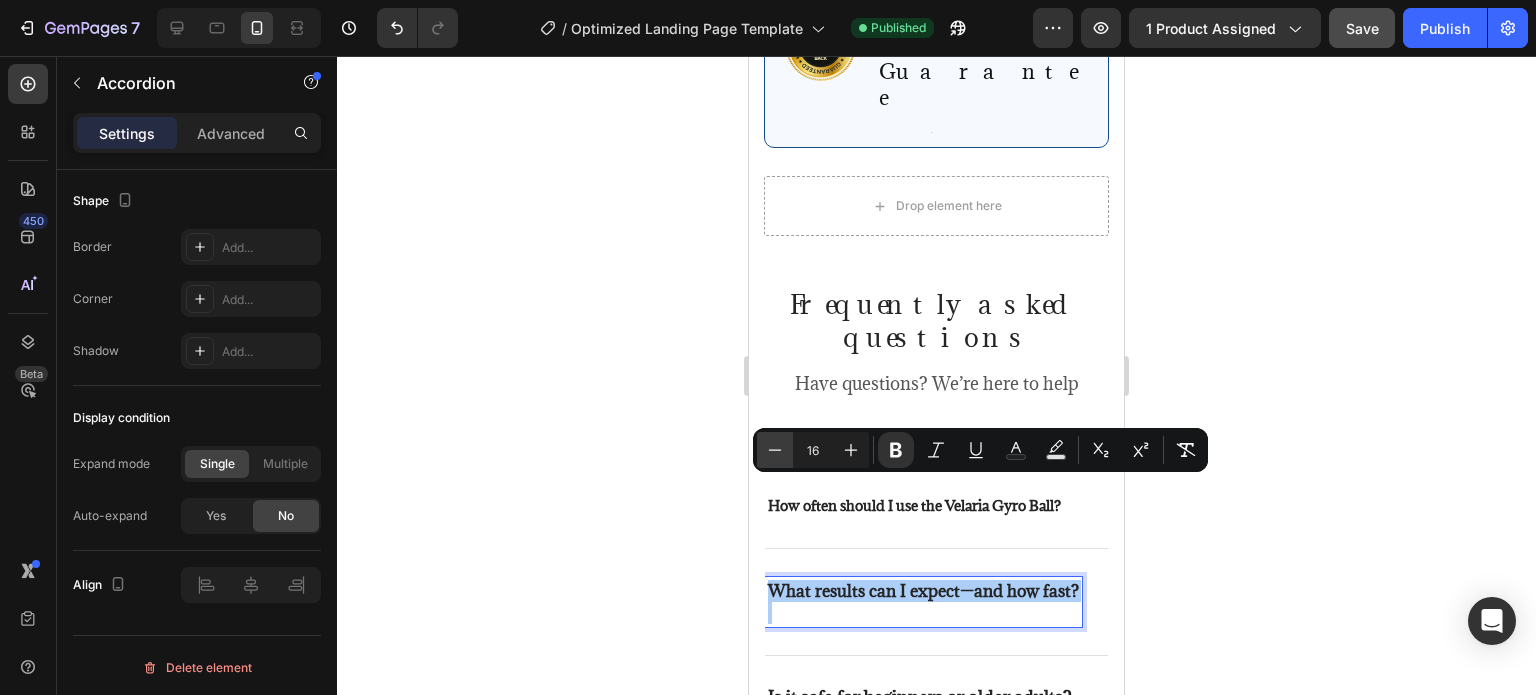 click 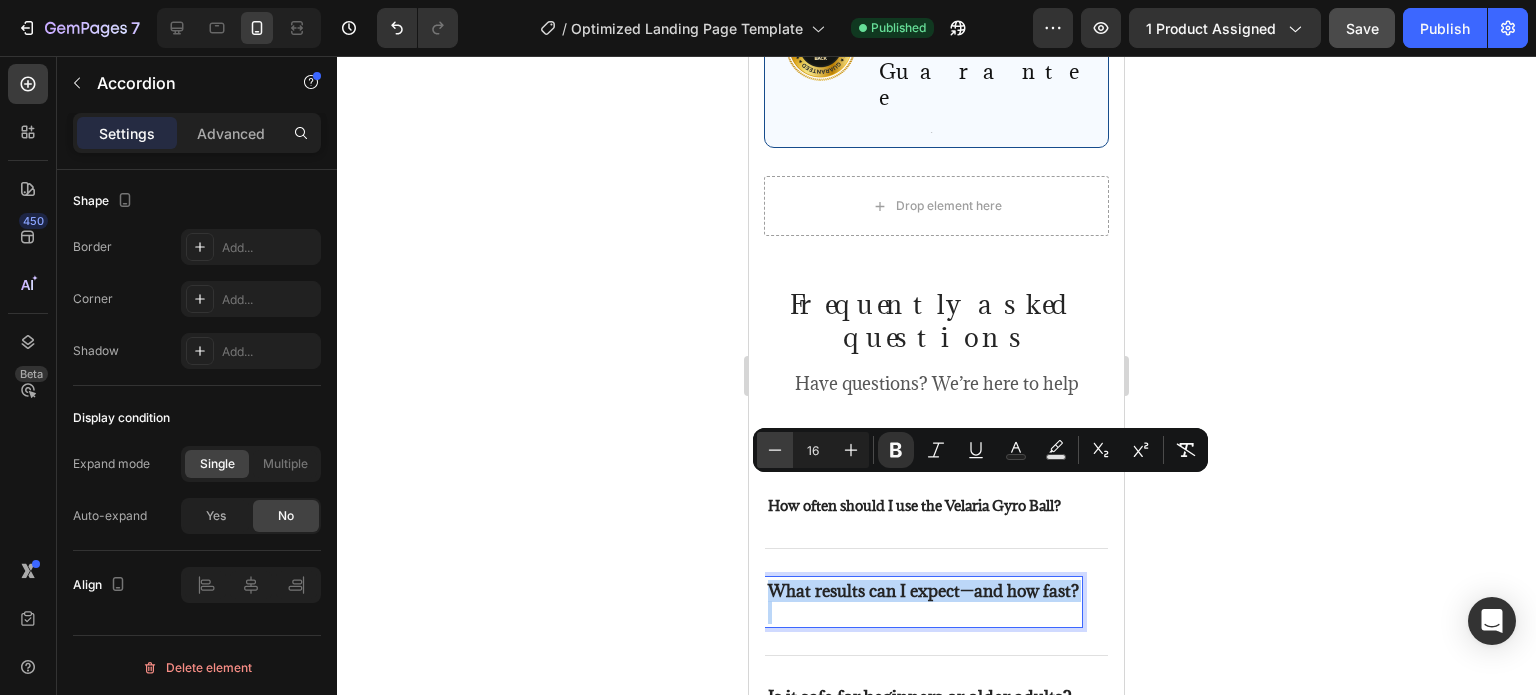 type on "15" 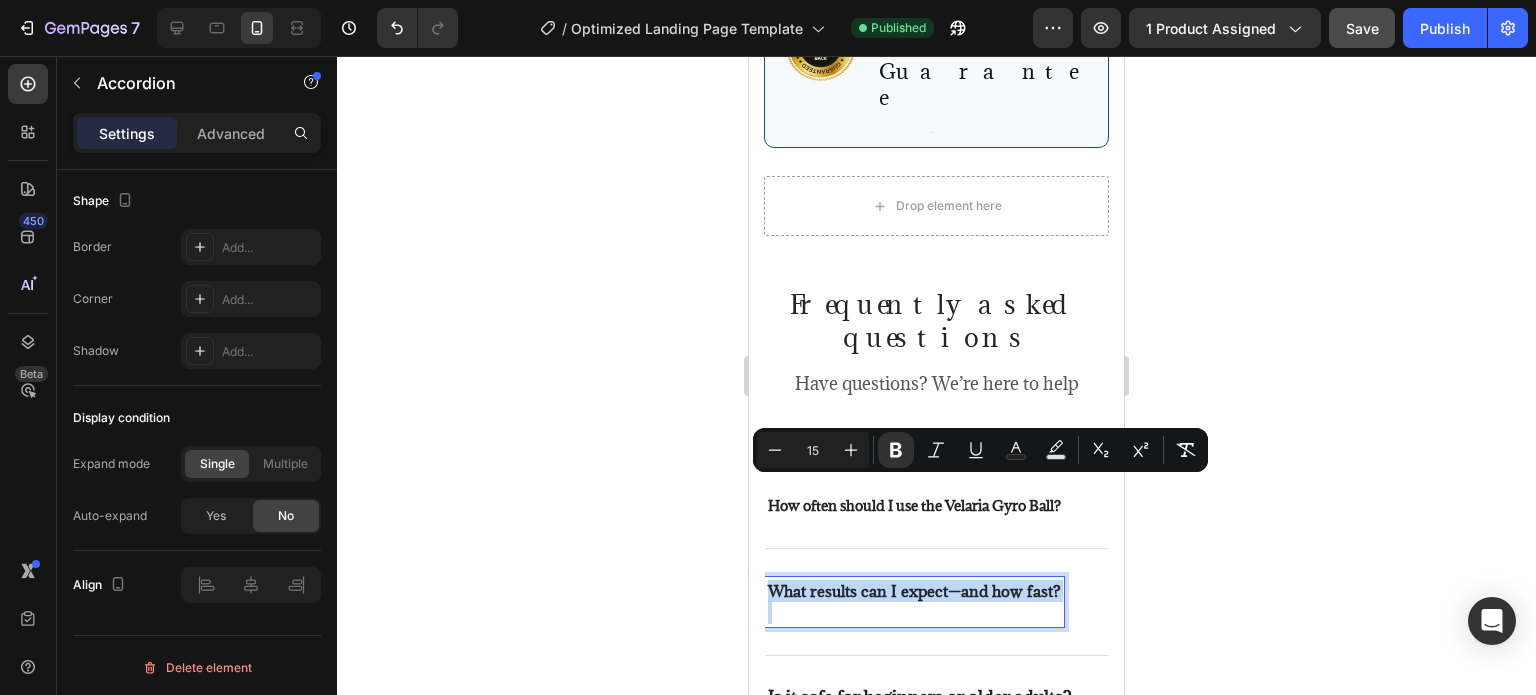 click on "What results can I expect—and how fast?" at bounding box center (936, 602) 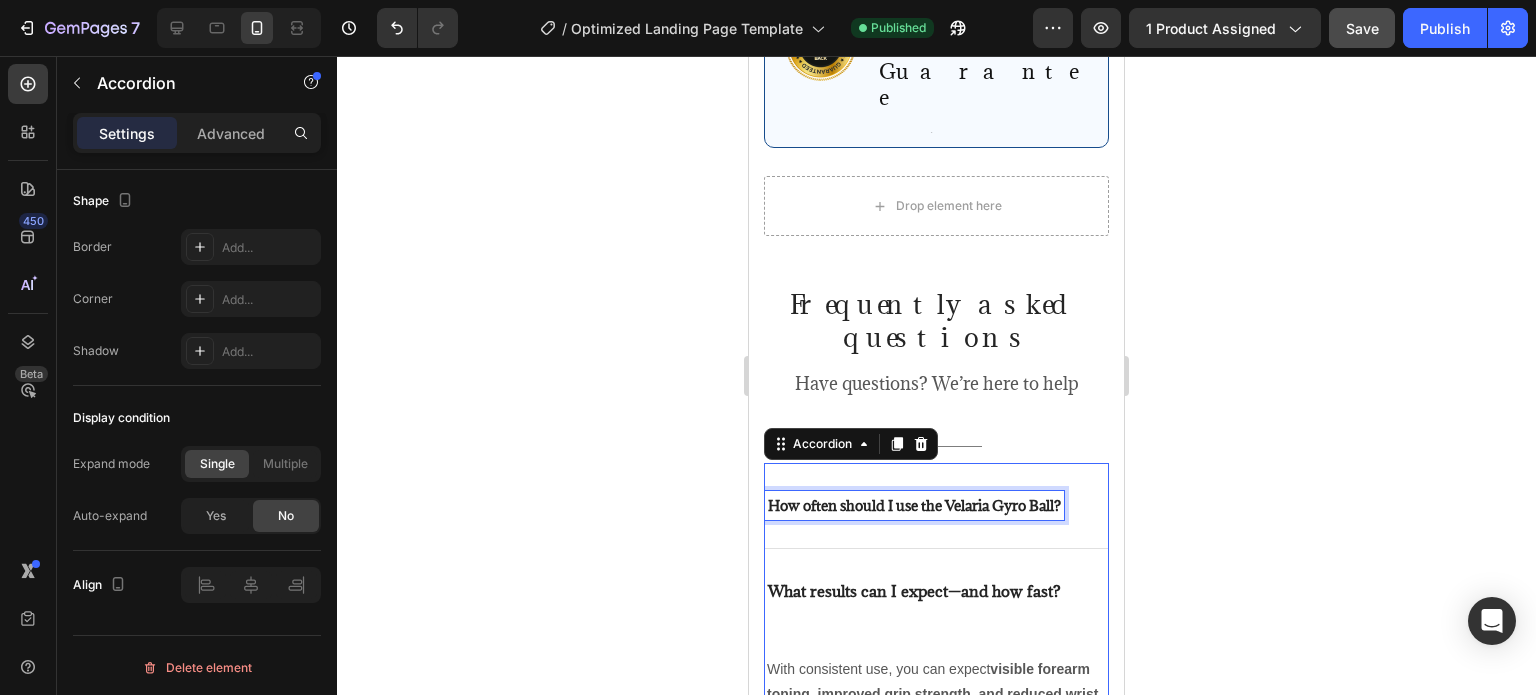 click on "How often should I use the Velaria Gyro Ball?" at bounding box center (914, 505) 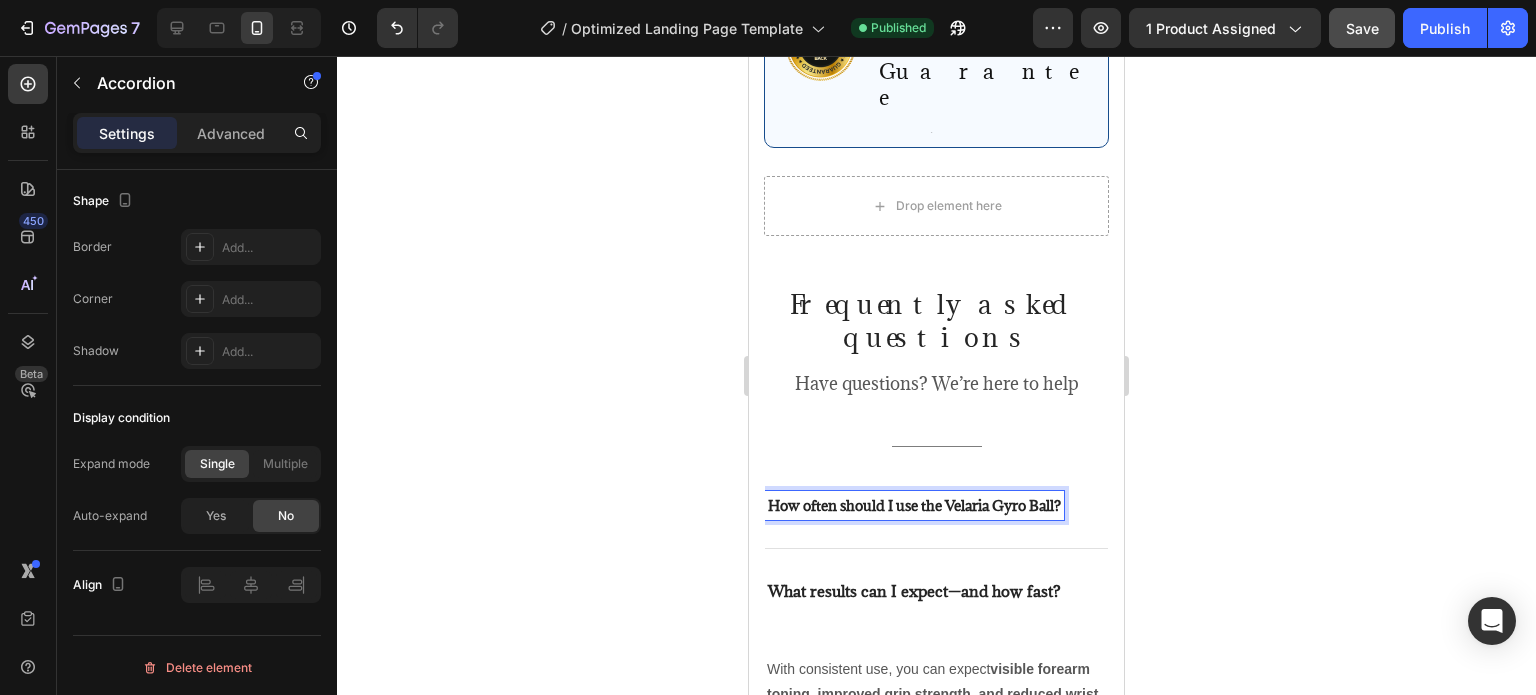 click on "How often should I use the Velaria Gyro Ball?" at bounding box center (914, 505) 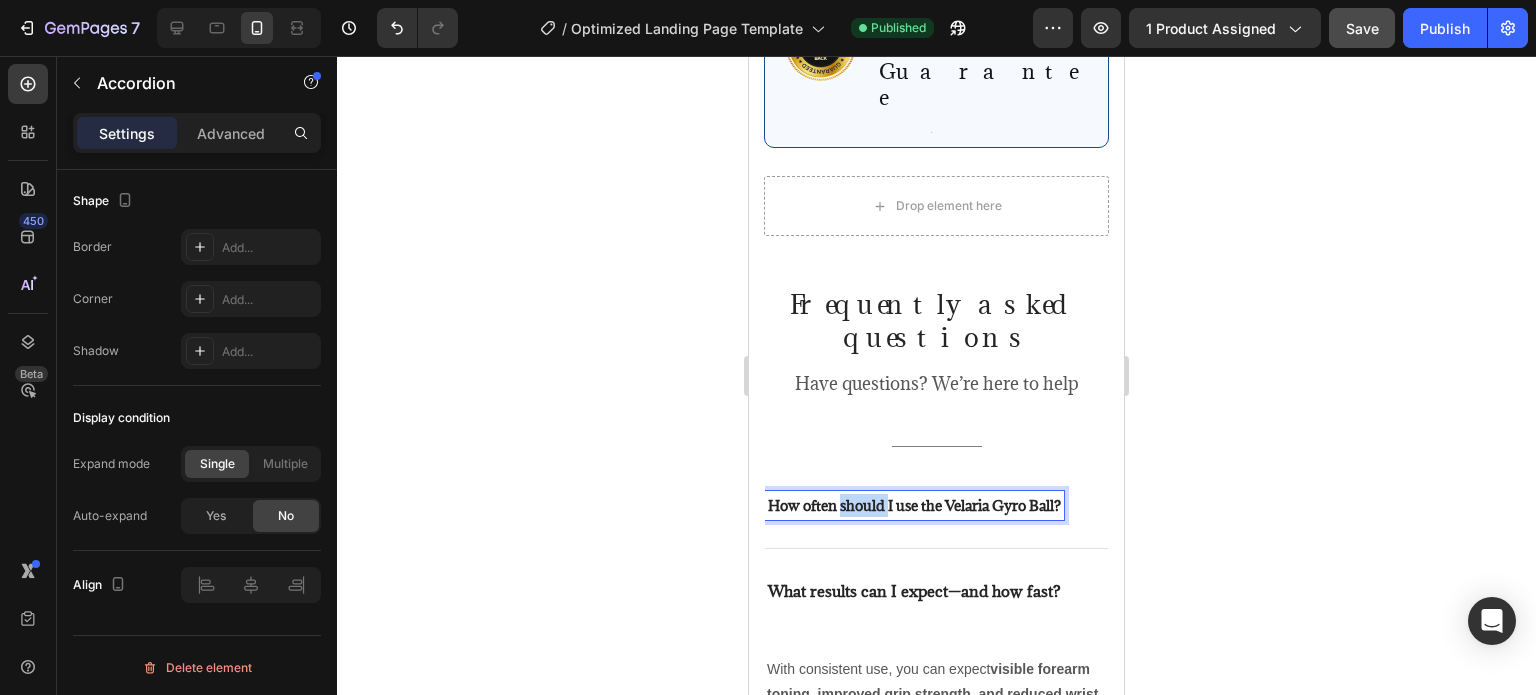 click on "How often should I use the Velaria Gyro Ball?" at bounding box center [914, 505] 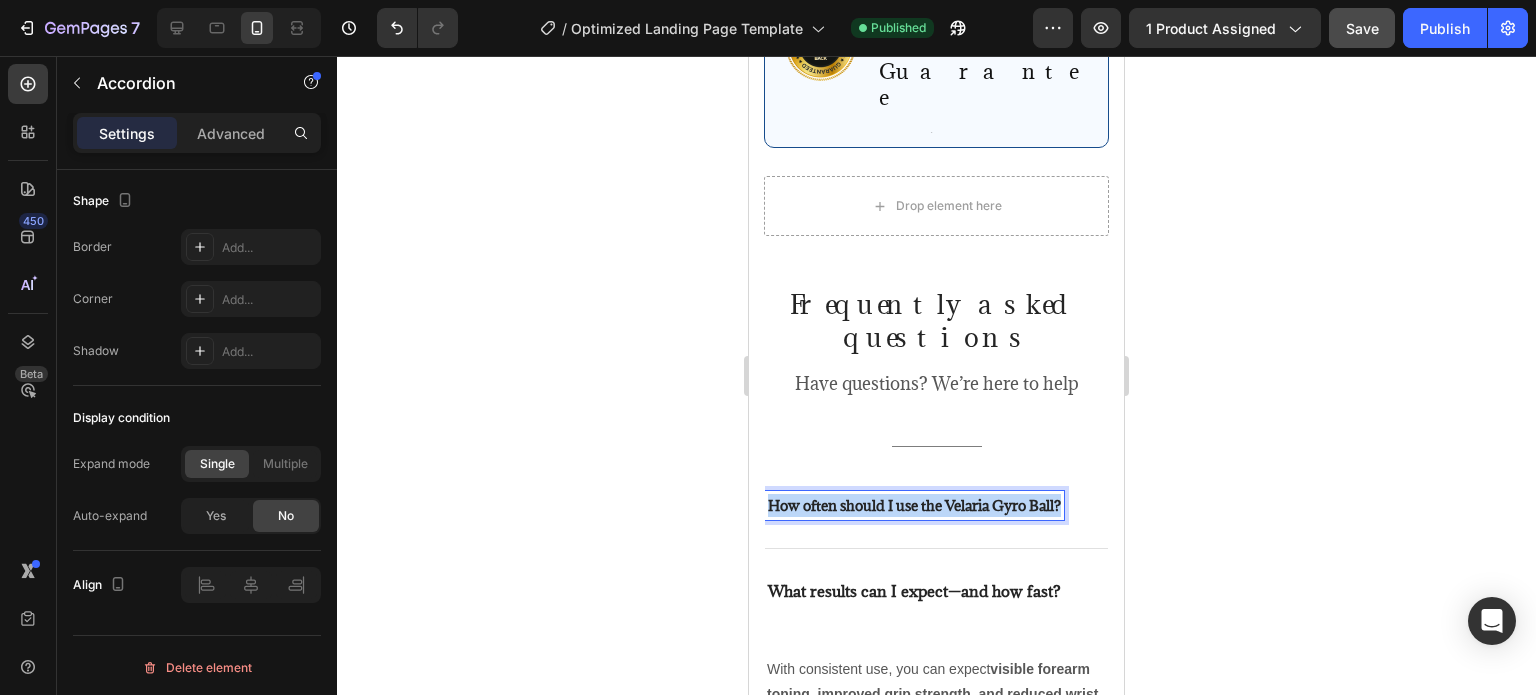 click on "How often should I use the Velaria Gyro Ball?" at bounding box center (914, 505) 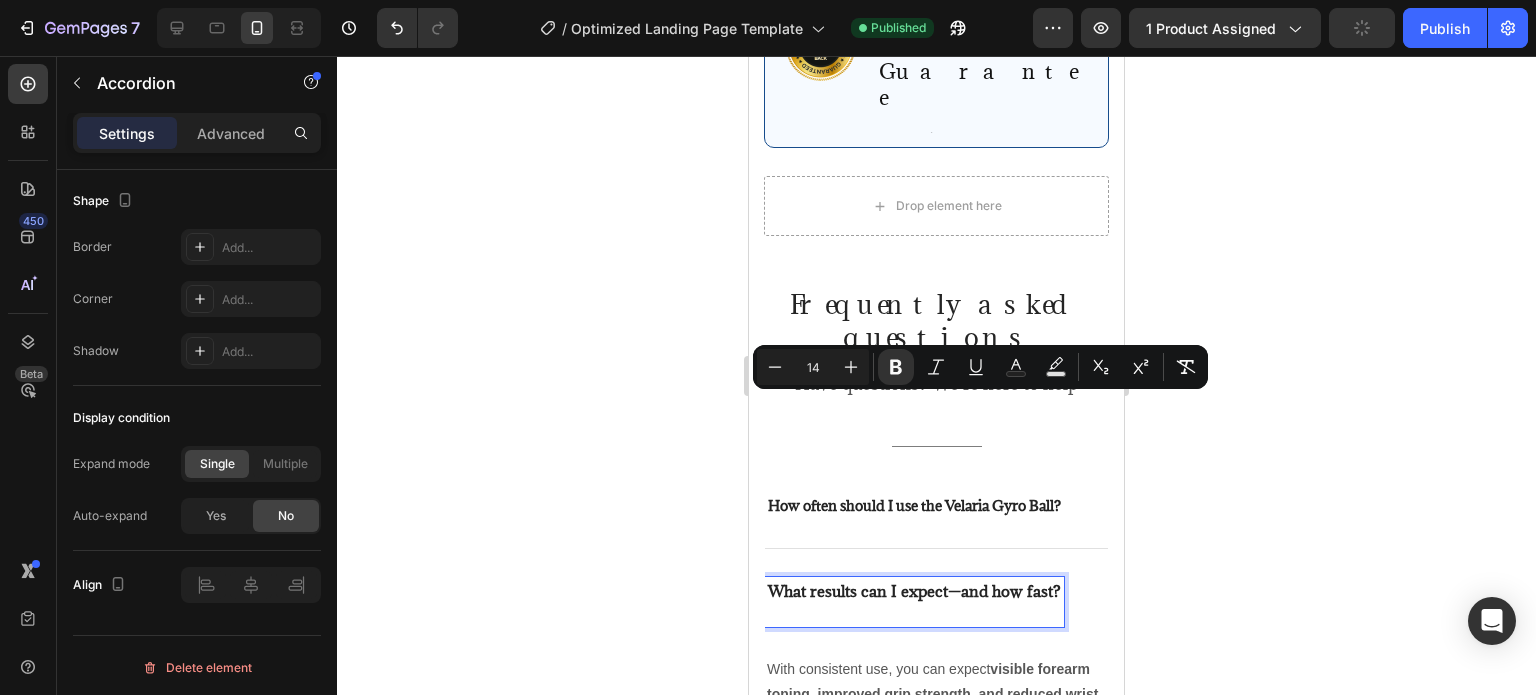 click on "What results can I expect—and how fast?" at bounding box center [914, 591] 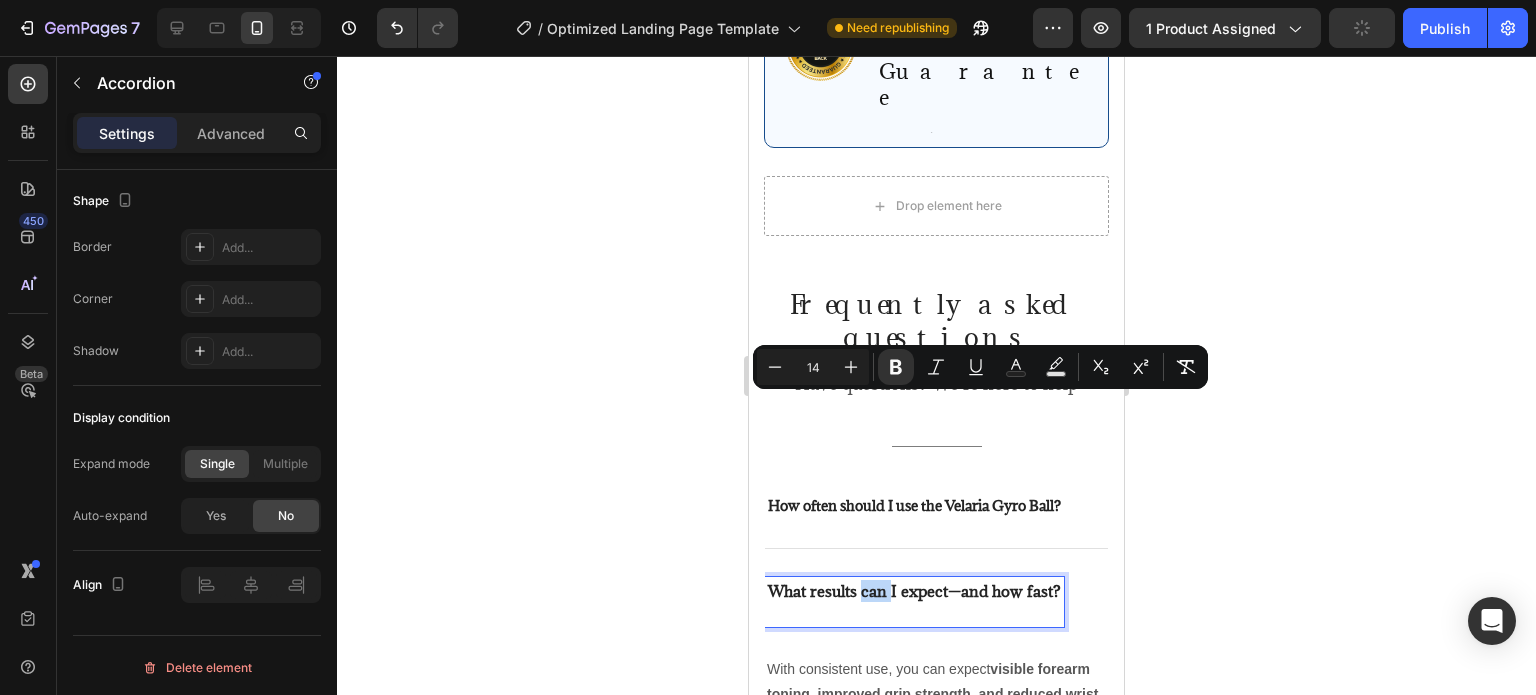 click on "What results can I expect—and how fast?" at bounding box center [914, 591] 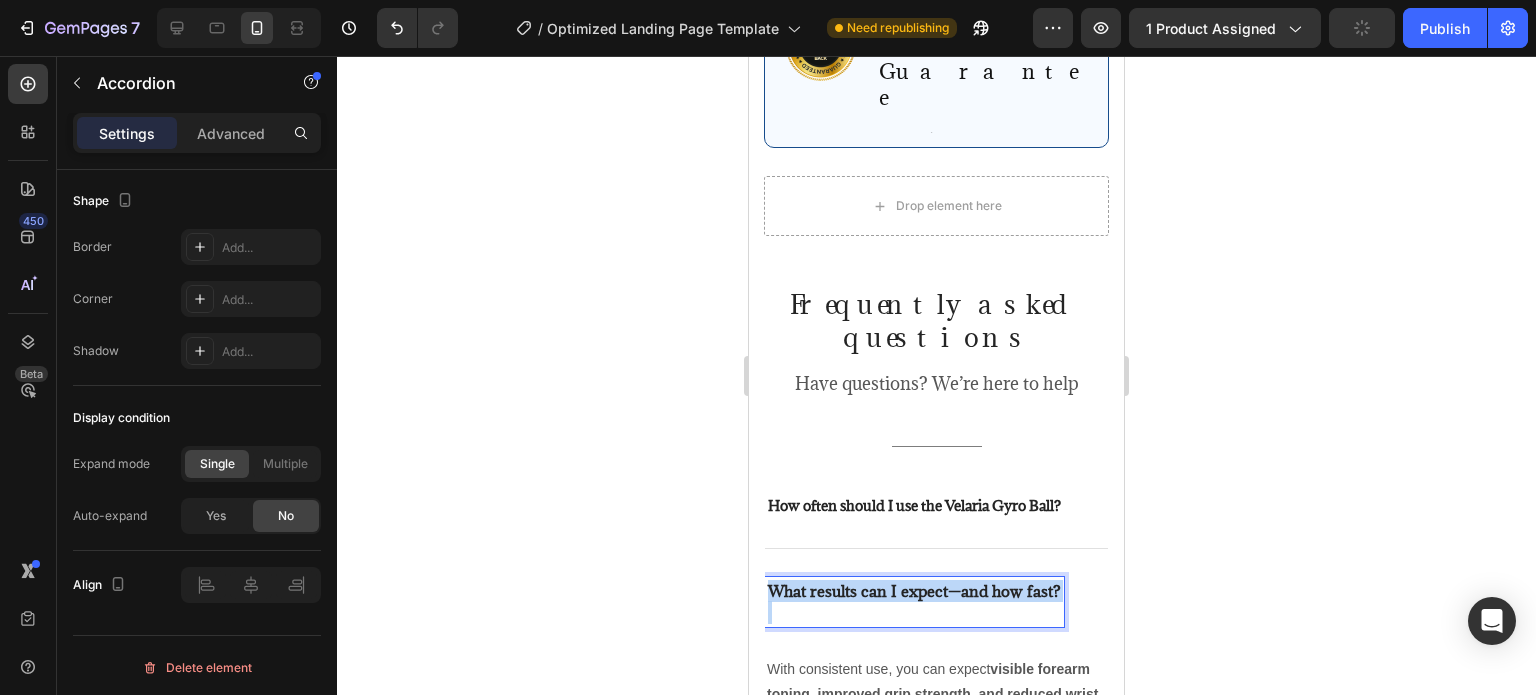click on "What results can I expect—and how fast?" at bounding box center (914, 591) 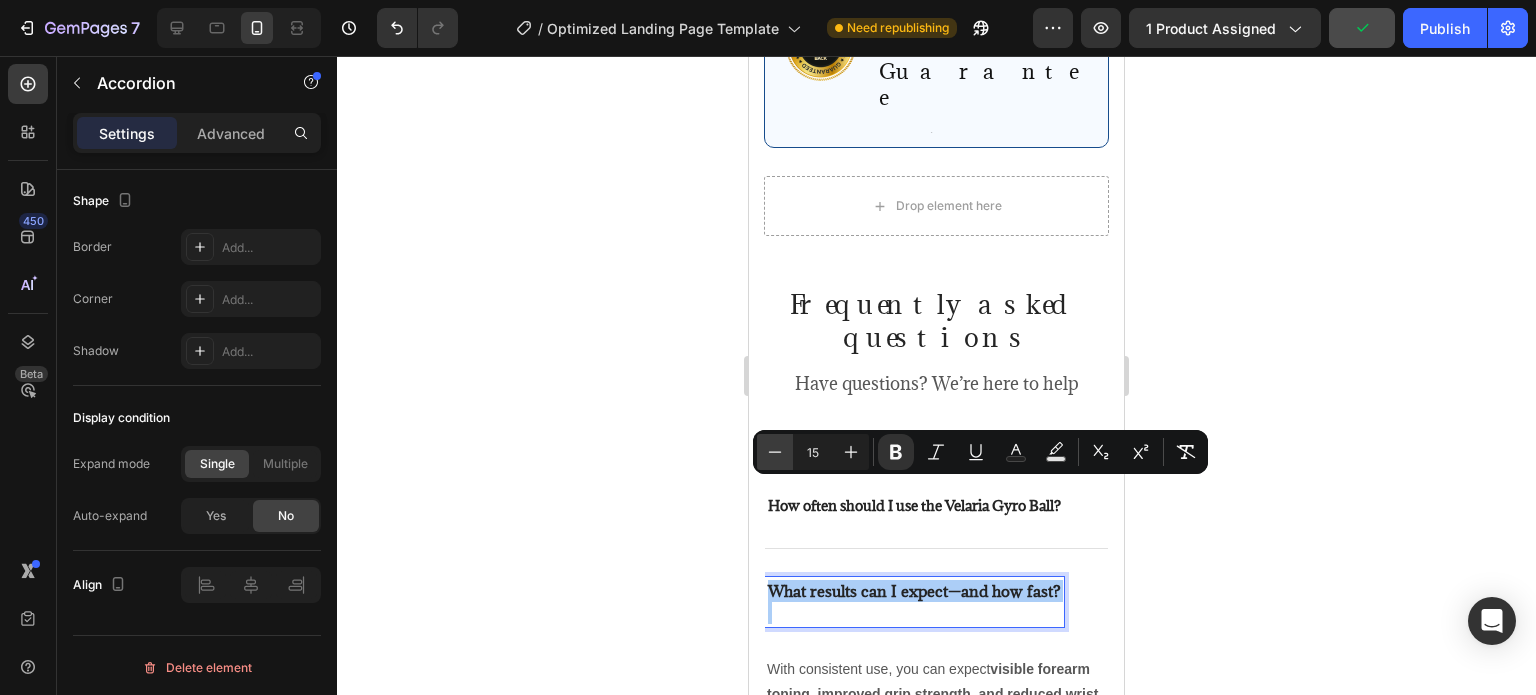 click 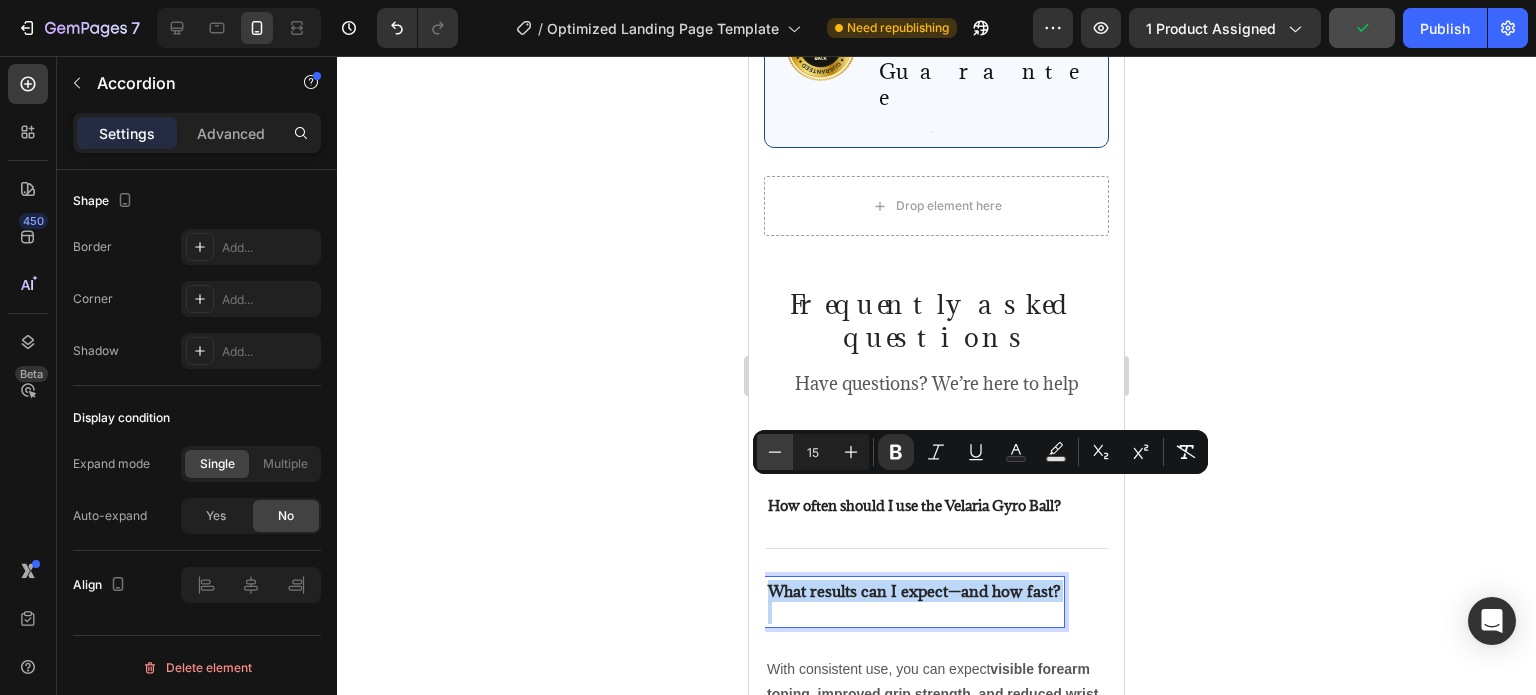type on "14" 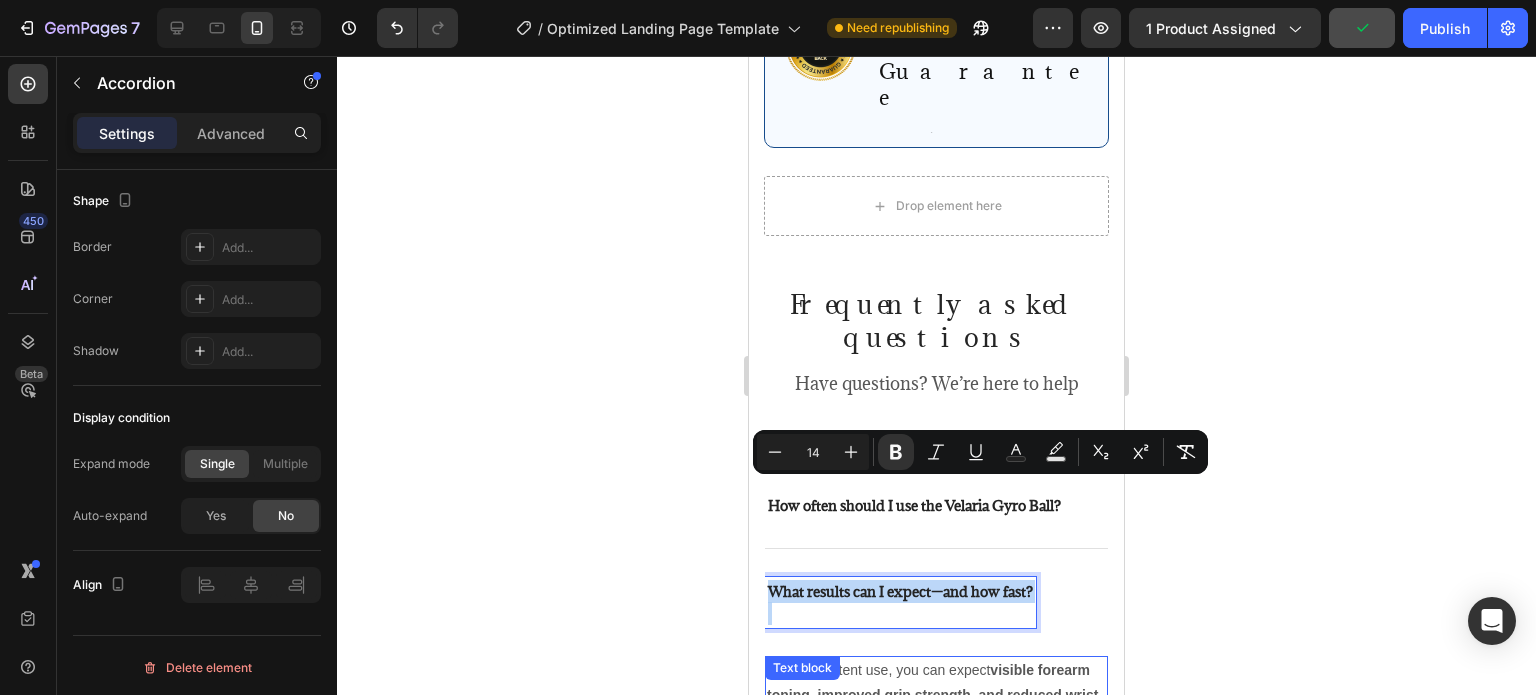 click on "With consistent use, you can expect  visible forearm toning, improved grip strength, and reduced wrist stiffness  in just  2–4 weeks Text block" at bounding box center (936, 712) 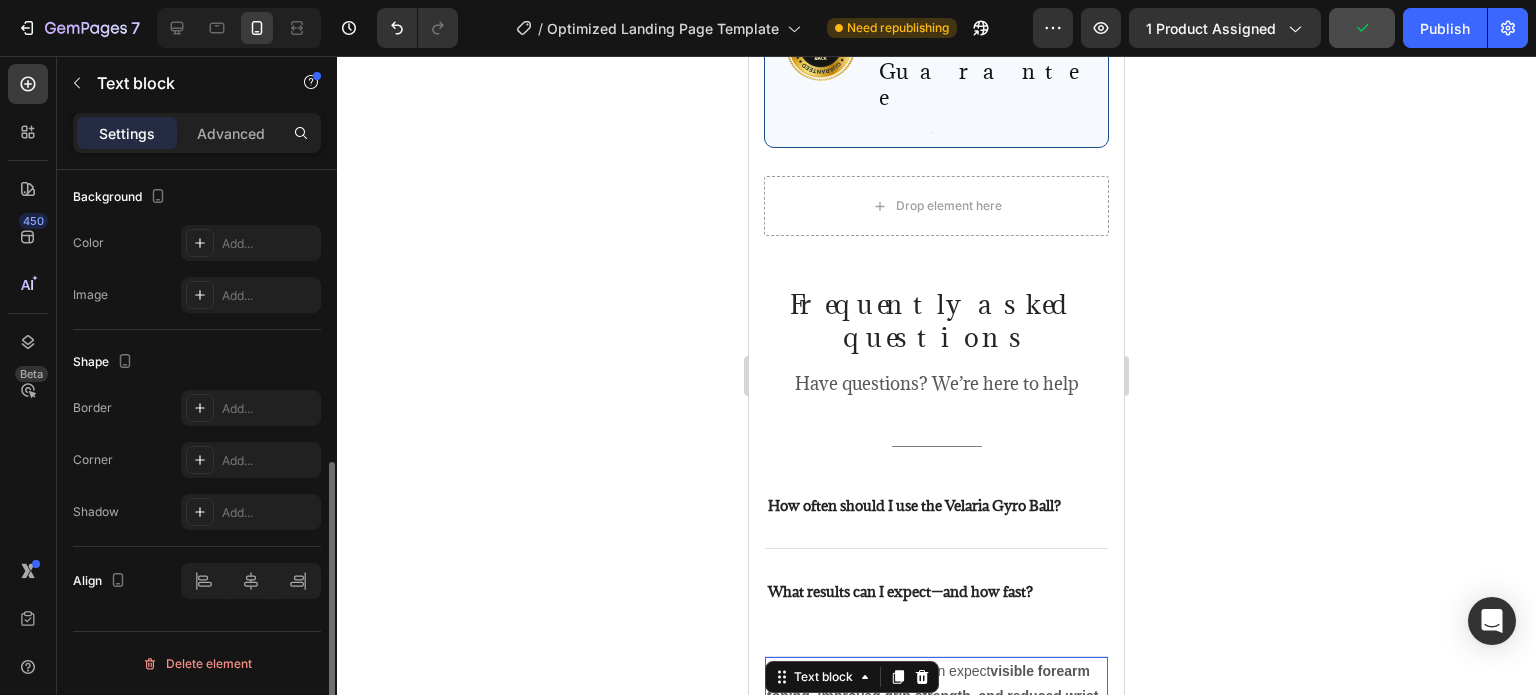 scroll, scrollTop: 0, scrollLeft: 0, axis: both 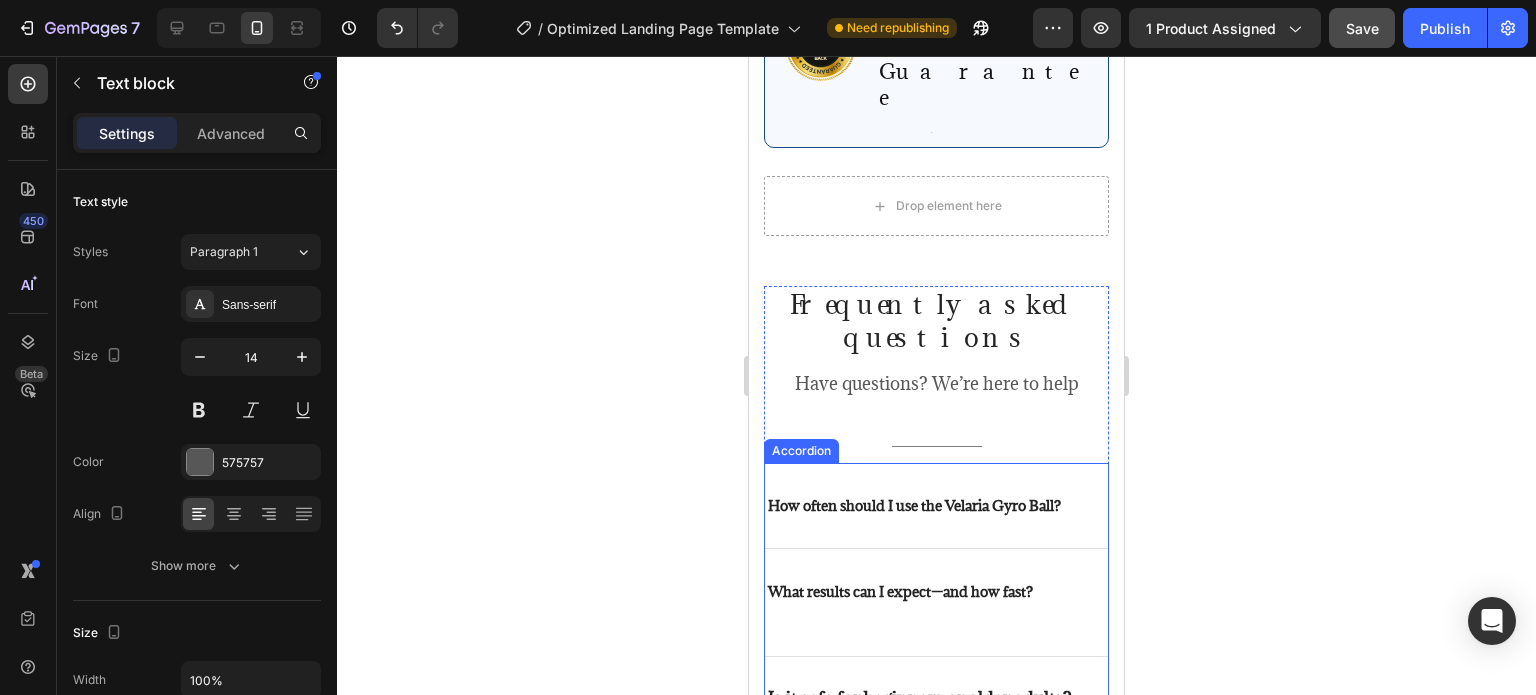 click on "Is it safe for beginners or older adults?" at bounding box center (920, 698) 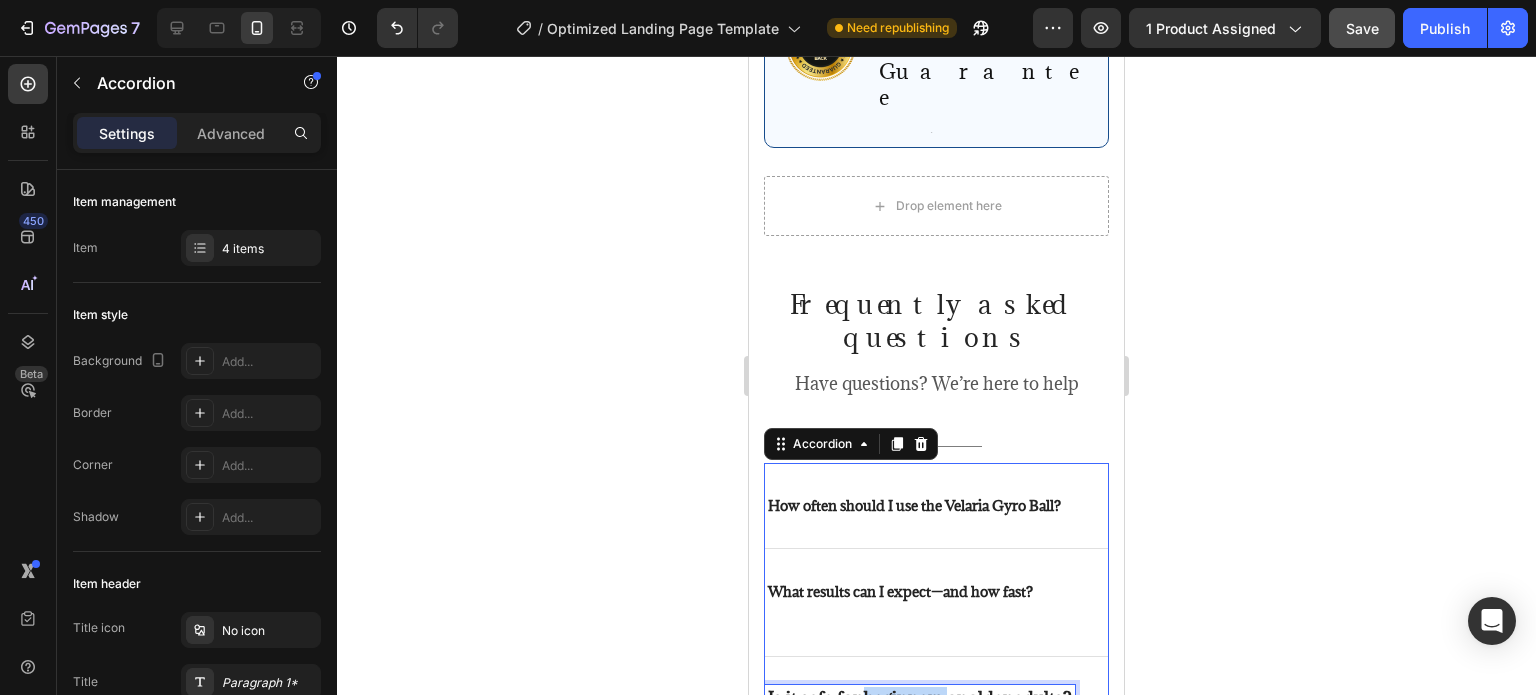 click on "Is it safe for beginners or older adults?" at bounding box center (920, 698) 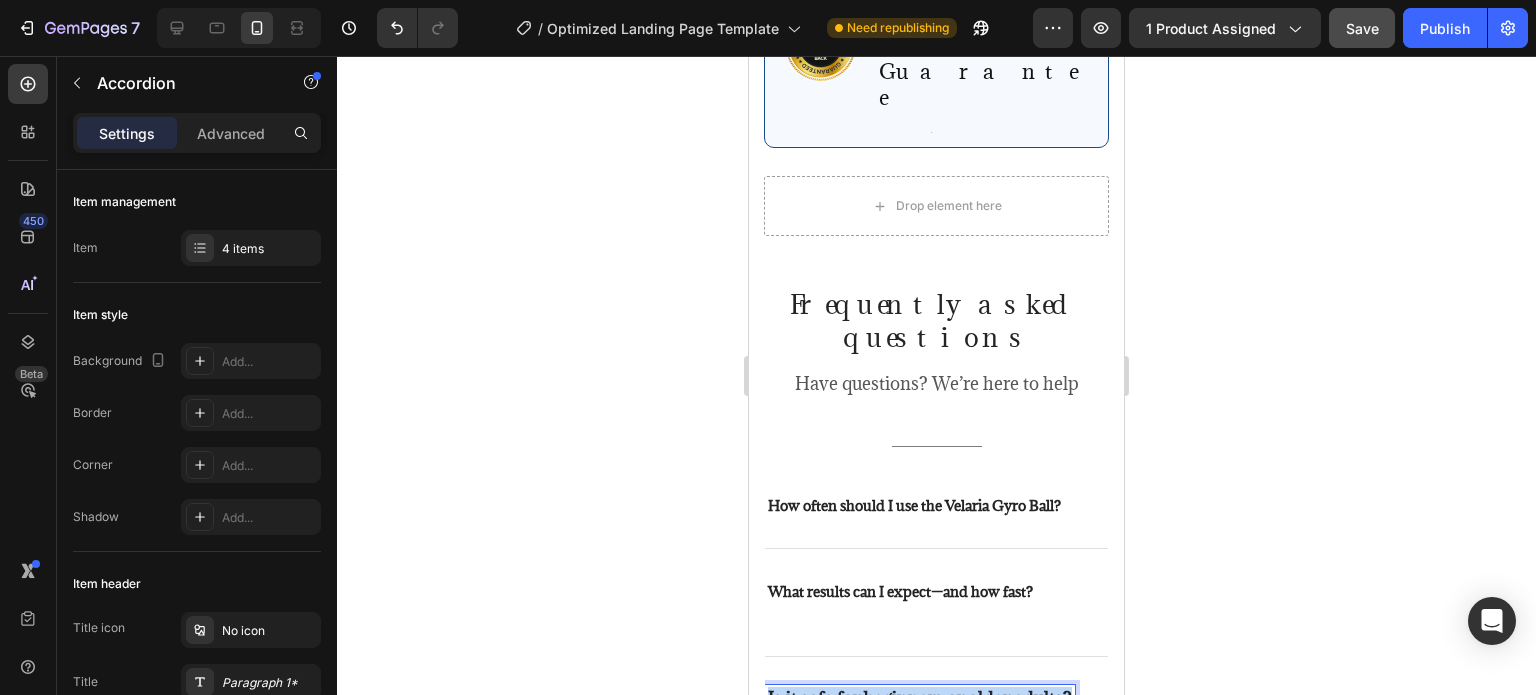 click on "Is it safe for beginners or older adults?" at bounding box center [920, 698] 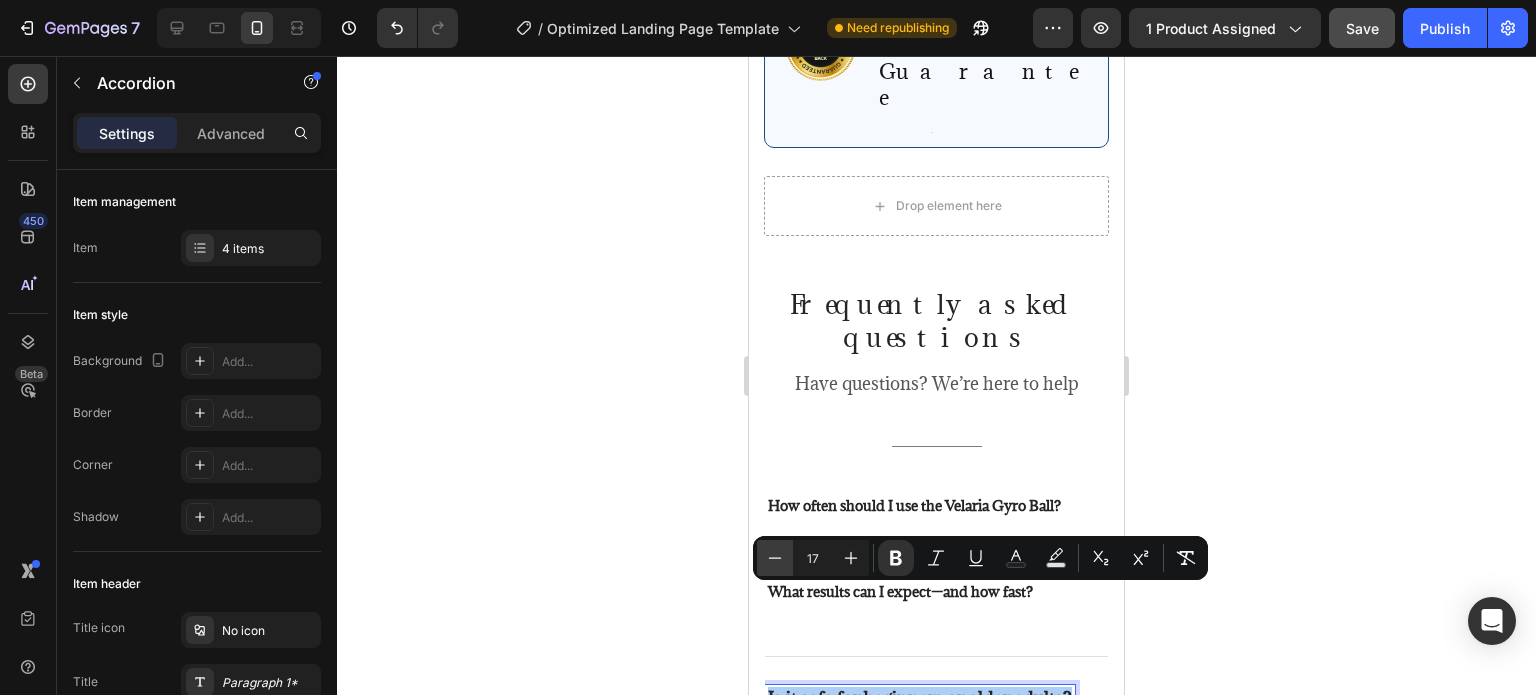 click 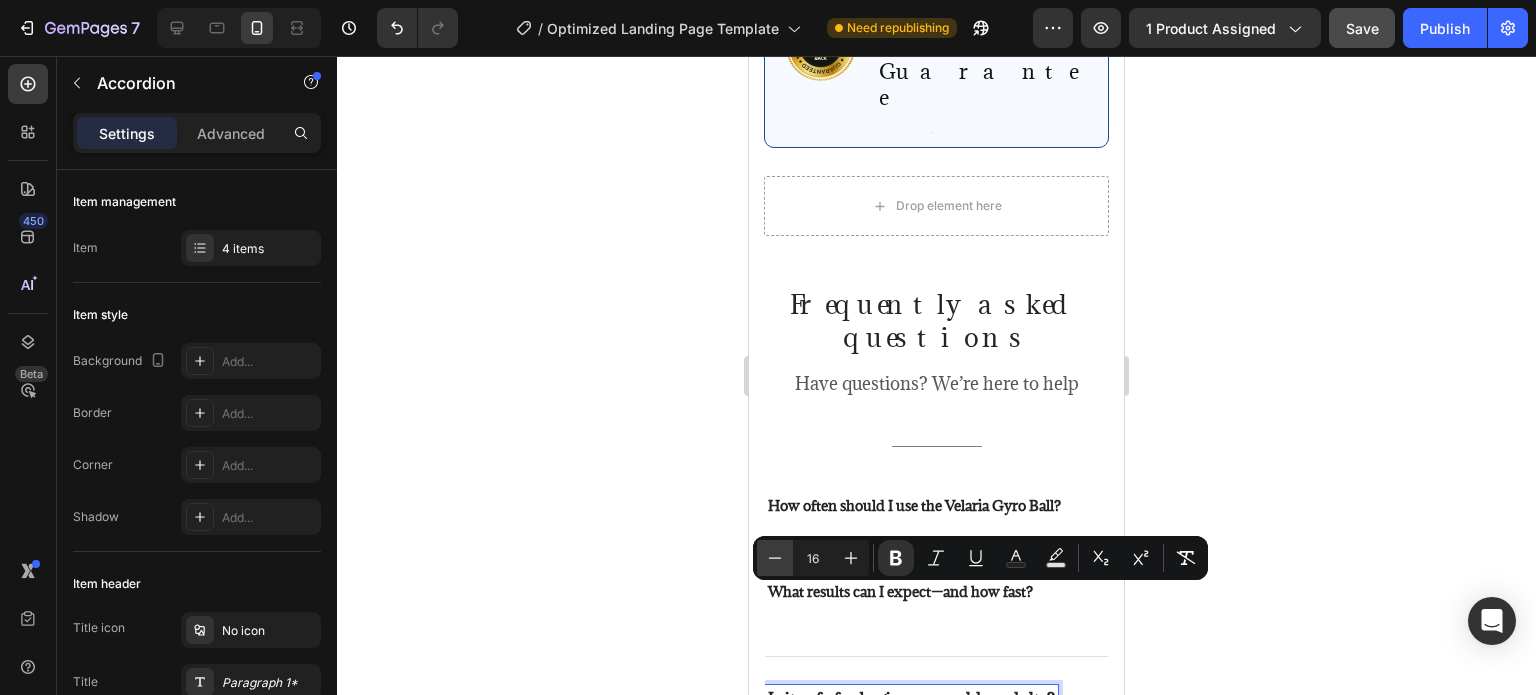 click 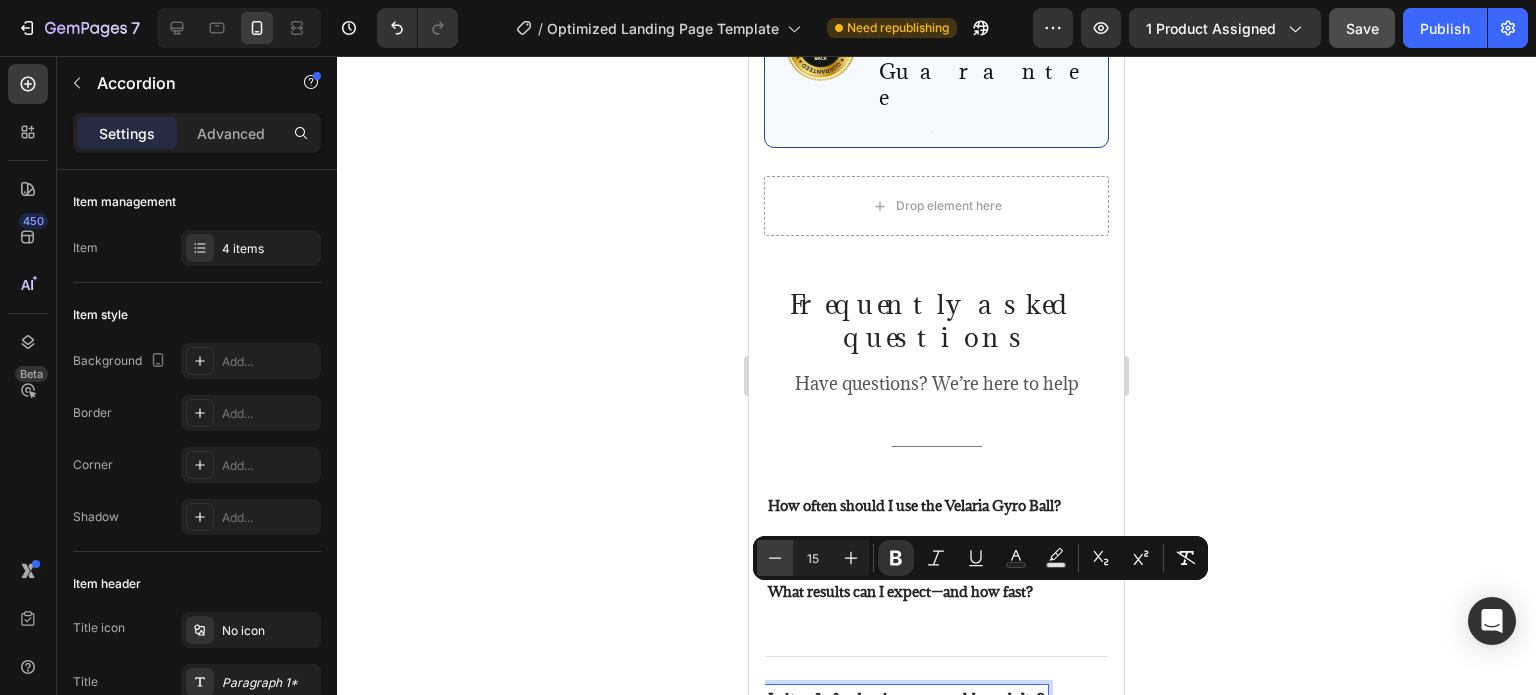 click 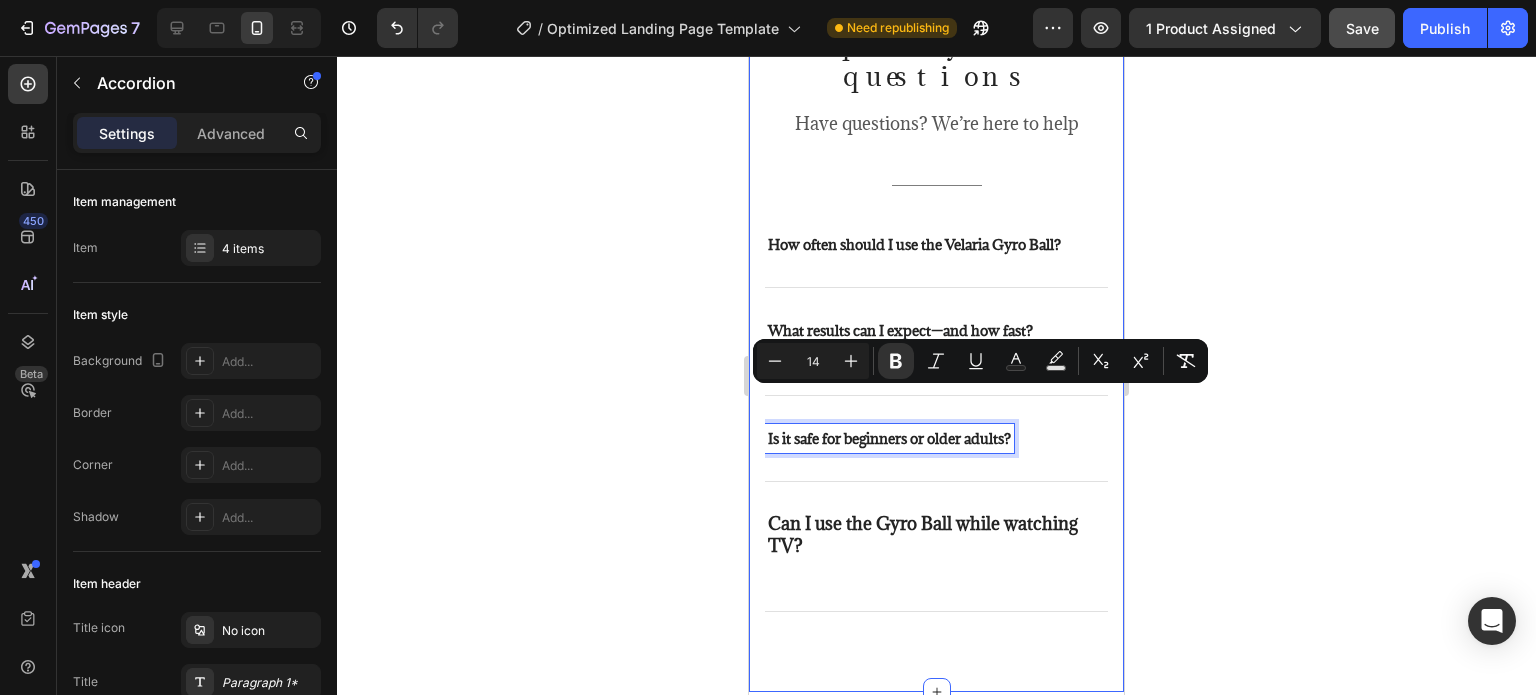 scroll, scrollTop: 4076, scrollLeft: 0, axis: vertical 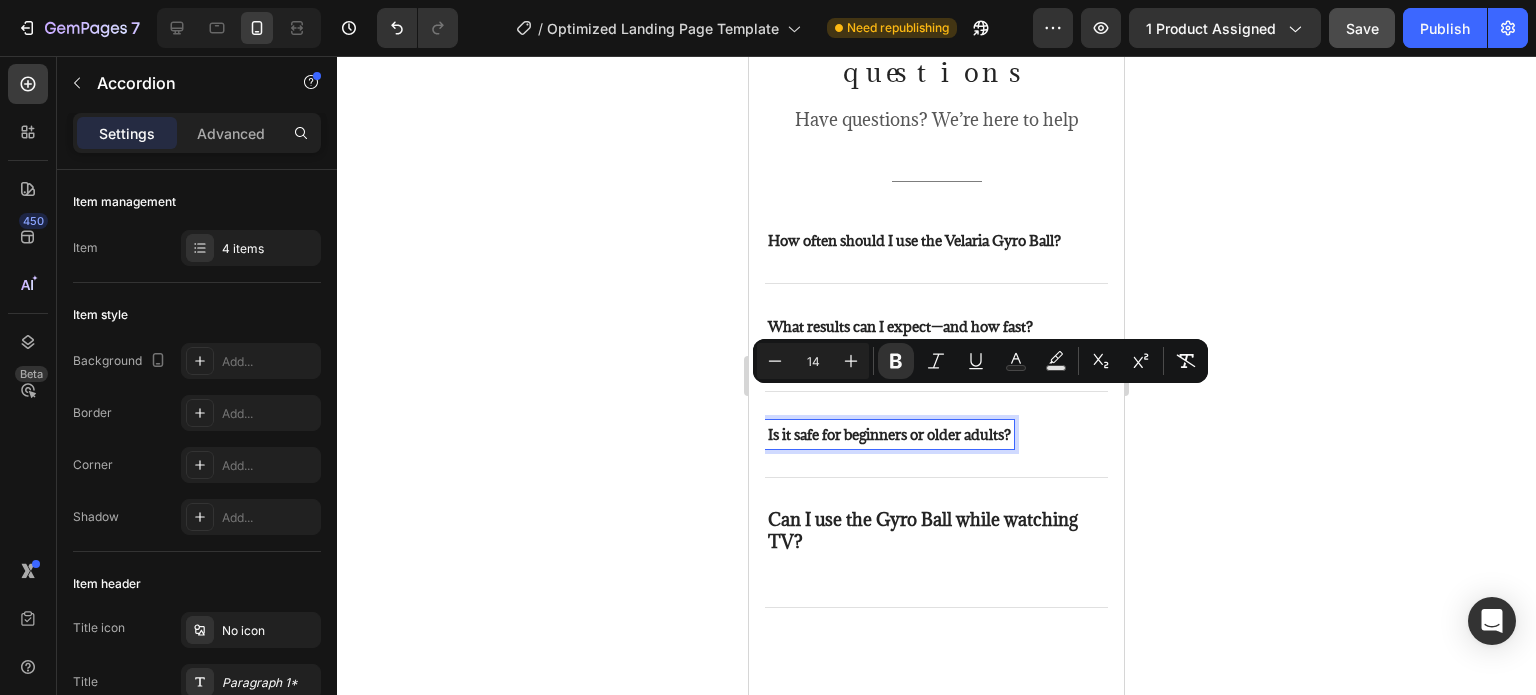 click on "Can I use the Gyro Ball while watching TV?" at bounding box center (923, 530) 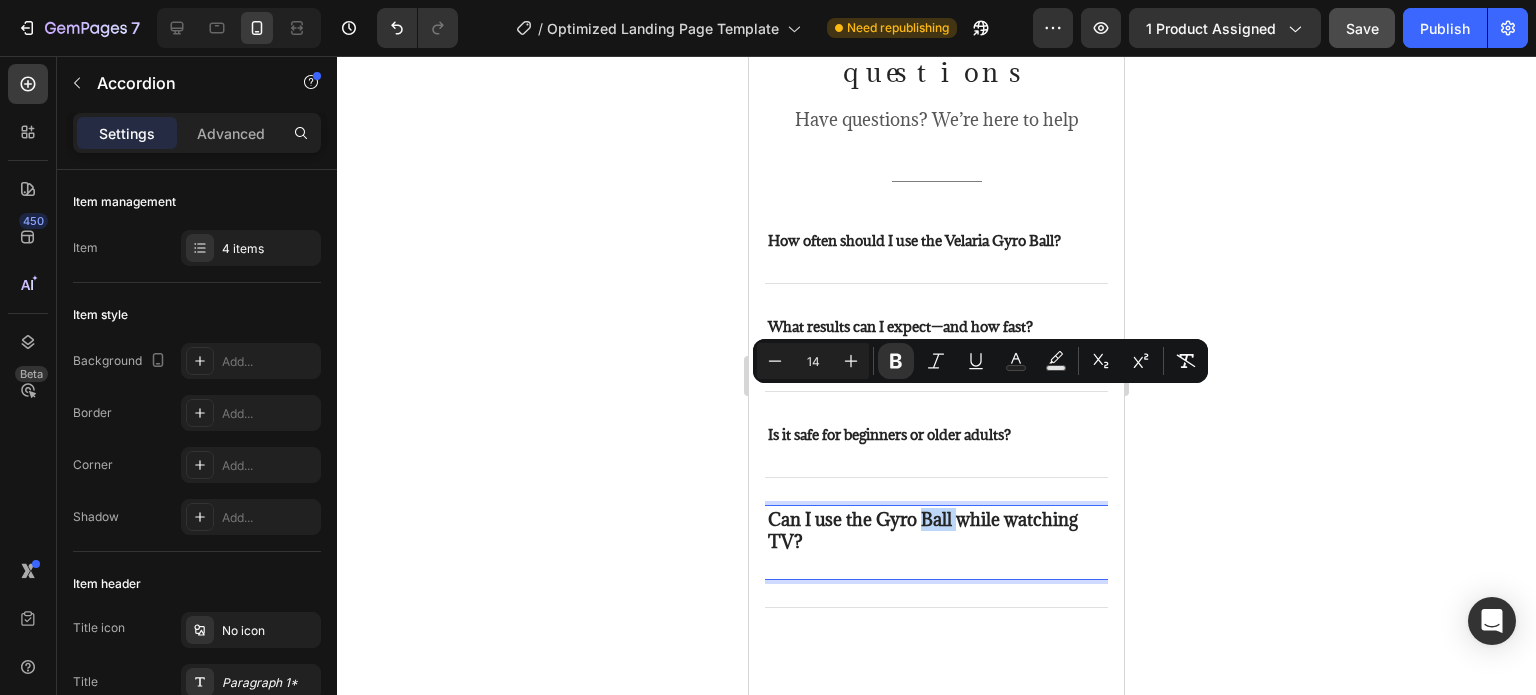 click on "Can I use the Gyro Ball while watching TV?" at bounding box center [923, 530] 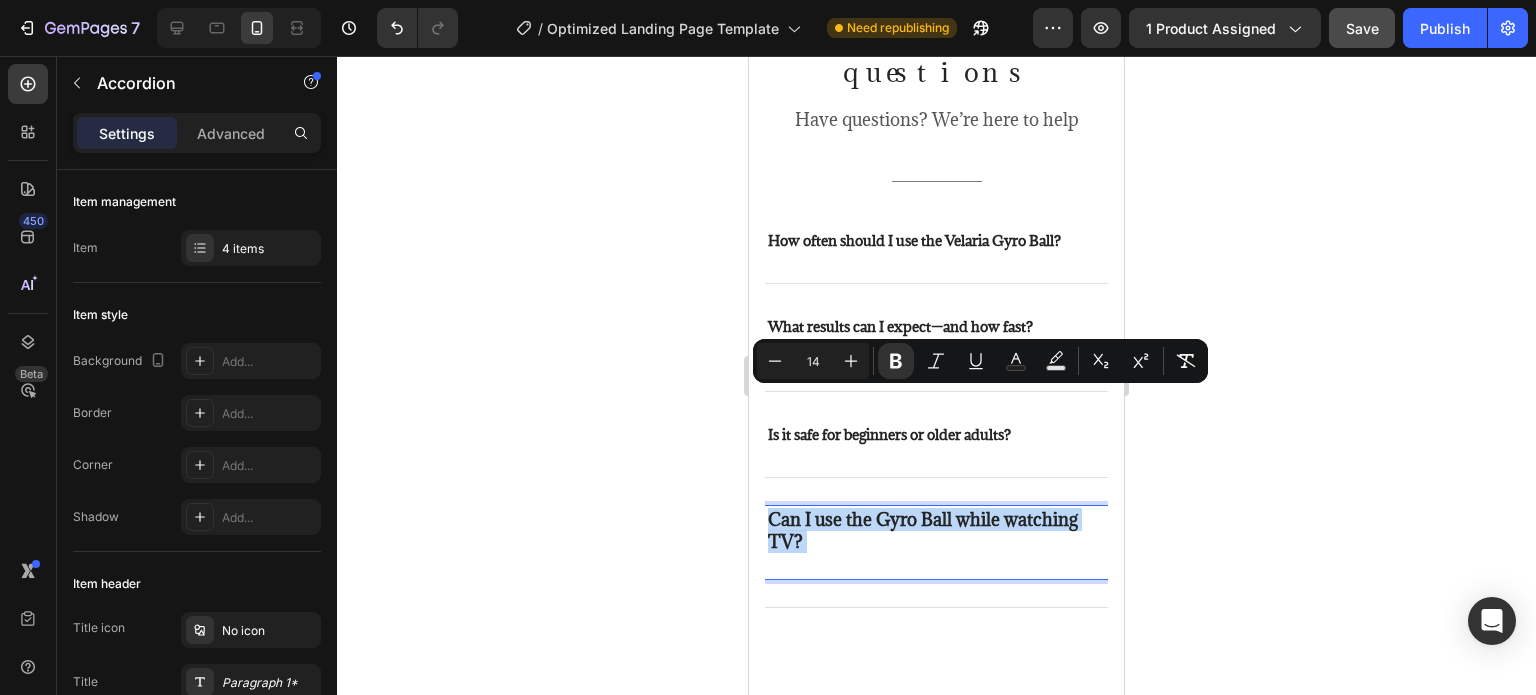 click on "Can I use the Gyro Ball while watching TV?" at bounding box center (923, 530) 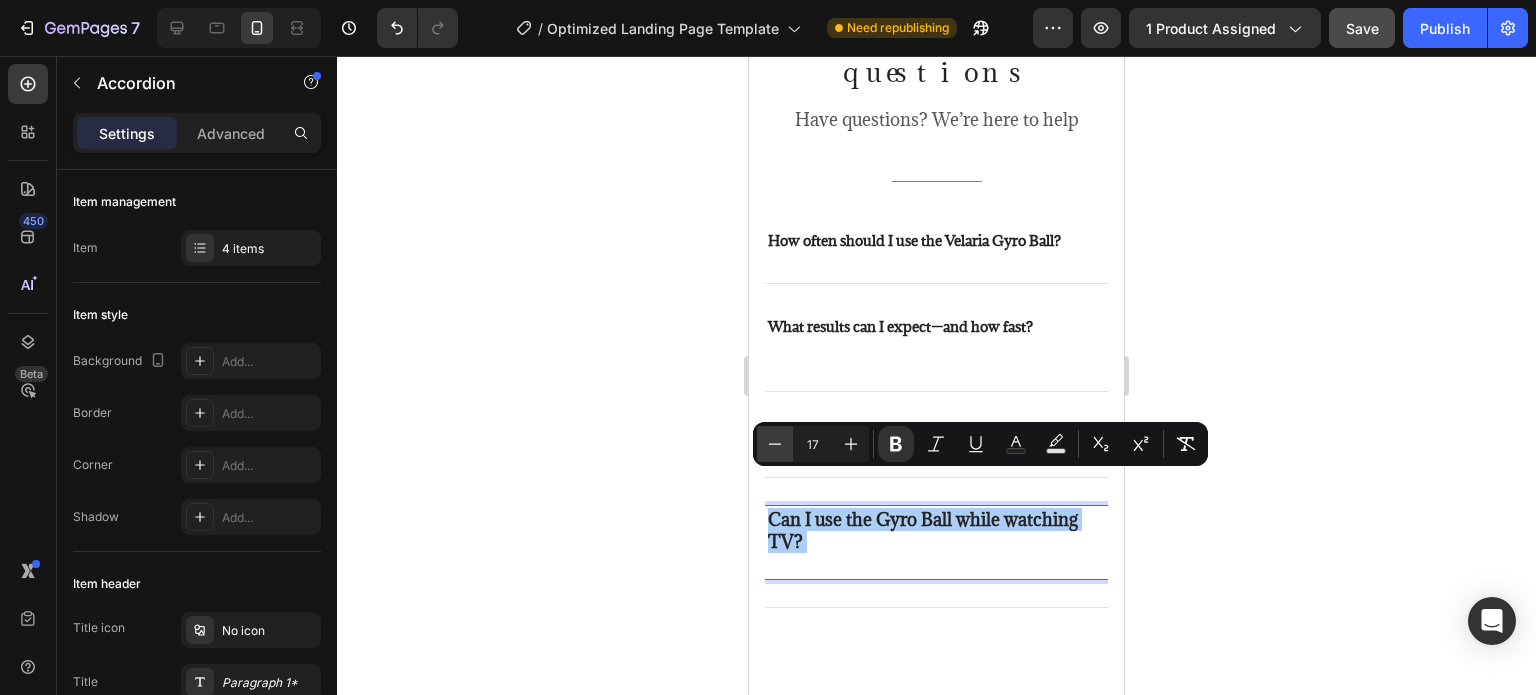 click 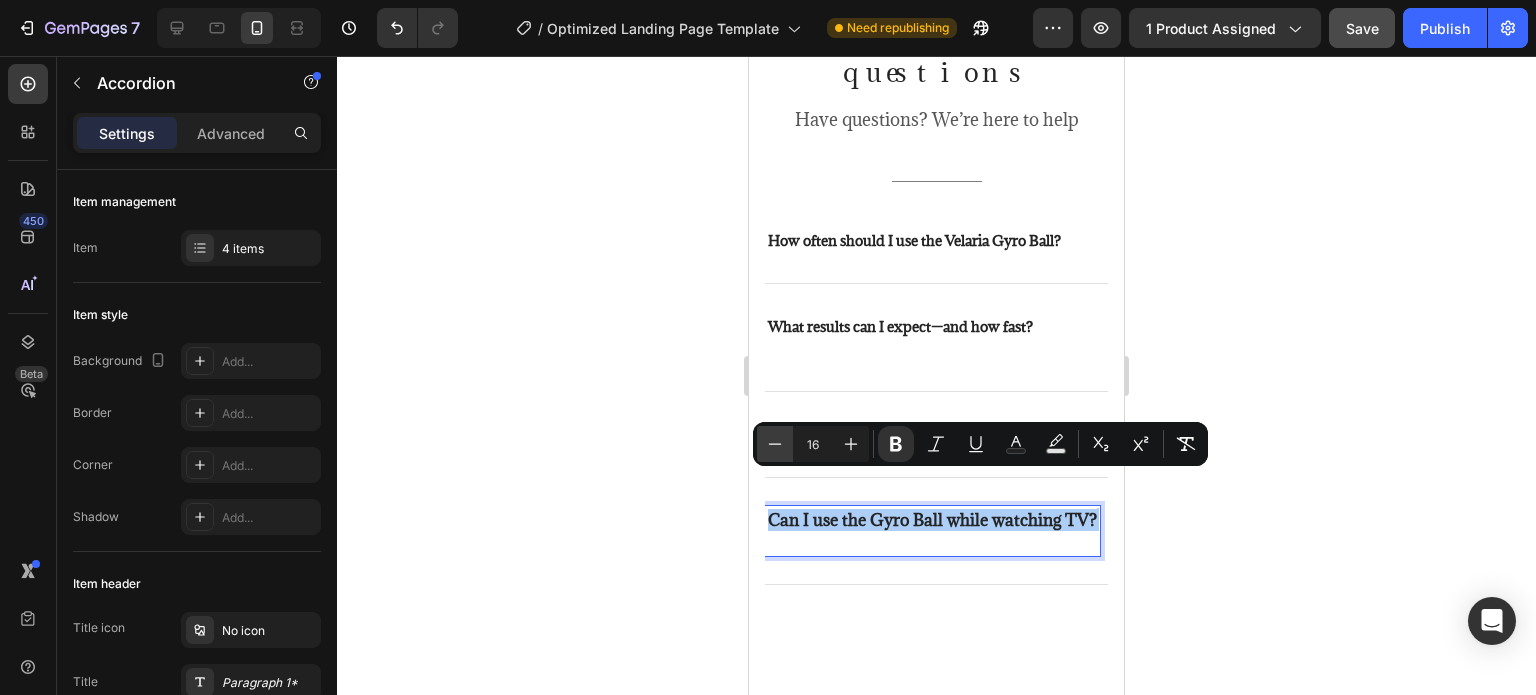 click 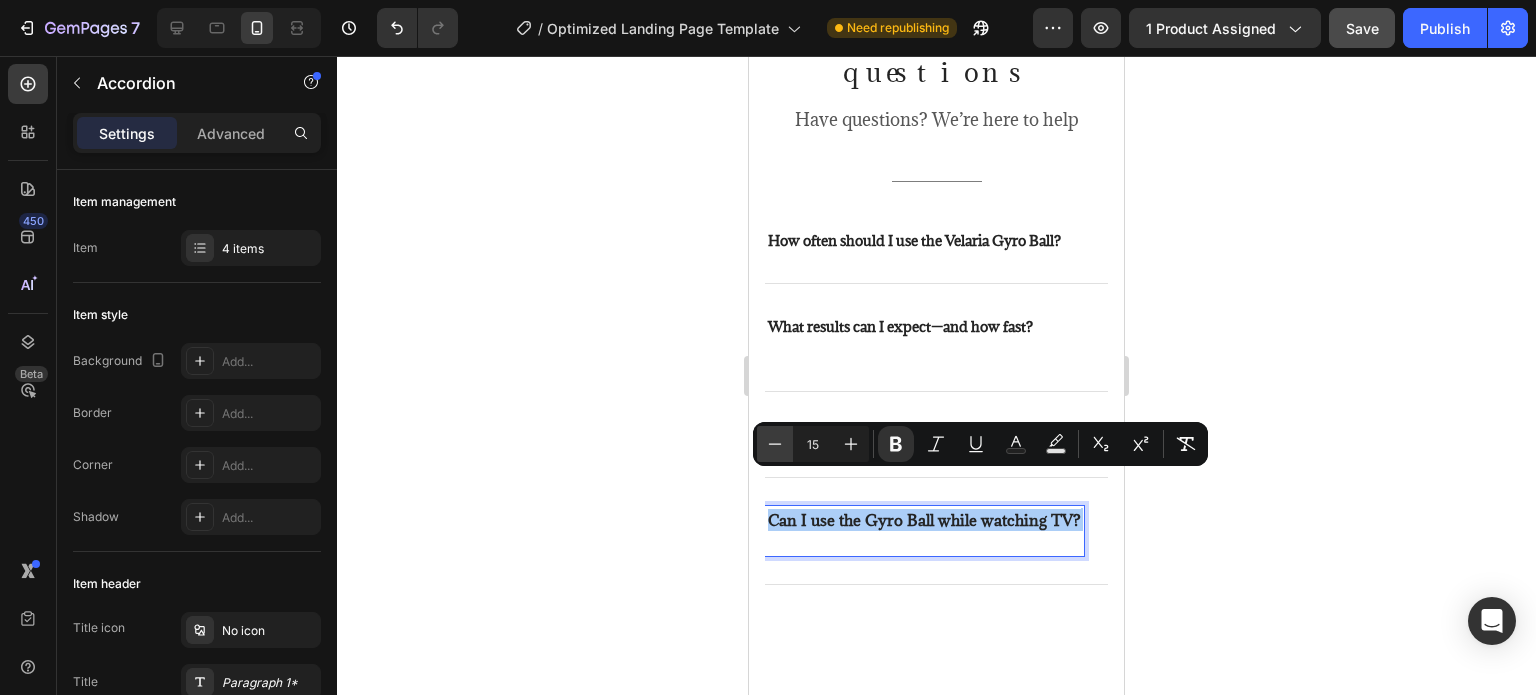 click 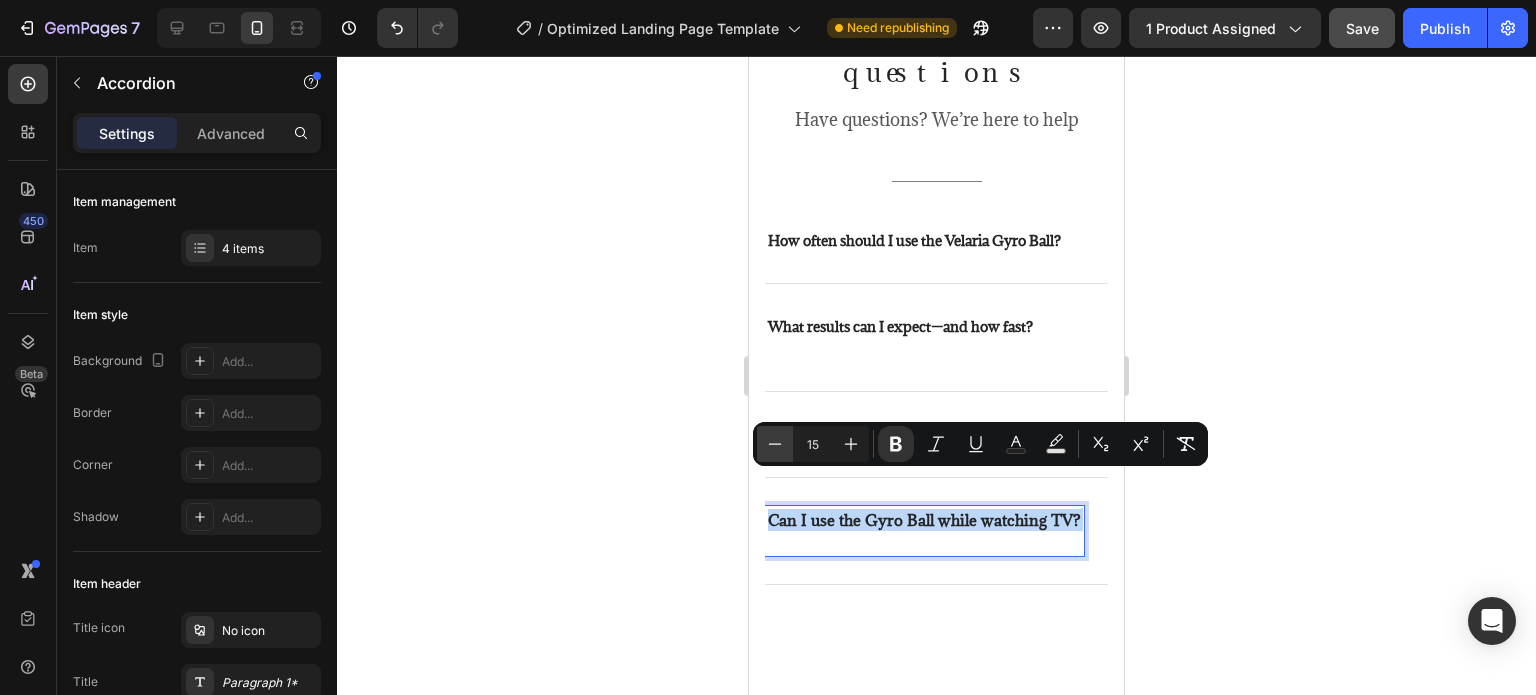 type on "14" 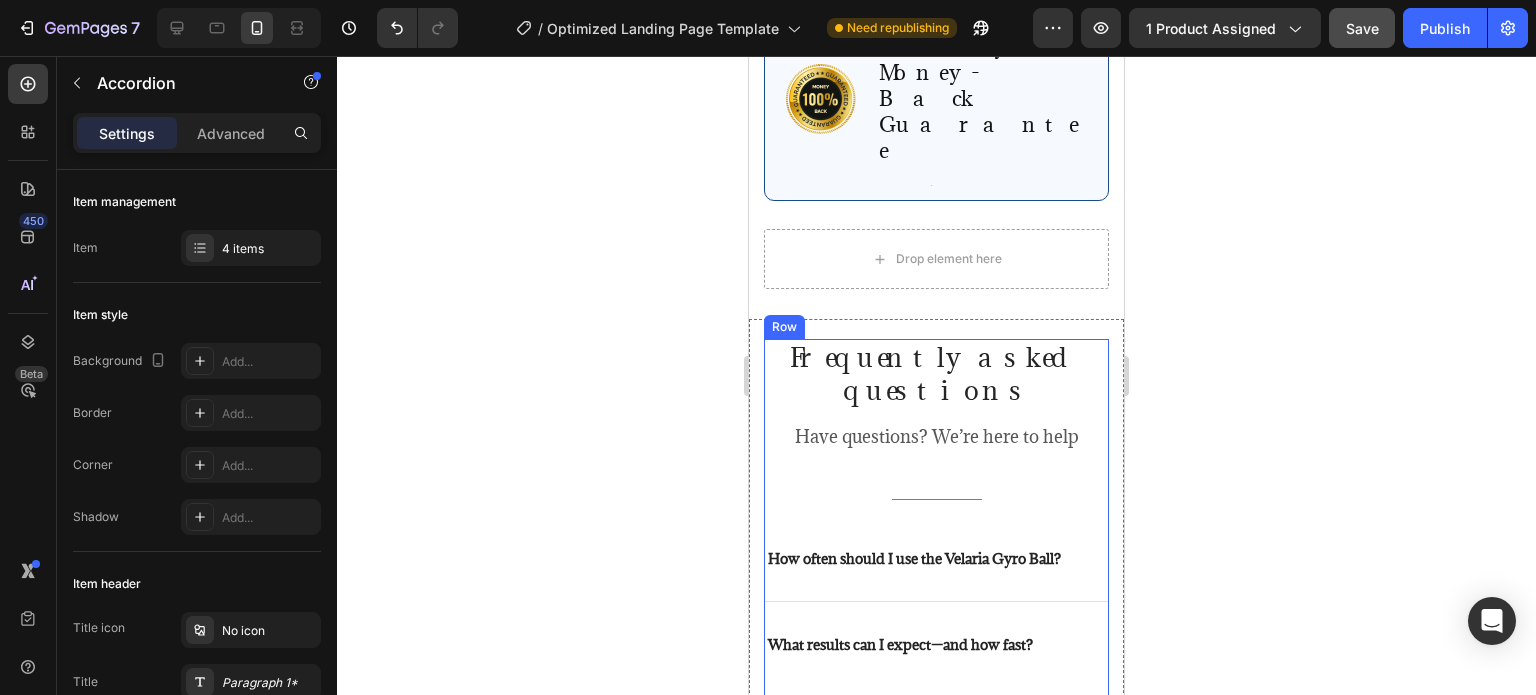 scroll, scrollTop: 3760, scrollLeft: 0, axis: vertical 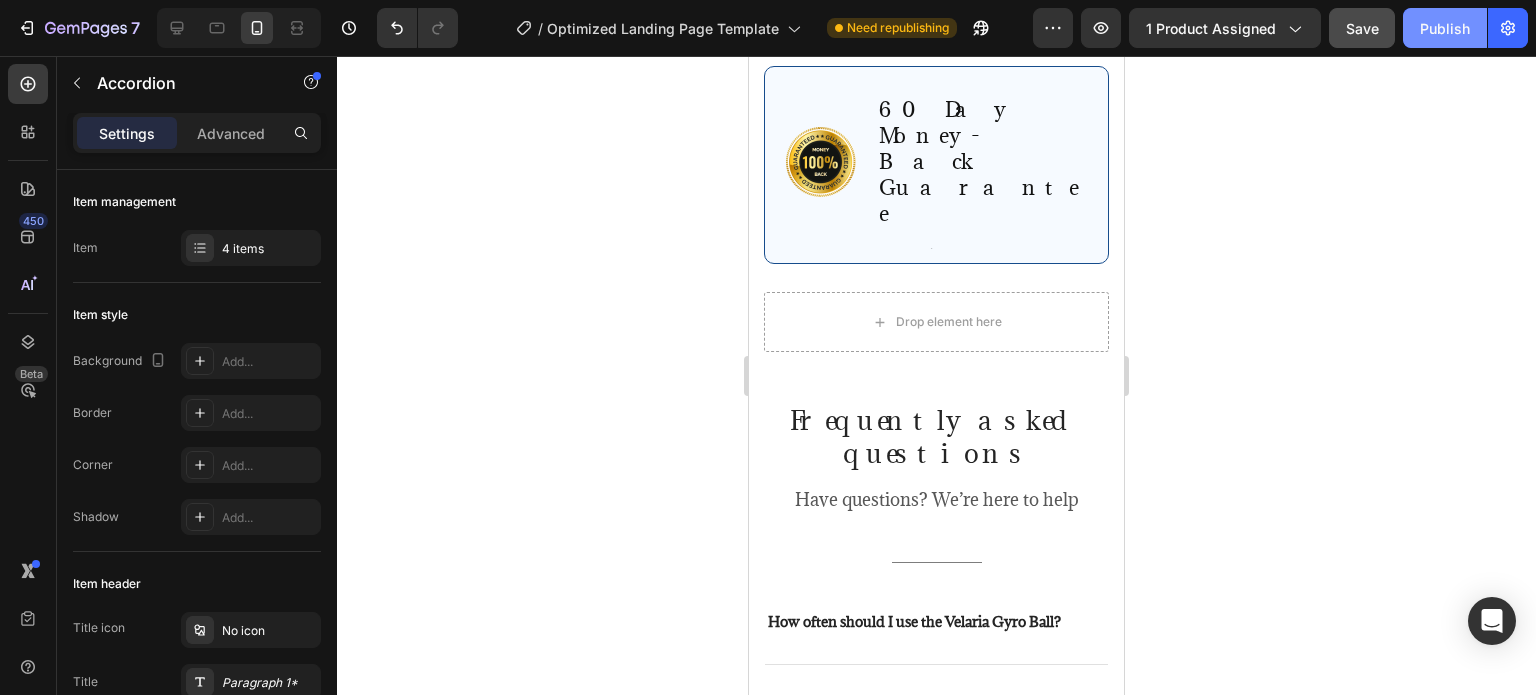 click on "Publish" at bounding box center [1445, 28] 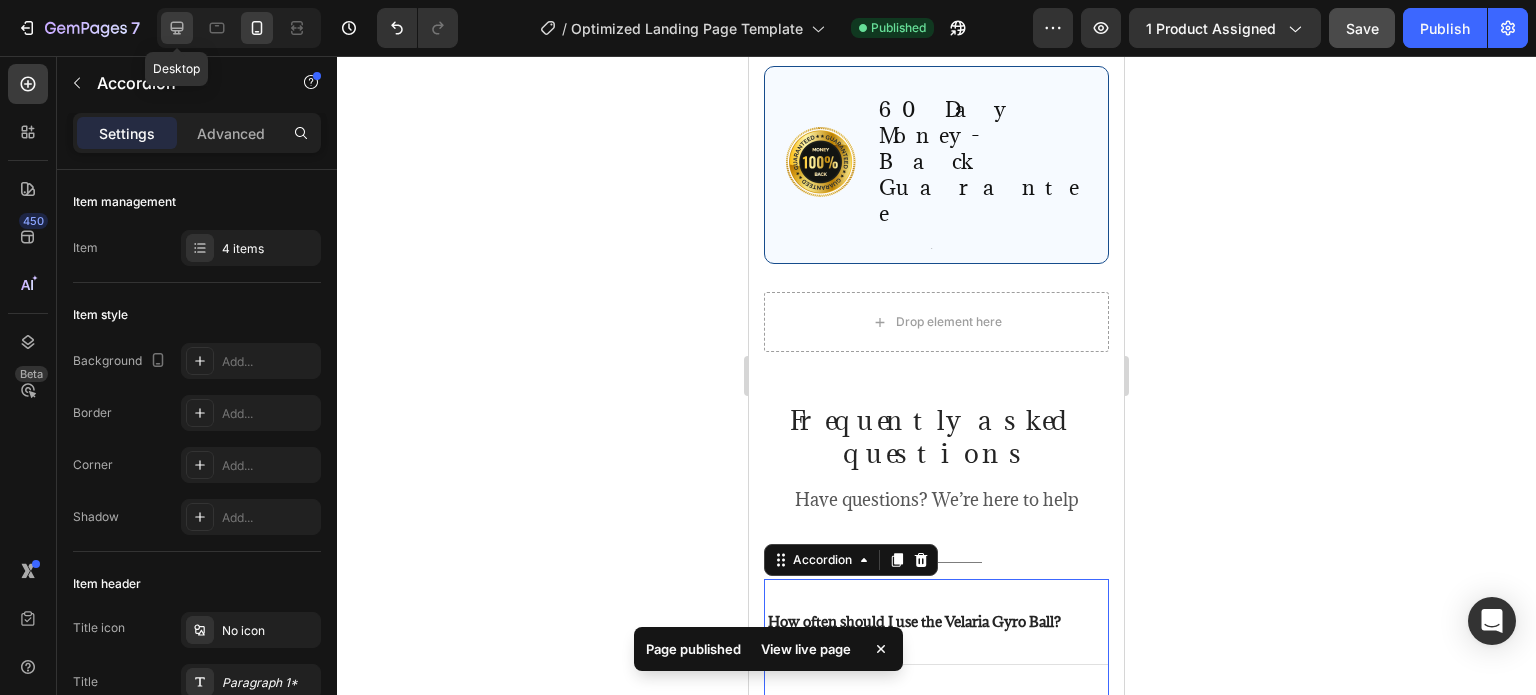 click 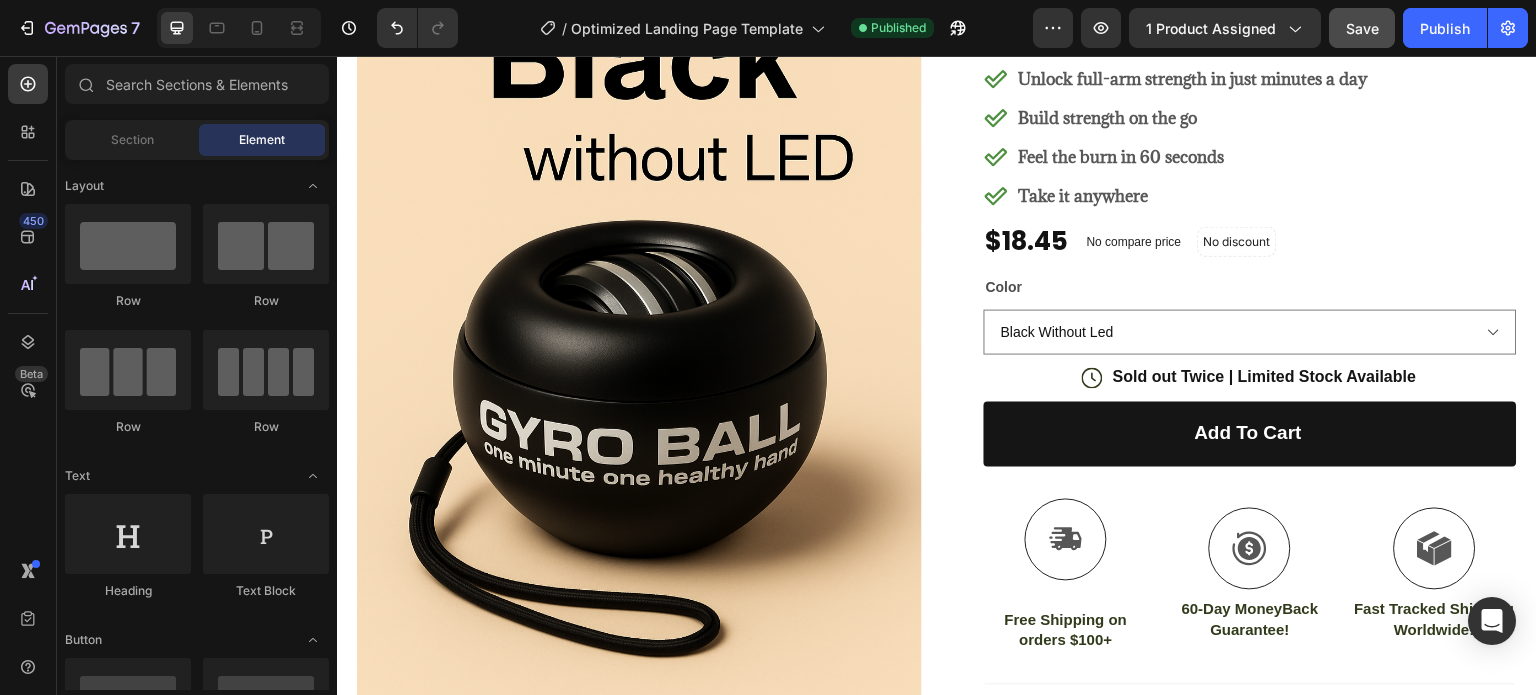 scroll, scrollTop: 0, scrollLeft: 0, axis: both 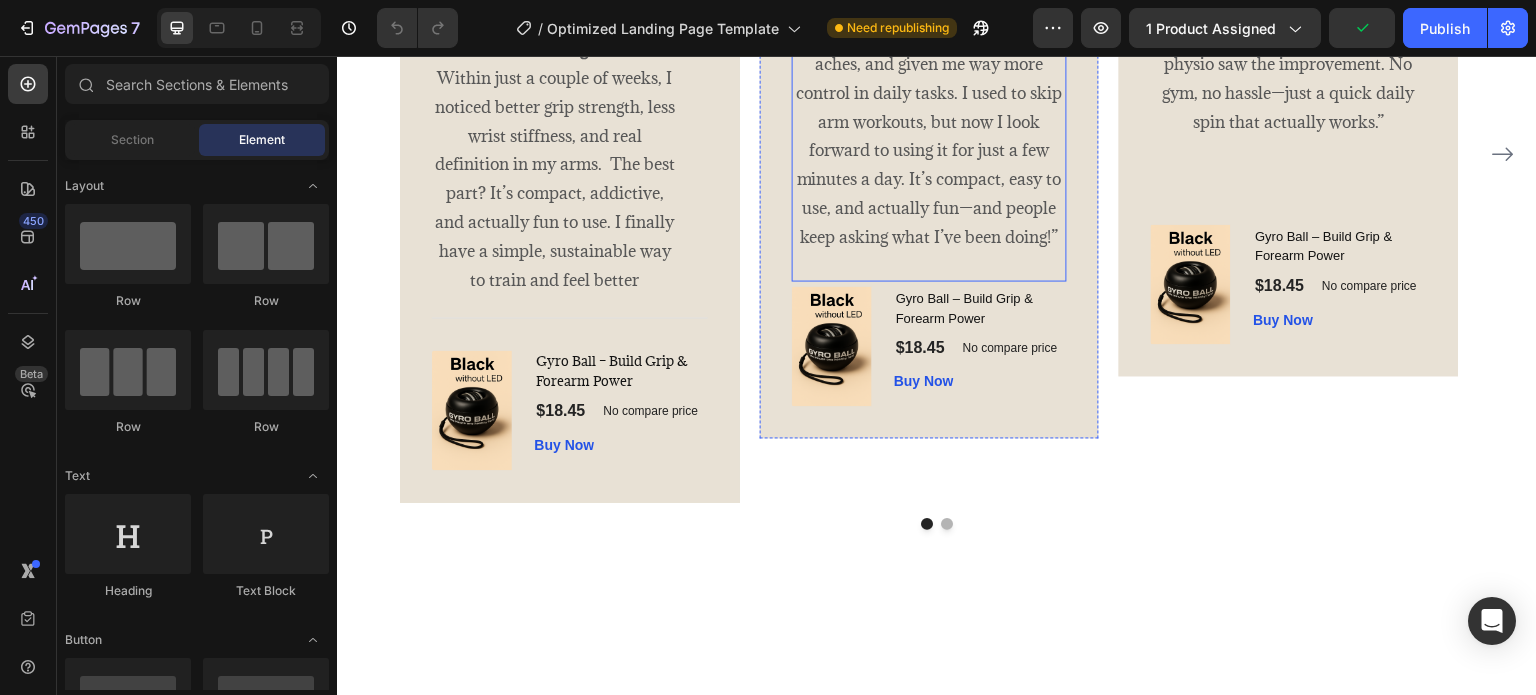 click at bounding box center [930, 265] 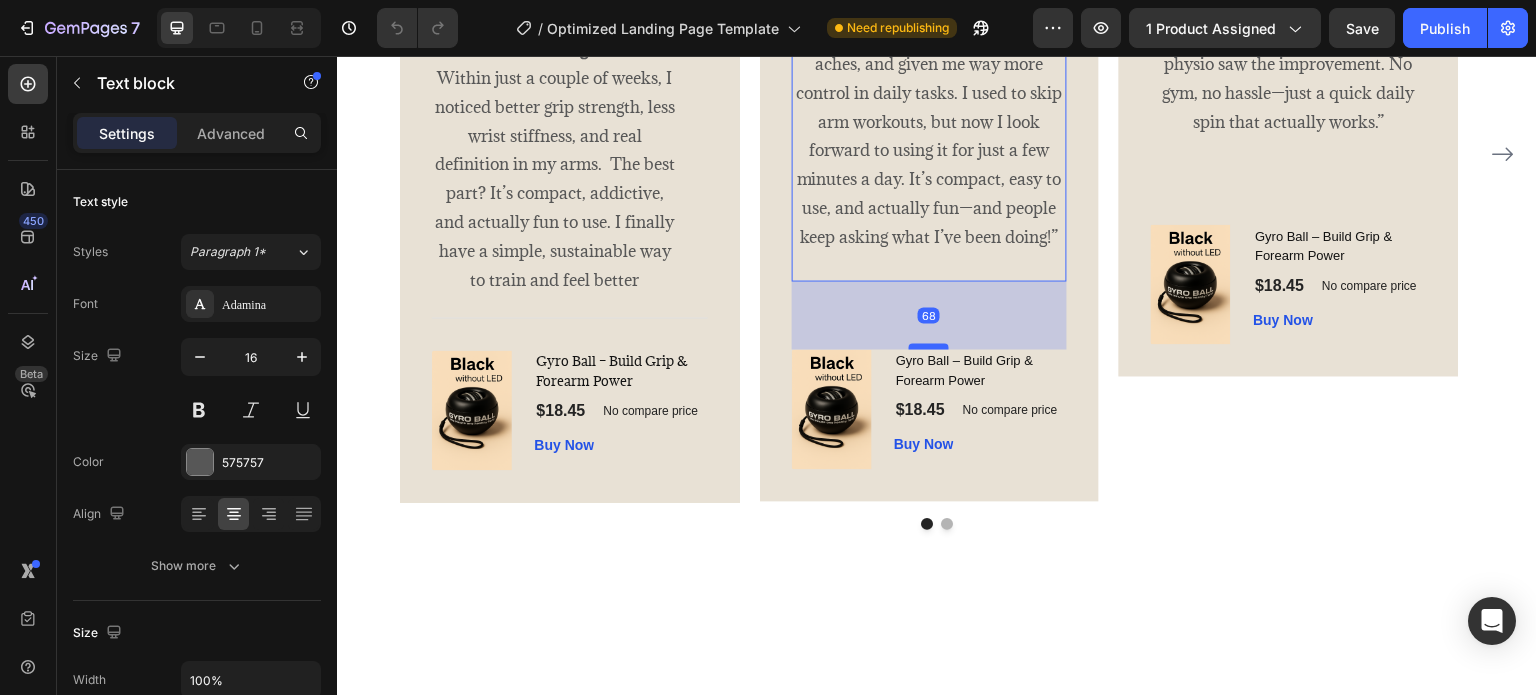 drag, startPoint x: 938, startPoint y: 285, endPoint x: 924, endPoint y: 348, distance: 64.53681 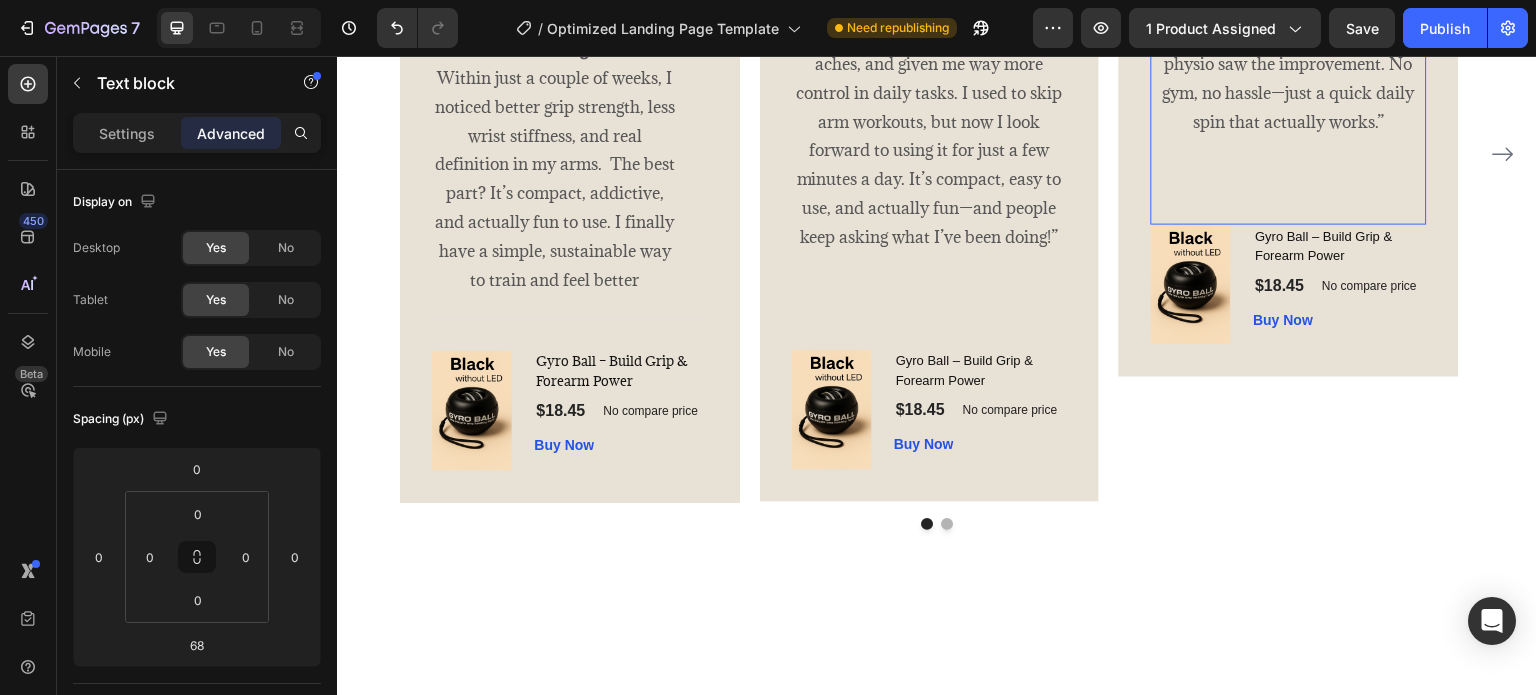 click at bounding box center (1289, 149) 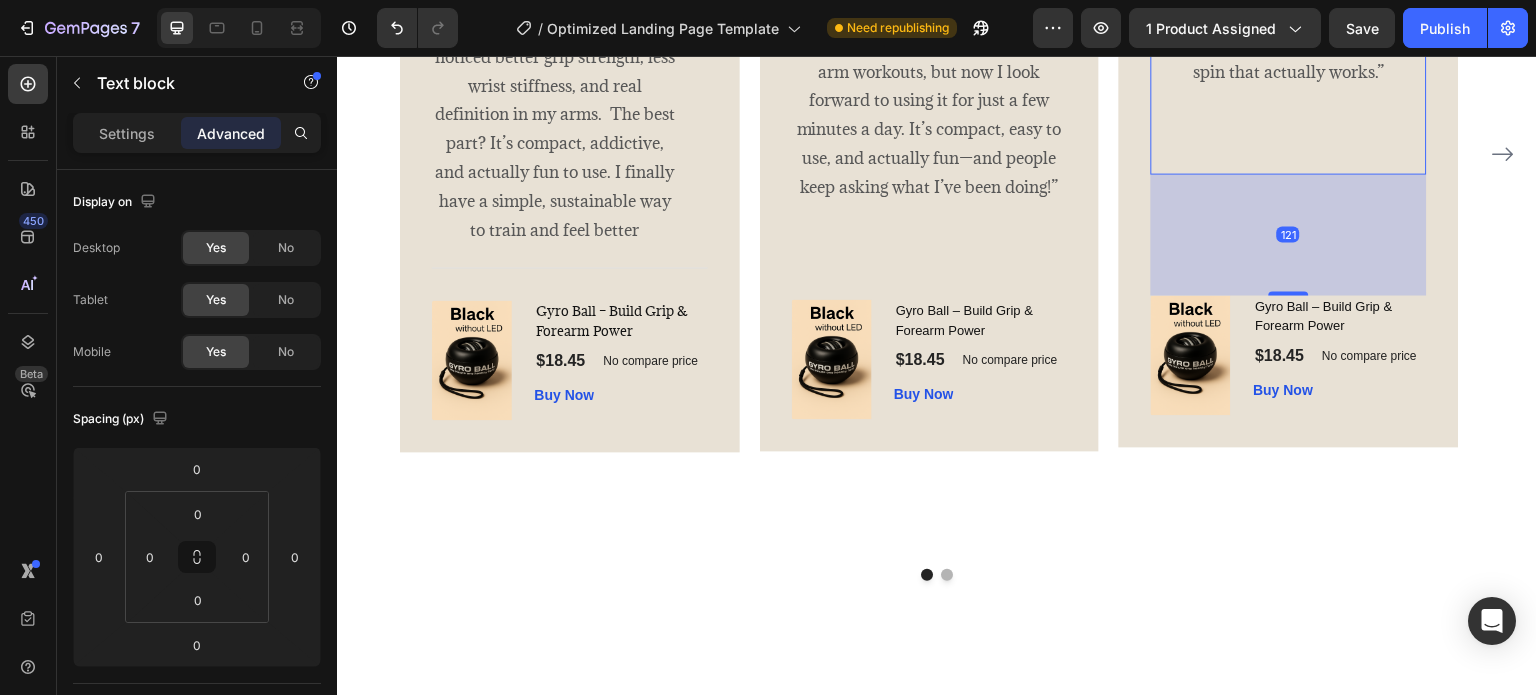 scroll, scrollTop: 3952, scrollLeft: 0, axis: vertical 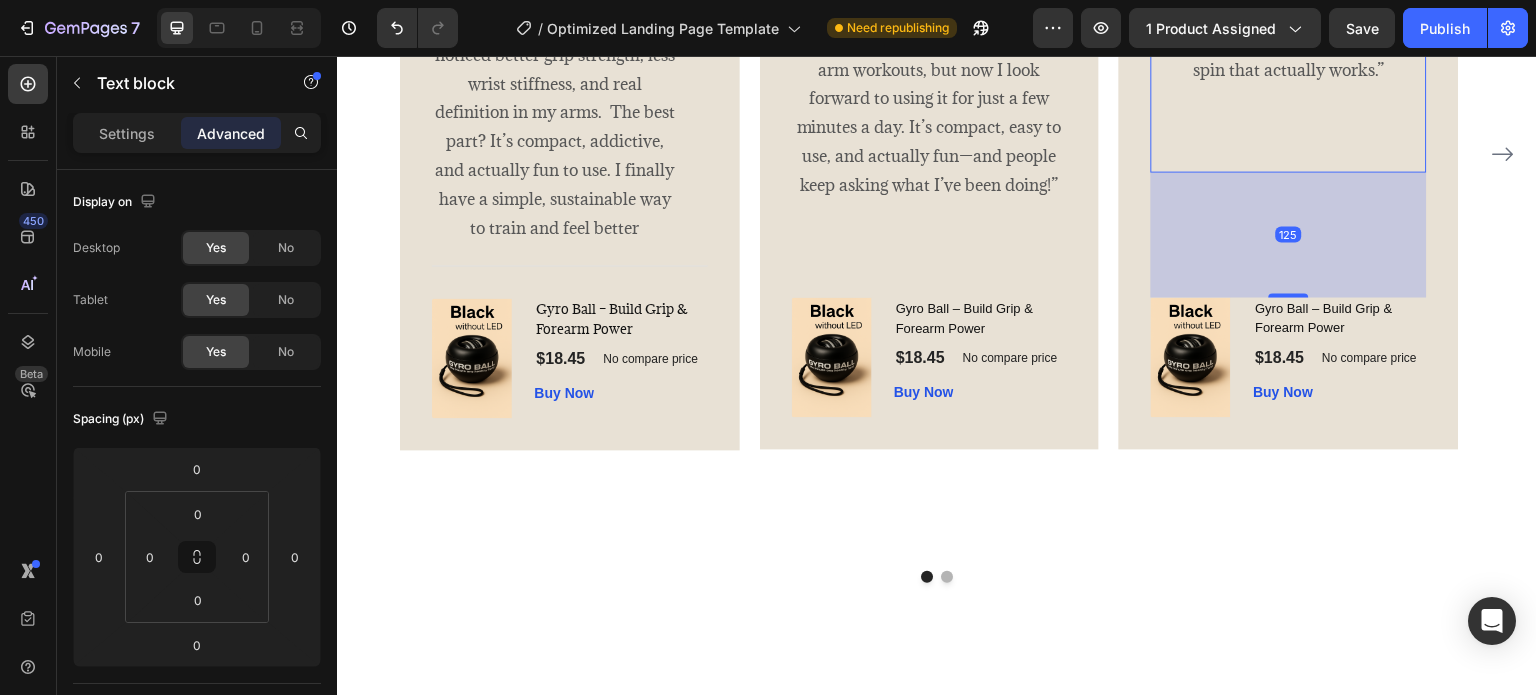 drag, startPoint x: 1297, startPoint y: 219, endPoint x: 1275, endPoint y: 344, distance: 126.921234 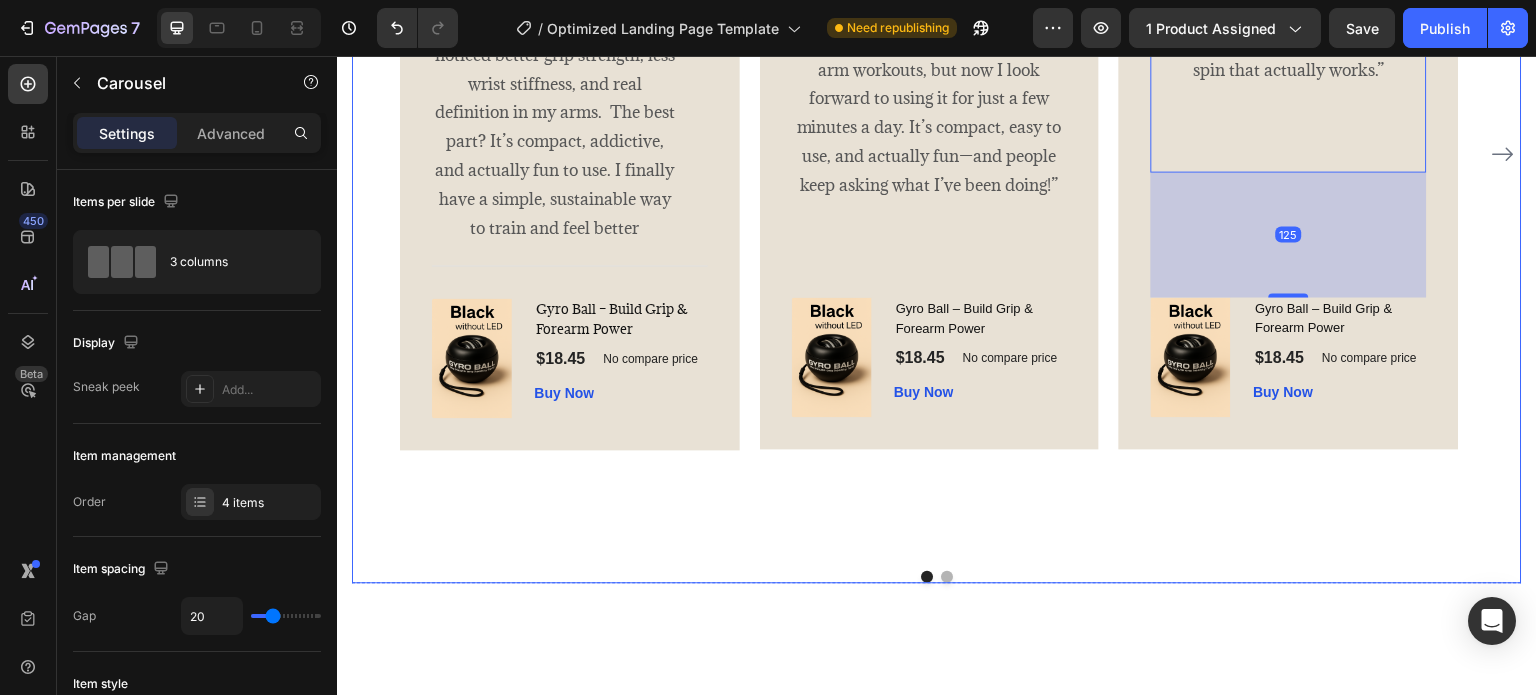 click at bounding box center (947, 577) 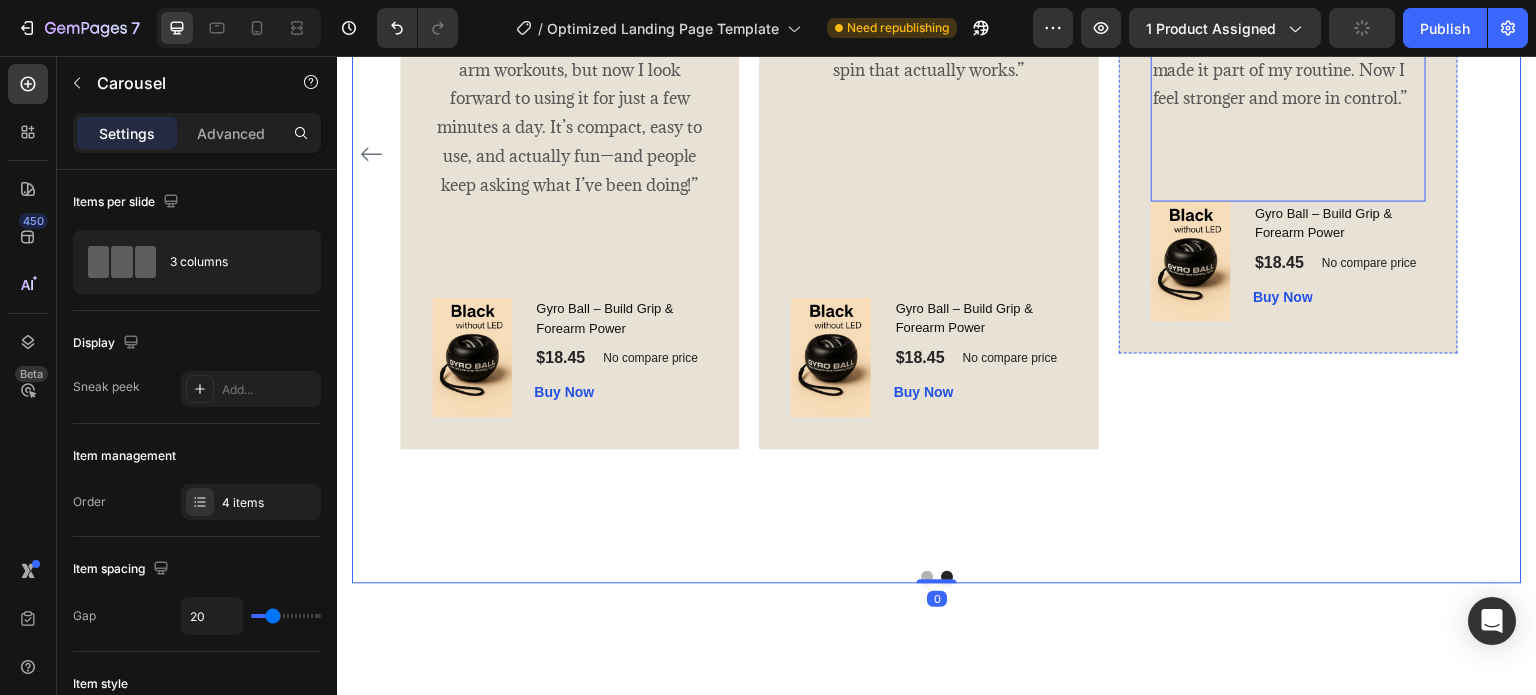 click on "“I knew the Gyro Ball was working when people noticed before I did. Friends said I looked stronger and more confident. That’s when I realized—my wrists felt better, my grip was stronger, and I had more energy. Just a few minutes a day made it part of my routine. Now I feel stronger and more in control.”" at bounding box center (1289, -18) 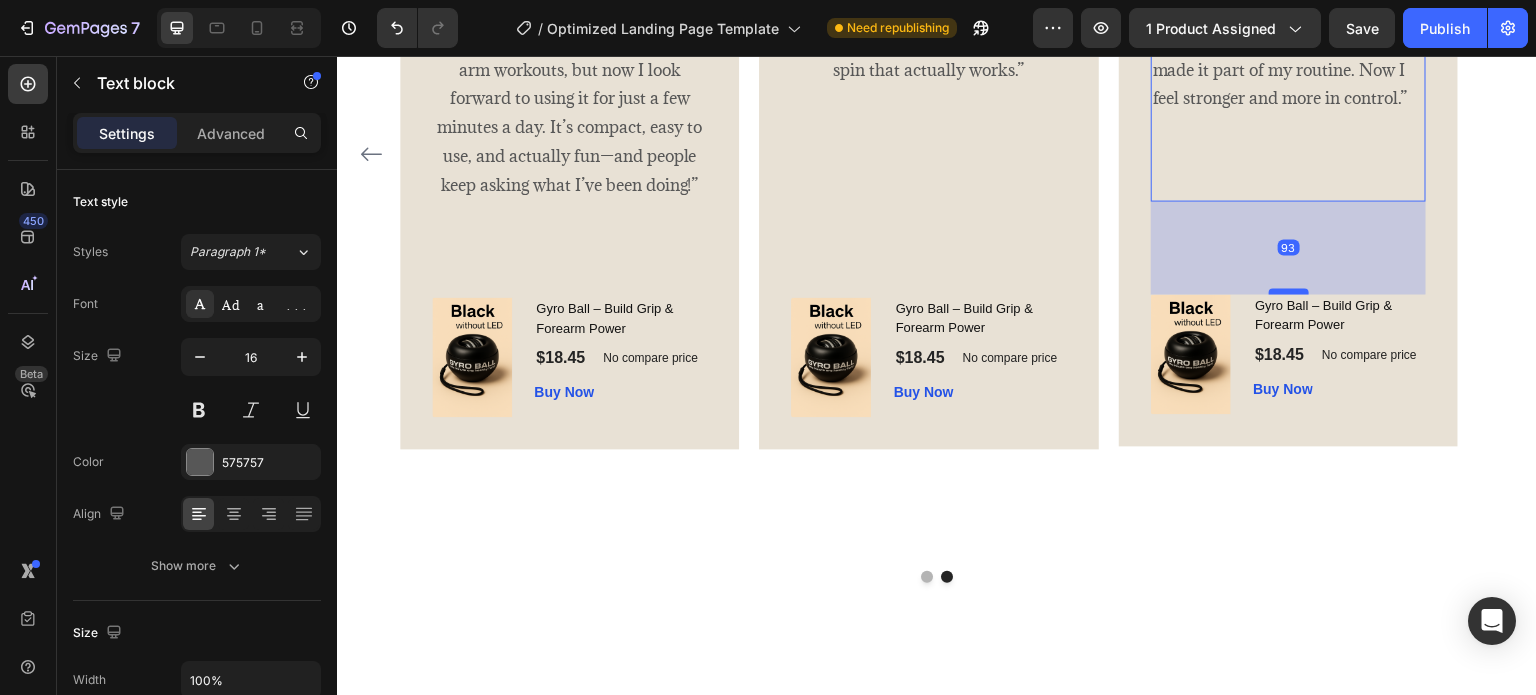 drag, startPoint x: 1301, startPoint y: 203, endPoint x: 1281, endPoint y: 296, distance: 95.12623 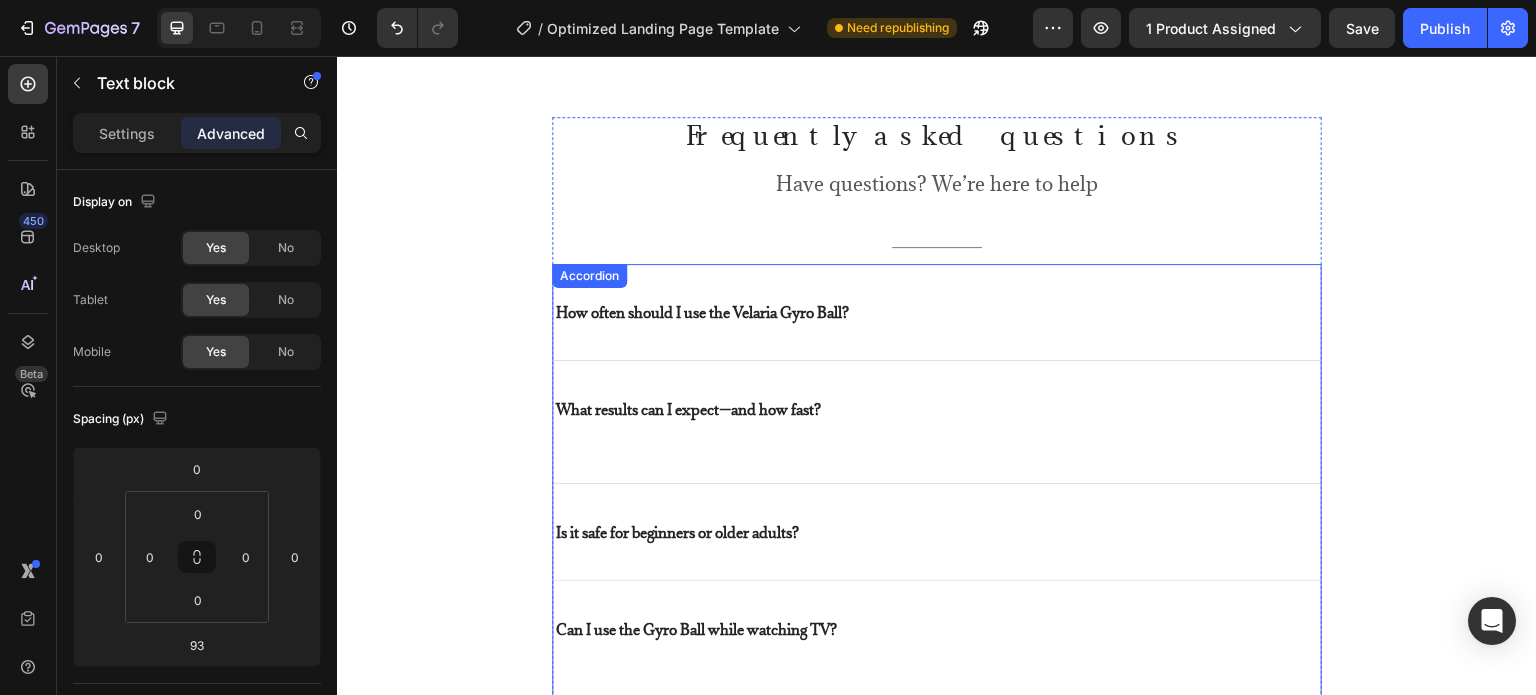 scroll, scrollTop: 4352, scrollLeft: 0, axis: vertical 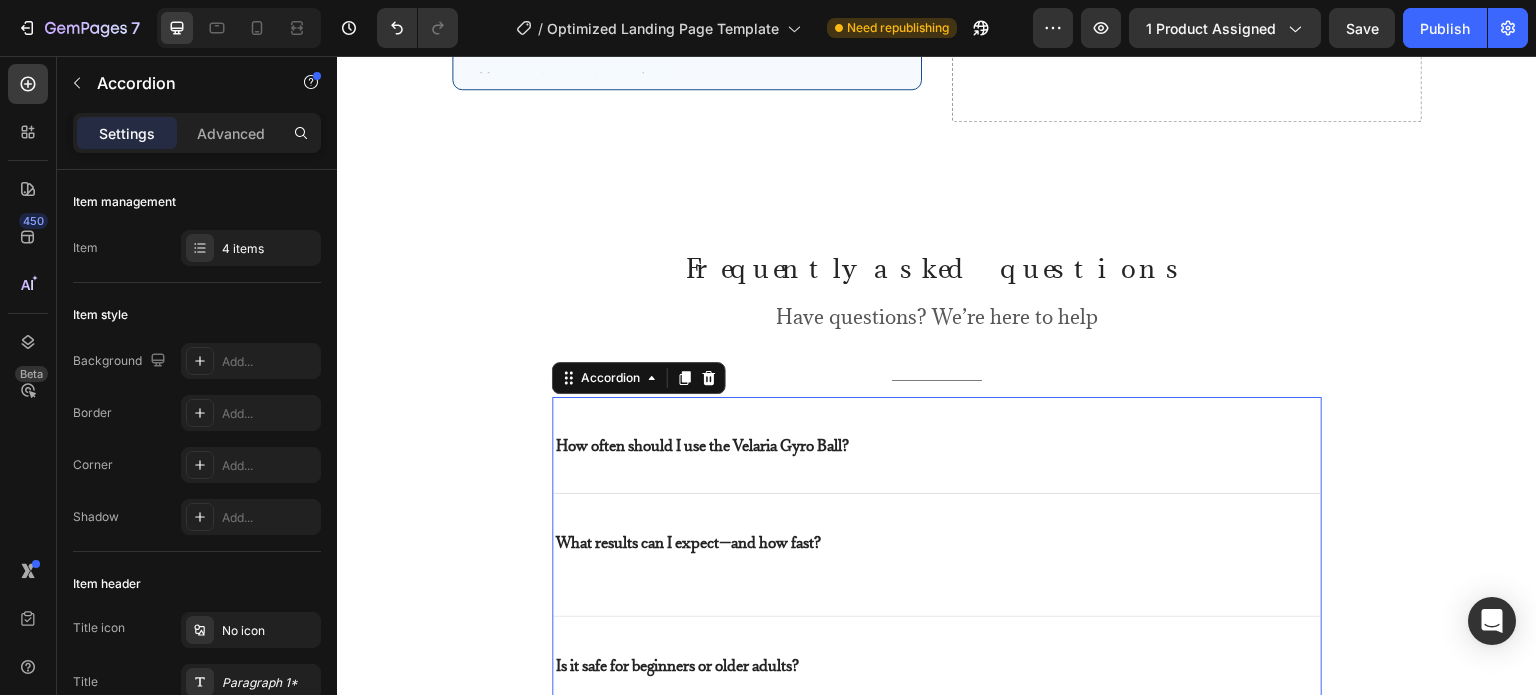 click on "How often should I use the Velaria Gyro Ball?" at bounding box center [702, 445] 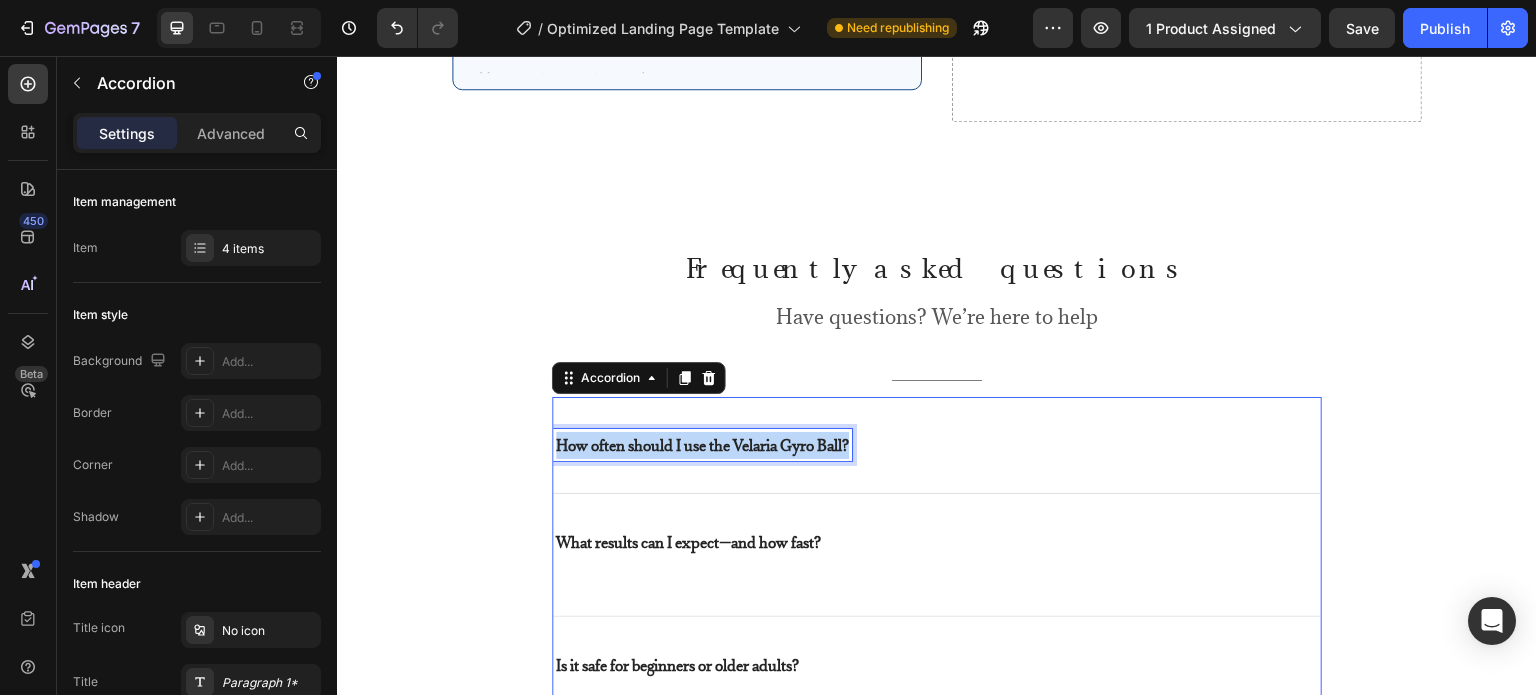 click on "How often should I use the Velaria Gyro Ball?" at bounding box center (702, 445) 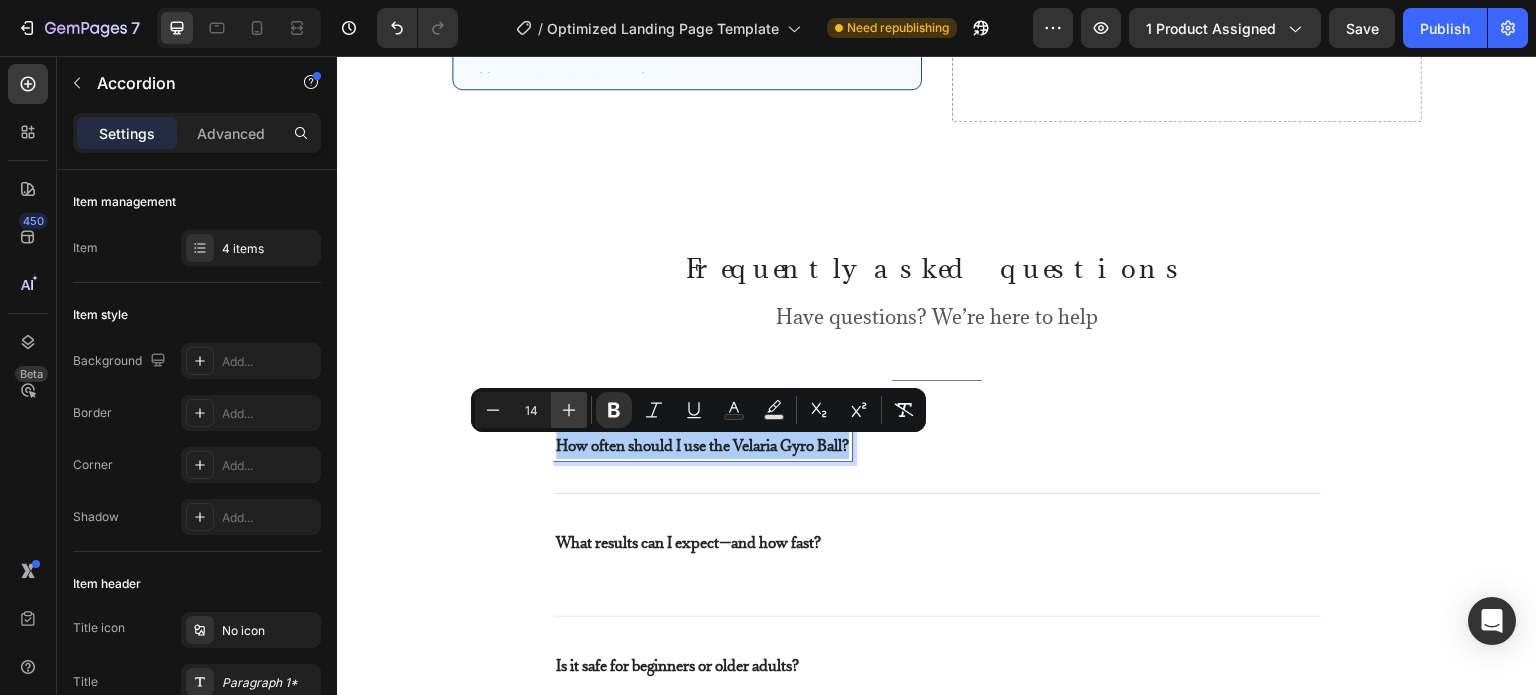 click 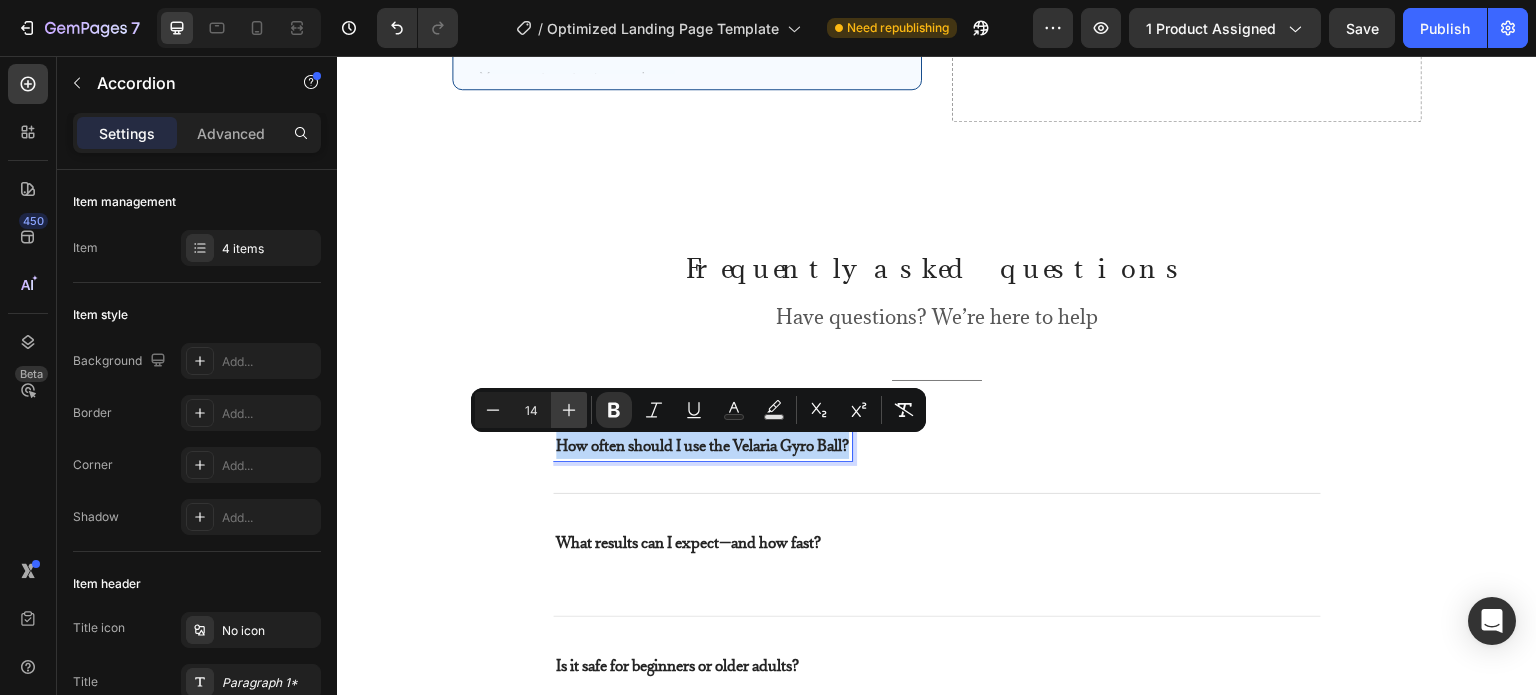 type on "15" 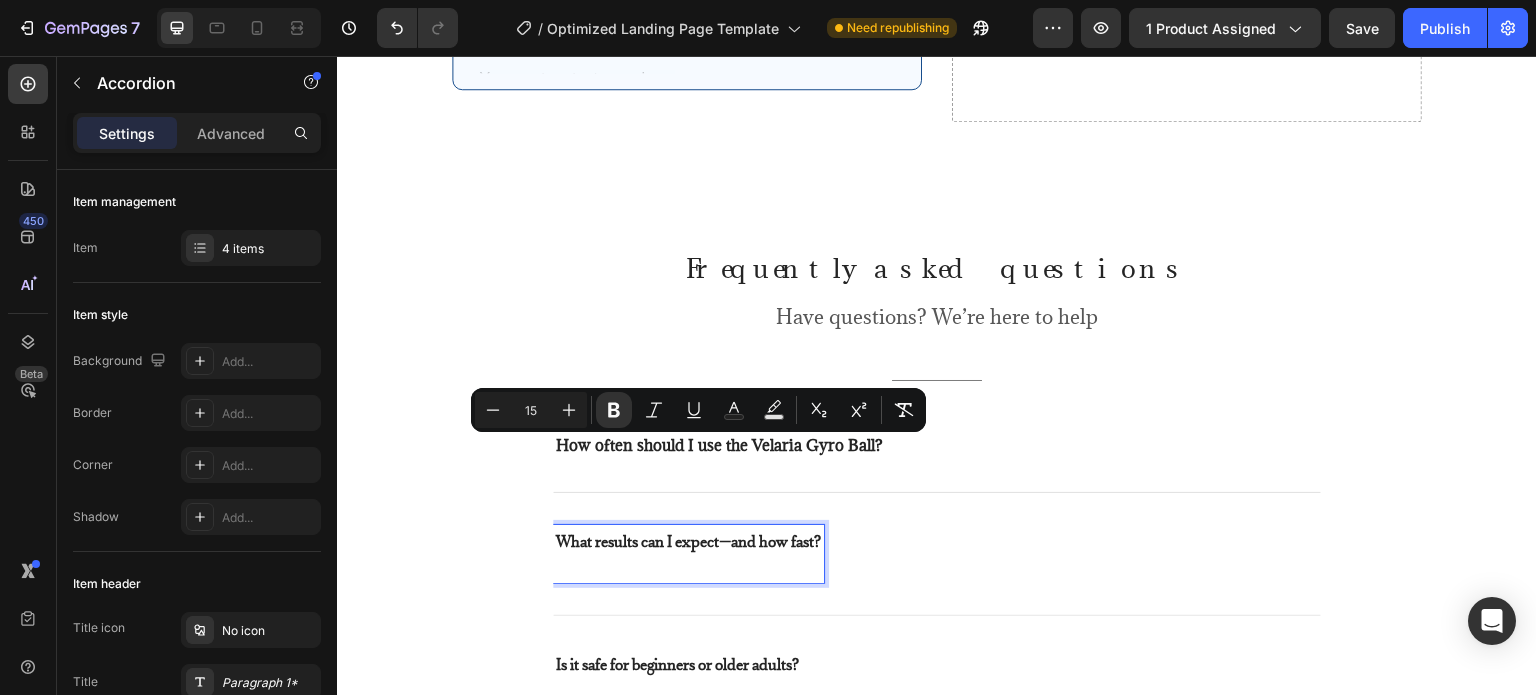 click on "What results can I expect—and how fast?" at bounding box center (688, 541) 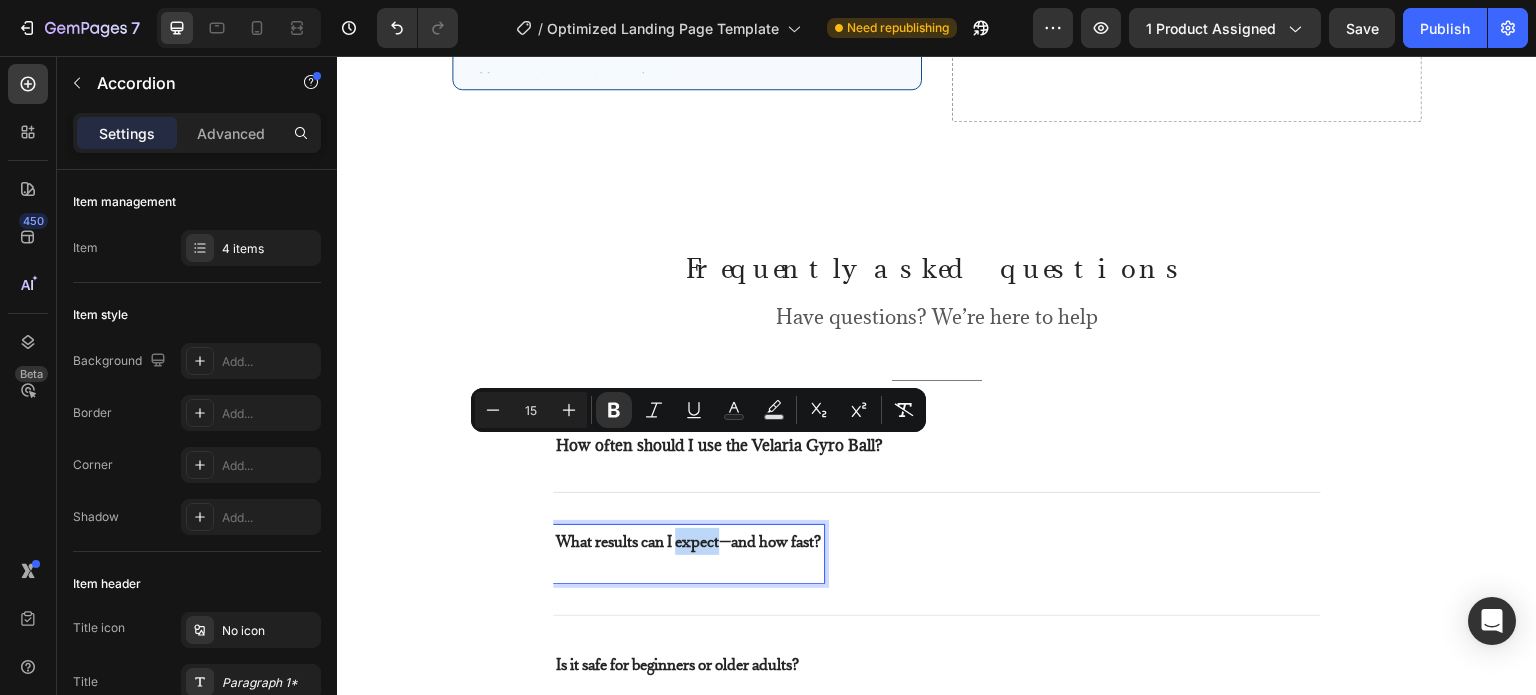 click on "What results can I expect—and how fast?" at bounding box center (688, 541) 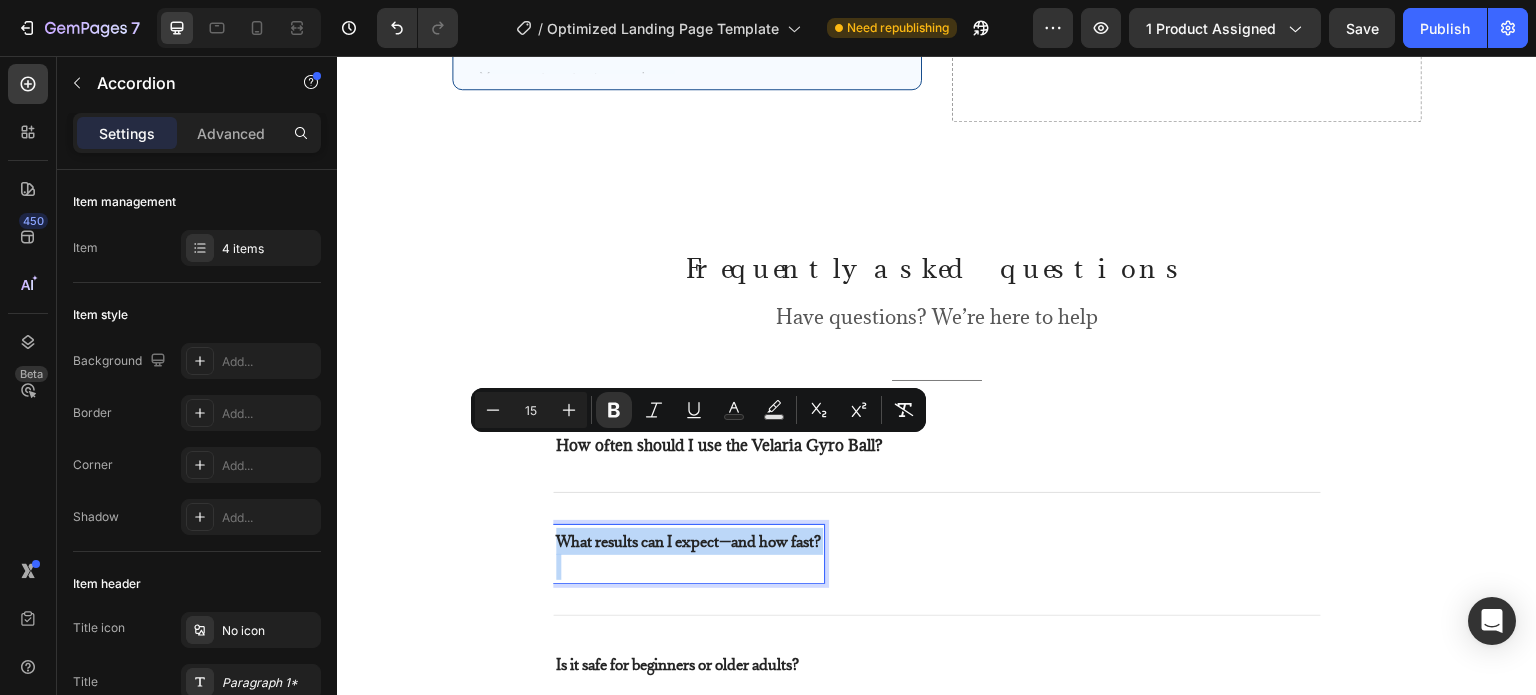 click on "What results can I expect—and how fast?" at bounding box center (688, 541) 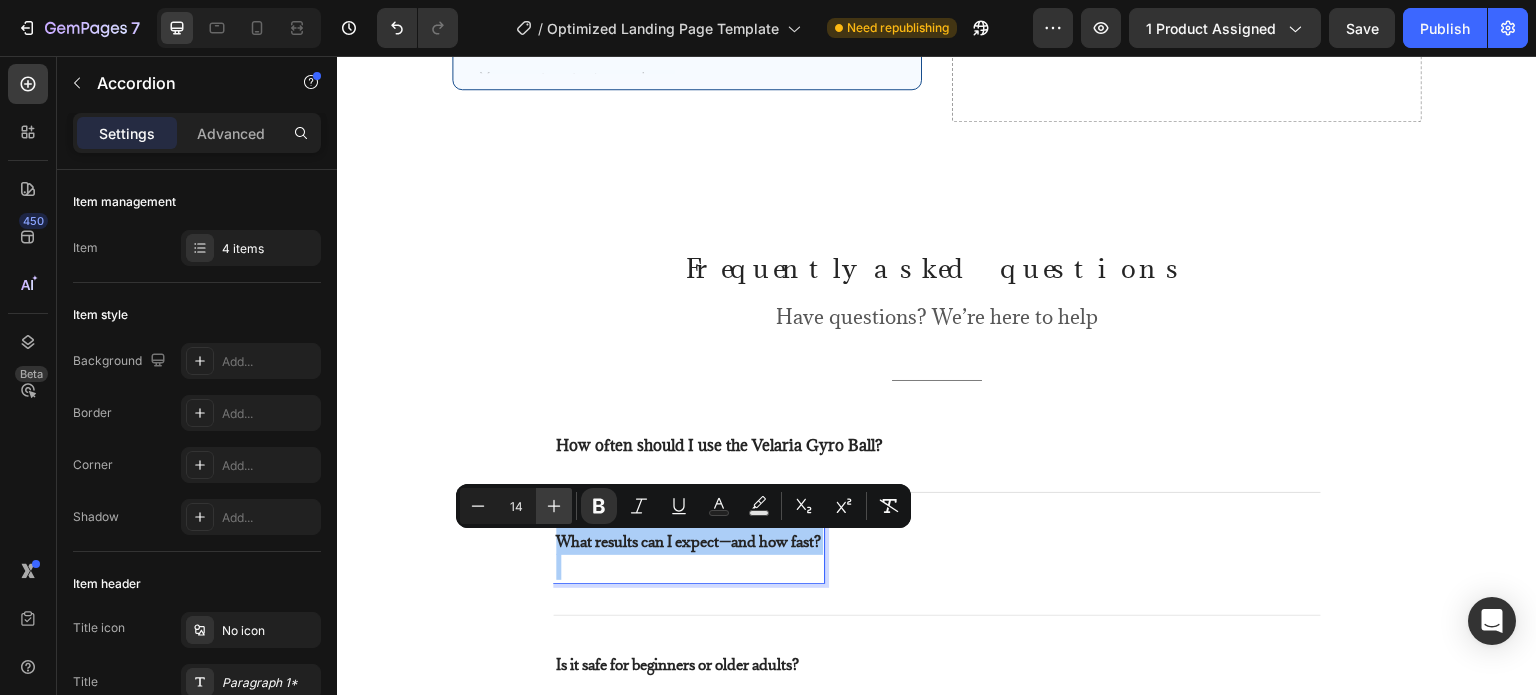 click 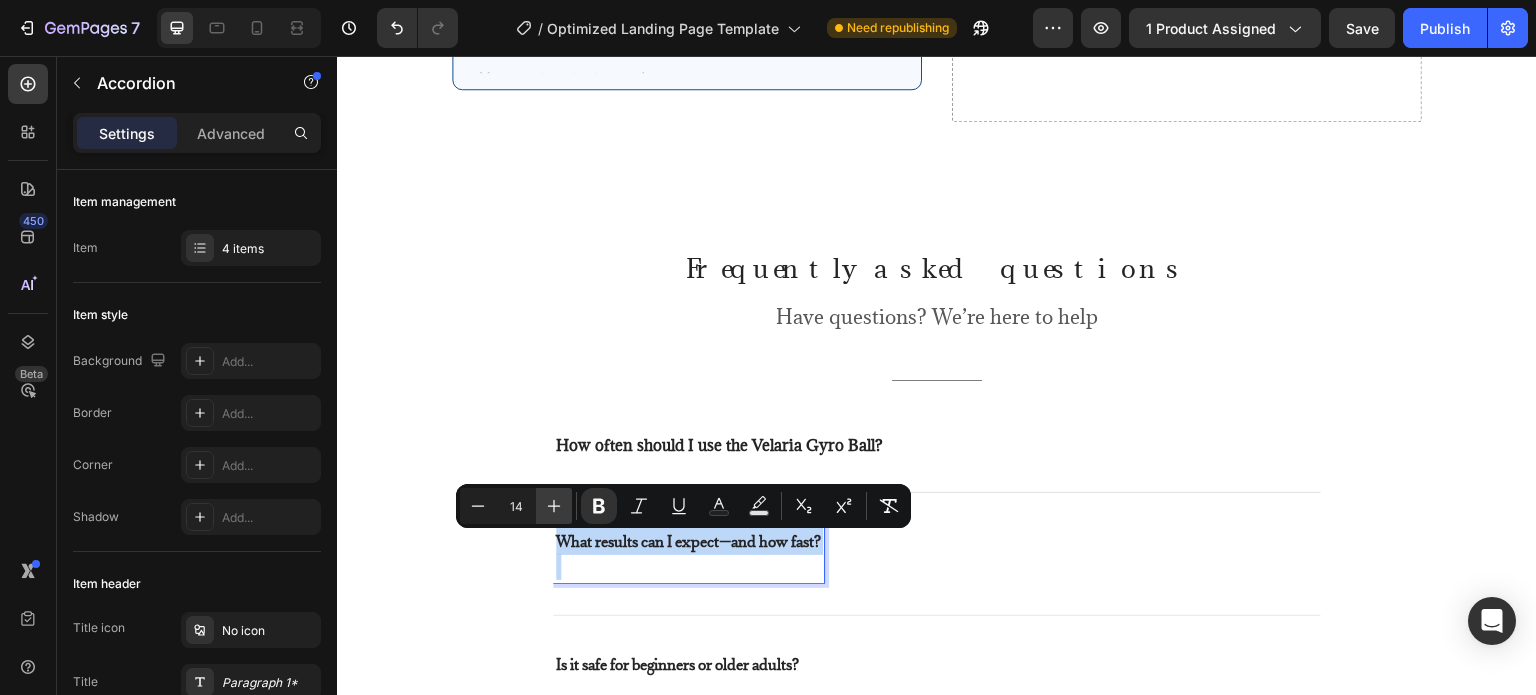 type on "15" 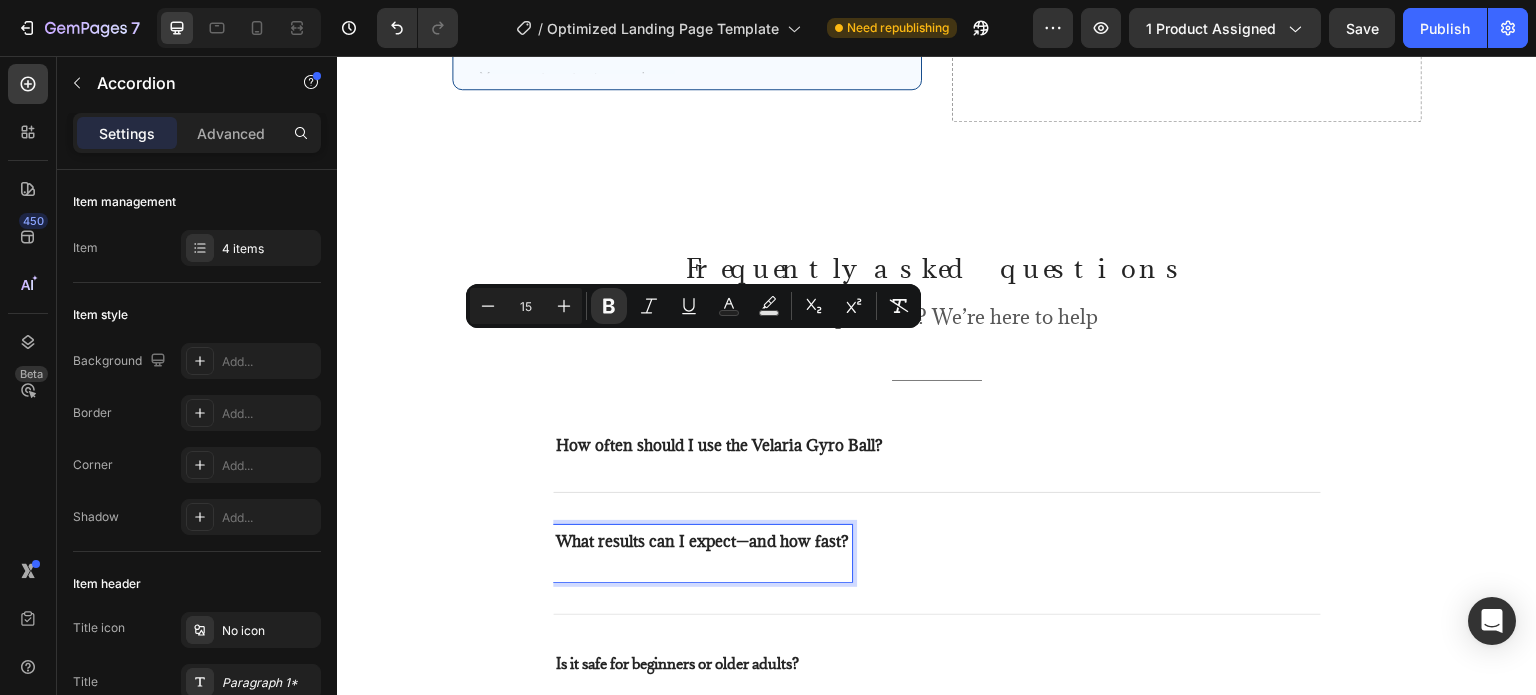 scroll, scrollTop: 4552, scrollLeft: 0, axis: vertical 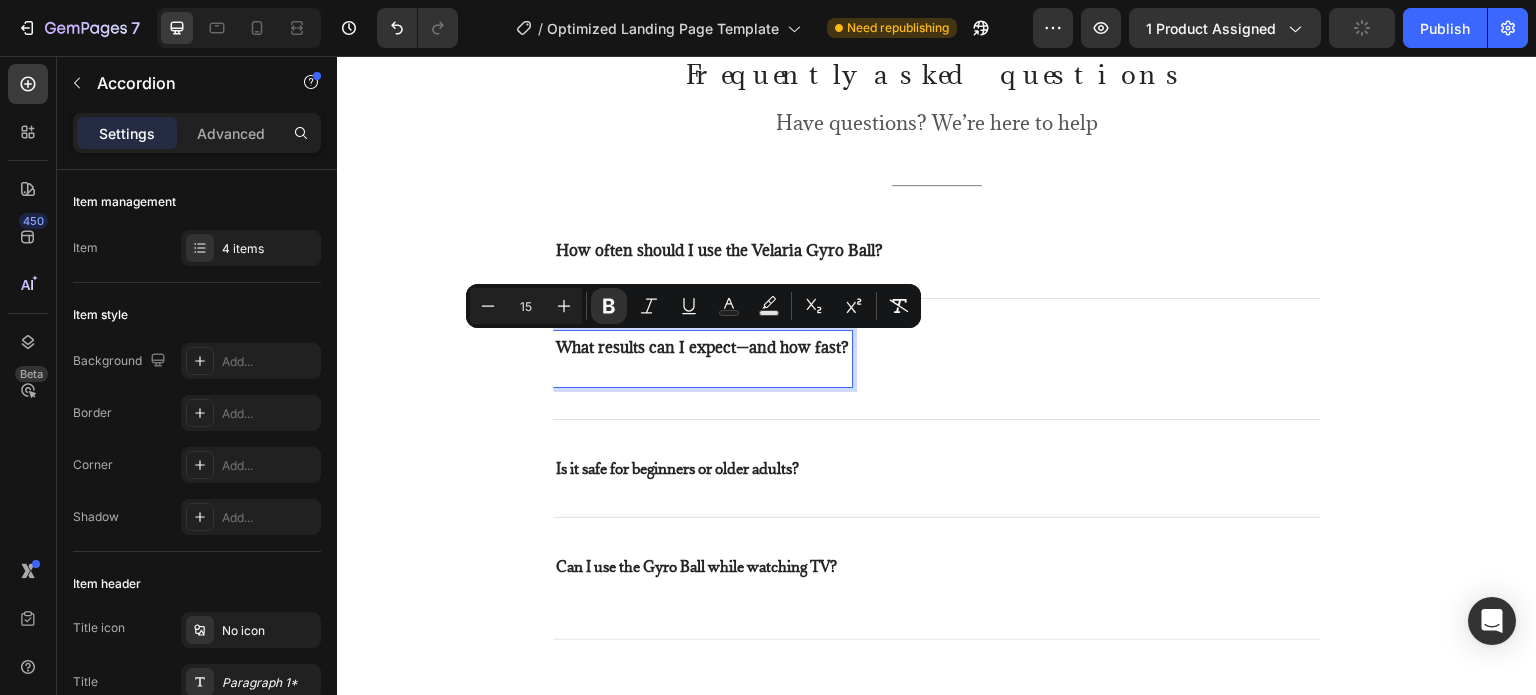 click on "Is it safe for beginners or older adults?" at bounding box center [677, 468] 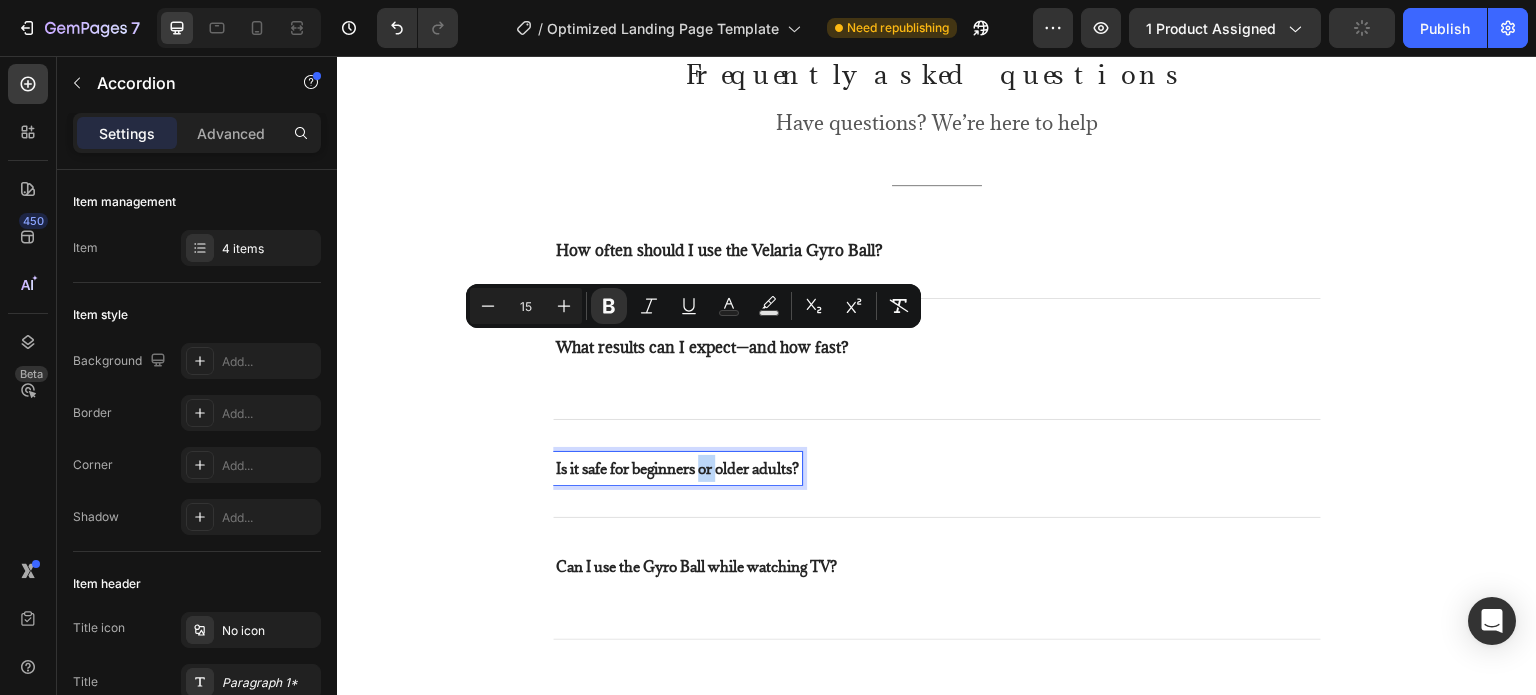 click on "Is it safe for beginners or older adults?" at bounding box center (677, 468) 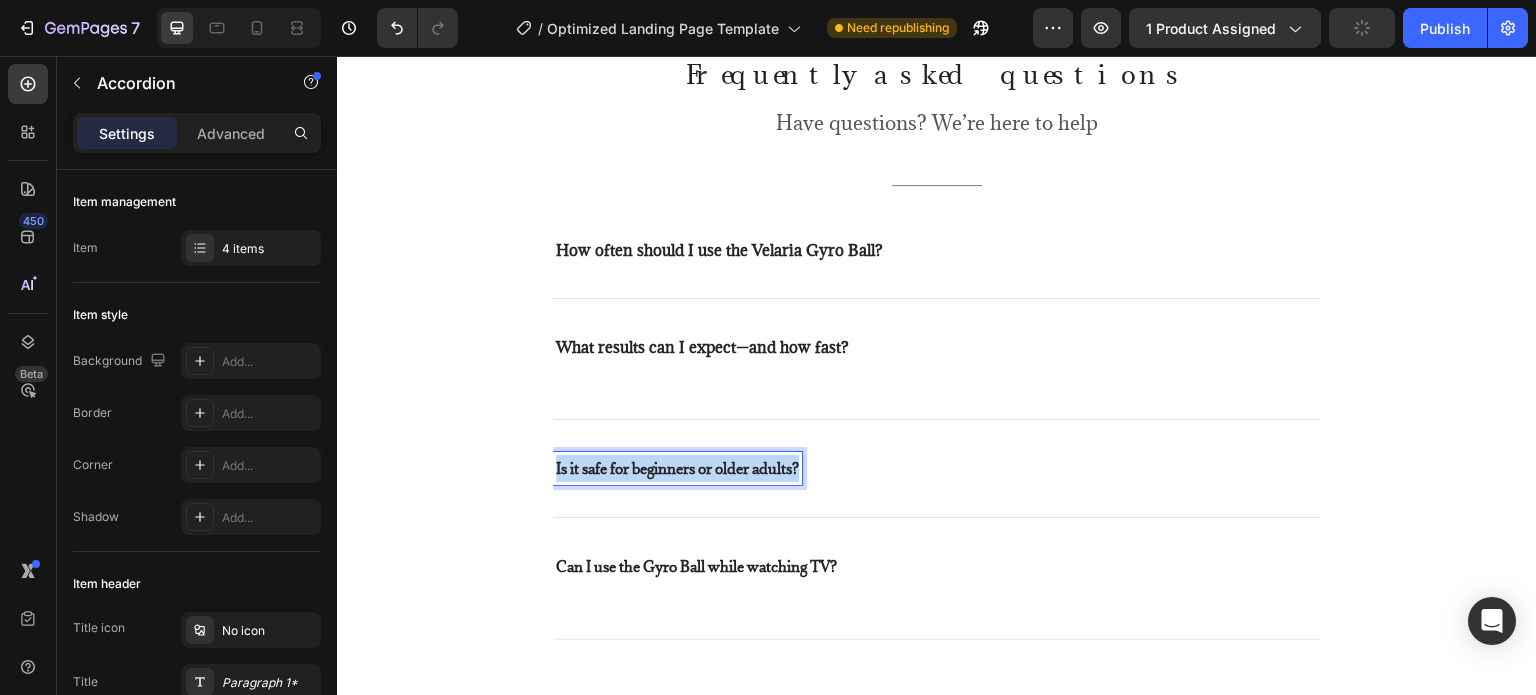 click on "Is it safe for beginners or older adults?" at bounding box center [677, 468] 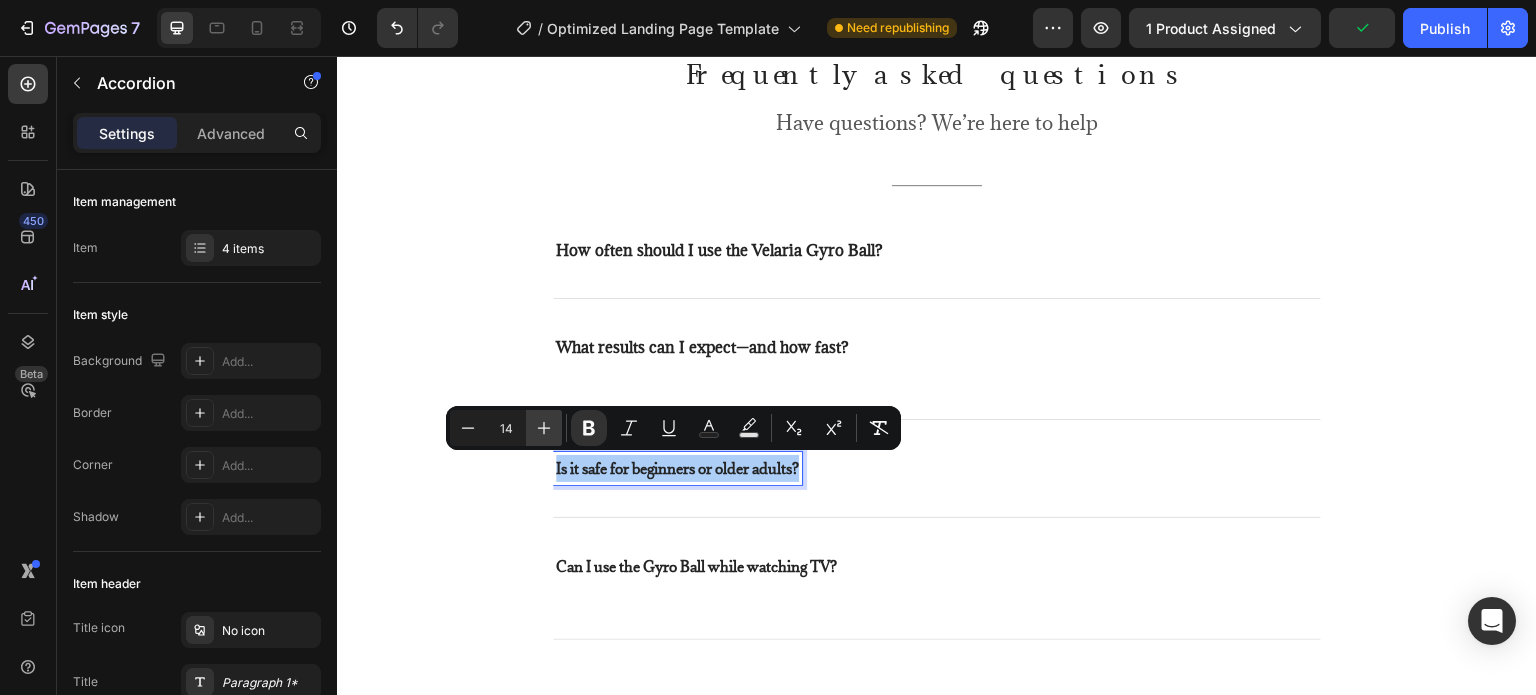 click 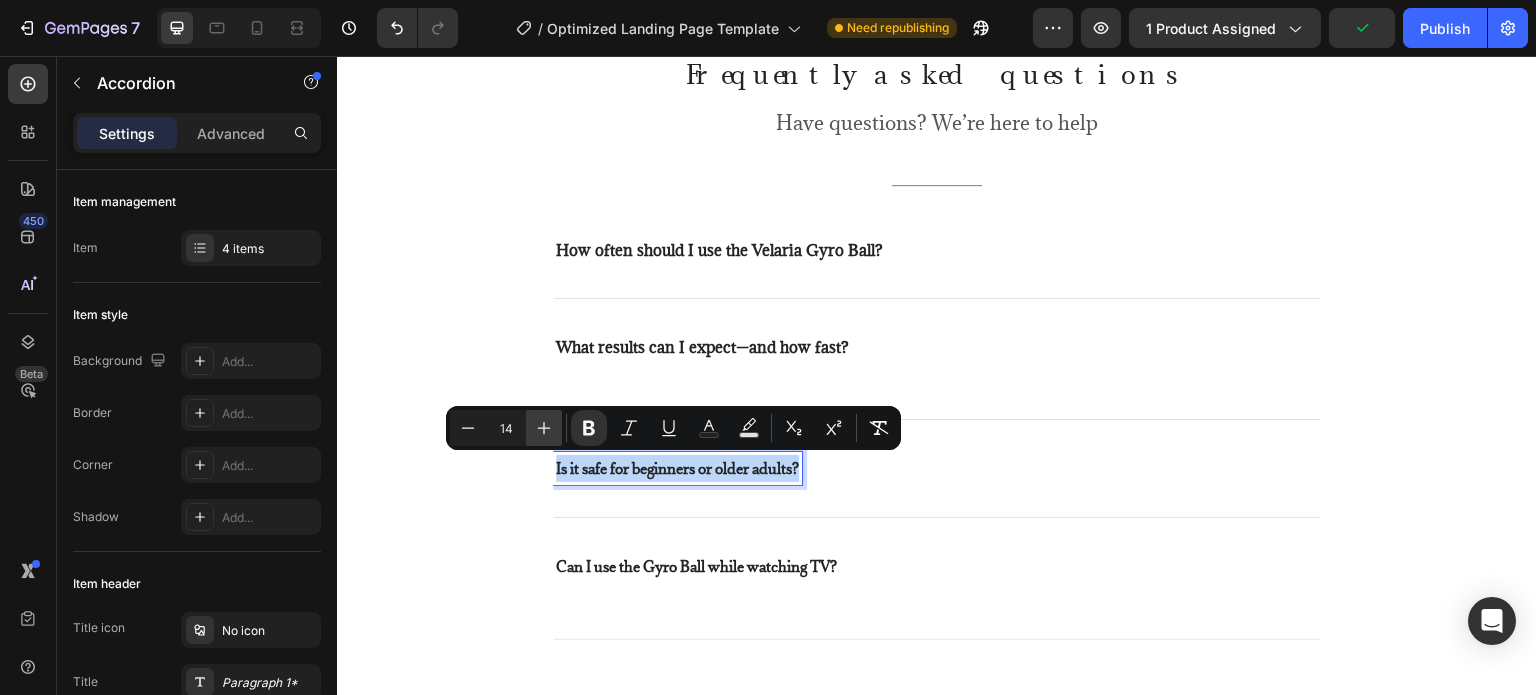 type on "15" 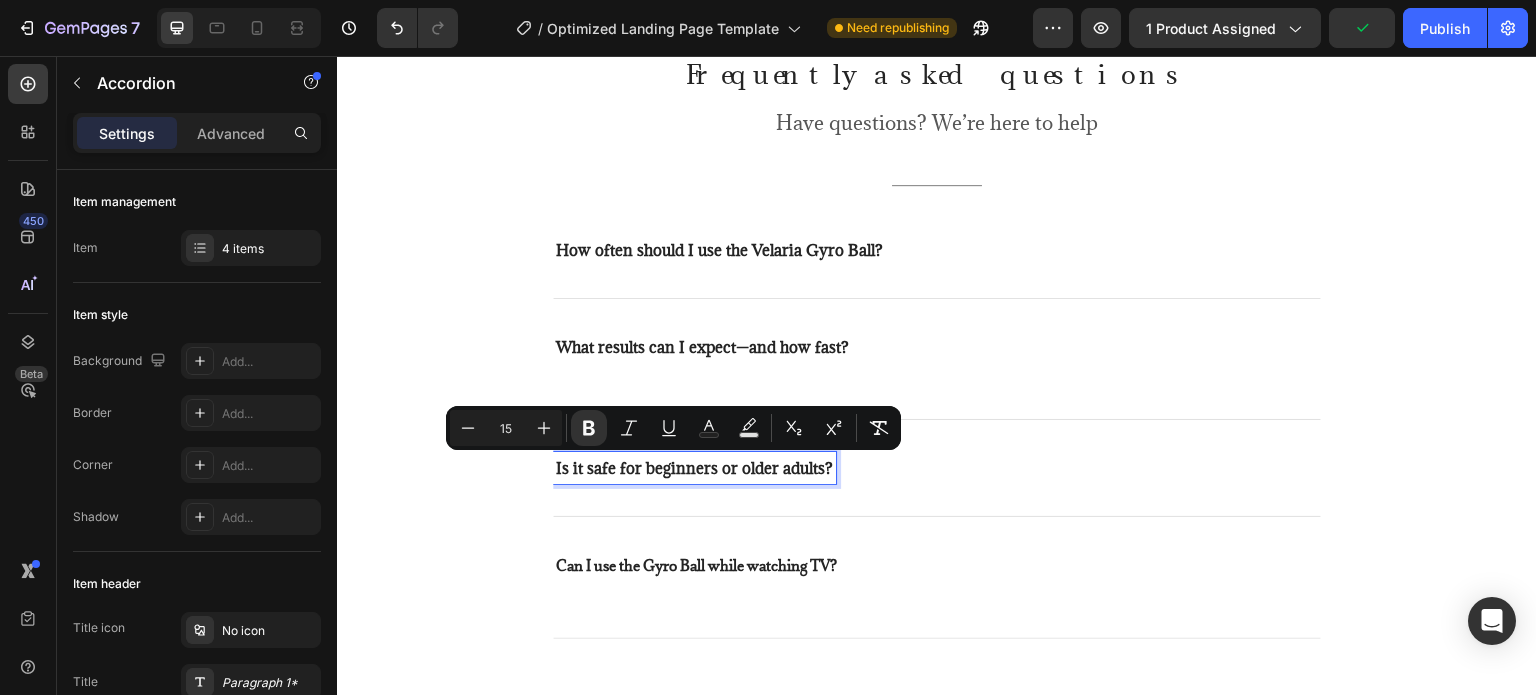 click on "Can I use the Gyro Ball while watching TV?" at bounding box center [696, 565] 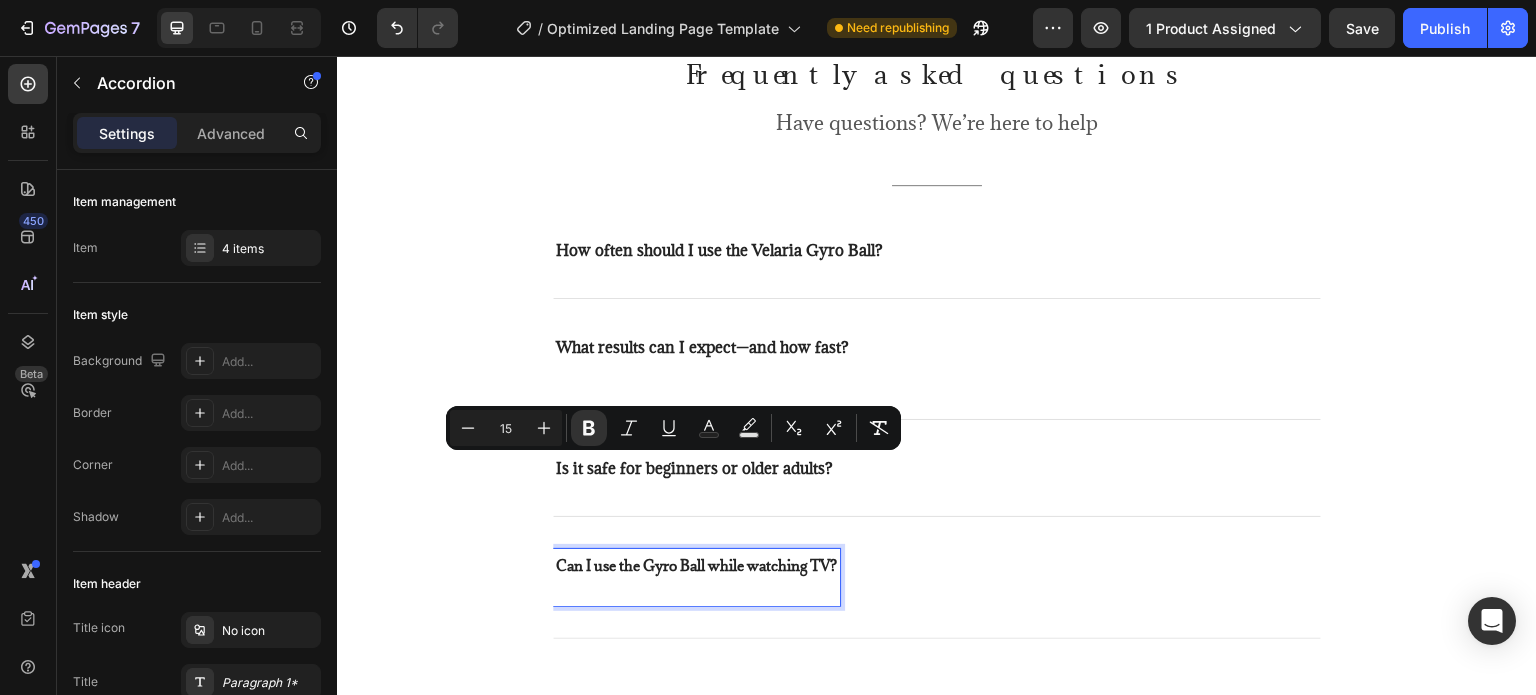 click on "Can I use the Gyro Ball while watching TV?" at bounding box center [696, 565] 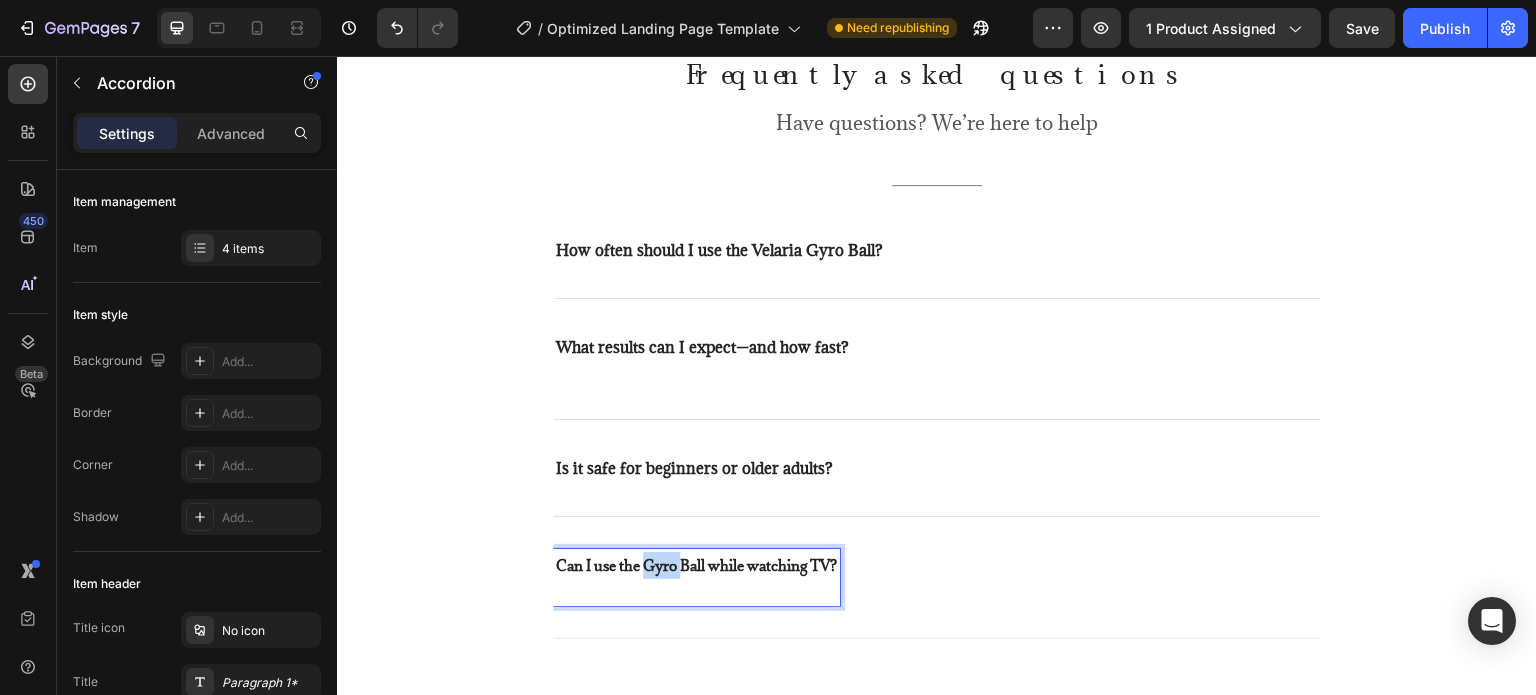 click on "Can I use the Gyro Ball while watching TV?" at bounding box center (696, 565) 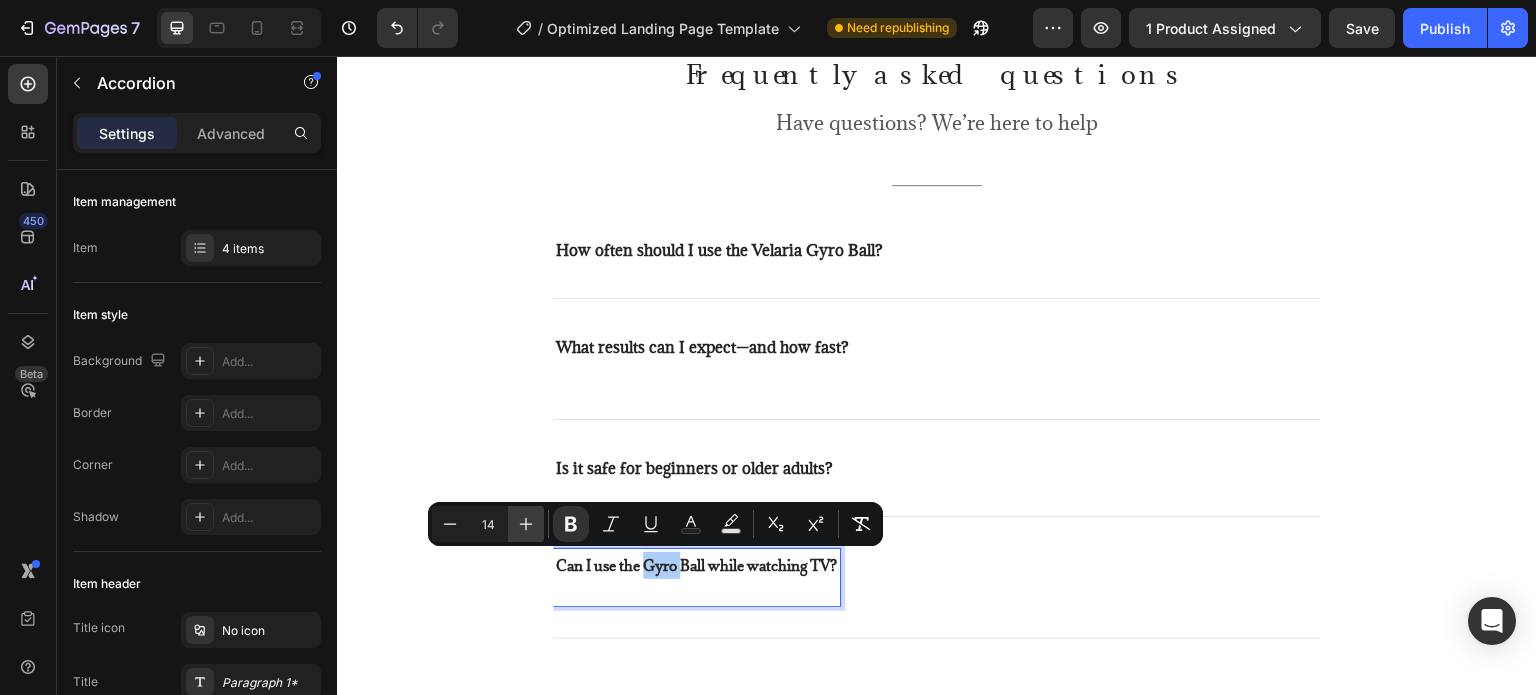 click 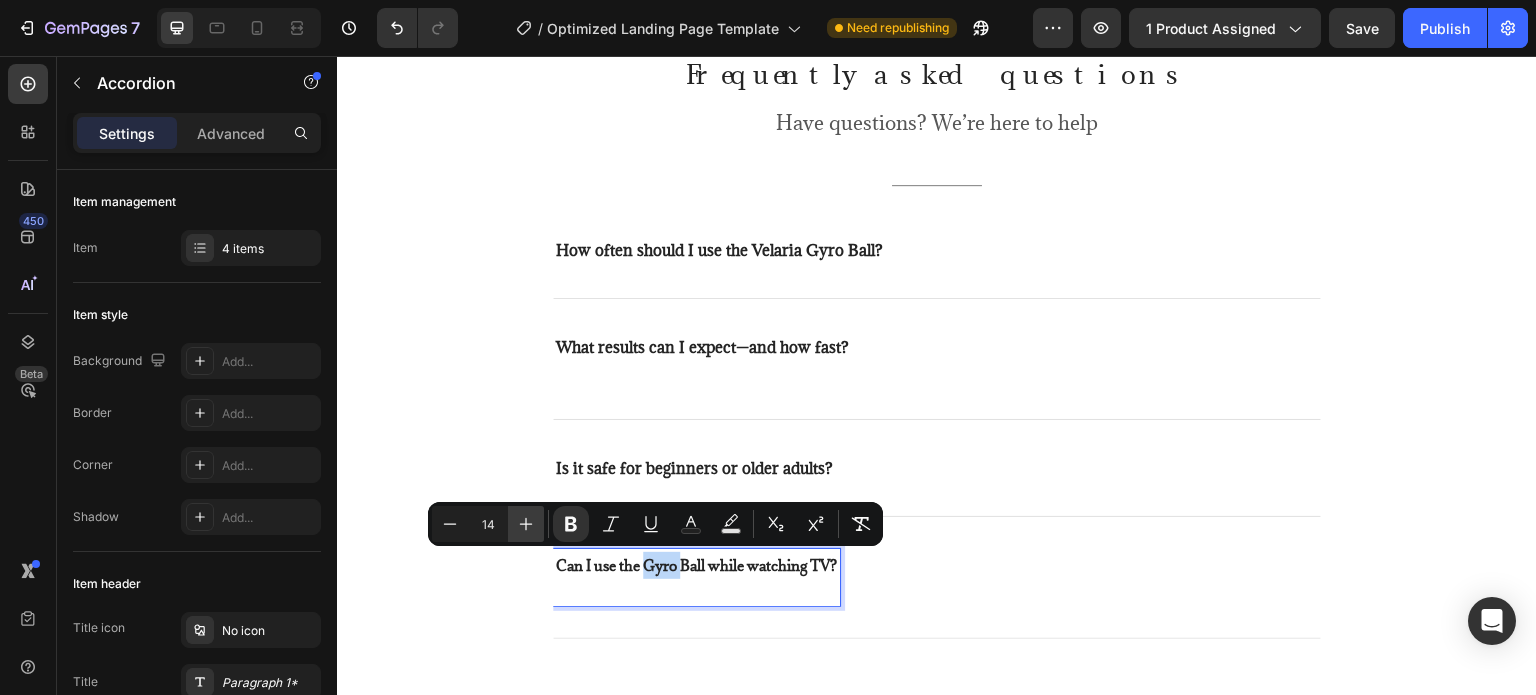 type on "15" 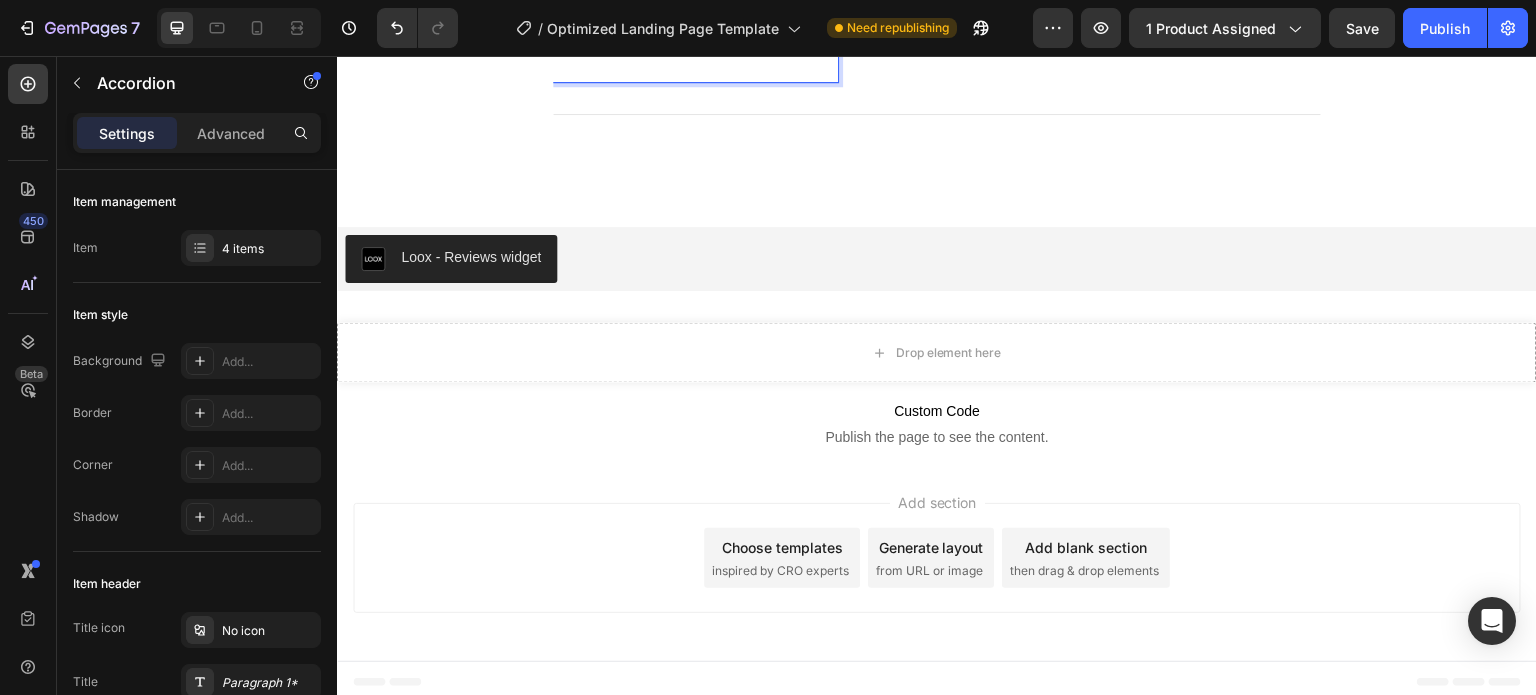 scroll, scrollTop: 5082, scrollLeft: 0, axis: vertical 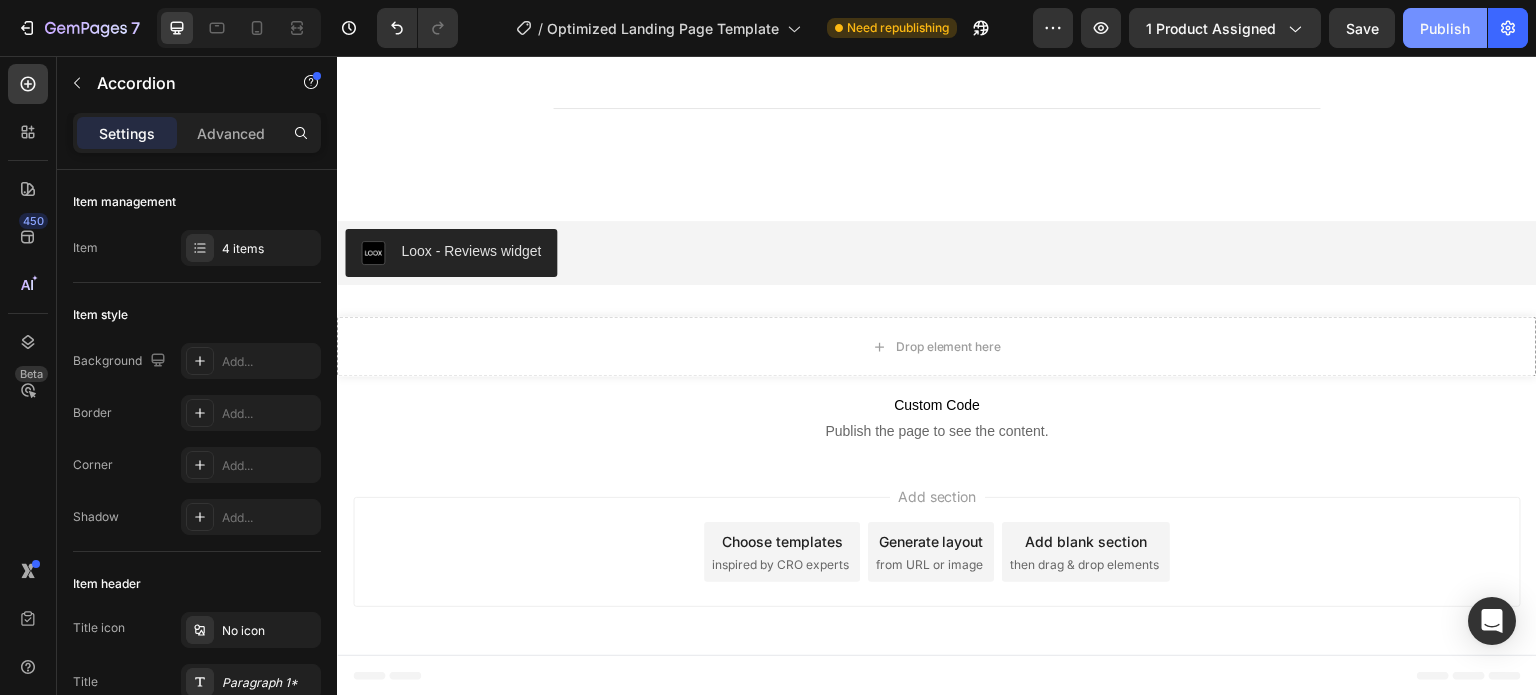 click on "Publish" at bounding box center (1445, 28) 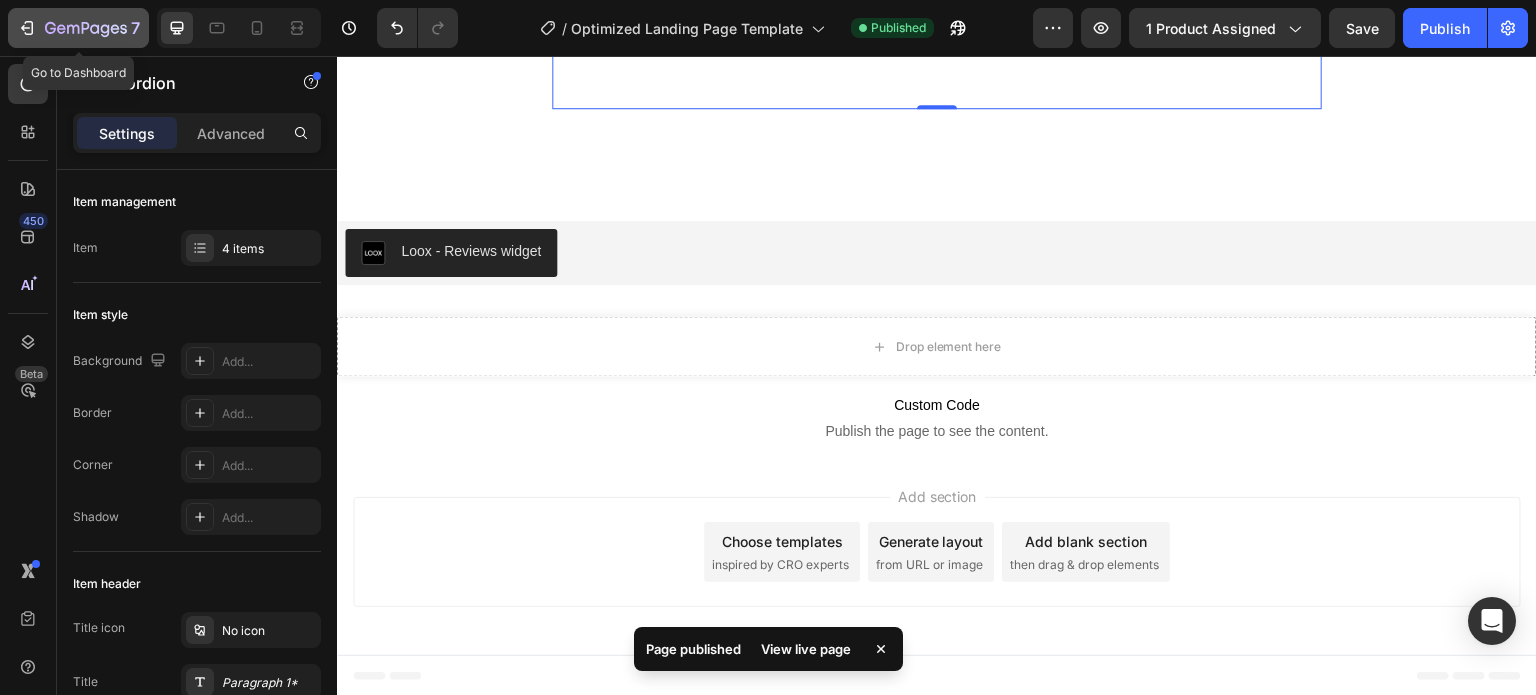 click 